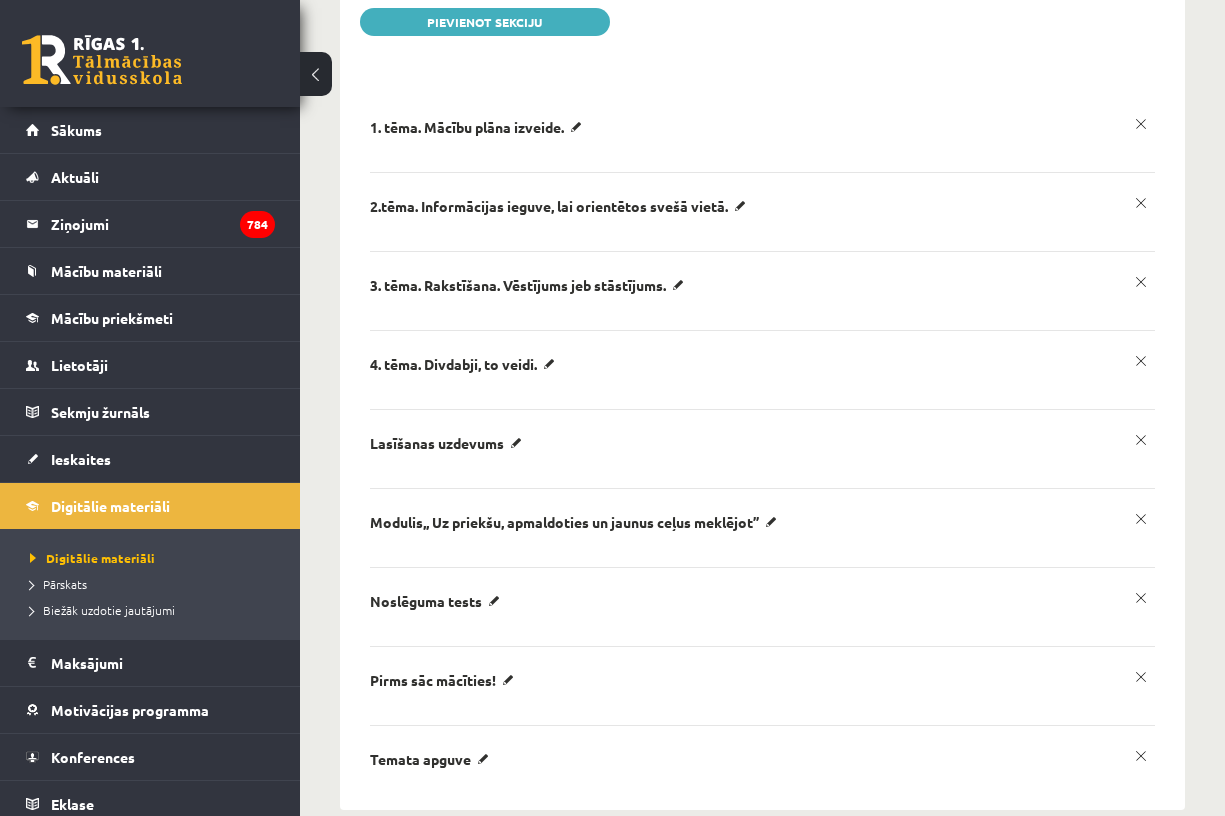 scroll, scrollTop: 0, scrollLeft: 0, axis: both 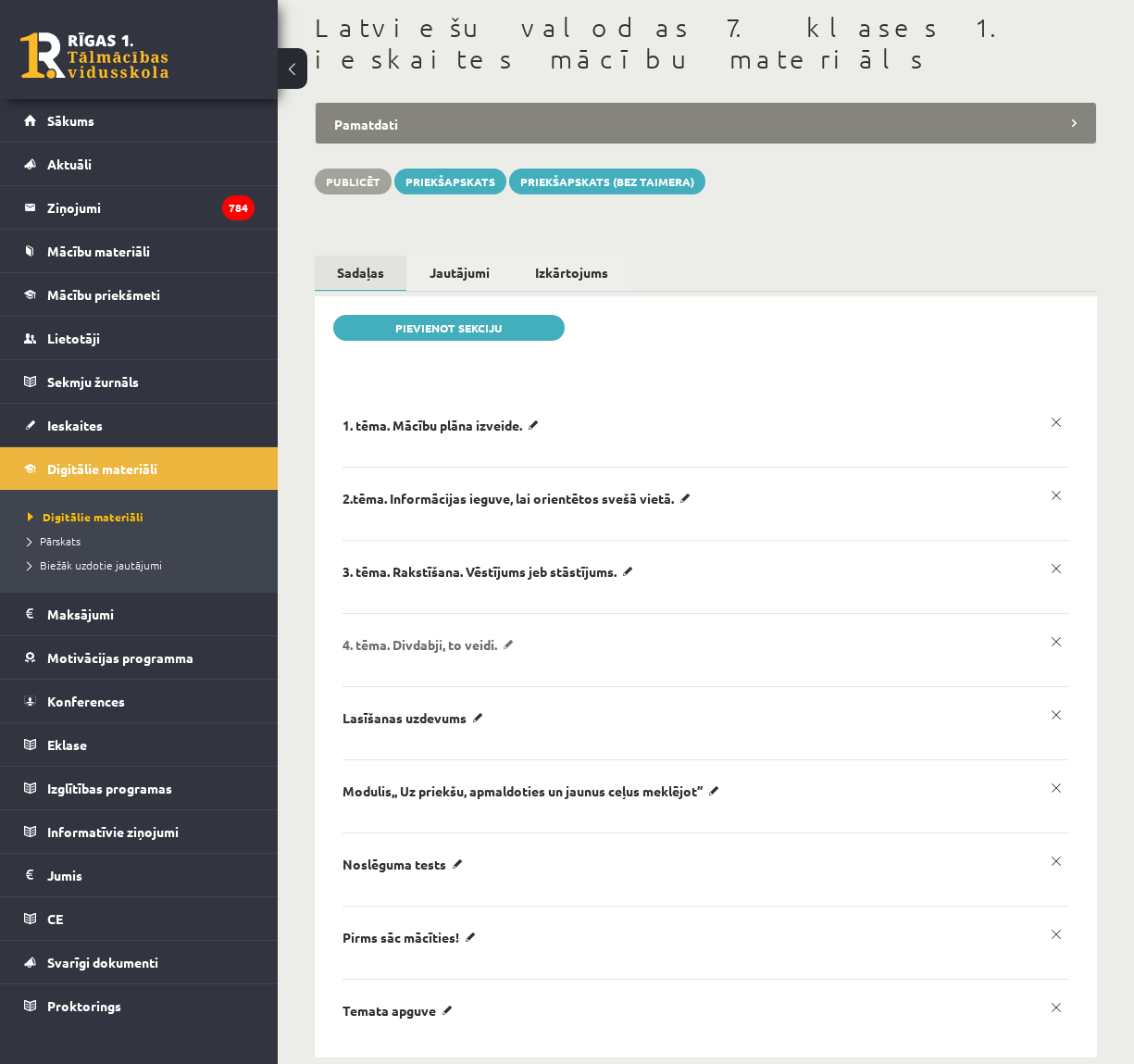 click on "4. tēma. Divdabji, to veidi." at bounding box center (443, 425) 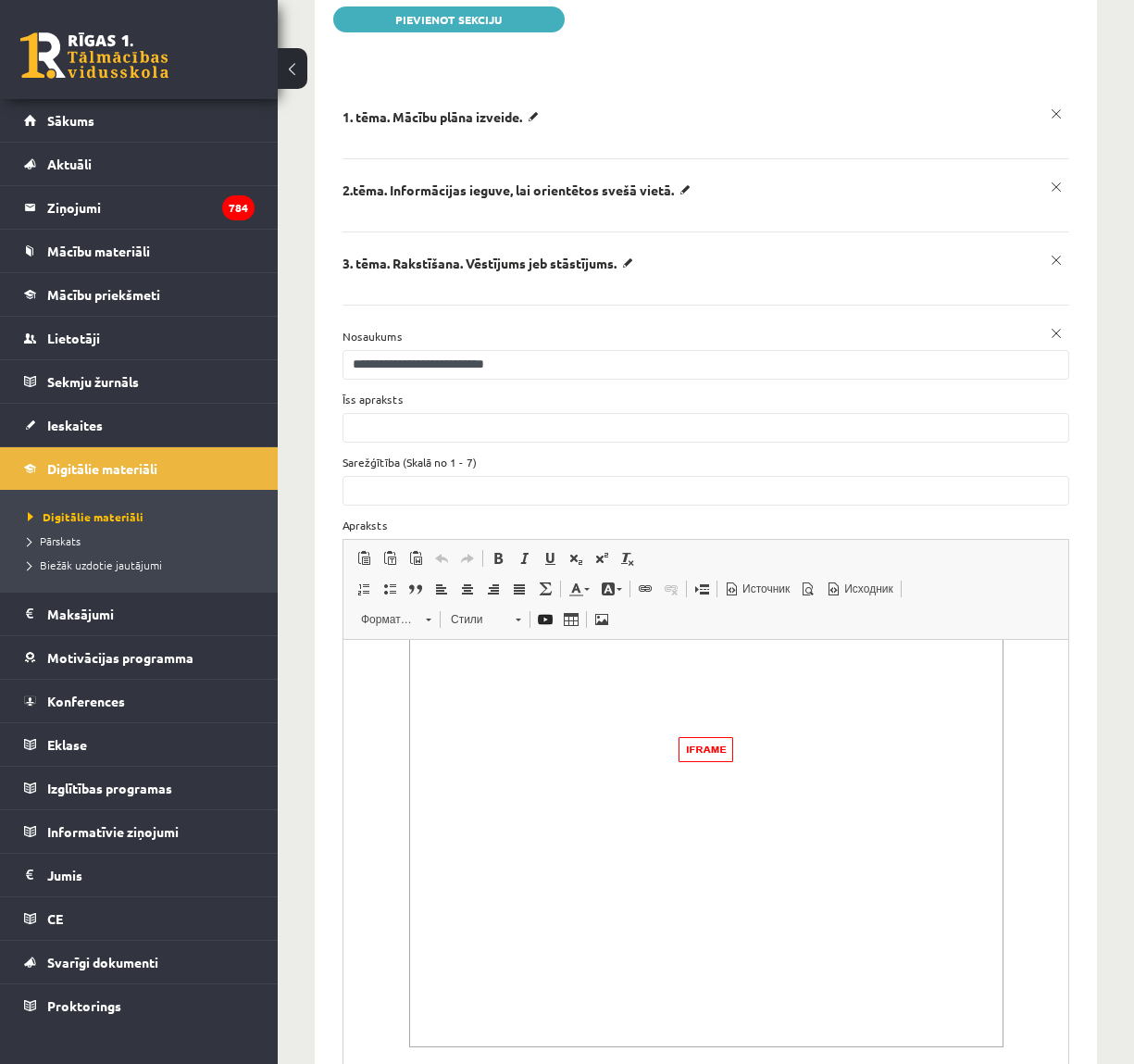 scroll, scrollTop: 357, scrollLeft: 0, axis: vertical 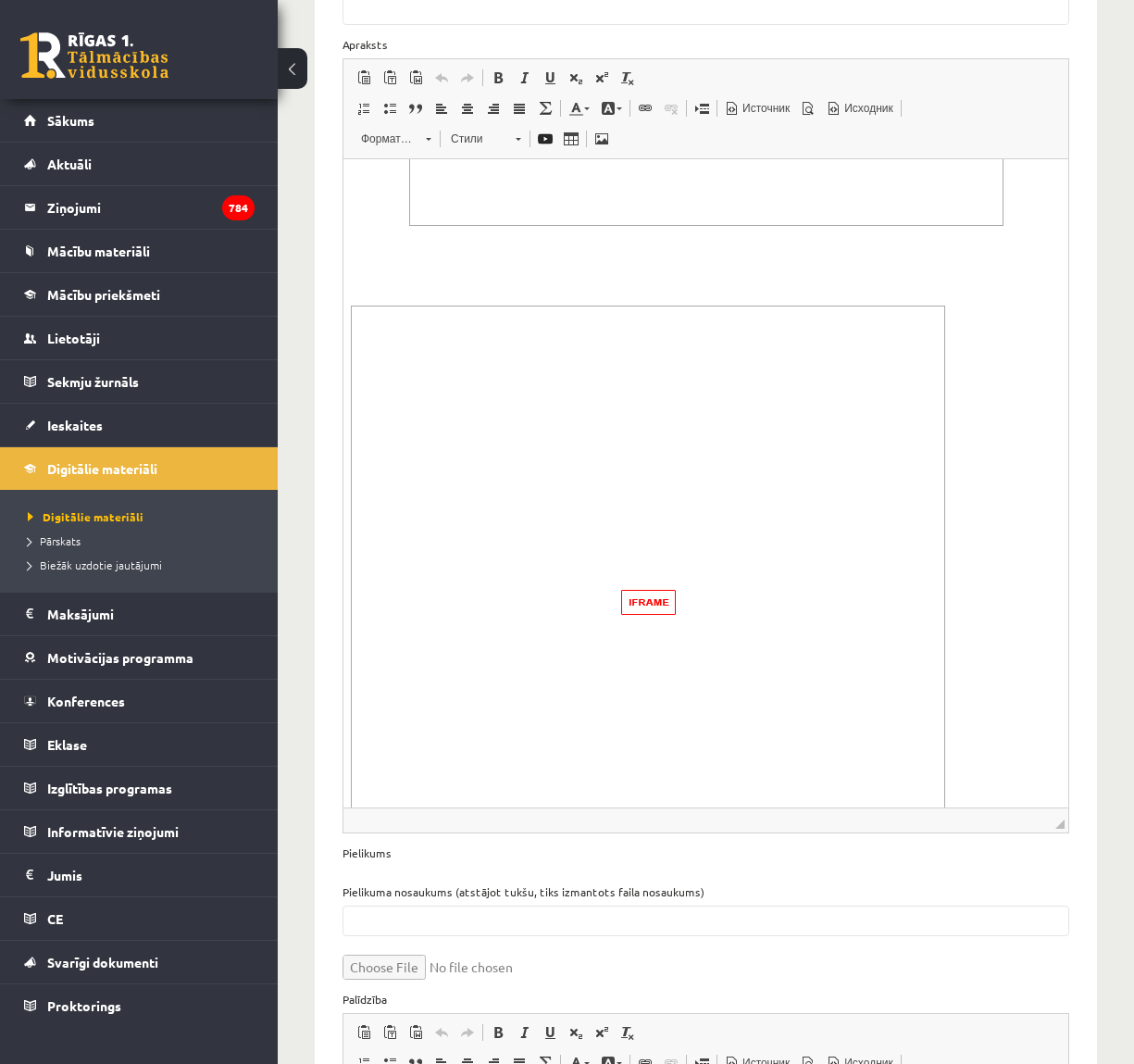 drag, startPoint x: 395, startPoint y: 257, endPoint x: 385, endPoint y: 274, distance: 19.723083 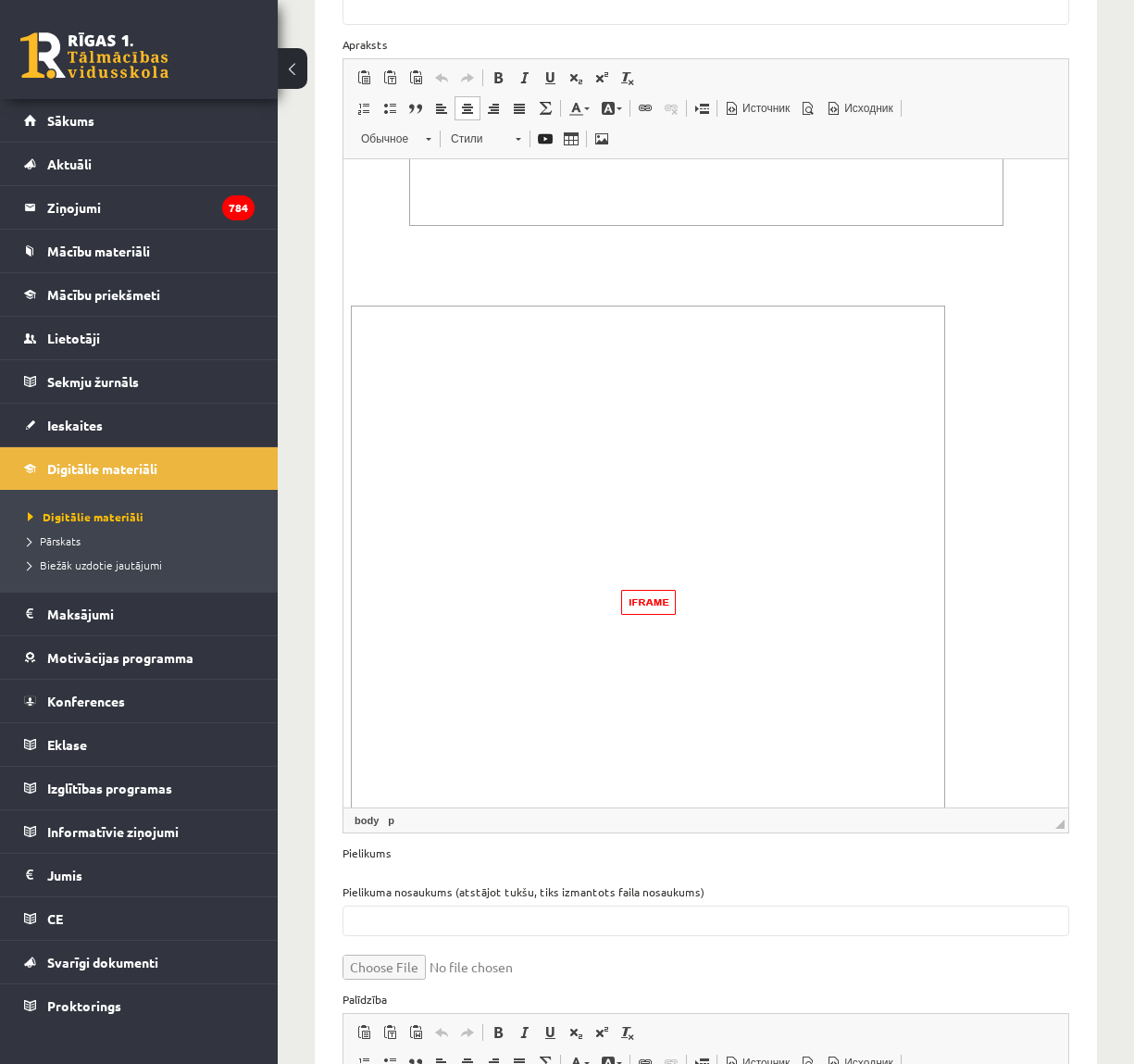 click at bounding box center (705, 282) 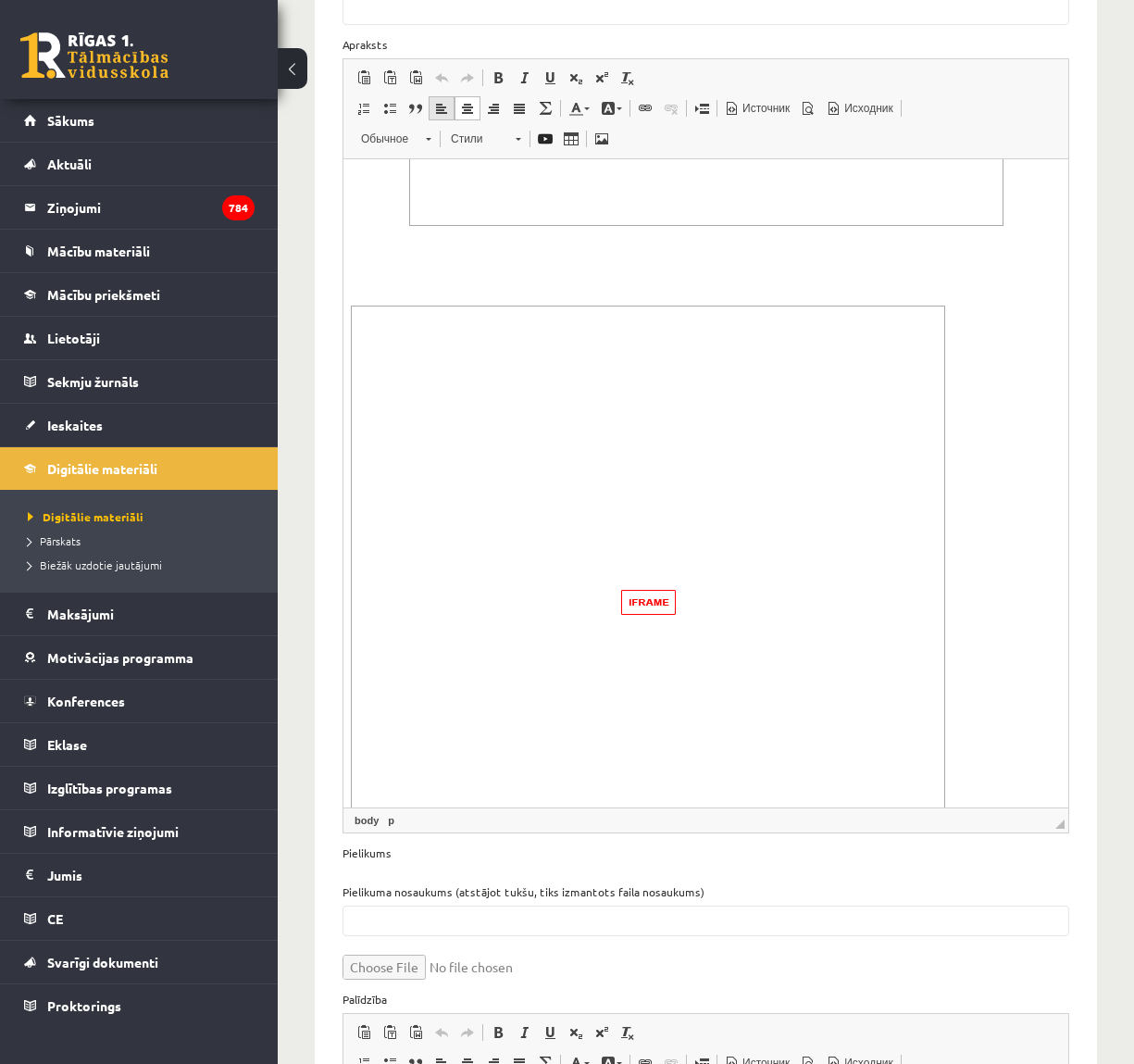 click at bounding box center [442, 108] 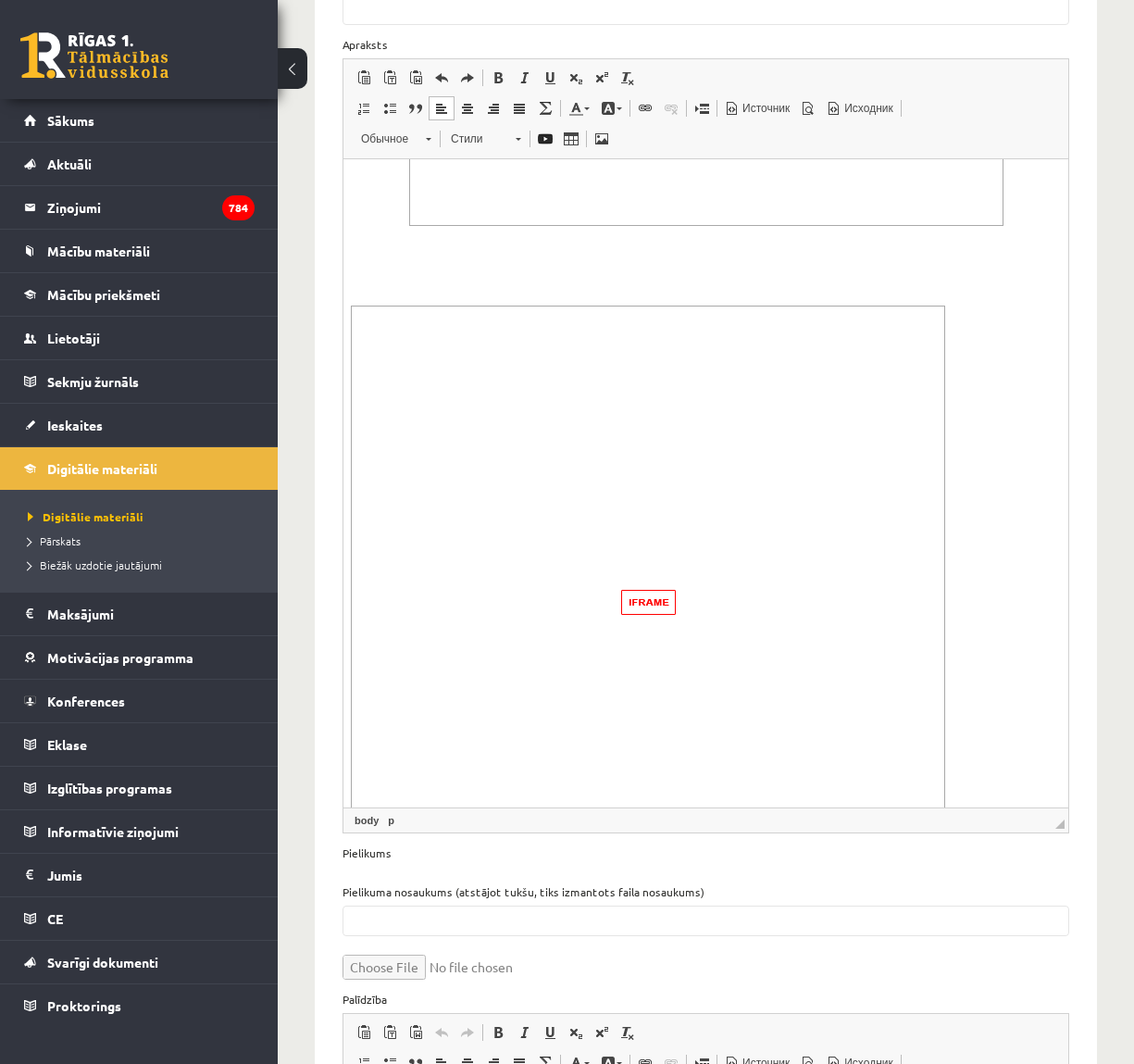click on "**********" at bounding box center [705, 191] 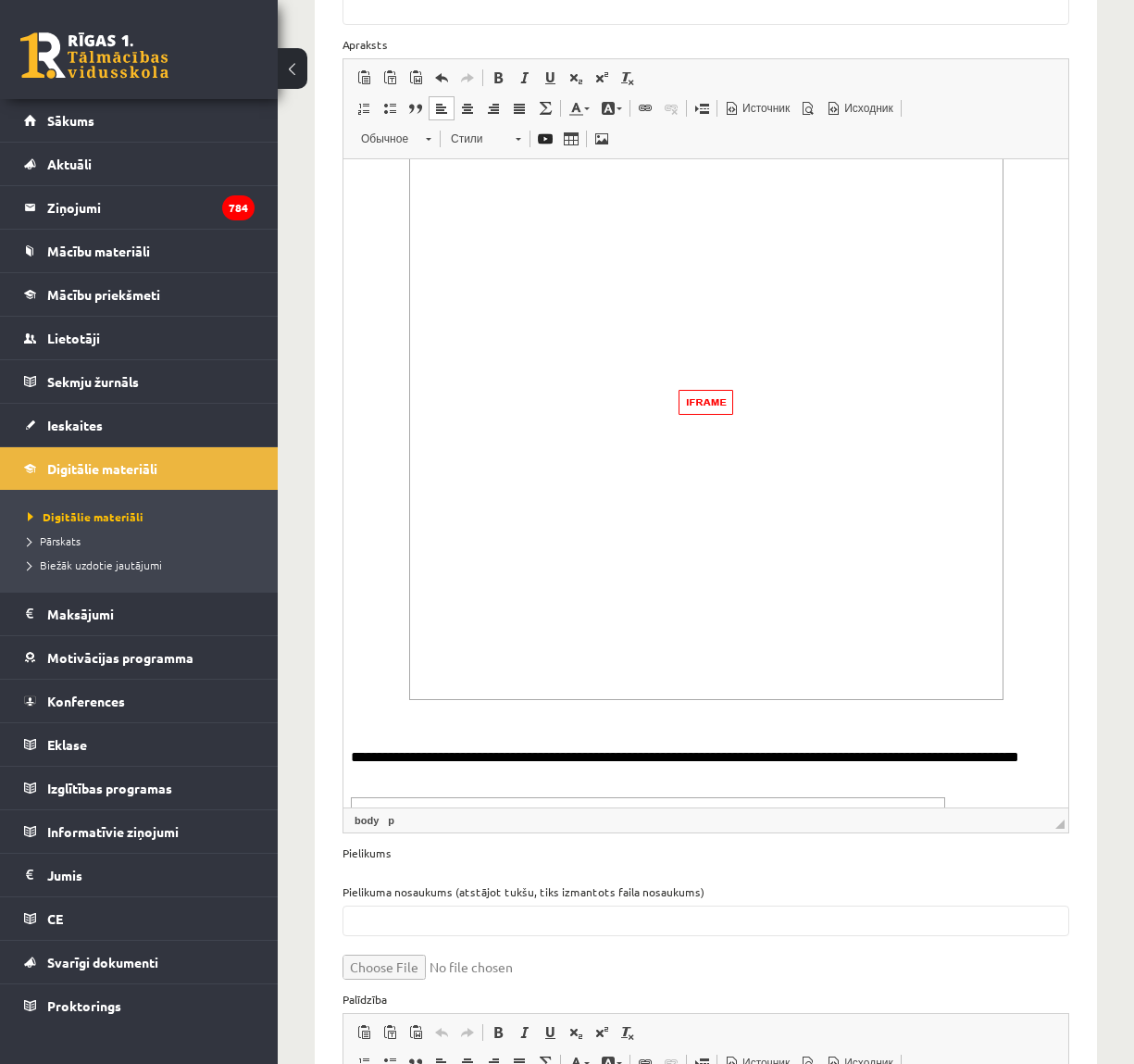scroll, scrollTop: 39, scrollLeft: 0, axis: vertical 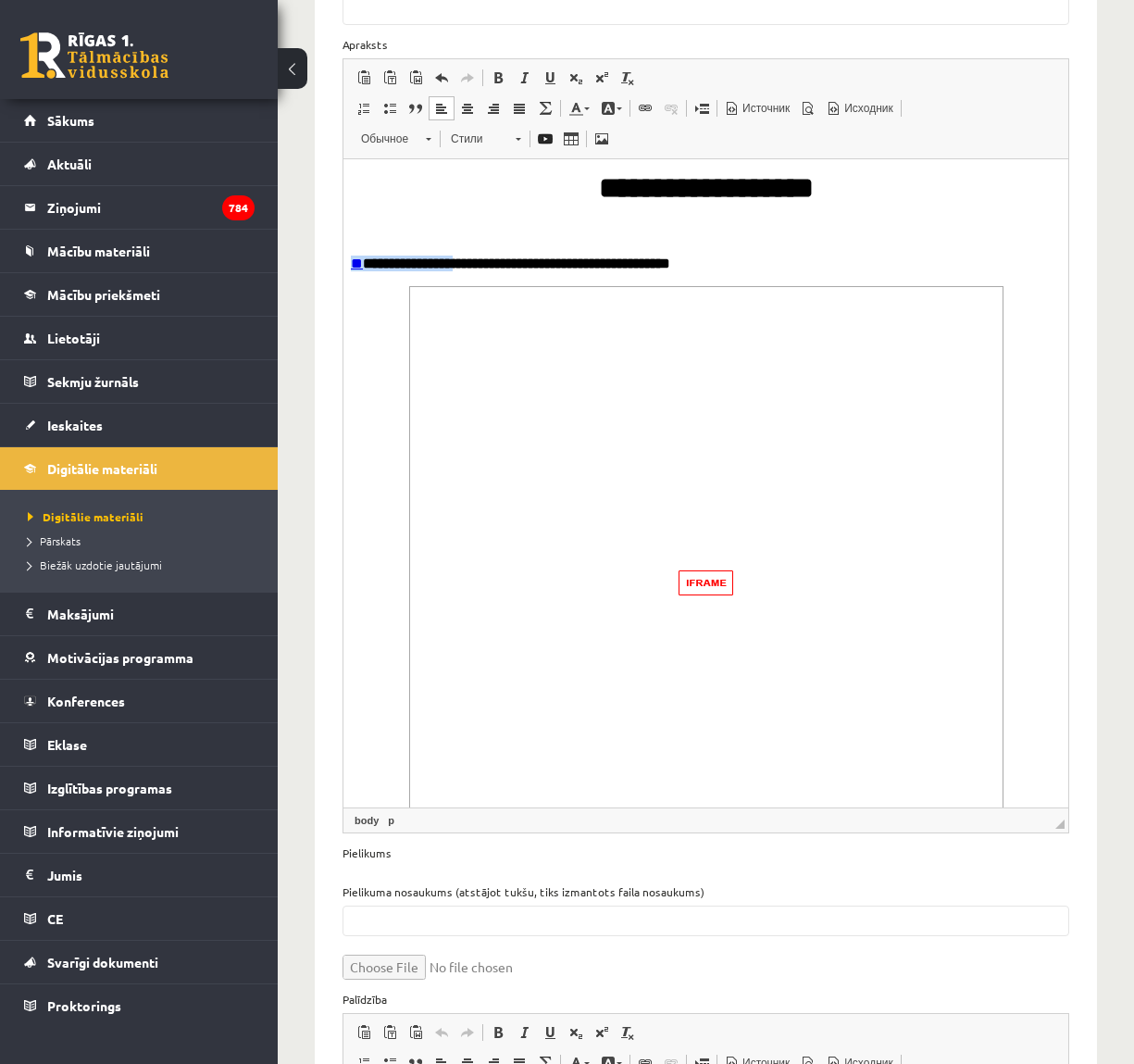 drag, startPoint x: 350, startPoint y: 265, endPoint x: 470, endPoint y: 277, distance: 120.59851 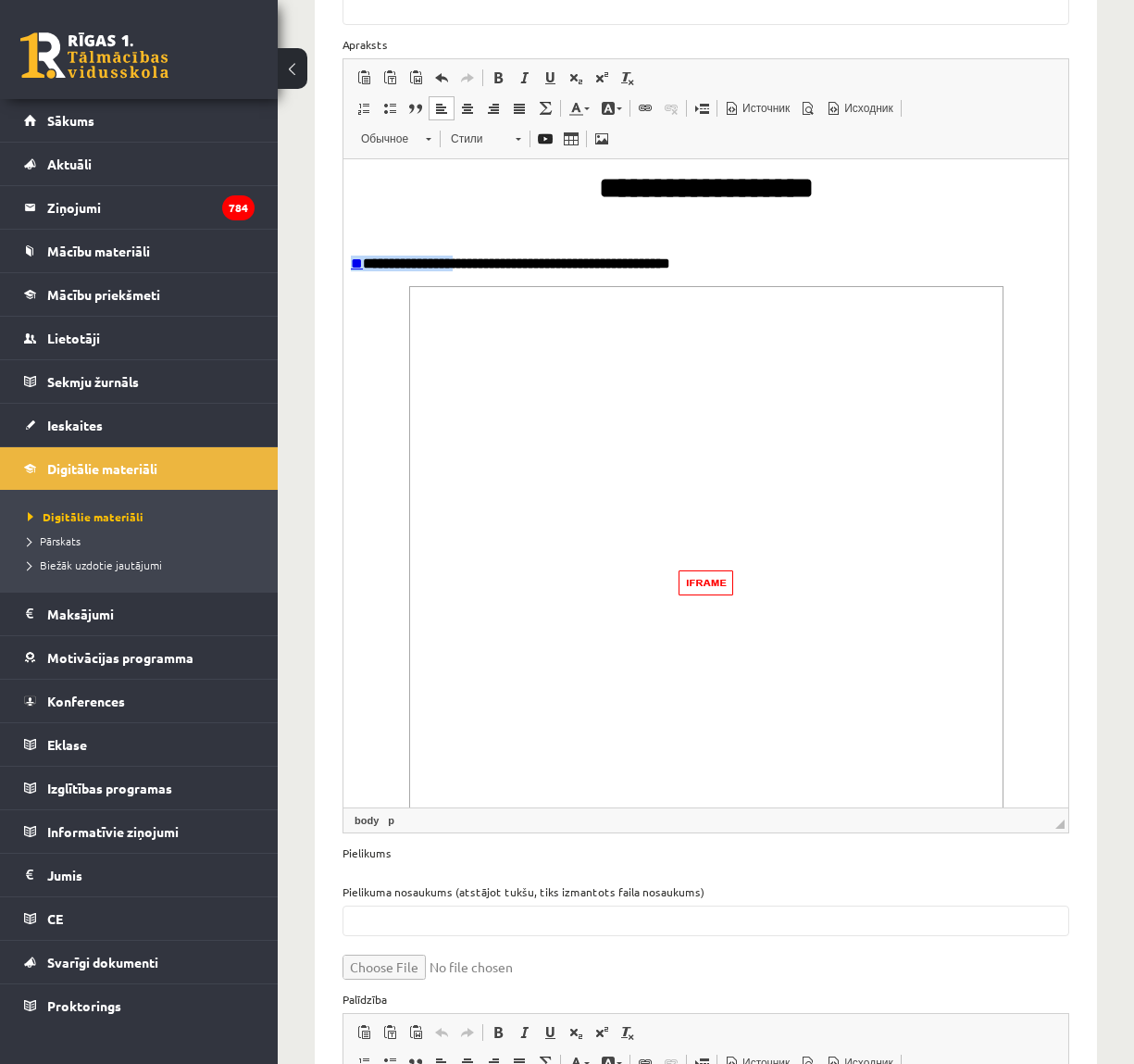 click on "**********" at bounding box center [705, 262] 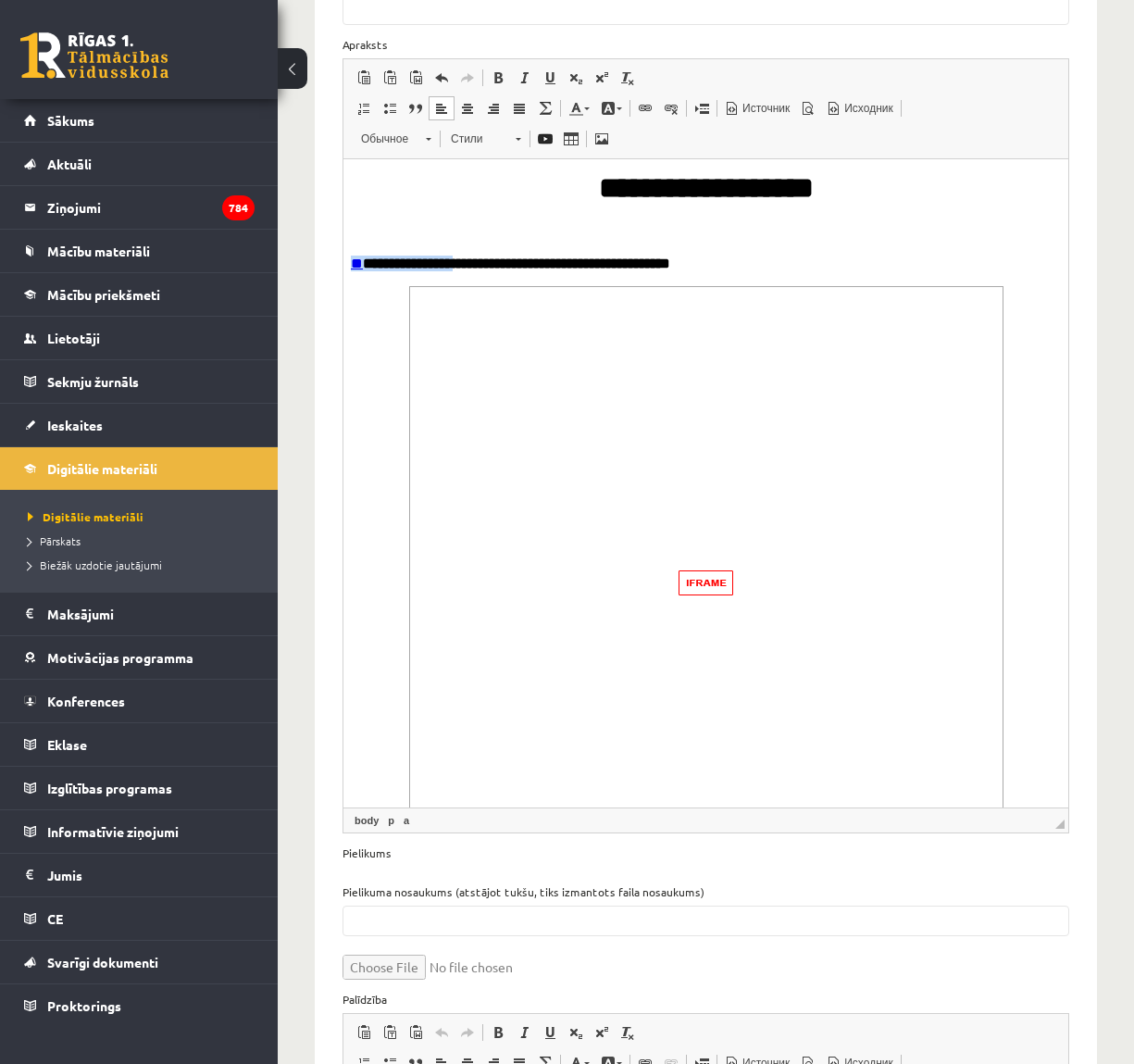 copy on "**********" 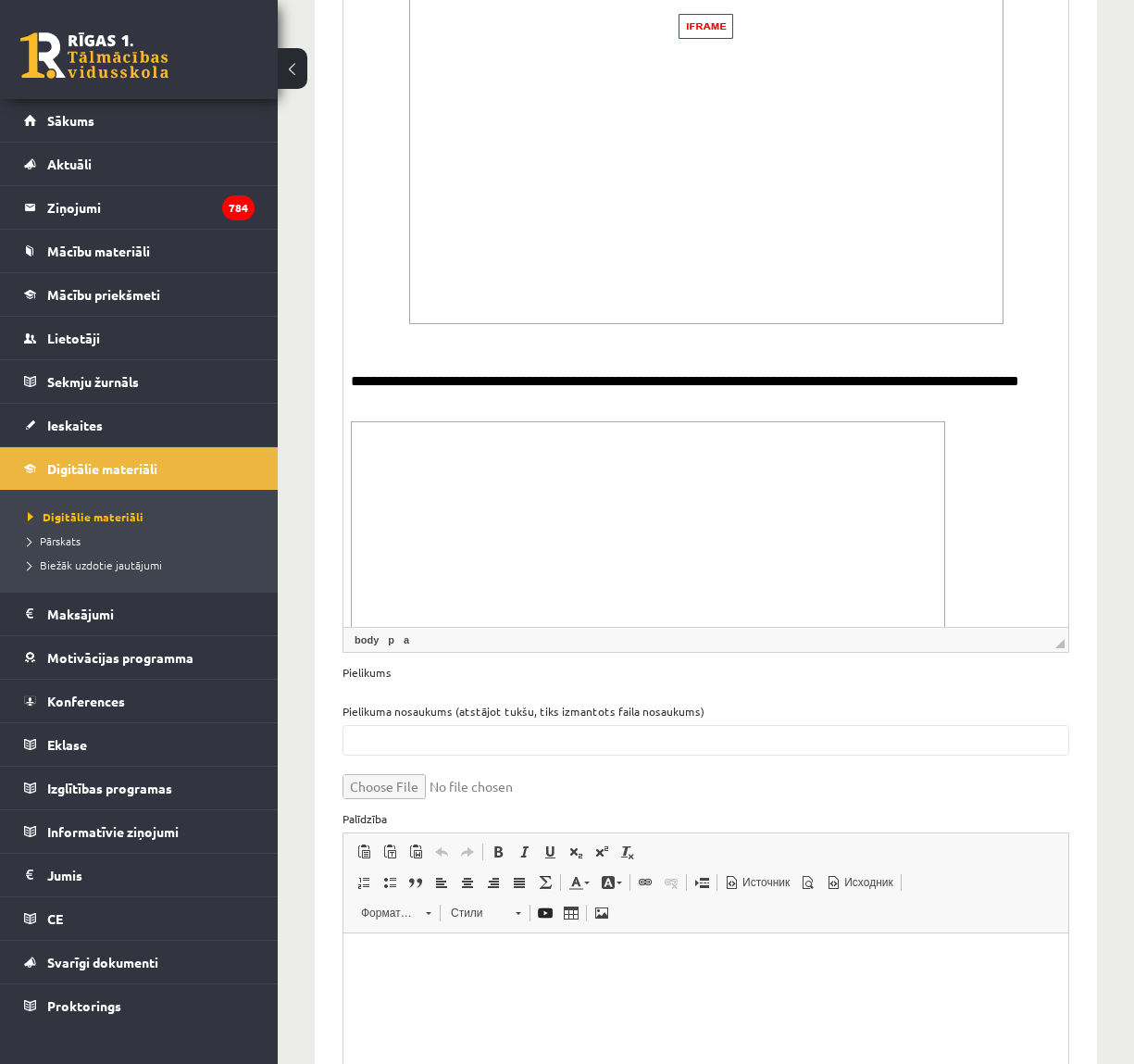 scroll, scrollTop: 557, scrollLeft: 0, axis: vertical 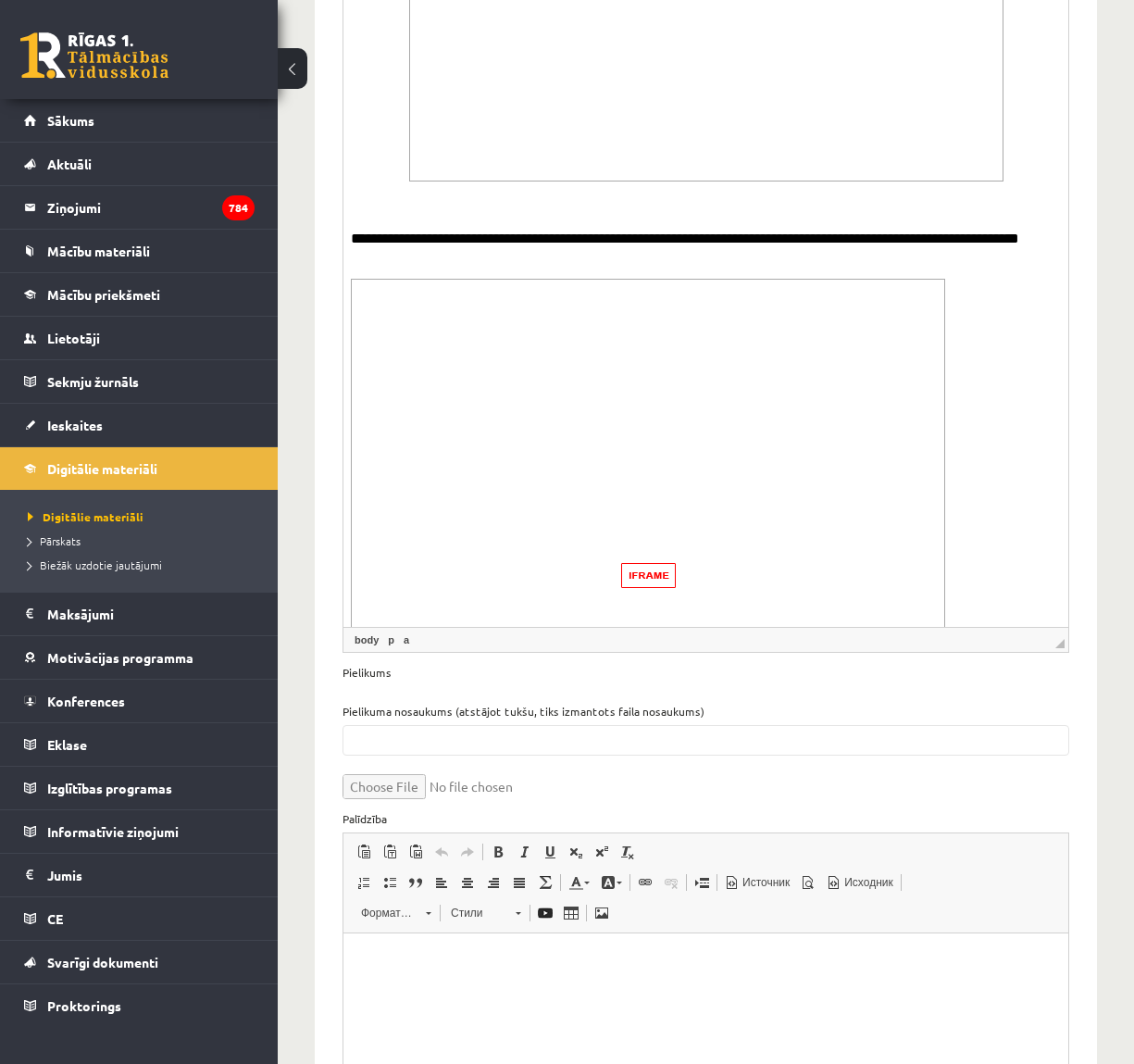 click on "**********" at bounding box center (705, 156) 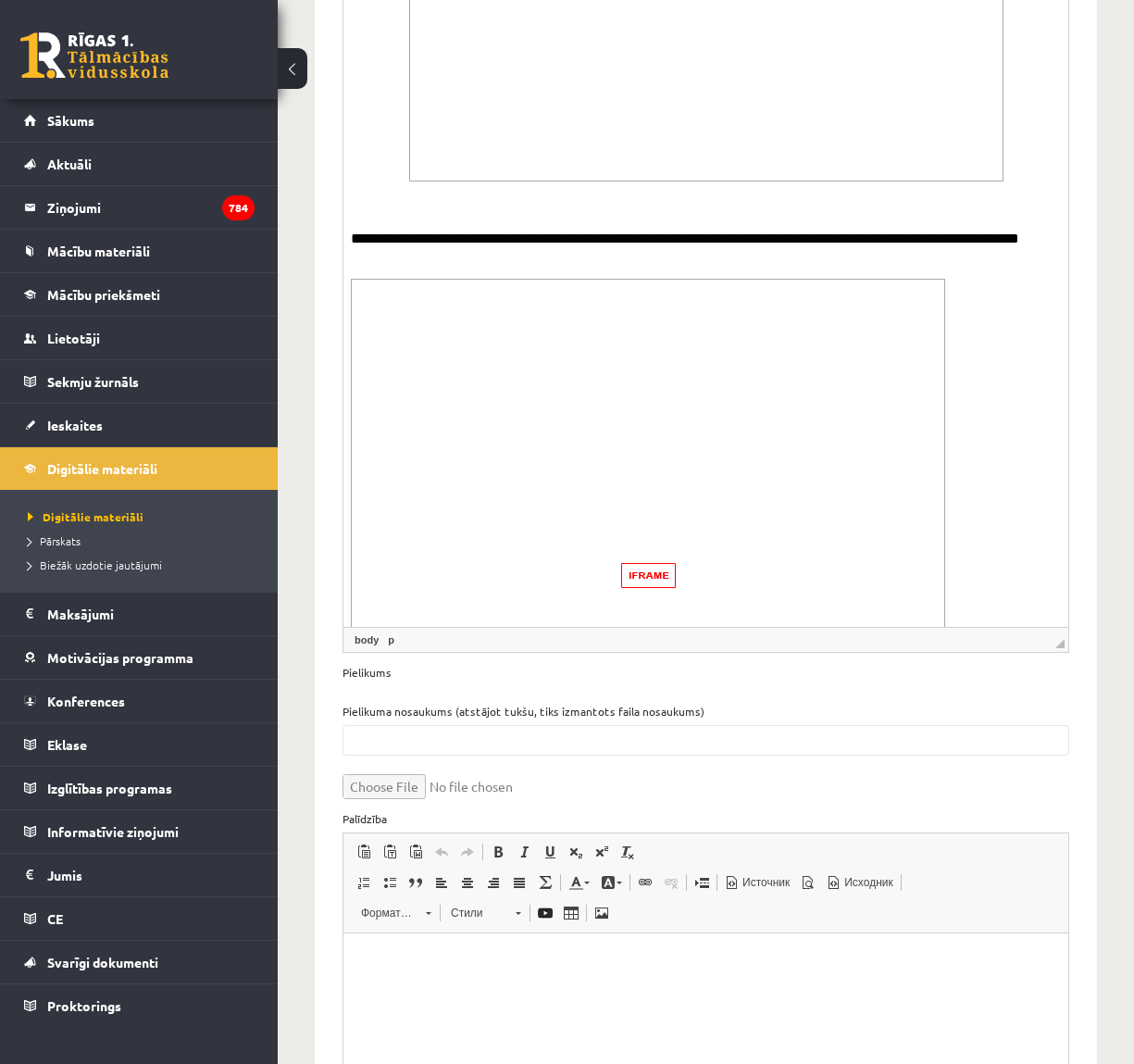 paste 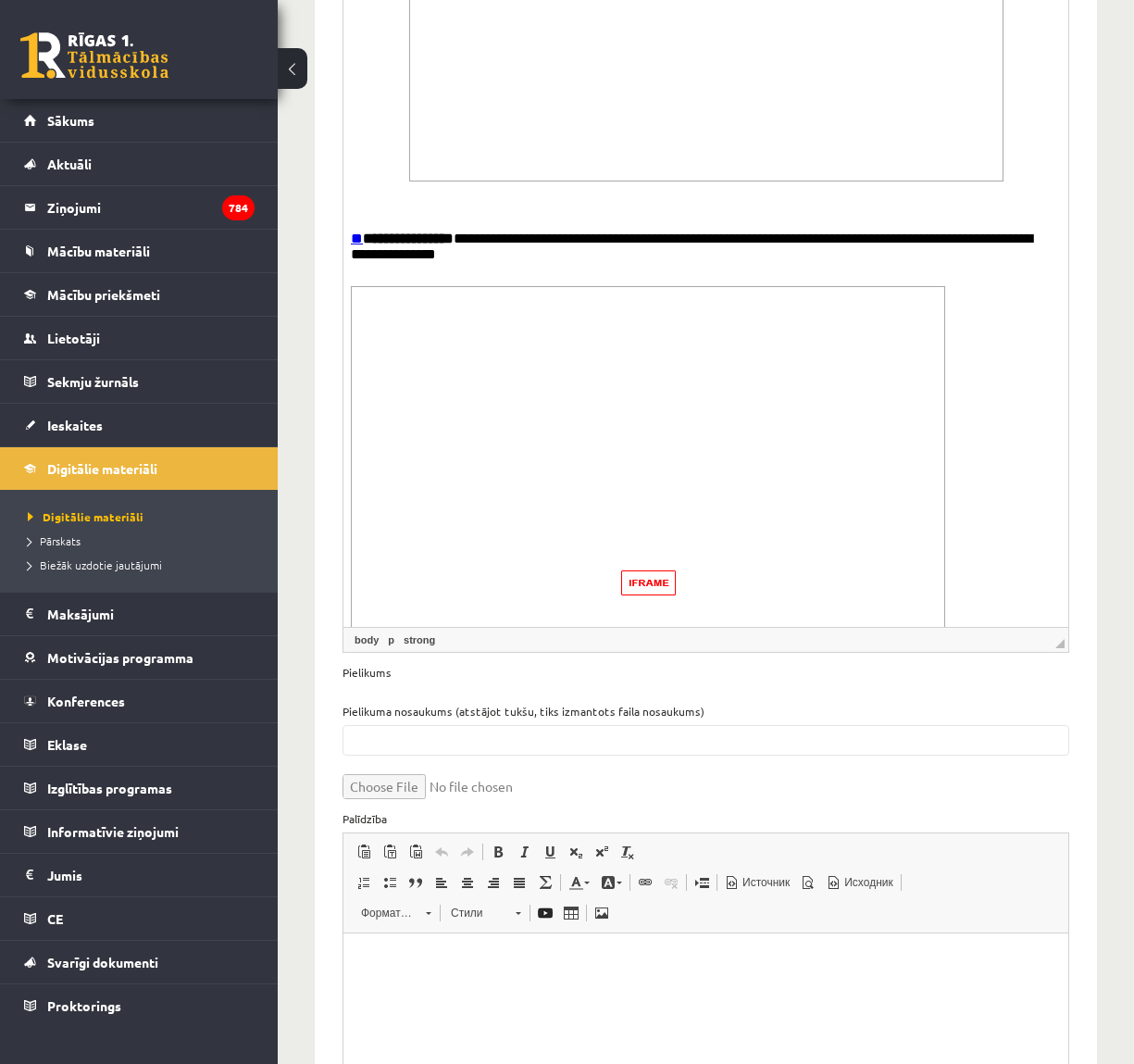 type 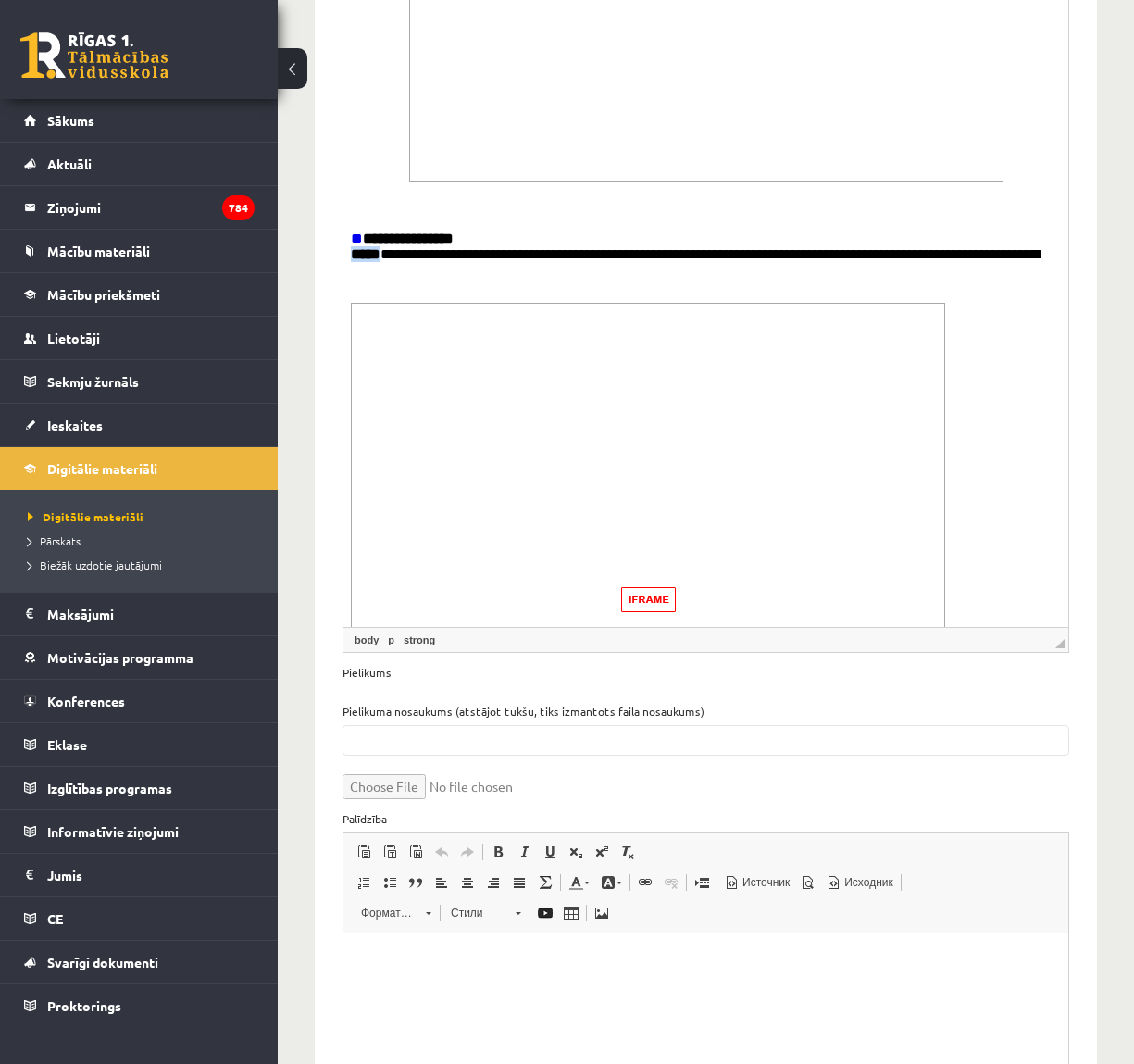 drag, startPoint x: 380, startPoint y: 275, endPoint x: 323, endPoint y: 276, distance: 57.008771 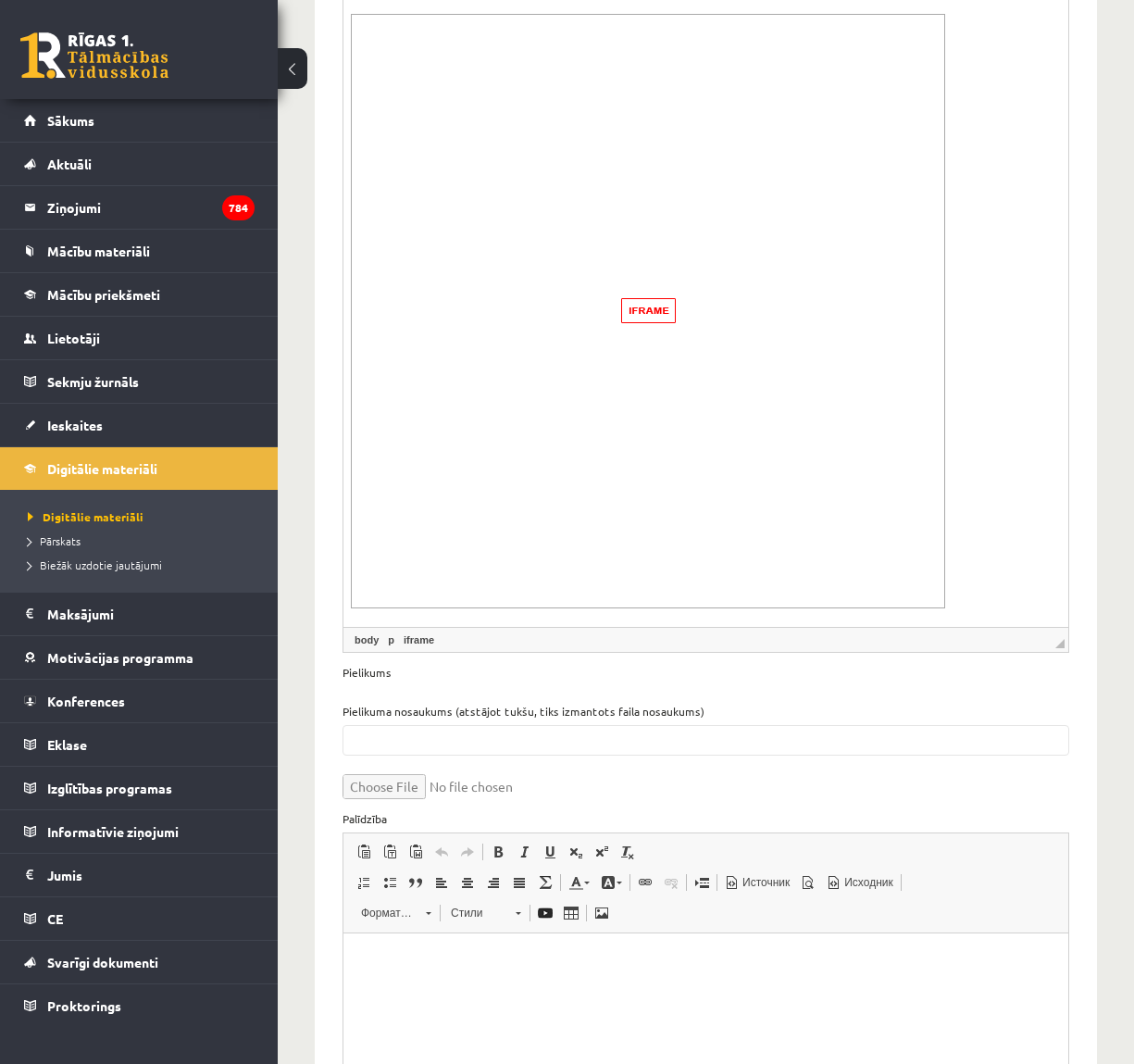 click at bounding box center [648, 311] 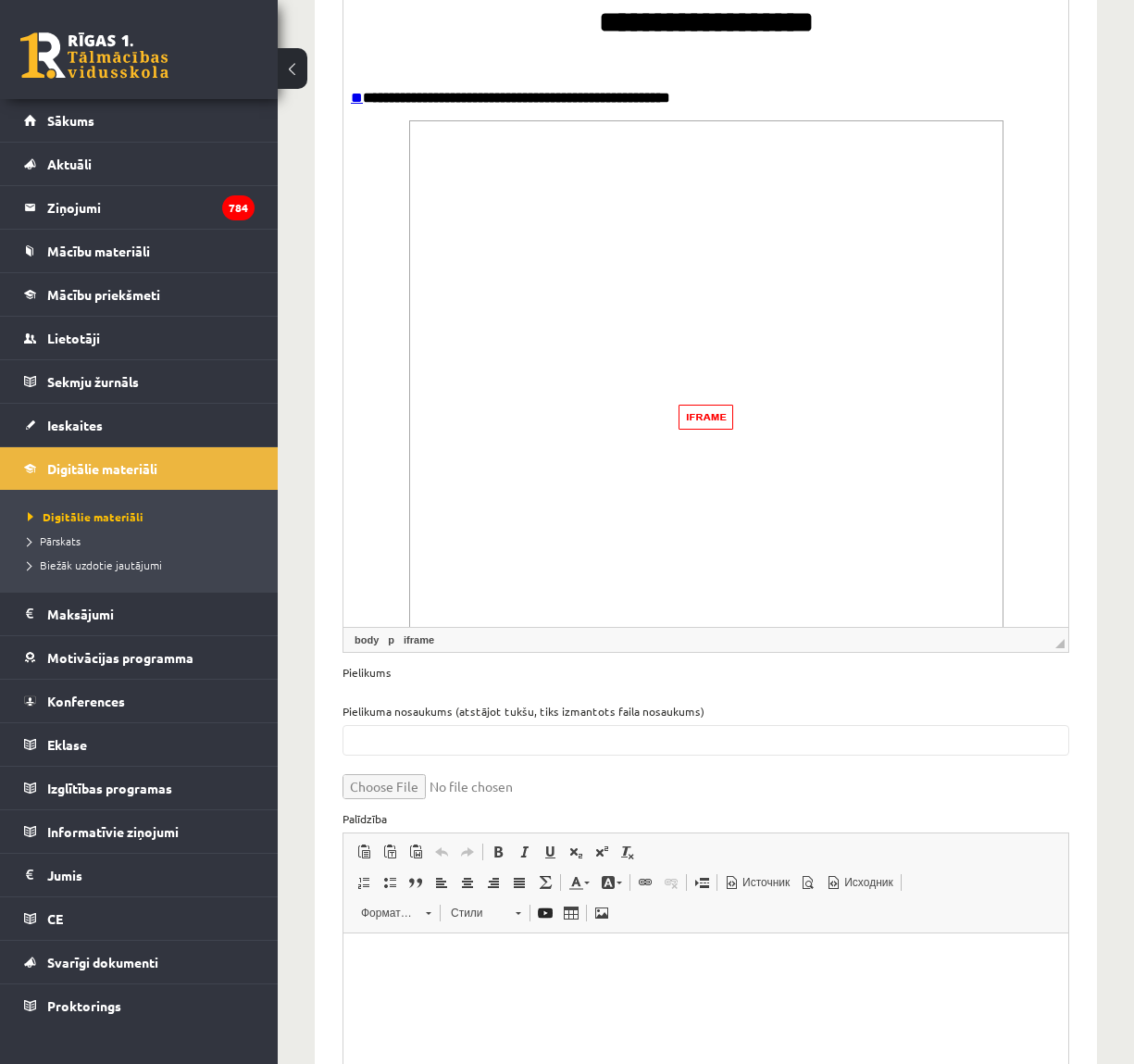 scroll, scrollTop: 25, scrollLeft: 0, axis: vertical 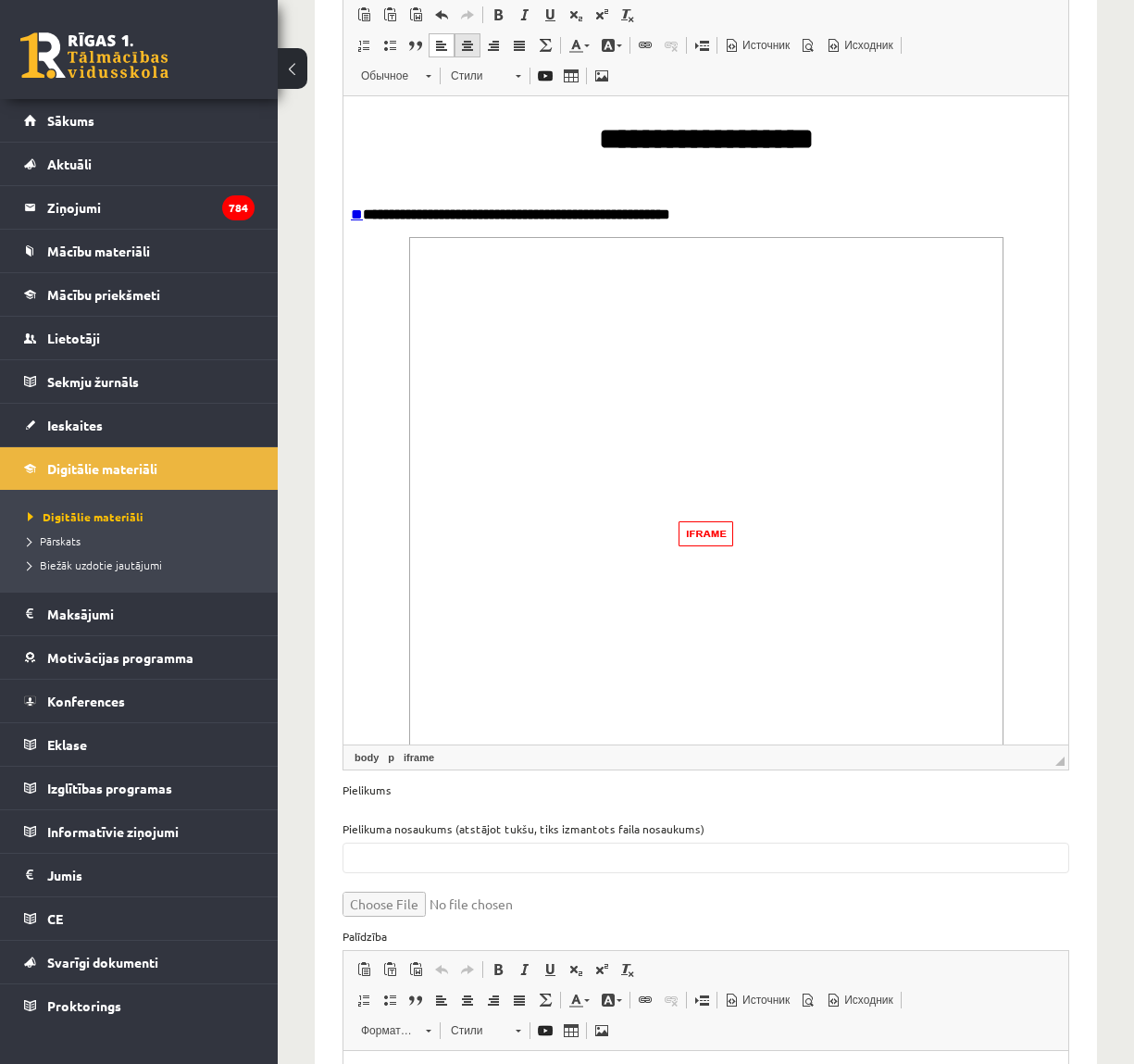 click at bounding box center (467, 45) 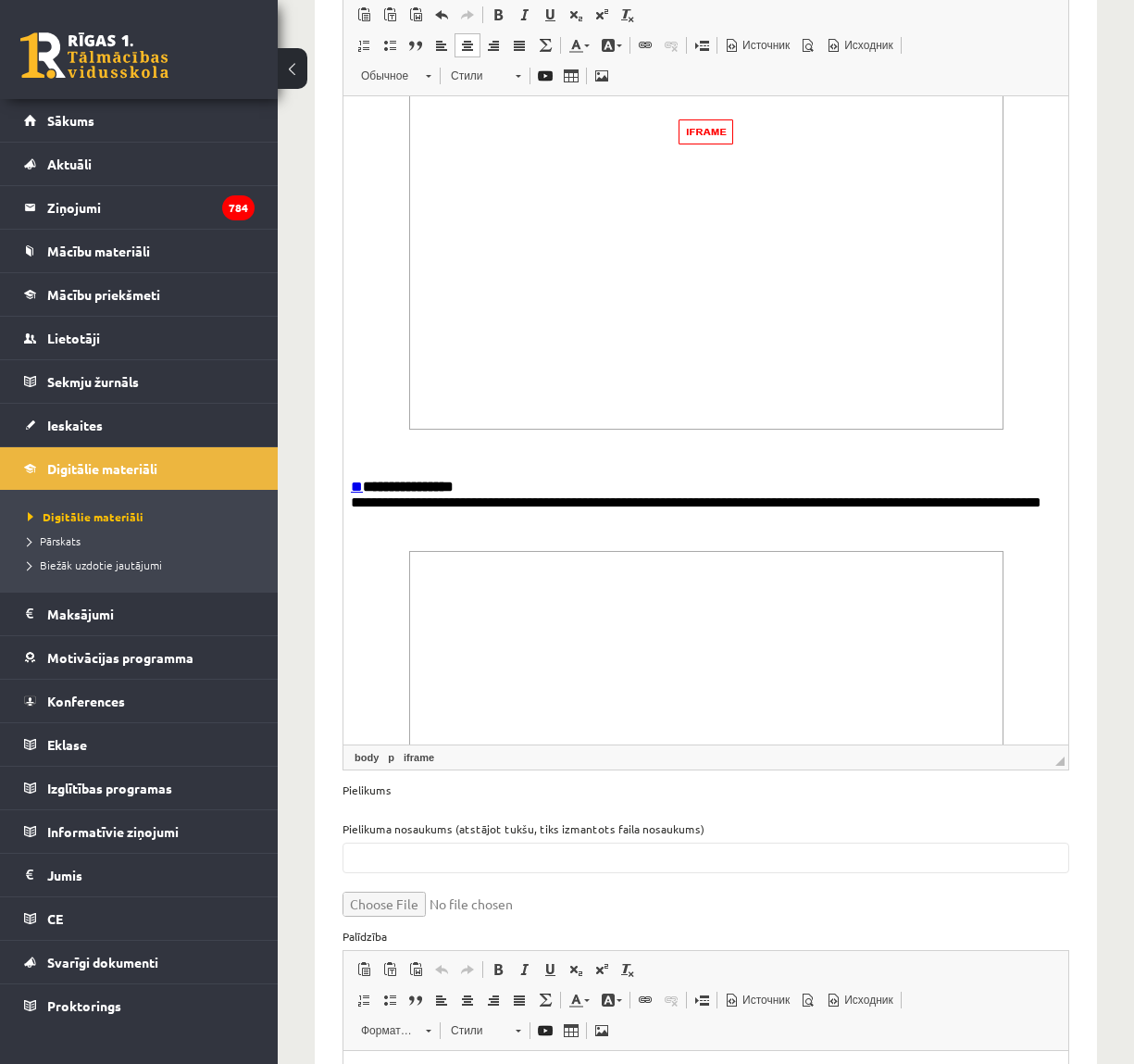 scroll, scrollTop: 519, scrollLeft: 0, axis: vertical 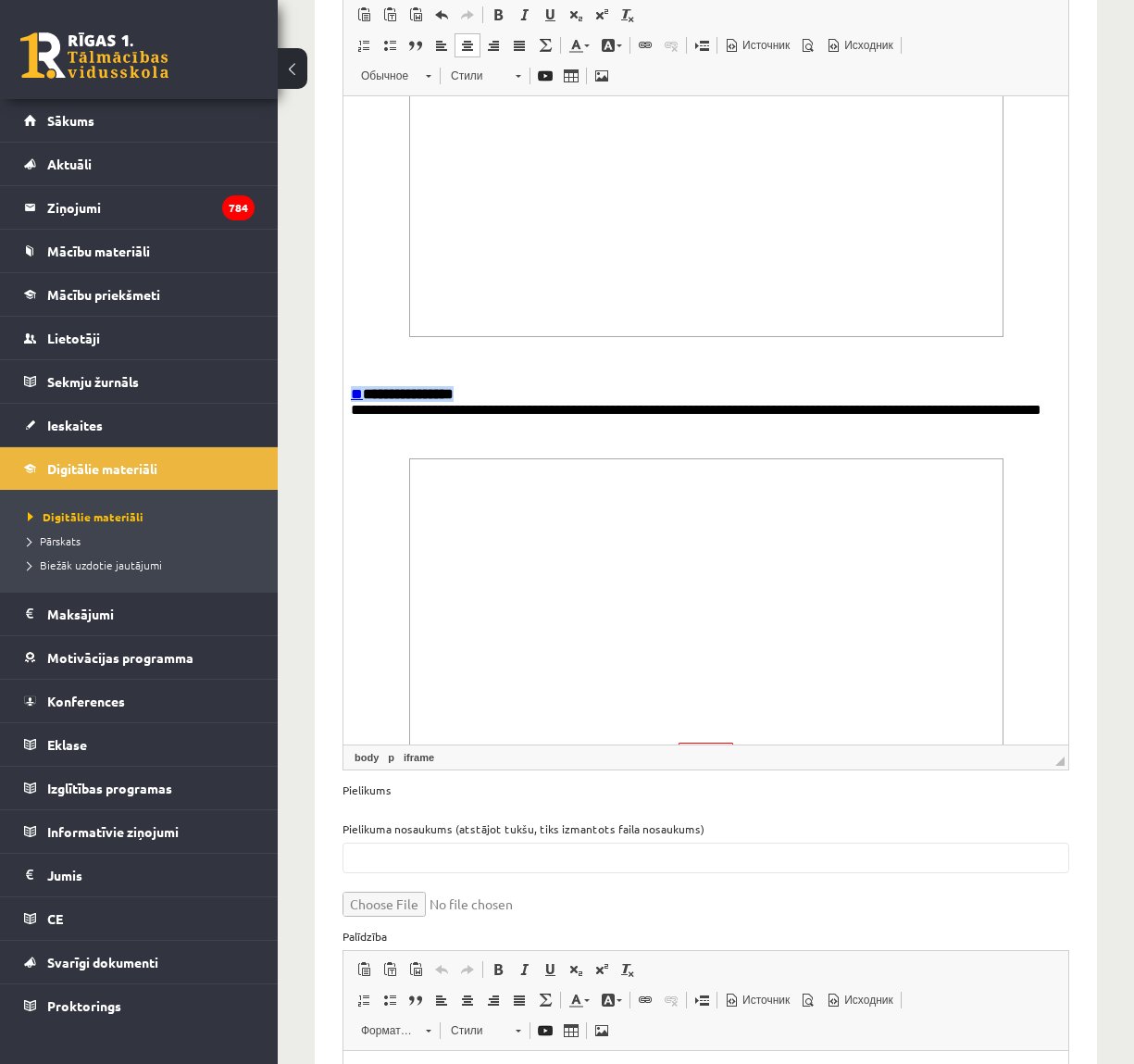 drag, startPoint x: 457, startPoint y: 407, endPoint x: 344, endPoint y: 407, distance: 113 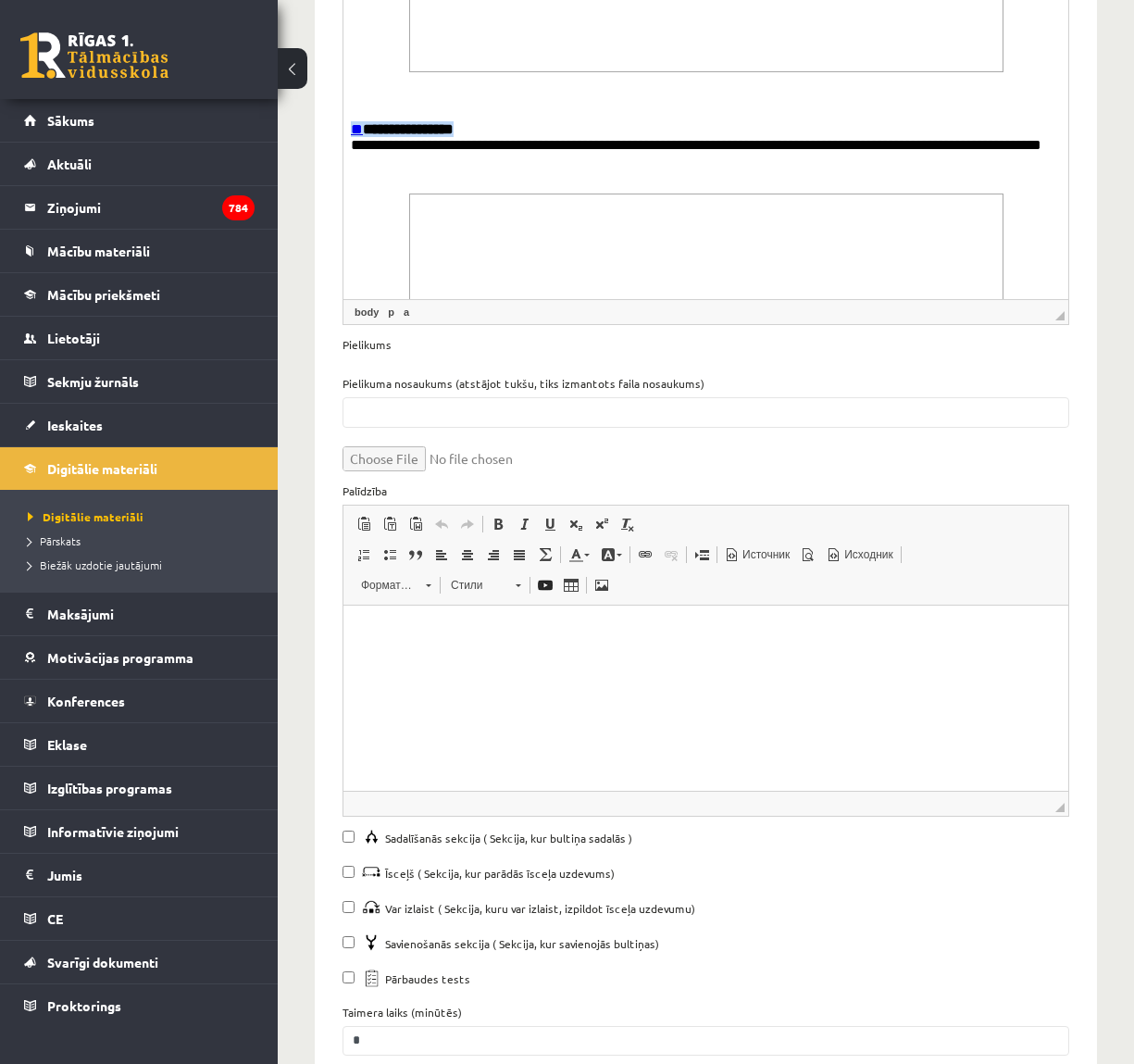 scroll, scrollTop: 345, scrollLeft: 0, axis: vertical 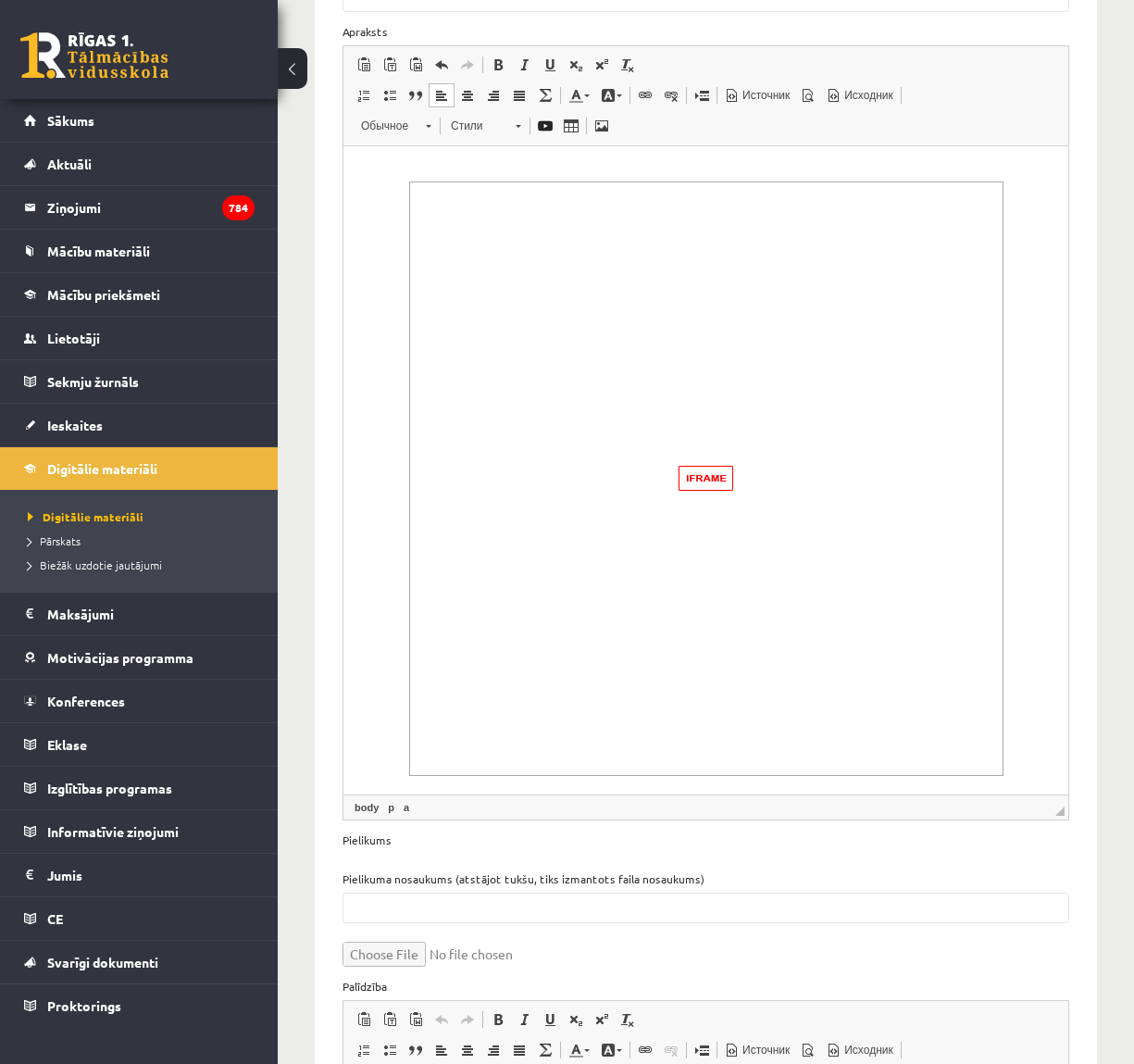 click at bounding box center (705, 480) 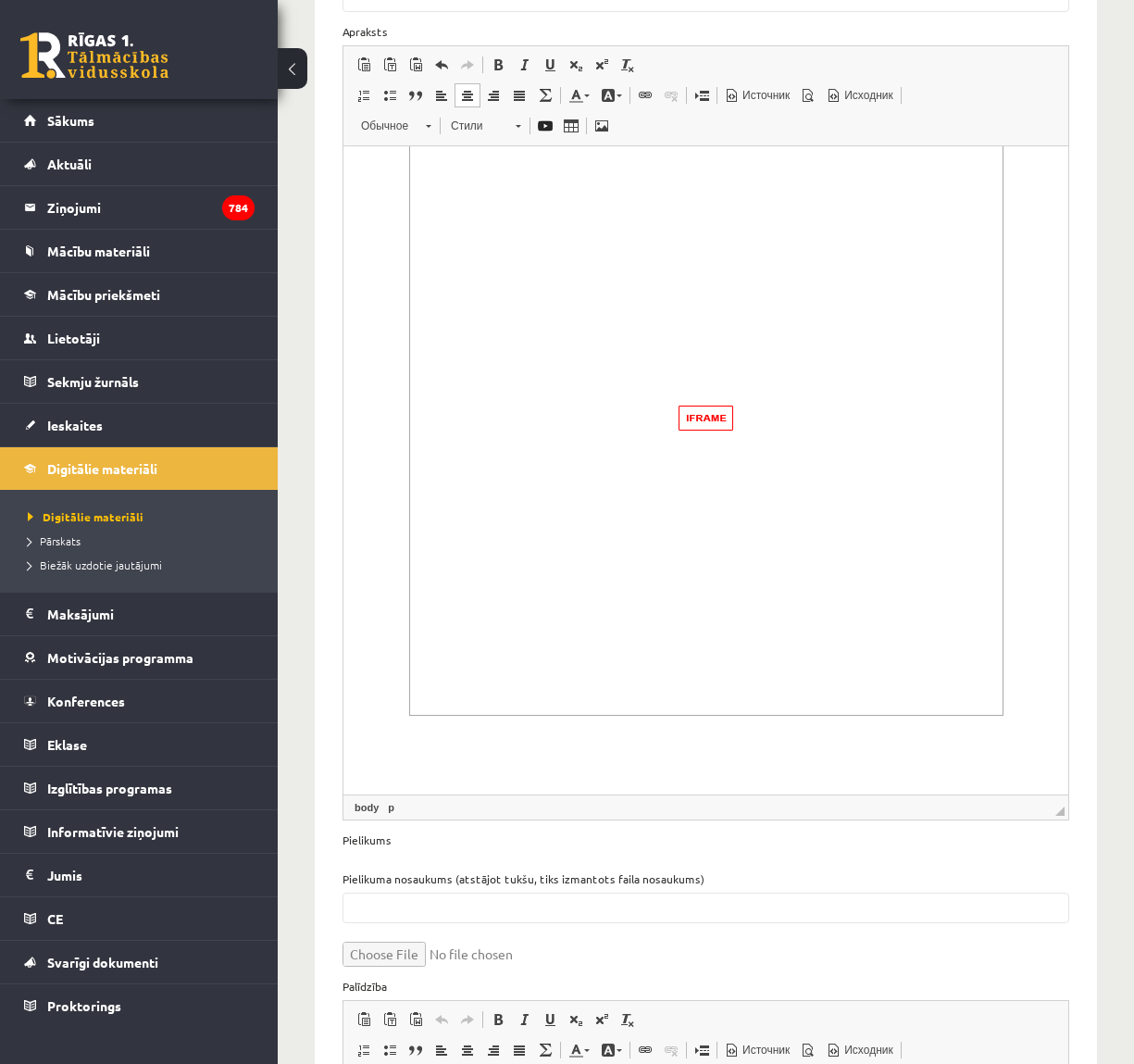 scroll, scrollTop: 912, scrollLeft: 0, axis: vertical 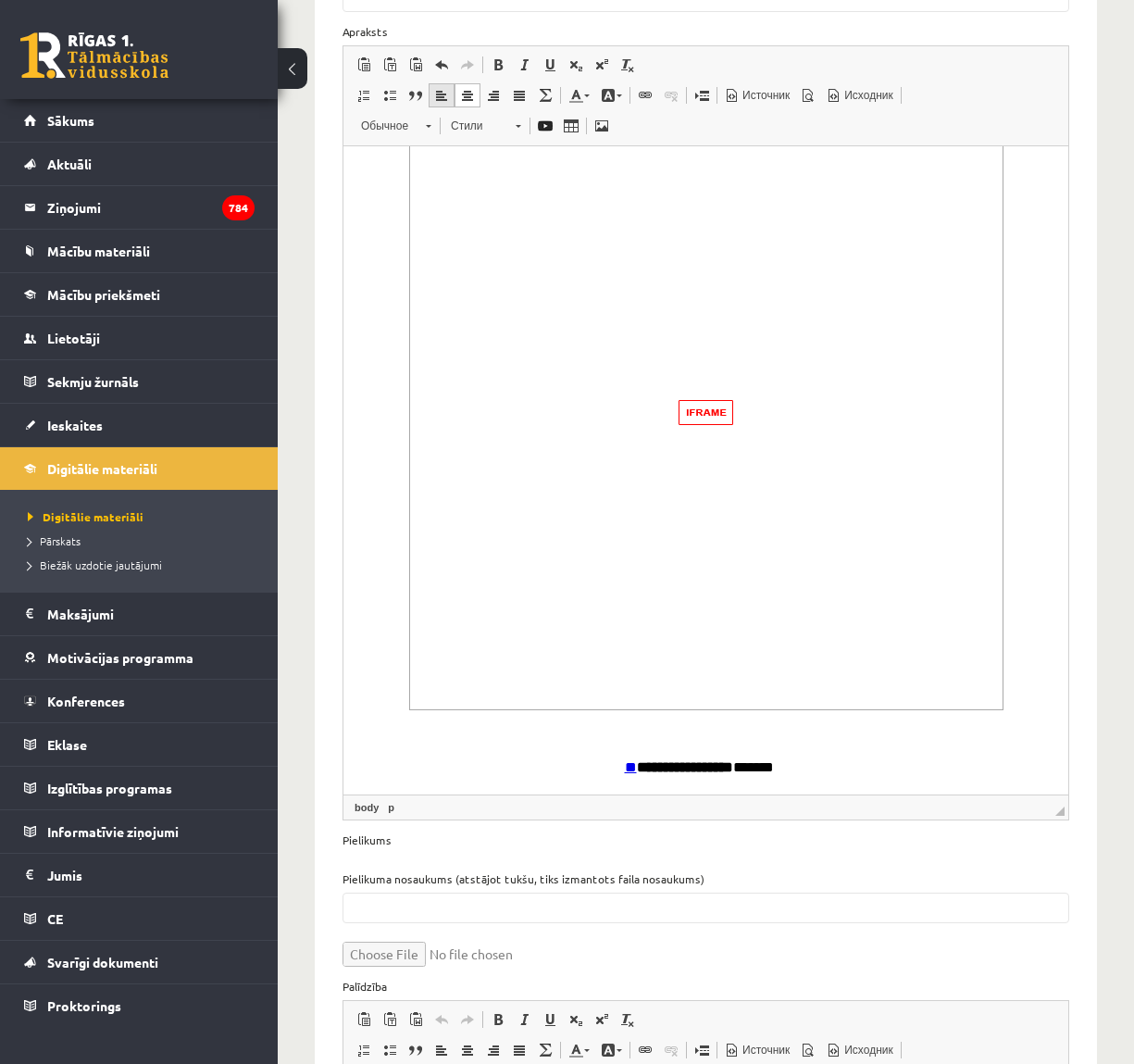 click at bounding box center (442, 95) 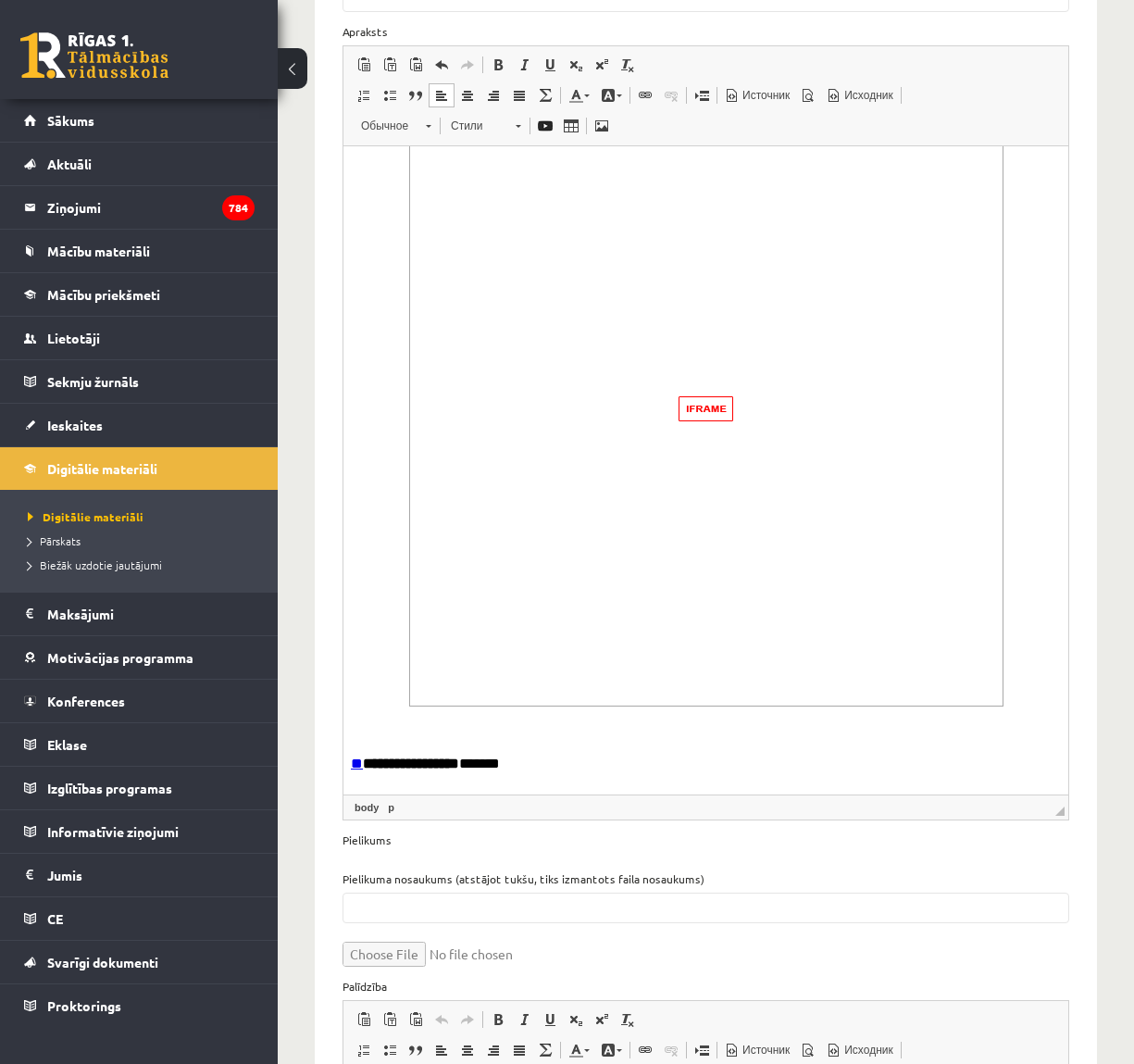 scroll, scrollTop: 945, scrollLeft: 0, axis: vertical 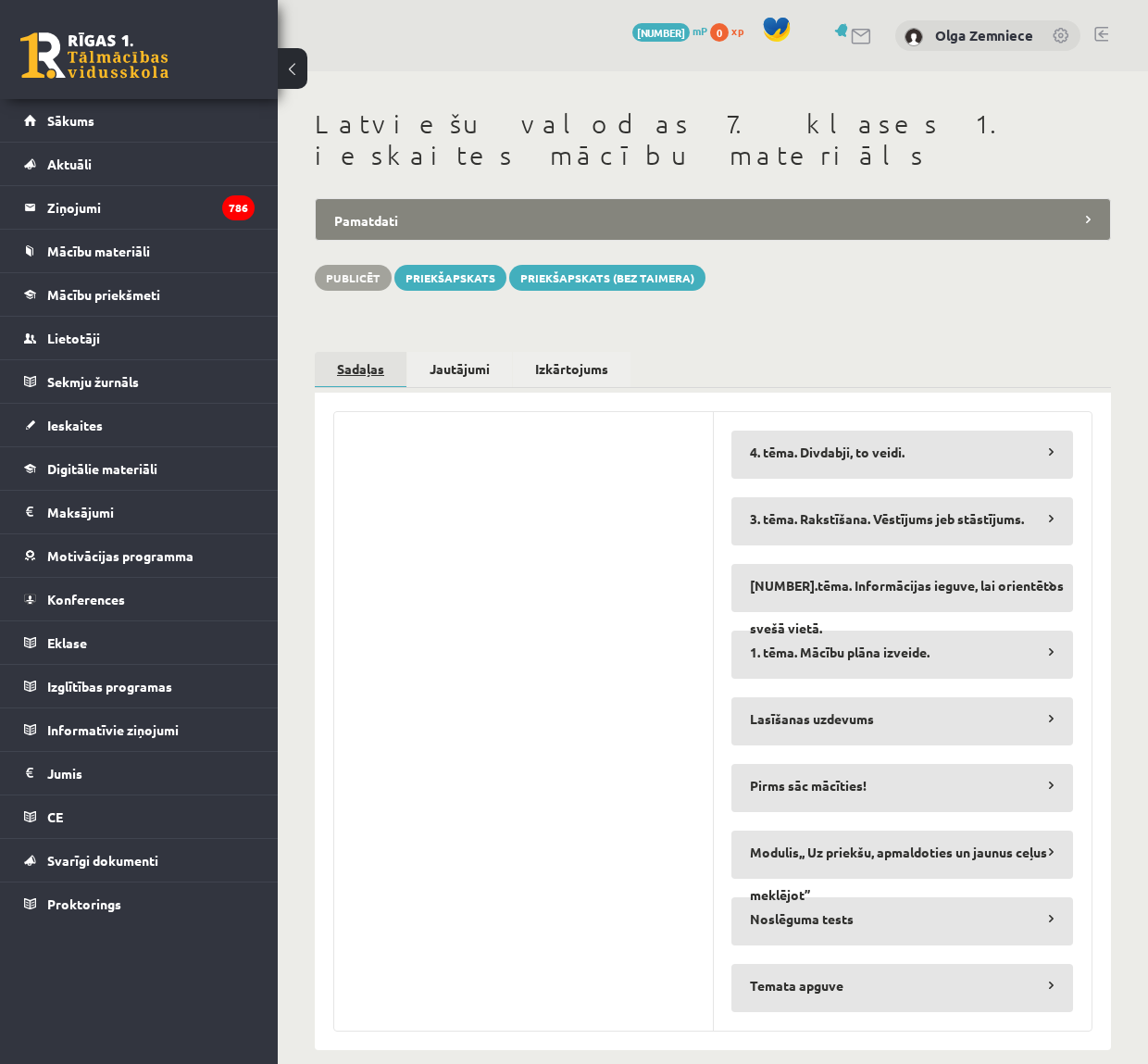 click on "Sadaļas" at bounding box center [360, 369] 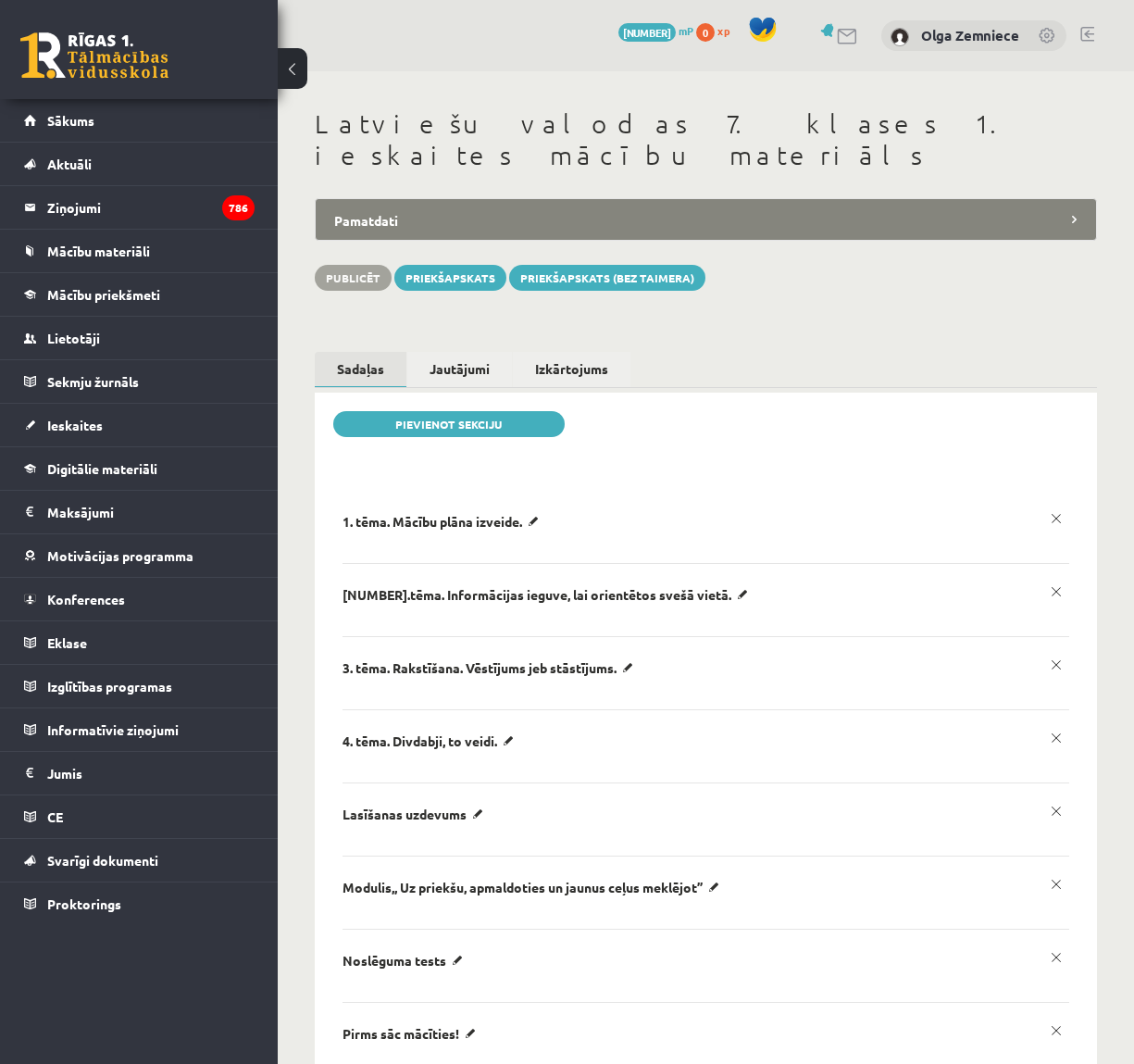 click on "**********" at bounding box center [705, 746] 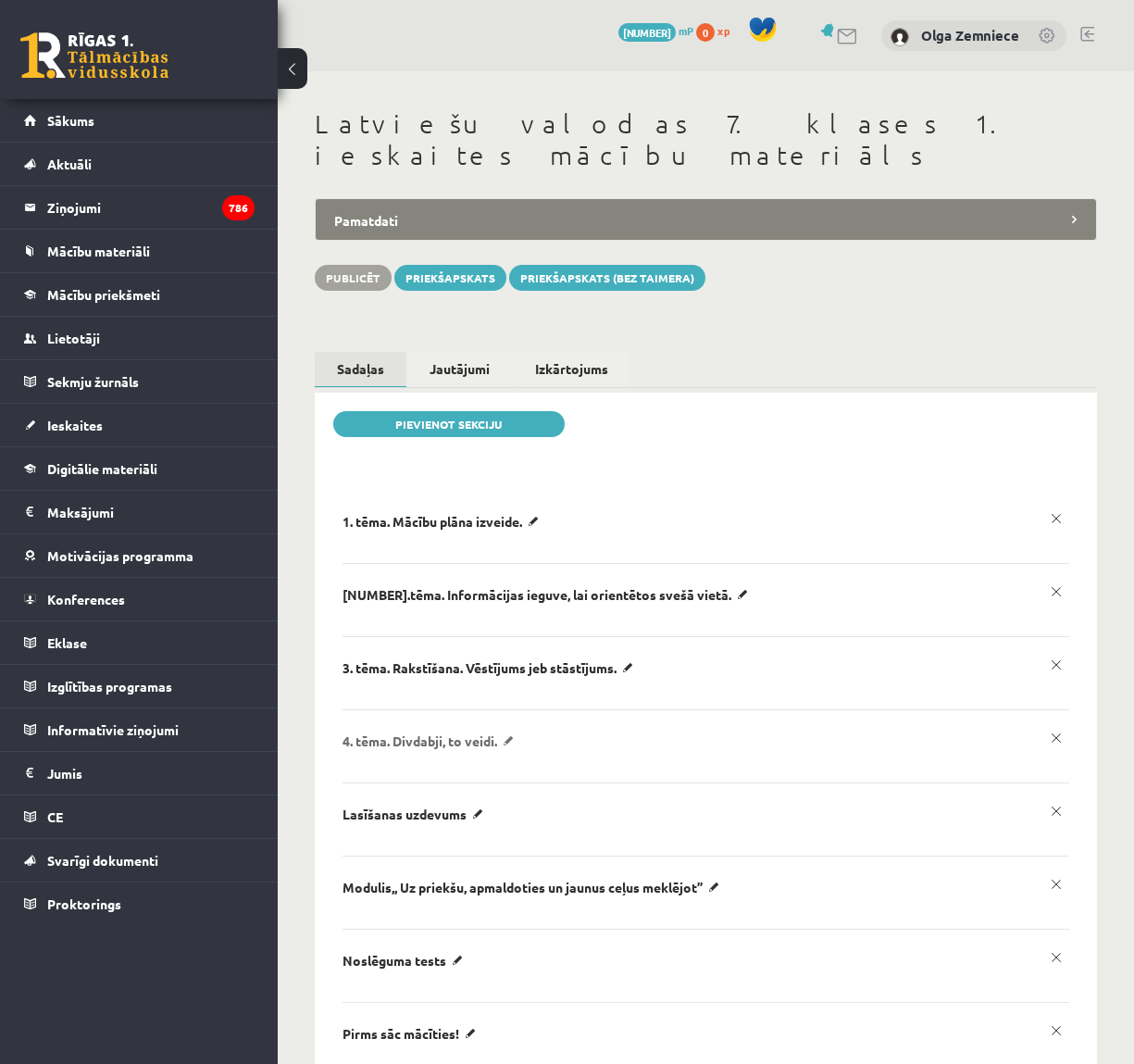 click on "4. tēma. Divdabji, to veidi." at bounding box center (443, 521) 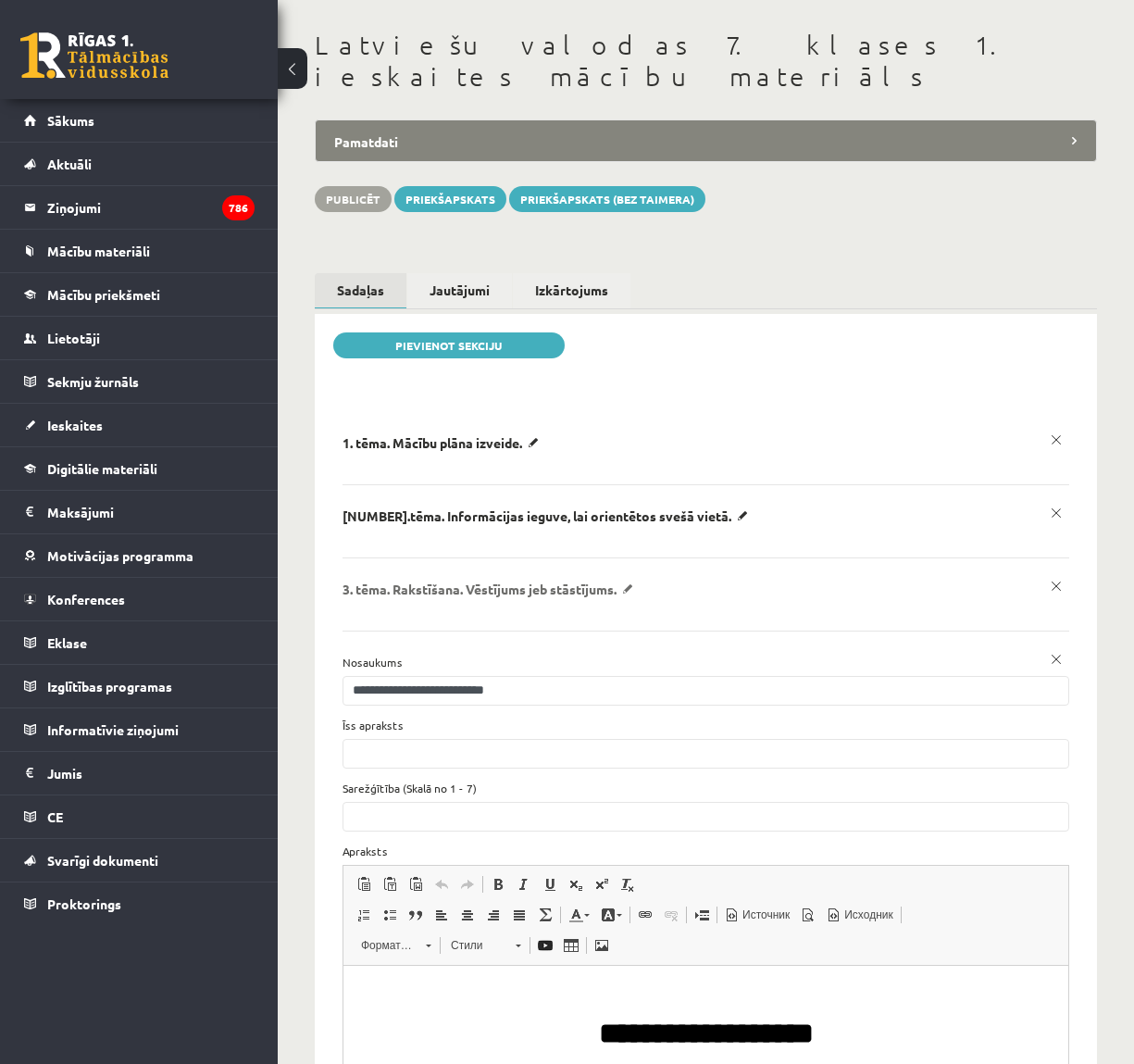 scroll, scrollTop: 0, scrollLeft: 0, axis: both 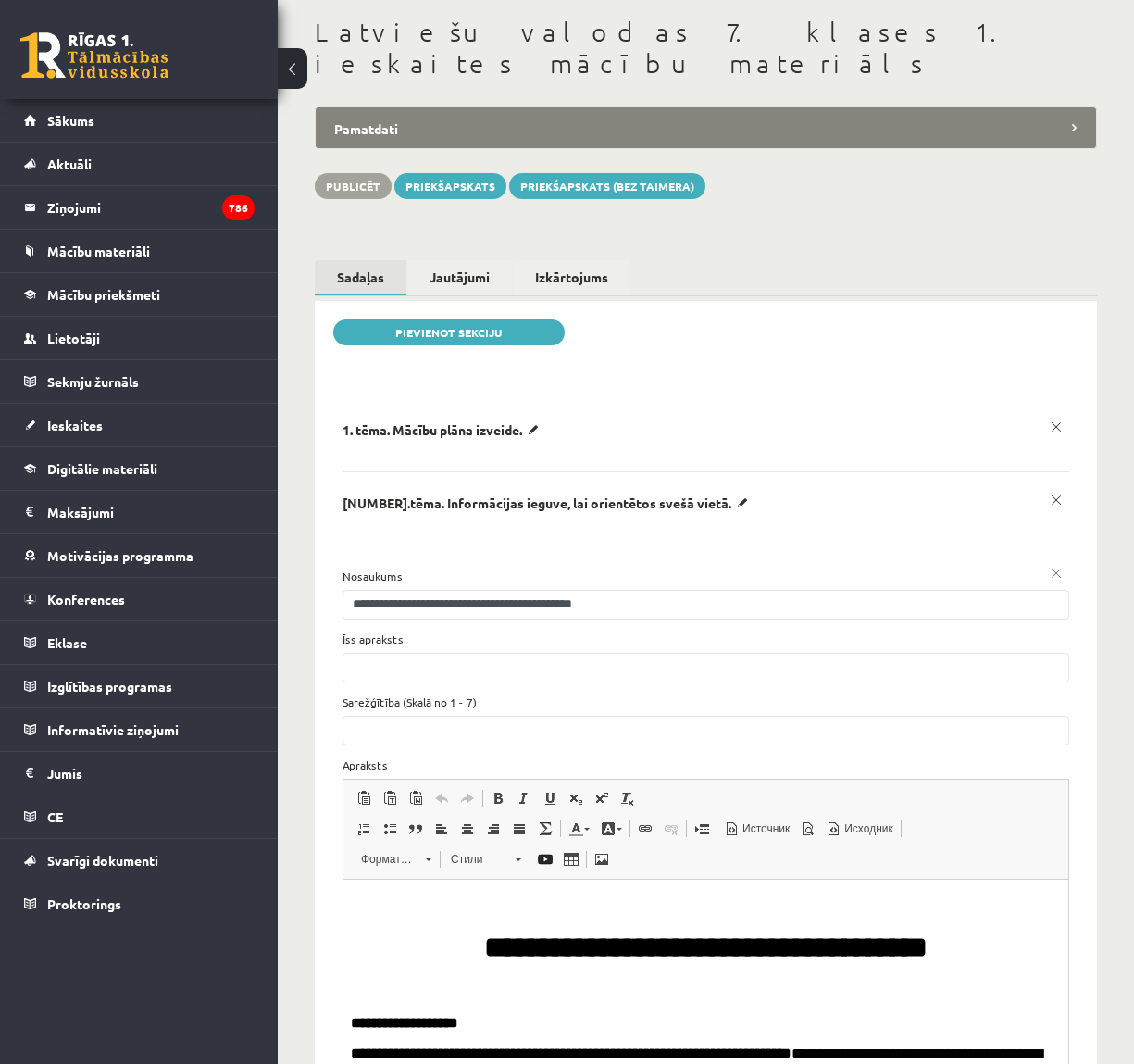 click on "x" at bounding box center [1056, 573] 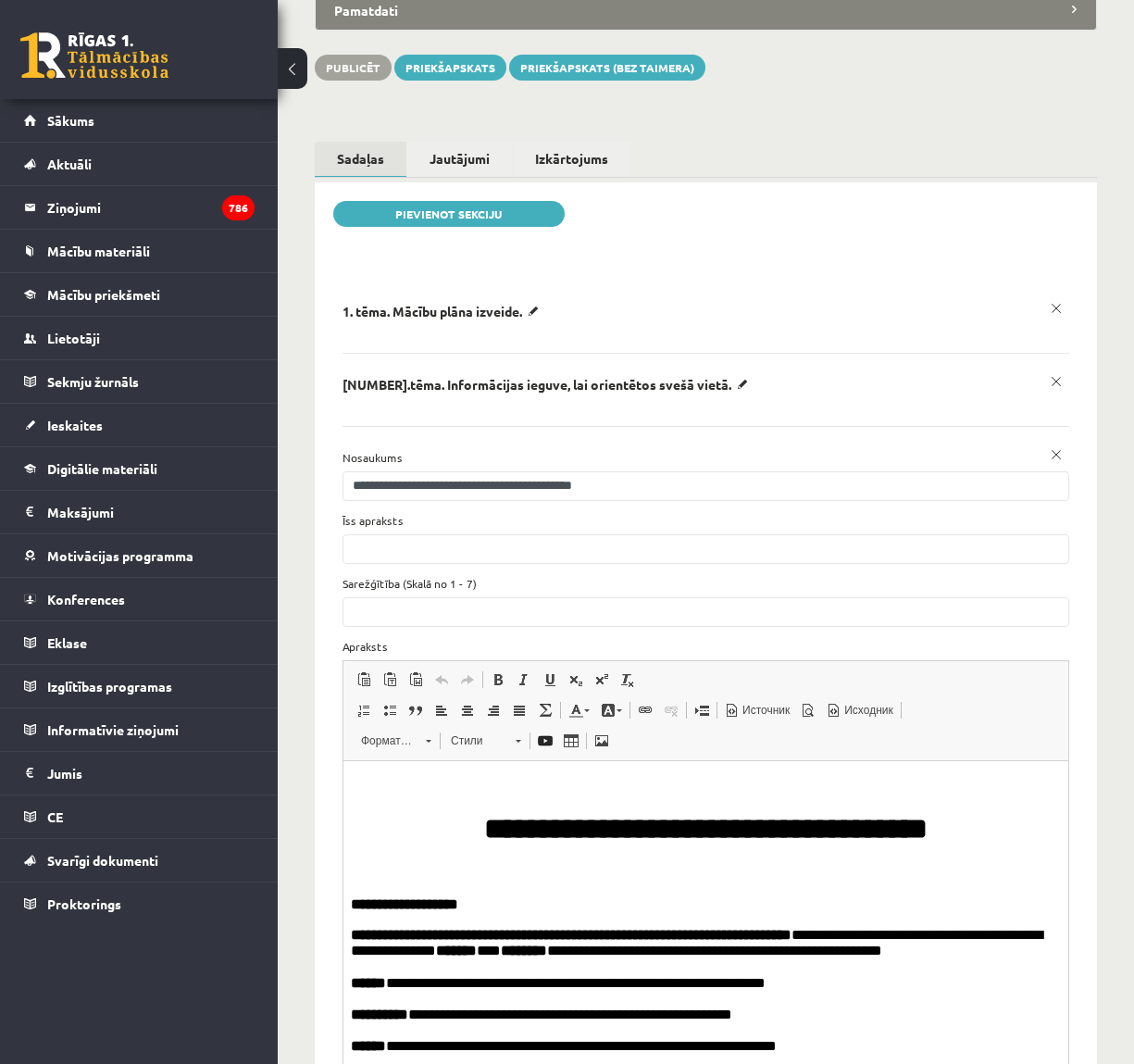 scroll, scrollTop: 212, scrollLeft: 0, axis: vertical 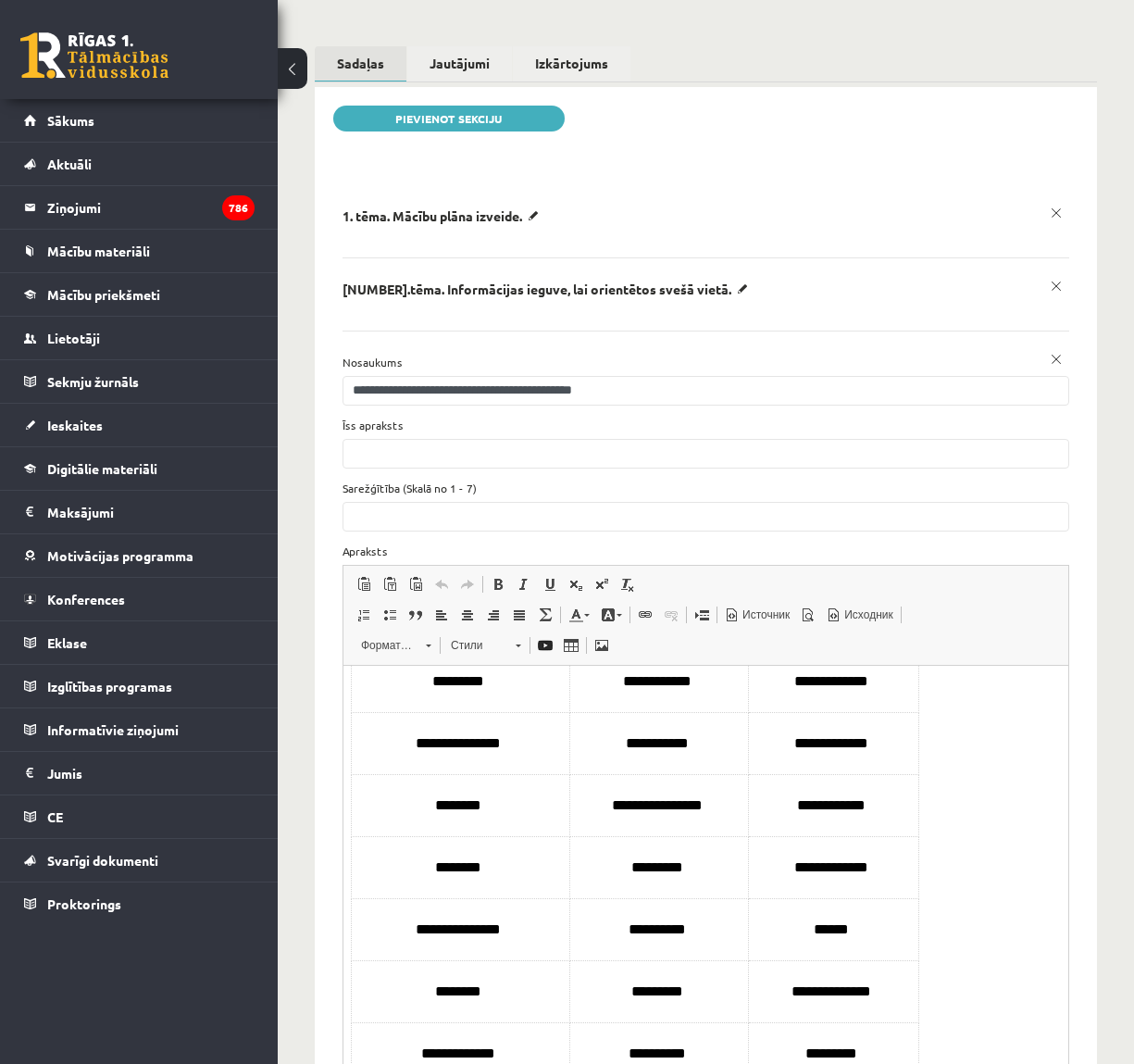 click on "**********" at bounding box center [705, 380] 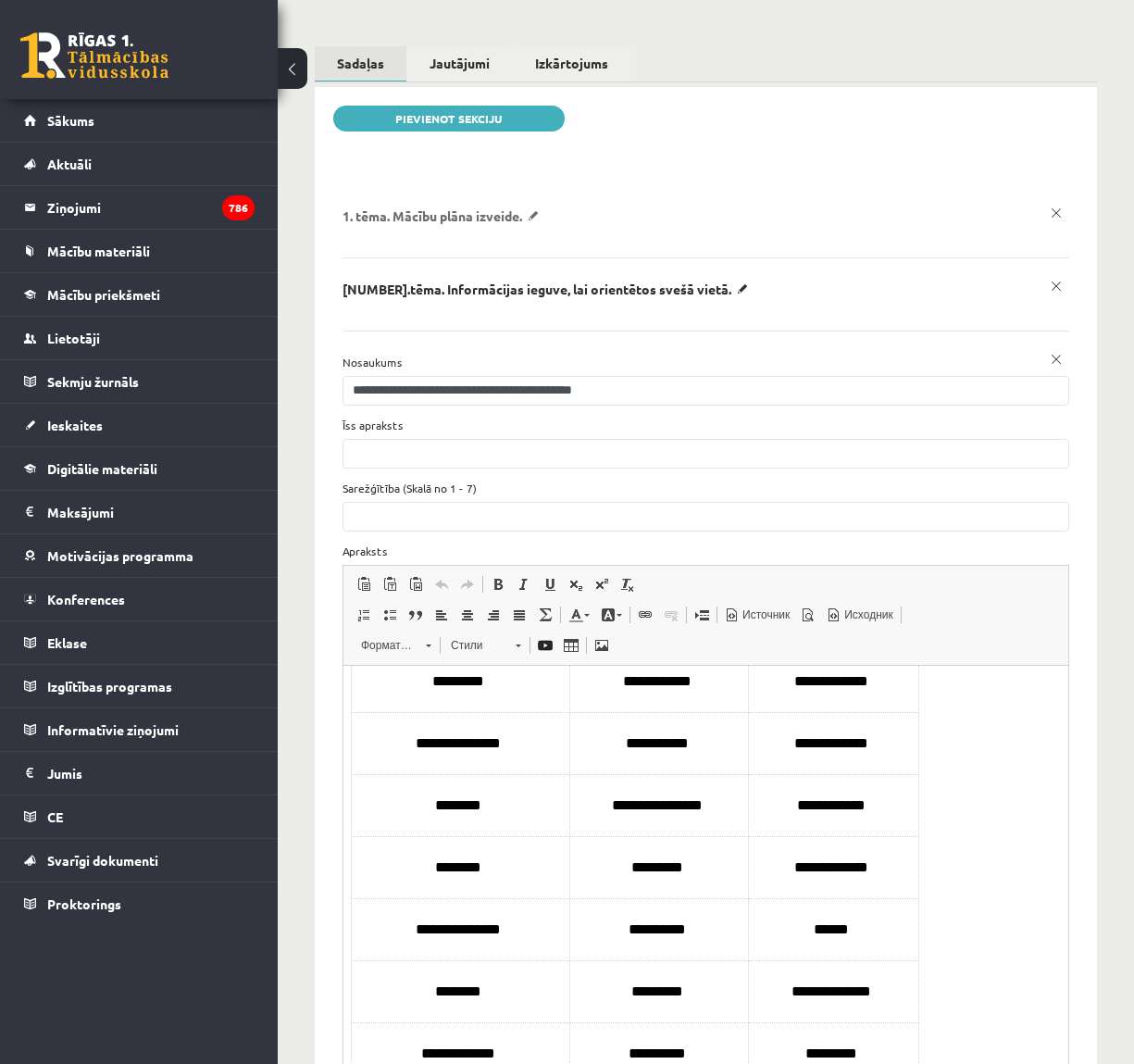 click on "1. tēma. Mācību plāna izveide." at bounding box center (443, 216) 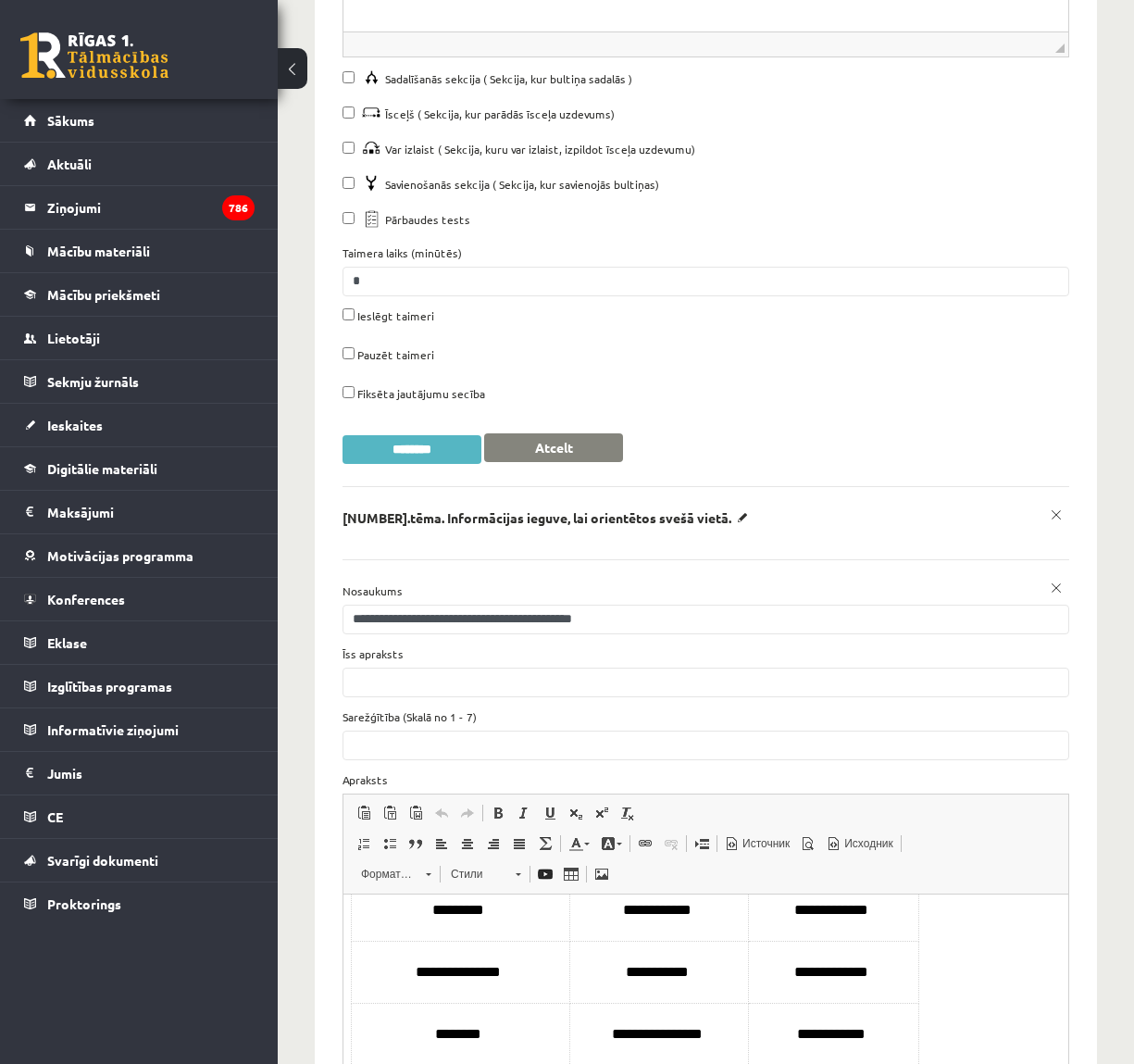 click on "********" at bounding box center [412, 449] 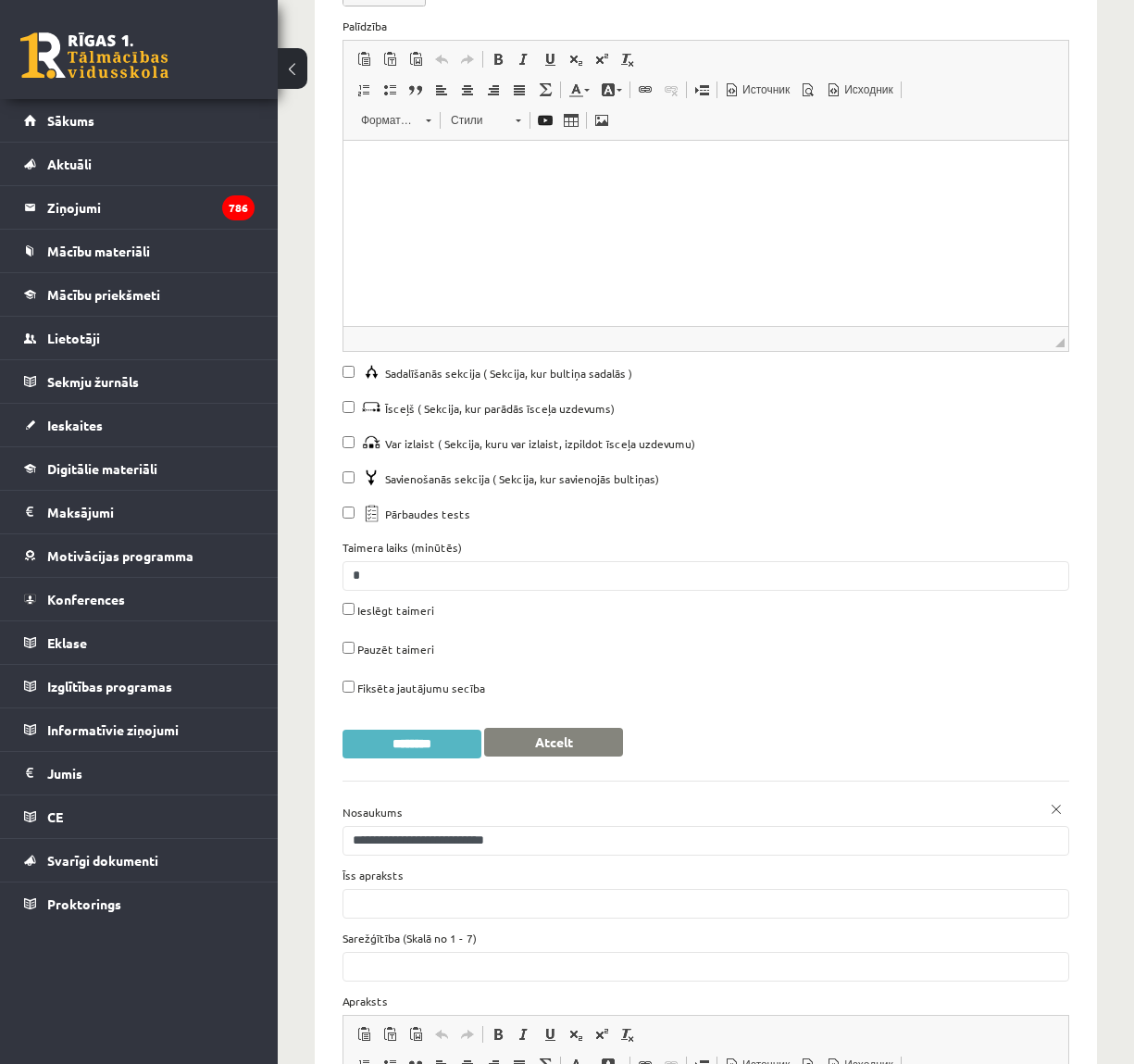click on "********" at bounding box center [412, 744] 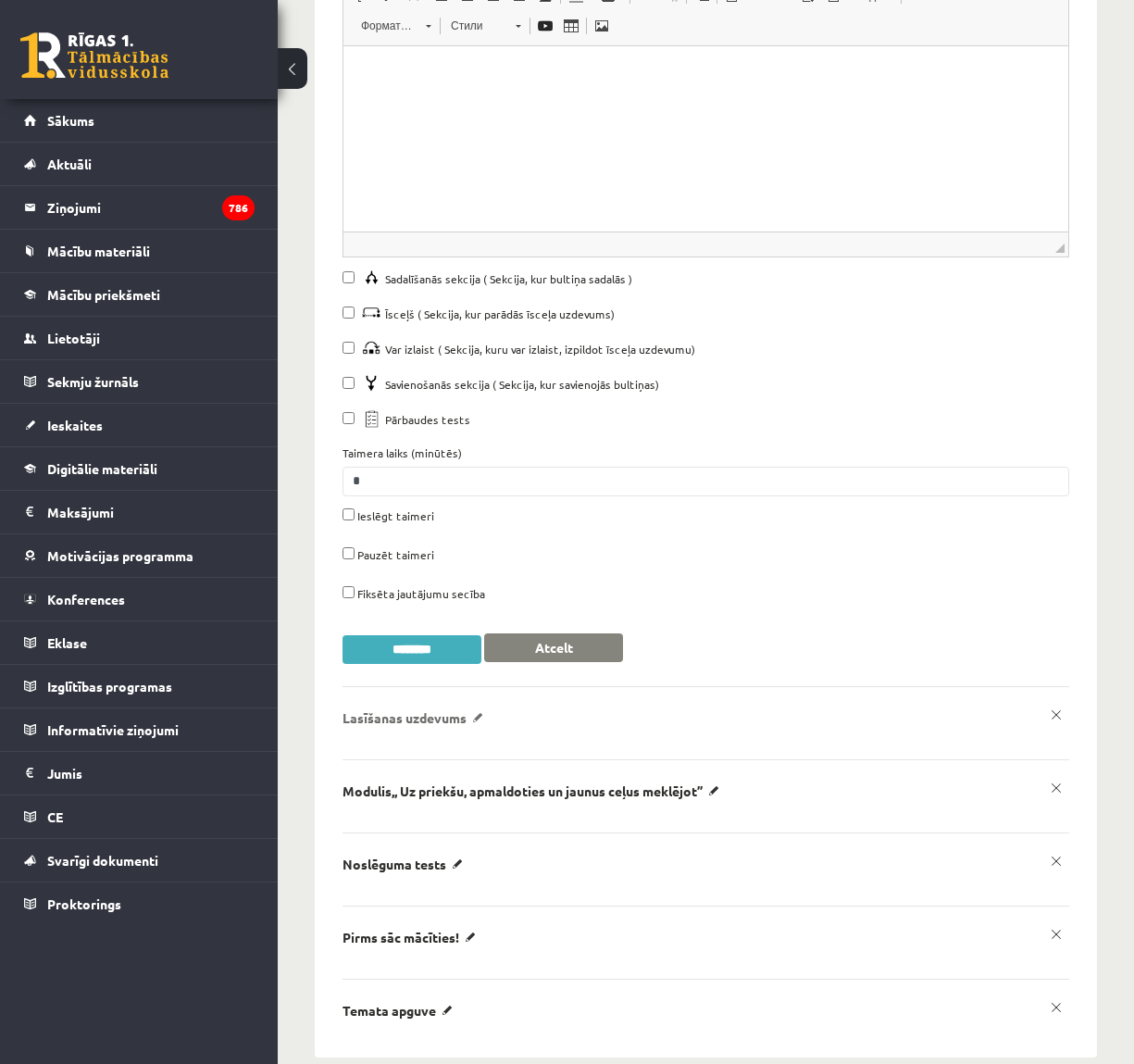 click on "Lasīšanas uzdevums" at bounding box center (443, -1432) 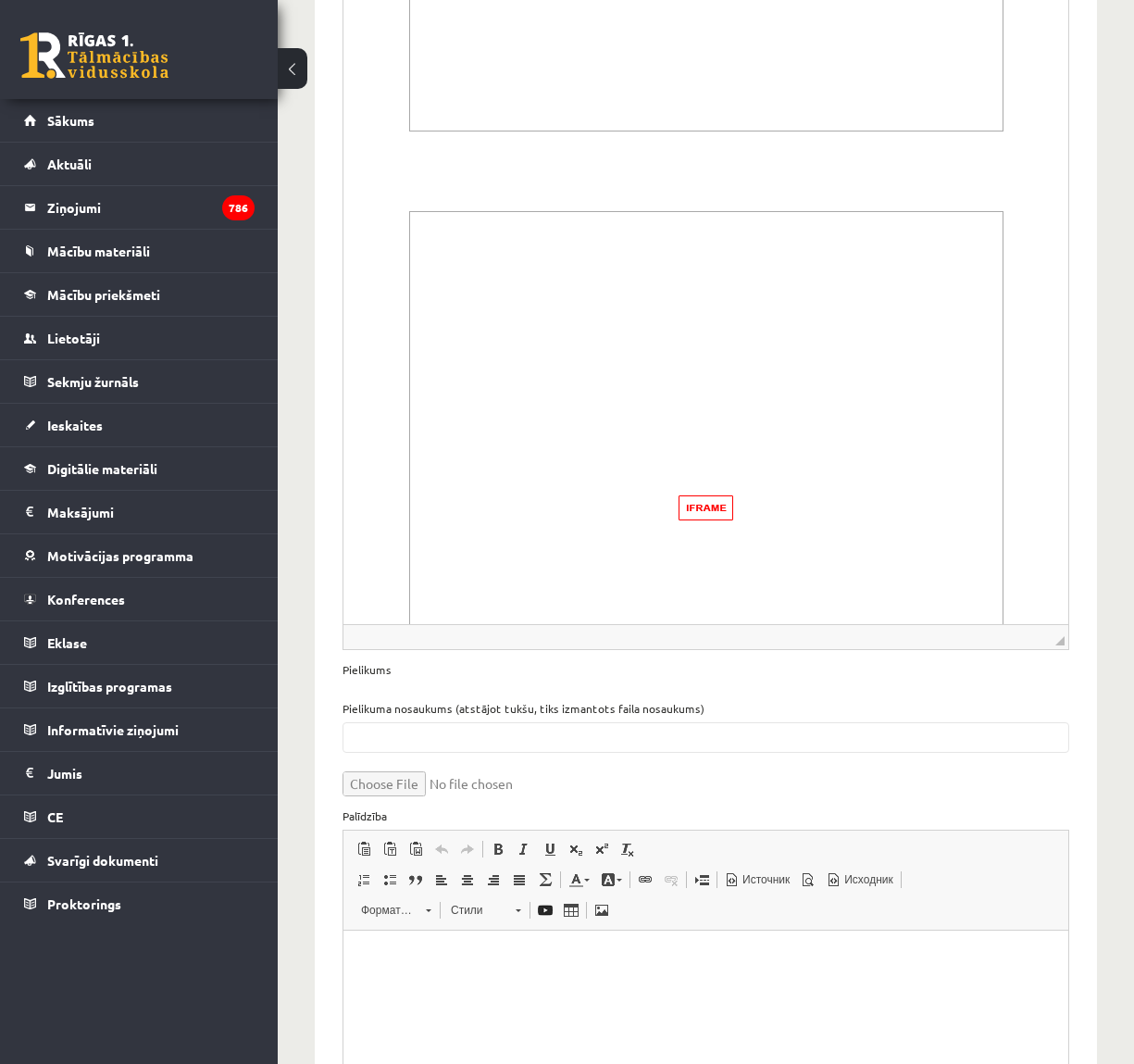 scroll, scrollTop: 372, scrollLeft: 0, axis: vertical 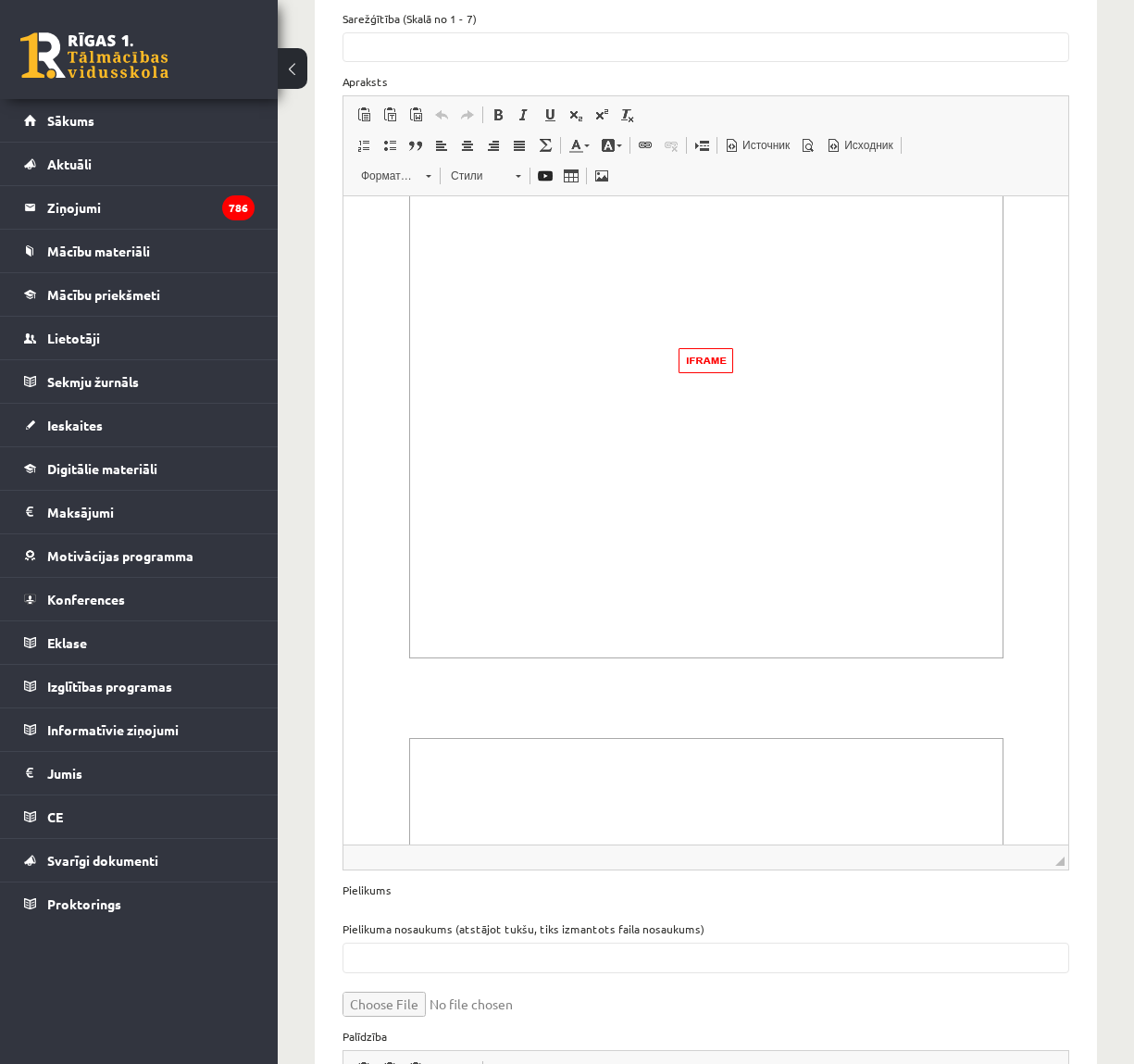 click at bounding box center (706, 360) 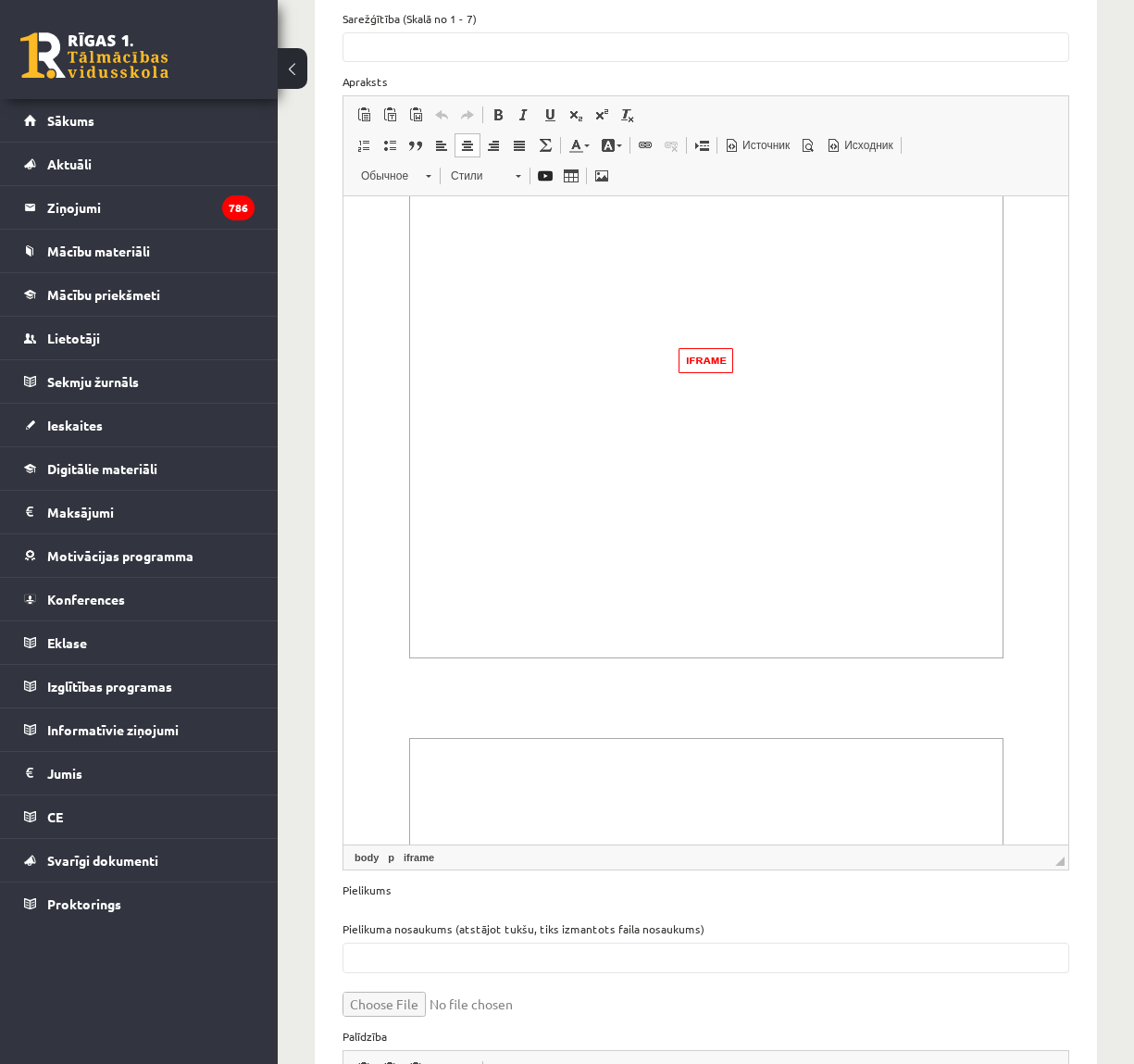 click at bounding box center (706, 360) 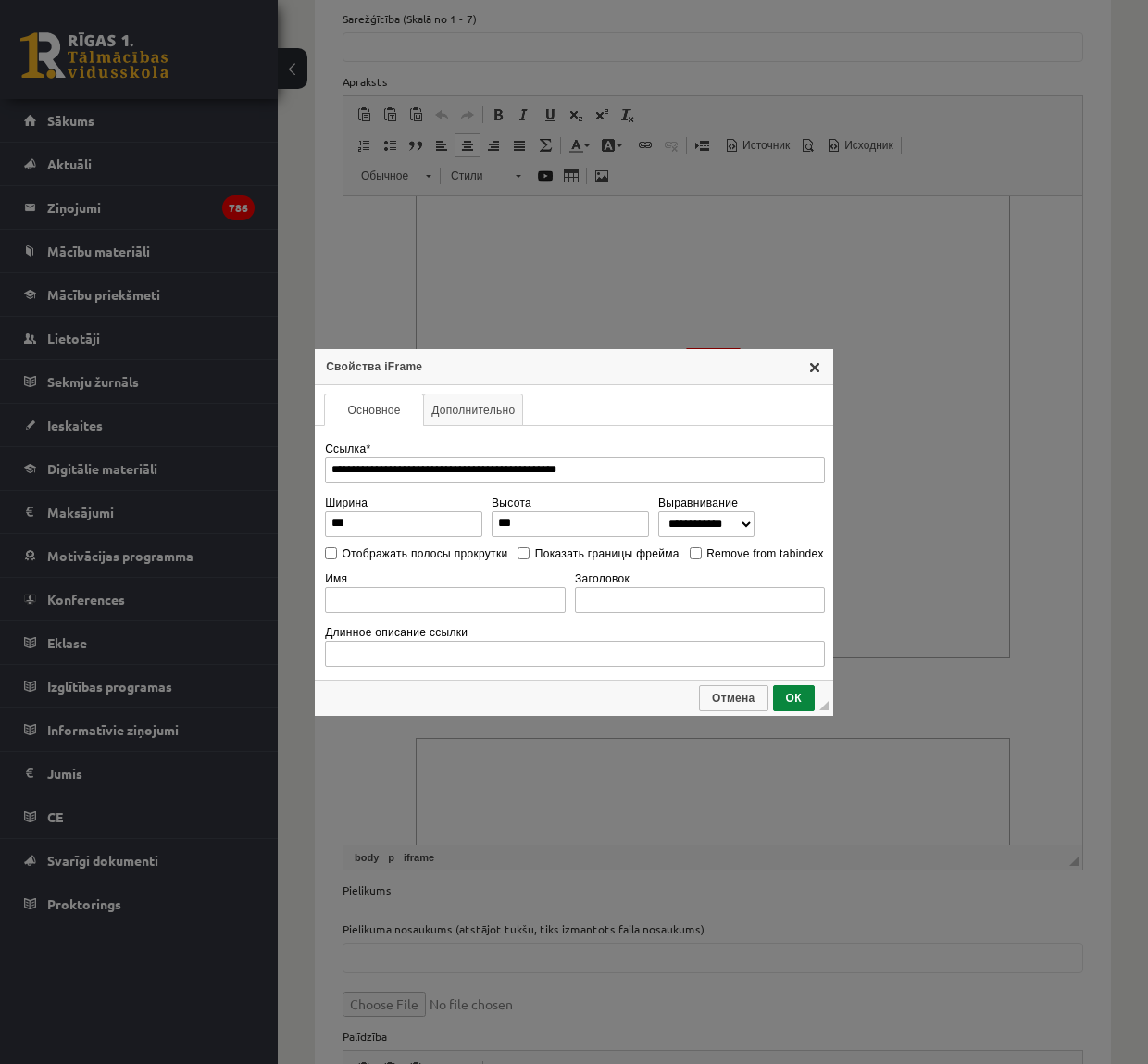 click on "X" at bounding box center (815, 367) 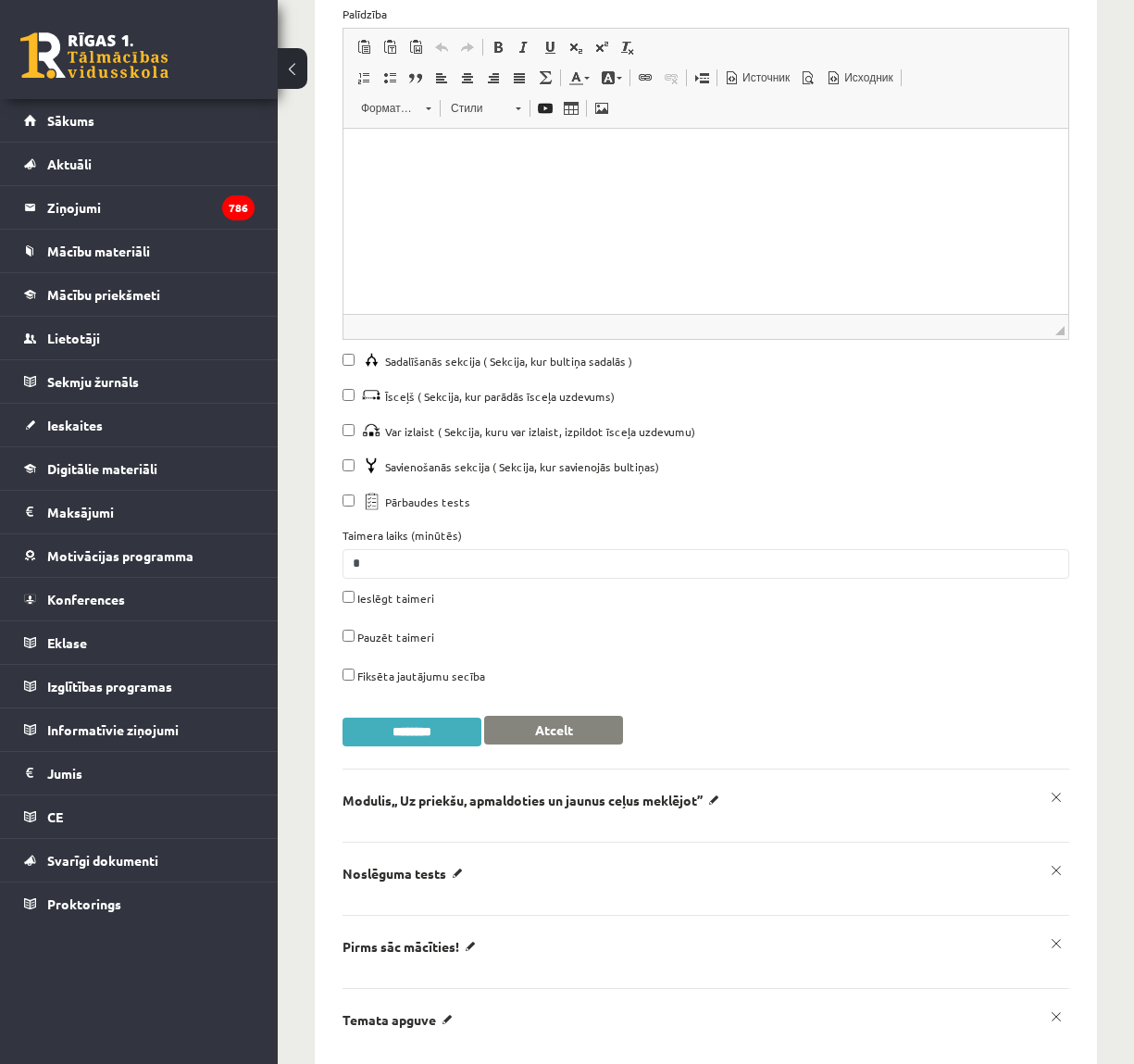 scroll, scrollTop: 3810, scrollLeft: 0, axis: vertical 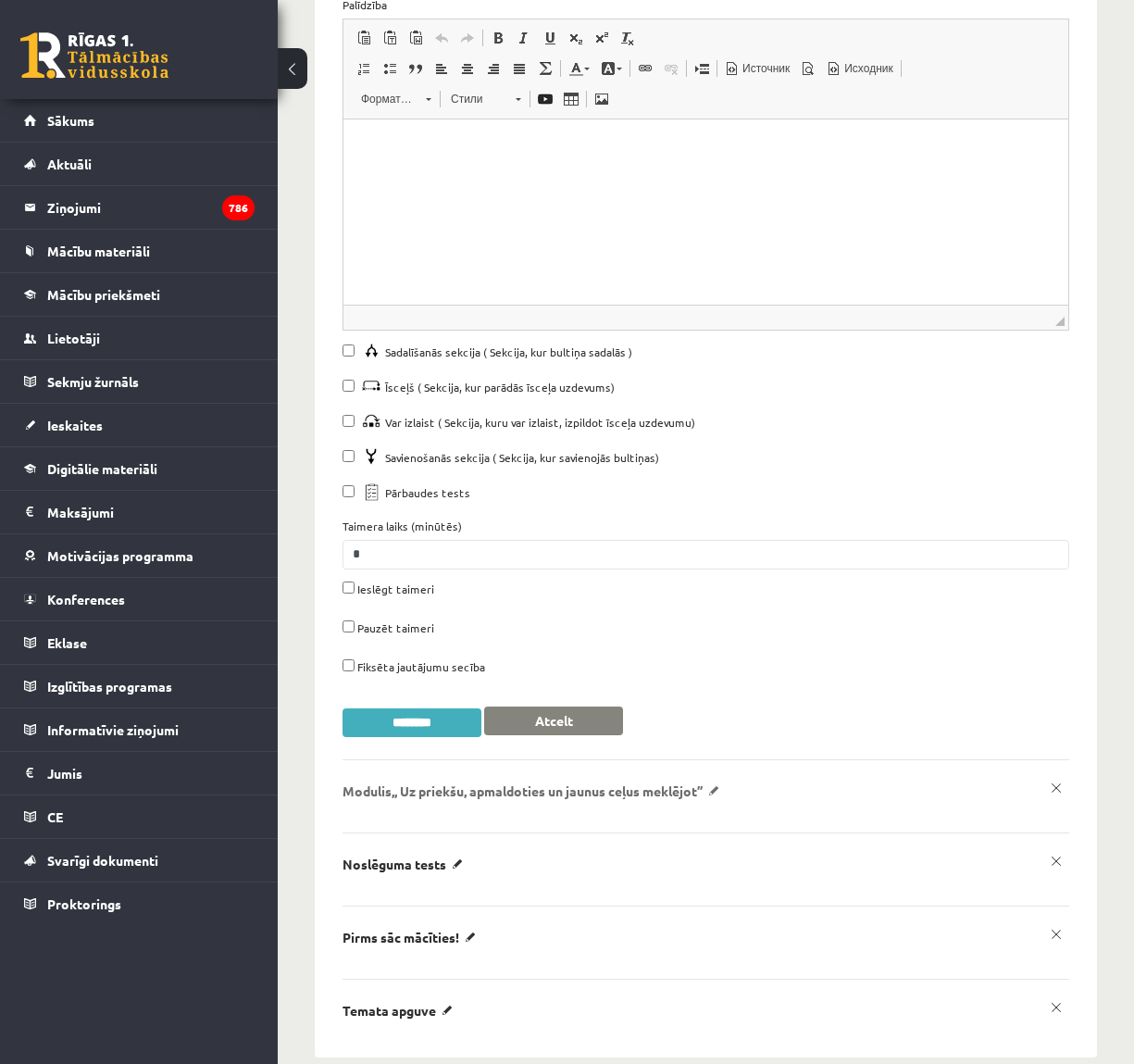 click on "Modulis,, Uz priekšu, apmaldoties un jaunus ceļus meklējot’’" at bounding box center [443, -3288] 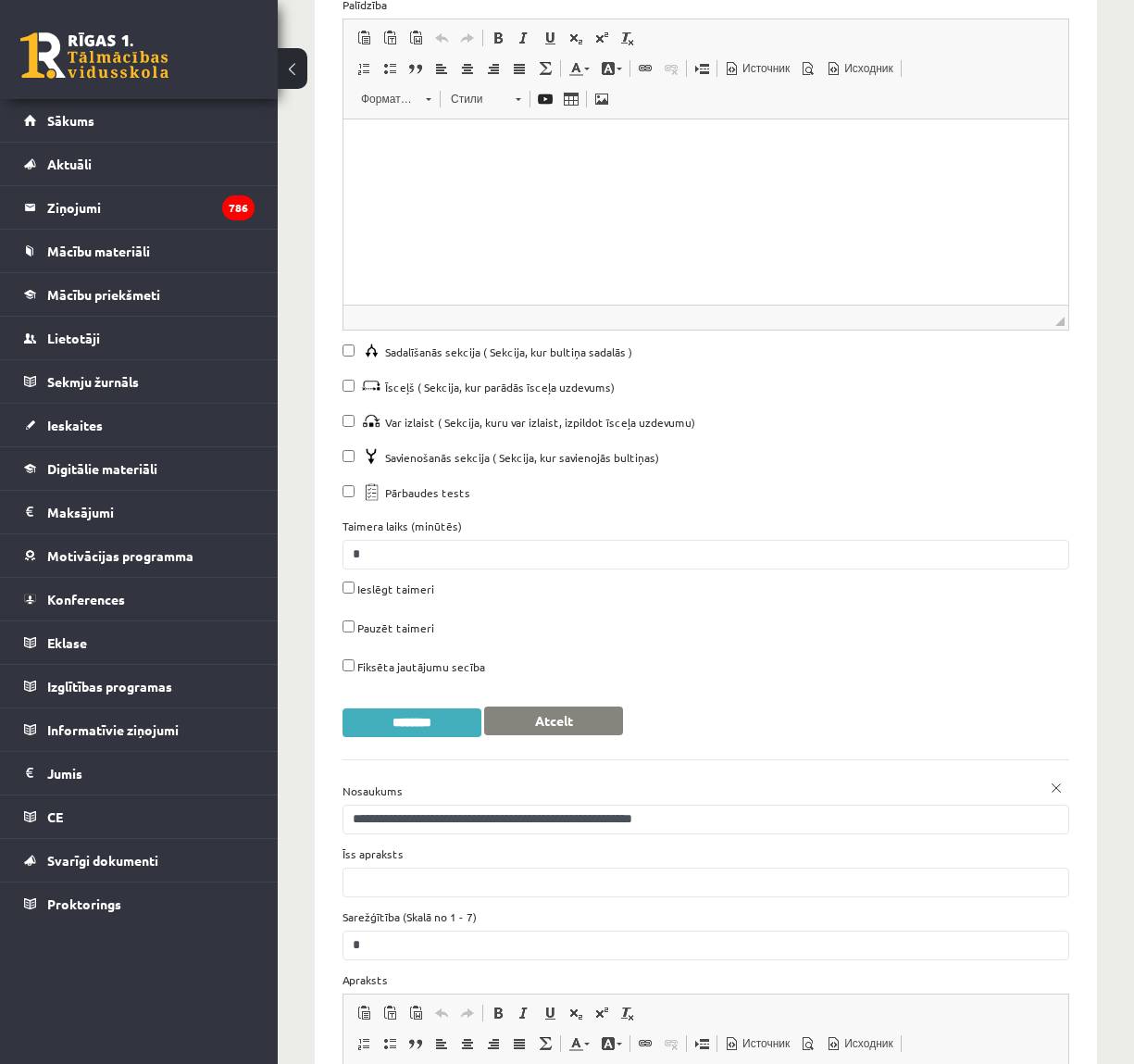 click on "********" at bounding box center (412, 722) 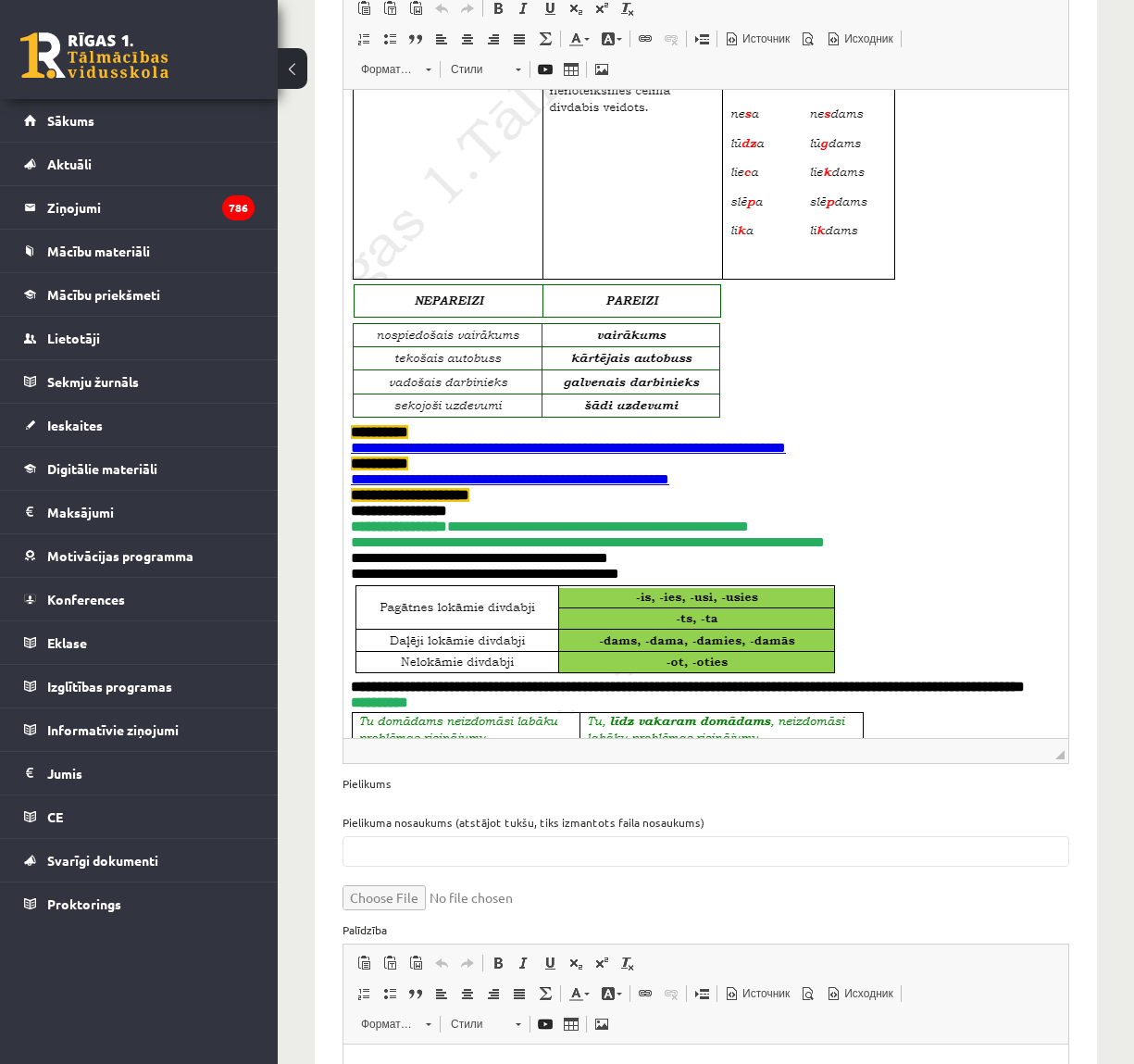 scroll, scrollTop: 6883, scrollLeft: 0, axis: vertical 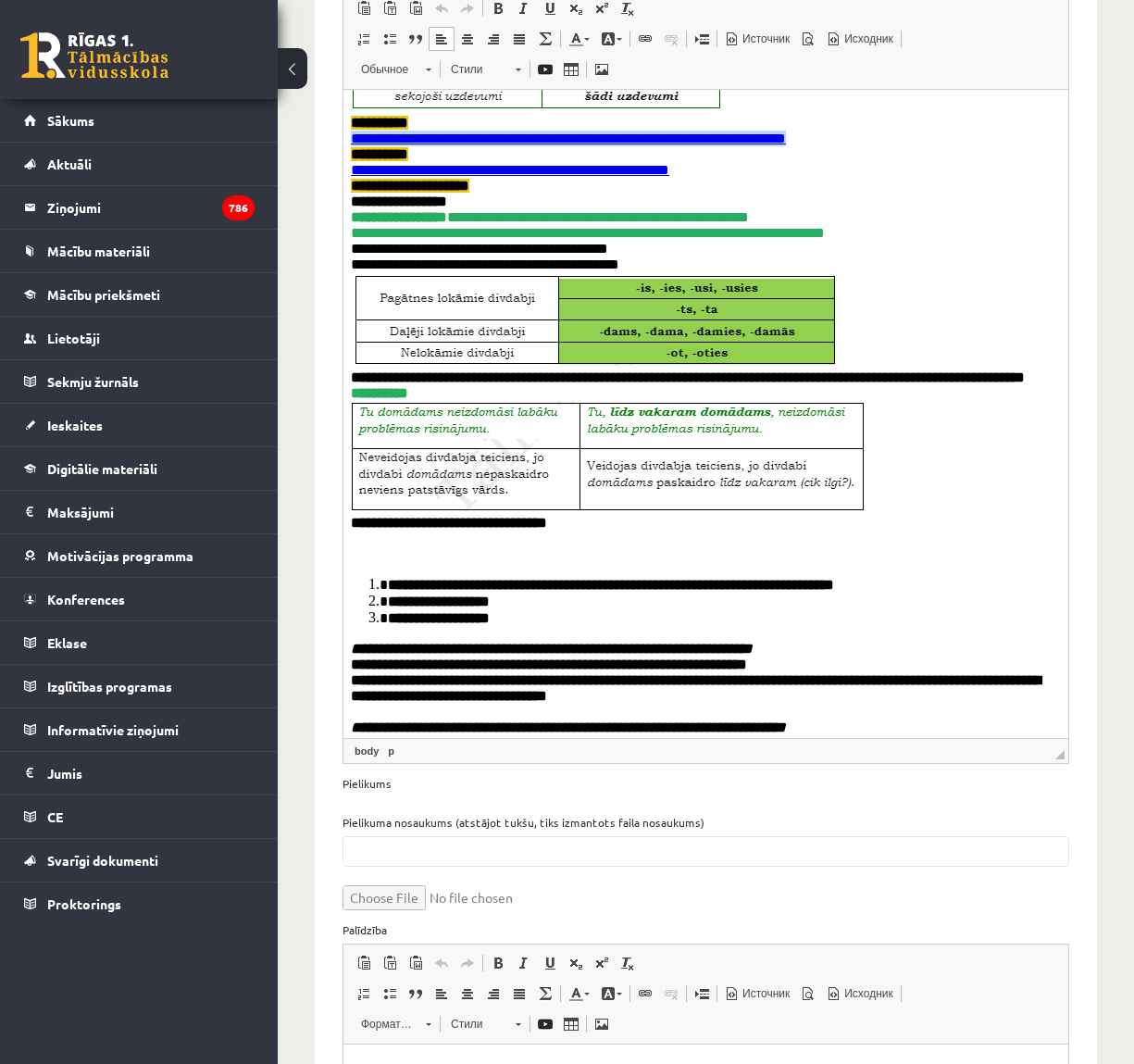 drag, startPoint x: 640, startPoint y: 378, endPoint x: 350, endPoint y: 394, distance: 290.44104 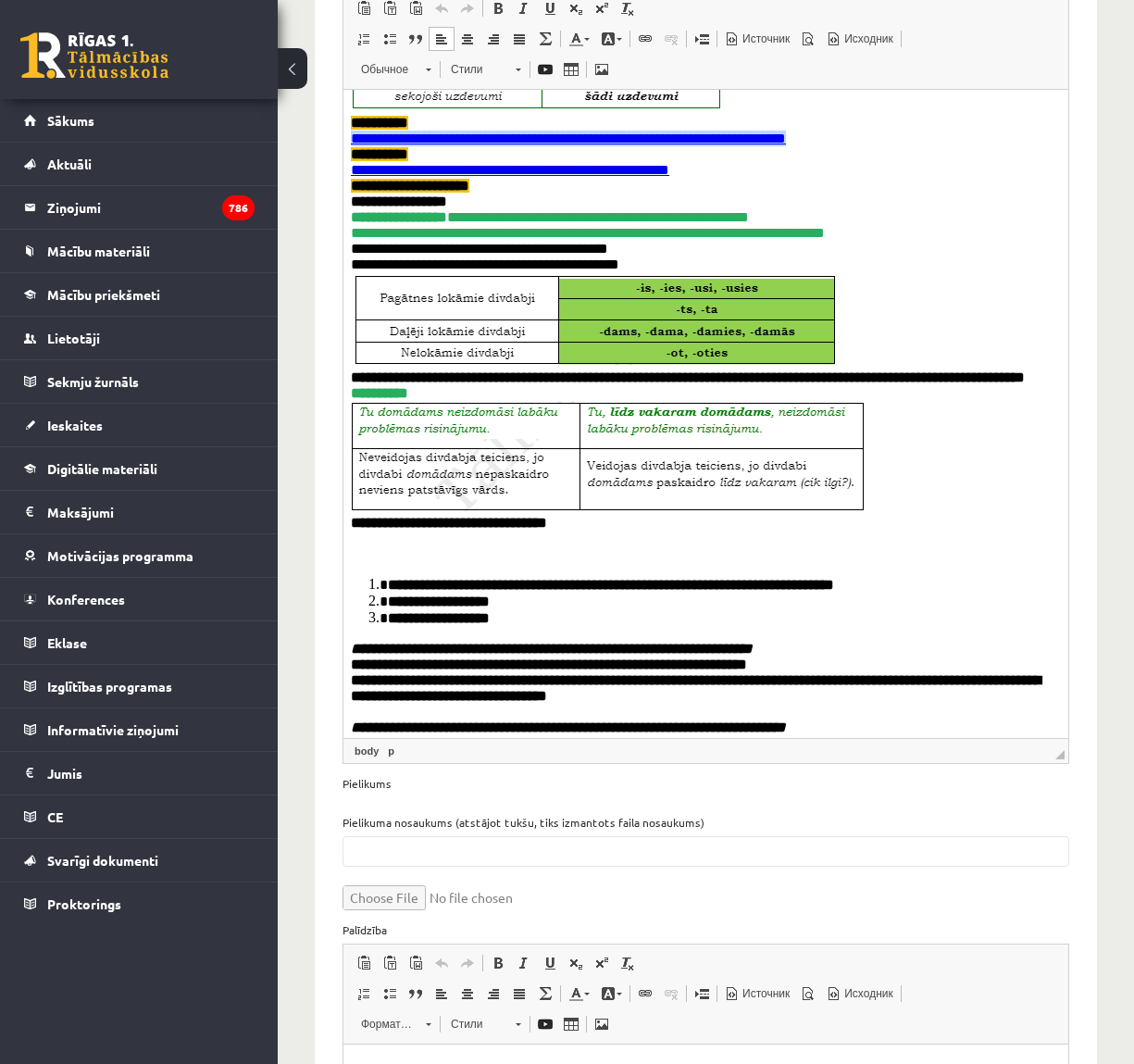 click on "**********" at bounding box center [705, -1869] 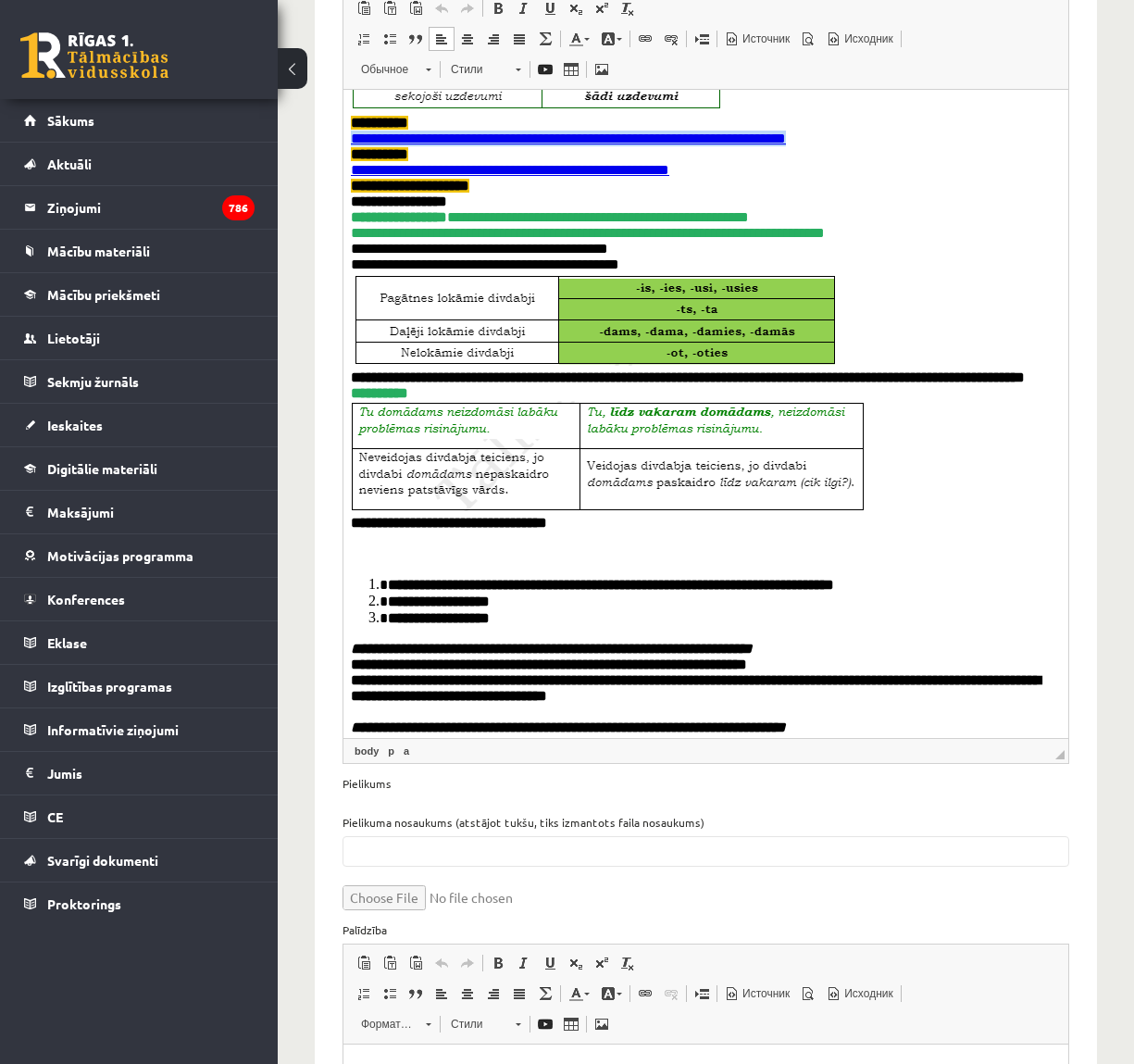 copy on "**********" 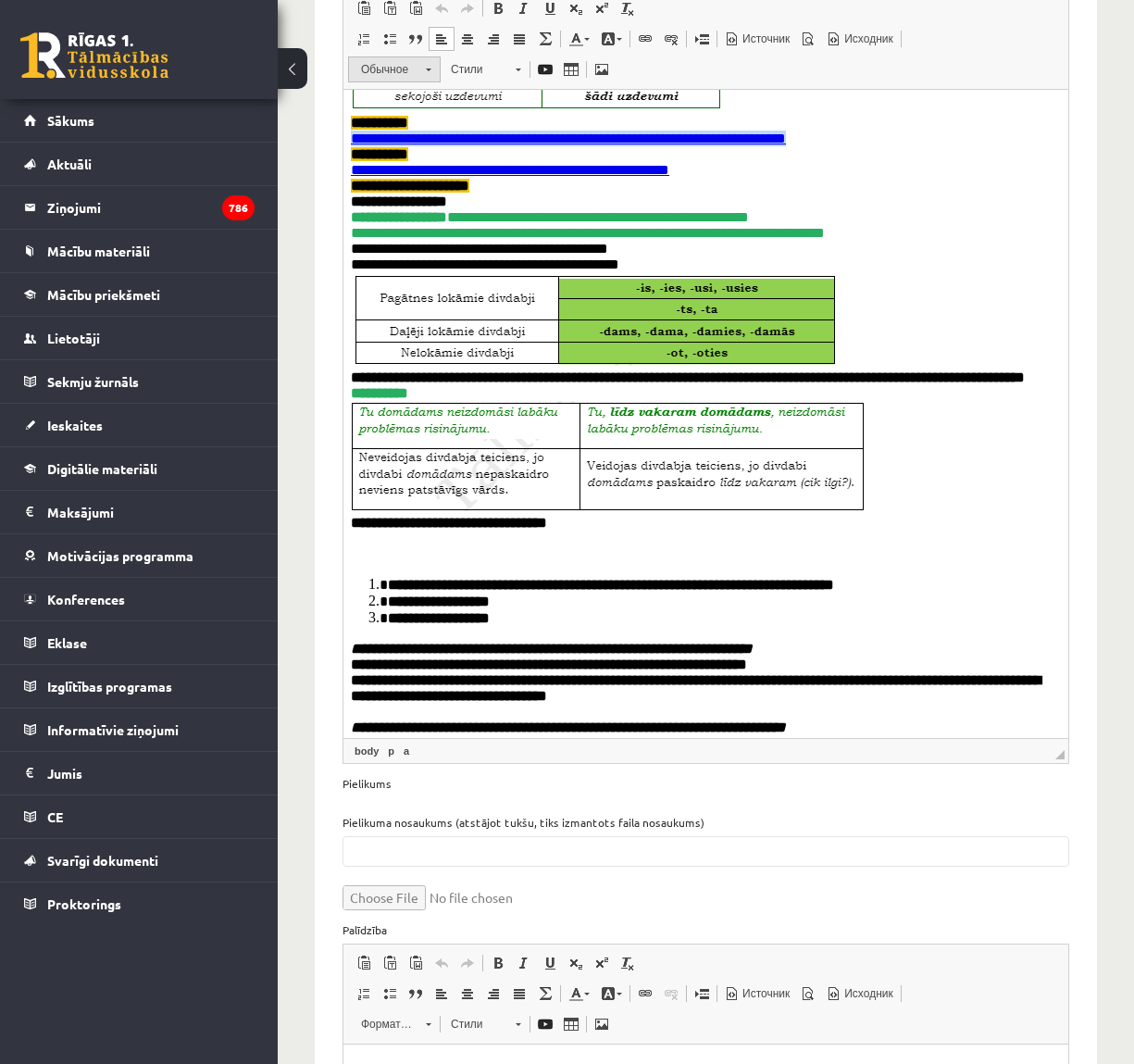 copy on "**********" 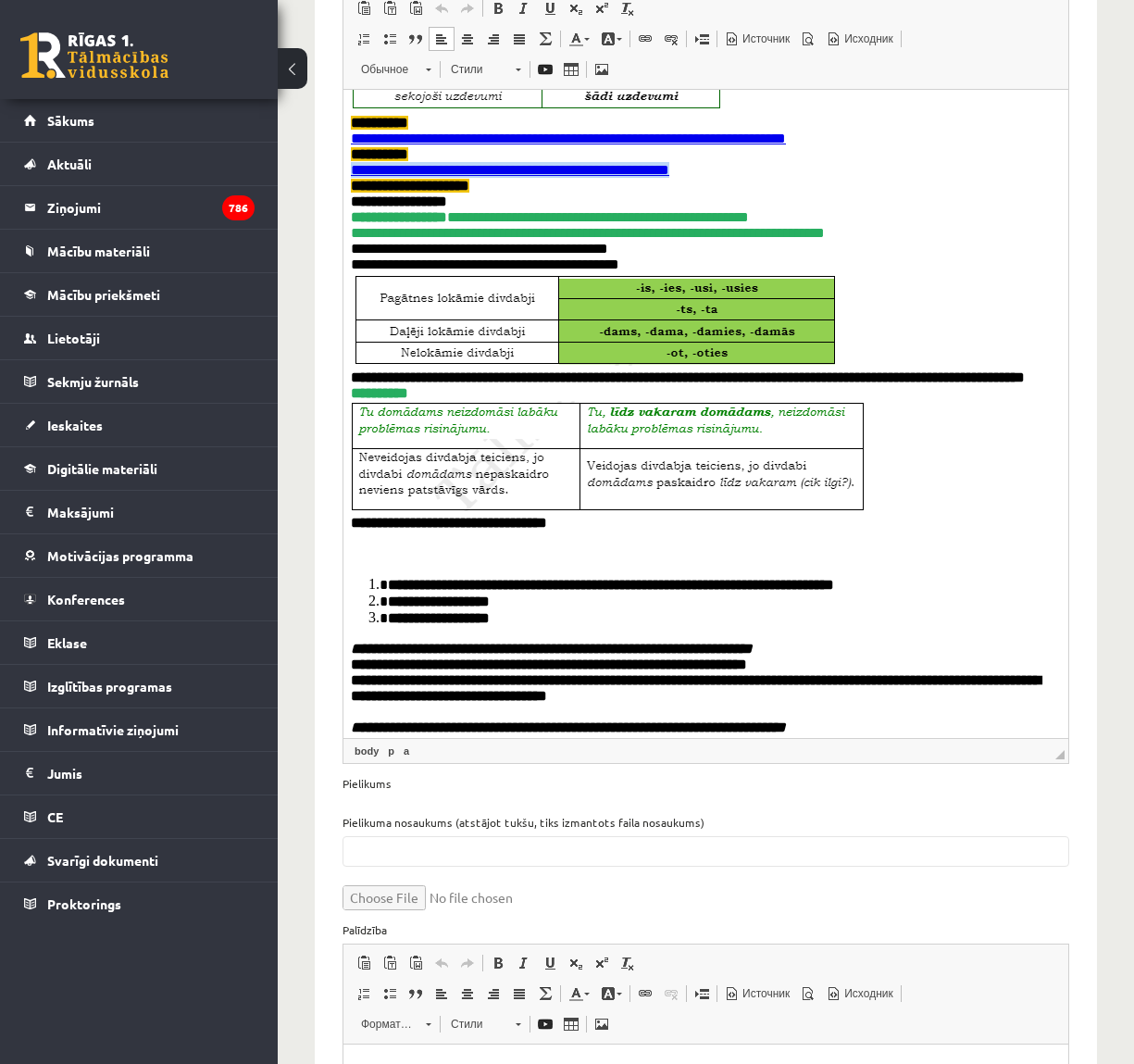 drag, startPoint x: 715, startPoint y: 418, endPoint x: 343, endPoint y: 420, distance: 372.00538 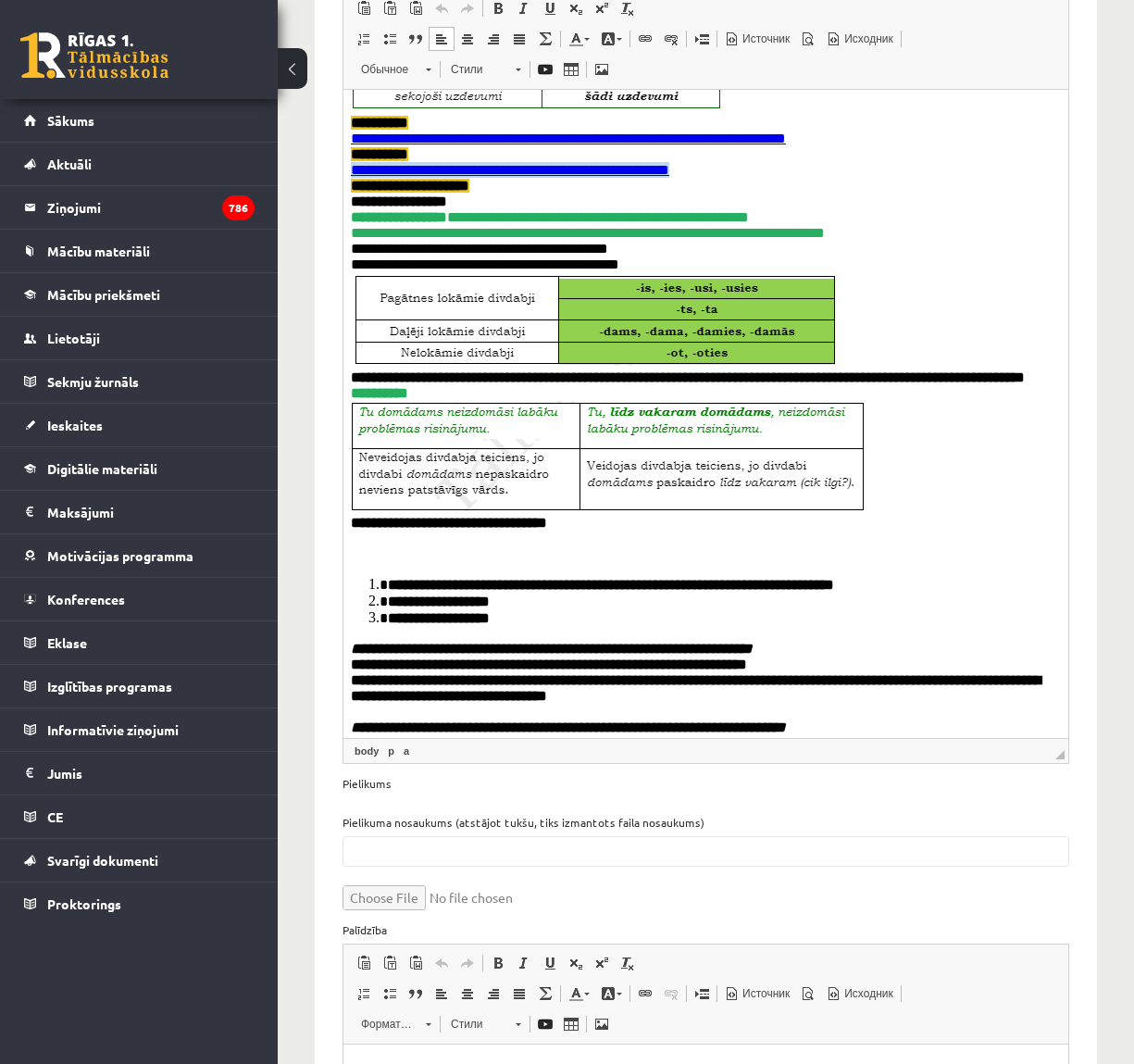 click on "**********" at bounding box center (705, -1869) 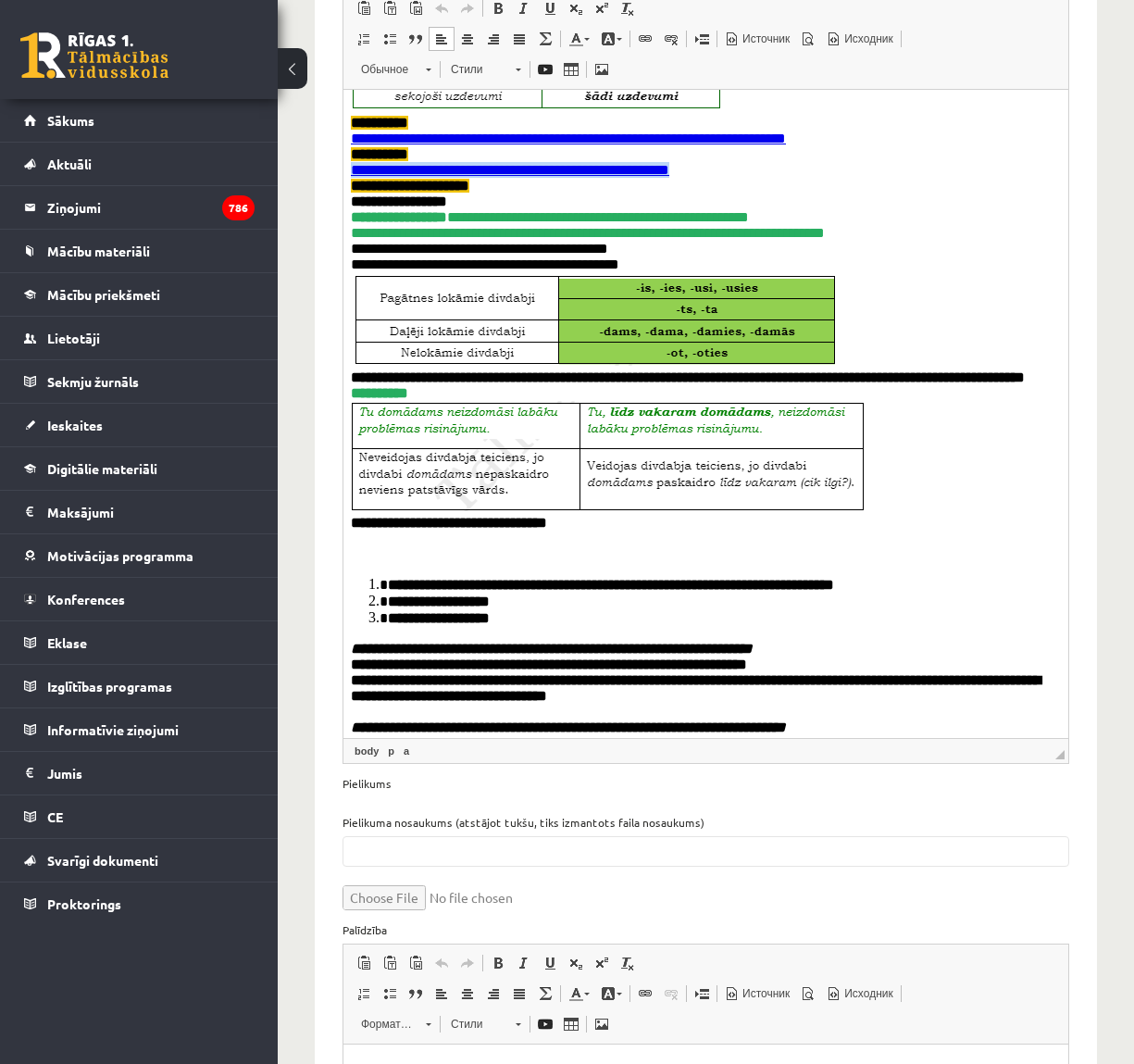 copy on "**********" 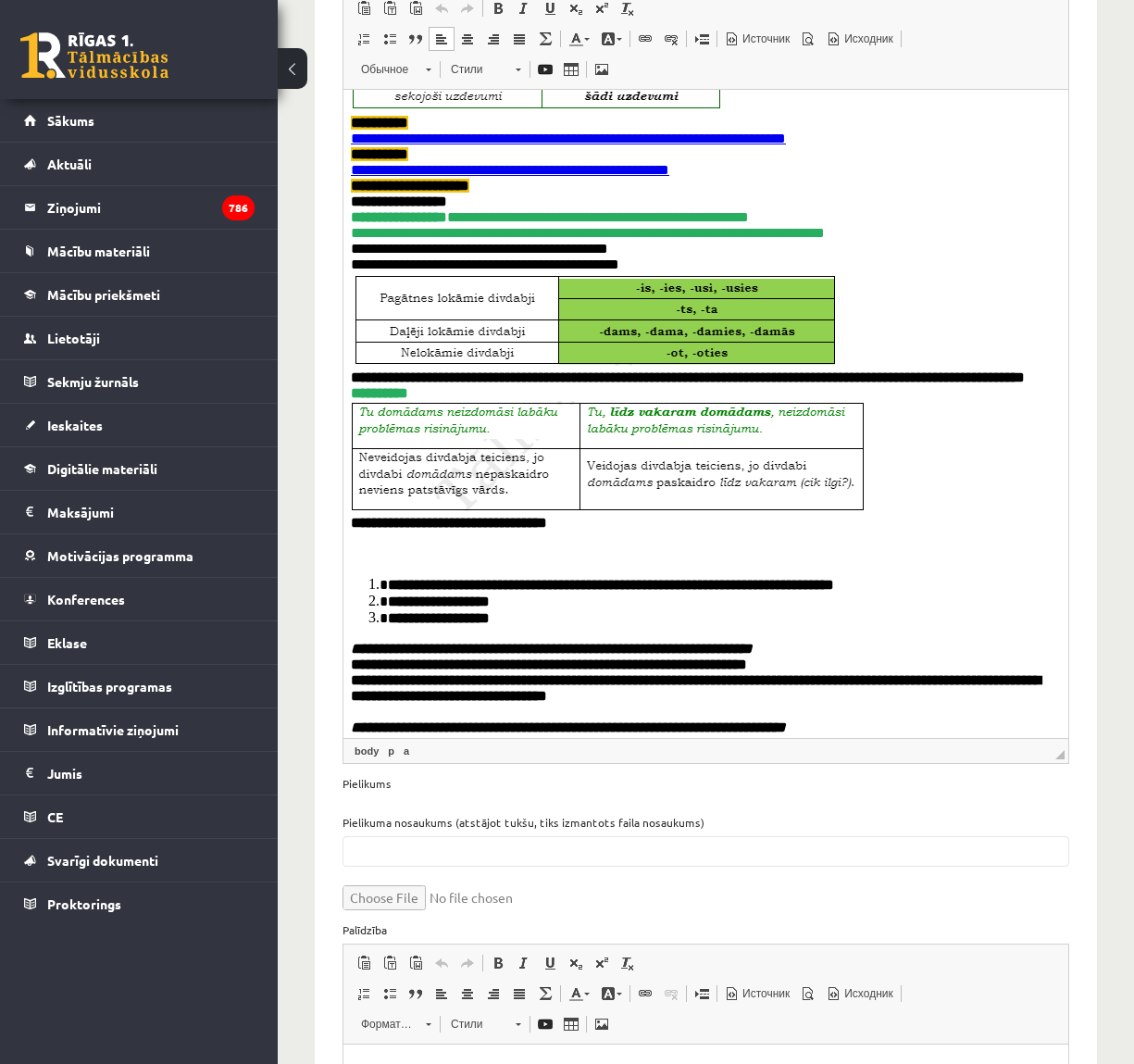 click on "**********" at bounding box center [699, -74] 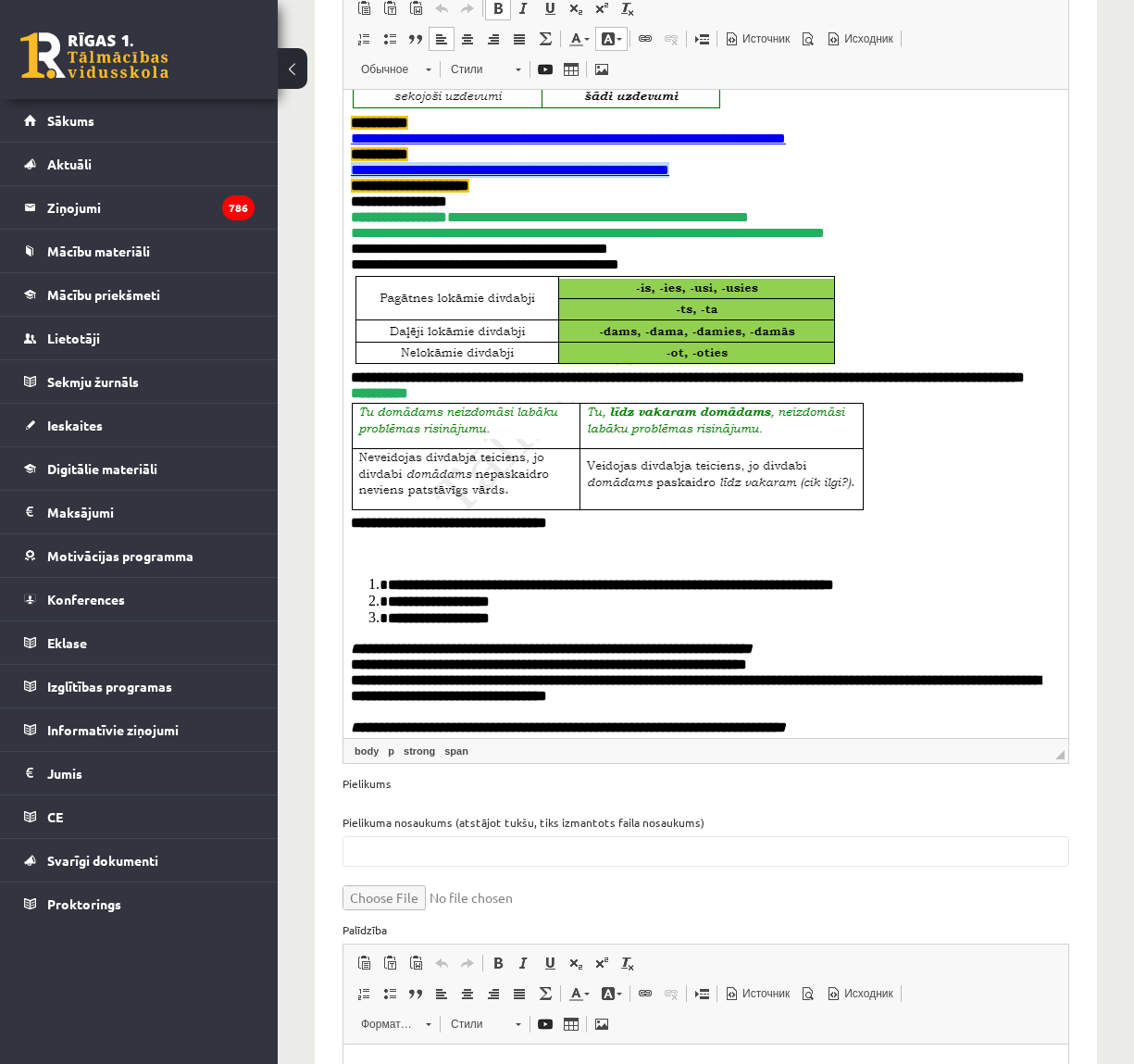 drag, startPoint x: 683, startPoint y: 419, endPoint x: 669, endPoint y: 473, distance: 55.785303 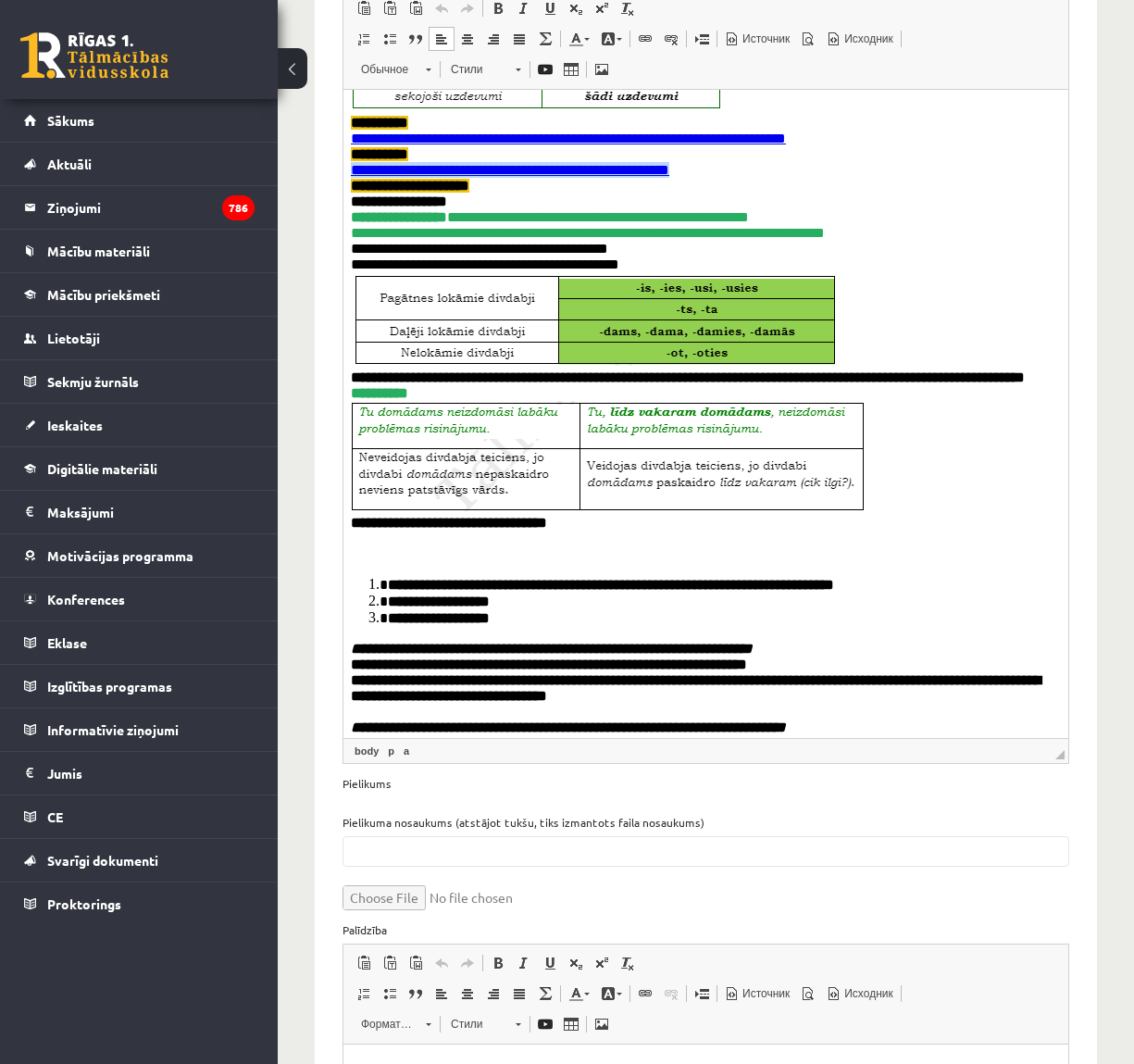 copy on "**********" 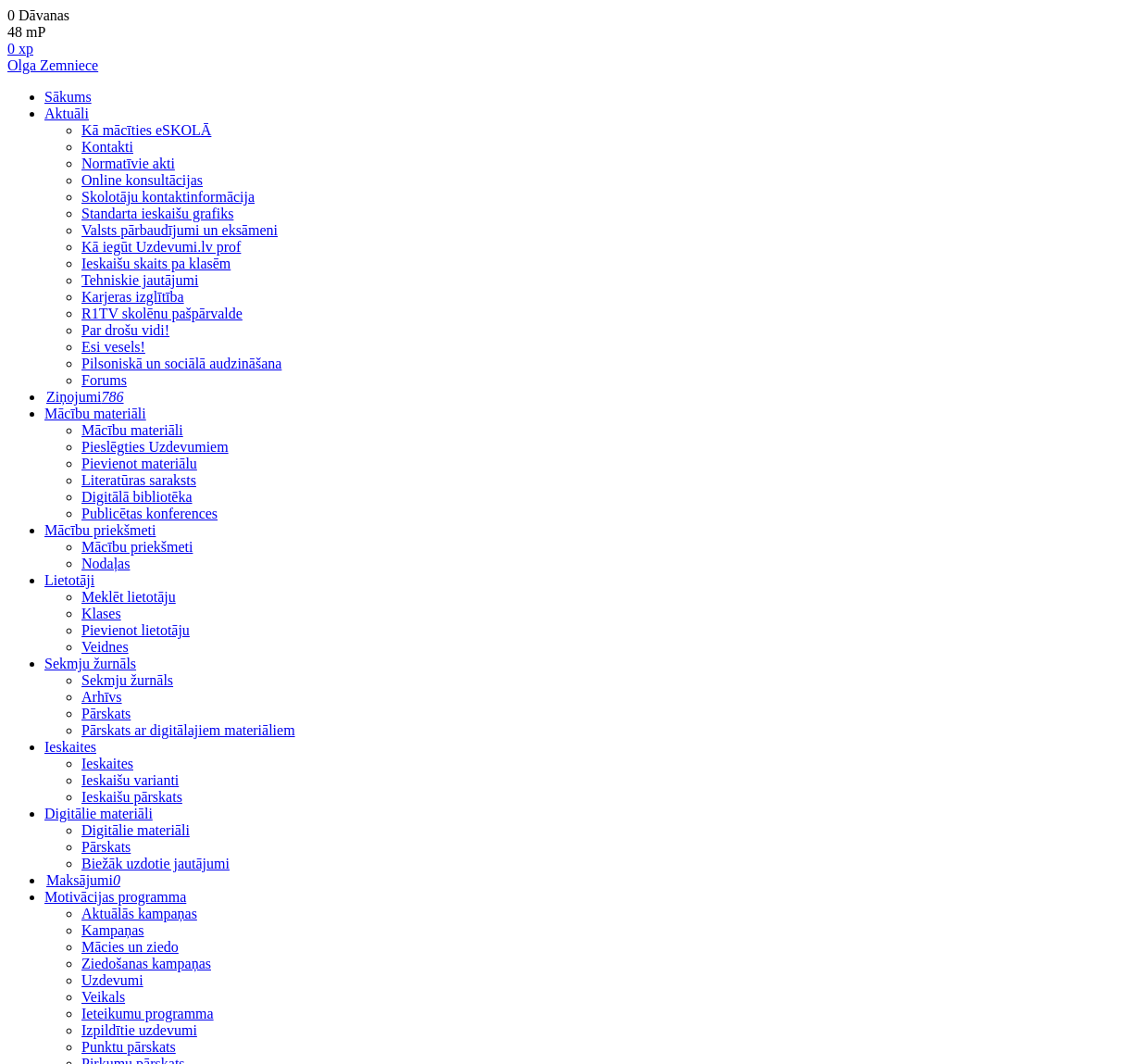 scroll, scrollTop: 0, scrollLeft: 0, axis: both 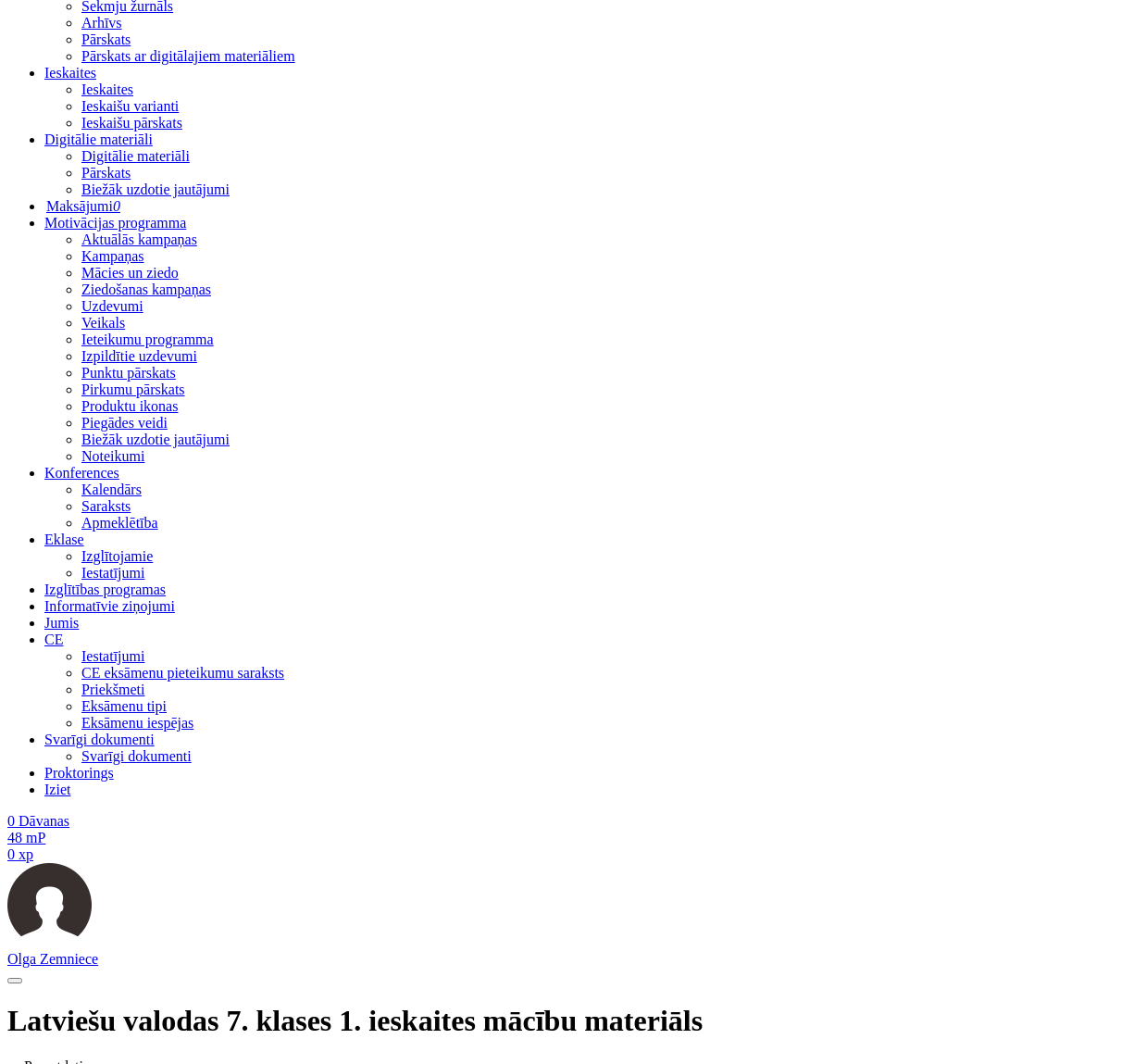 click at bounding box center (585, 8670) 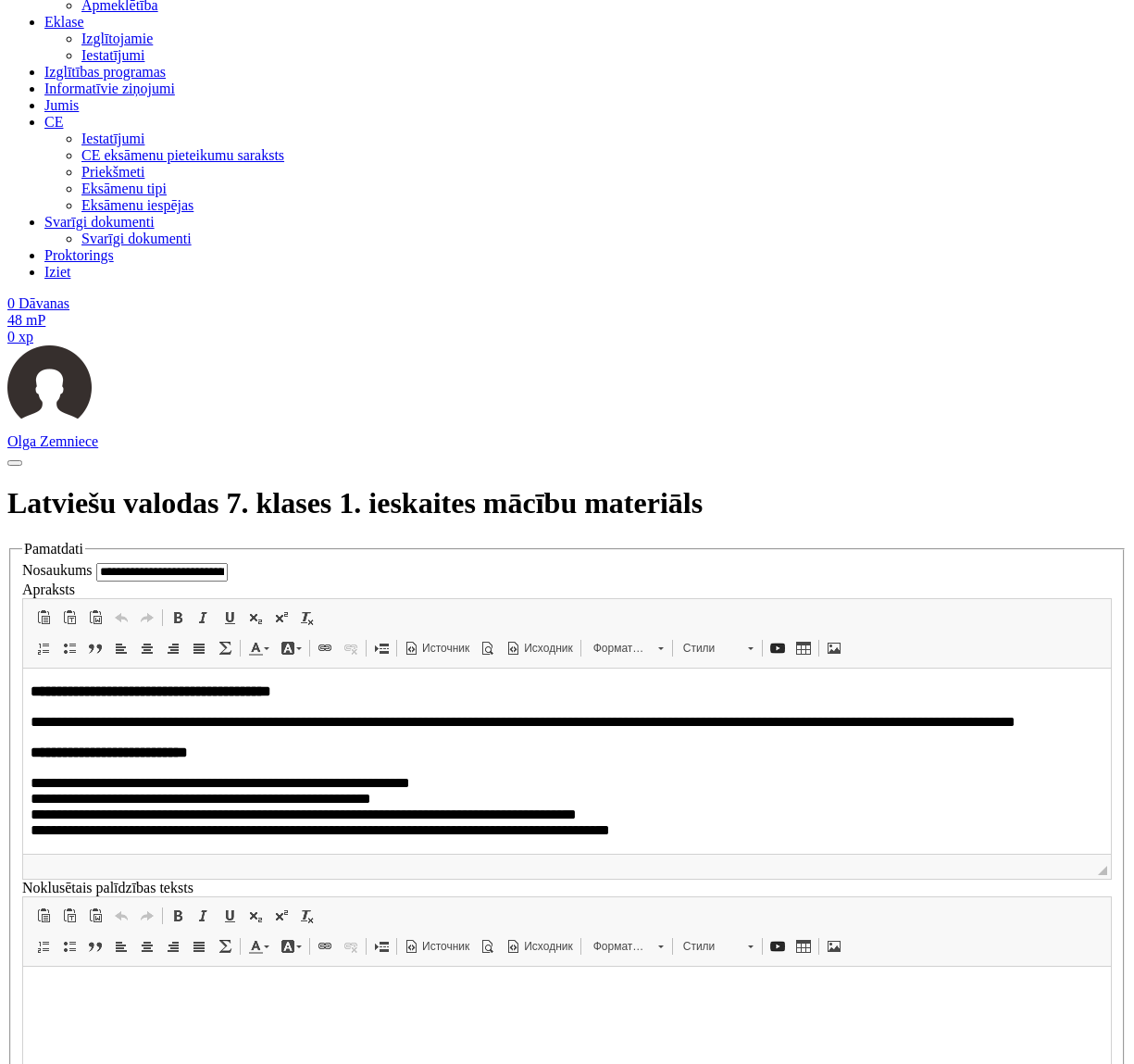 scroll, scrollTop: 222, scrollLeft: 0, axis: vertical 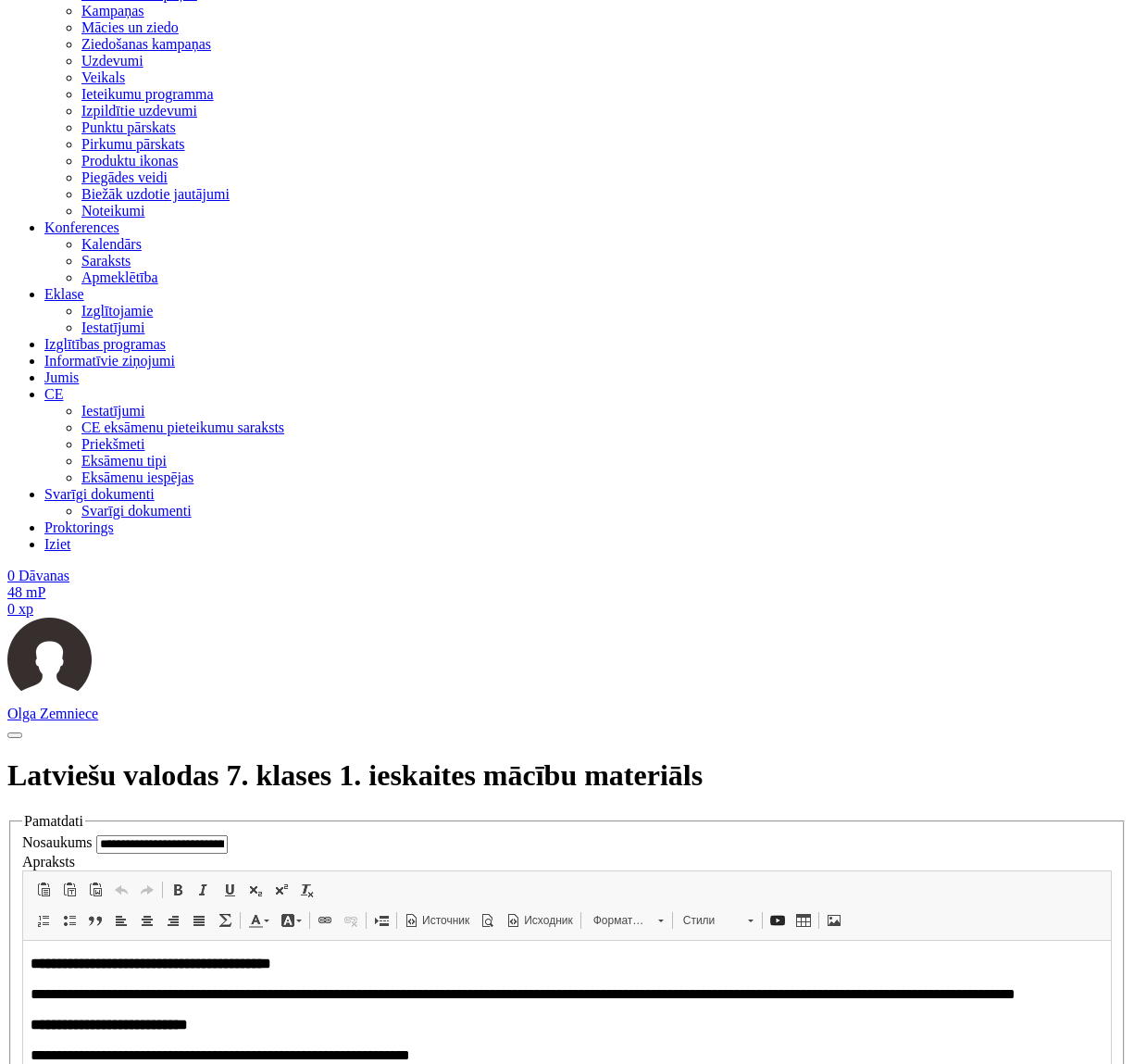 click at bounding box center (143, 8222) 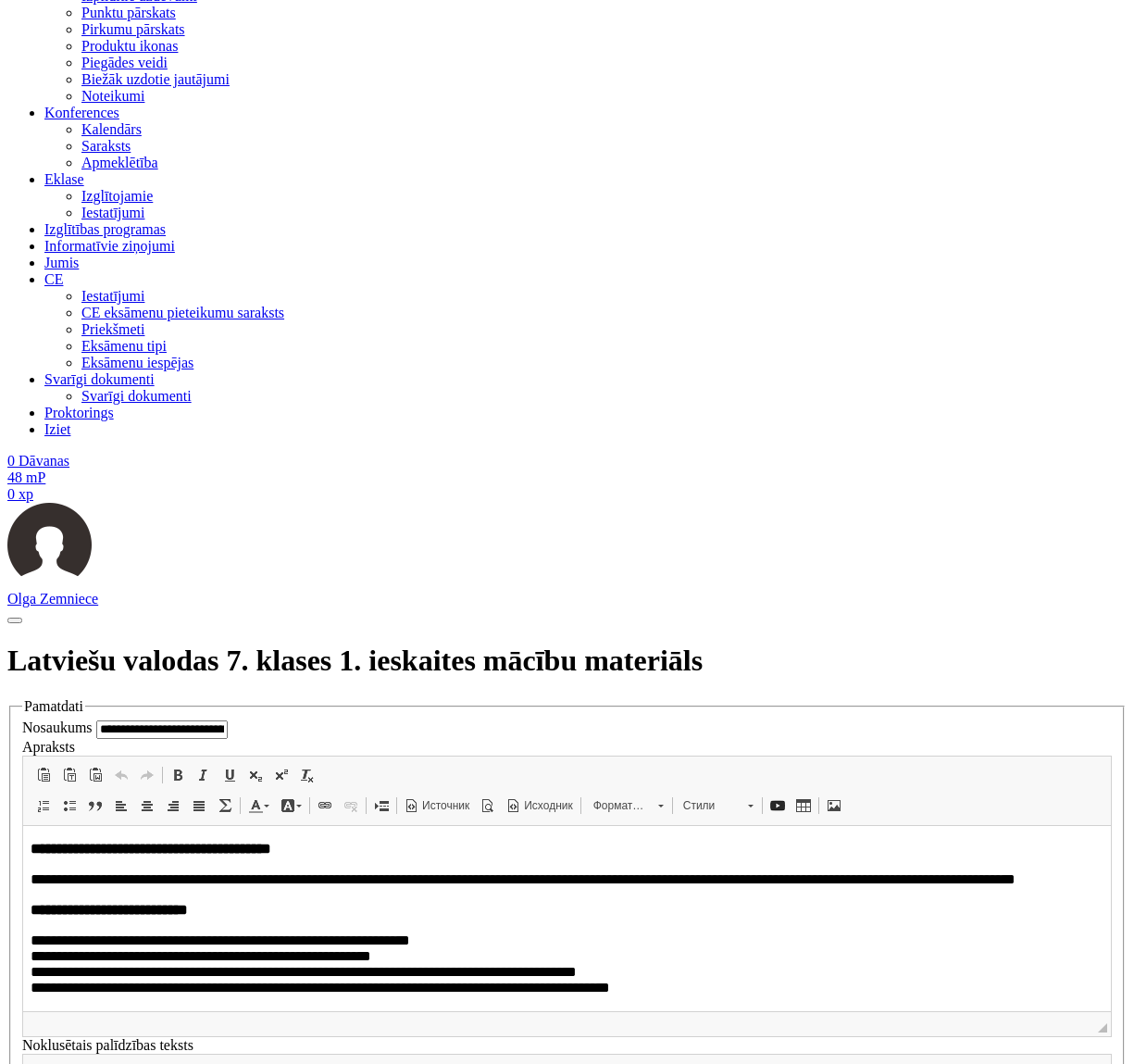 scroll, scrollTop: 1008, scrollLeft: 0, axis: vertical 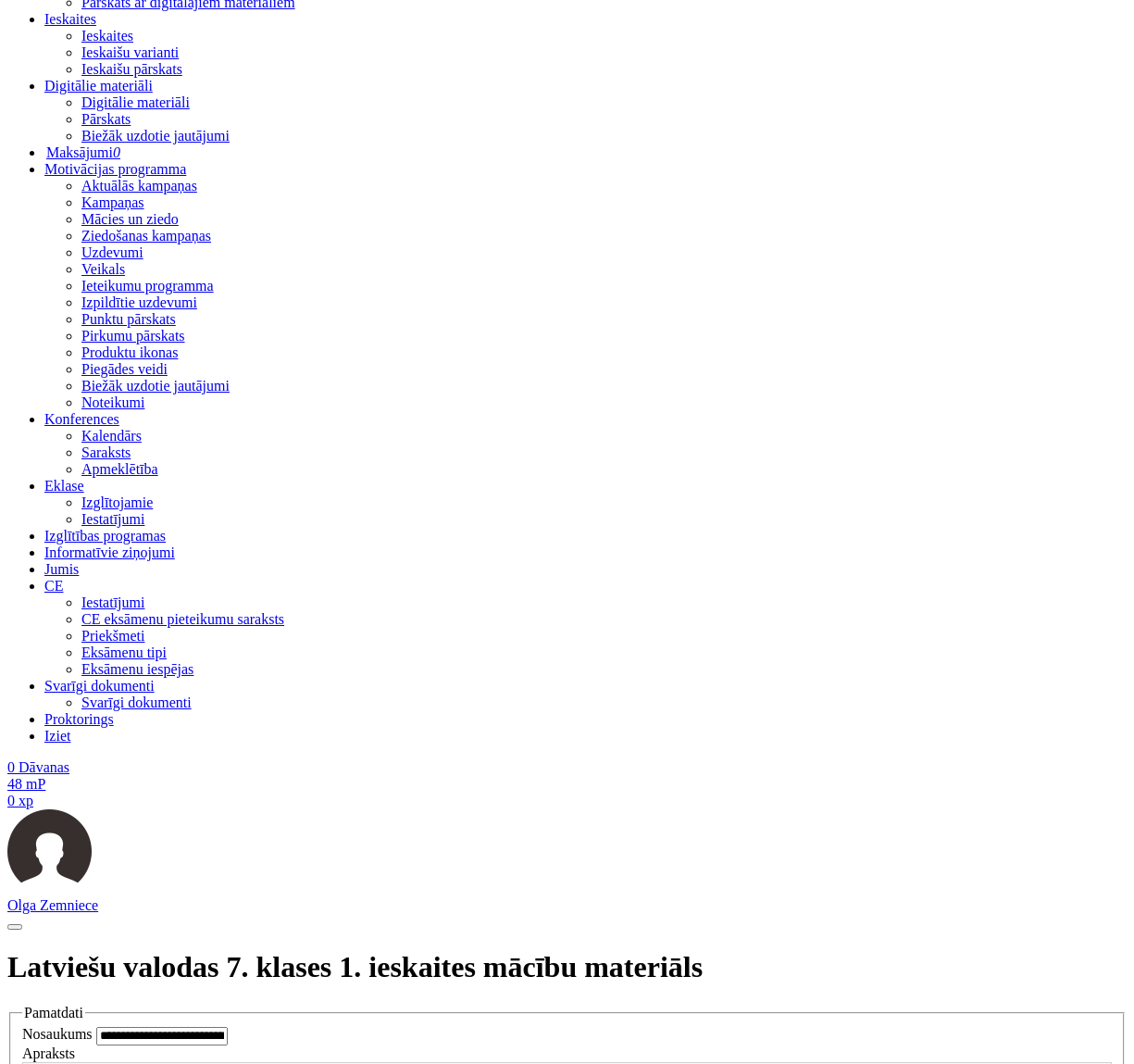 click on "Обычное" at bounding box center (639, 8414) 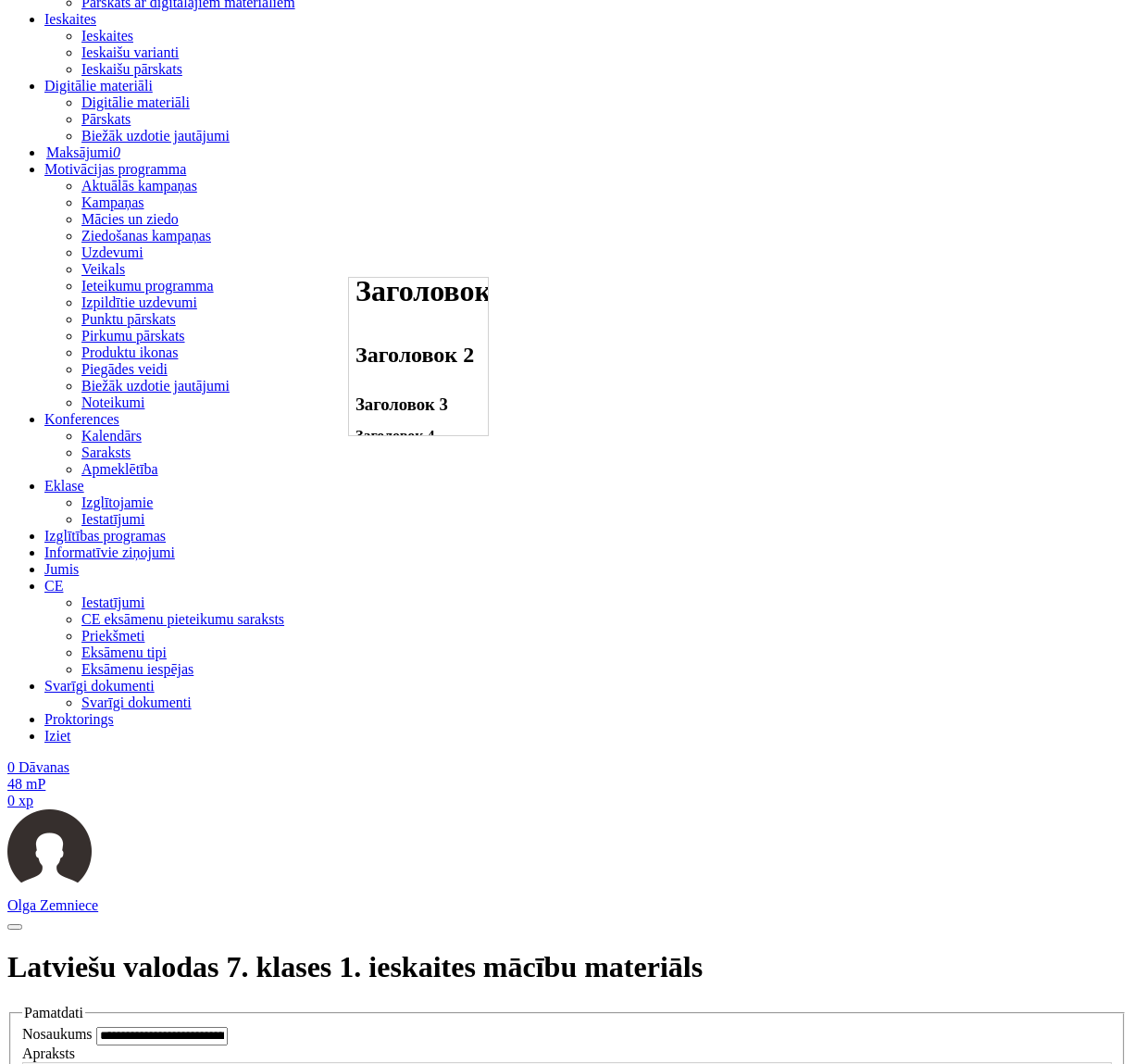 scroll, scrollTop: 239, scrollLeft: 0, axis: vertical 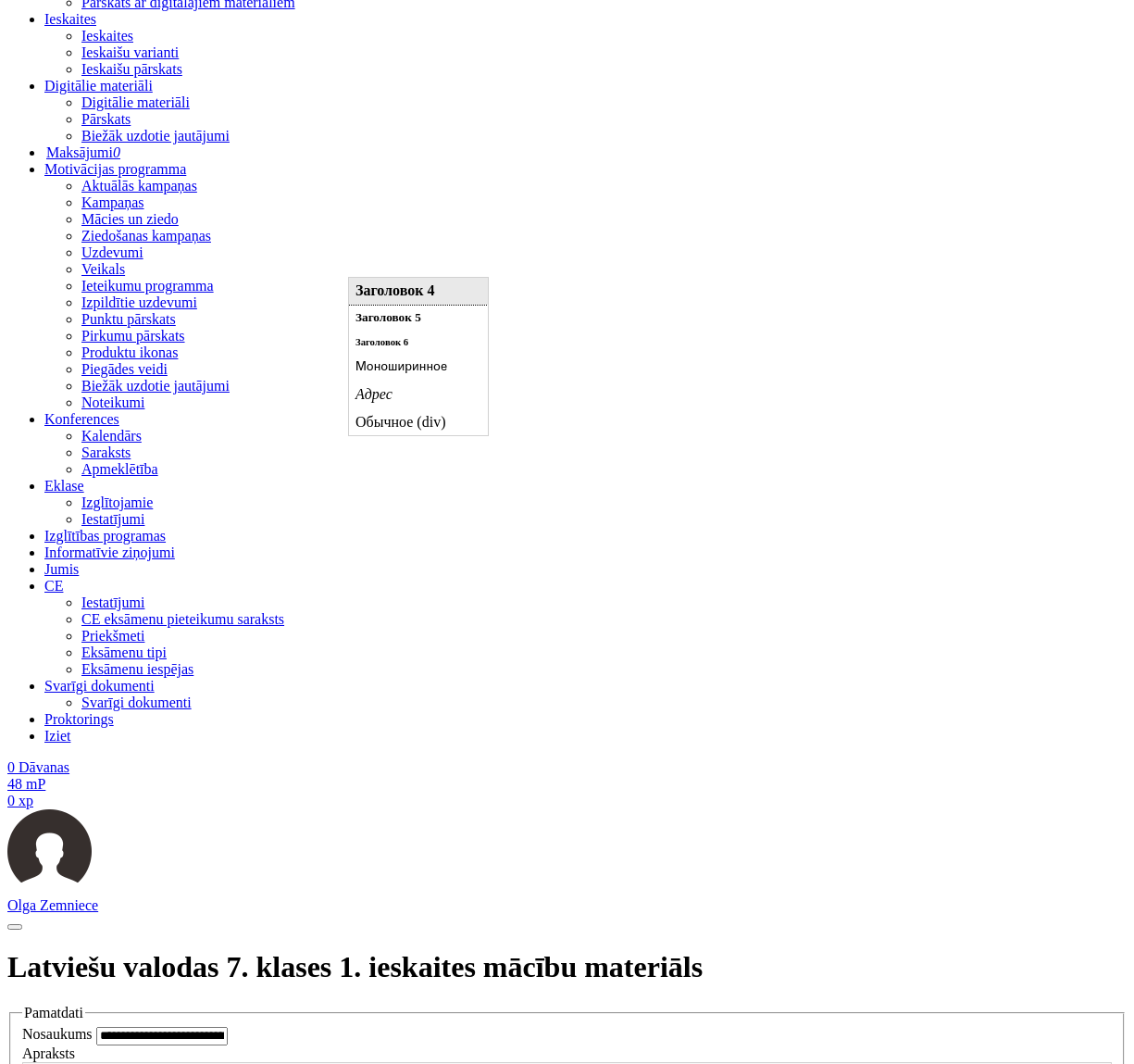 drag, startPoint x: 404, startPoint y: 284, endPoint x: 754, endPoint y: 562, distance: 446.97203 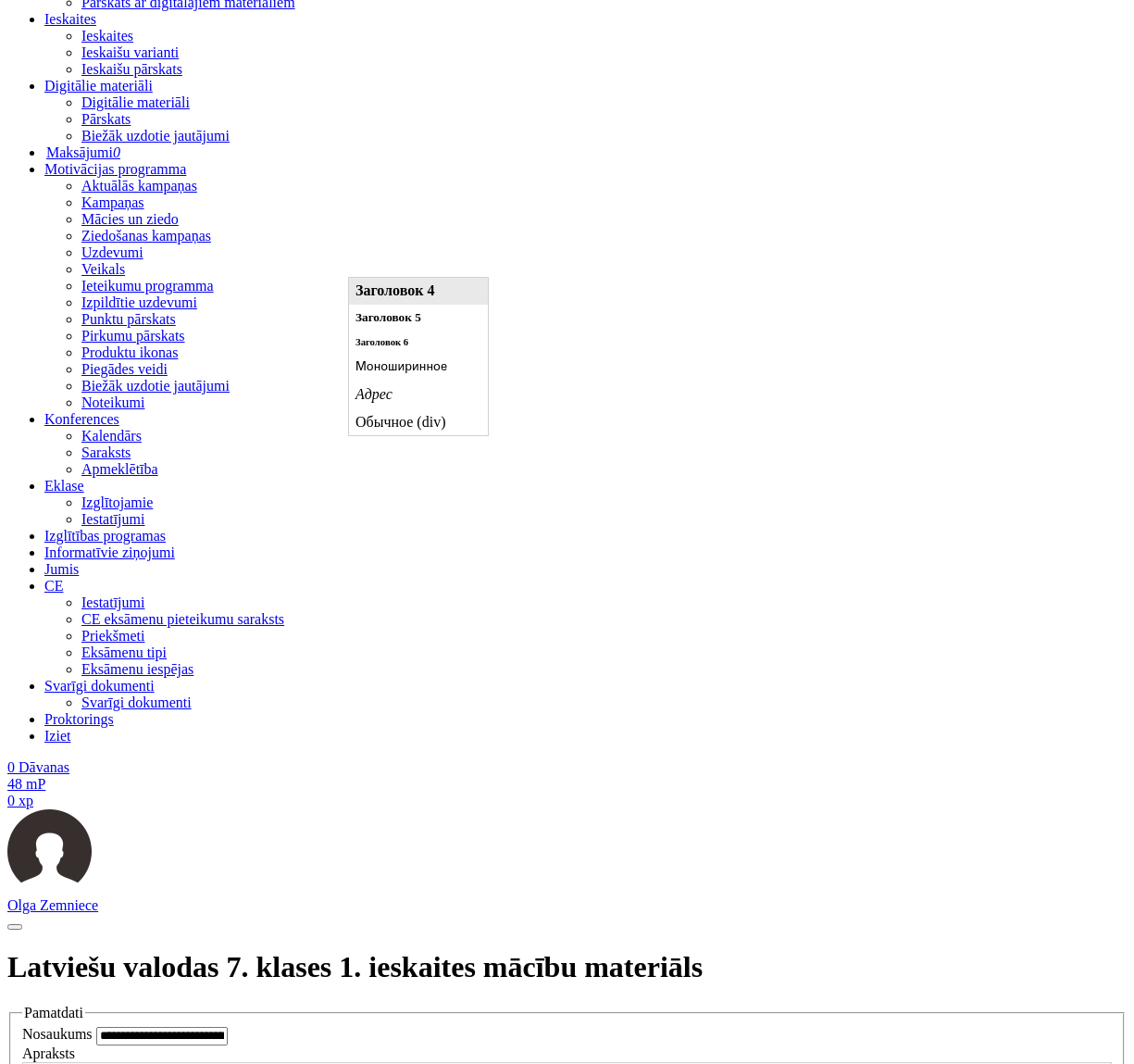scroll, scrollTop: 0, scrollLeft: 0, axis: both 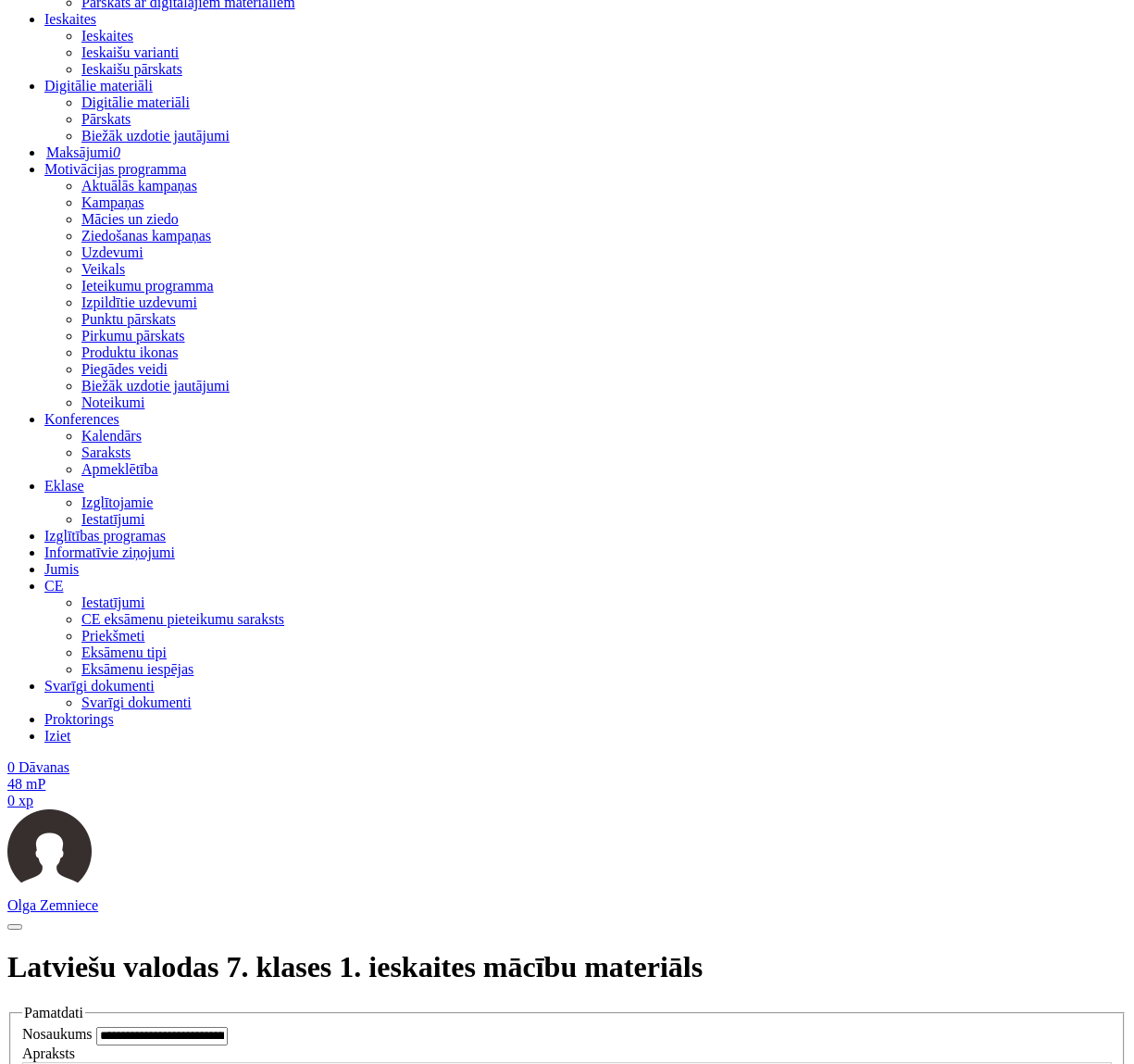 click at bounding box center [200, 8383] 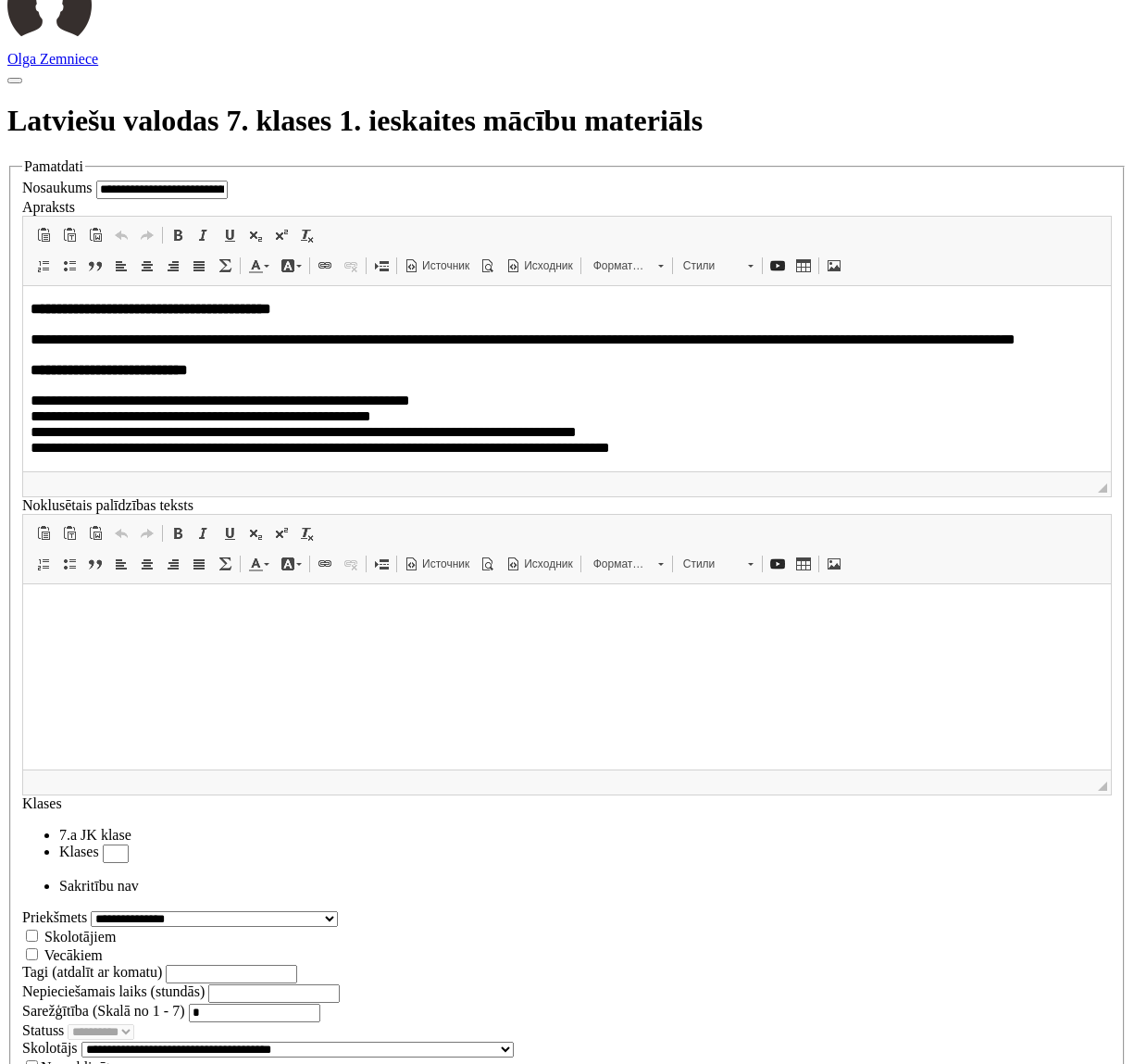 scroll, scrollTop: 1605, scrollLeft: 0, axis: vertical 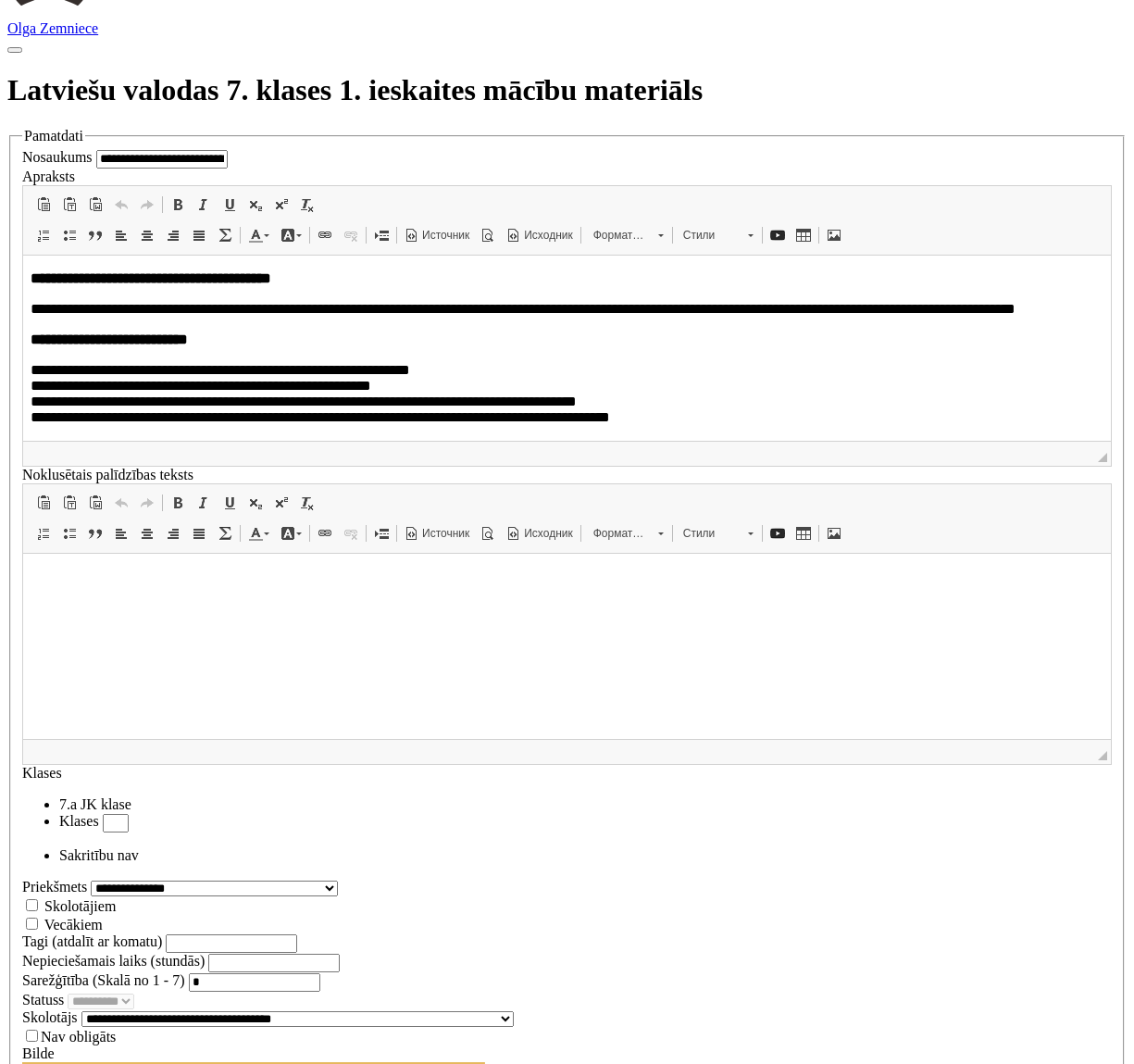 click on "********" at bounding box center (70, 8781) 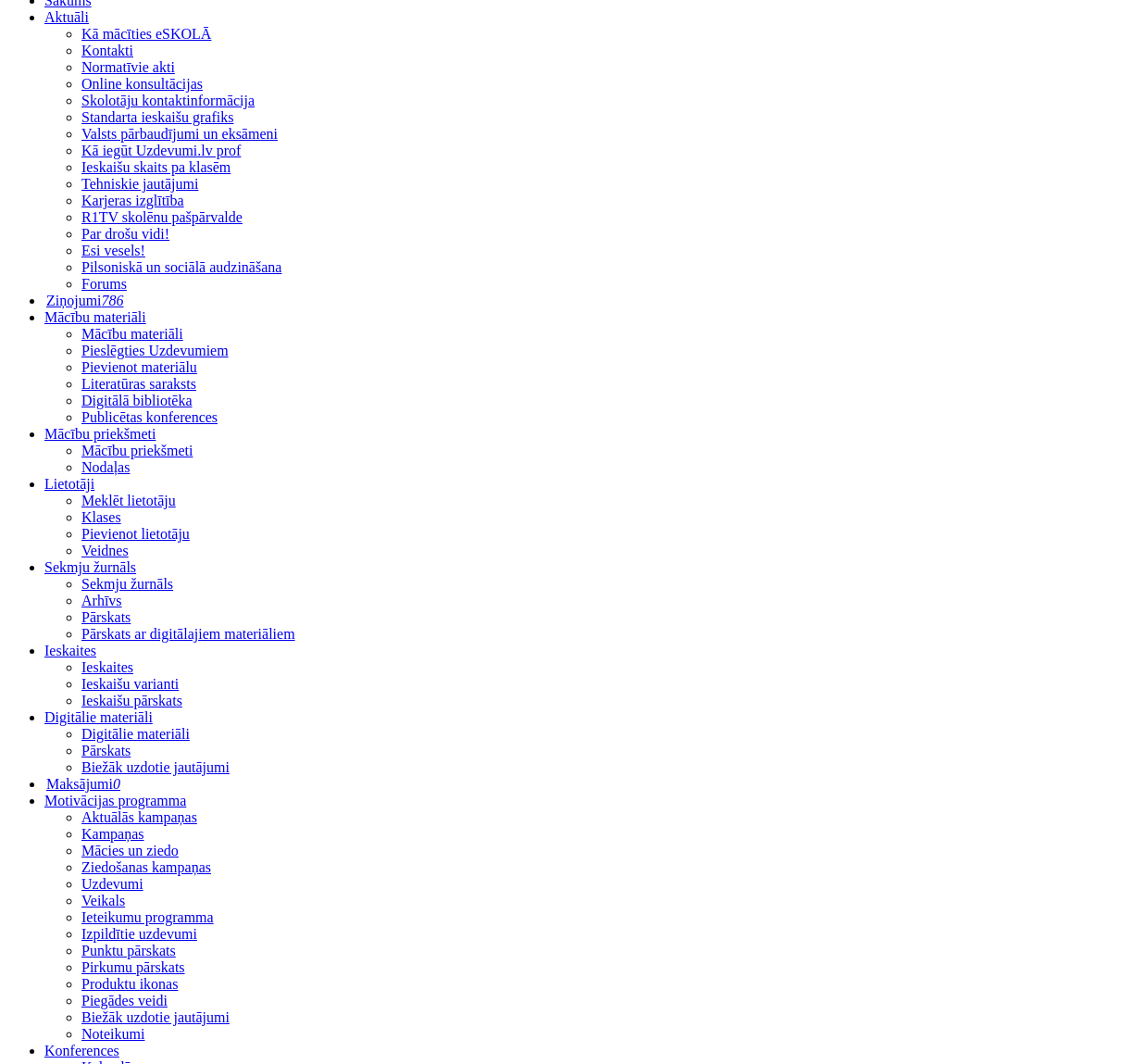 scroll, scrollTop: 0, scrollLeft: 0, axis: both 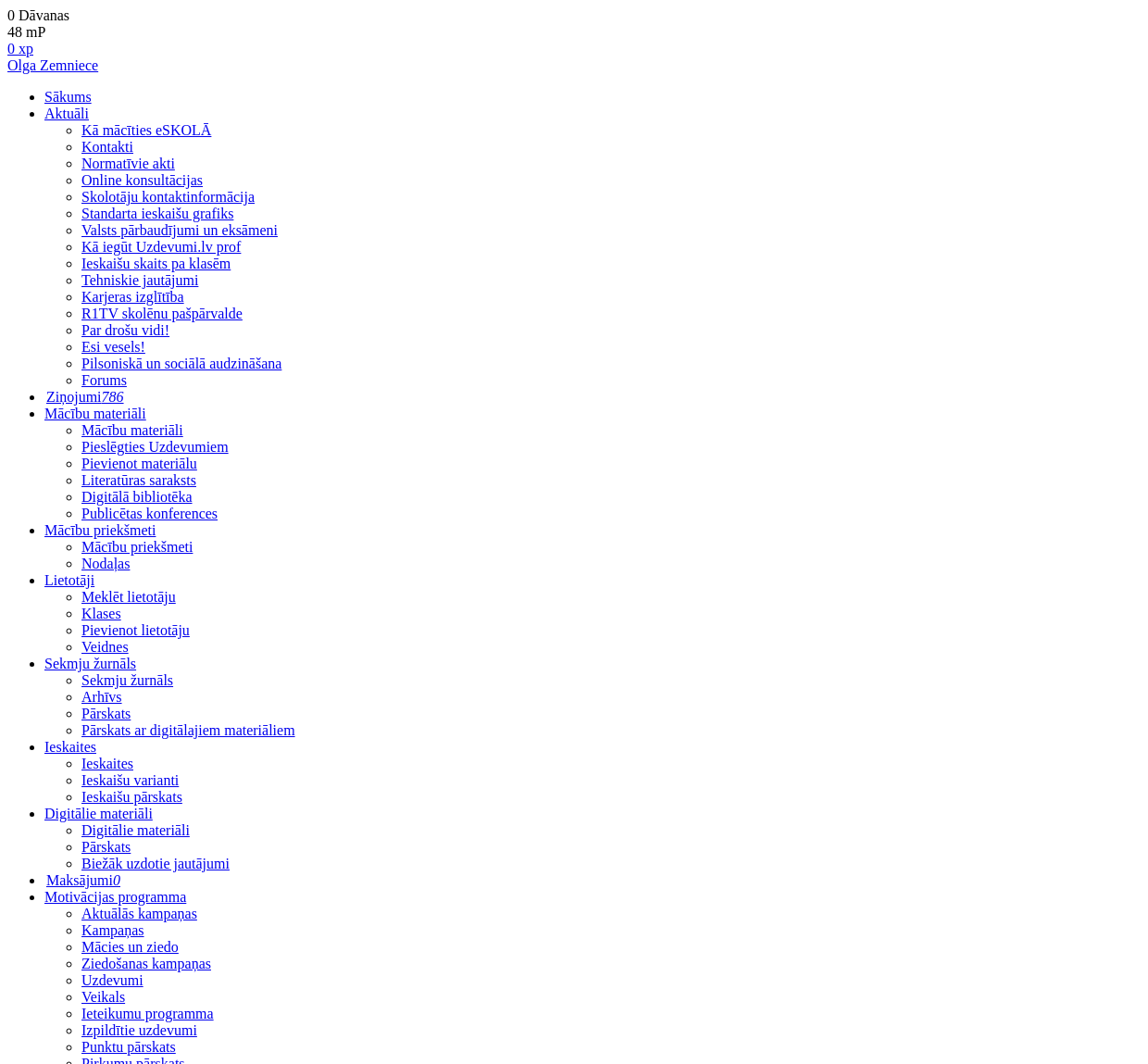 click on "4. tēma. Divdabji, to veidi." at bounding box center (104, 3308) 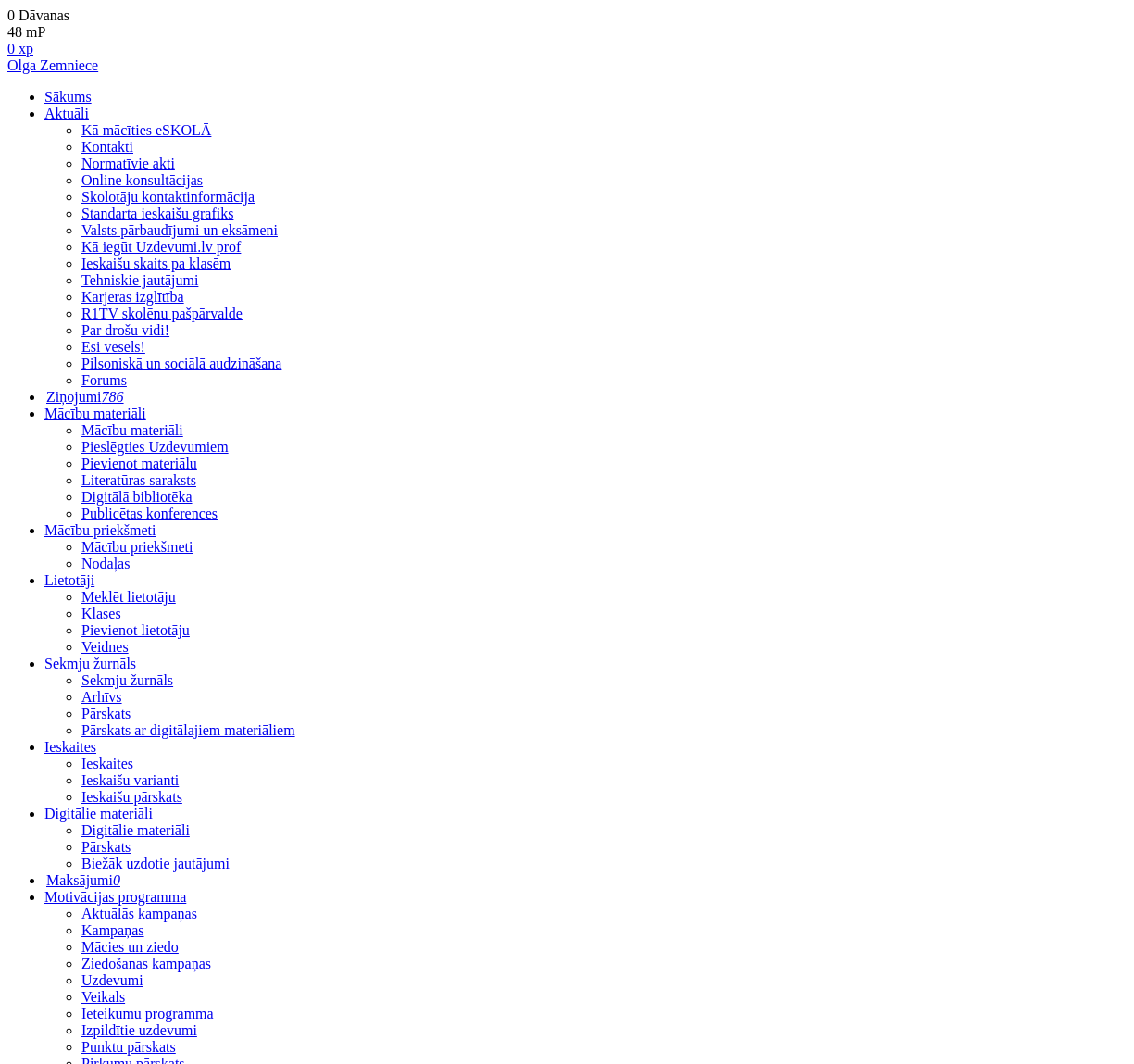 click on "Priekšapskats" at bounding box center [109, 3209] 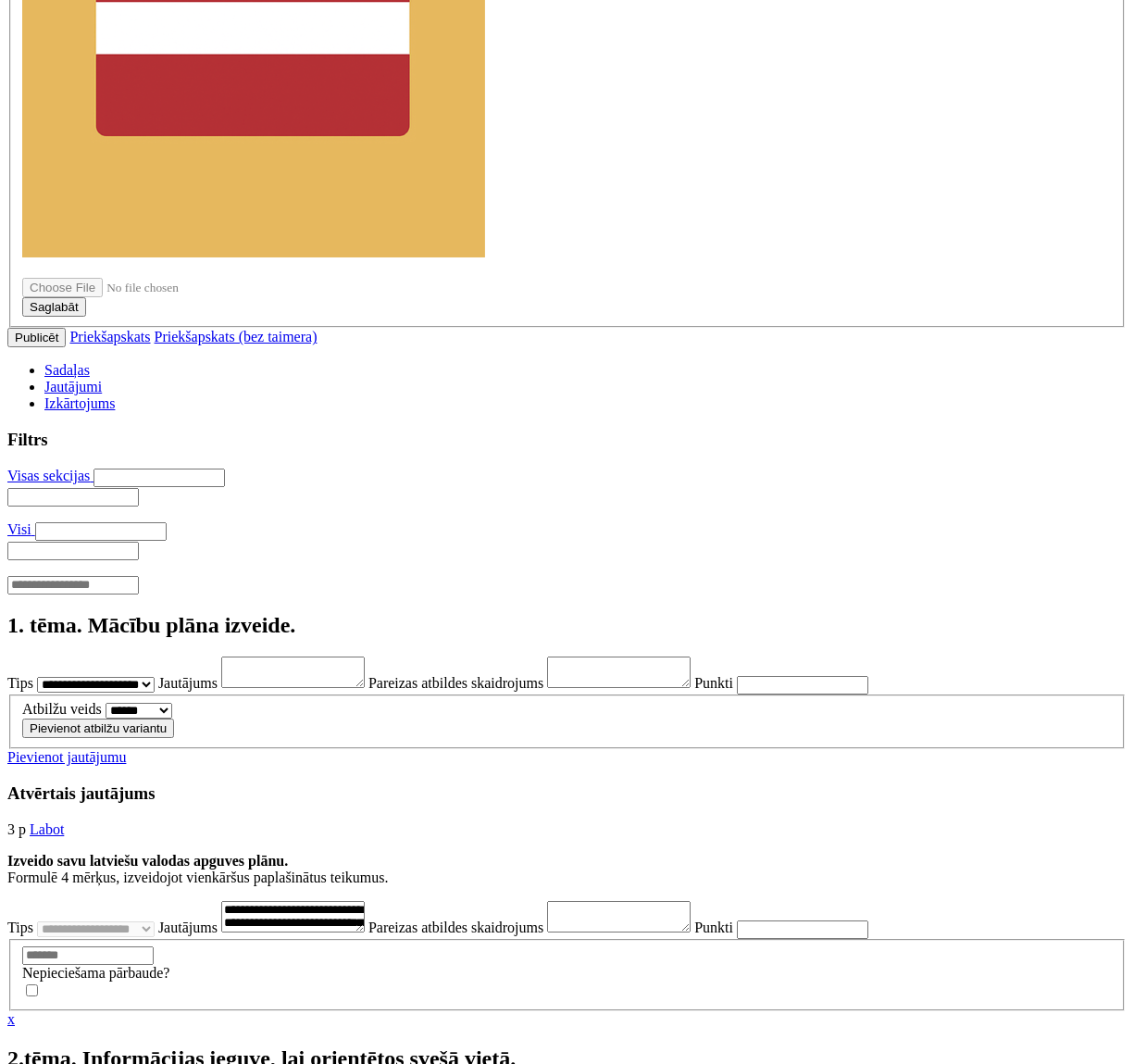 scroll, scrollTop: 2875, scrollLeft: 0, axis: vertical 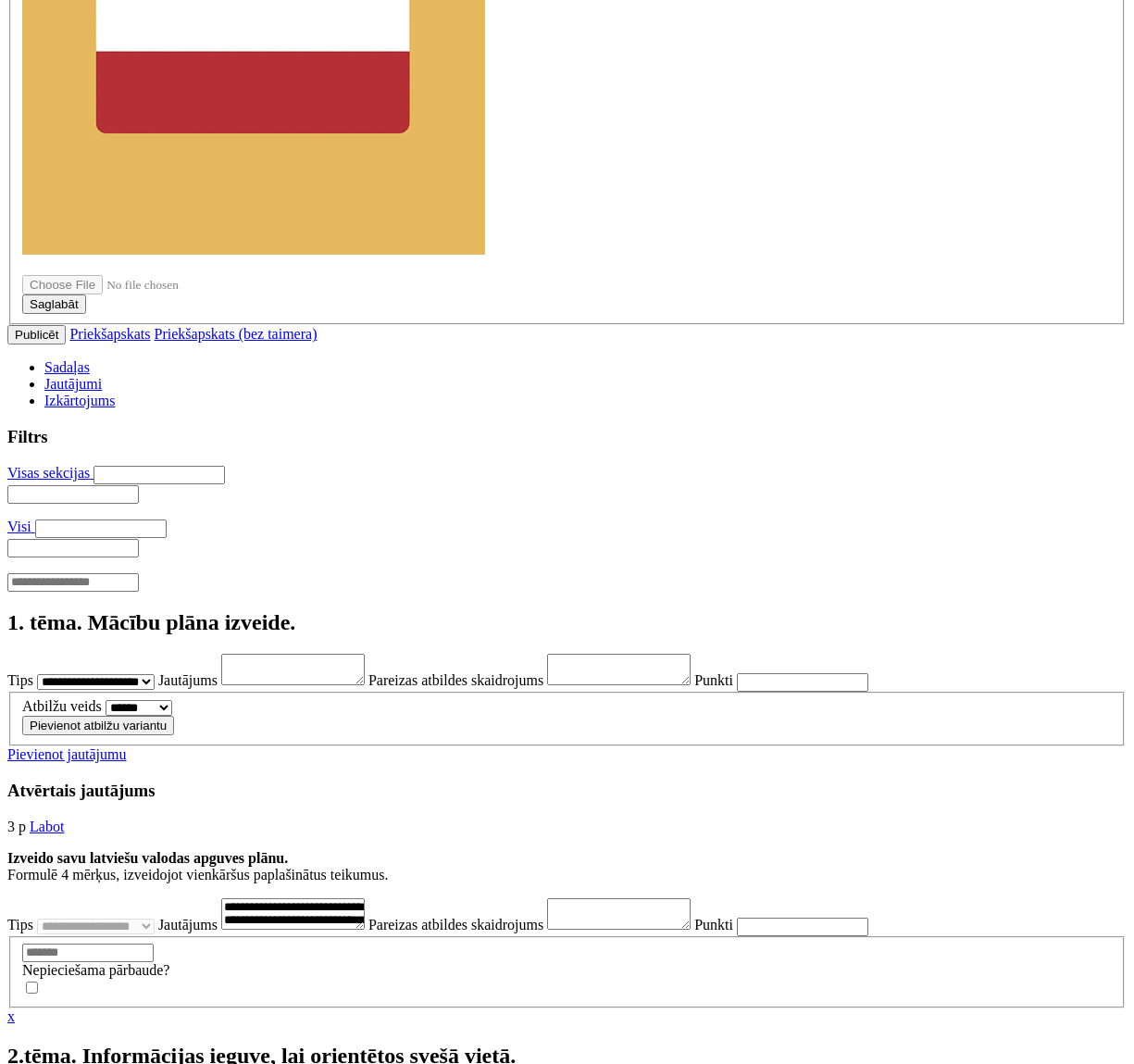 click on "Pievienot jautājumu" at bounding box center [67, 6471] 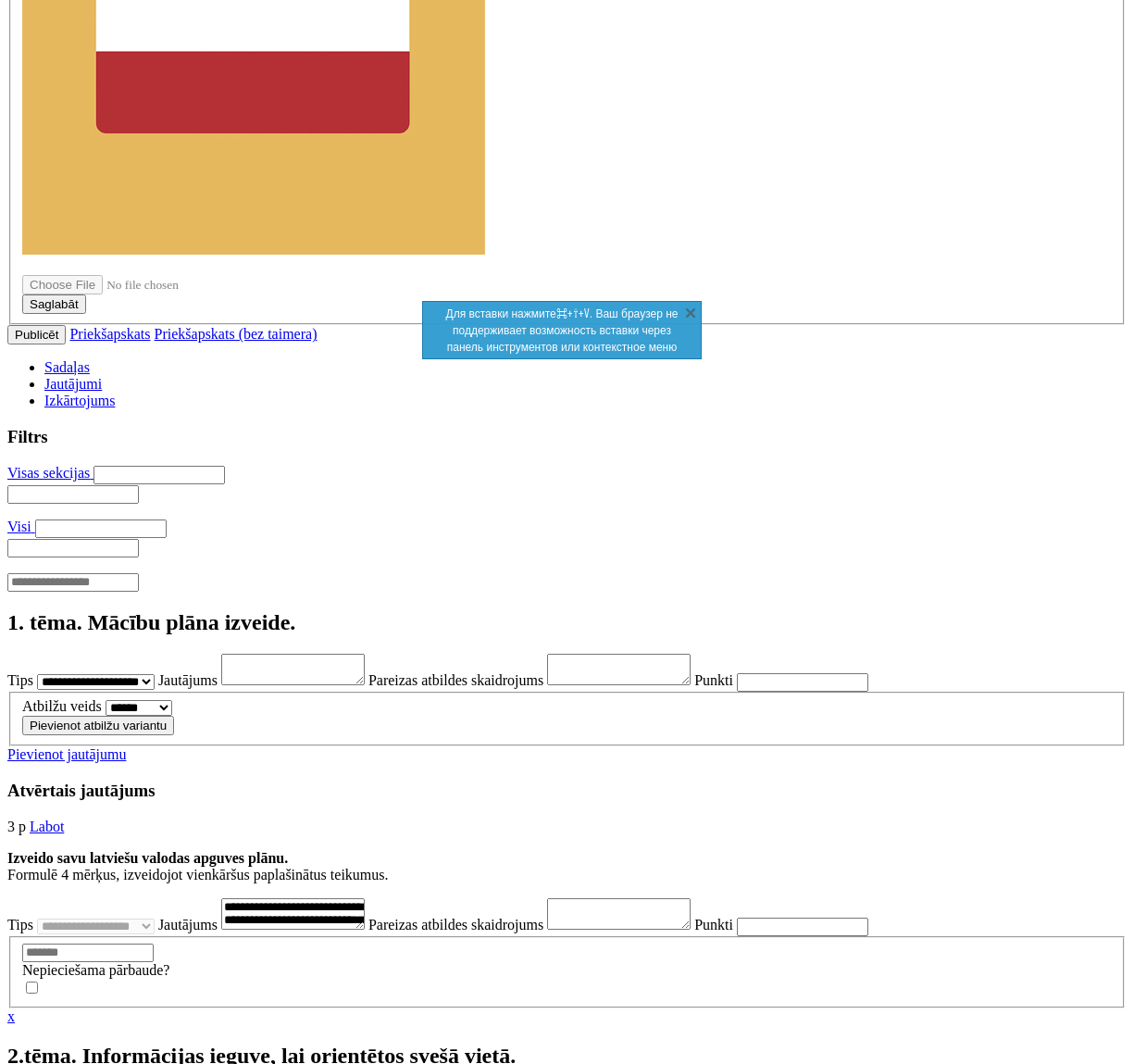 scroll, scrollTop: 79, scrollLeft: 0, axis: vertical 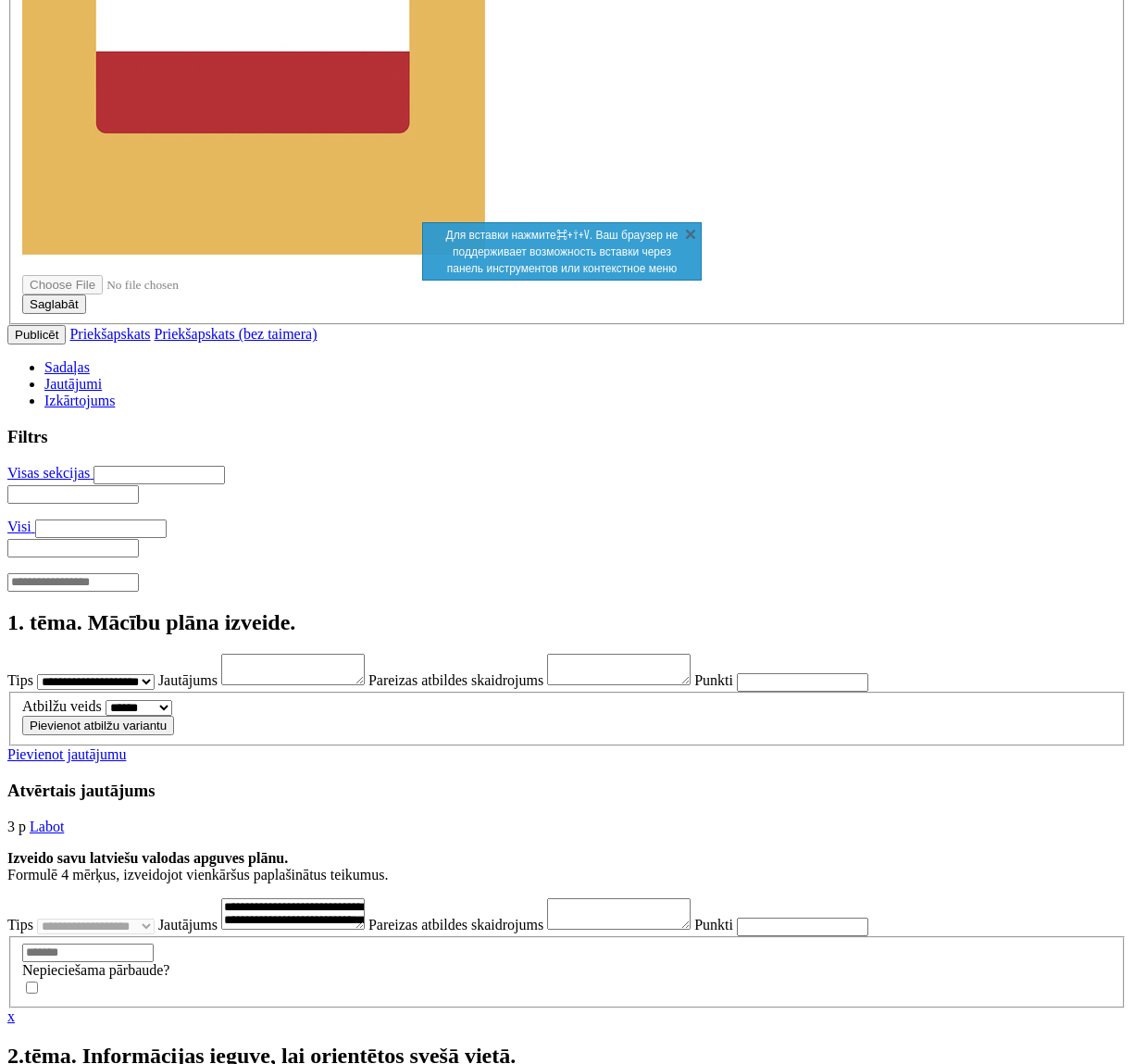 drag, startPoint x: 368, startPoint y: 836, endPoint x: 305, endPoint y: 835, distance: 63.00794 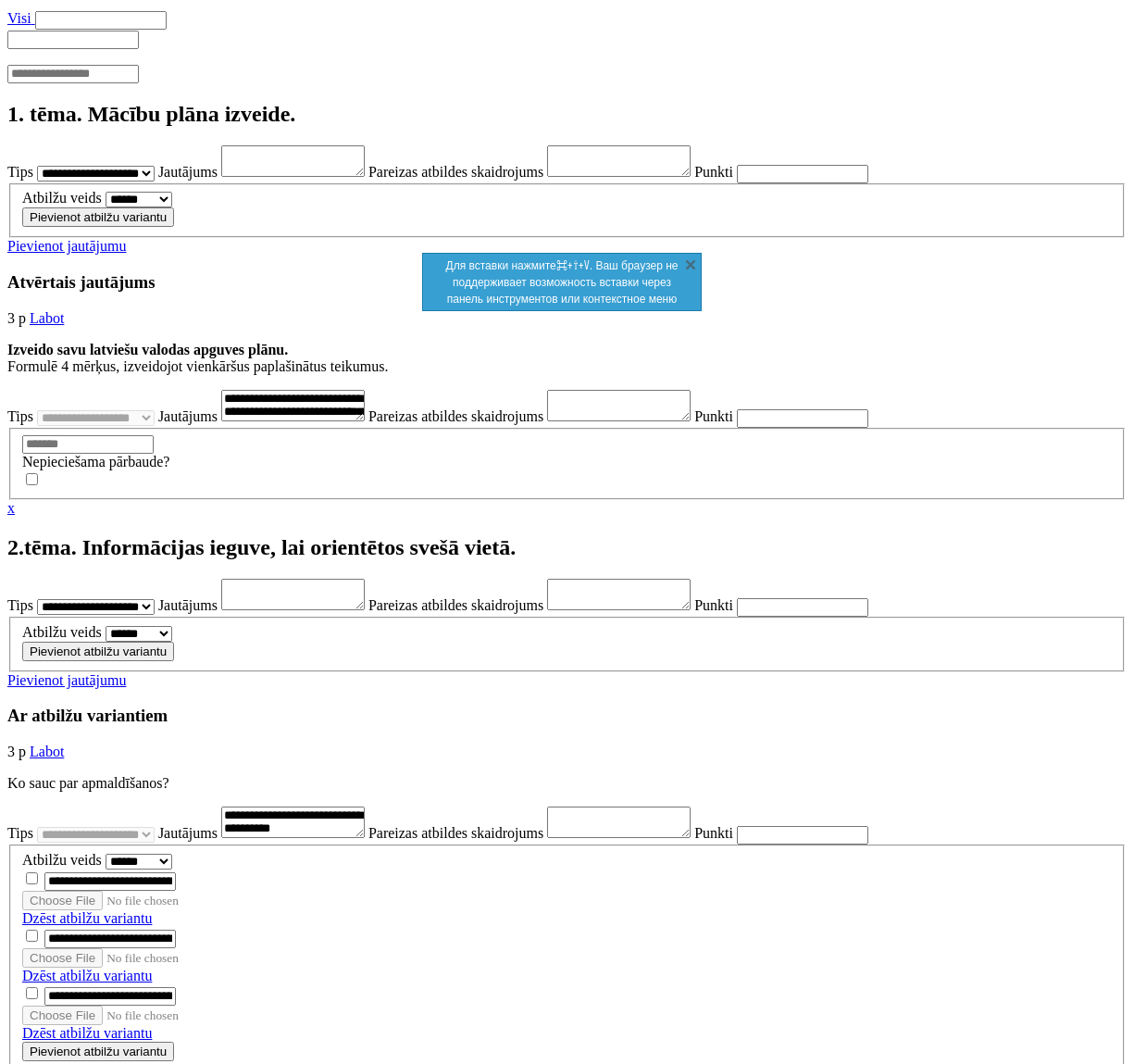 scroll, scrollTop: 3494, scrollLeft: 0, axis: vertical 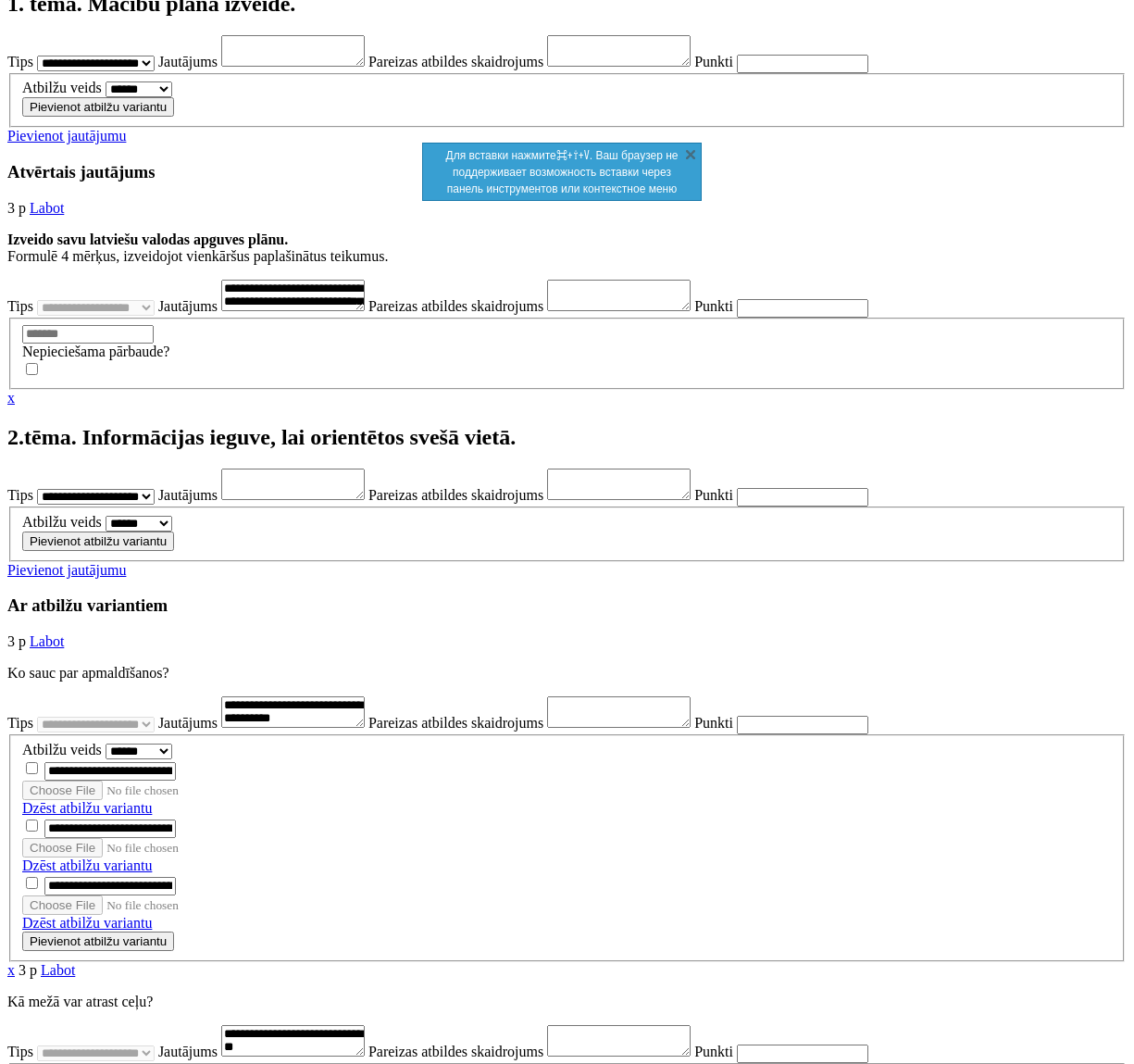 click on "Pievienot atbilžu variantu" at bounding box center (98, 25812) 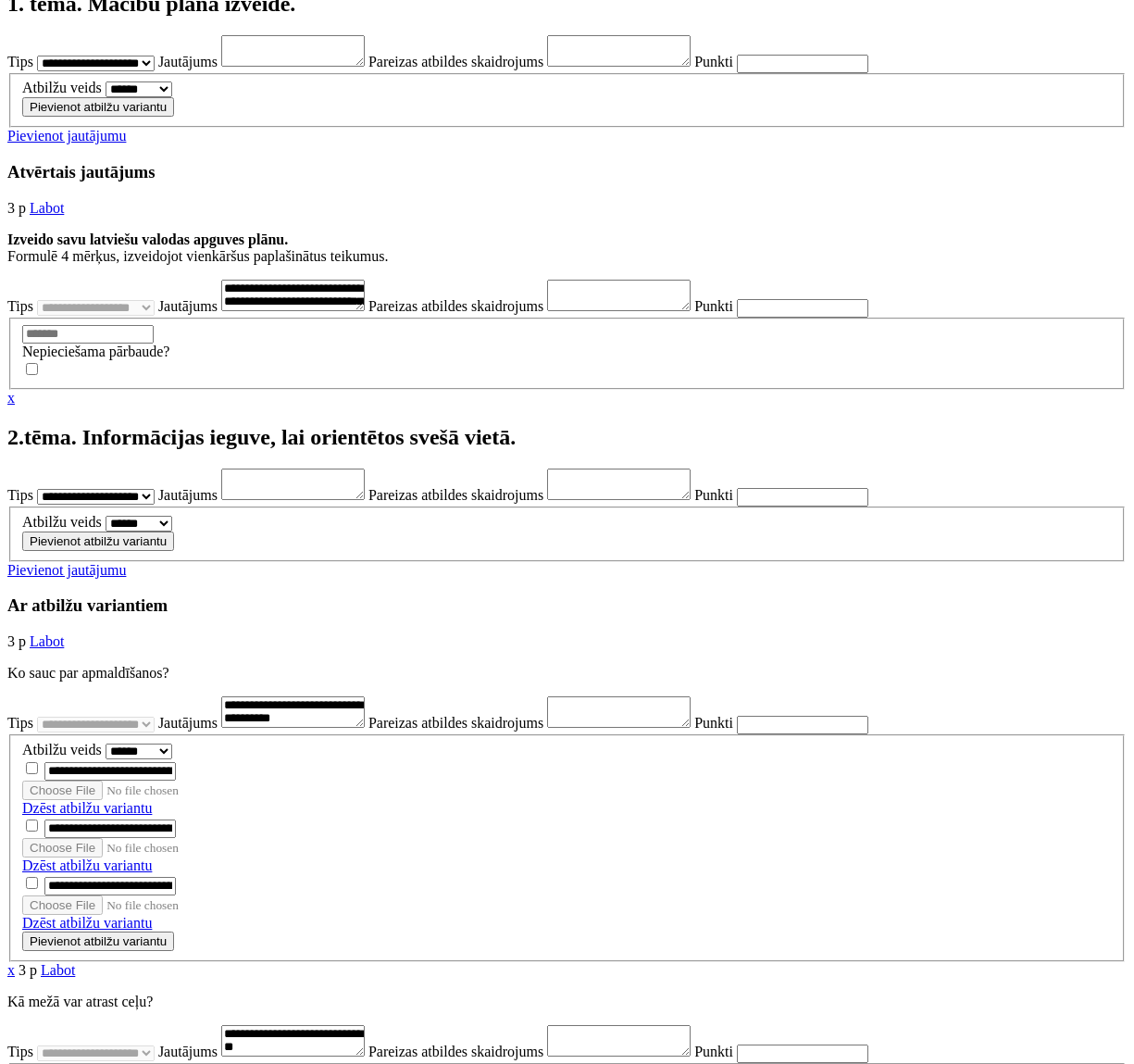 click at bounding box center (111, 25757) 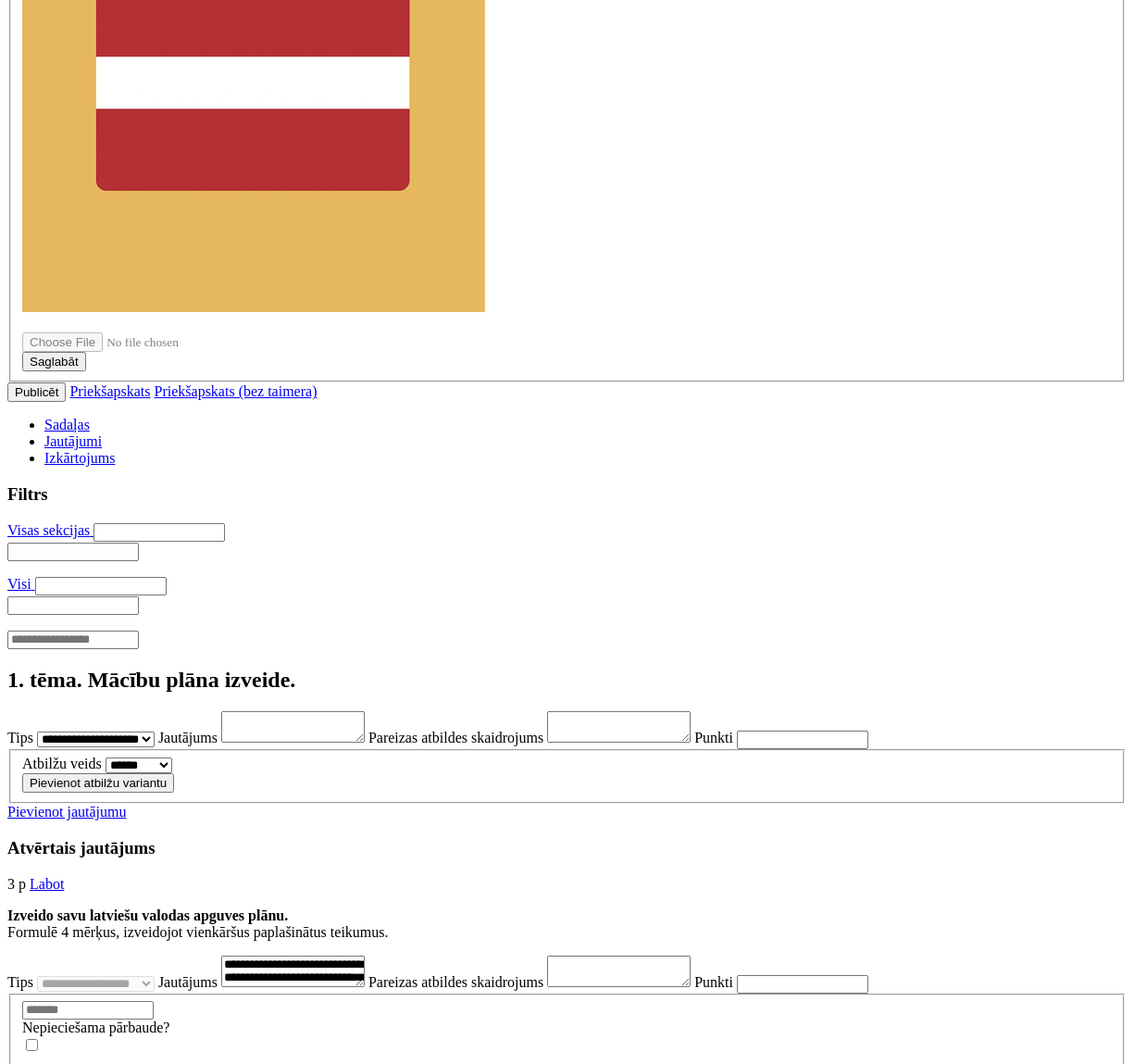 scroll, scrollTop: 0, scrollLeft: 0, axis: both 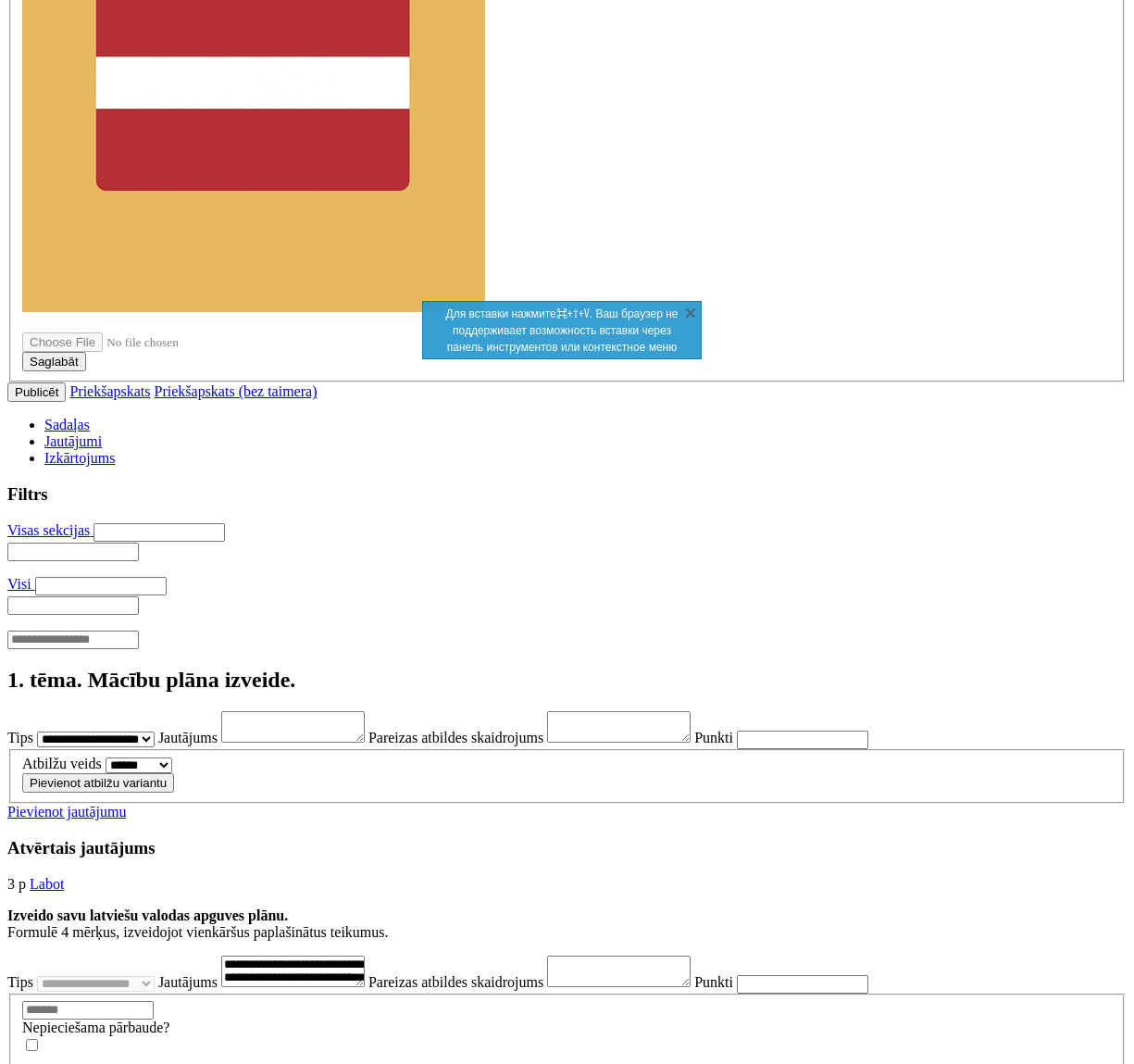 click at bounding box center (567, 26263) 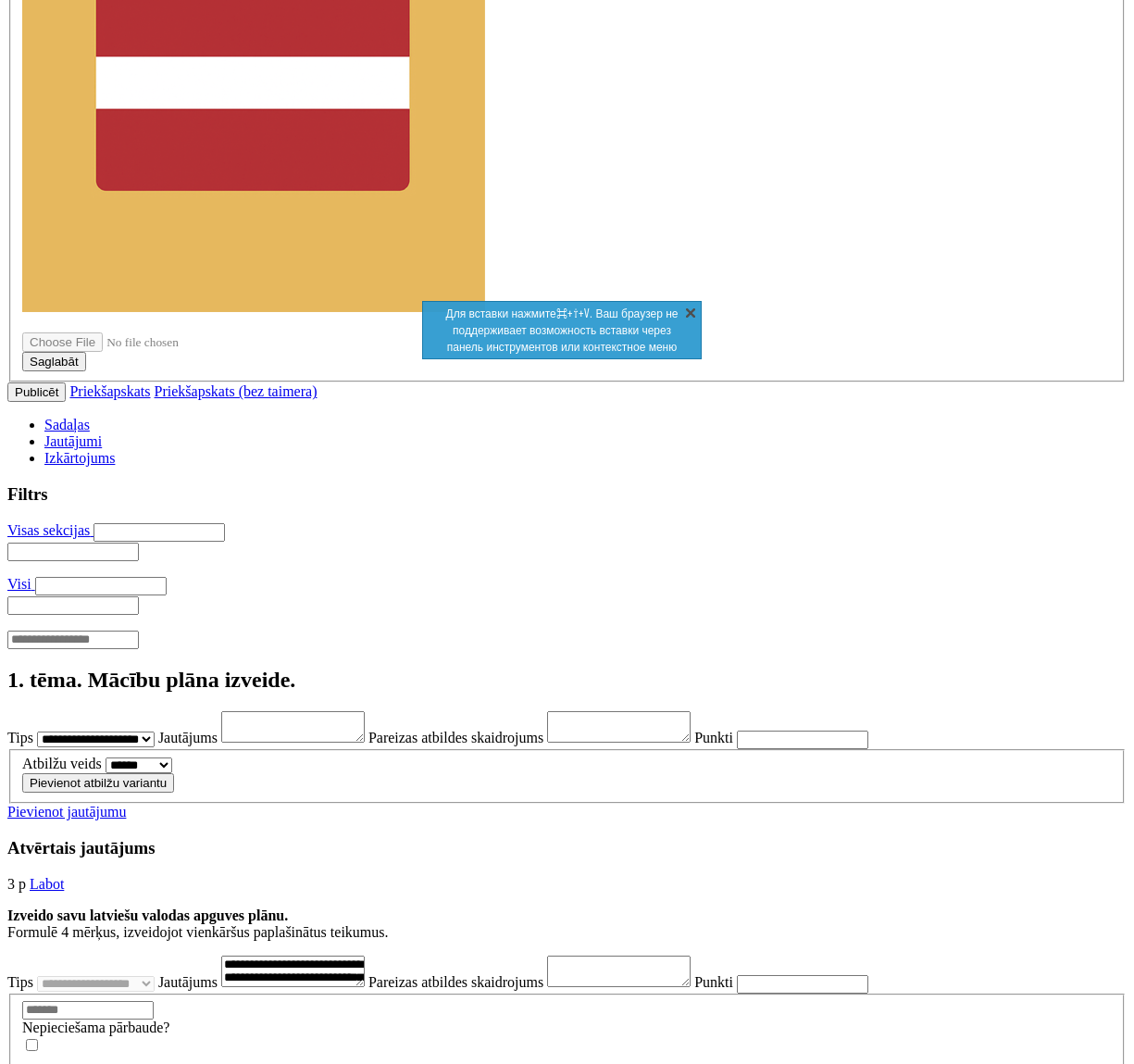 click on "X" at bounding box center [691, 312] 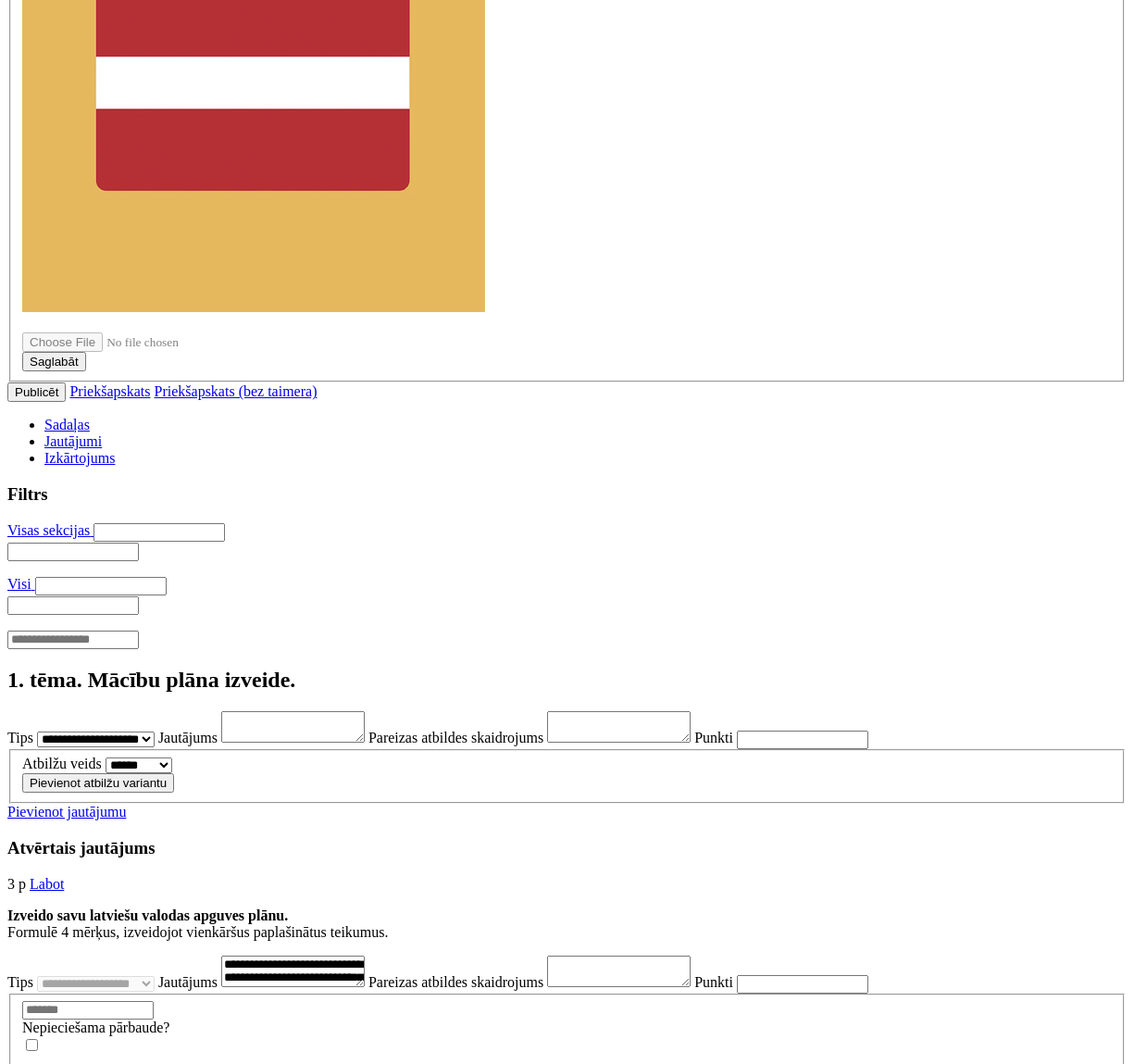 scroll, scrollTop: 114, scrollLeft: 0, axis: vertical 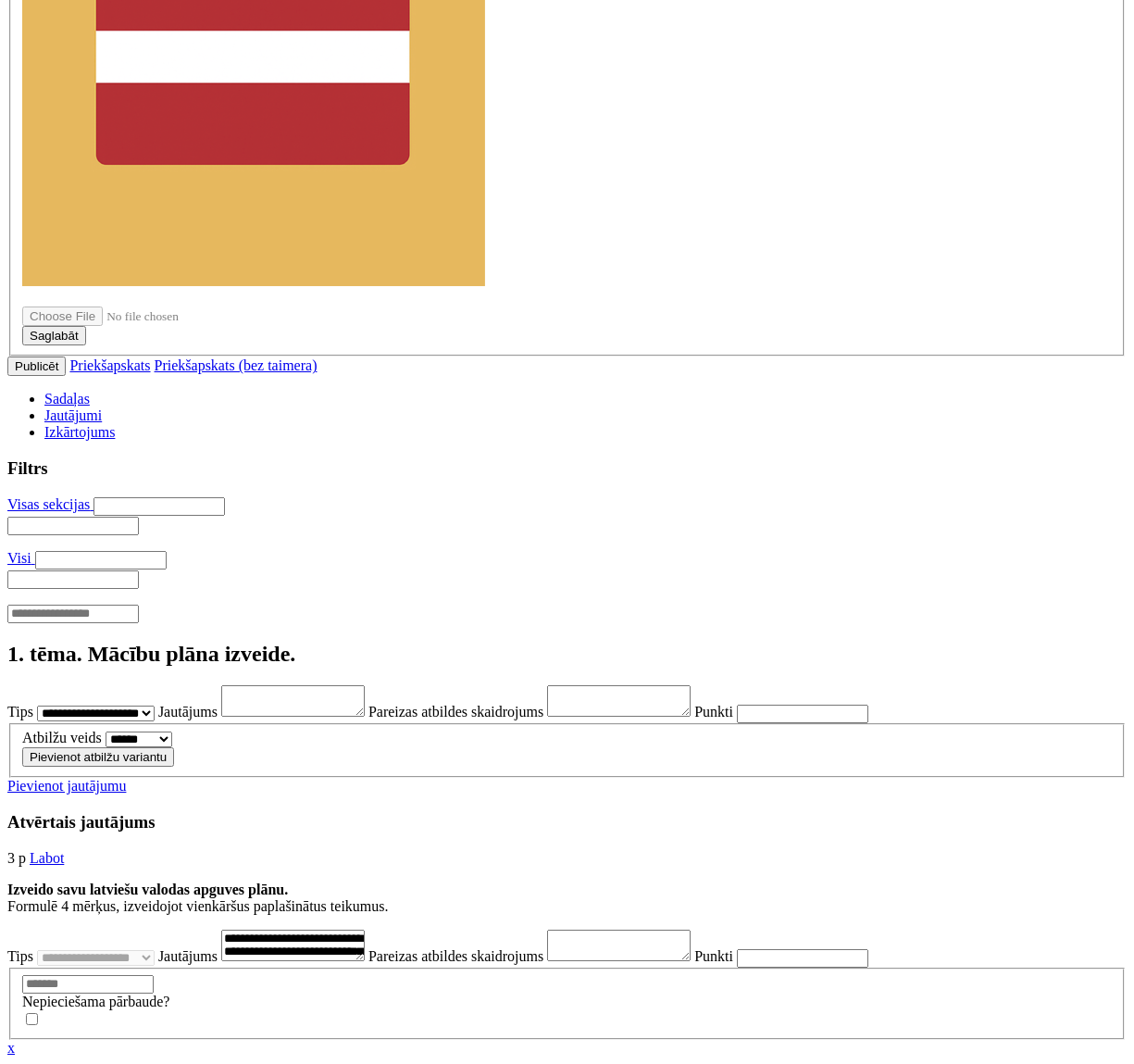 type on "*" 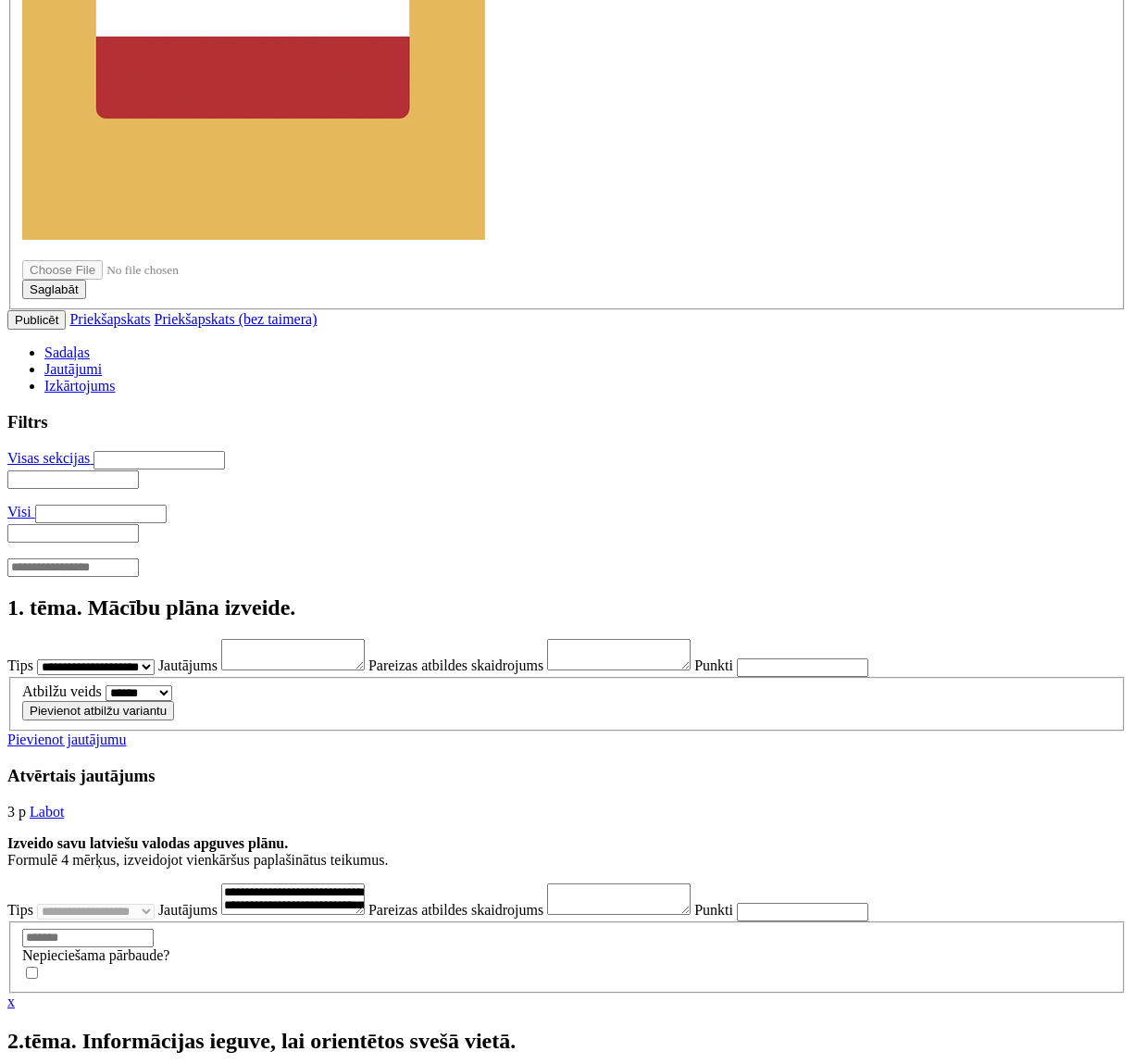 scroll, scrollTop: 2940, scrollLeft: 0, axis: vertical 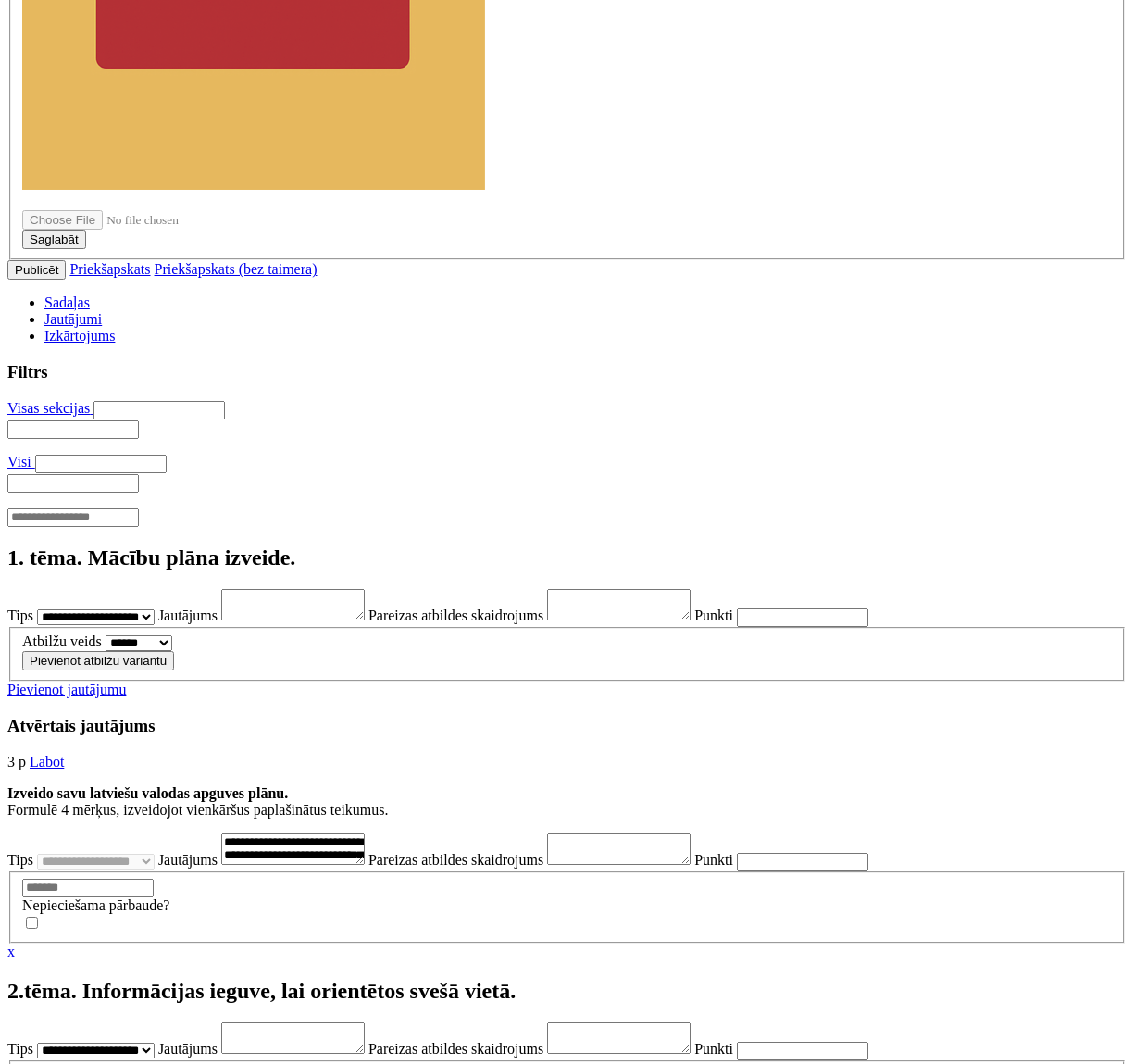 click on "OK" at bounding box center [23, 26920] 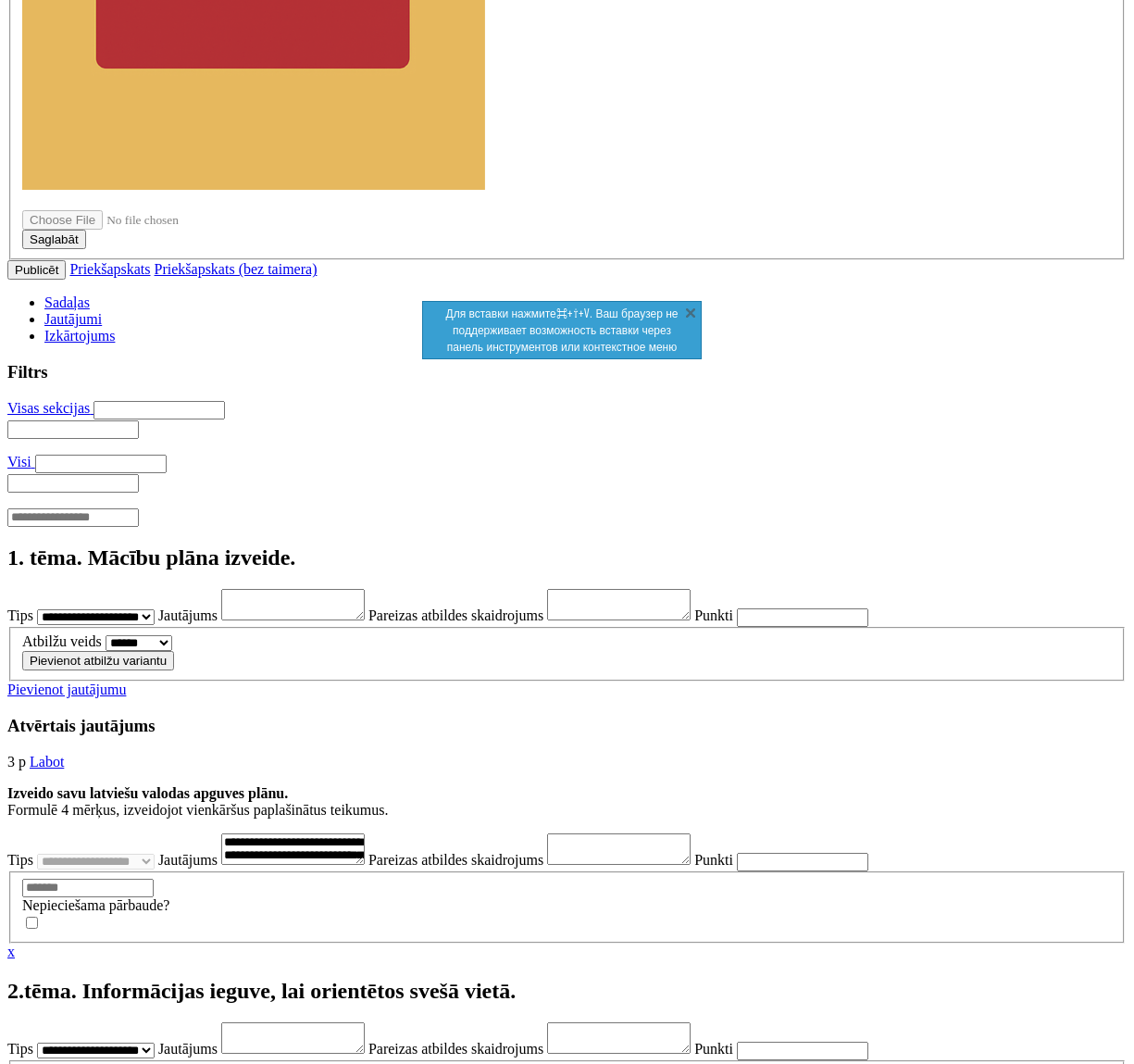 click at bounding box center (567, 26469) 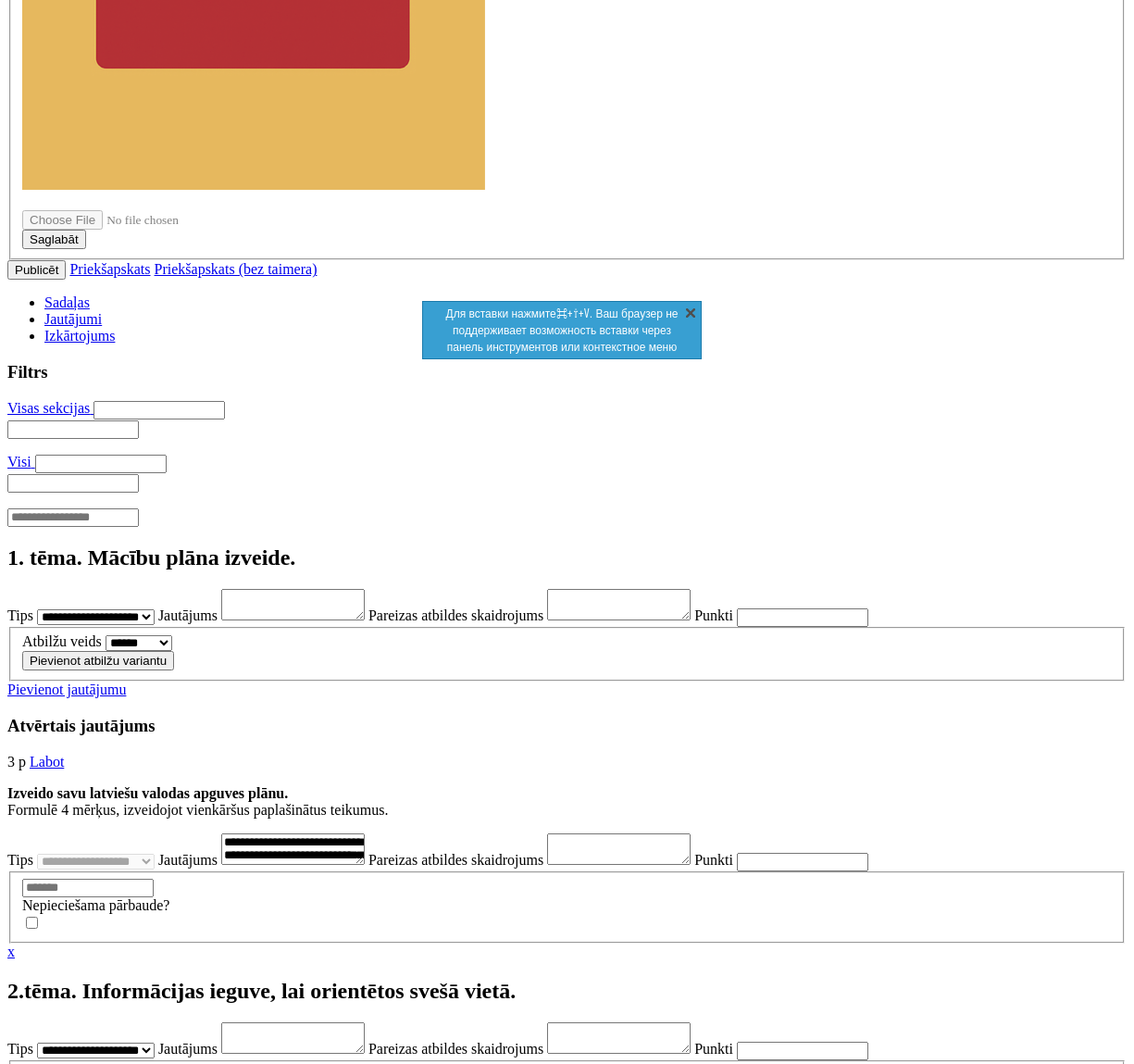 click on "X" at bounding box center [691, 312] 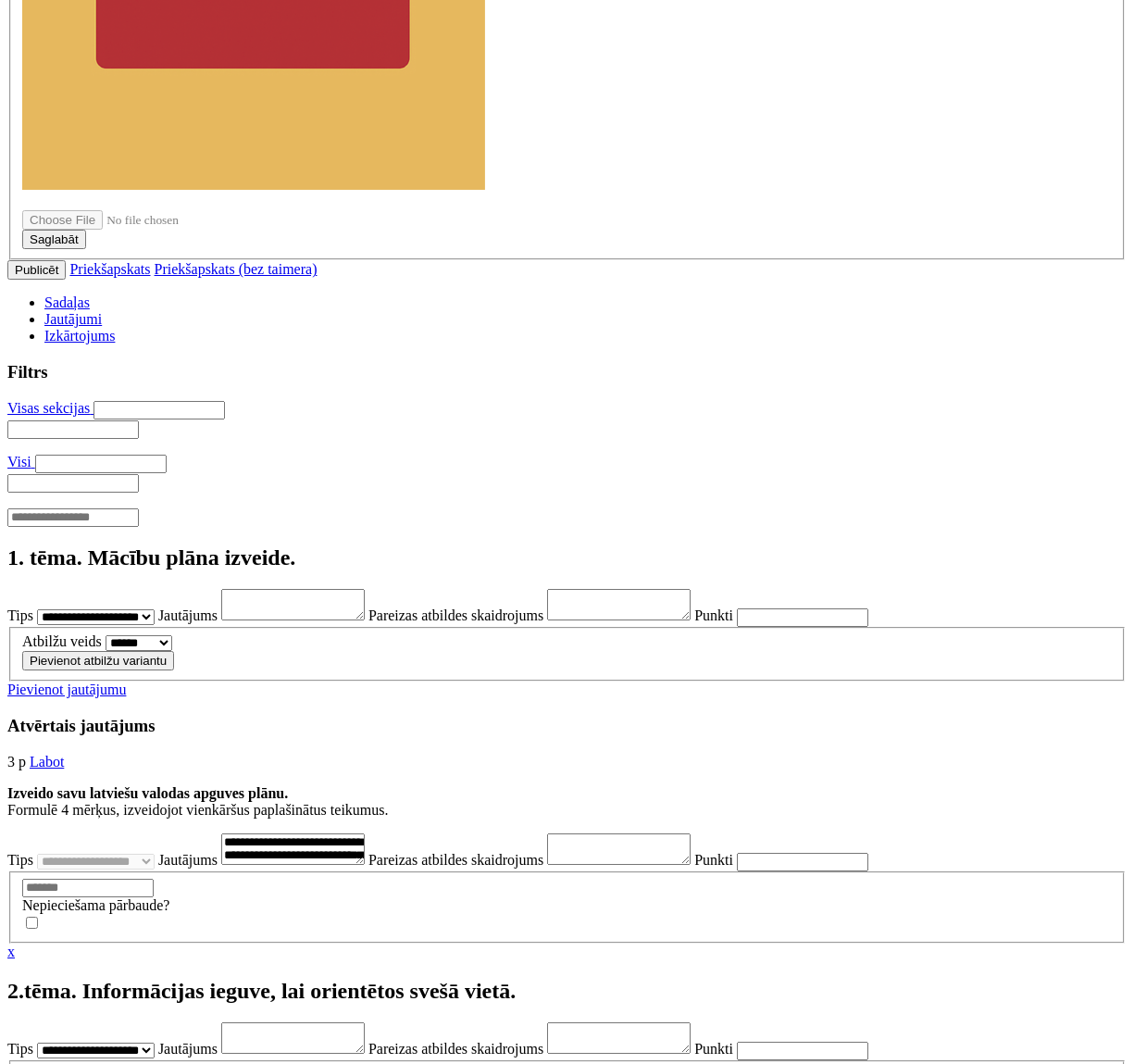scroll, scrollTop: 114, scrollLeft: 0, axis: vertical 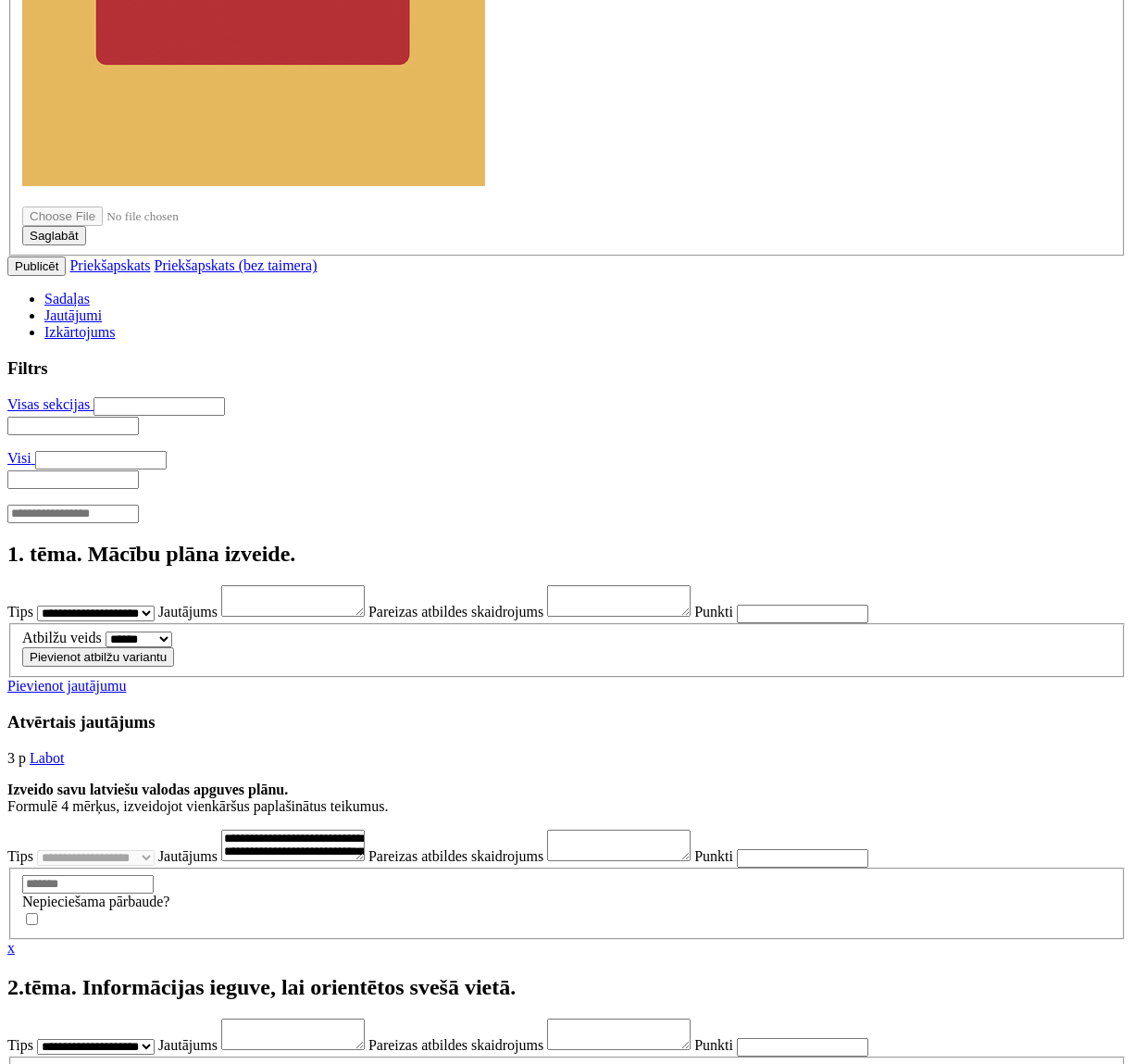 type on "*" 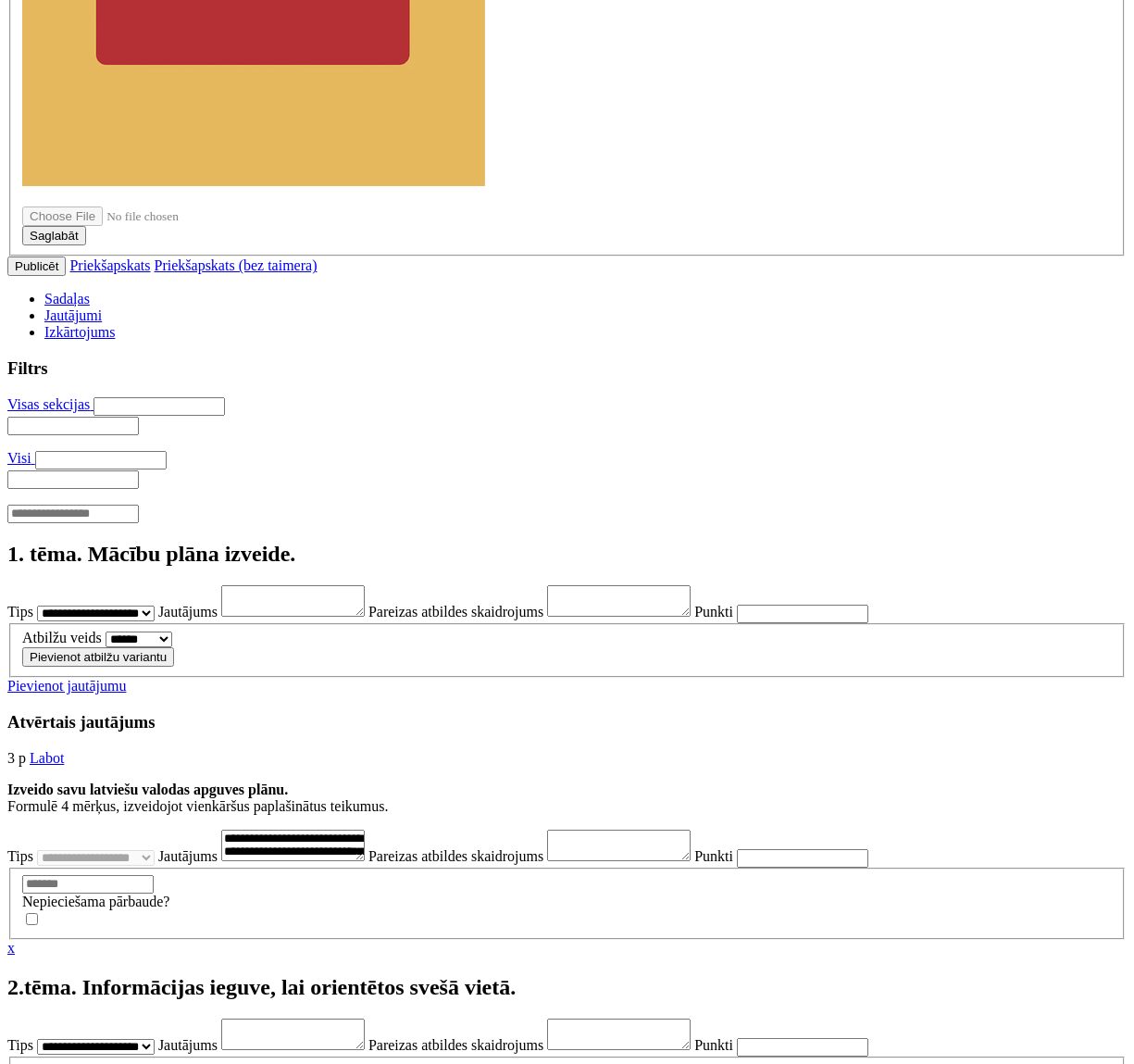 click at bounding box center [111, 27036] 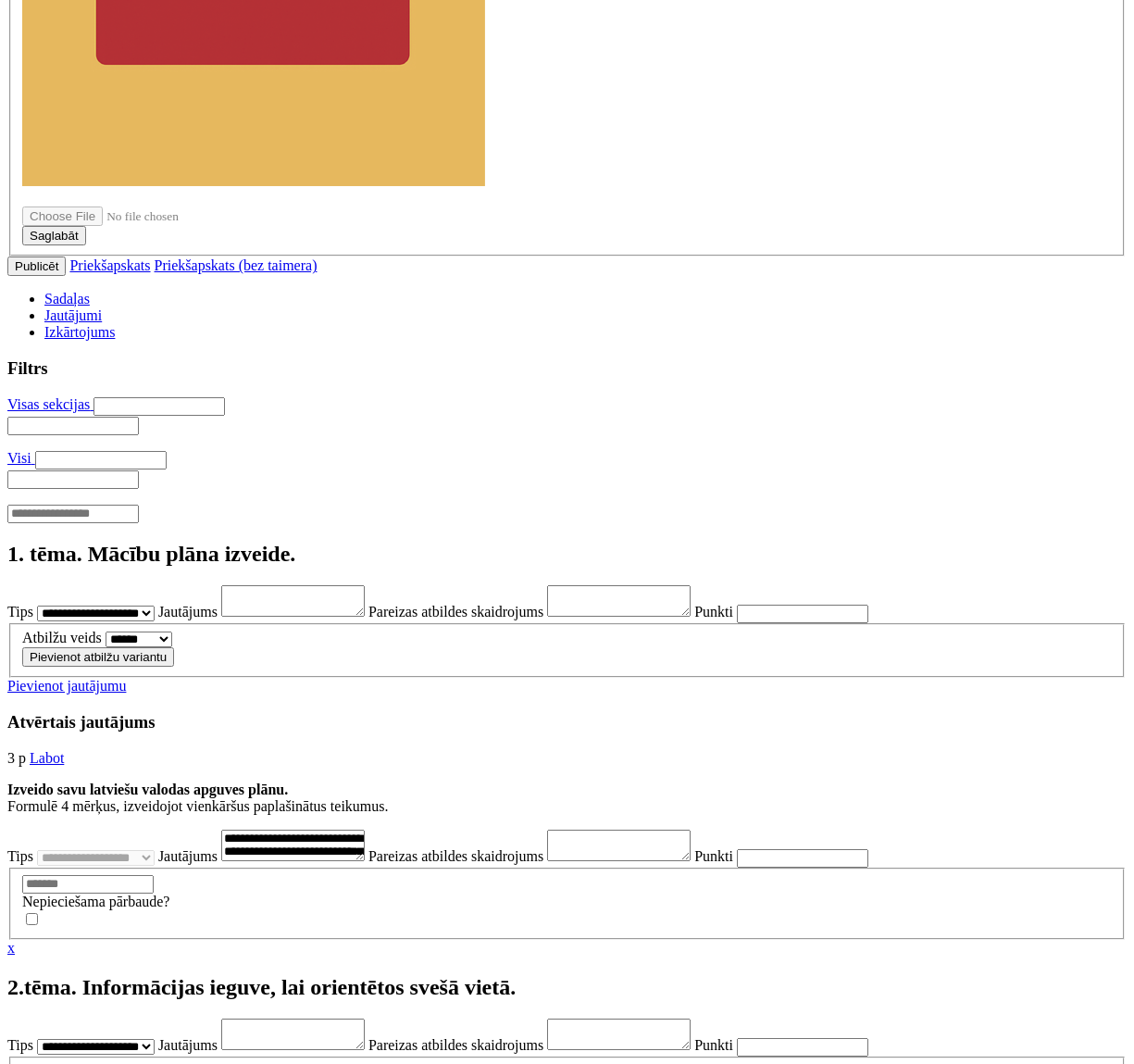 type on "********" 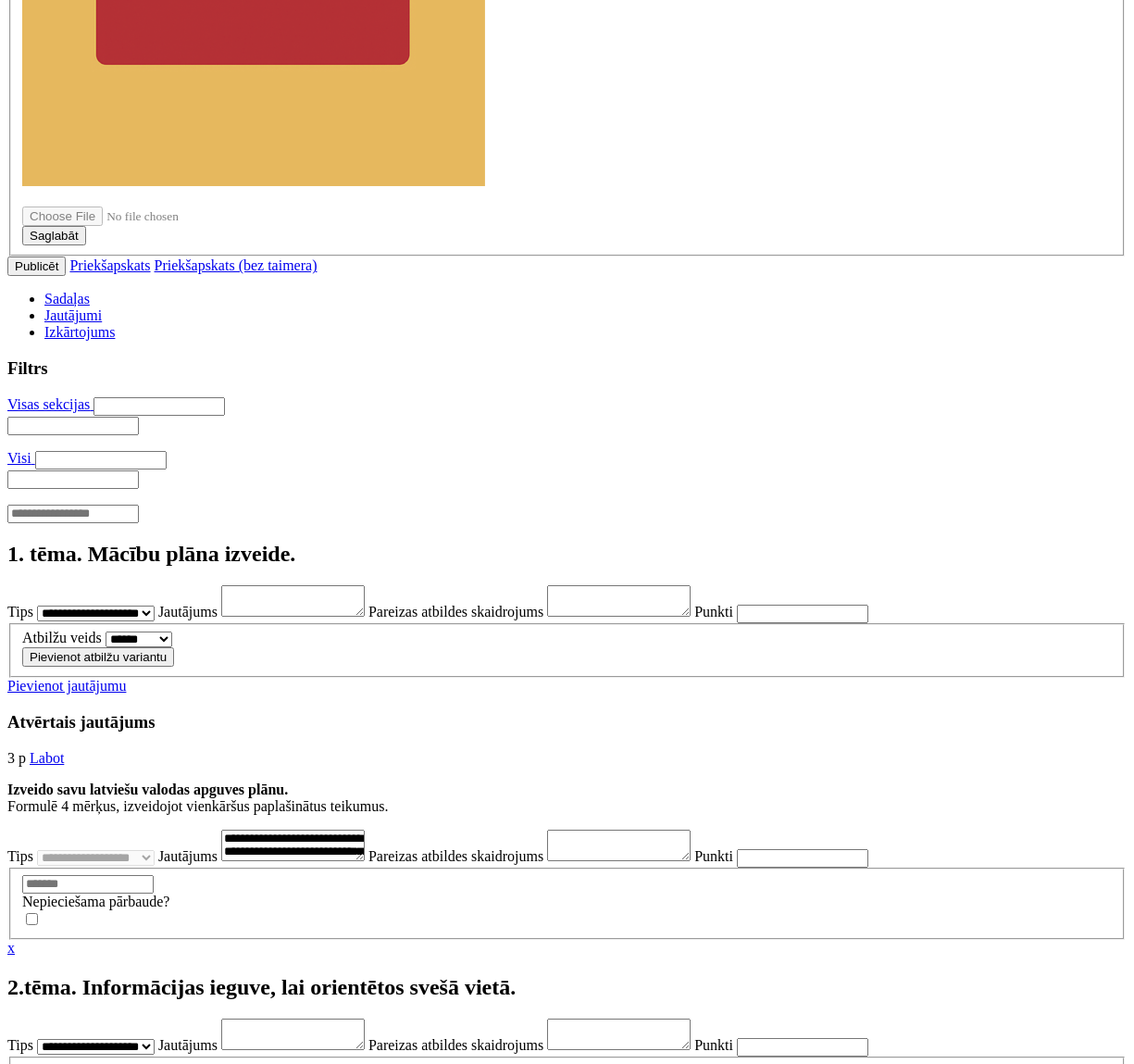click at bounding box center [567, 26764] 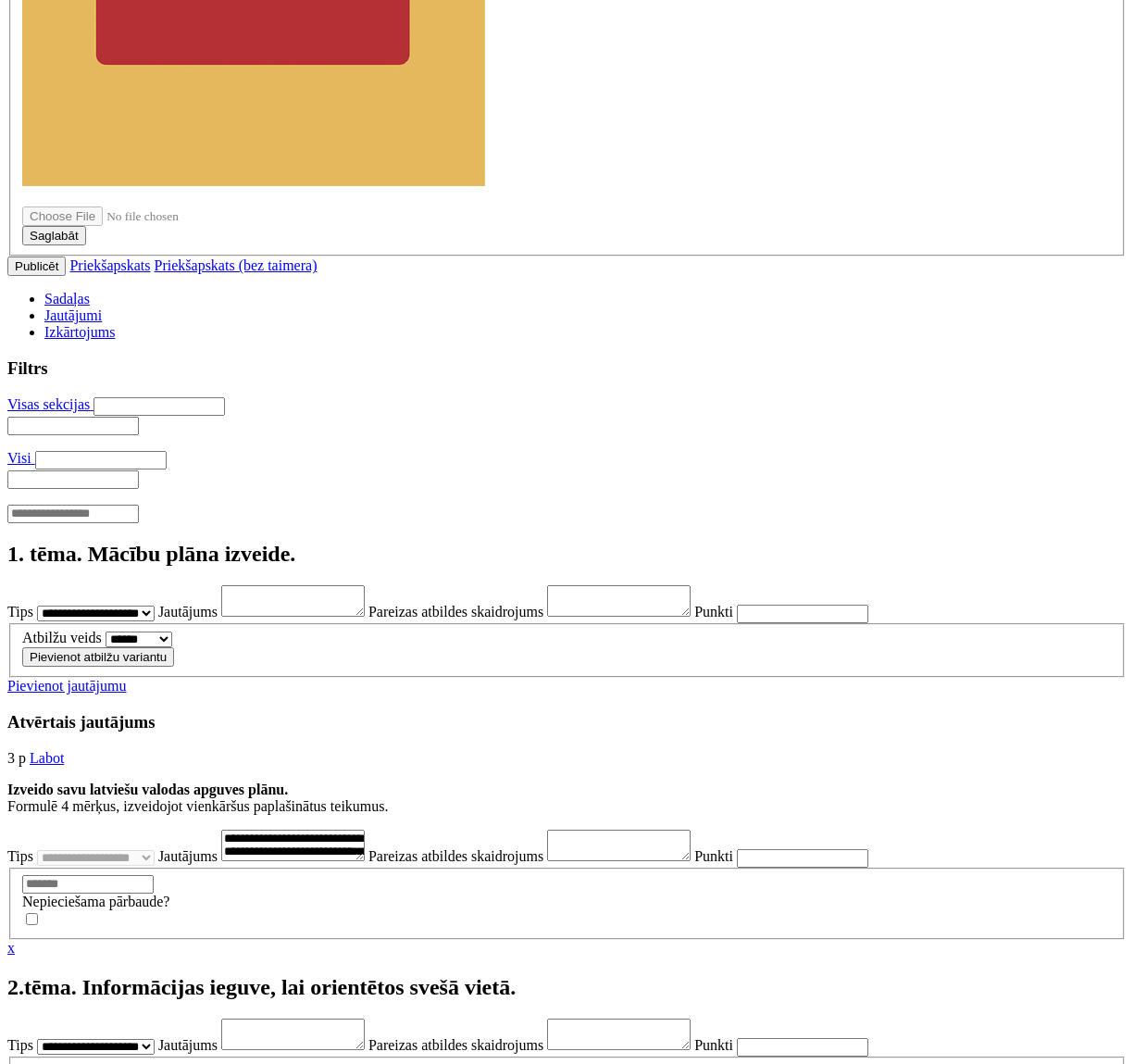click on "*" at bounding box center [19, 26765] 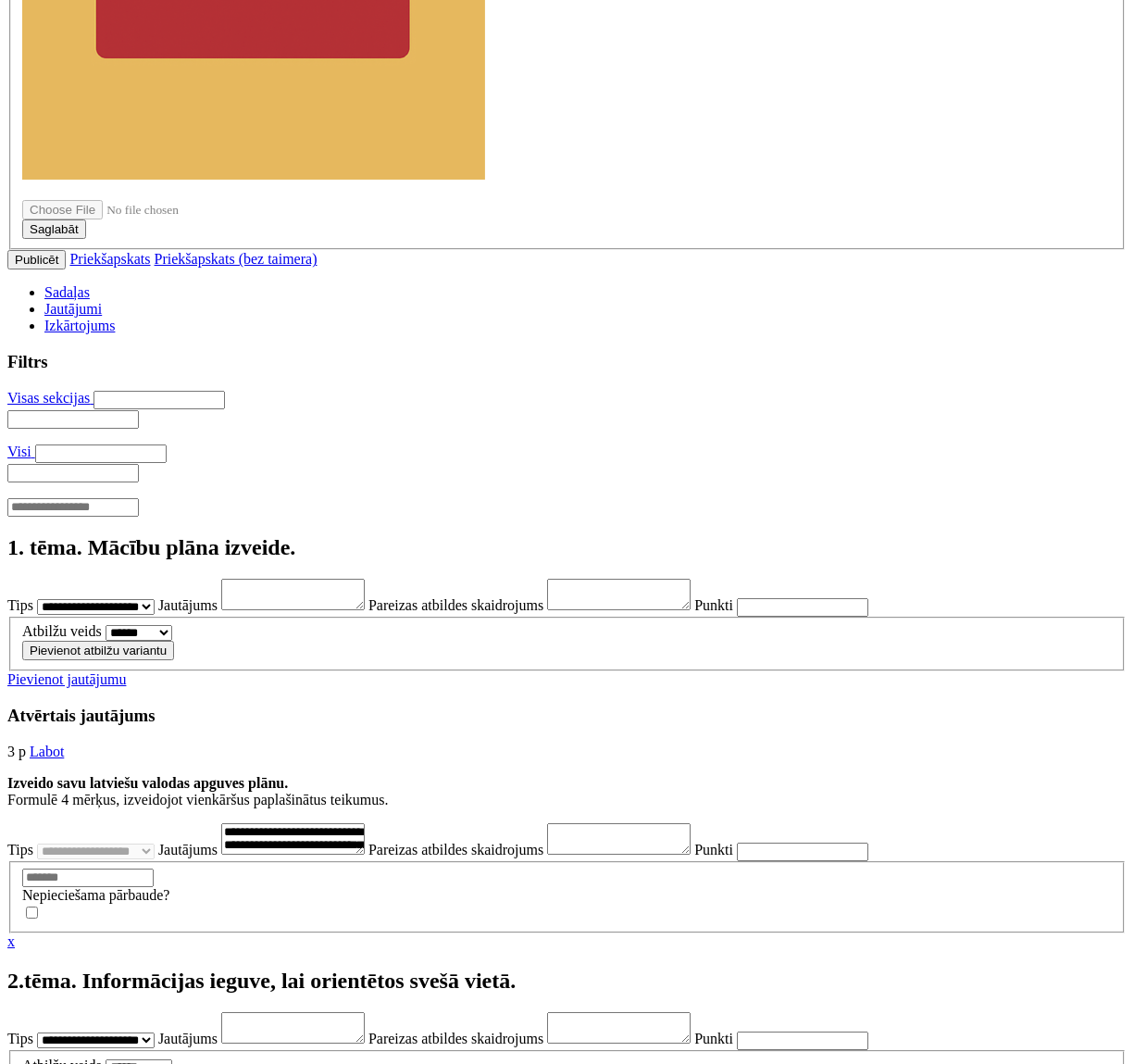 scroll, scrollTop: 2951, scrollLeft: 0, axis: vertical 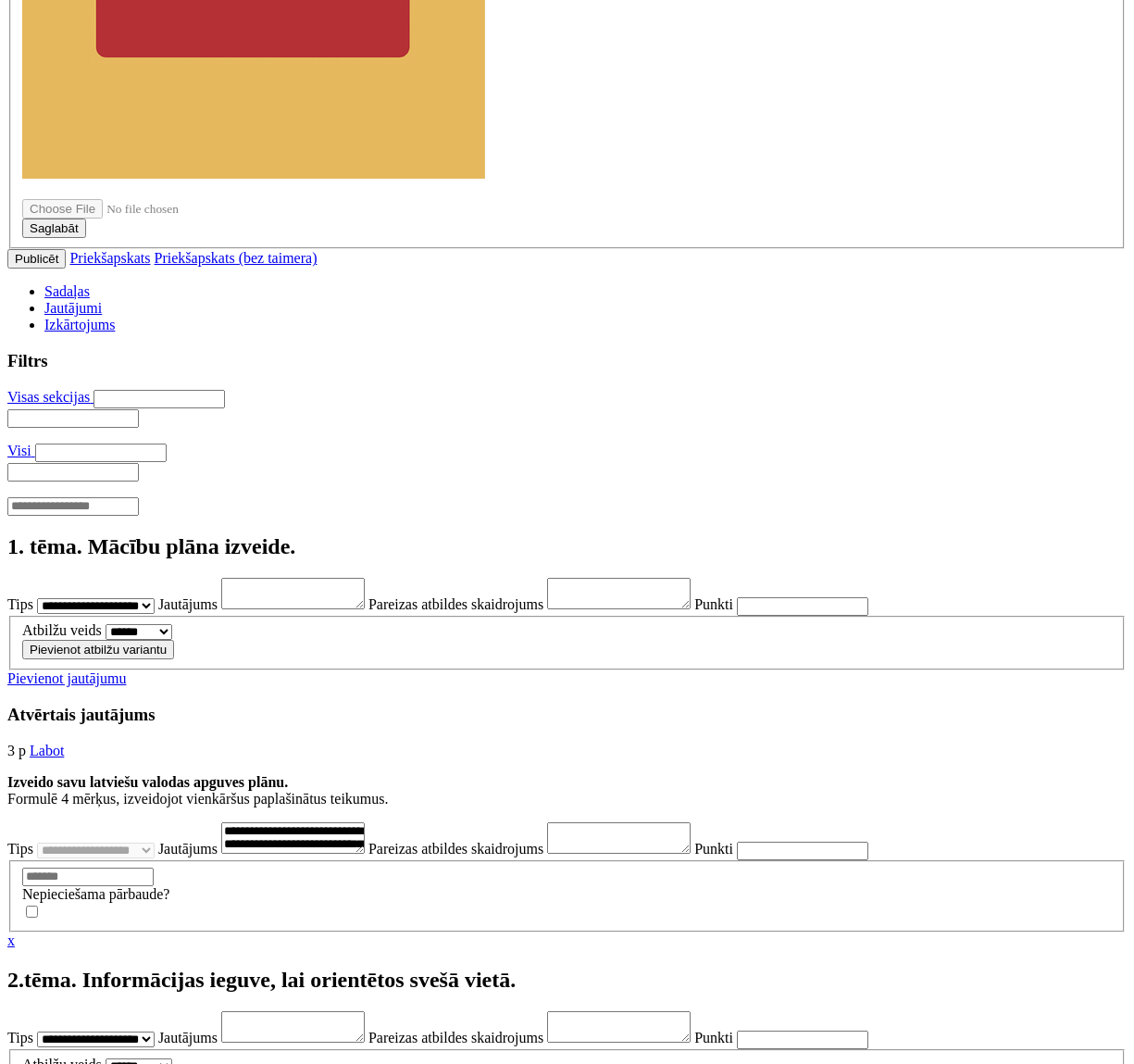 click on "OK" at bounding box center (23, 27238) 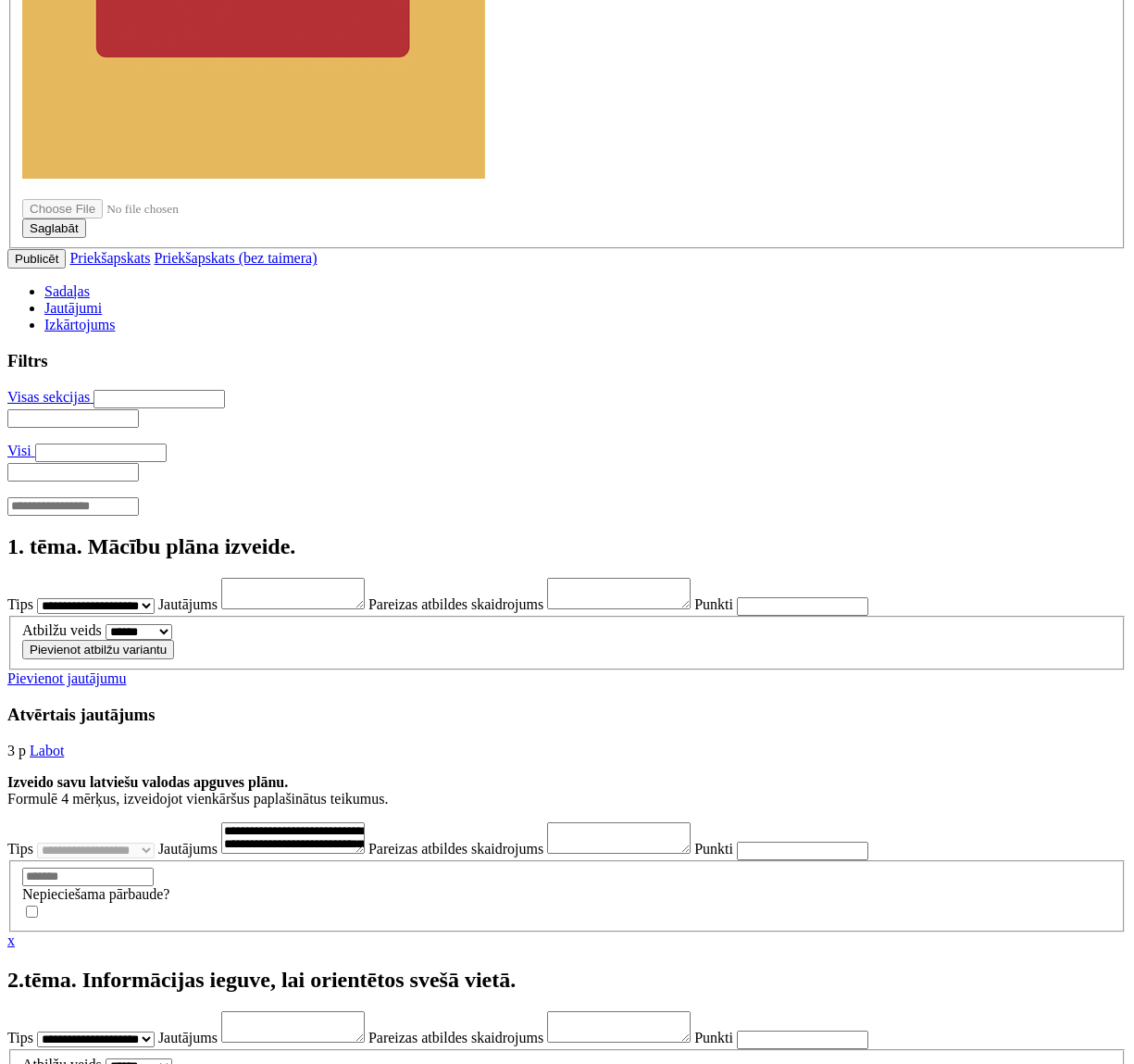 click on "Pievienot jautājumu" at bounding box center (67, 6395) 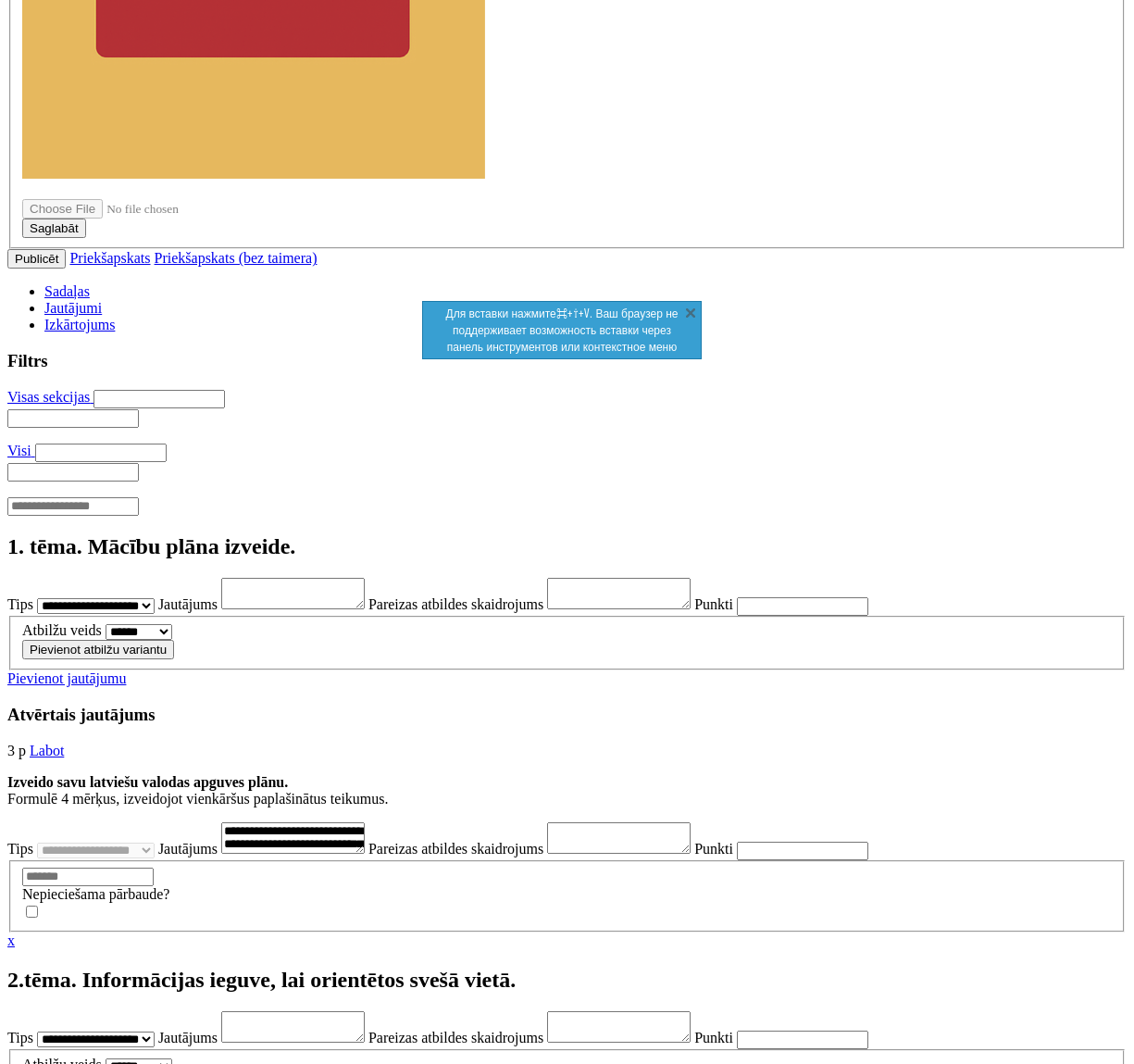 click at bounding box center (567, 26786) 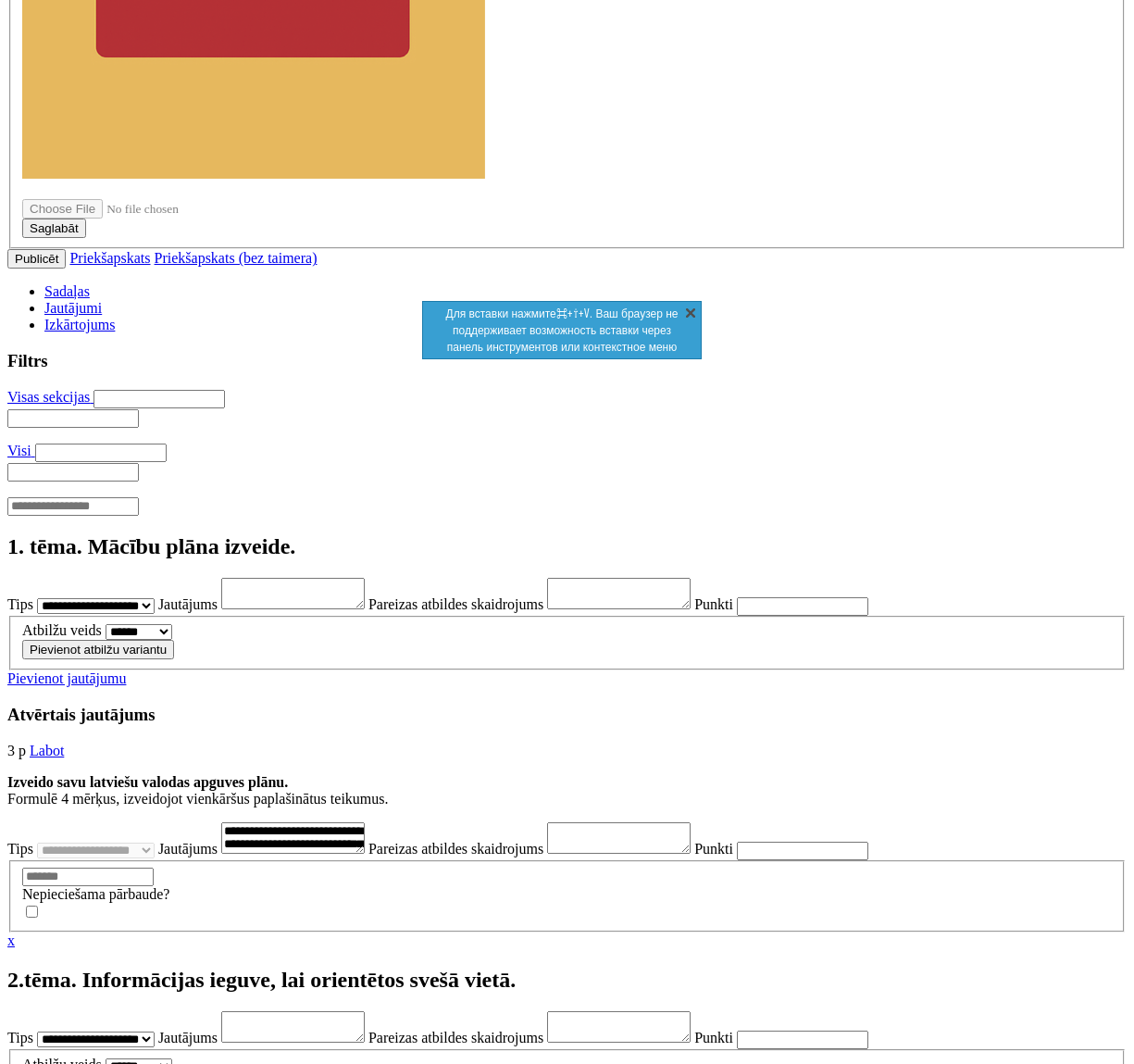 click on "X" at bounding box center (691, 312) 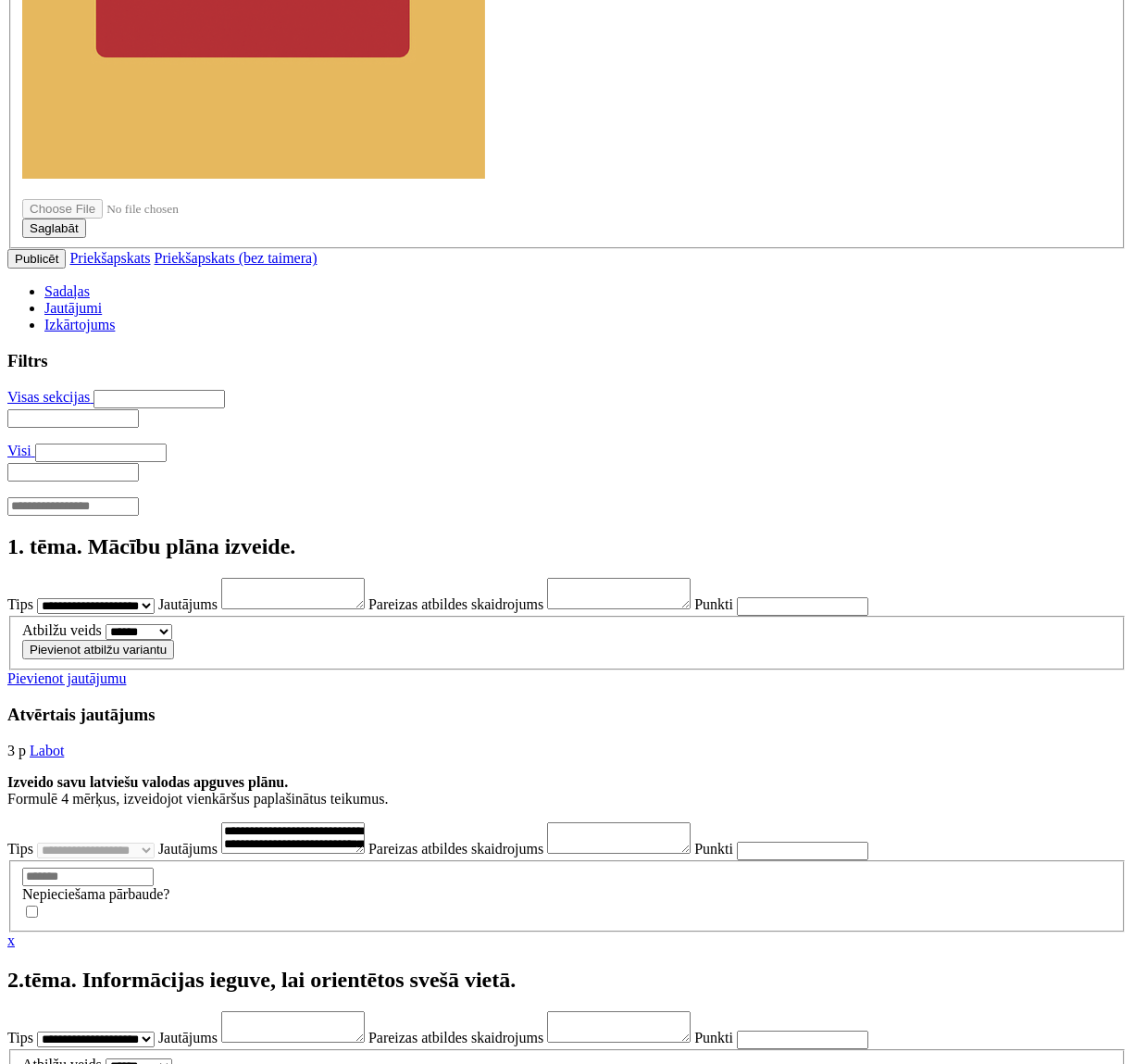 scroll, scrollTop: 4, scrollLeft: 0, axis: vertical 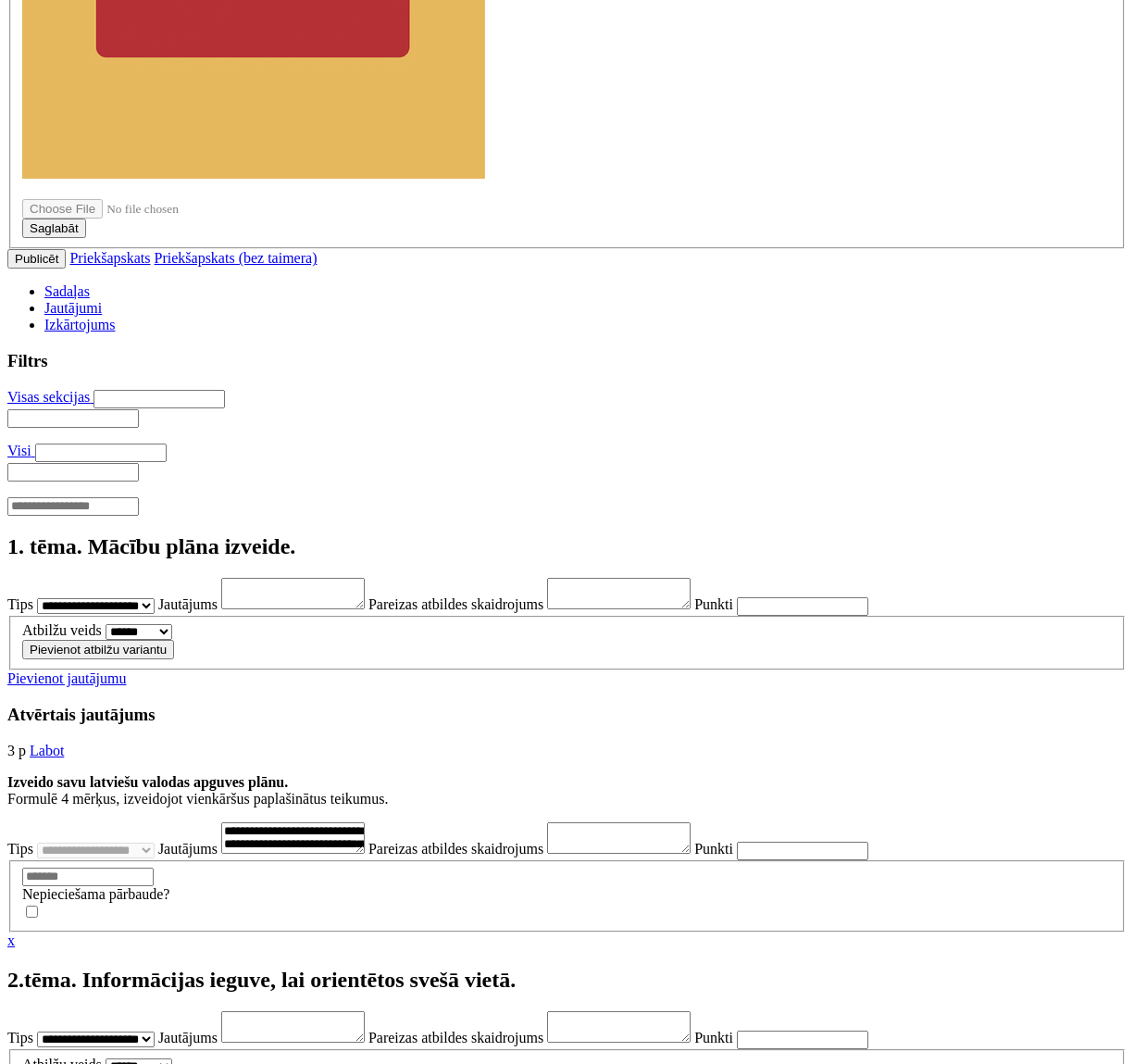 type on "*" 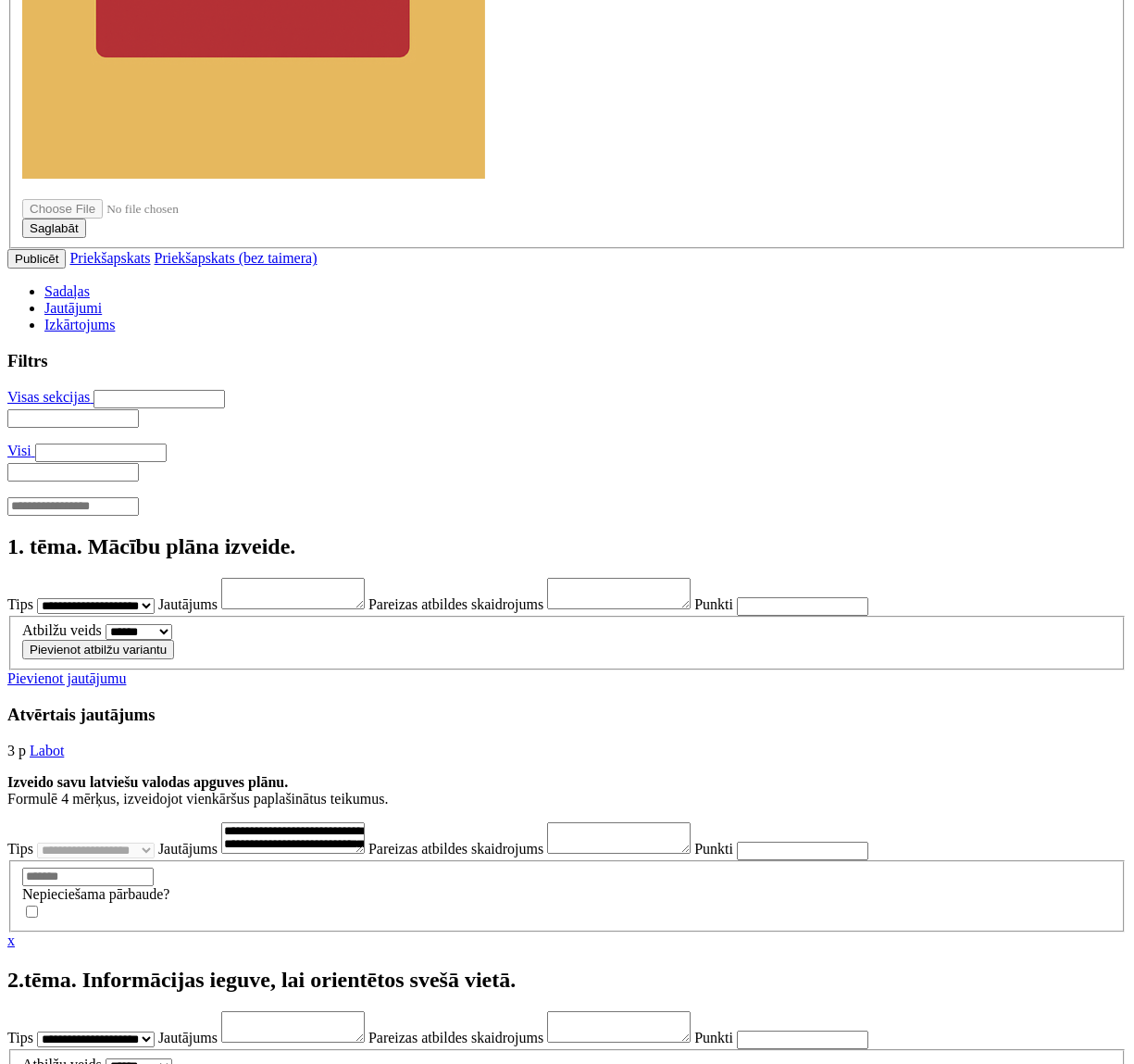 click on "Pievienot atbilžu variantu" at bounding box center [98, 27349] 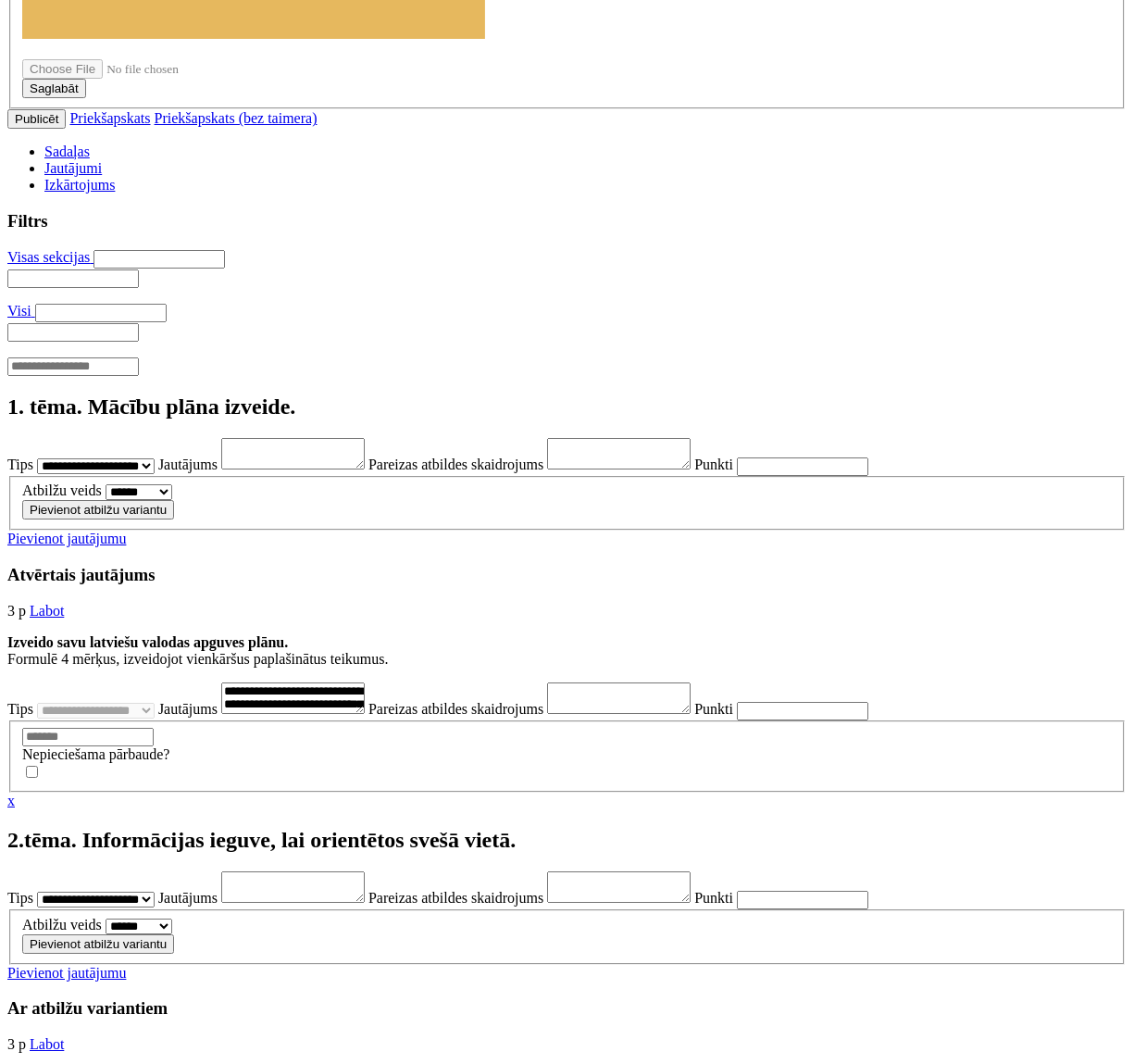 scroll, scrollTop: 3542, scrollLeft: 0, axis: vertical 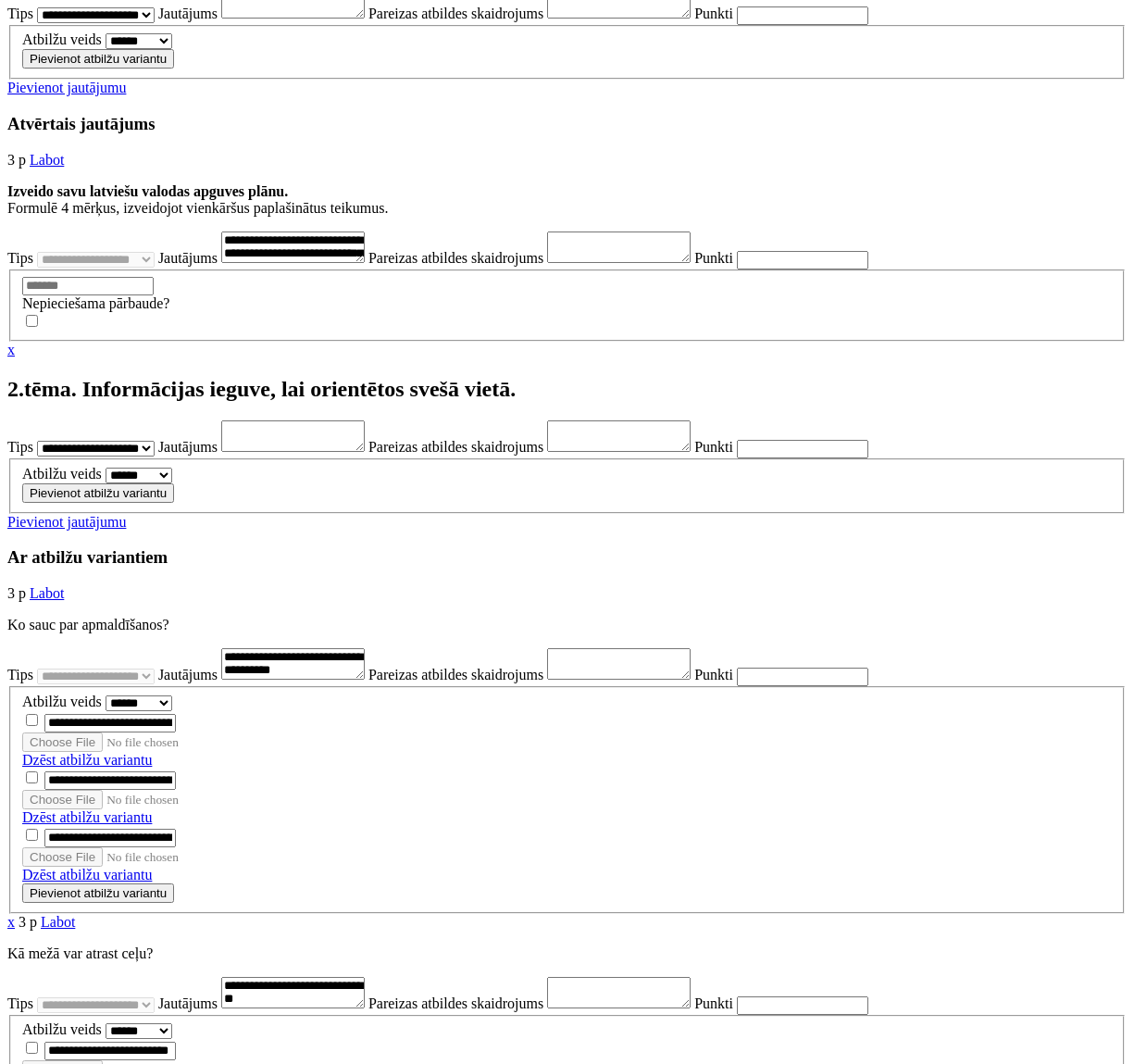 click on "Pievienot atbilžu variantu" at bounding box center [98, 26820] 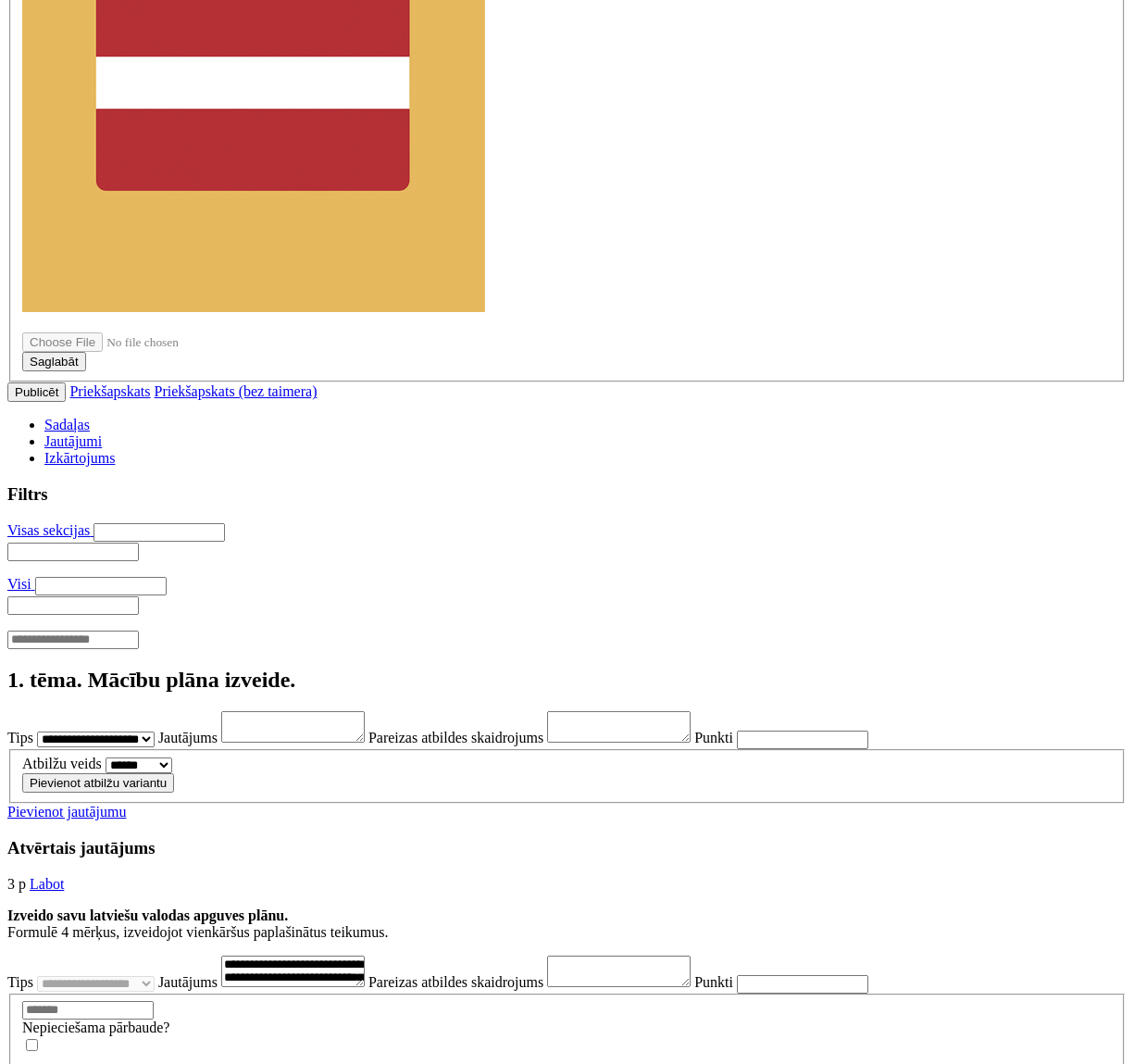 scroll, scrollTop: 0, scrollLeft: 0, axis: both 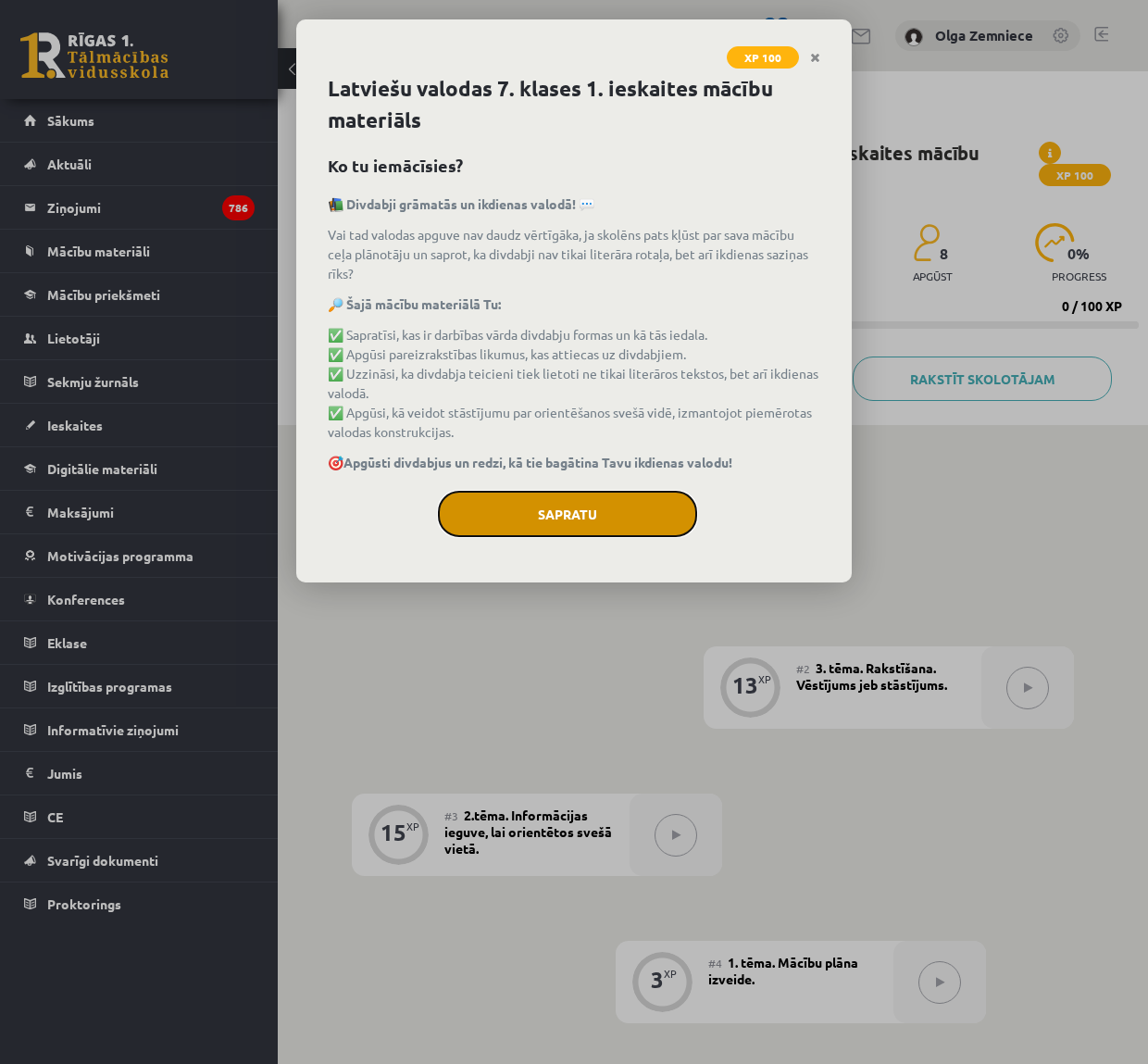 click on "Sapratu" 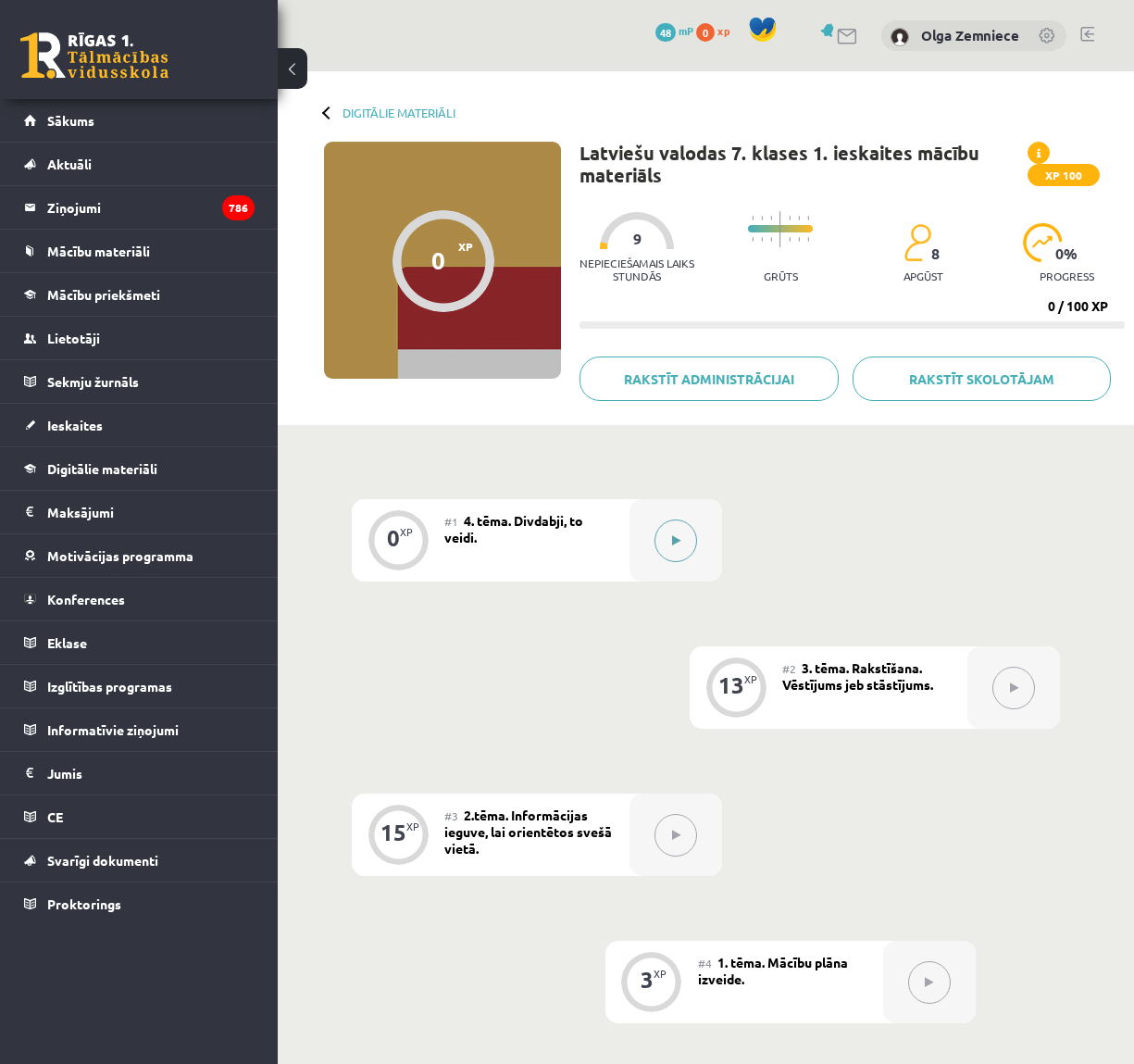 click 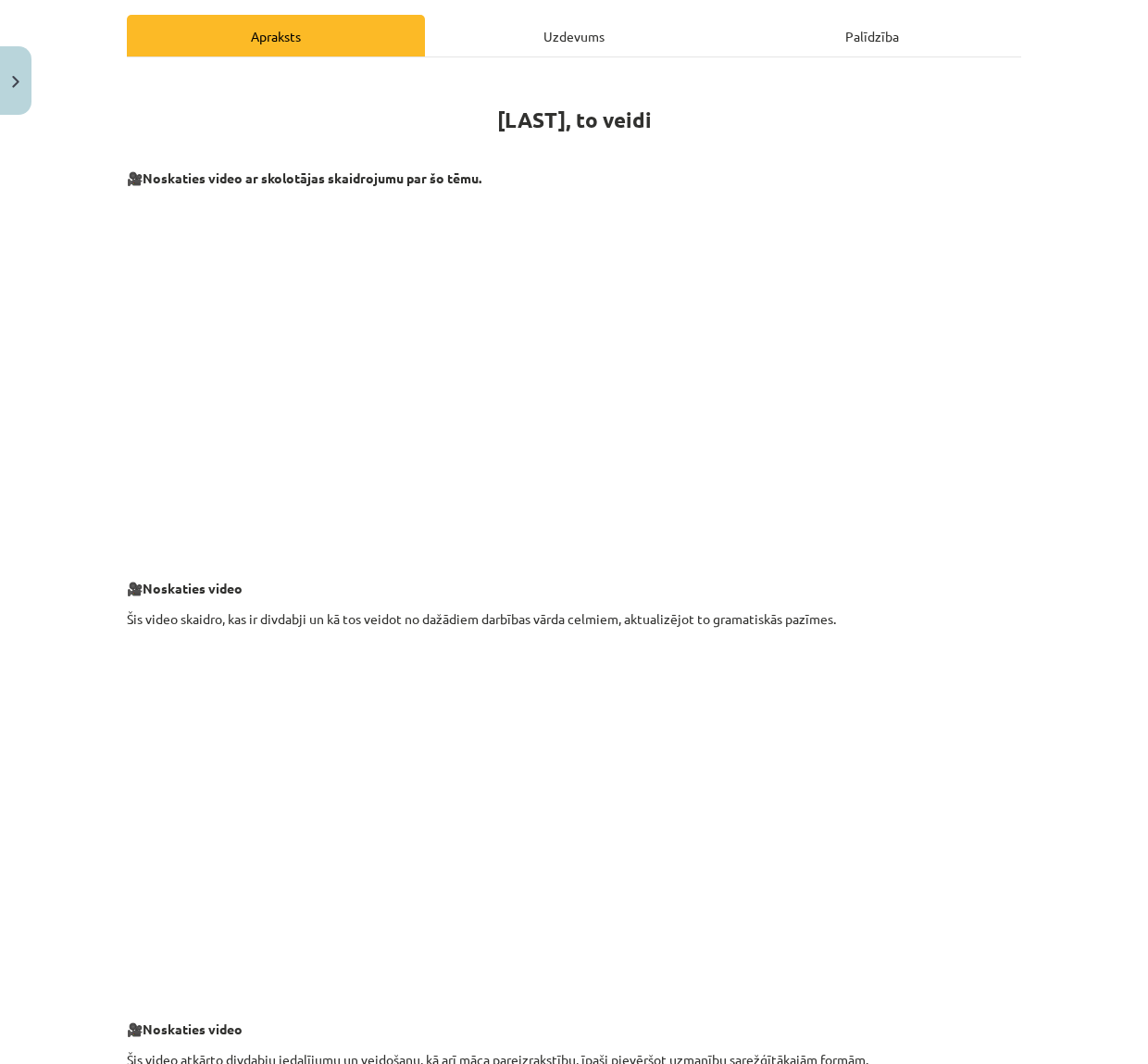 scroll, scrollTop: 282, scrollLeft: 0, axis: vertical 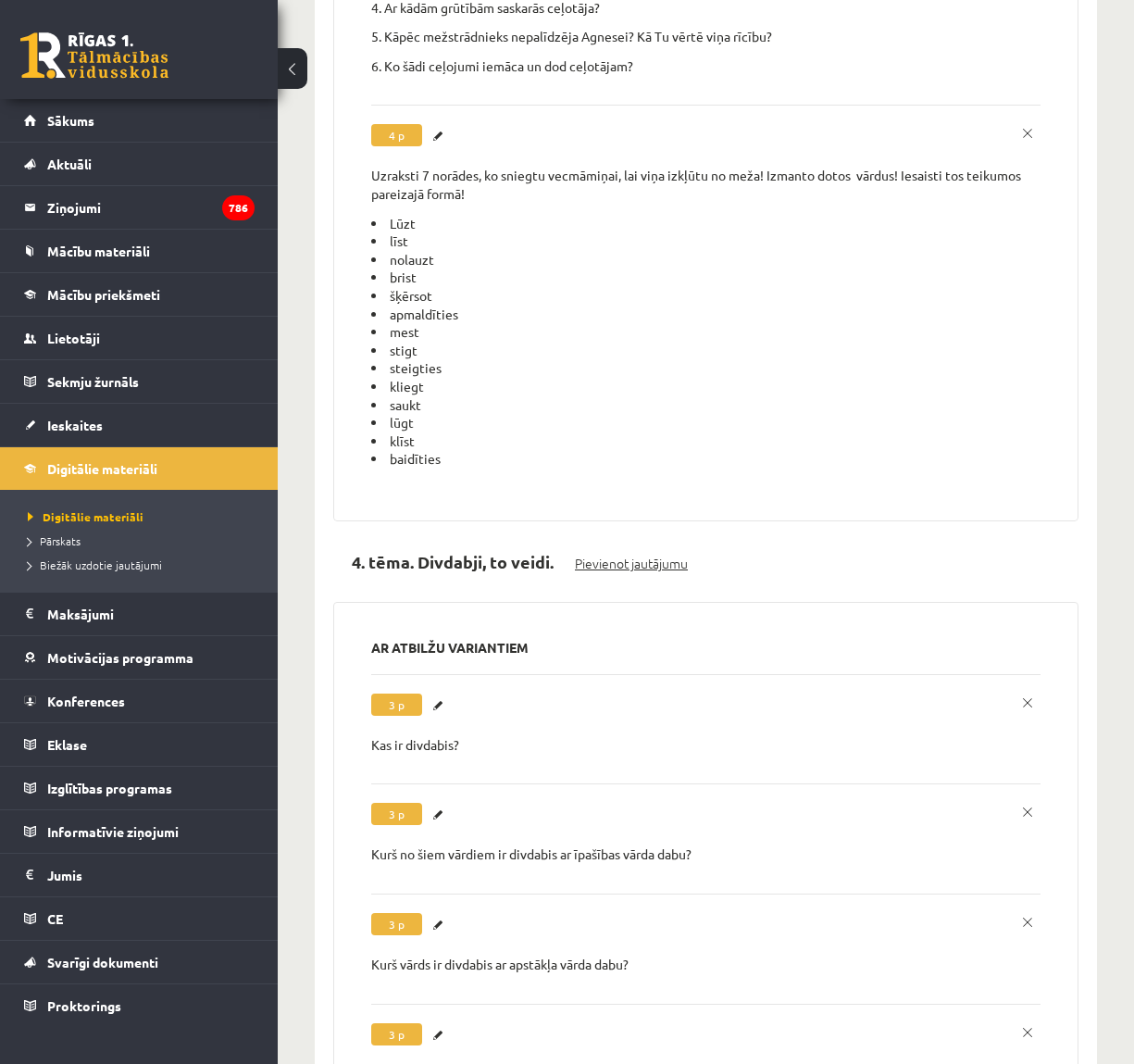 click on "Pievienot jautājumu" at bounding box center [631, 563] 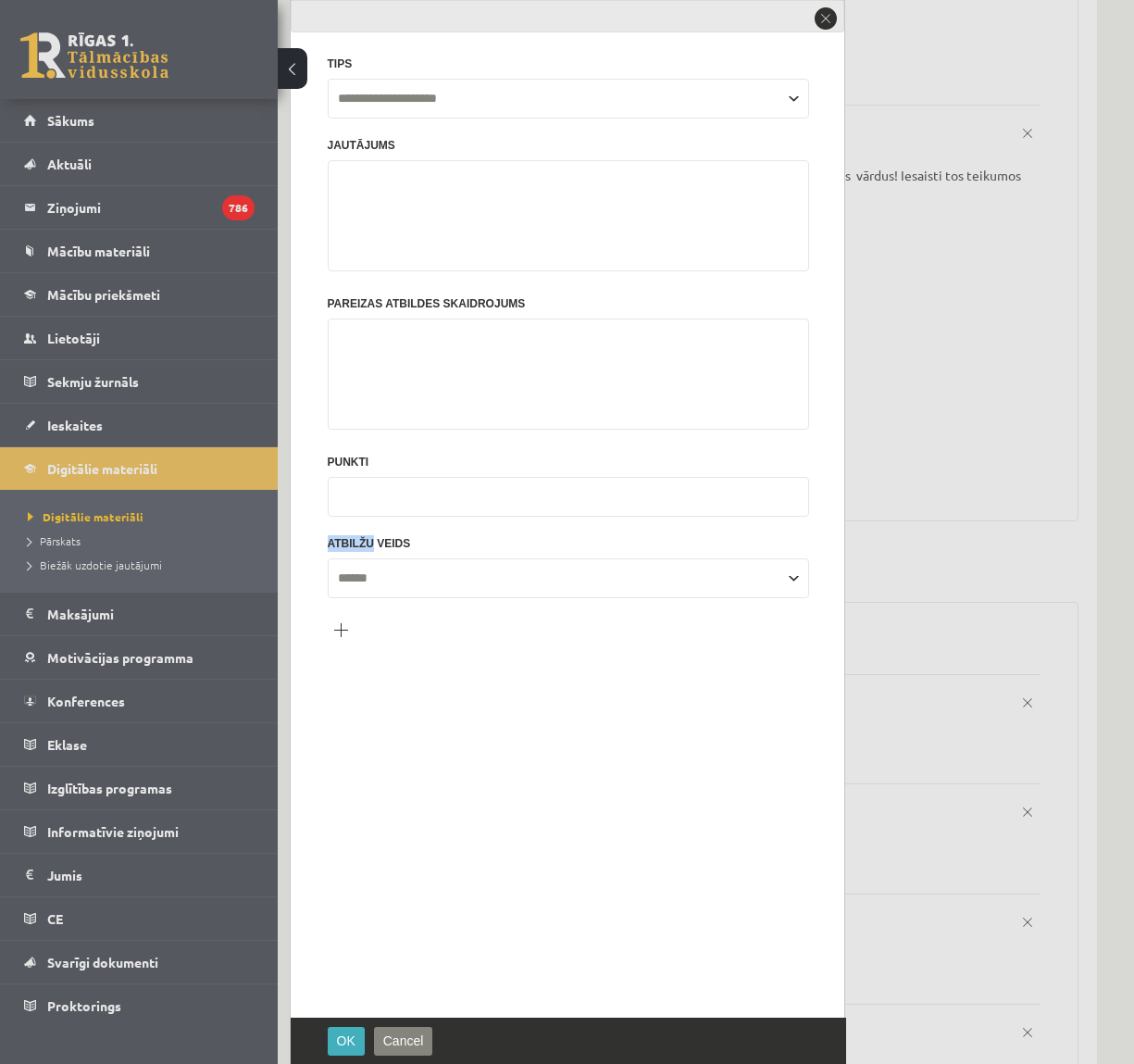 click on "**********" at bounding box center [568, 349] 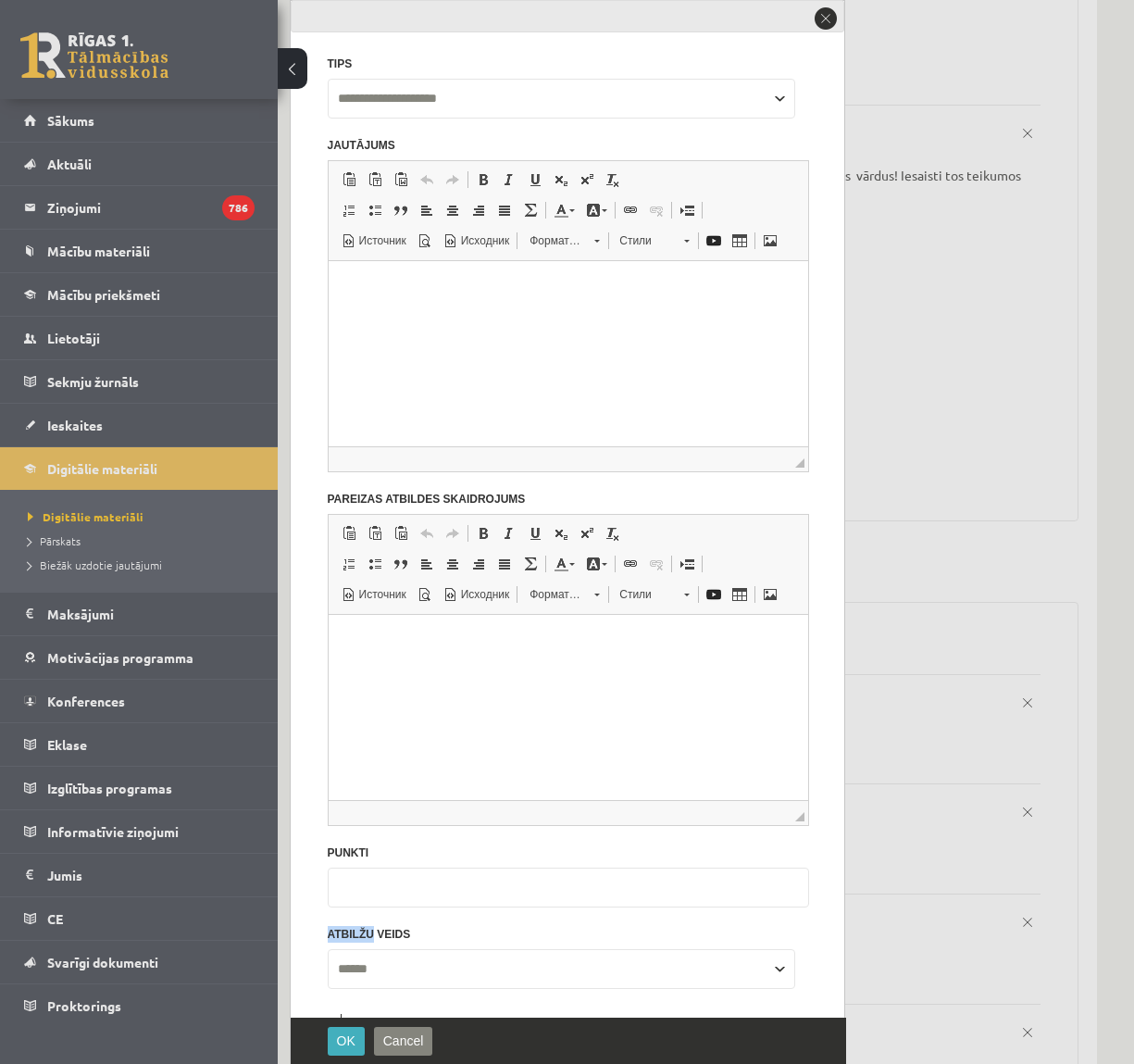 scroll, scrollTop: 0, scrollLeft: 0, axis: both 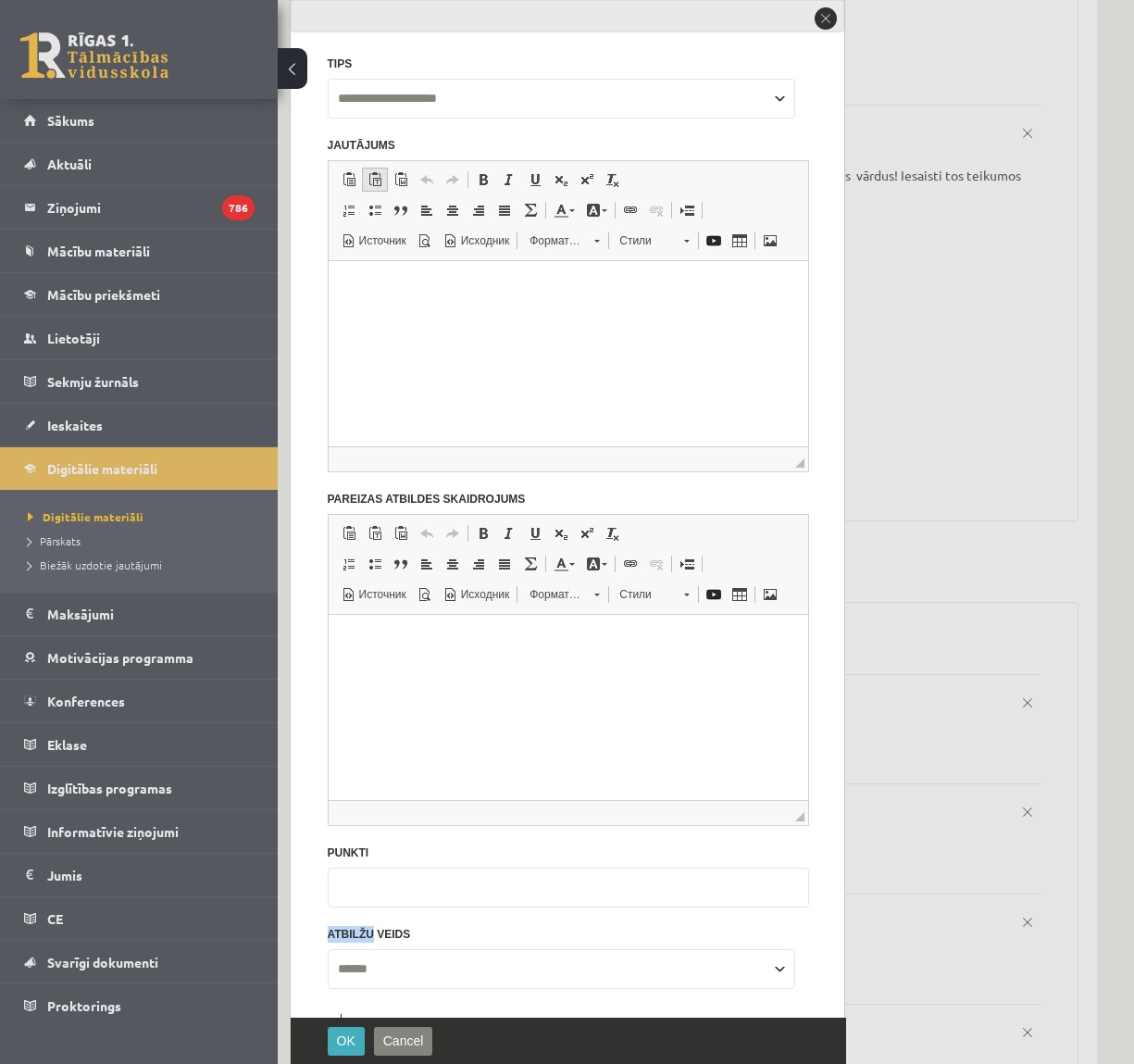 click at bounding box center [375, 180] 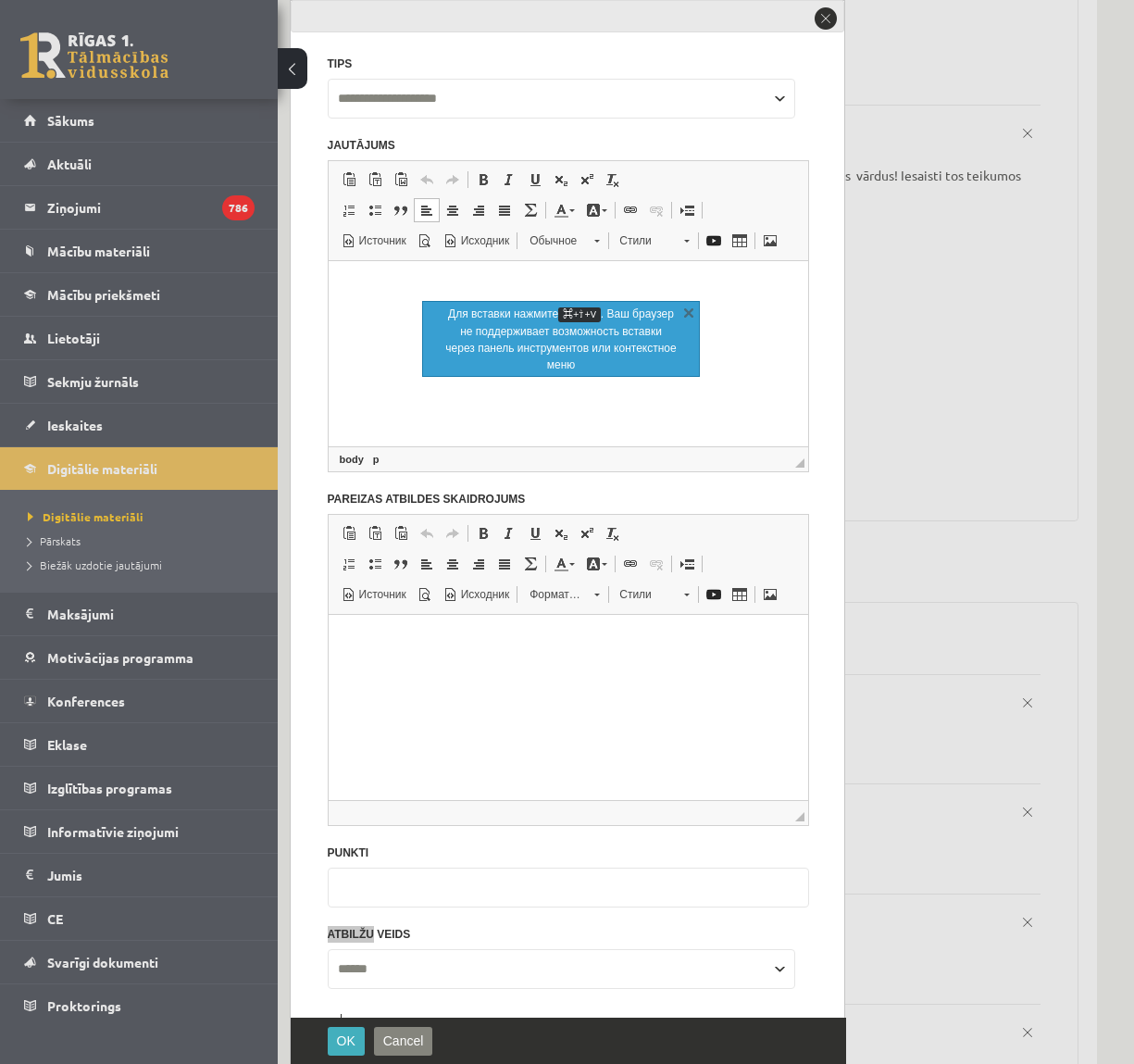 click at bounding box center (567, 283) 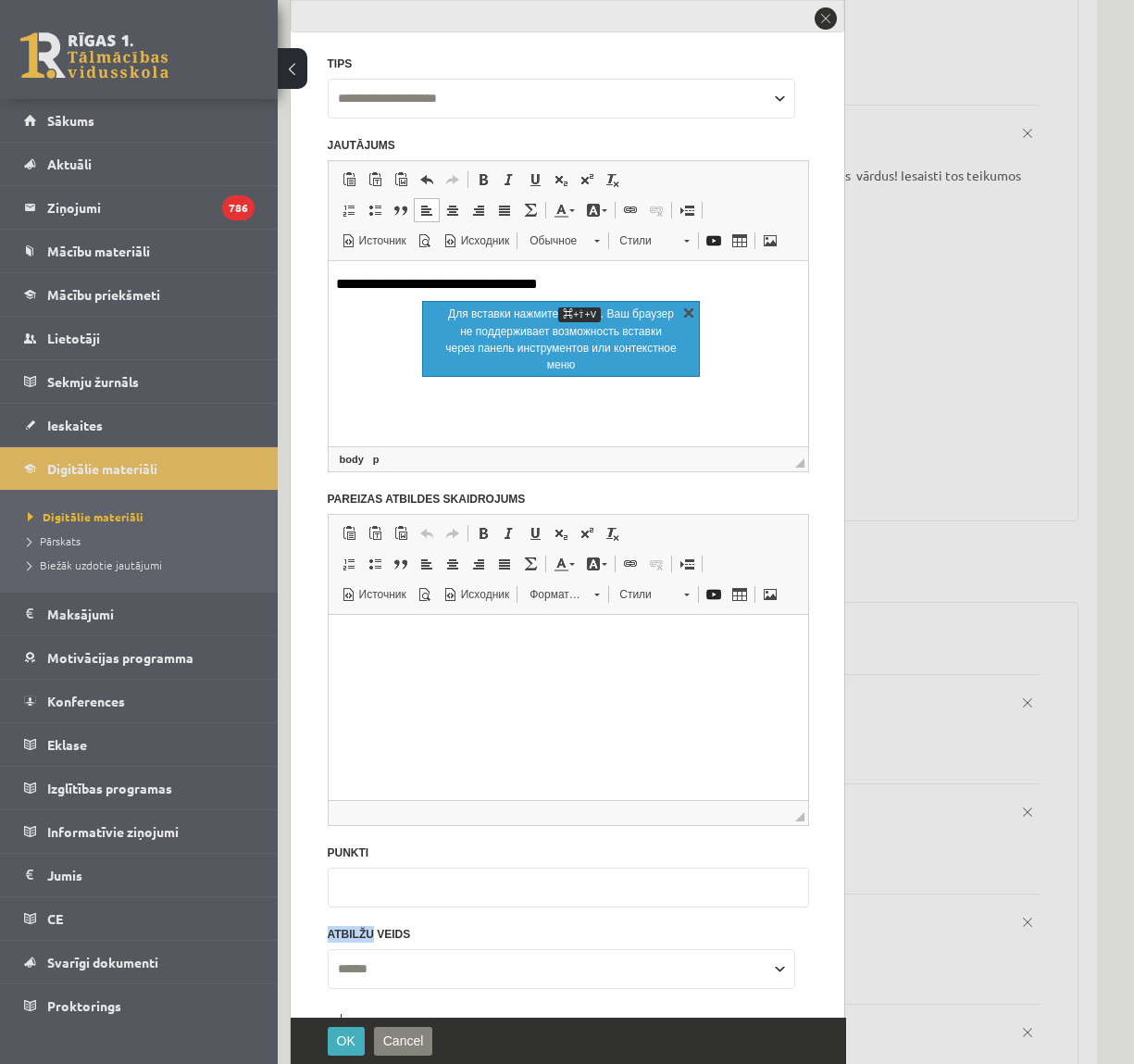click on "X" at bounding box center (689, 312) 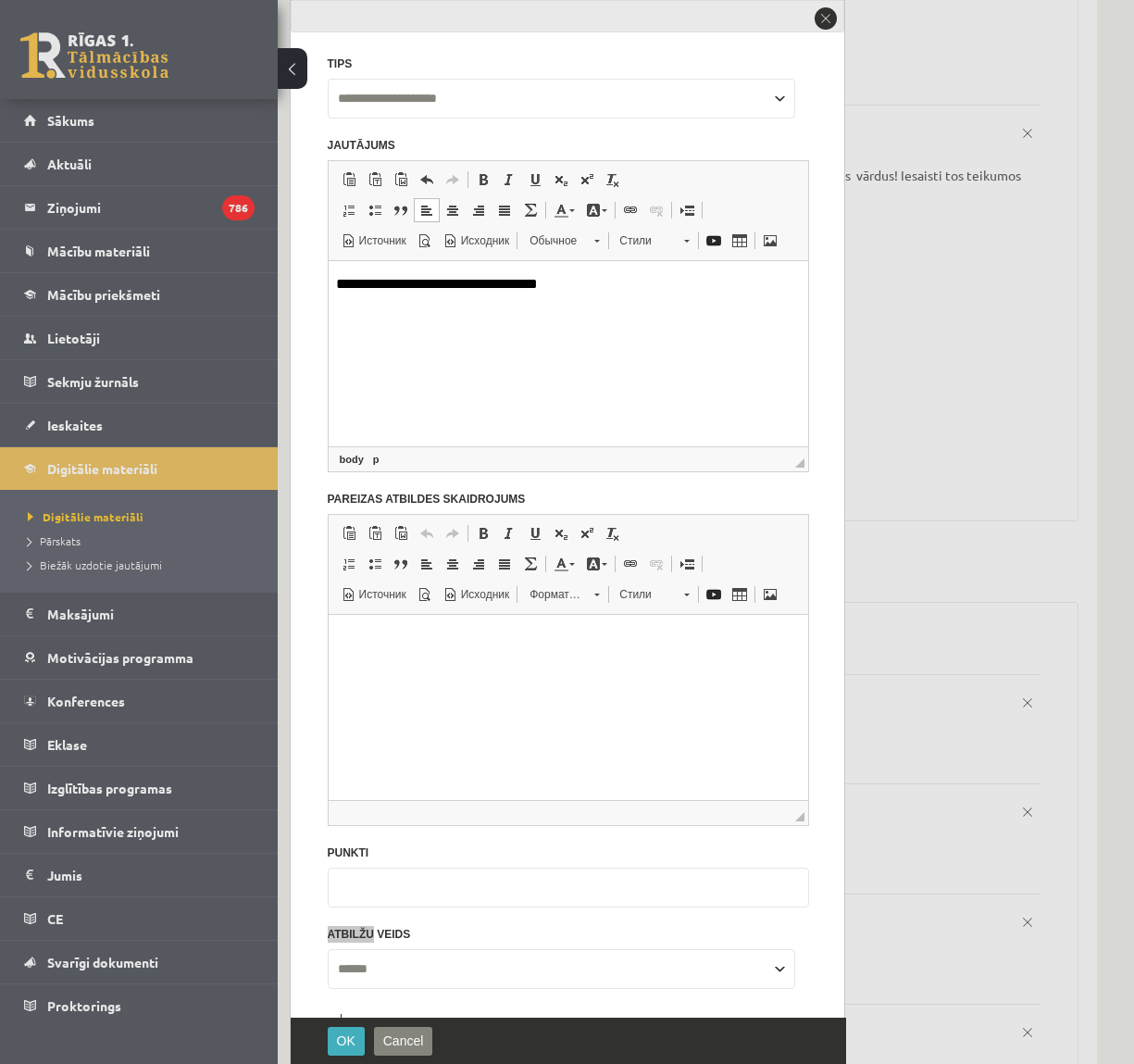 drag, startPoint x: 373, startPoint y: 281, endPoint x: 397, endPoint y: 282, distance: 24.020824 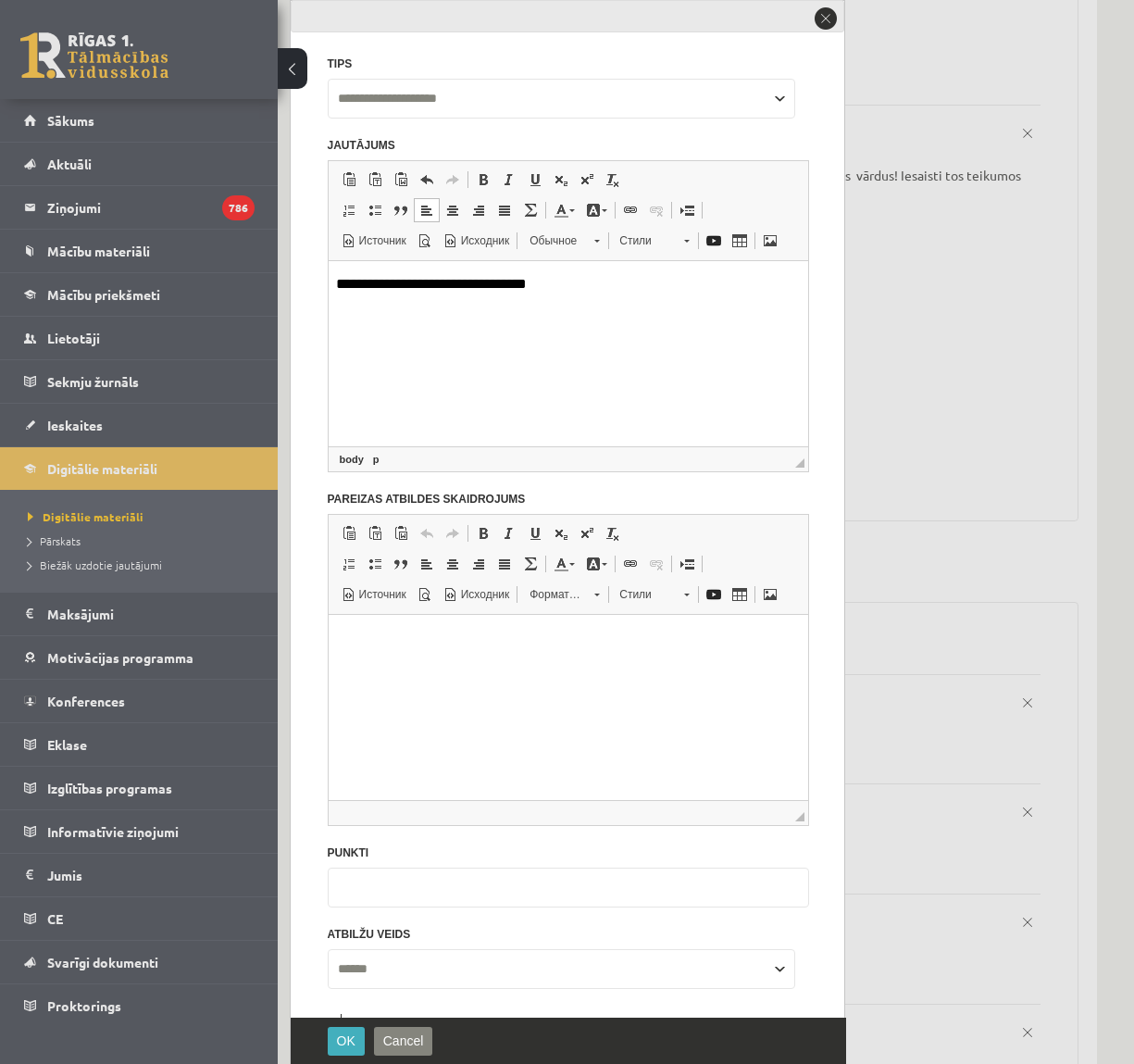 drag, startPoint x: 356, startPoint y: 945, endPoint x: 288, endPoint y: 958, distance: 69.2315 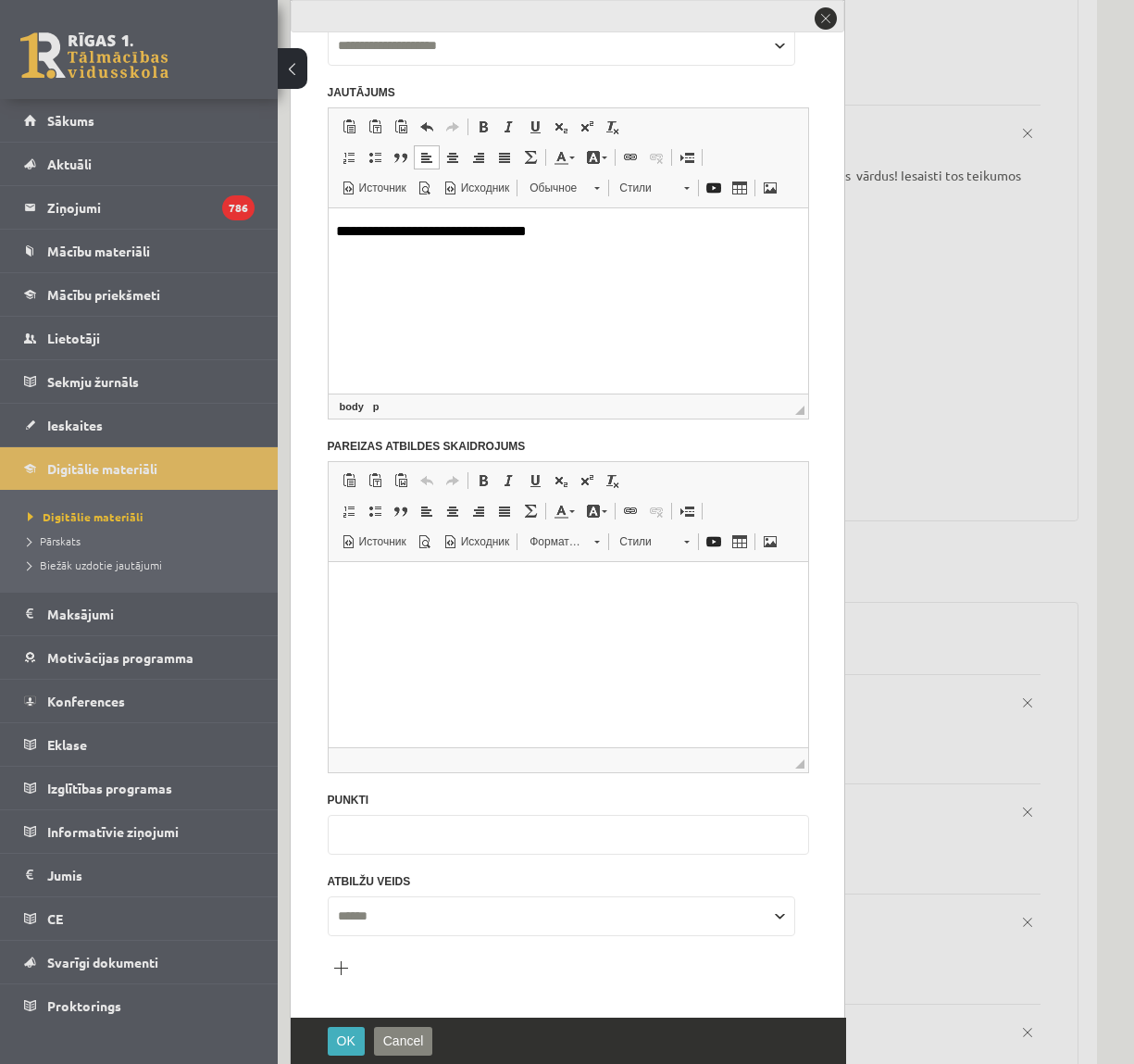 scroll, scrollTop: 114, scrollLeft: 0, axis: vertical 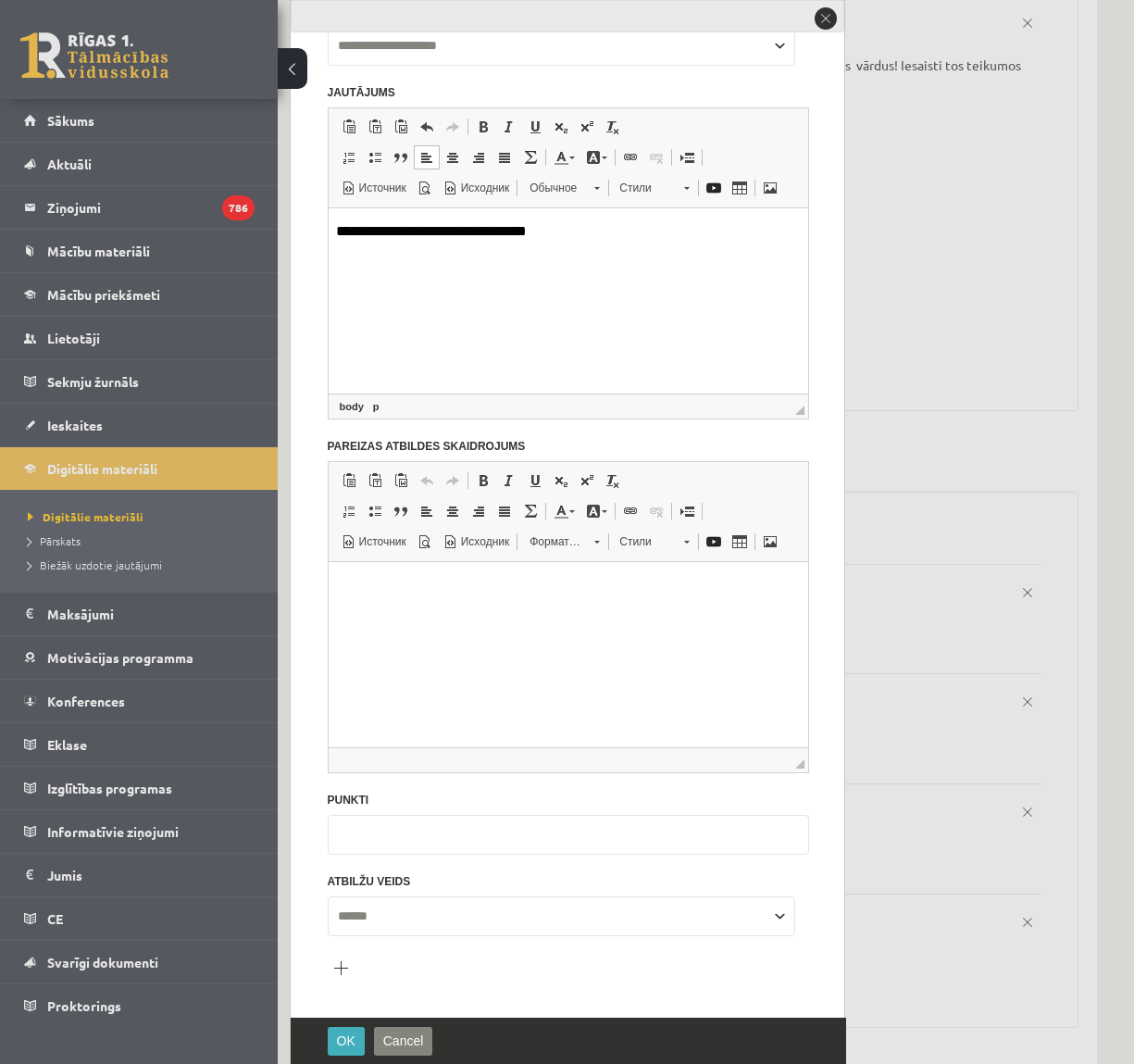 type on "*" 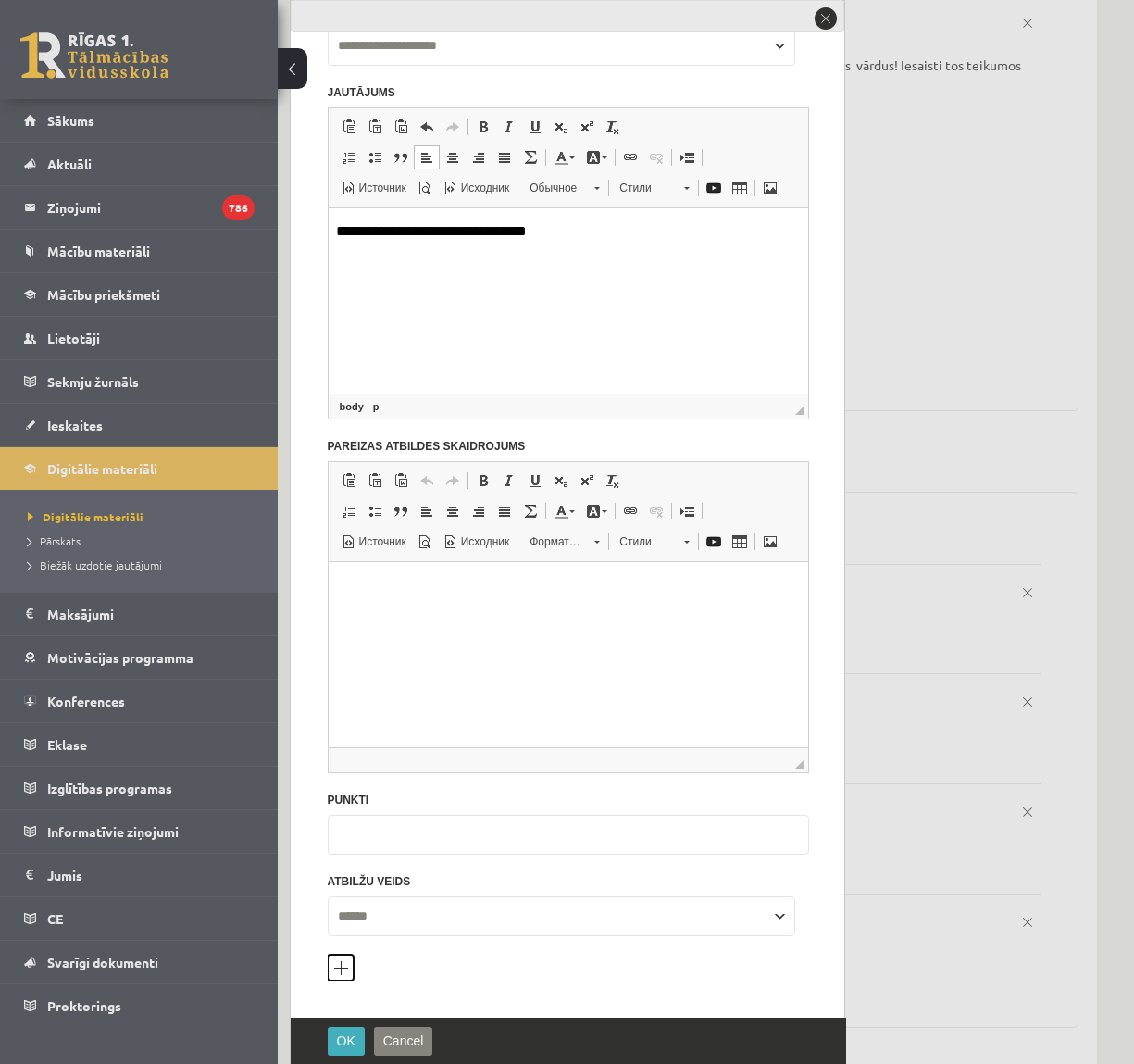 click on "Pievienot atbilžu variantu" at bounding box center (341, 968) 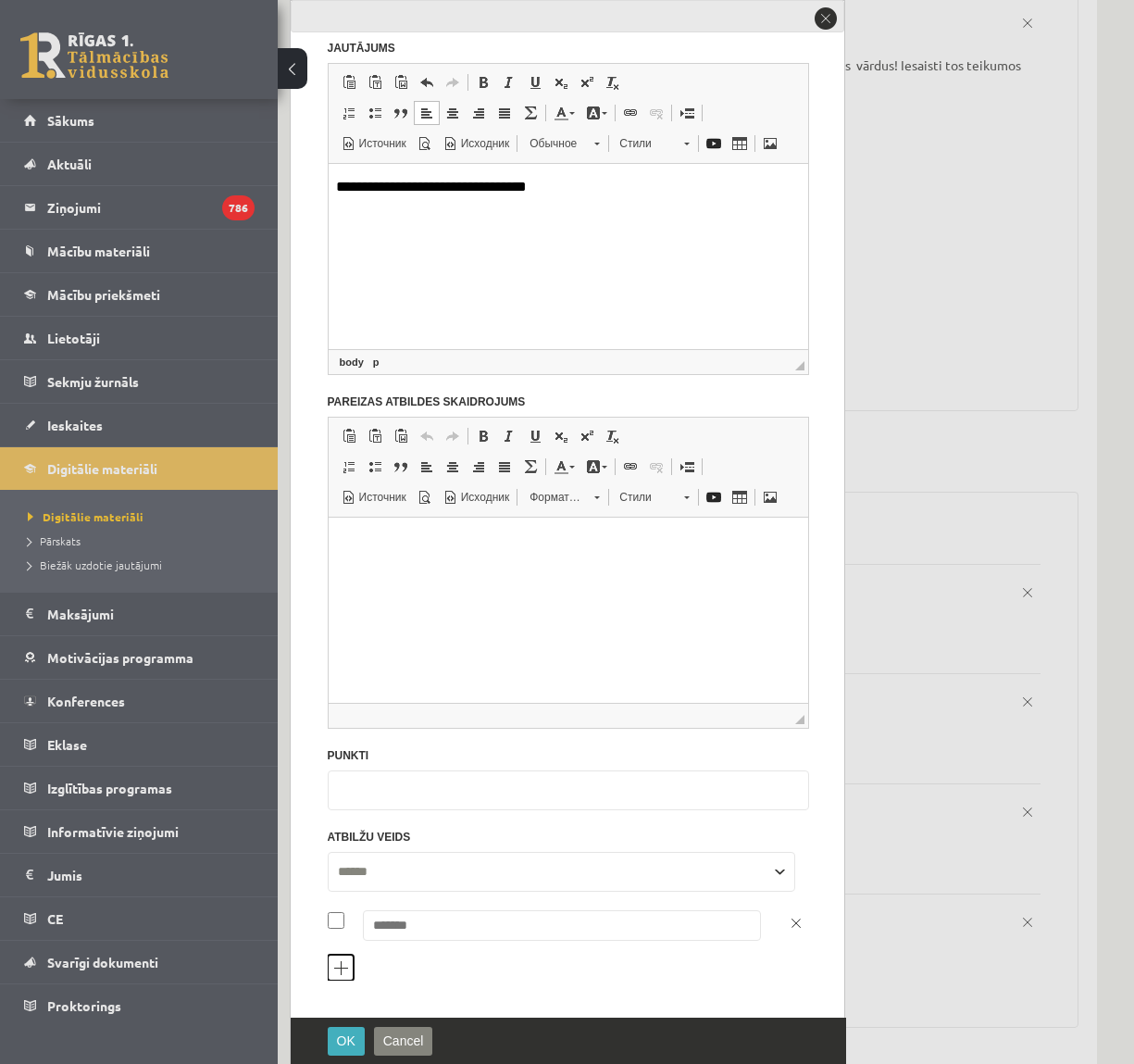 click on "Pievienot atbilžu variantu" at bounding box center (341, 968) 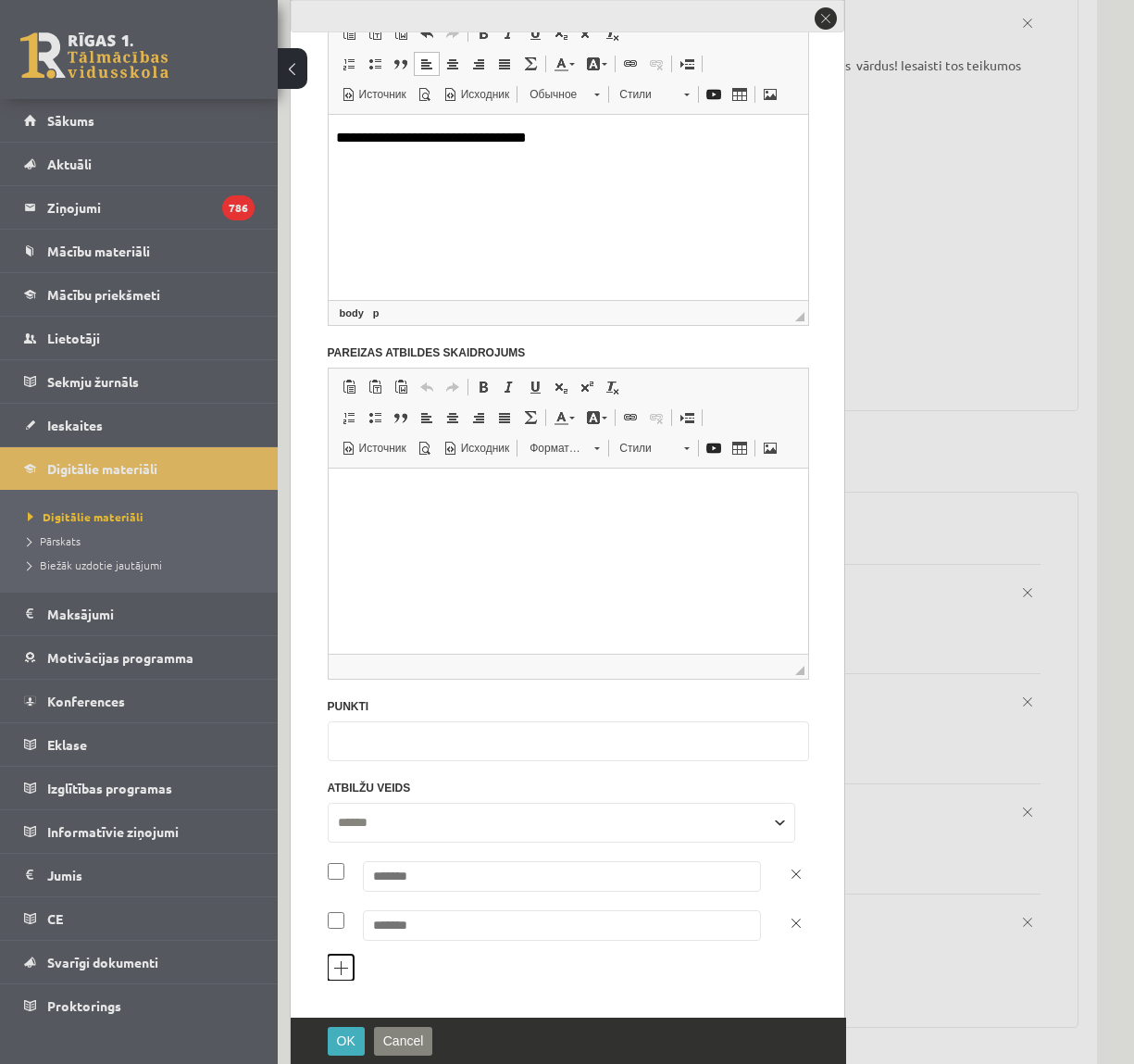 scroll, scrollTop: 207, scrollLeft: 0, axis: vertical 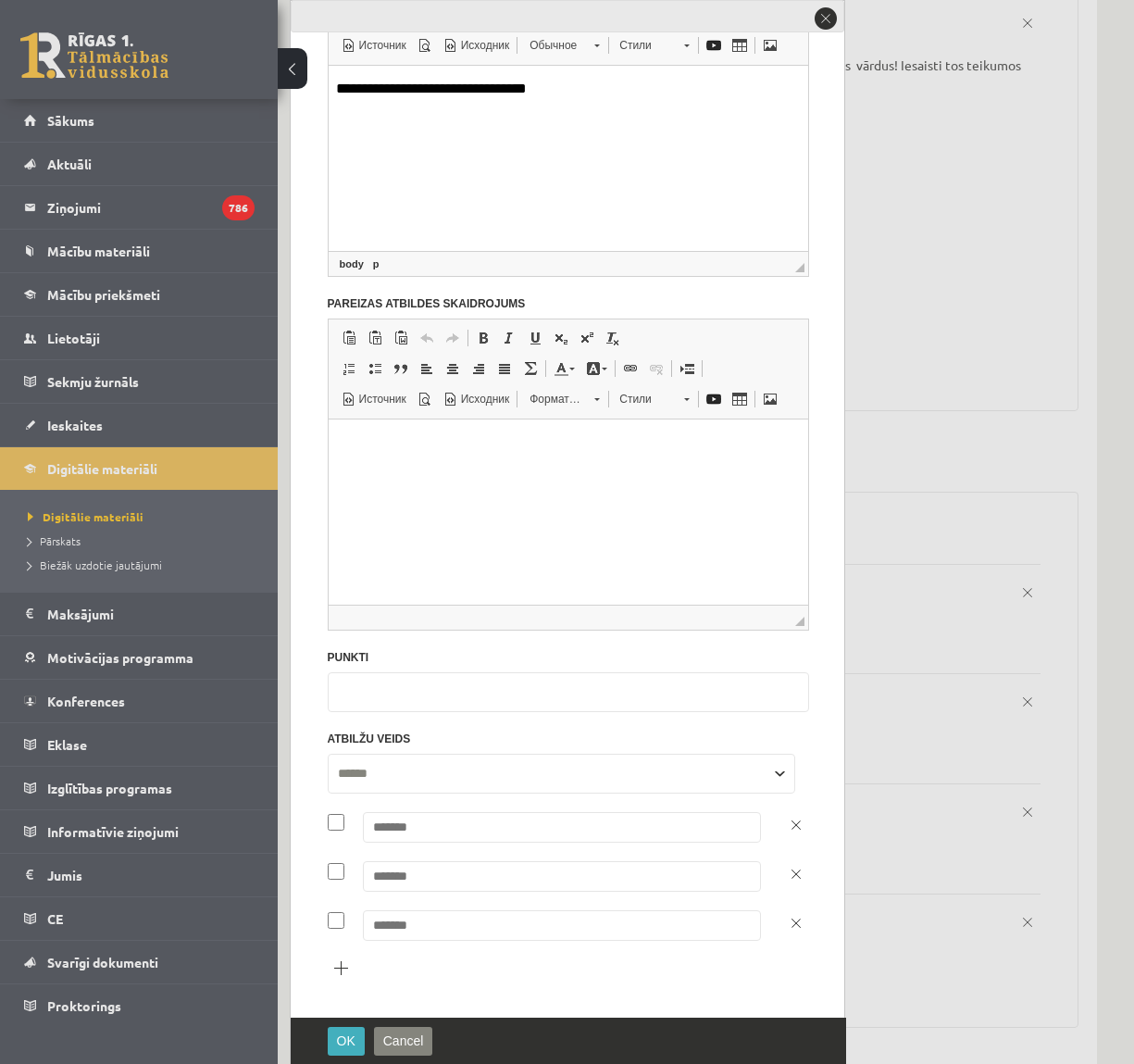 click at bounding box center [562, 827] 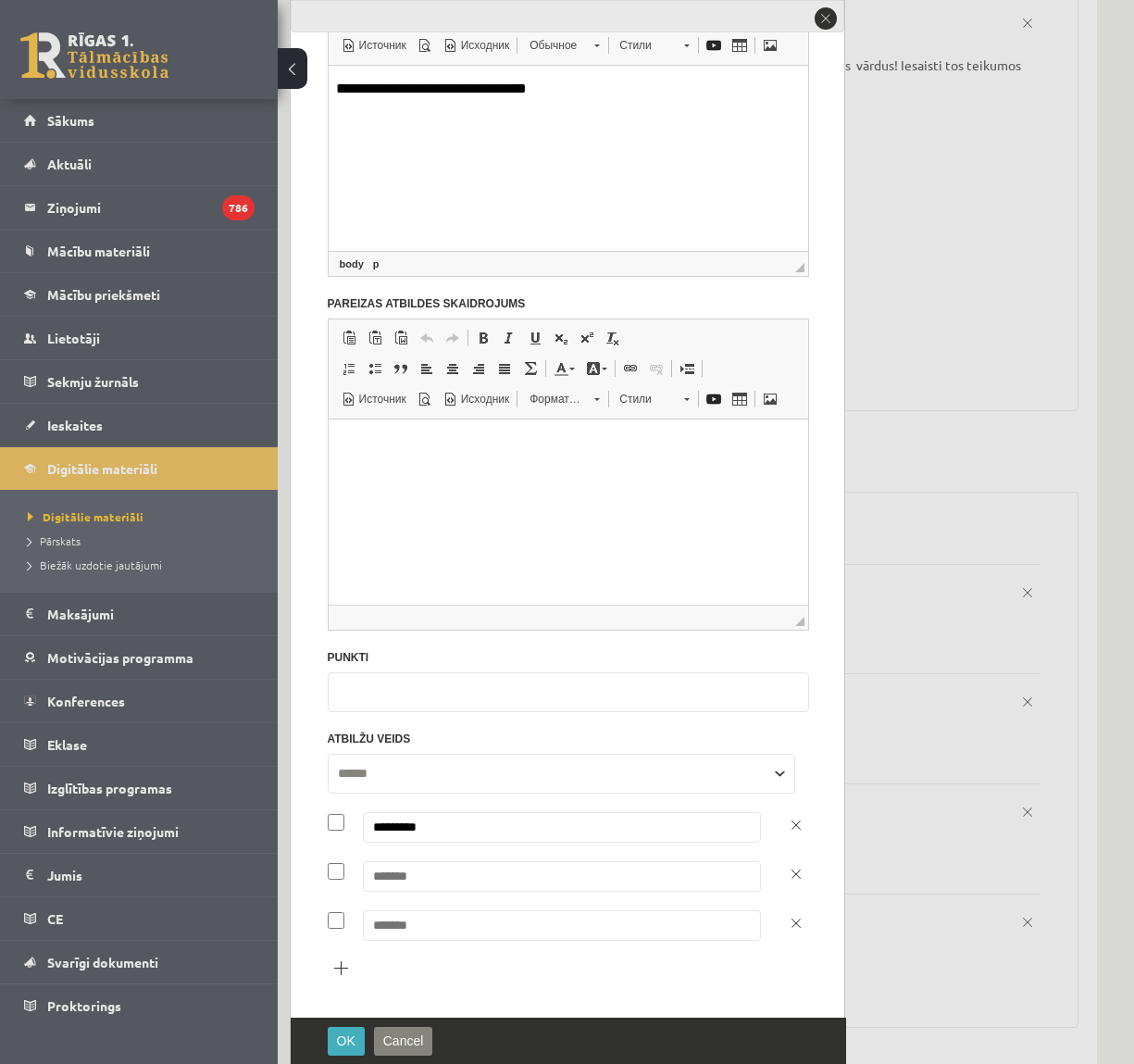 type on "*********" 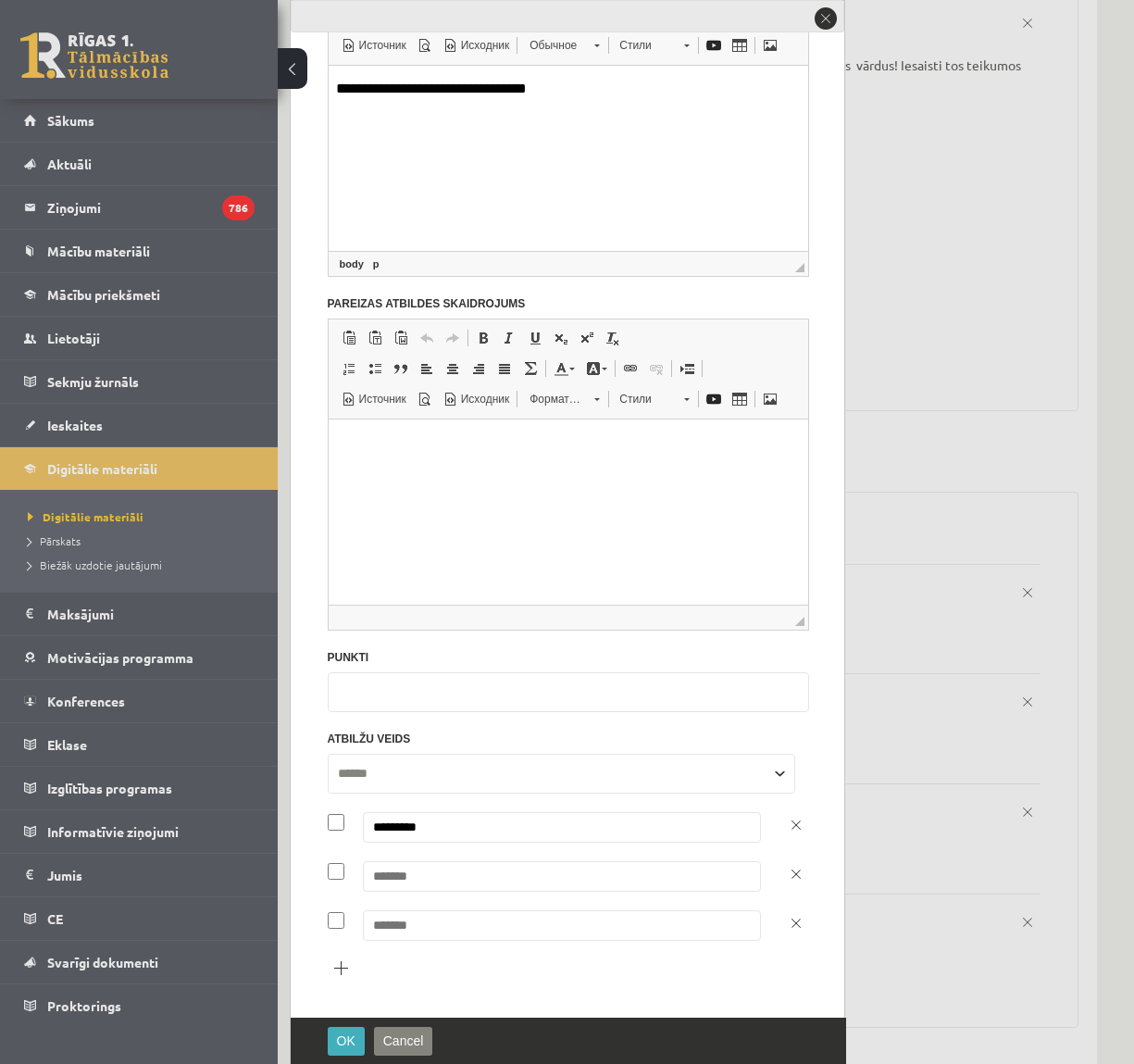click at bounding box center [562, 876] 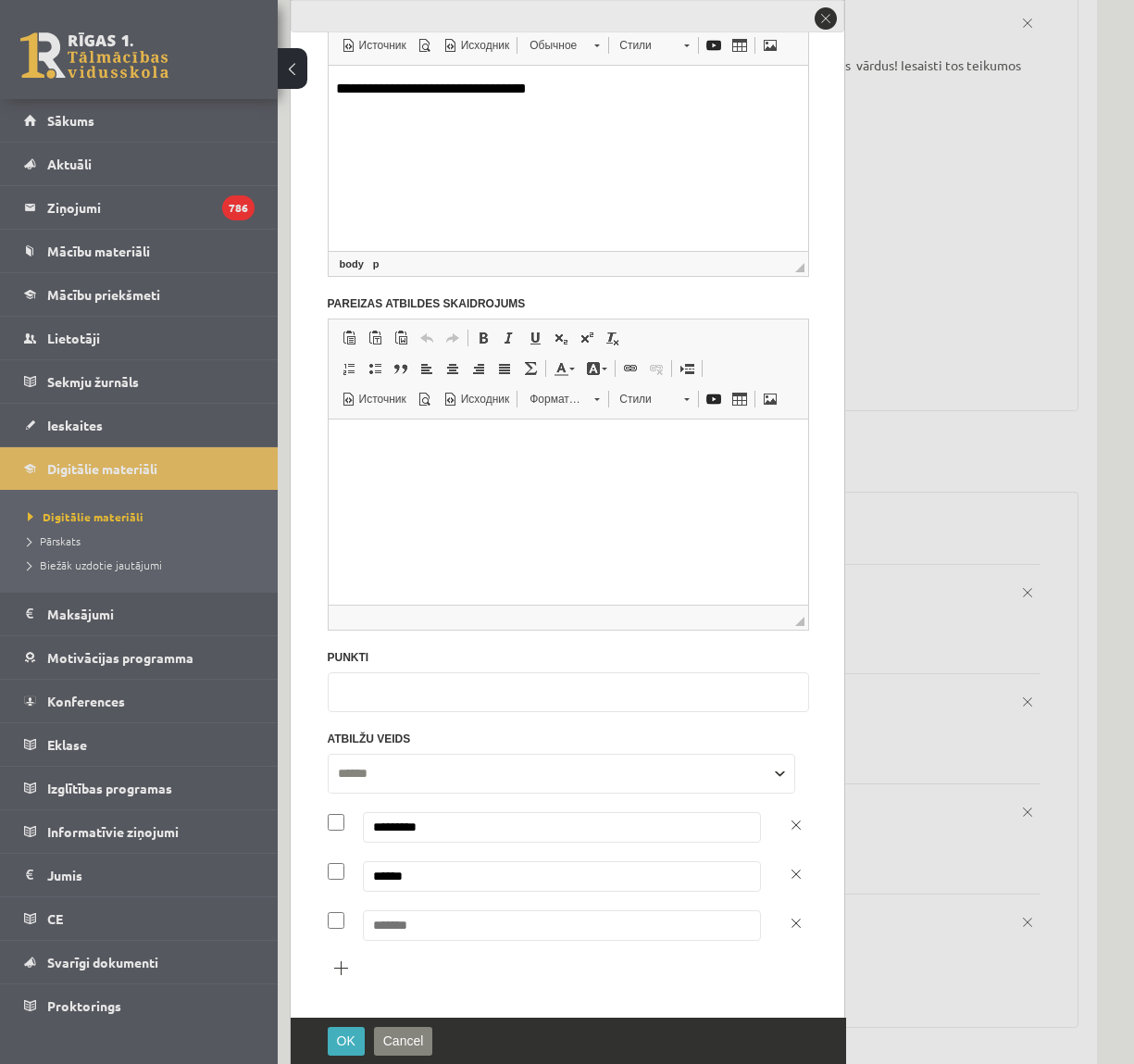 type on "******" 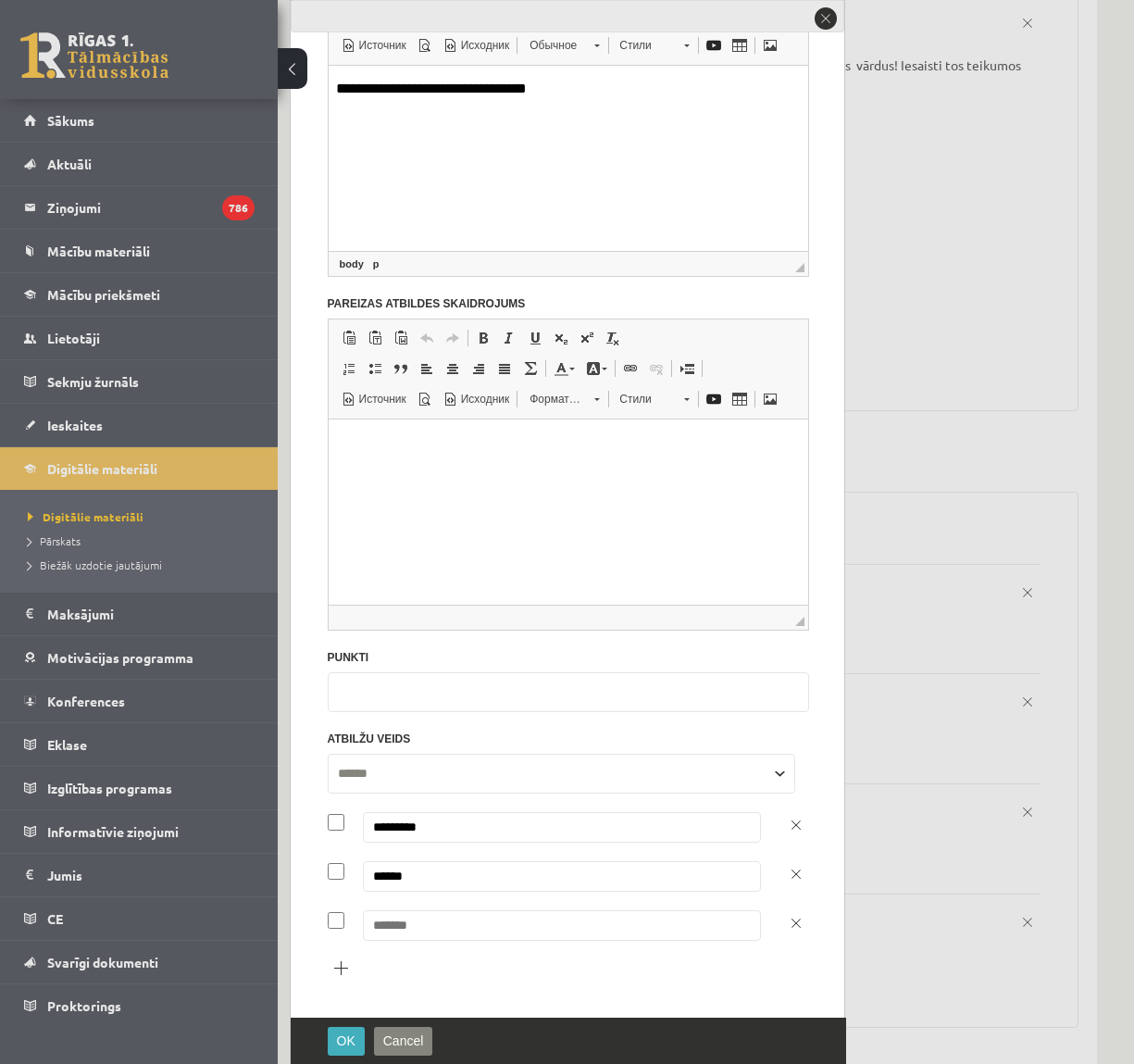 click at bounding box center (562, 925) 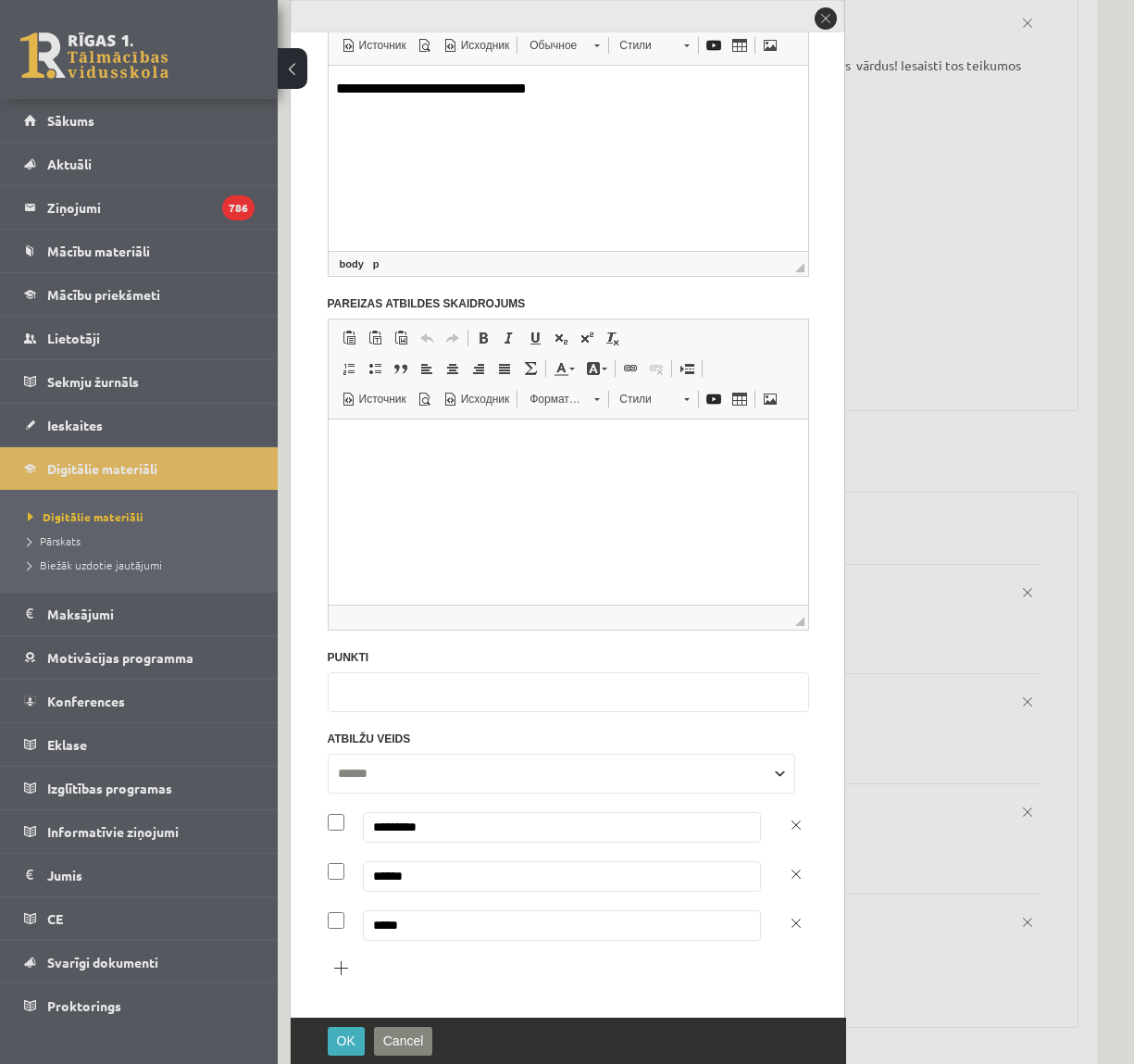 type on "*****" 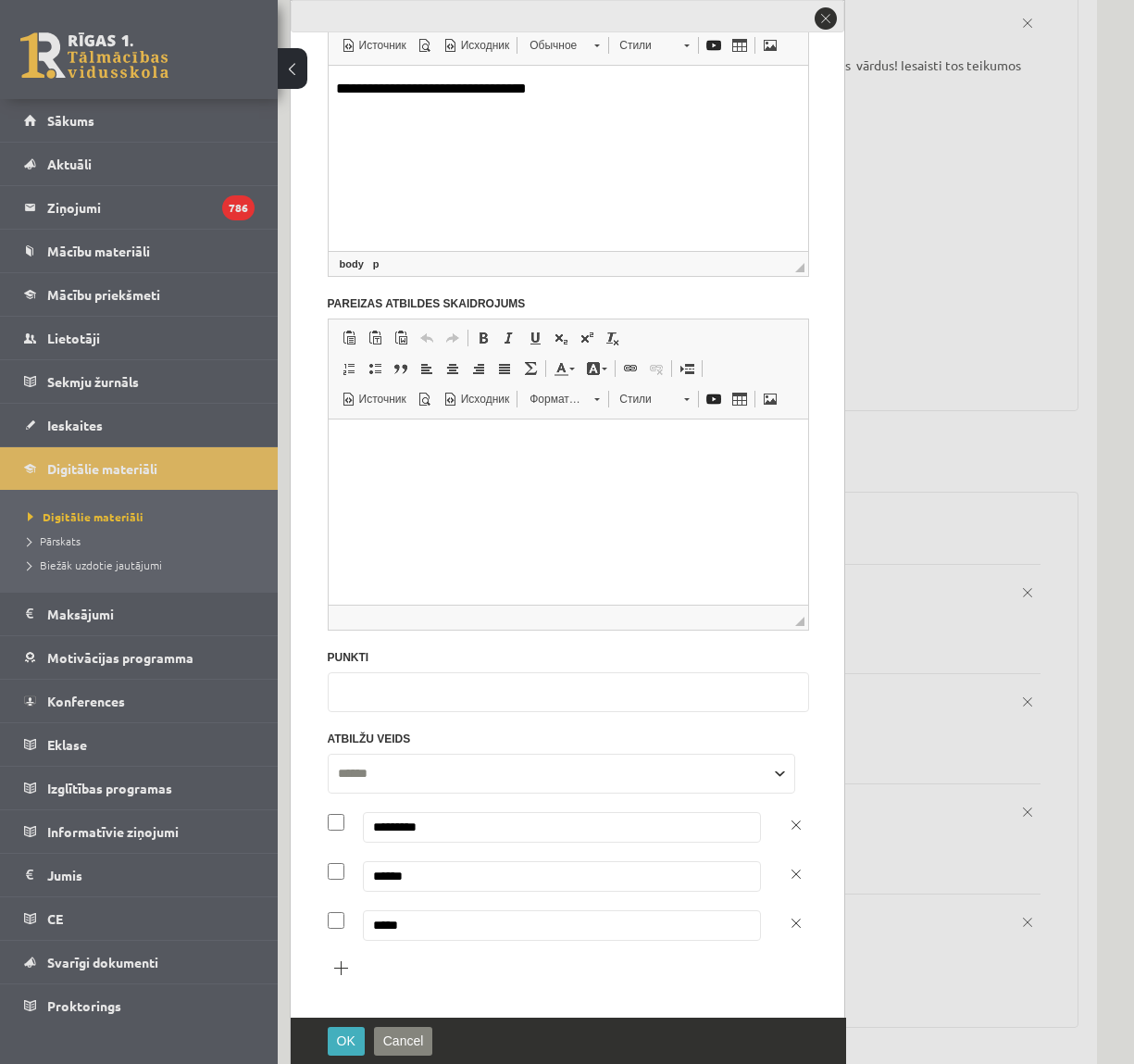 click at bounding box center [567, 442] 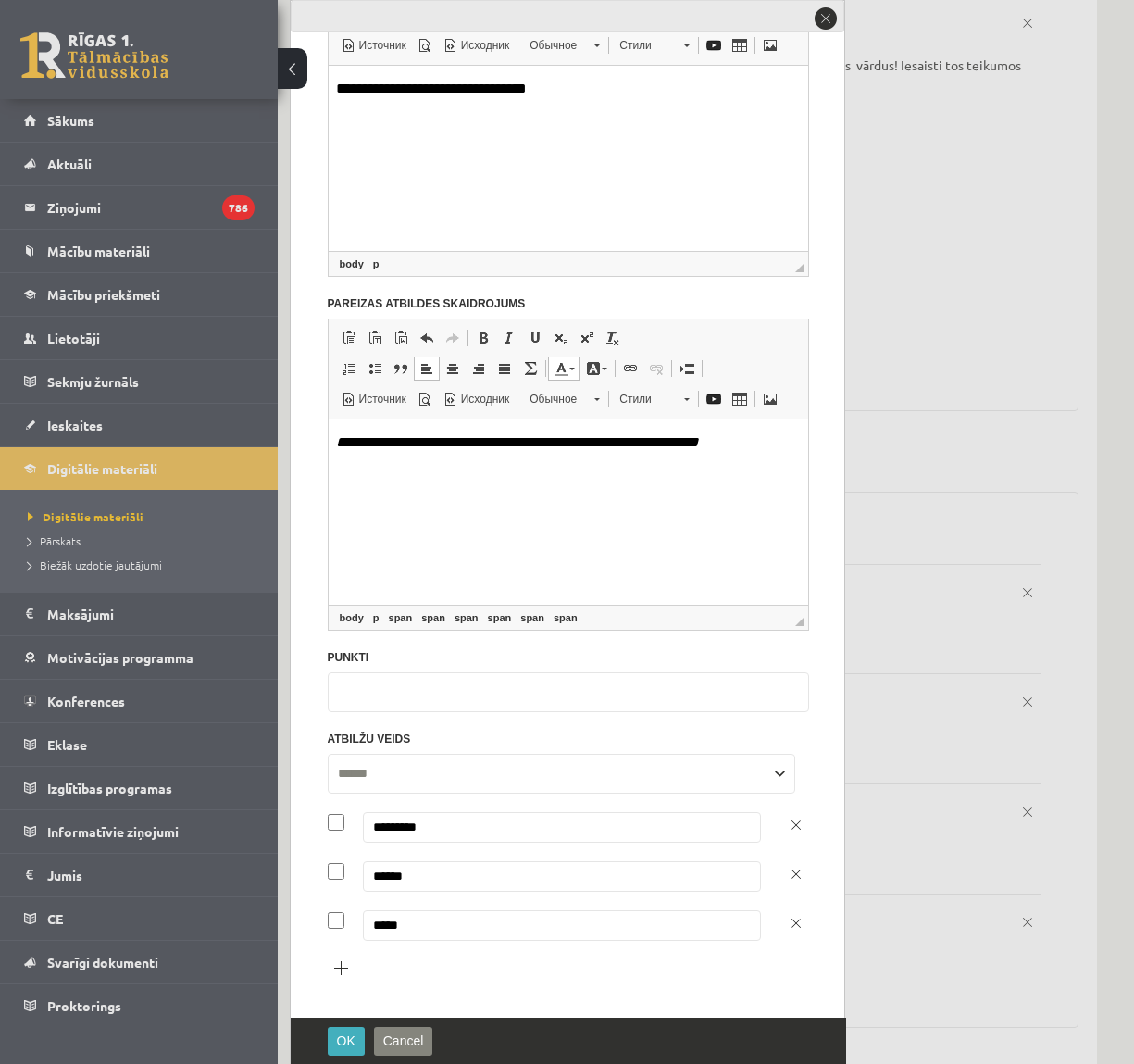 scroll, scrollTop: 257, scrollLeft: 0, axis: vertical 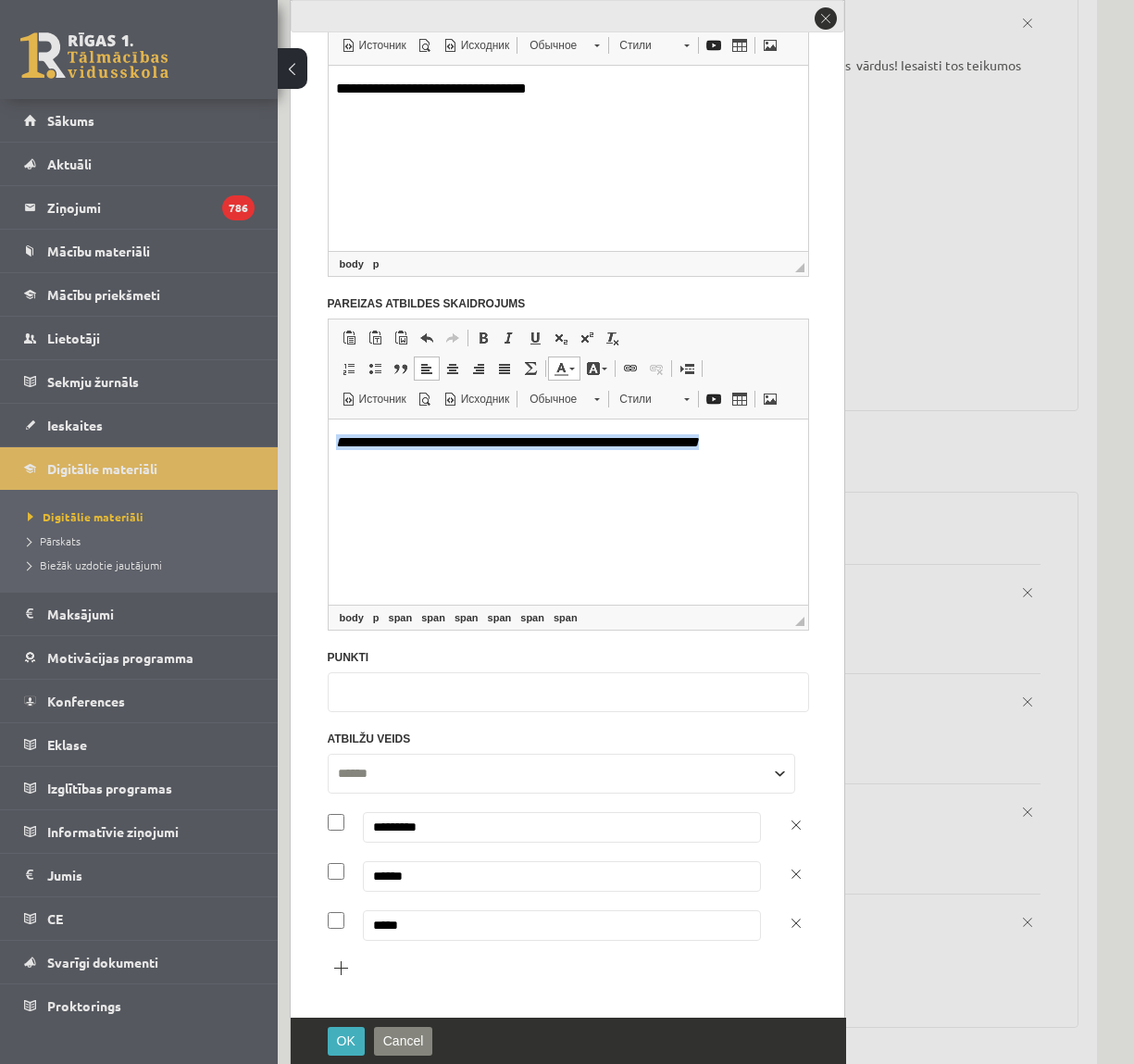drag, startPoint x: 775, startPoint y: 452, endPoint x: 343, endPoint y: 432, distance: 432.463 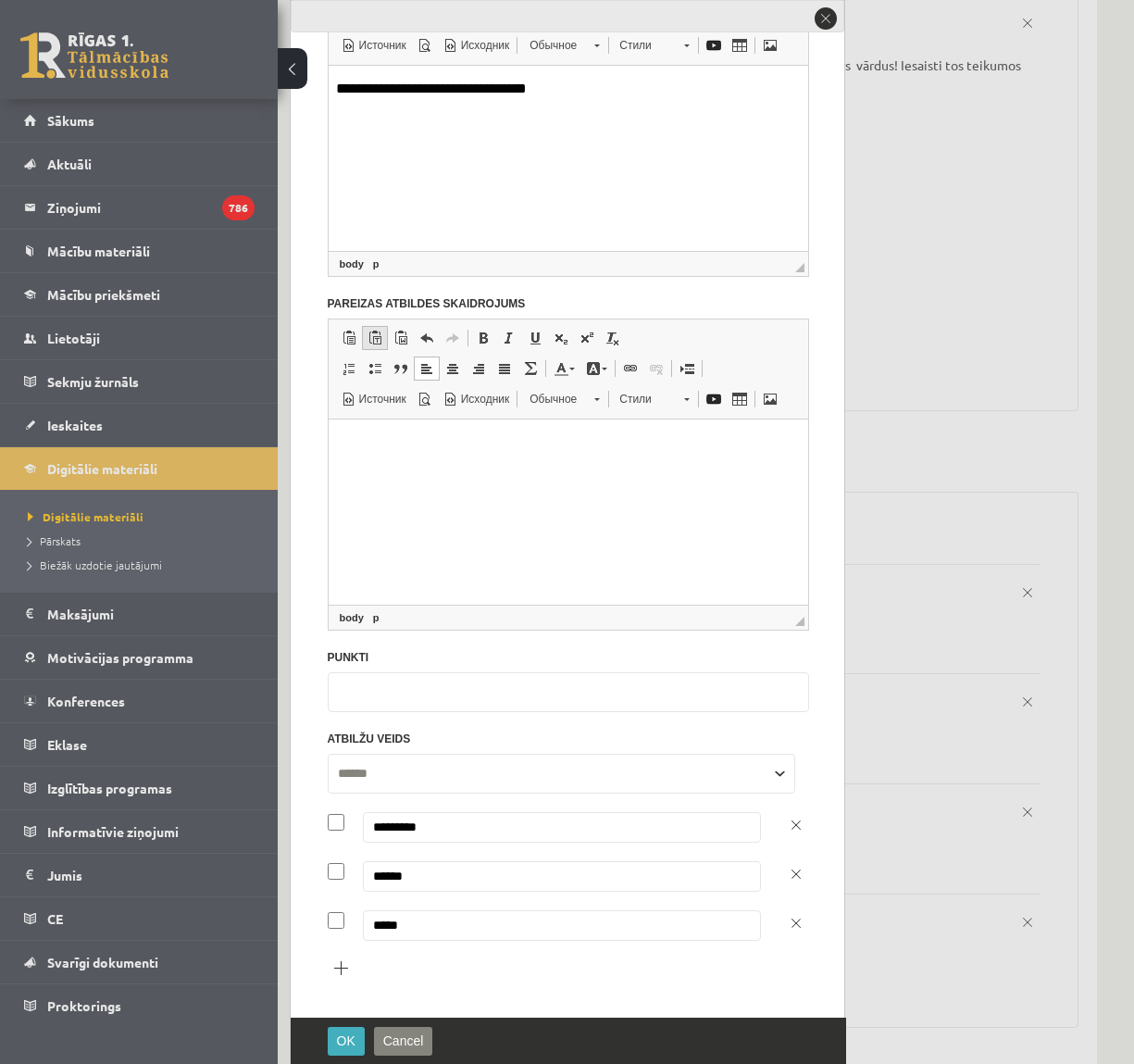 click at bounding box center (375, 338) 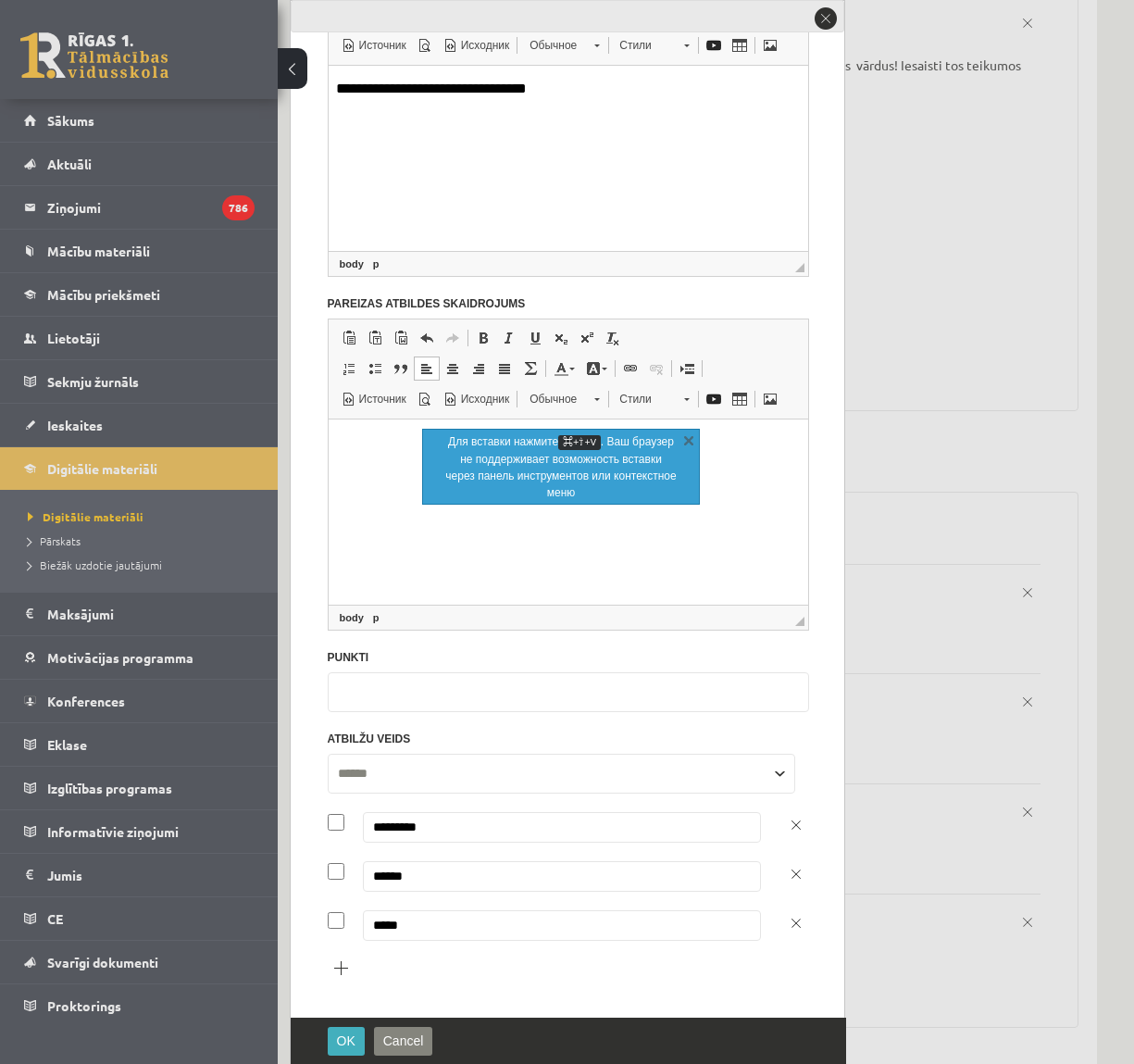 click at bounding box center [567, 442] 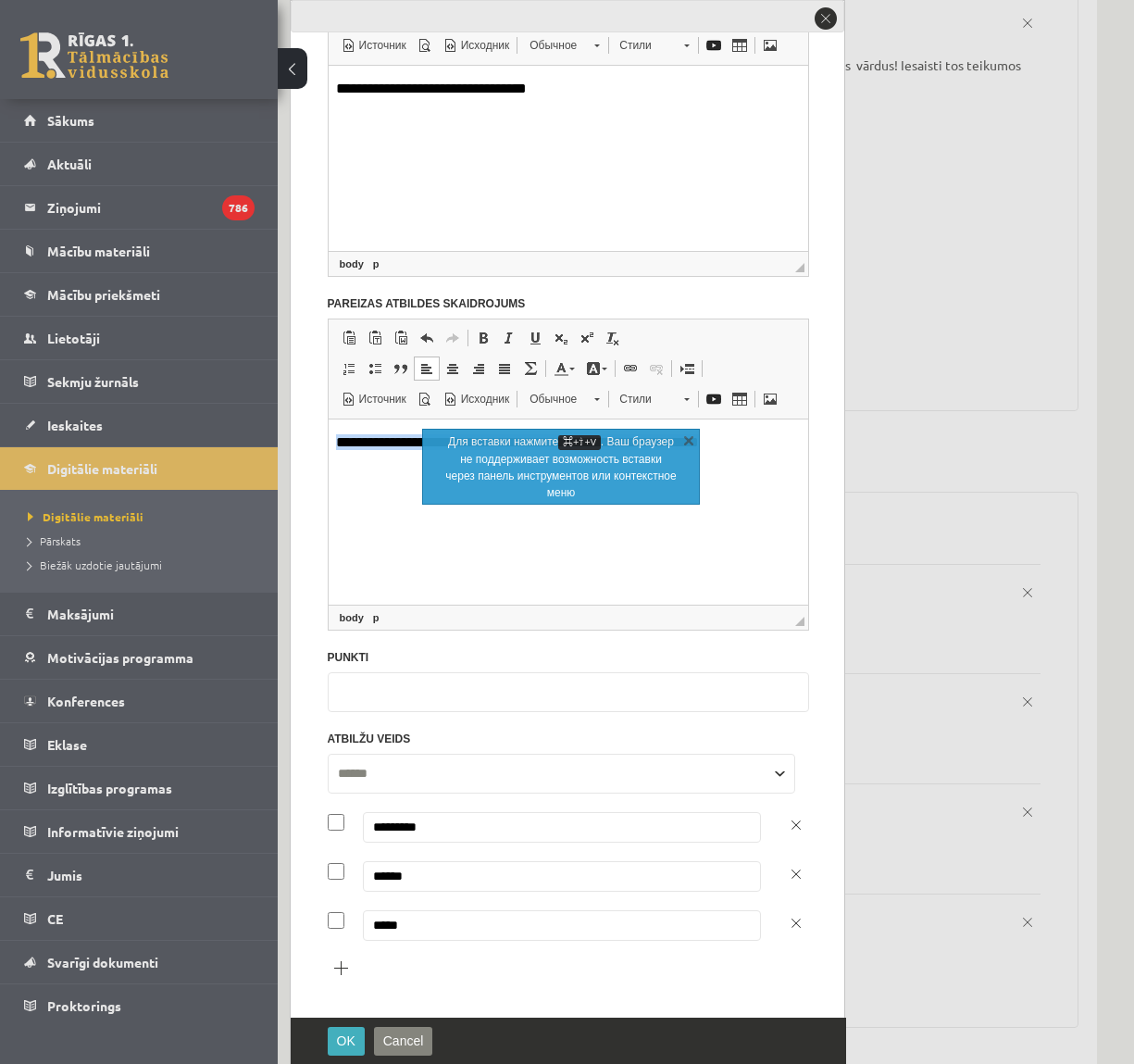 drag, startPoint x: 744, startPoint y: 441, endPoint x: 332, endPoint y: 437, distance: 412.01942 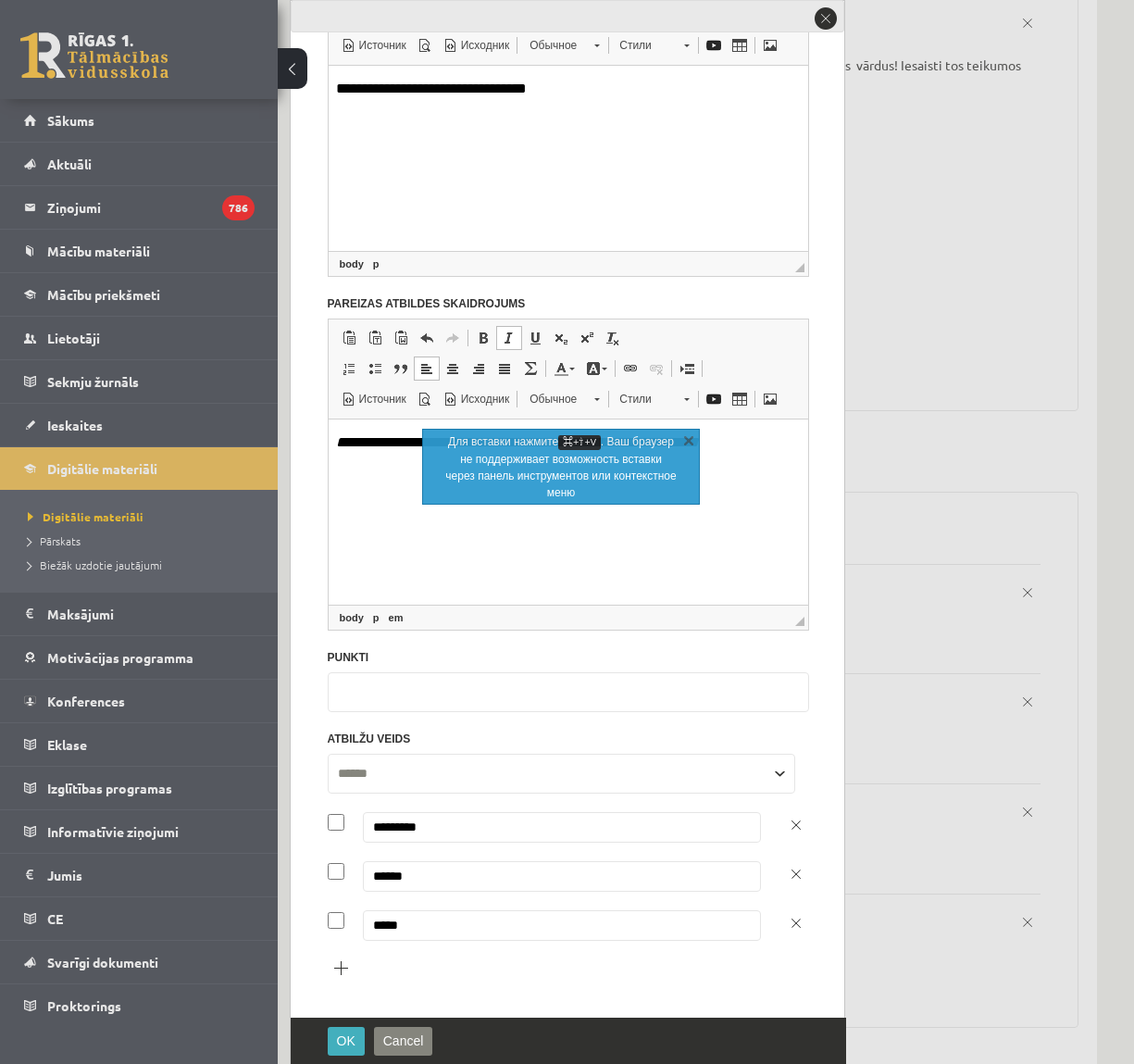 click on "**********" at bounding box center [567, 443] 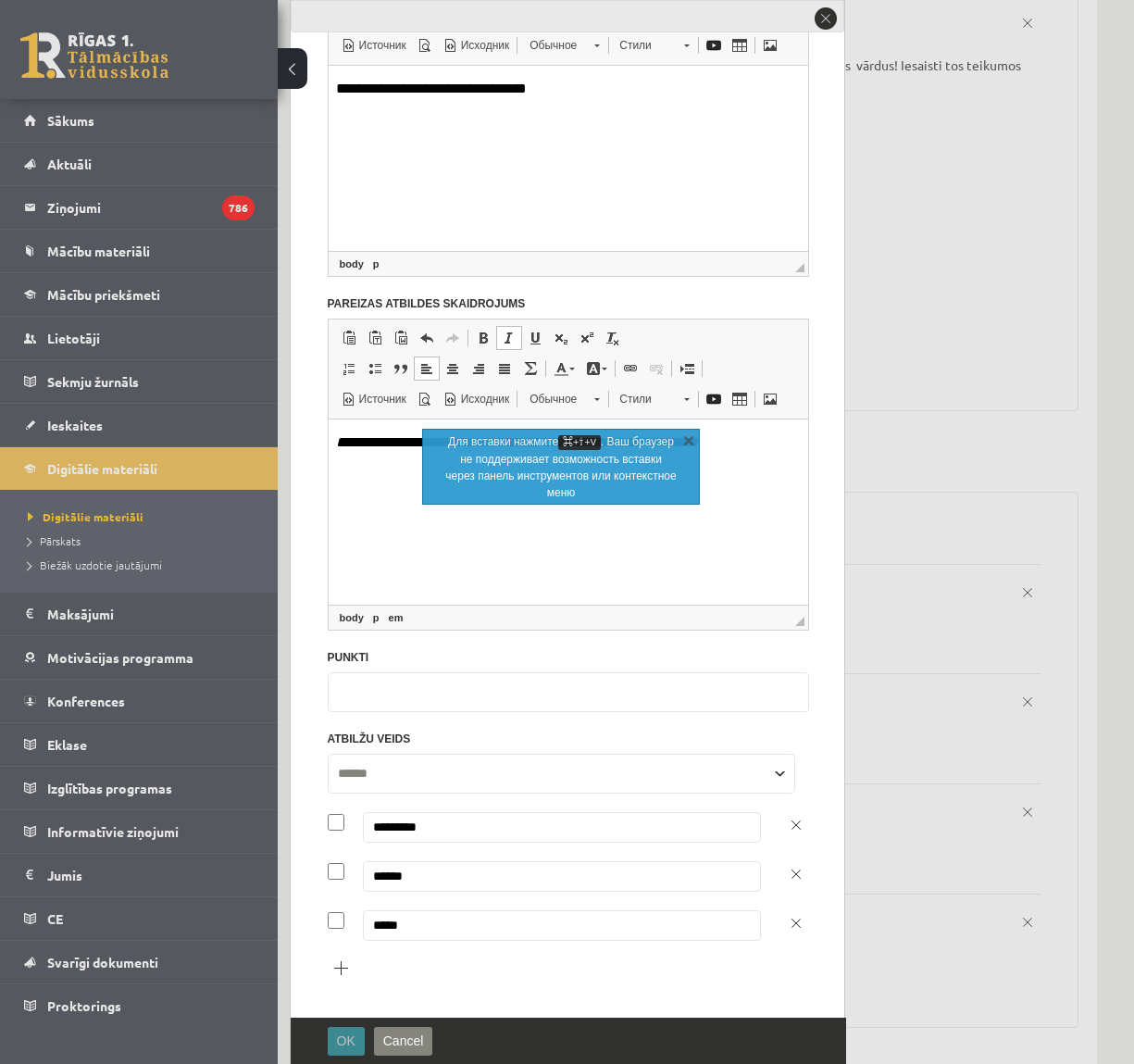 scroll, scrollTop: 0, scrollLeft: 0, axis: both 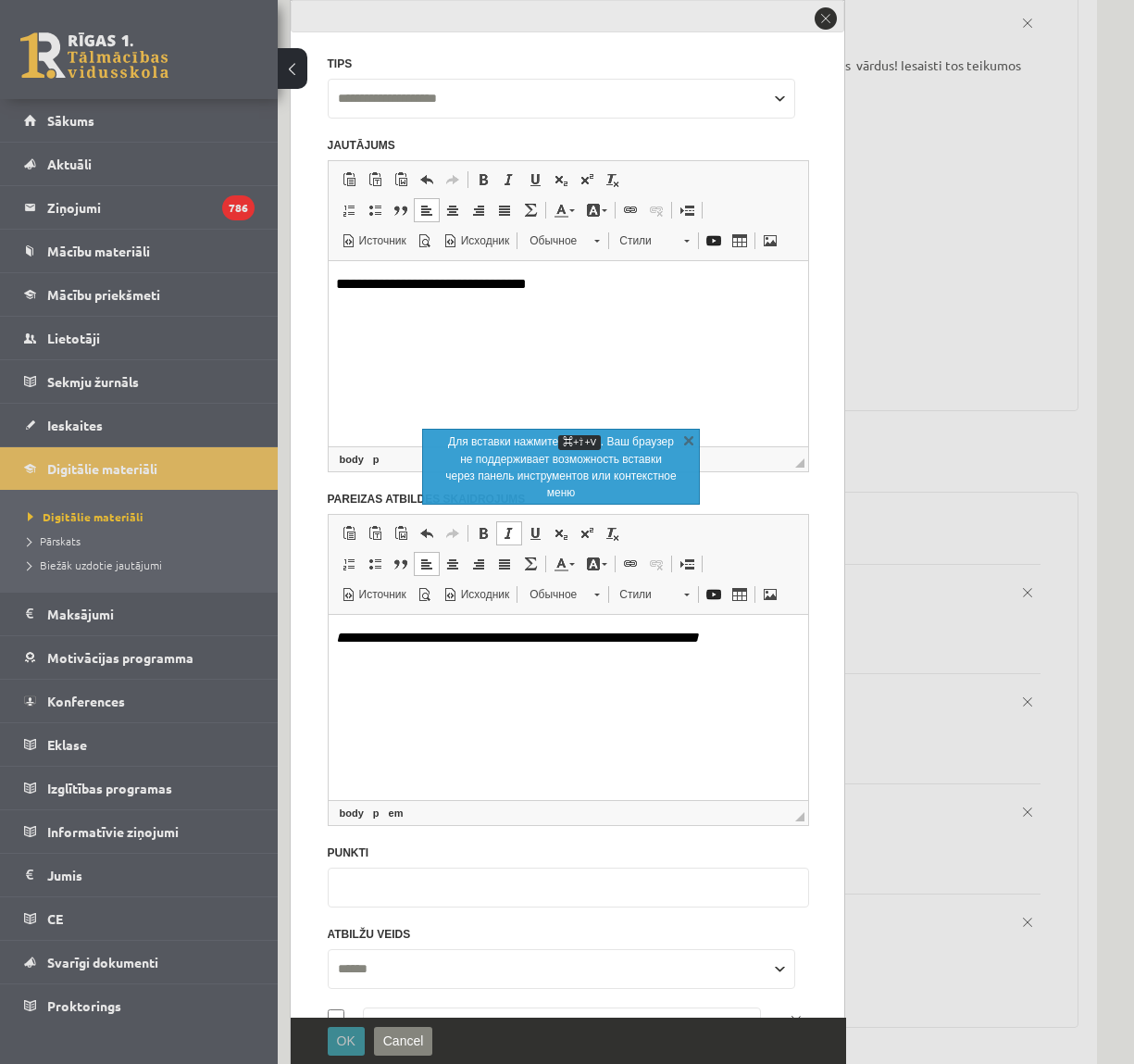 click on "OK" at bounding box center (346, 1041) 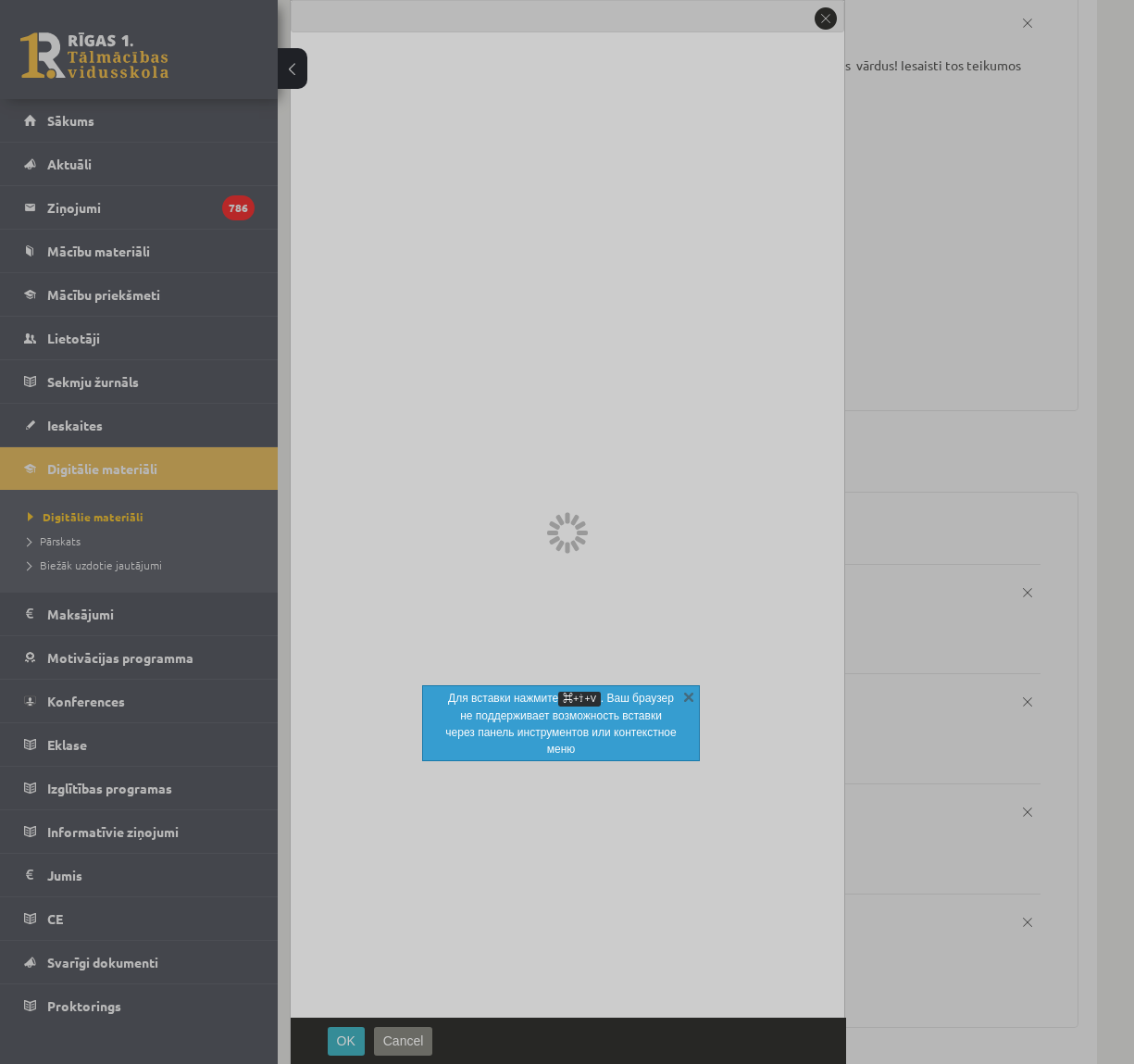 scroll, scrollTop: 0, scrollLeft: 0, axis: both 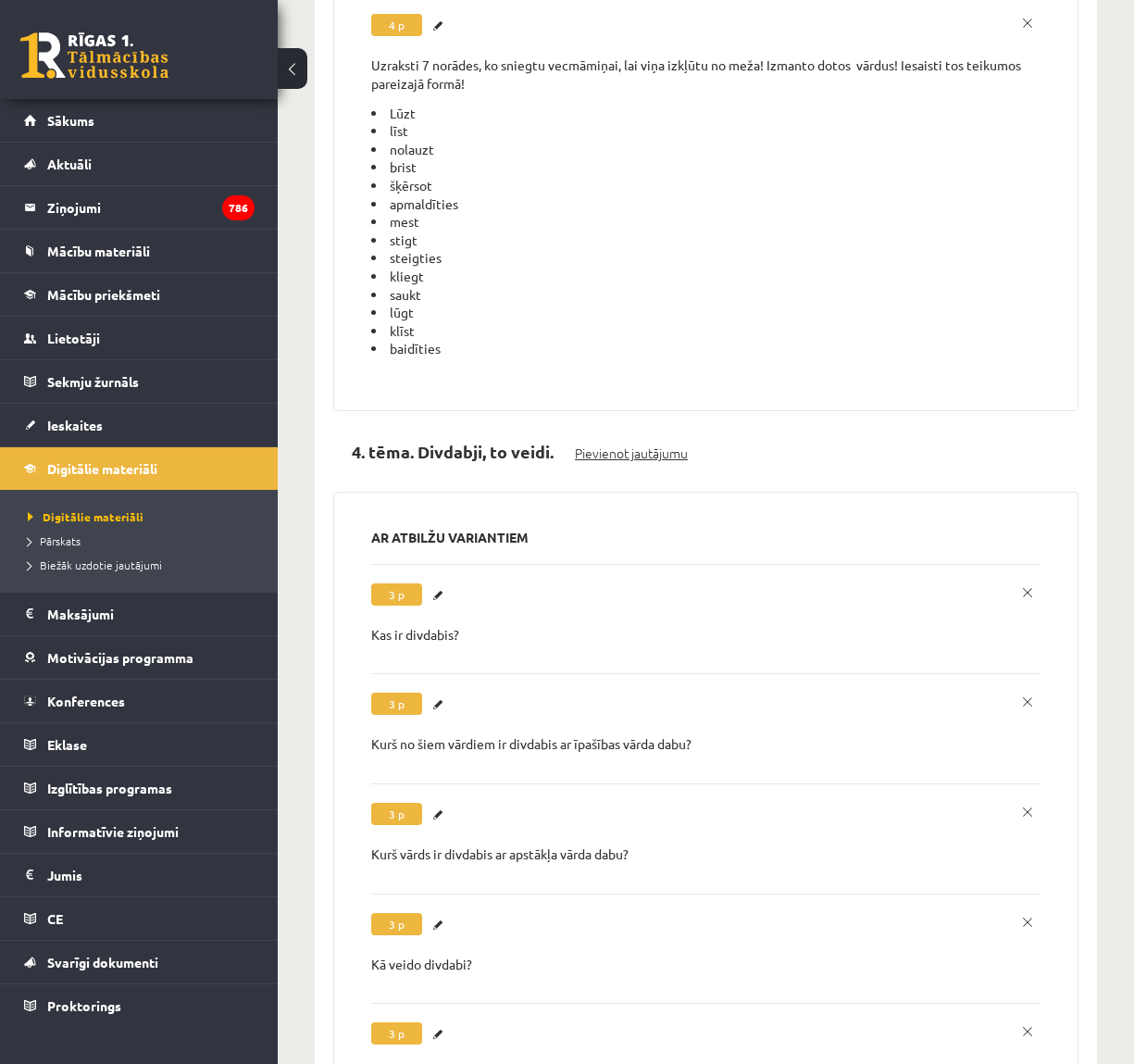 click on "Pievienot jautājumu" at bounding box center [631, 453] 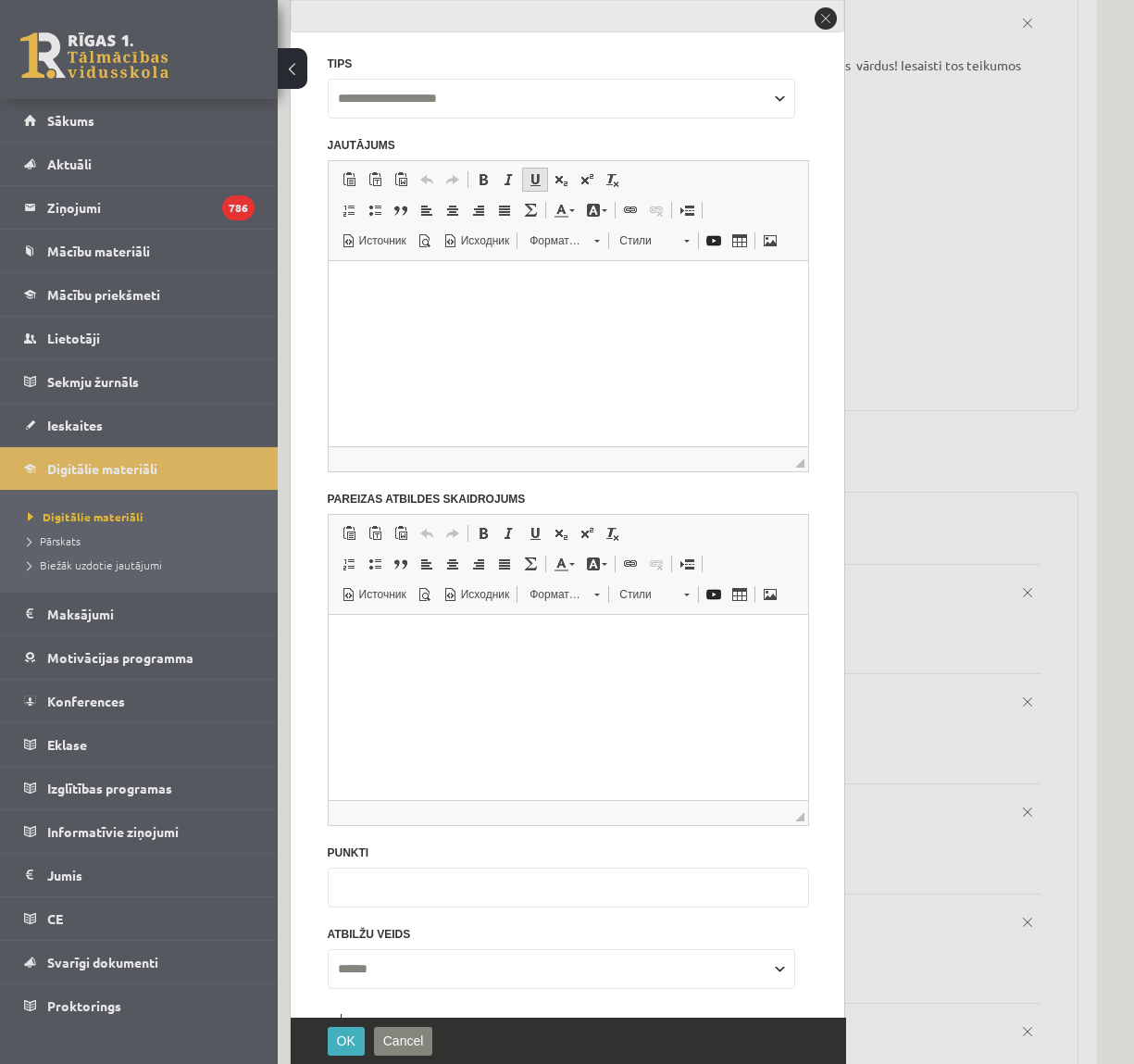 scroll, scrollTop: 0, scrollLeft: 0, axis: both 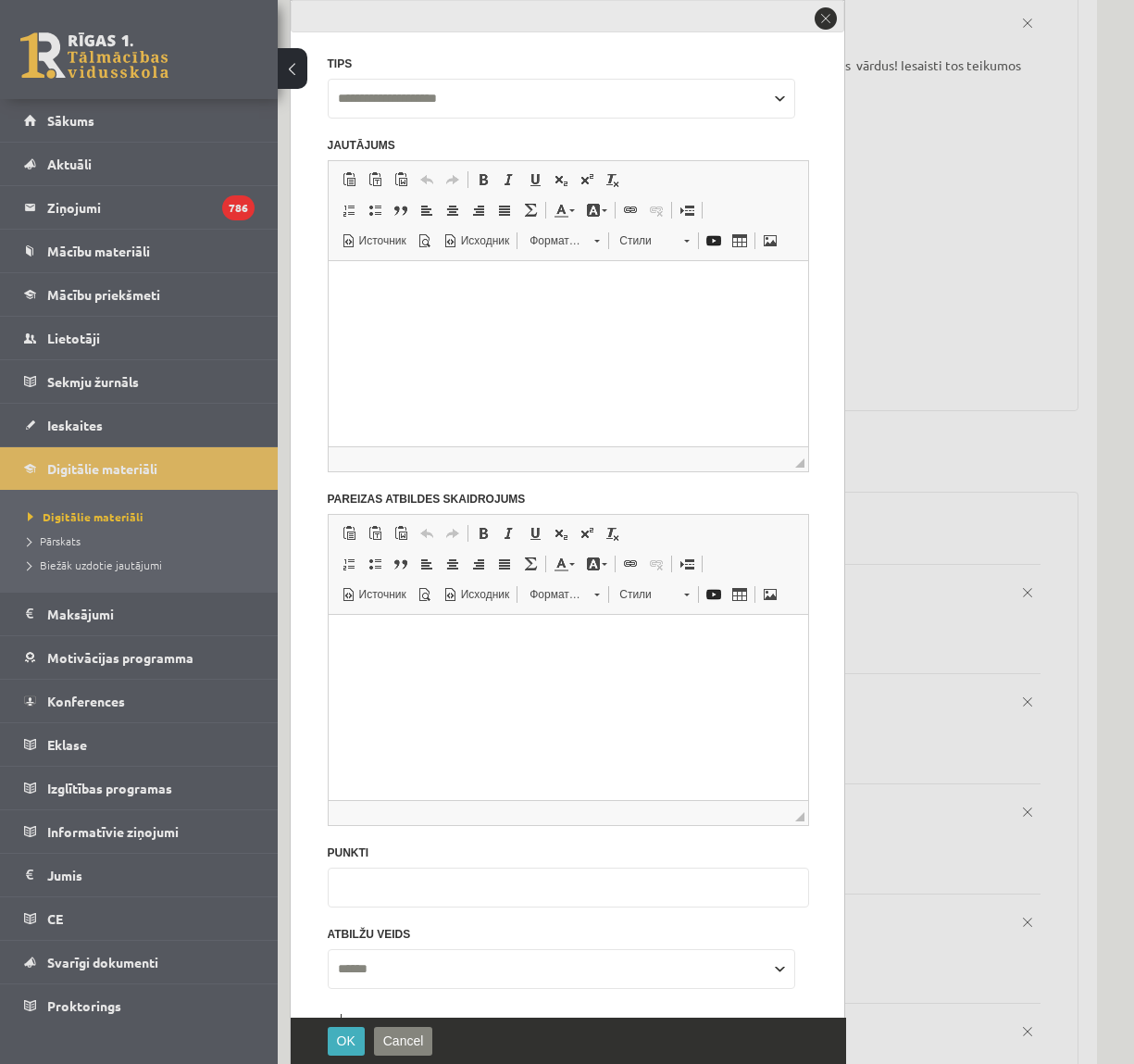 click on "**********" at bounding box center [561, 98] 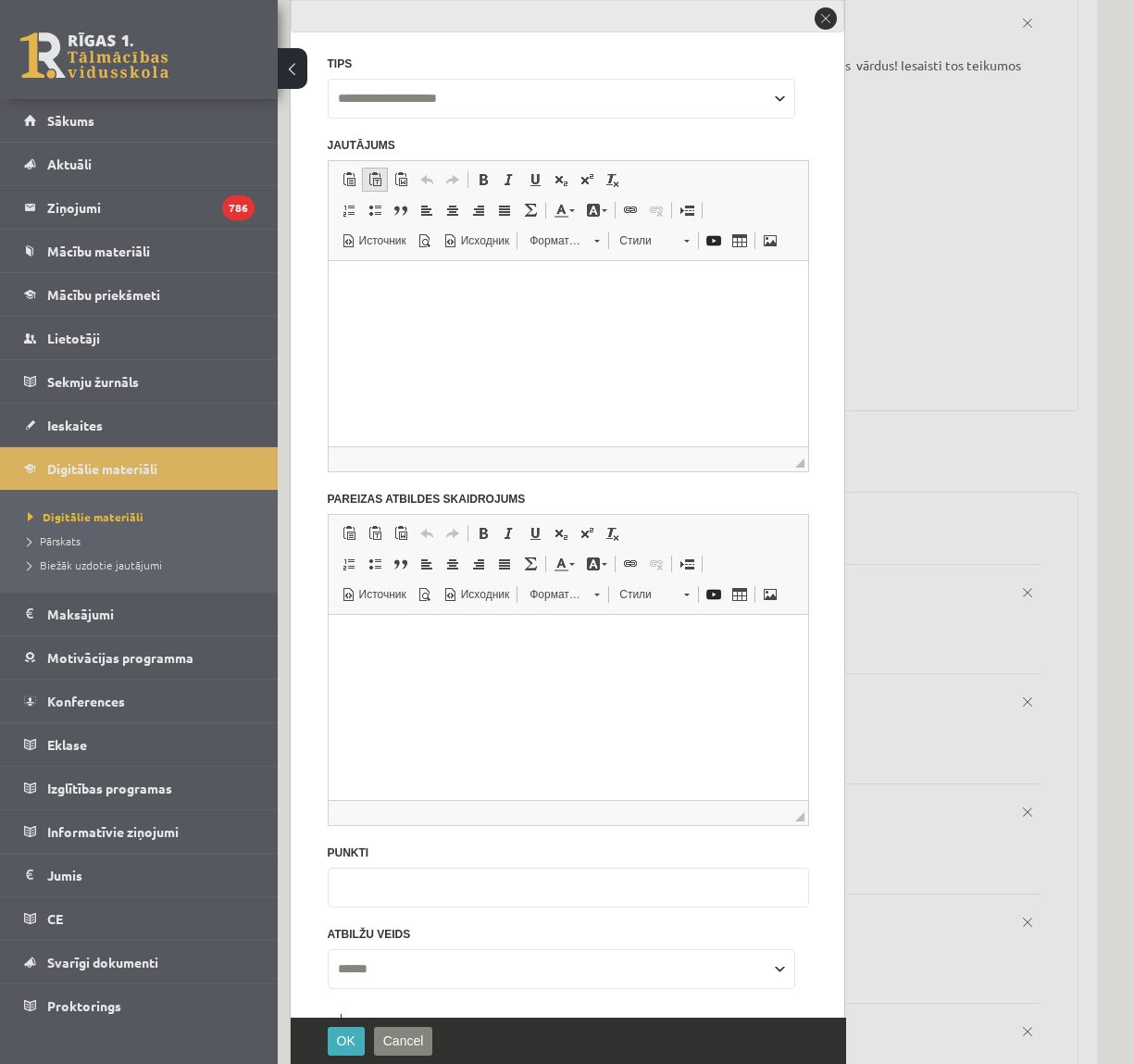 click at bounding box center (375, 180) 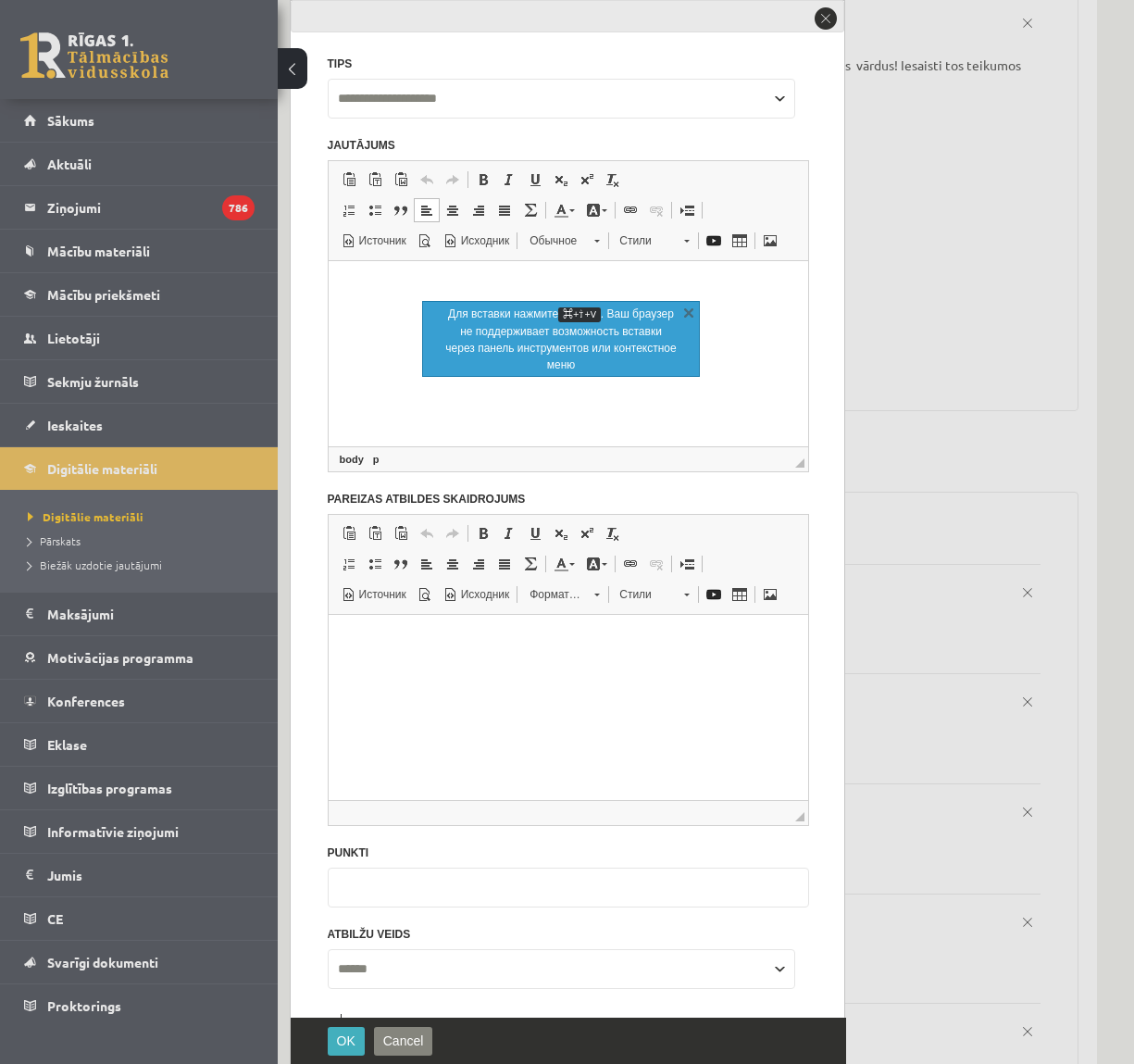 click at bounding box center (567, 283) 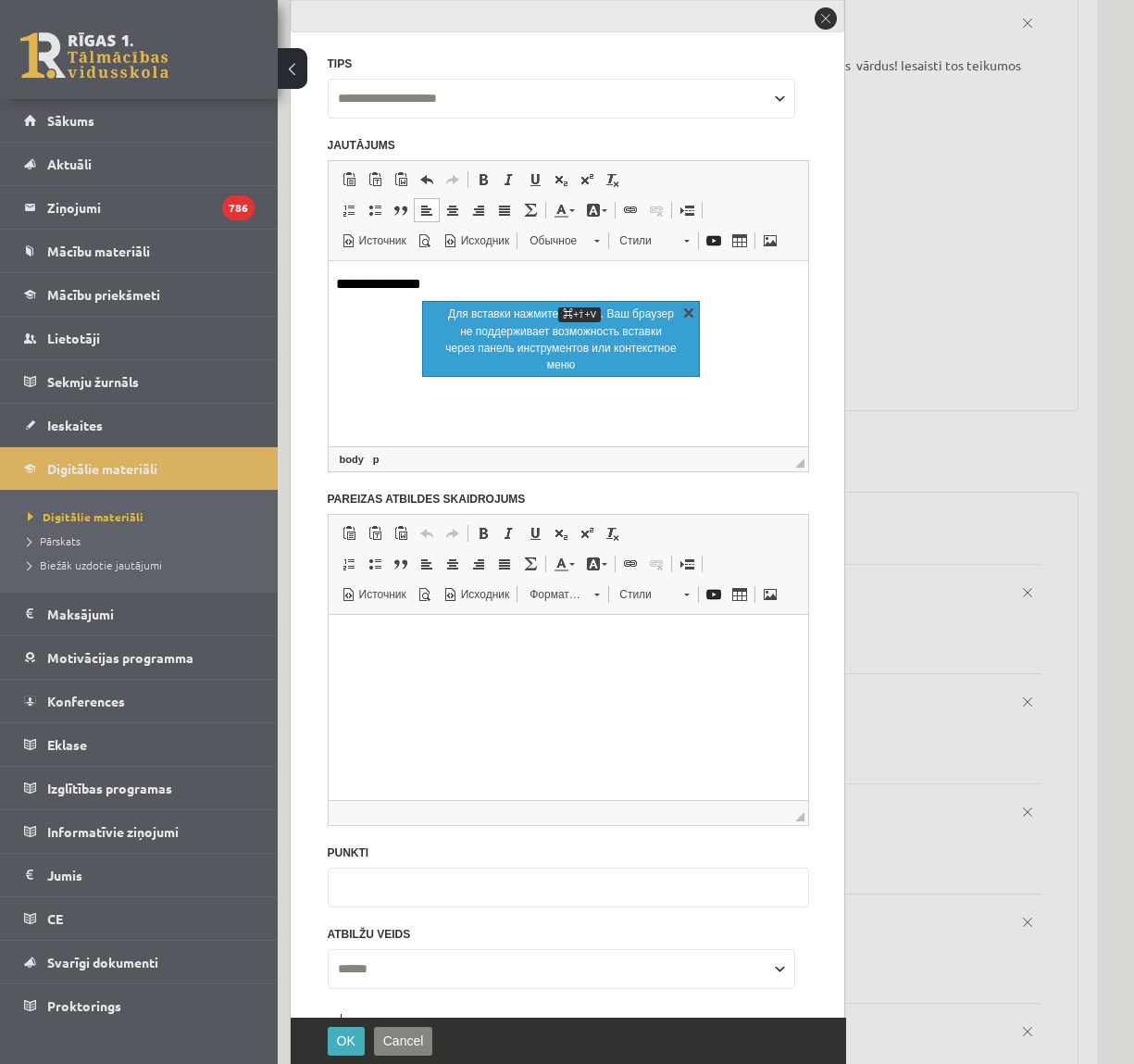 click on "X" at bounding box center [689, 312] 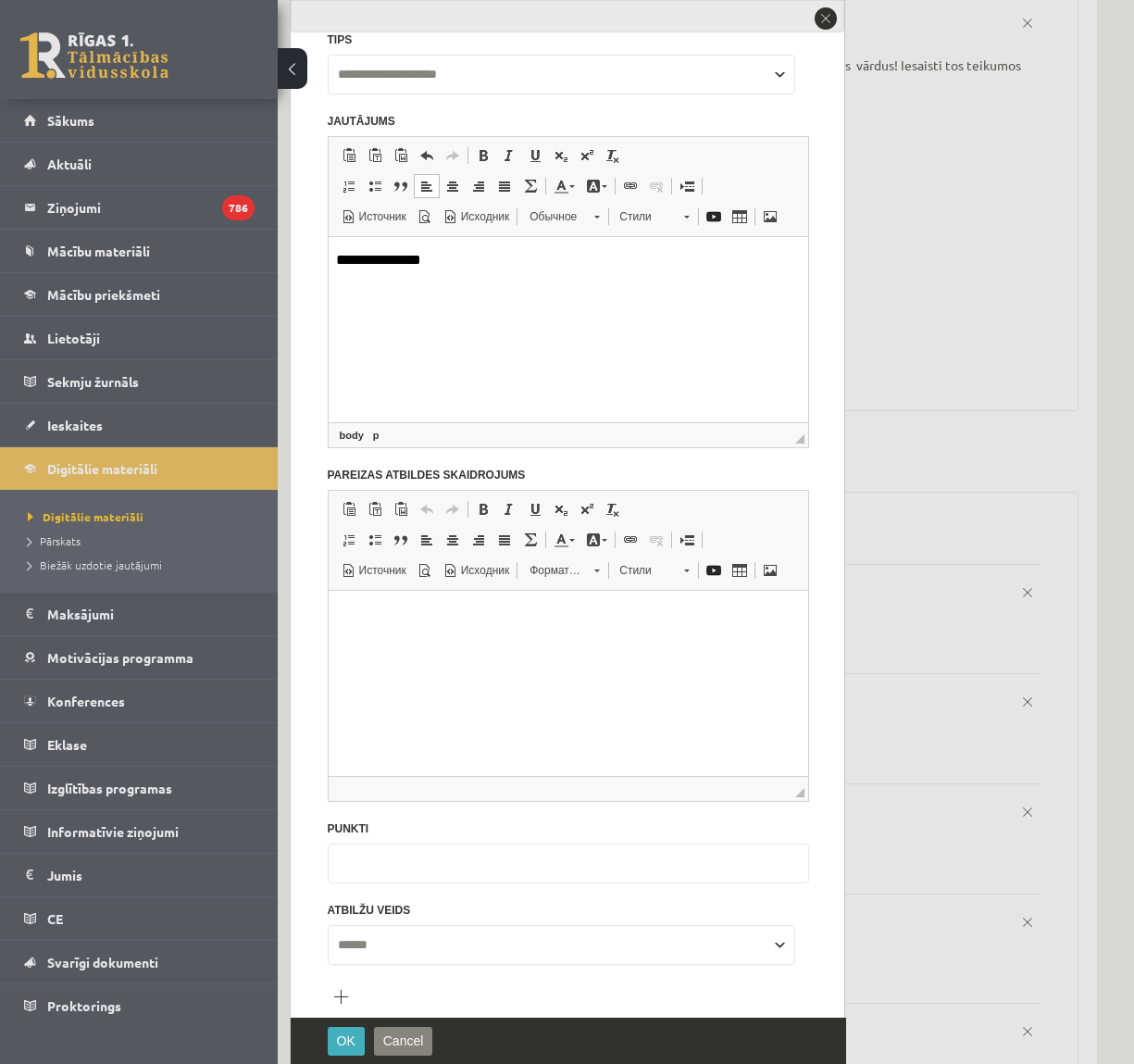 scroll, scrollTop: 114, scrollLeft: 0, axis: vertical 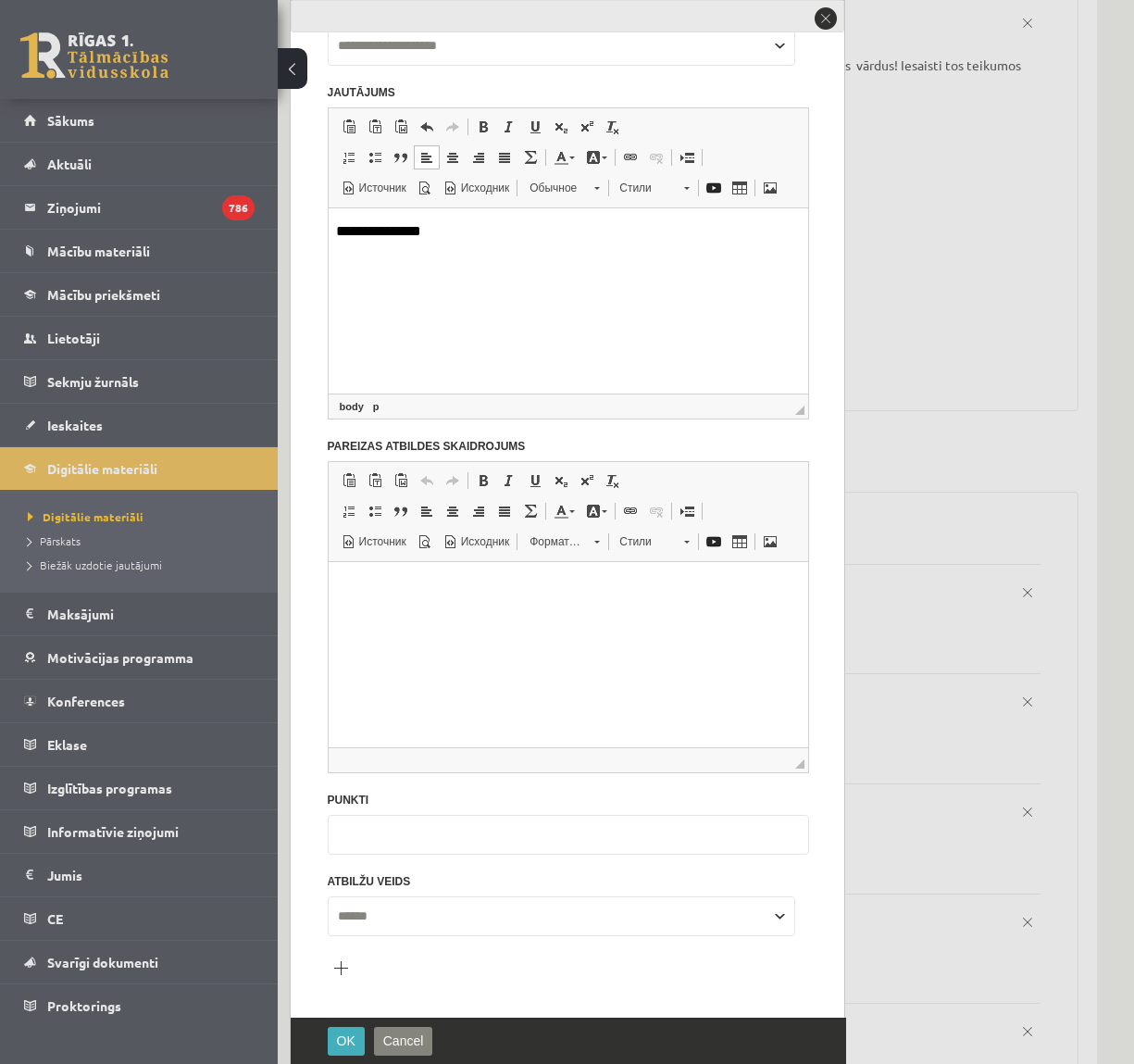 drag, startPoint x: 369, startPoint y: 842, endPoint x: 293, endPoint y: 813, distance: 81.34494 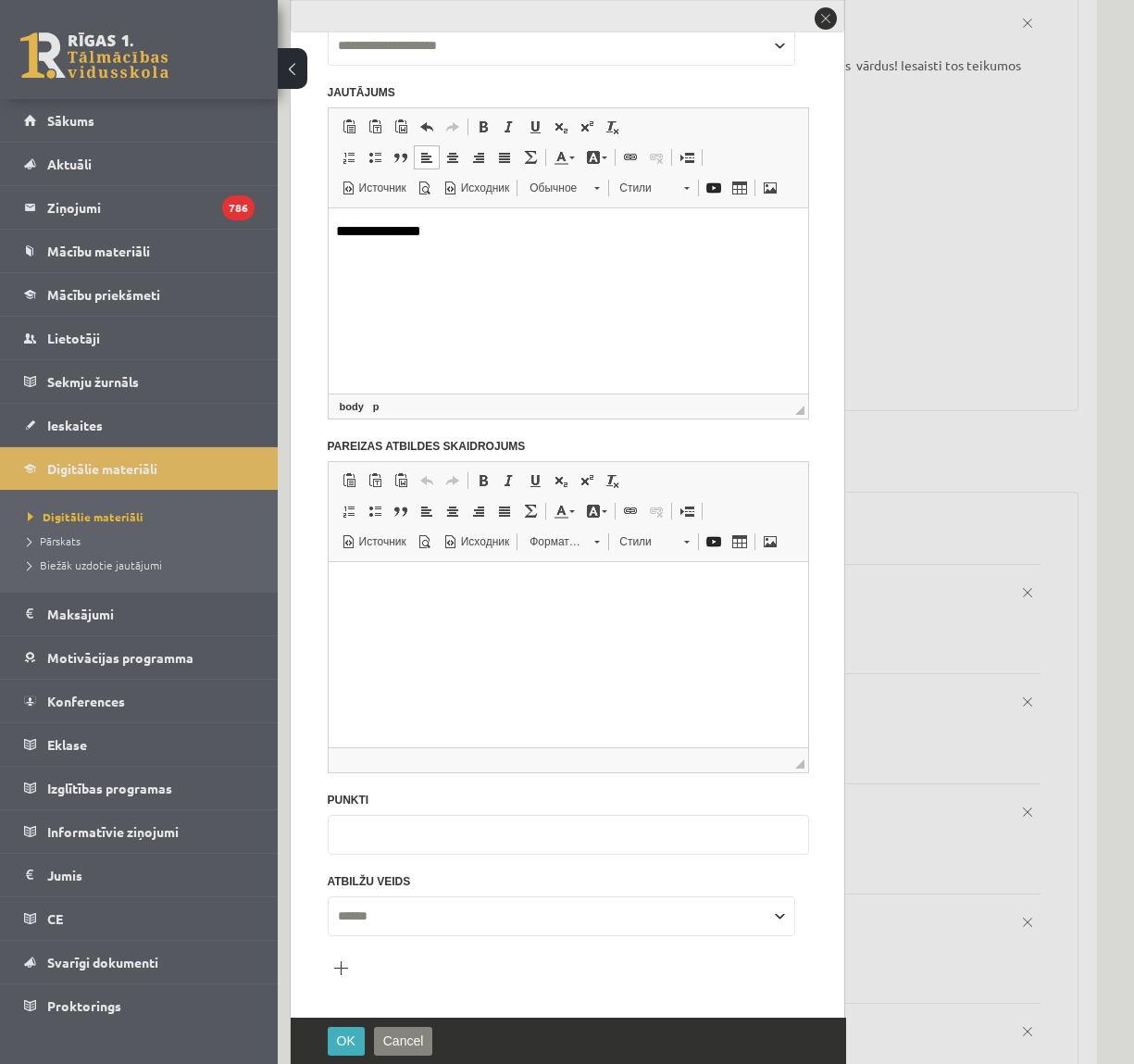 type on "*" 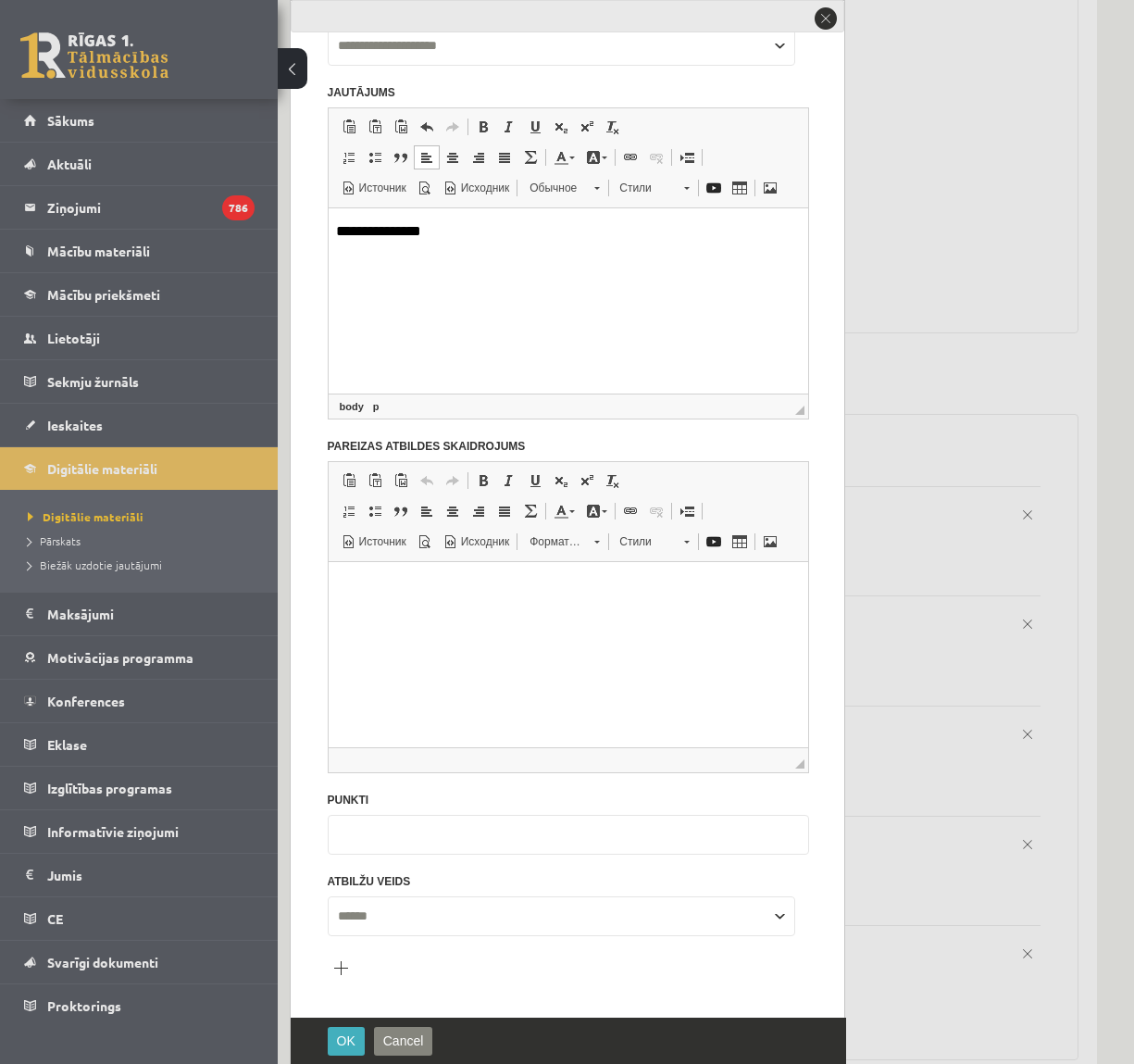 scroll, scrollTop: 3019, scrollLeft: 0, axis: vertical 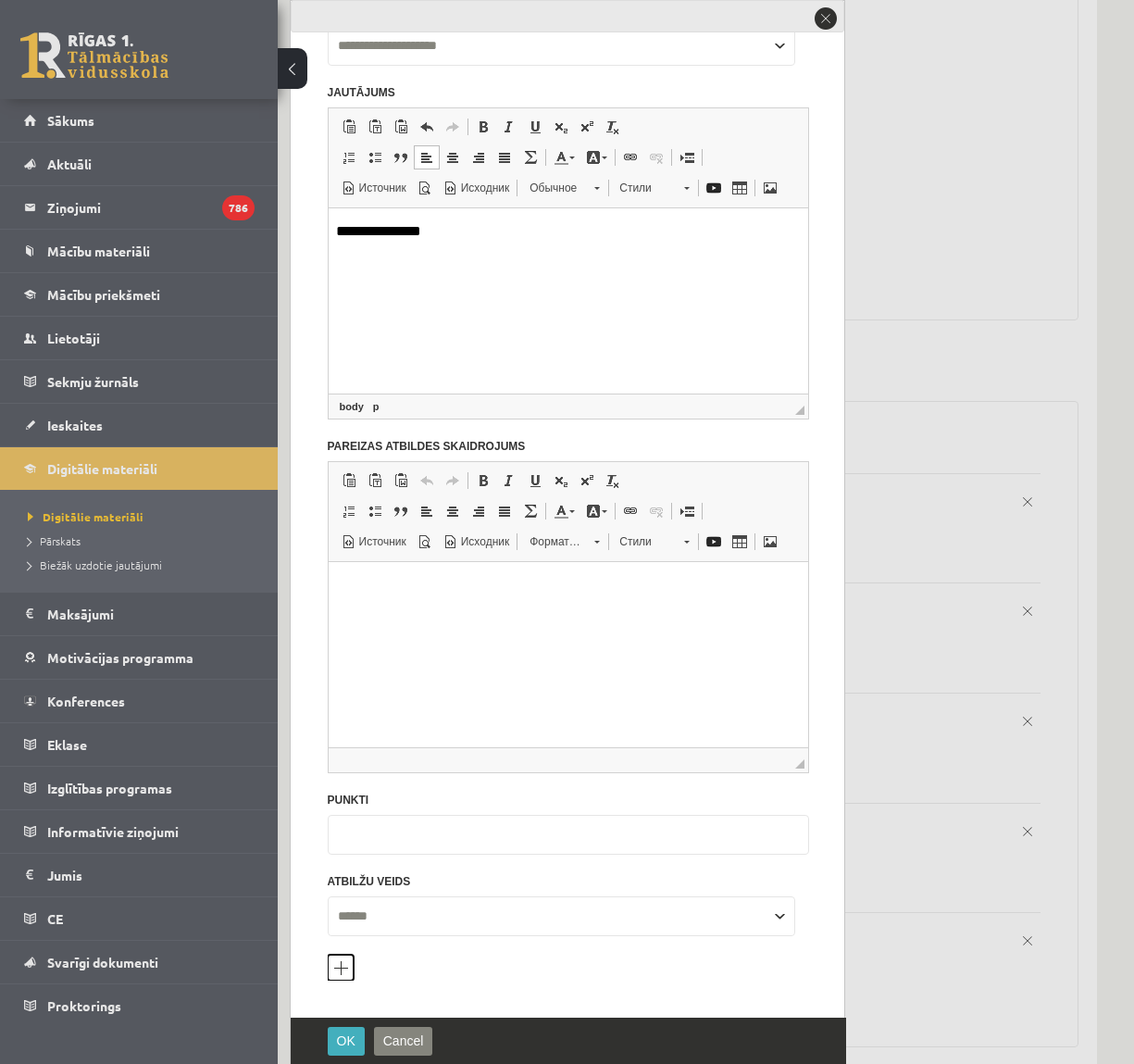 click on "Pievienot atbilžu variantu" at bounding box center [341, 968] 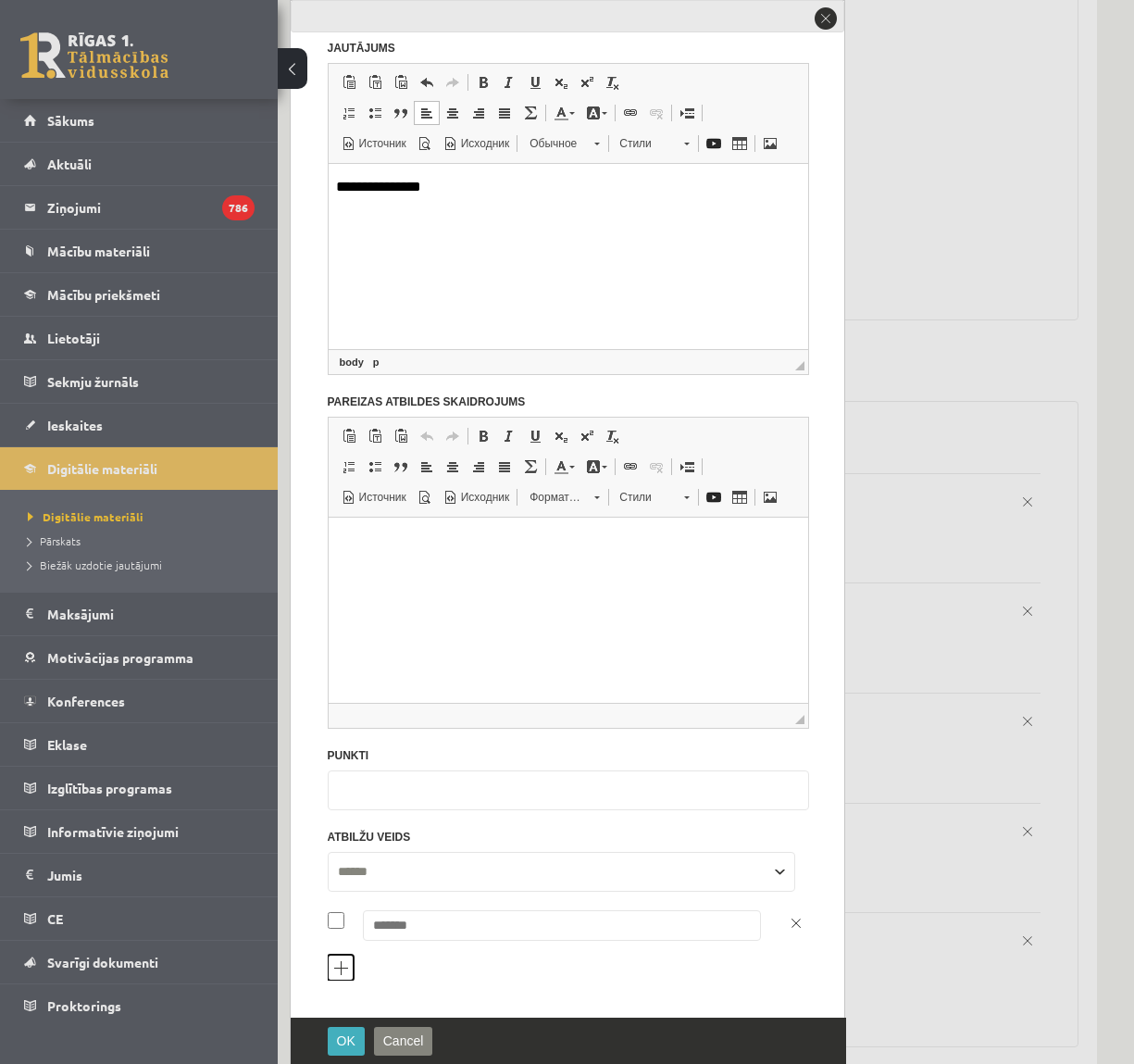 click on "Pievienot atbilžu variantu" at bounding box center [341, 968] 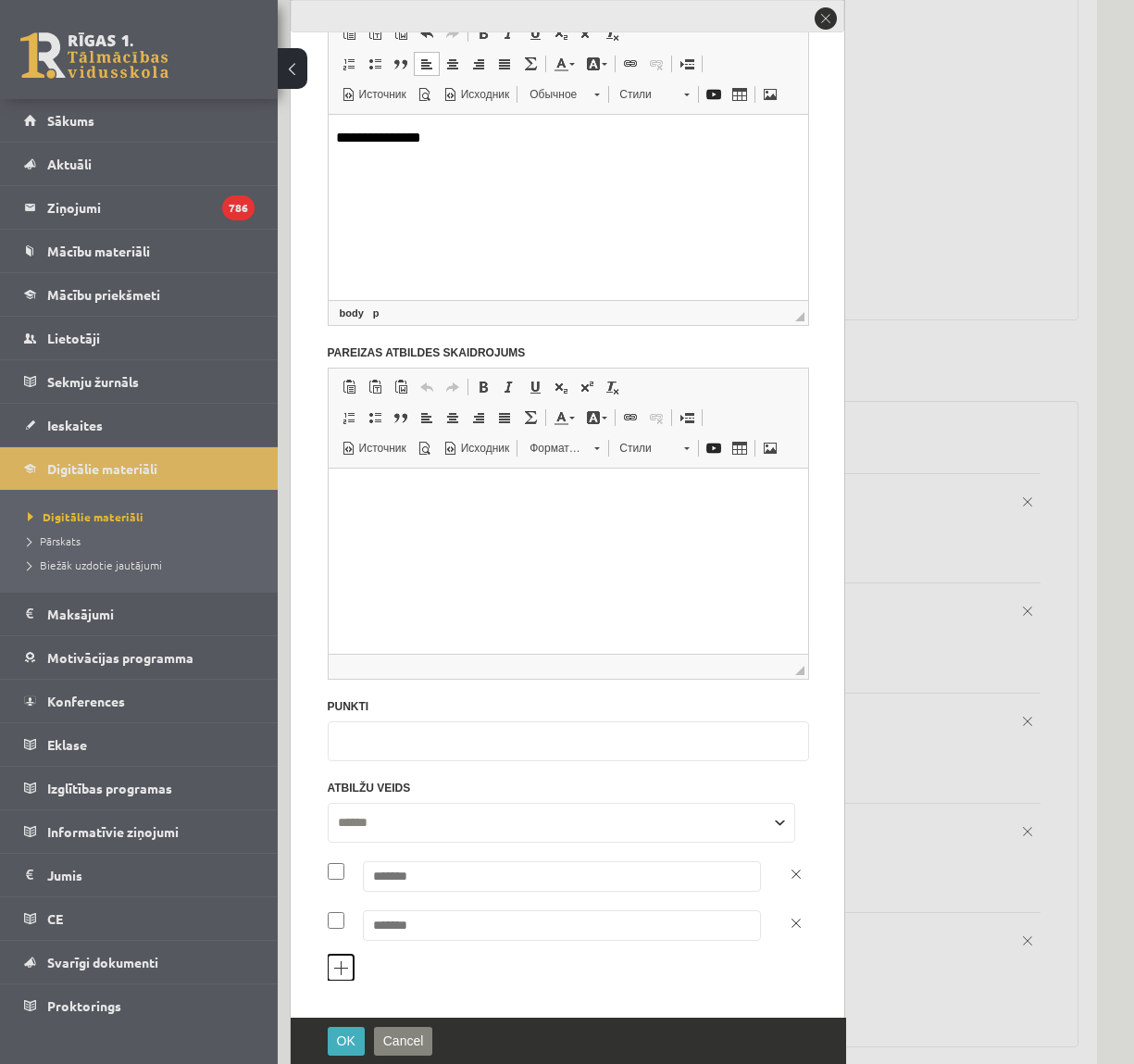 scroll, scrollTop: 207, scrollLeft: 0, axis: vertical 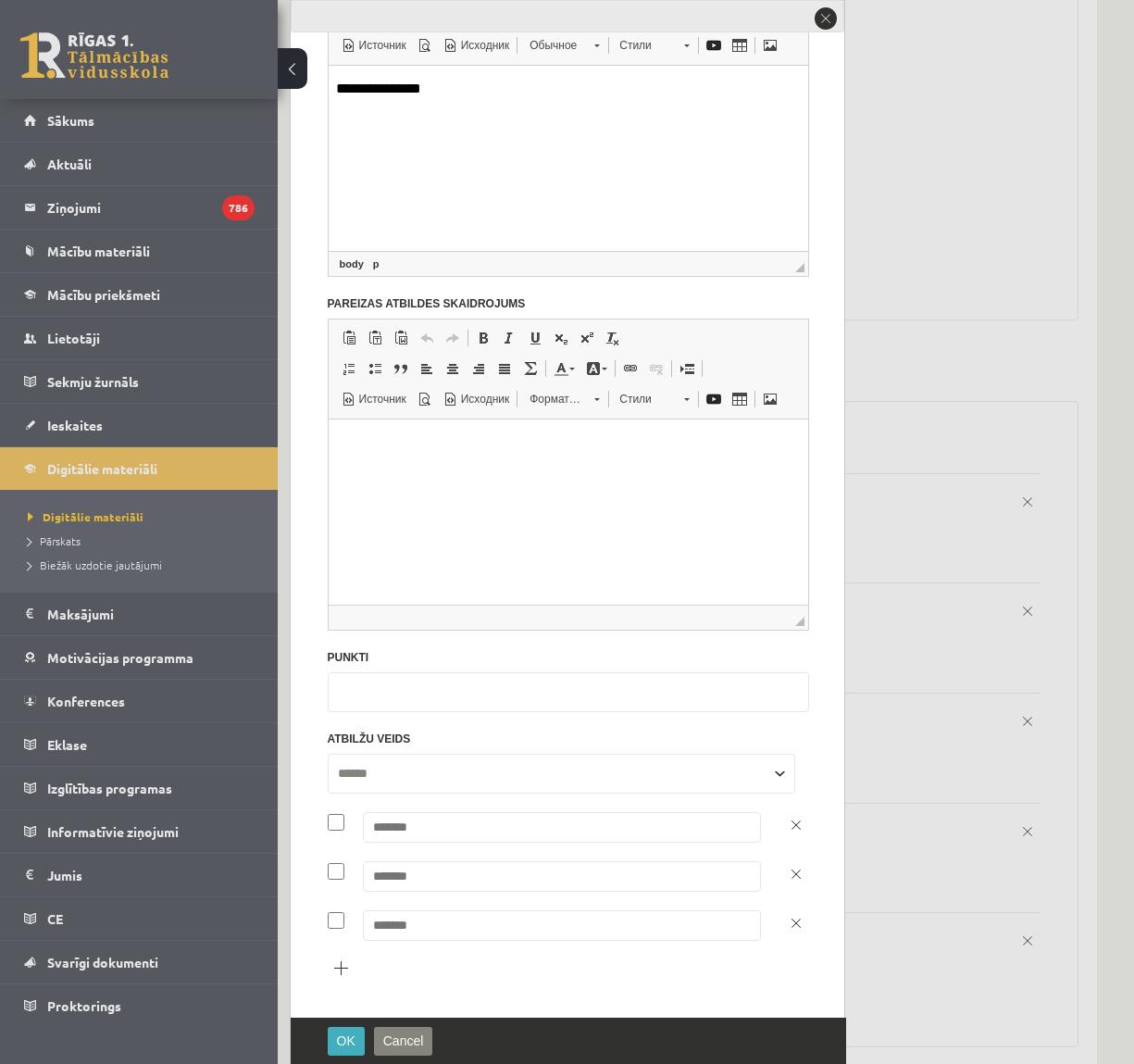 click at bounding box center [562, 827] 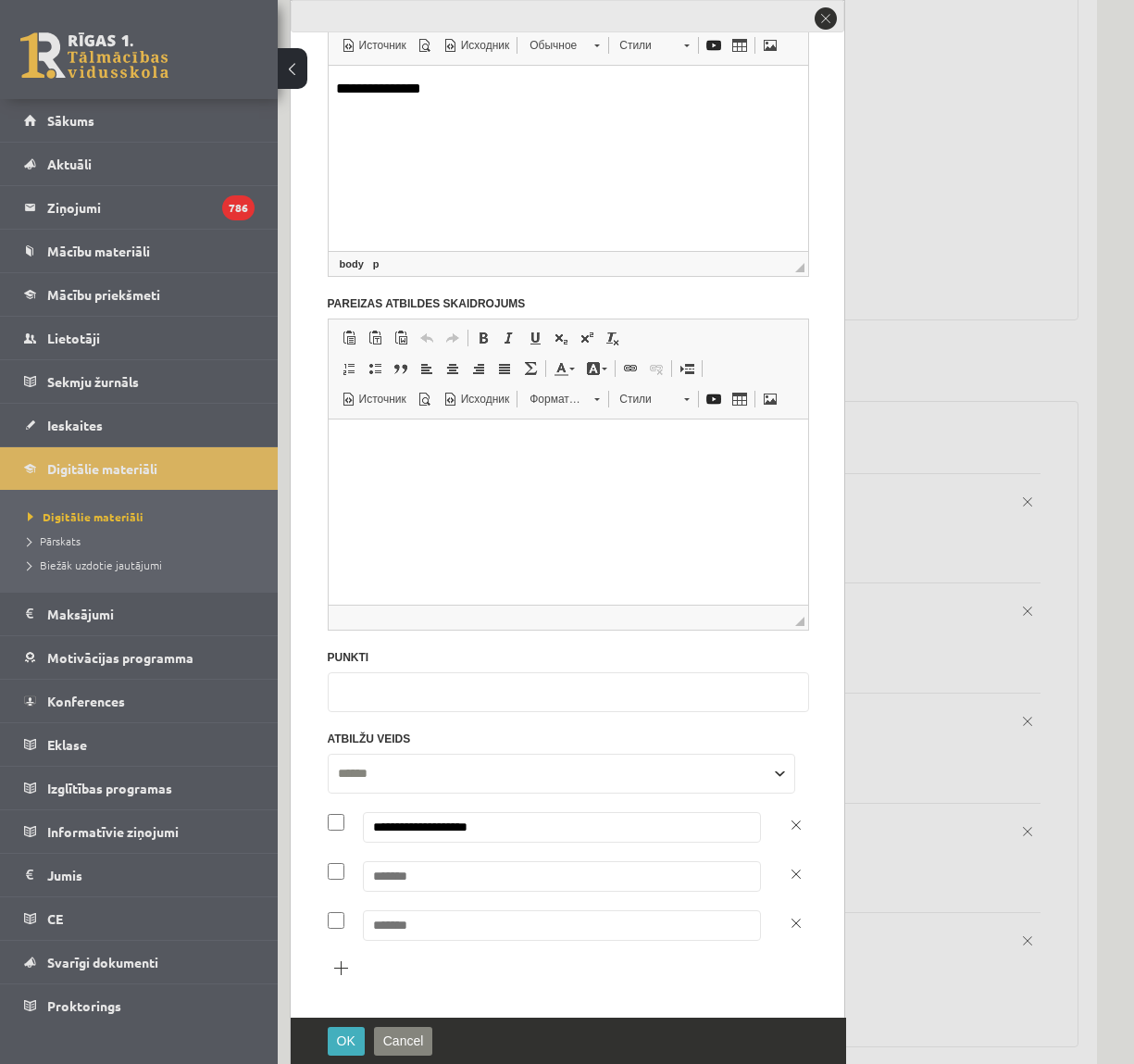 click on "**********" at bounding box center (562, 827) 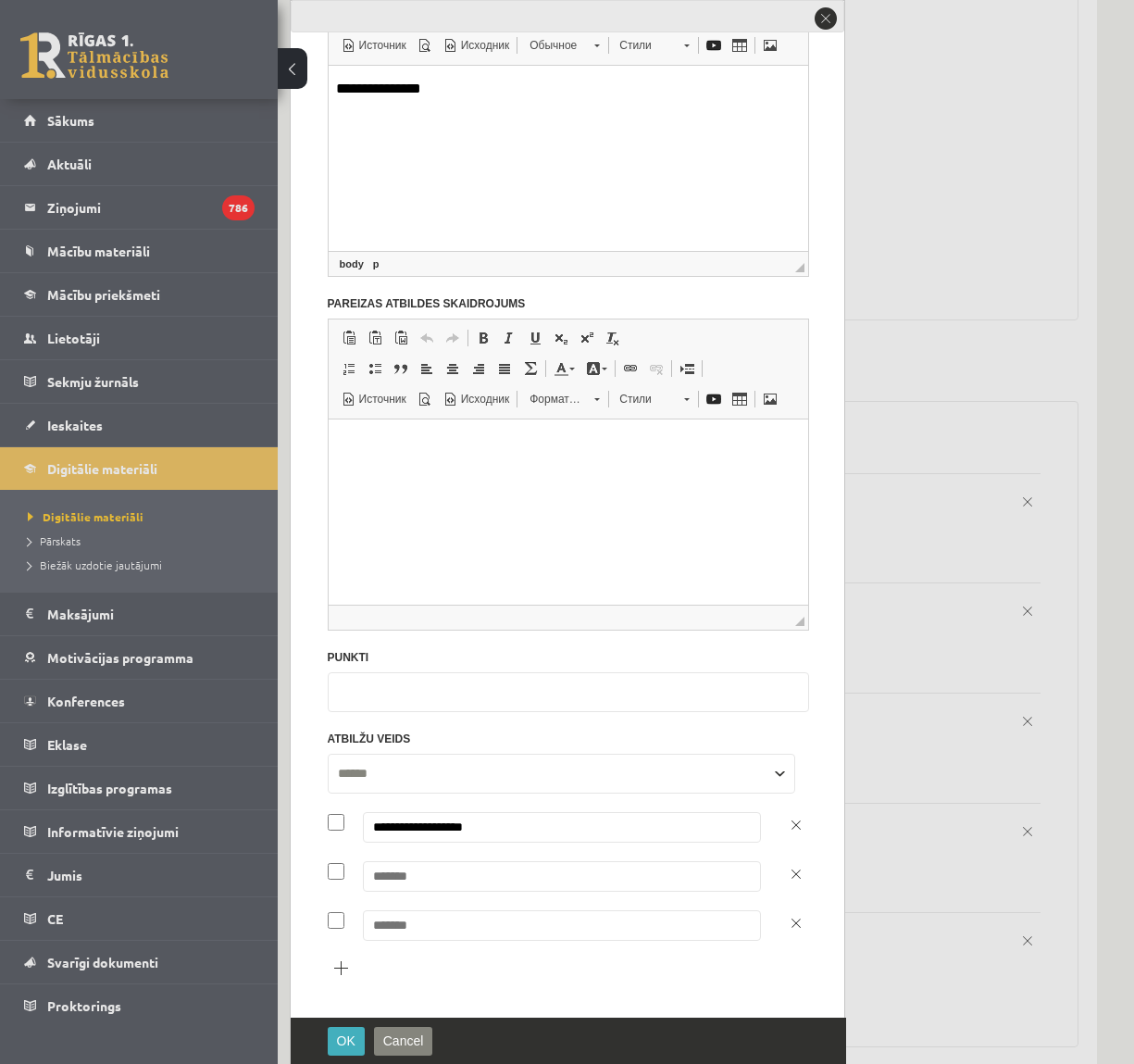 type on "**********" 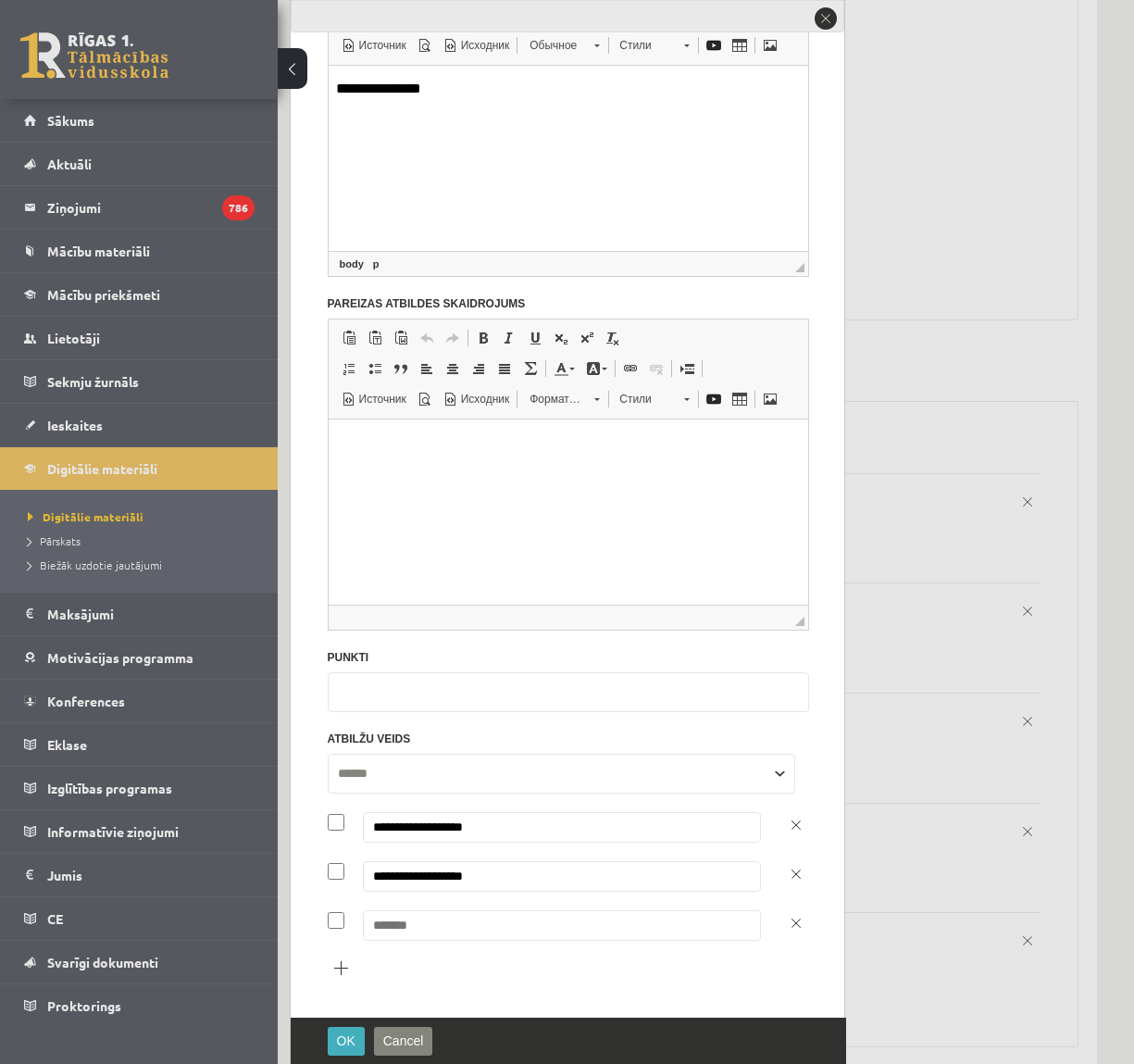 click on "**********" at bounding box center (562, 876) 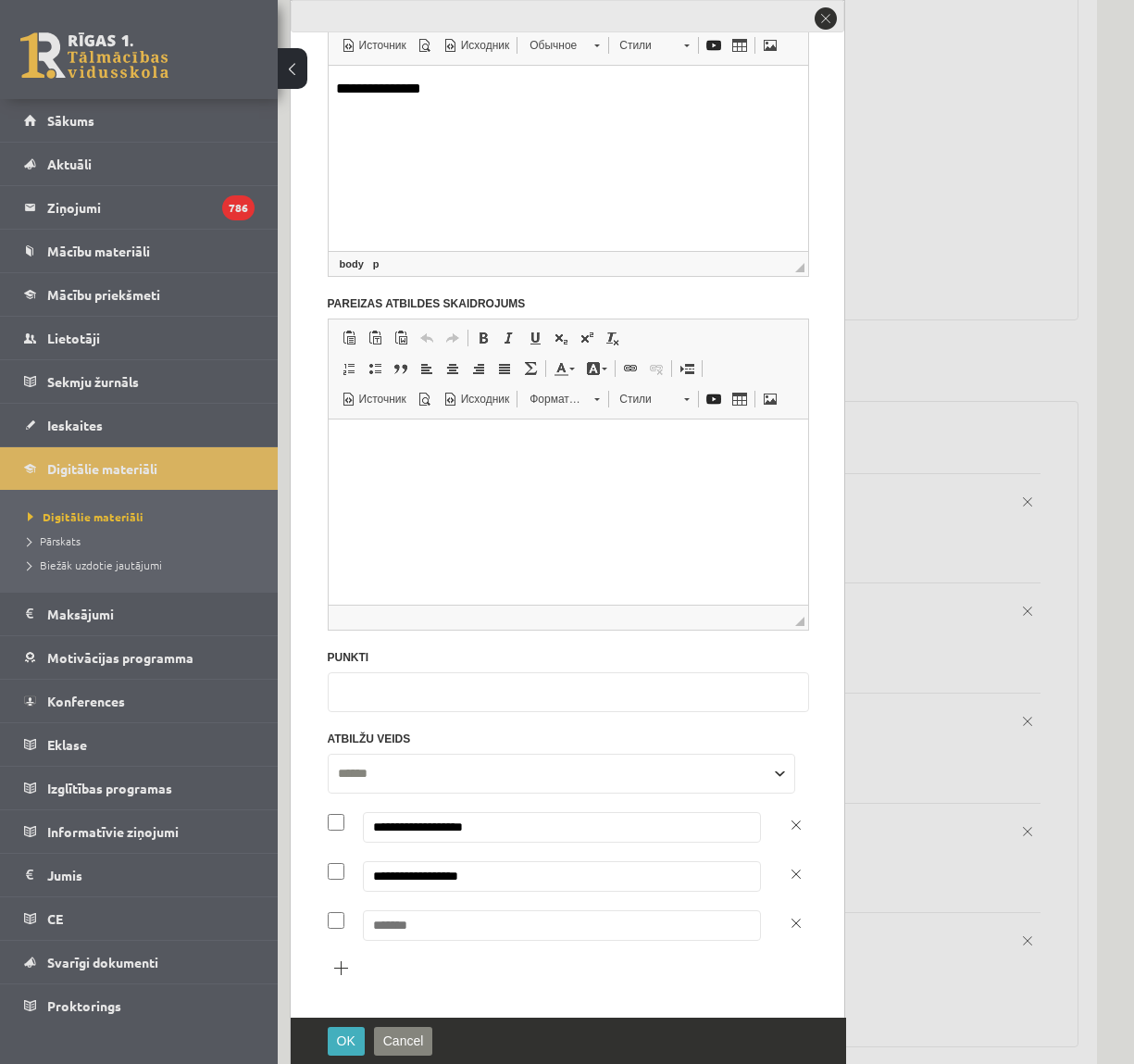 click on "**********" at bounding box center [562, 876] 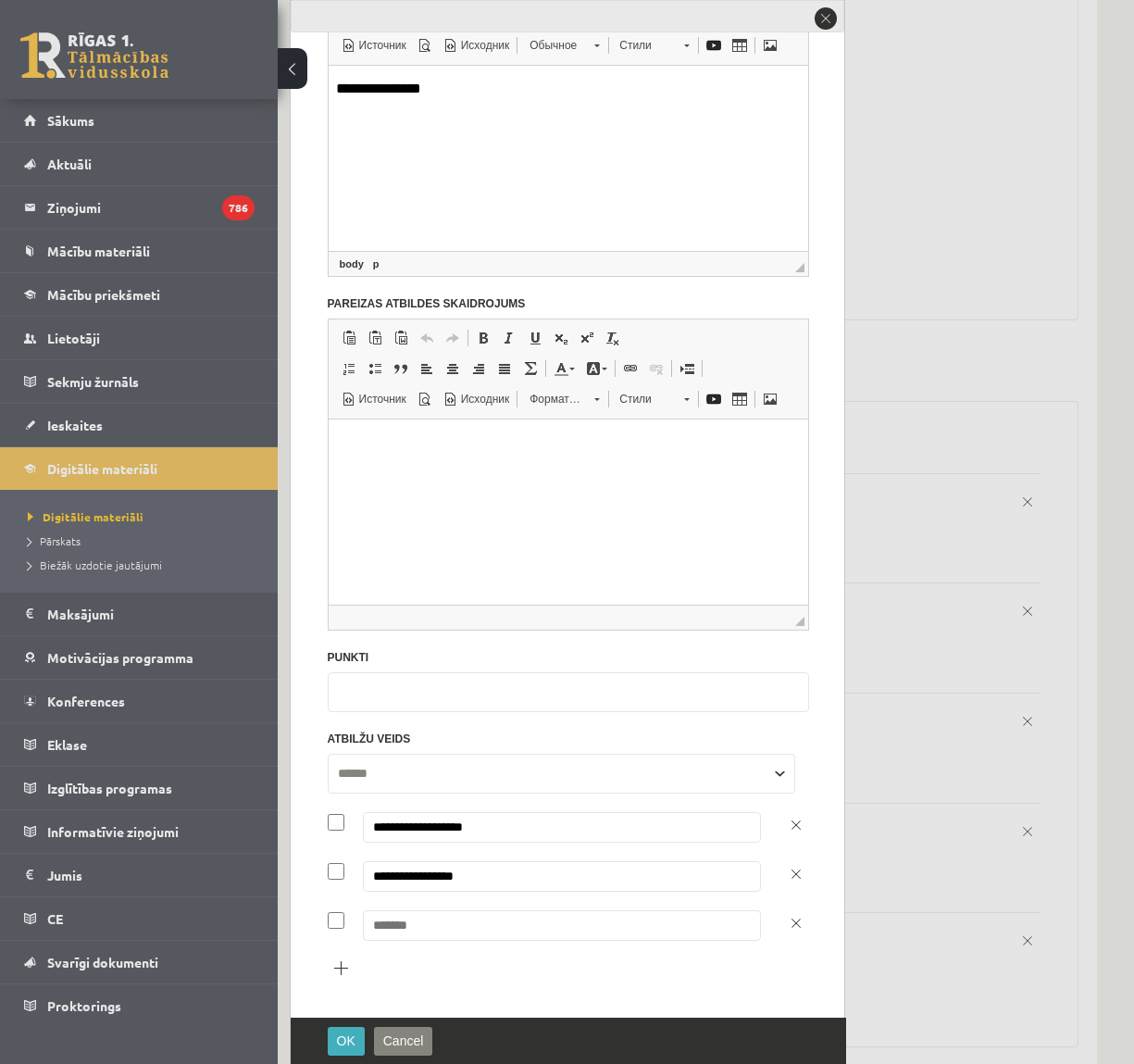 type on "**********" 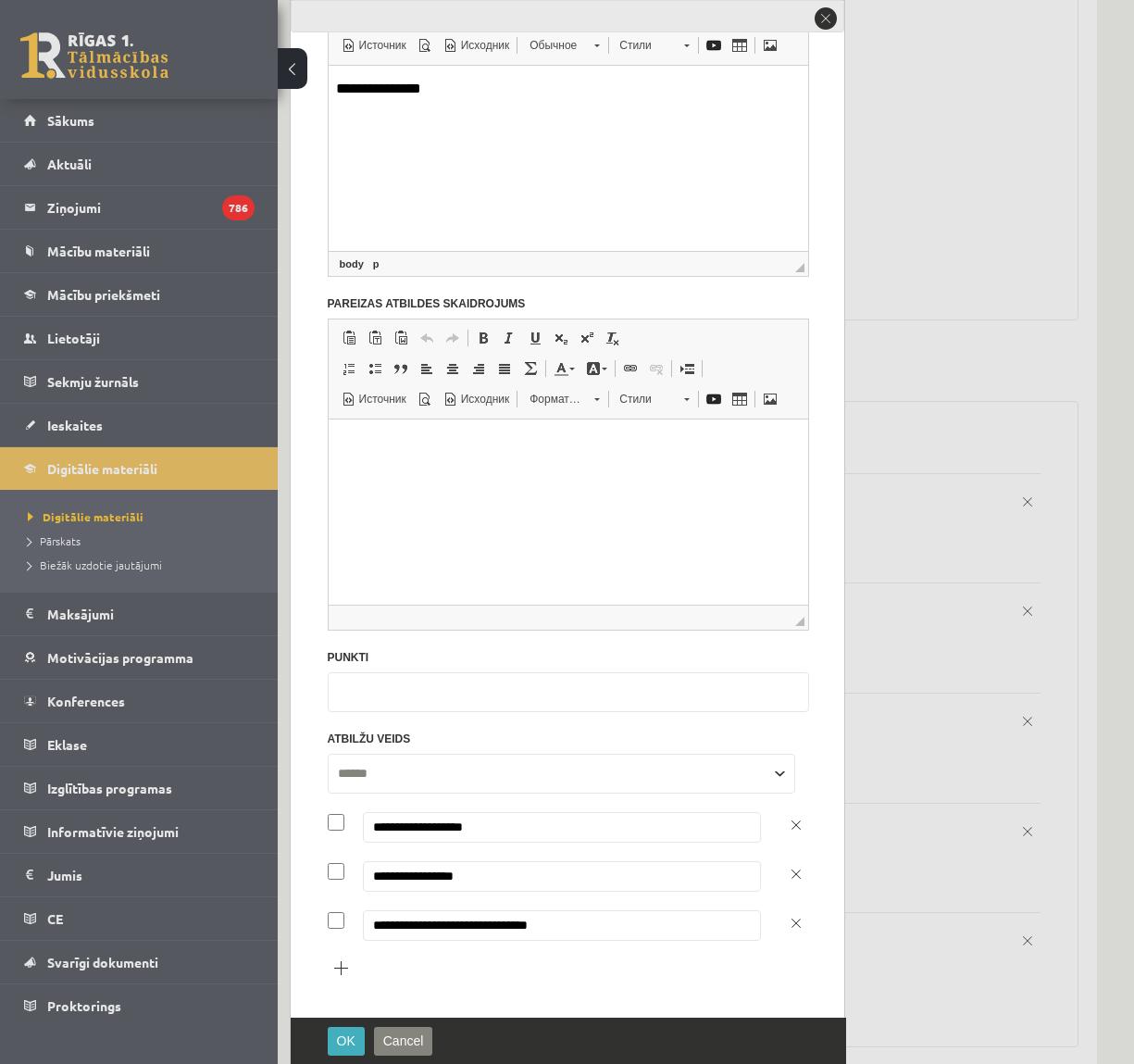 click on "**********" at bounding box center [562, 925] 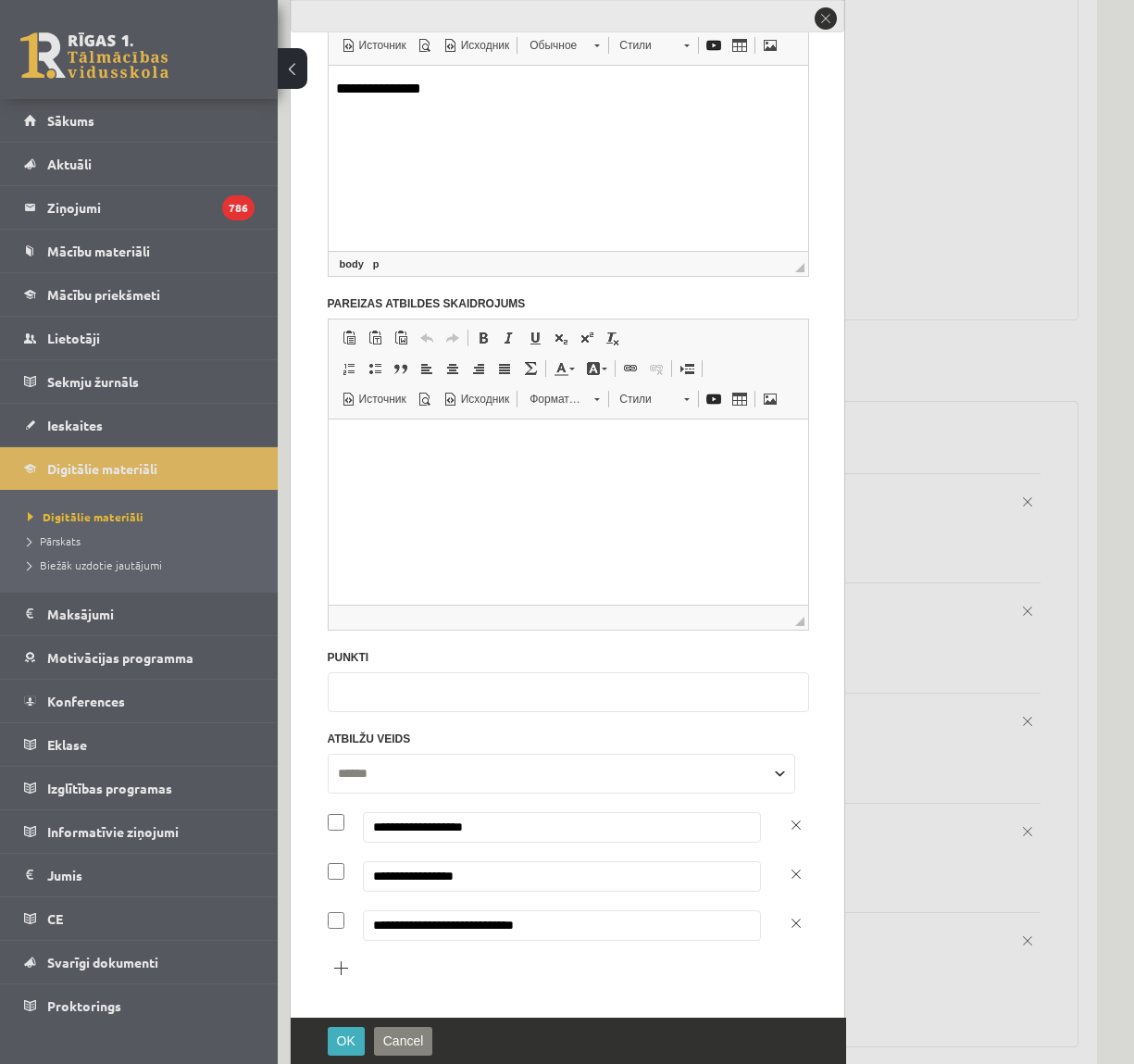 click on "**********" at bounding box center [562, 925] 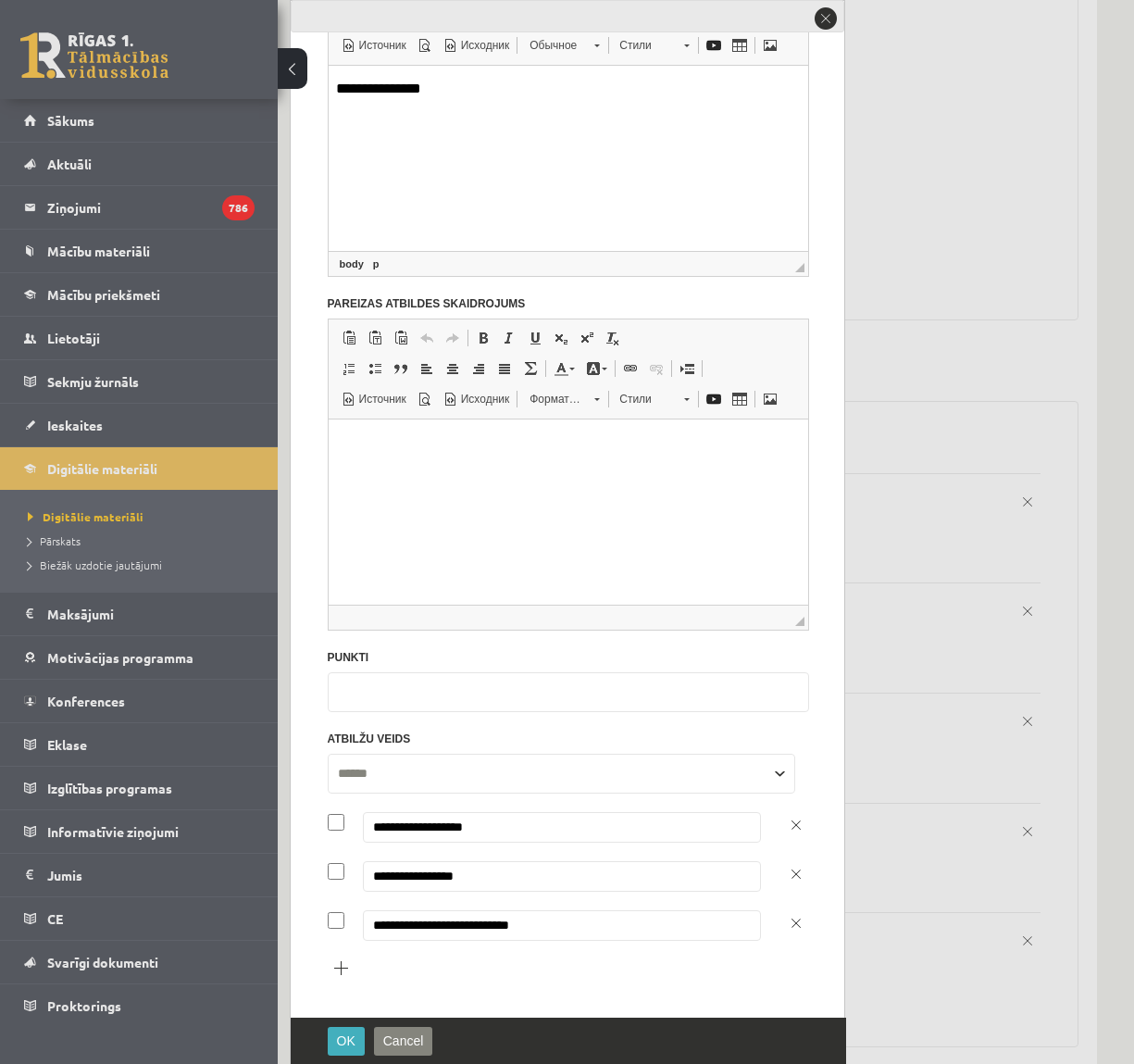 type on "**********" 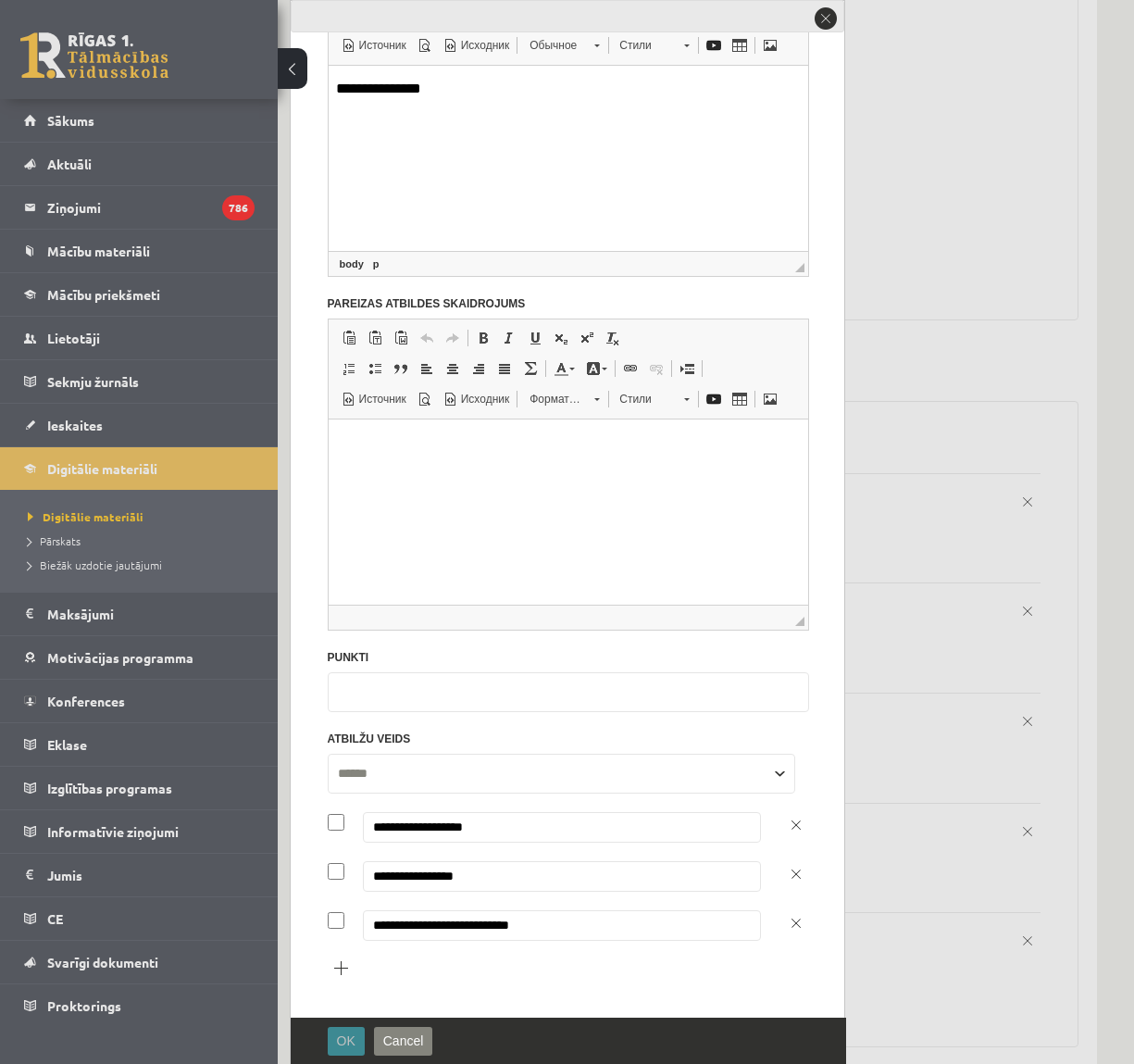 click on "OK" at bounding box center [346, 1041] 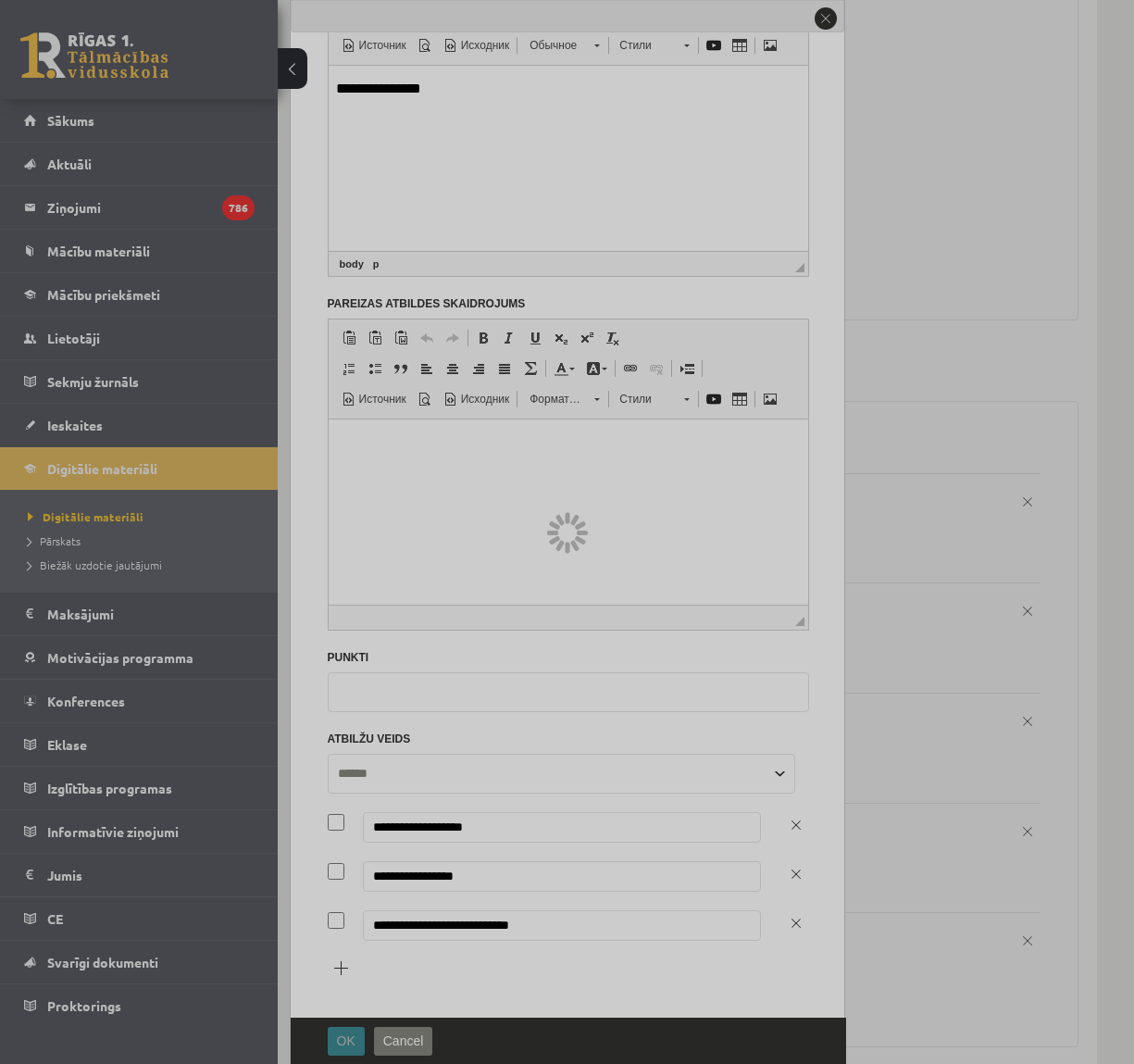 scroll, scrollTop: 0, scrollLeft: 0, axis: both 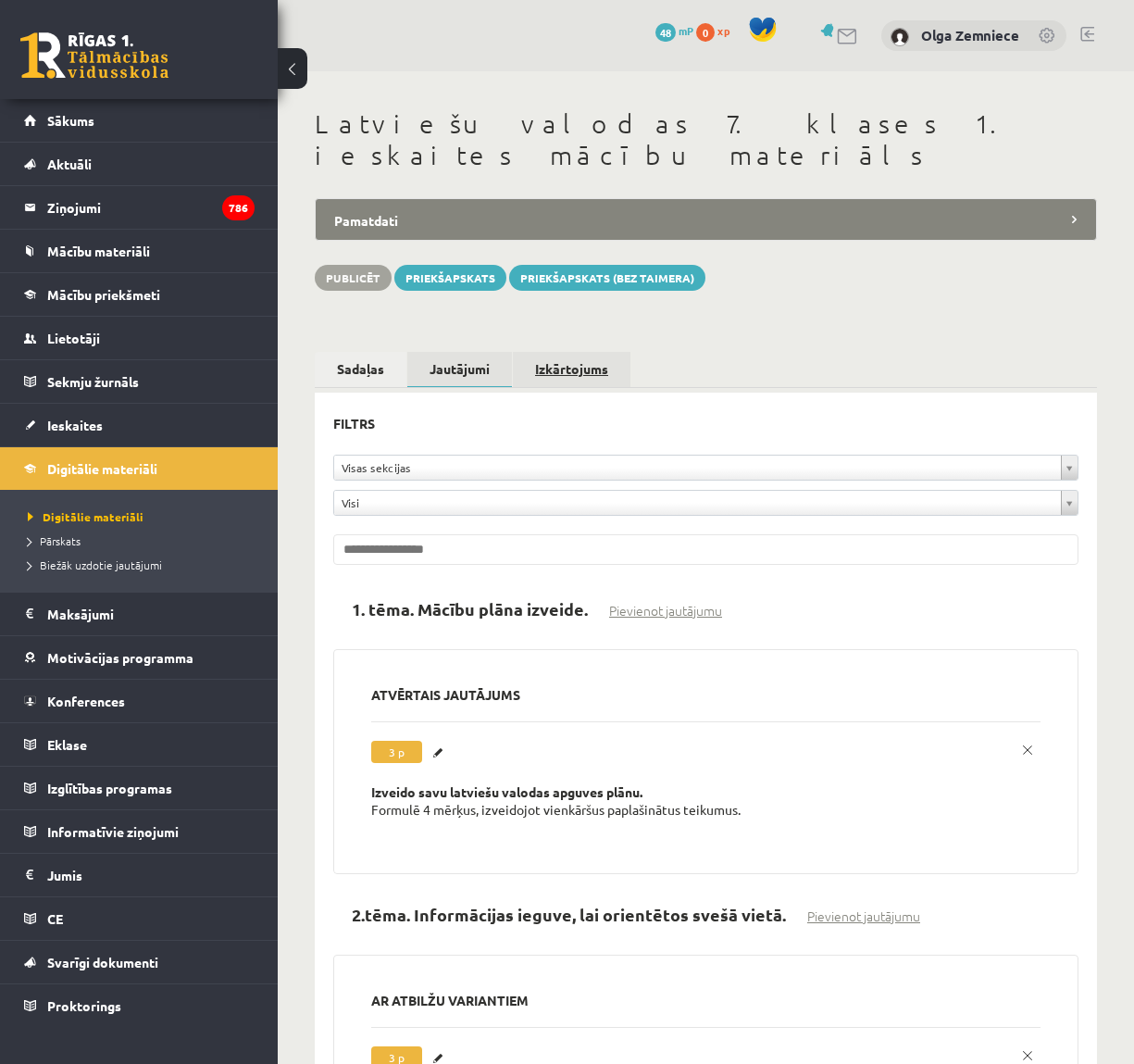 click on "Izkārtojums" at bounding box center (571, 369) 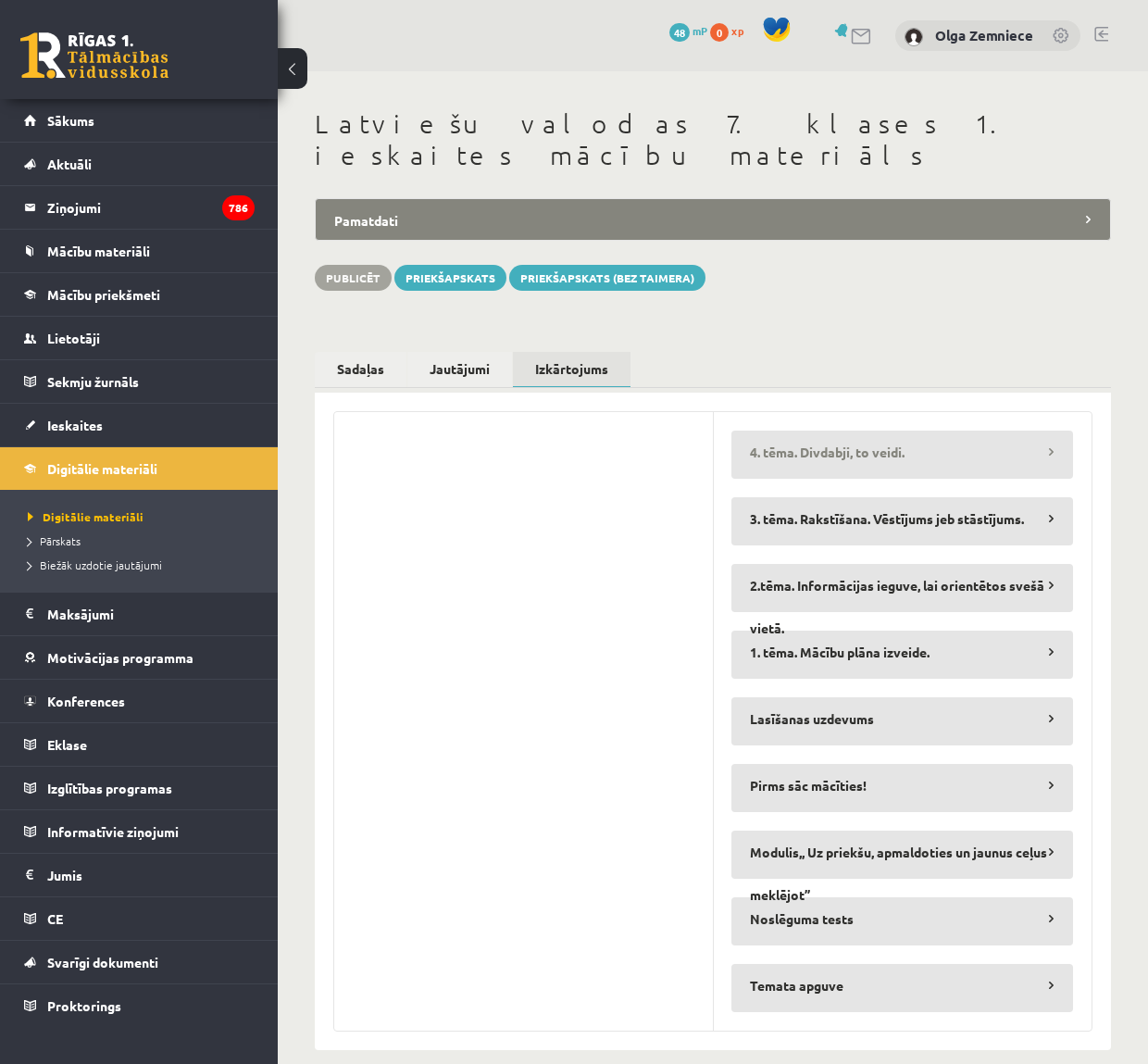 click on "4. tēma. Divdabji, to veidi." at bounding box center [902, 452] 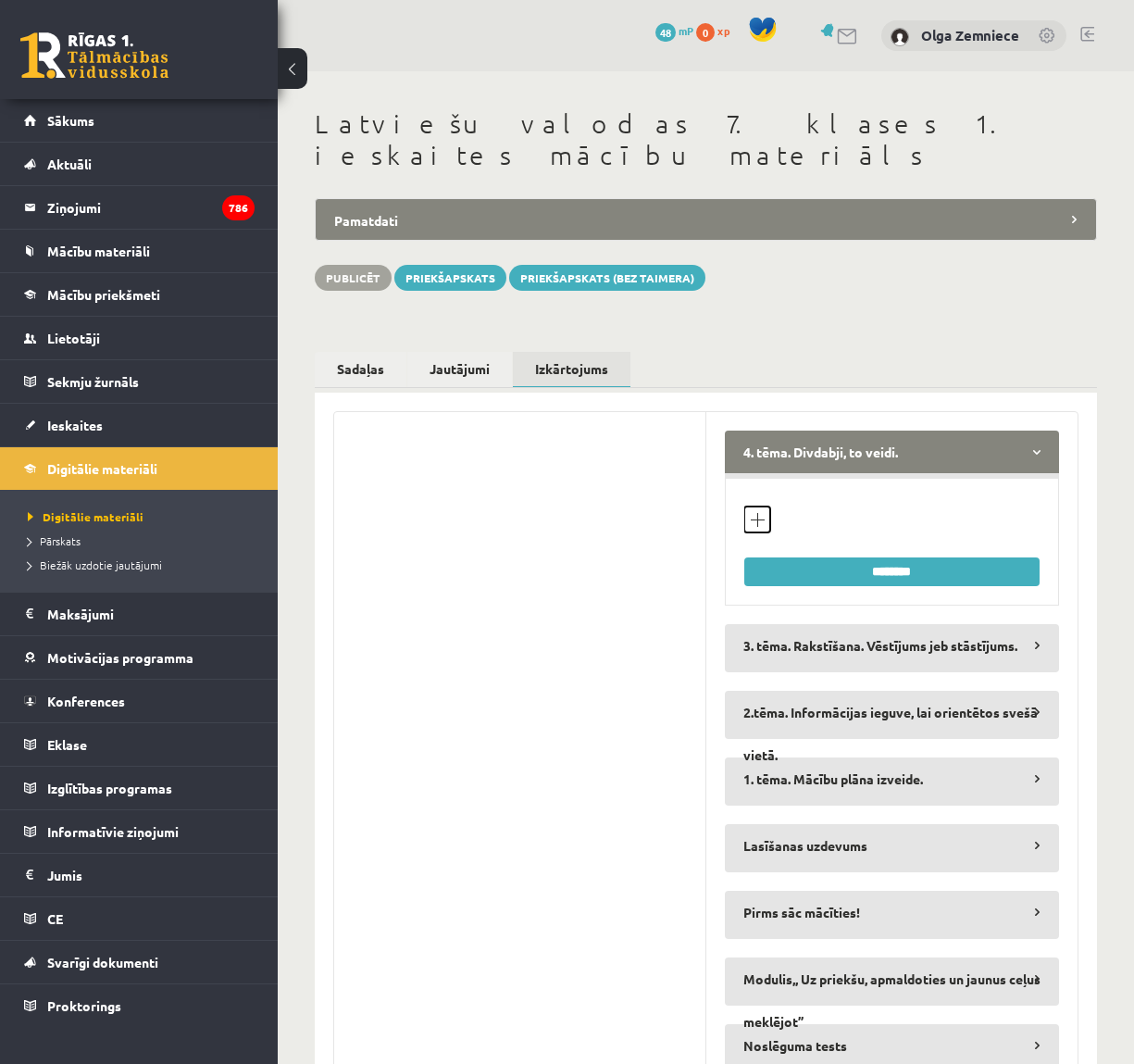 click on "Pievienot jautājumu veidu" at bounding box center [757, 519] 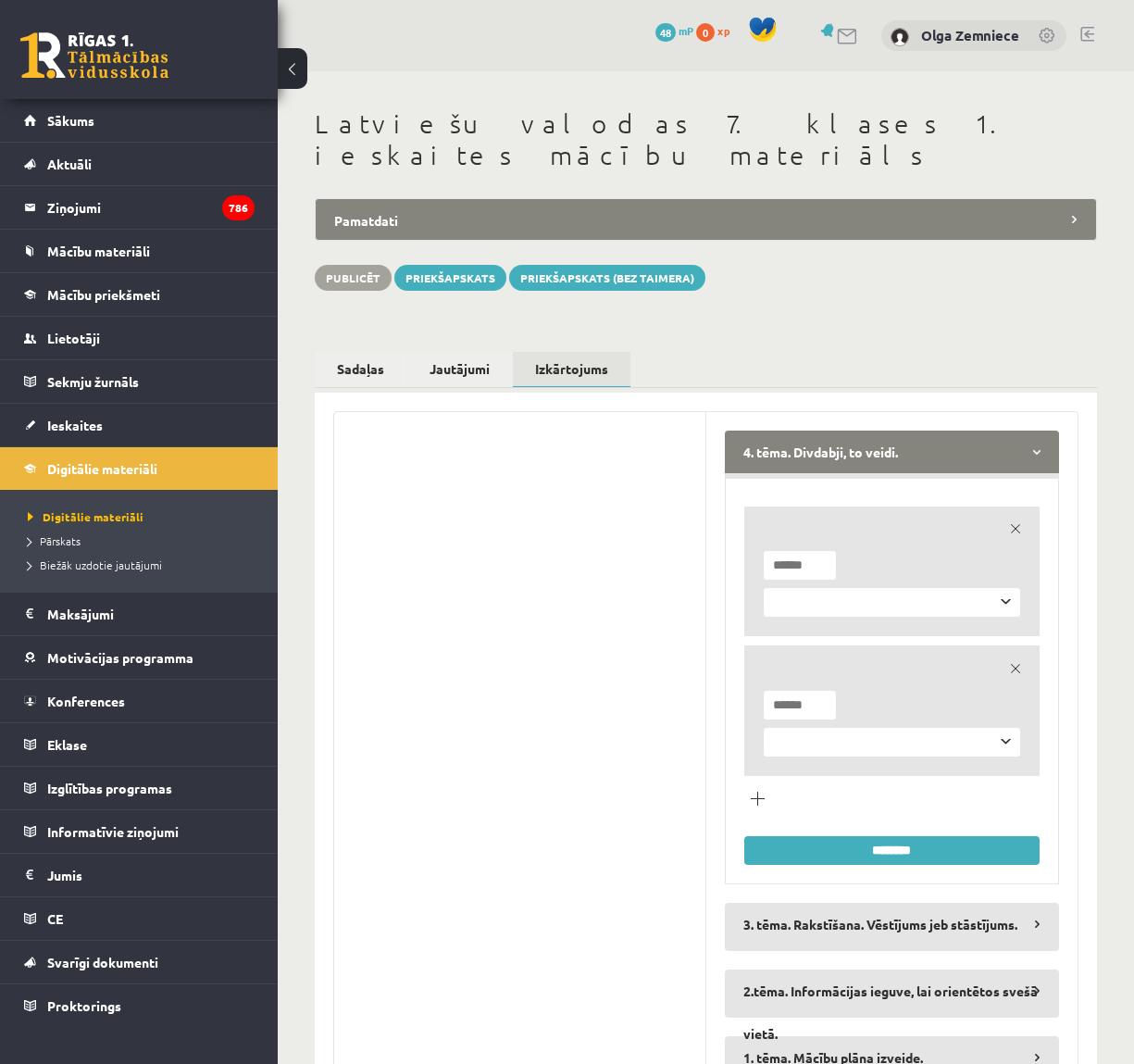 click on "**********" at bounding box center (892, 602) 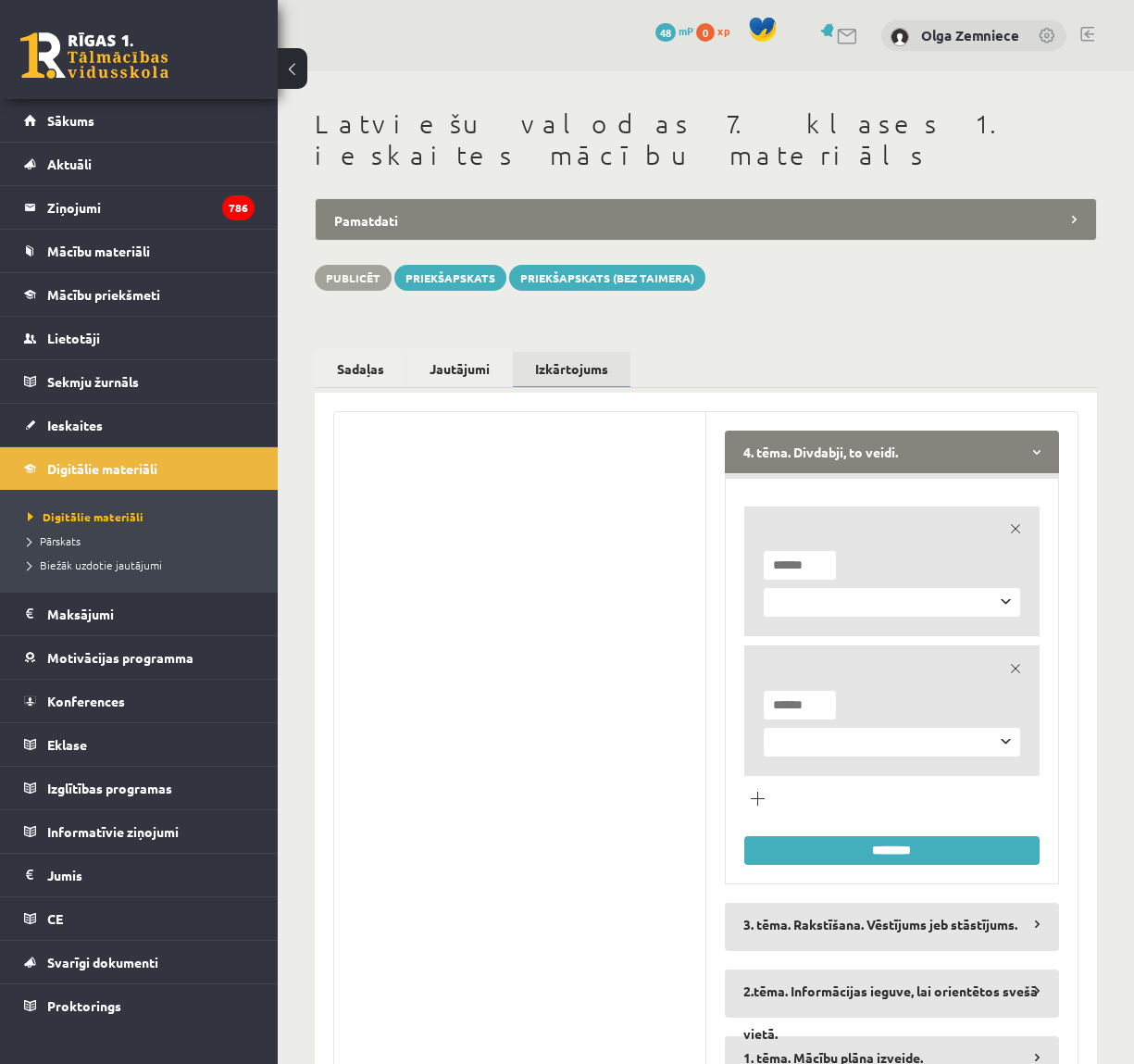 select on "**********" 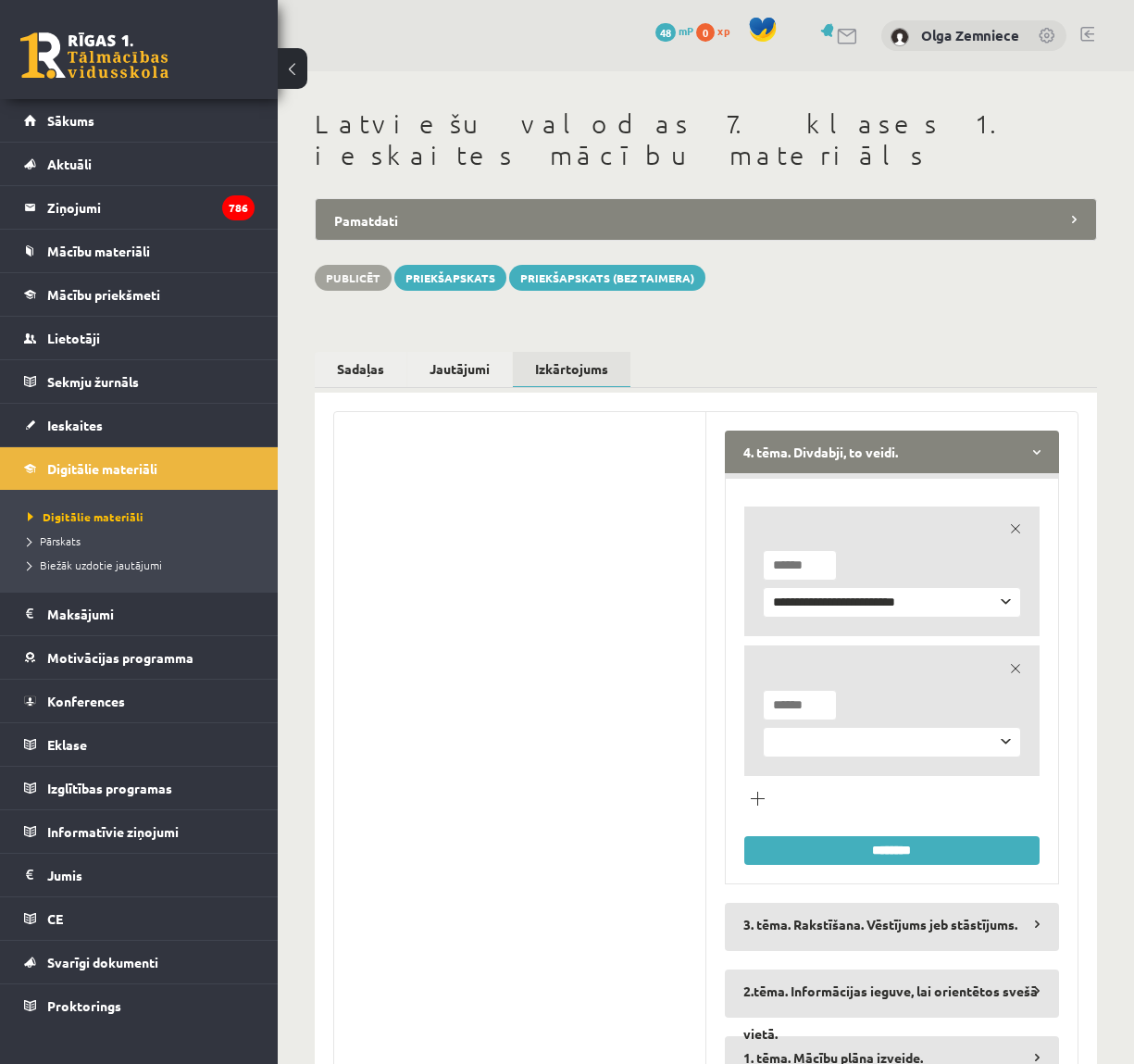 click at bounding box center [800, 565] 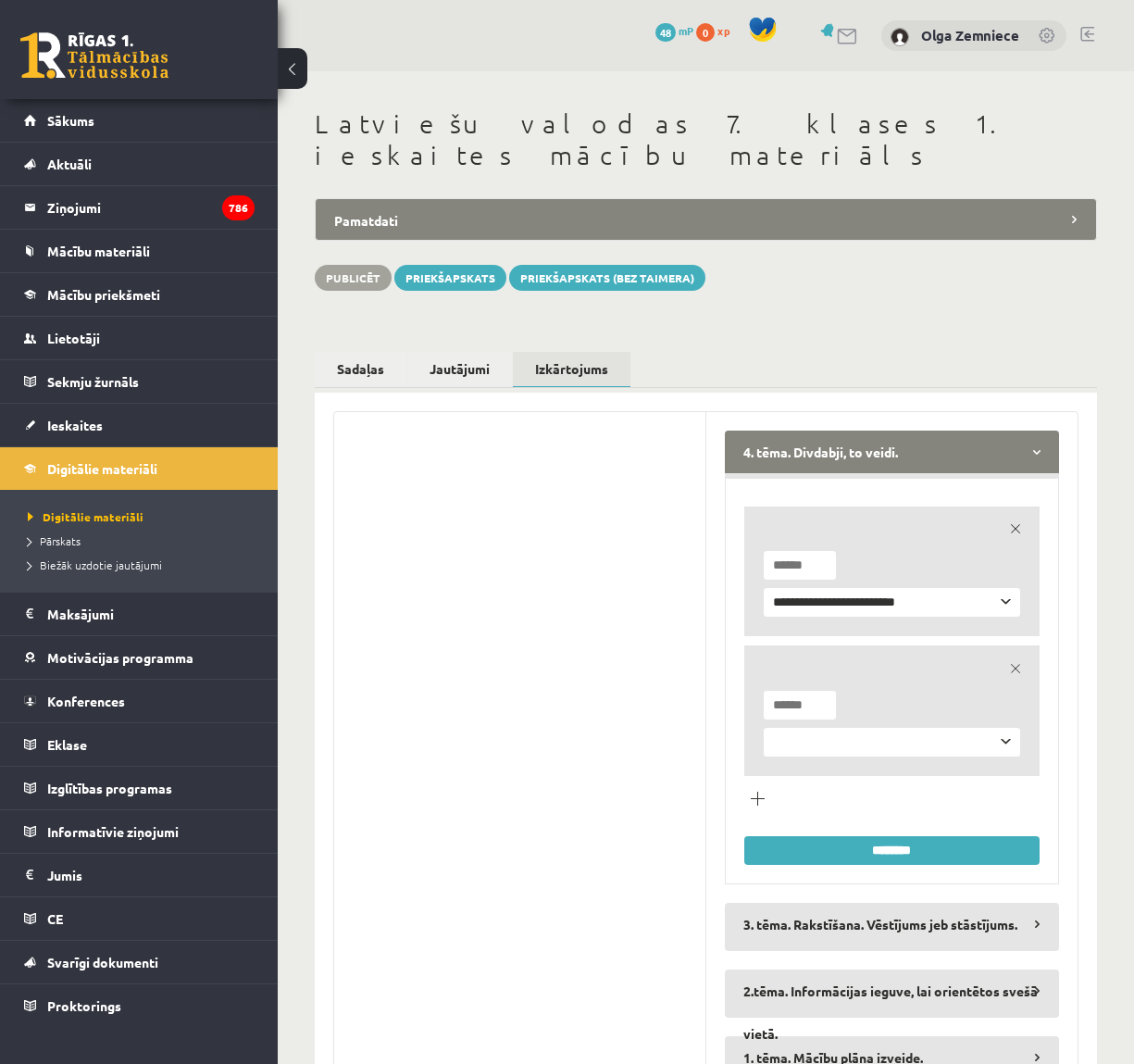 type on "*" 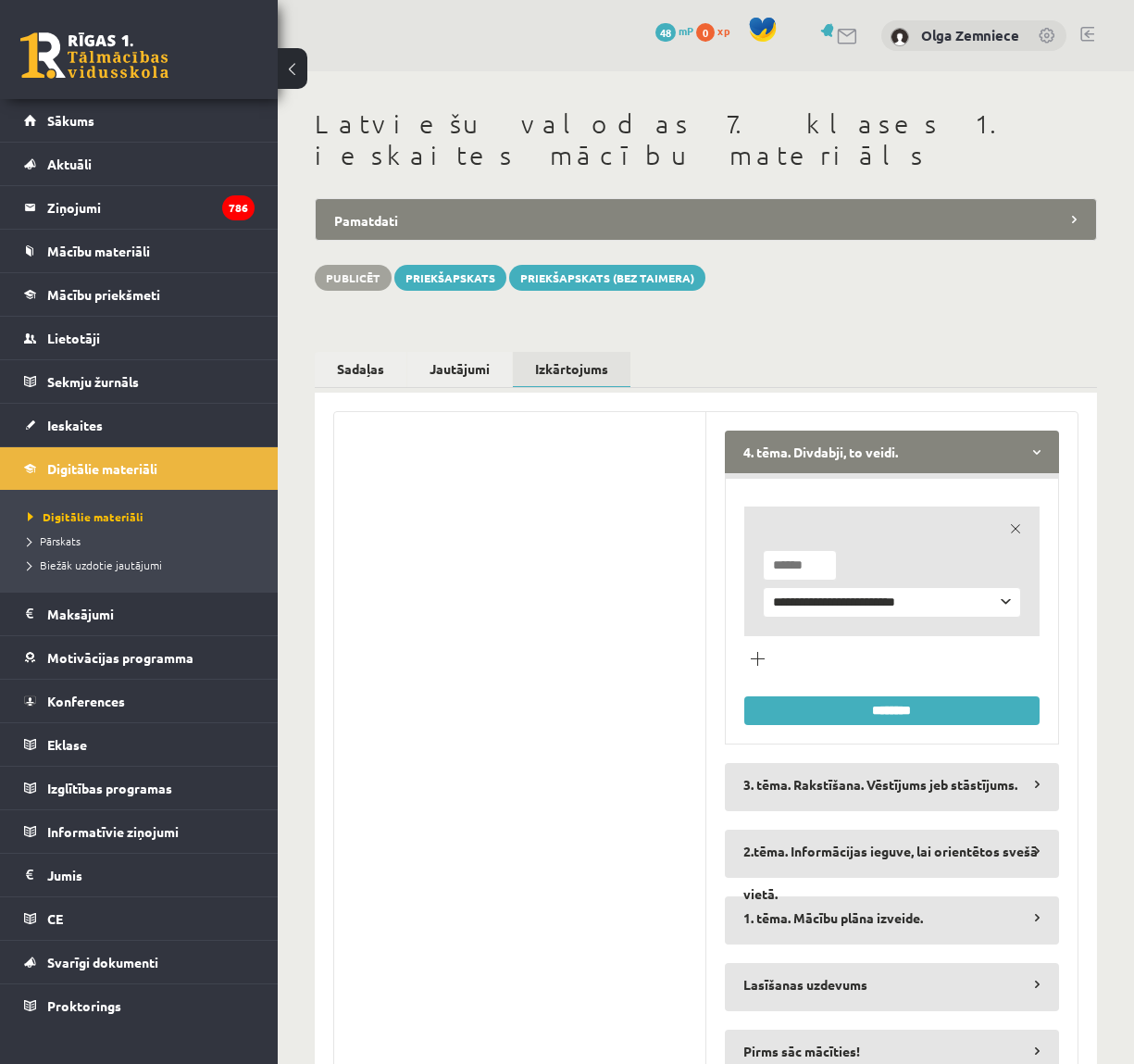 click on "********" at bounding box center (892, 710) 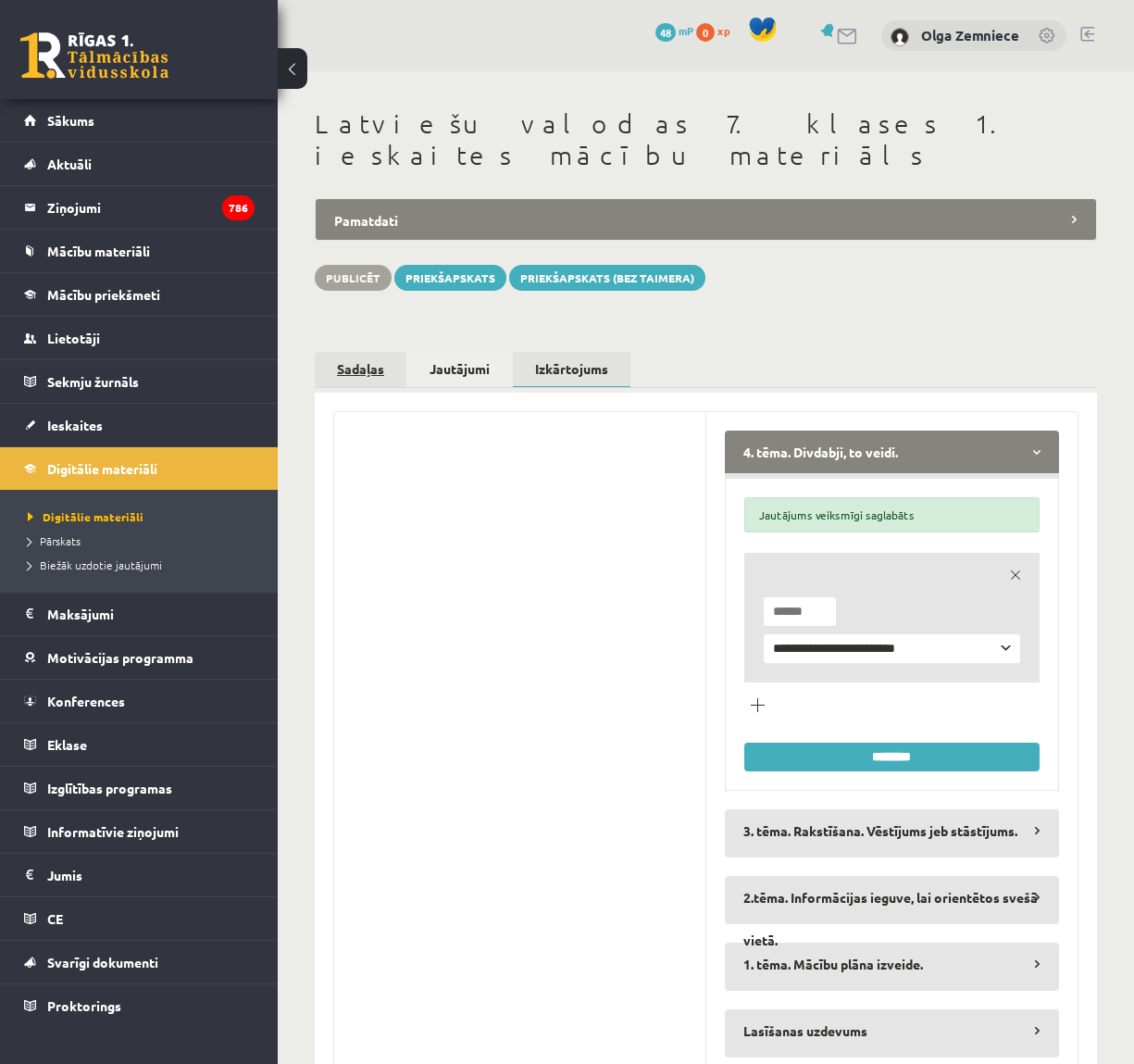 click on "Sadaļas" at bounding box center [360, 369] 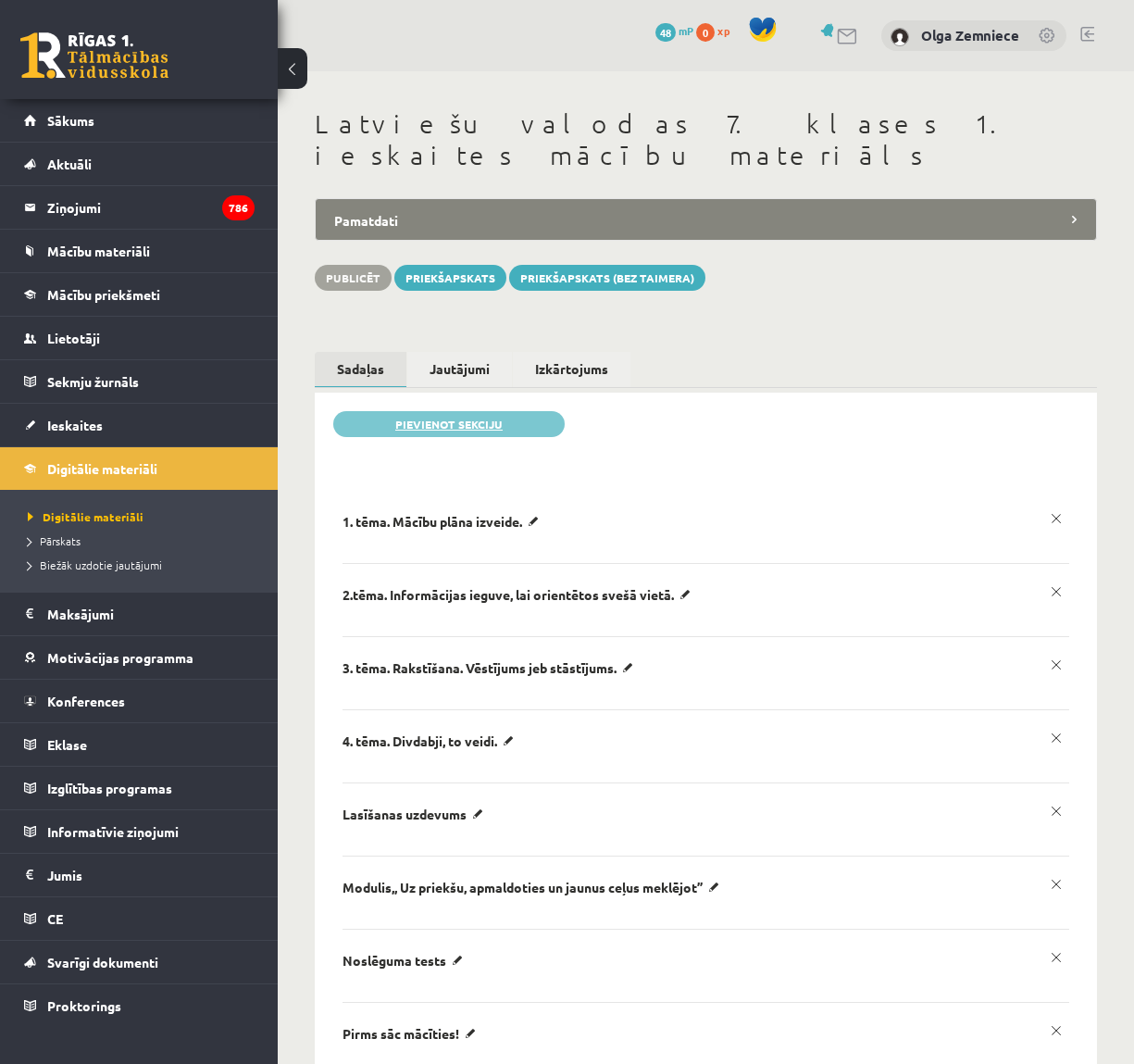 click on "Pievienot sekciju" at bounding box center [449, 424] 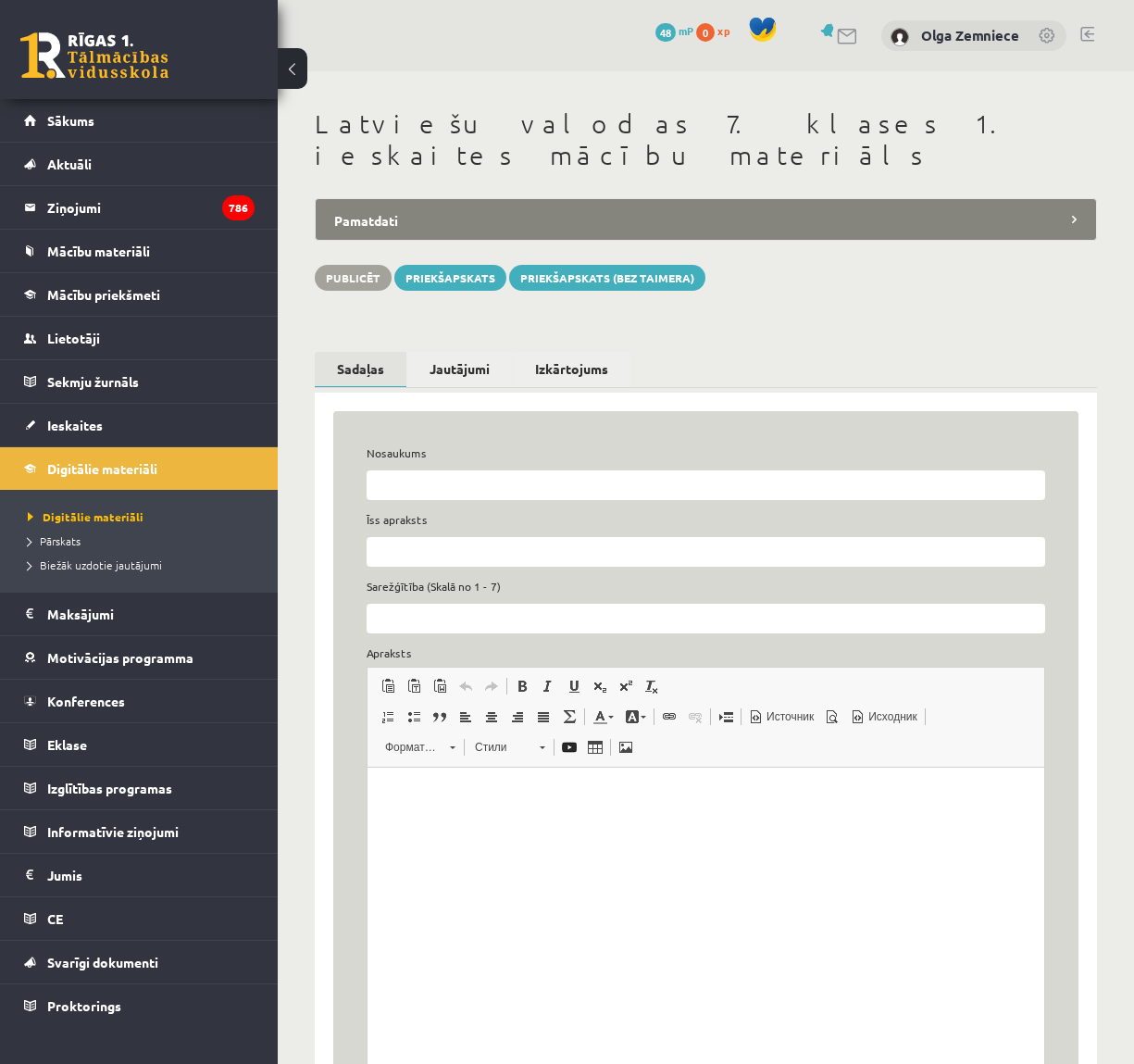 scroll, scrollTop: 0, scrollLeft: 0, axis: both 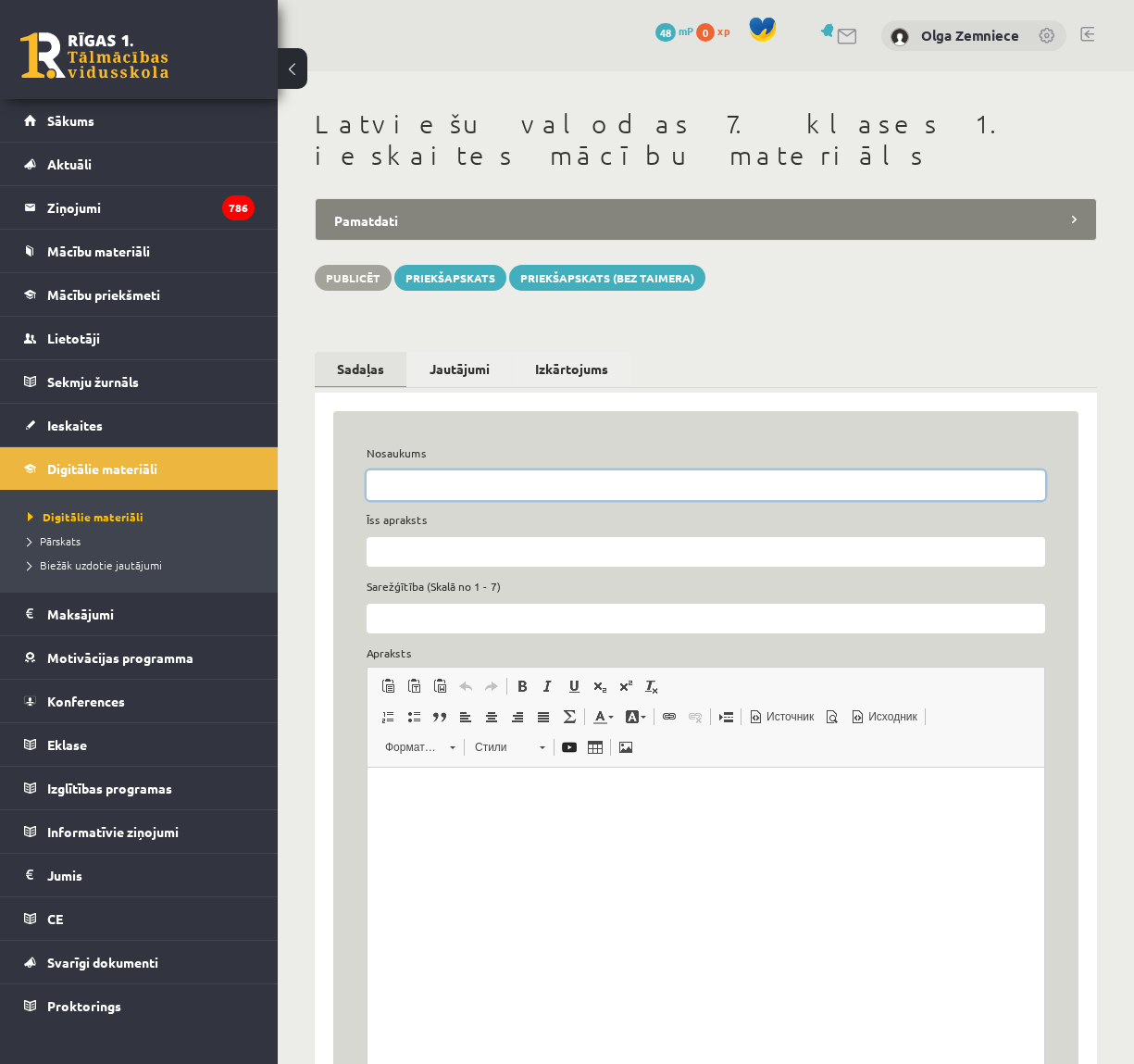 click on "Nosaukums" at bounding box center (705, 485) 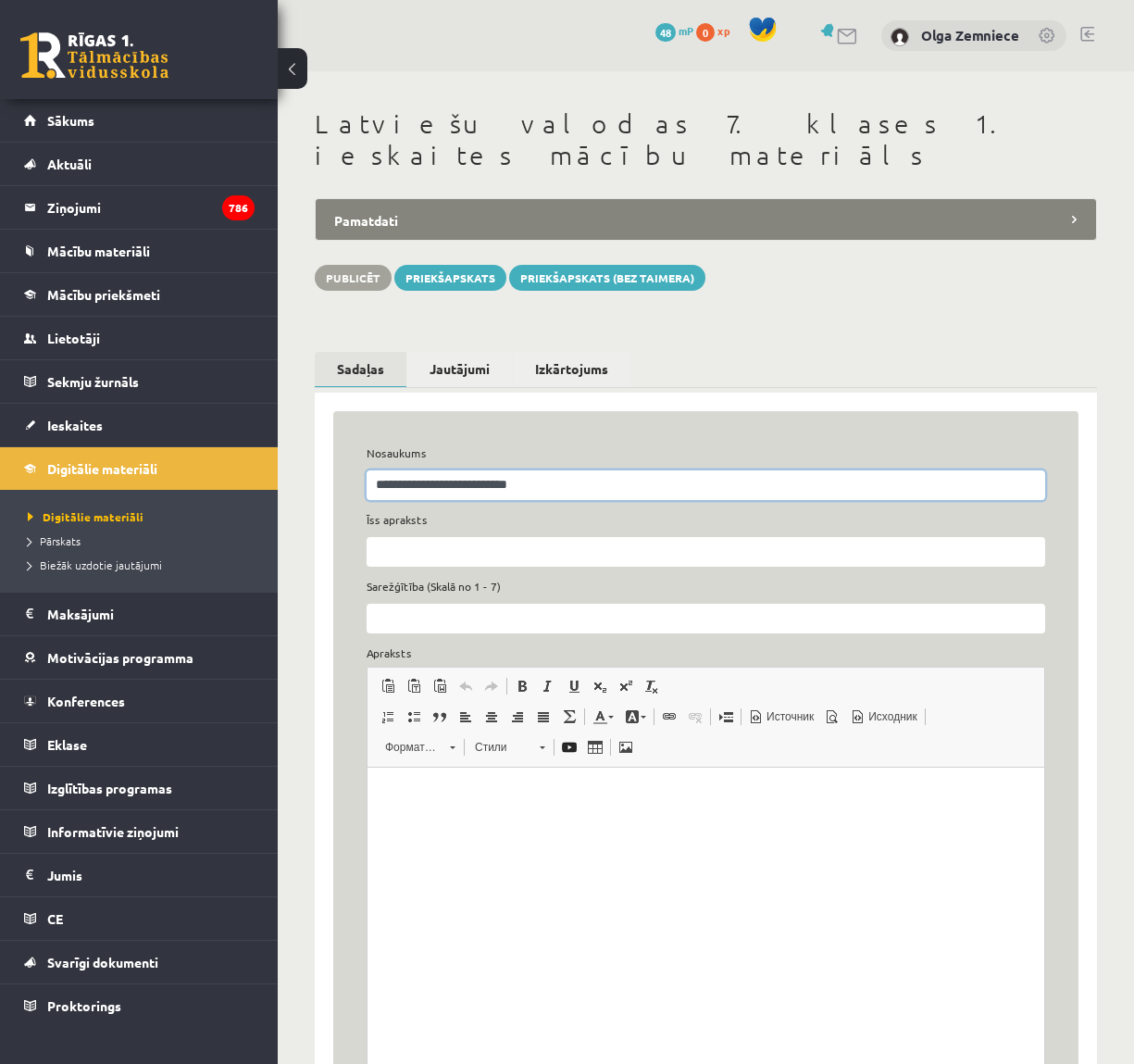 drag, startPoint x: 567, startPoint y: 456, endPoint x: 430, endPoint y: 459, distance: 137.03284 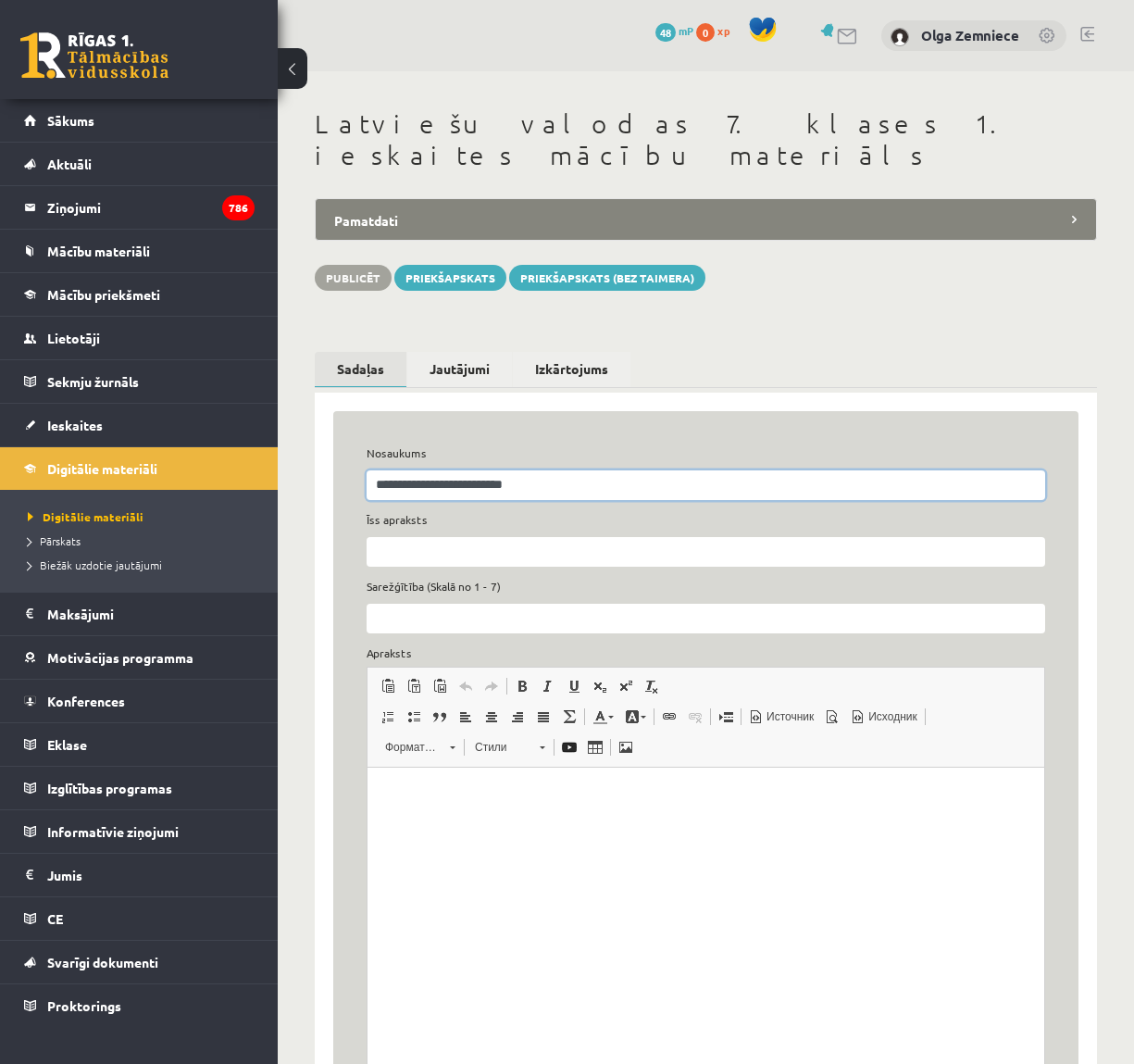 click on "**********" at bounding box center [705, 485] 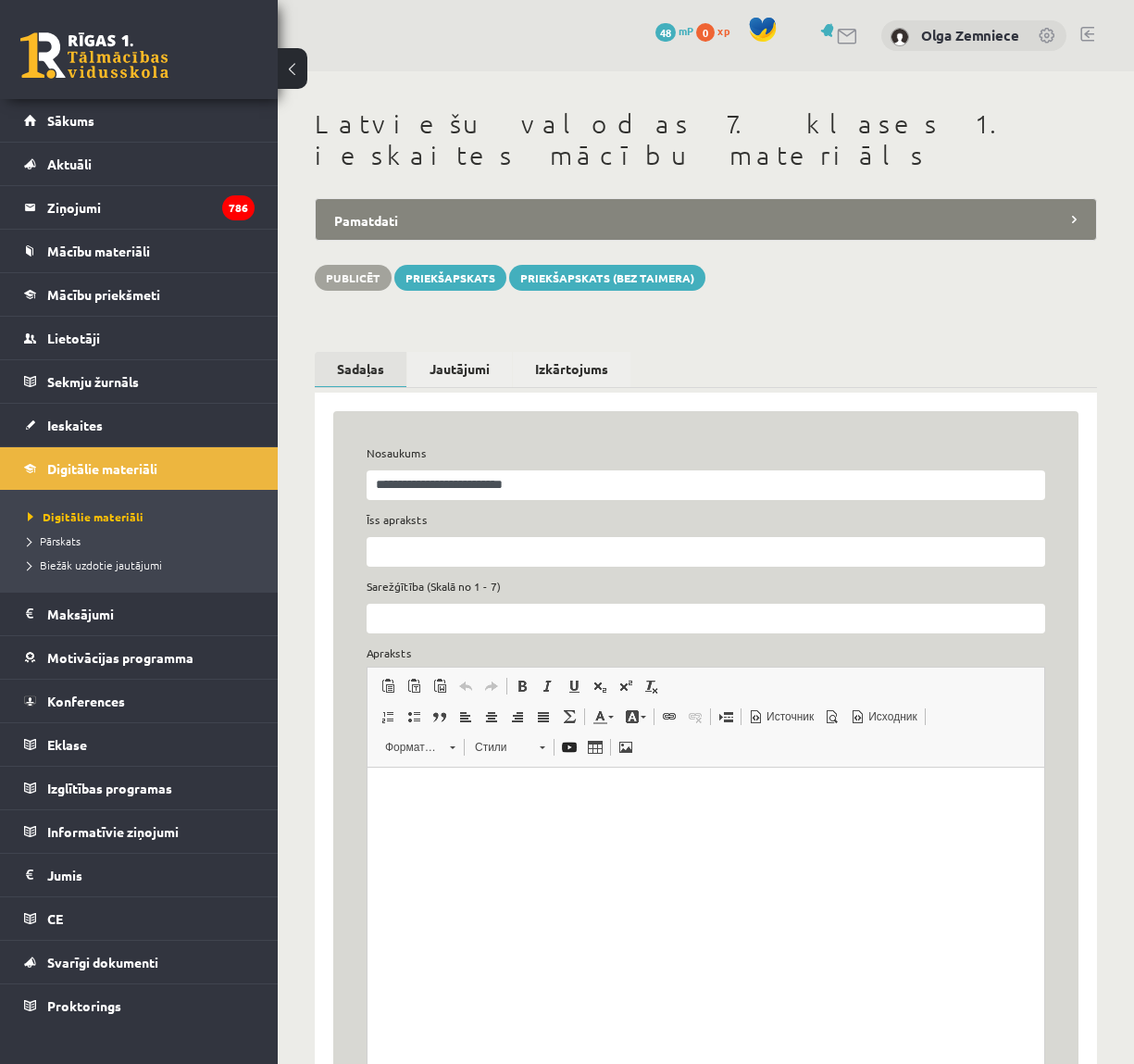 click at bounding box center [705, 789] 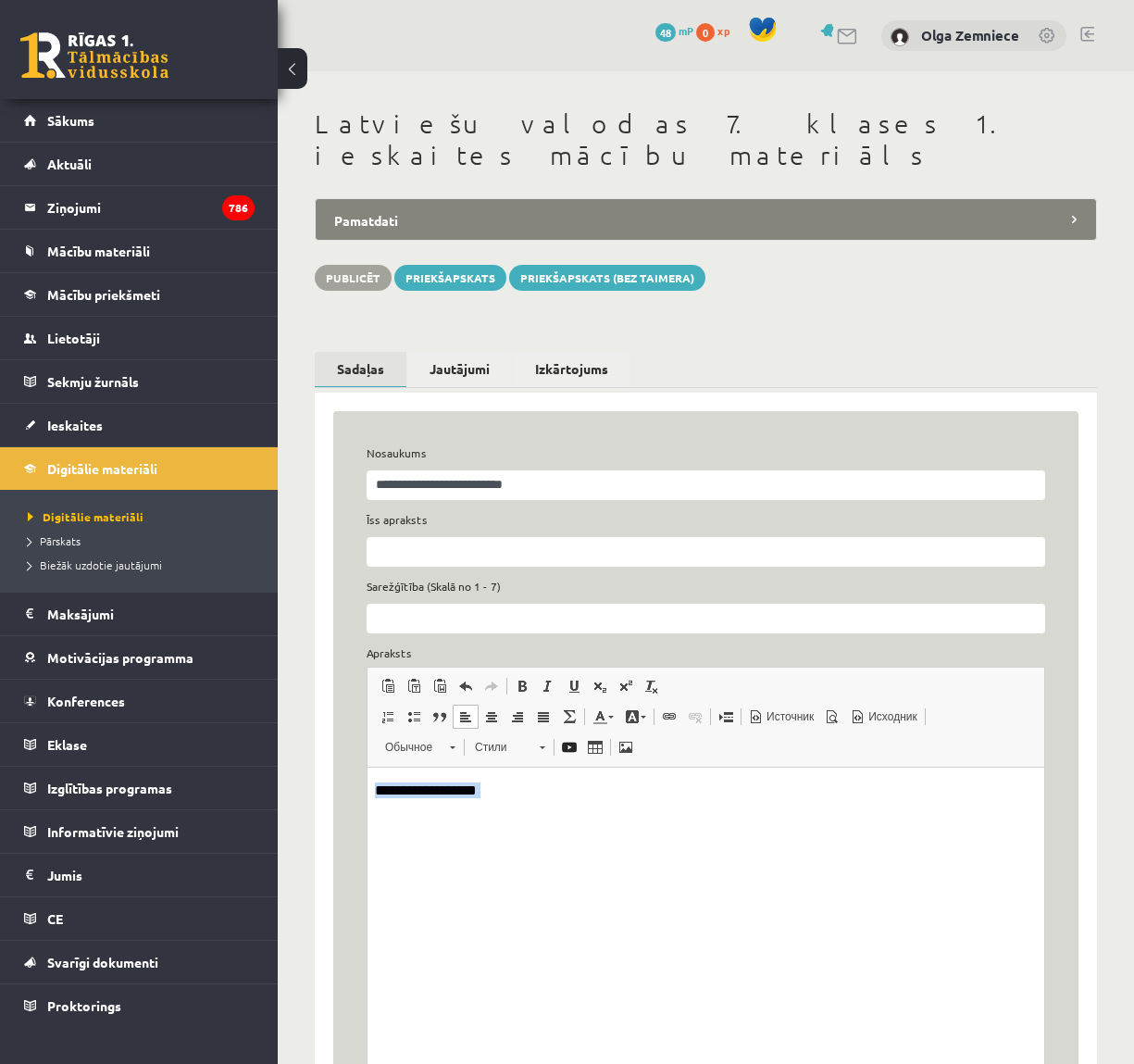 drag, startPoint x: 555, startPoint y: 800, endPoint x: 368, endPoint y: 776, distance: 188.53382 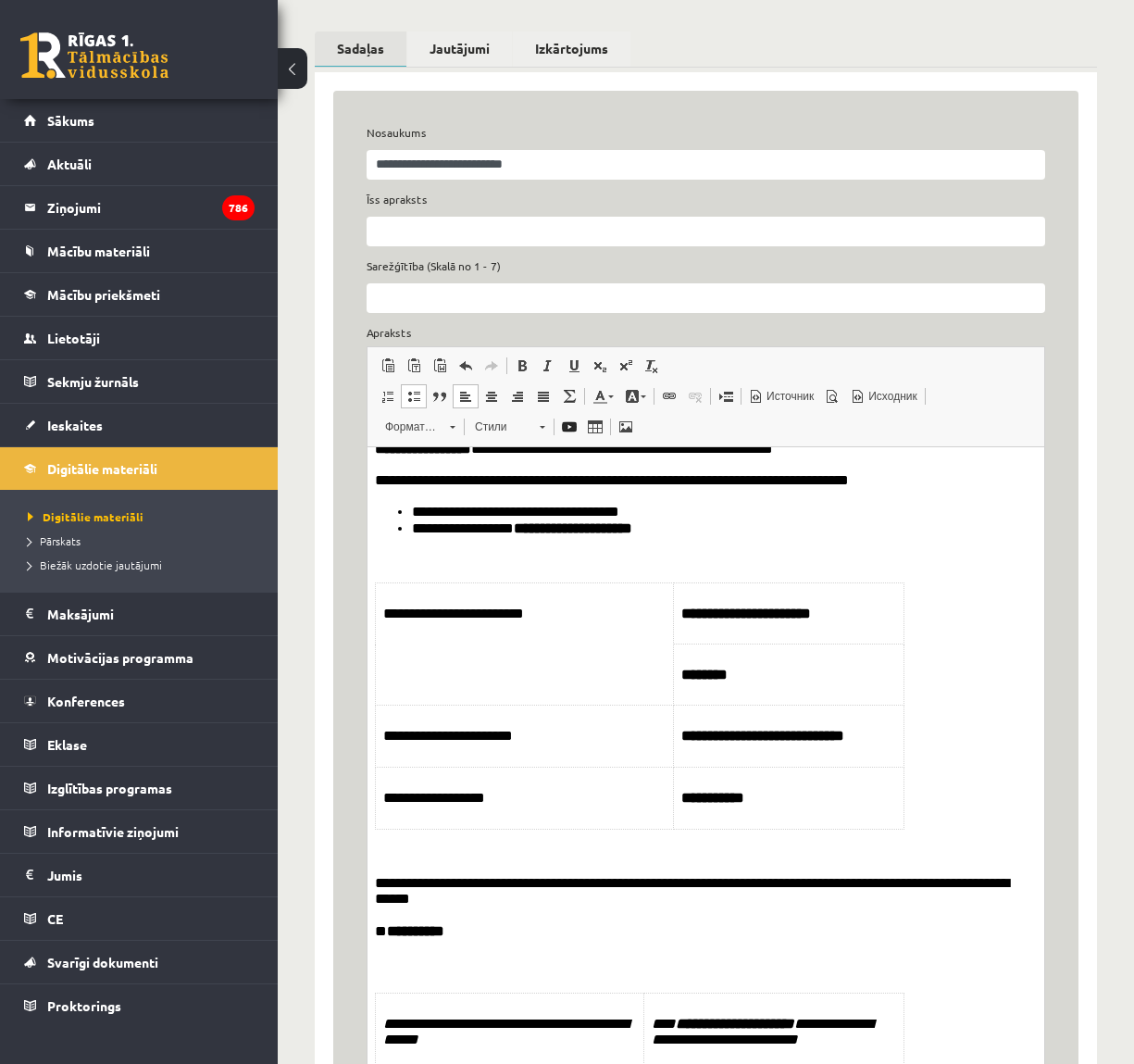 scroll, scrollTop: 0, scrollLeft: 0, axis: both 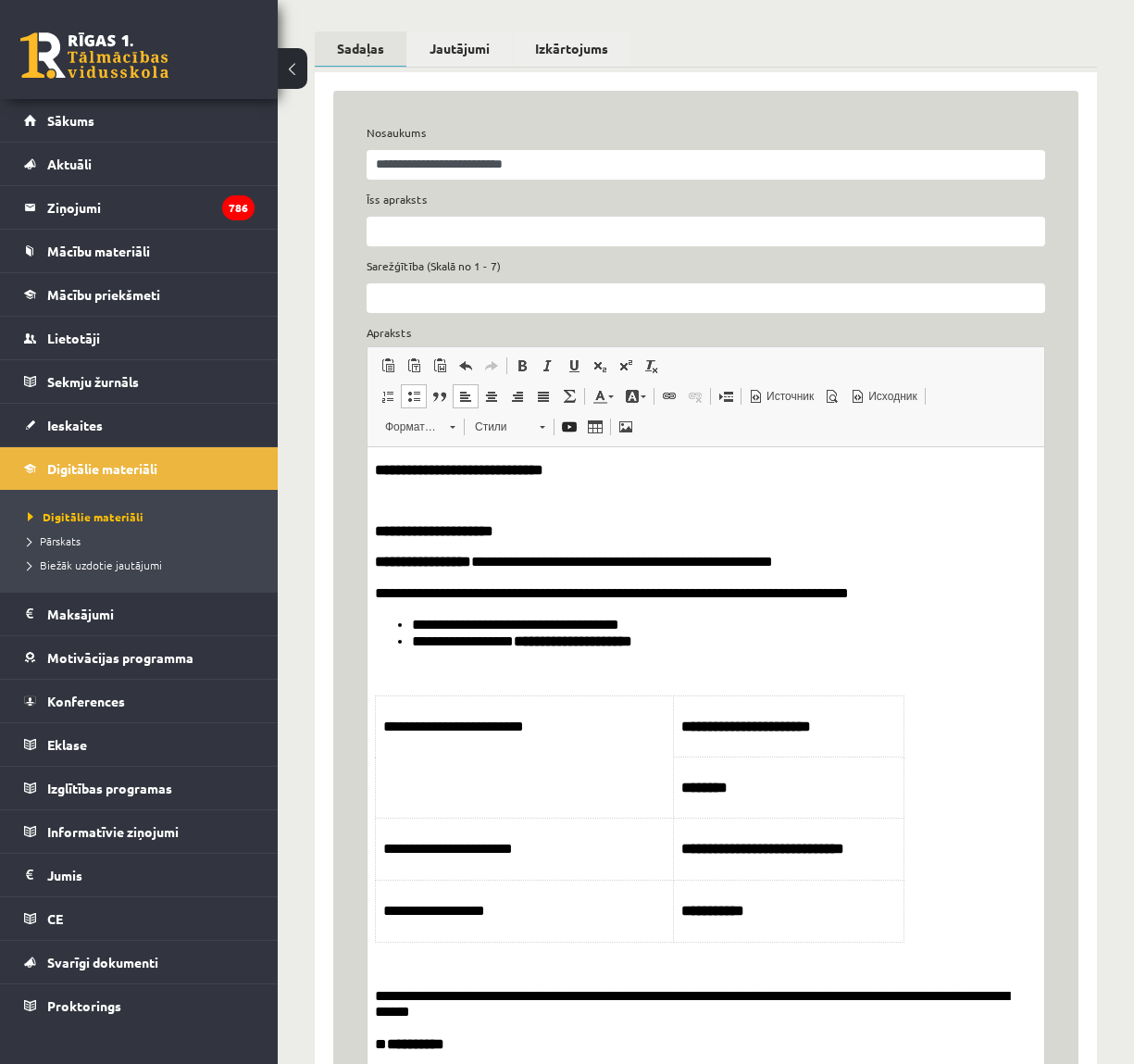 click on "**********" at bounding box center (705, 1401) 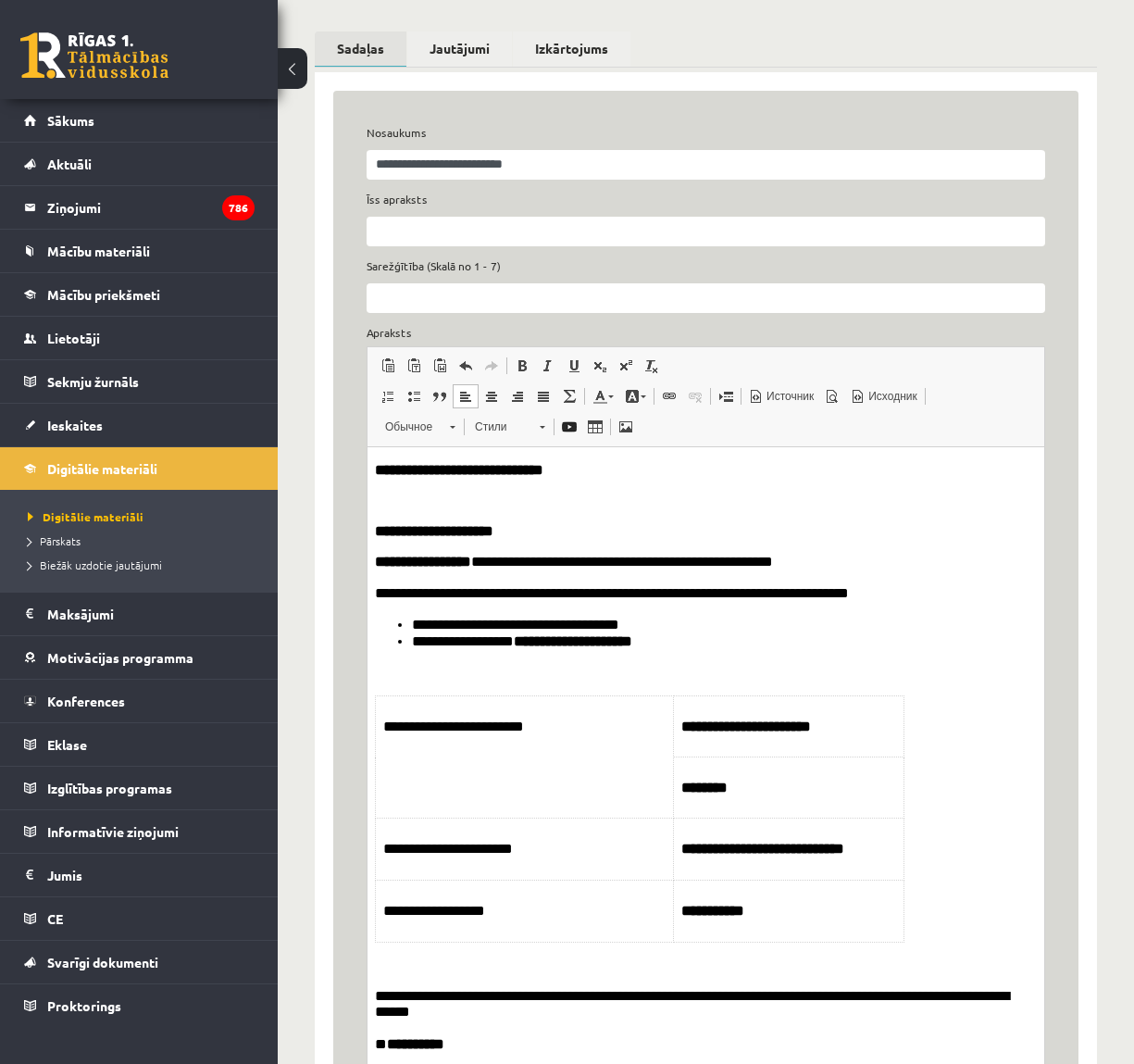 click on "**********" at bounding box center (705, 469) 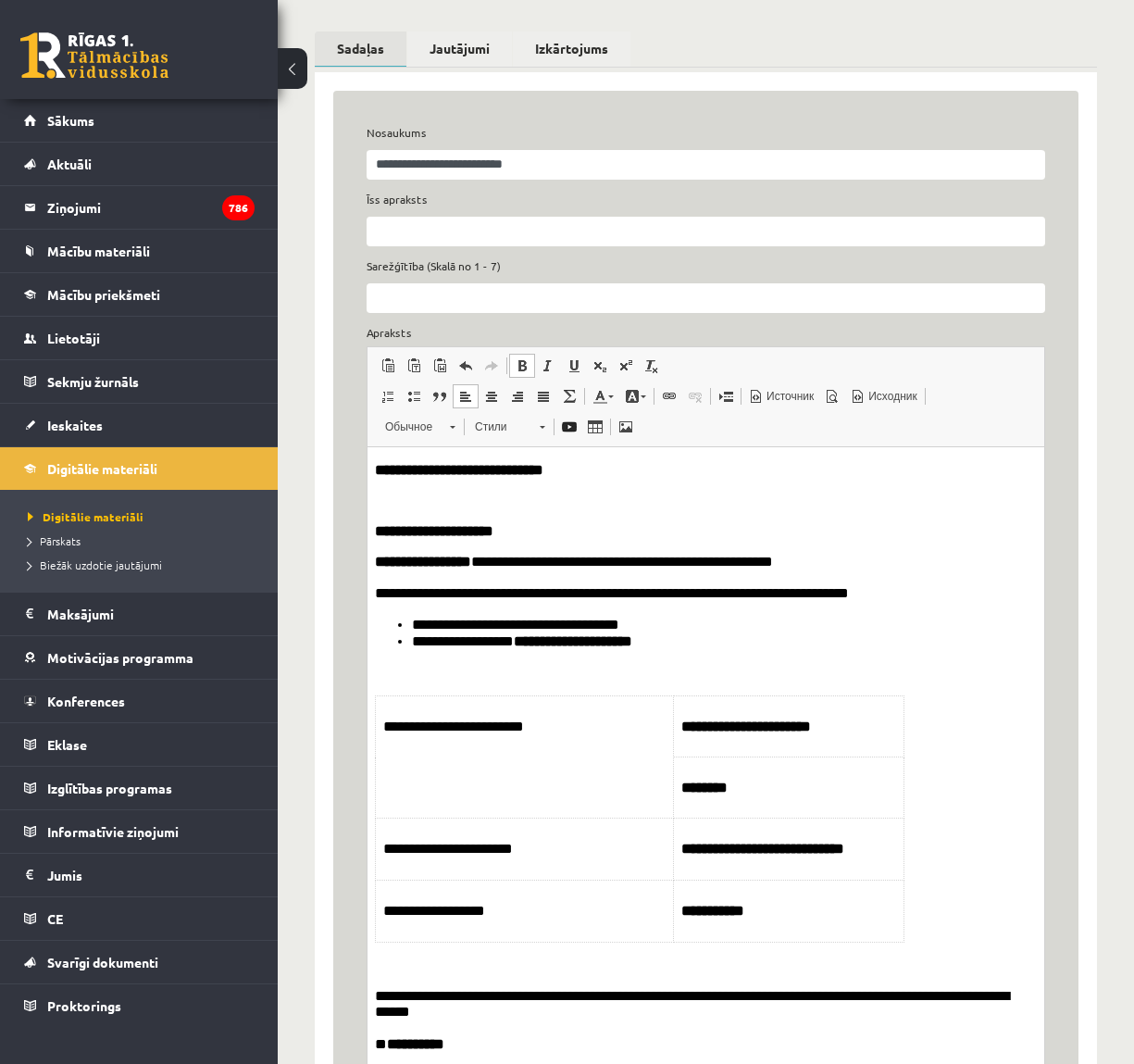 type 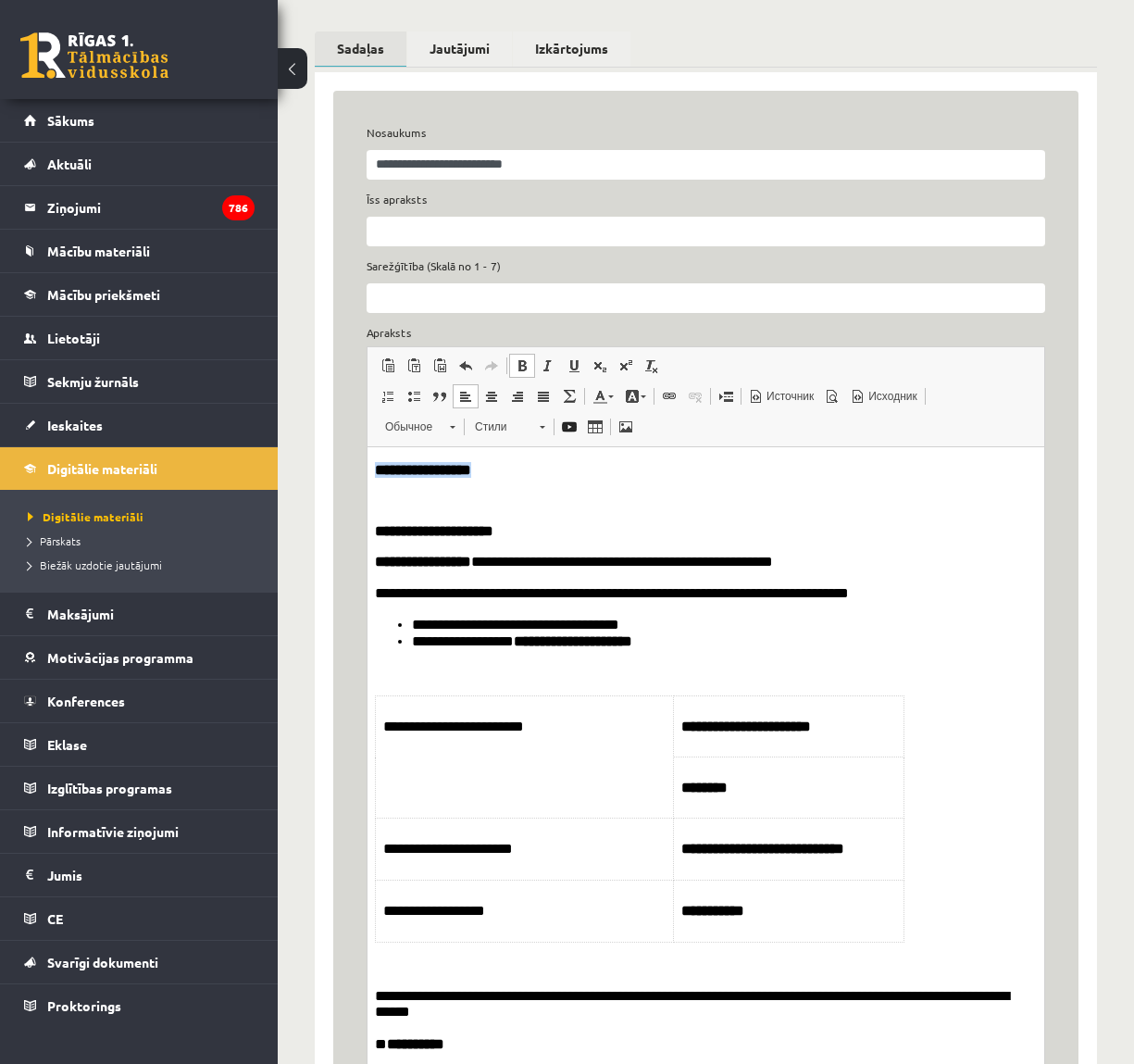 drag, startPoint x: 536, startPoint y: 471, endPoint x: 355, endPoint y: 445, distance: 182.8579 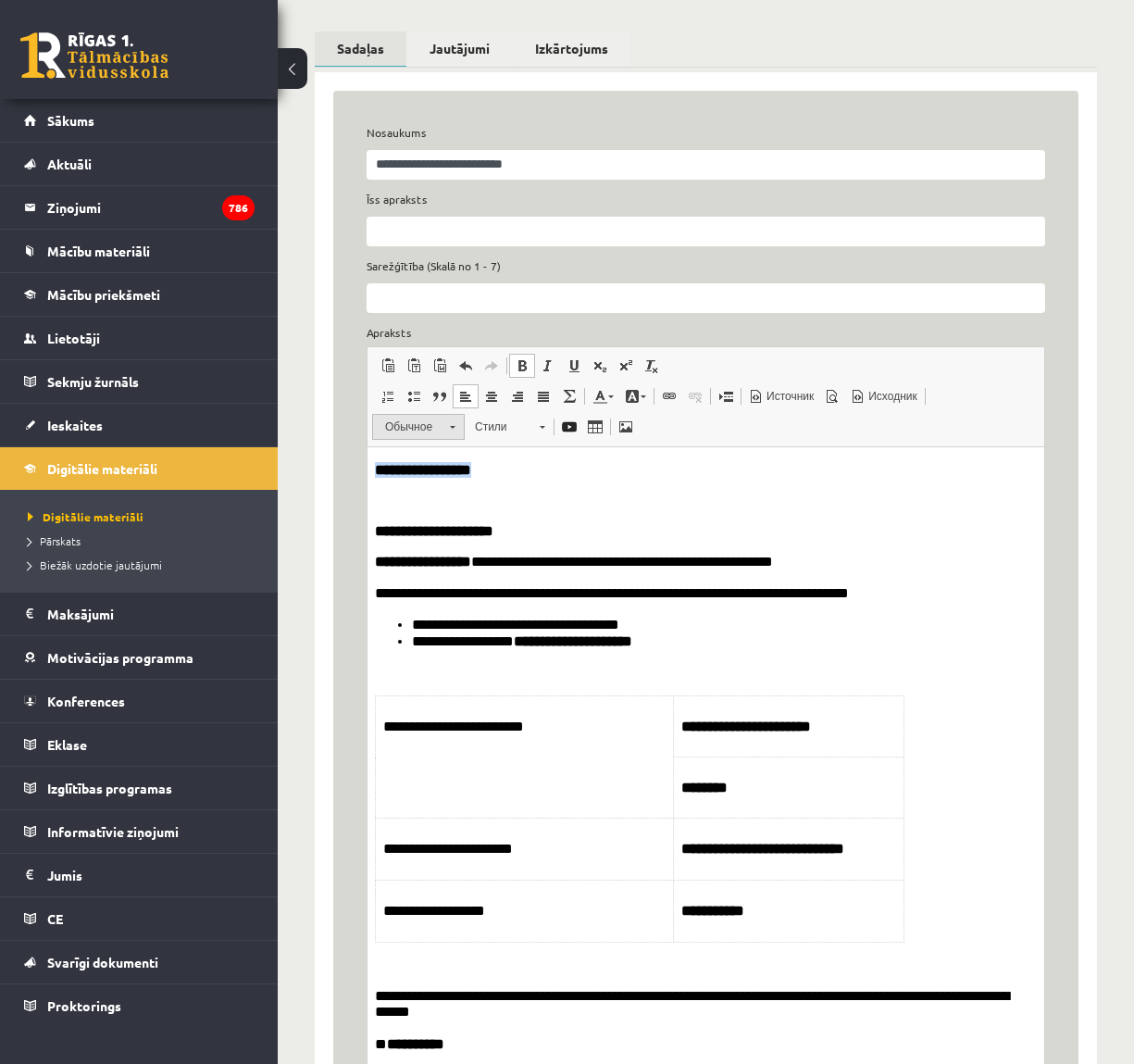 click on "Обычное" at bounding box center (408, 427) 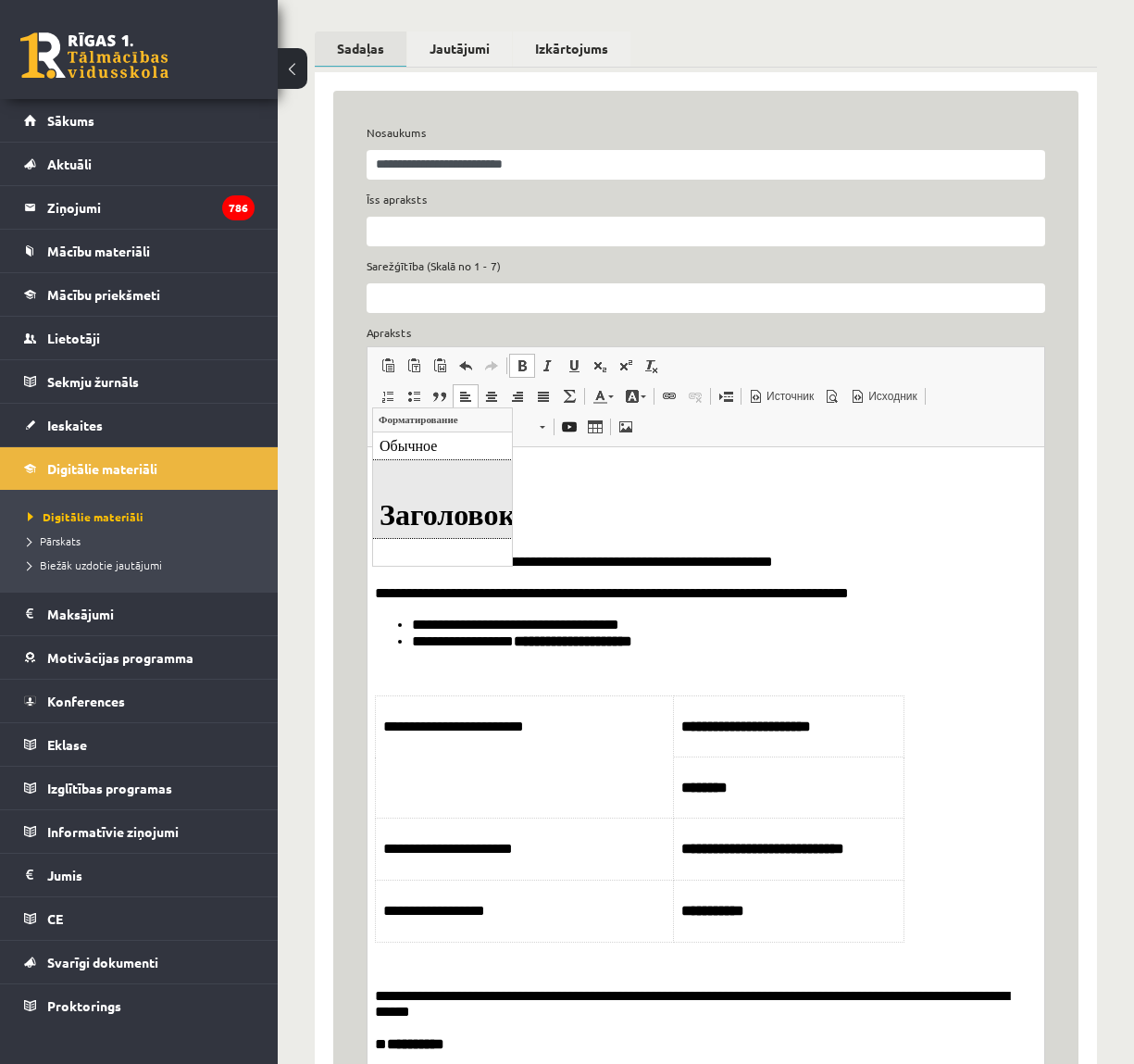 click on "Заголовок 1" at bounding box center [442, 499] 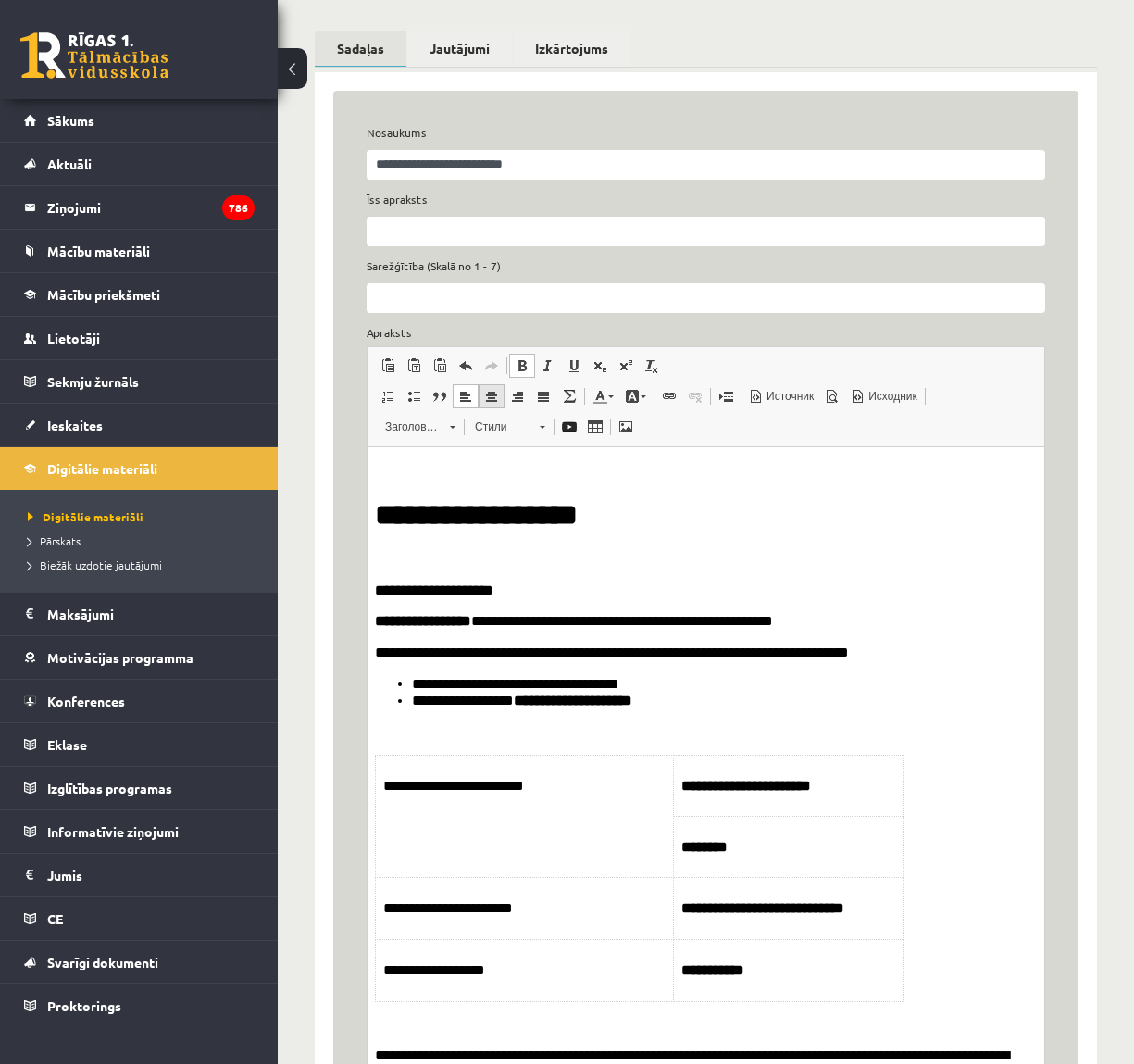 click at bounding box center [492, 396] 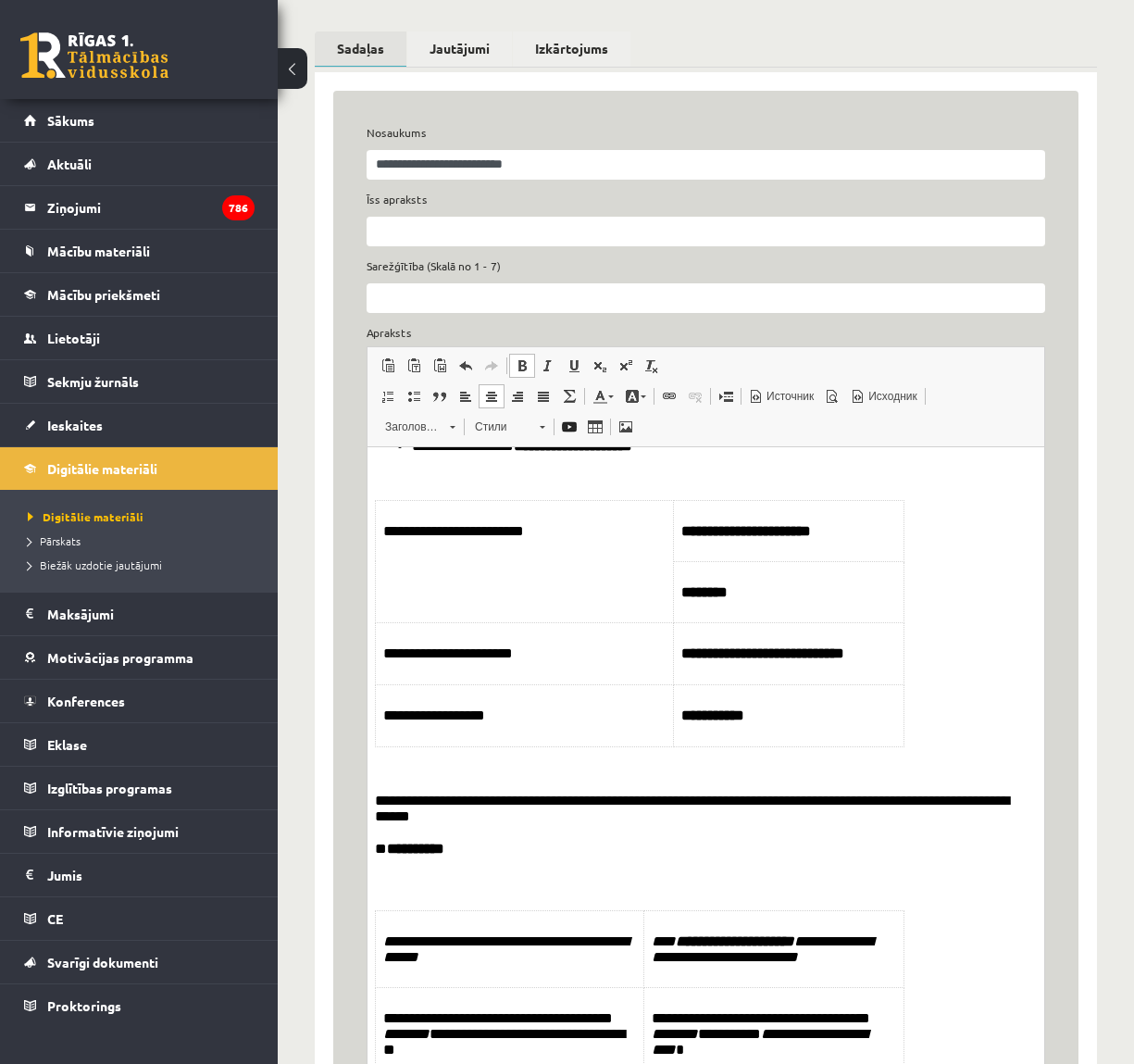 scroll, scrollTop: 323, scrollLeft: 0, axis: vertical 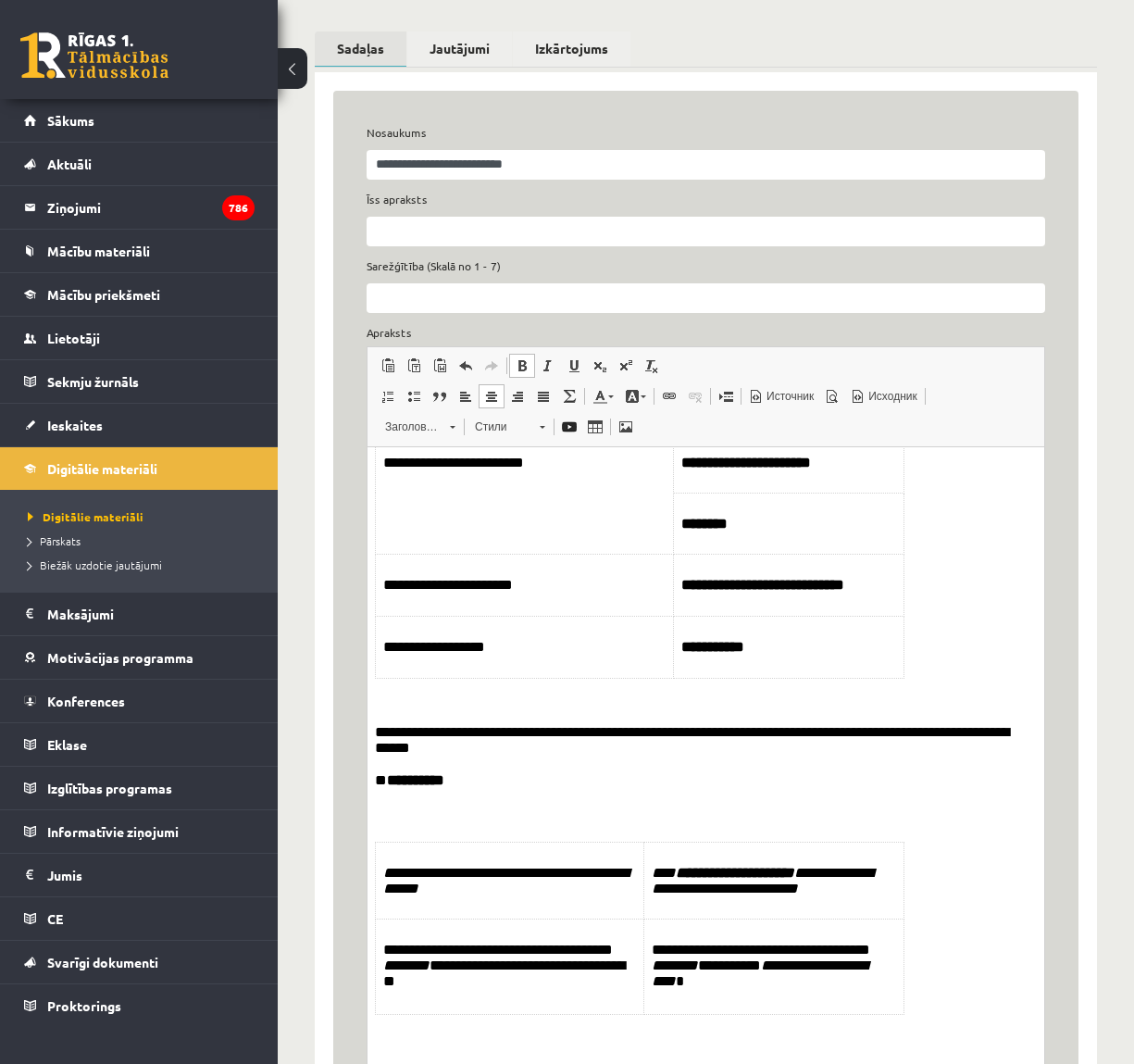 click on "********" at bounding box center (789, 522) 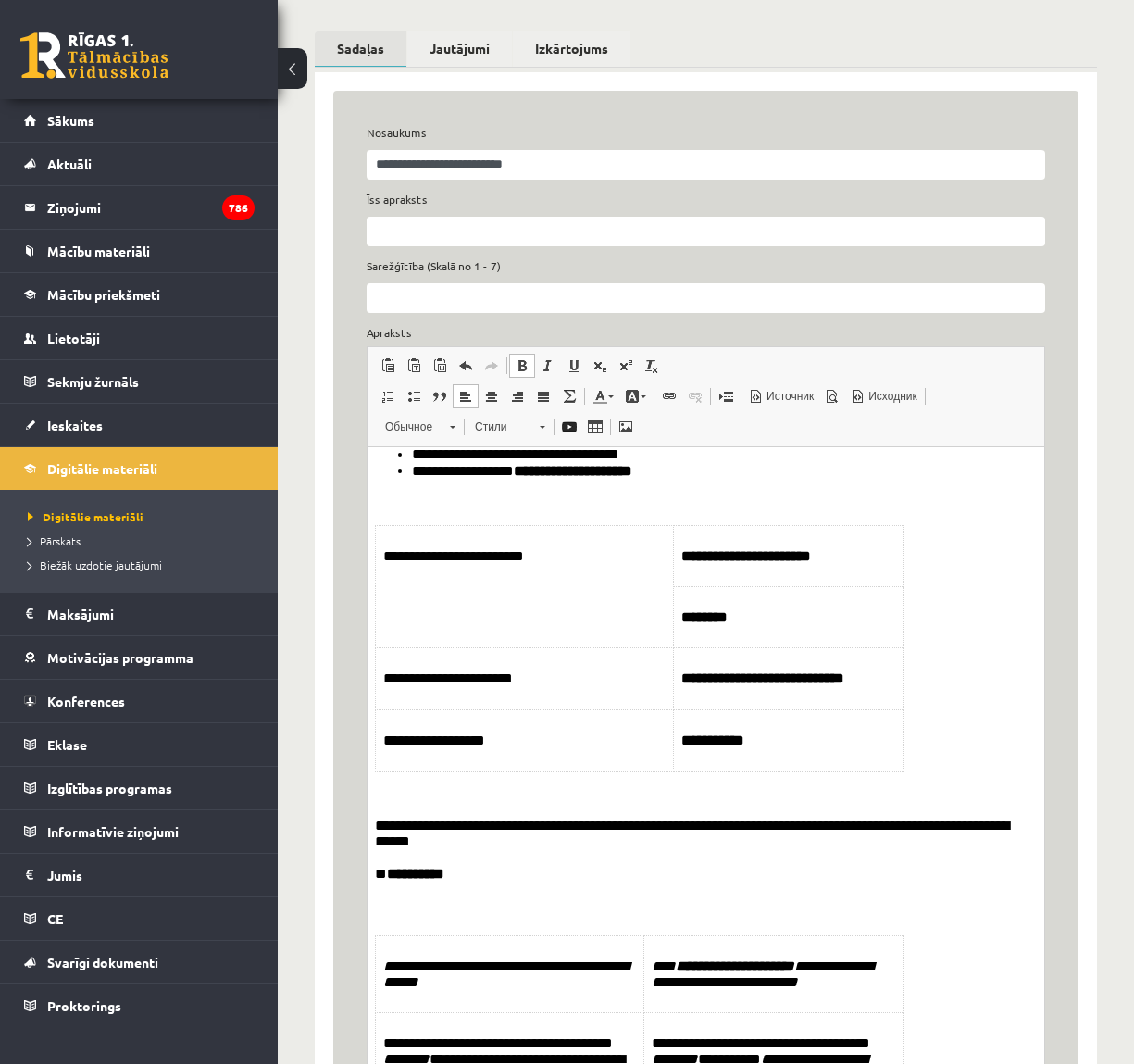 scroll, scrollTop: 226, scrollLeft: 0, axis: vertical 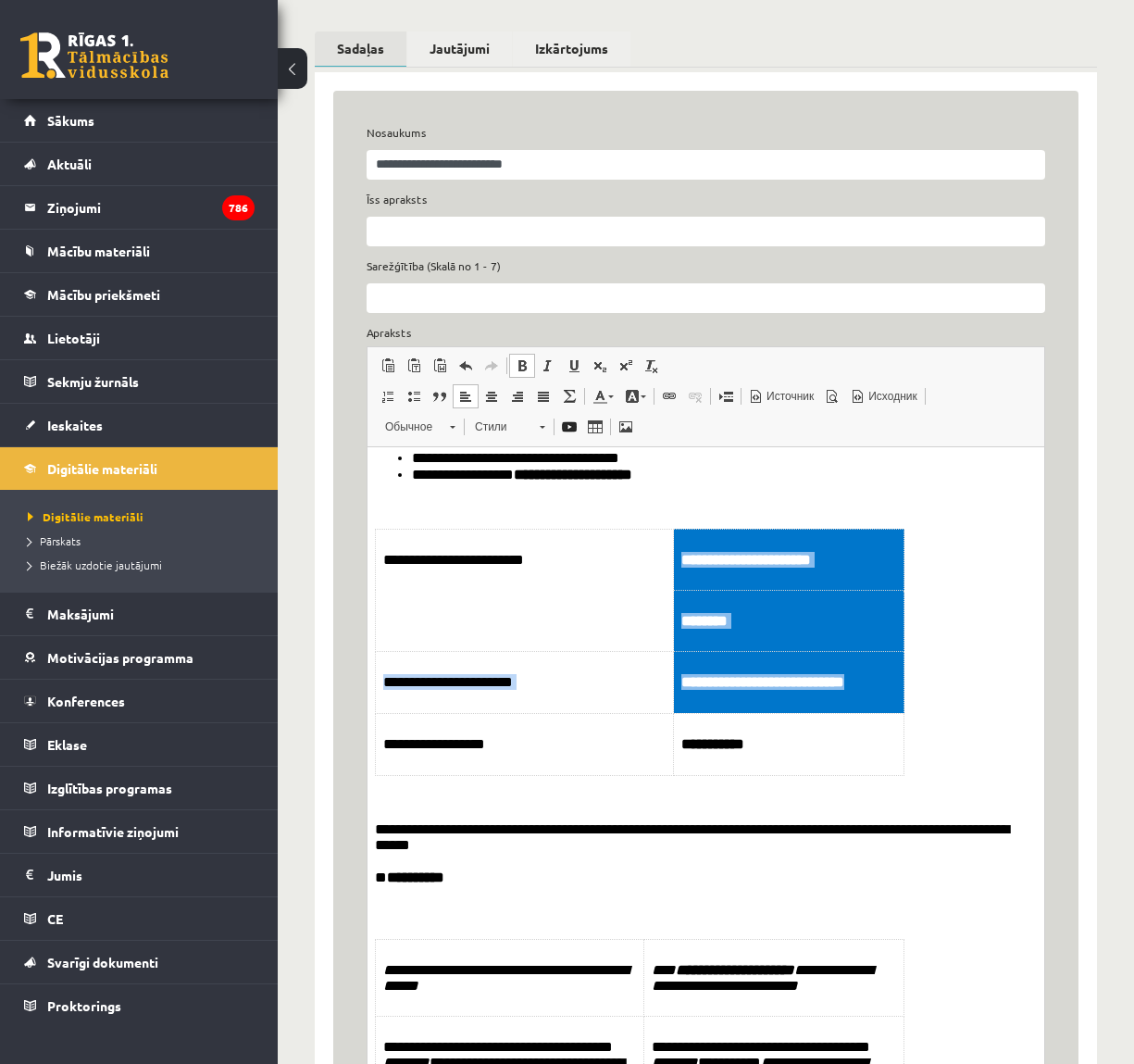 drag, startPoint x: 691, startPoint y: 557, endPoint x: 718, endPoint y: 712, distance: 157.33404 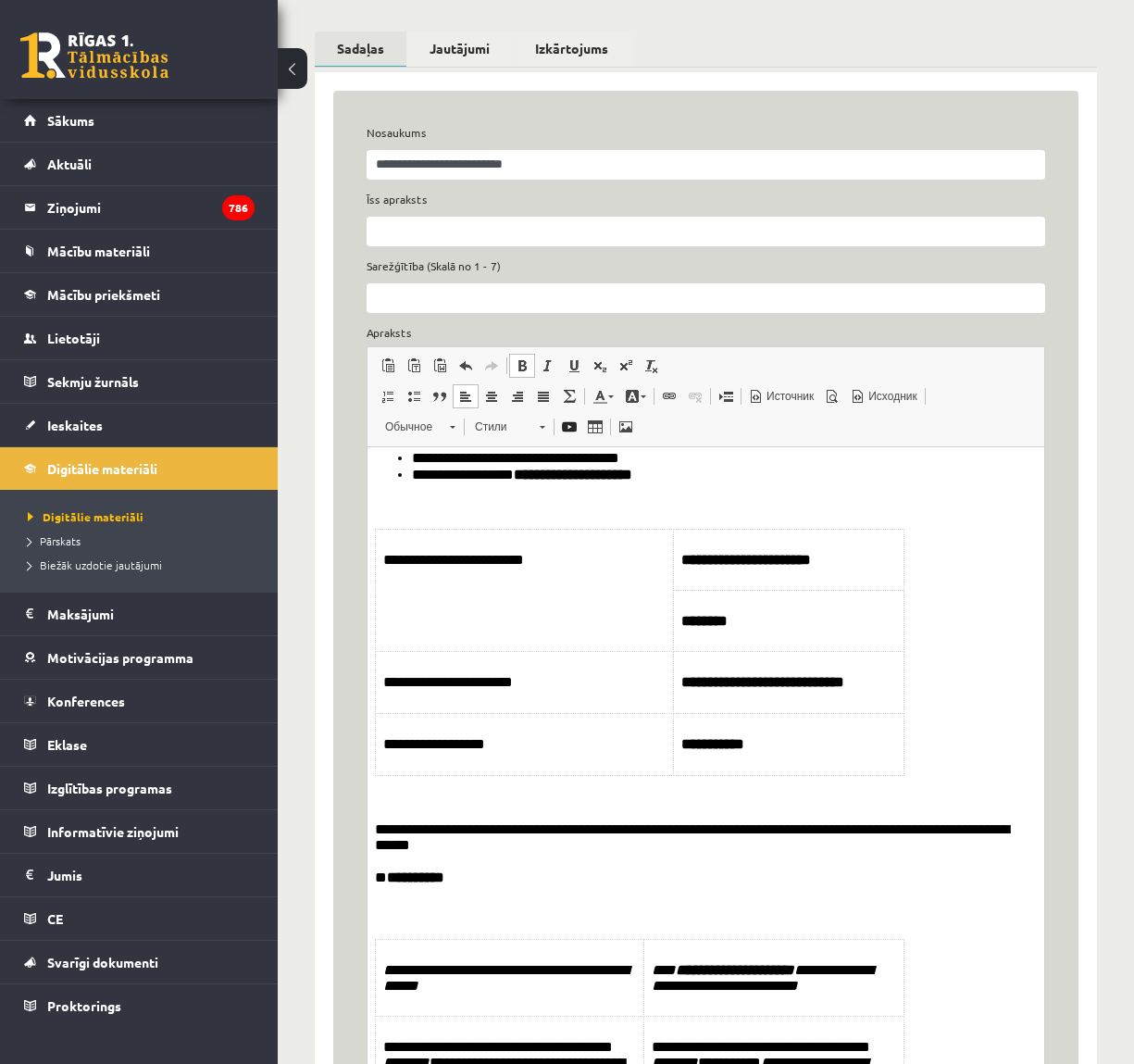 click on "**********" at bounding box center [699, 837] 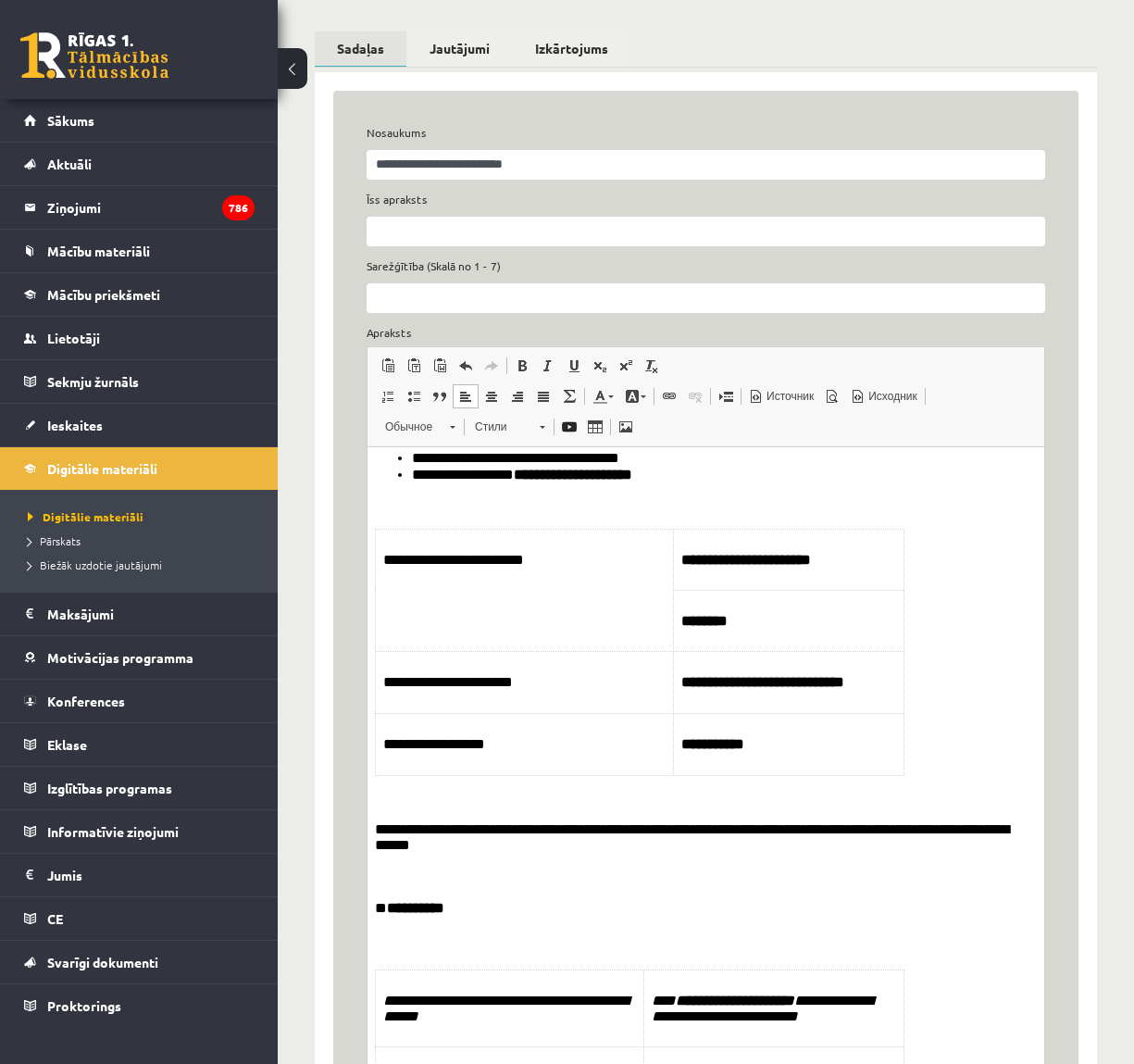 click on "**********" at bounding box center (705, 1221) 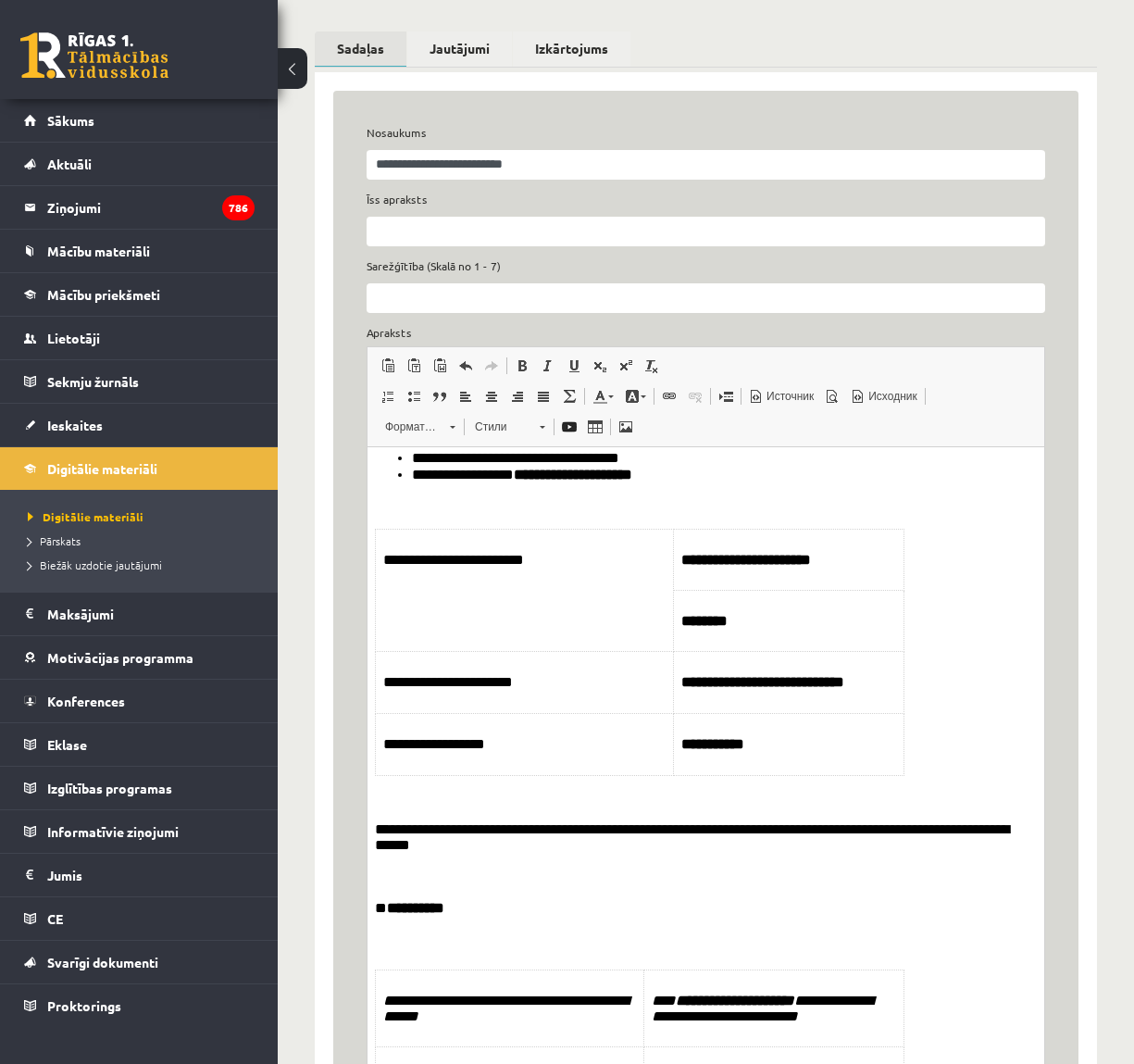 click at bounding box center (705, 945) 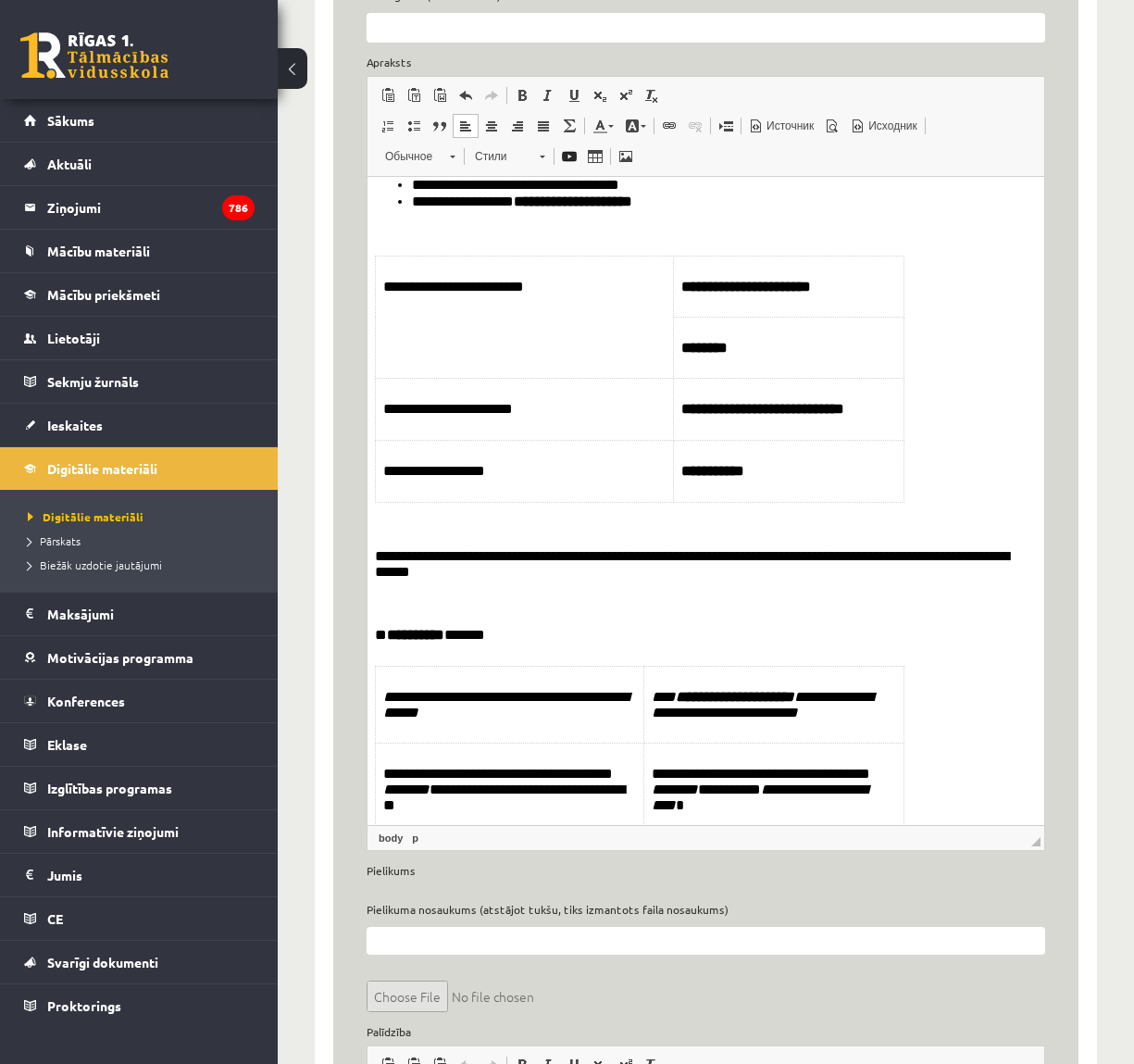 scroll, scrollTop: 264, scrollLeft: 0, axis: vertical 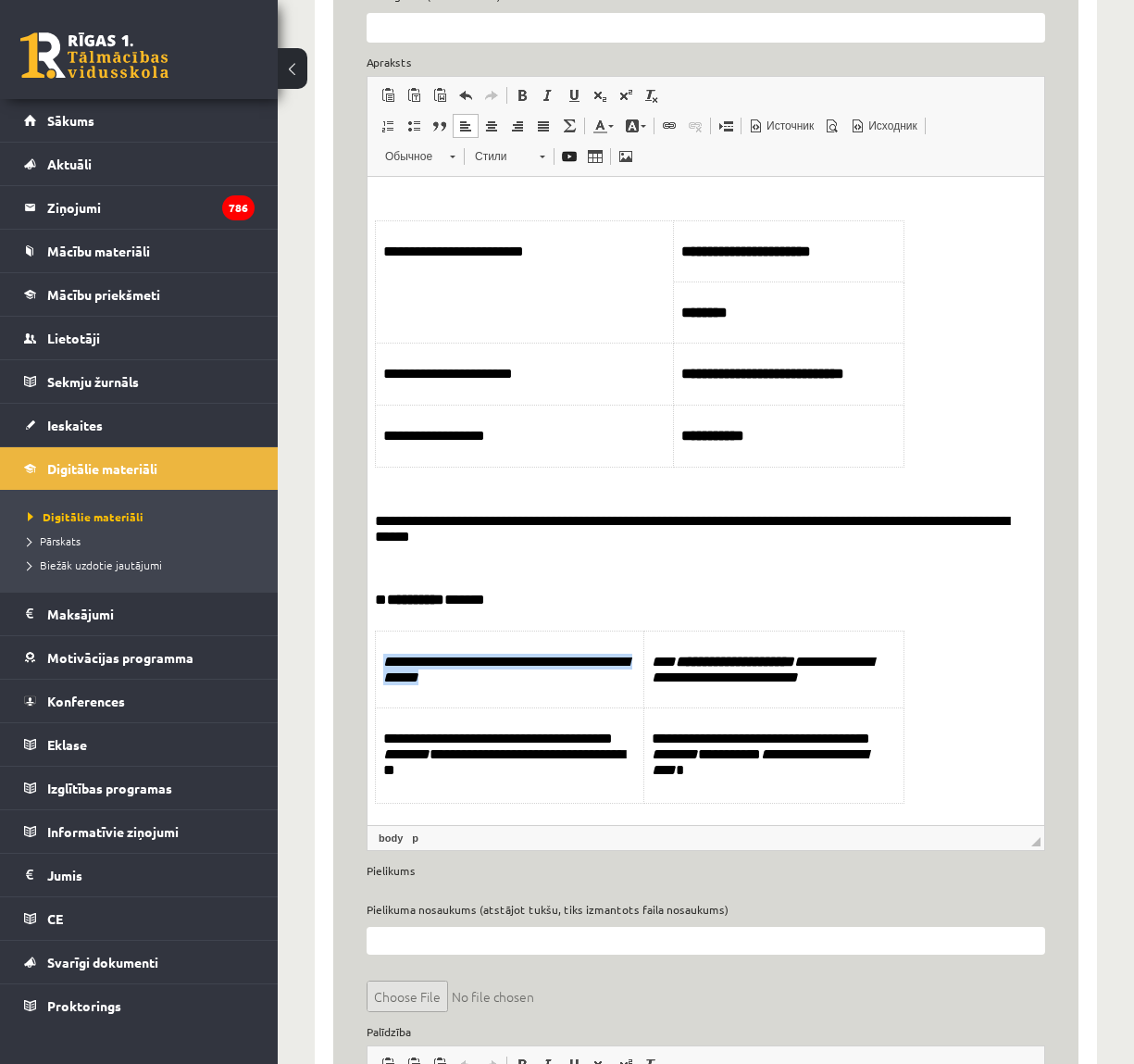 drag, startPoint x: 589, startPoint y: 696, endPoint x: 384, endPoint y: 669, distance: 206.7704 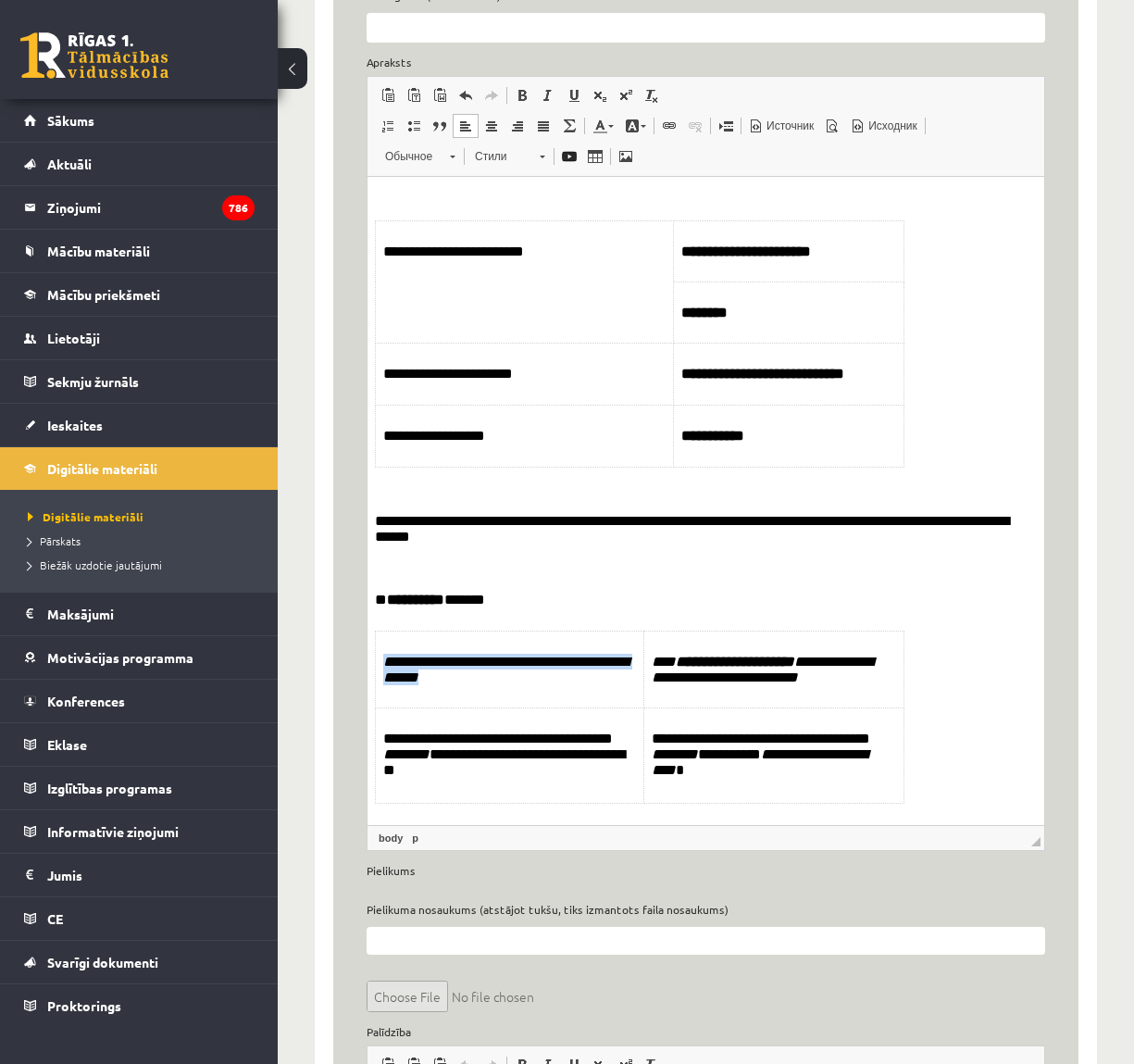 click on "**********" at bounding box center [510, 668] 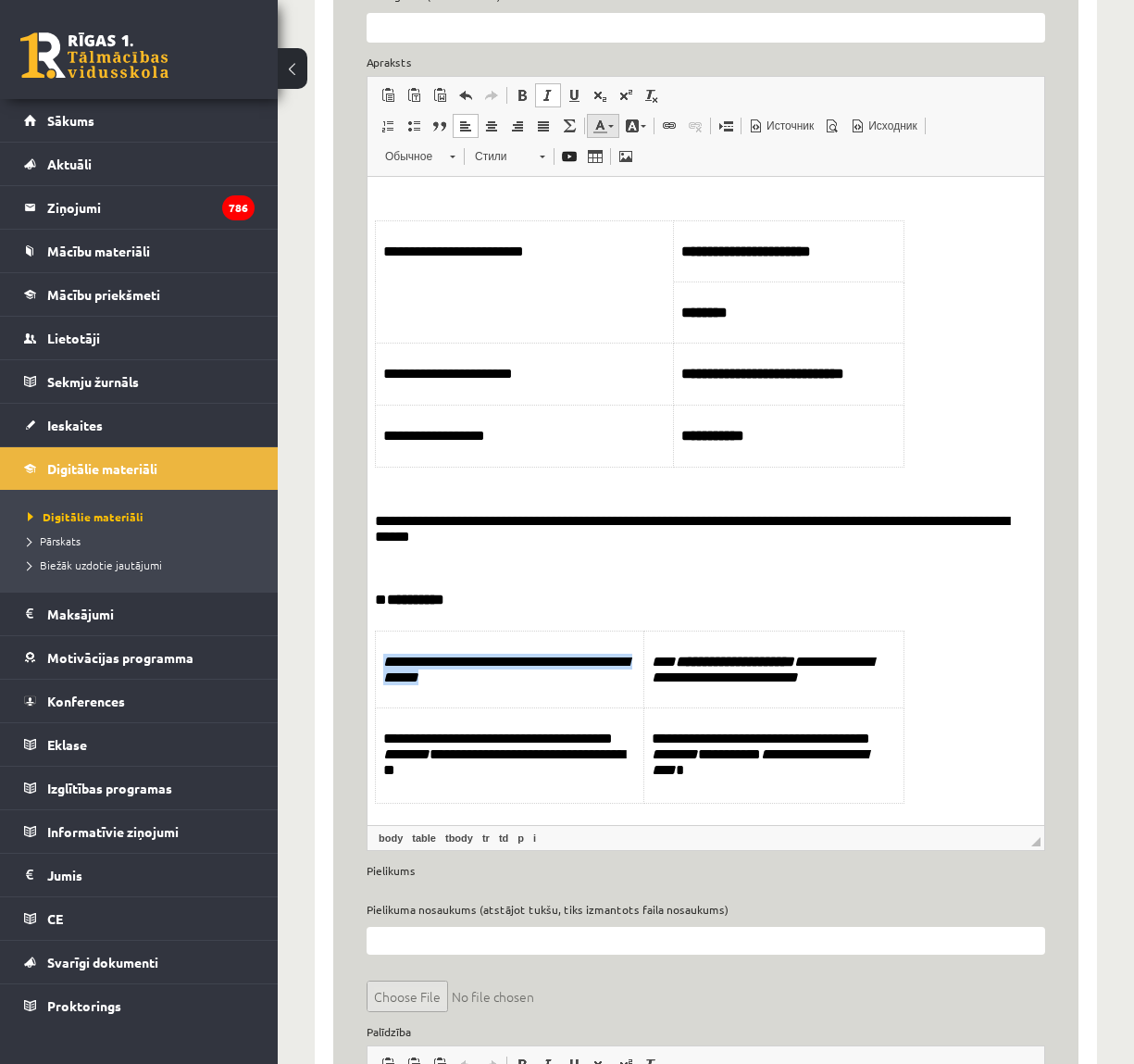 click at bounding box center [611, 126] 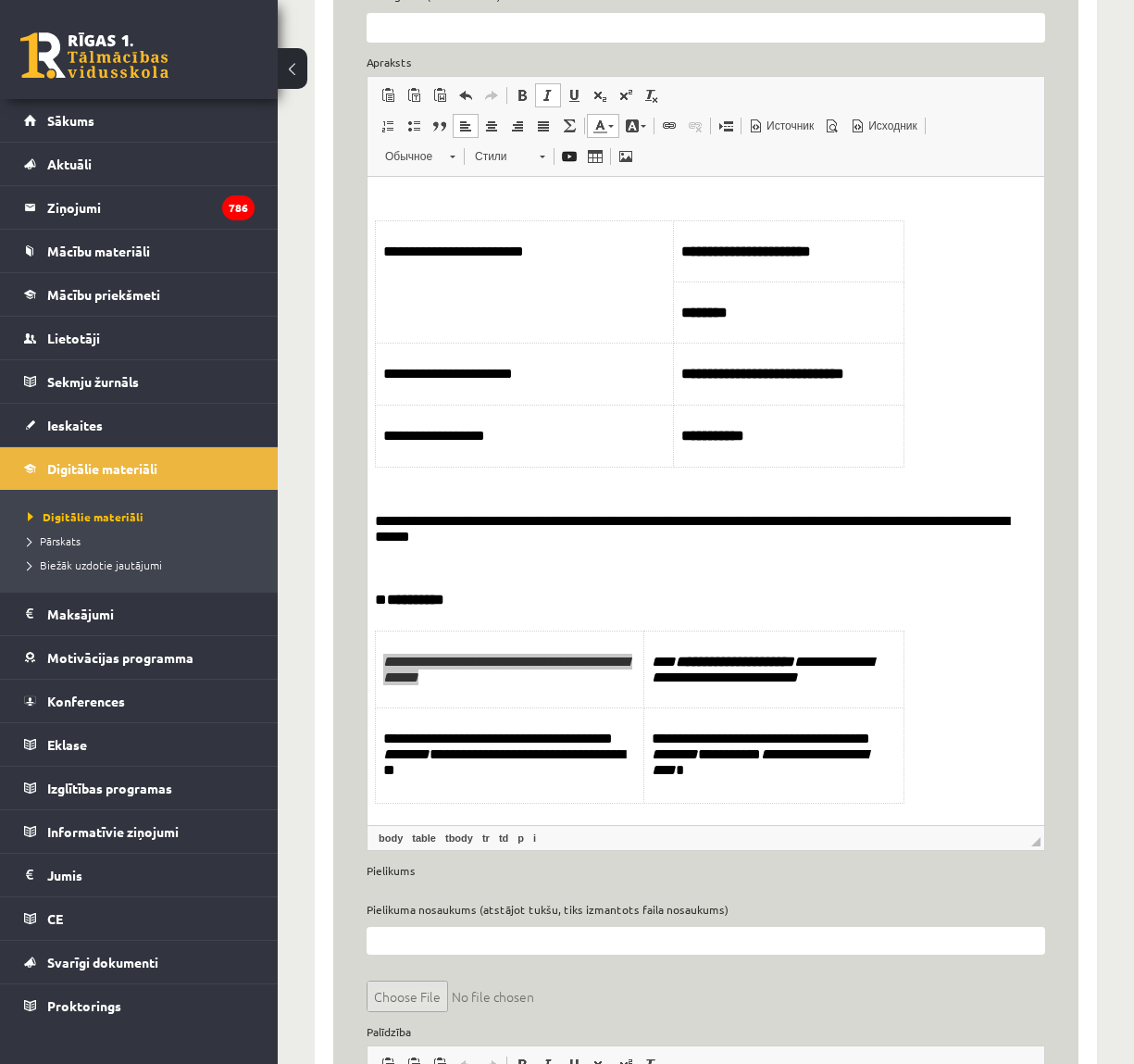 scroll, scrollTop: 0, scrollLeft: 0, axis: both 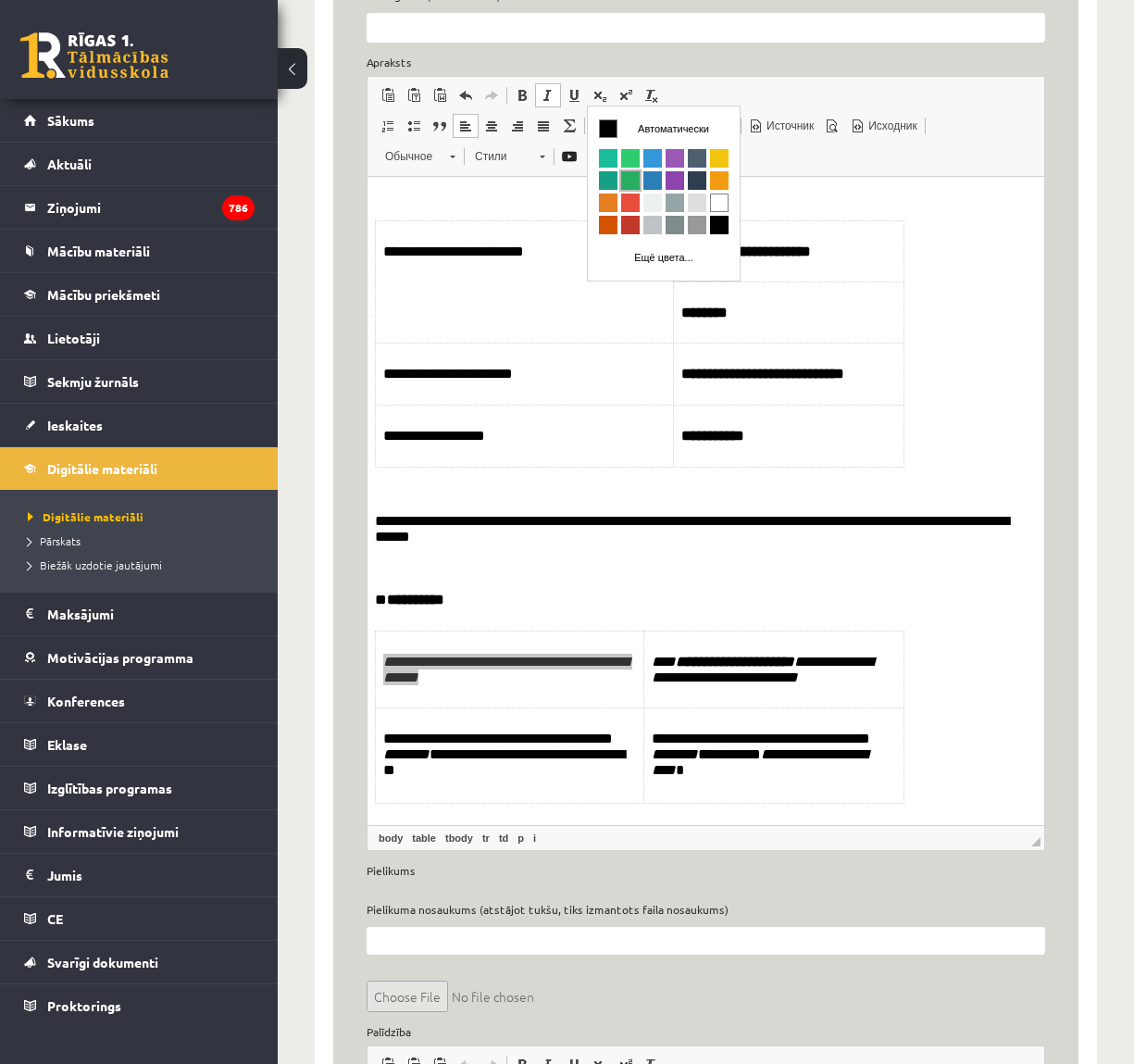 click at bounding box center (630, 181) 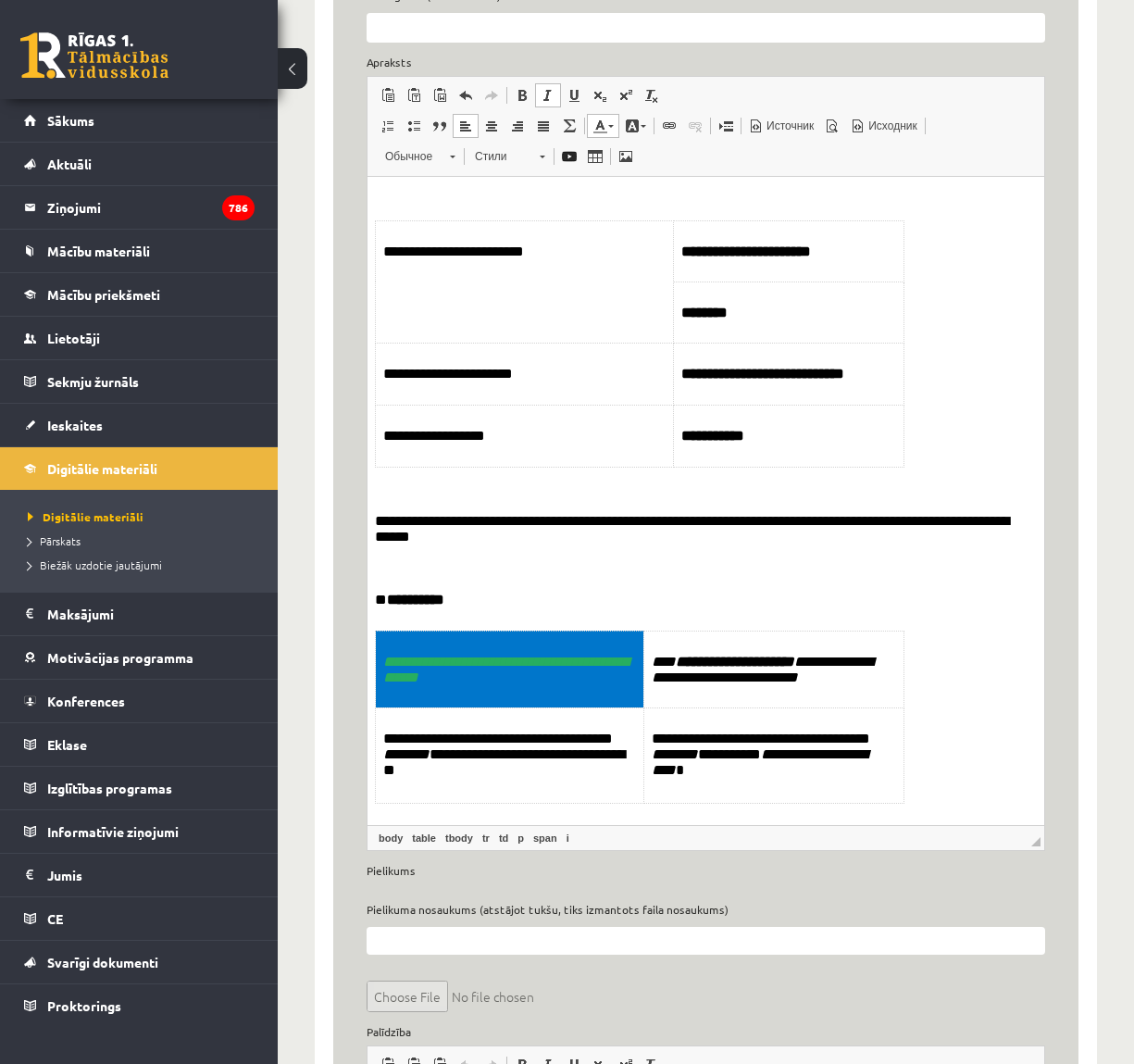 click on "**********" at bounding box center (705, 898) 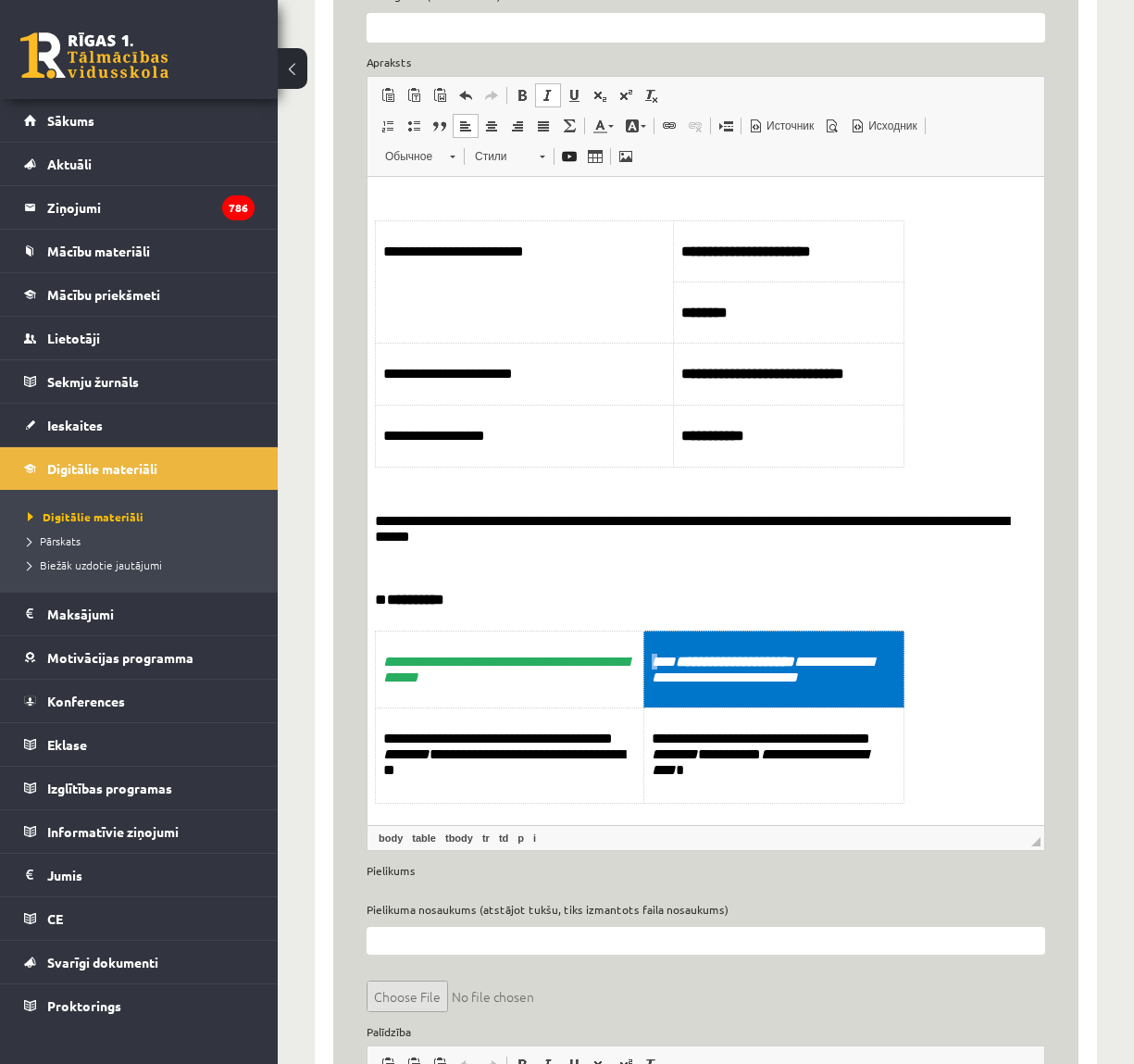 drag, startPoint x: 792, startPoint y: 710, endPoint x: 659, endPoint y: 667, distance: 139.7784 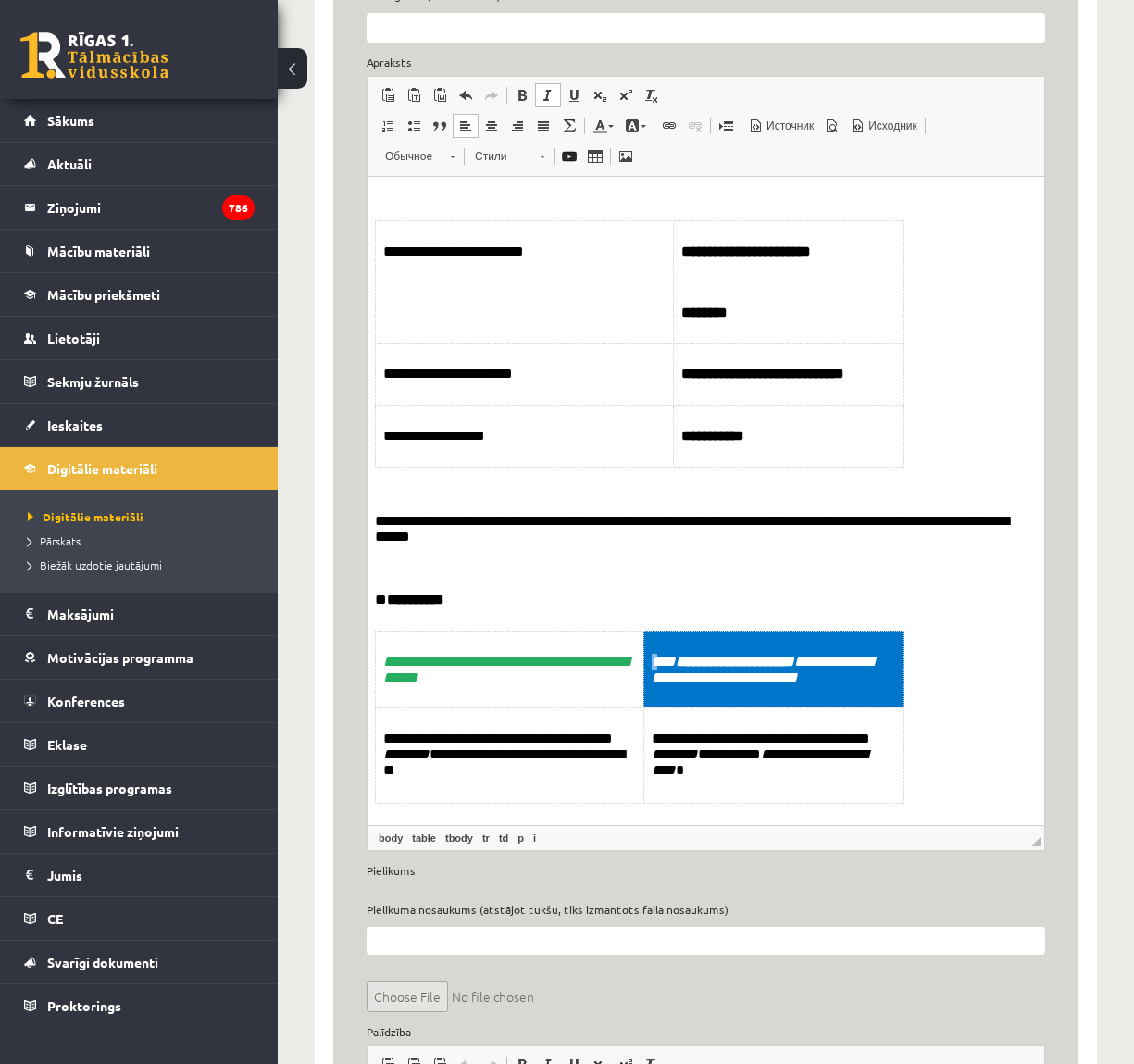 click on "**********" at bounding box center (774, 669) 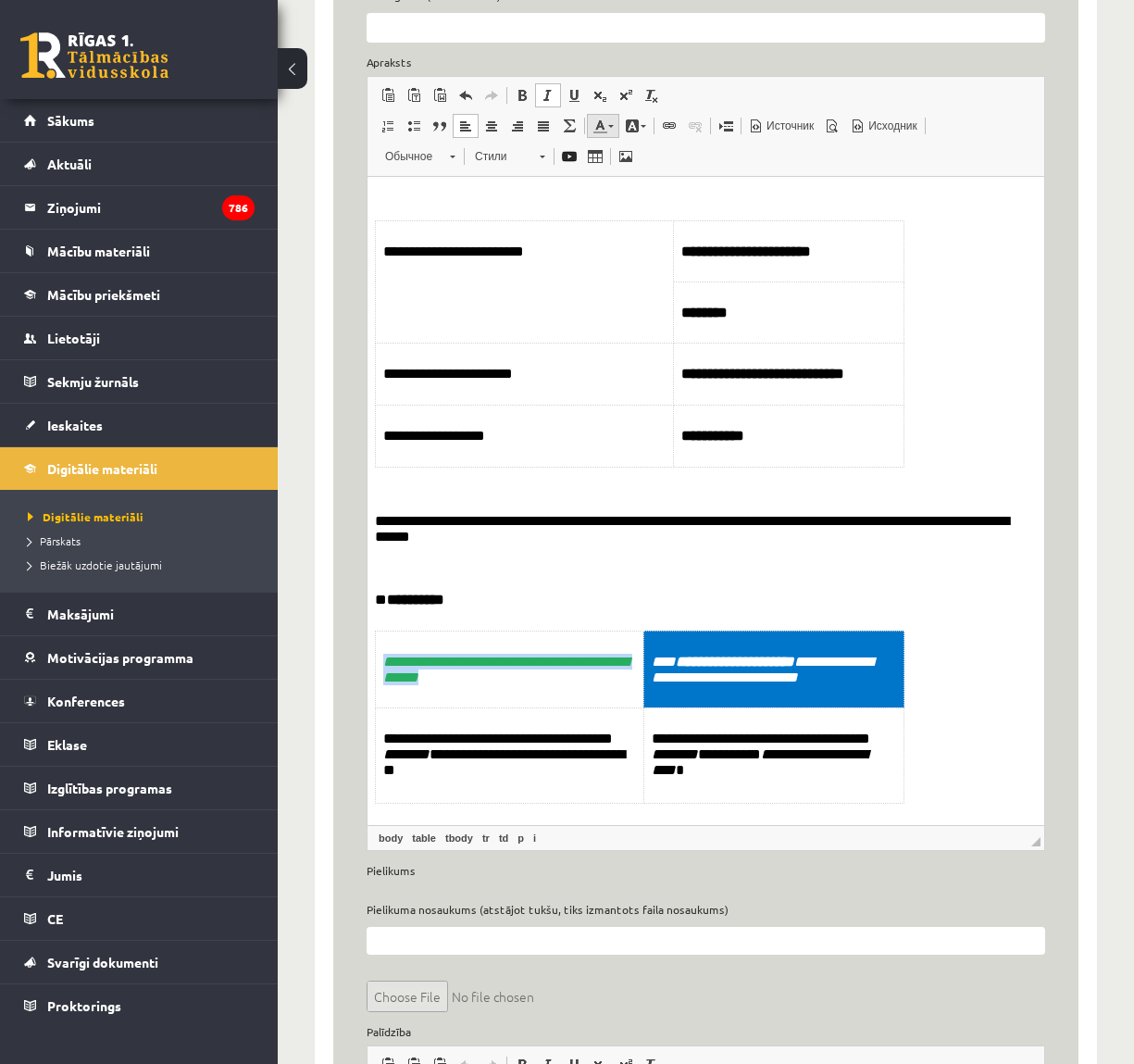 click at bounding box center [611, 126] 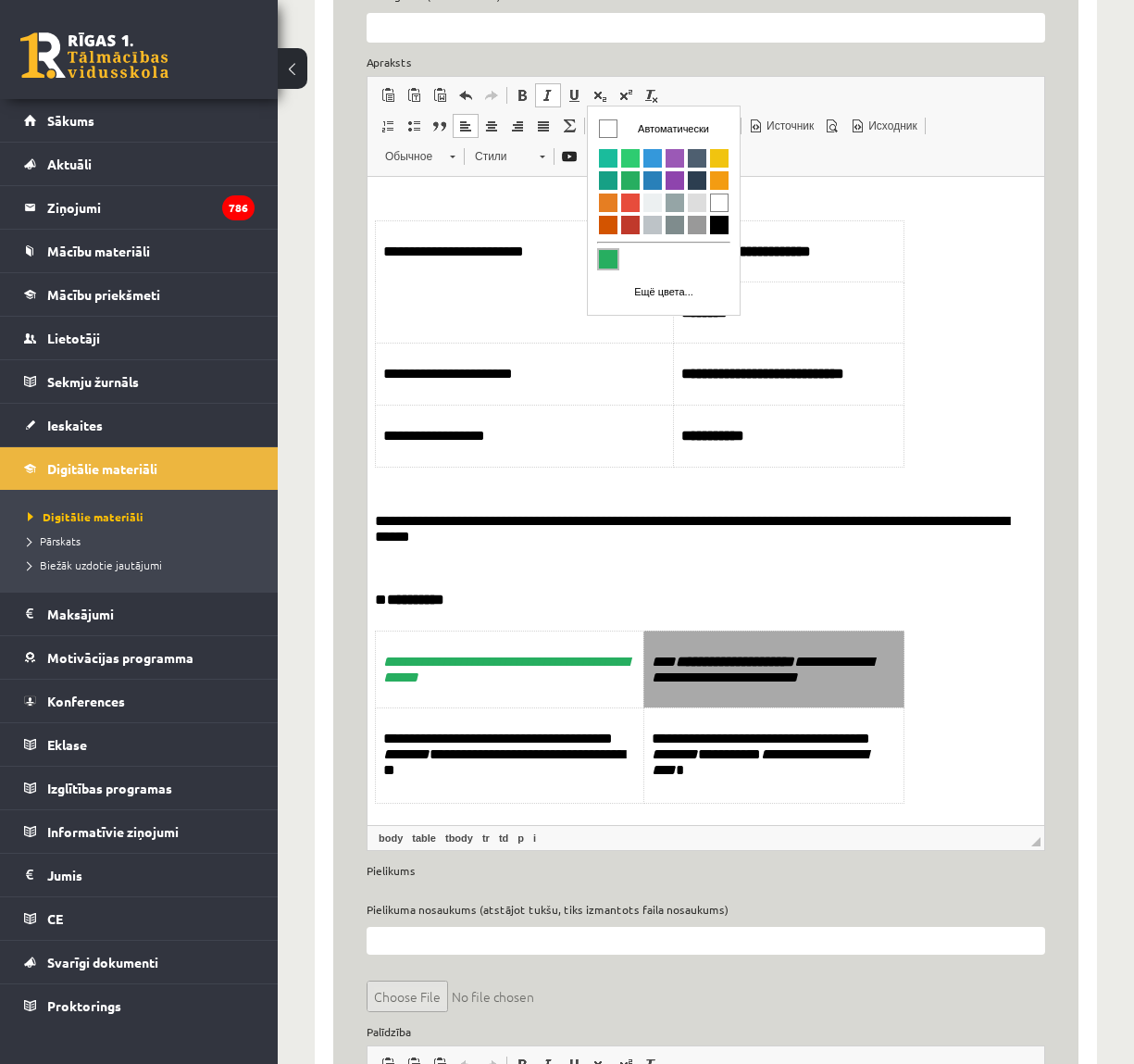 click at bounding box center (608, 259) 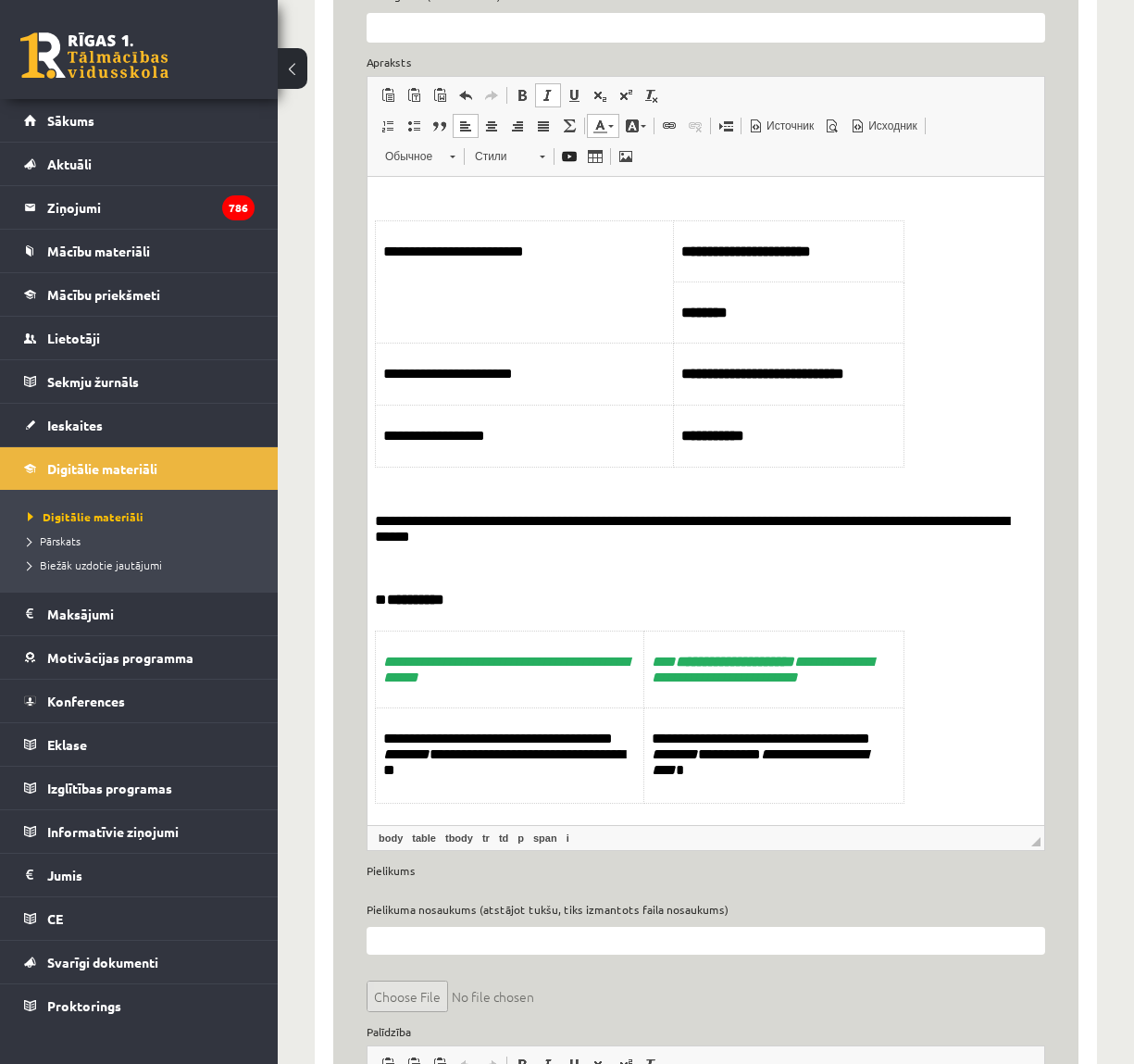 click on "**********" at bounding box center (699, 603) 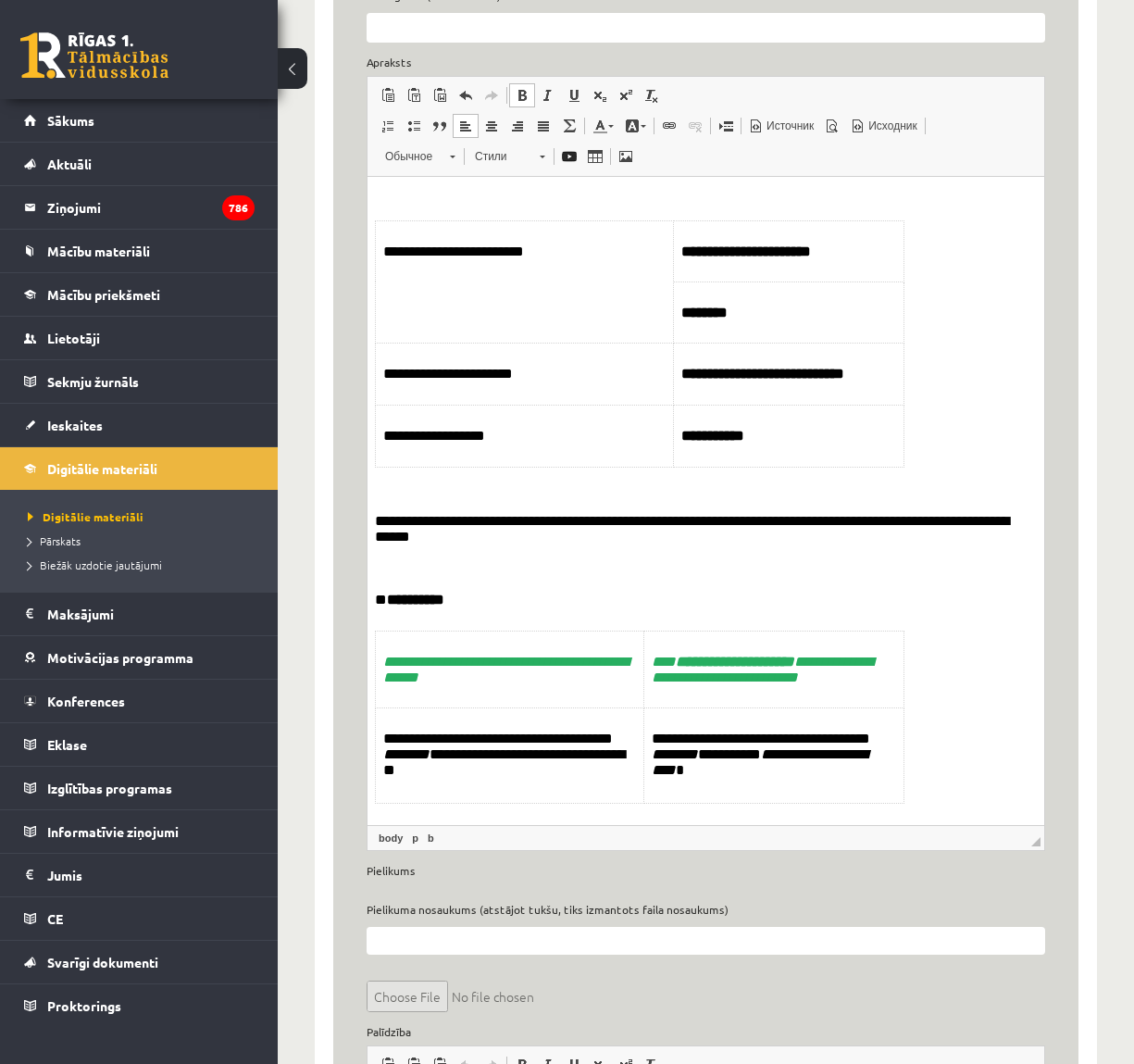 click on "**********" at bounding box center (705, 898) 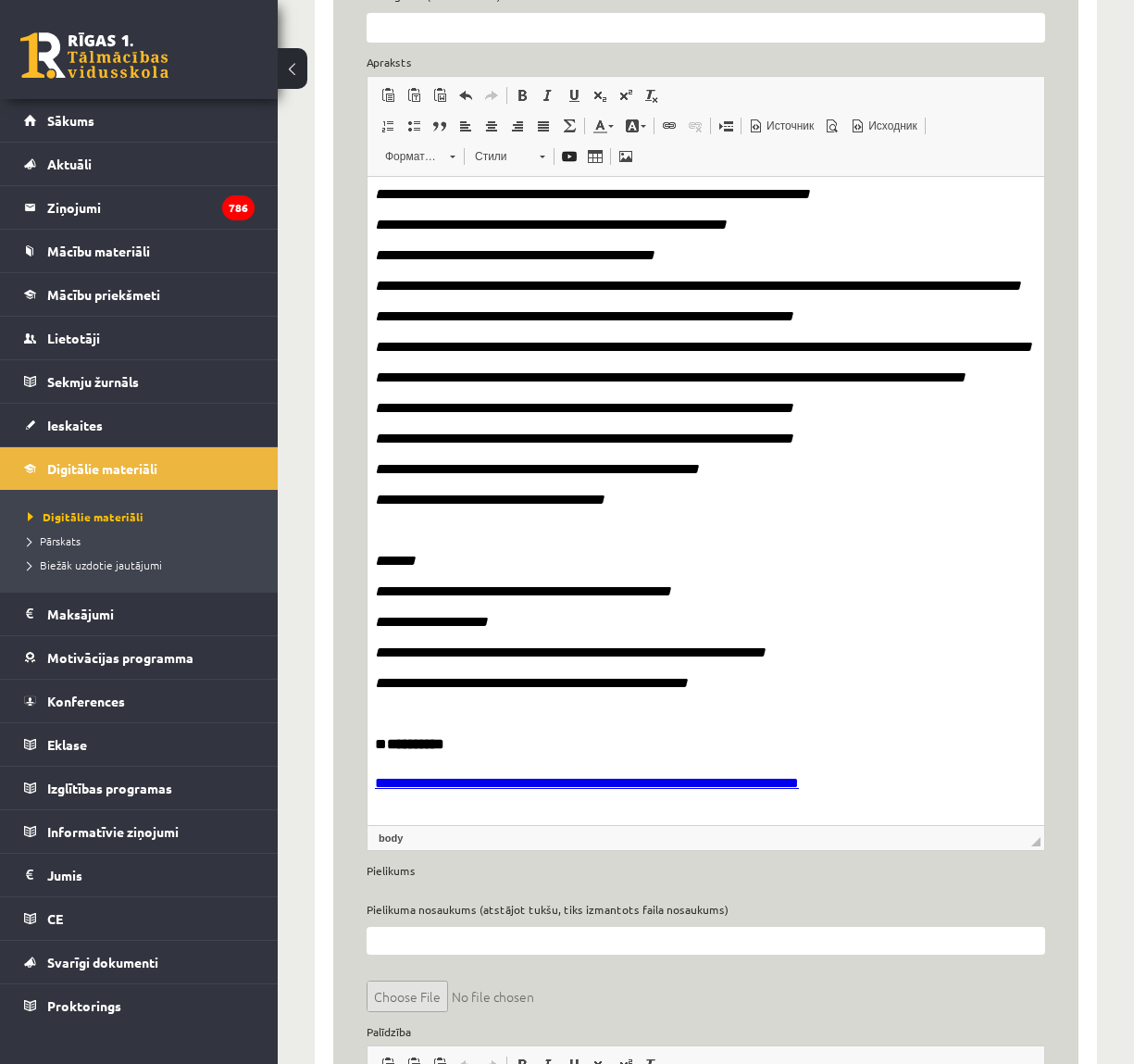 scroll, scrollTop: 1149, scrollLeft: 0, axis: vertical 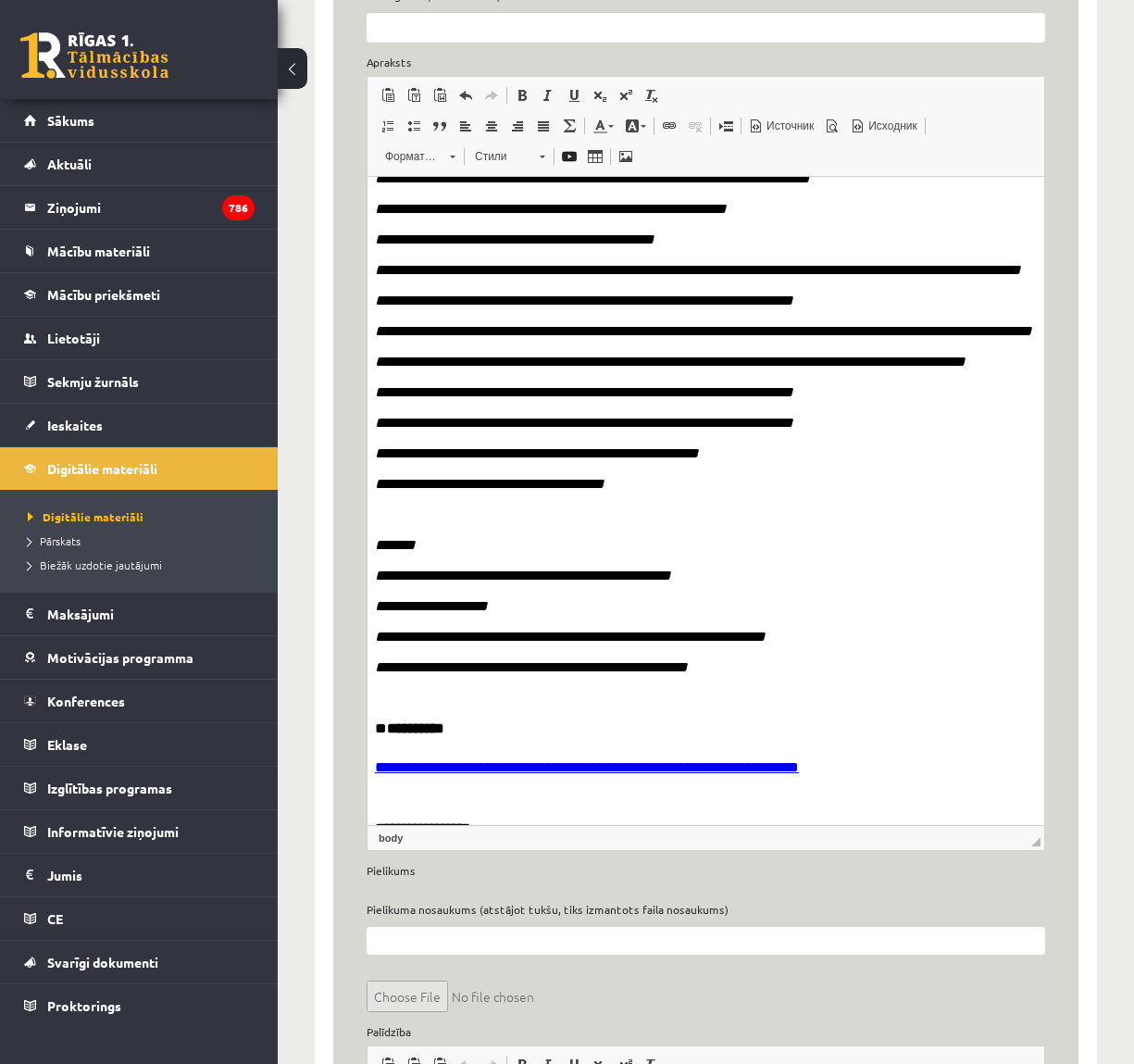 click on "**********" at bounding box center [705, 11] 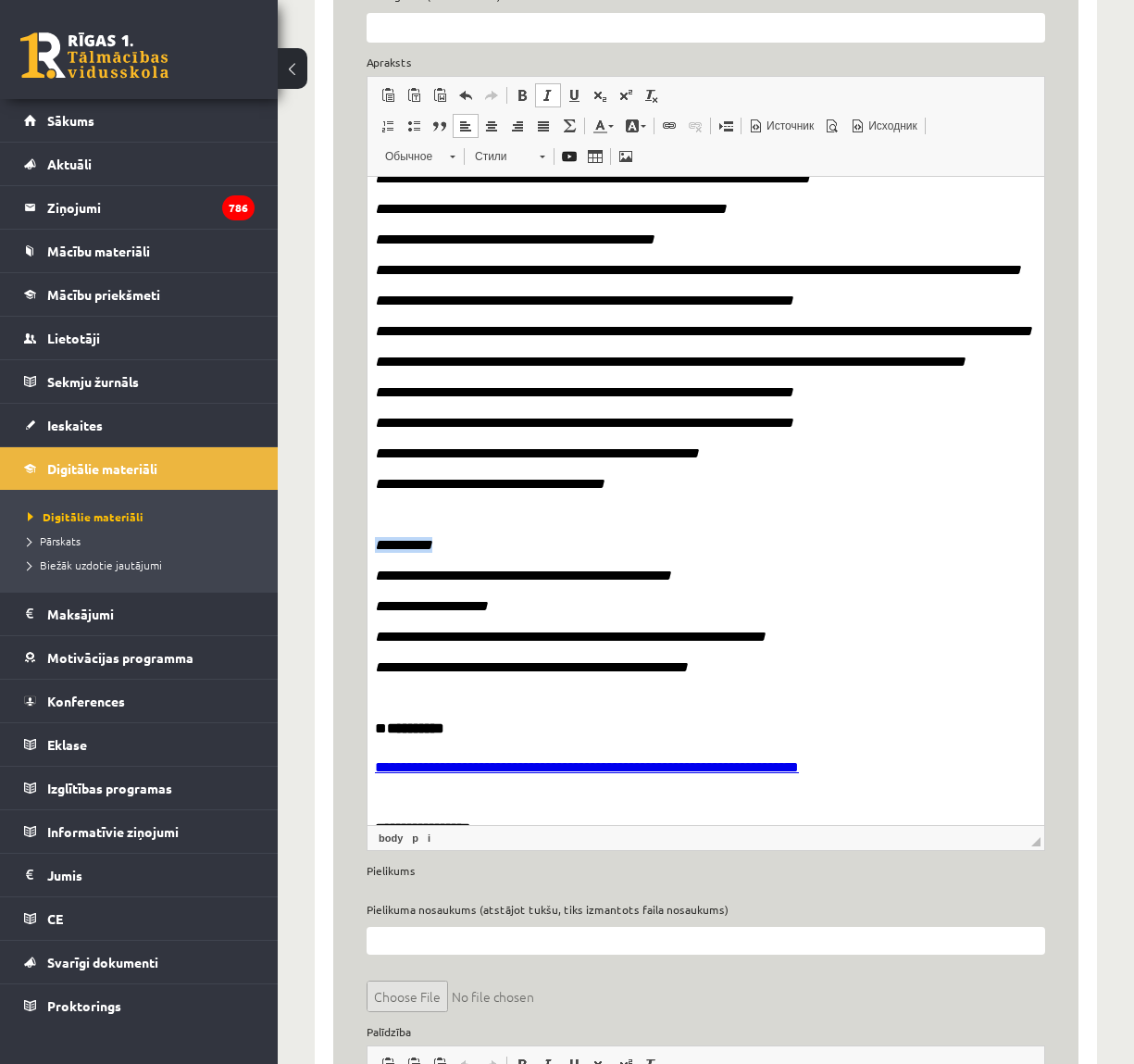 drag, startPoint x: 473, startPoint y: 624, endPoint x: 370, endPoint y: 632, distance: 103.31021 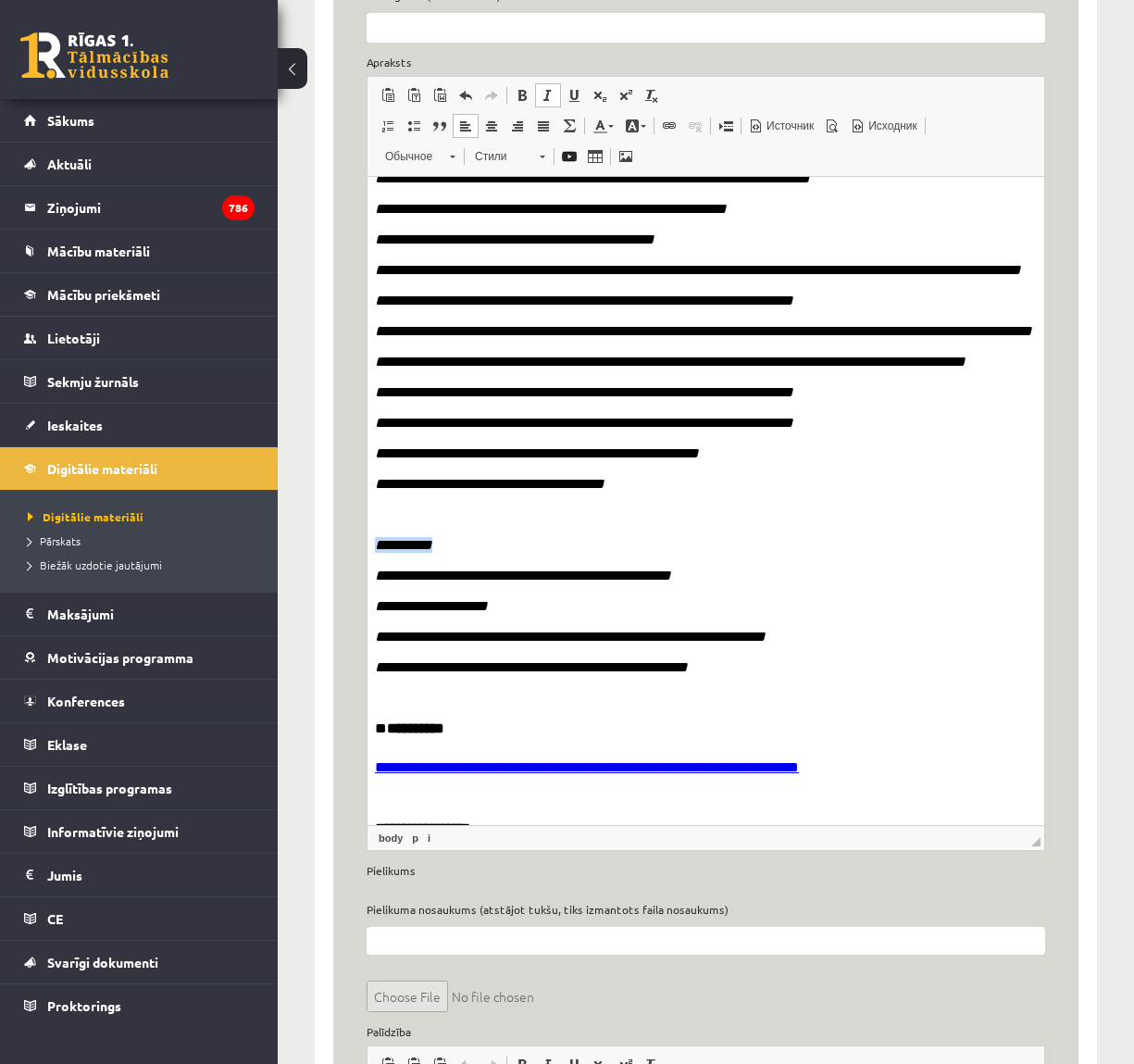 click on "**********" at bounding box center (705, 11) 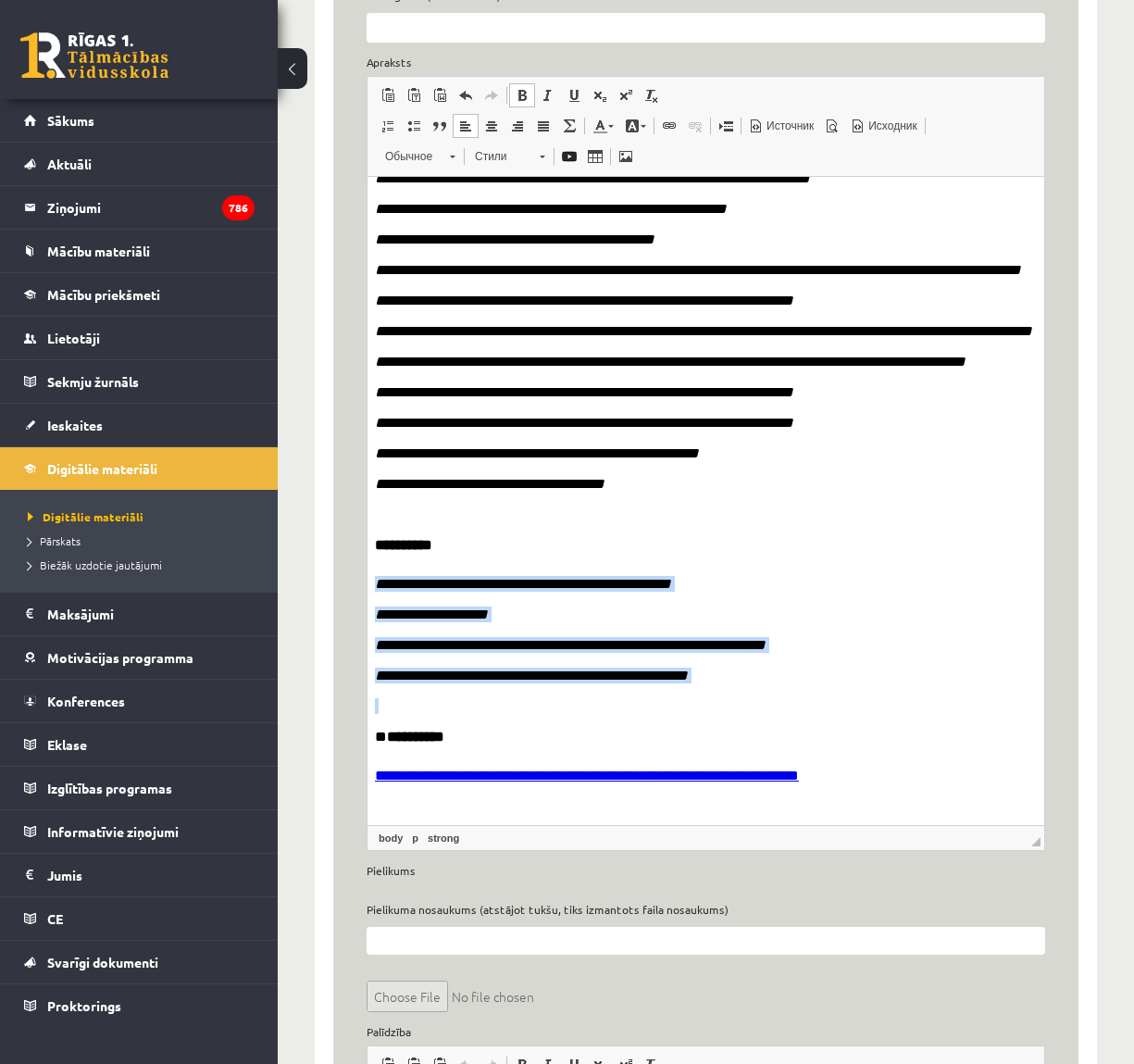 drag, startPoint x: 736, startPoint y: 764, endPoint x: 701, endPoint y: 793, distance: 45.4533 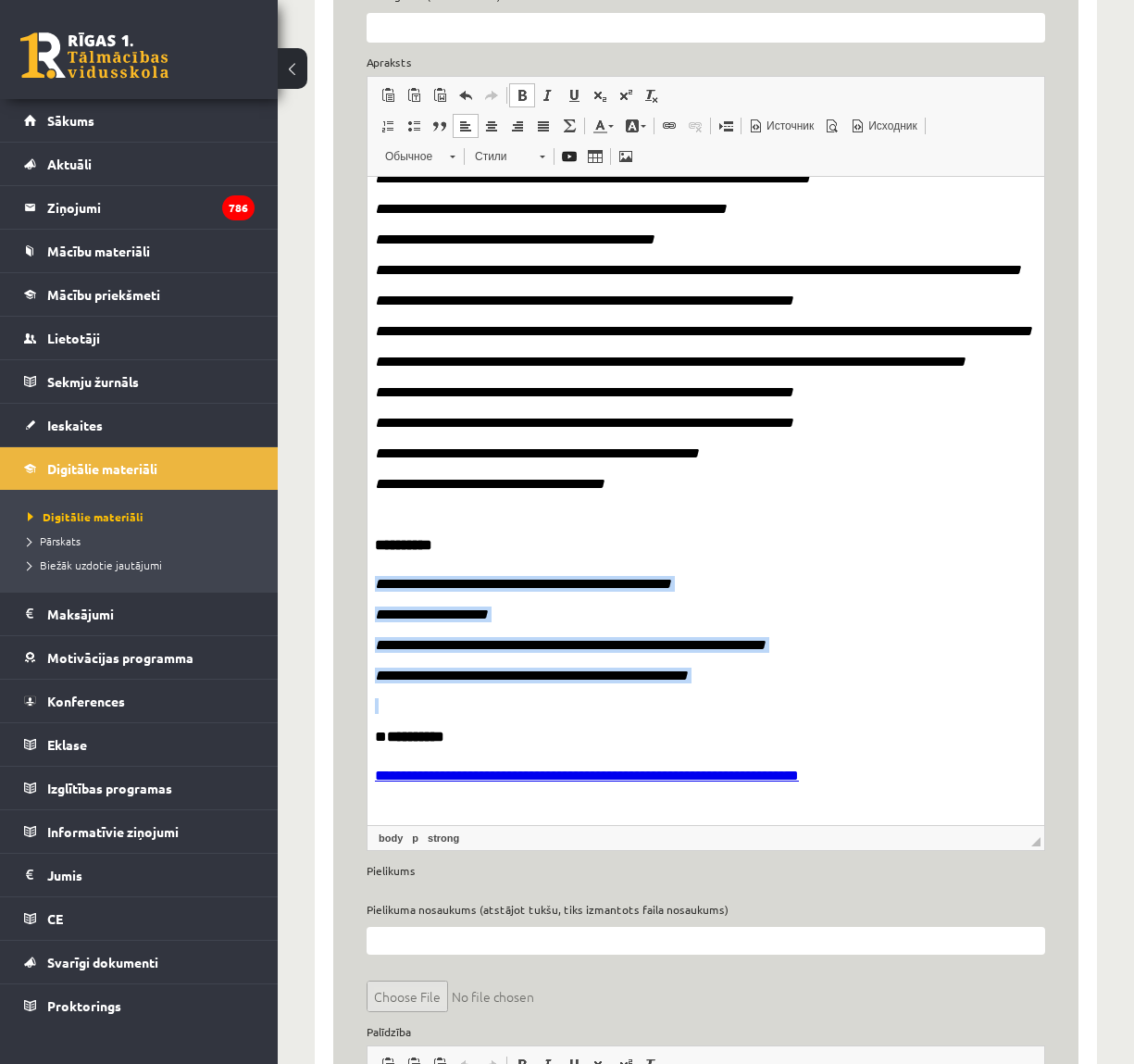 click on "**********" at bounding box center (705, 15) 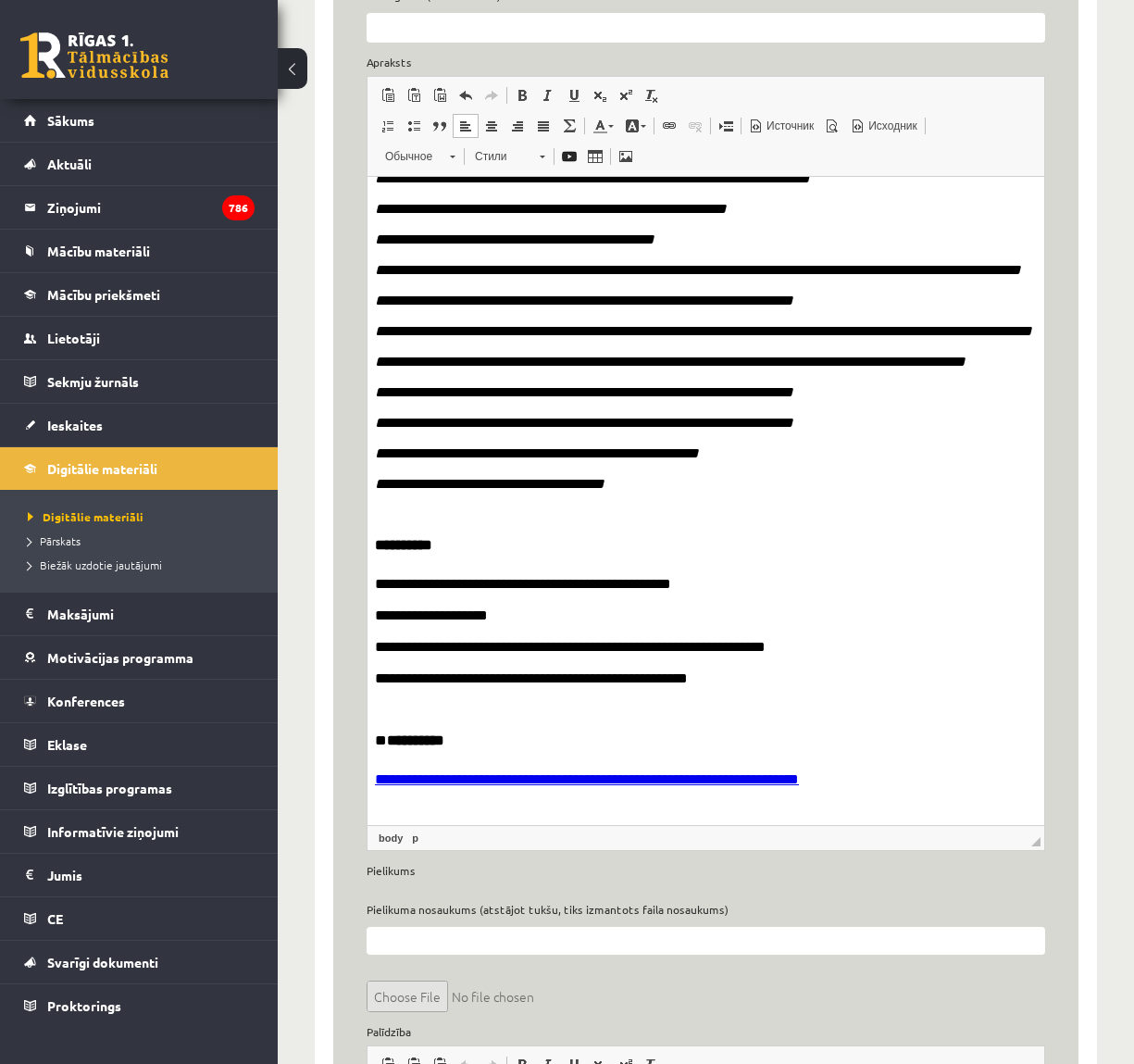 click on "**********" at bounding box center (490, 482) 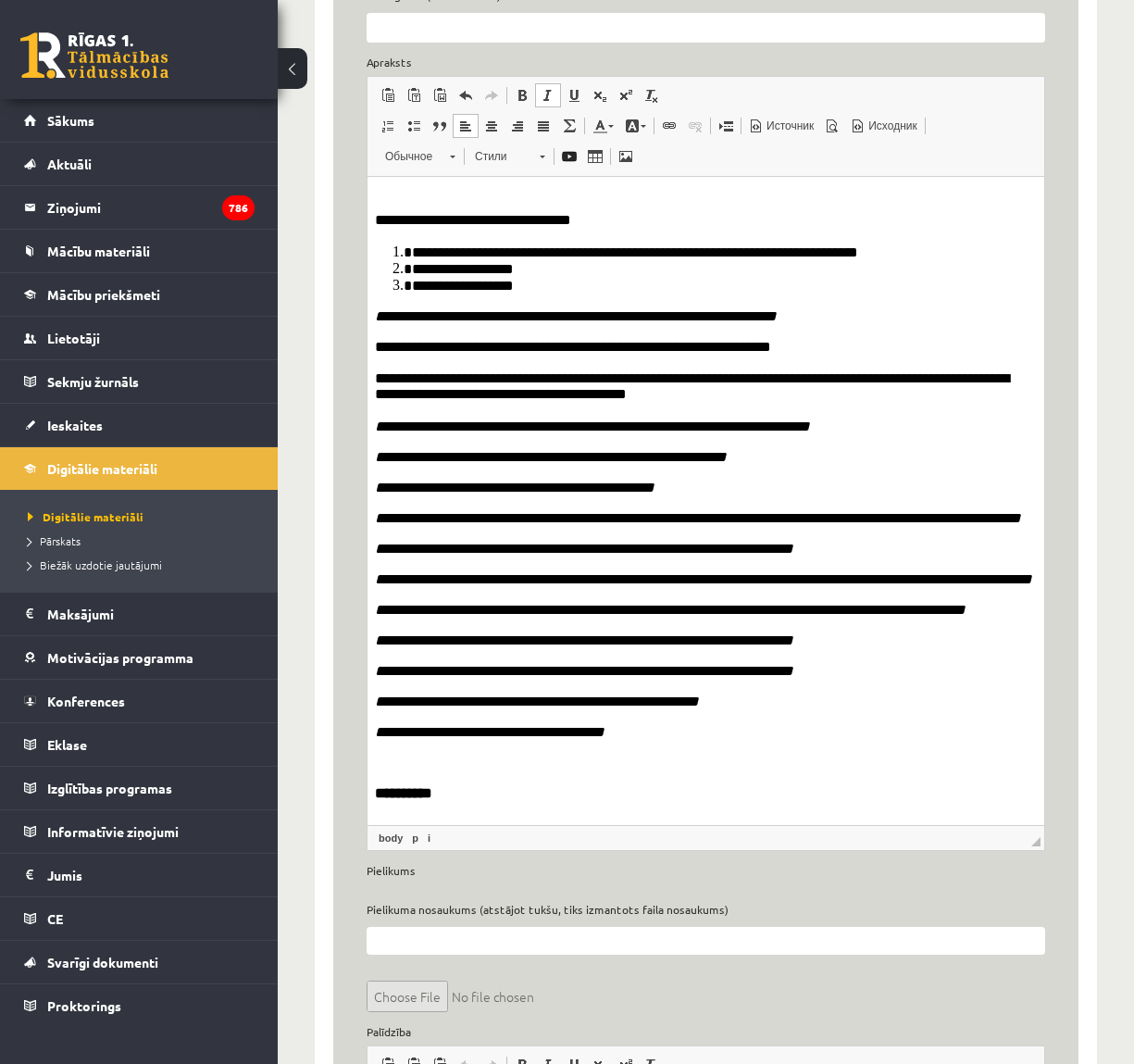scroll, scrollTop: 829, scrollLeft: 0, axis: vertical 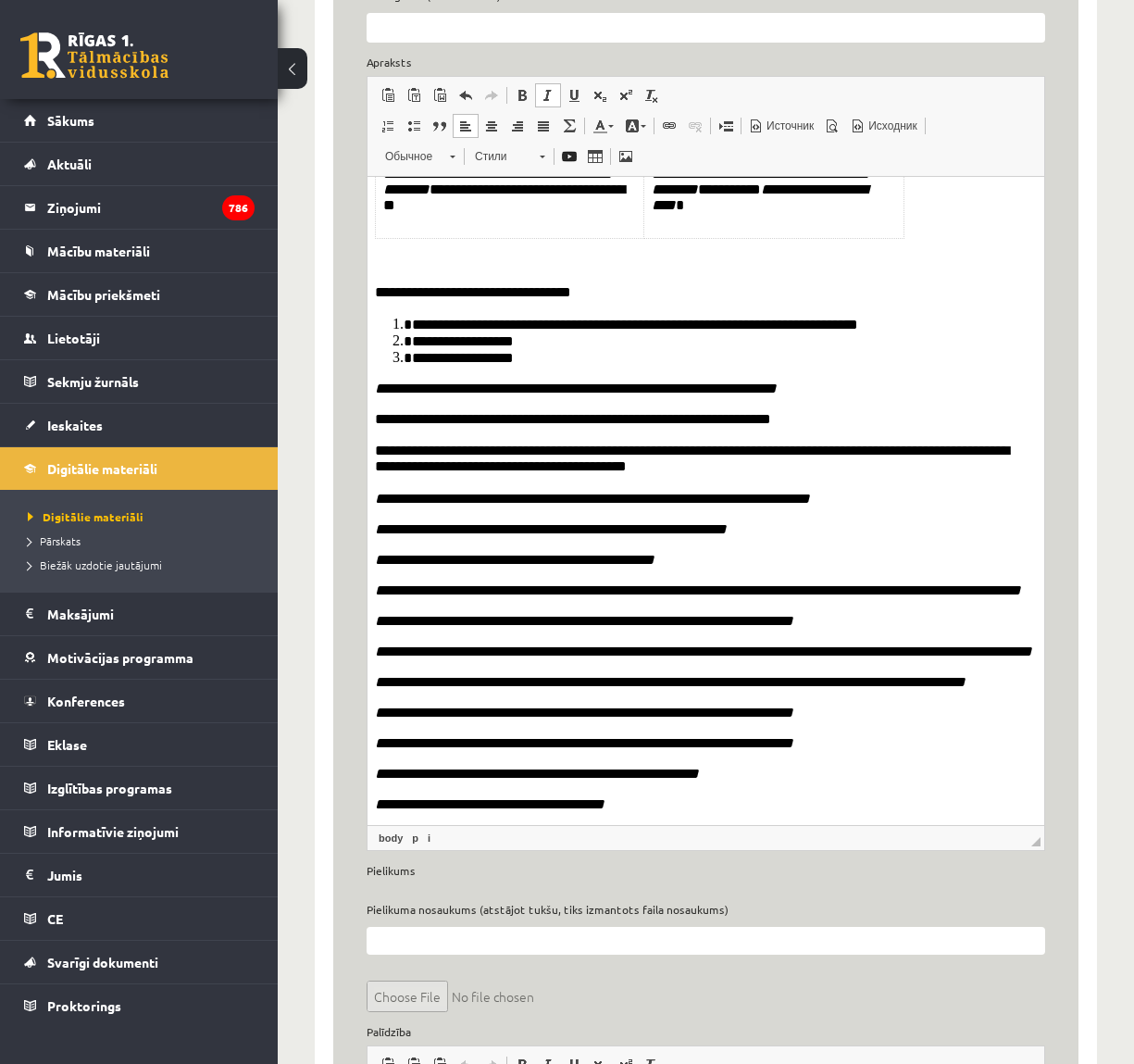 click on "**********" at bounding box center (705, 337) 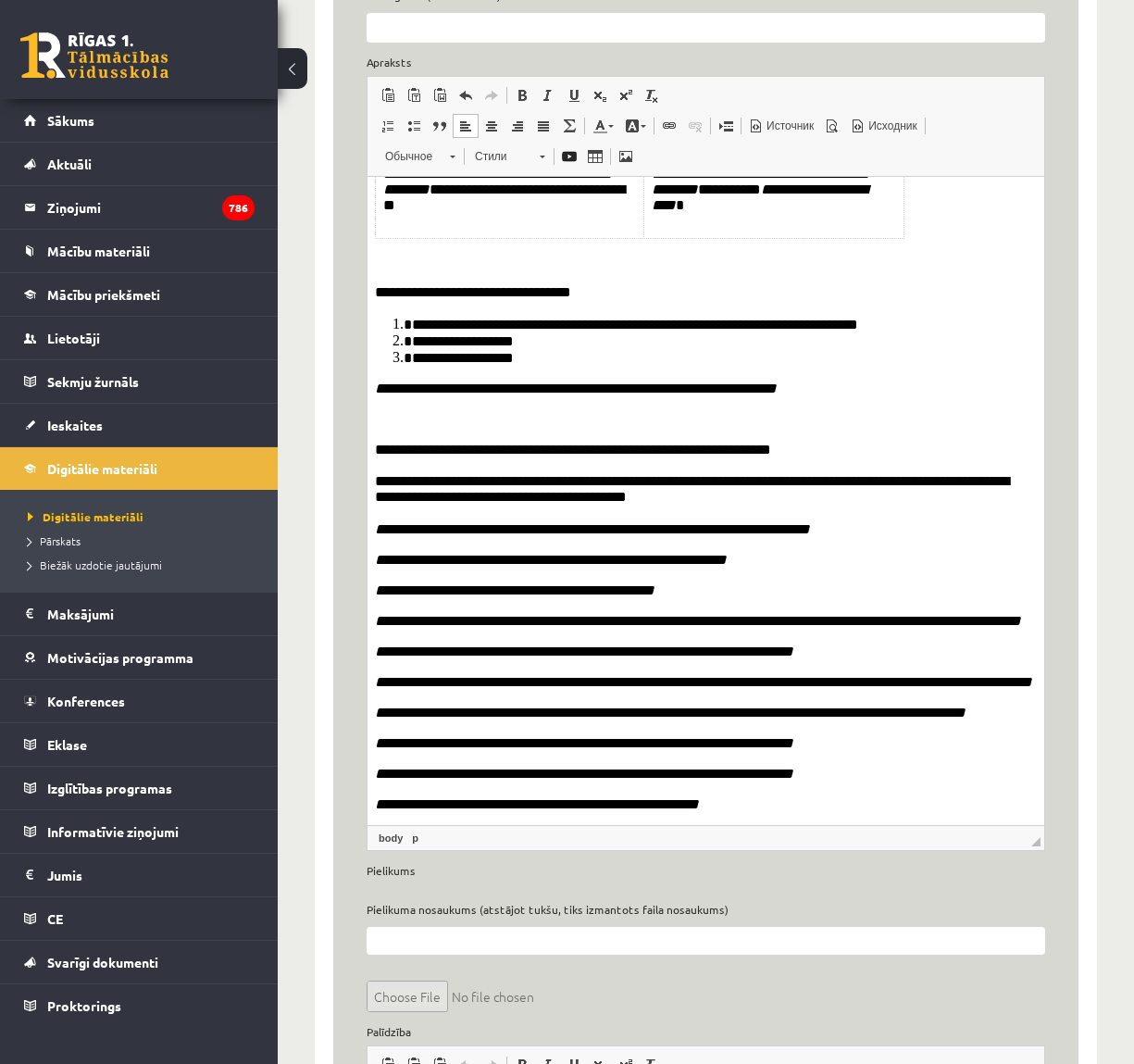 click on "**********" at bounding box center [698, 620] 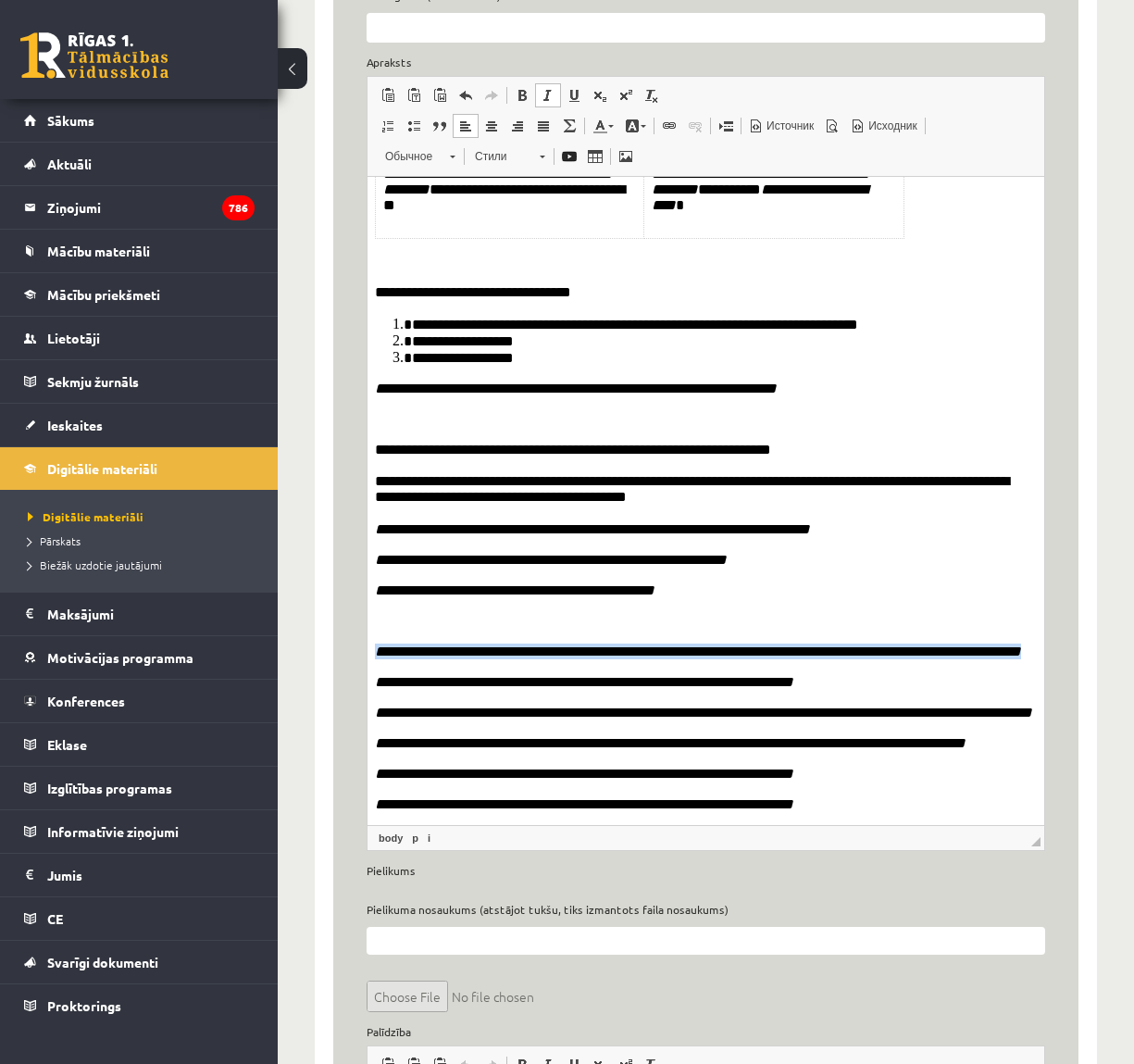 drag, startPoint x: 451, startPoint y: 705, endPoint x: 365, endPoint y: 682, distance: 89.02247 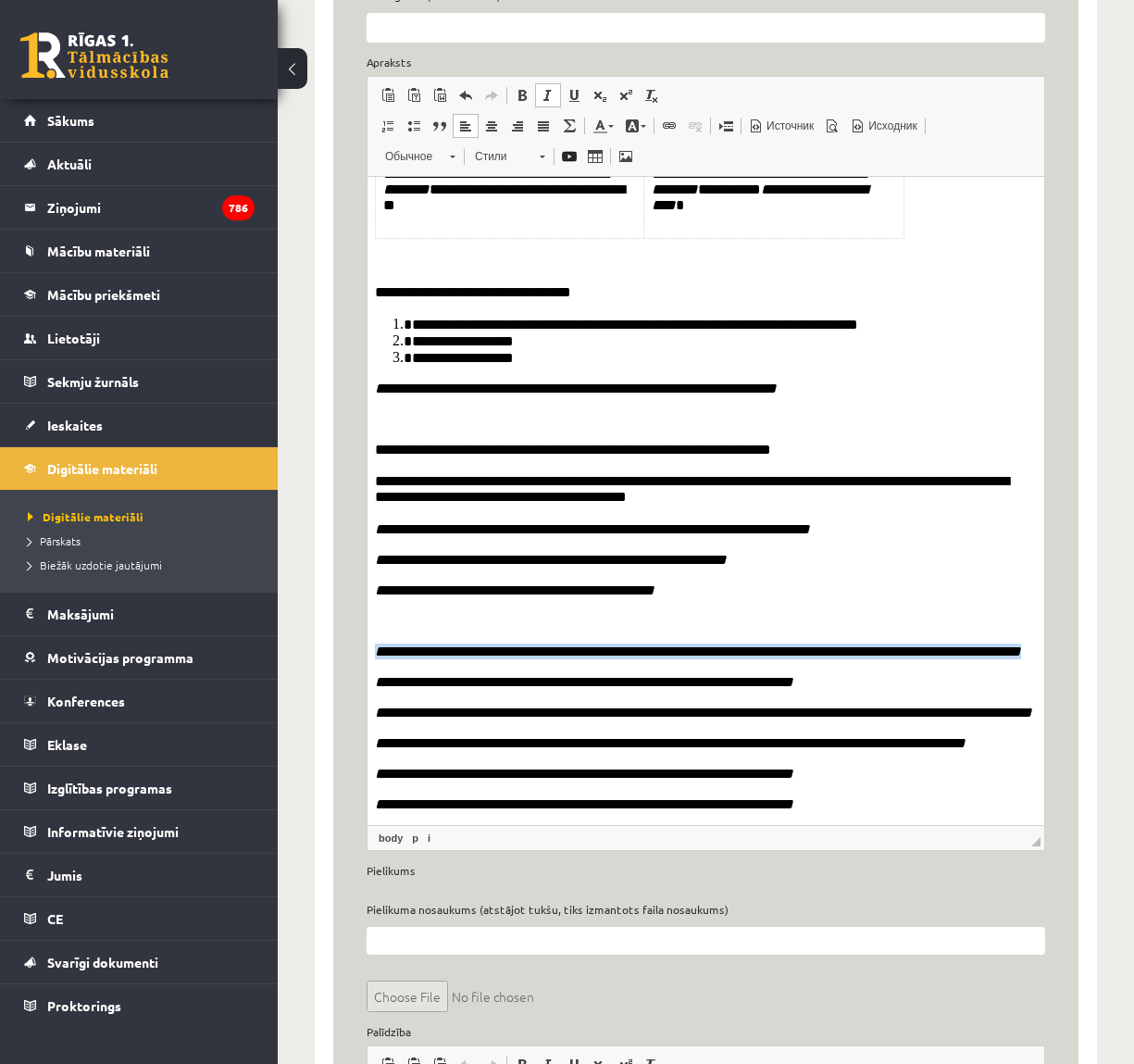click on "**********" at bounding box center (705, 368) 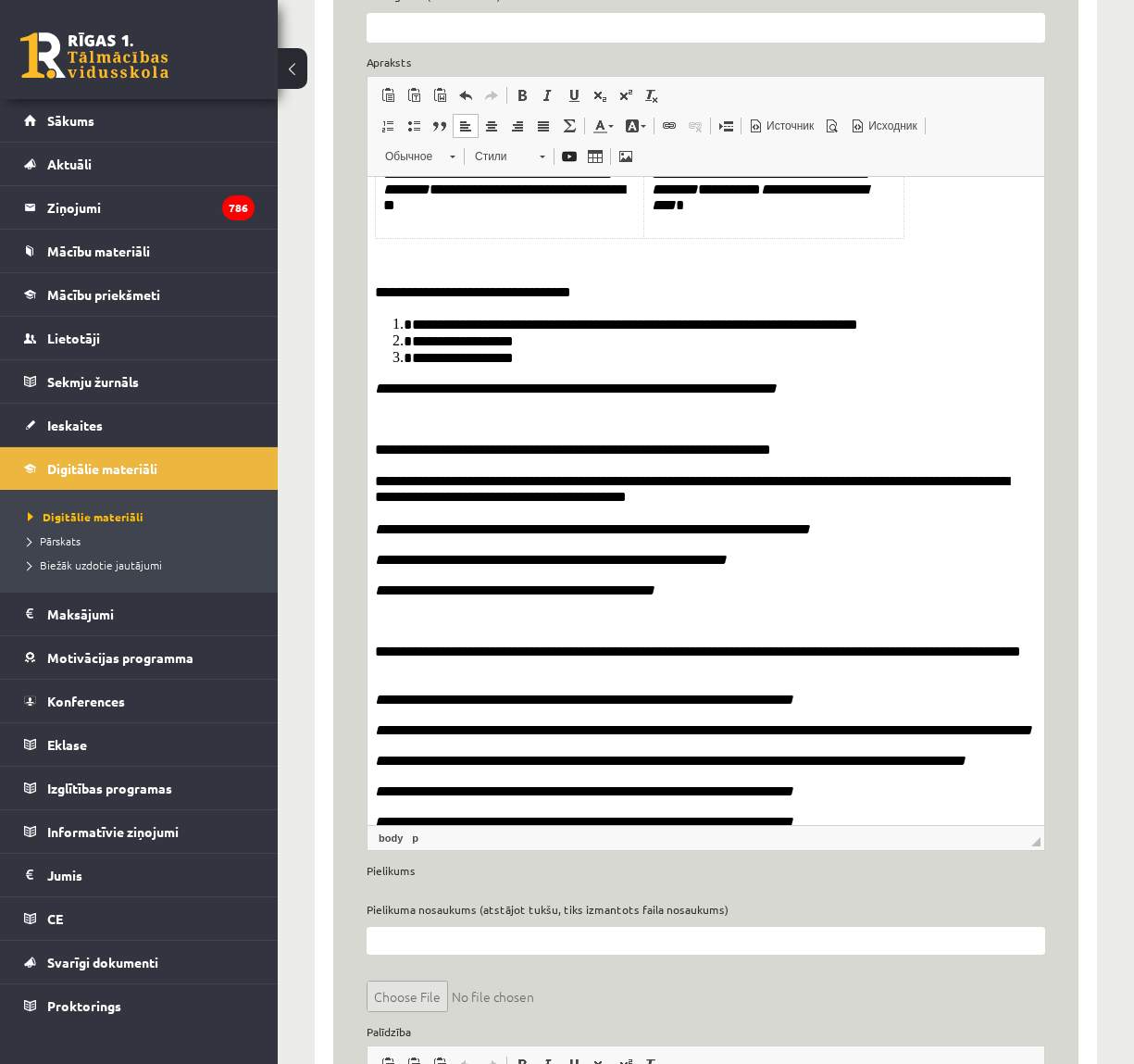click on "**********" at bounding box center (705, 379) 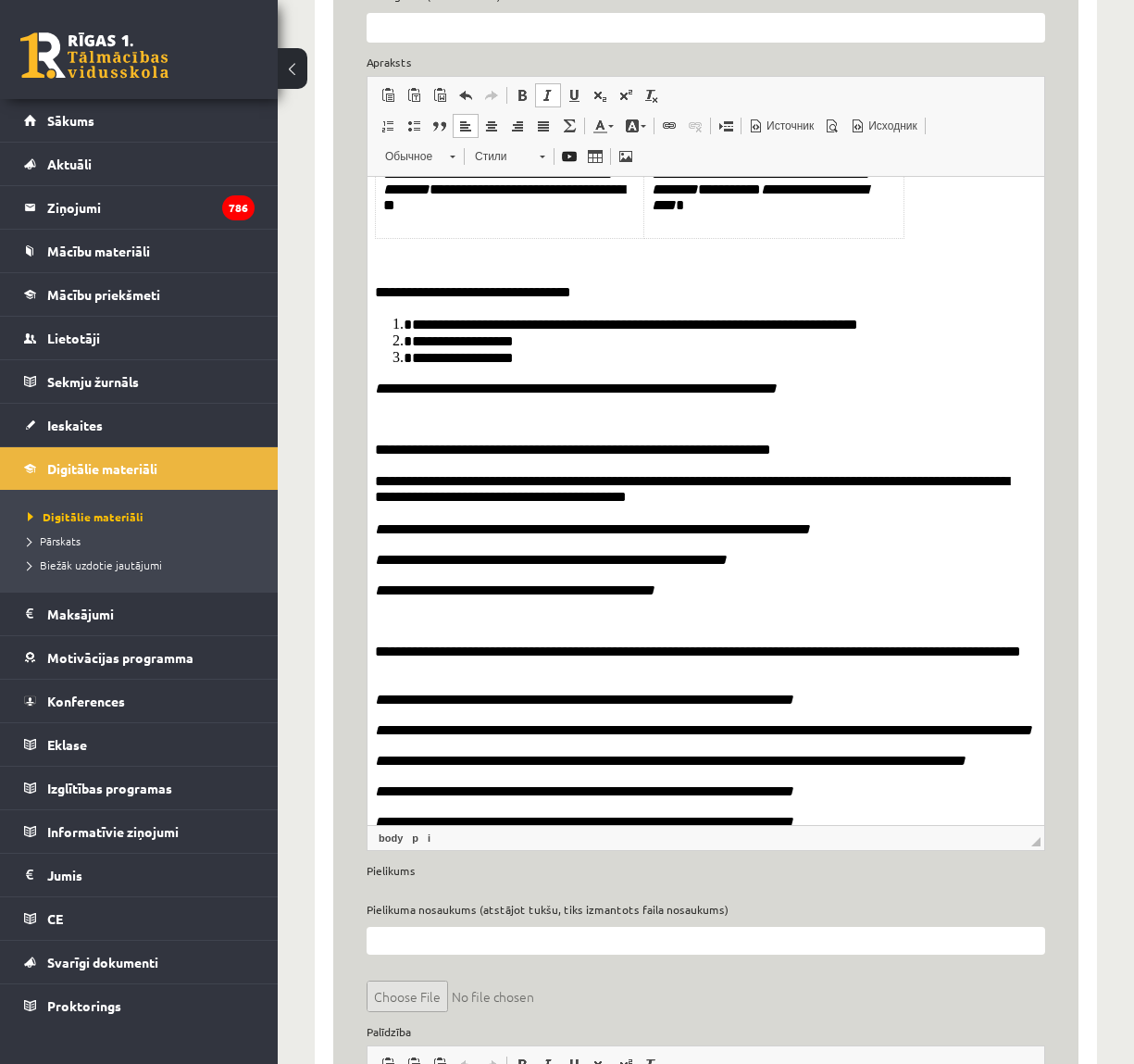 click on "**********" at bounding box center (584, 698) 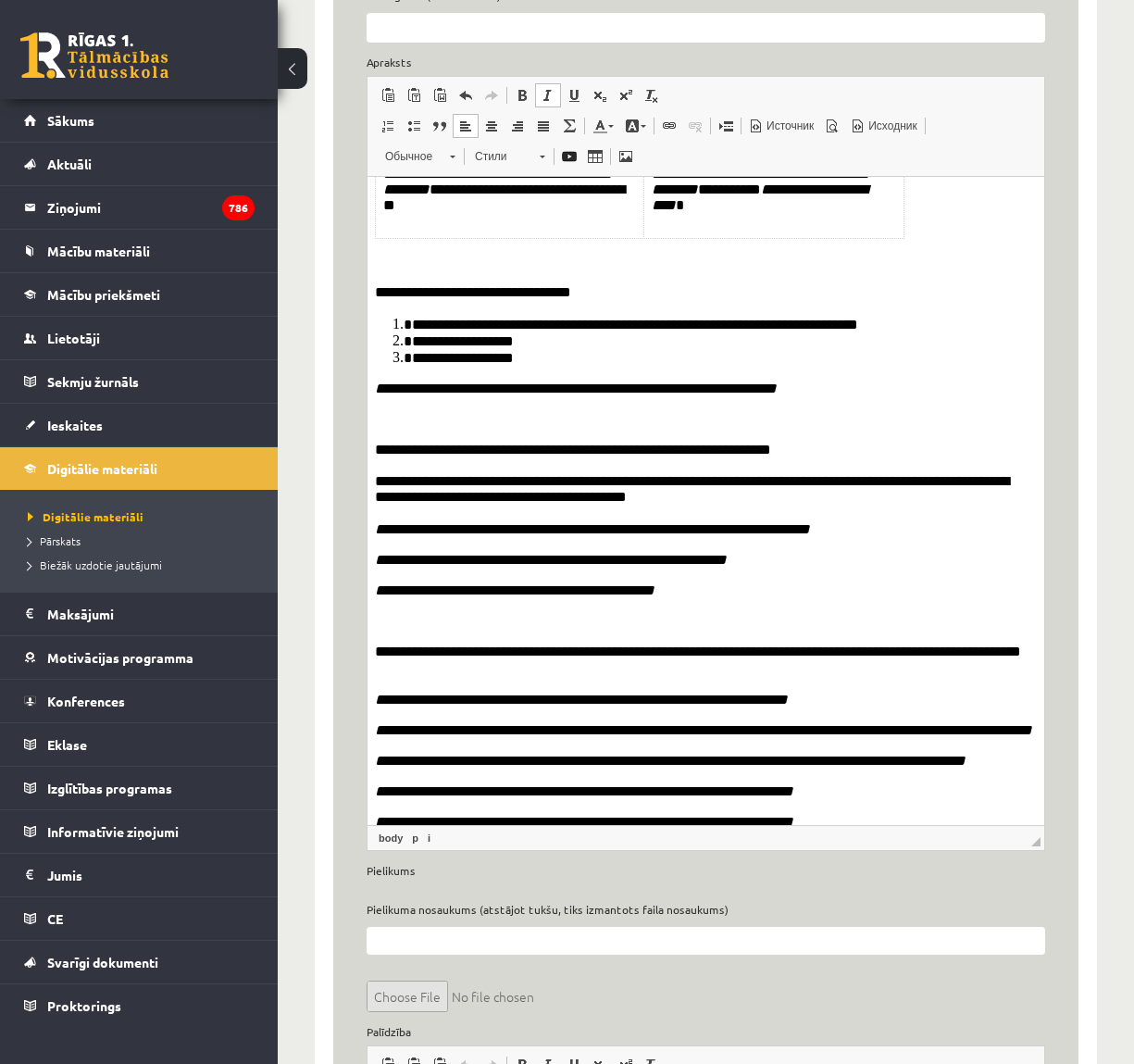 click on "**********" at bounding box center (704, 729) 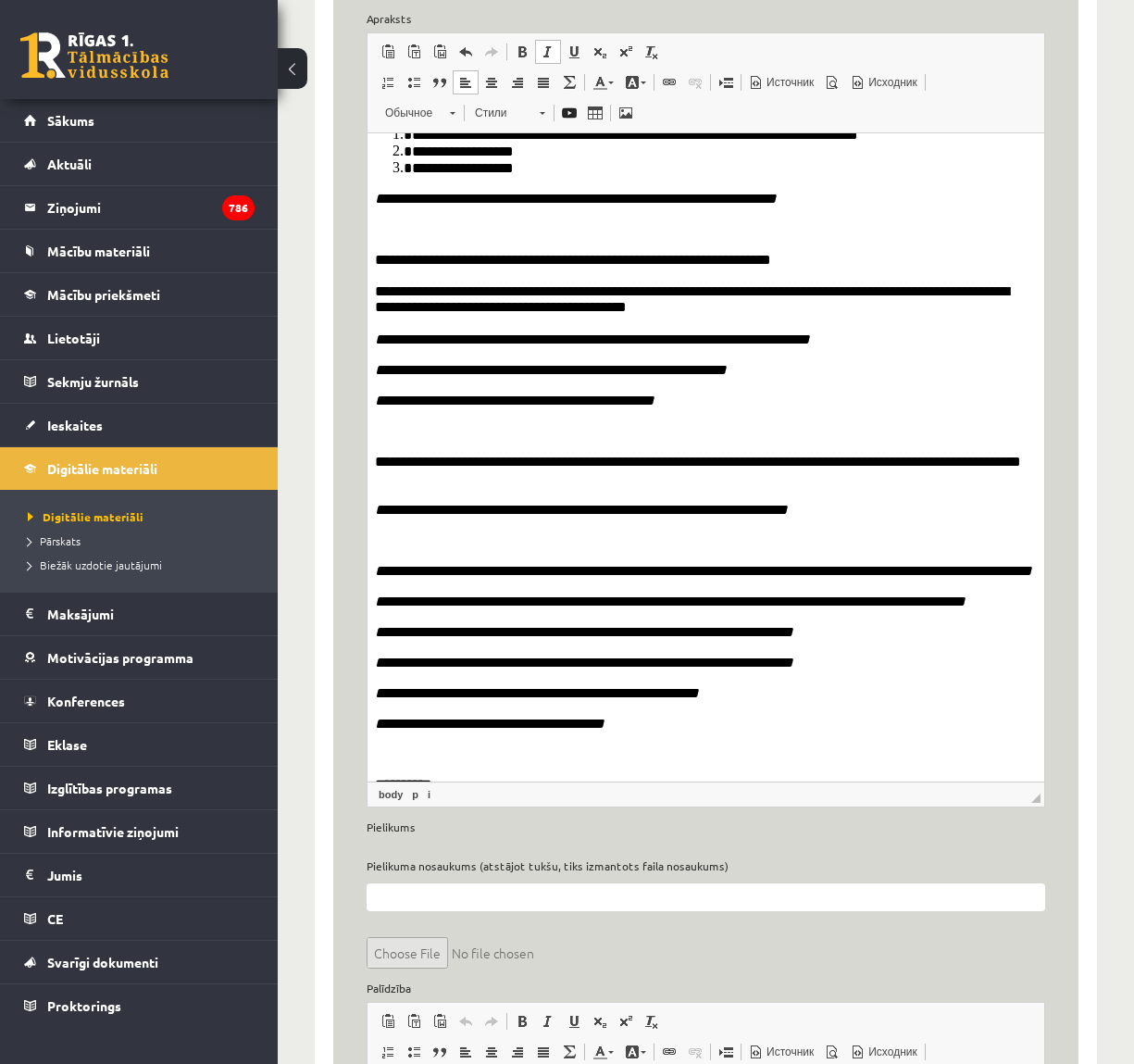 scroll, scrollTop: 984, scrollLeft: 0, axis: vertical 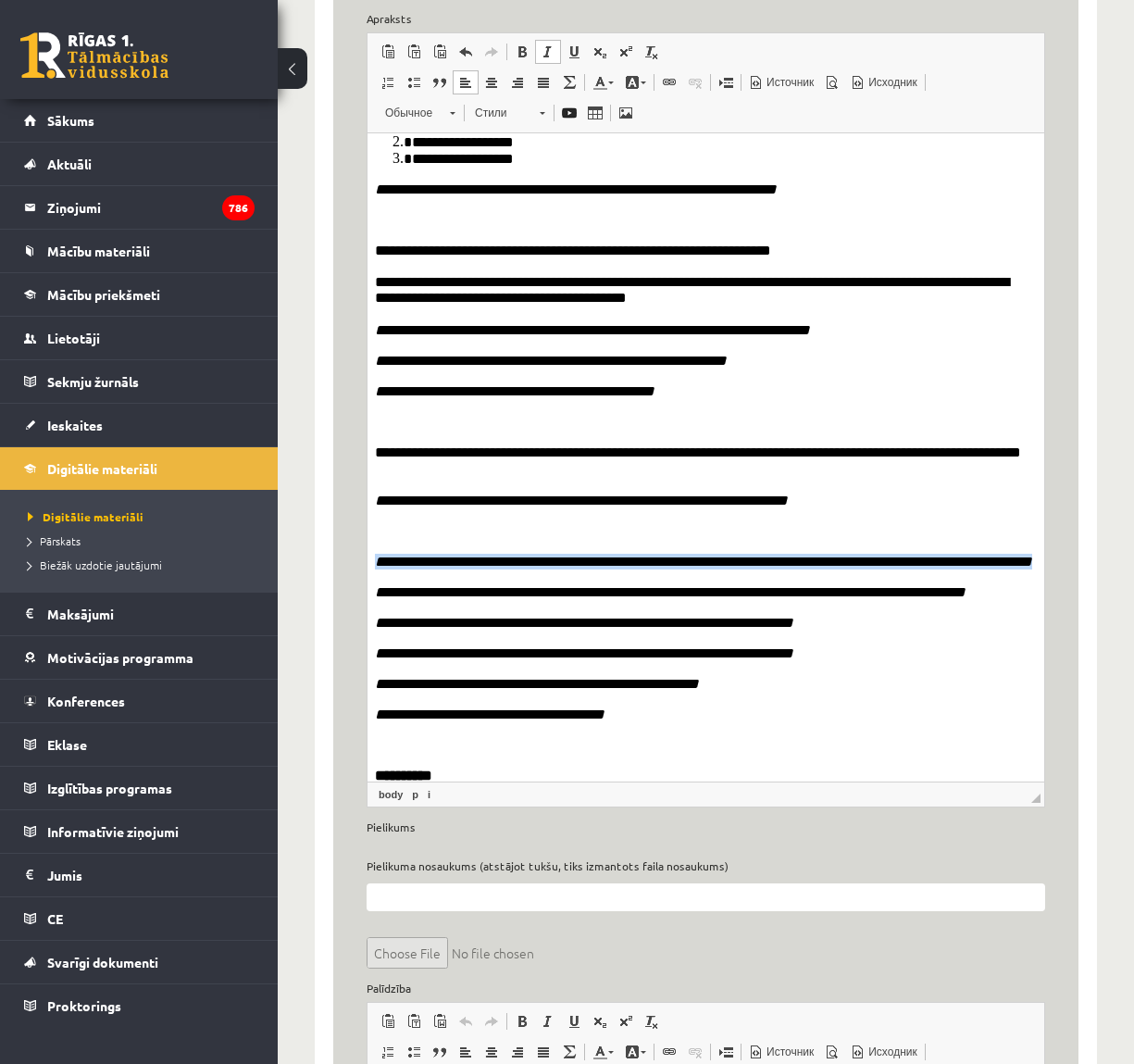 drag, startPoint x: 420, startPoint y: 622, endPoint x: 357, endPoint y: 597, distance: 67.7791 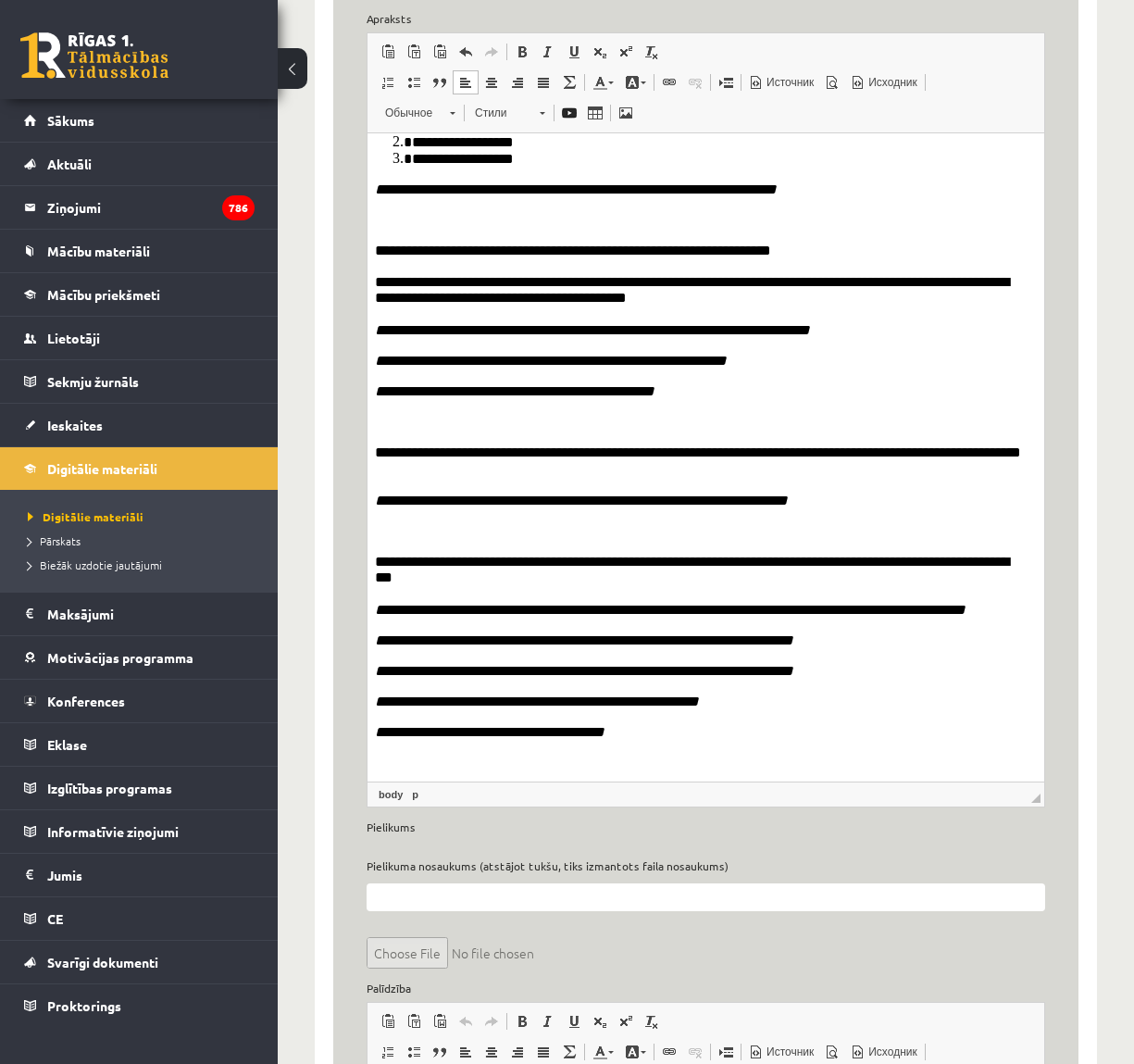 click on "**********" at bounding box center (699, 570) 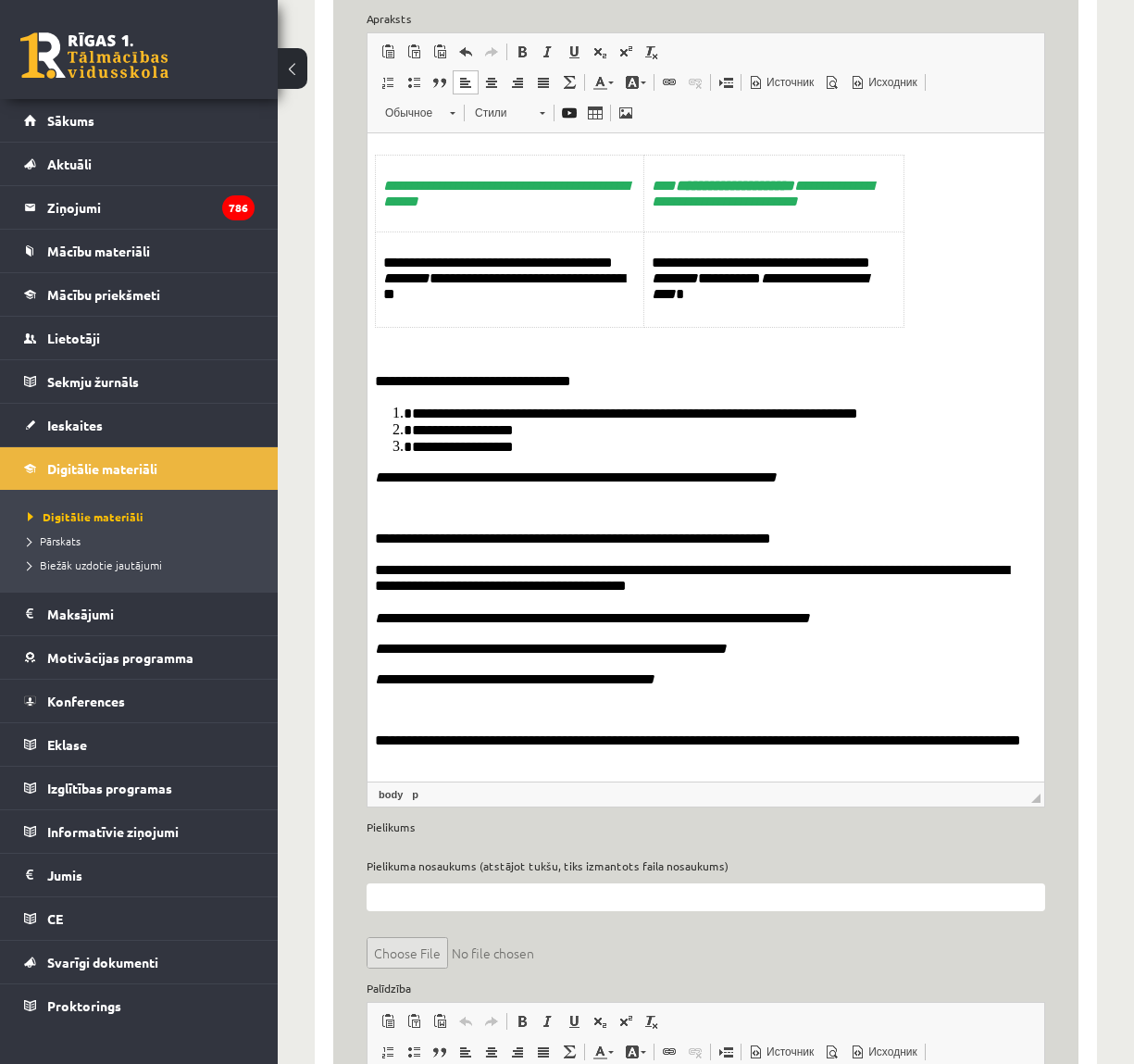 scroll, scrollTop: 699, scrollLeft: 0, axis: vertical 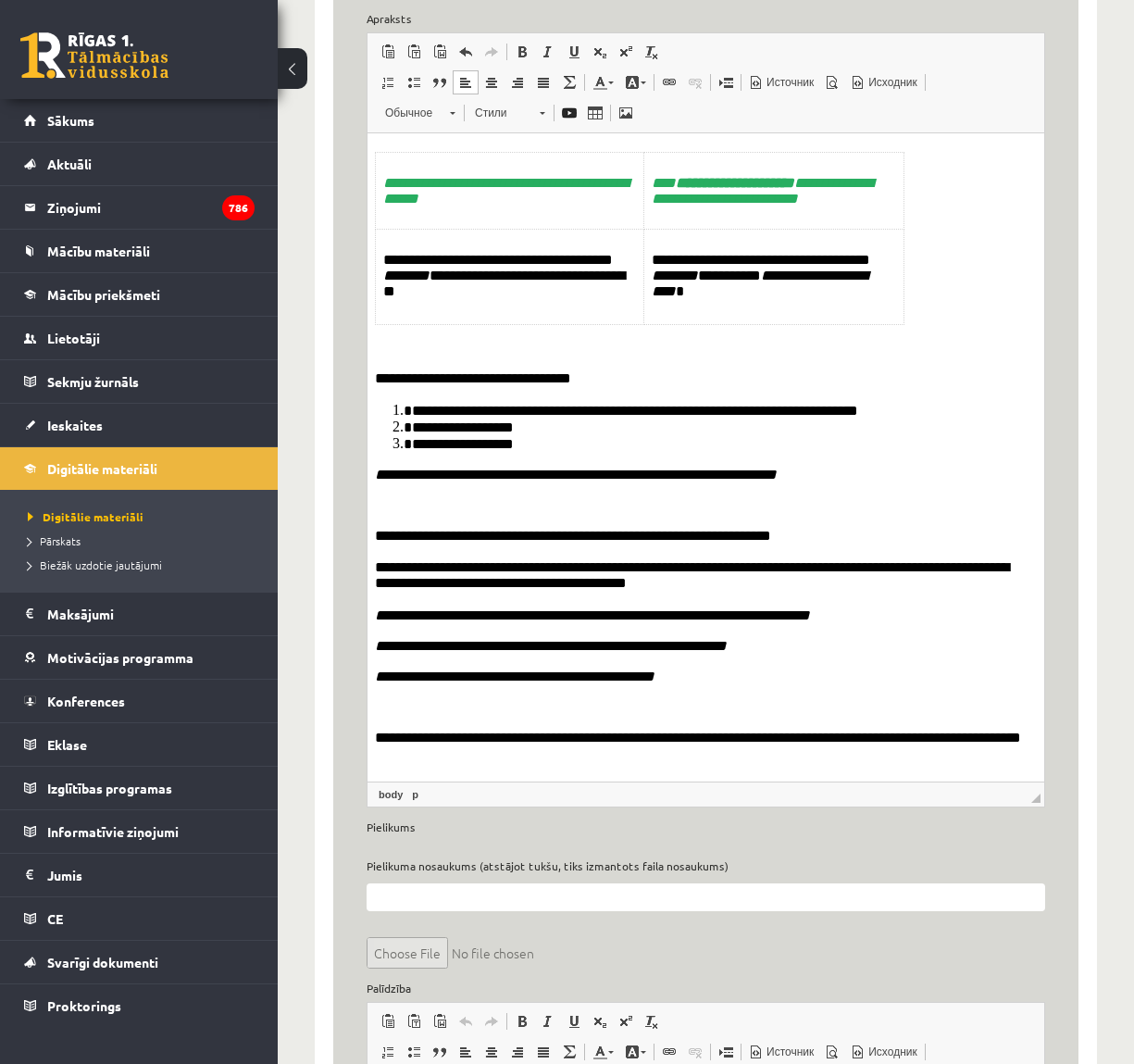 click on "**********" at bounding box center [699, 535] 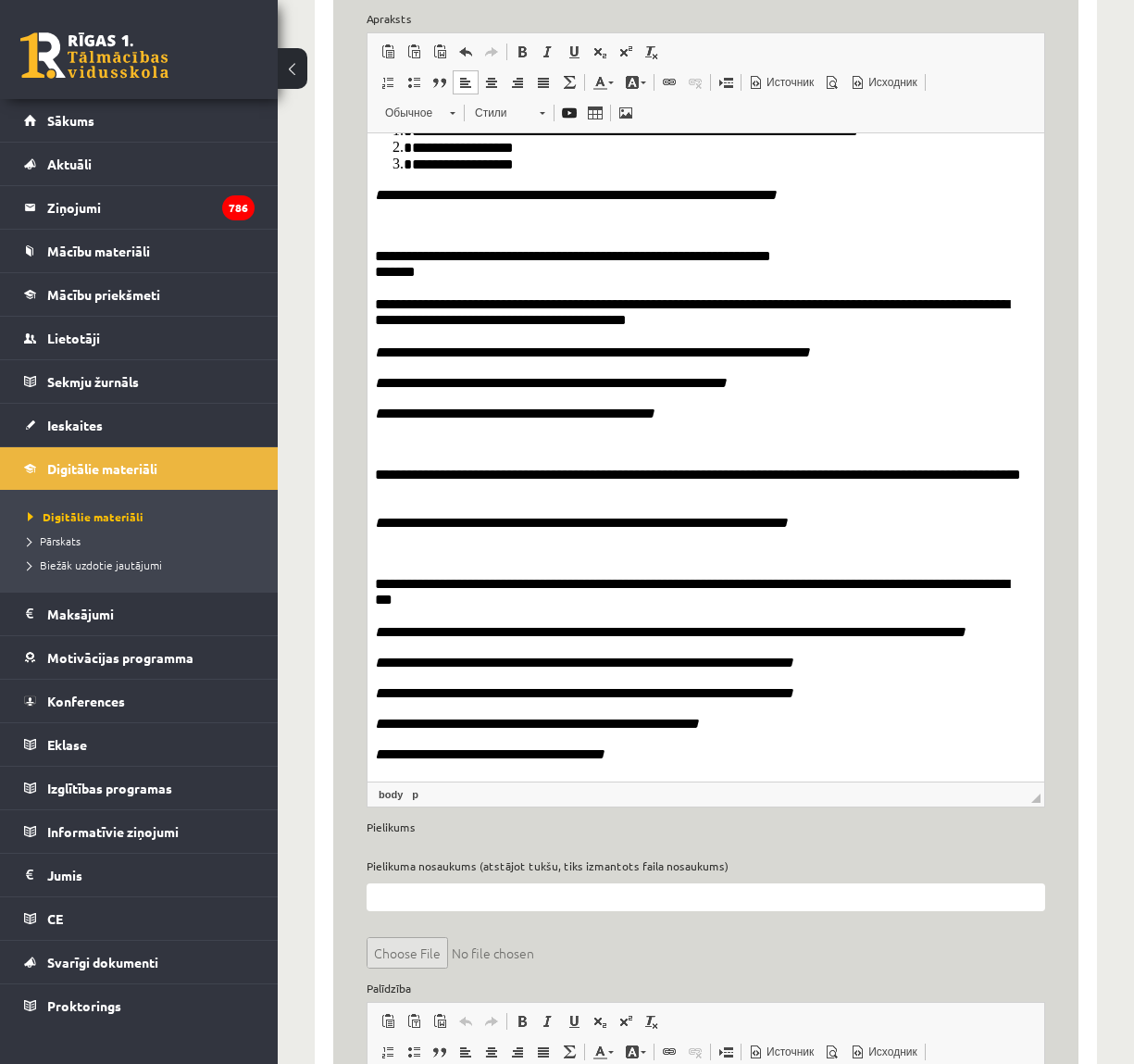 scroll, scrollTop: 983, scrollLeft: 0, axis: vertical 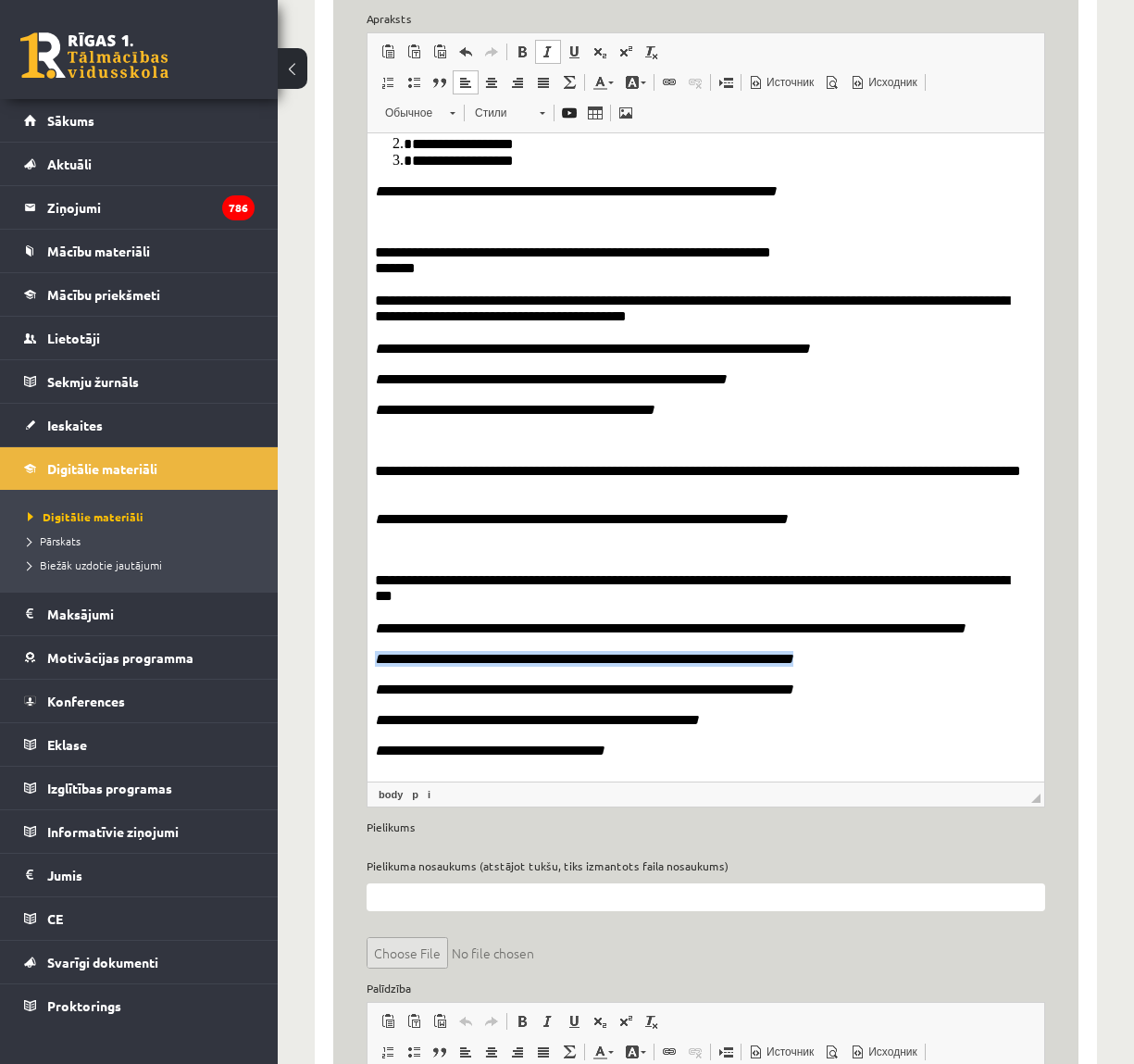 drag, startPoint x: 372, startPoint y: 693, endPoint x: 852, endPoint y: 692, distance: 480.001 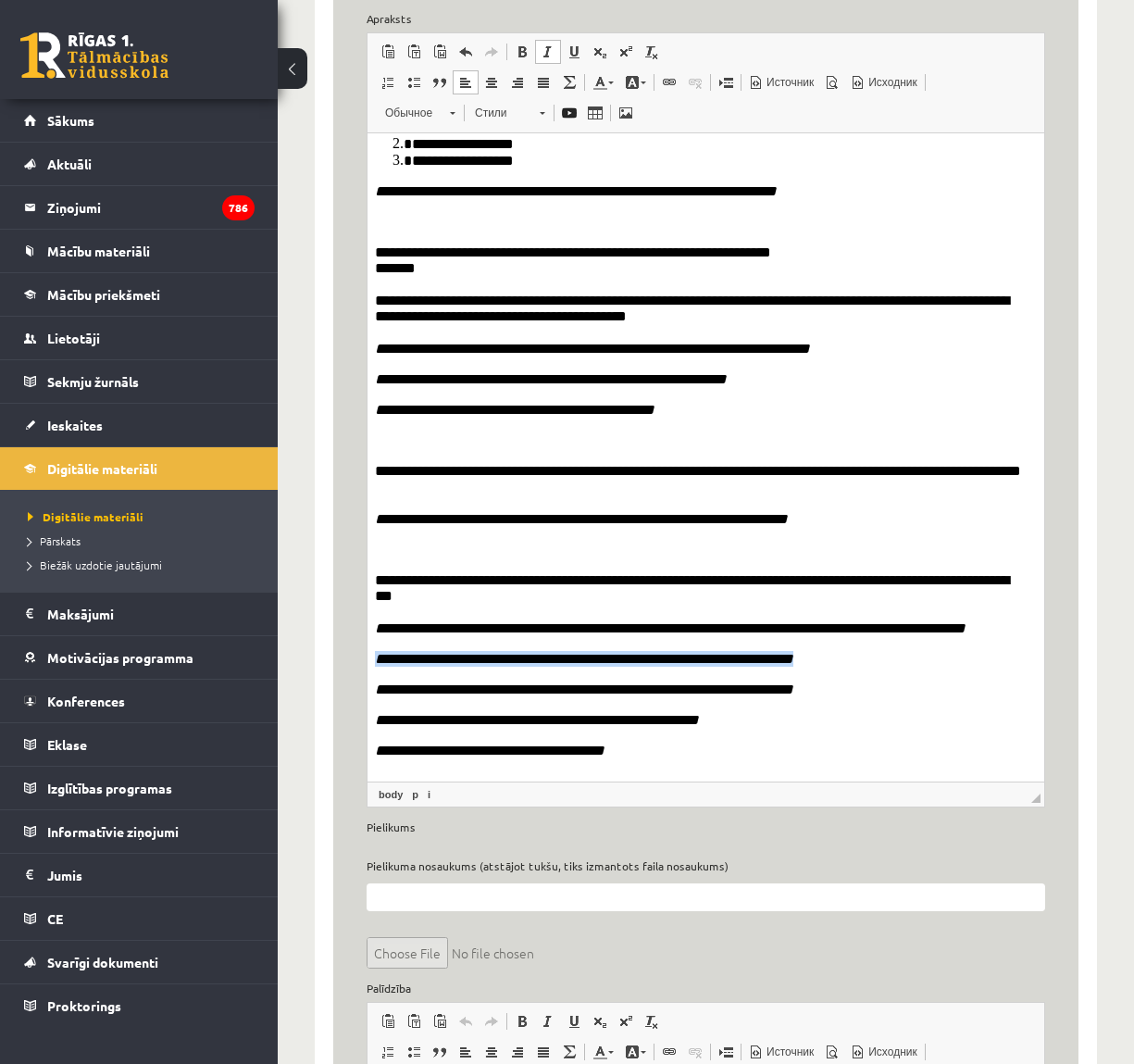click on "**********" at bounding box center (705, 212) 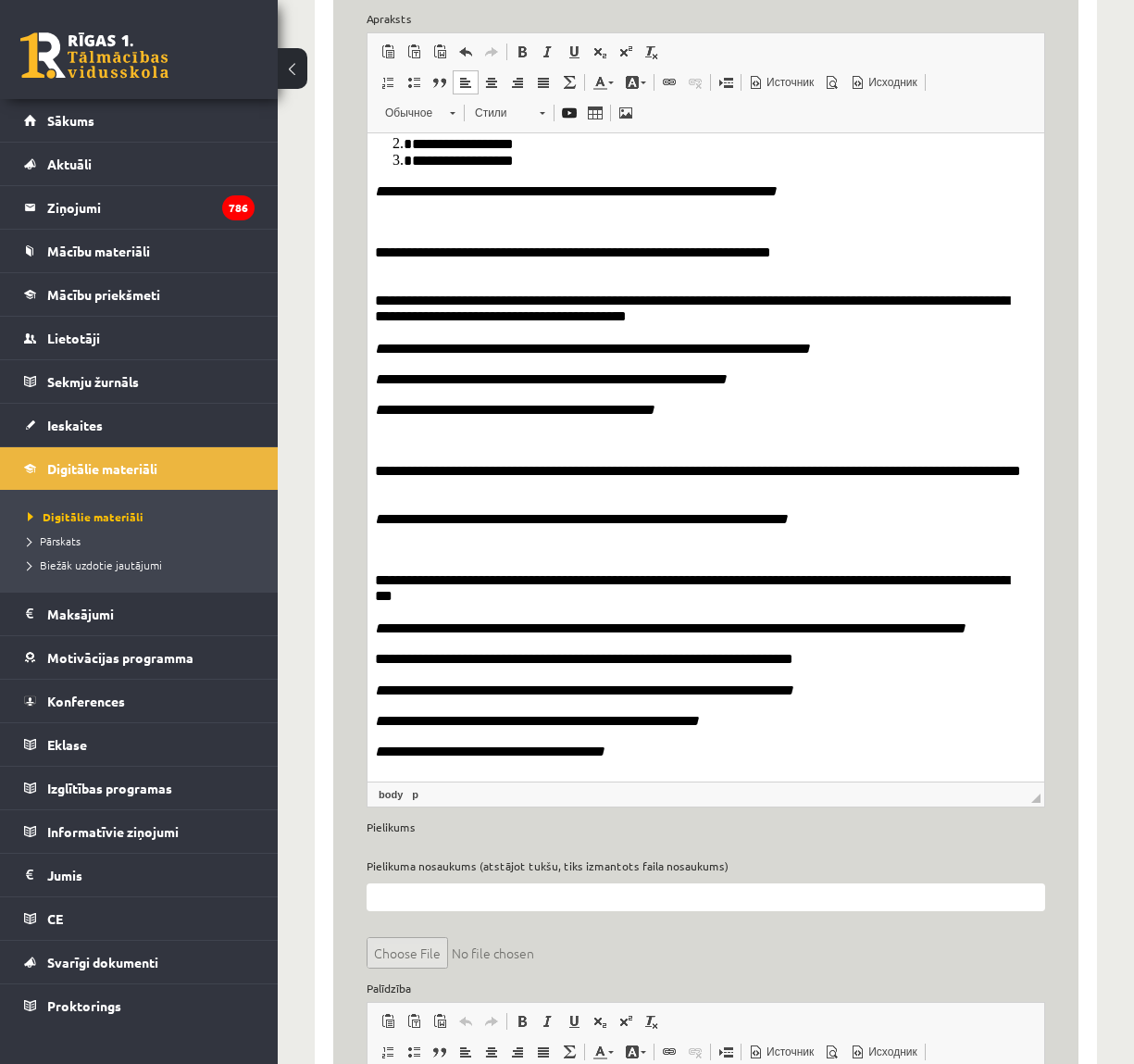 click on "**********" at bounding box center [705, 214] 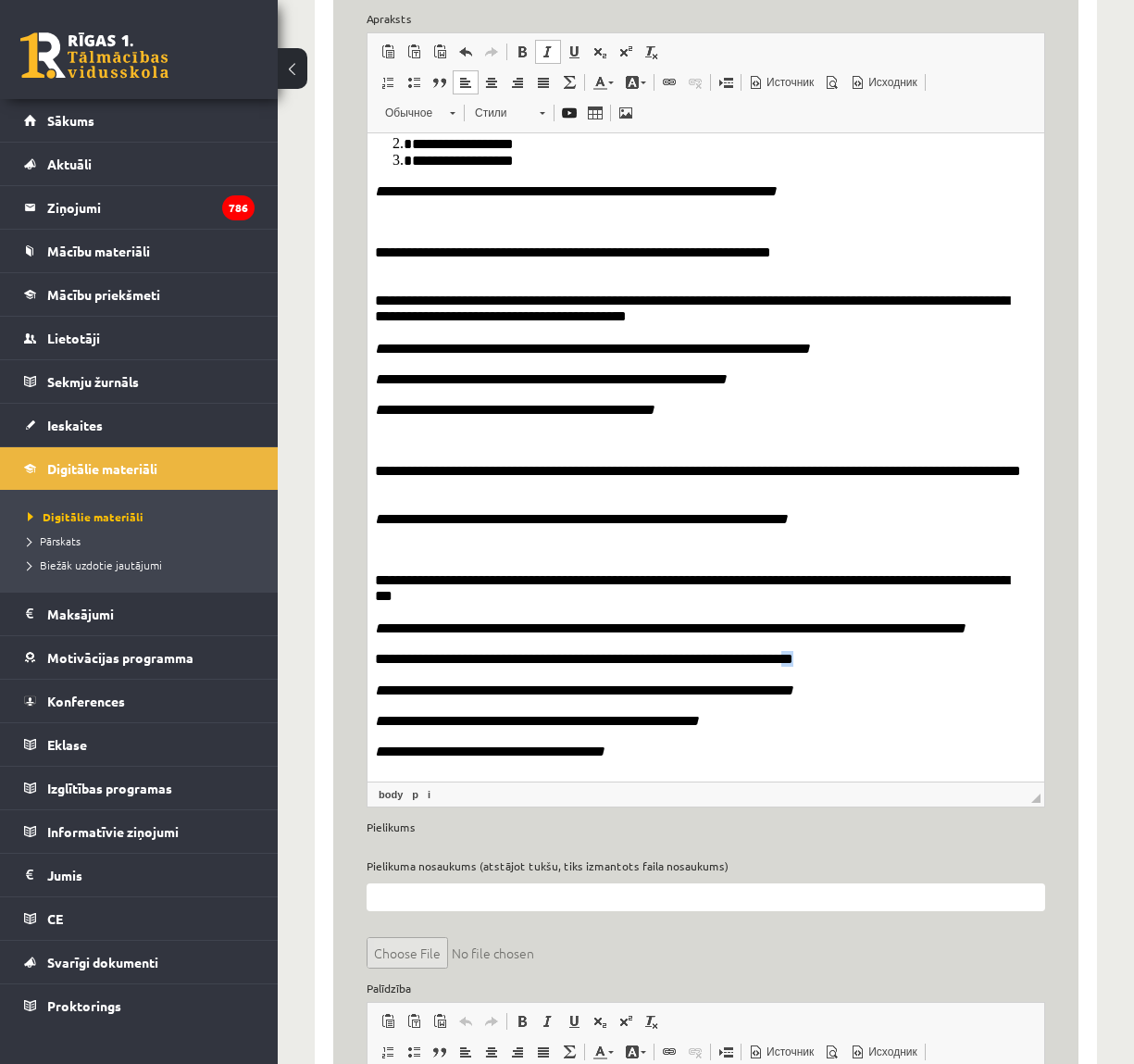 drag, startPoint x: 789, startPoint y: 698, endPoint x: 807, endPoint y: 694, distance: 18.439089 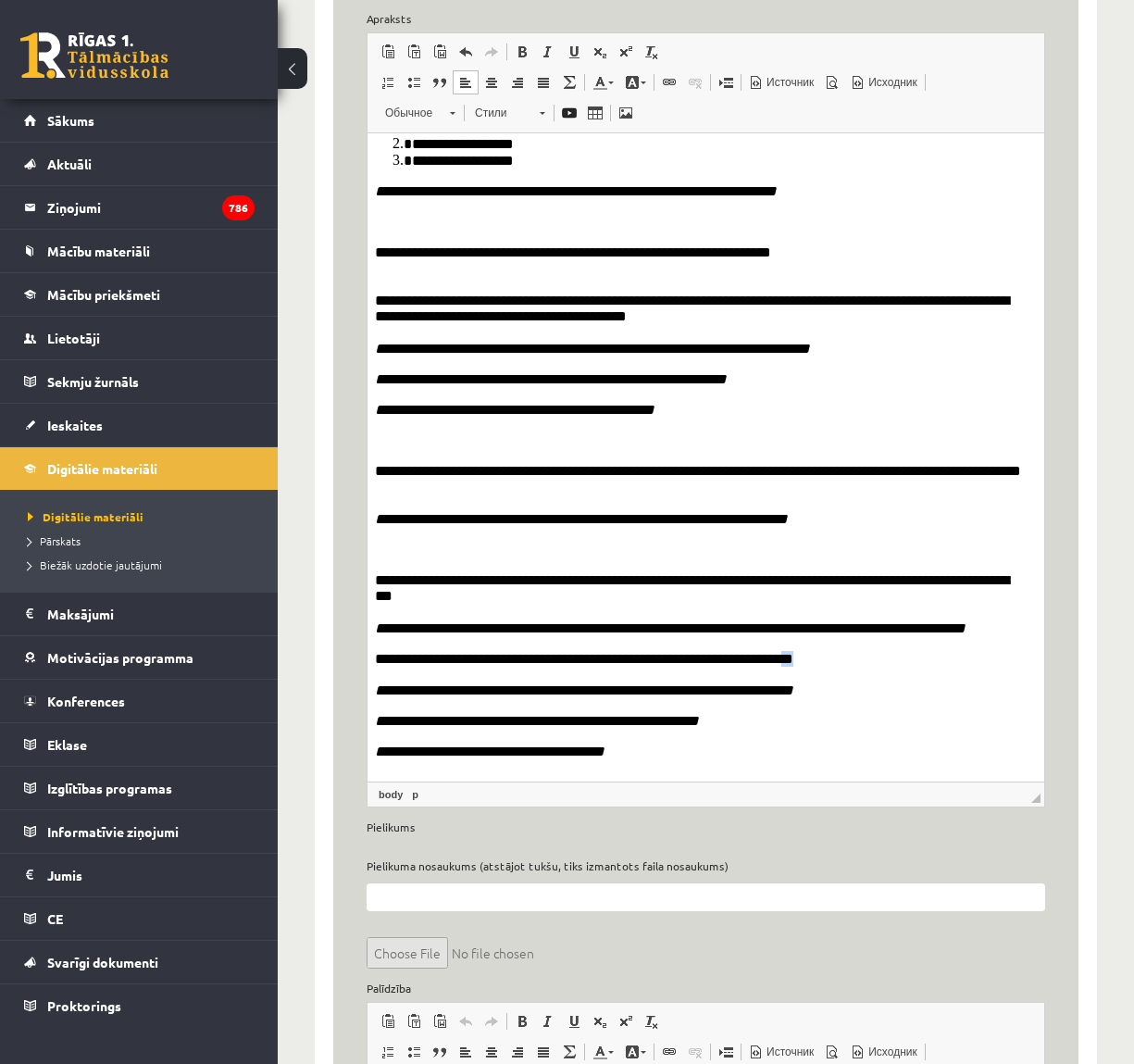 copy on "**" 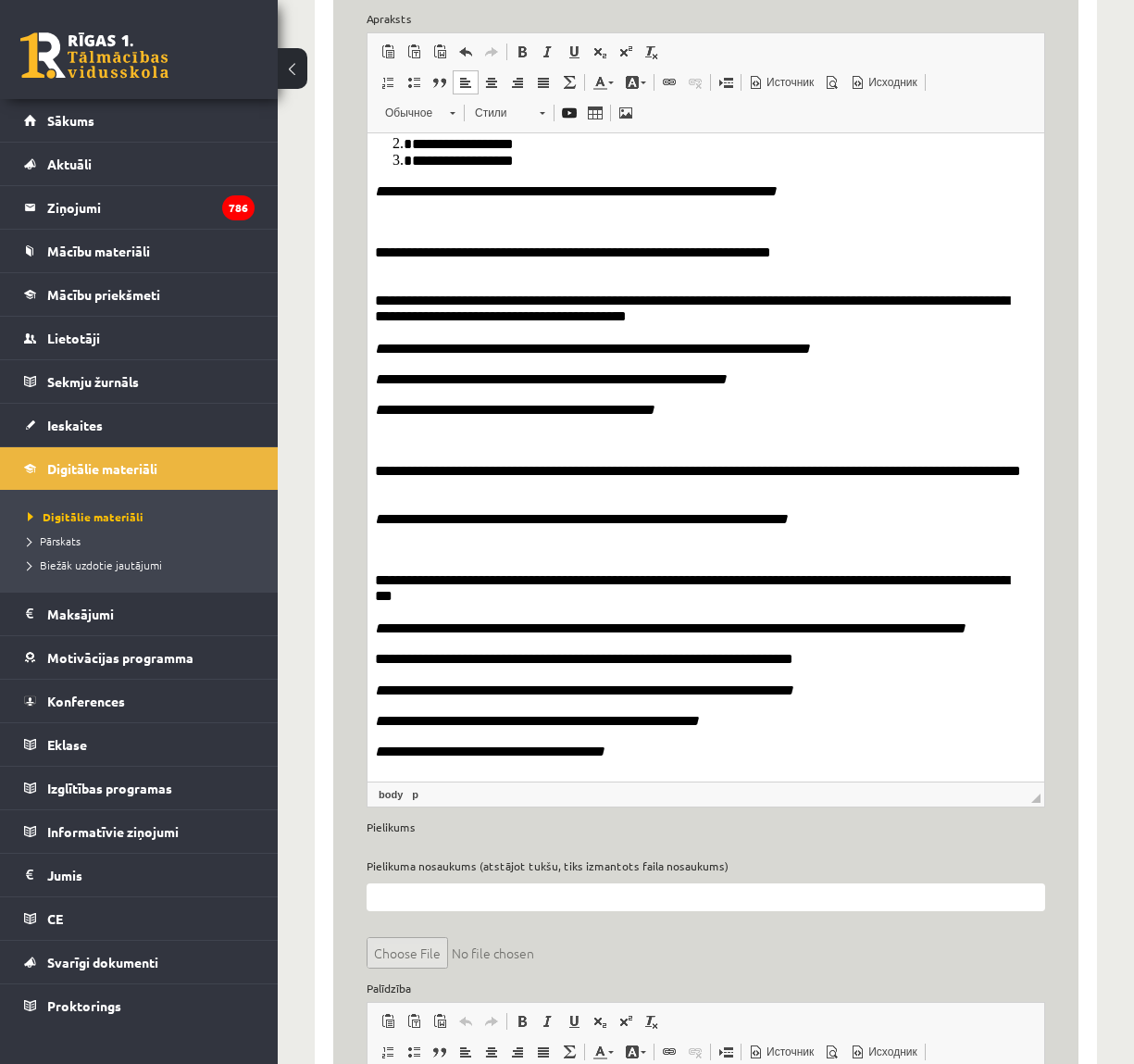 click on "**********" at bounding box center [699, 260] 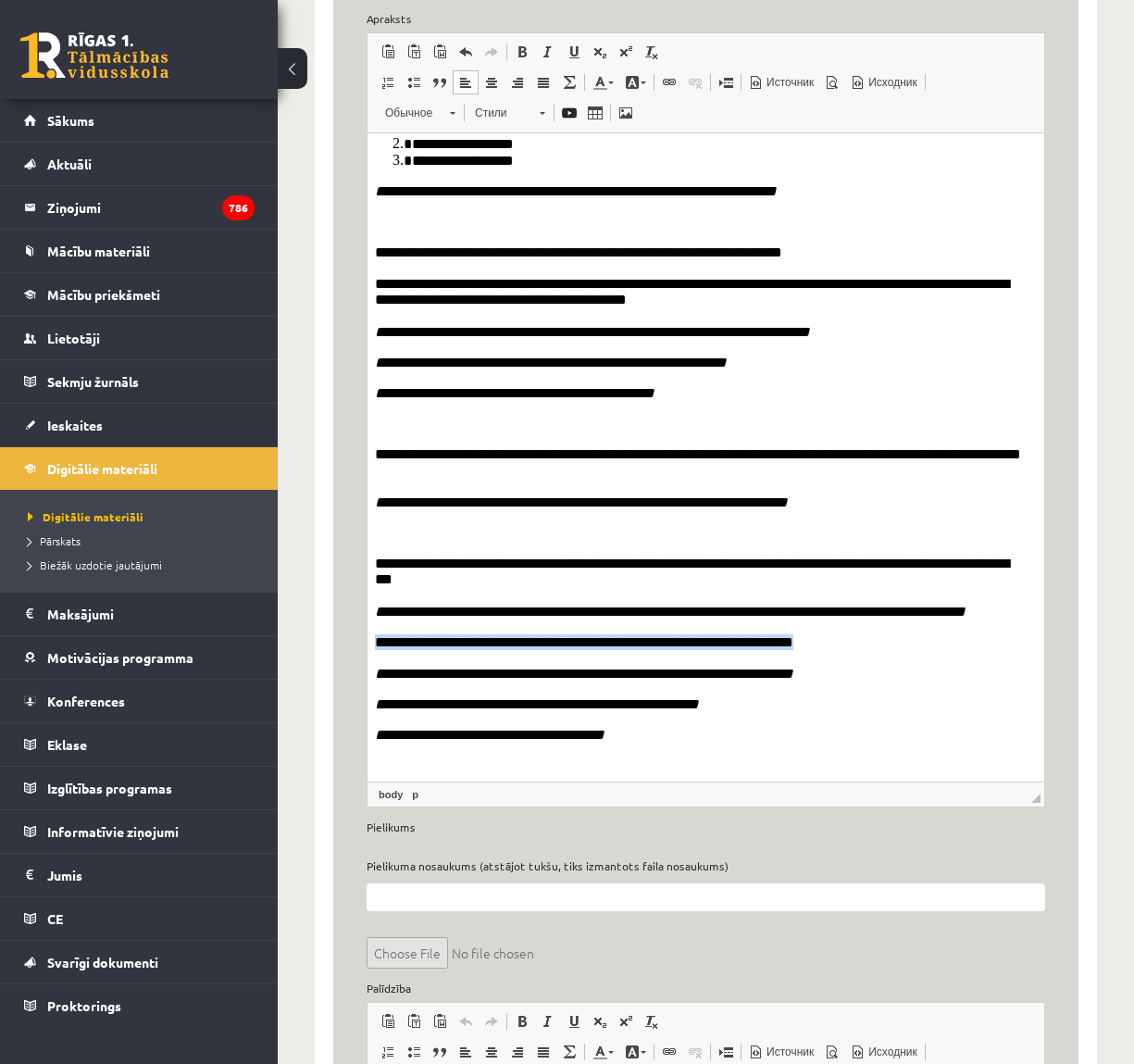 drag, startPoint x: 817, startPoint y: 681, endPoint x: 369, endPoint y: 681, distance: 448 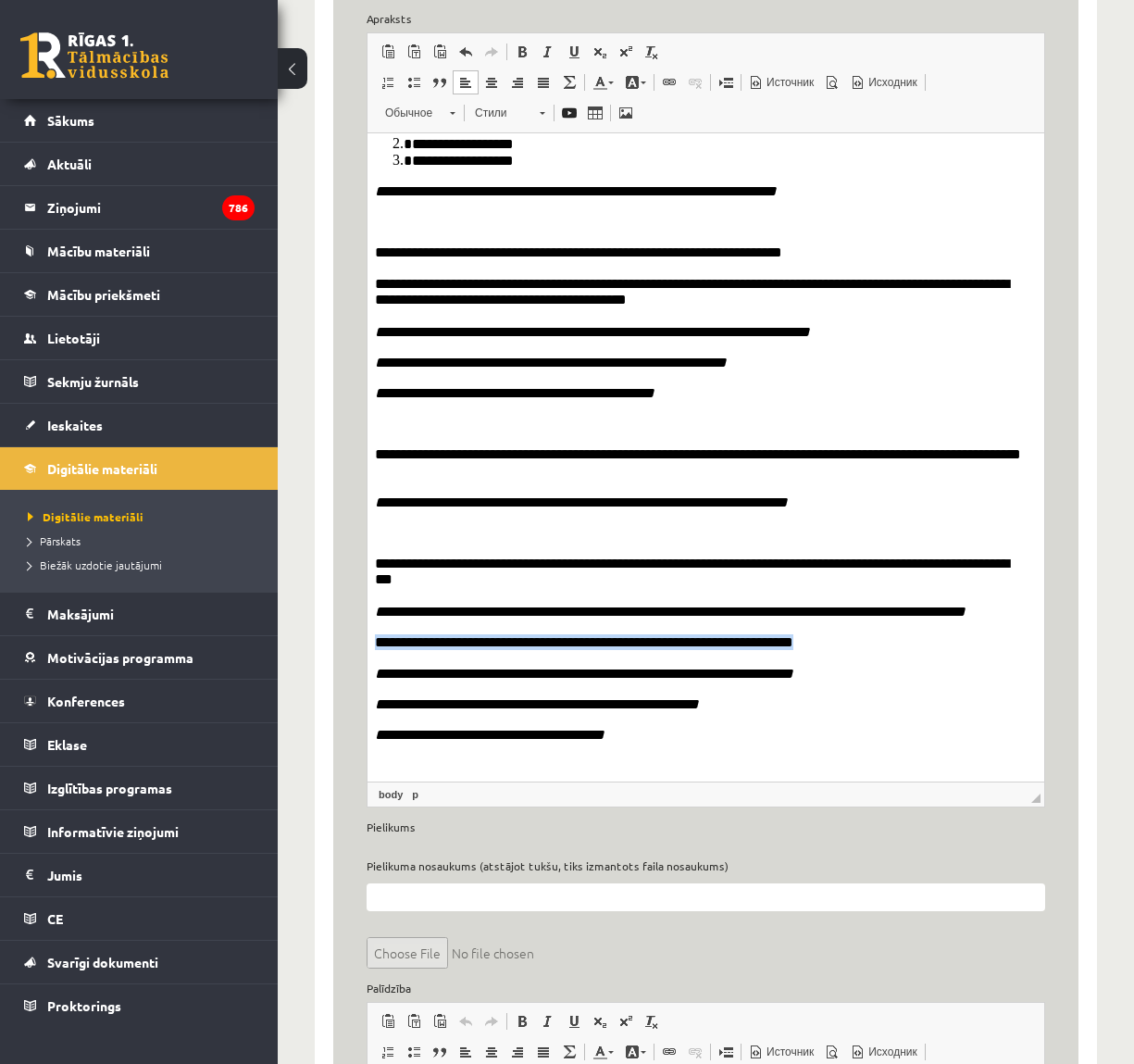 click on "**********" at bounding box center (705, 204) 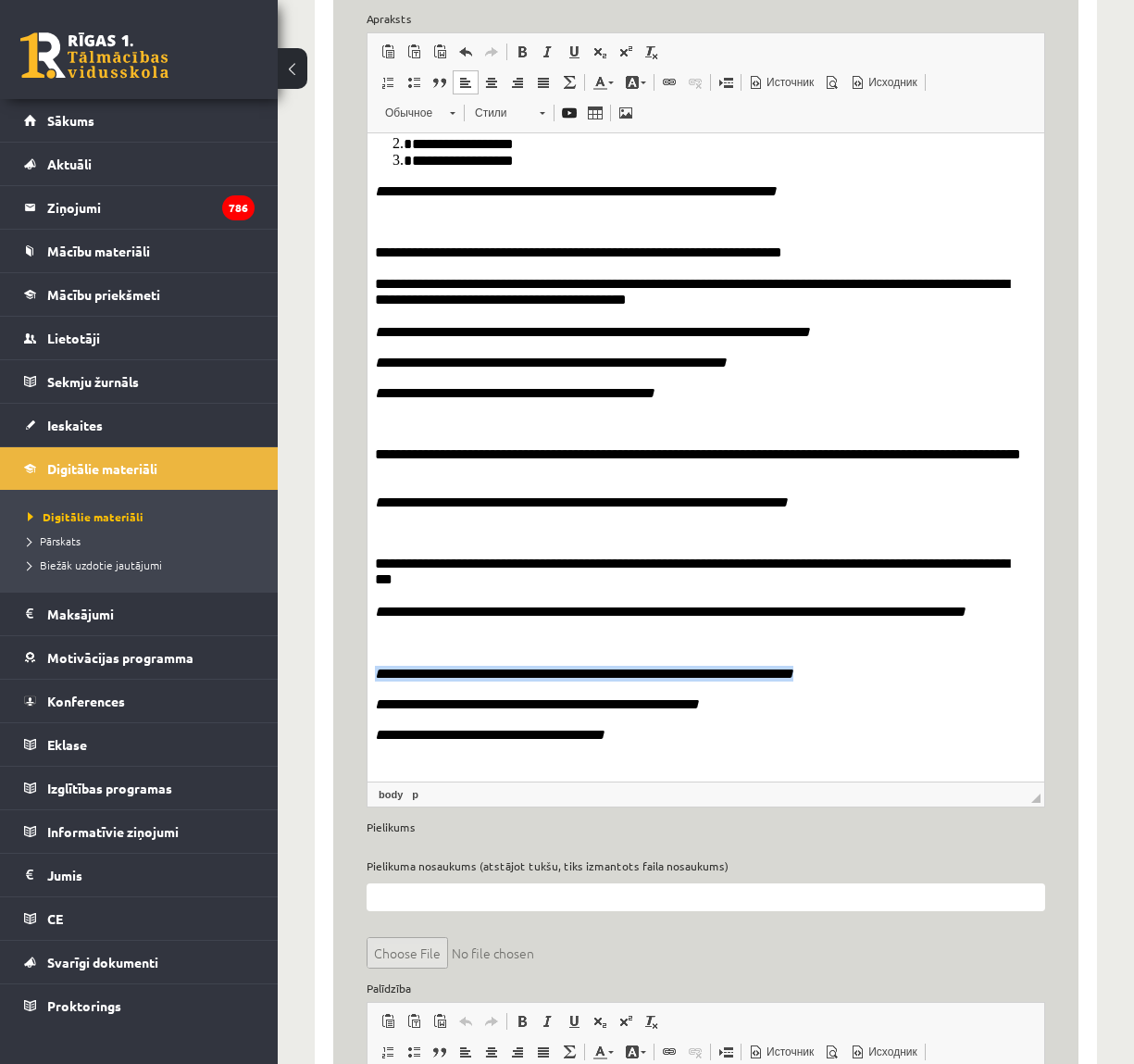 drag, startPoint x: 865, startPoint y: 716, endPoint x: 709, endPoint y: 795, distance: 174.8628 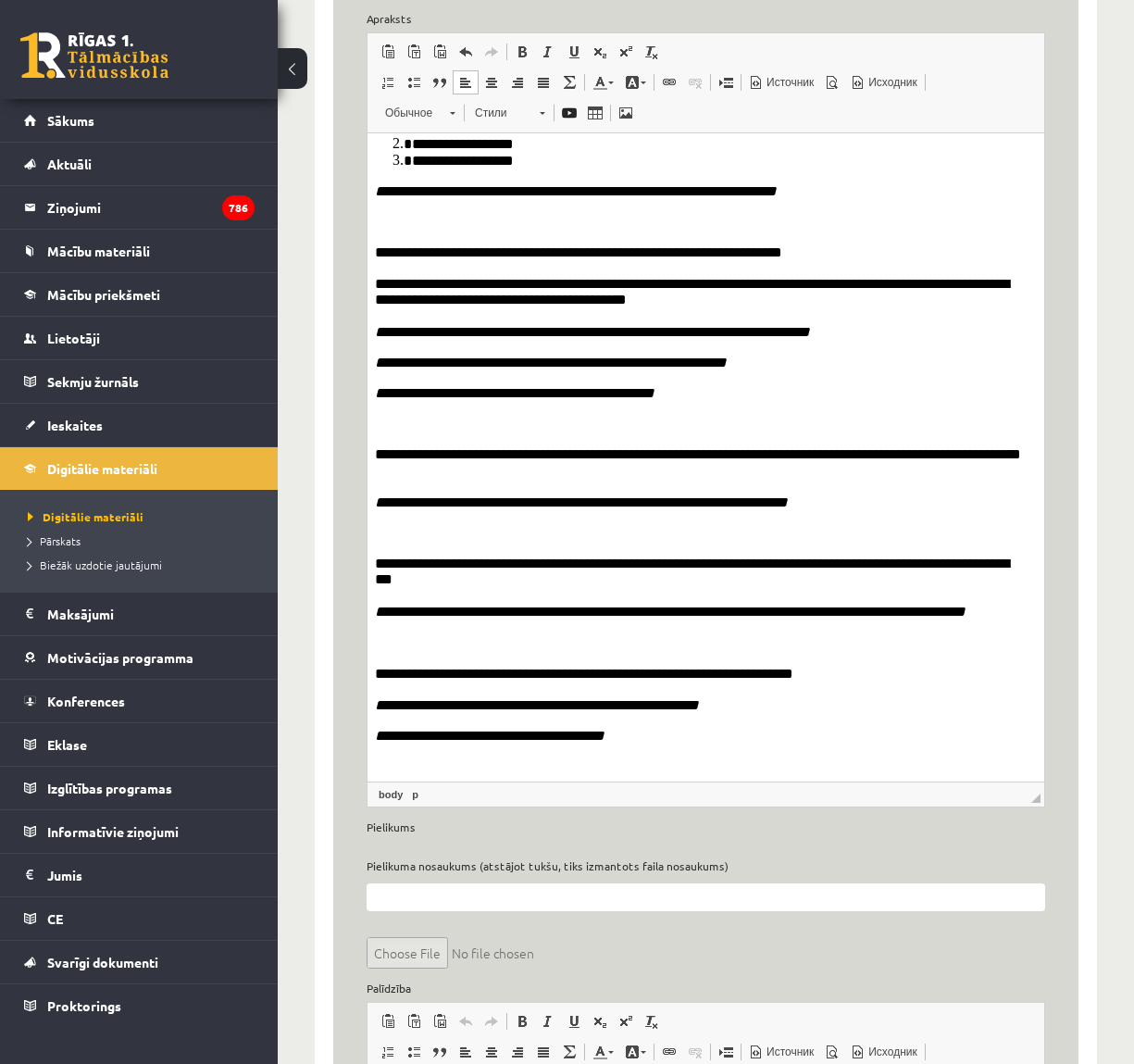 drag, startPoint x: 734, startPoint y: 784, endPoint x: 368, endPoint y: 682, distance: 379.9474 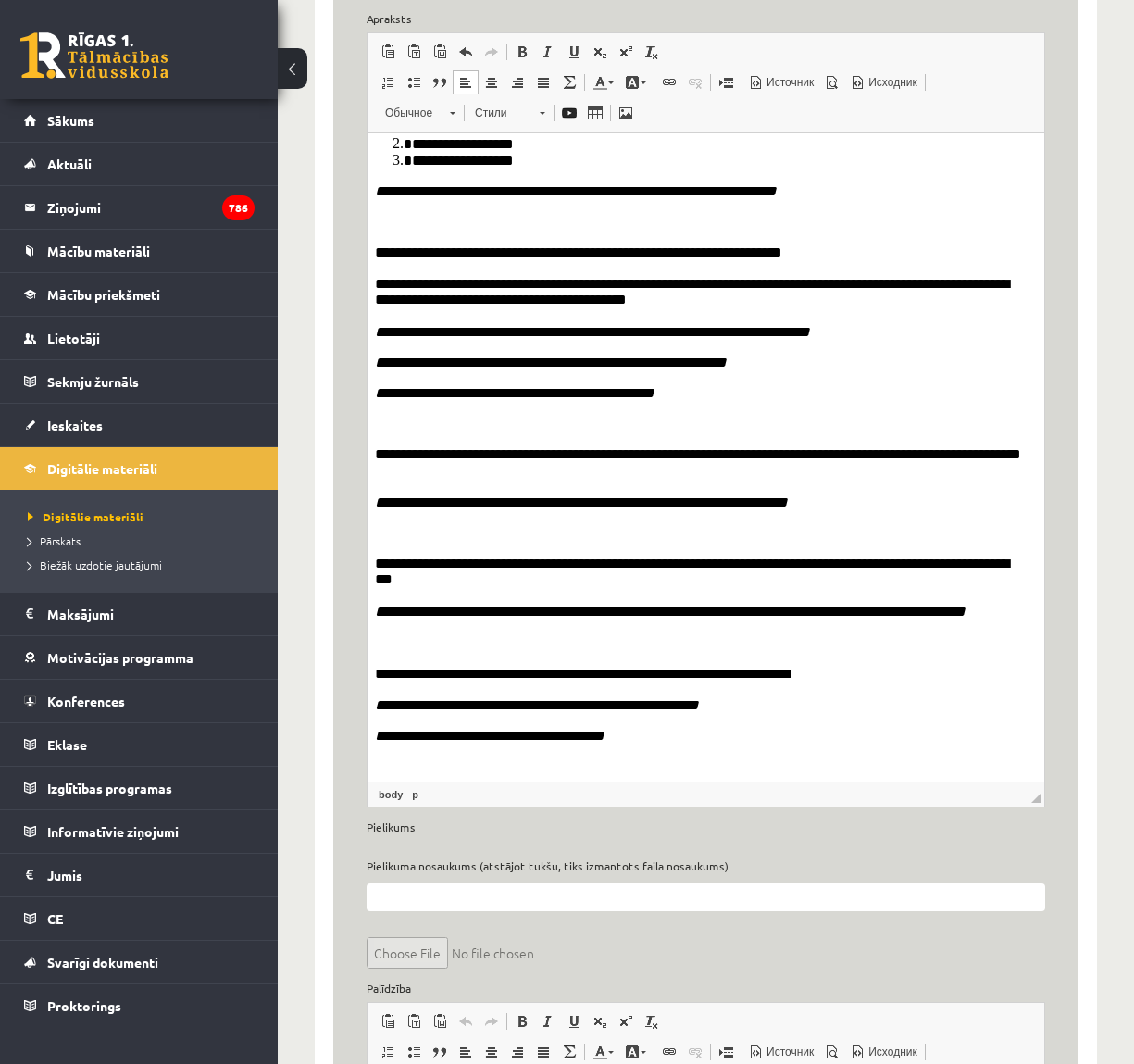 click on "**********" at bounding box center [705, 205] 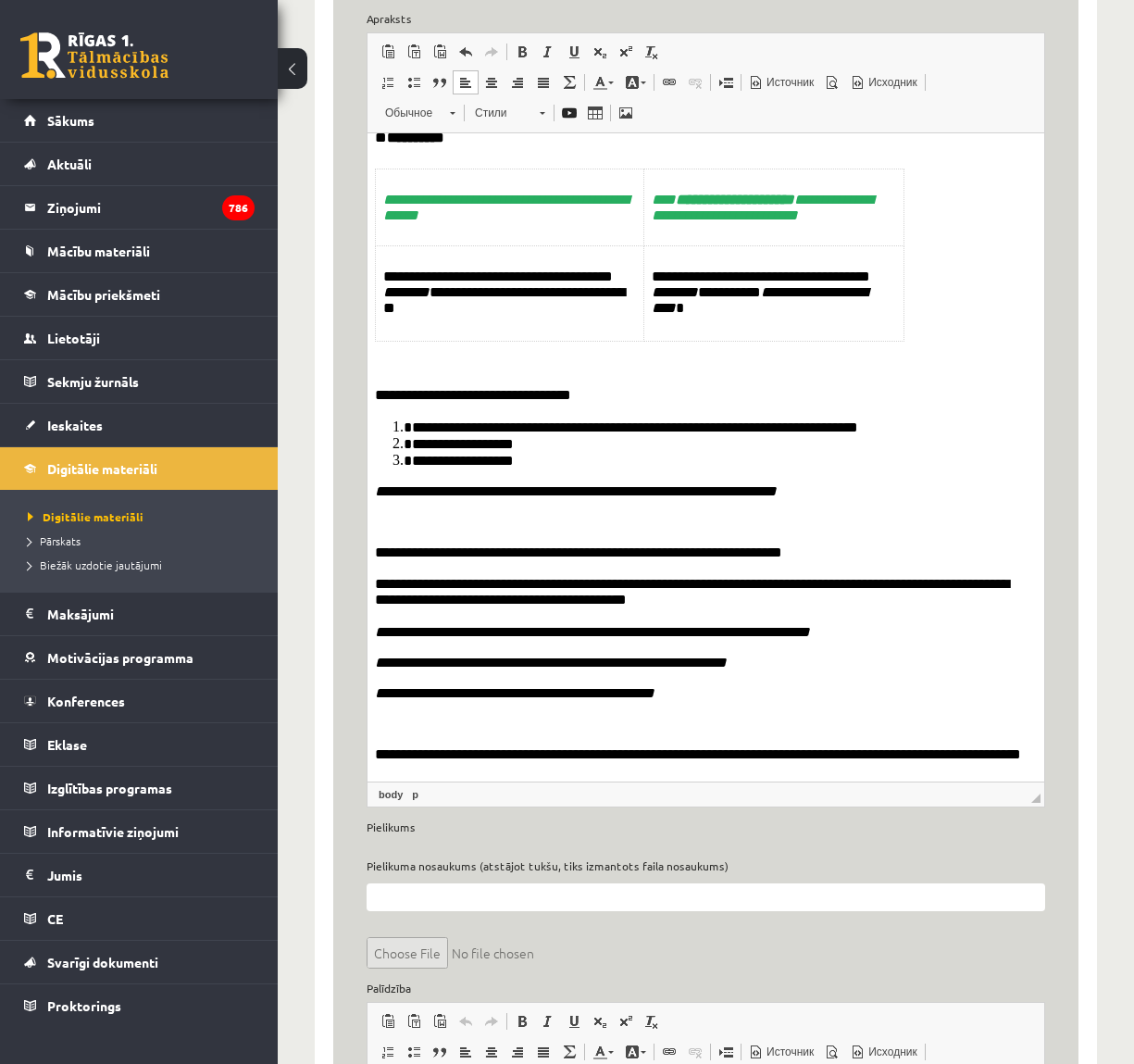 scroll, scrollTop: 570, scrollLeft: 0, axis: vertical 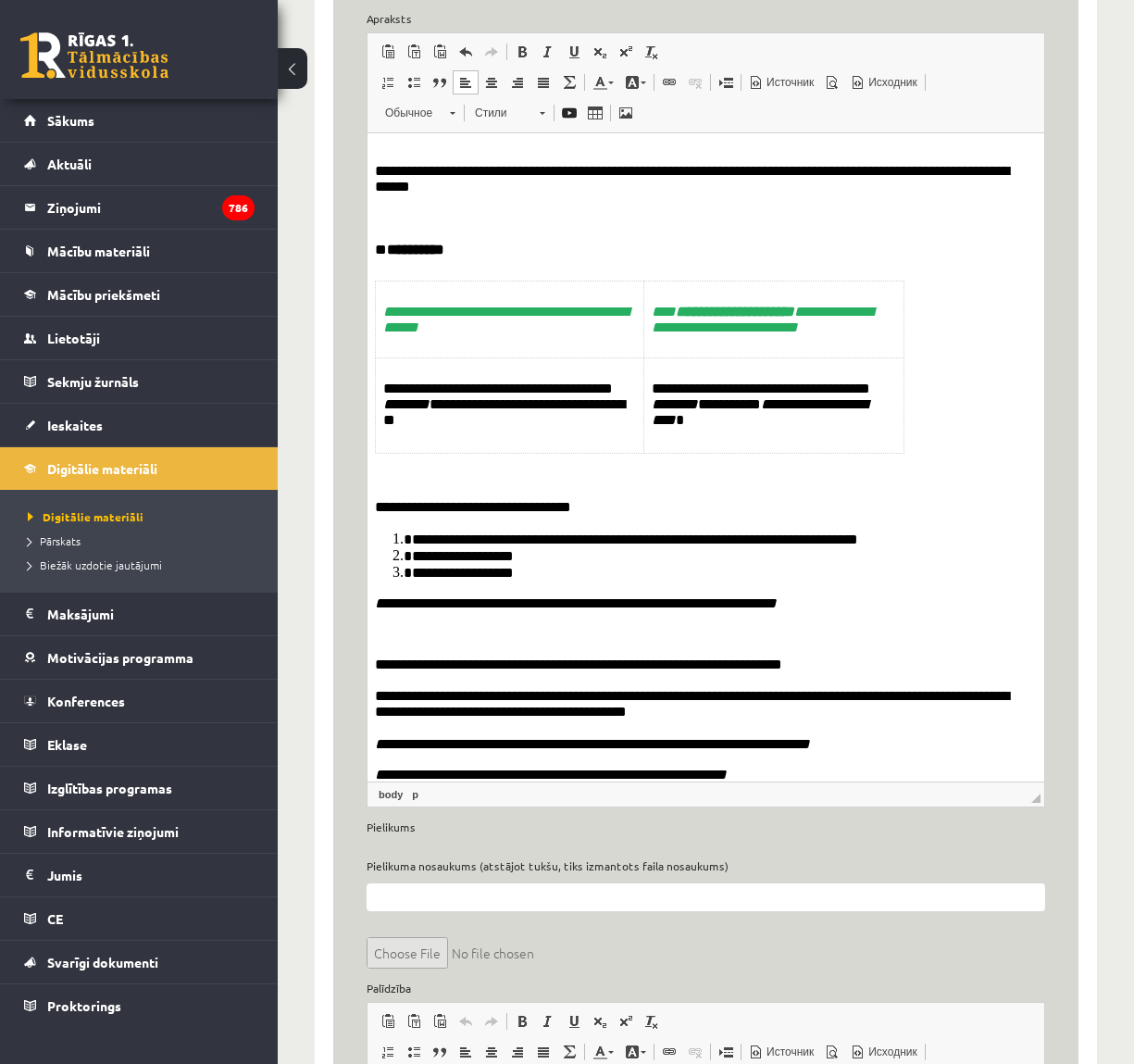 click on "**********" at bounding box center (416, 248) 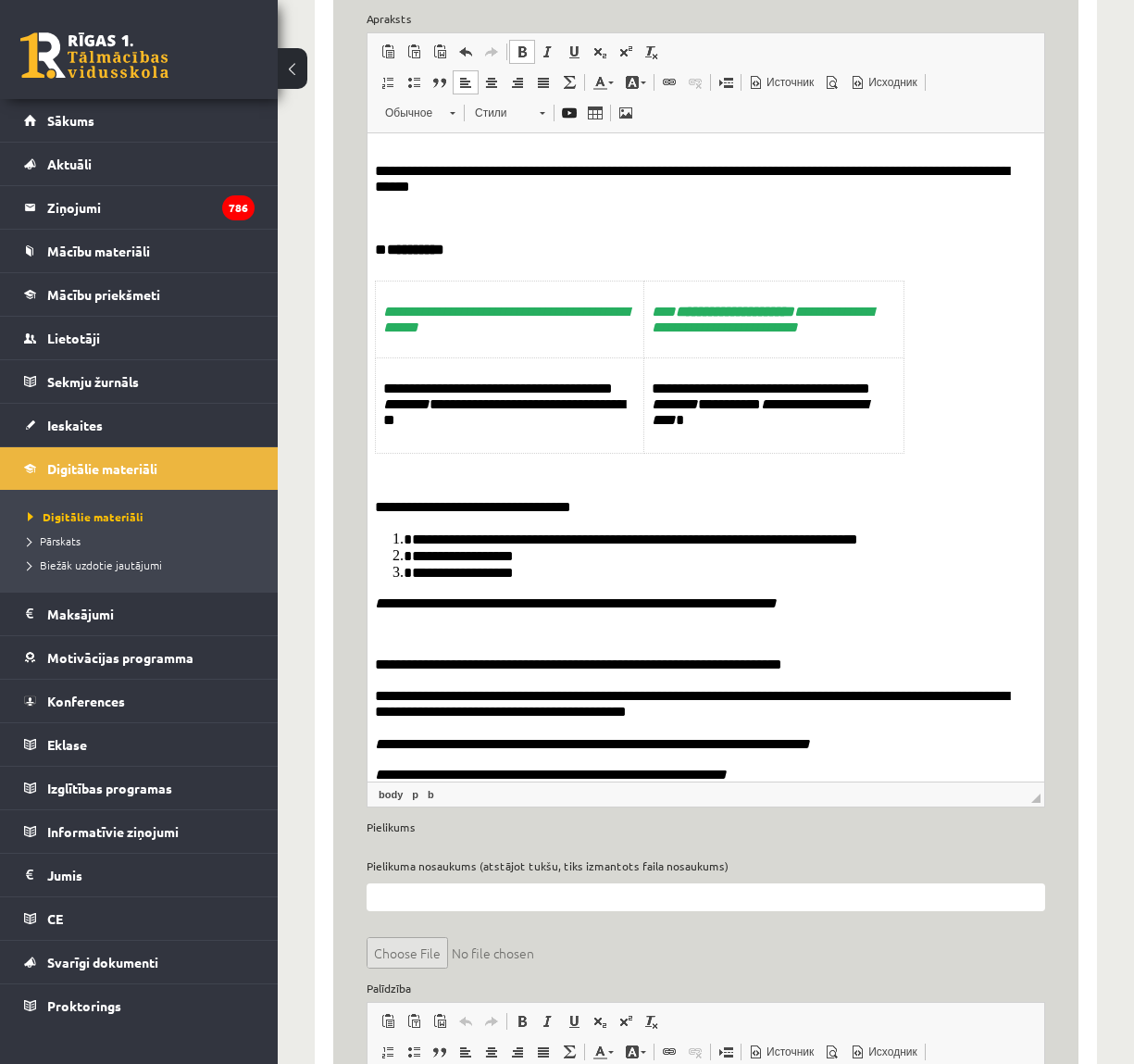 click on "**********" at bounding box center (699, 253) 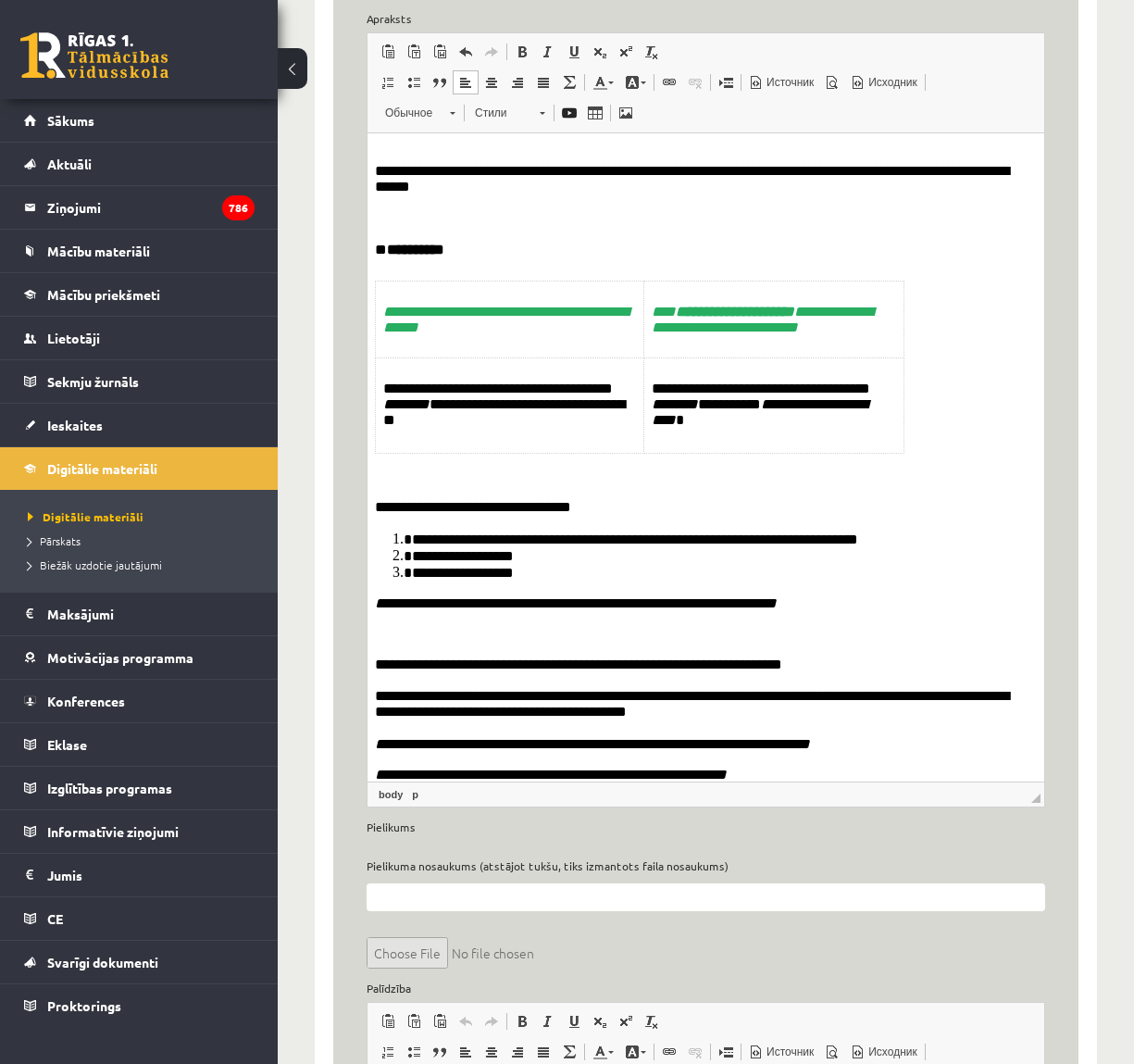 click on "**********" at bounding box center (416, 248) 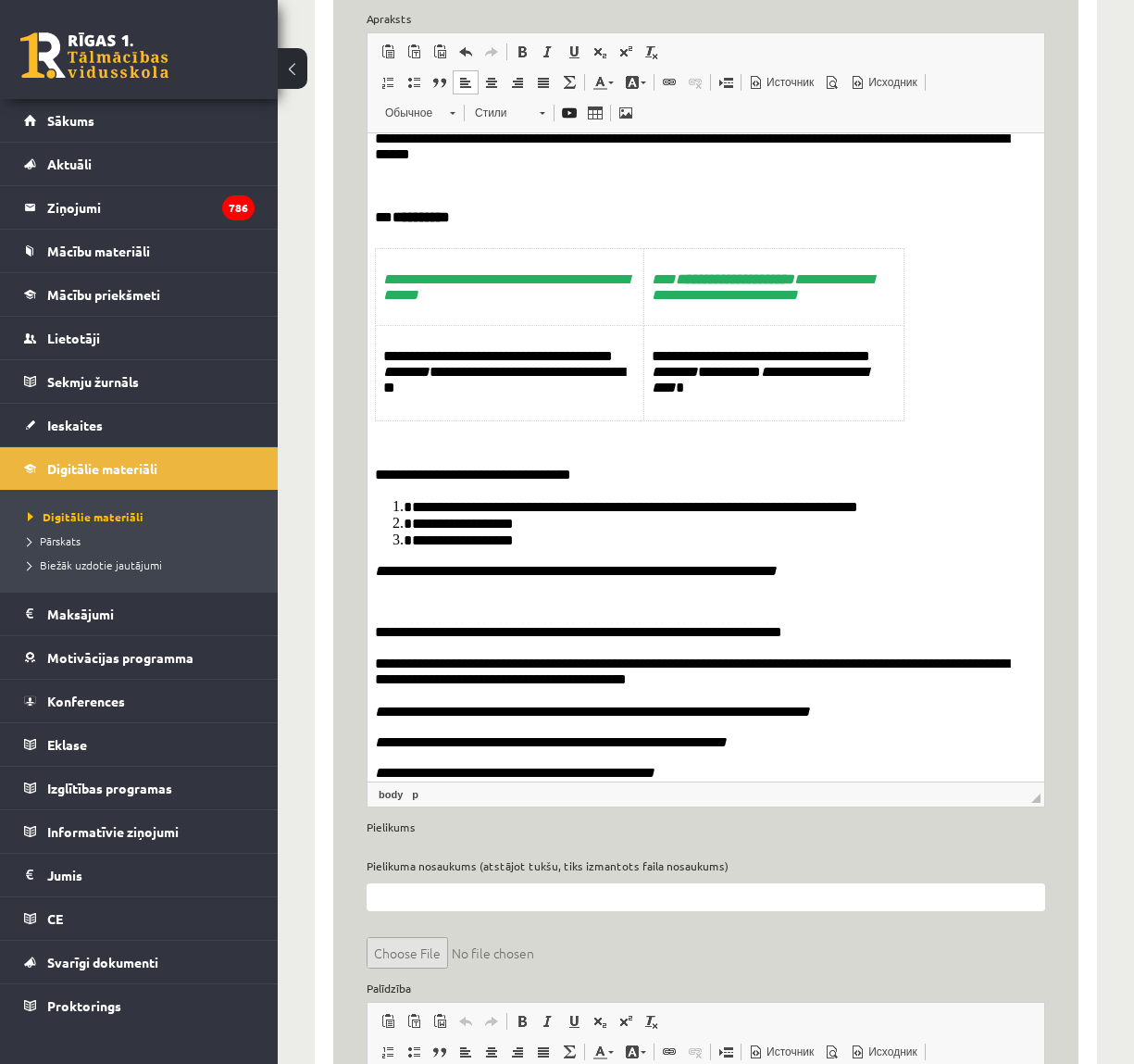 scroll, scrollTop: 605, scrollLeft: 0, axis: vertical 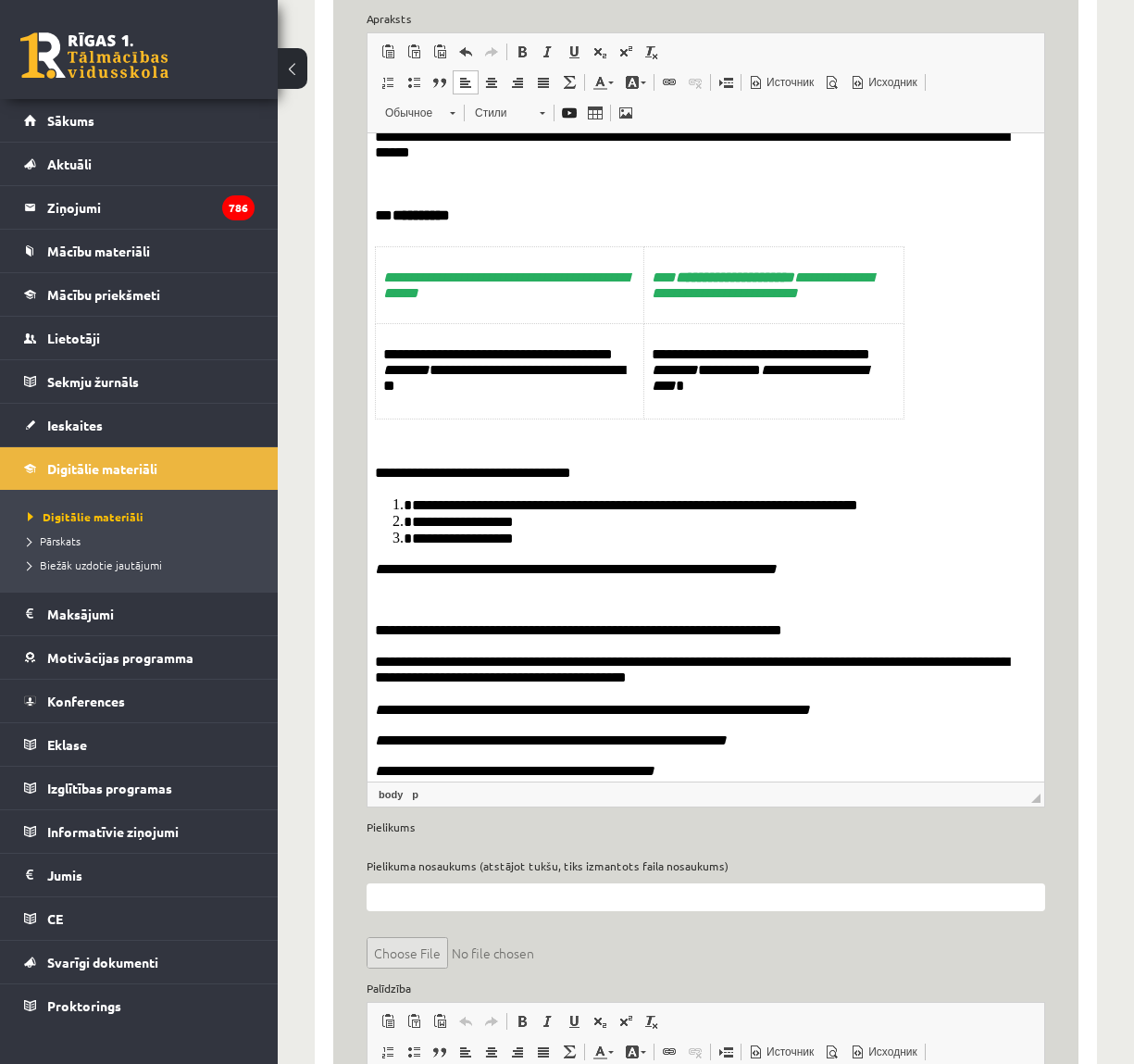 click on "**********" at bounding box center (705, 584) 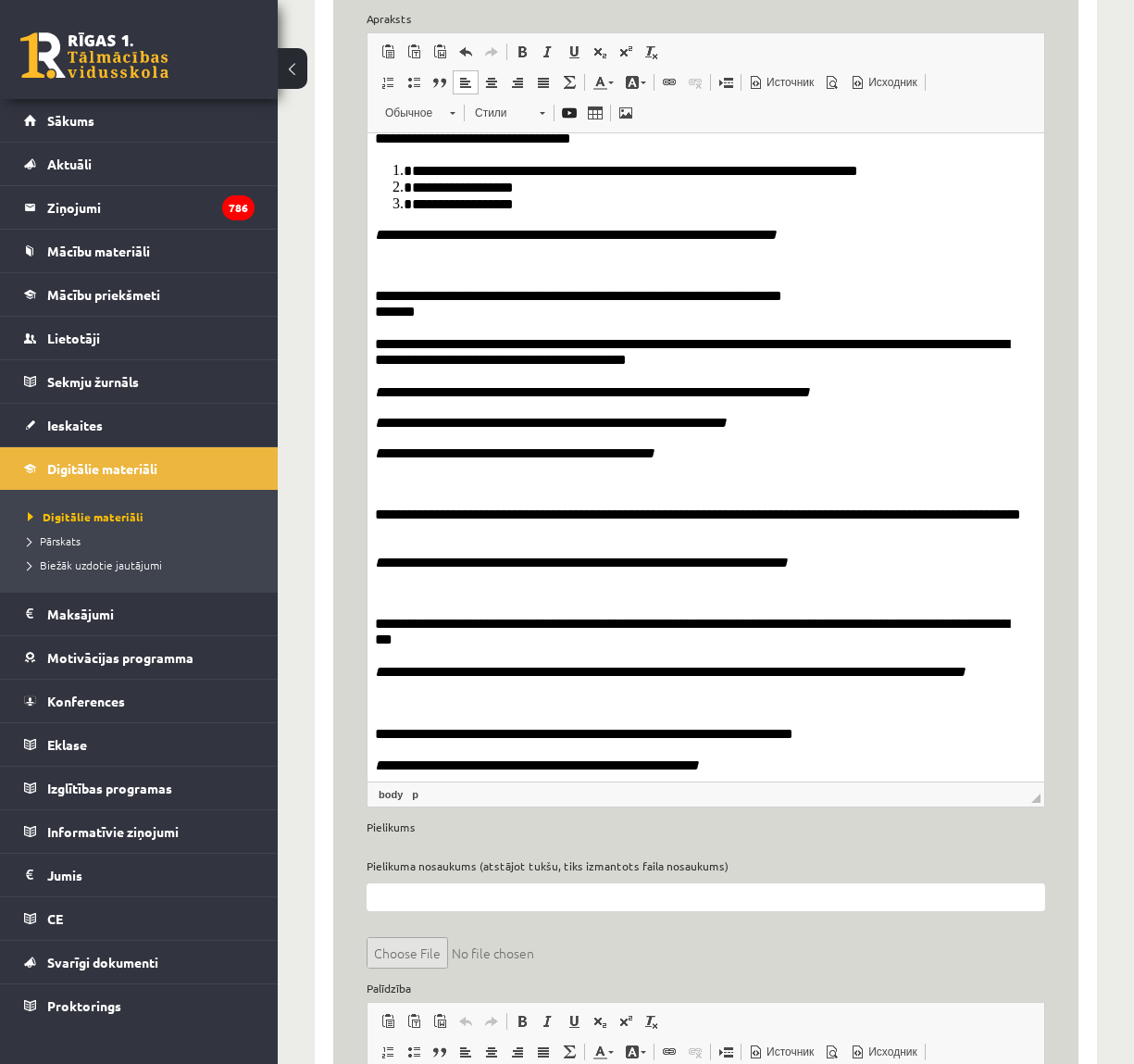 scroll, scrollTop: 864, scrollLeft: 0, axis: vertical 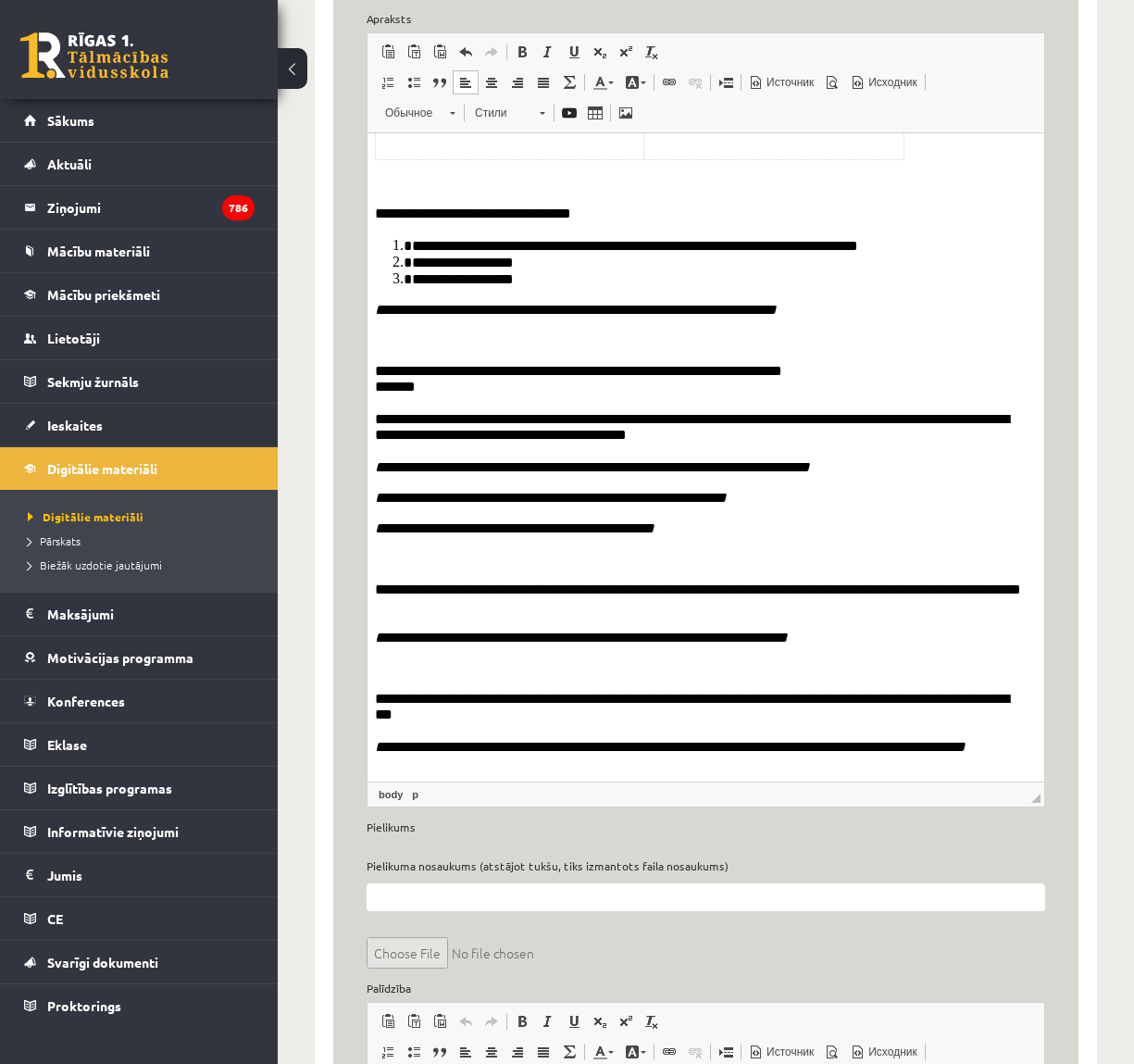 click on "**********" at bounding box center (705, 332) 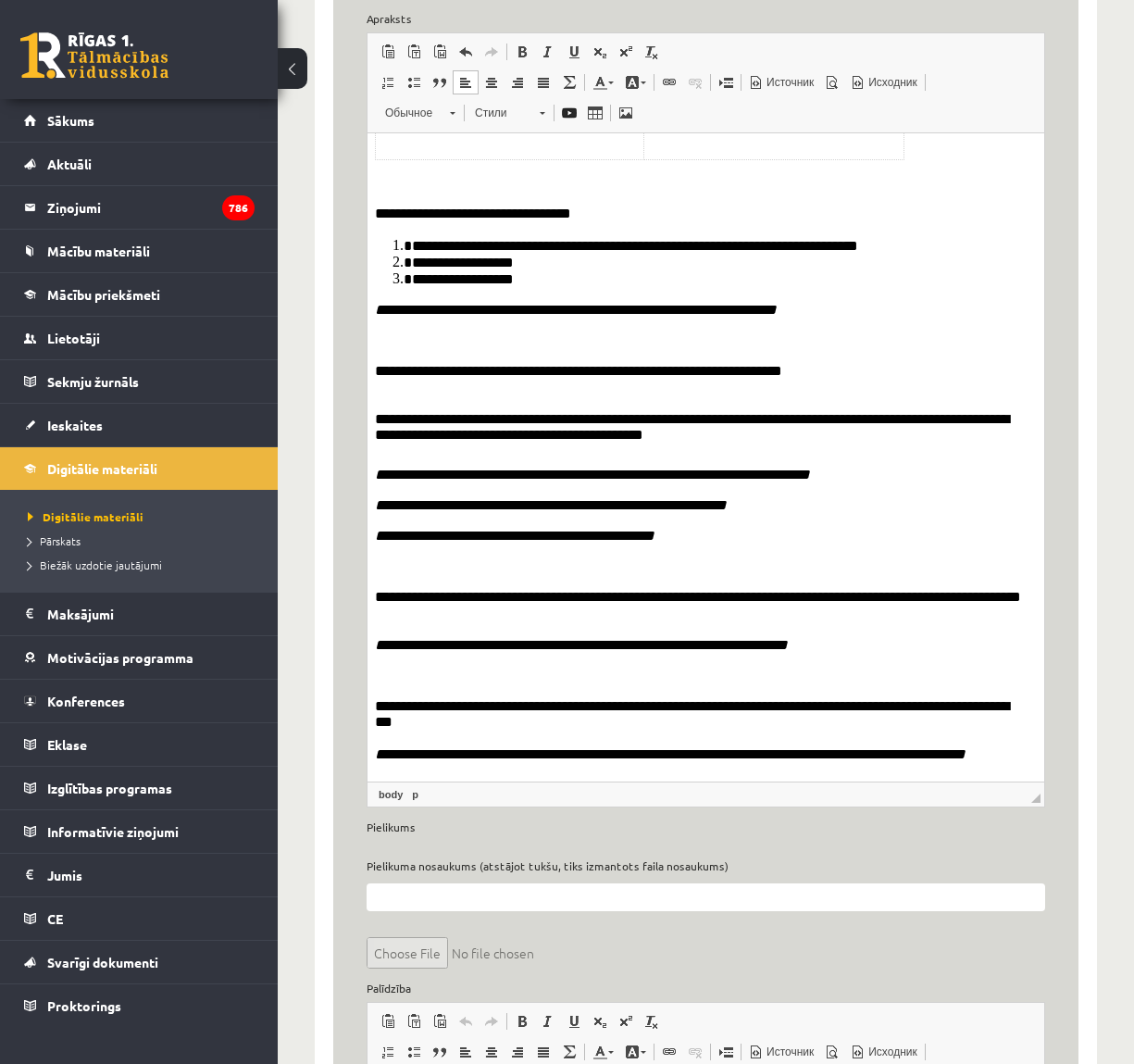 click on "**********" at bounding box center [705, 335] 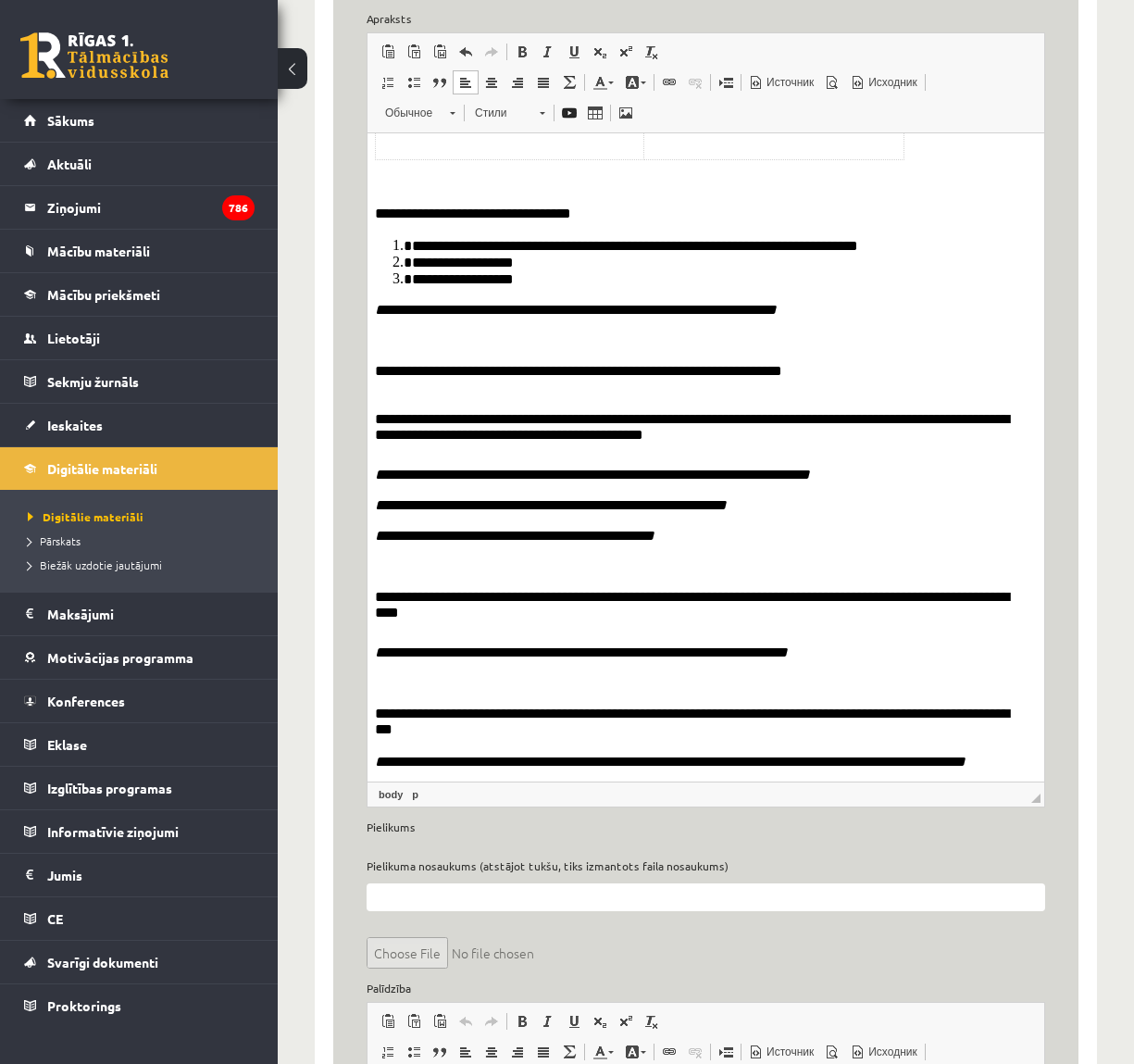 click on "**********" at bounding box center (699, 721) 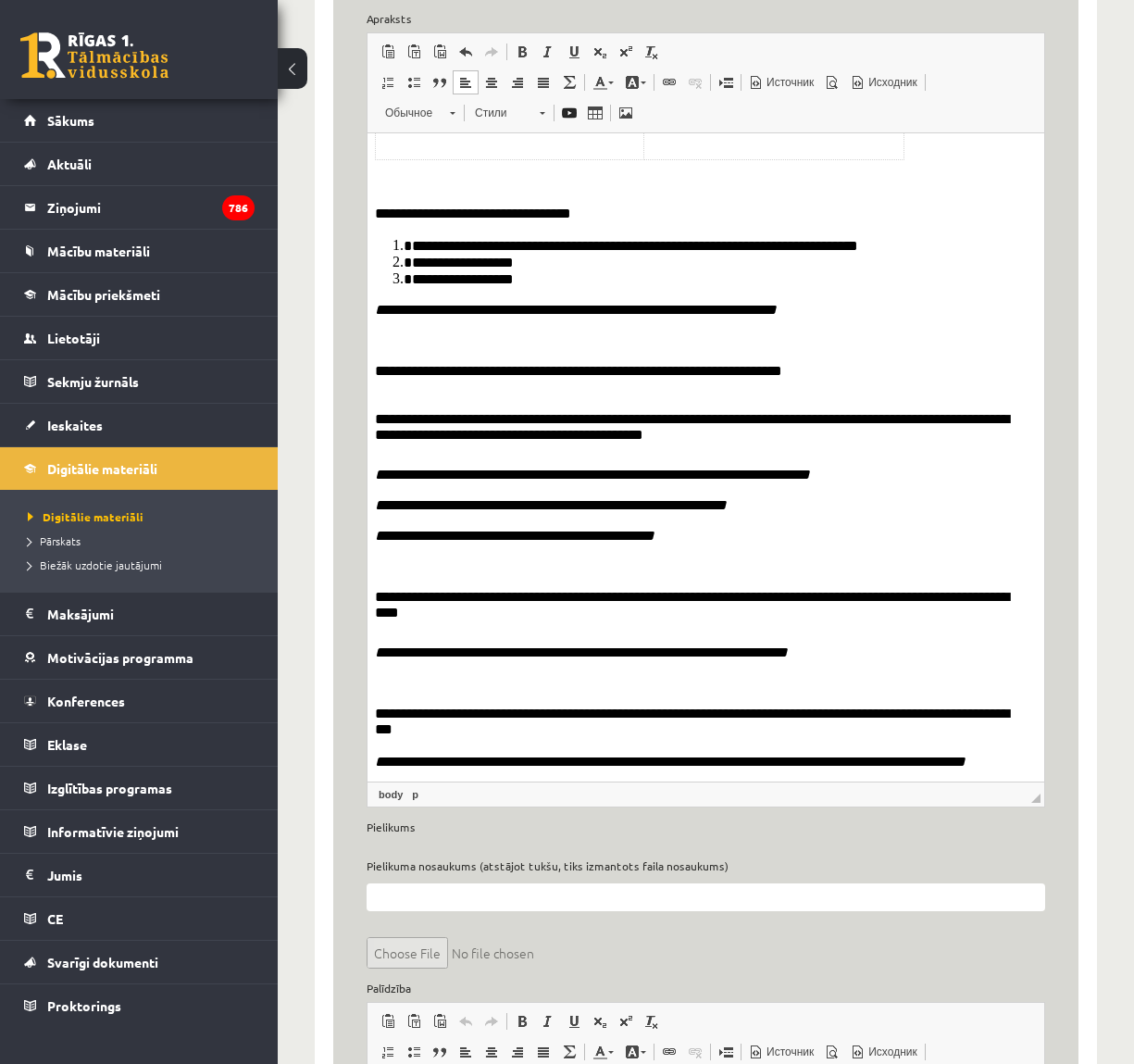 click on "**********" at bounding box center [699, 721] 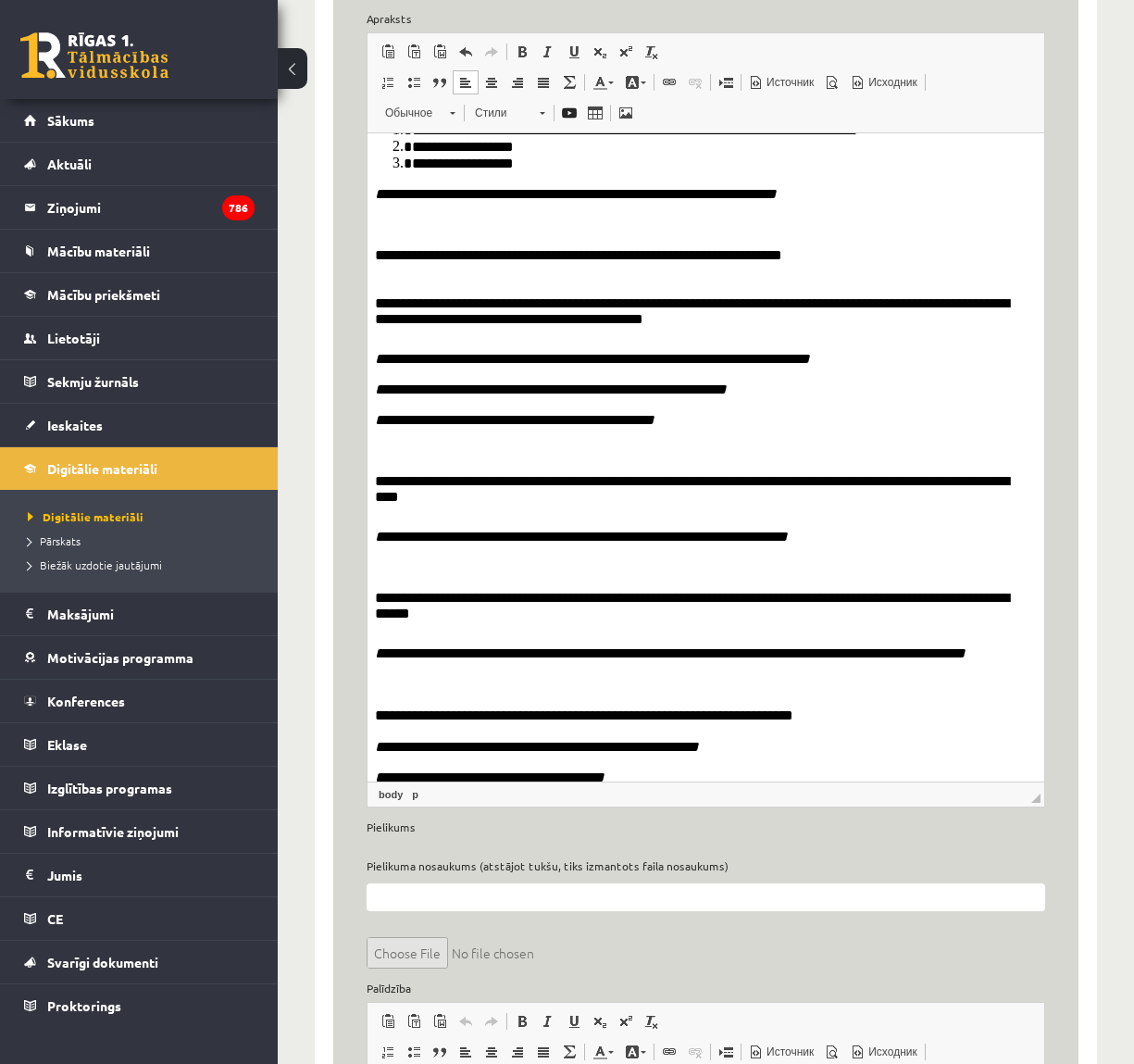 scroll, scrollTop: 983, scrollLeft: 0, axis: vertical 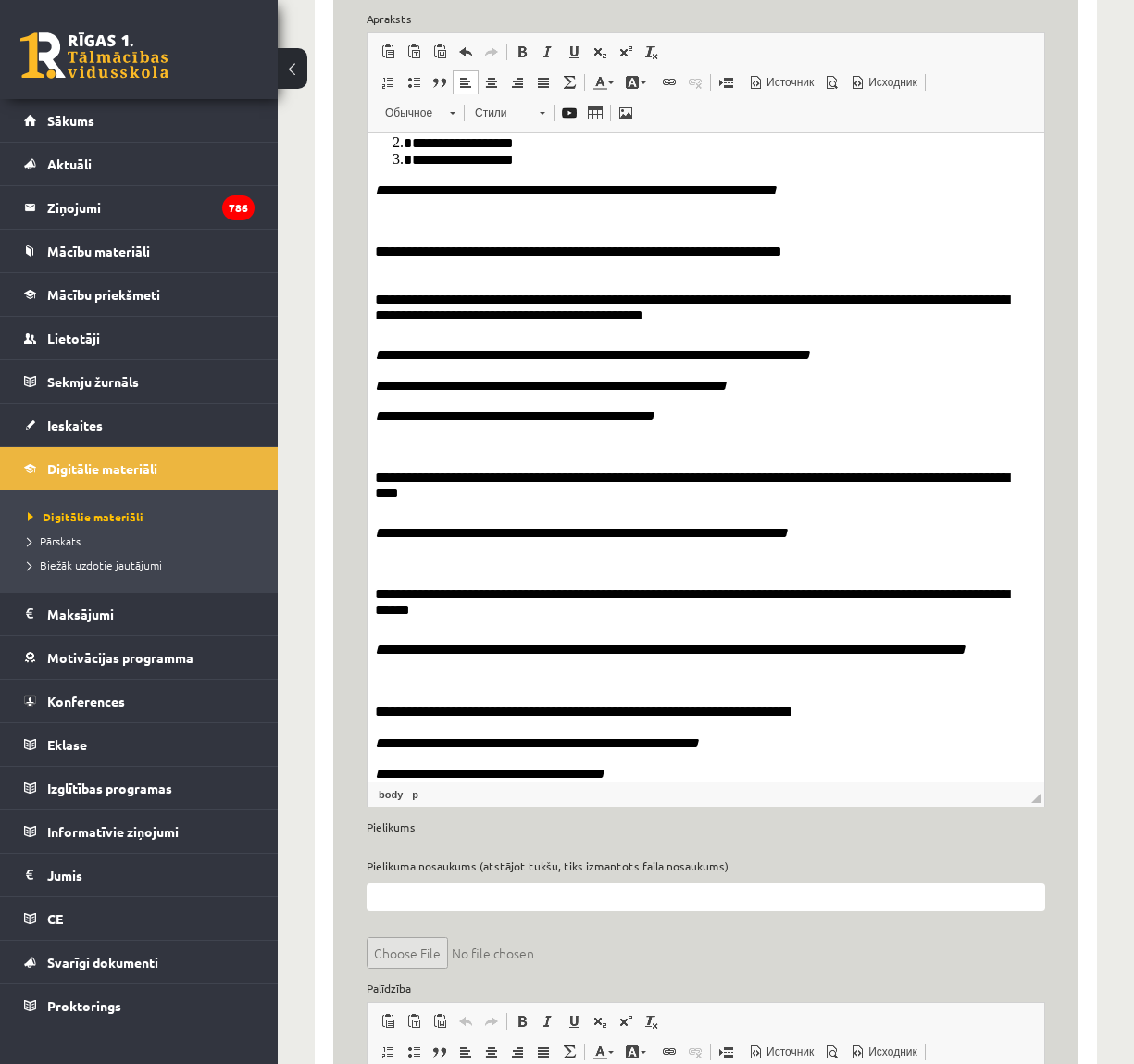 click on "**********" at bounding box center (705, 223) 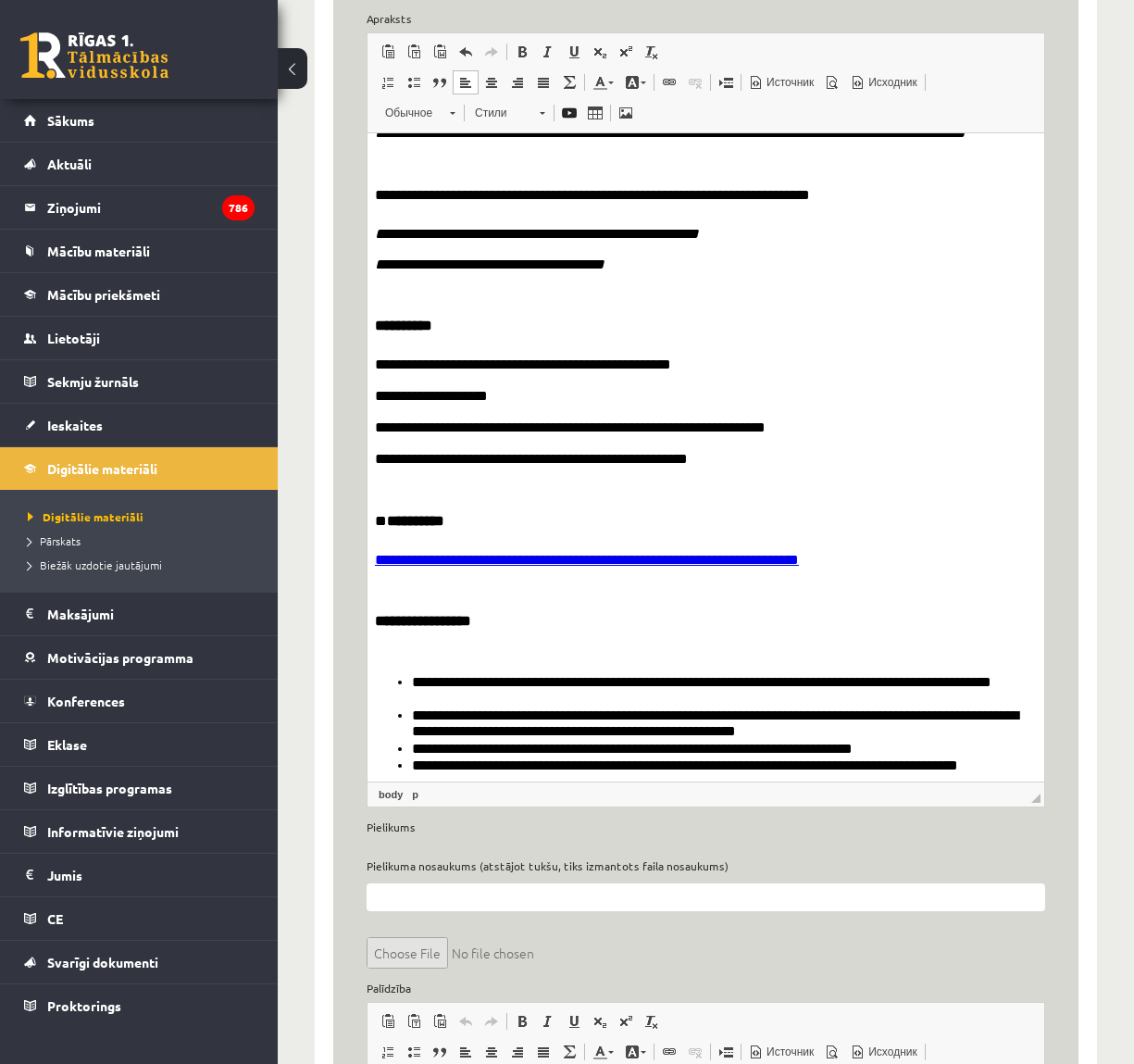 scroll, scrollTop: 1551, scrollLeft: 0, axis: vertical 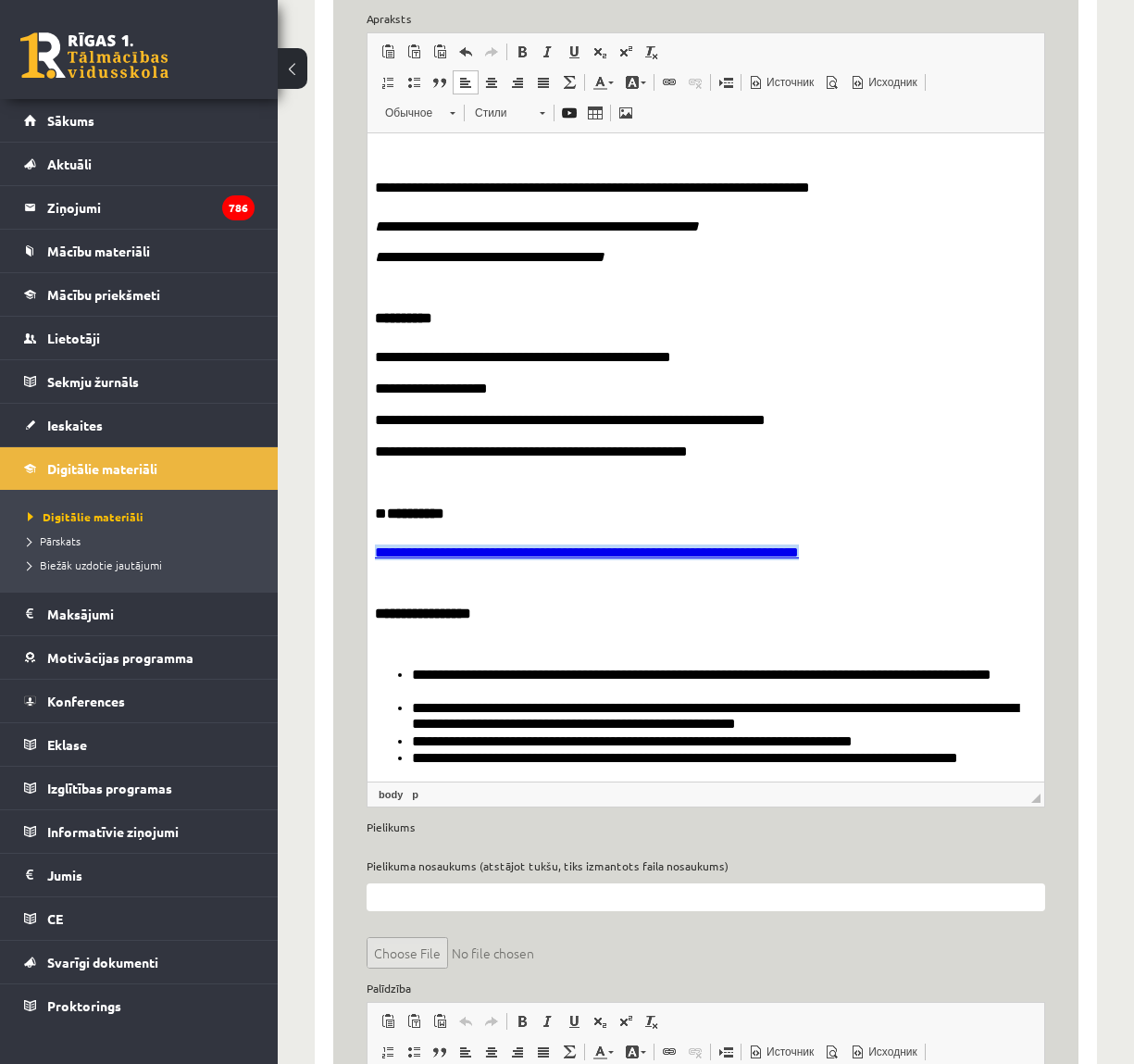 drag, startPoint x: 854, startPoint y: 550, endPoint x: 341, endPoint y: 549, distance: 513.001 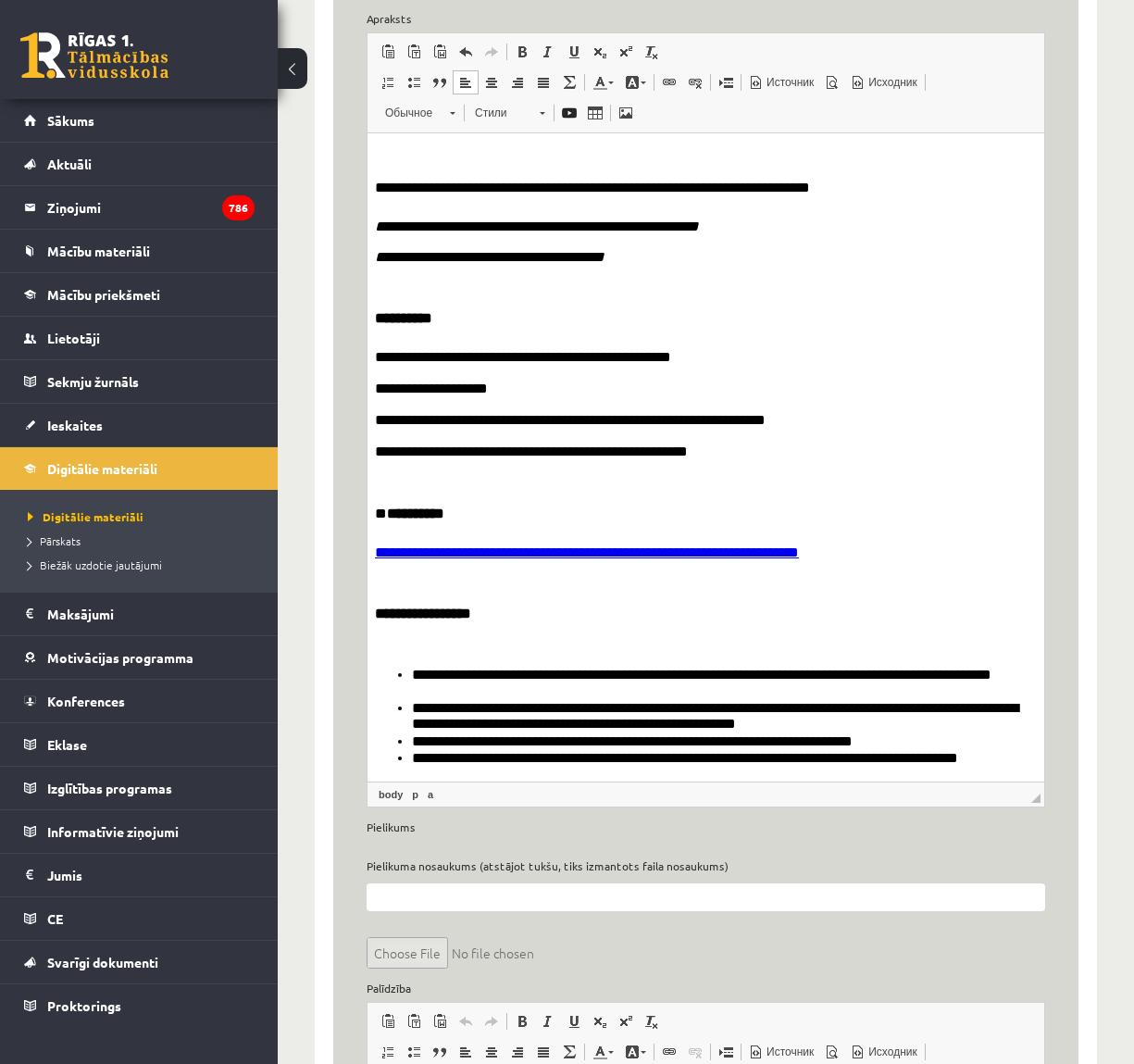 click on "**********" at bounding box center [699, 517] 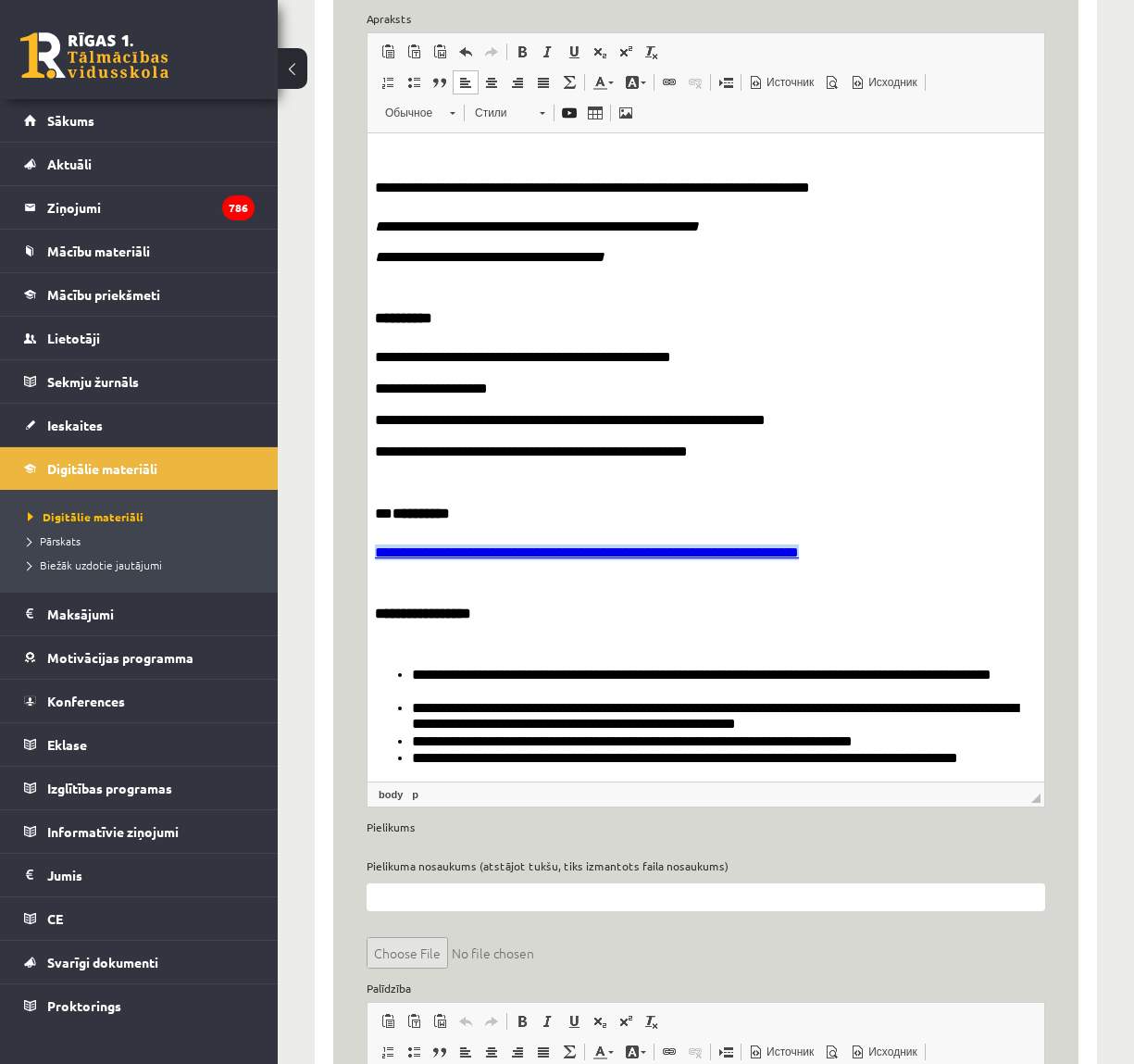 drag, startPoint x: 855, startPoint y: 553, endPoint x: 323, endPoint y: 552, distance: 532.00094 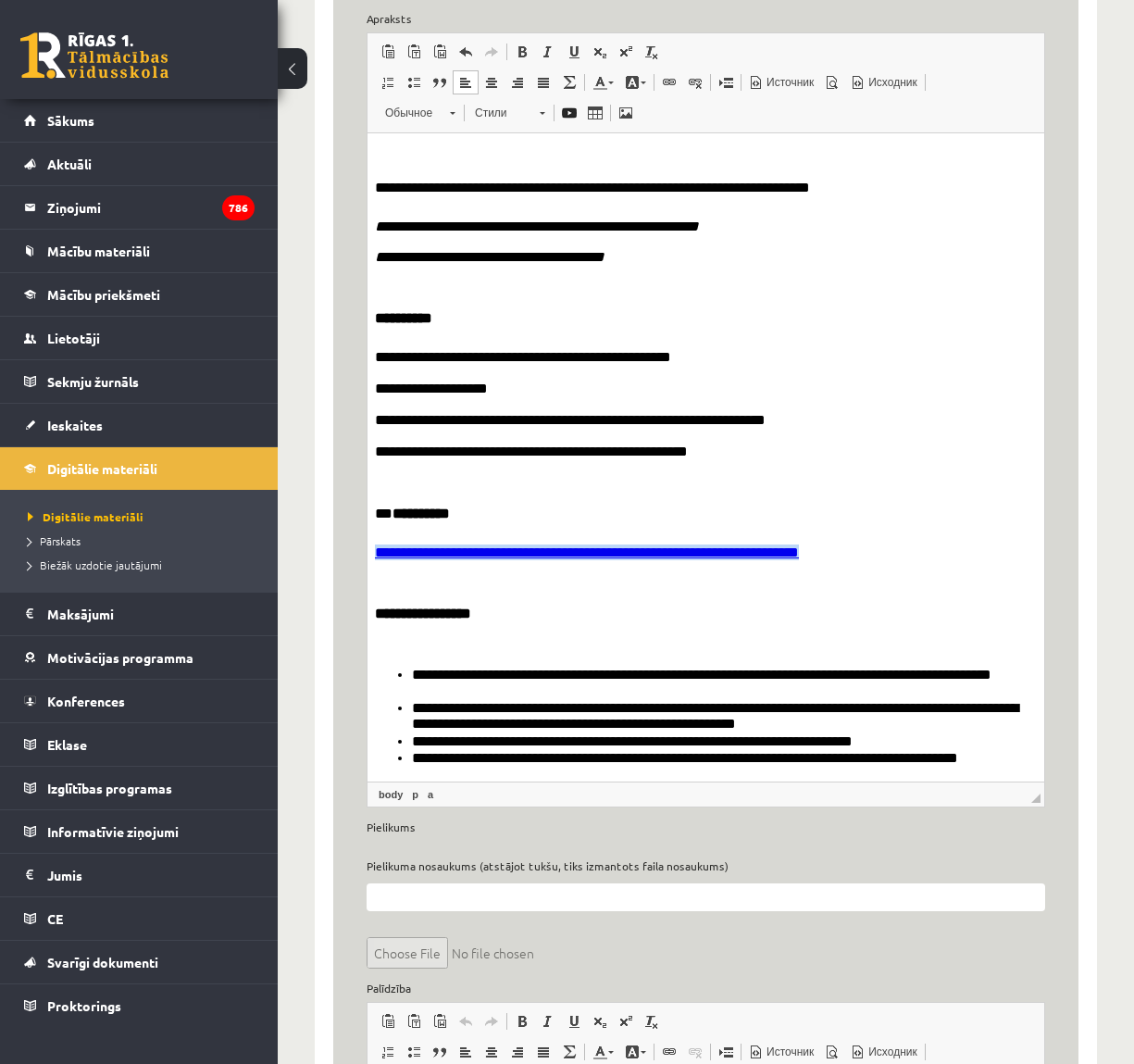 copy on "**********" 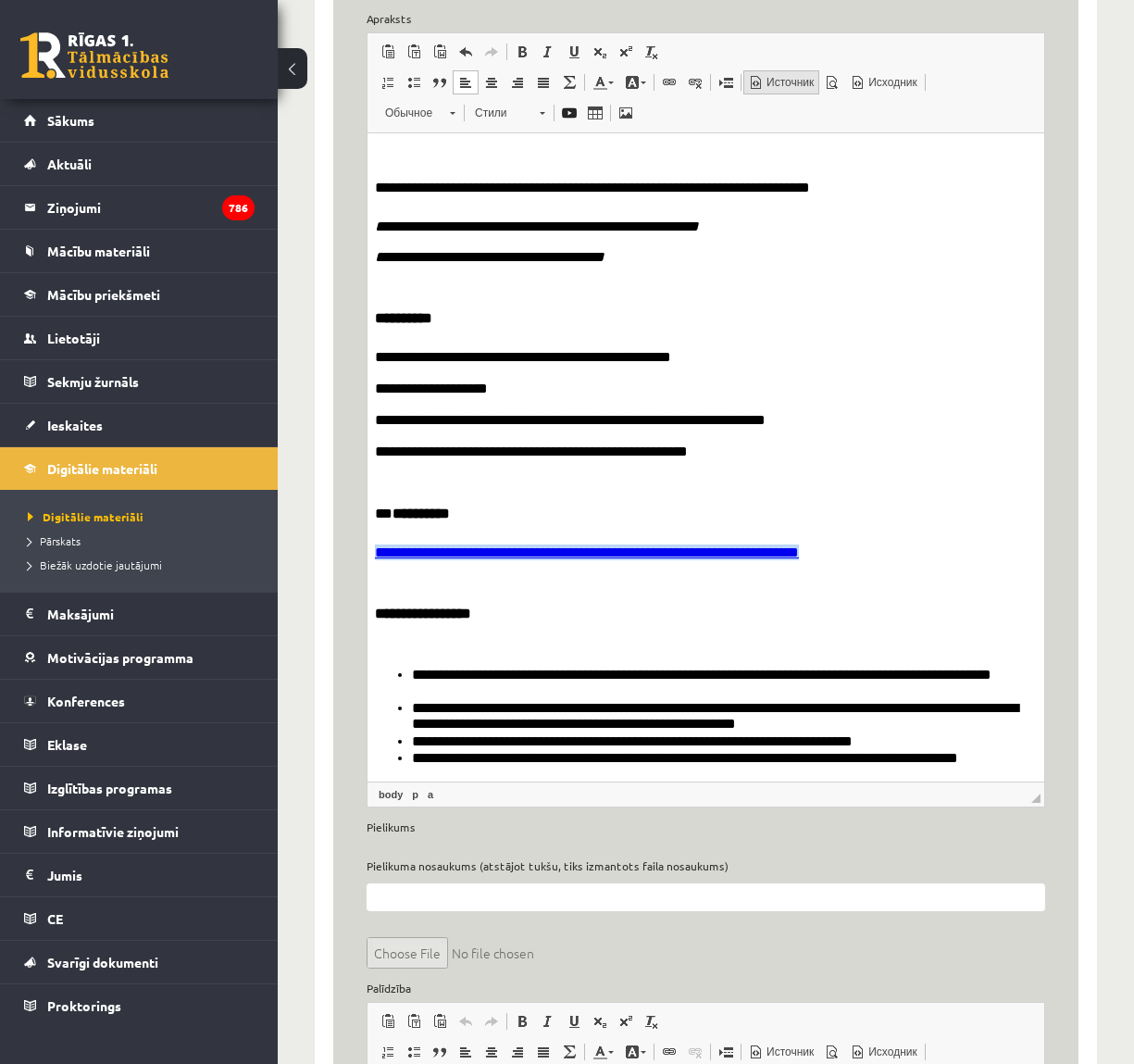 click on "Источник" at bounding box center (789, 82) 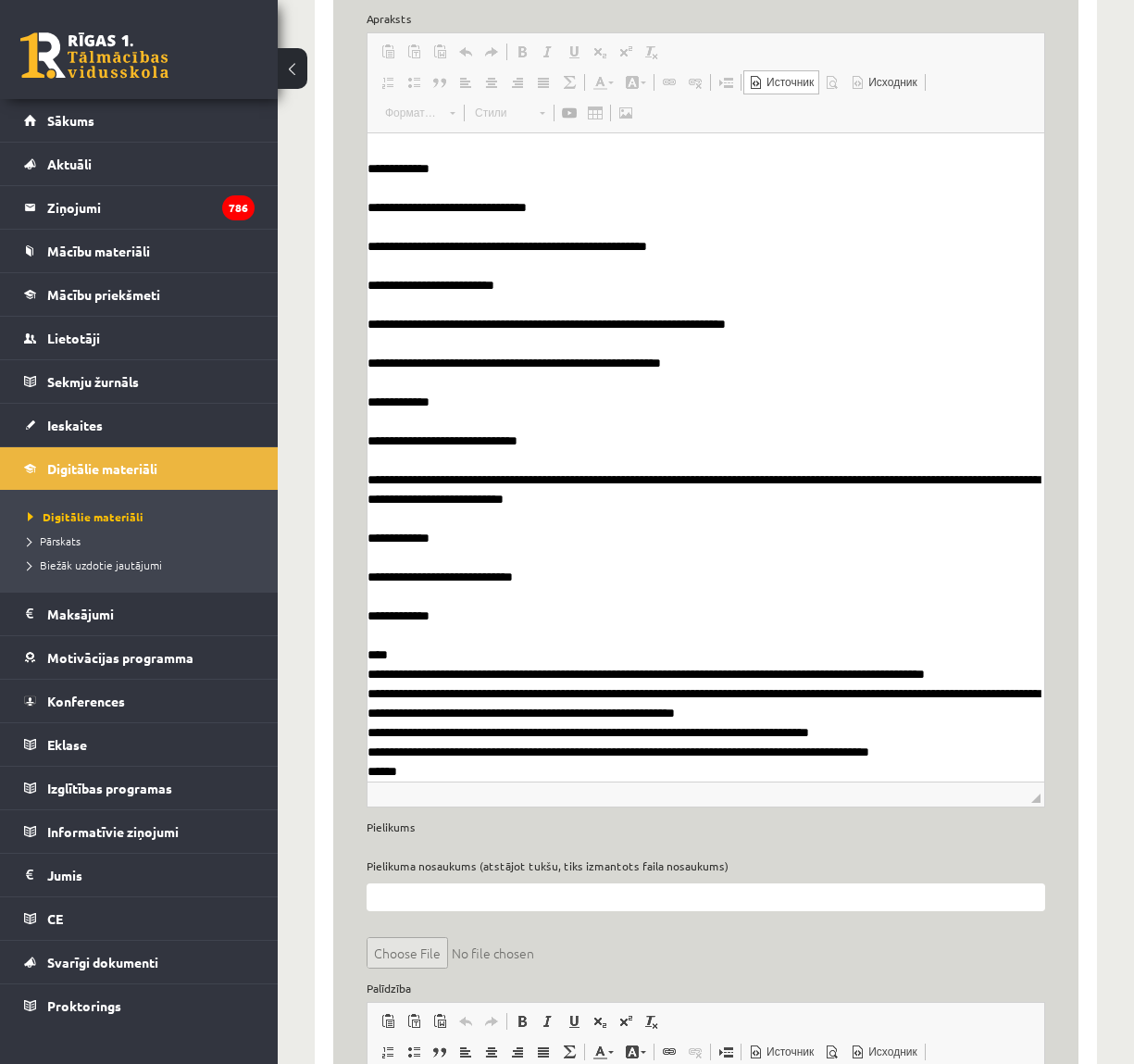 scroll, scrollTop: 2852, scrollLeft: 0, axis: vertical 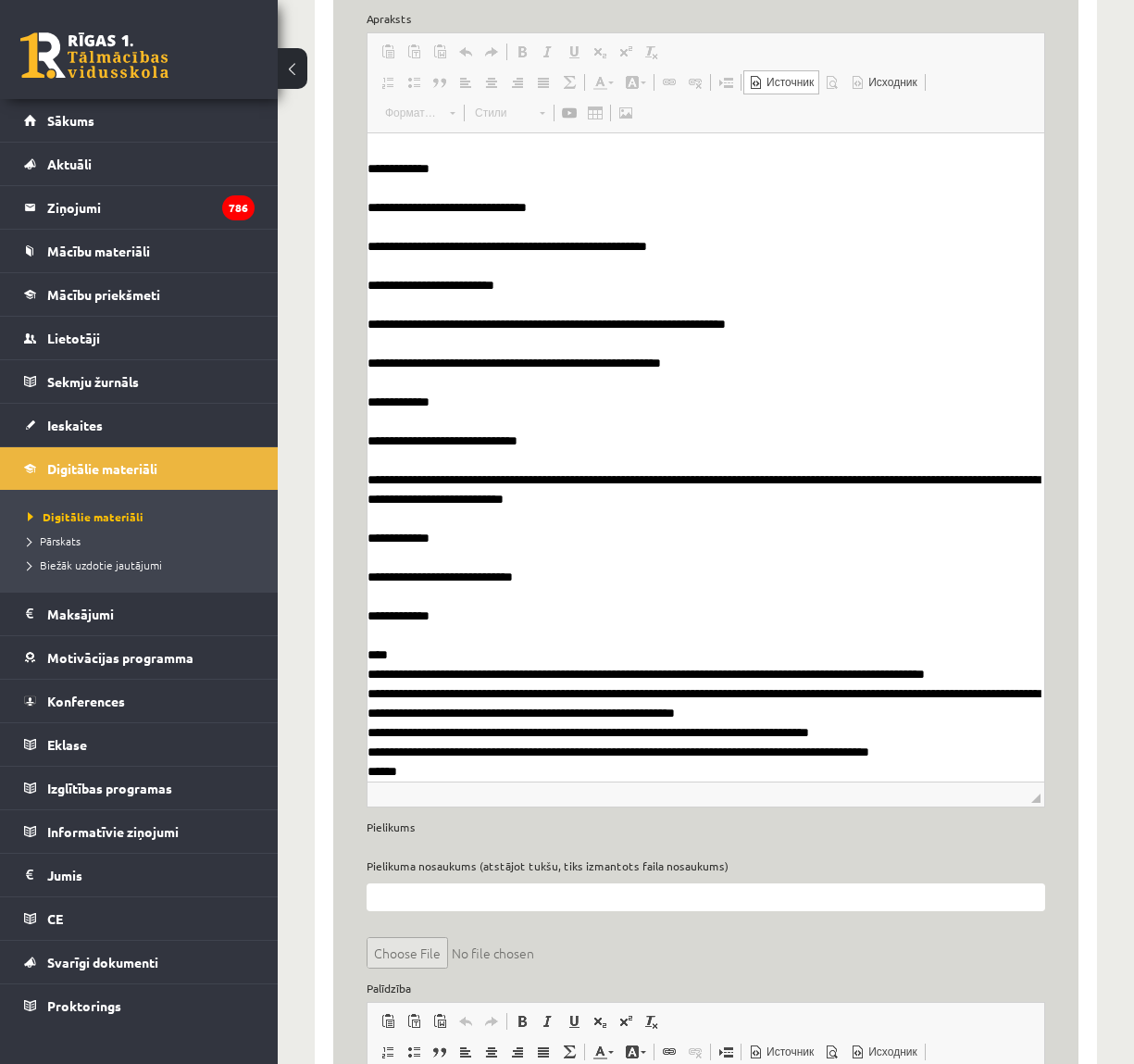 click at bounding box center (705, 457) 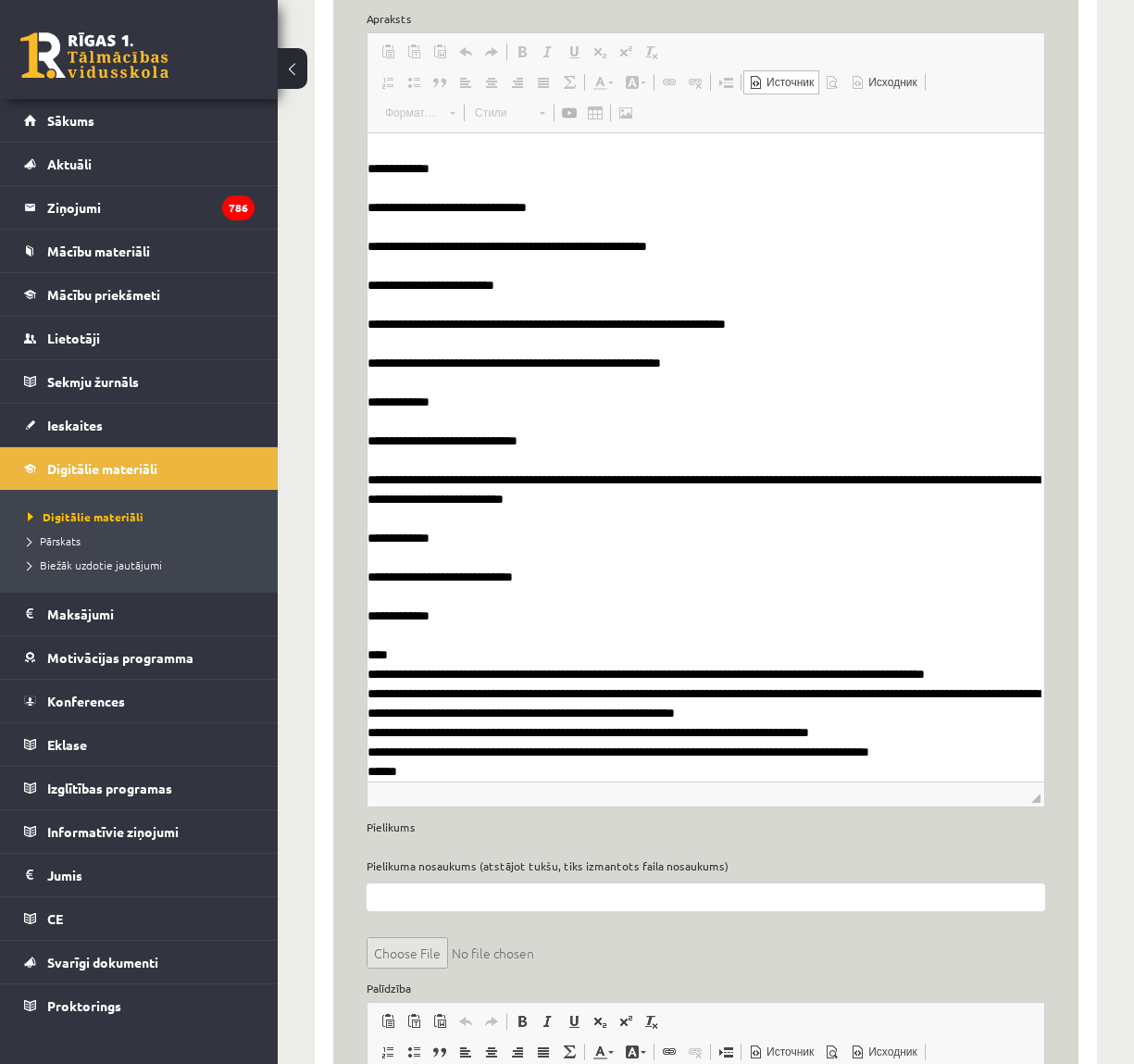 click at bounding box center (705, 457) 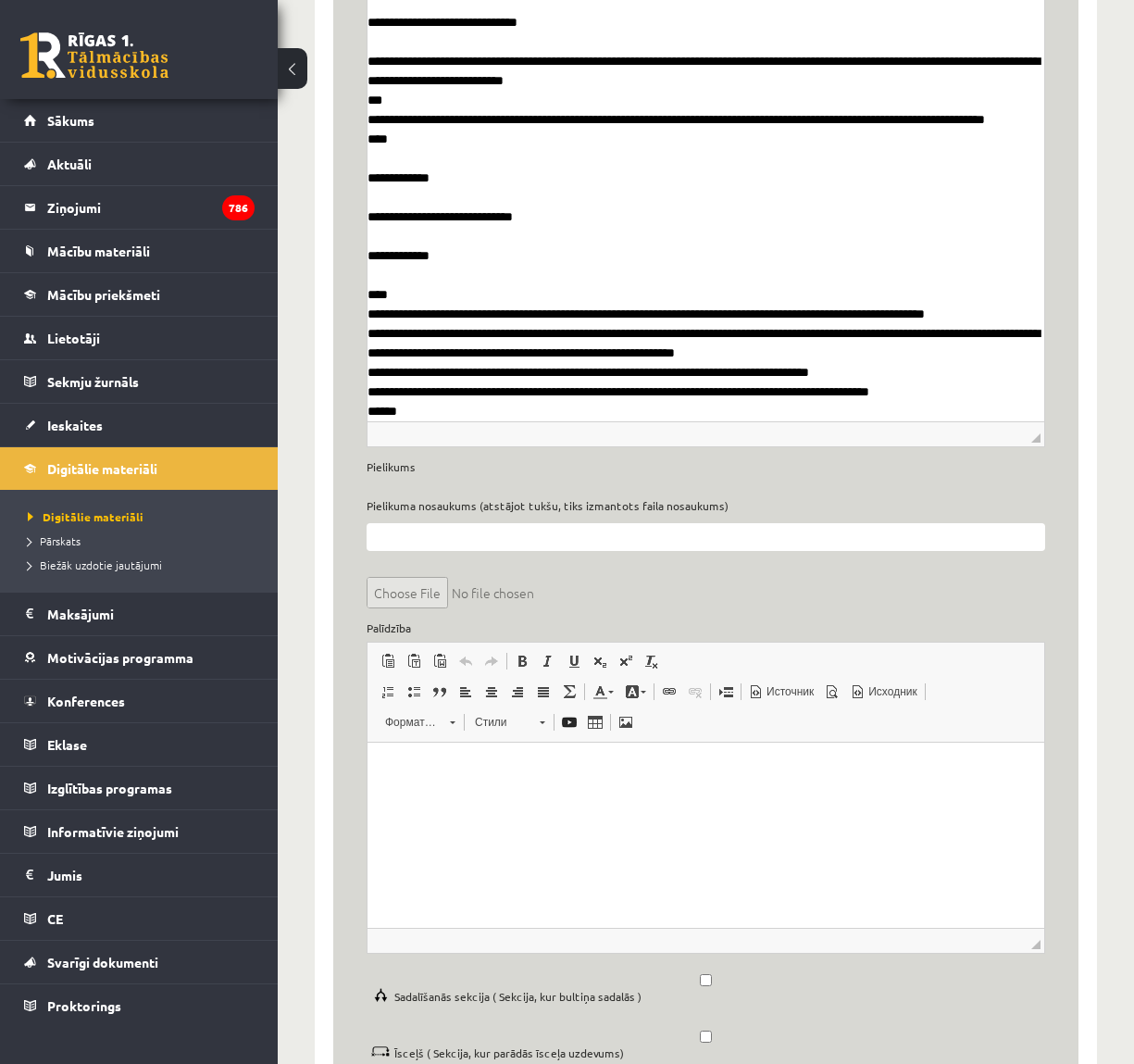 scroll, scrollTop: 1466, scrollLeft: 0, axis: vertical 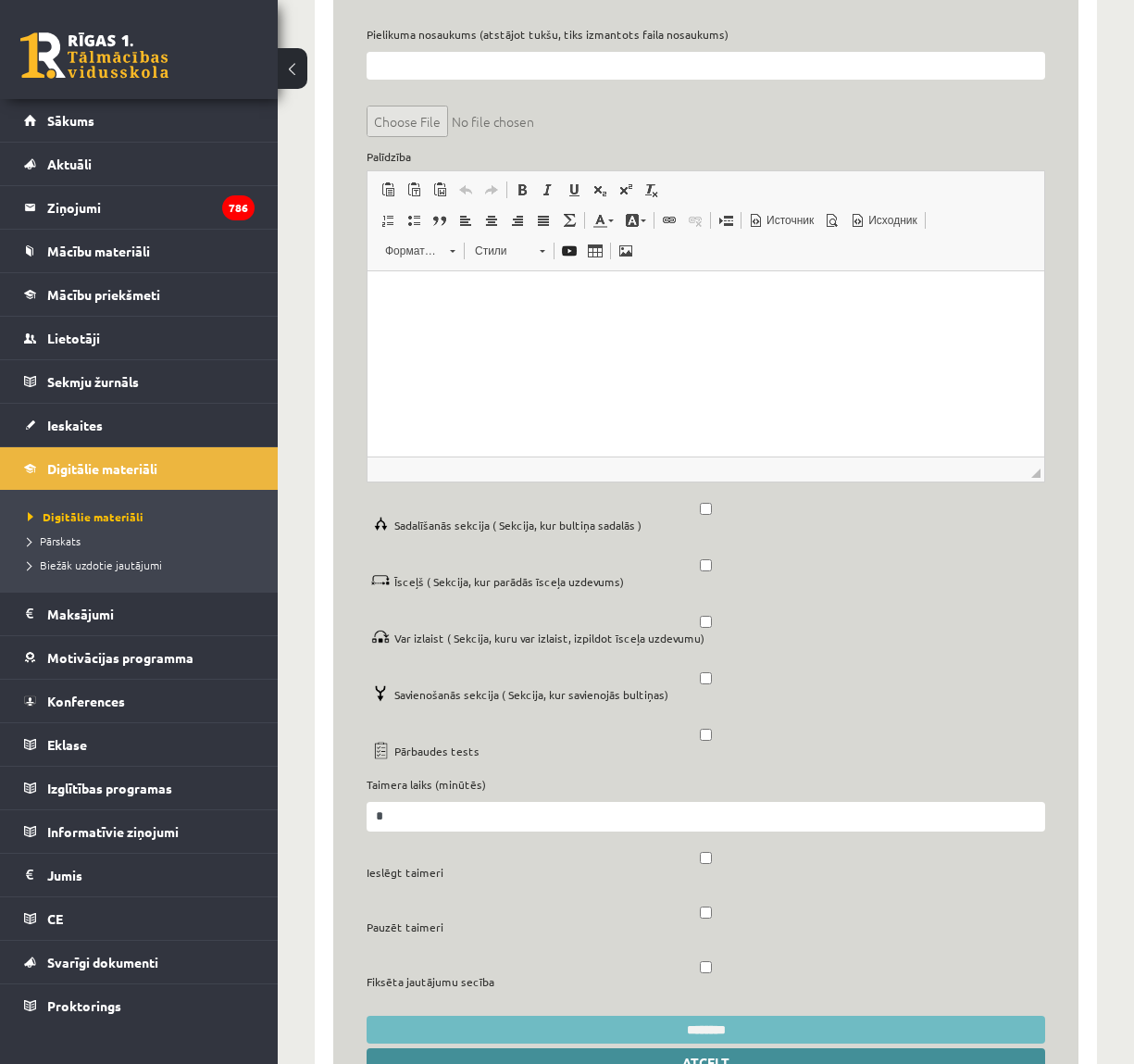 type on "**********" 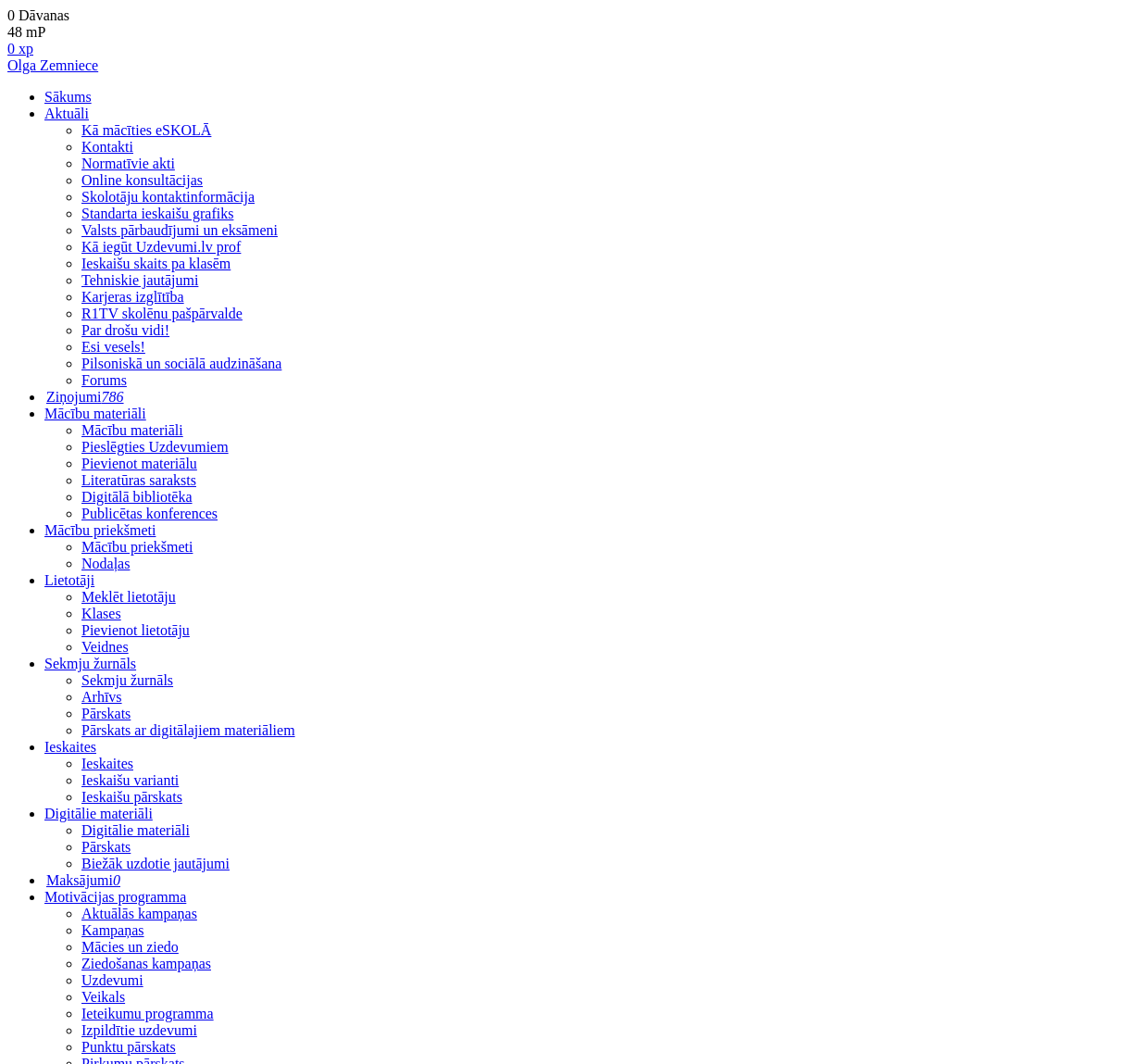 scroll, scrollTop: 0, scrollLeft: 0, axis: both 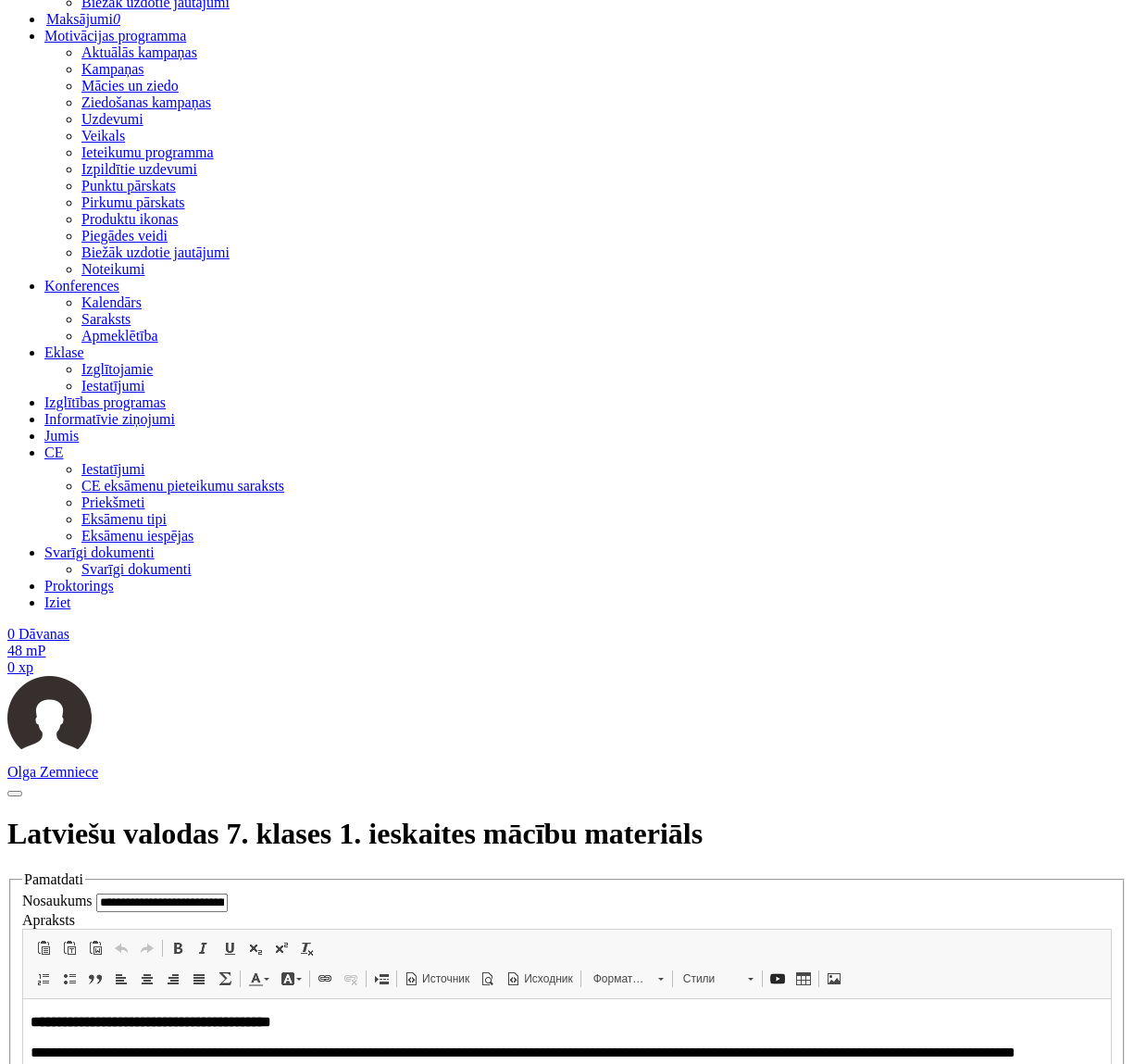 drag, startPoint x: 1139, startPoint y: 419, endPoint x: 468, endPoint y: 272, distance: 686.91339 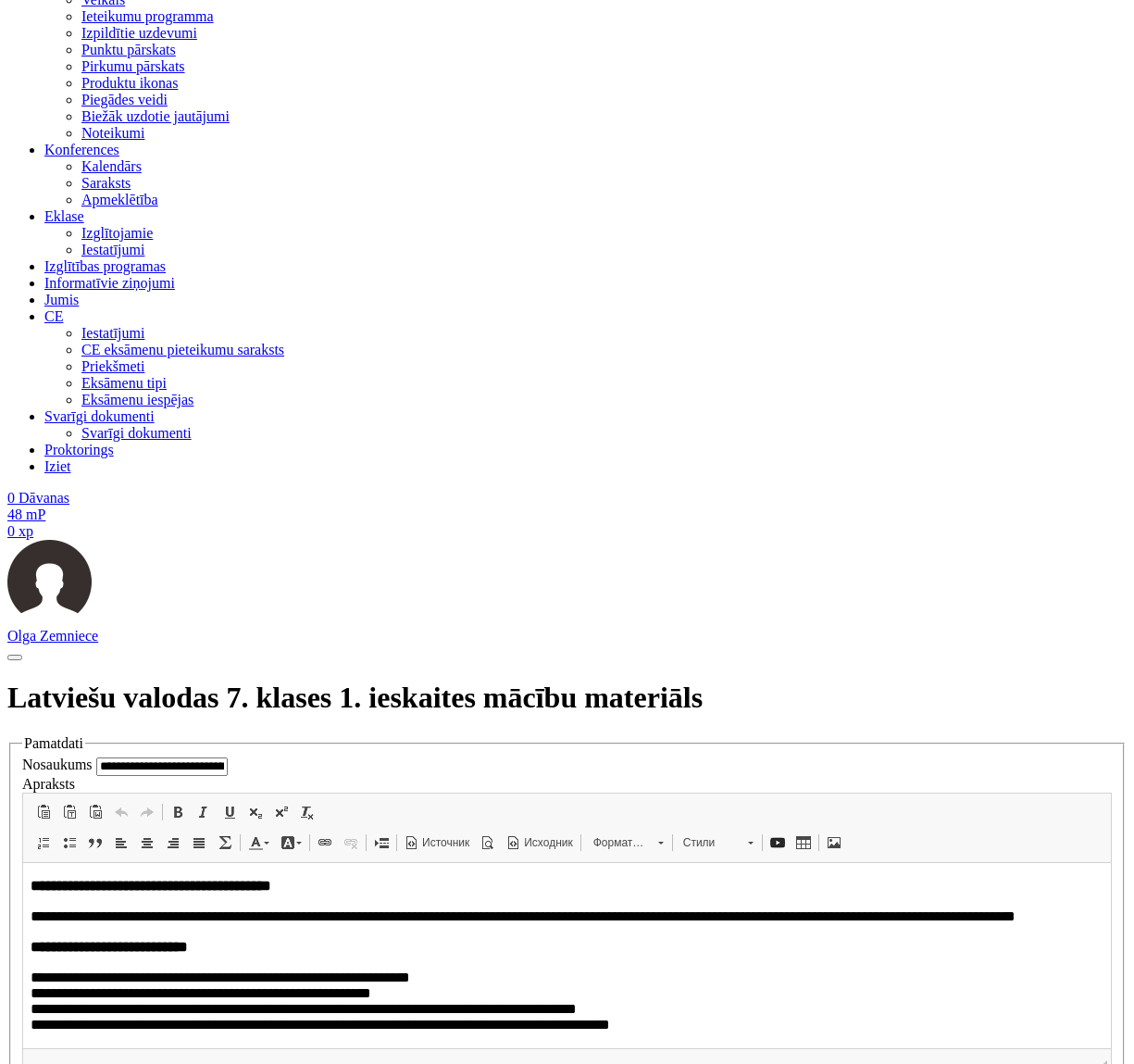 drag, startPoint x: 676, startPoint y: 10229, endPoint x: 26, endPoint y: 10079, distance: 667.0832 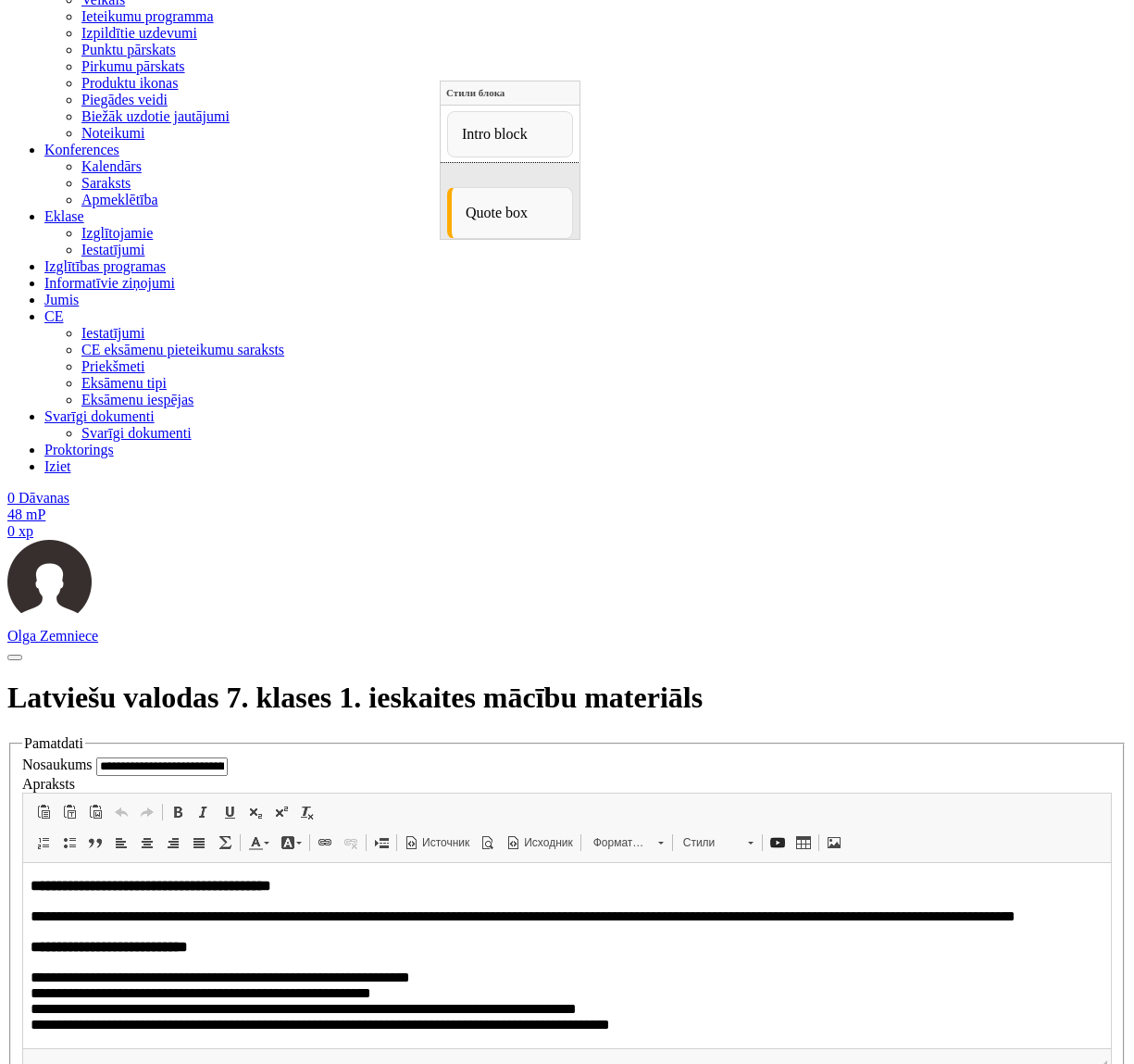 click on "Quote box" at bounding box center [510, 213] 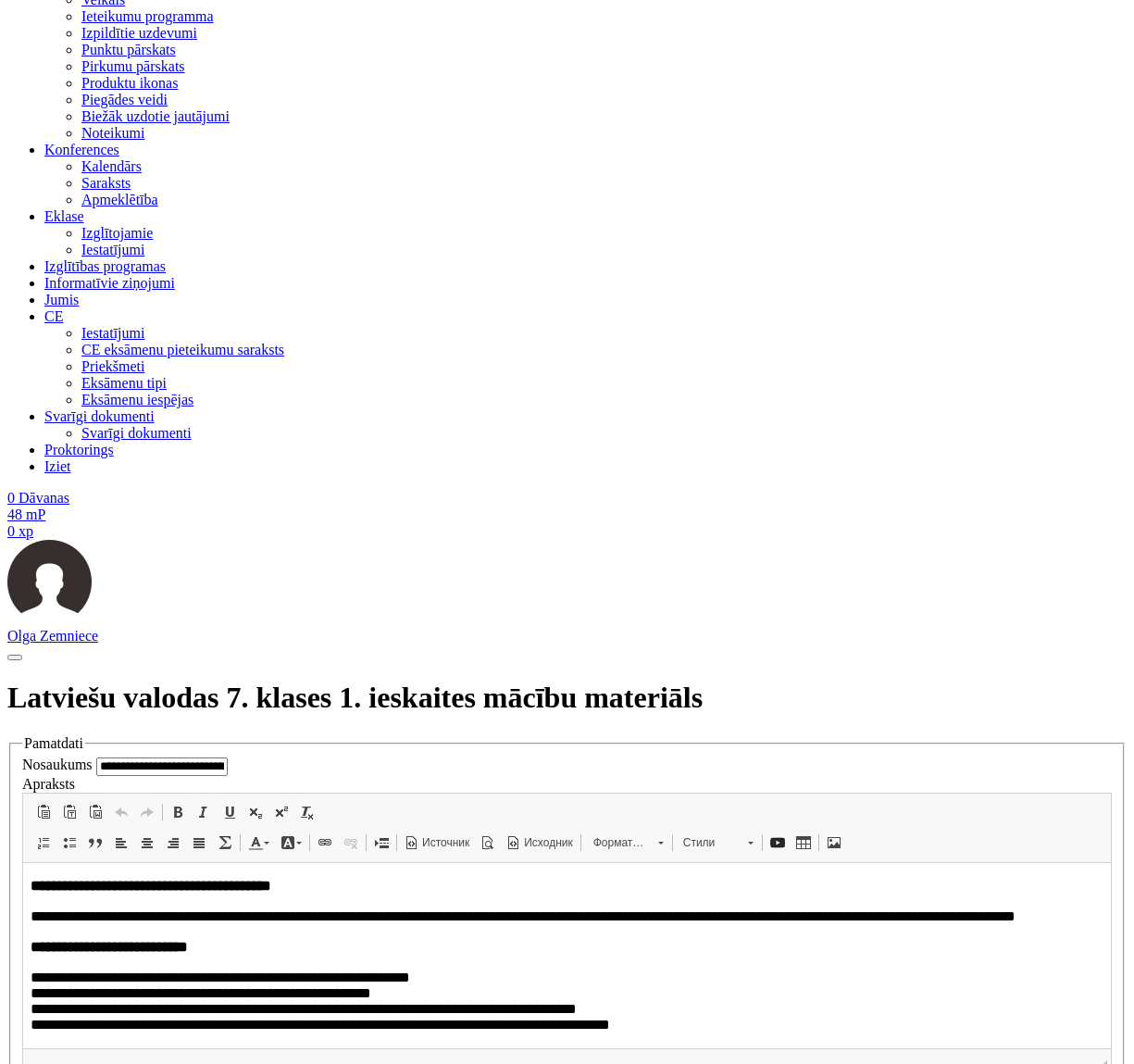 click on "**********" at bounding box center (419, 9965) 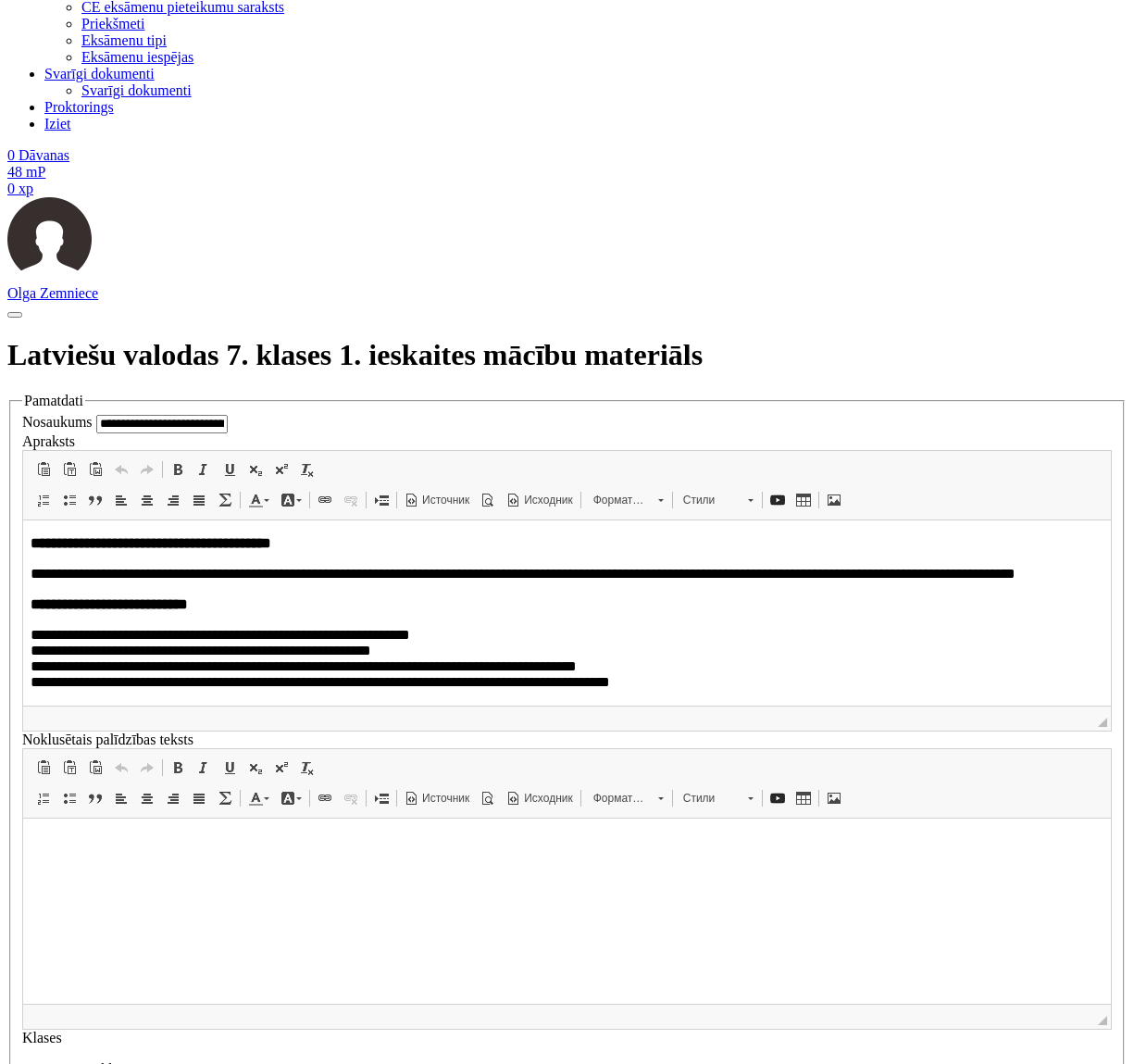 click on "**********" at bounding box center [419, 9867] 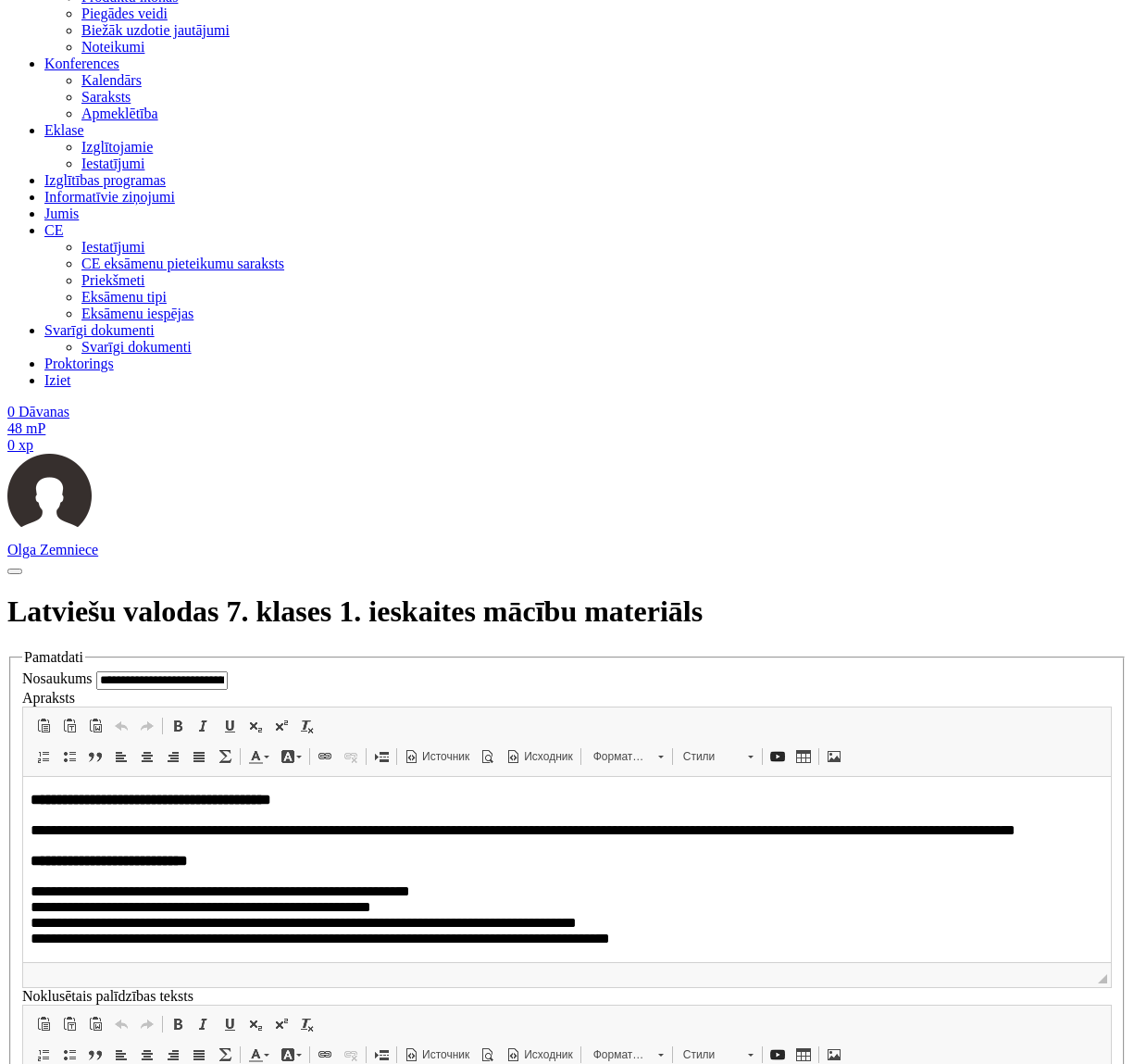scroll, scrollTop: 983, scrollLeft: 0, axis: vertical 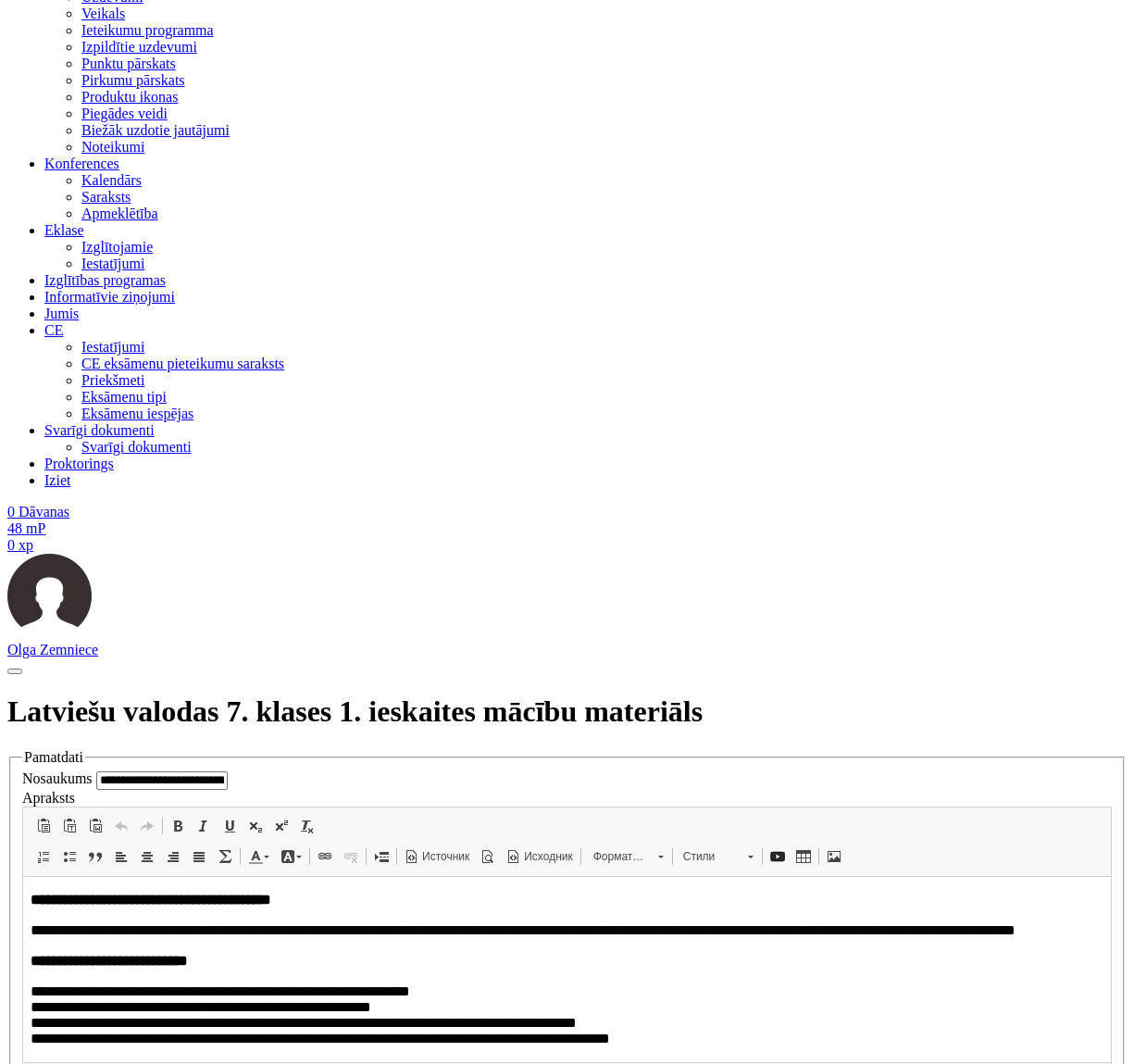 click on "Обычное" at bounding box center [639, 9599] 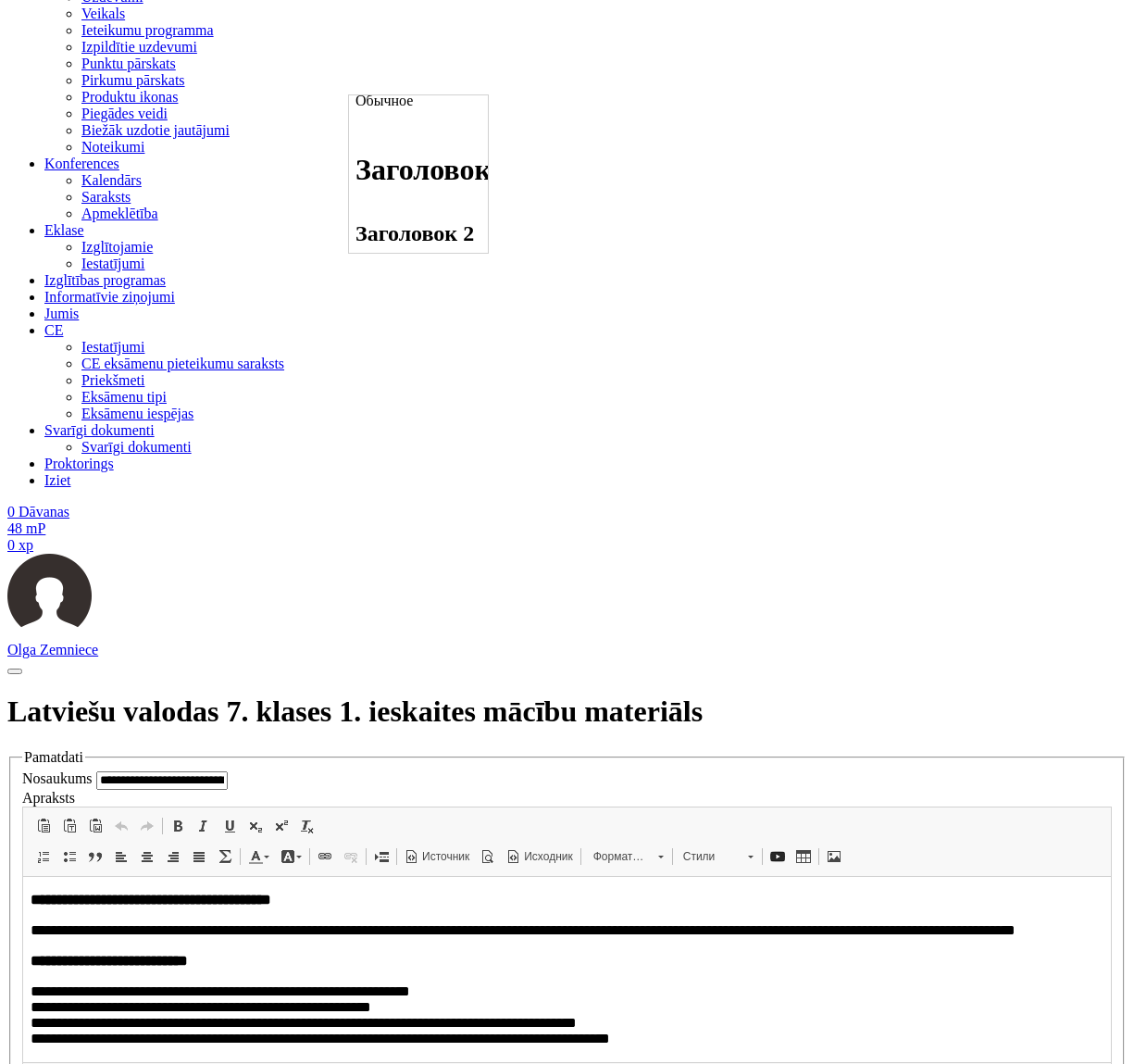 scroll, scrollTop: 129, scrollLeft: 0, axis: vertical 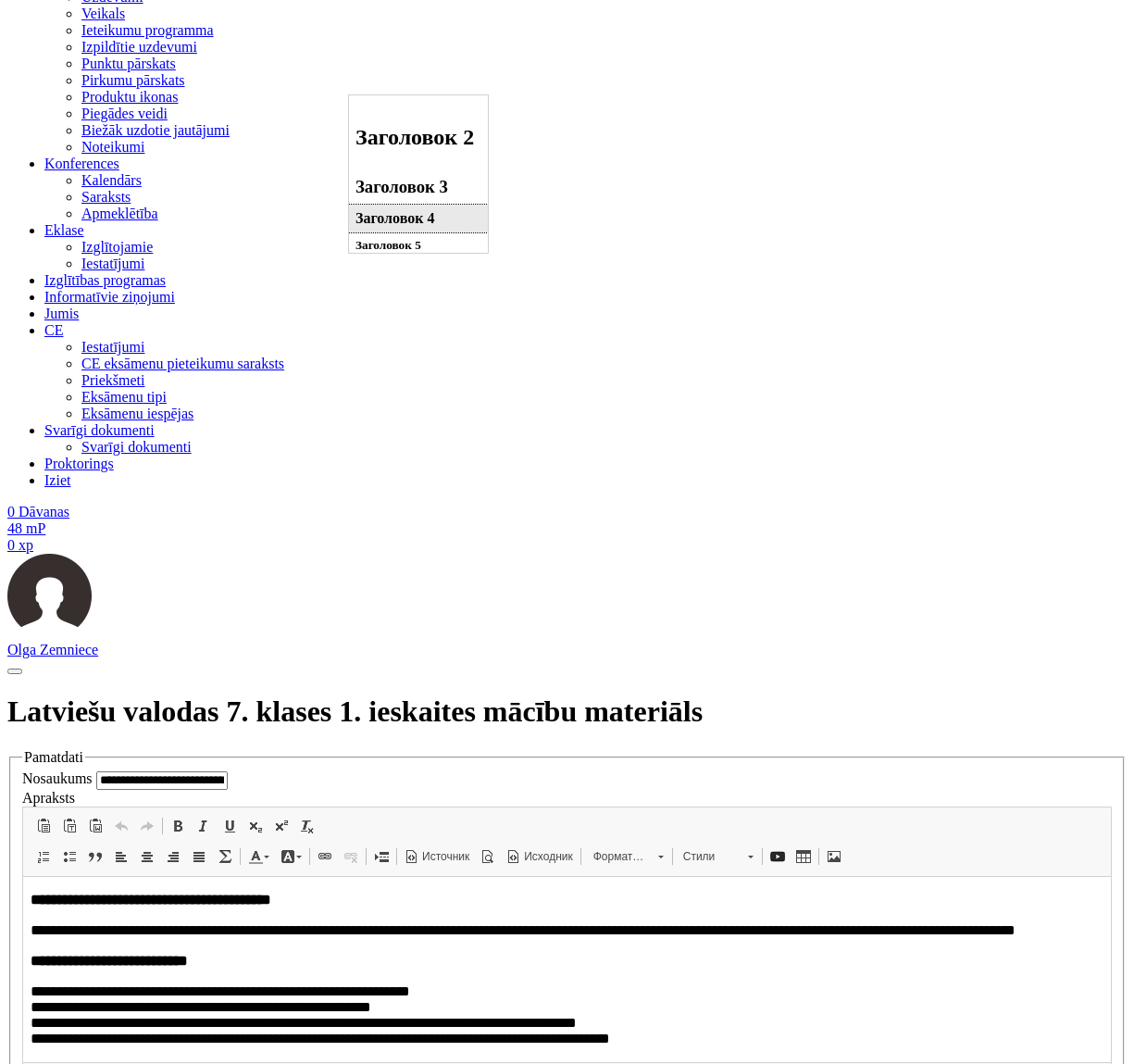 click on "Заголовок 4" at bounding box center [418, 219] 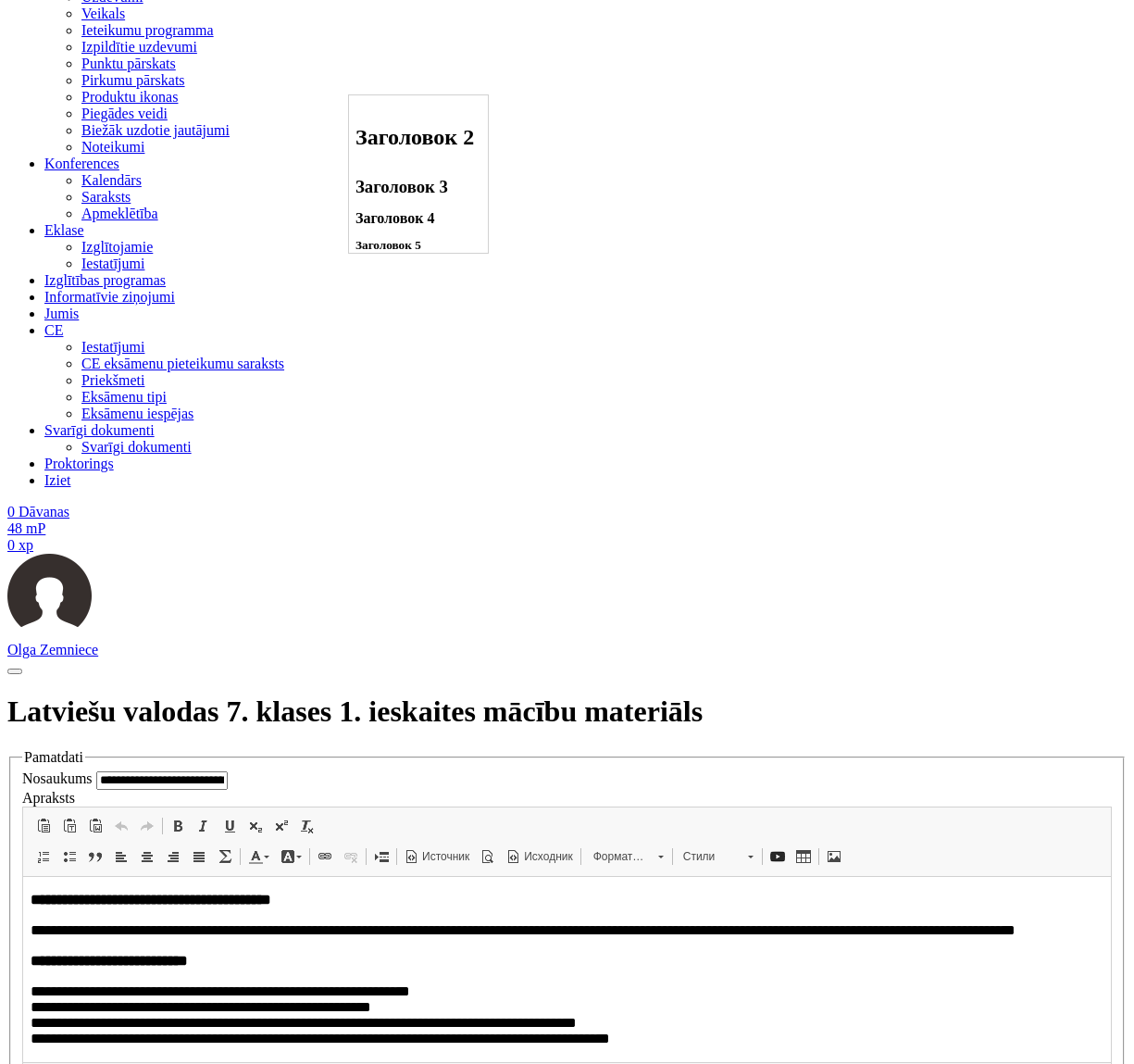 scroll, scrollTop: 0, scrollLeft: 0, axis: both 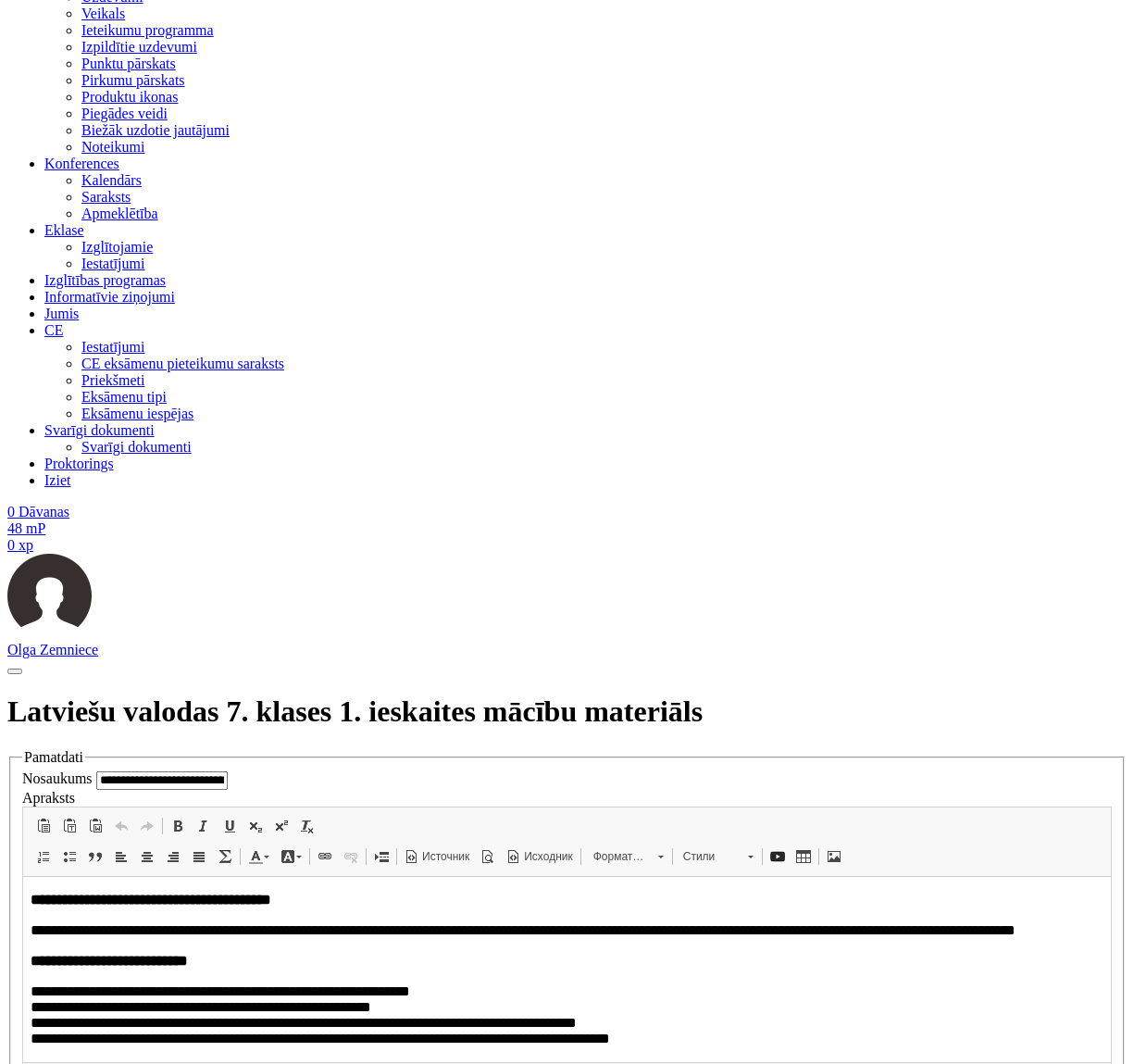 click at bounding box center (169, 9599) 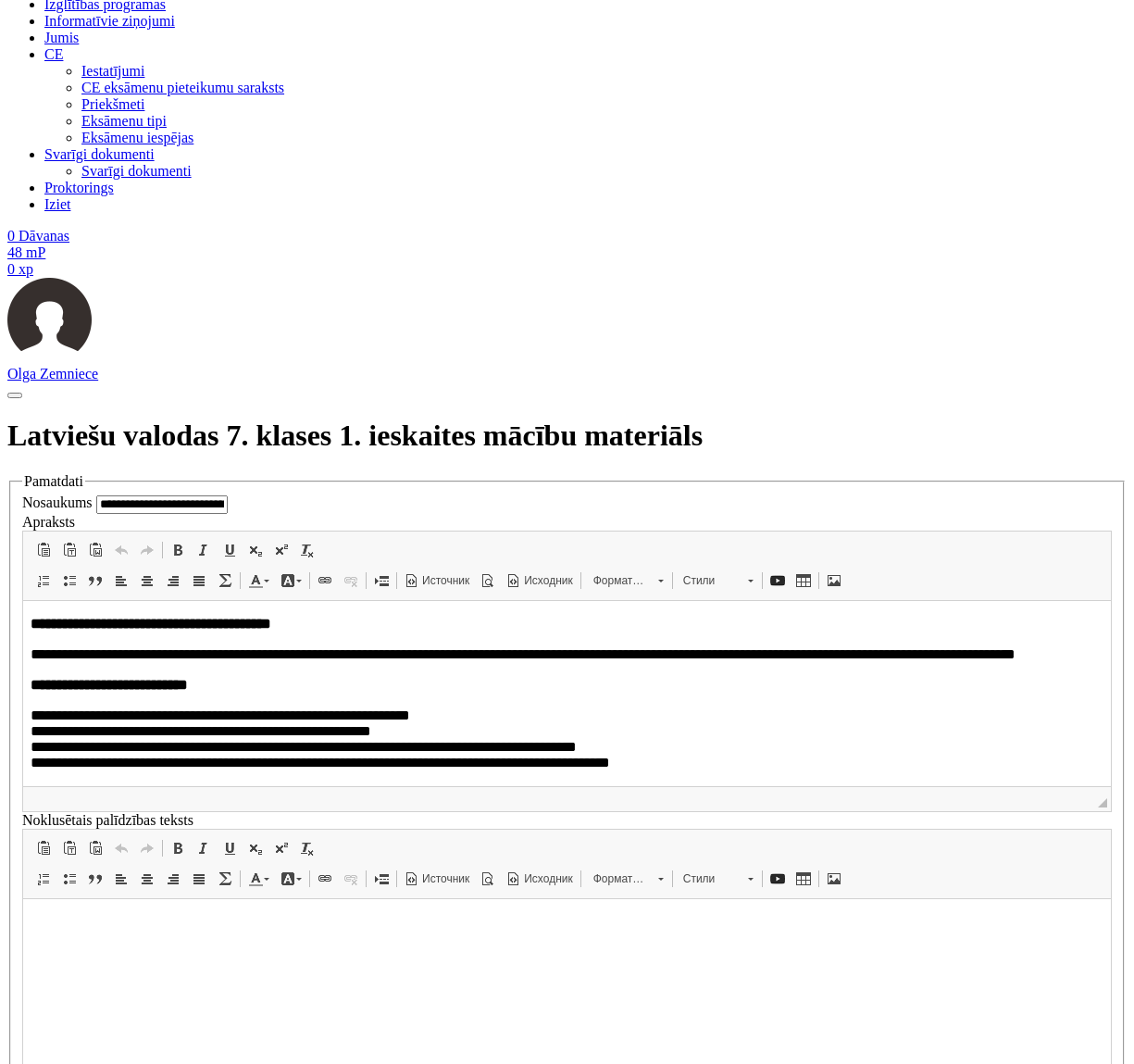 scroll, scrollTop: 1264, scrollLeft: 0, axis: vertical 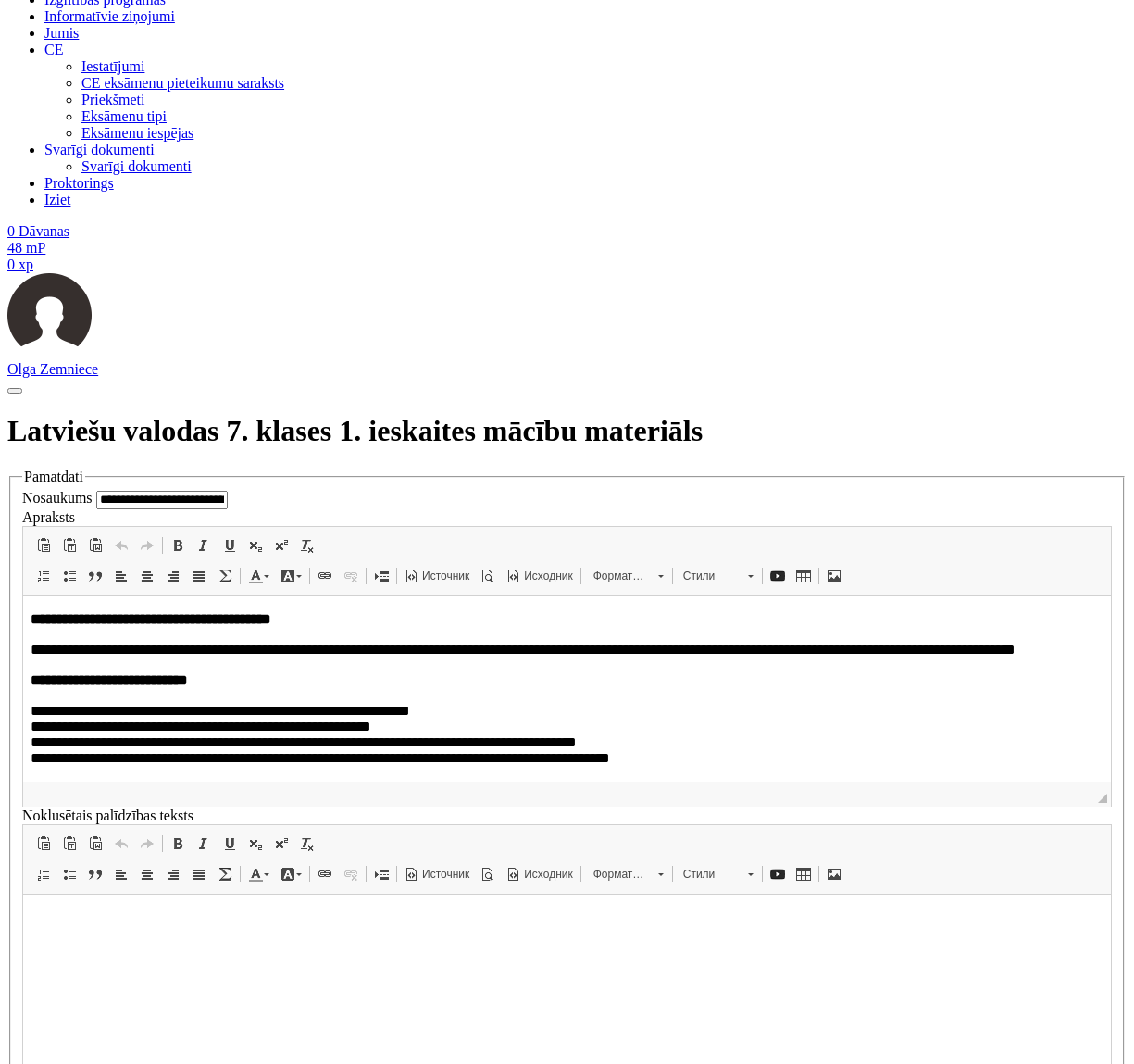 click on "**********" at bounding box center (401, 9959) 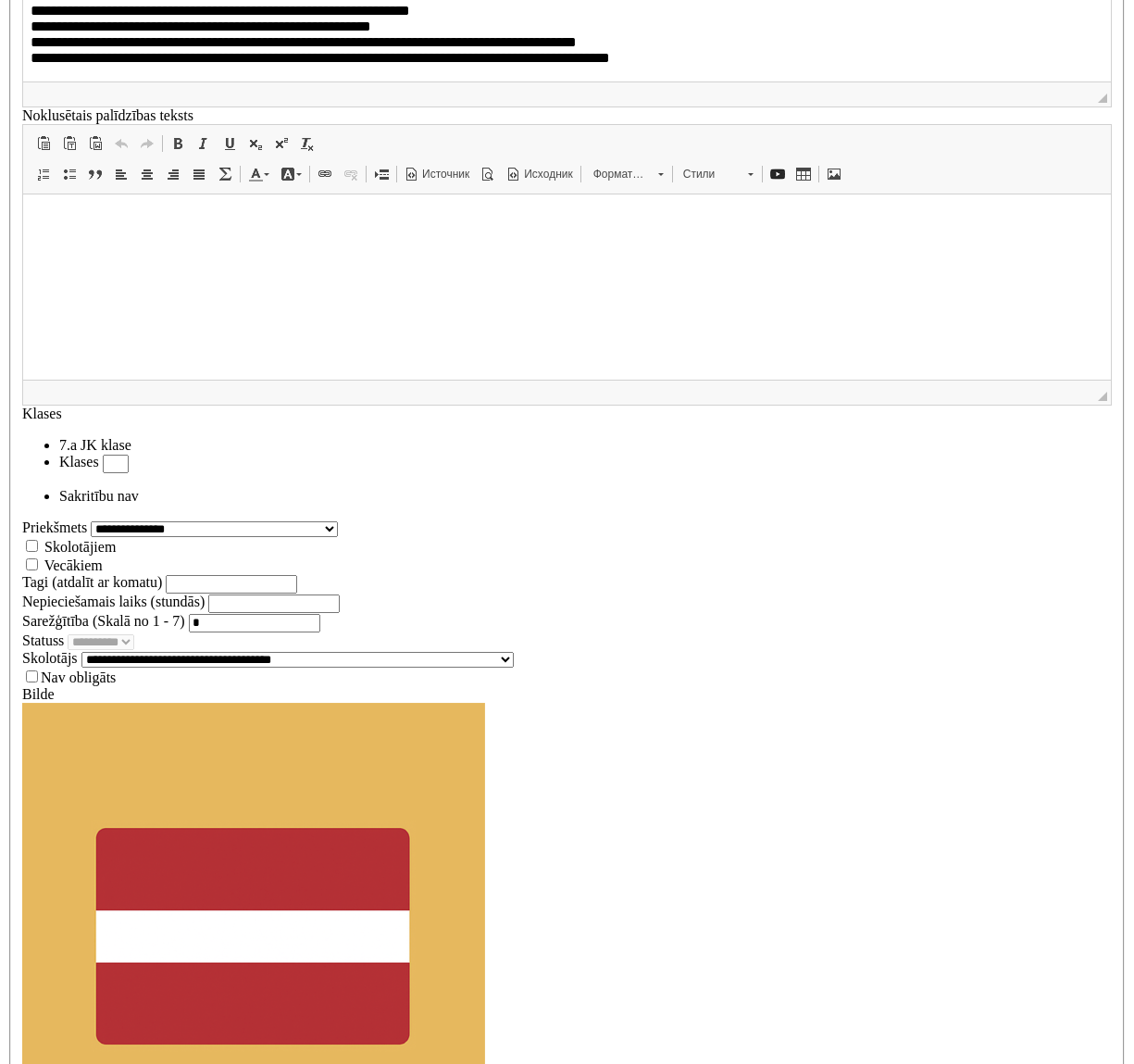 click on "********" at bounding box center (70, 9862) 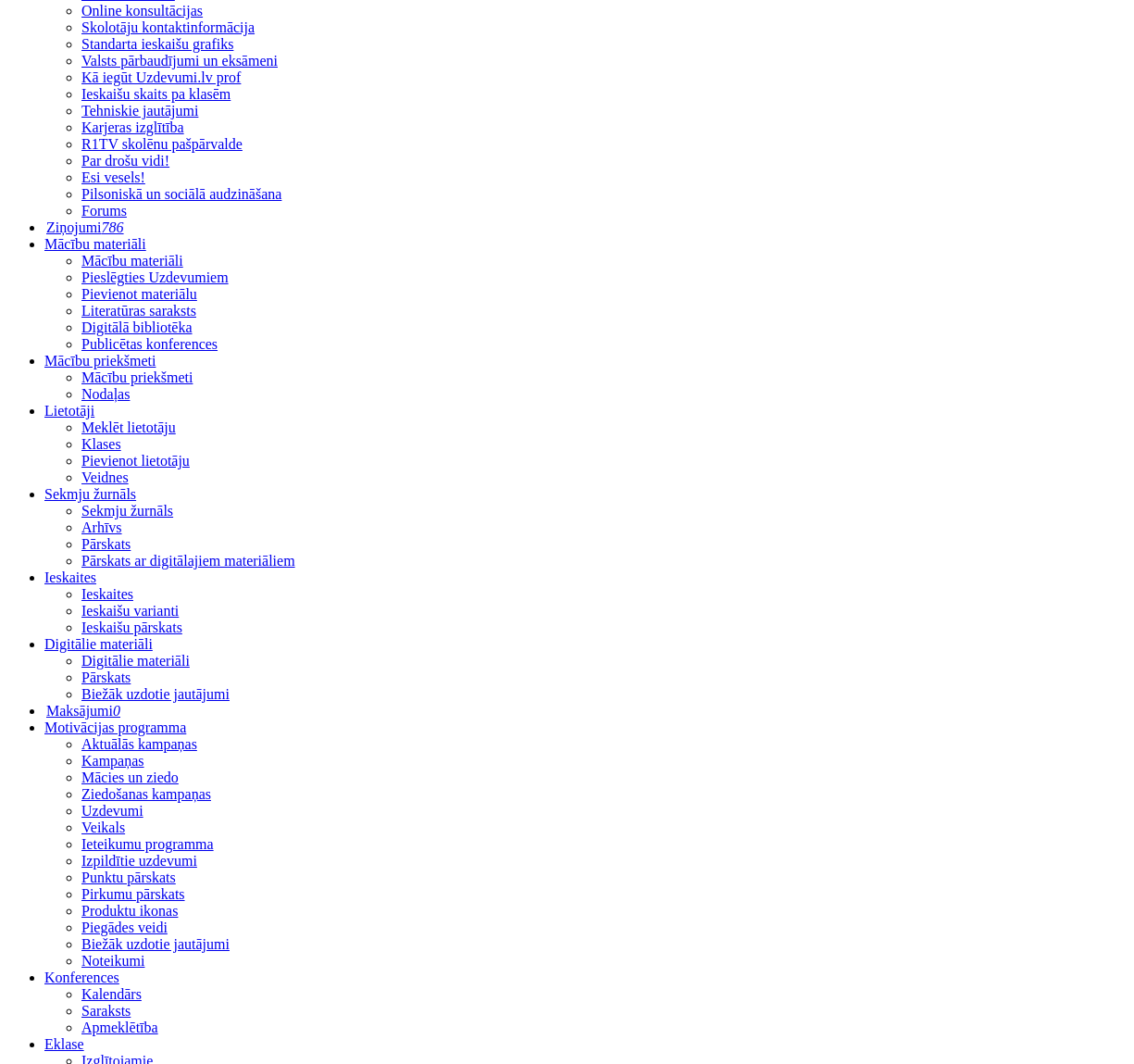 scroll, scrollTop: 0, scrollLeft: 0, axis: both 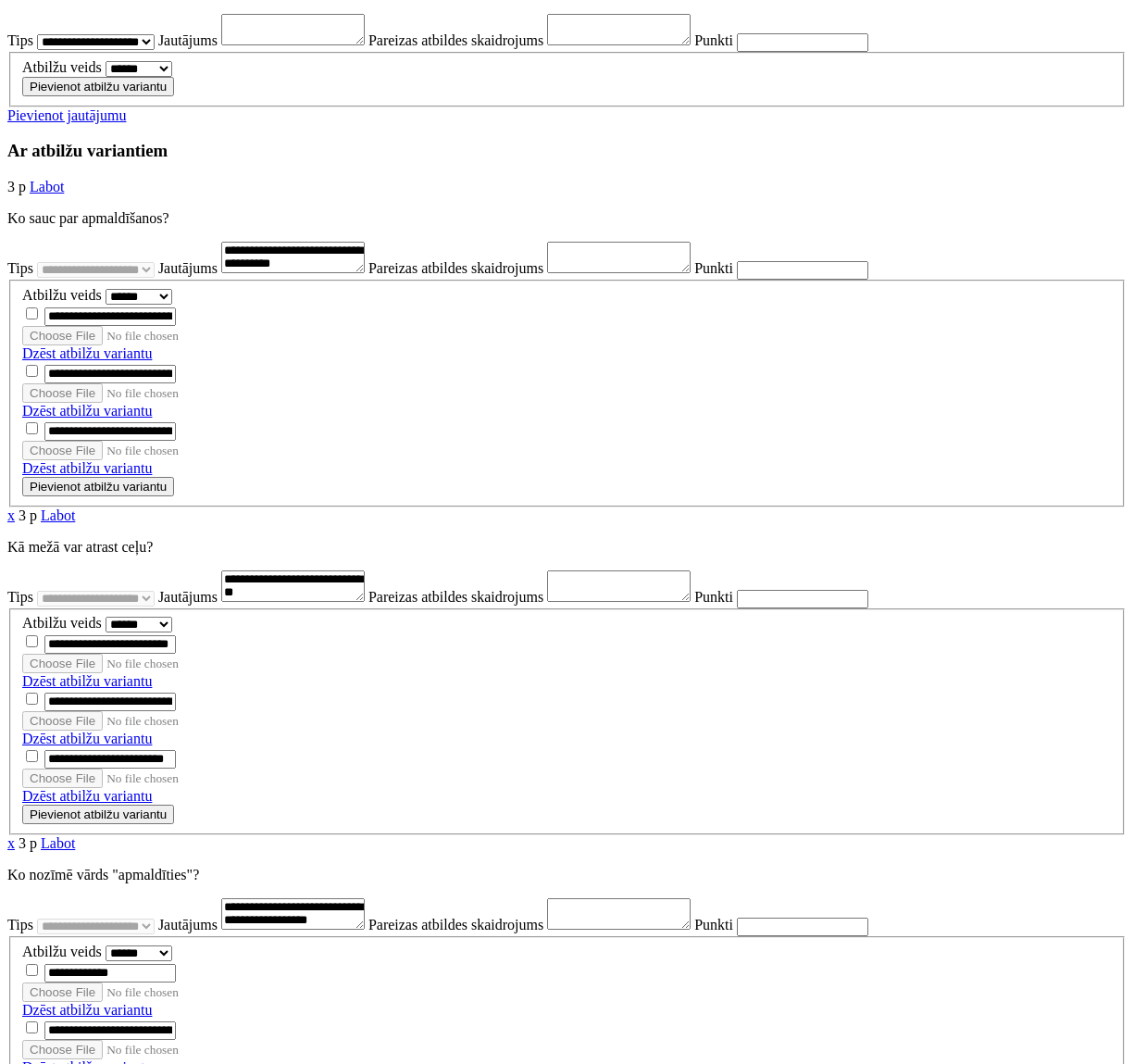 click on "Pievienot jautājumu" at bounding box center (67, 7612) 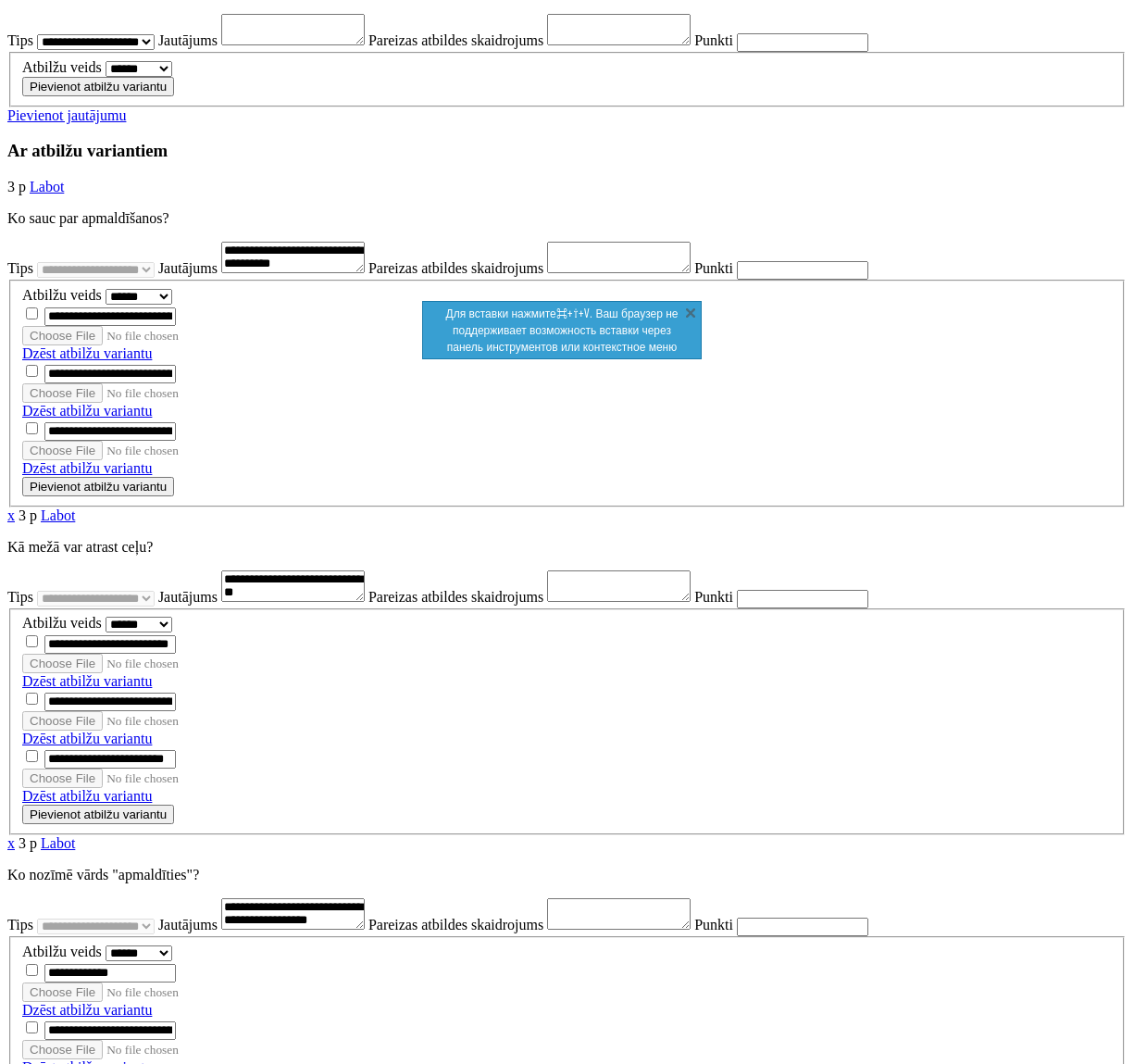 click at bounding box center (567, 26945) 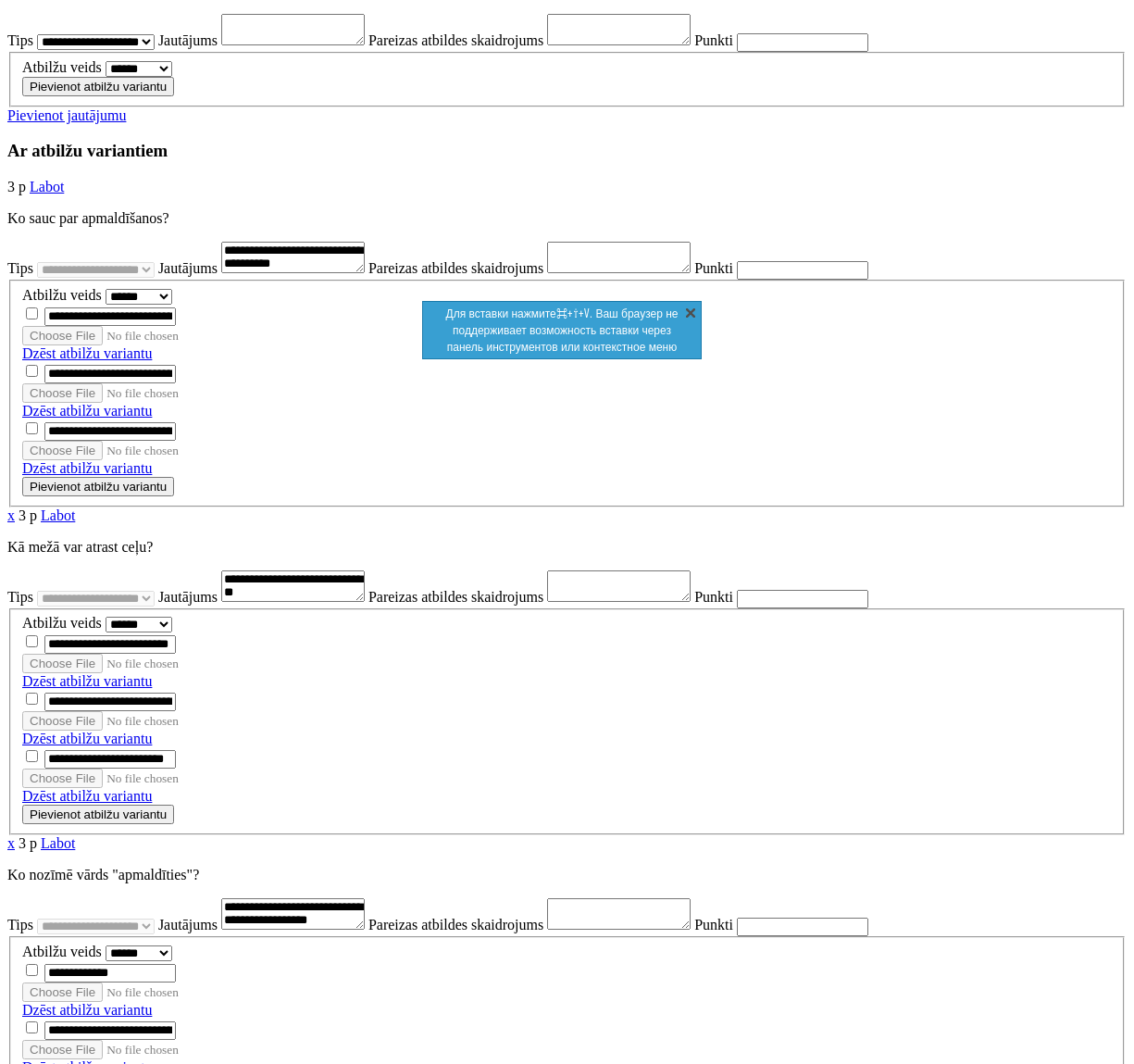click on "X" at bounding box center (691, 312) 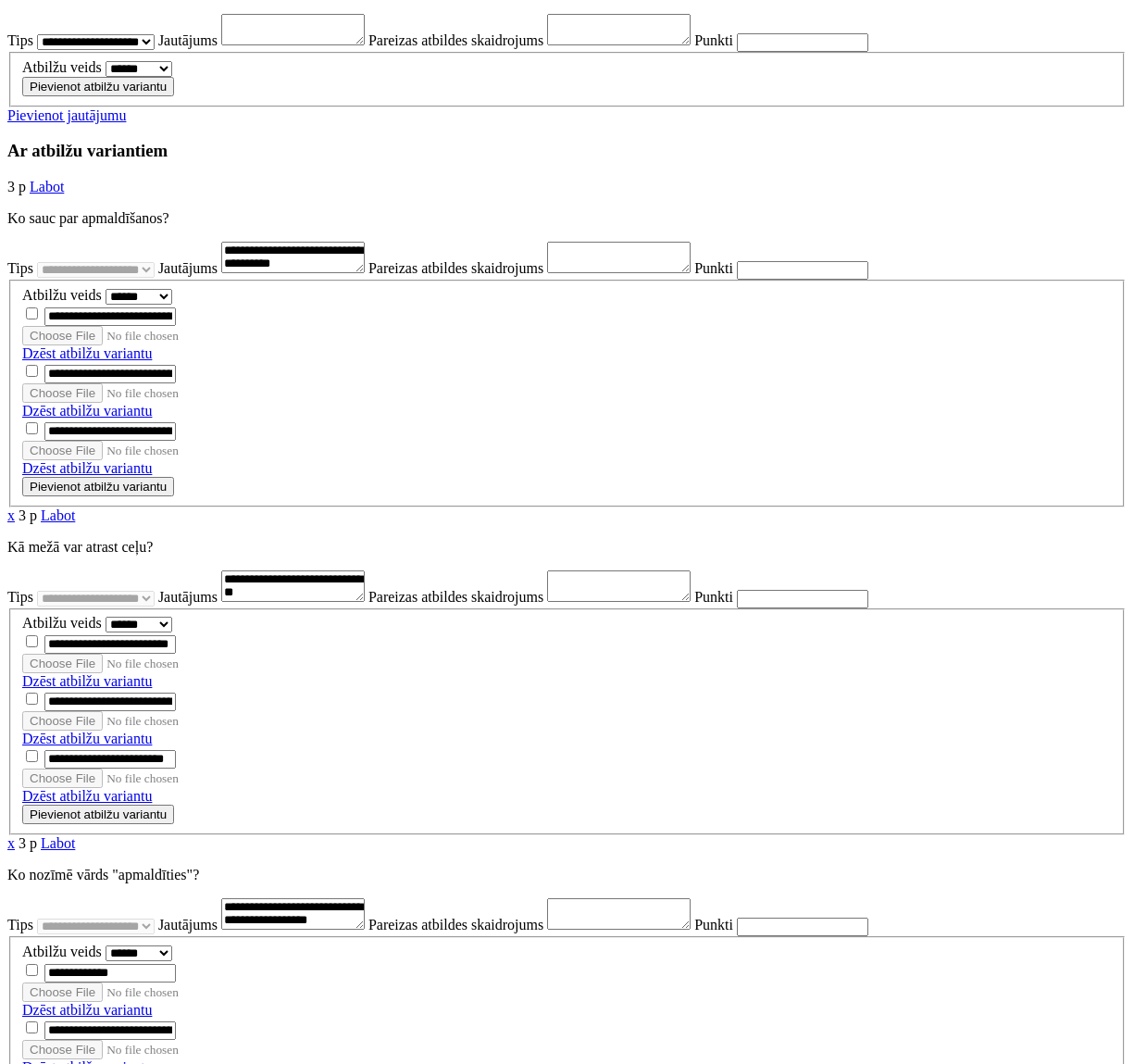 scroll, scrollTop: 114, scrollLeft: 0, axis: vertical 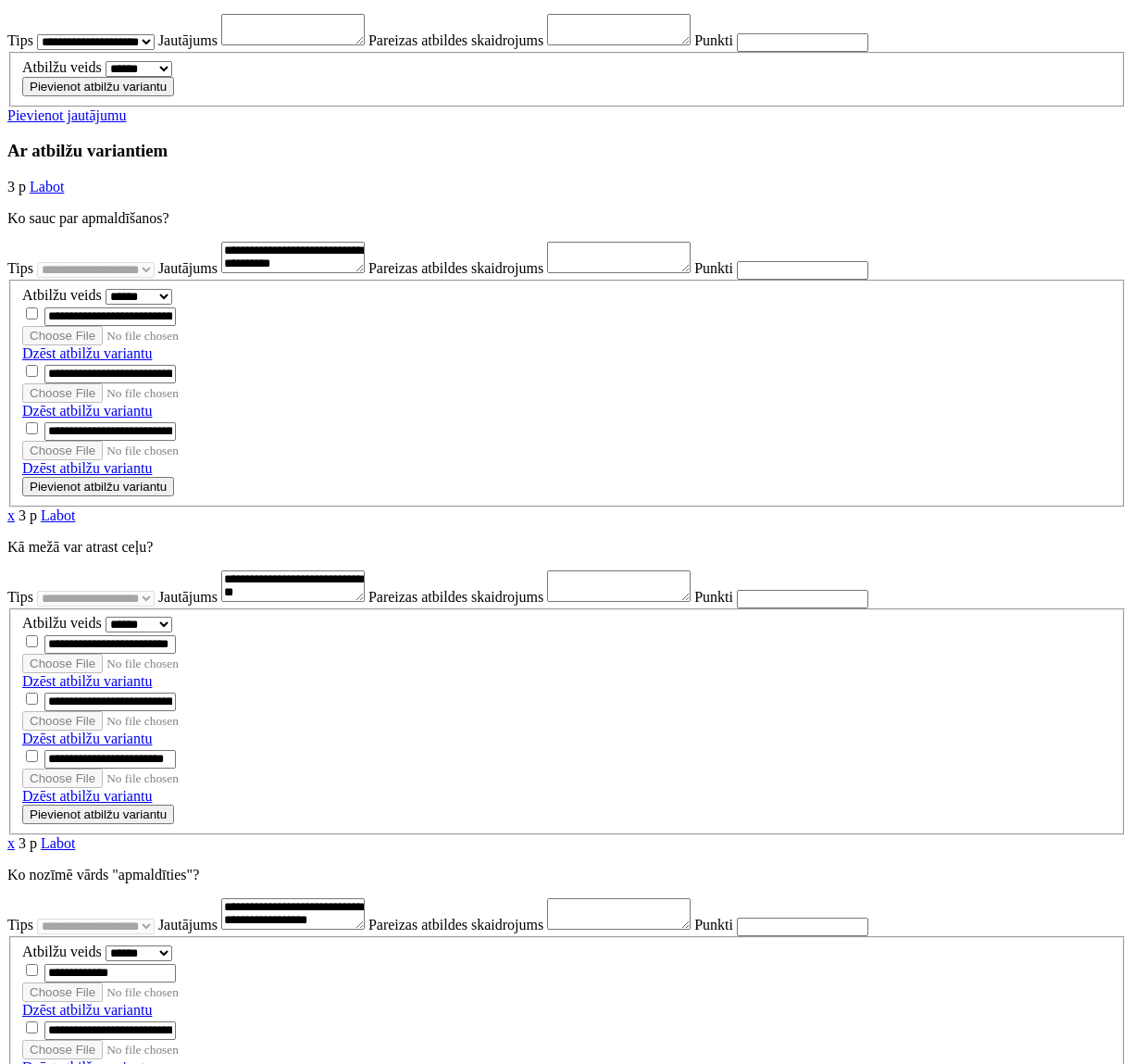 click on "**********" at bounding box center (567, 27172) 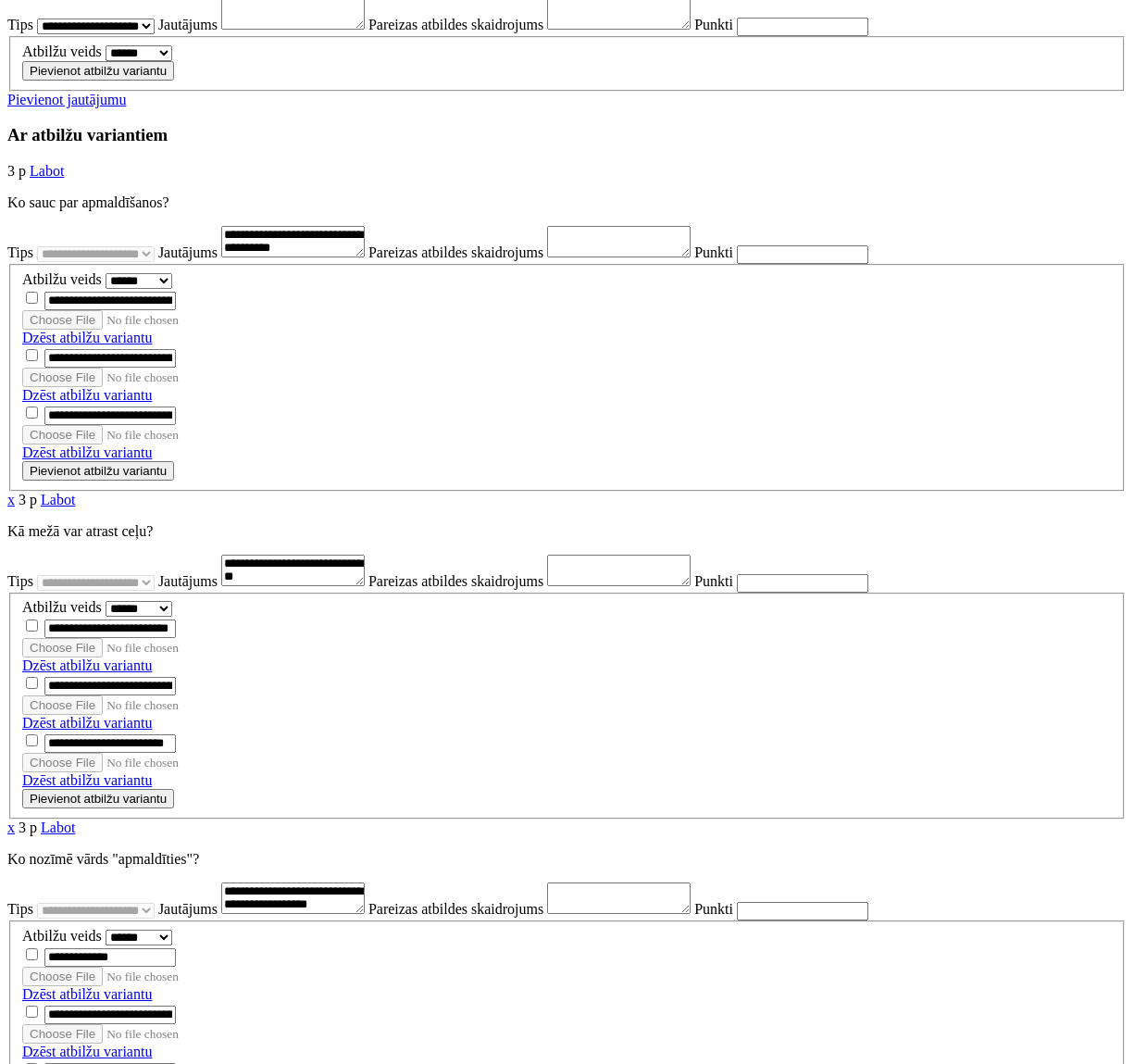 scroll, scrollTop: 3979, scrollLeft: 0, axis: vertical 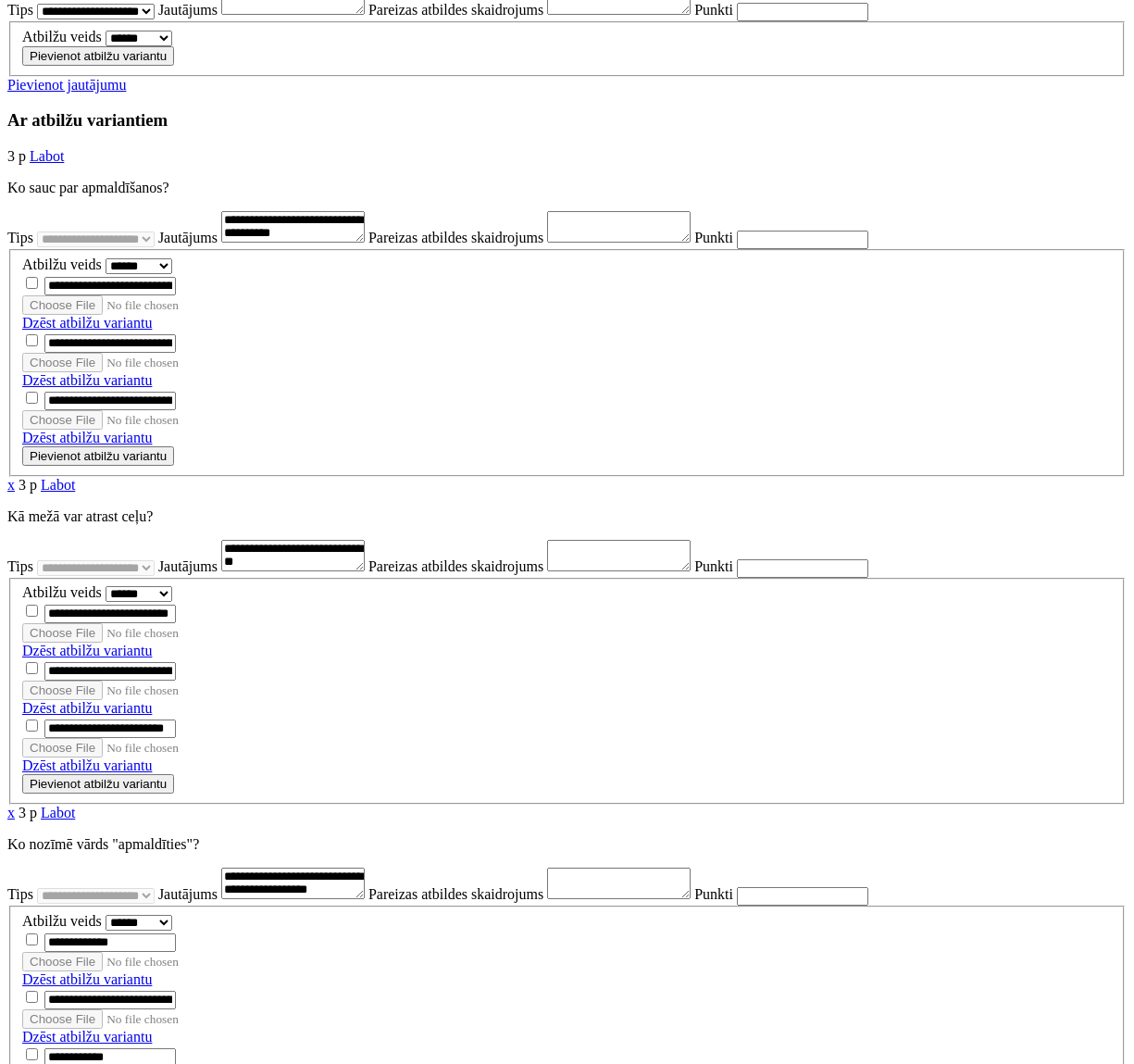 type on "*" 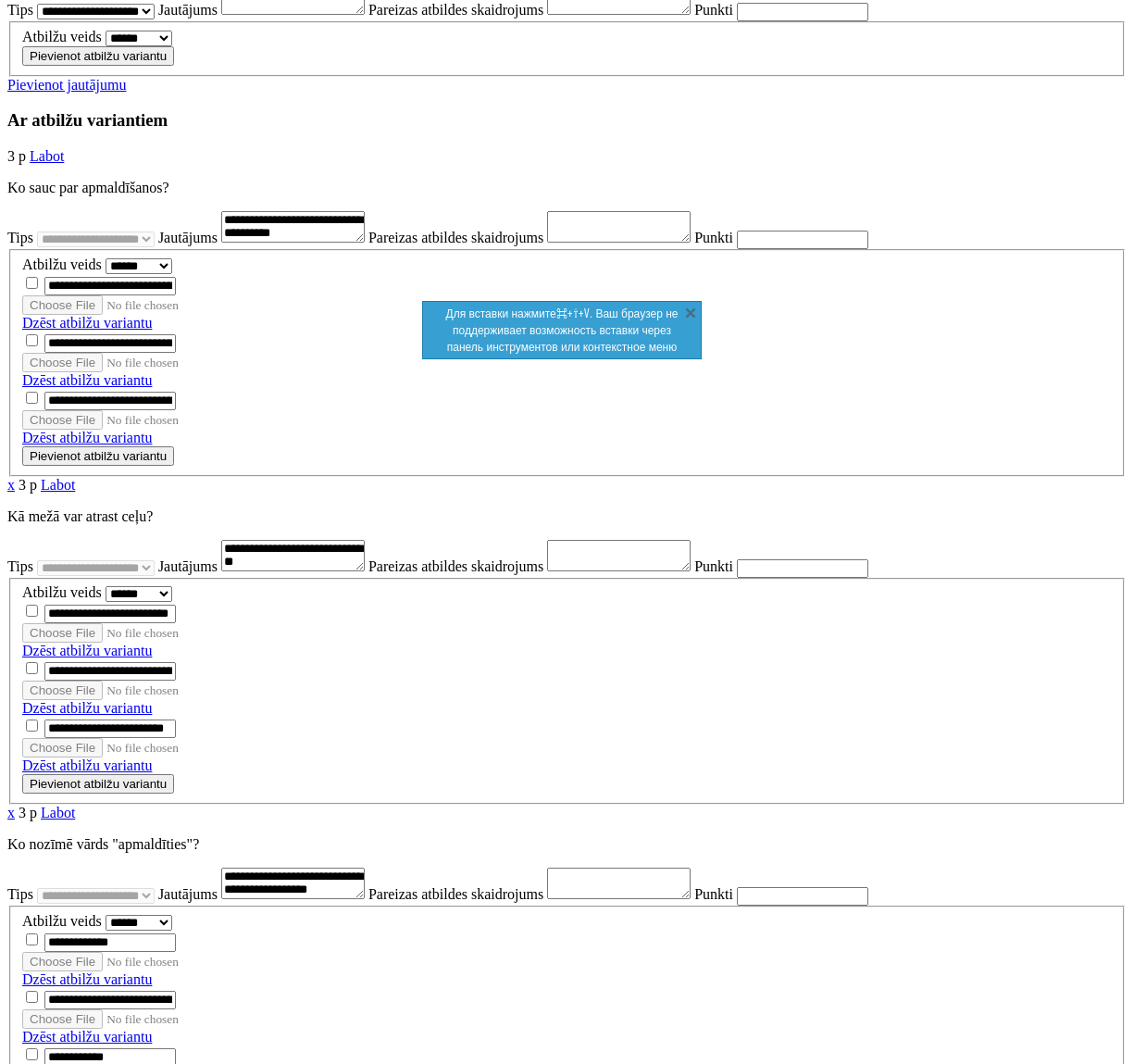 click at bounding box center [567, 27257] 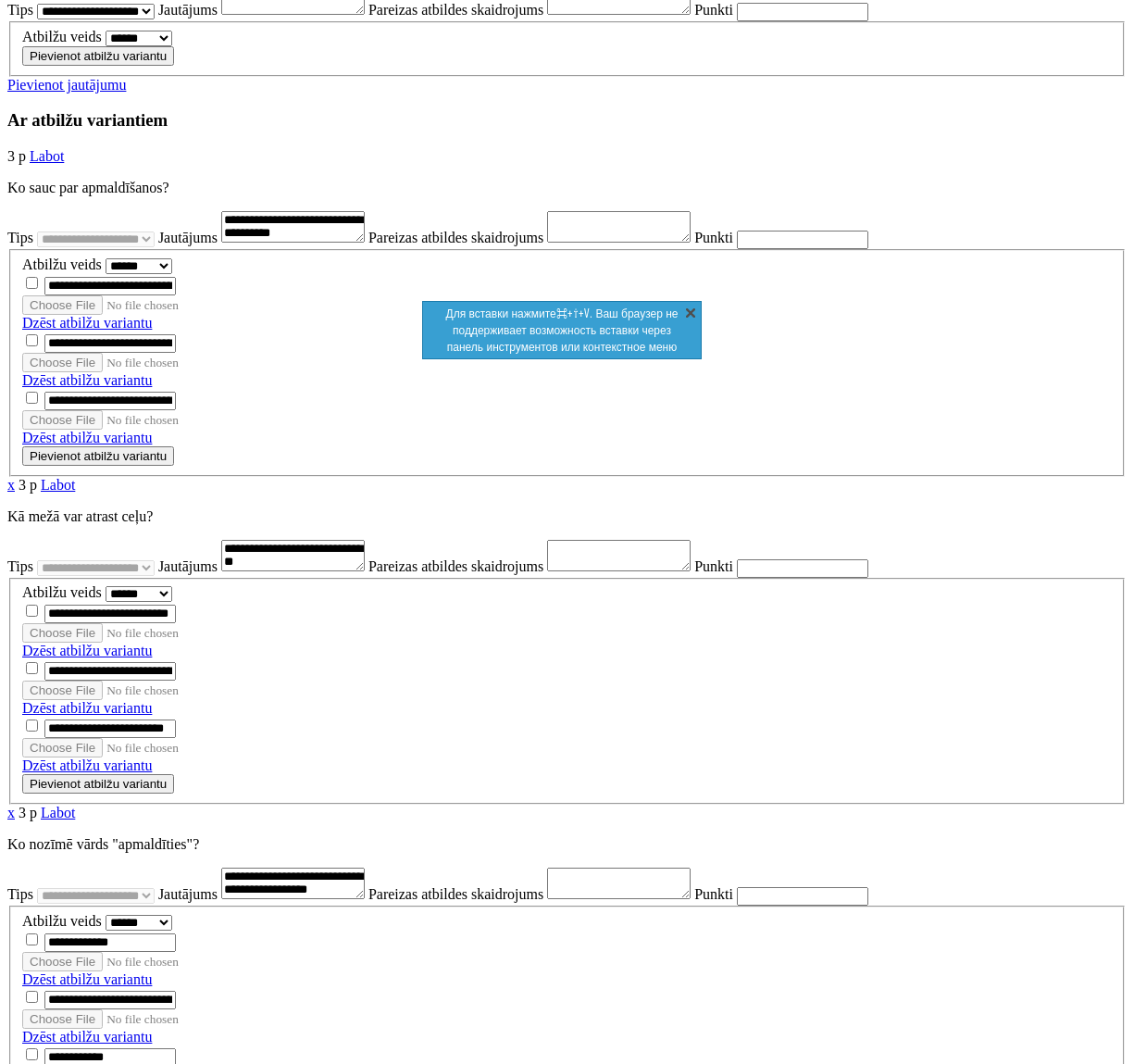 click on "X" at bounding box center (691, 312) 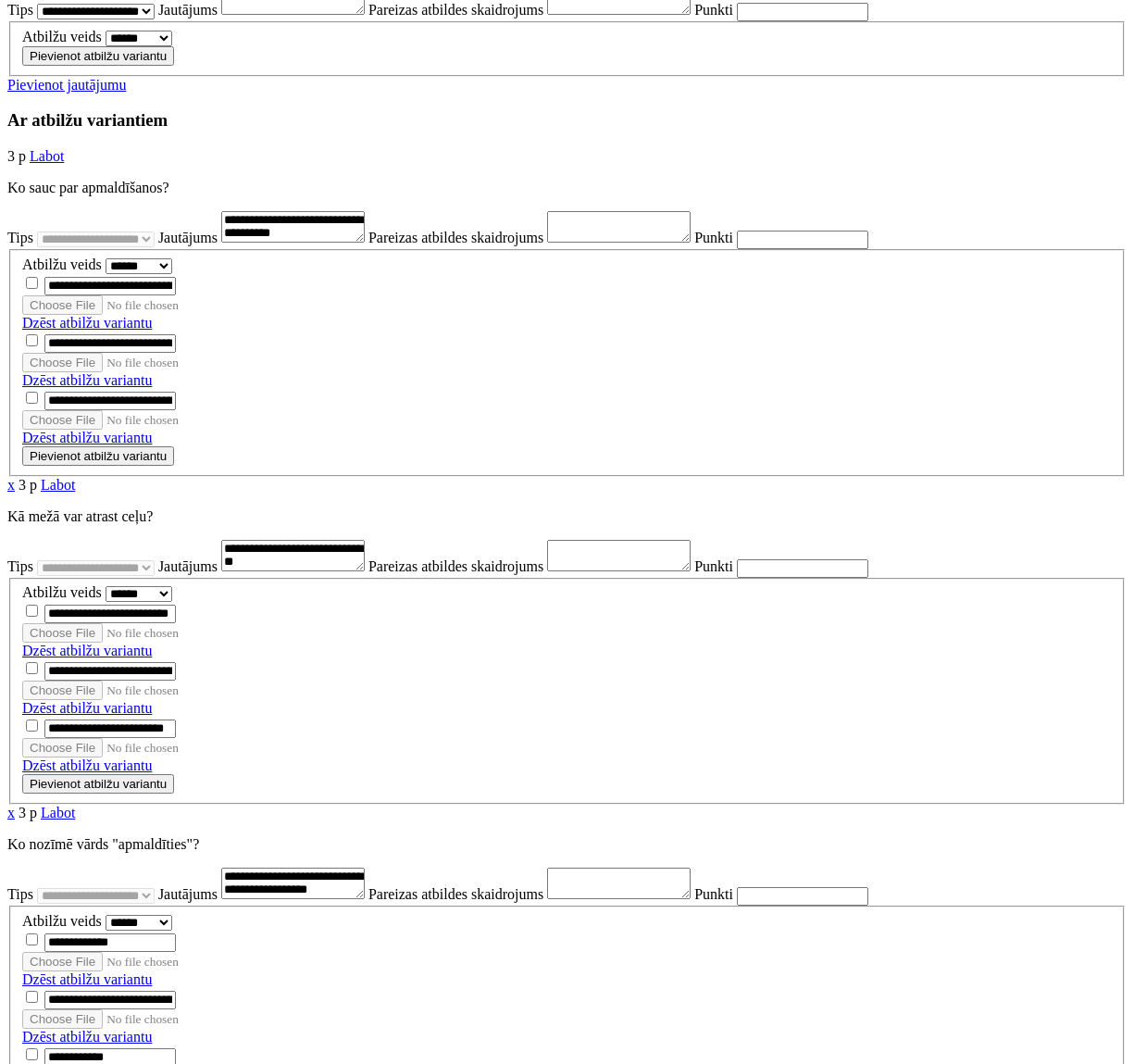 scroll, scrollTop: 114, scrollLeft: 0, axis: vertical 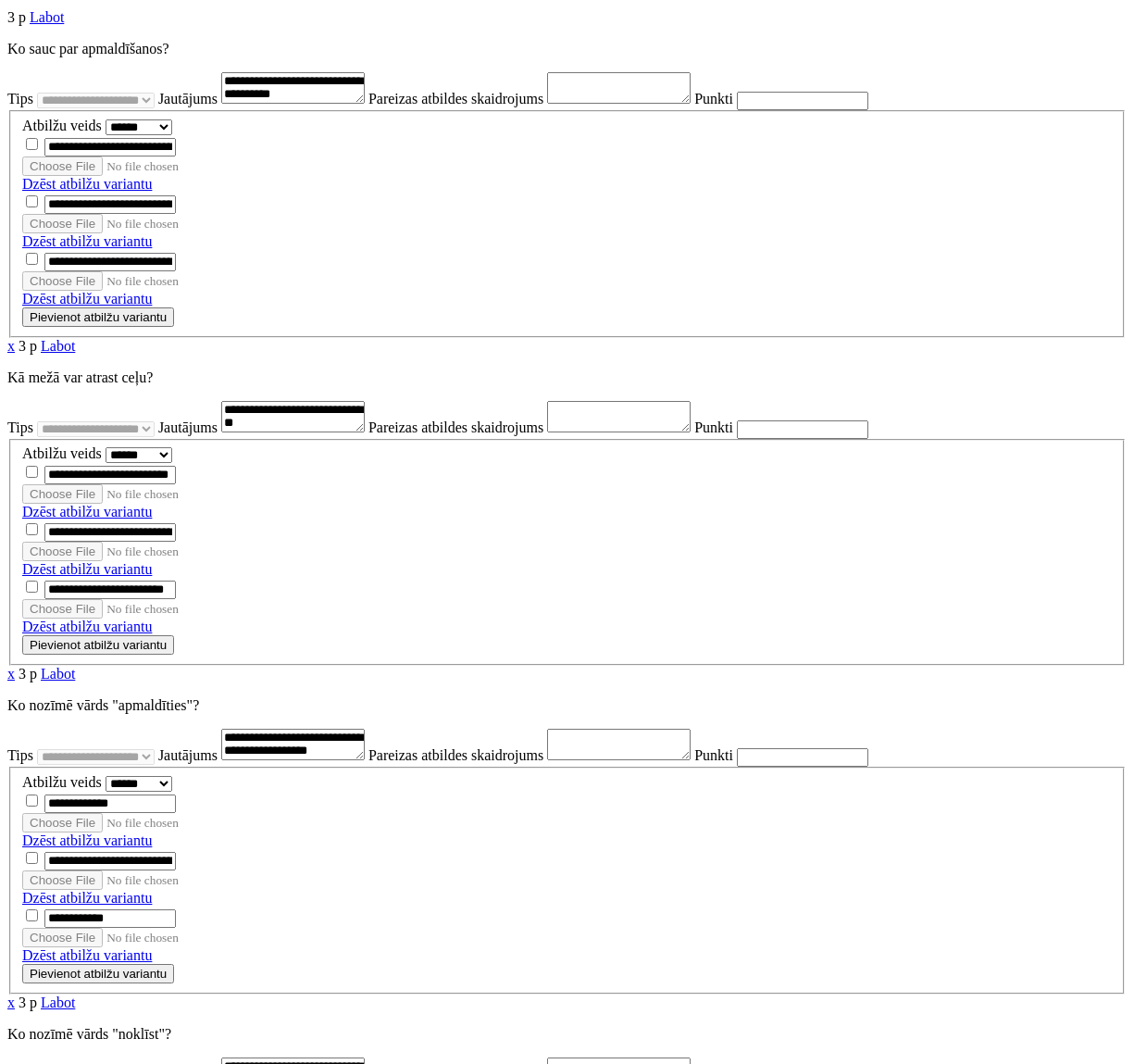 type on "*" 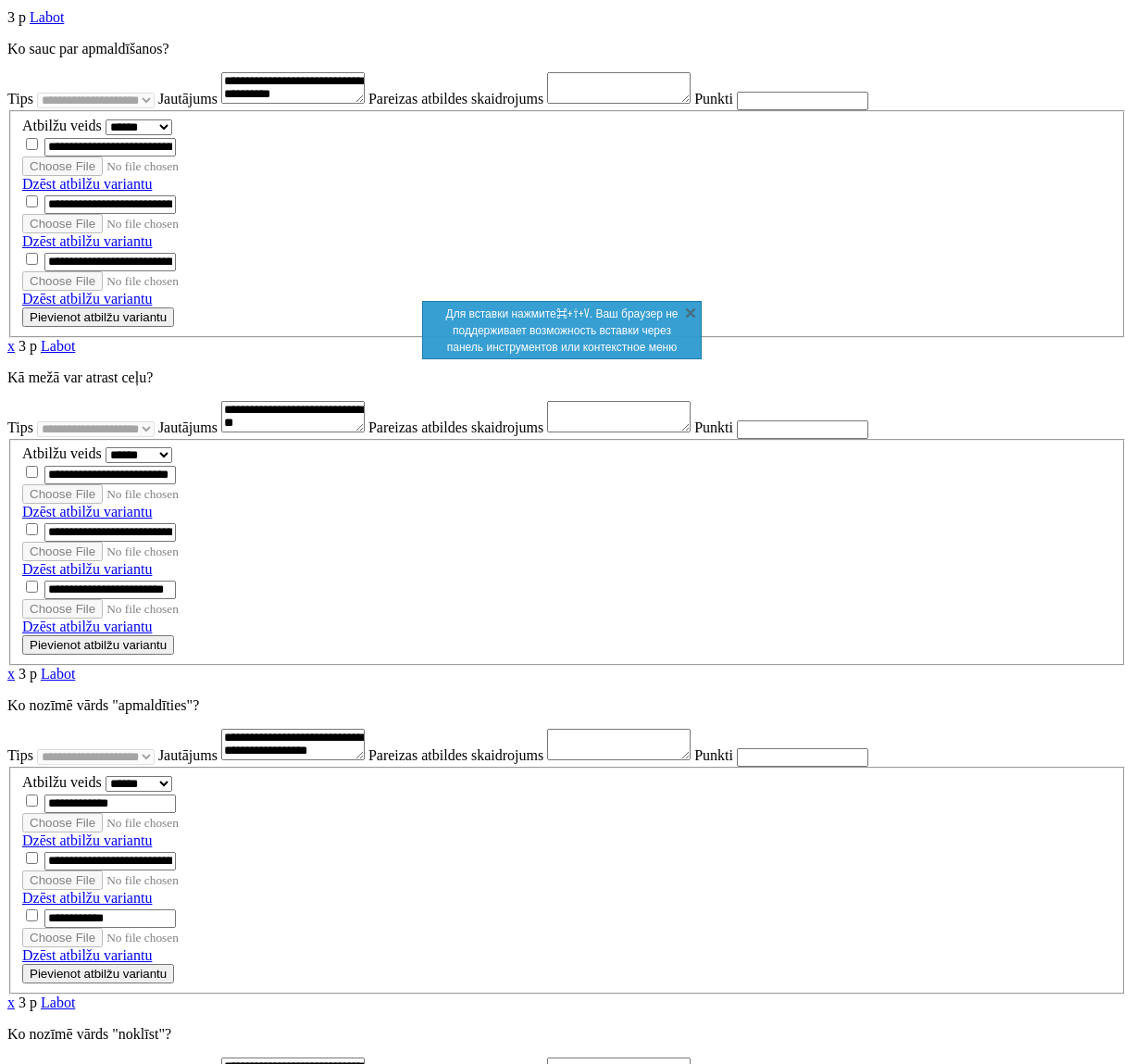 click at bounding box center (567, 27390) 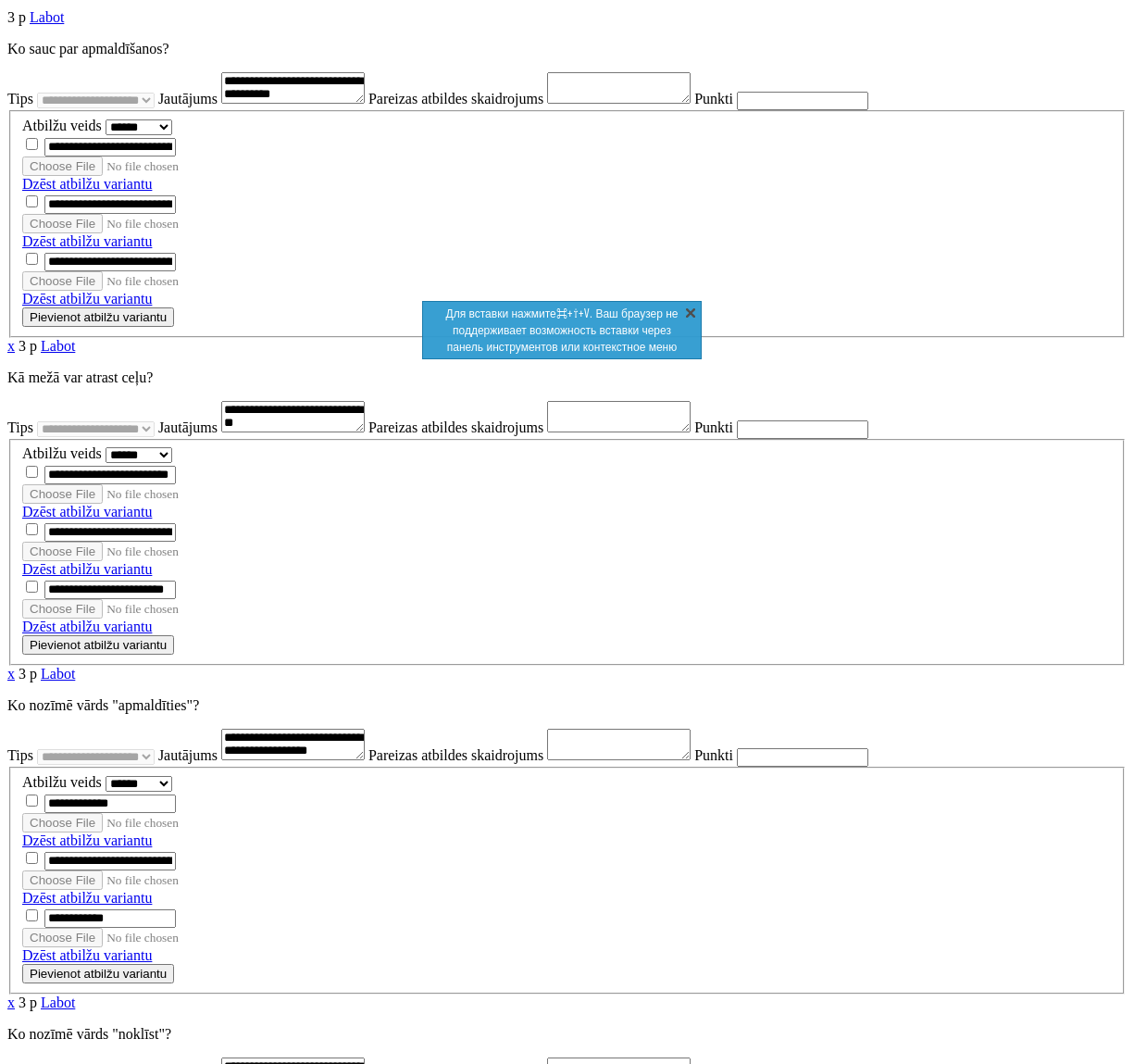 click on "X" at bounding box center [691, 312] 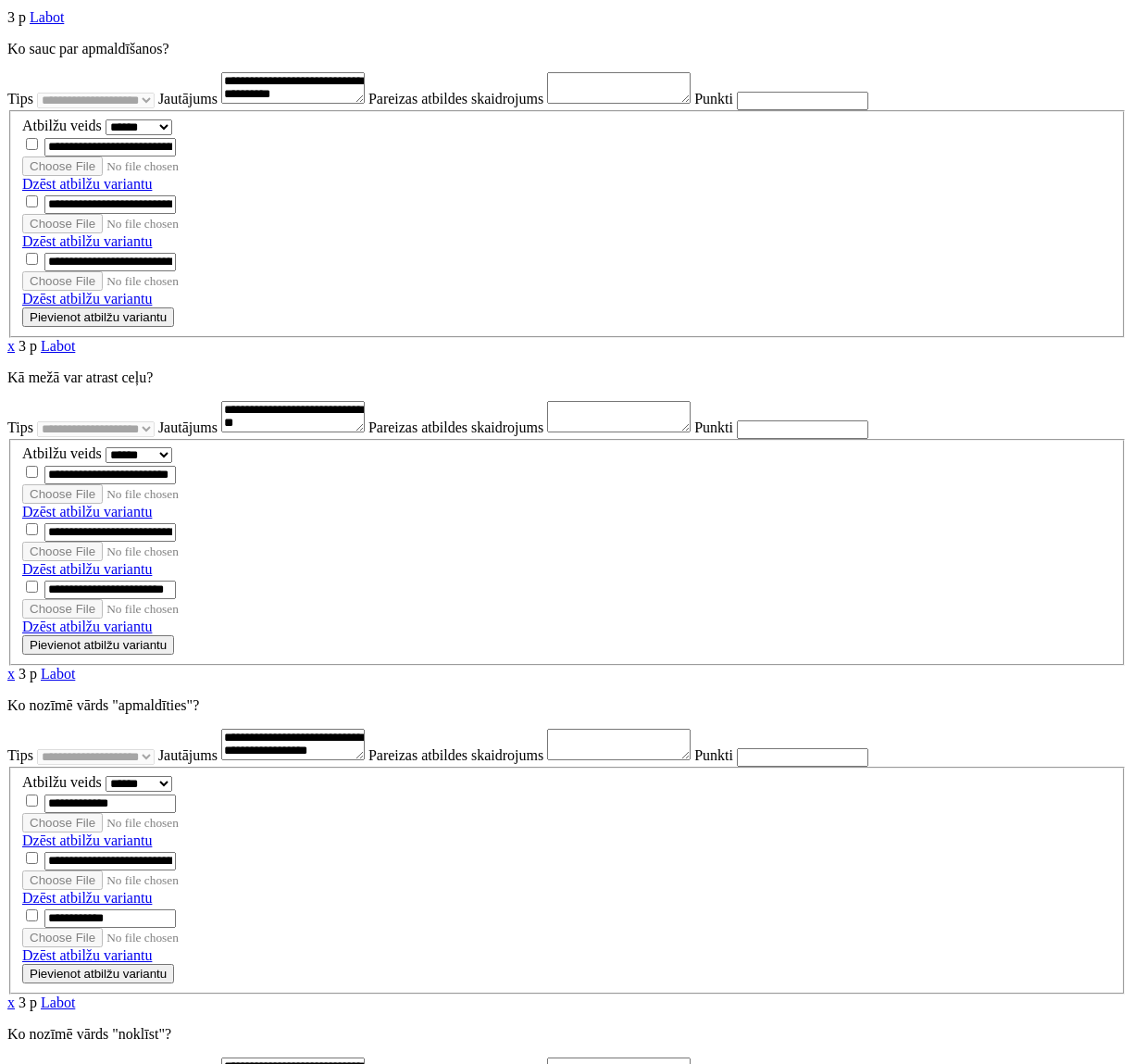 drag, startPoint x: 358, startPoint y: 949, endPoint x: 318, endPoint y: 949, distance: 40 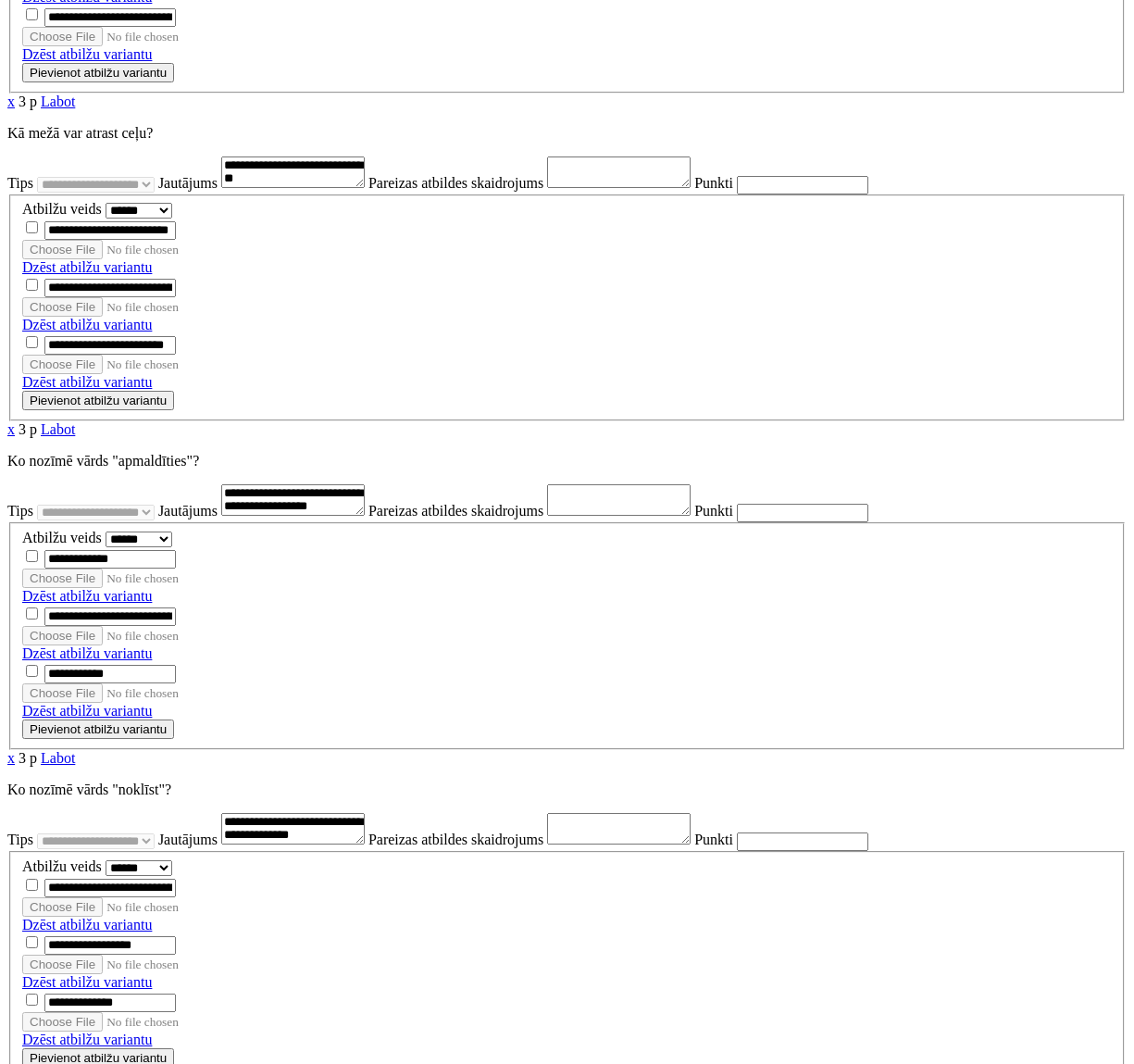 scroll, scrollTop: 4437, scrollLeft: 0, axis: vertical 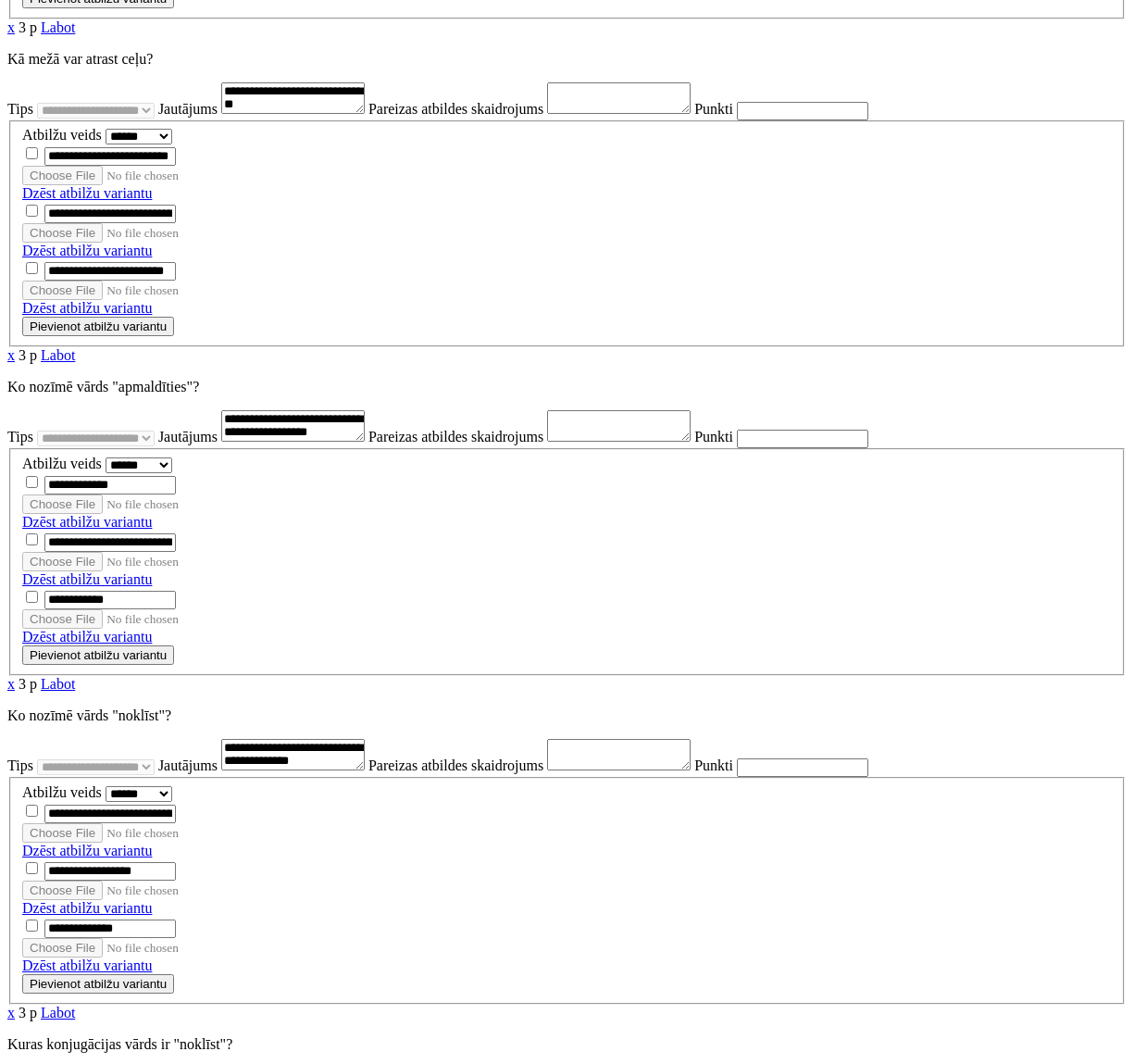 click on "Pievienot atbilžu variantu" at bounding box center [98, 27634] 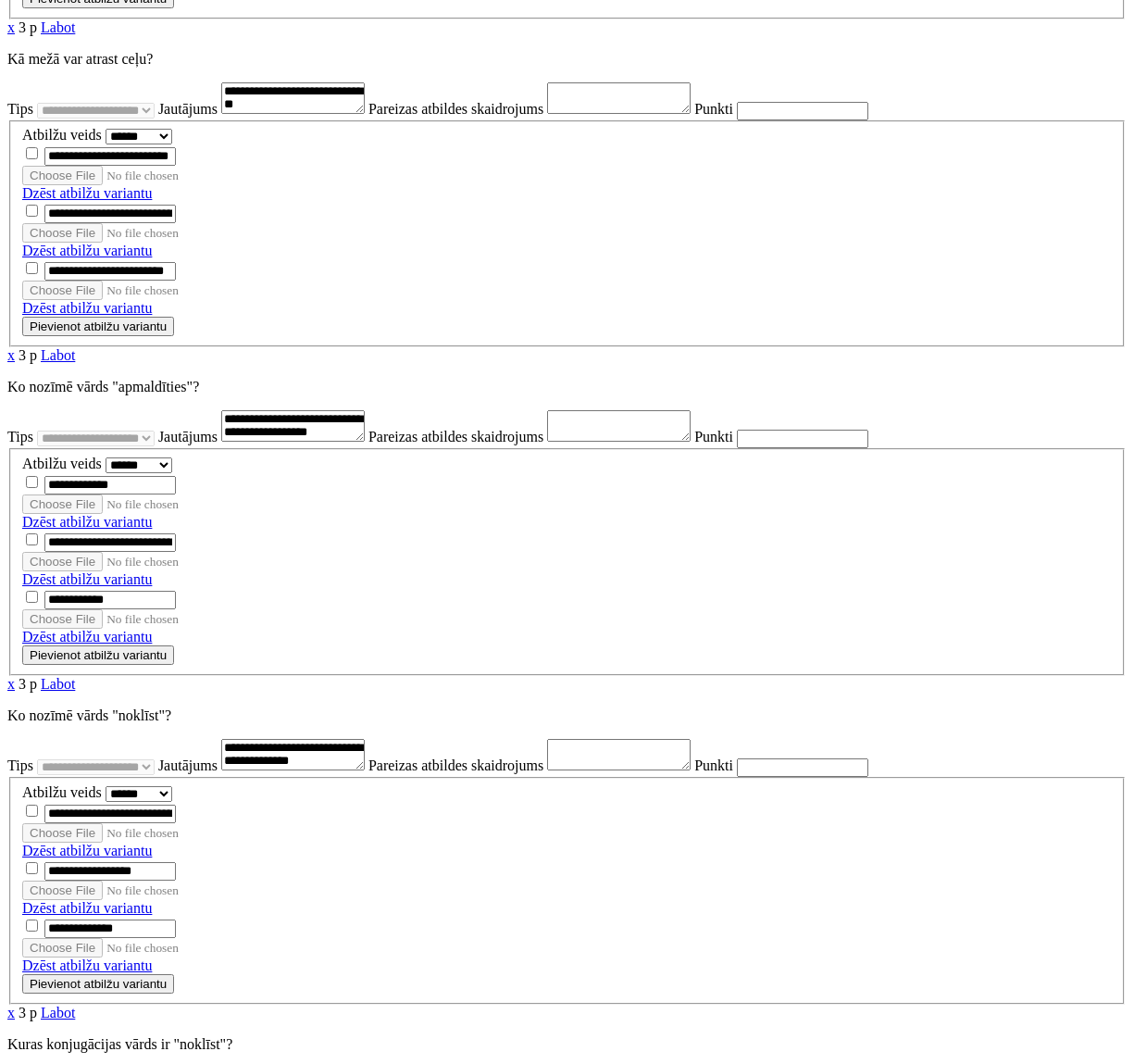 type on "*********" 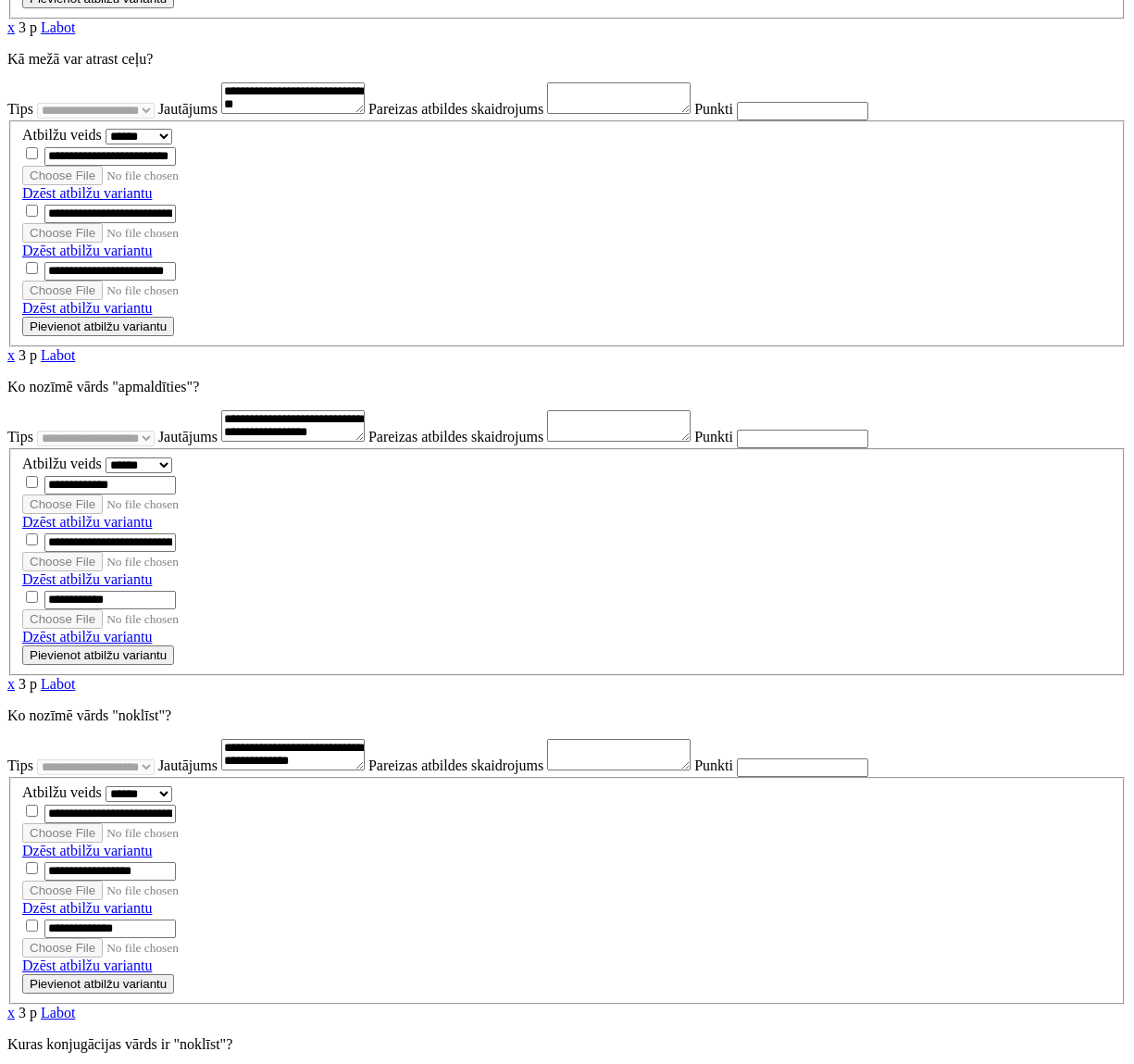 click at bounding box center (111, 27704) 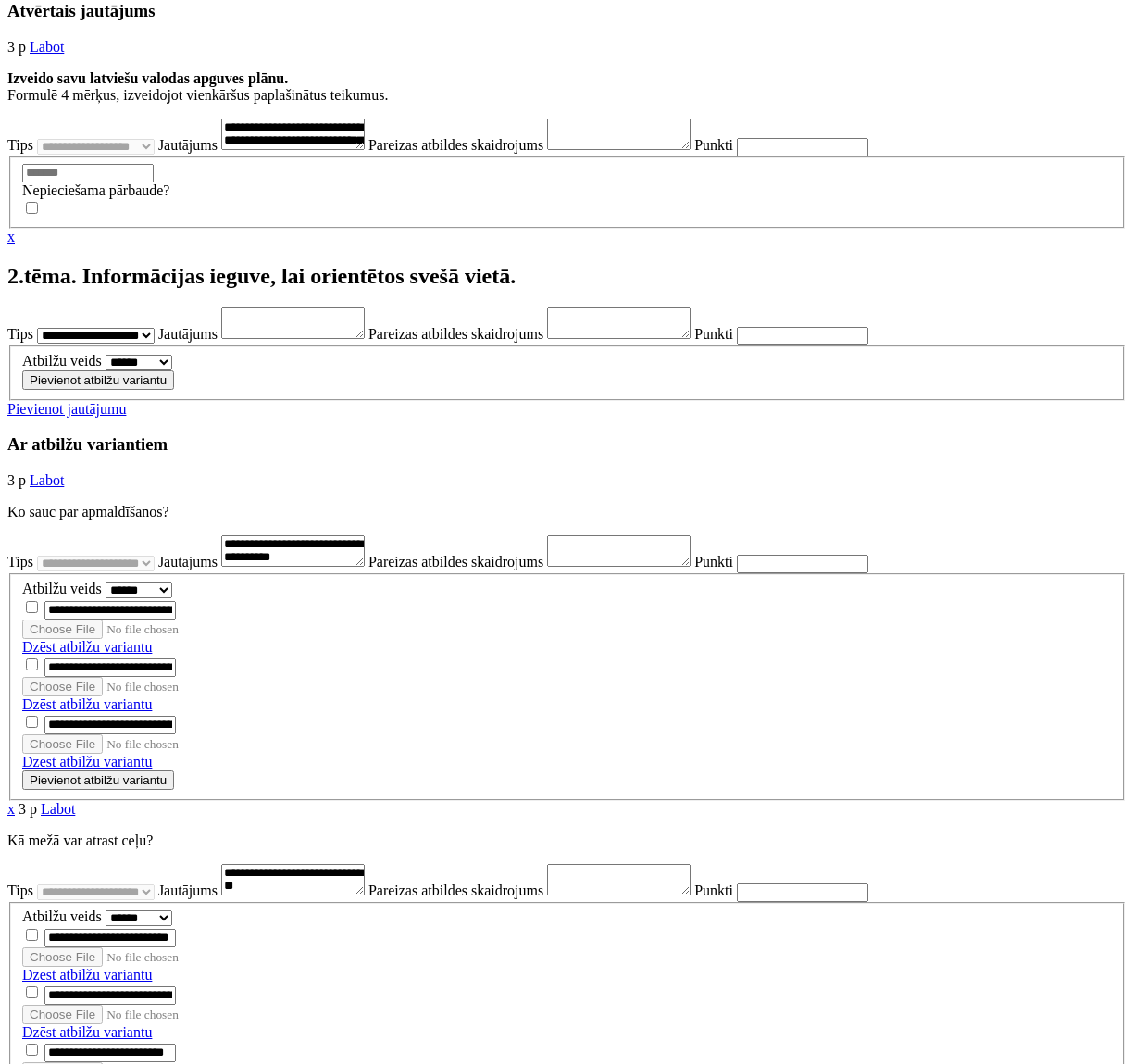 scroll, scrollTop: 0, scrollLeft: 0, axis: both 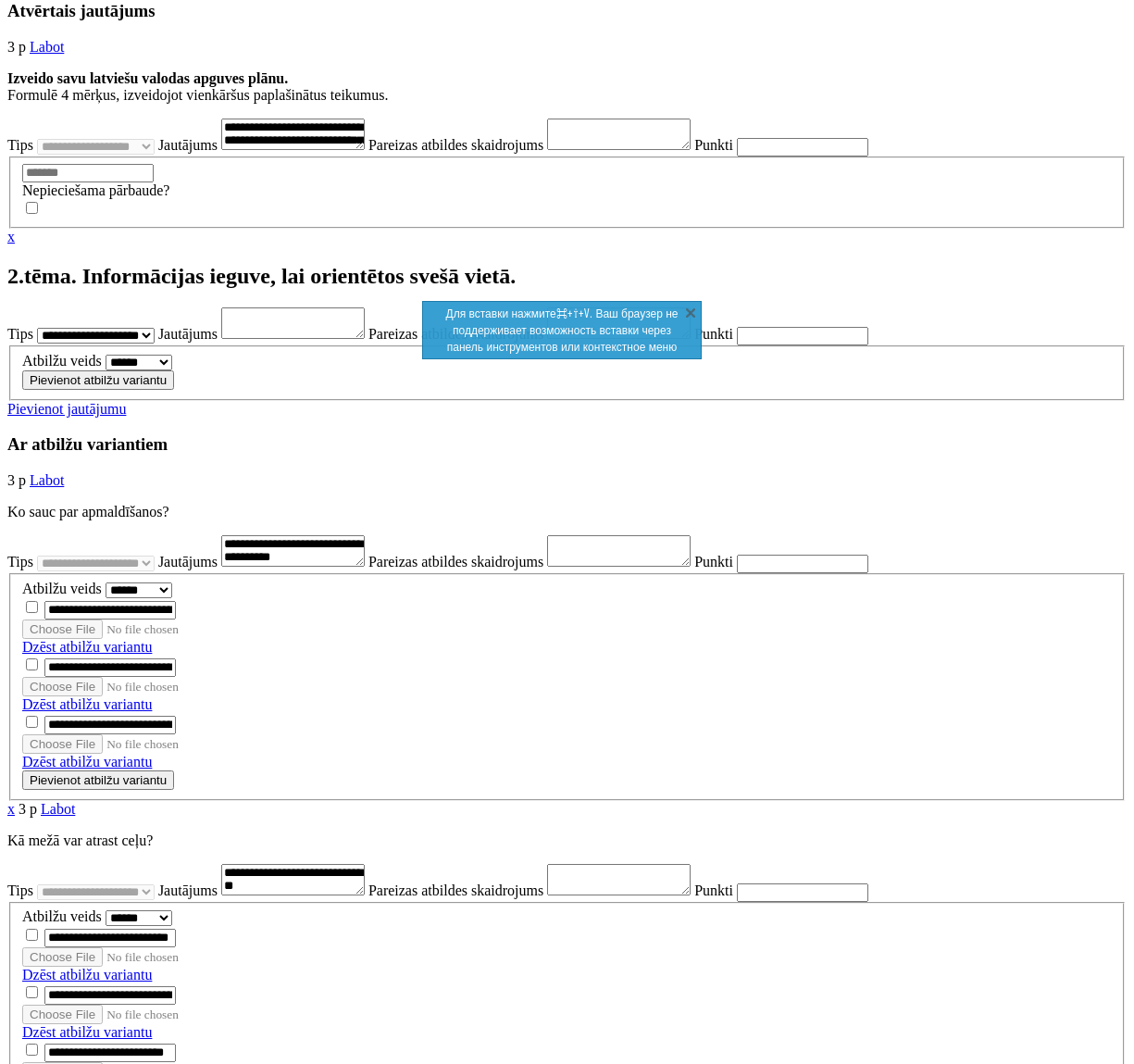 click at bounding box center [567, 28124] 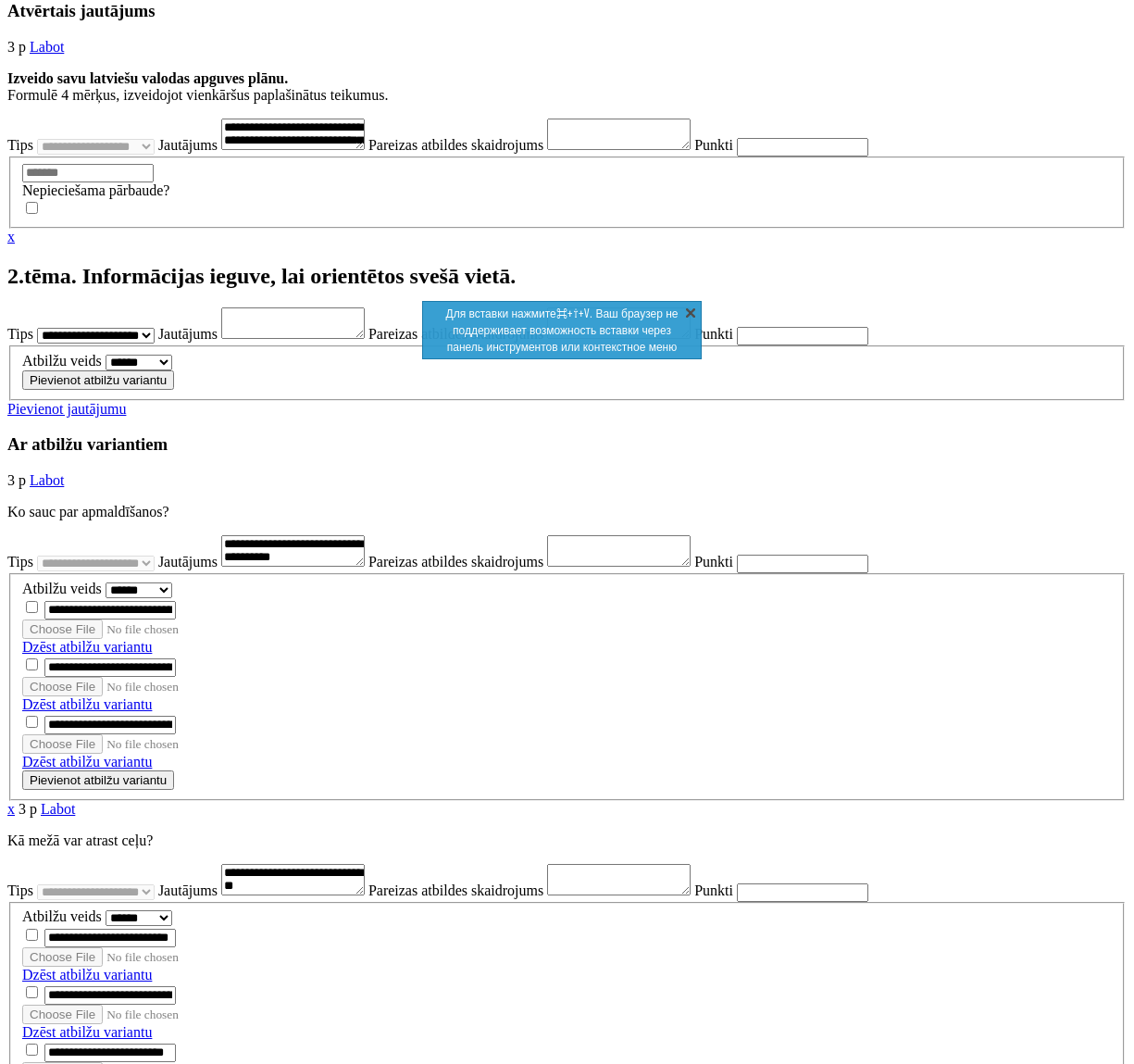 click on "X" at bounding box center (691, 312) 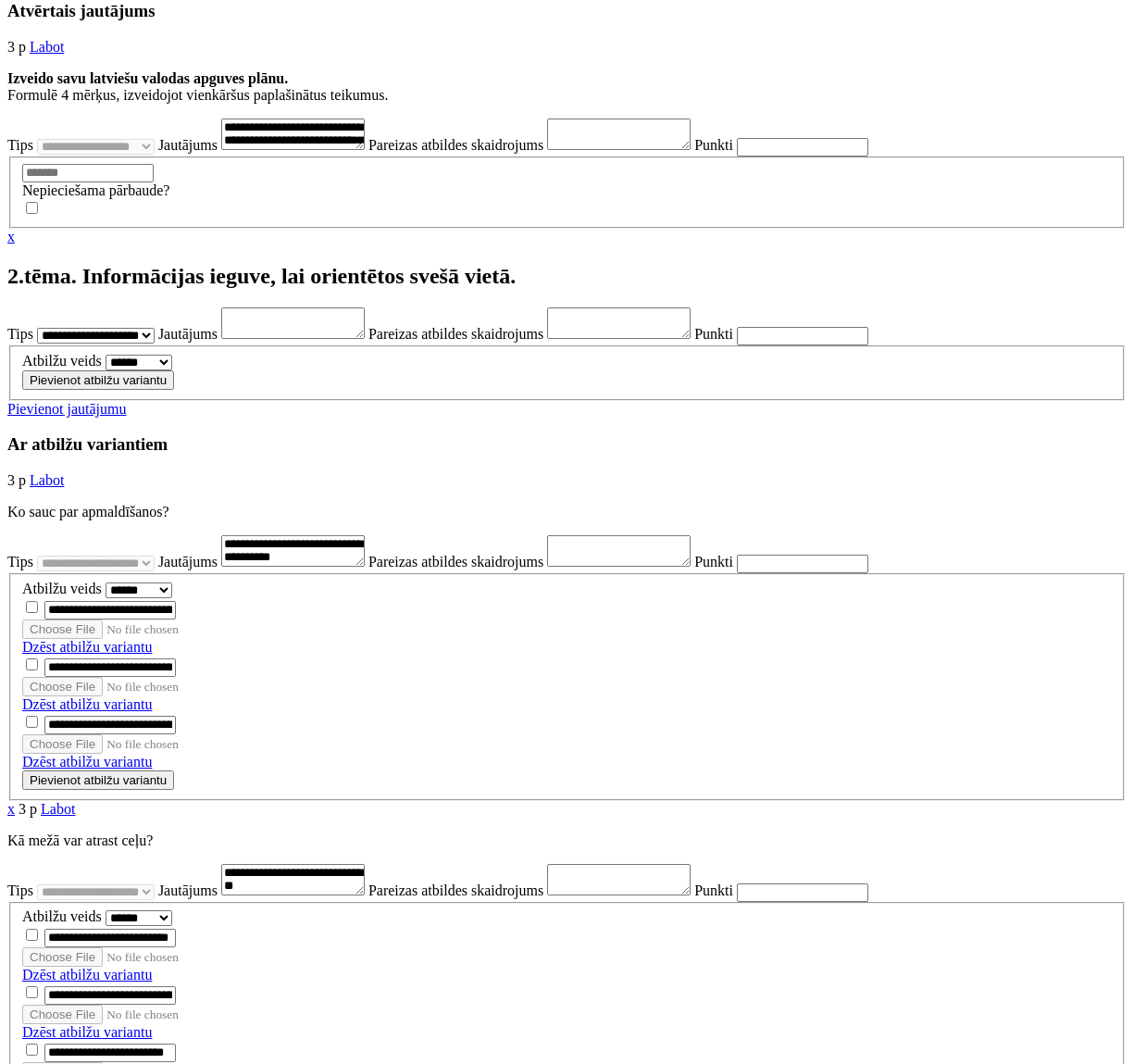 click on "*" at bounding box center (116, 28622) 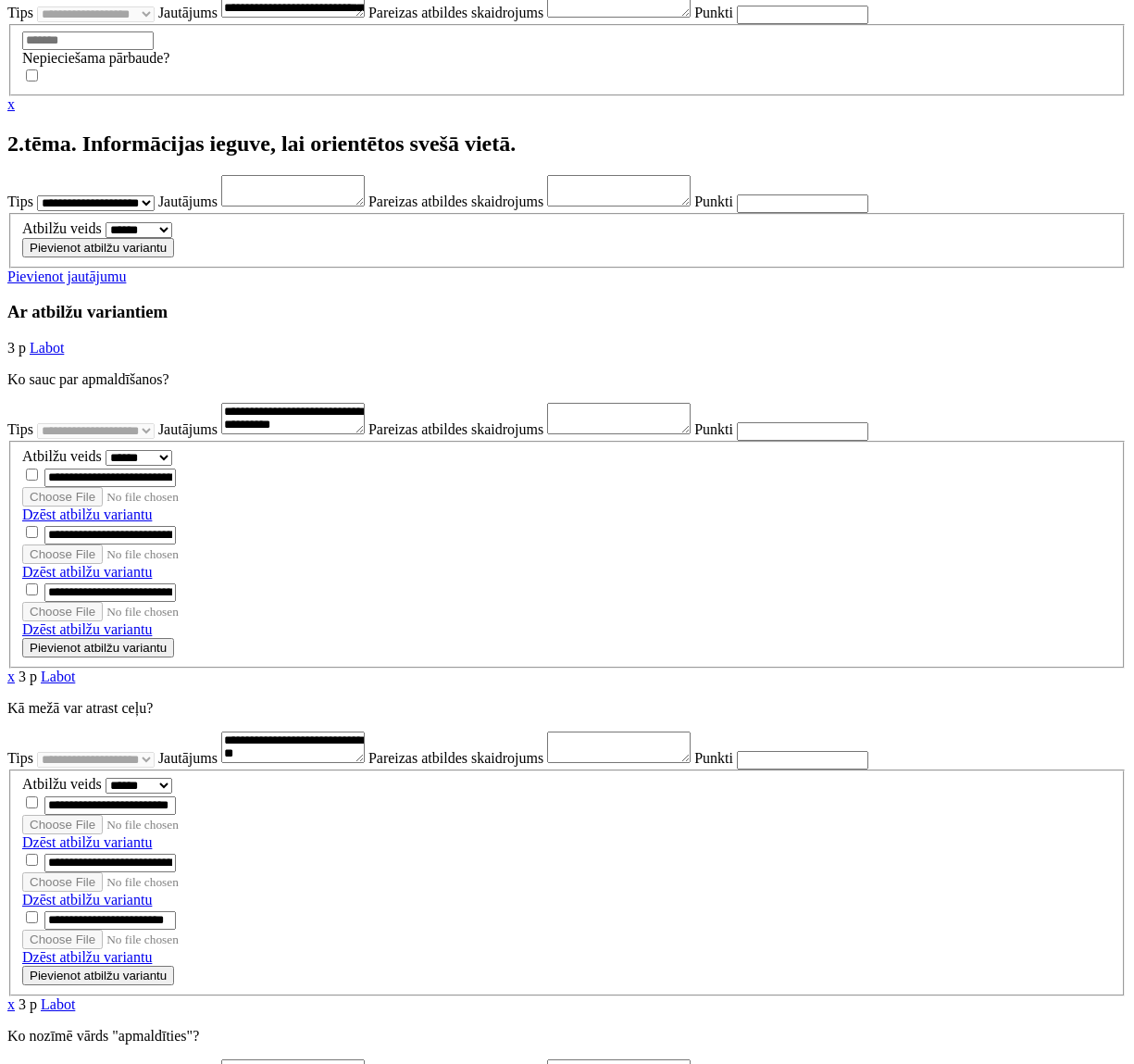 scroll, scrollTop: 3809, scrollLeft: 0, axis: vertical 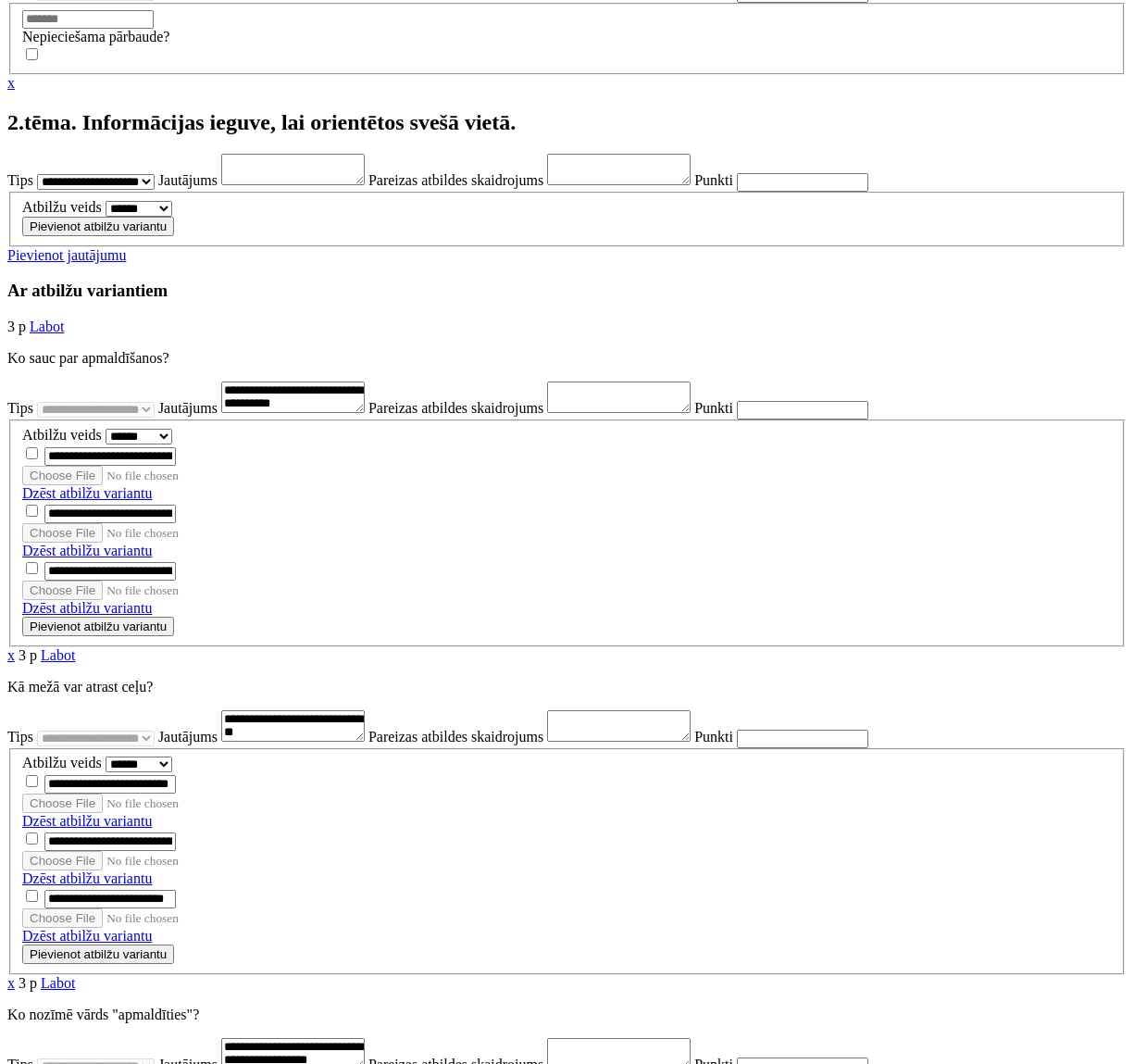 click on "Pievienot atbilžu variantu" at bounding box center [98, 28534] 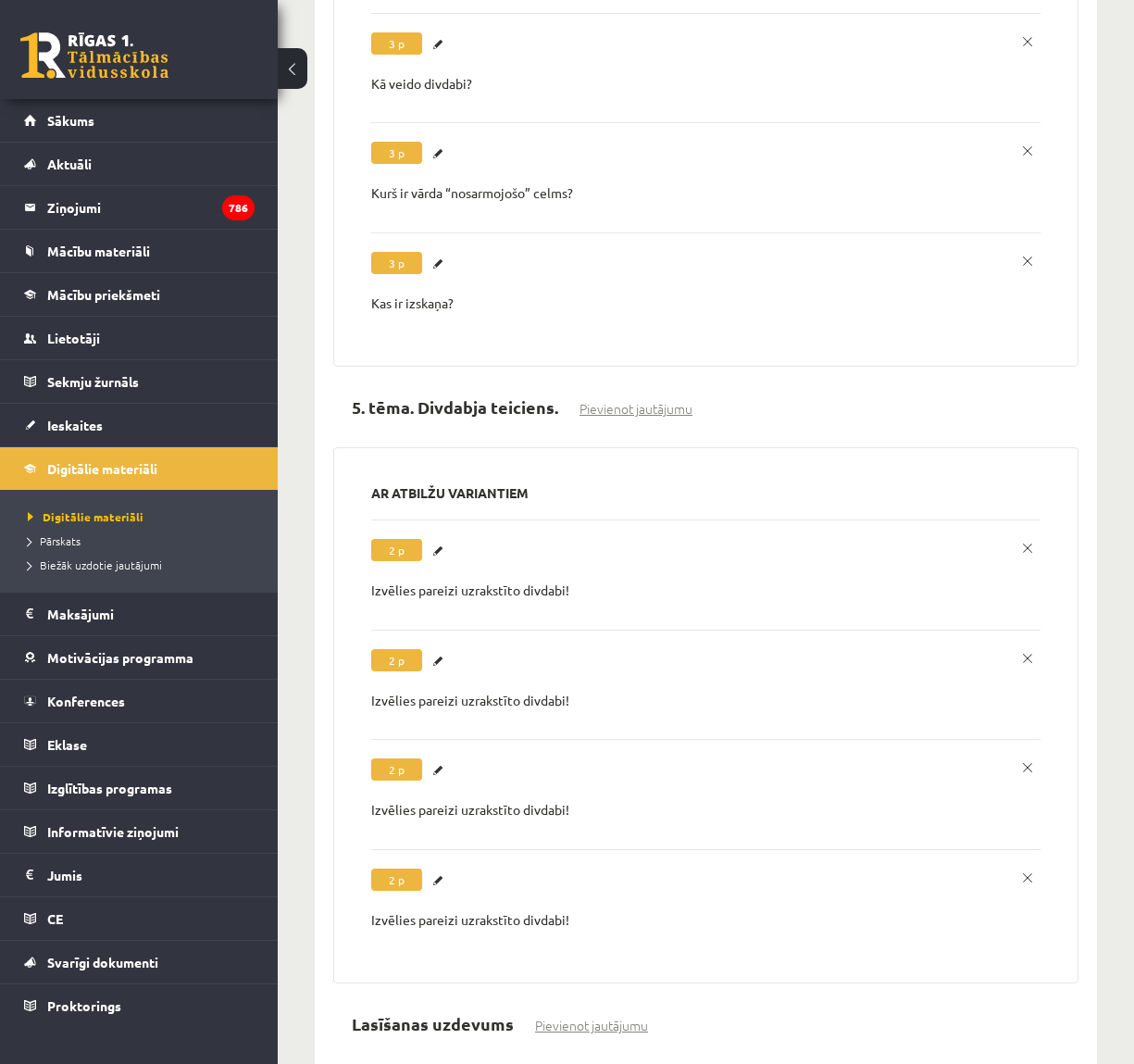 scroll, scrollTop: 0, scrollLeft: 0, axis: both 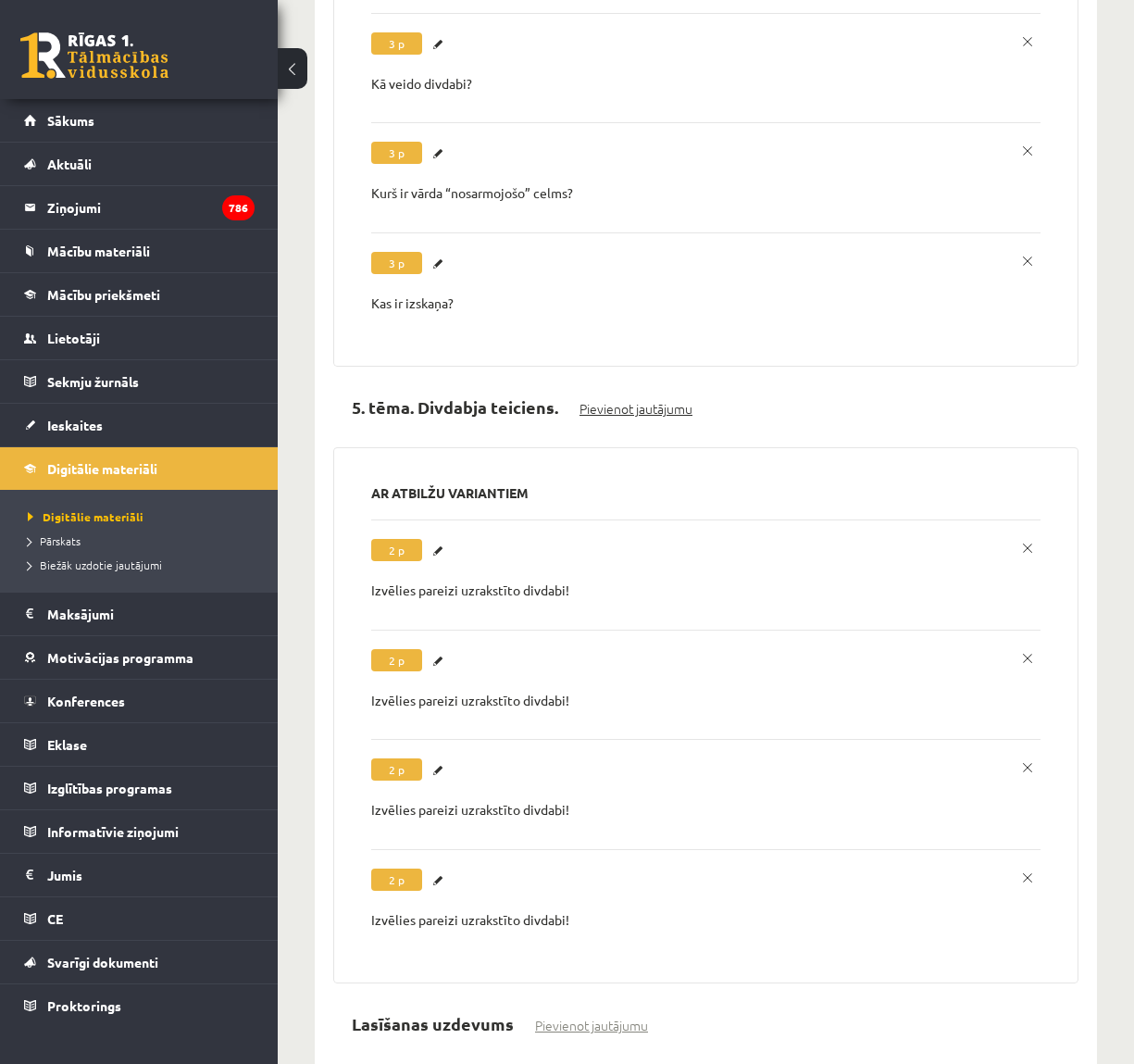 click on "Pievienot jautājumu" at bounding box center (636, 408) 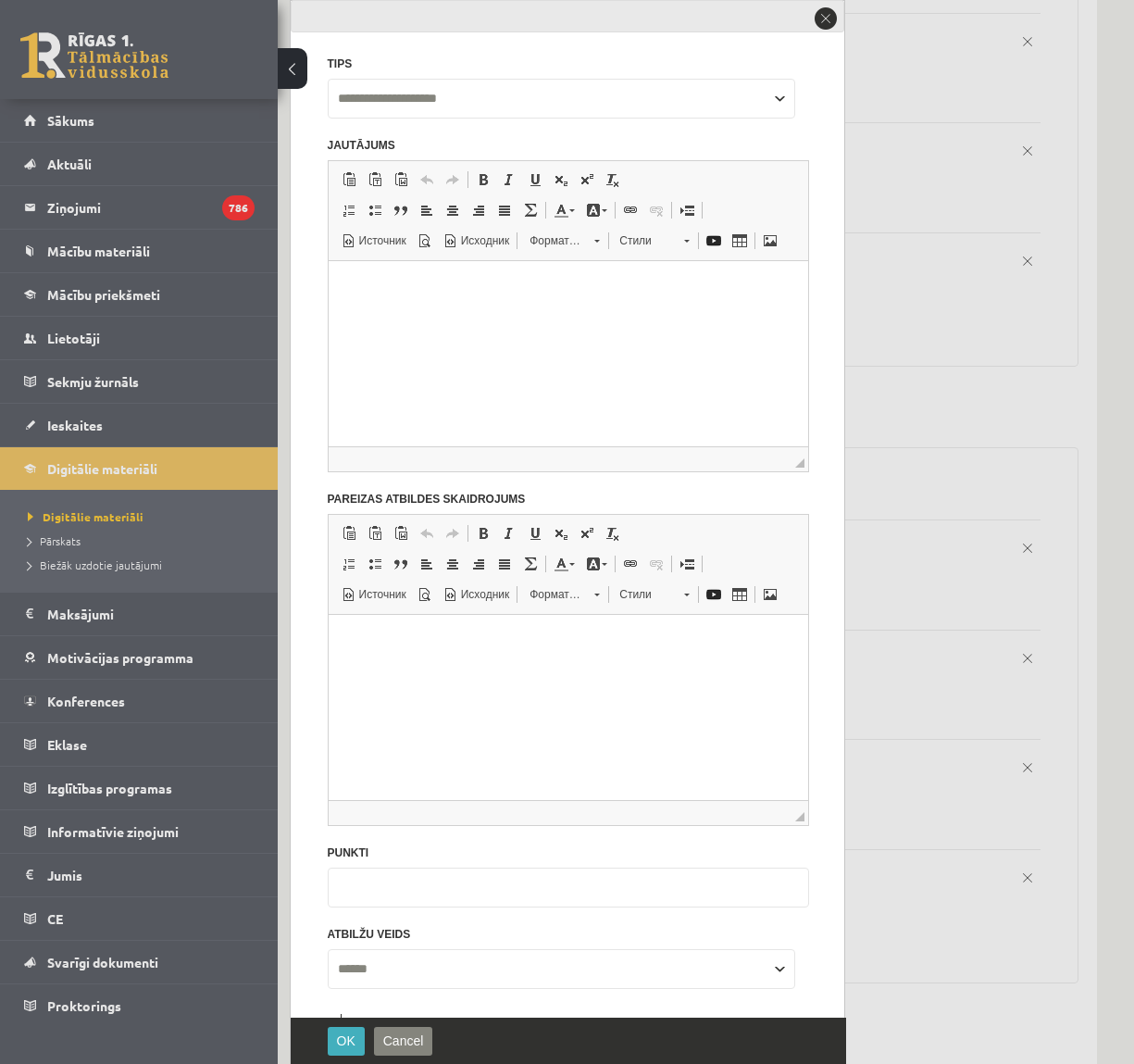 scroll, scrollTop: 0, scrollLeft: 0, axis: both 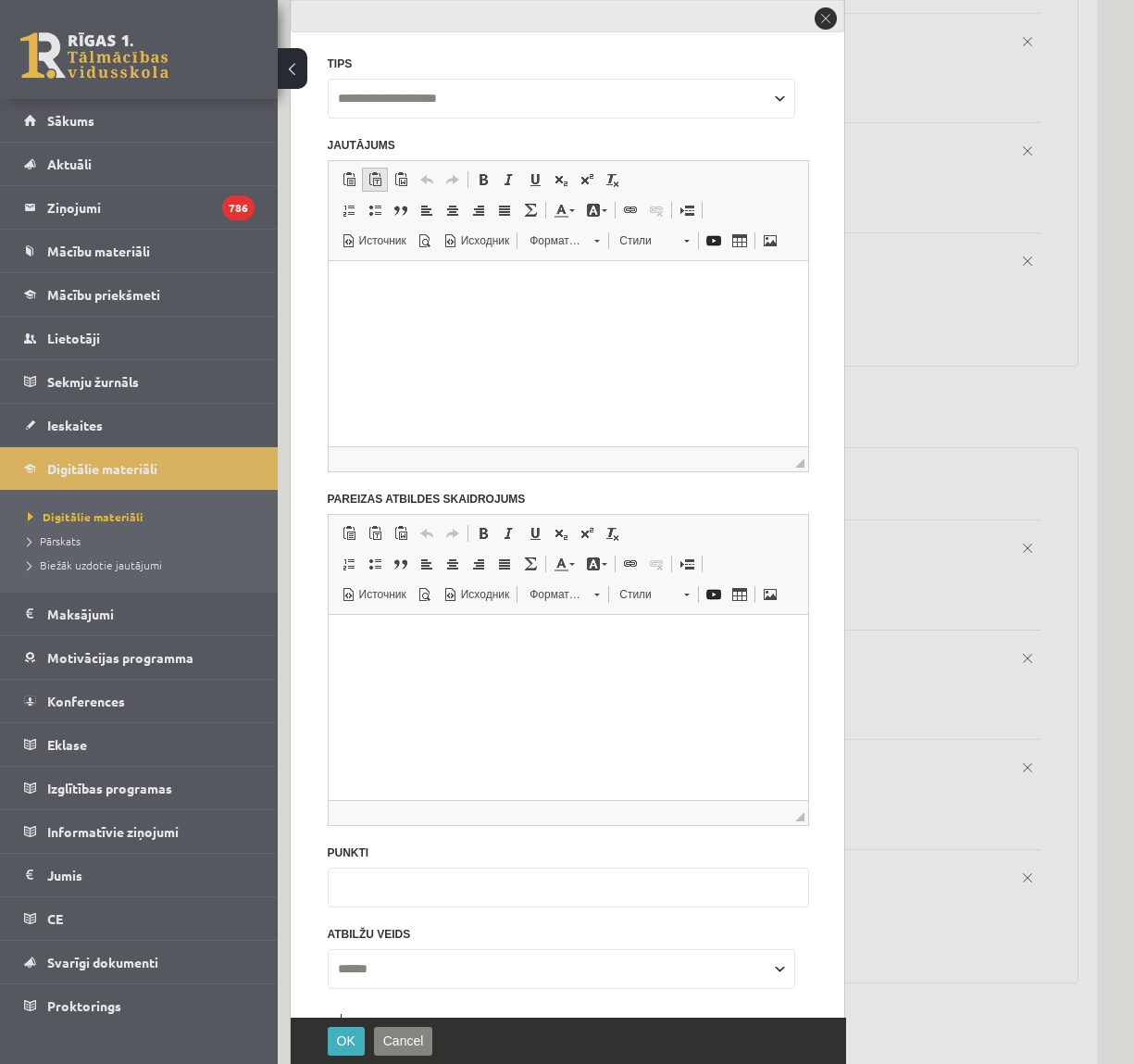 click at bounding box center [375, 180] 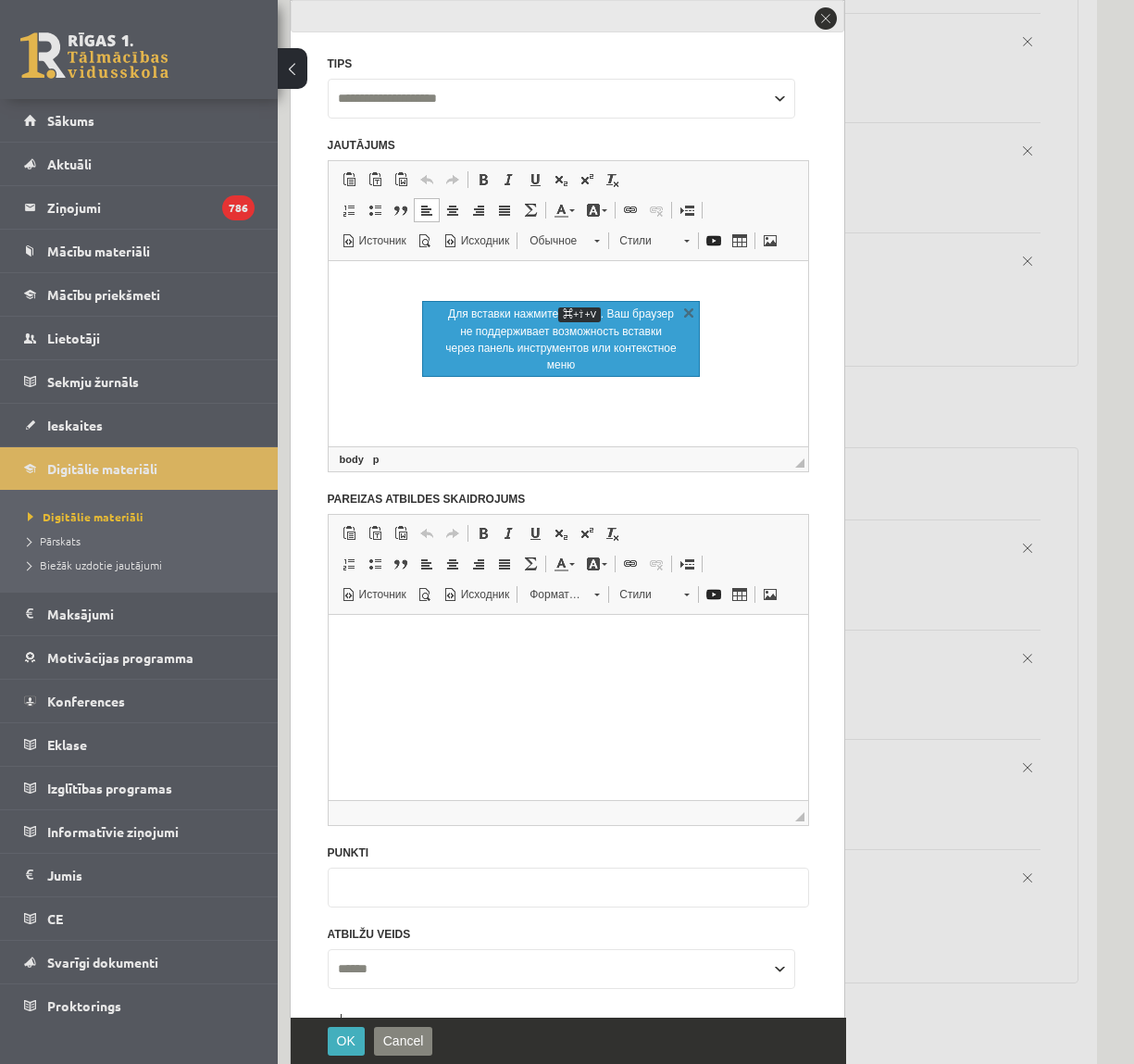 click at bounding box center [567, 283] 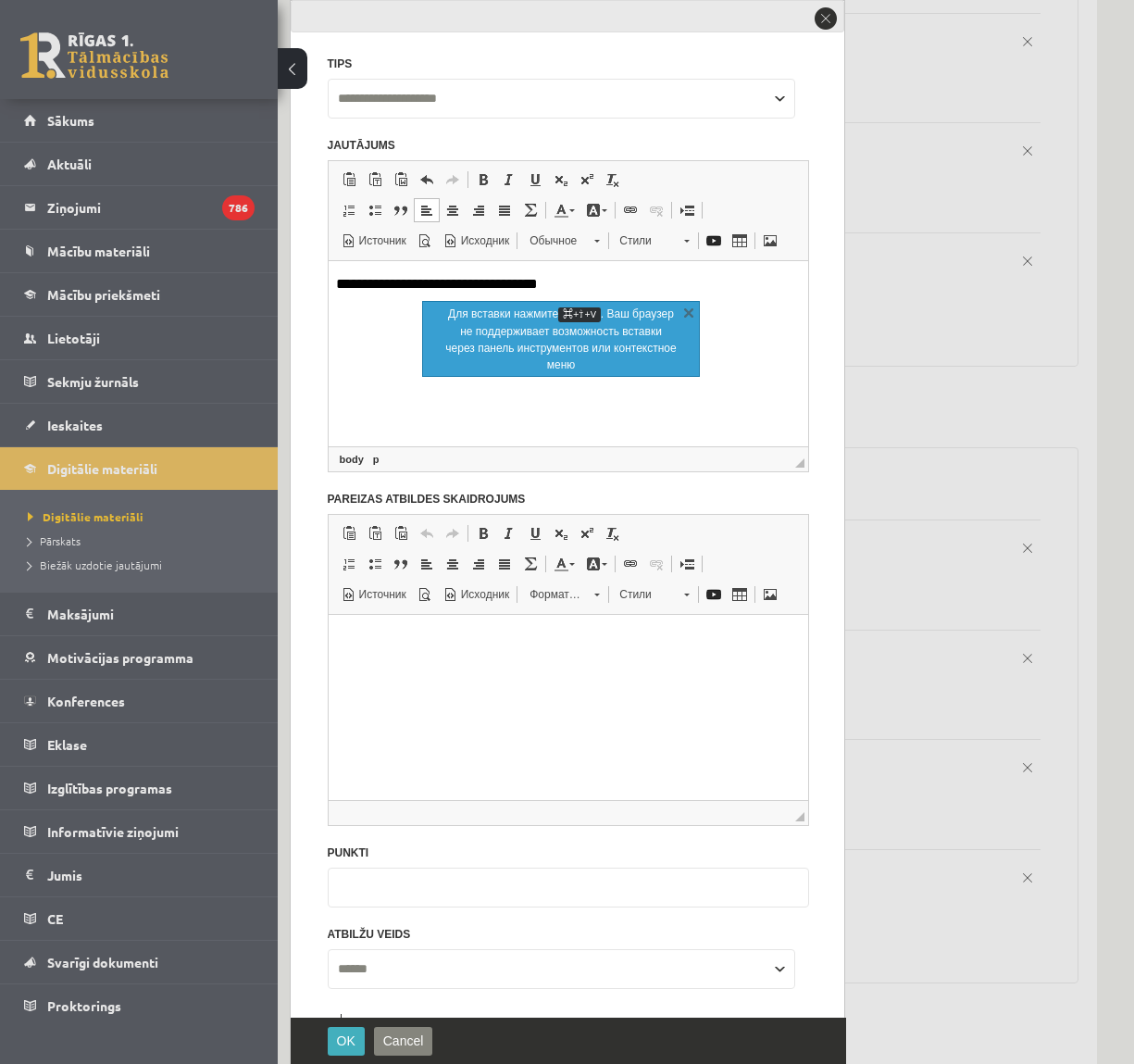 click on "*" at bounding box center [568, 887] 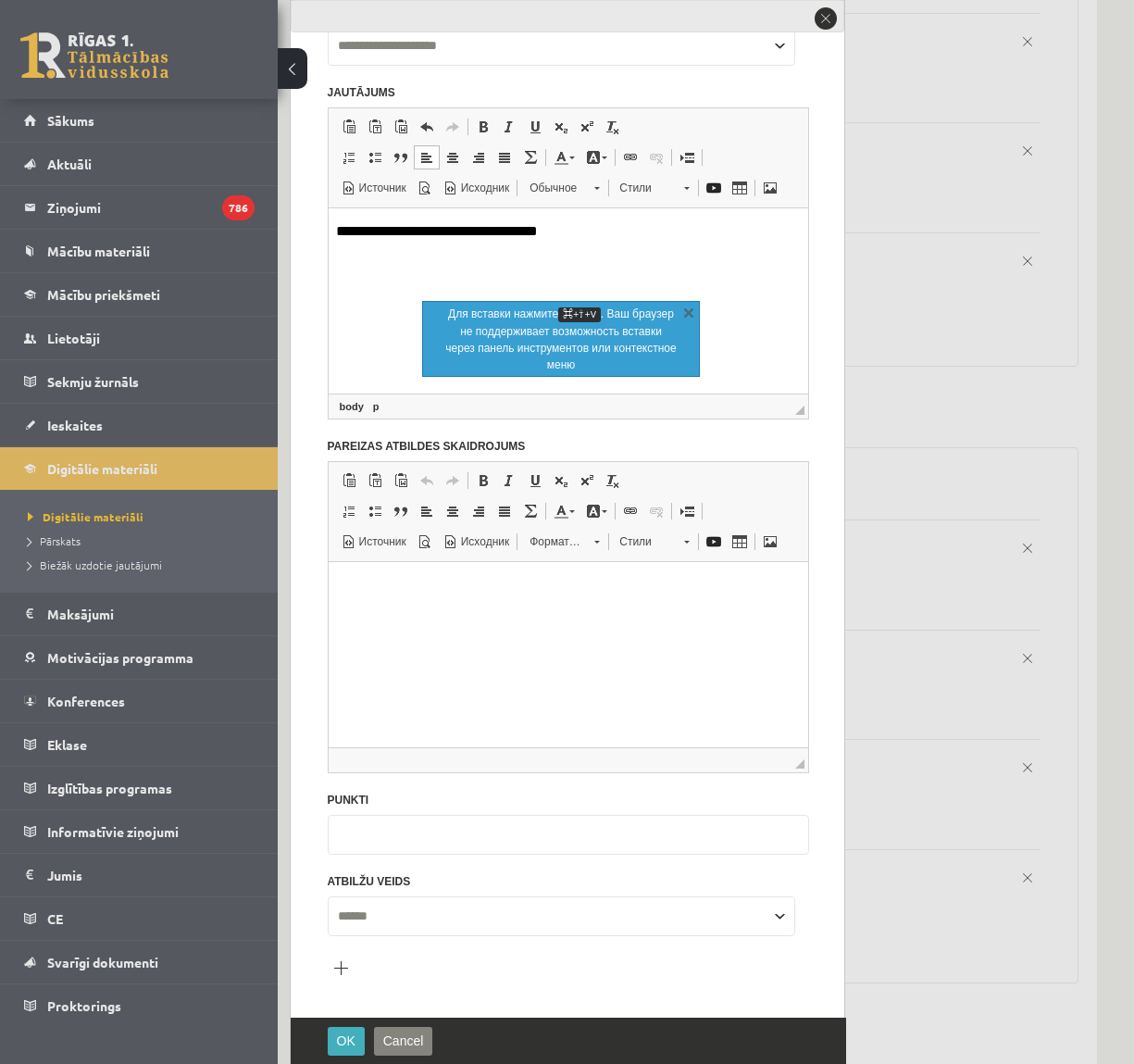 type on "*" 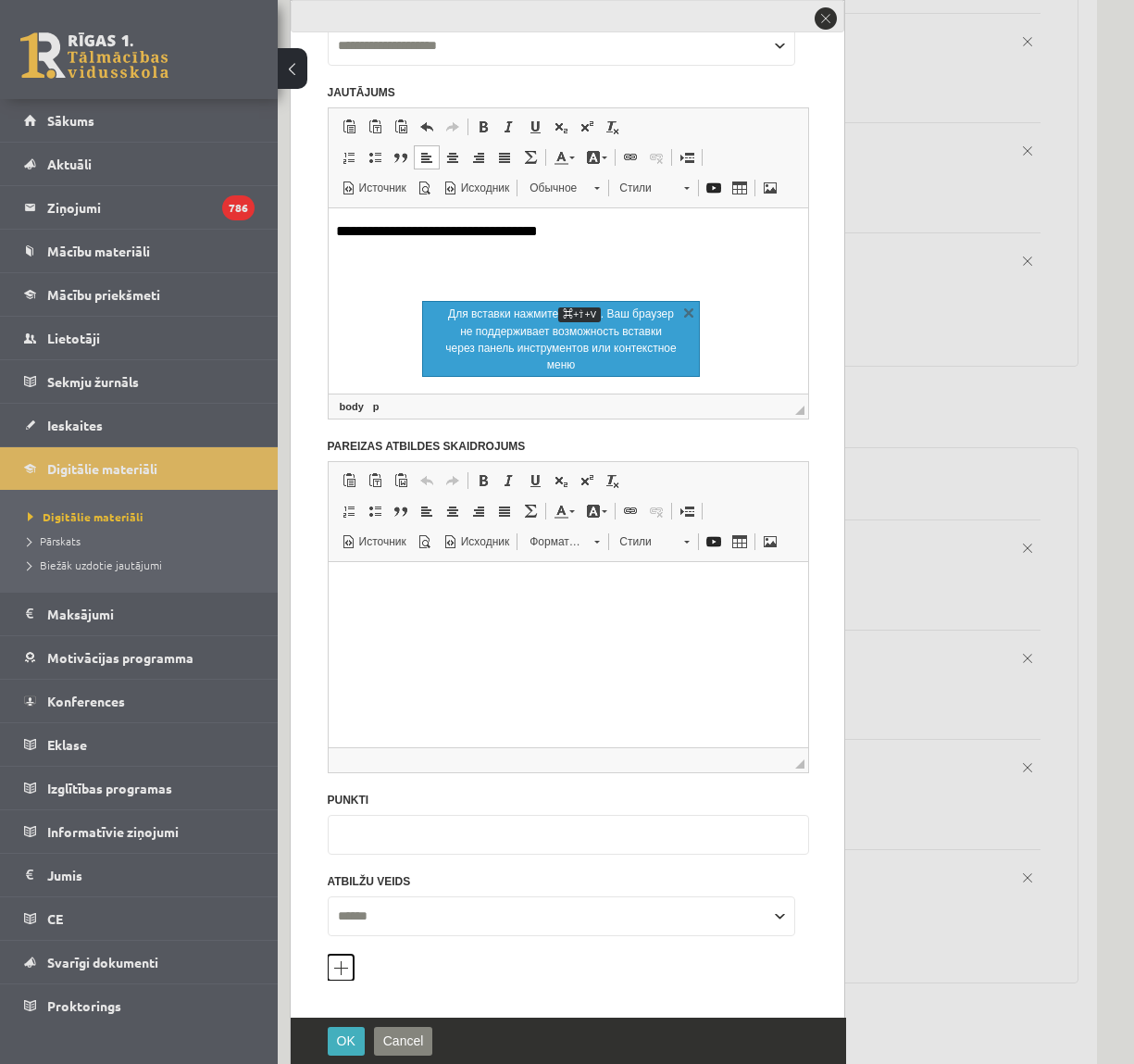 click on "Pievienot atbilžu variantu" at bounding box center [341, 968] 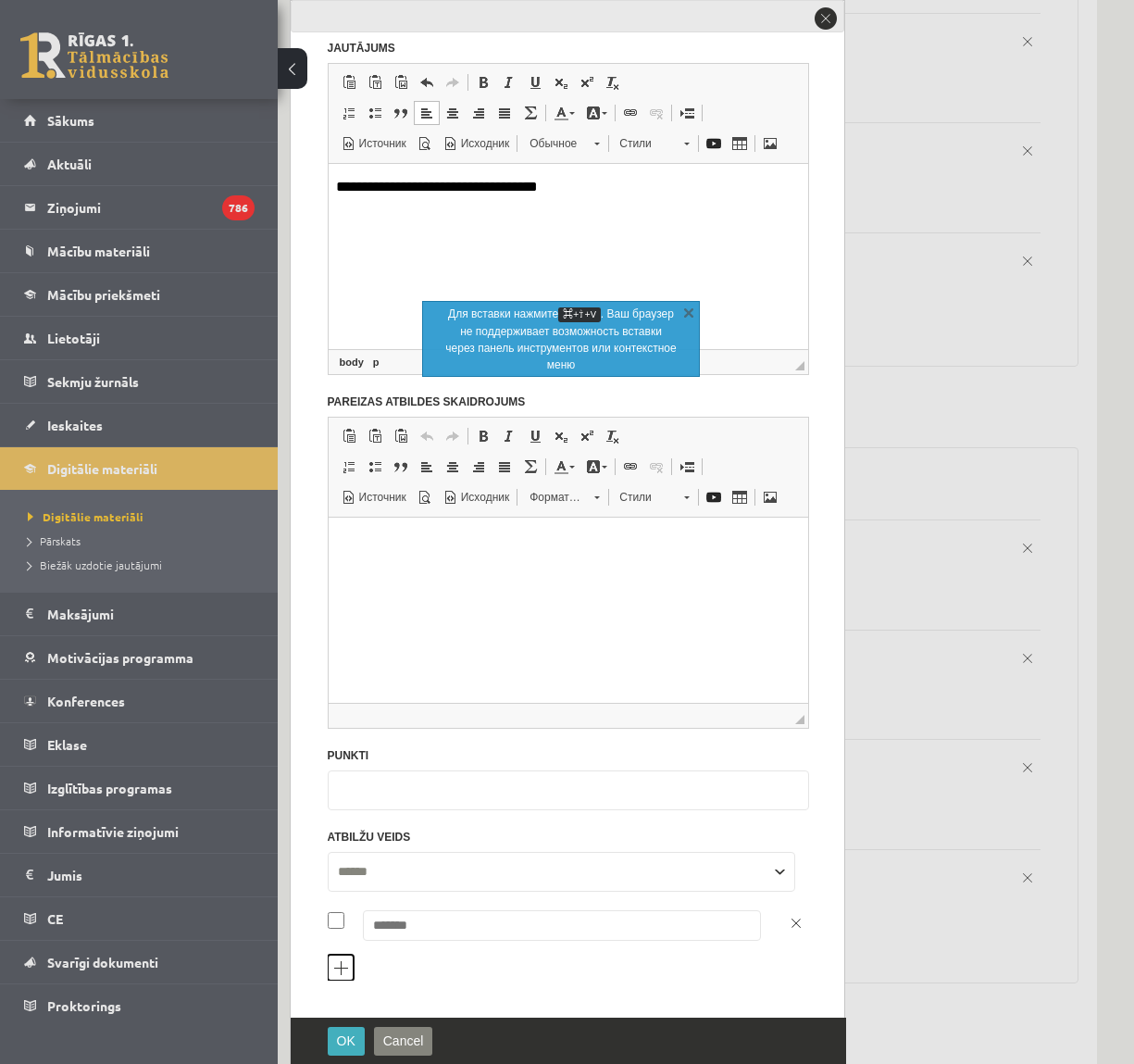 scroll, scrollTop: 158, scrollLeft: 0, axis: vertical 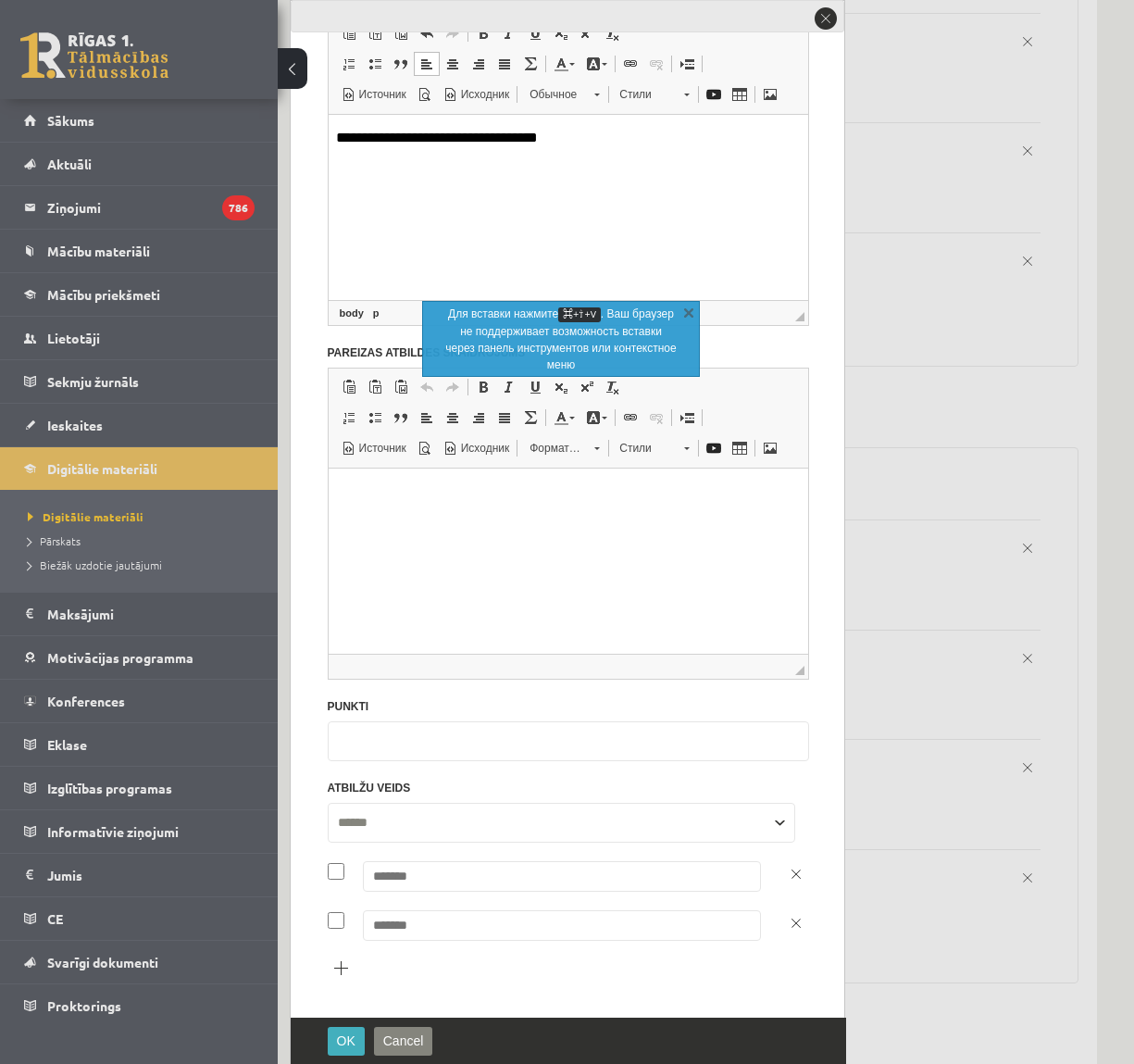 click at bounding box center (562, 876) 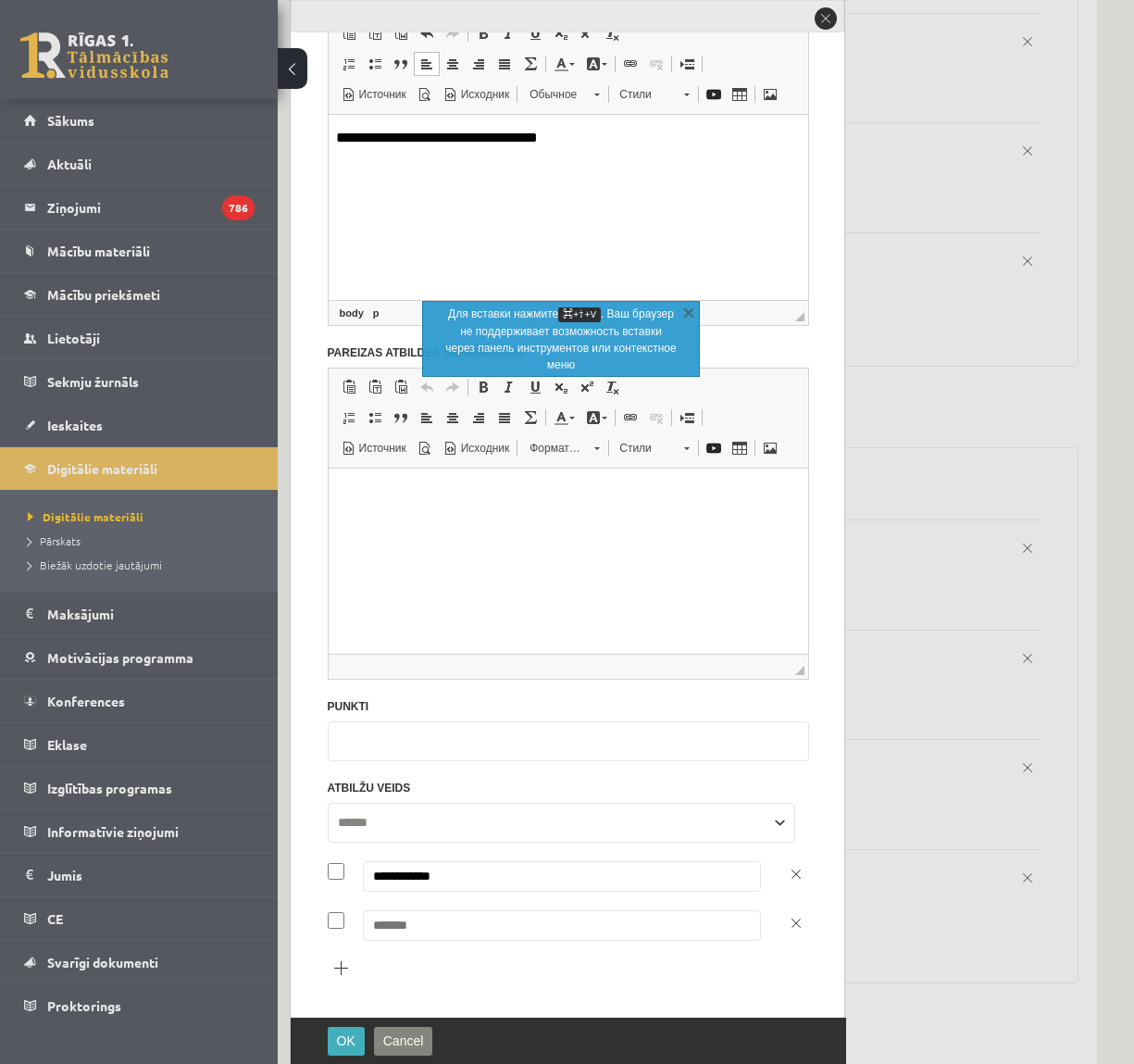 type on "**********" 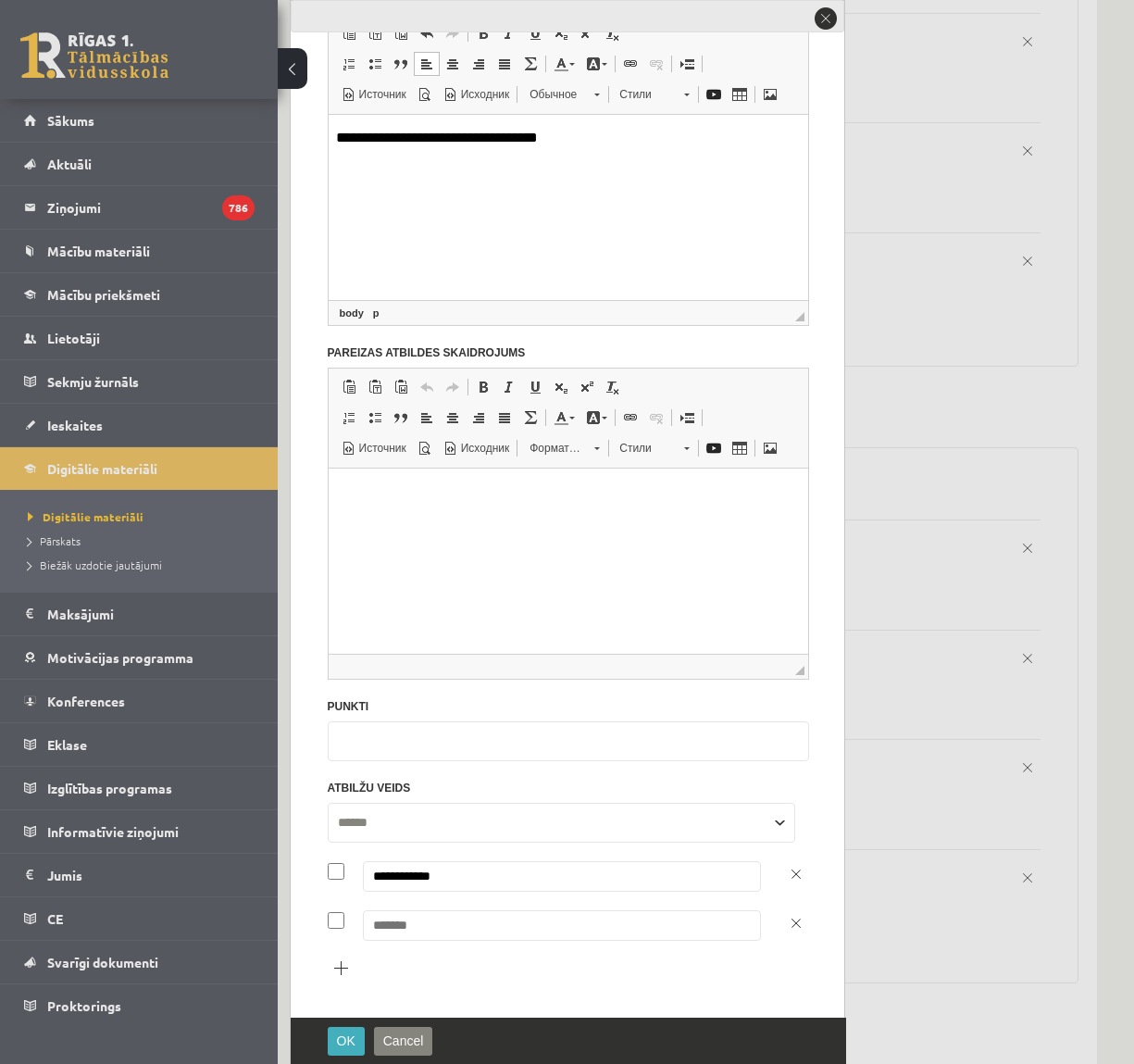click at bounding box center (562, 925) 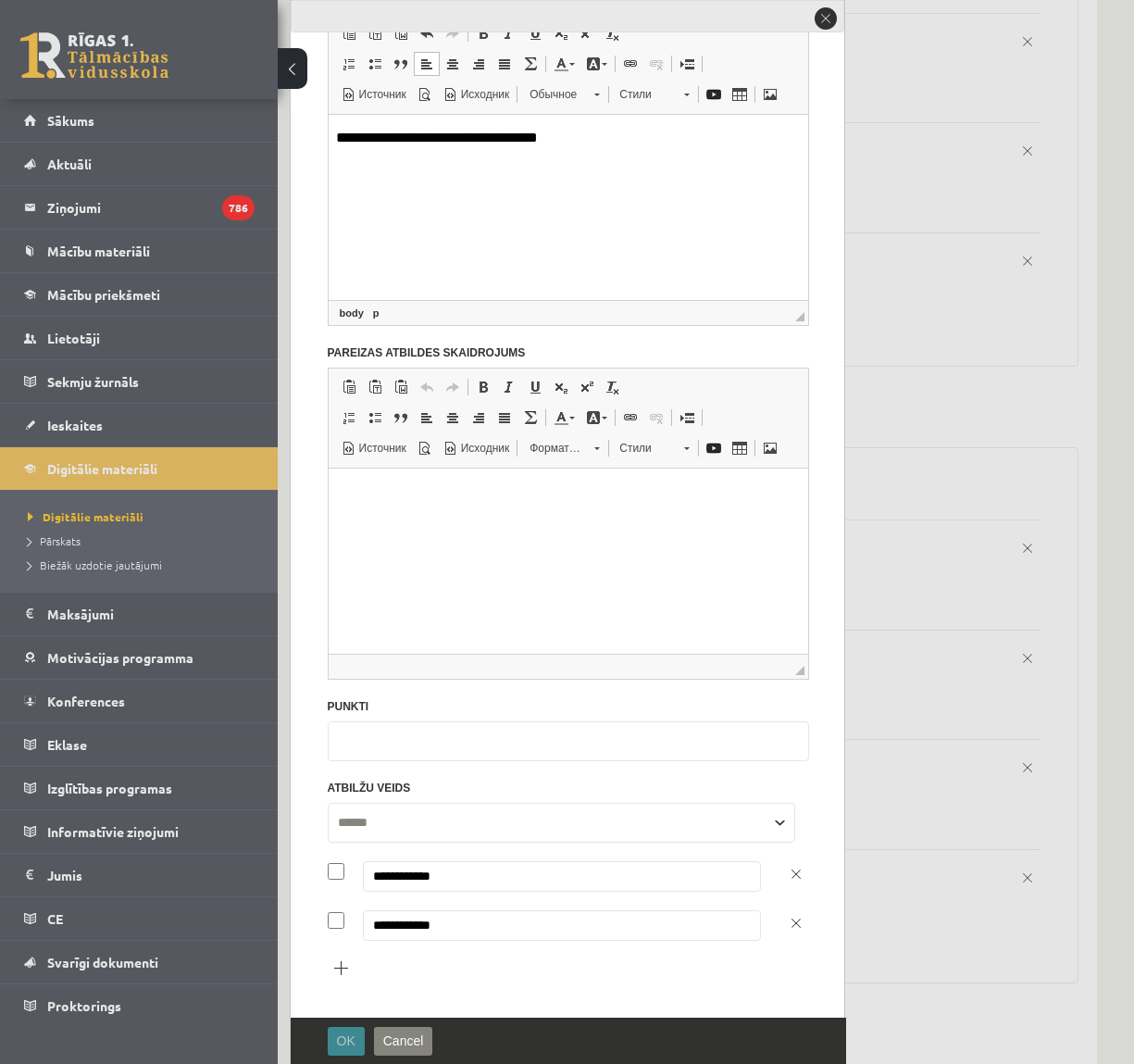 type on "**********" 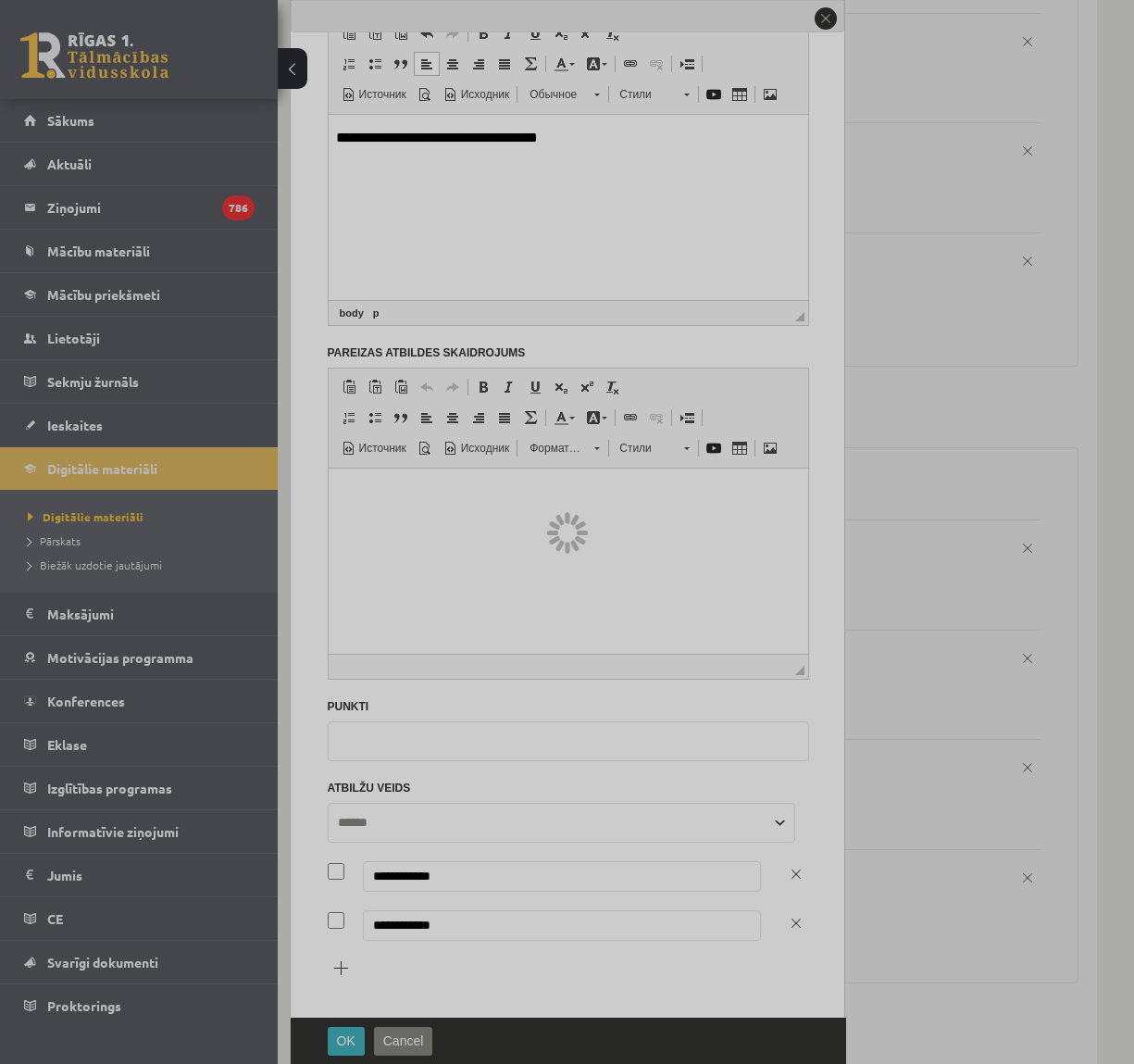 scroll, scrollTop: 0, scrollLeft: 0, axis: both 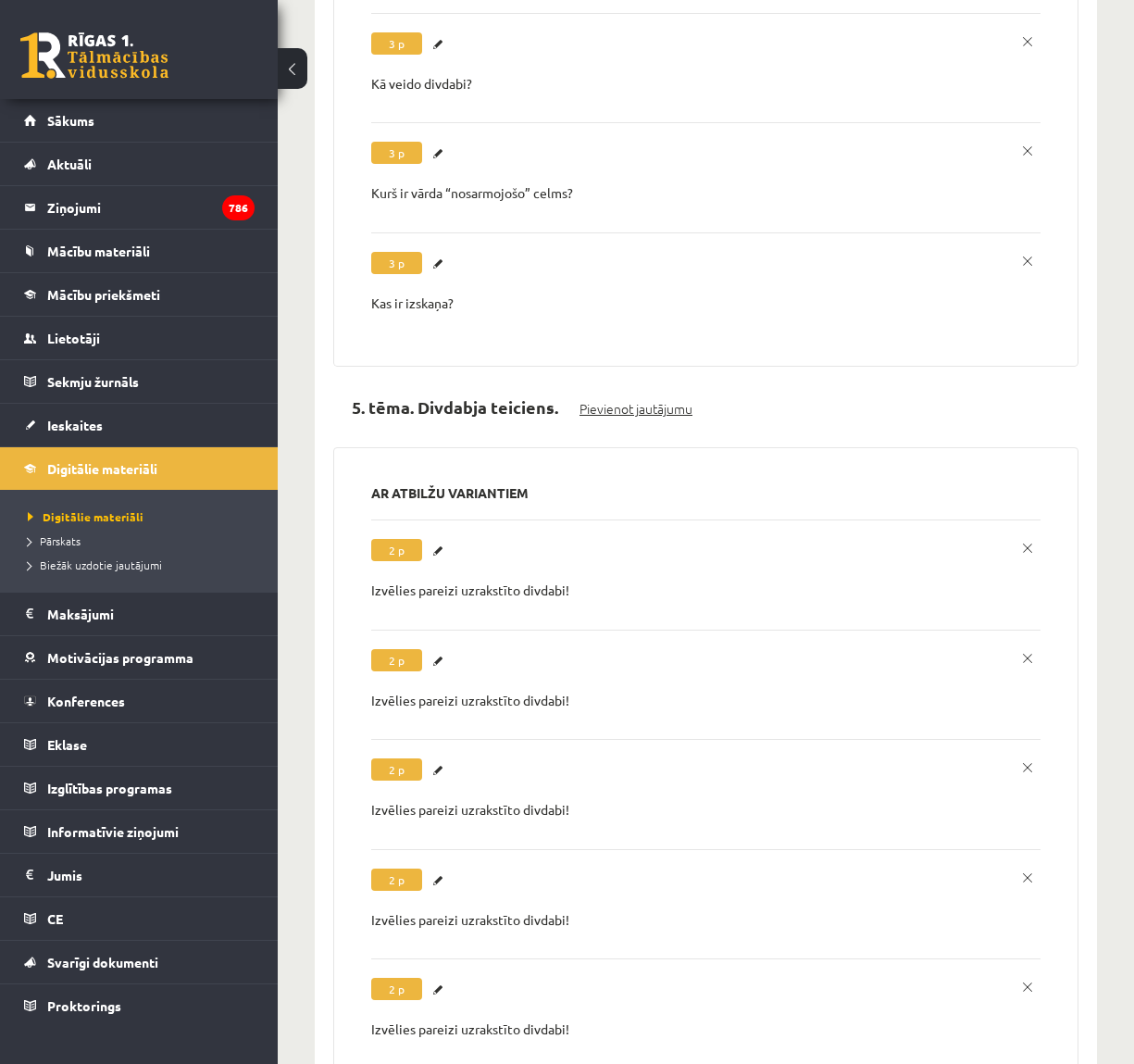 click on "Pievienot jautājumu" at bounding box center (636, 408) 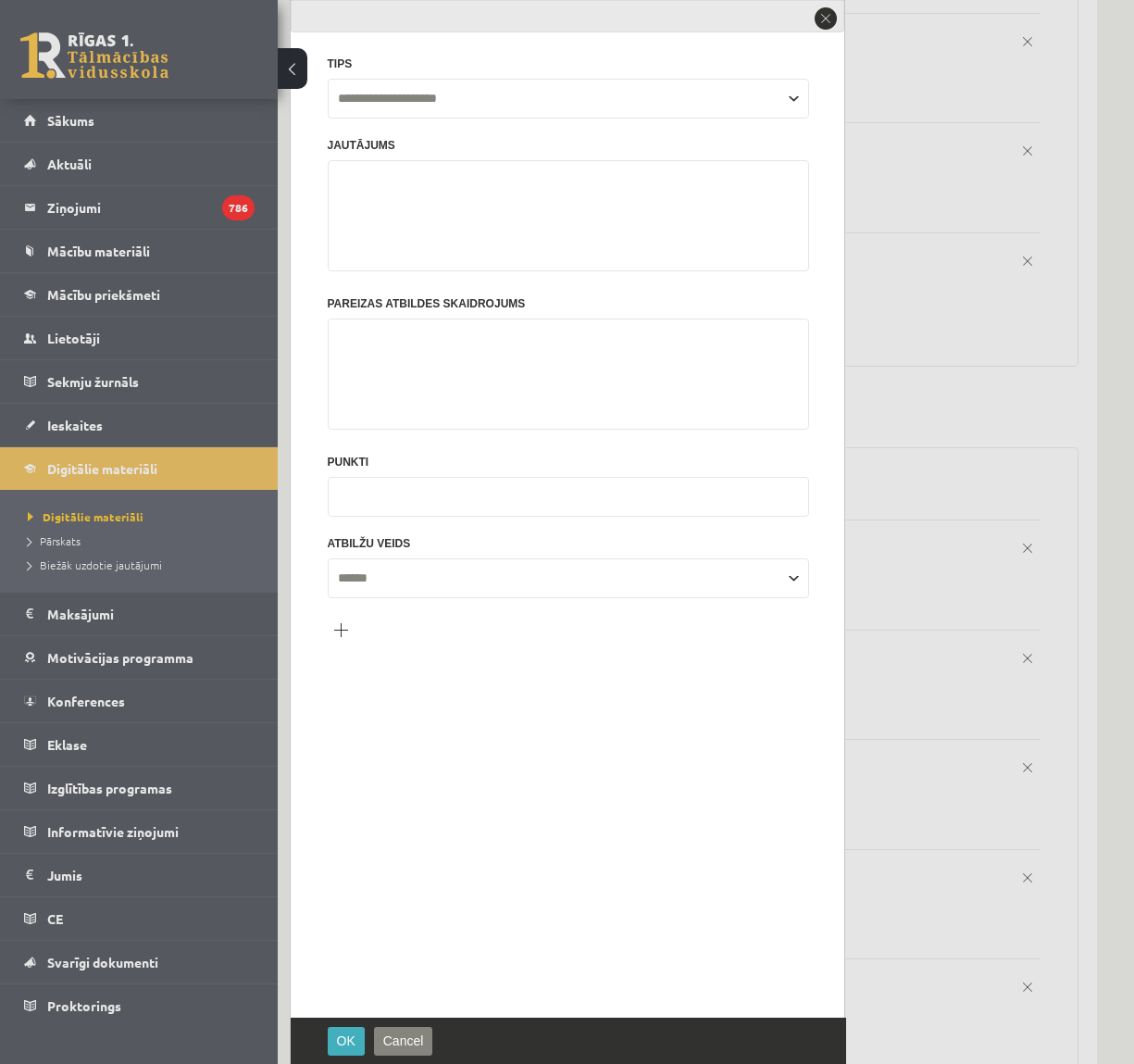 click at bounding box center (568, 374) 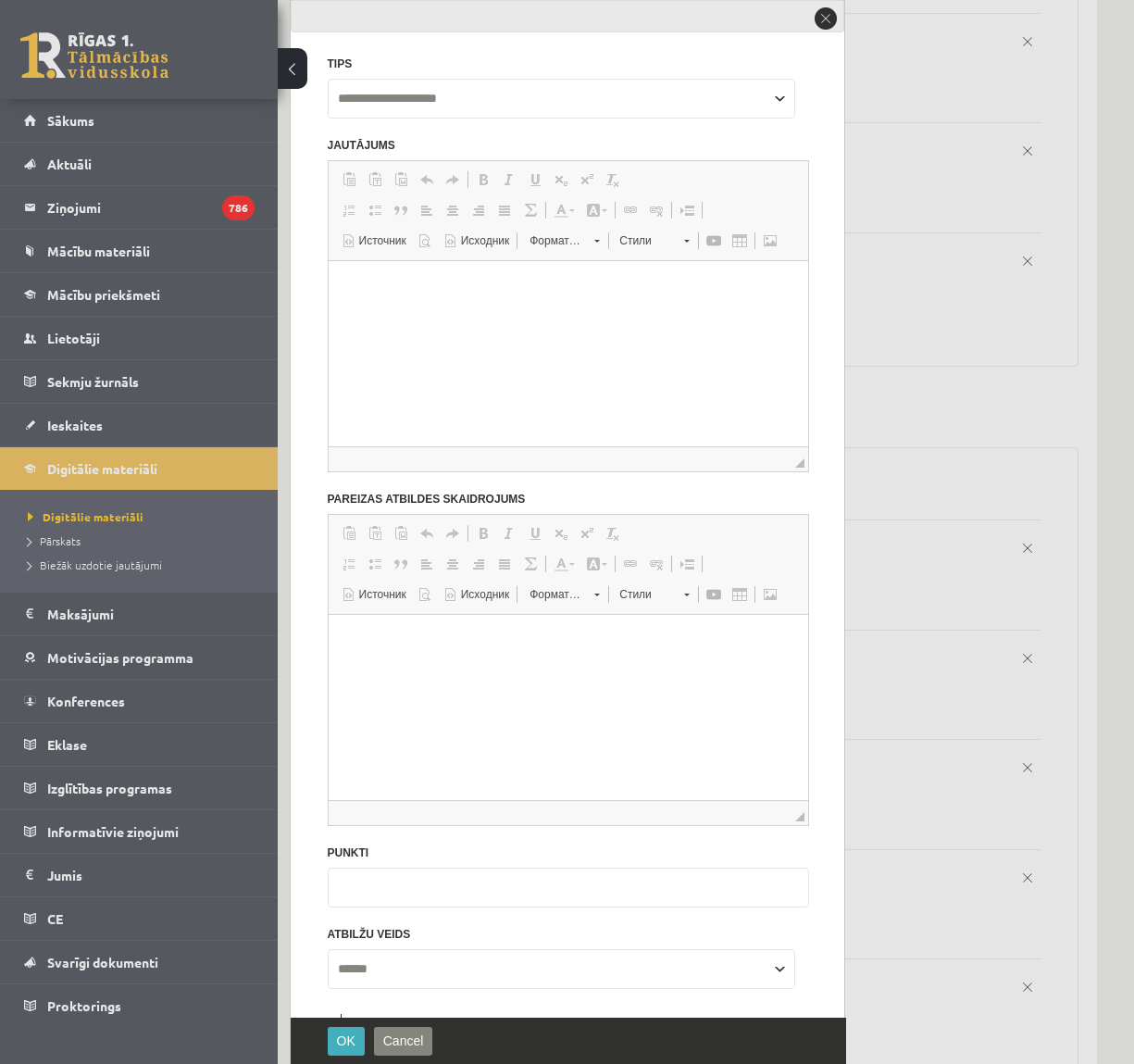 scroll, scrollTop: 0, scrollLeft: 0, axis: both 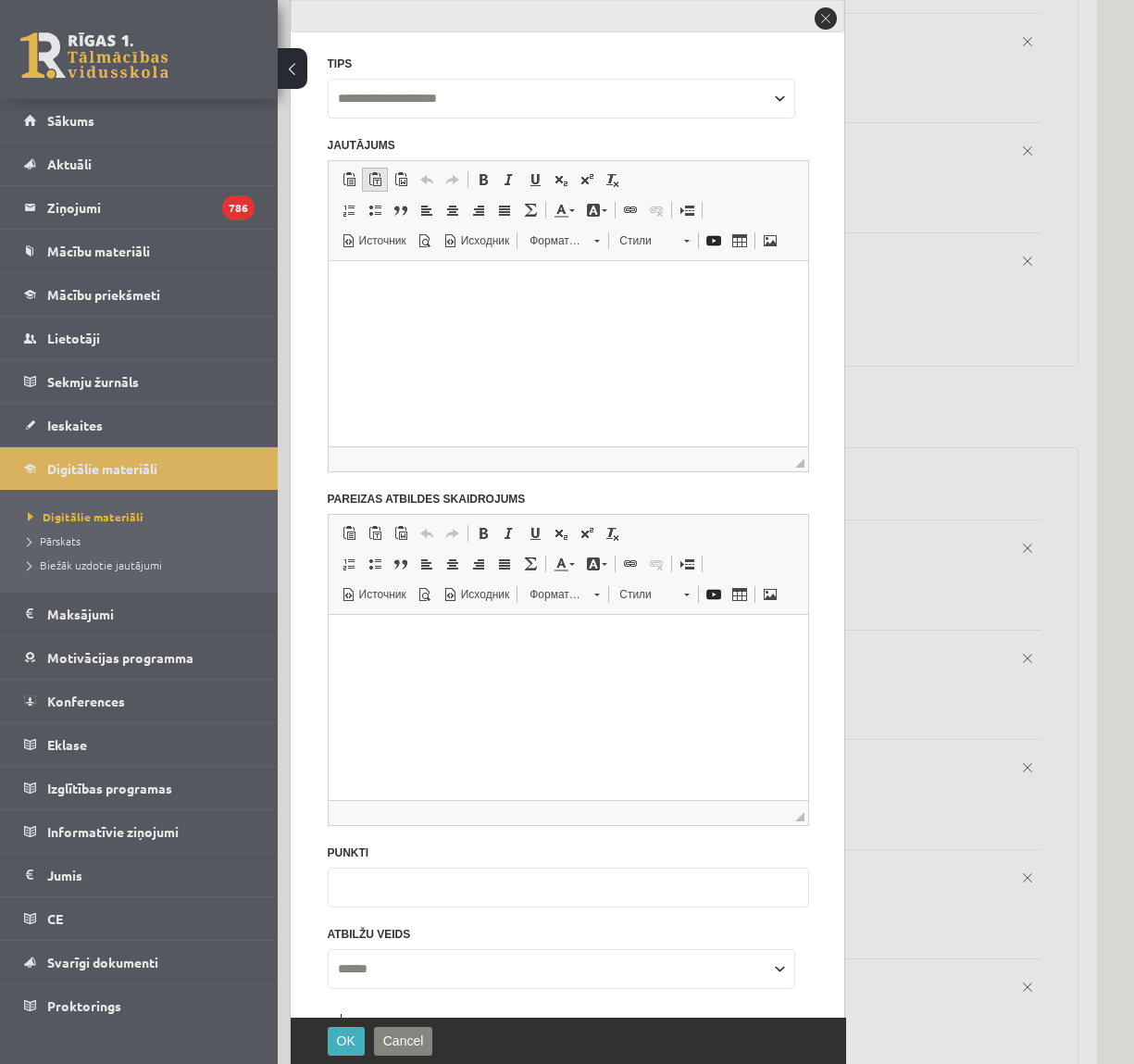 click at bounding box center (375, 180) 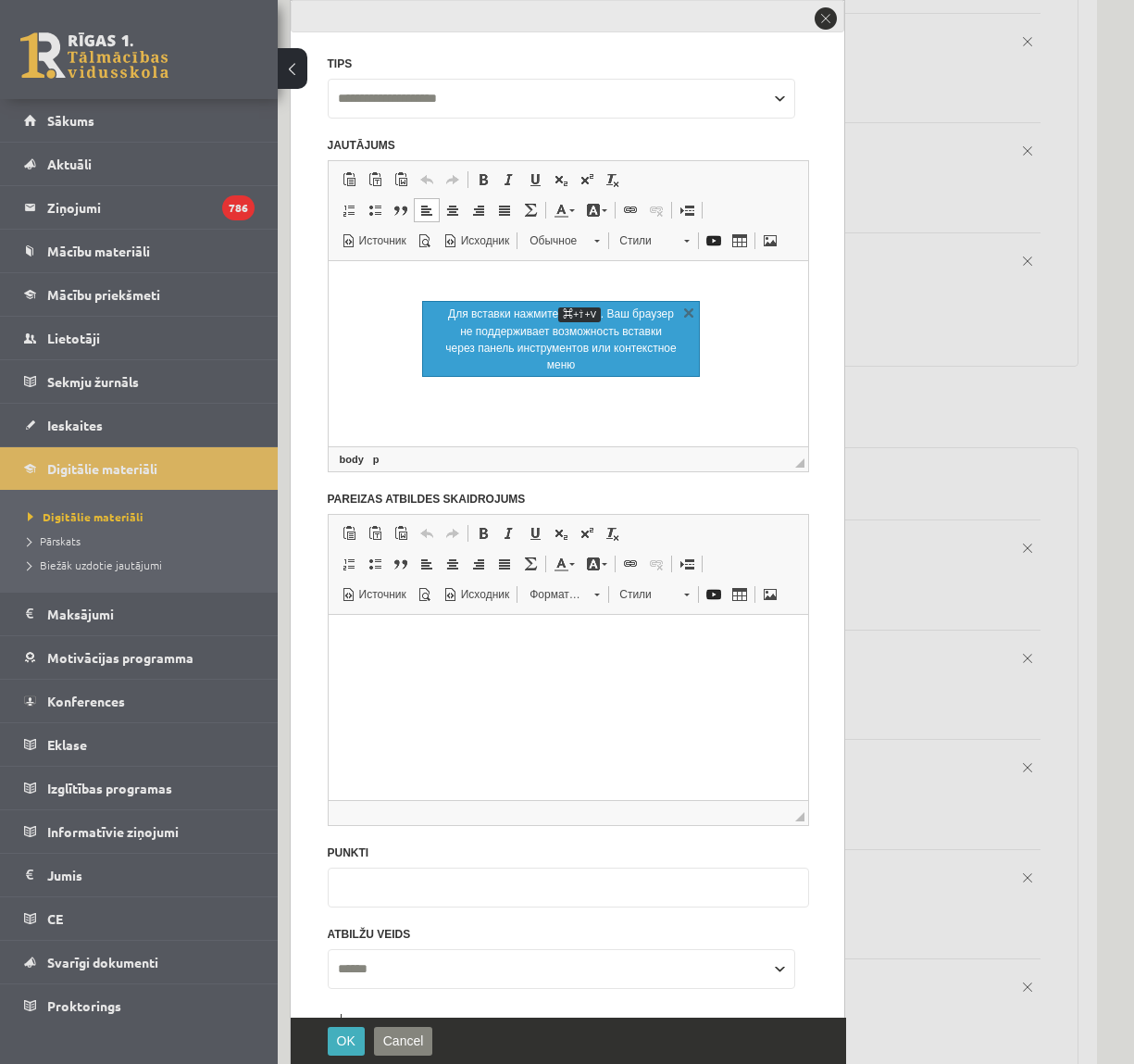 click at bounding box center (567, 283) 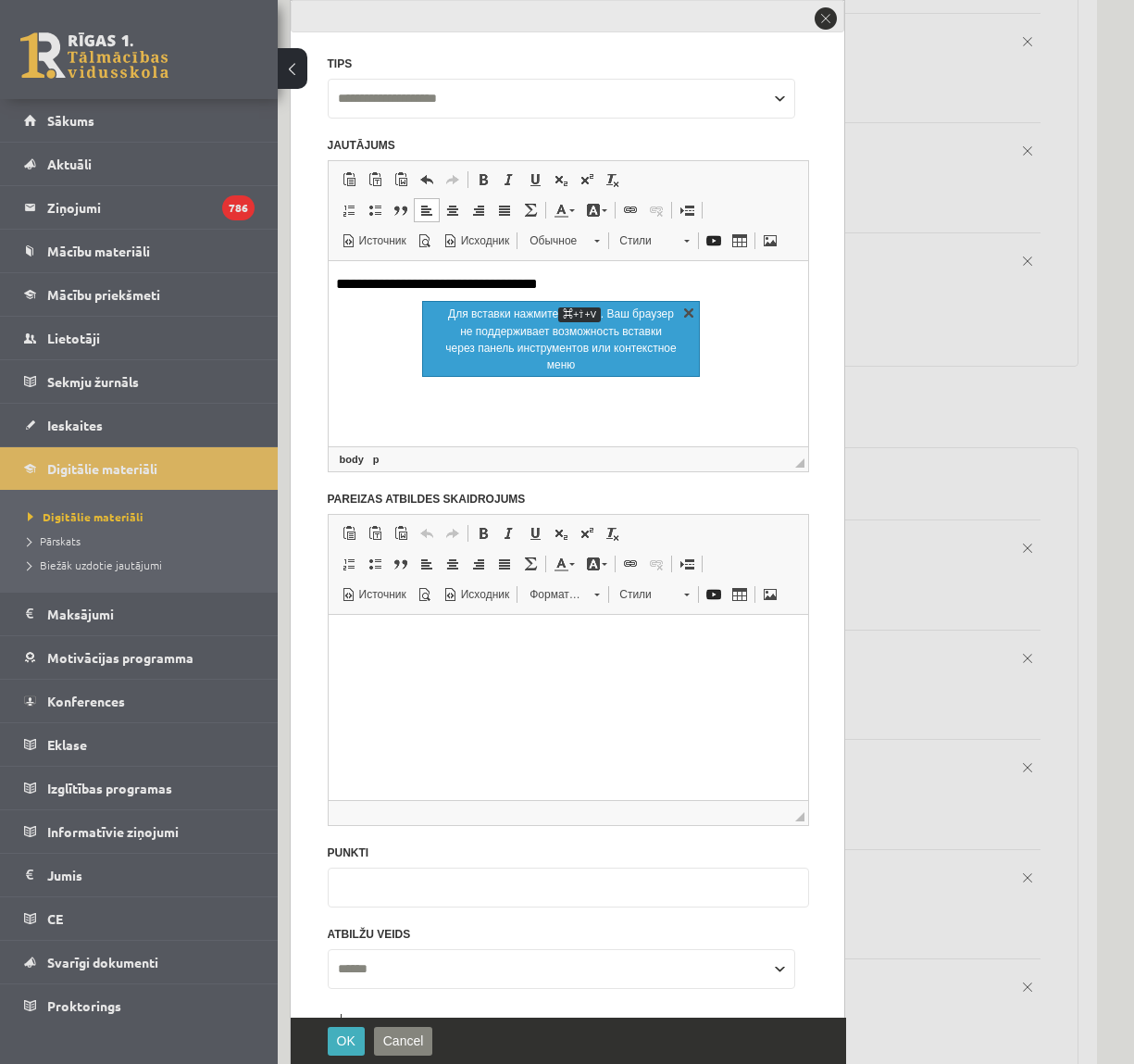 click on "X" at bounding box center (689, 312) 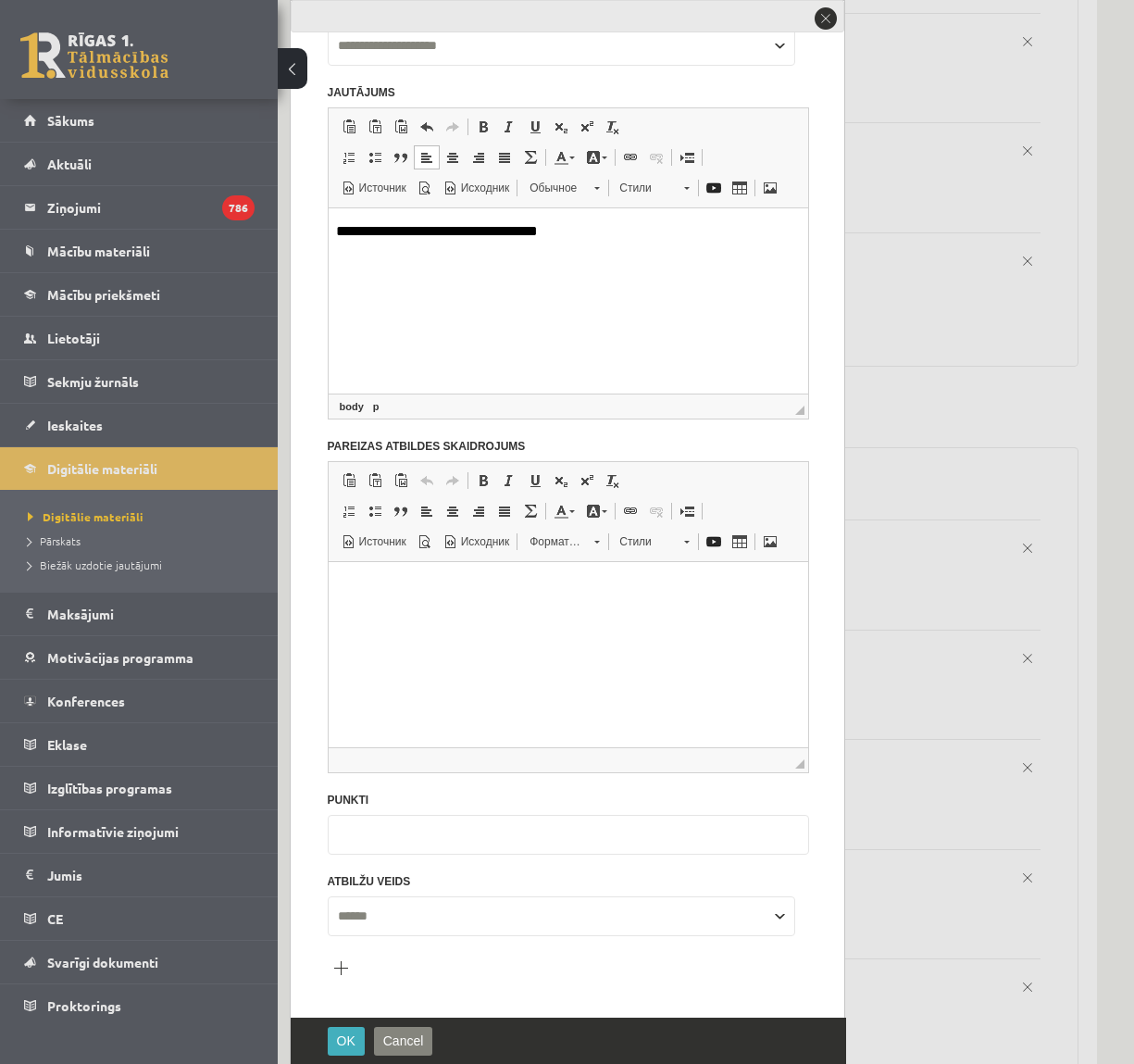 scroll, scrollTop: 114, scrollLeft: 0, axis: vertical 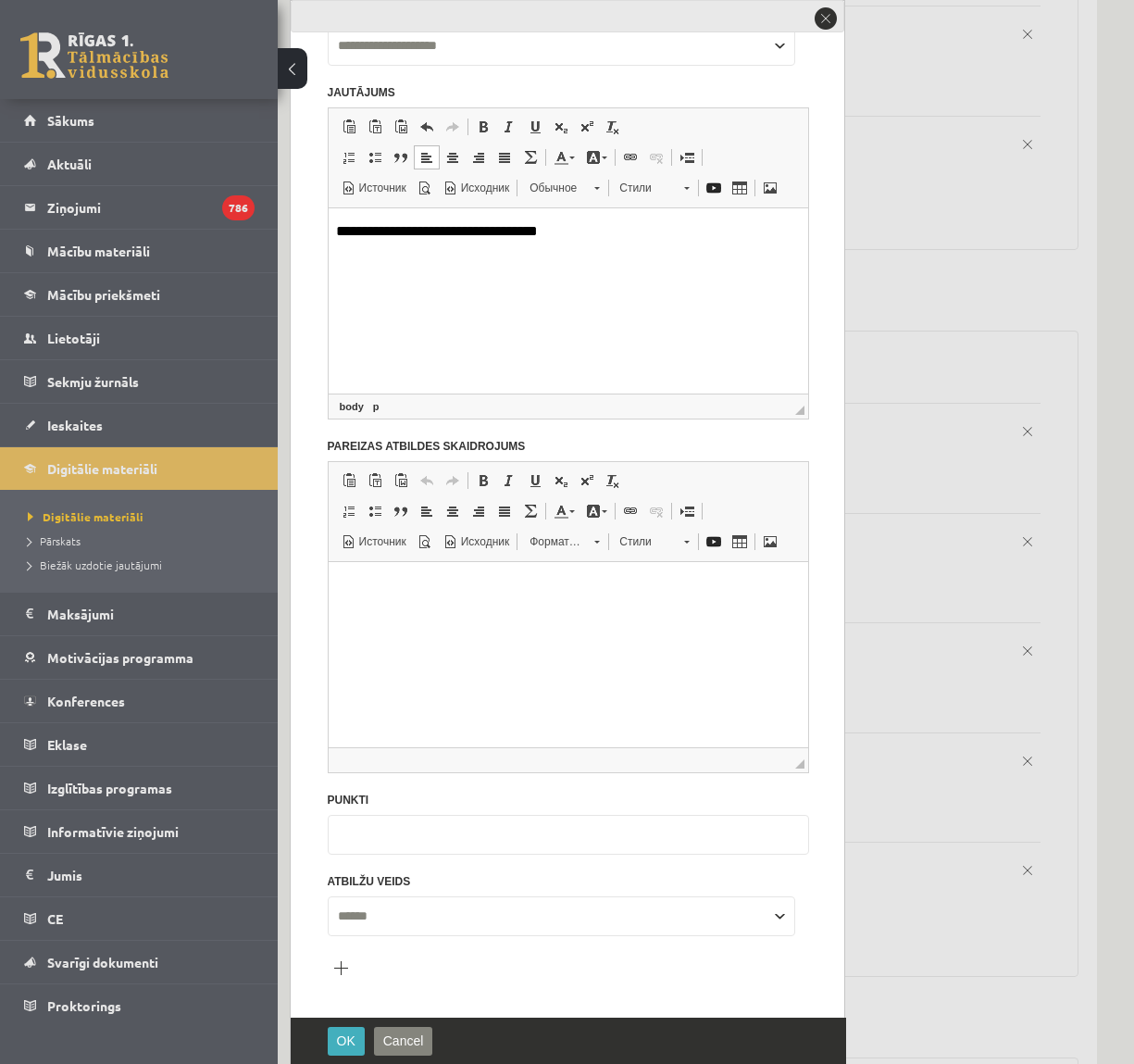 type on "*" 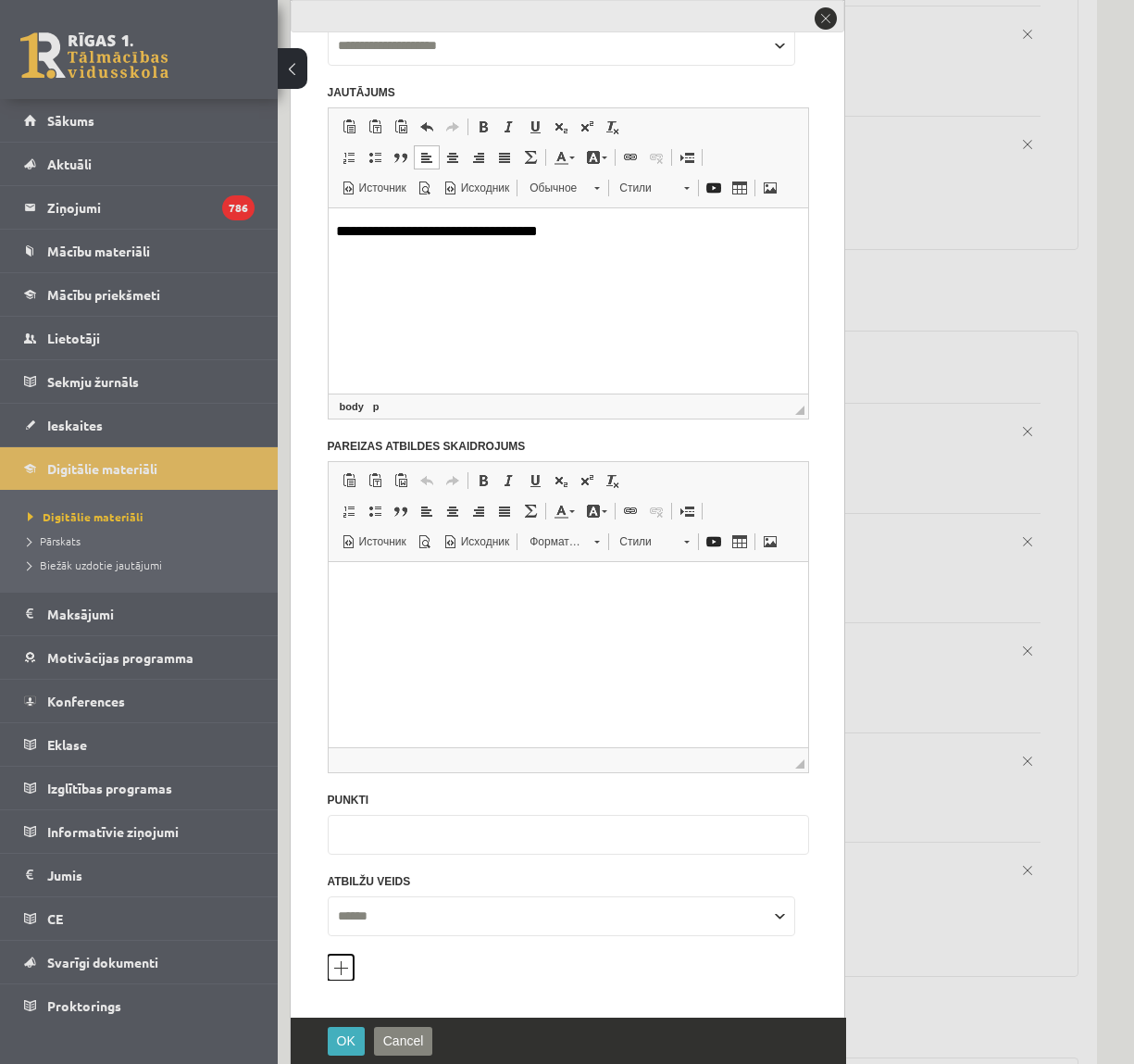 click on "Pievienot atbilžu variantu" at bounding box center (341, 968) 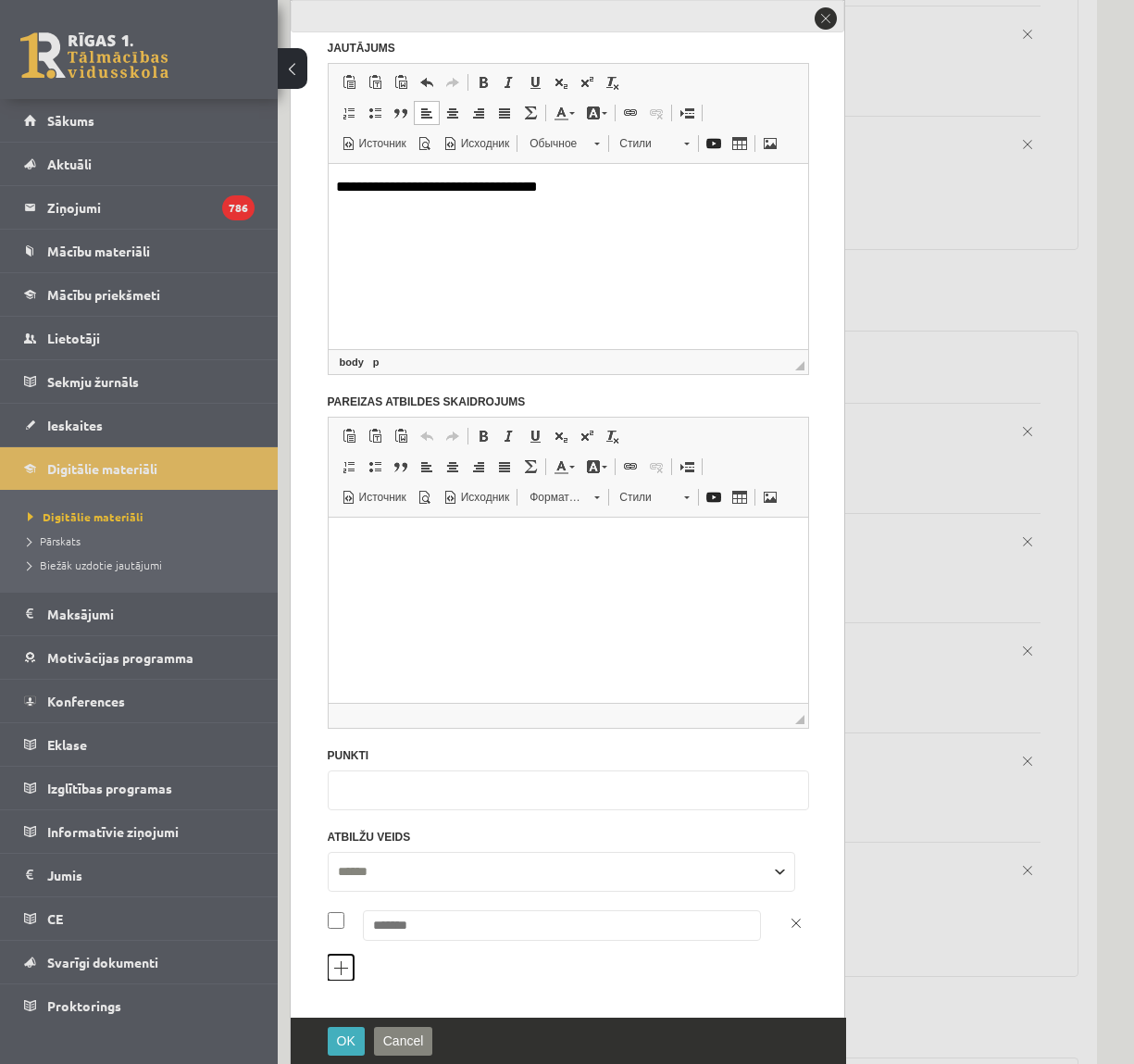 scroll, scrollTop: 158, scrollLeft: 0, axis: vertical 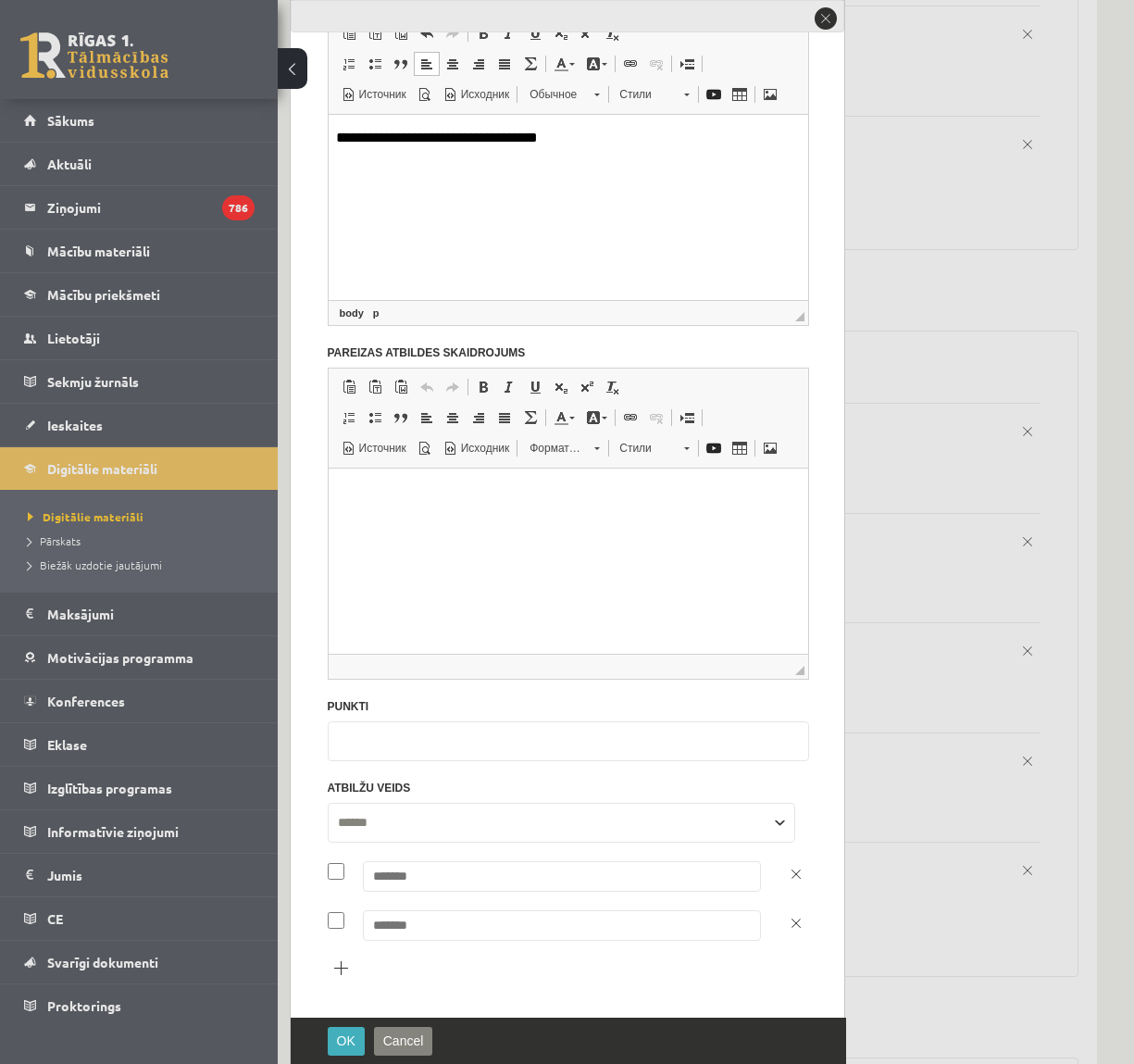 click at bounding box center (562, 876) 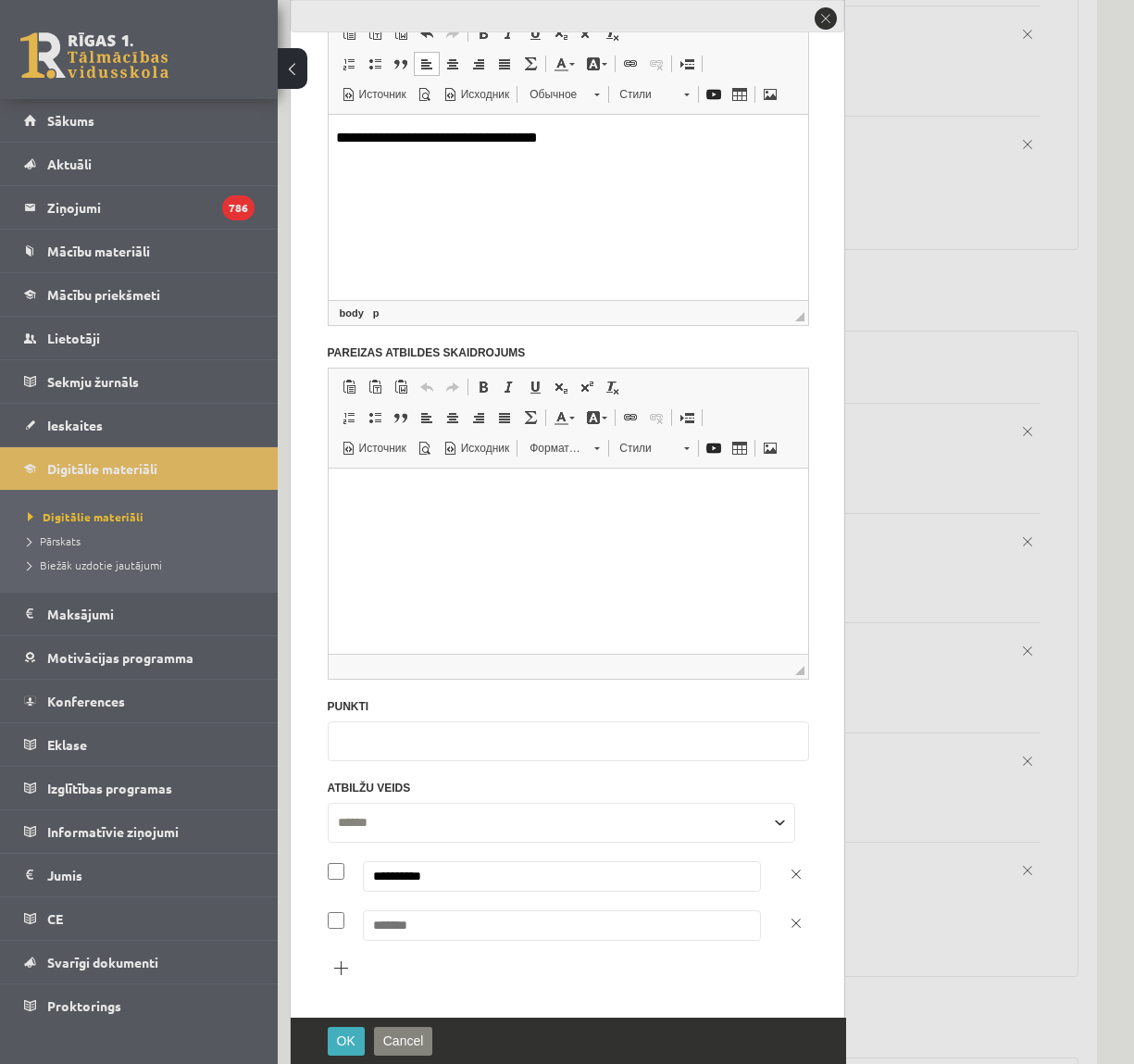 type on "**********" 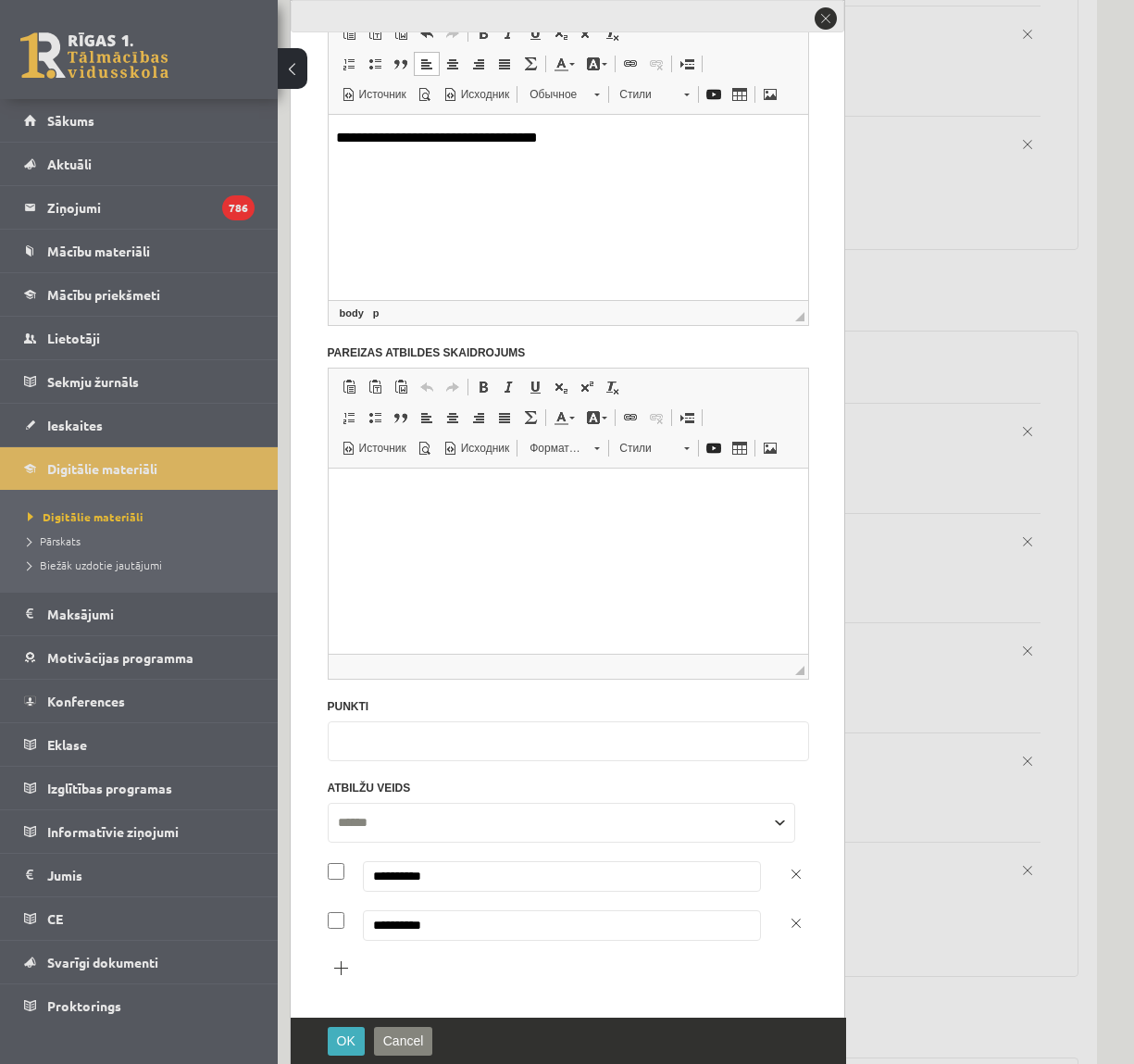 scroll, scrollTop: 162, scrollLeft: 0, axis: vertical 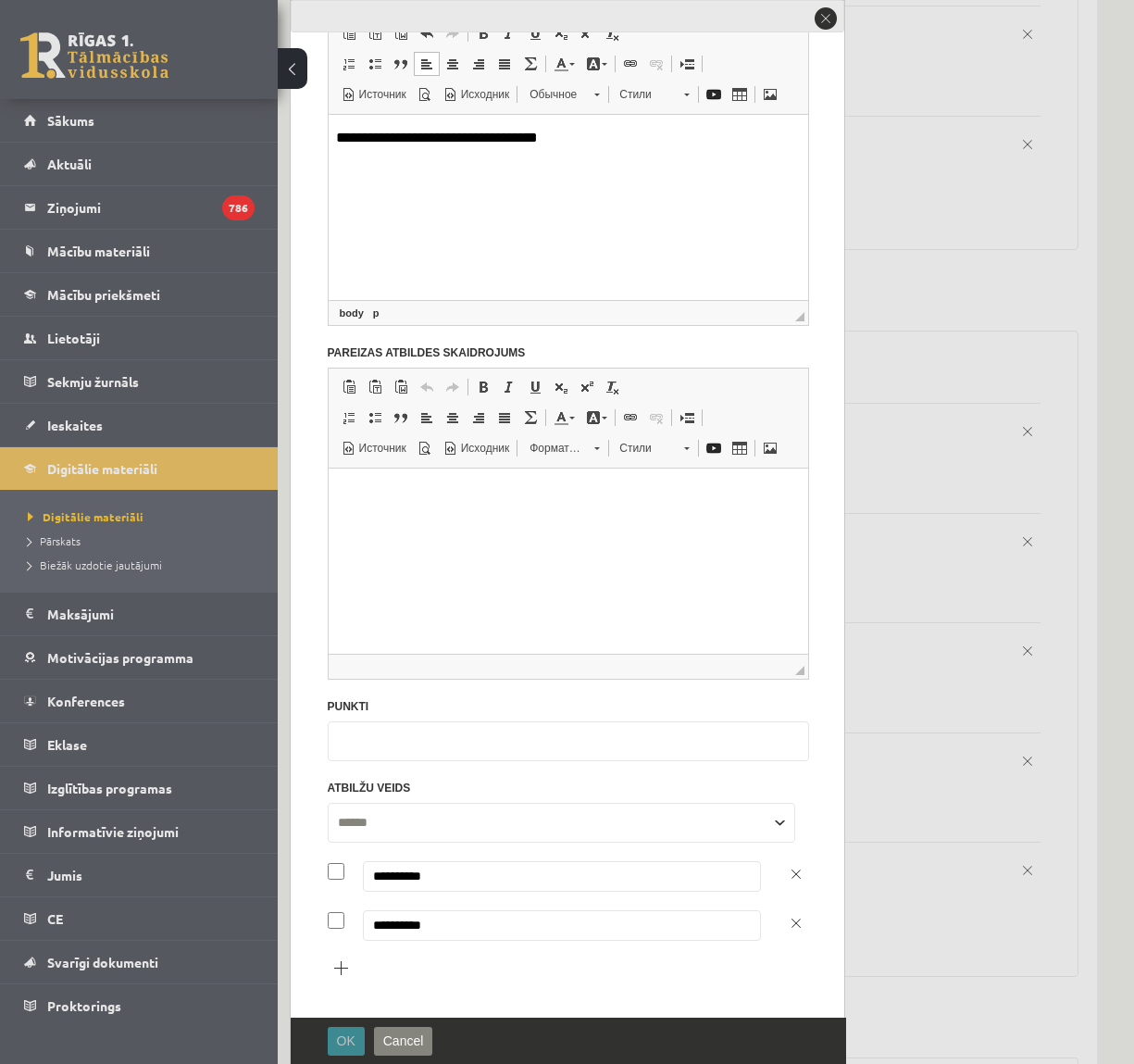 type on "**********" 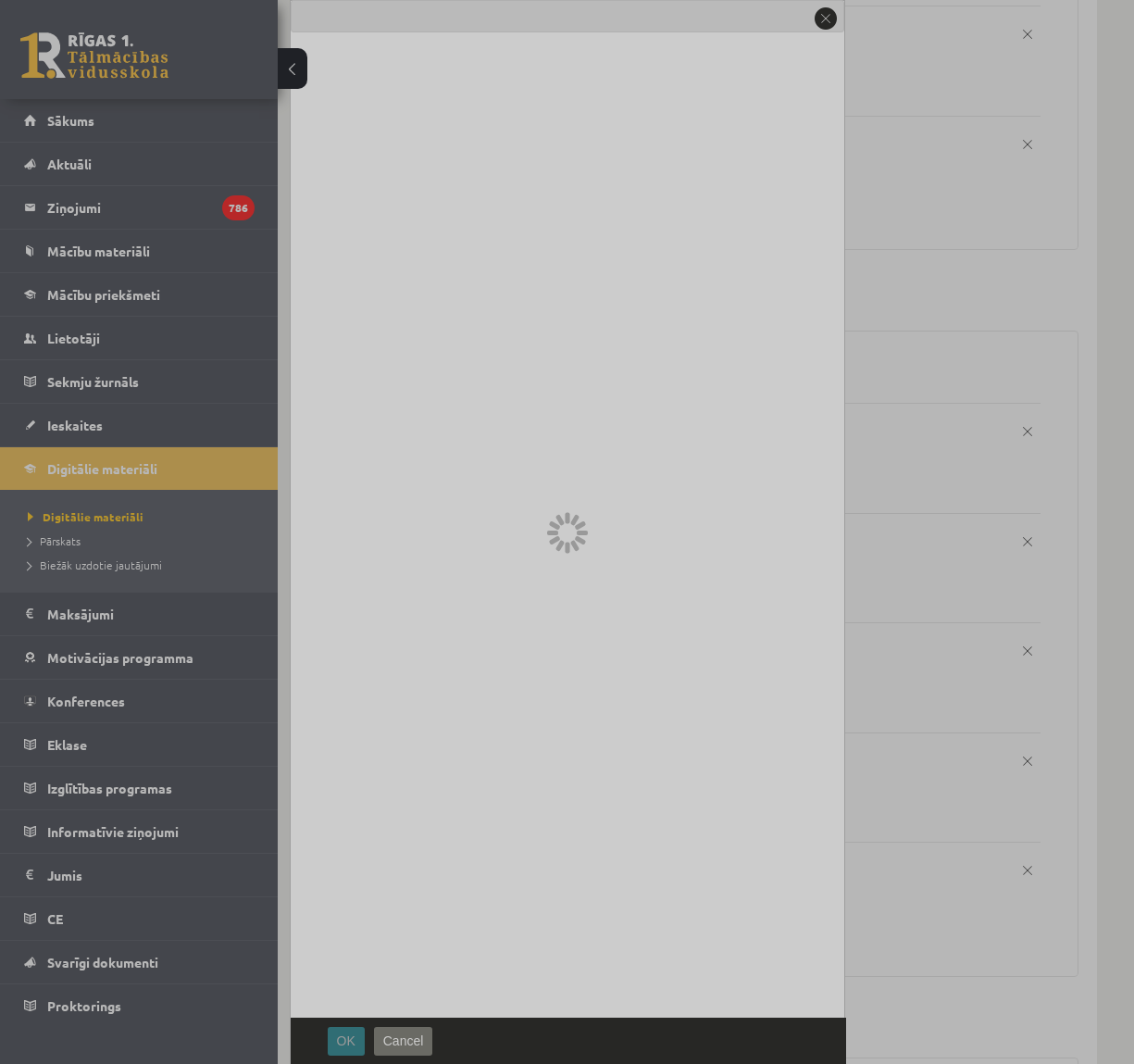 scroll, scrollTop: 0, scrollLeft: 0, axis: both 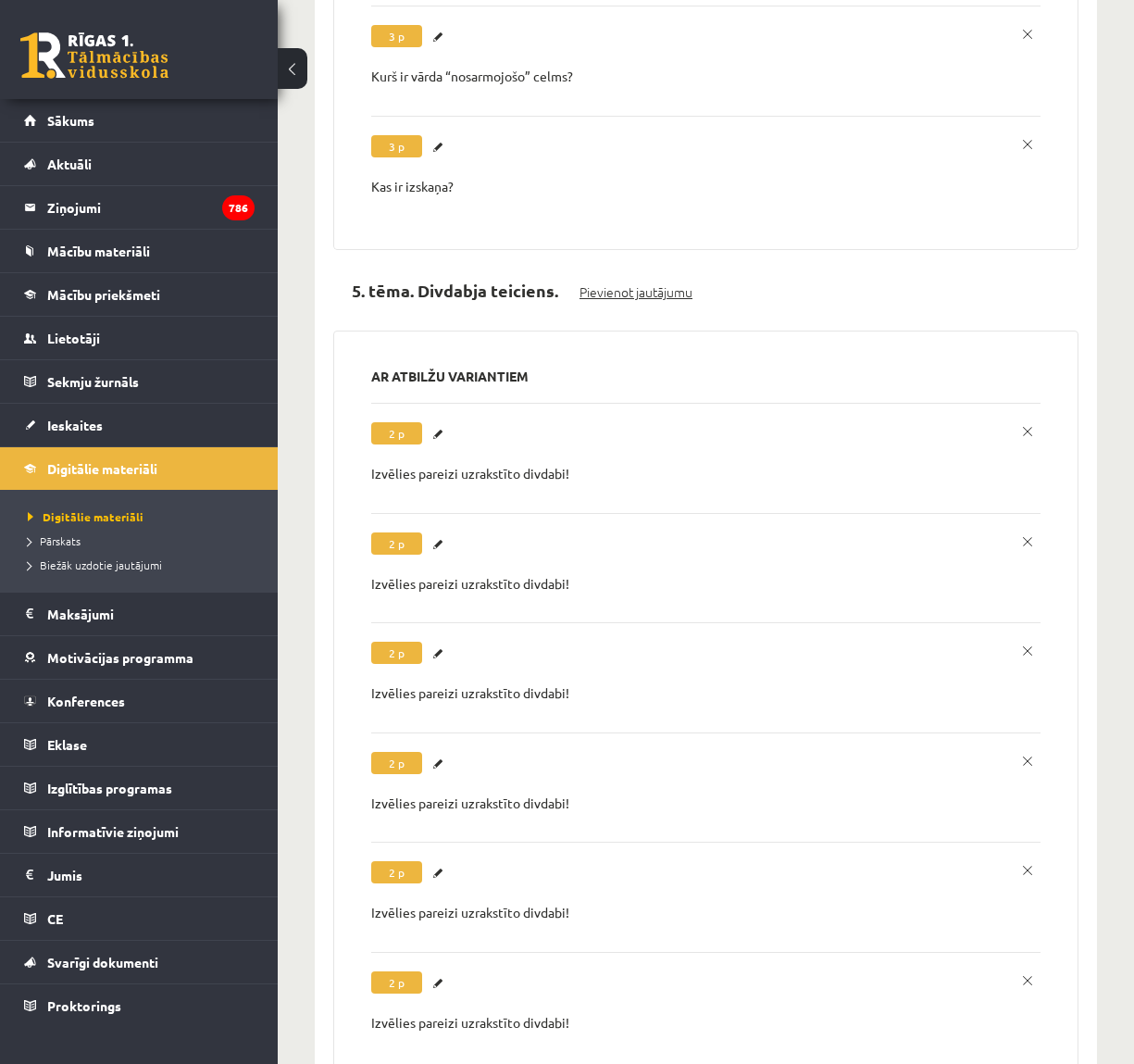 click on "Pievienot jautājumu" at bounding box center (636, 292) 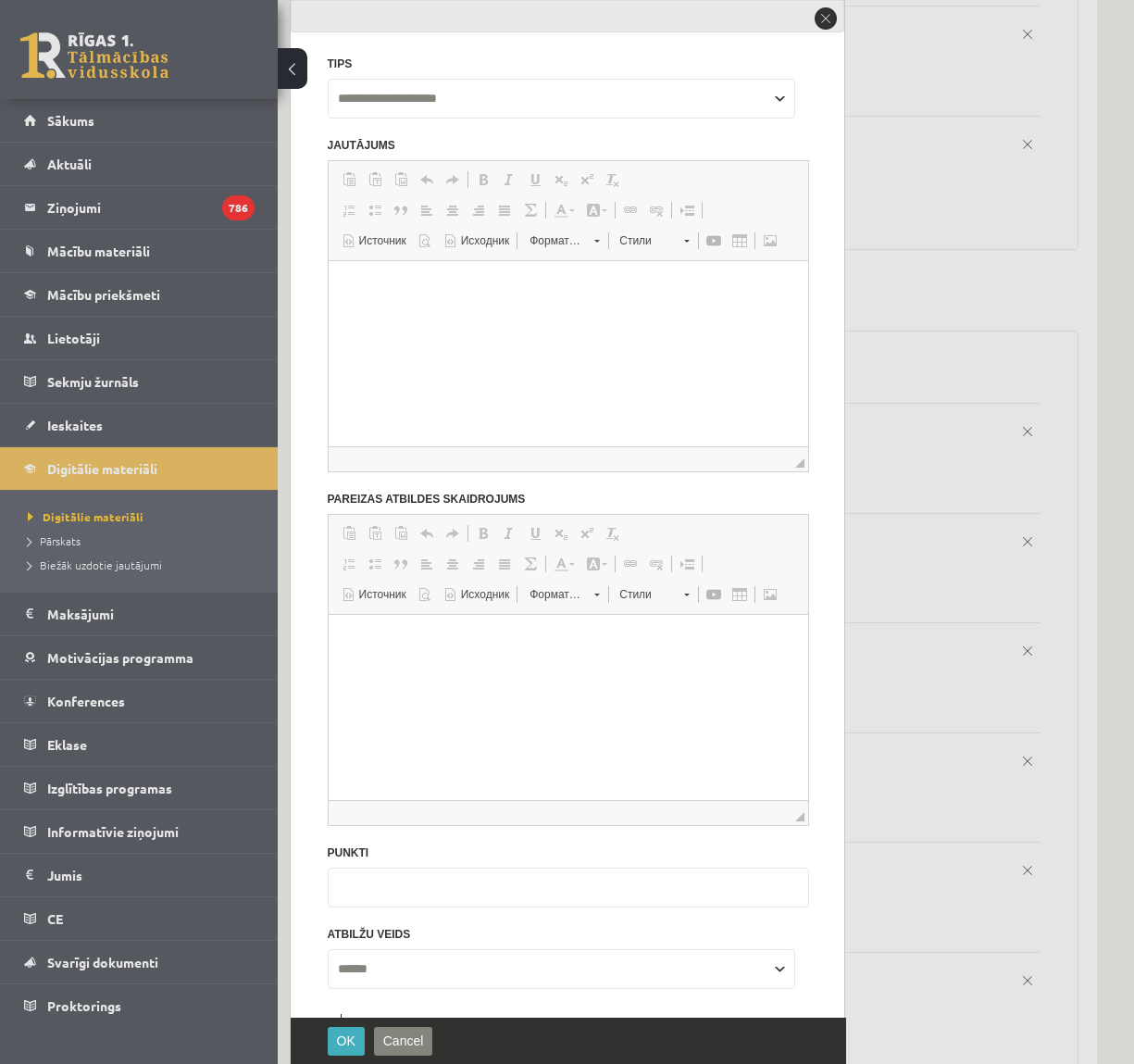 scroll, scrollTop: 0, scrollLeft: 0, axis: both 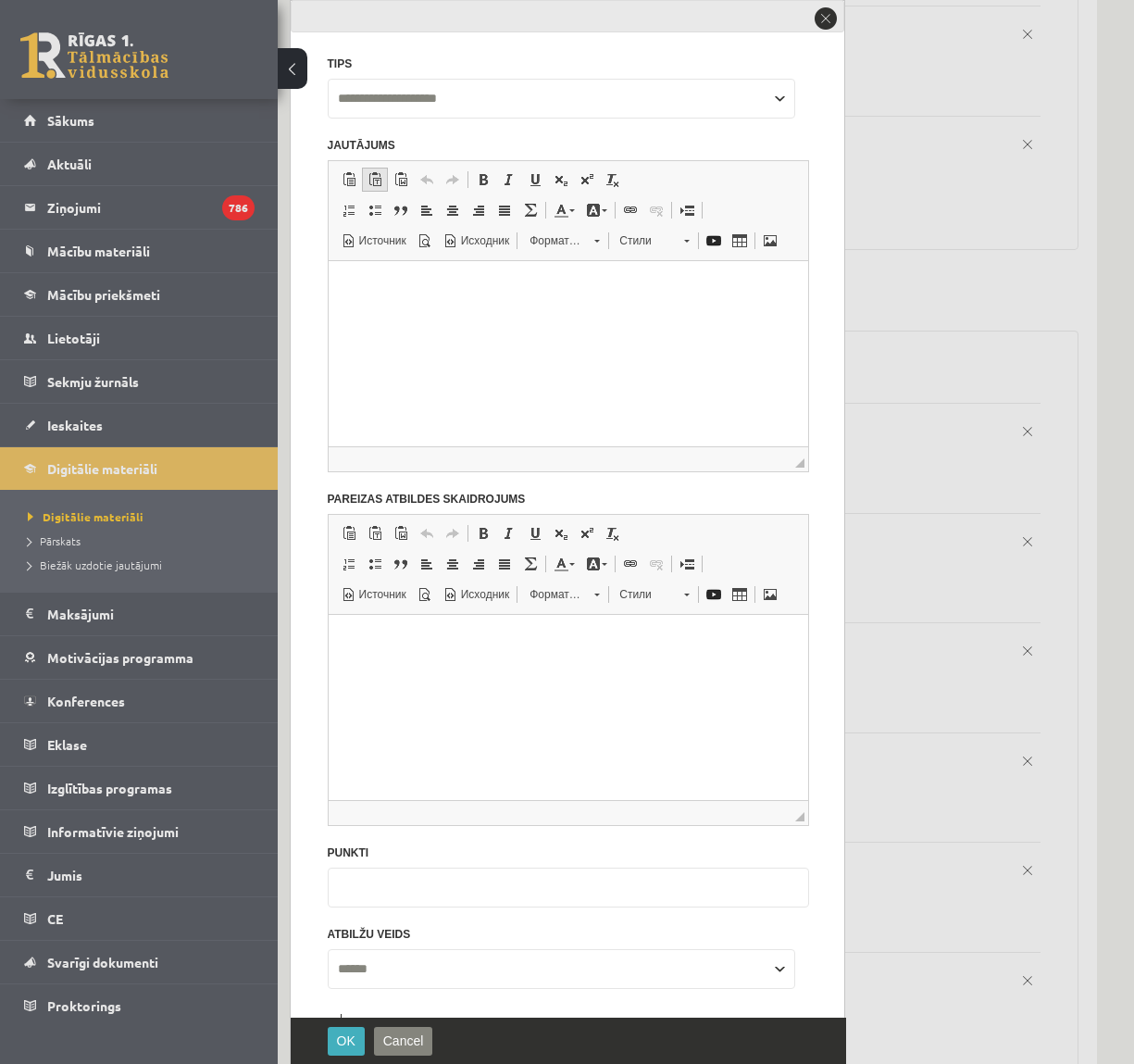 click at bounding box center [375, 180] 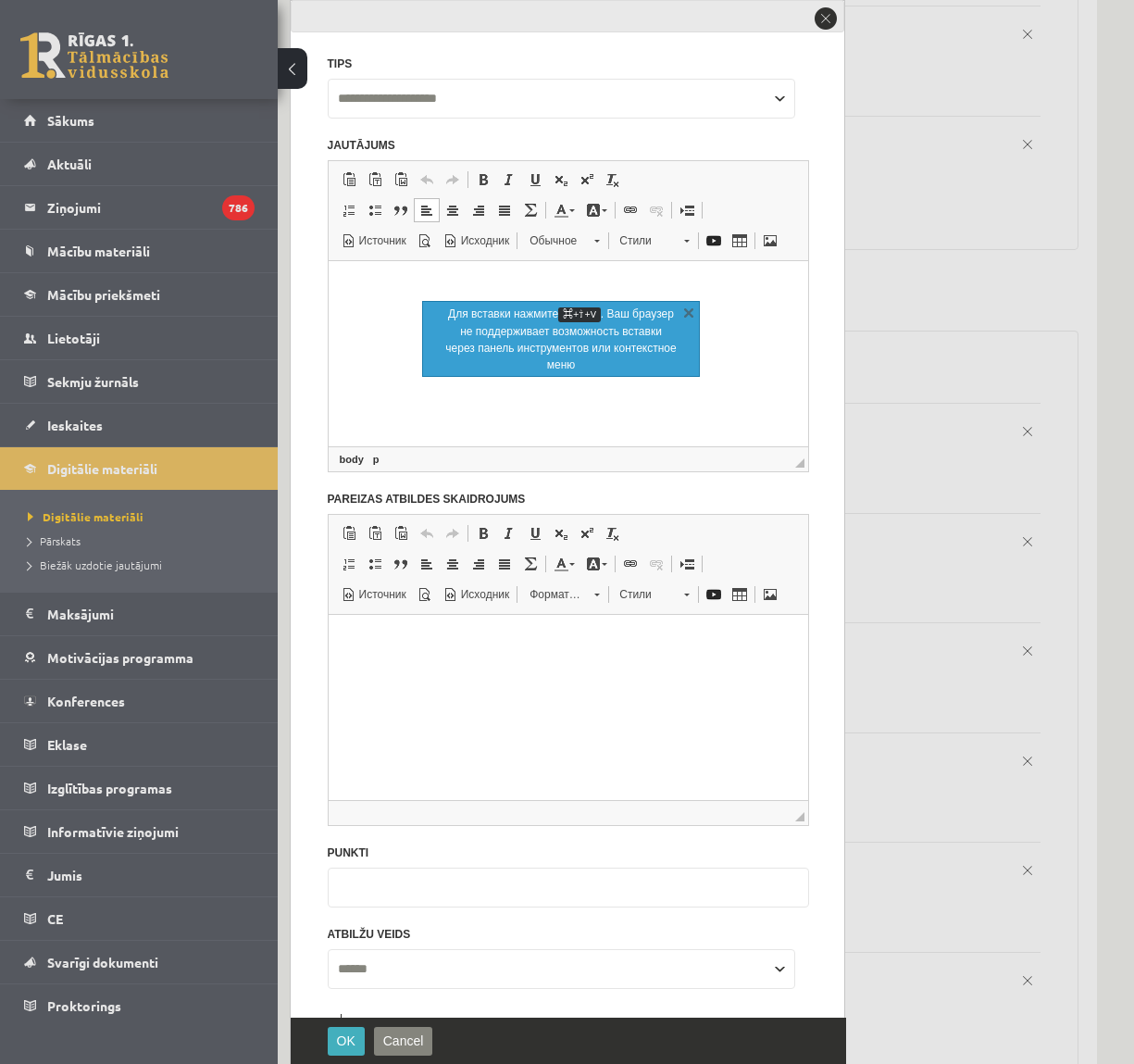 click at bounding box center (567, 283) 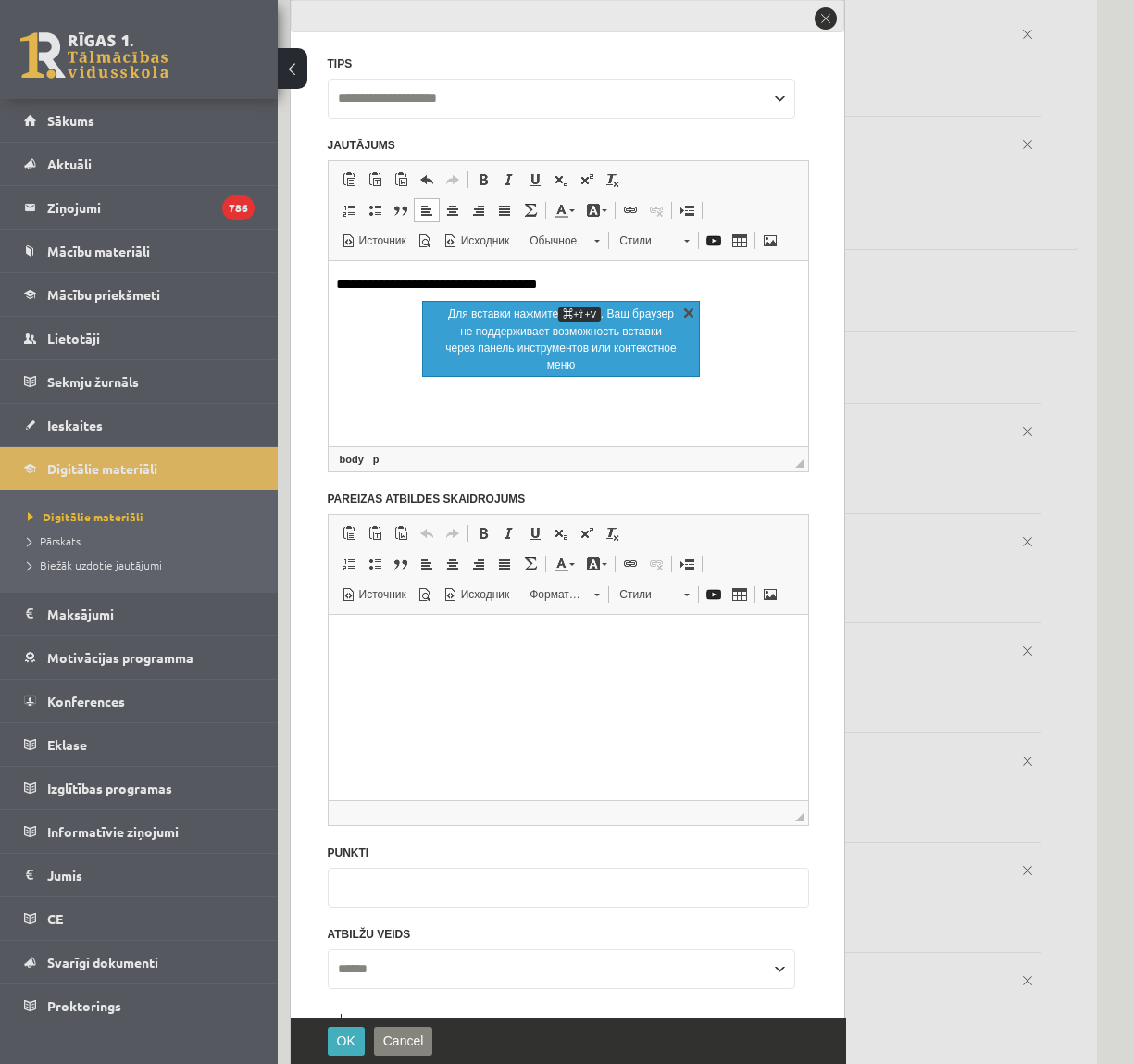 click on "X" at bounding box center [689, 312] 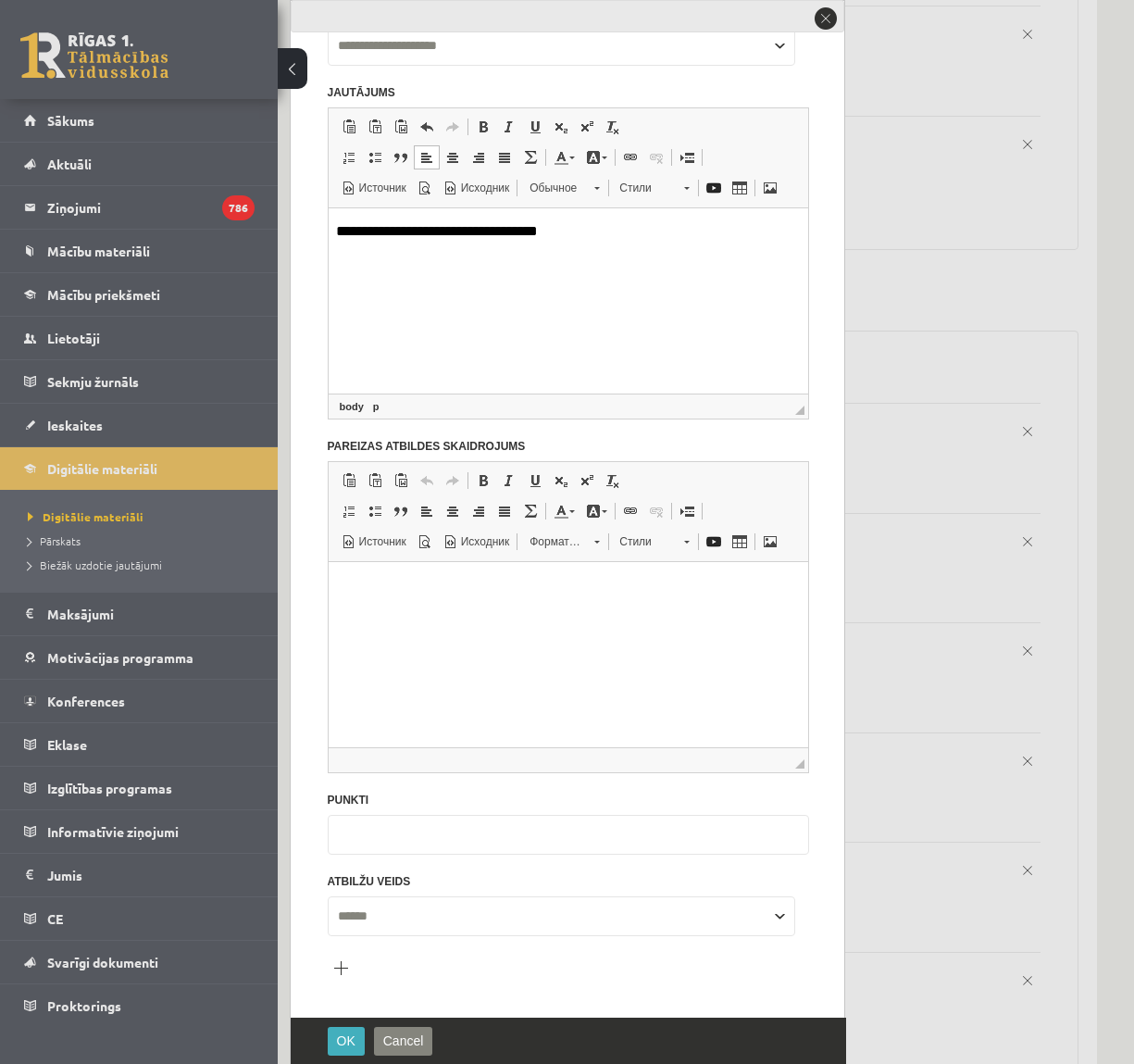 scroll, scrollTop: 114, scrollLeft: 0, axis: vertical 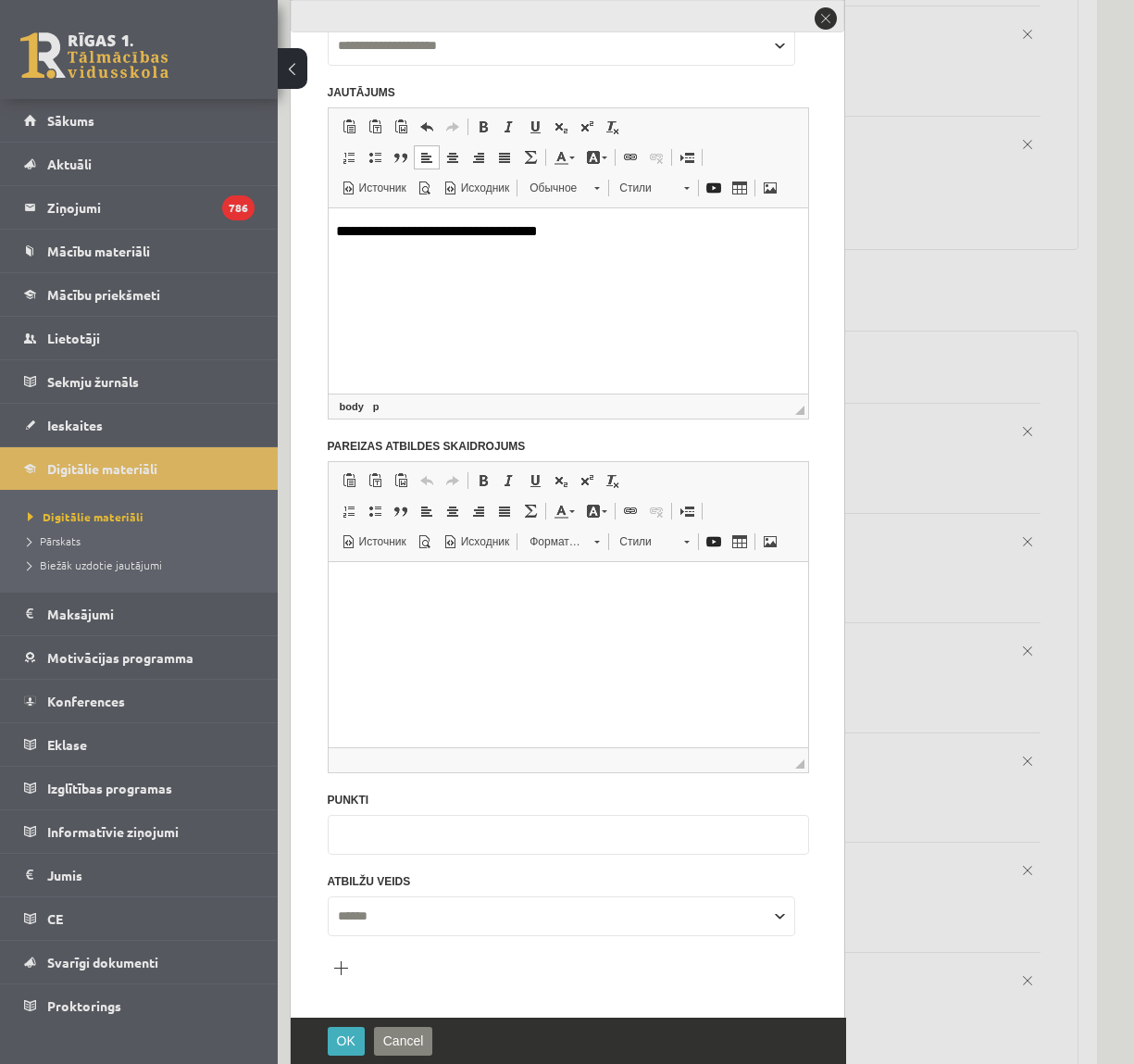 drag, startPoint x: 337, startPoint y: 836, endPoint x: 279, endPoint y: 827, distance: 58.694122 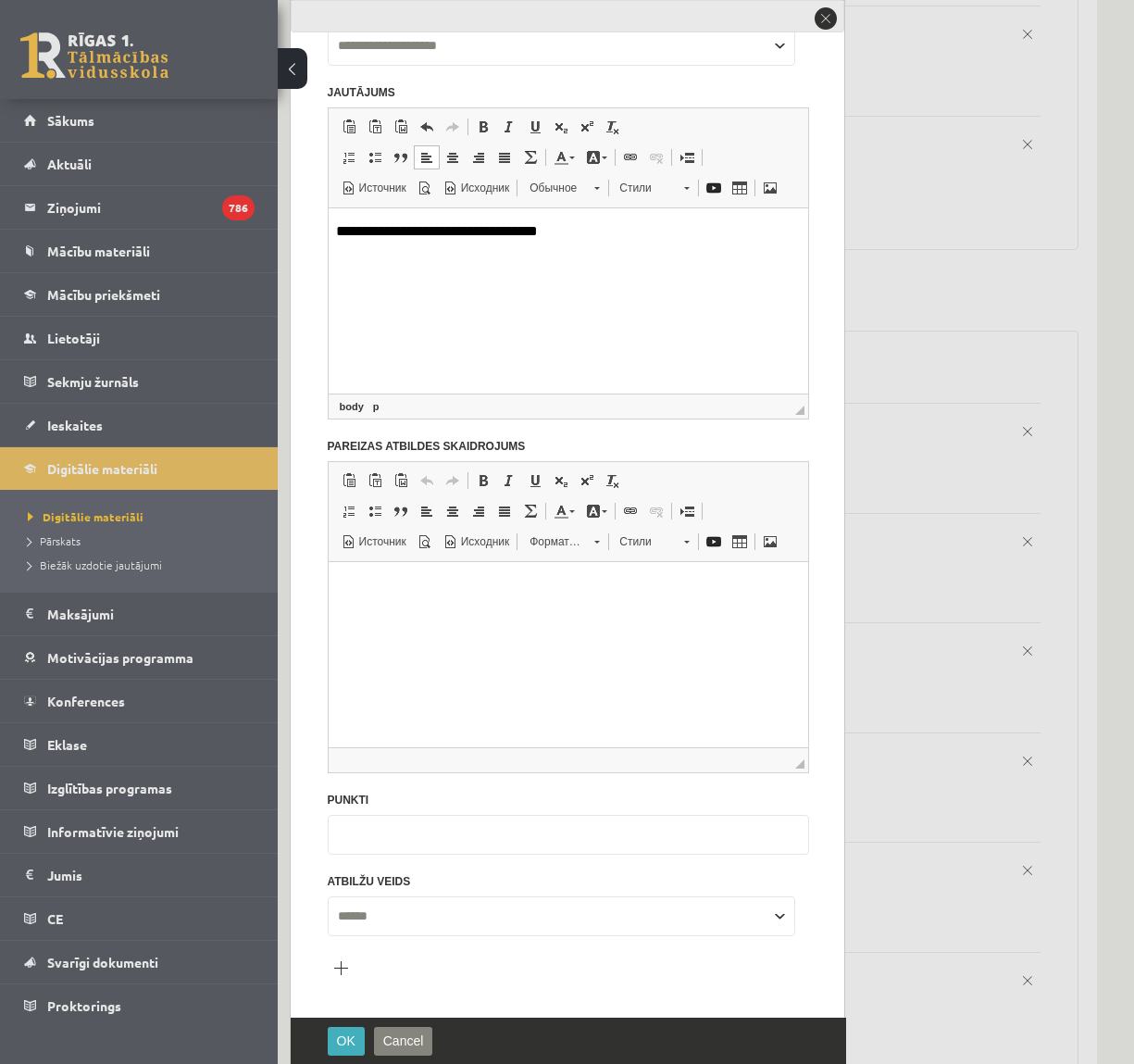 type on "*" 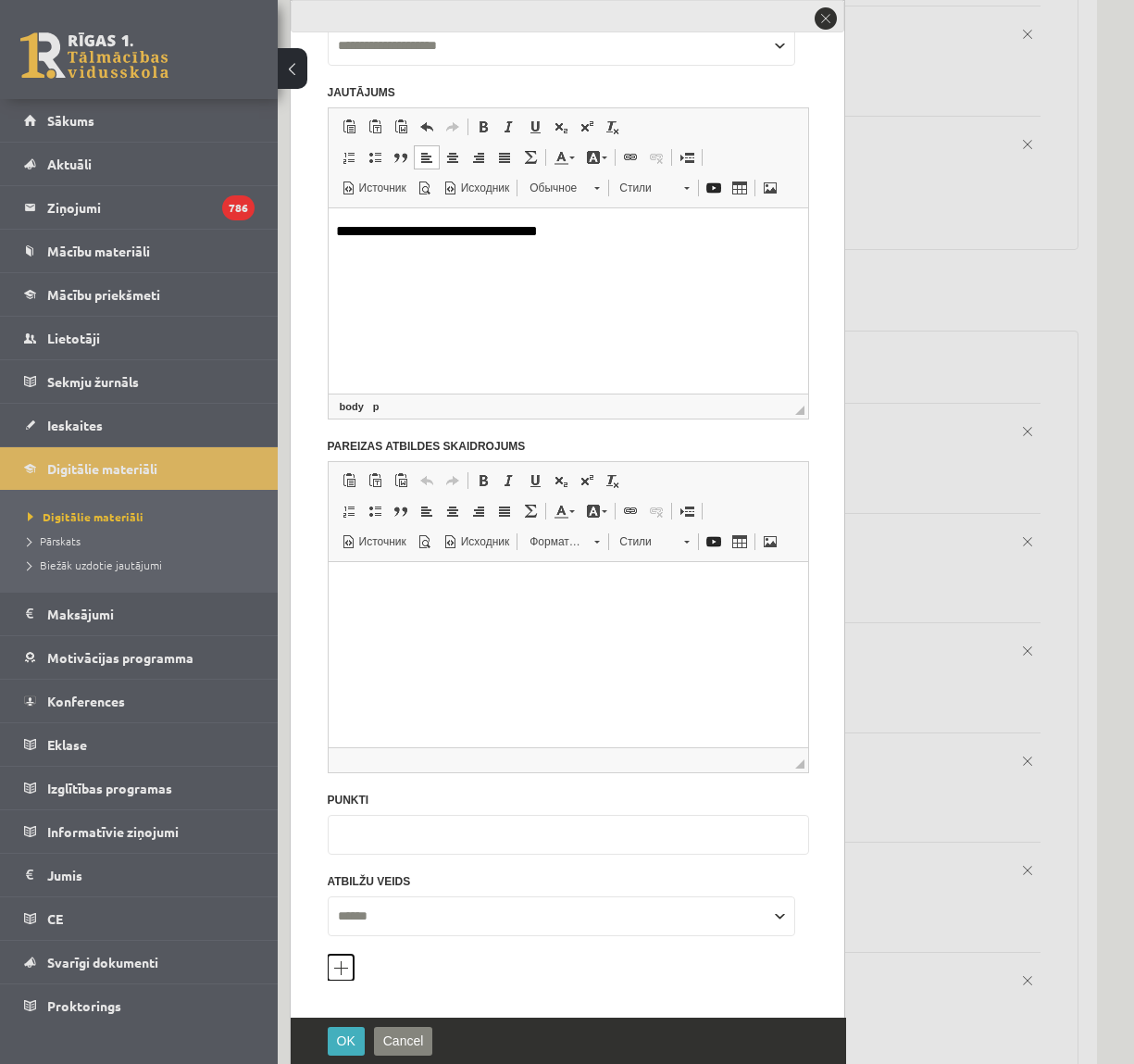 click on "Pievienot atbilžu variantu" at bounding box center [341, 968] 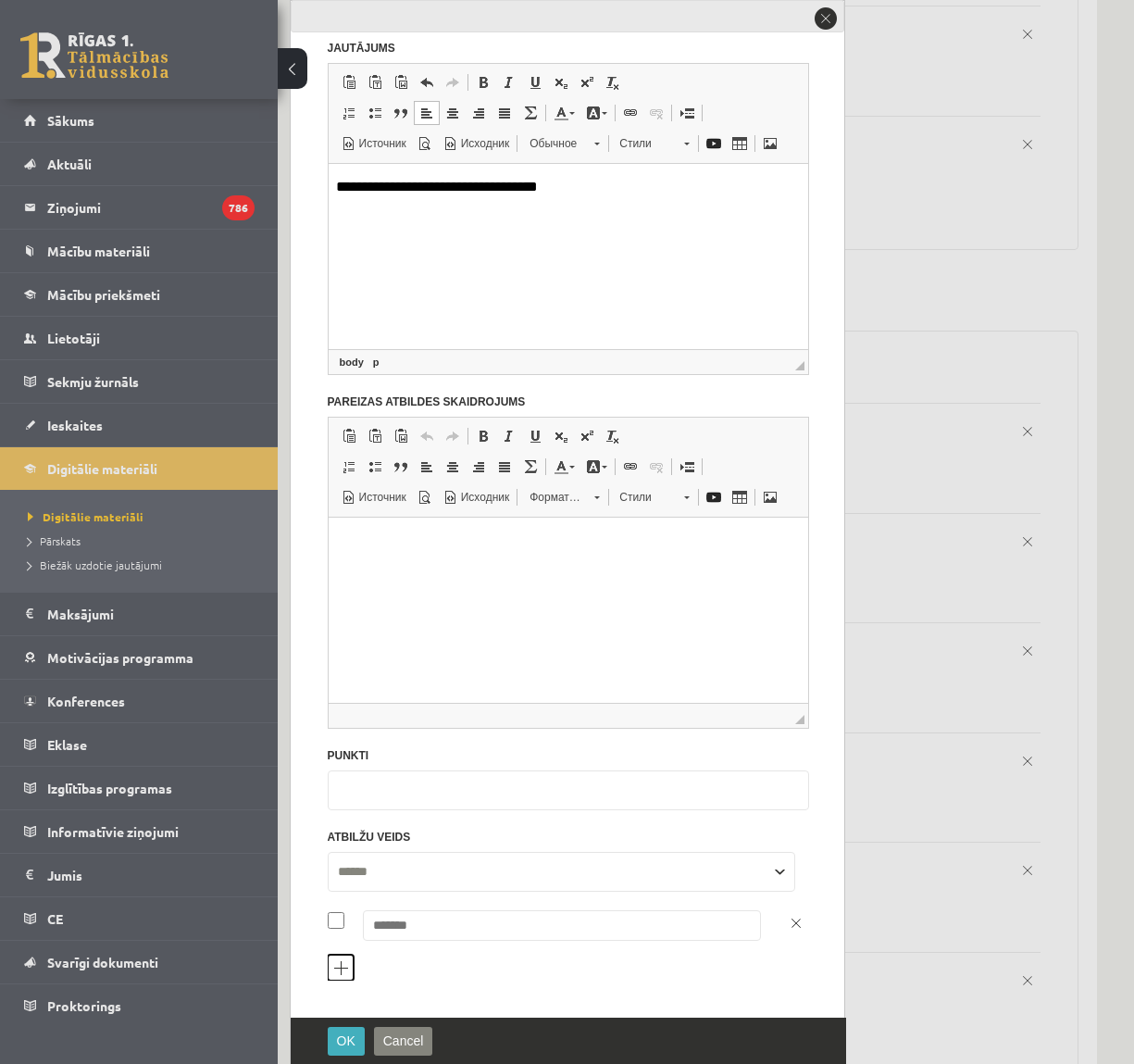 scroll, scrollTop: 158, scrollLeft: 0, axis: vertical 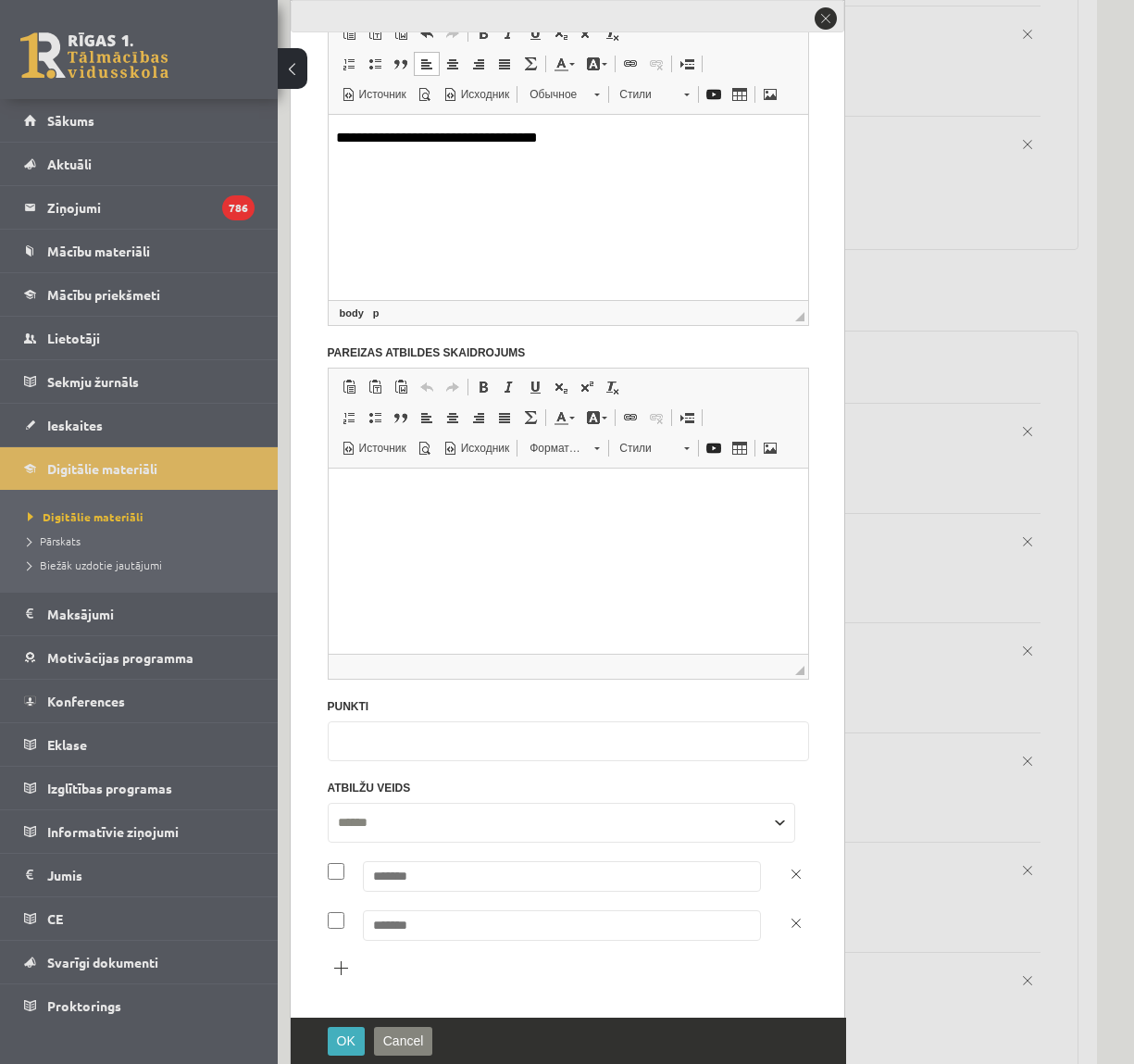 click at bounding box center (562, 876) 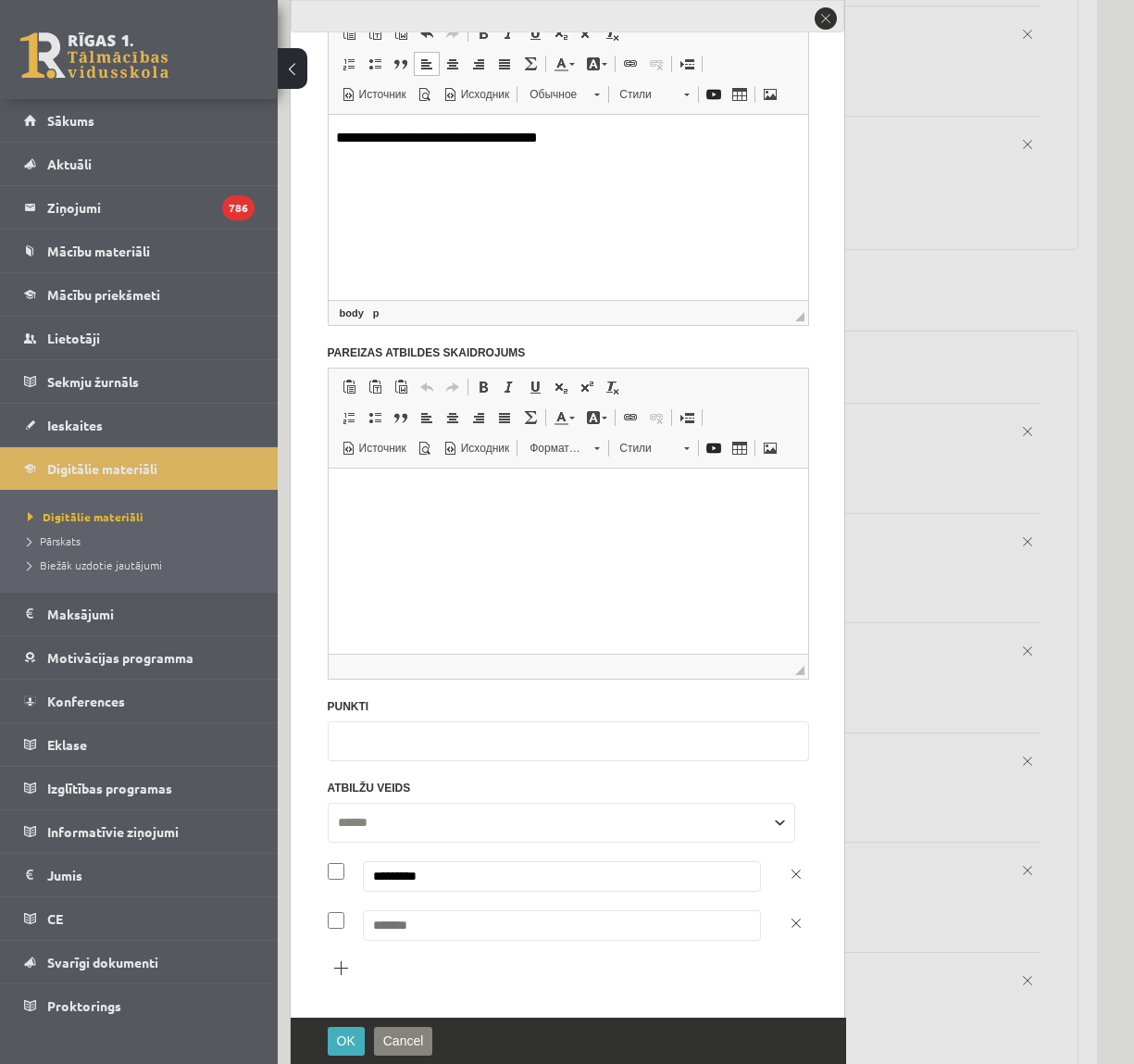 type on "*********" 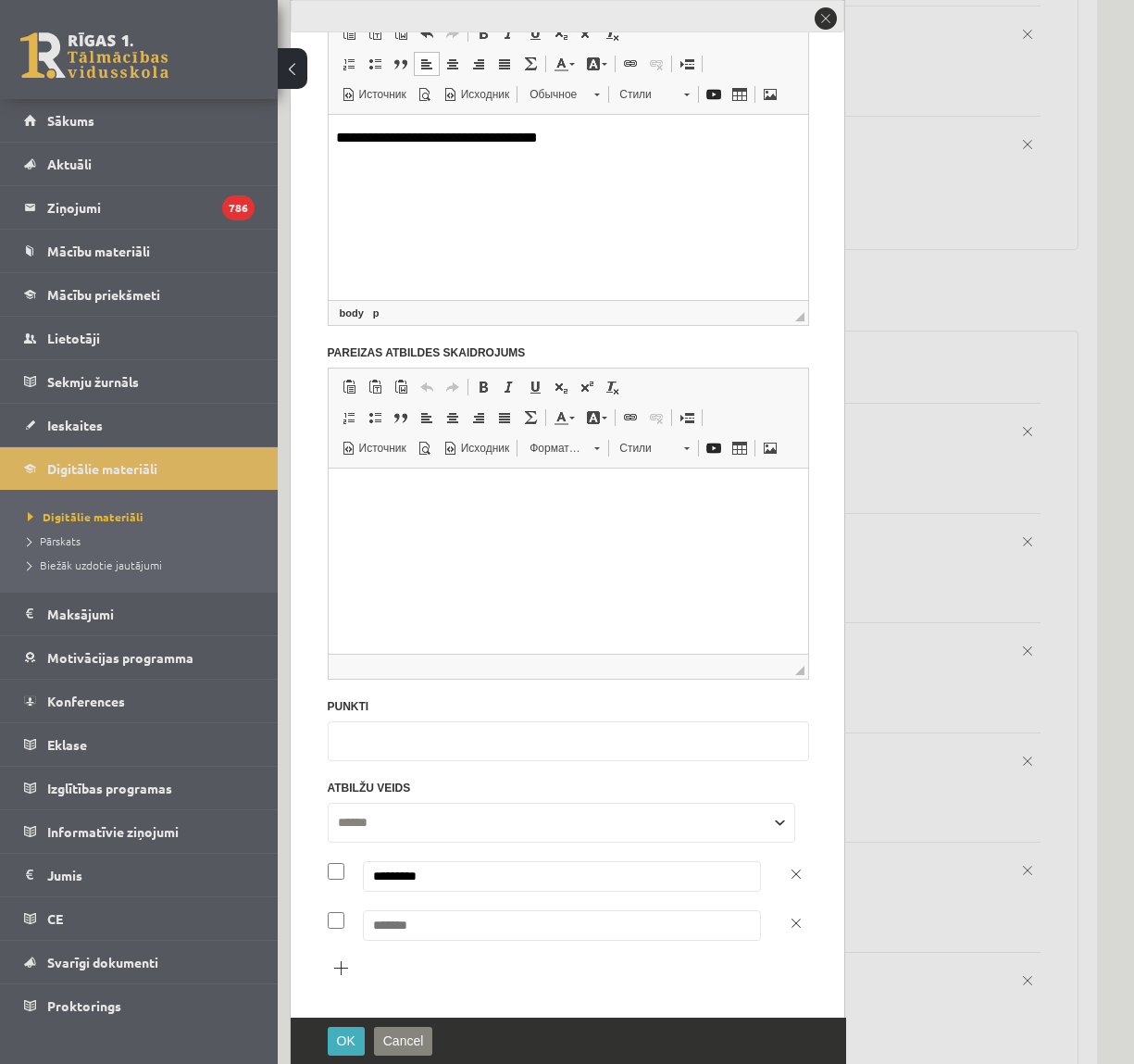 click at bounding box center [562, 925] 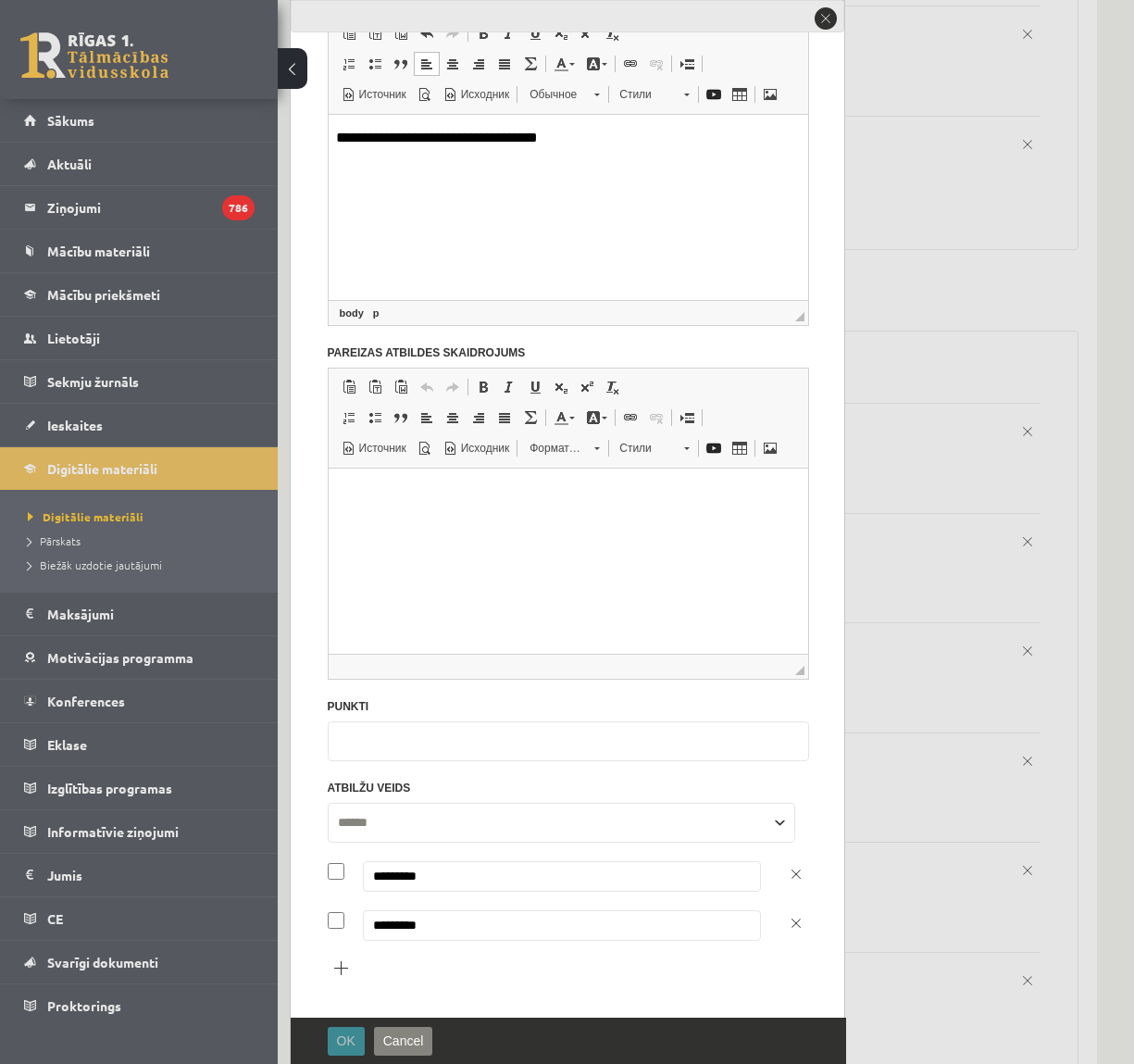 type on "*********" 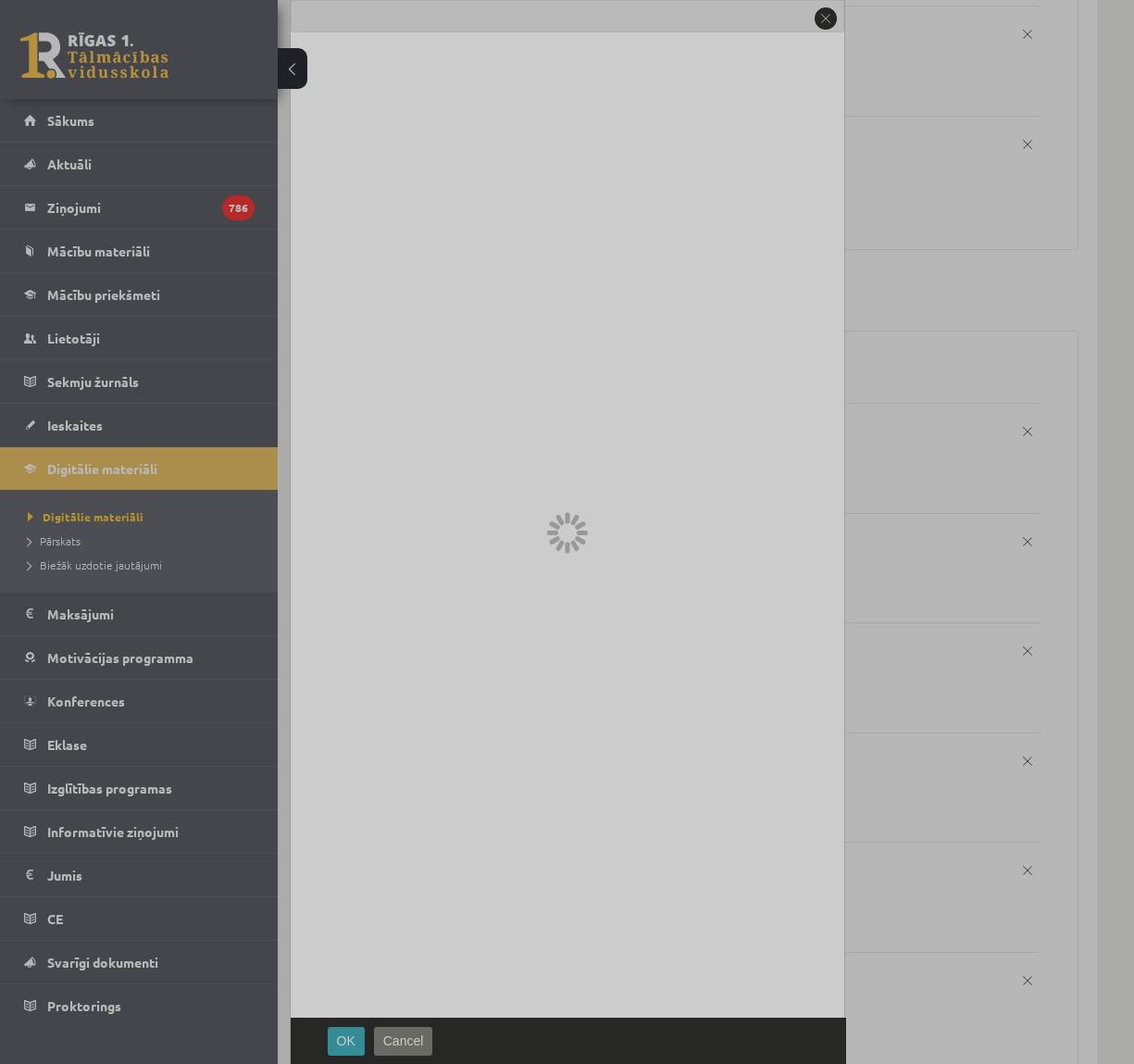 scroll, scrollTop: 0, scrollLeft: 0, axis: both 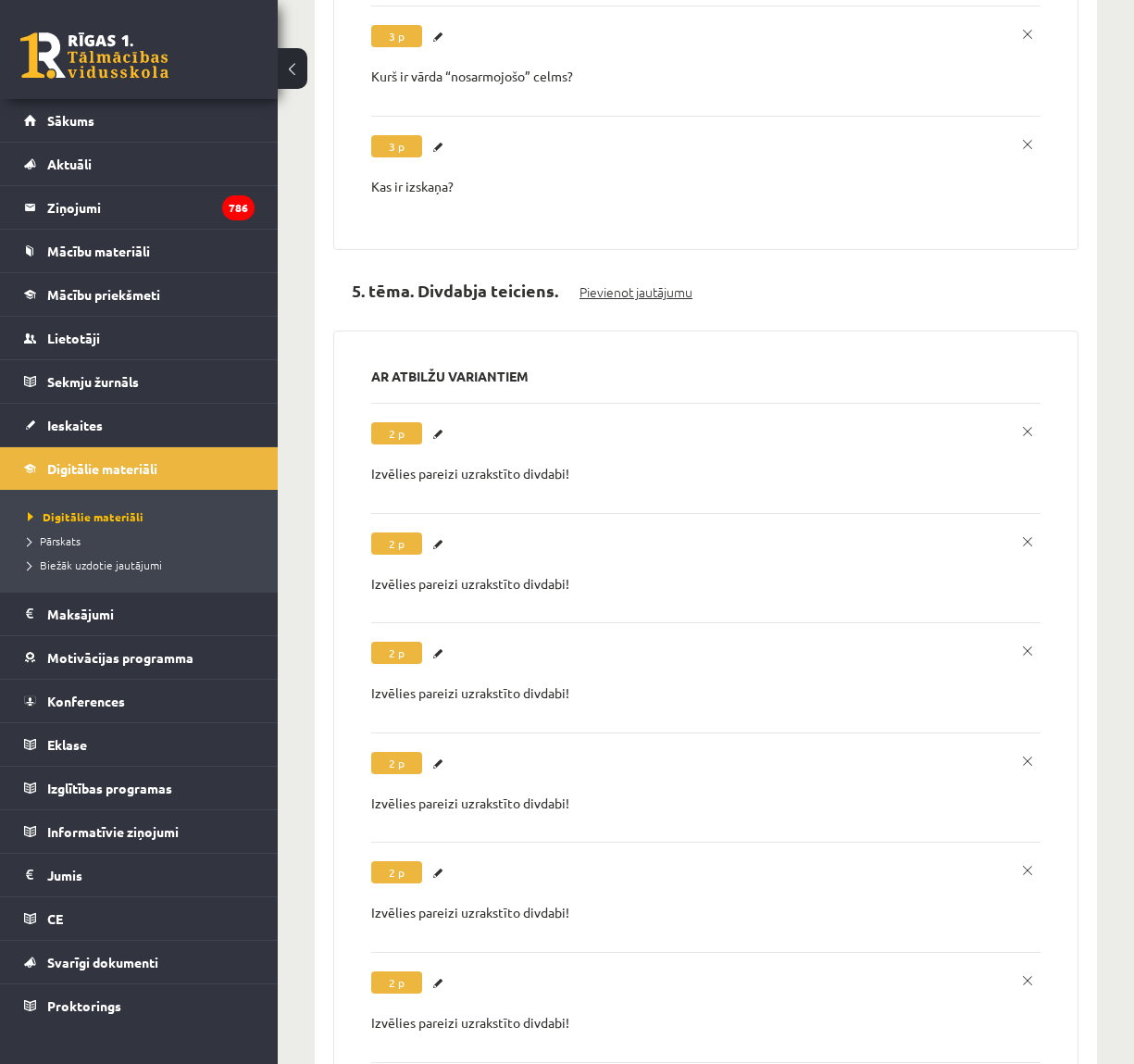 click on "Pievienot jautājumu" at bounding box center [636, 292] 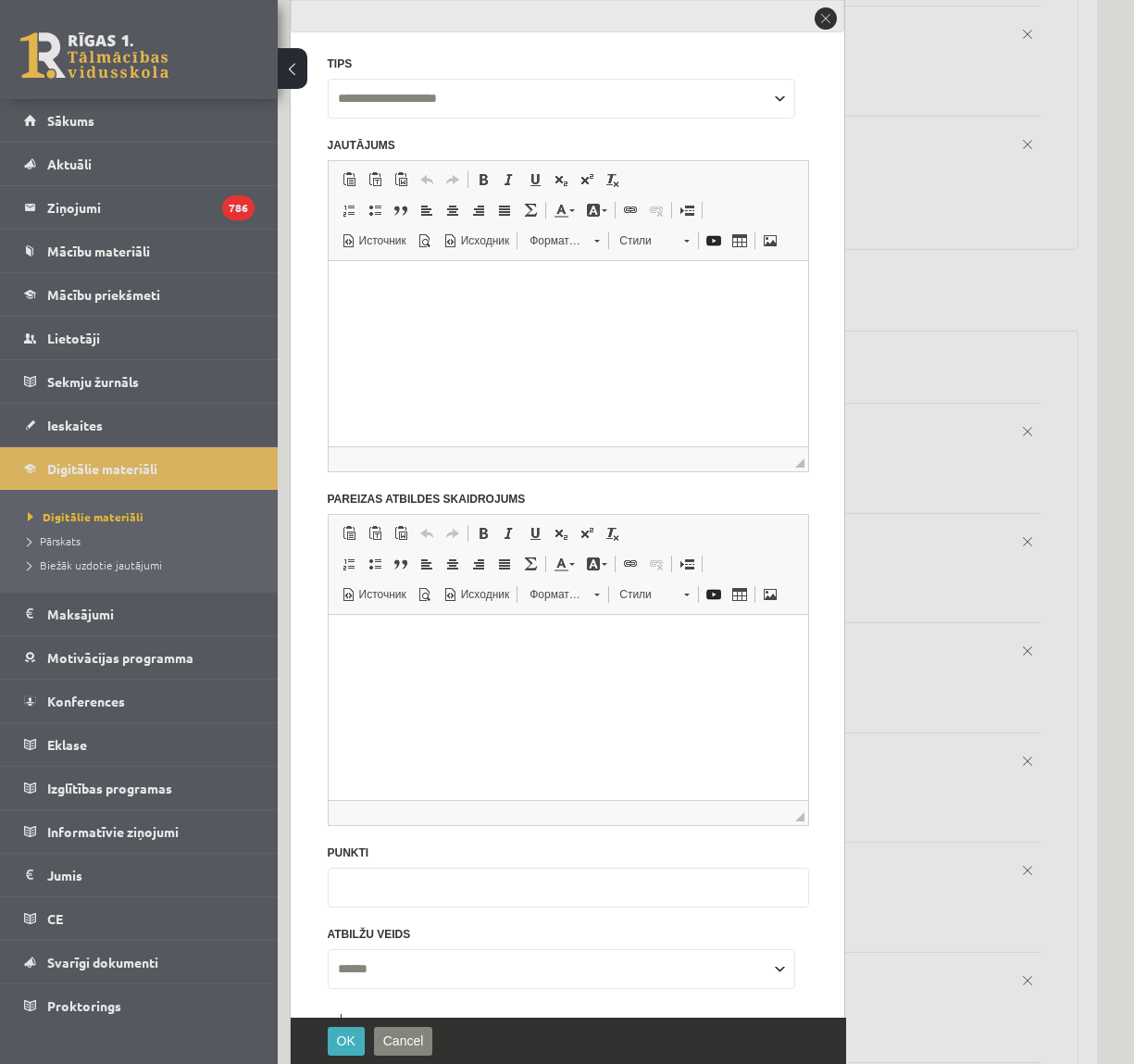 scroll, scrollTop: 0, scrollLeft: 0, axis: both 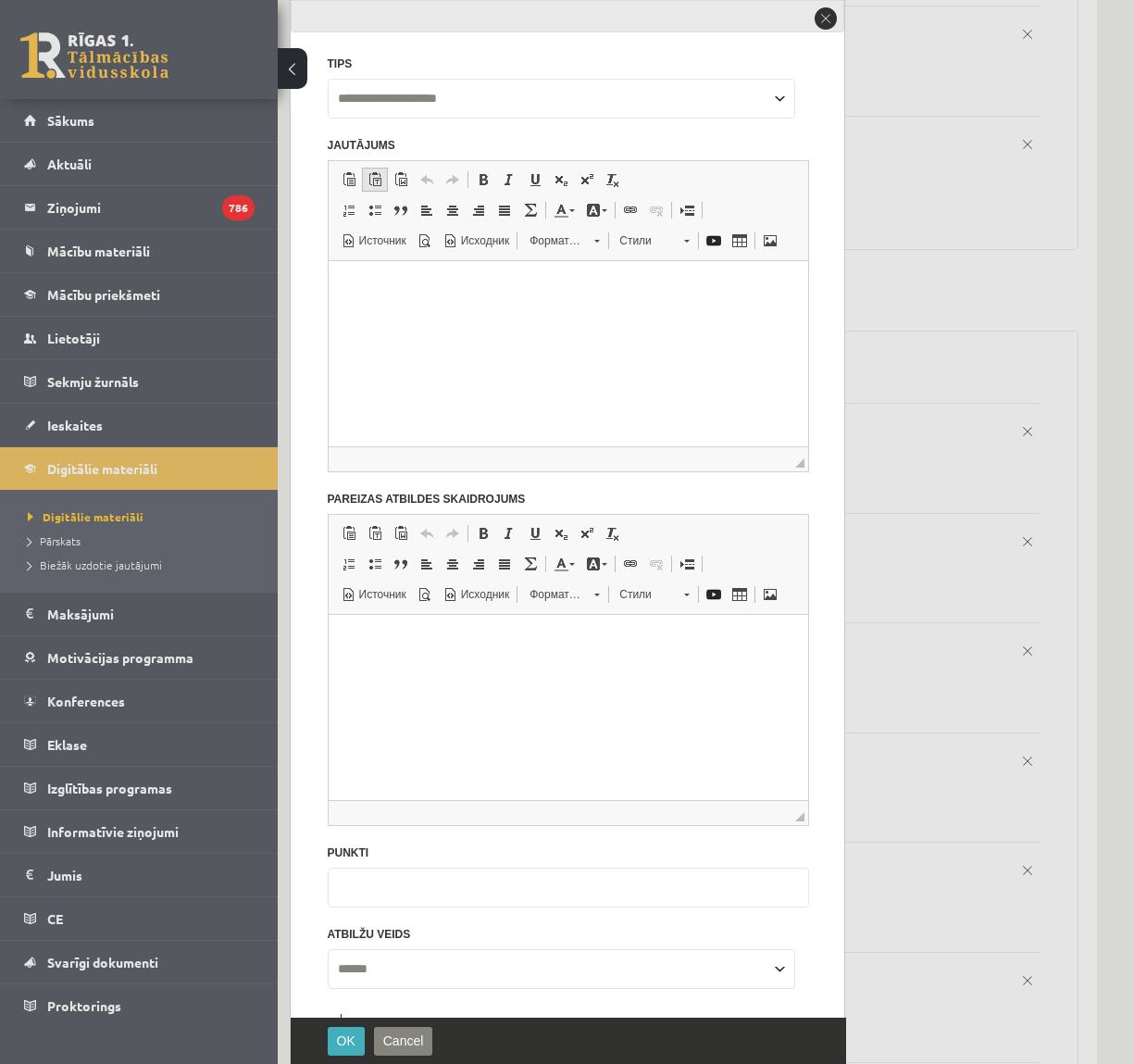 click at bounding box center [375, 180] 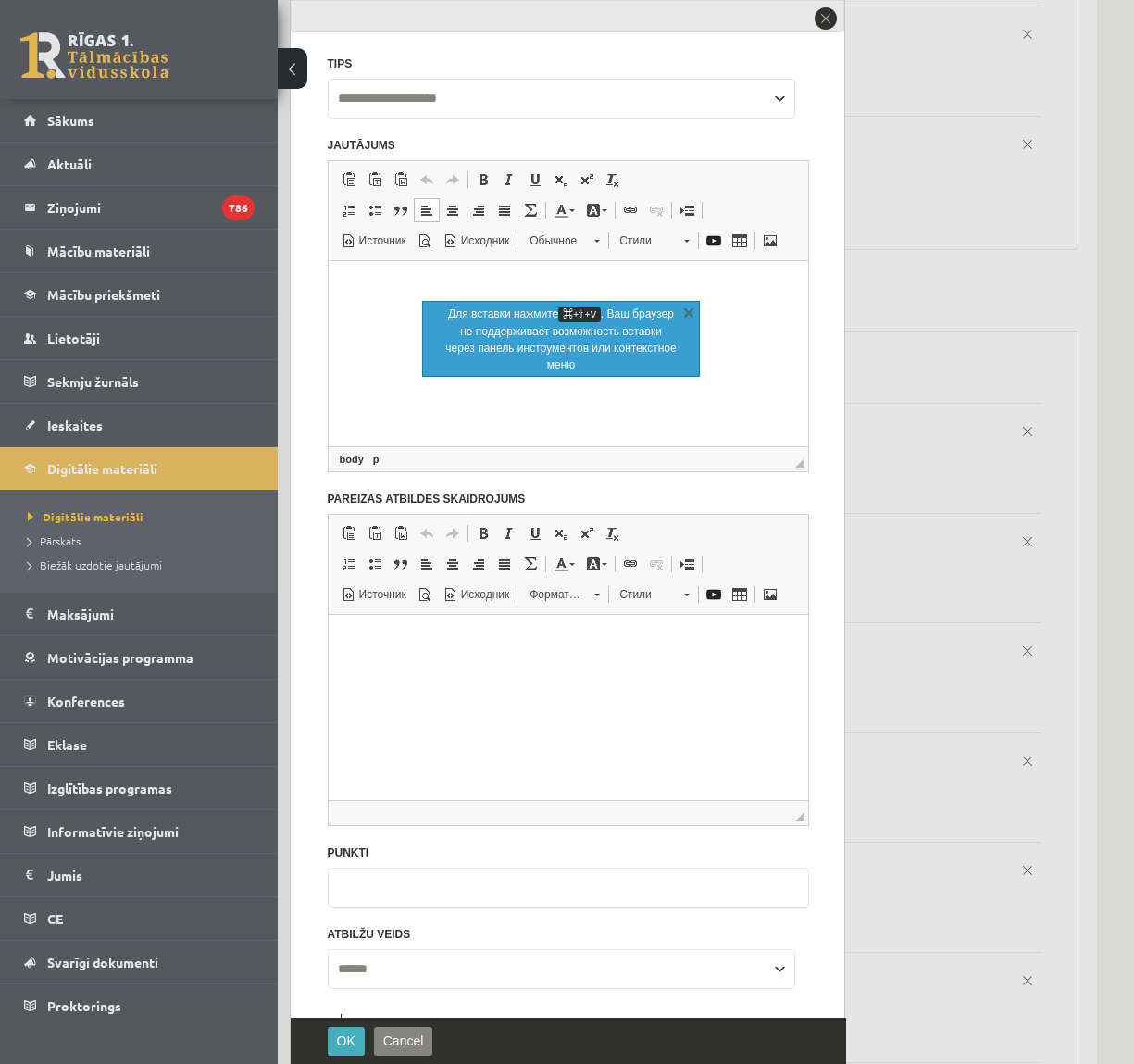 click at bounding box center [567, 283] 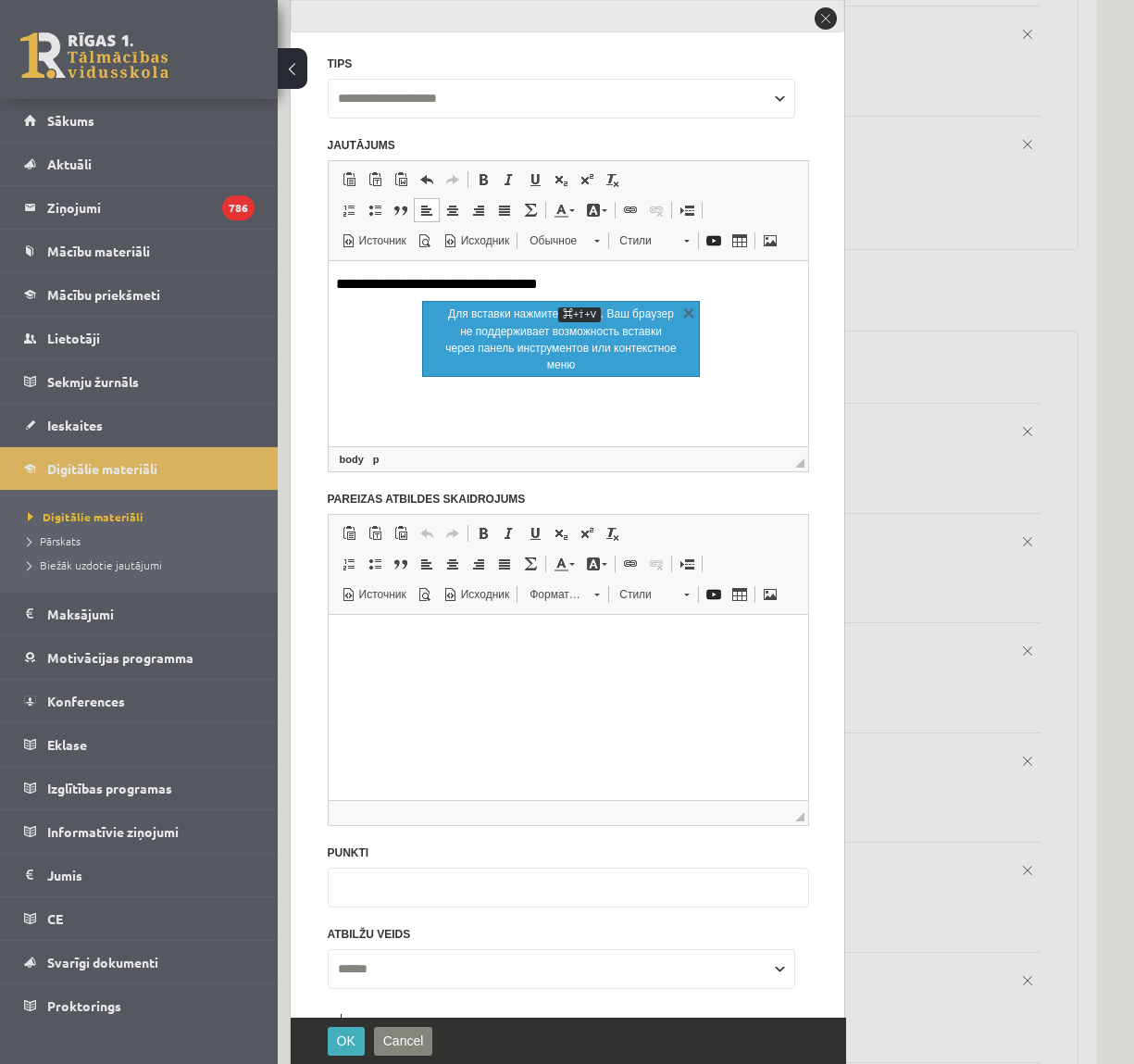 drag, startPoint x: 355, startPoint y: 948, endPoint x: 238, endPoint y: 933, distance: 117.9576 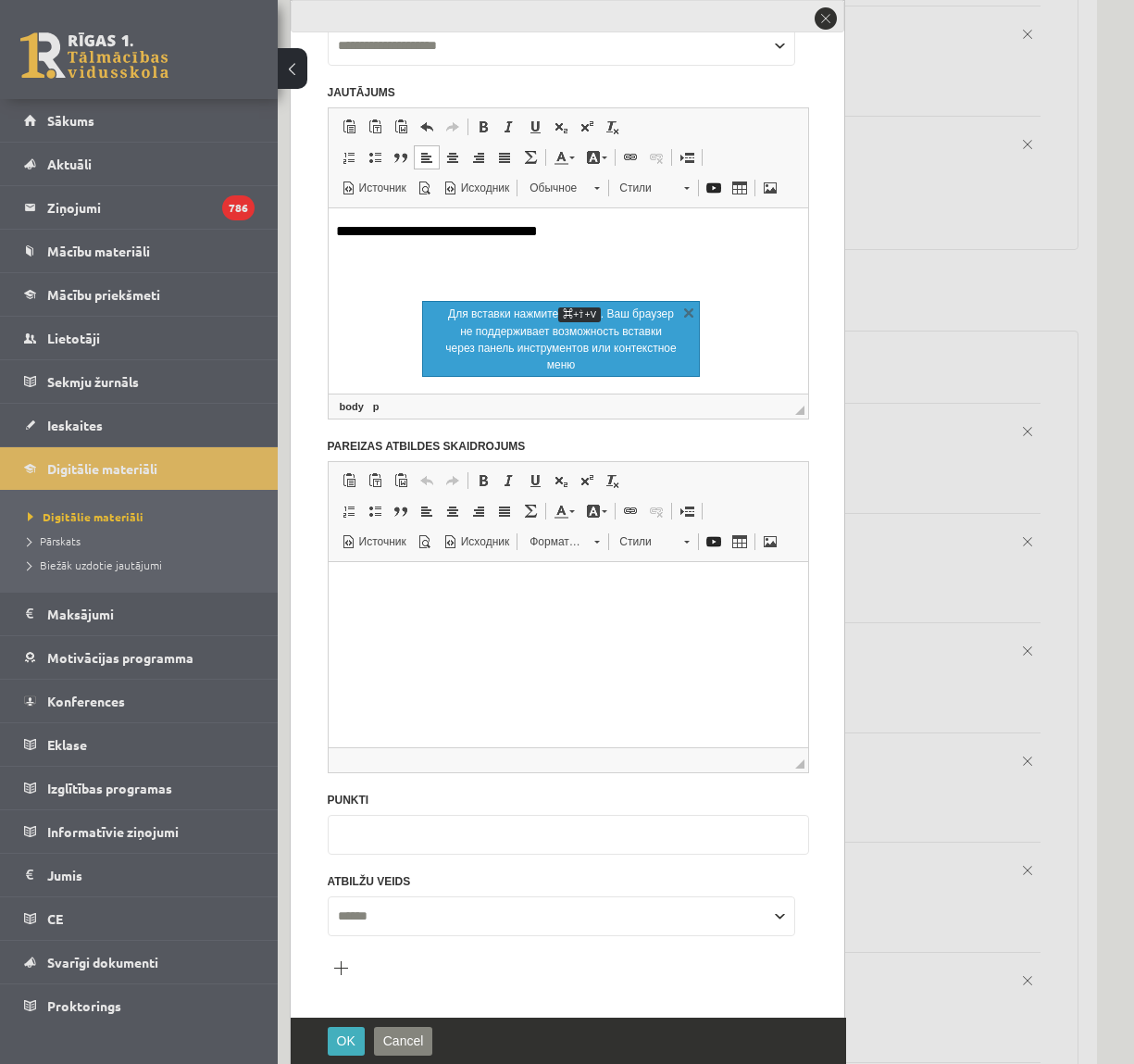 scroll, scrollTop: 114, scrollLeft: 0, axis: vertical 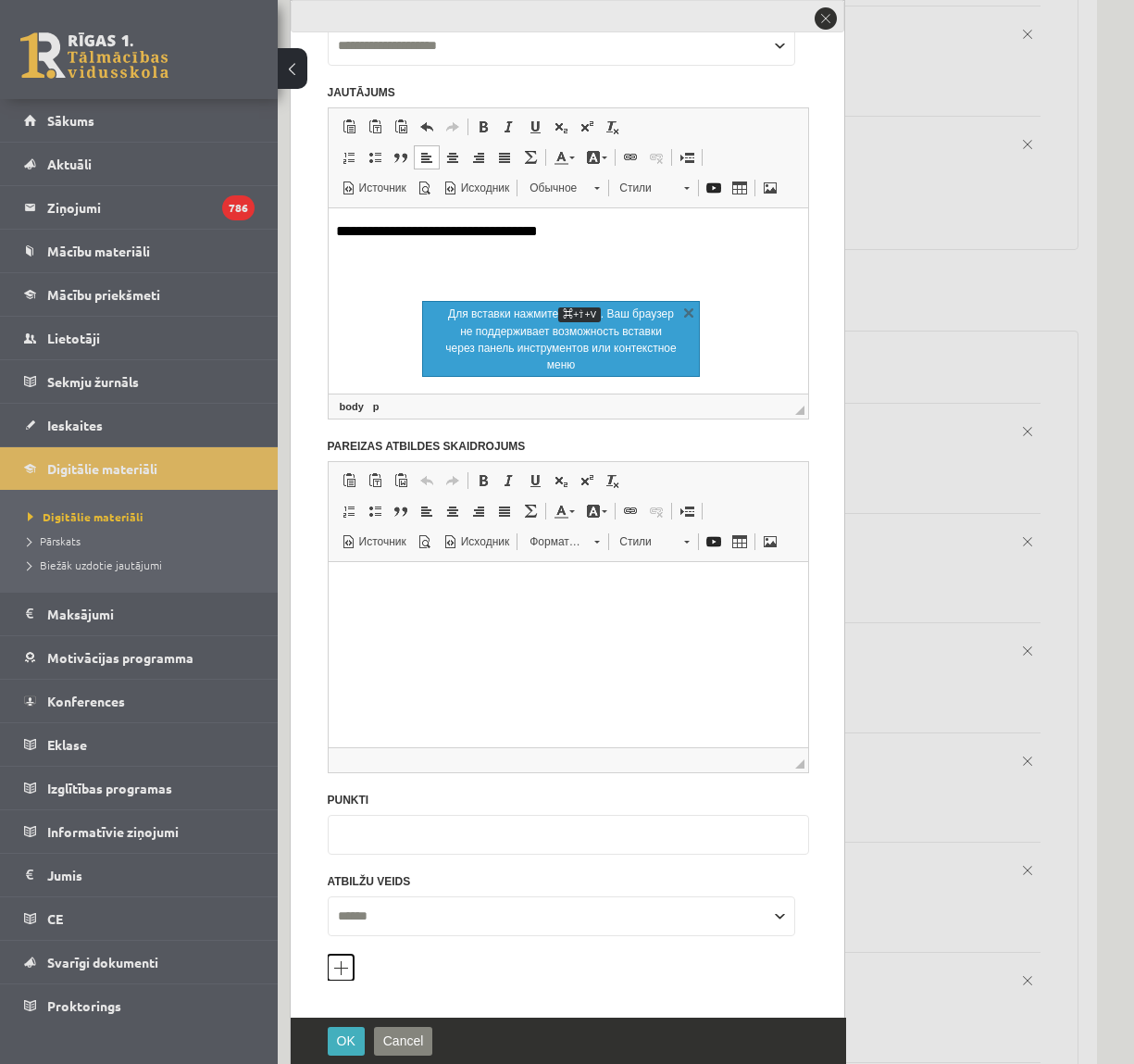 click on "Pievienot atbilžu variantu" at bounding box center [341, 968] 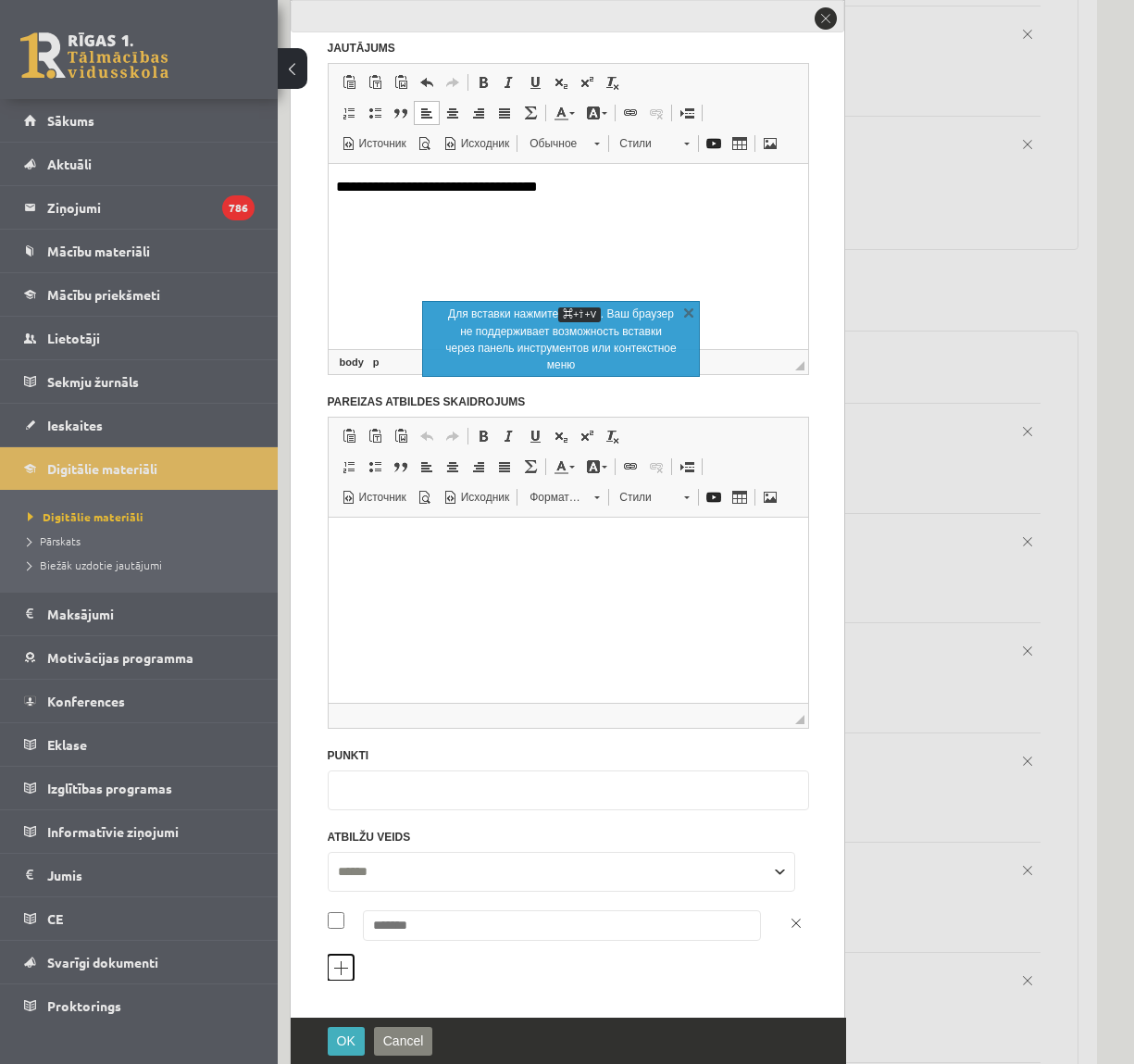 scroll, scrollTop: 158, scrollLeft: 0, axis: vertical 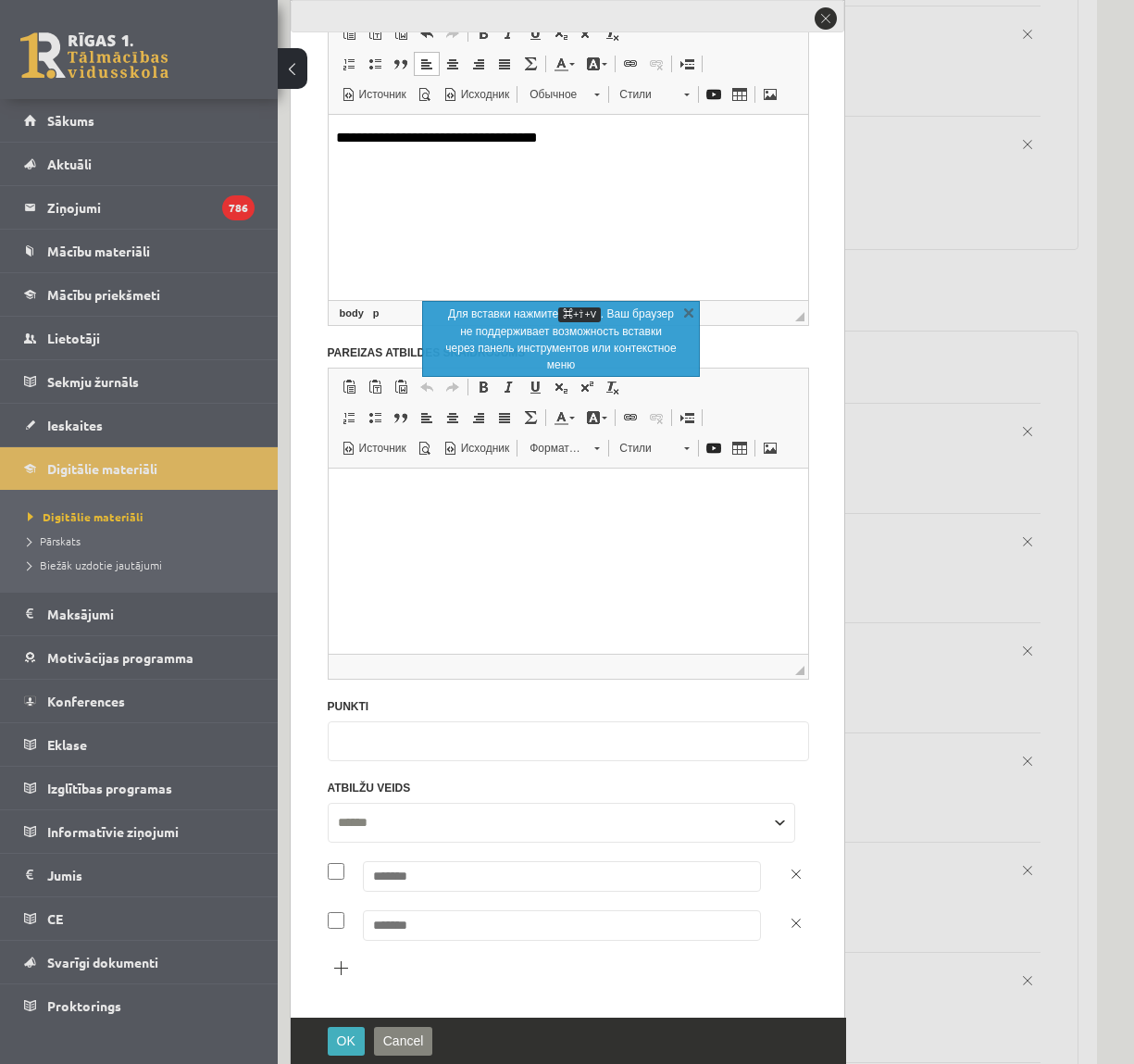 click at bounding box center (562, 876) 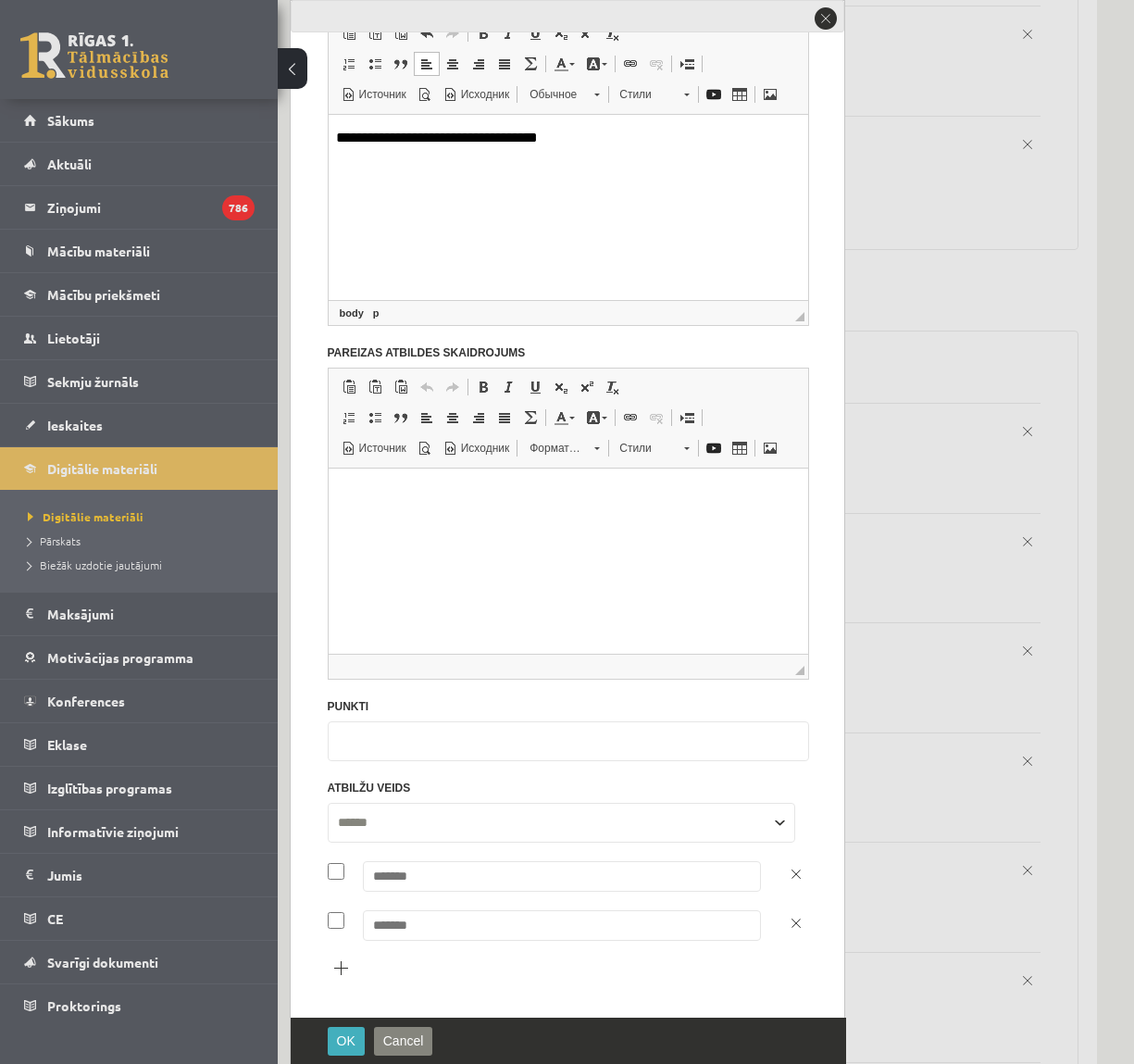 paste on "*********" 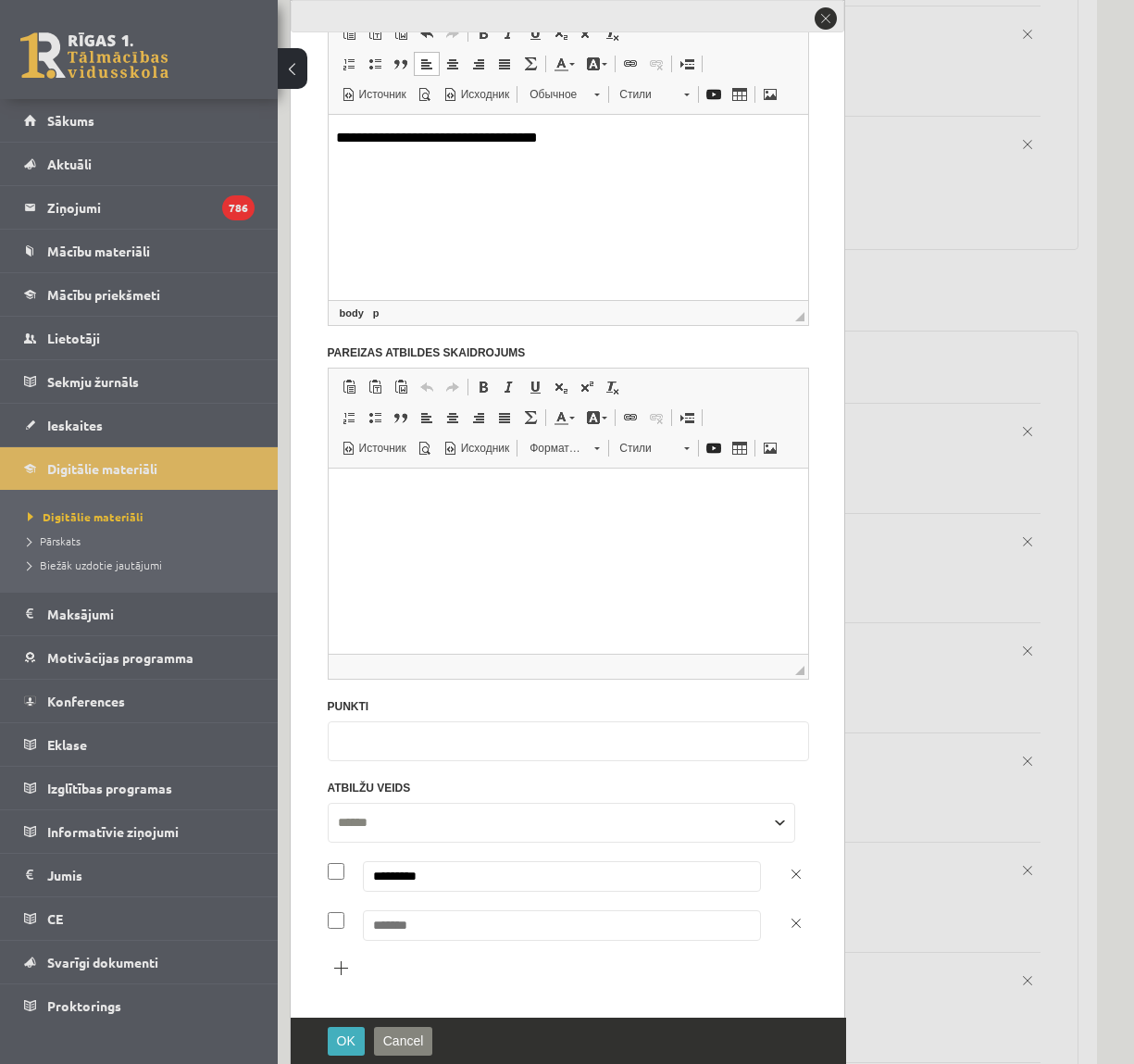type on "*********" 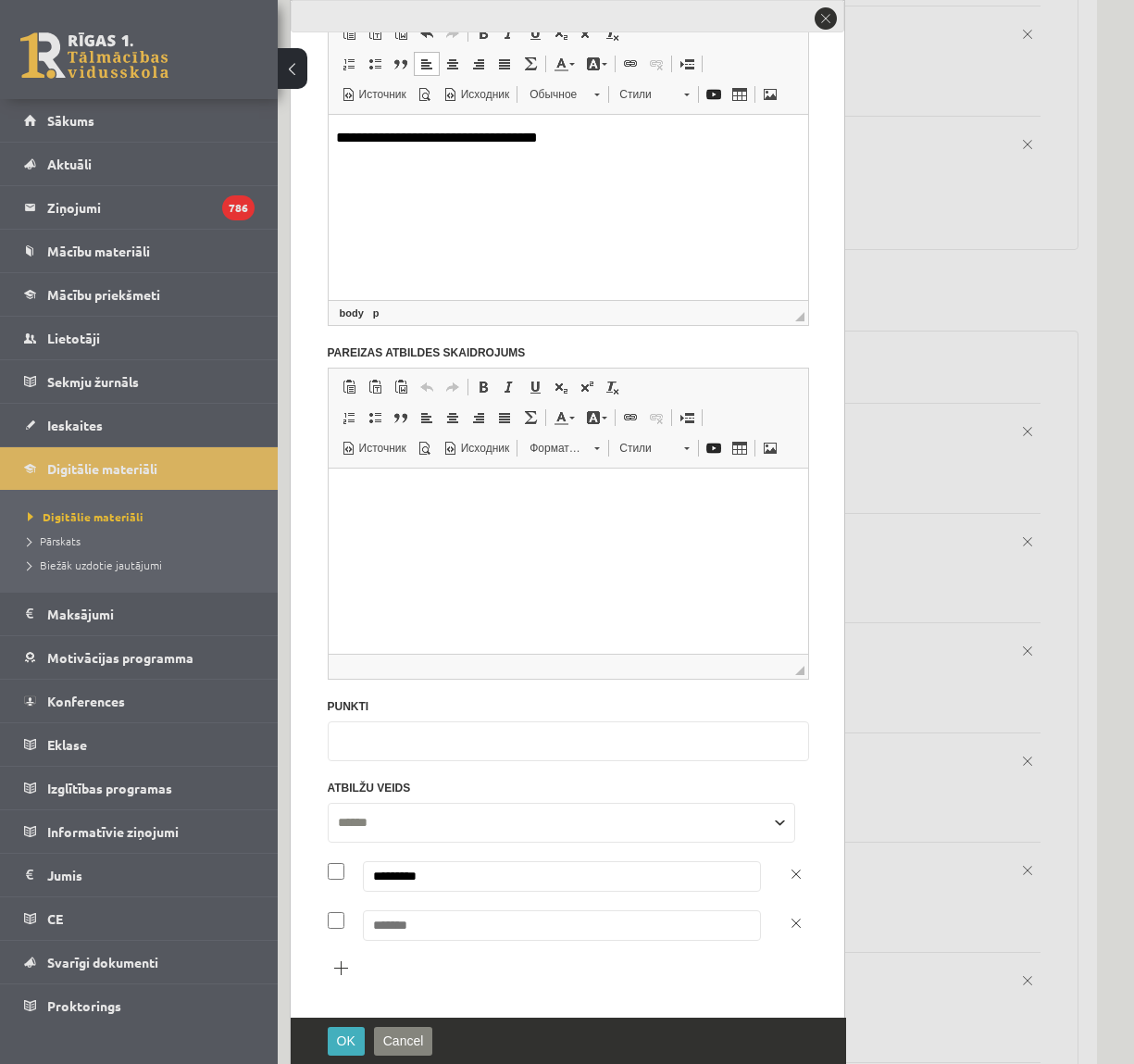 click on "**********" at bounding box center (568, 508) 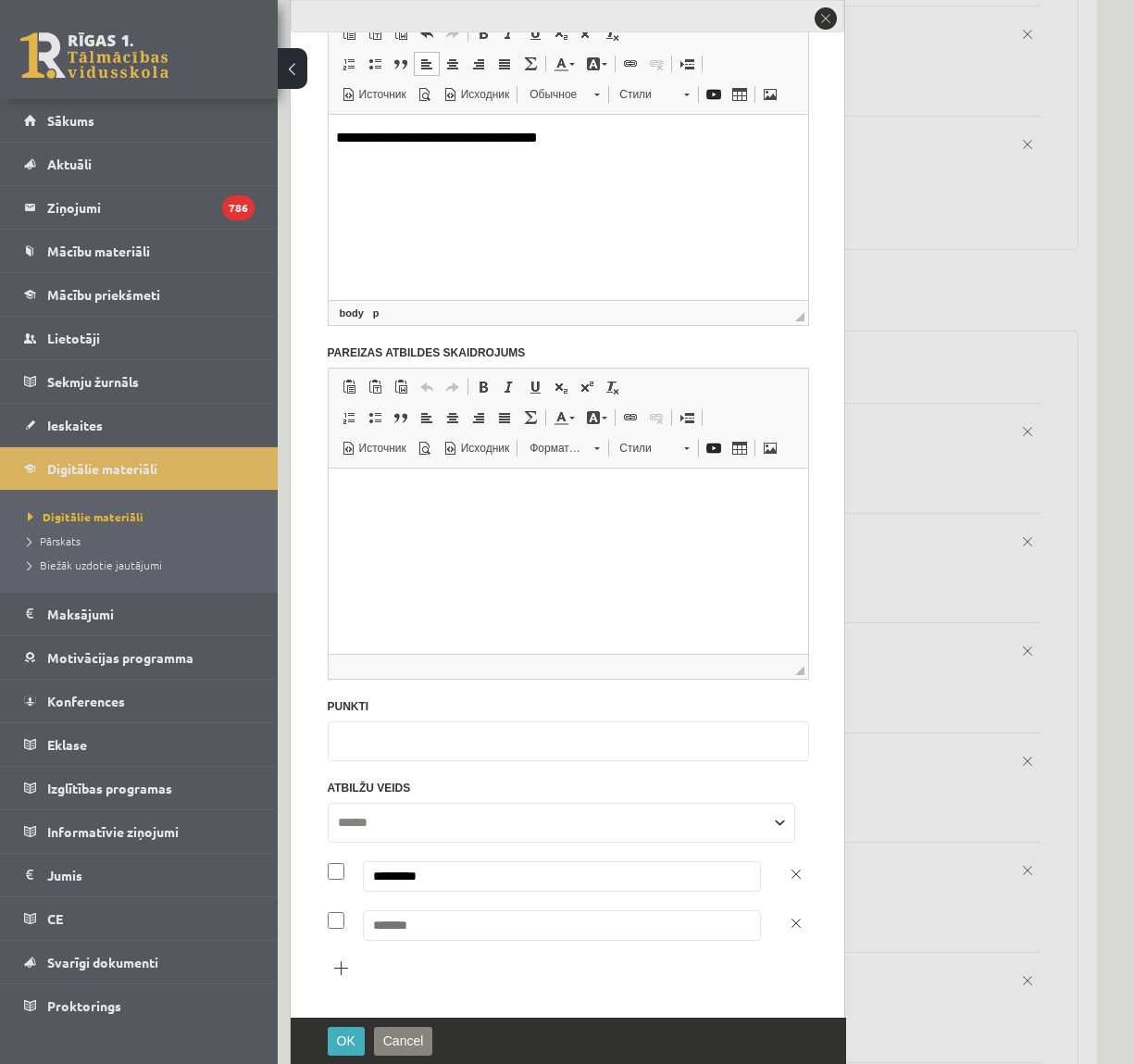 click at bounding box center [562, 925] 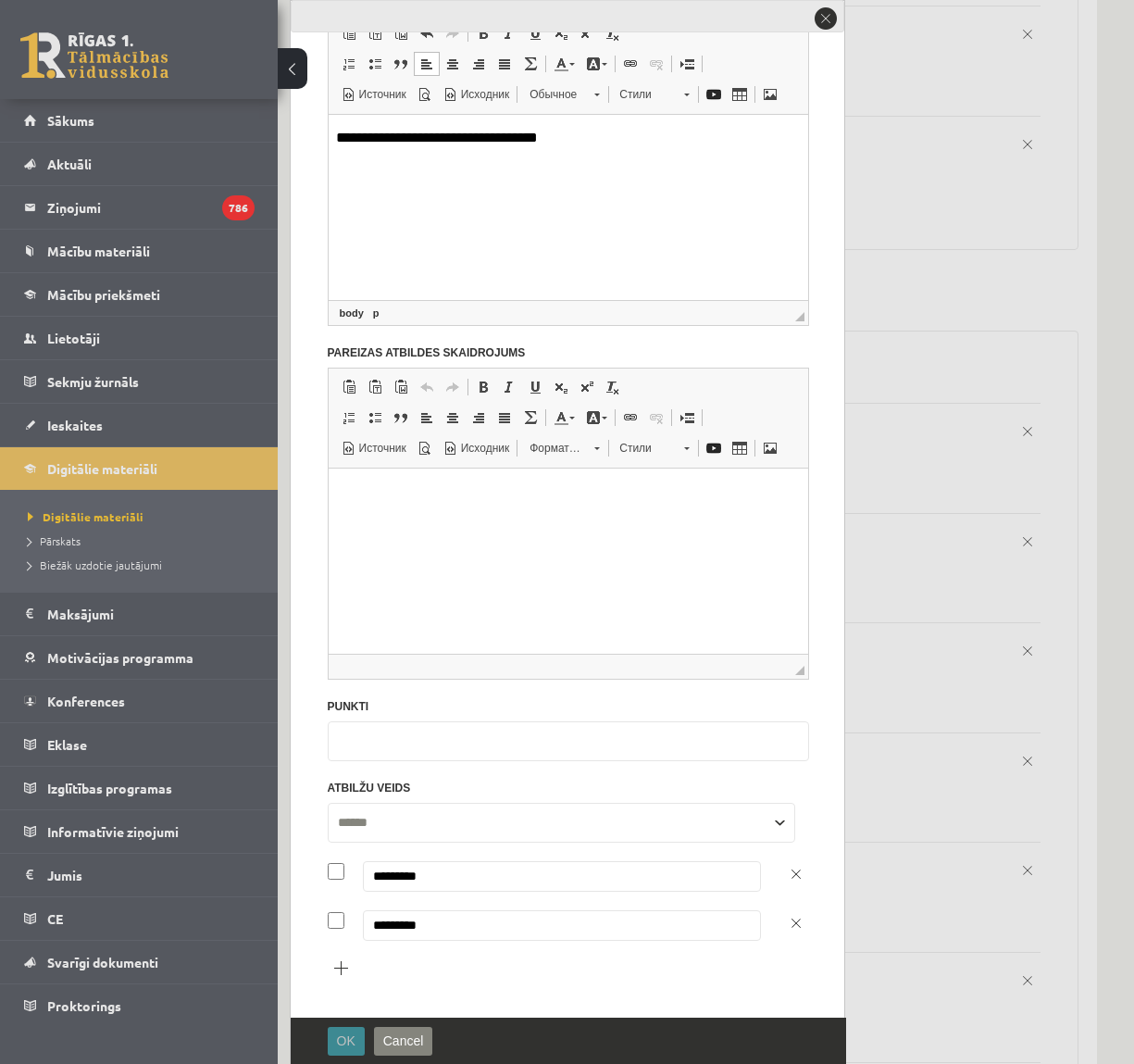 type on "*********" 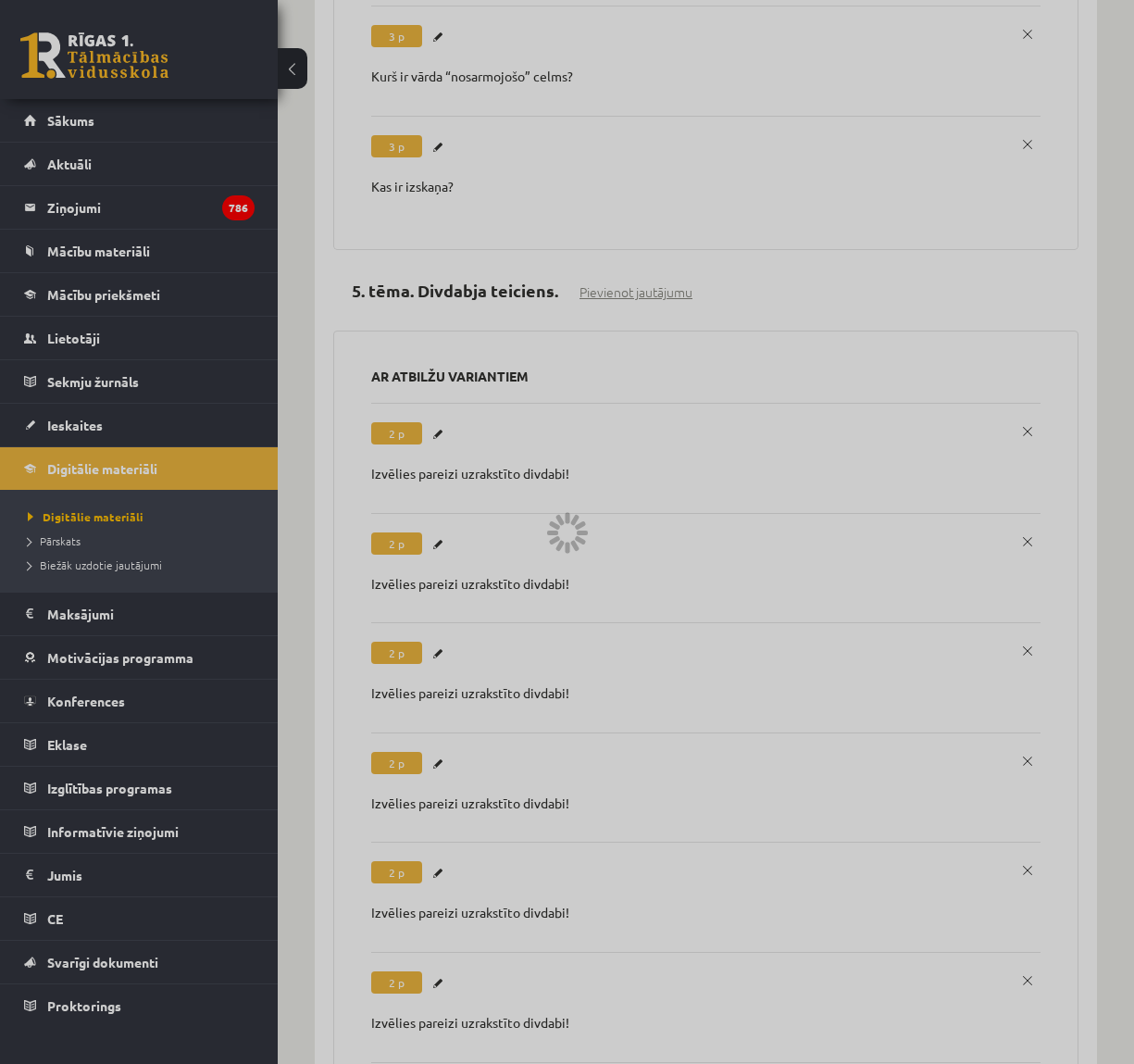 scroll, scrollTop: 0, scrollLeft: 0, axis: both 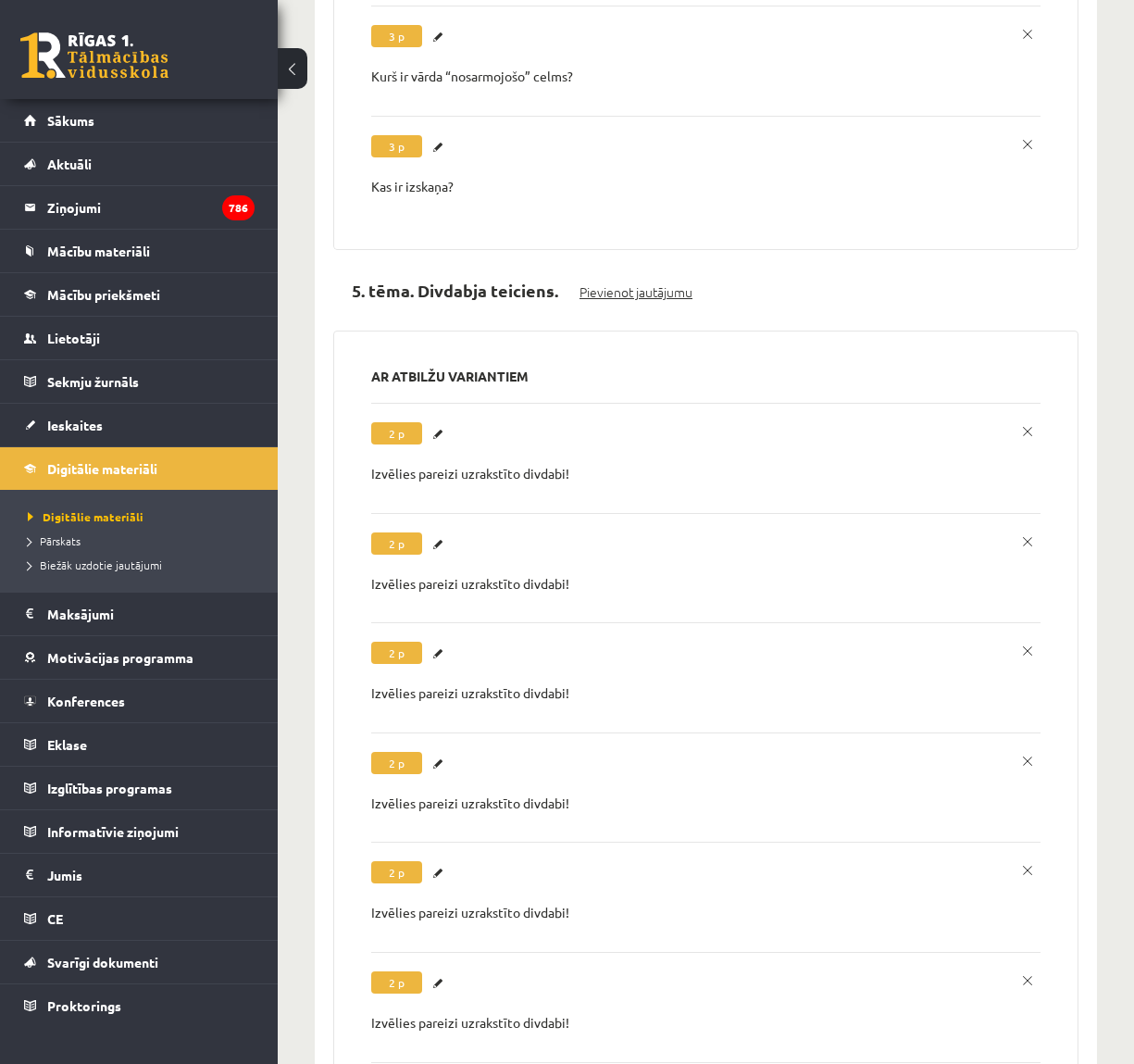click on "Pievienot jautājumu" at bounding box center (636, 292) 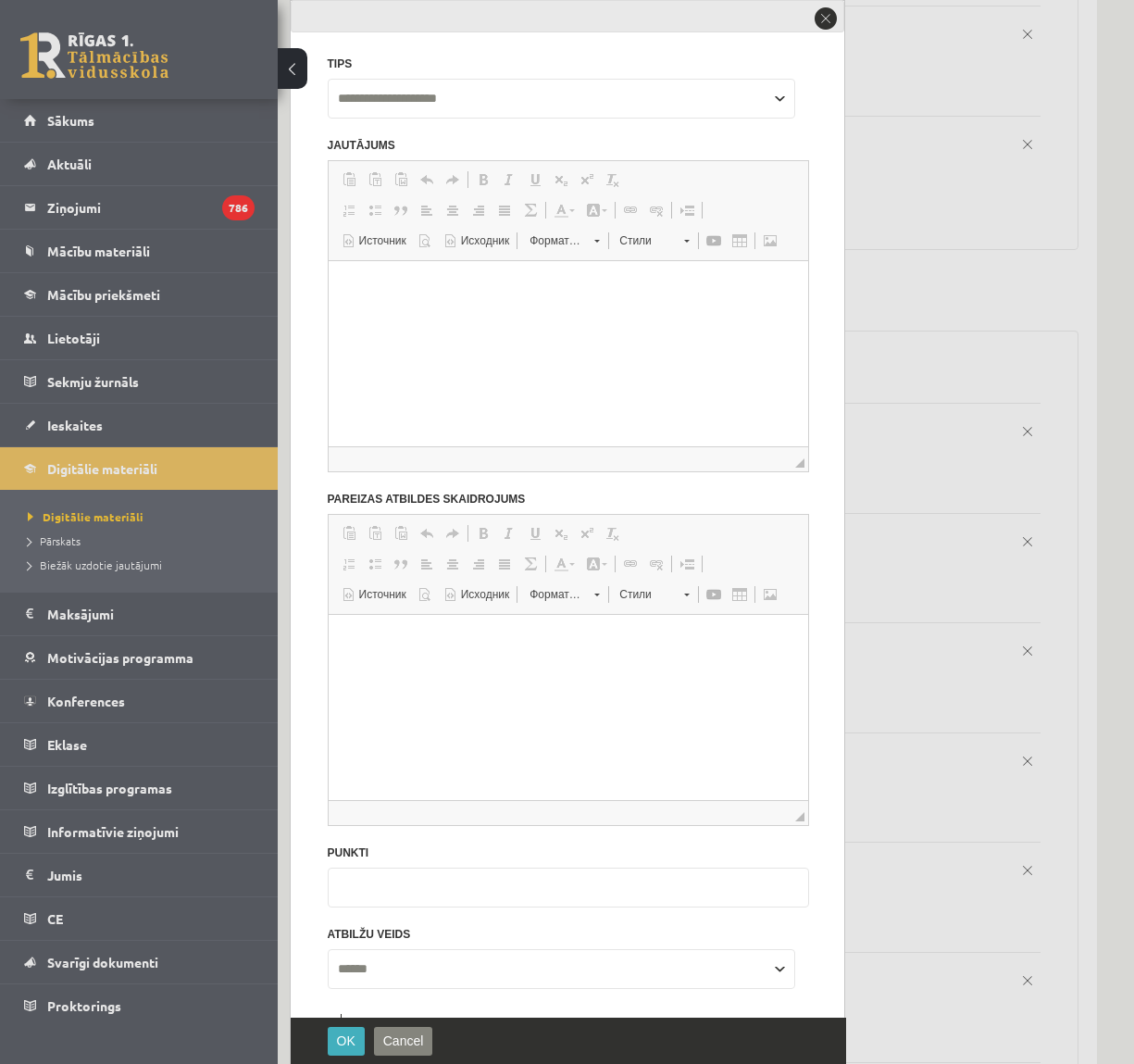 scroll, scrollTop: 0, scrollLeft: 0, axis: both 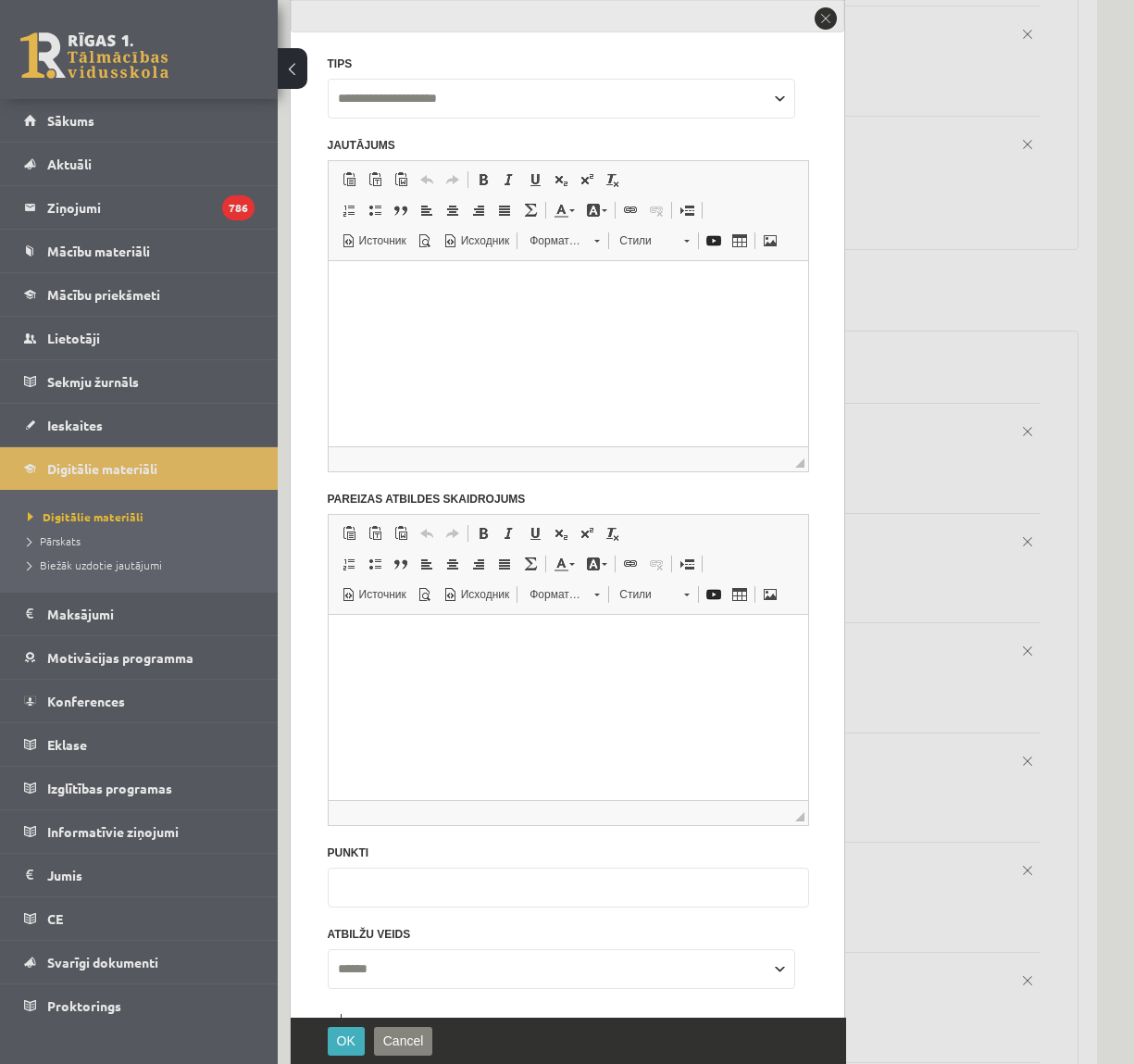 click at bounding box center [567, 283] 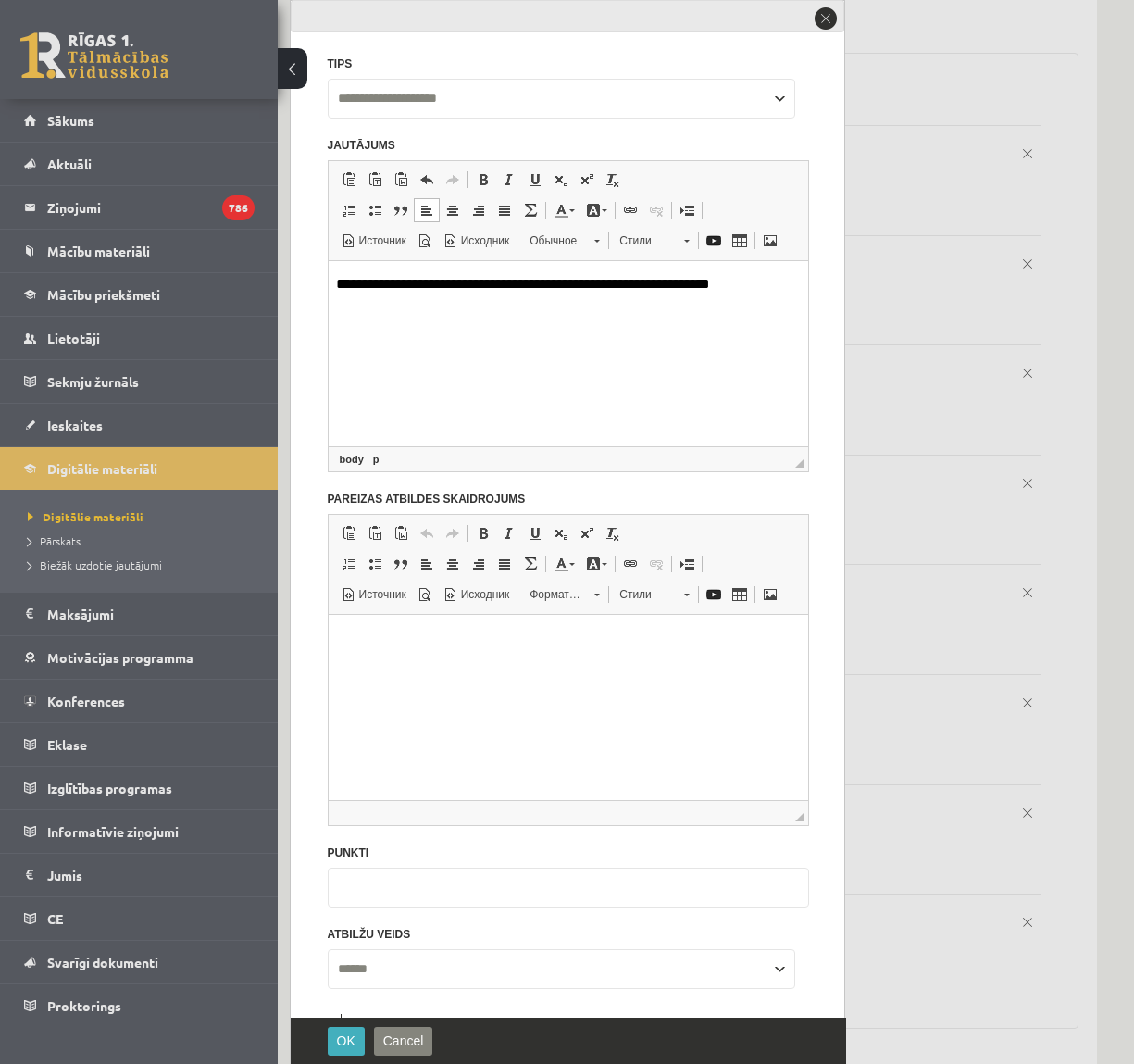 scroll, scrollTop: 4204, scrollLeft: 0, axis: vertical 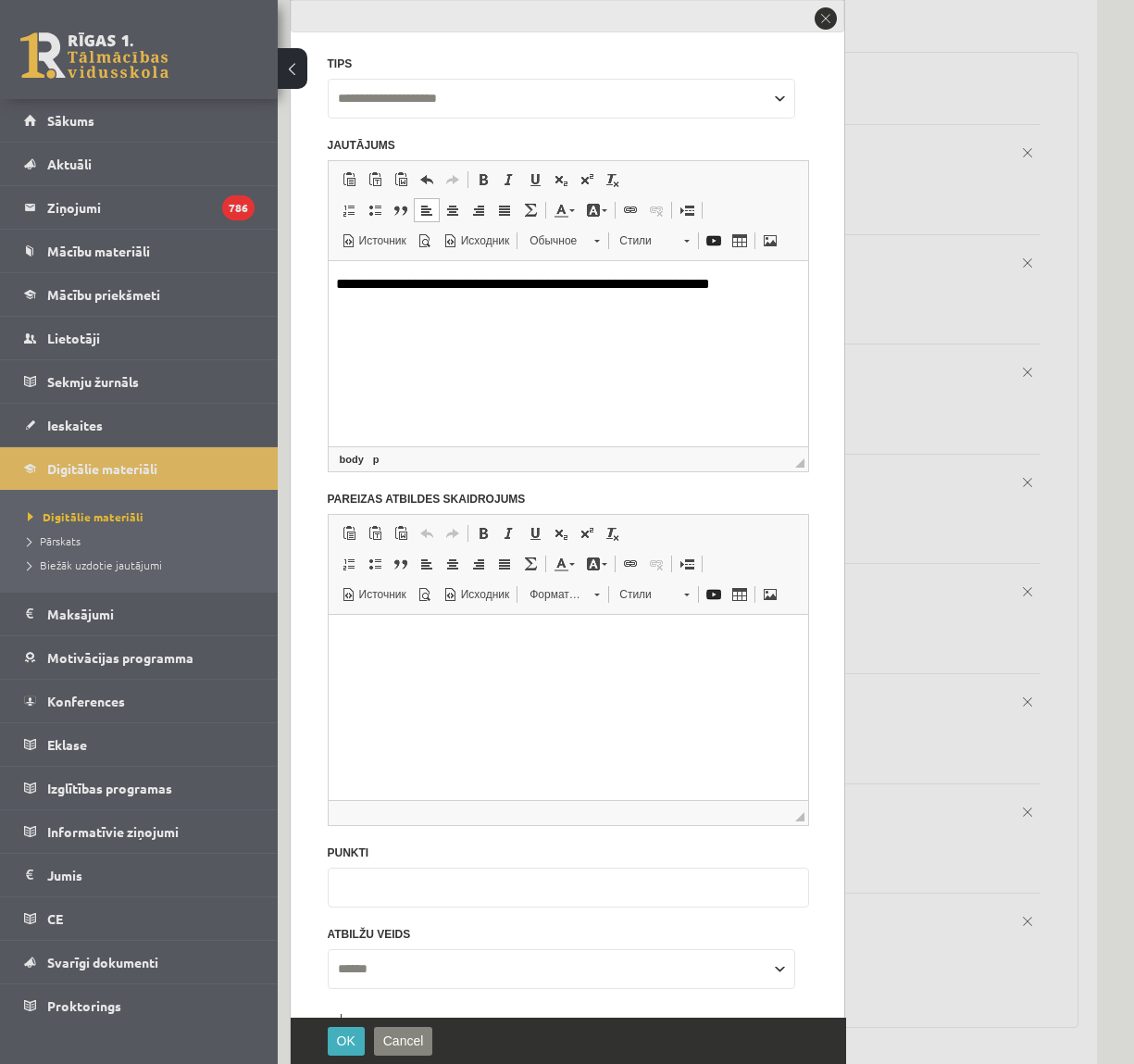 drag, startPoint x: 370, startPoint y: 952, endPoint x: 265, endPoint y: 936, distance: 106.212052 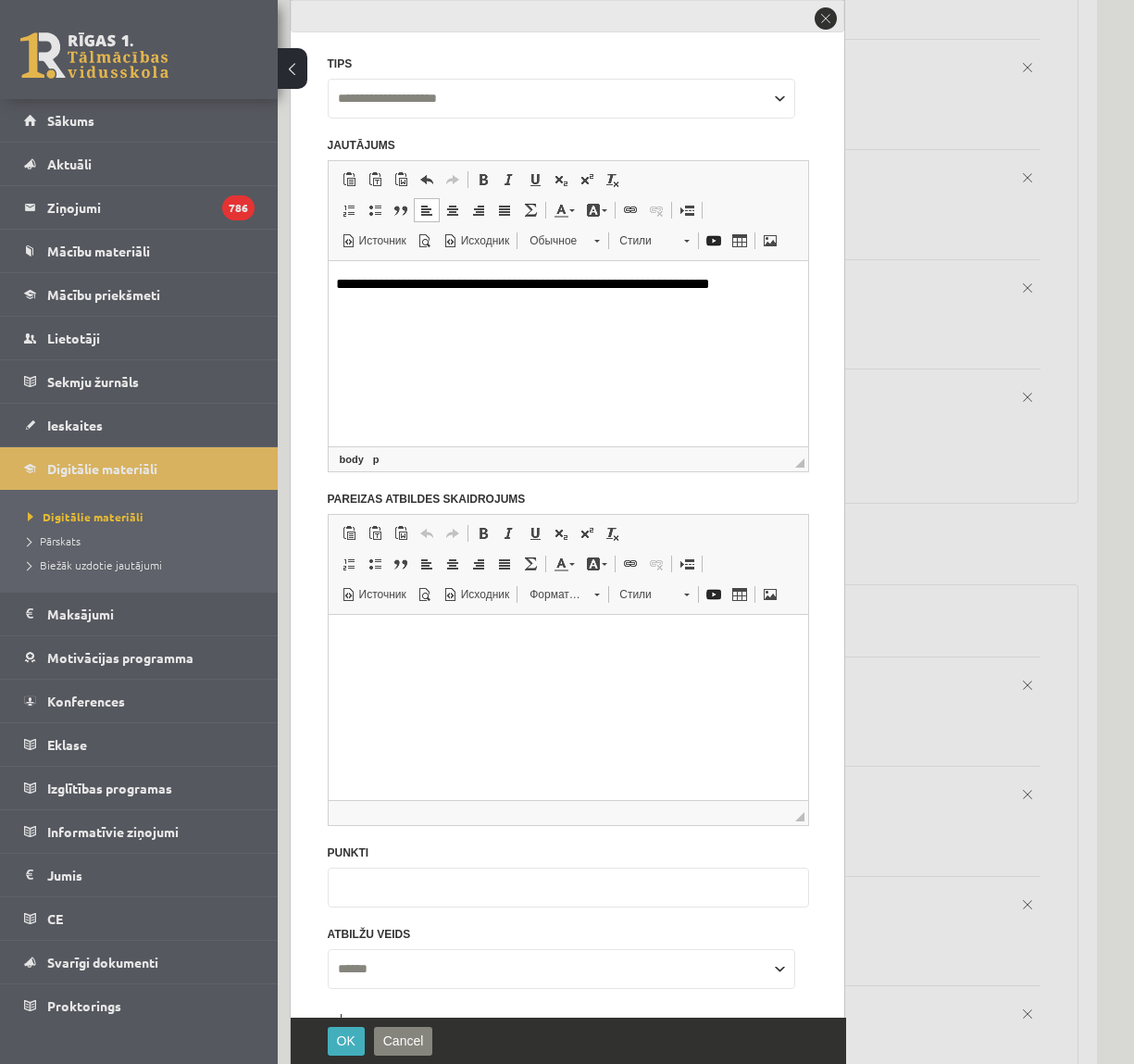 scroll, scrollTop: 4738, scrollLeft: 0, axis: vertical 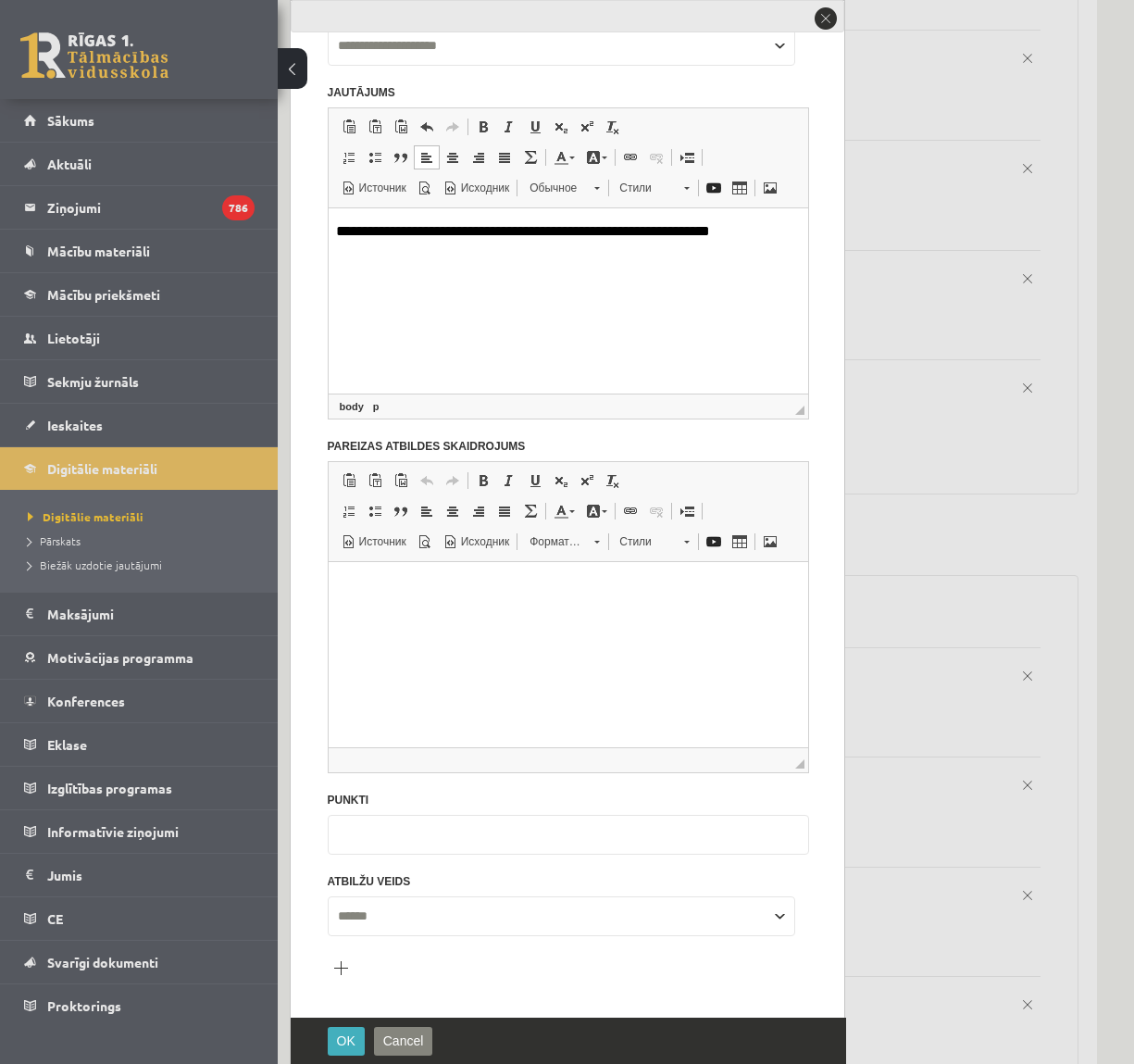 type on "*" 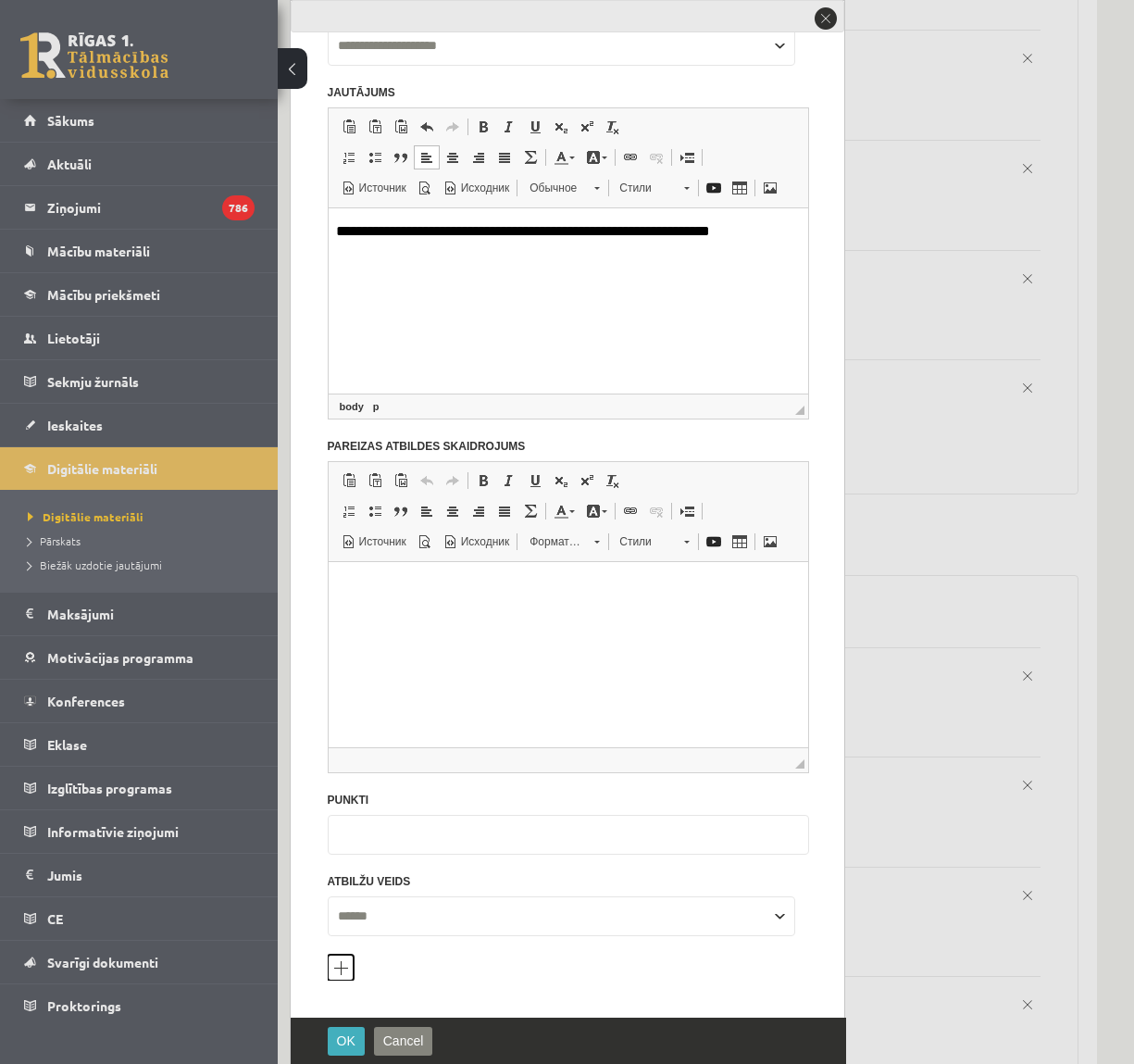 click on "Pievienot atbilžu variantu" at bounding box center [341, 968] 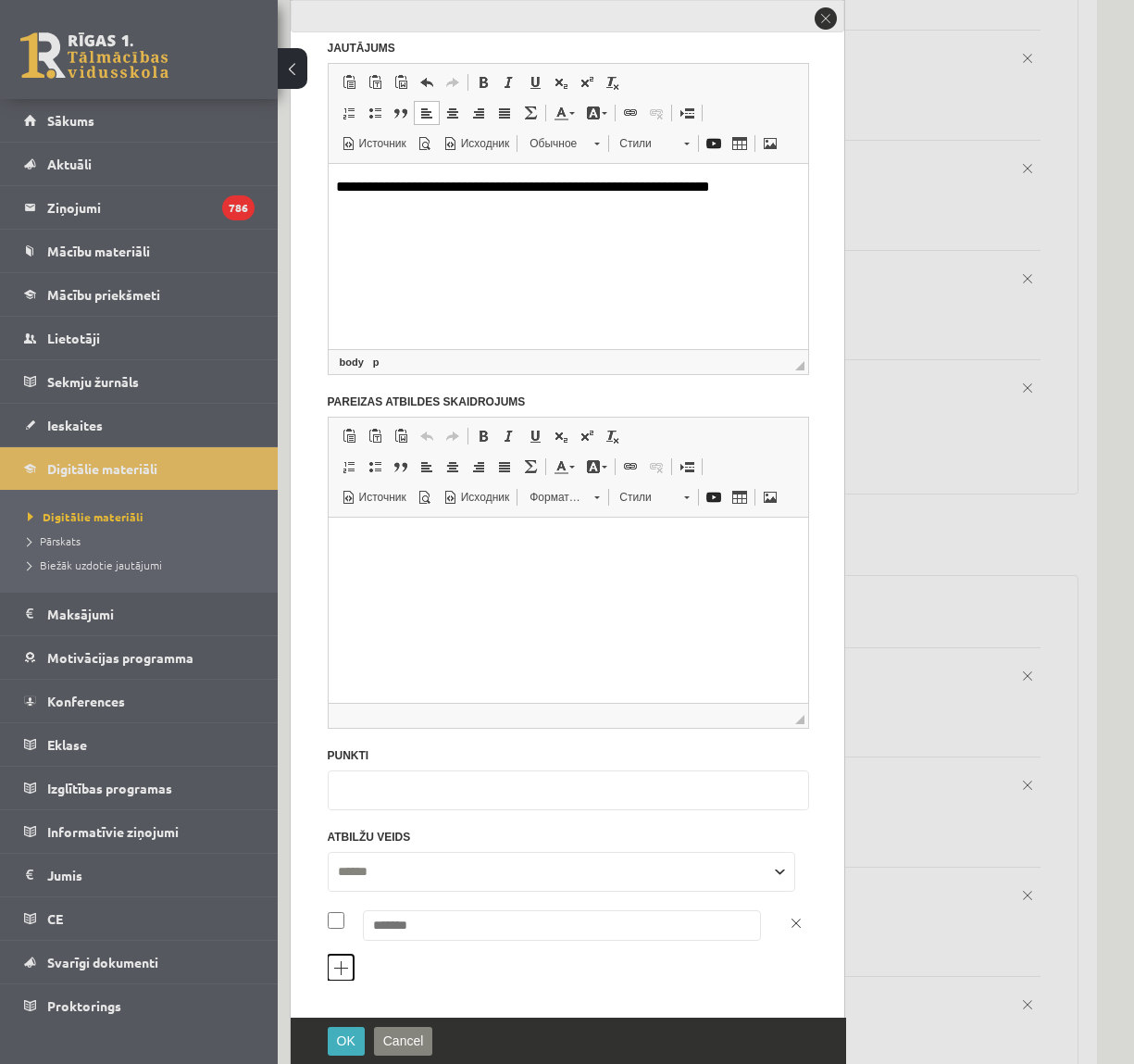 scroll, scrollTop: 158, scrollLeft: 0, axis: vertical 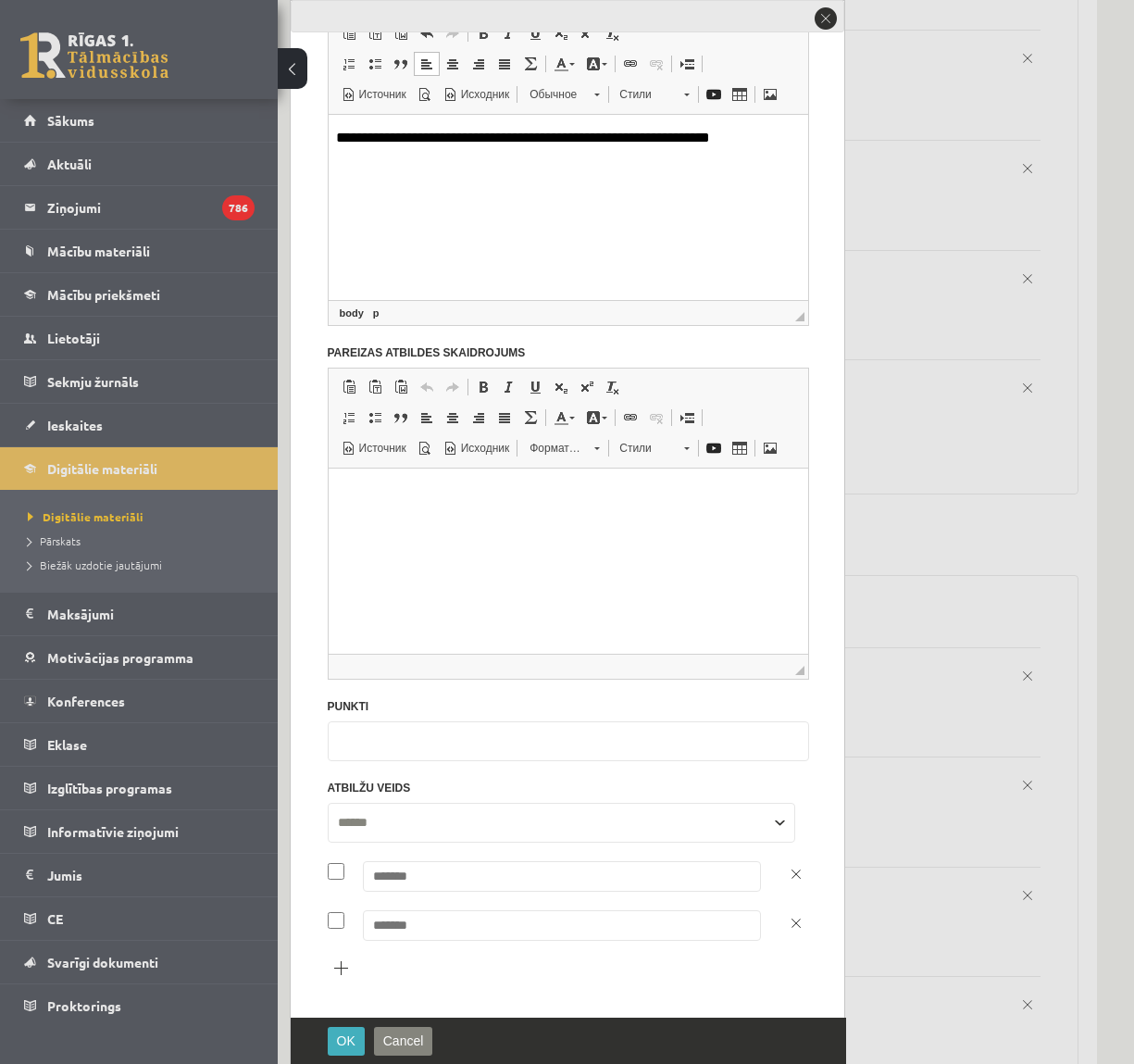 click at bounding box center (562, 876) 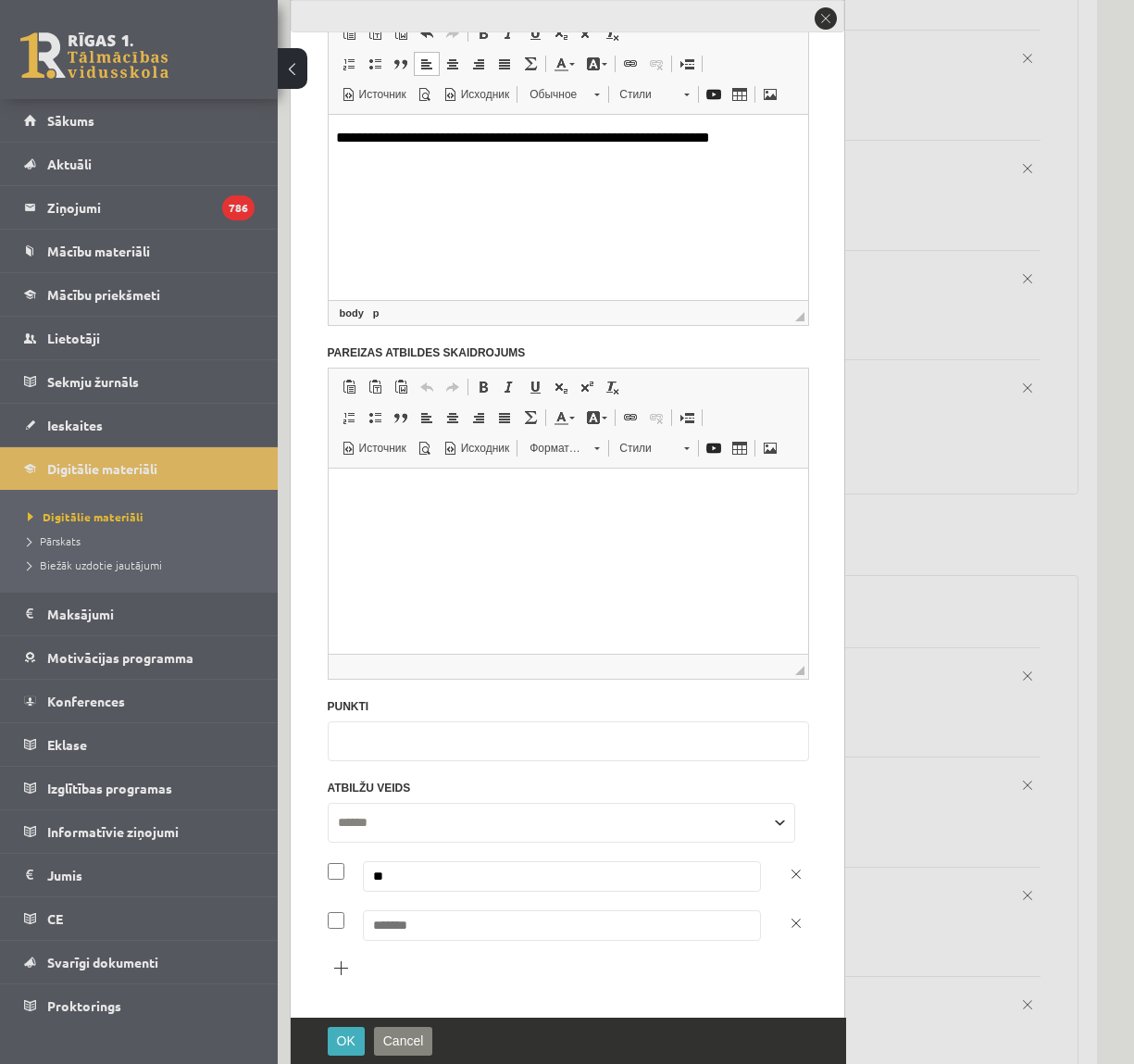 type on "*" 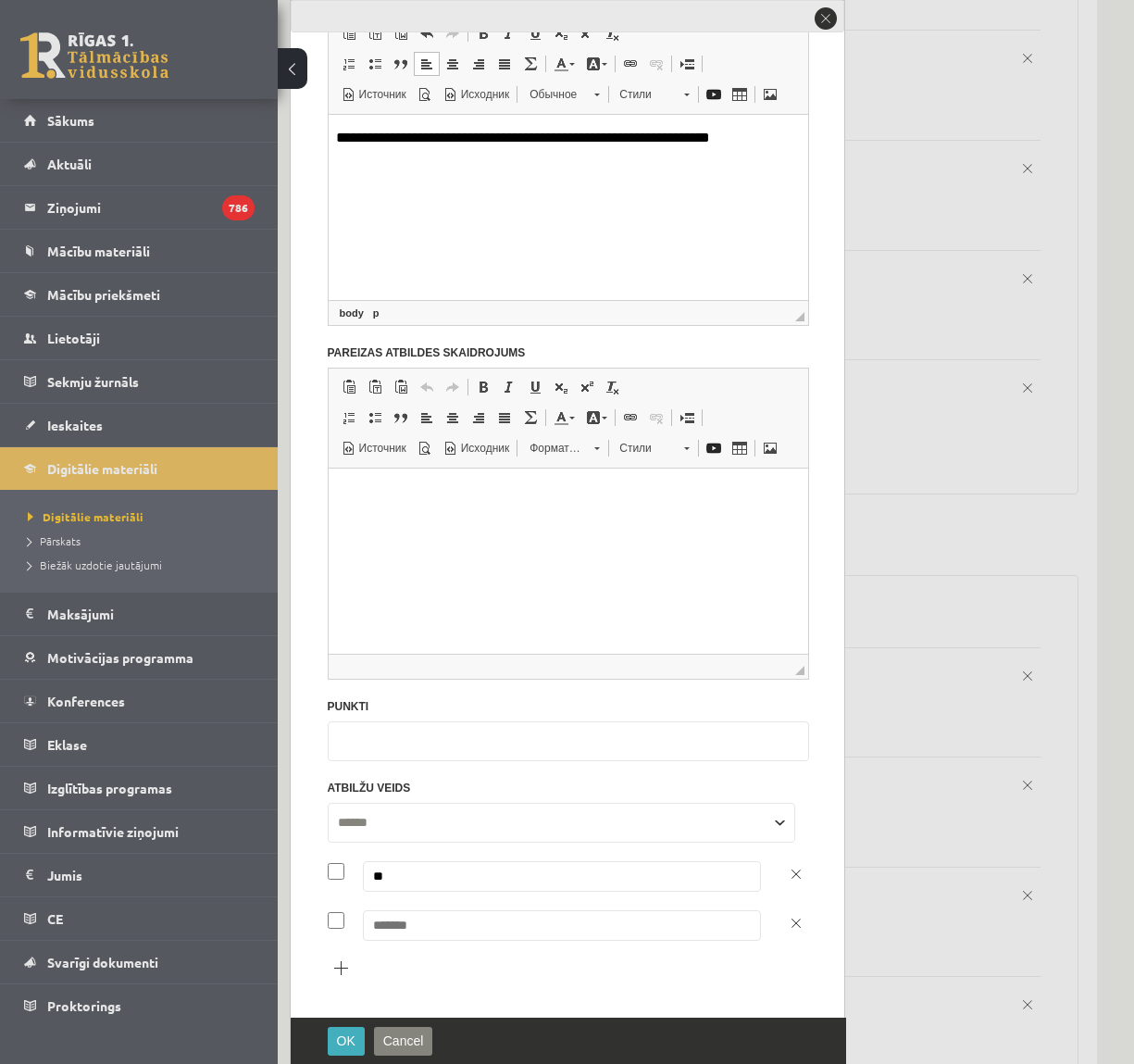 type on "*" 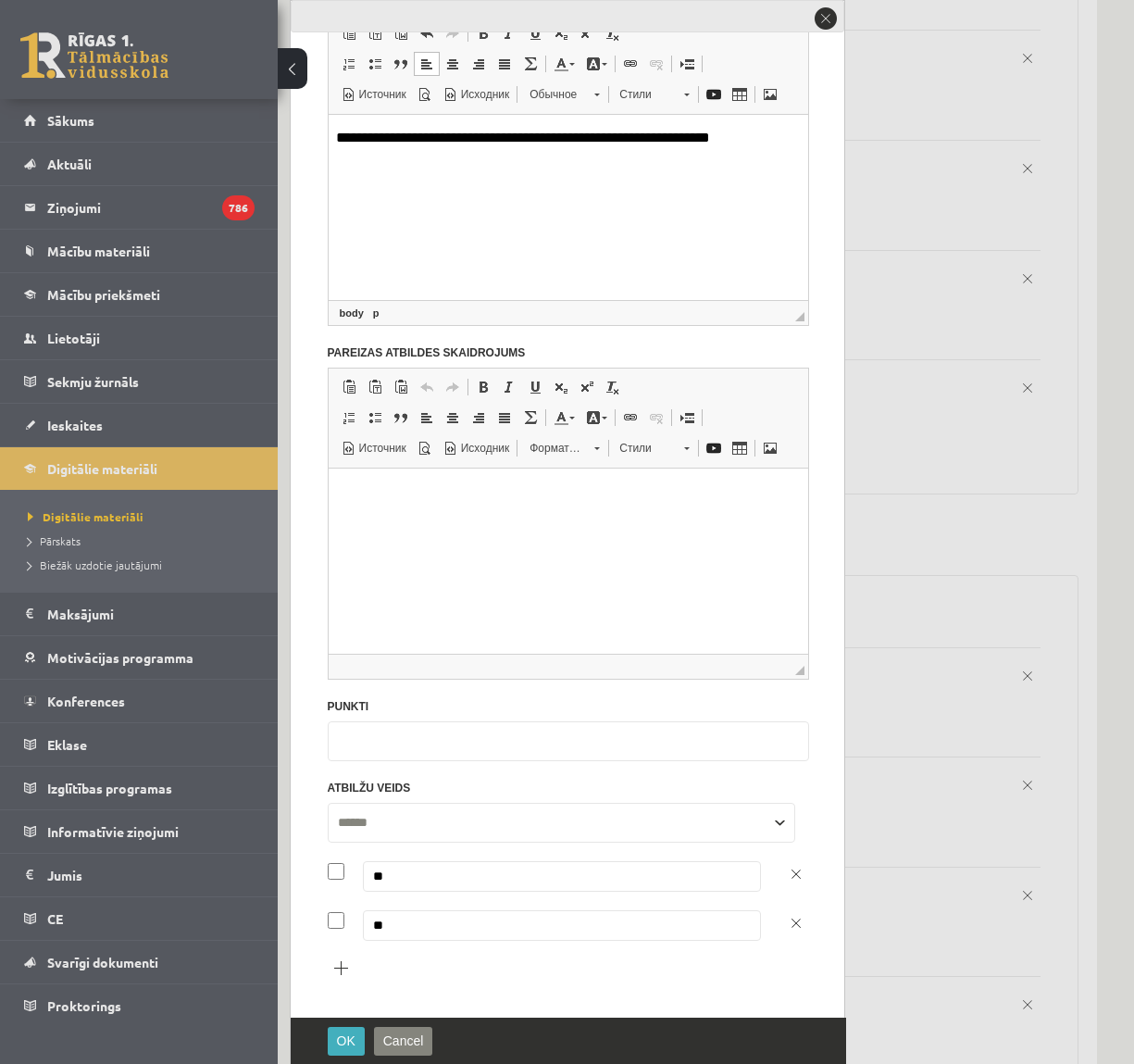 type on "**" 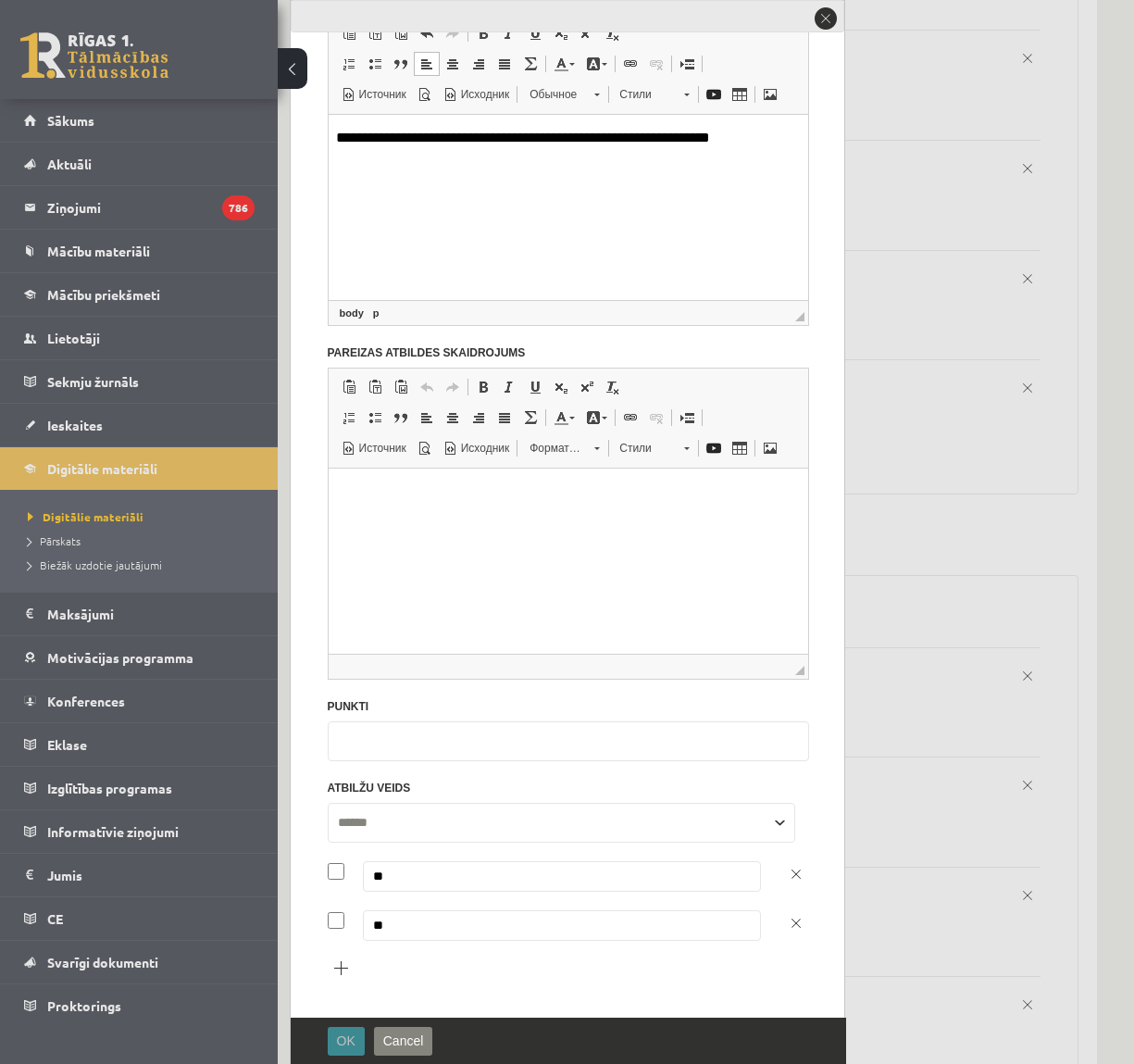 click on "OK" at bounding box center (346, 1041) 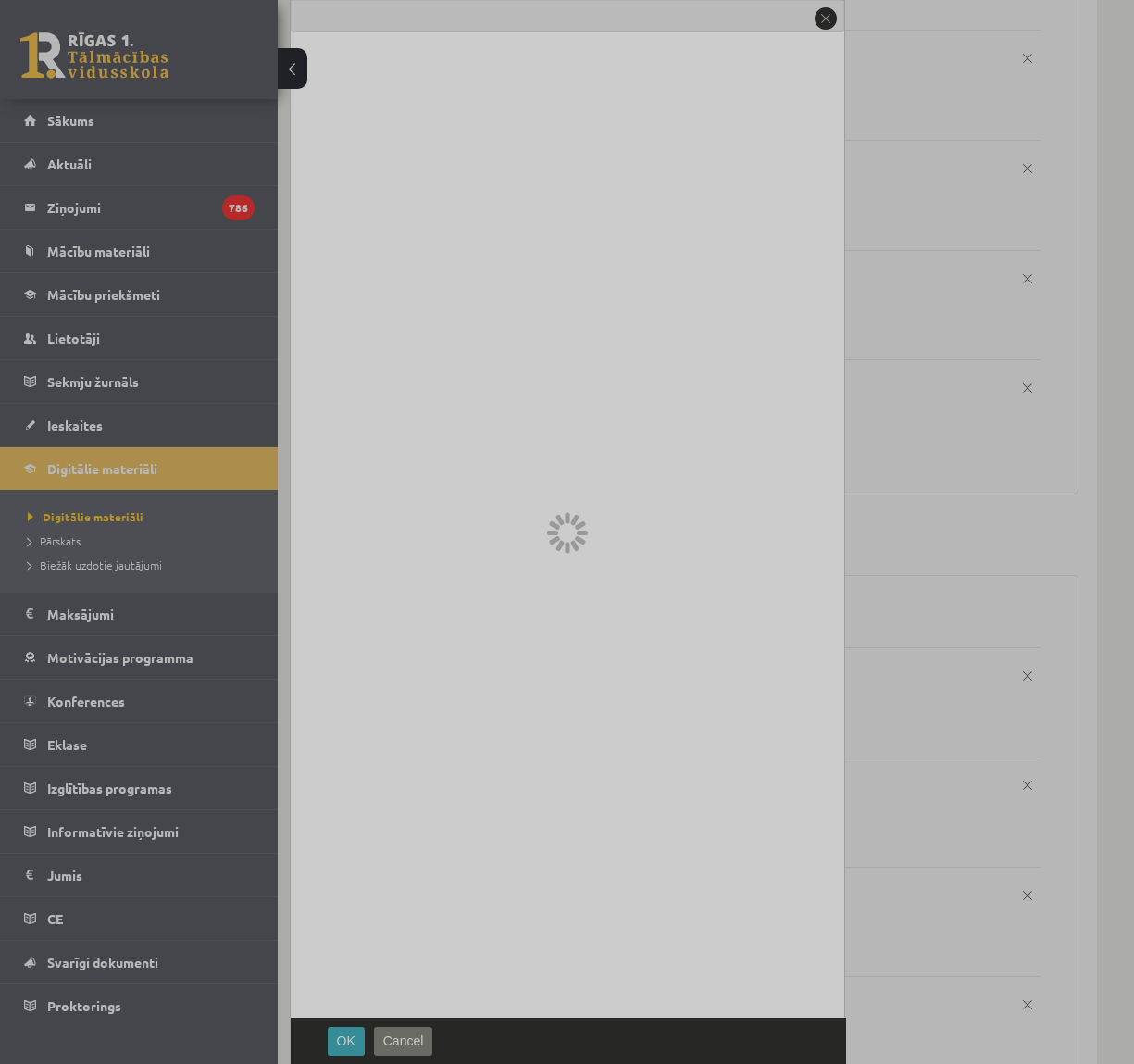 scroll, scrollTop: 0, scrollLeft: 0, axis: both 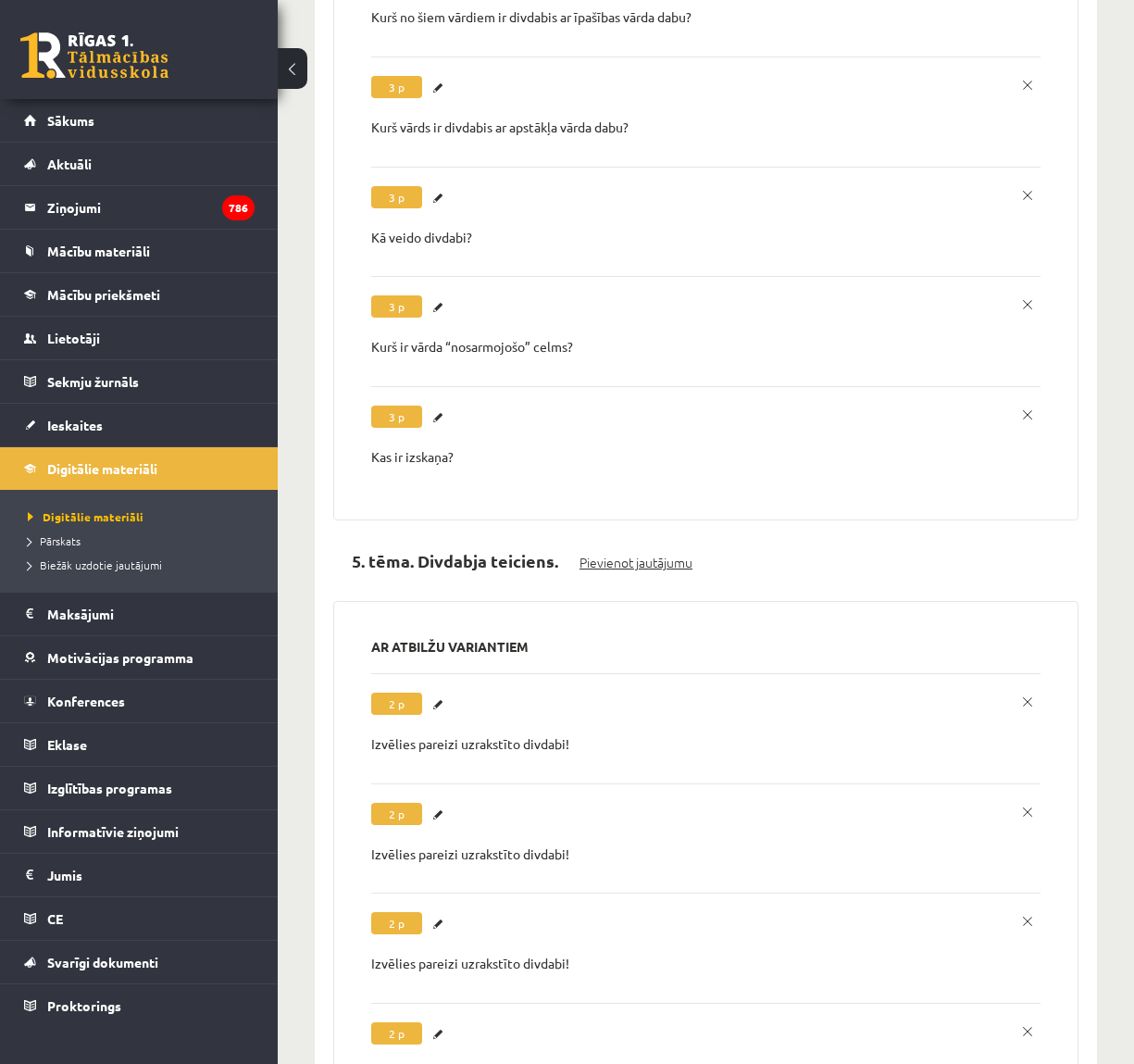 click on "Pievienot jautājumu" at bounding box center [636, 562] 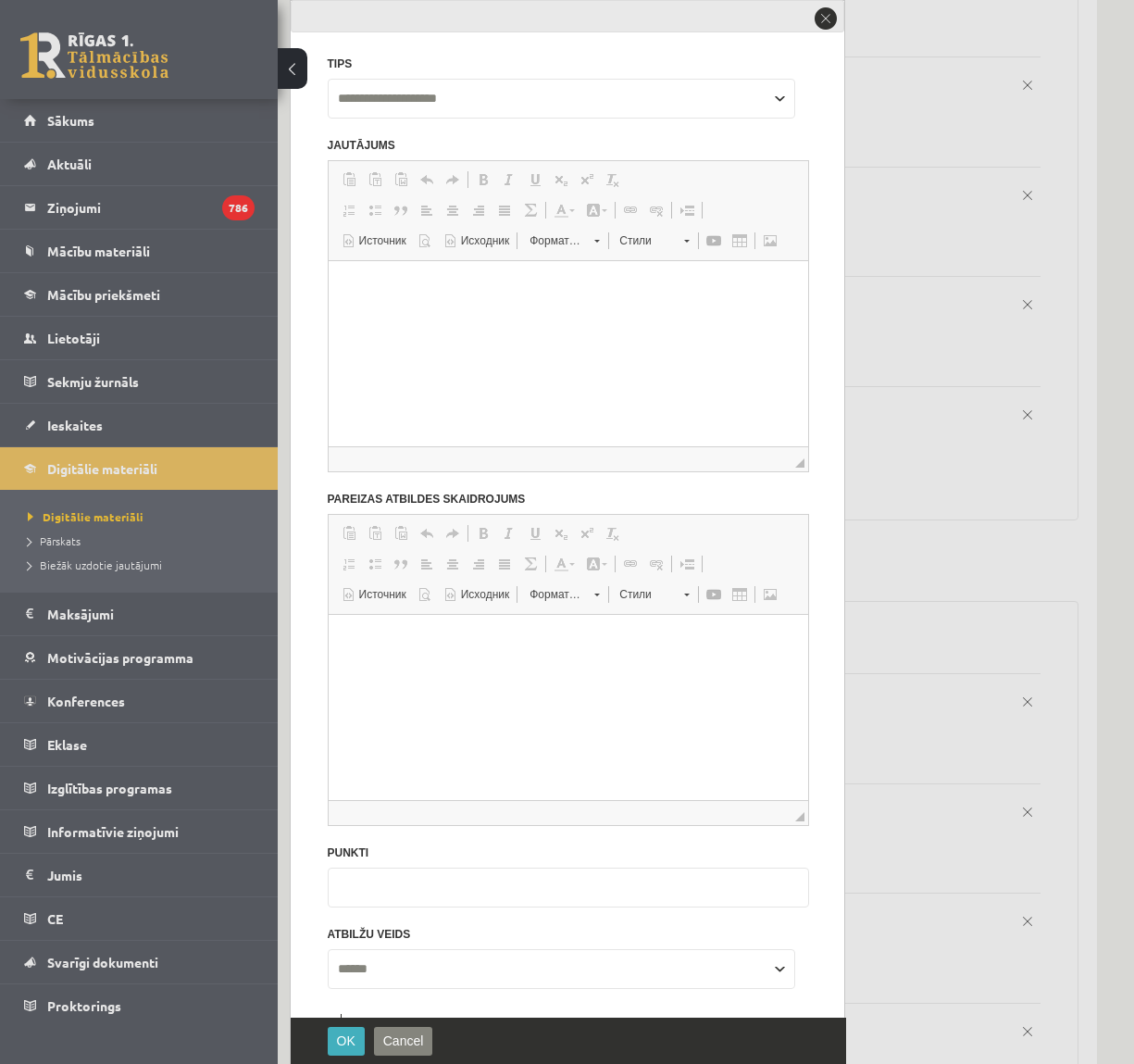 scroll, scrollTop: 0, scrollLeft: 0, axis: both 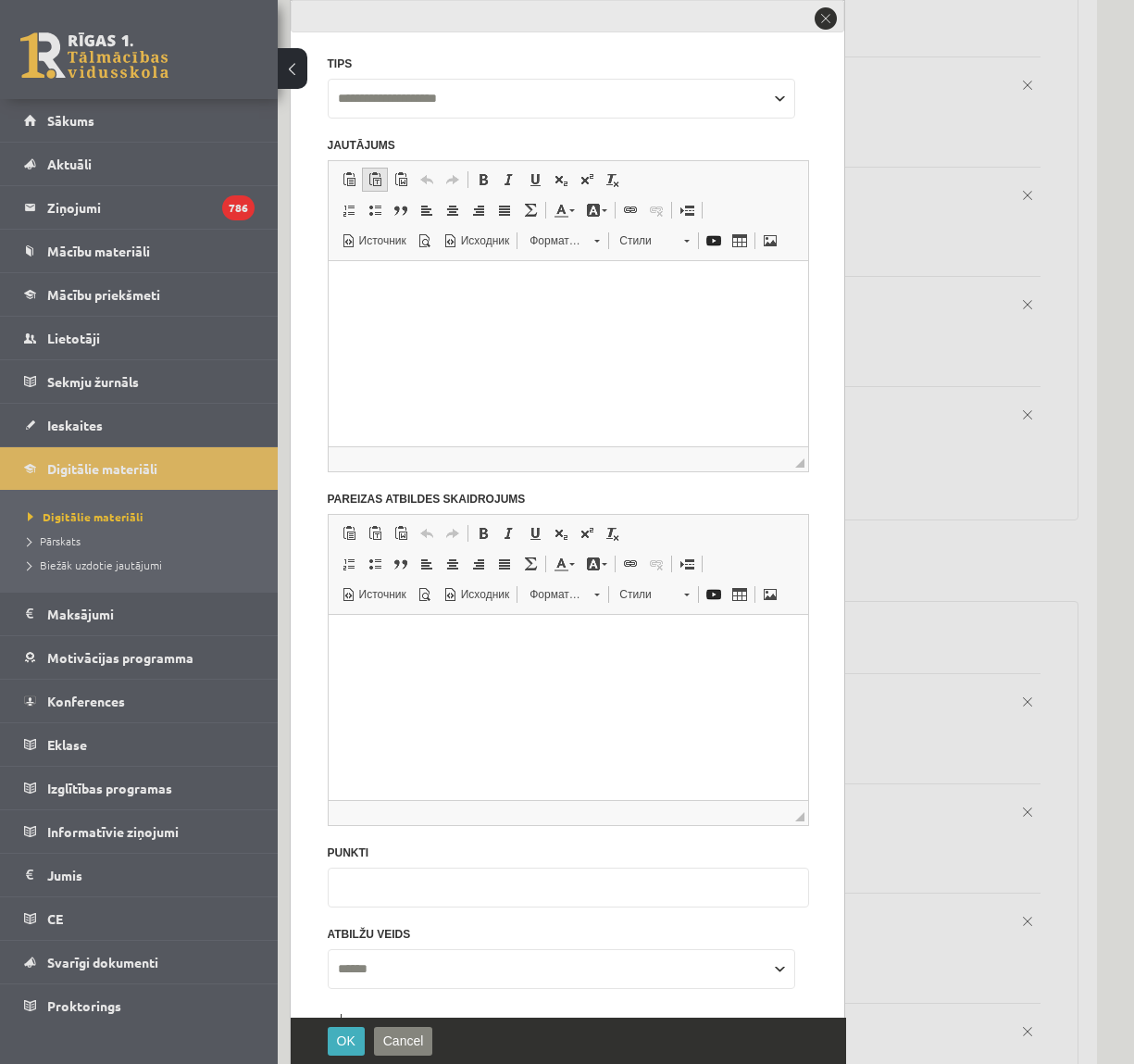 click at bounding box center (375, 180) 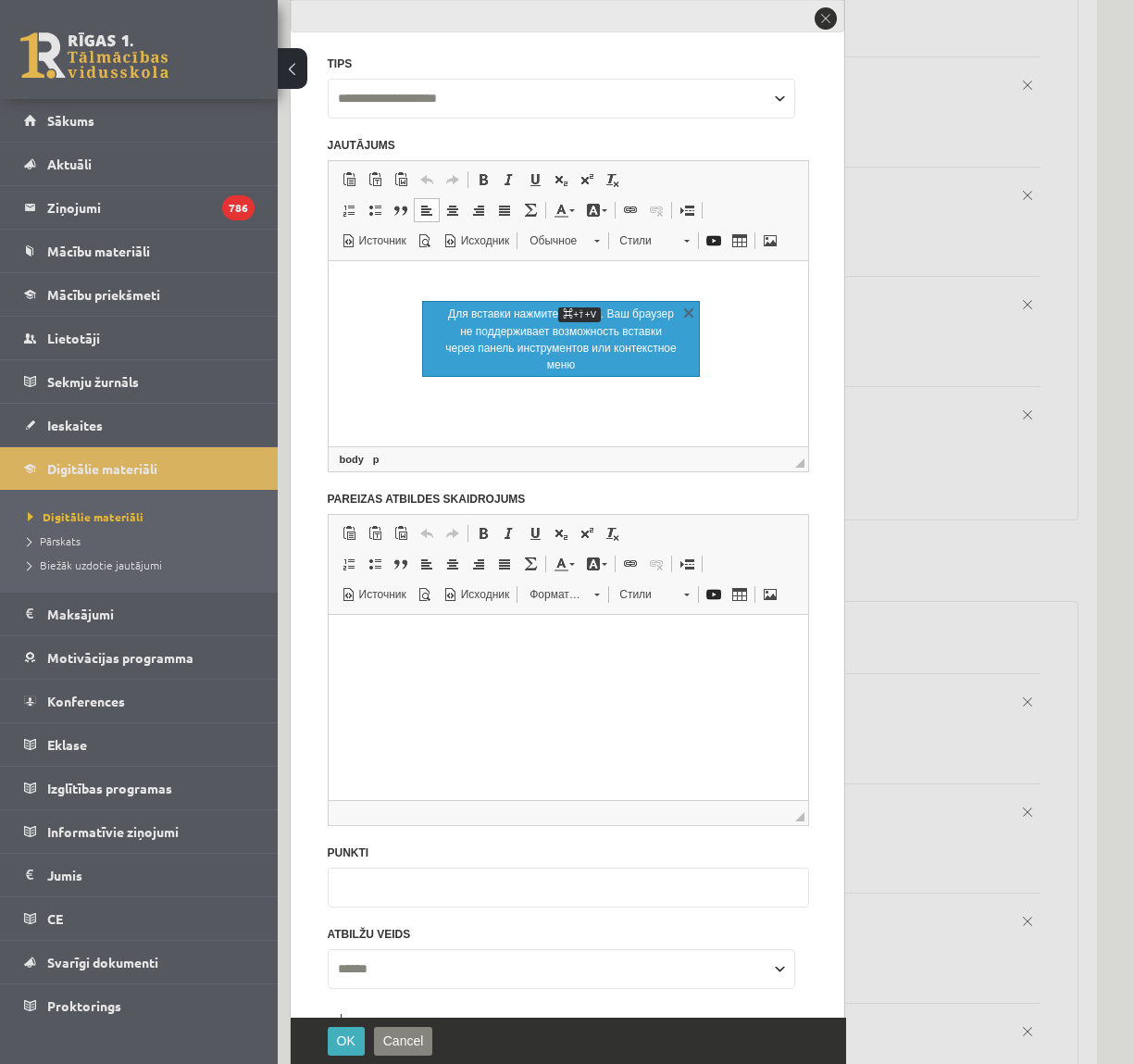 click at bounding box center [567, 283] 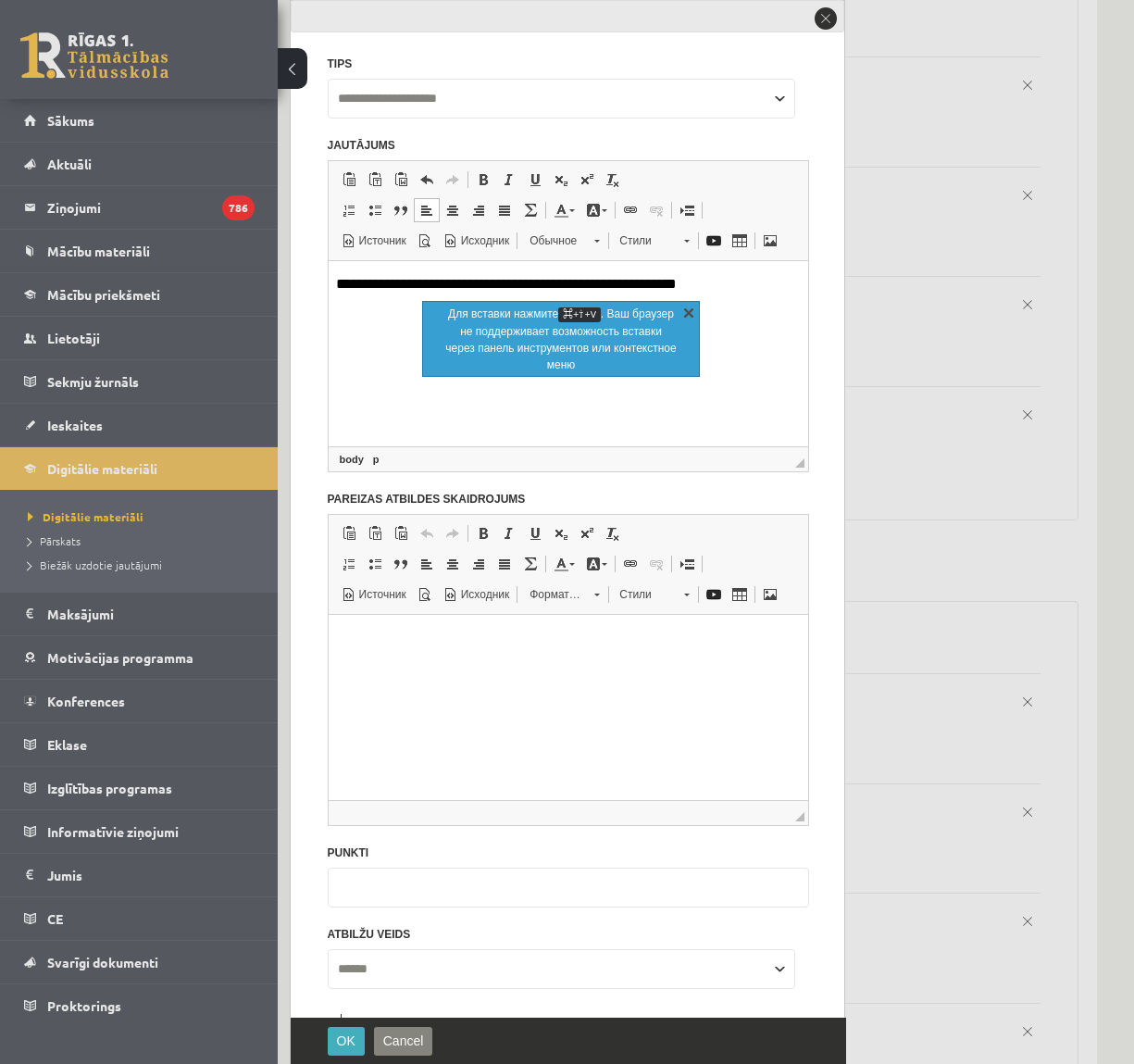 click on "X" at bounding box center (689, 312) 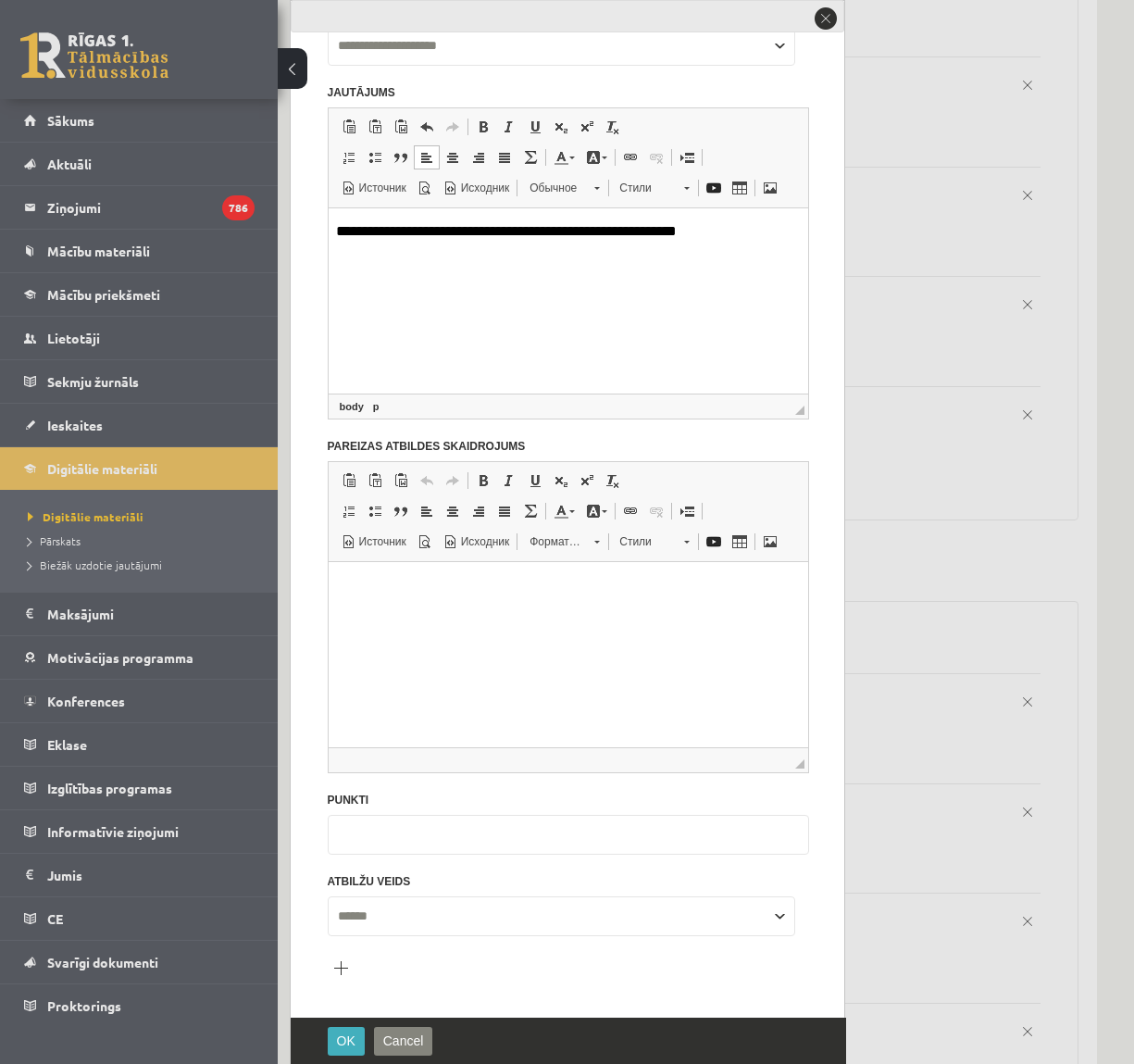 scroll, scrollTop: 114, scrollLeft: 0, axis: vertical 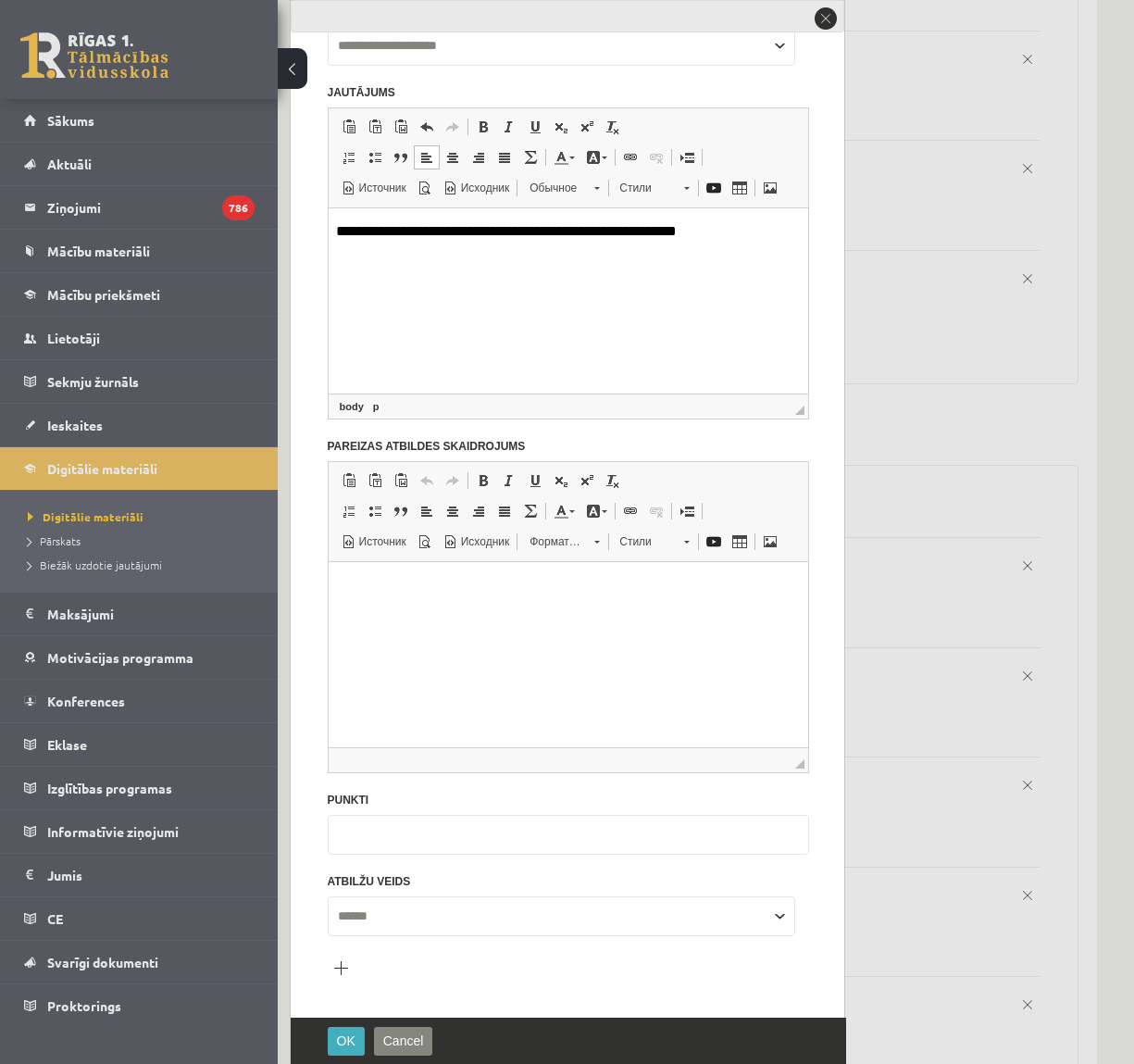 drag, startPoint x: 360, startPoint y: 832, endPoint x: 279, endPoint y: 821, distance: 81.7435 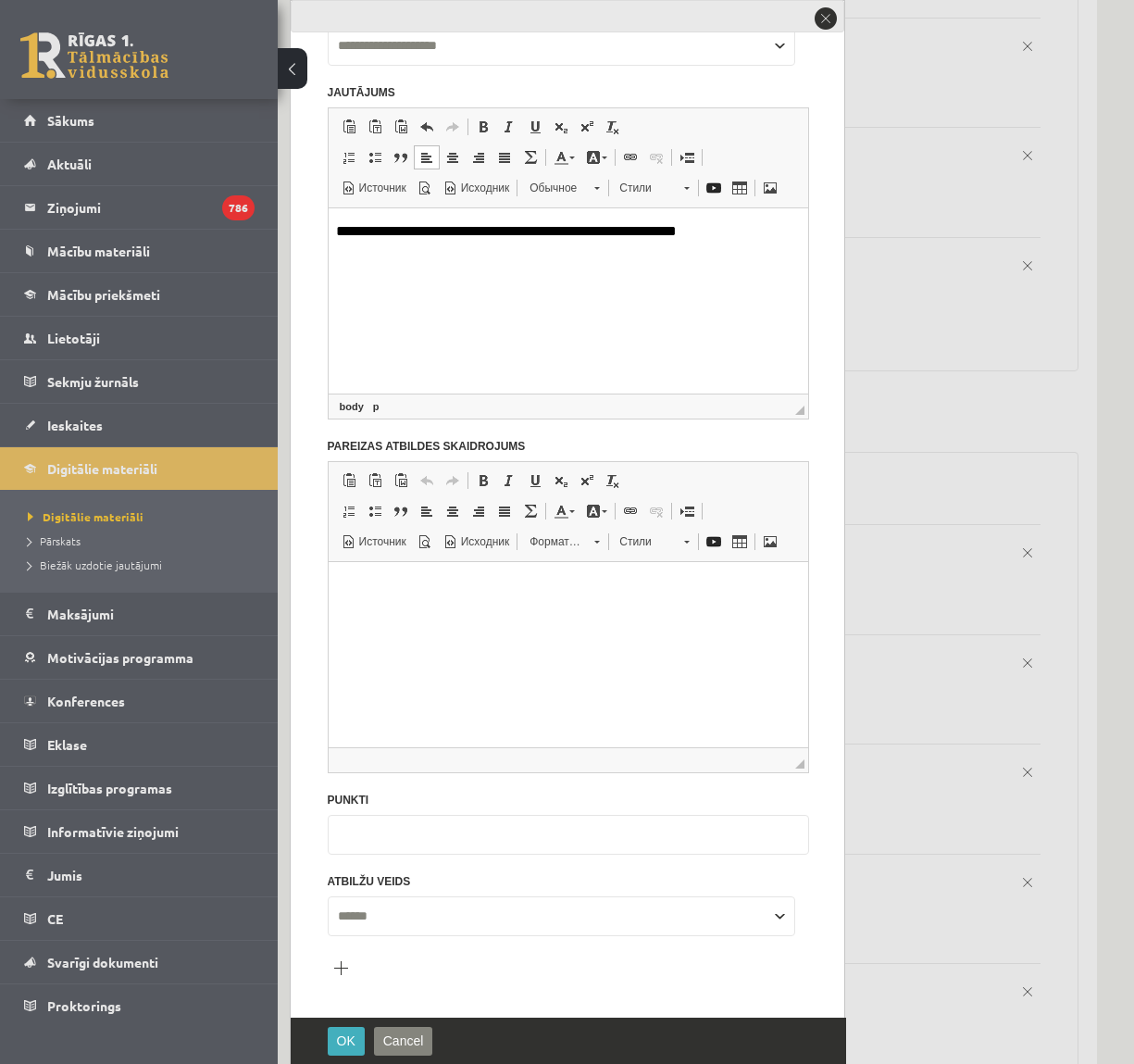 scroll, scrollTop: 3809, scrollLeft: 0, axis: vertical 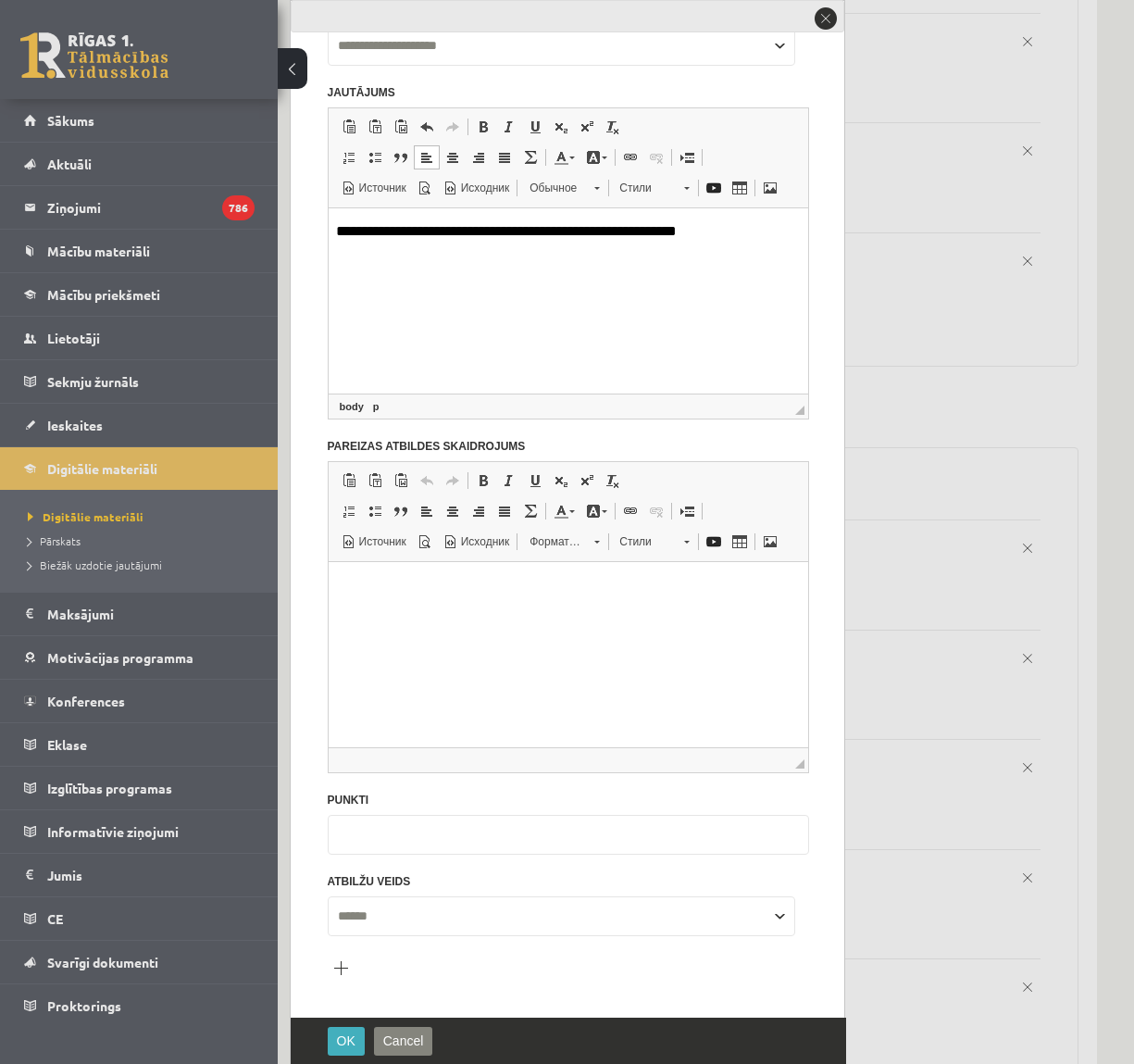 type on "*" 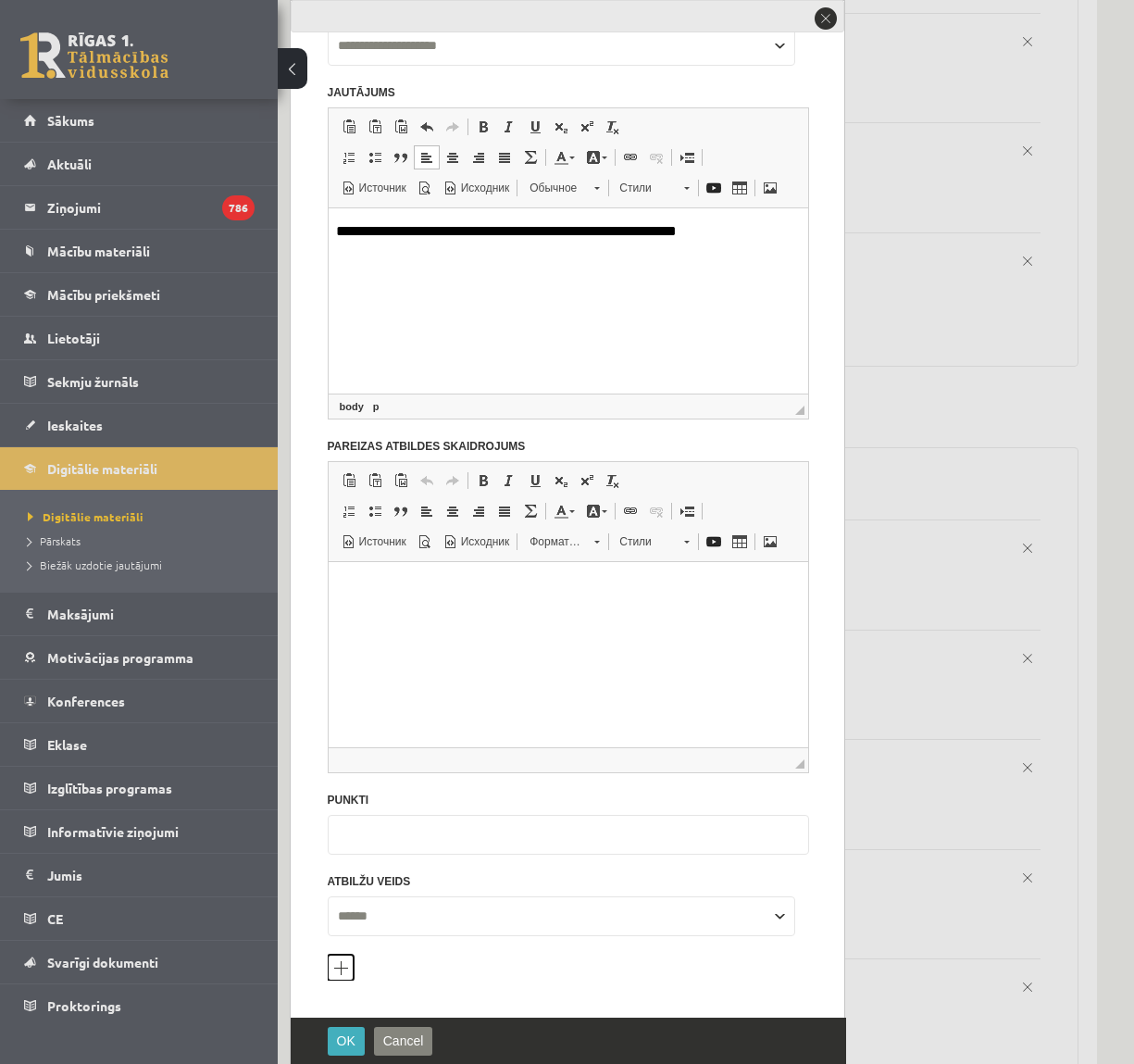 click on "Pievienot atbilžu variantu" at bounding box center (341, 968) 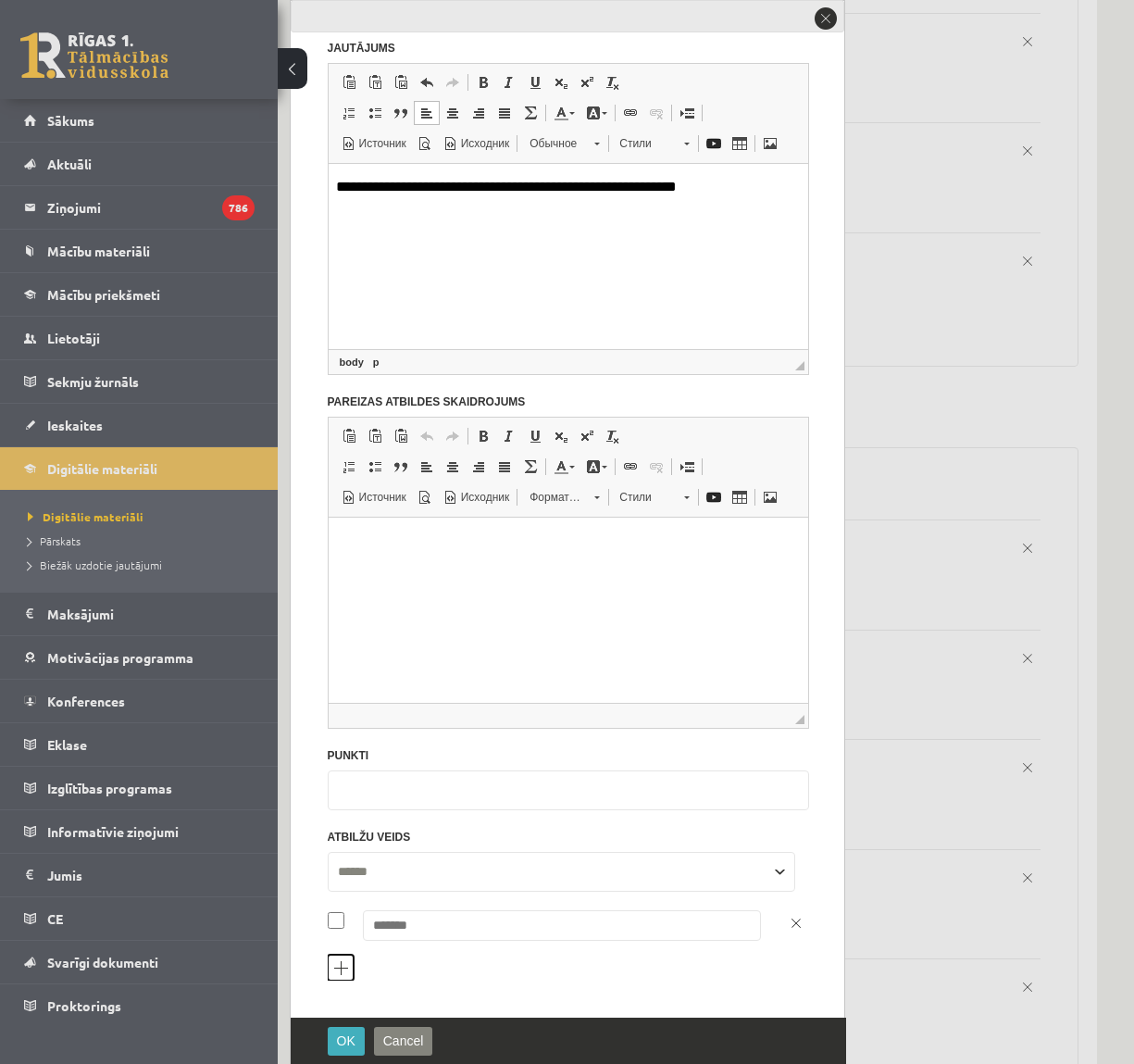 scroll, scrollTop: 158, scrollLeft: 0, axis: vertical 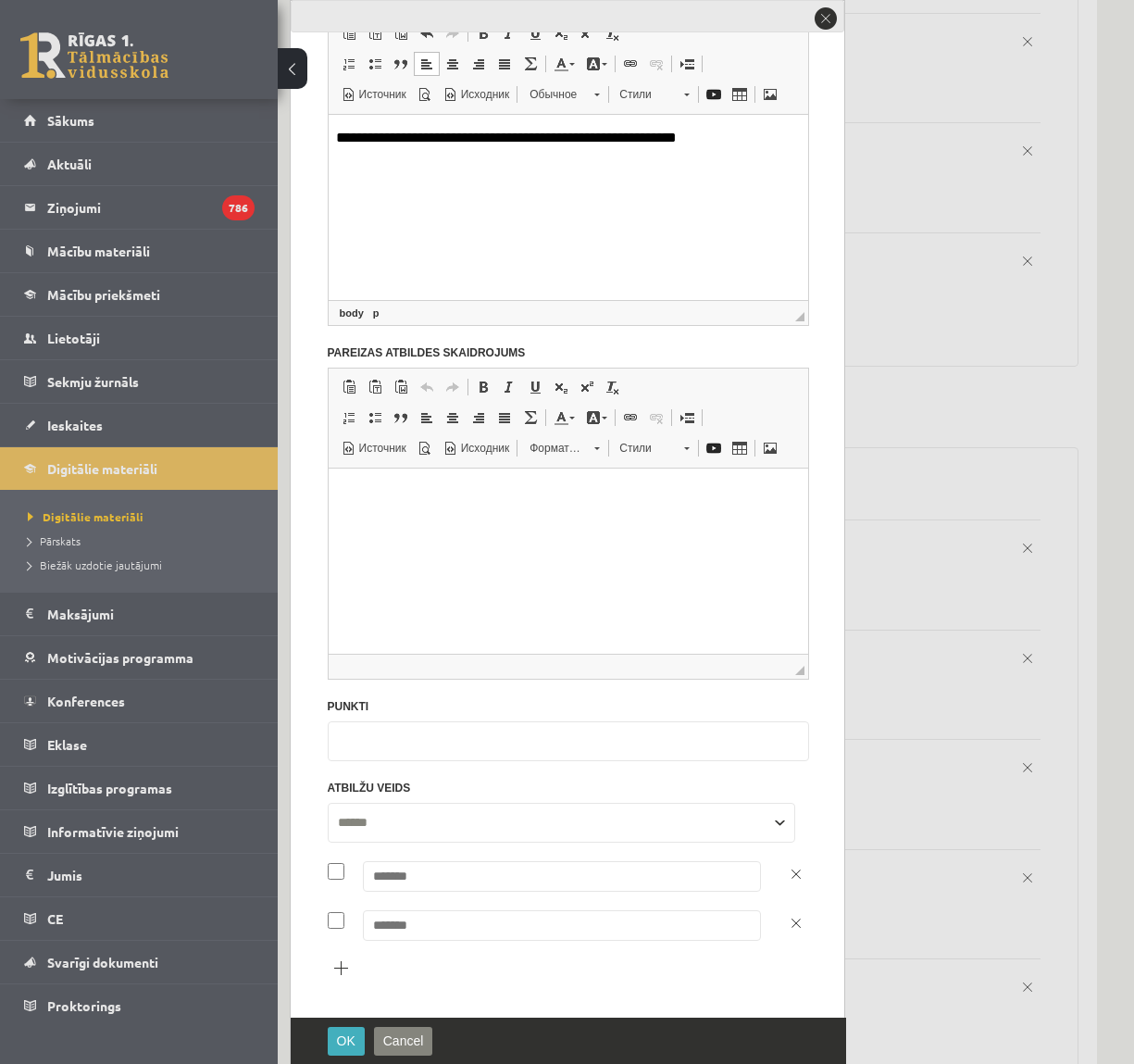 click at bounding box center (562, 876) 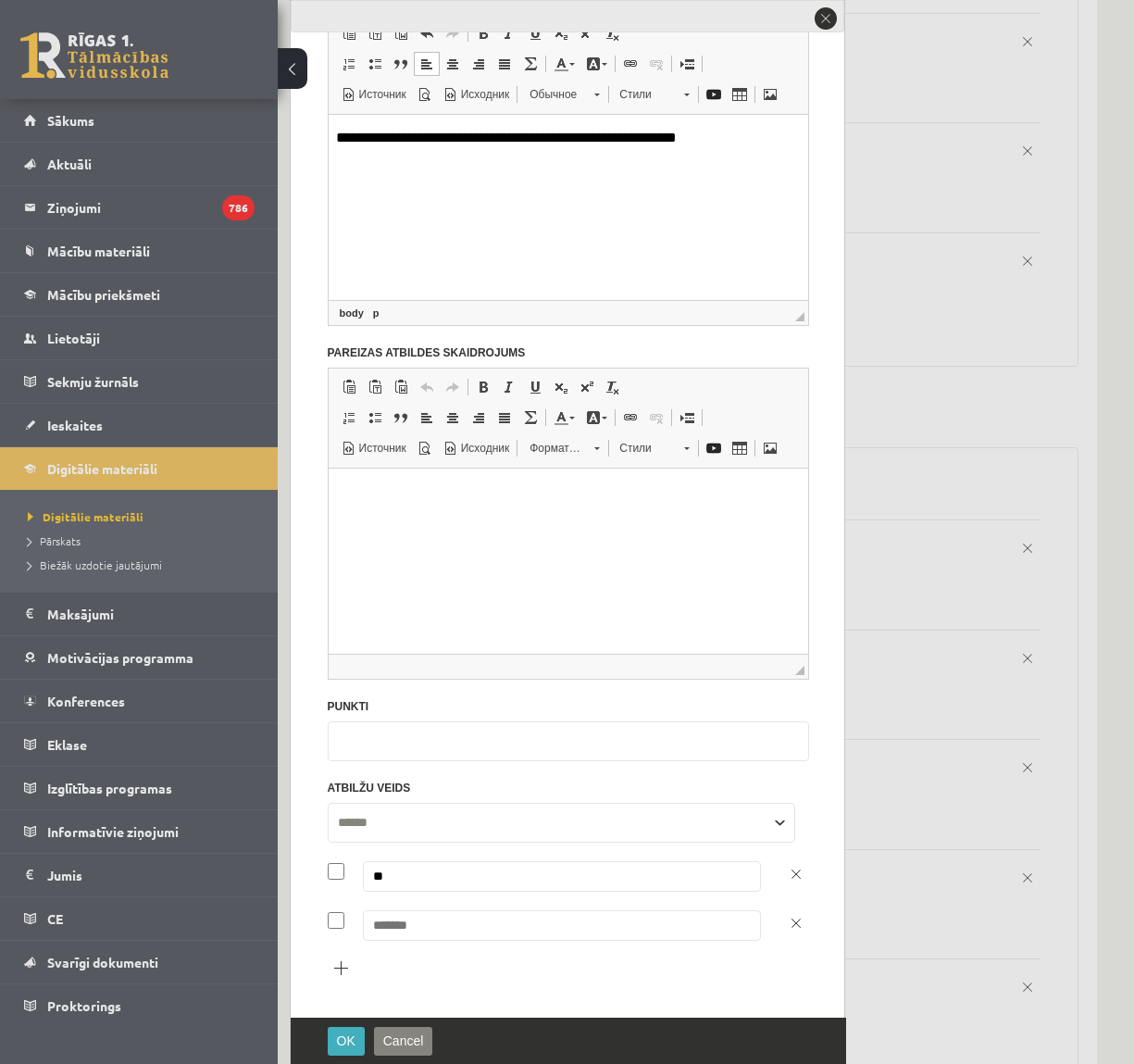 scroll, scrollTop: 155, scrollLeft: 0, axis: vertical 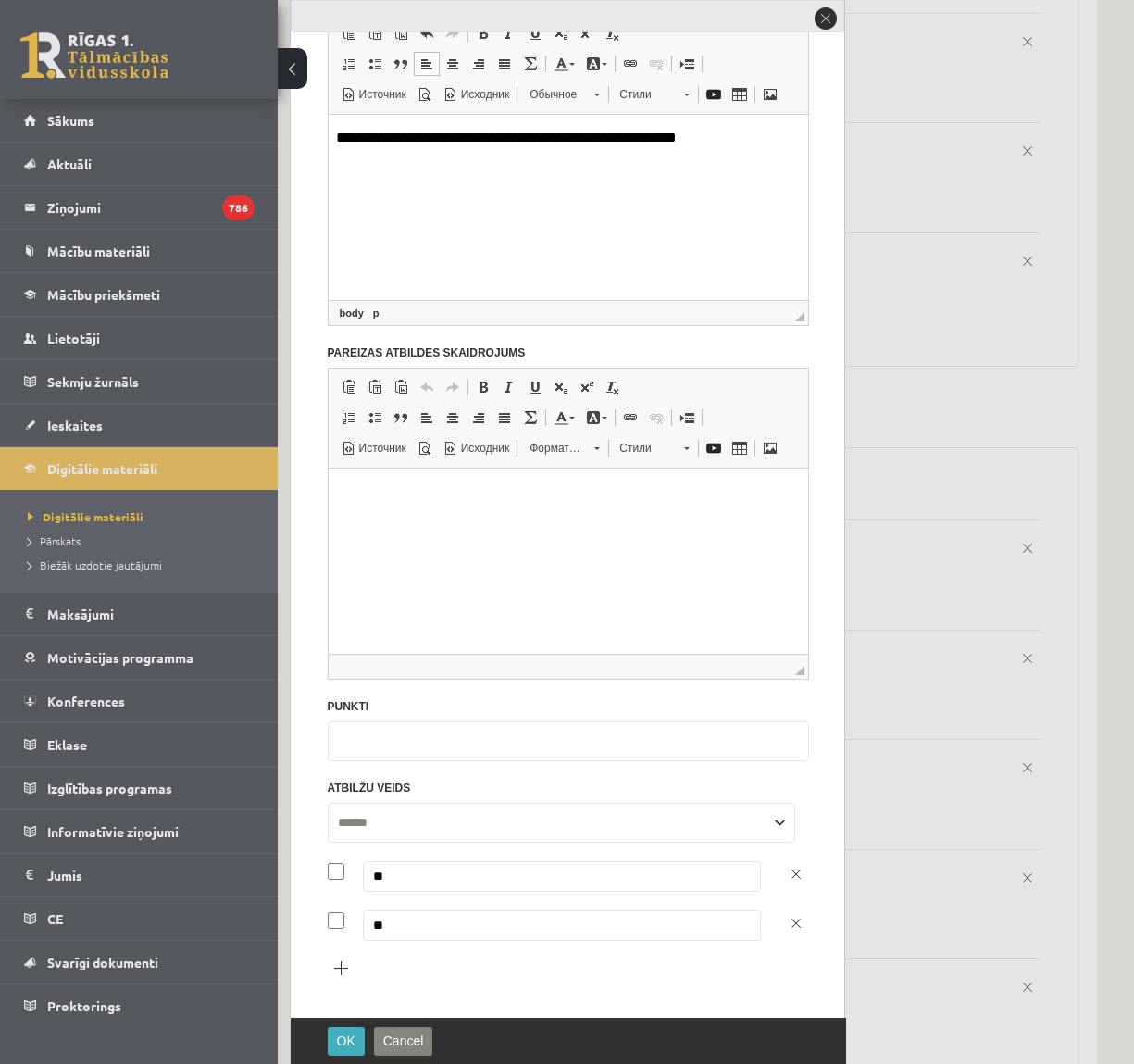 type on "**" 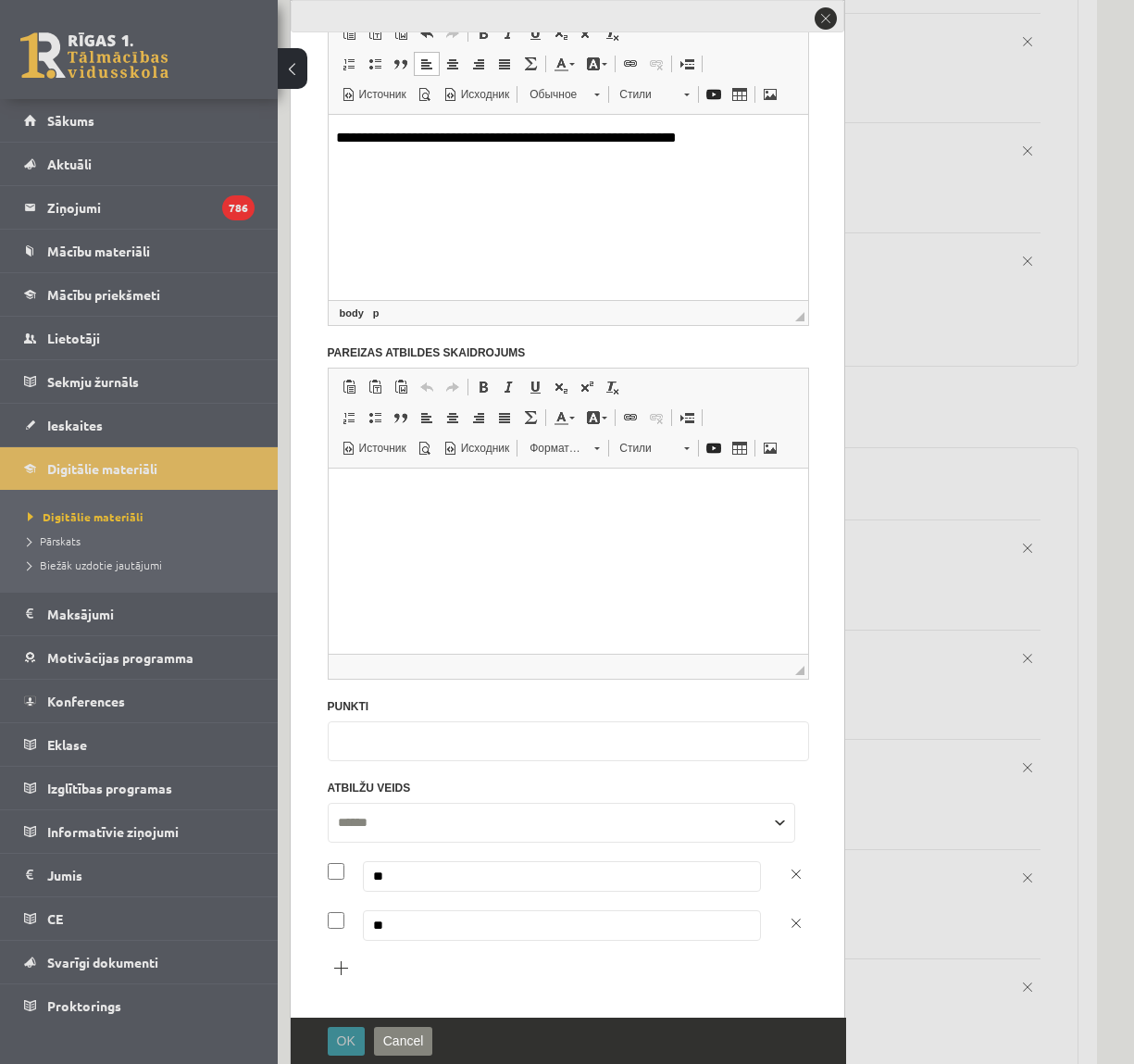 click on "OK" at bounding box center [346, 1041] 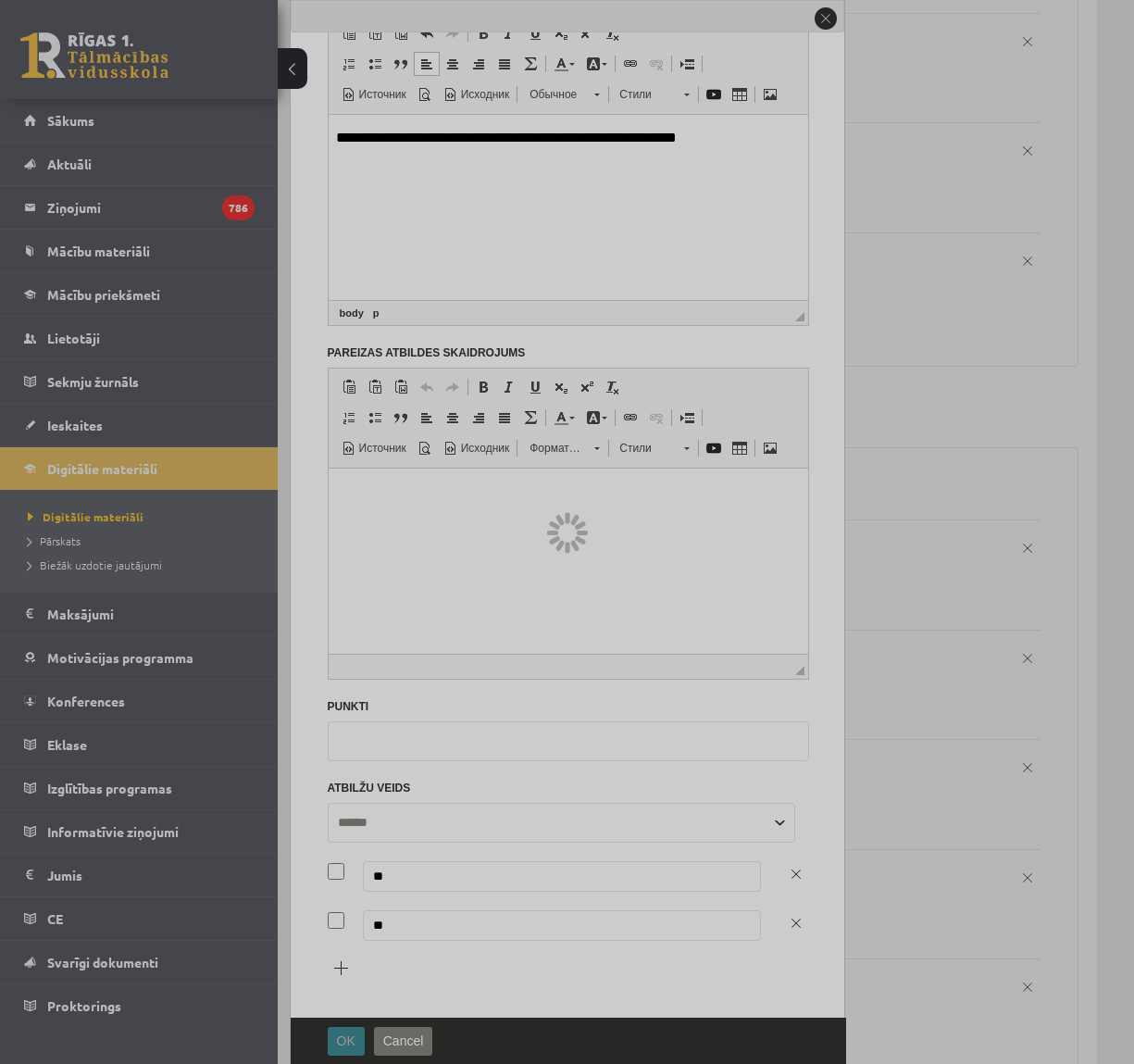 scroll, scrollTop: 0, scrollLeft: 0, axis: both 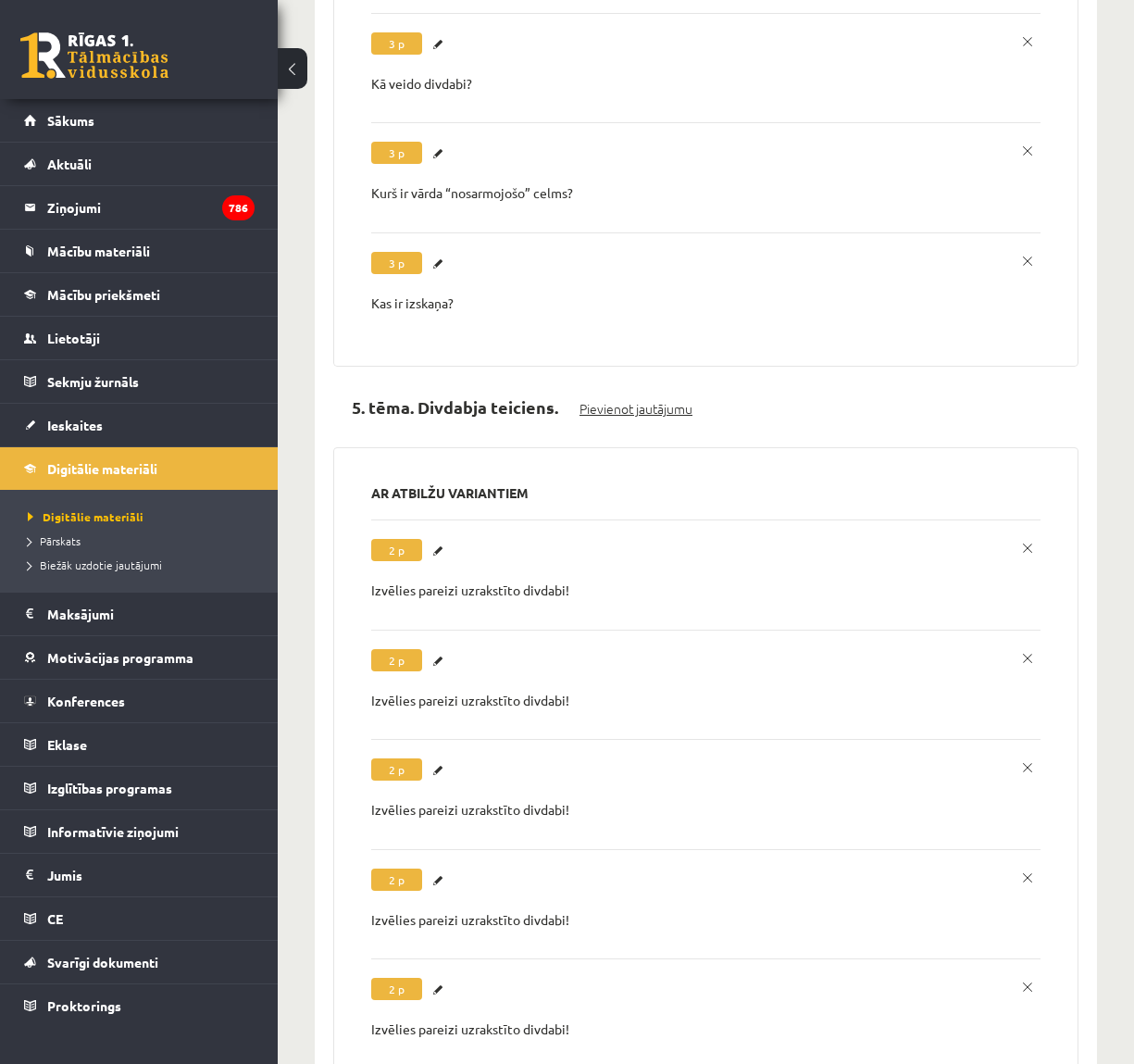 click on "Pievienot jautājumu" at bounding box center (636, 408) 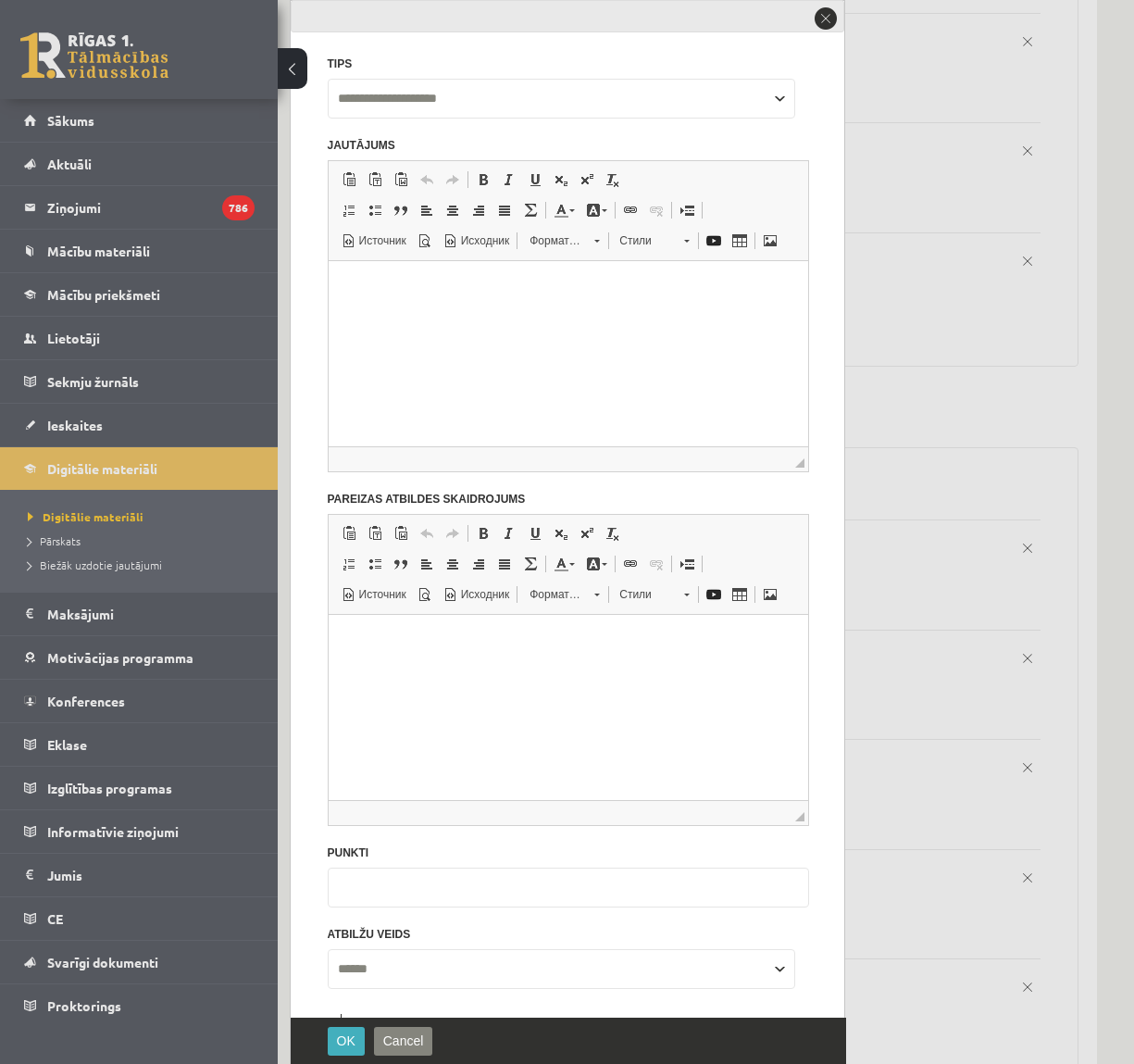 scroll, scrollTop: 0, scrollLeft: 0, axis: both 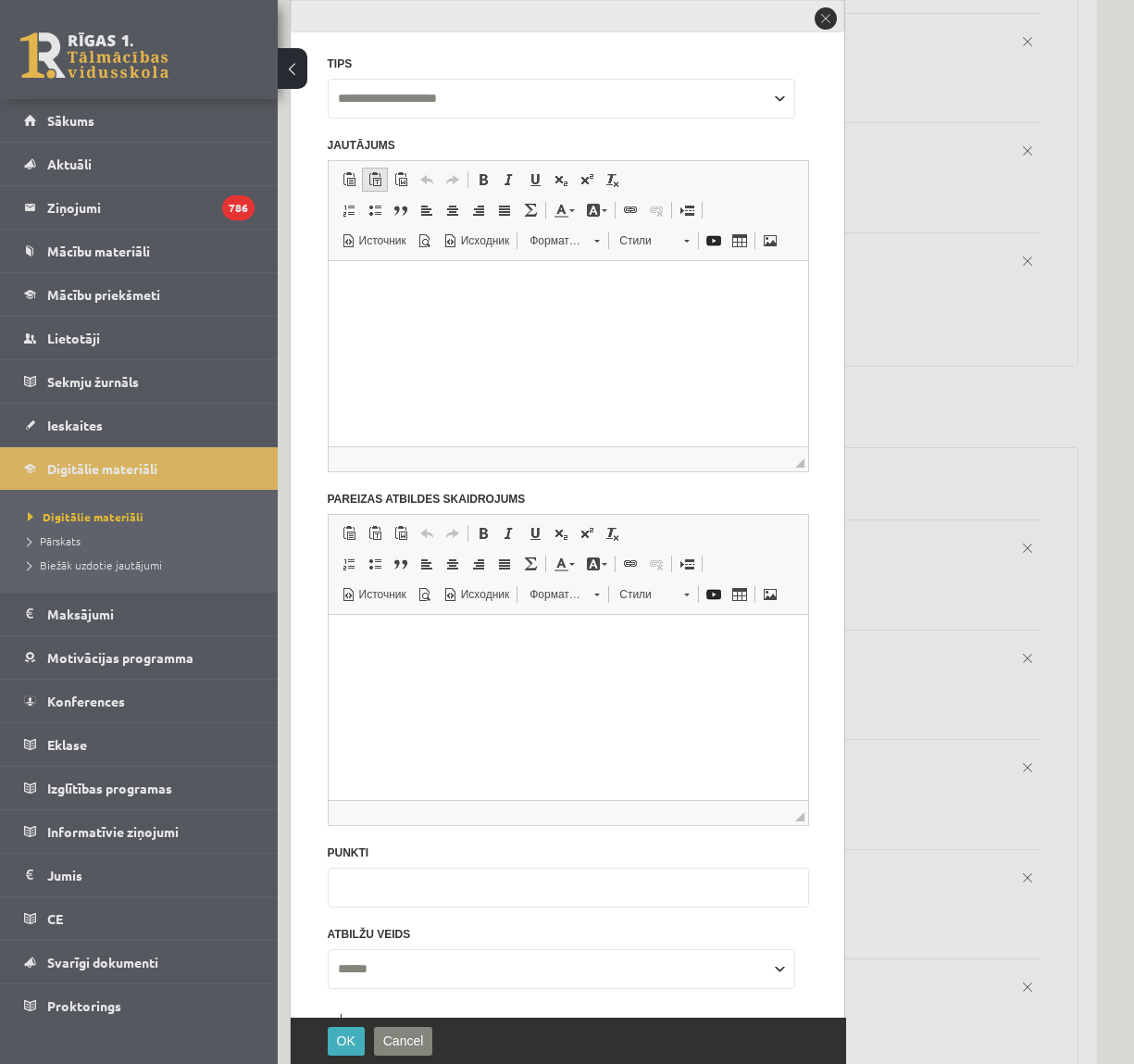 click on "Вставить только текст  Комбинация клавиш Command+Shift+V" at bounding box center [375, 180] 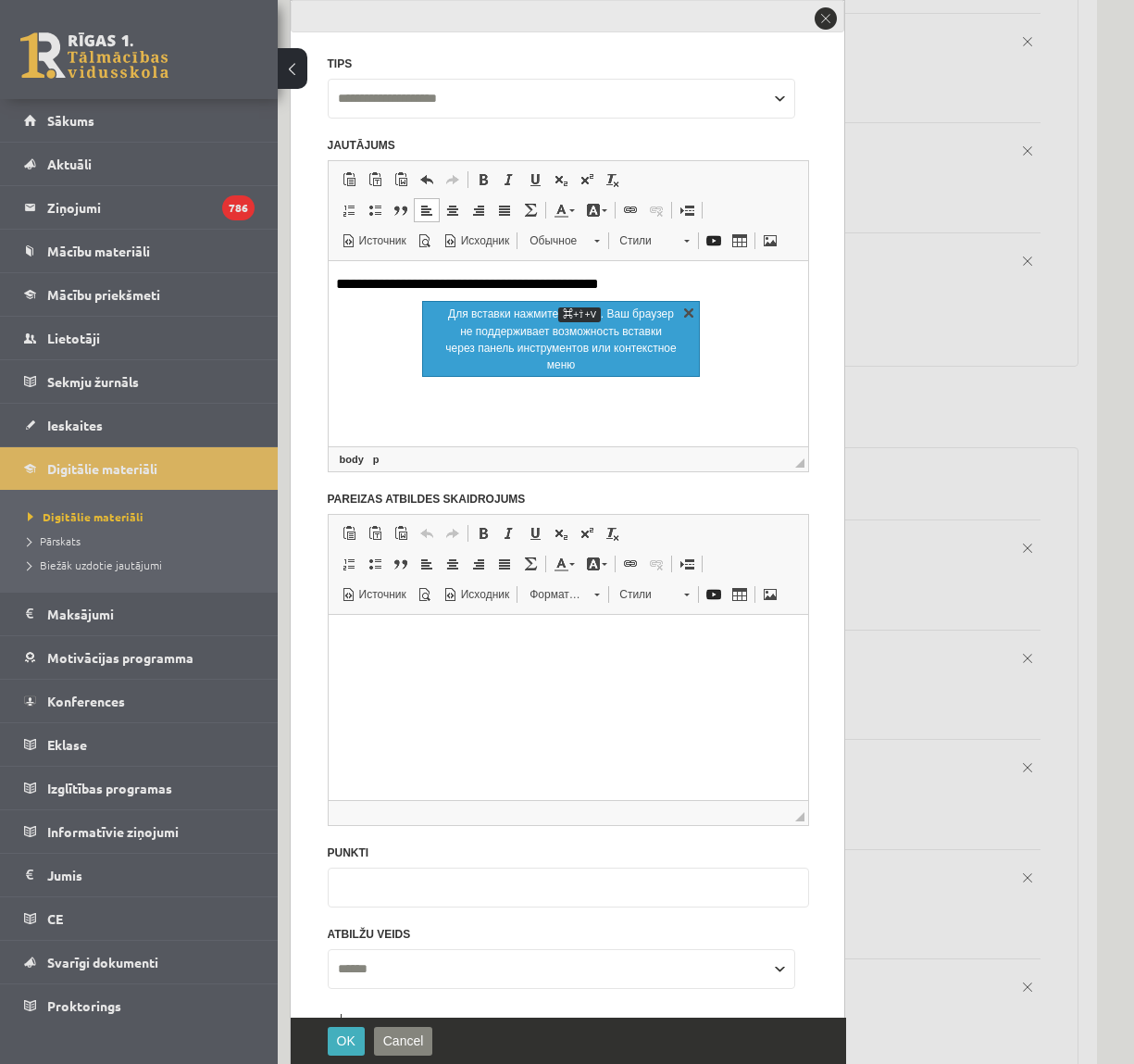 click on "X" at bounding box center (689, 312) 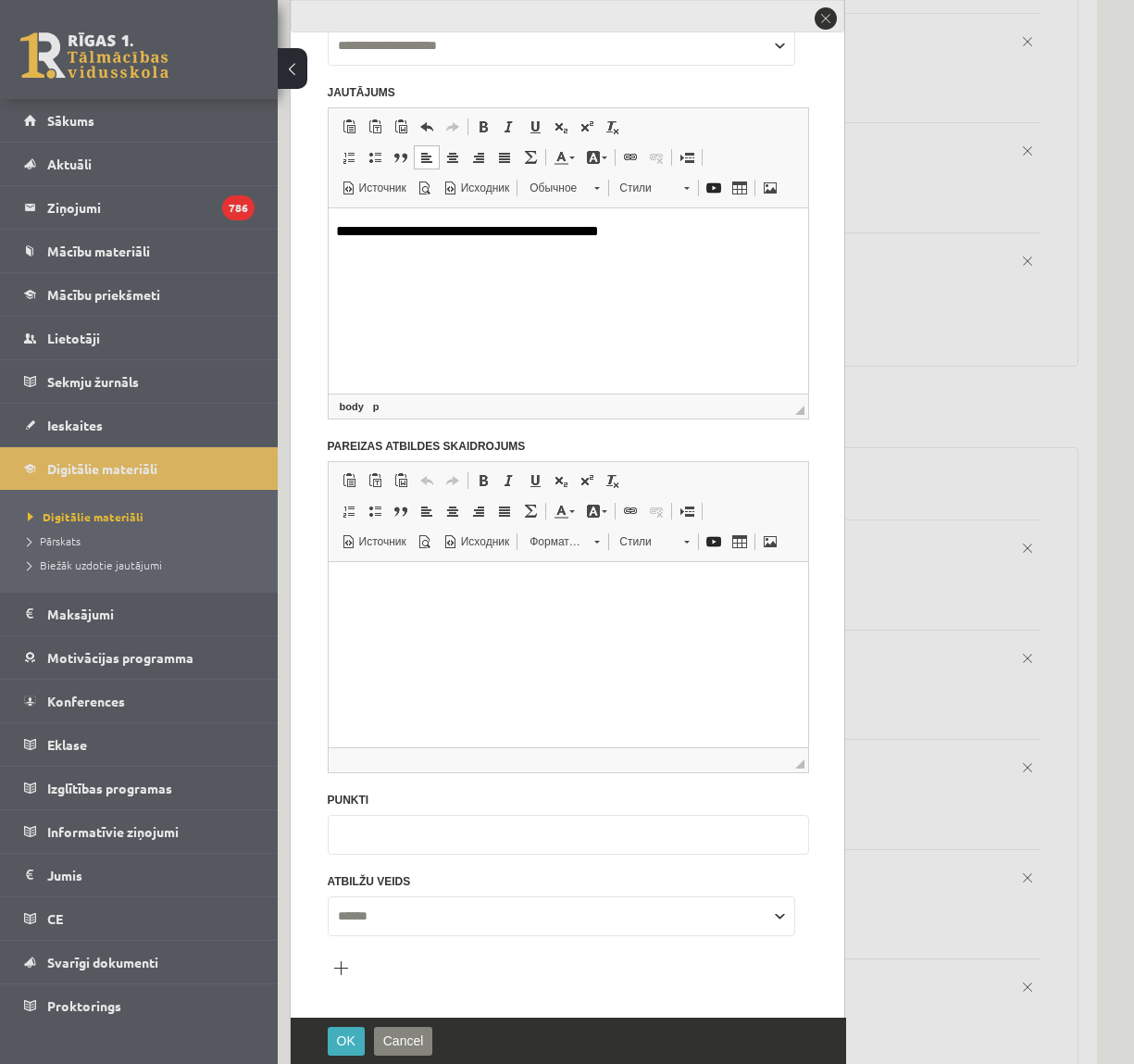scroll, scrollTop: 114, scrollLeft: 0, axis: vertical 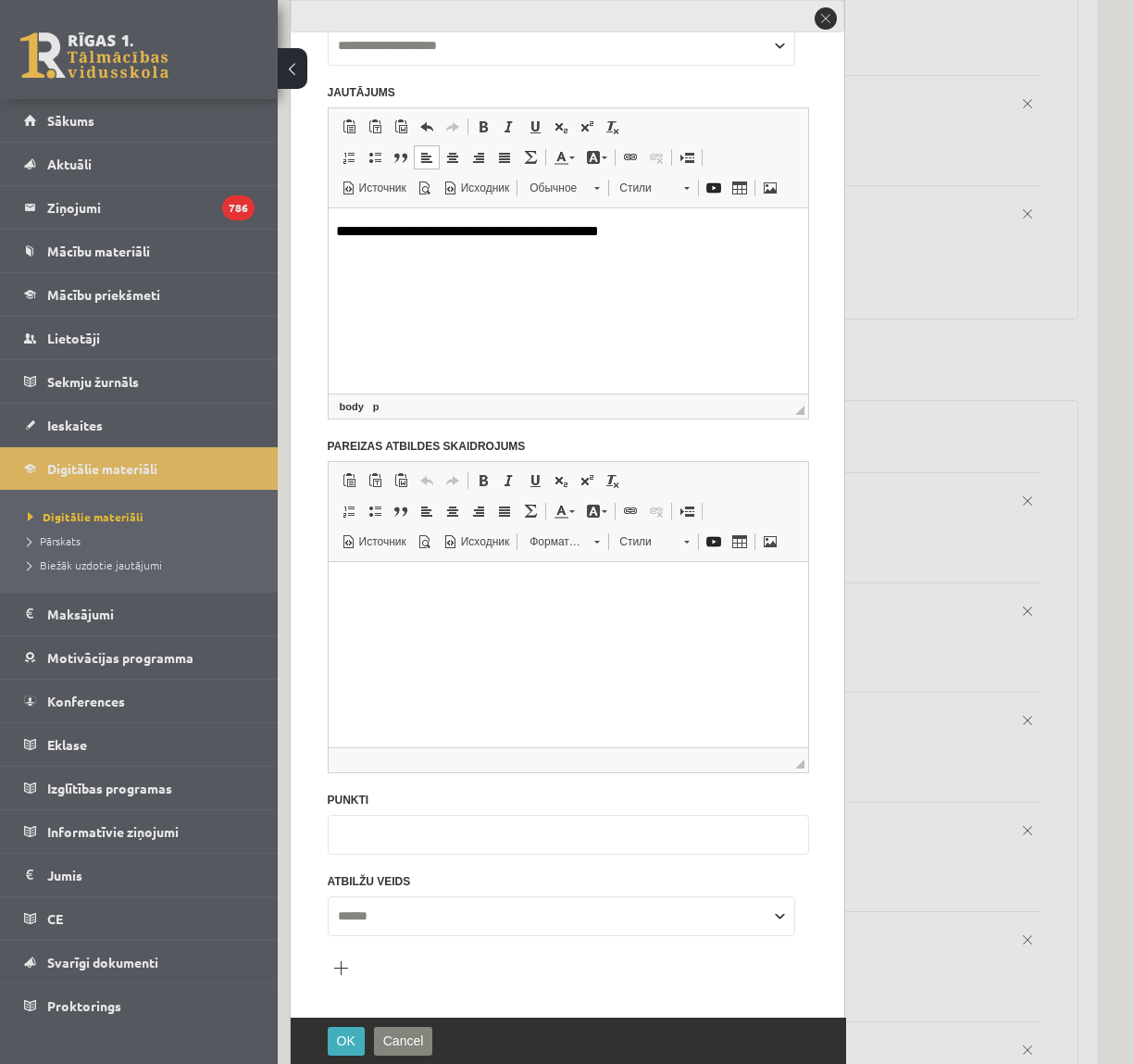 type on "*" 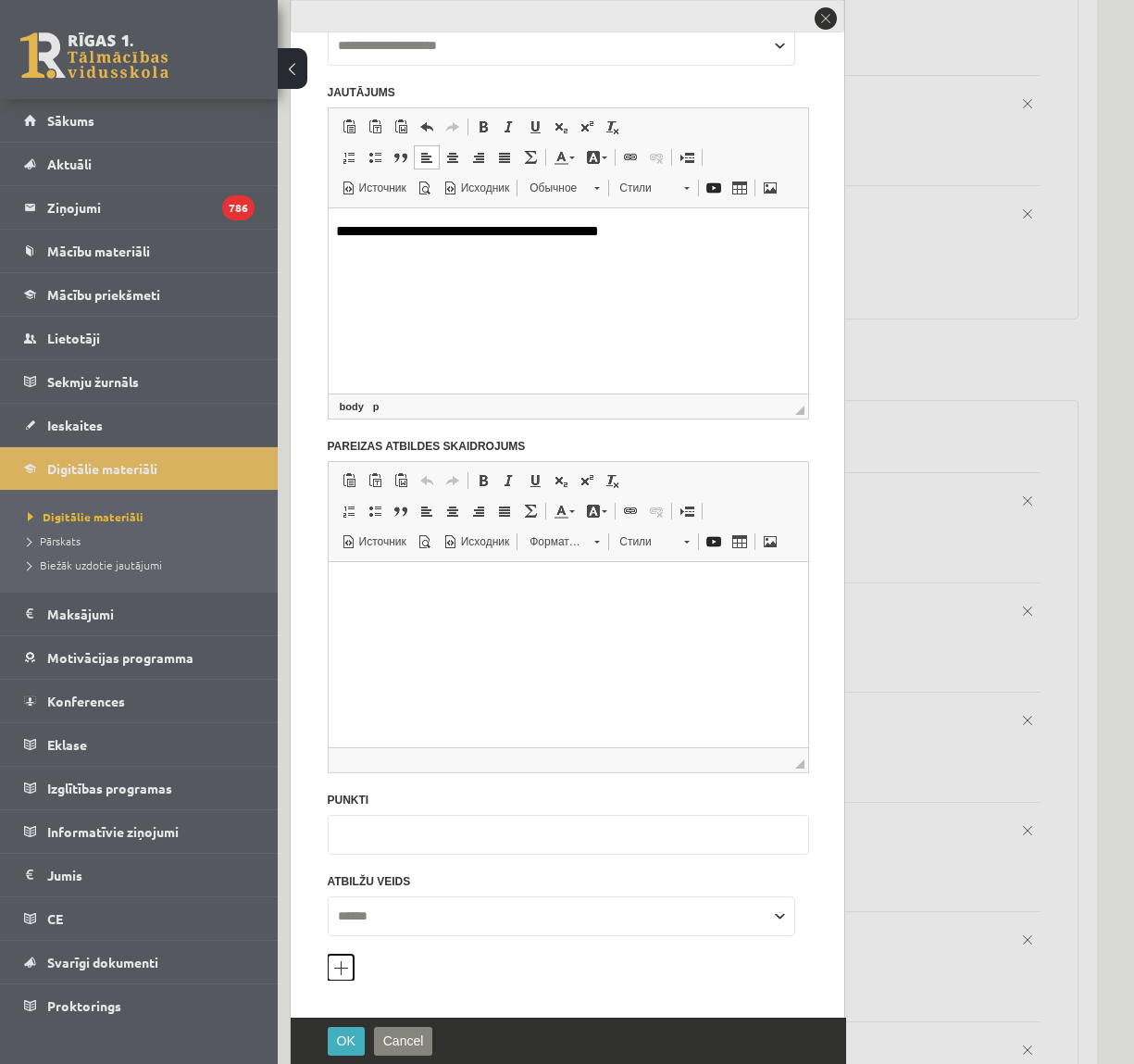click on "Pievienot atbilžu variantu" at bounding box center [341, 968] 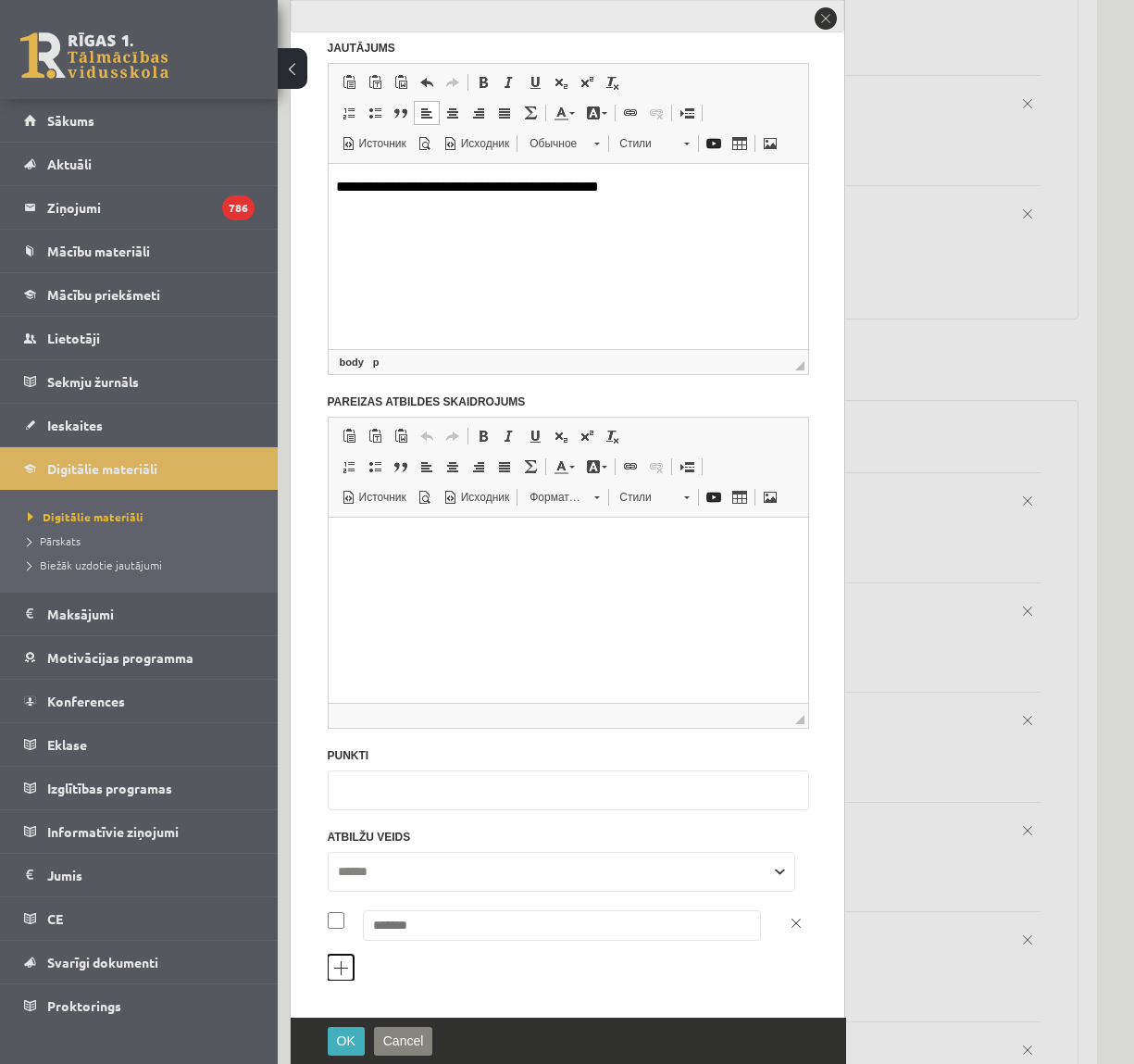scroll, scrollTop: 158, scrollLeft: 0, axis: vertical 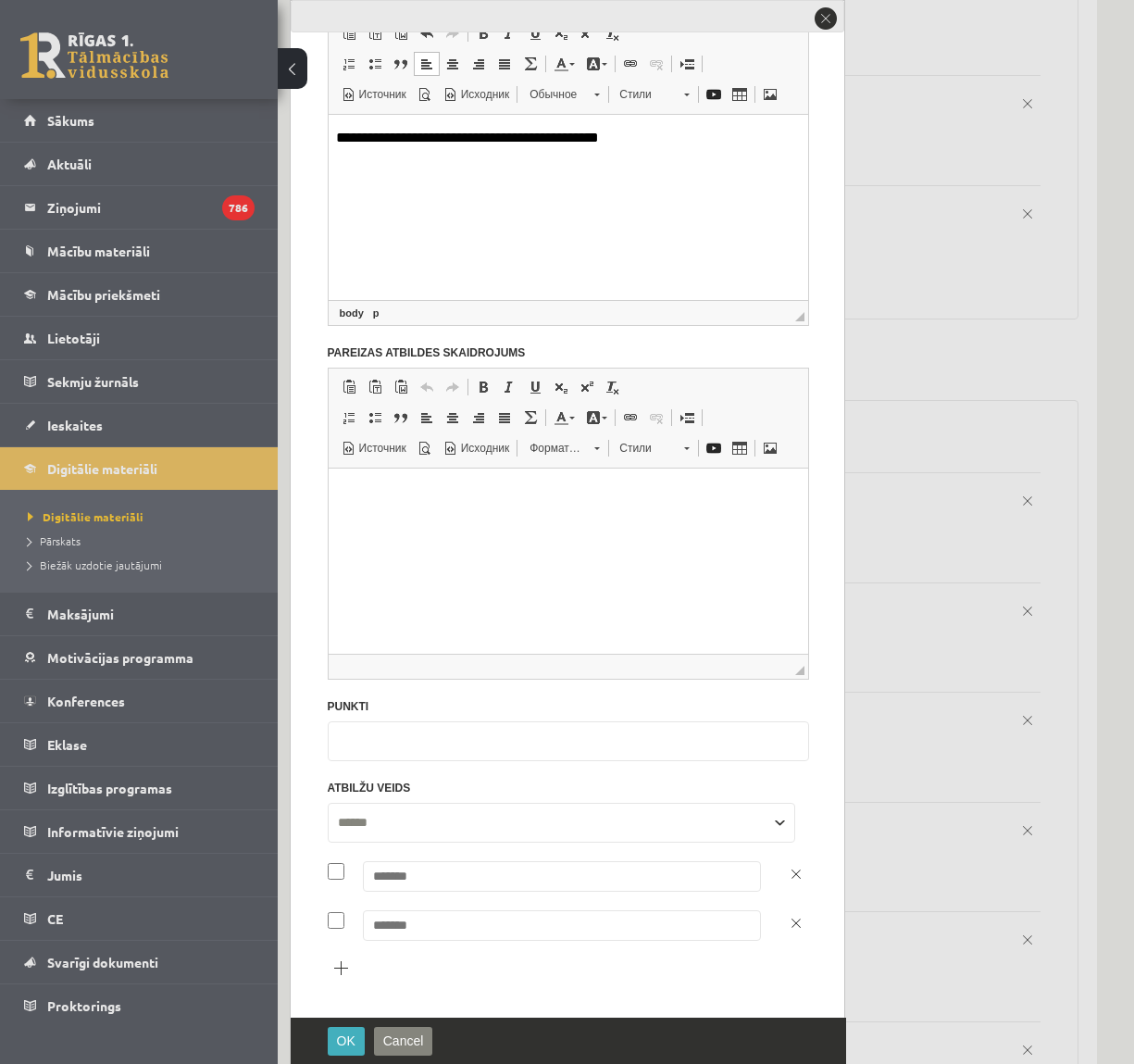 click at bounding box center [562, 876] 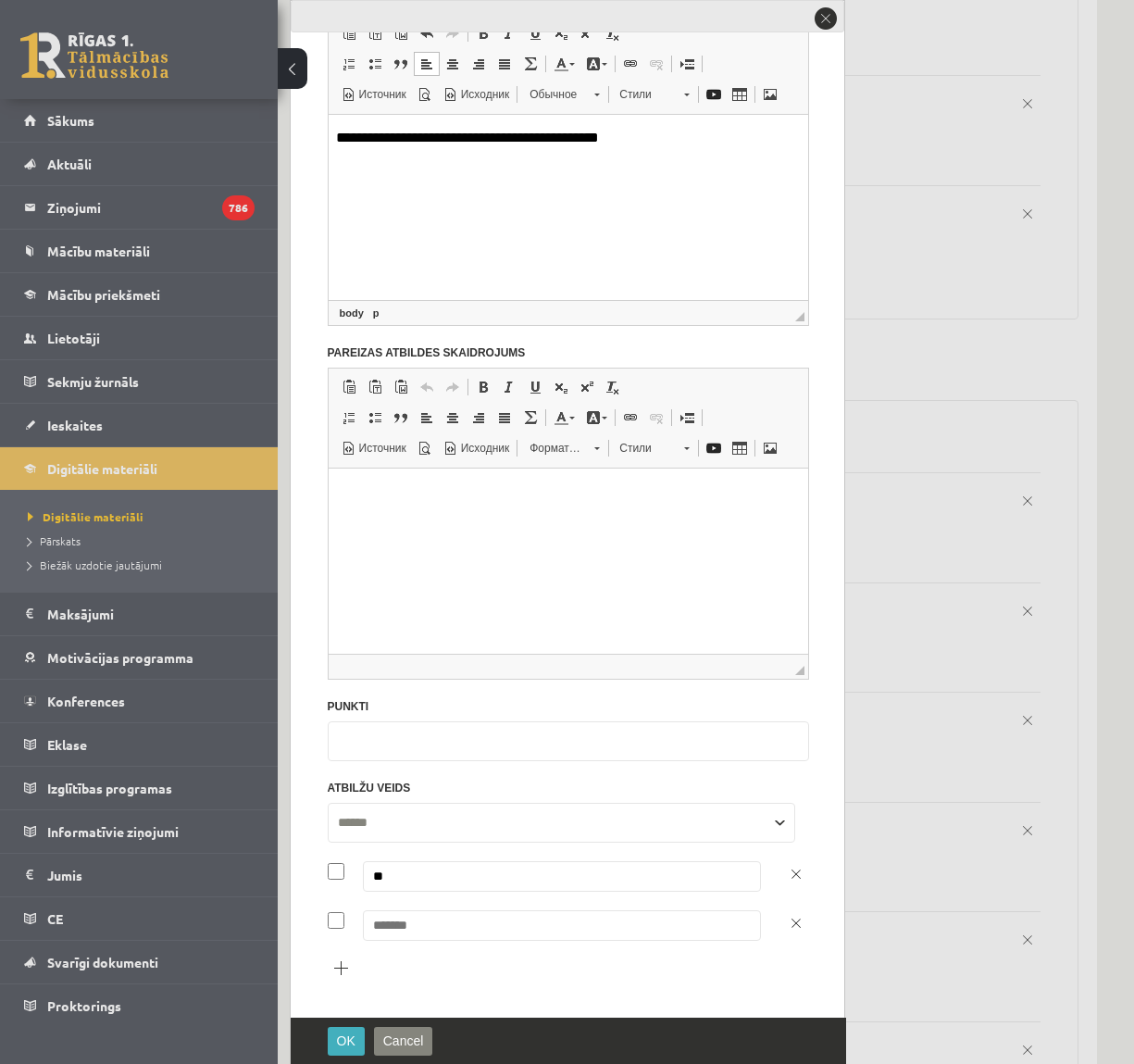 type on "**" 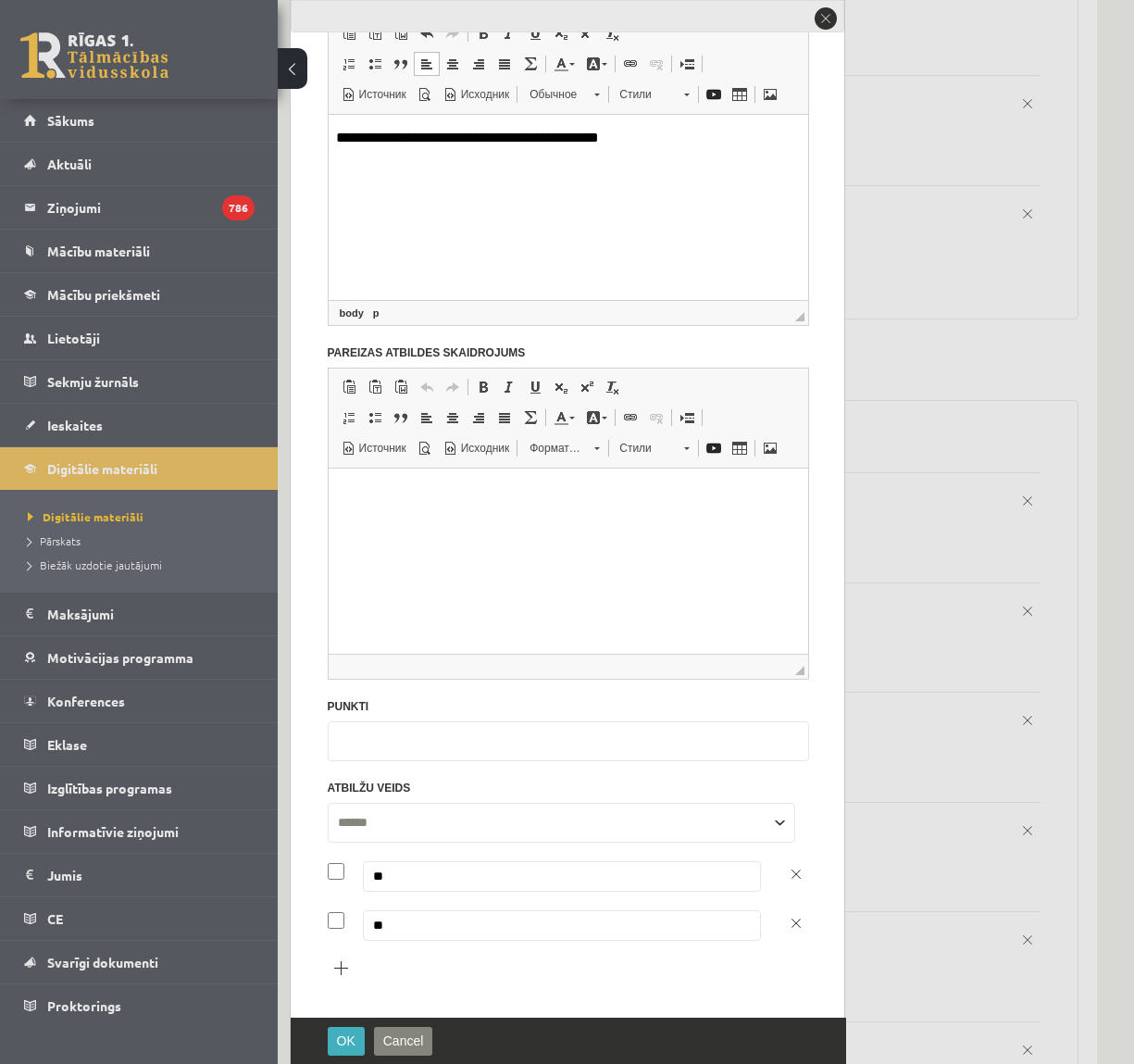 type on "**" 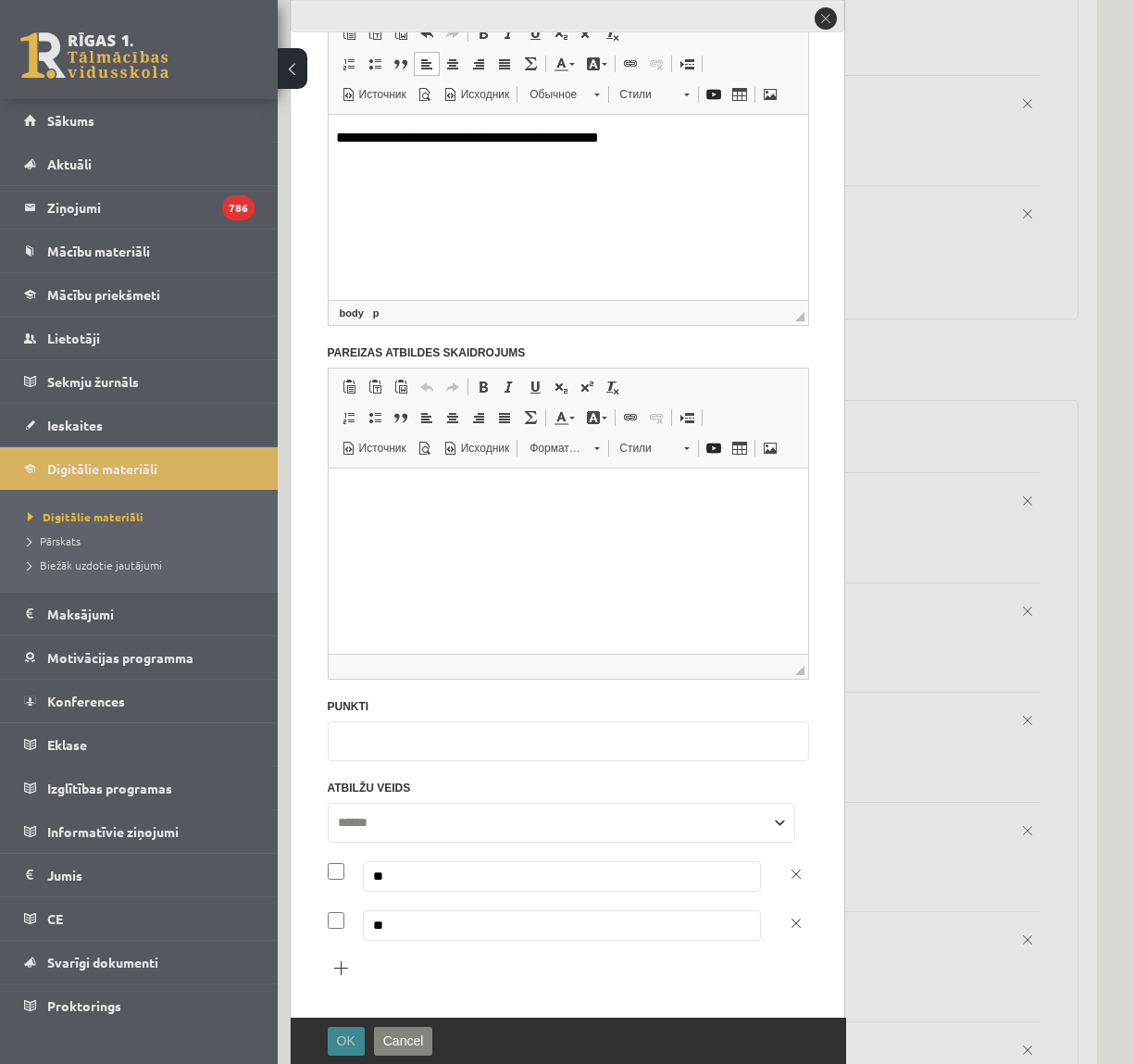 click on "OK" at bounding box center [346, 1041] 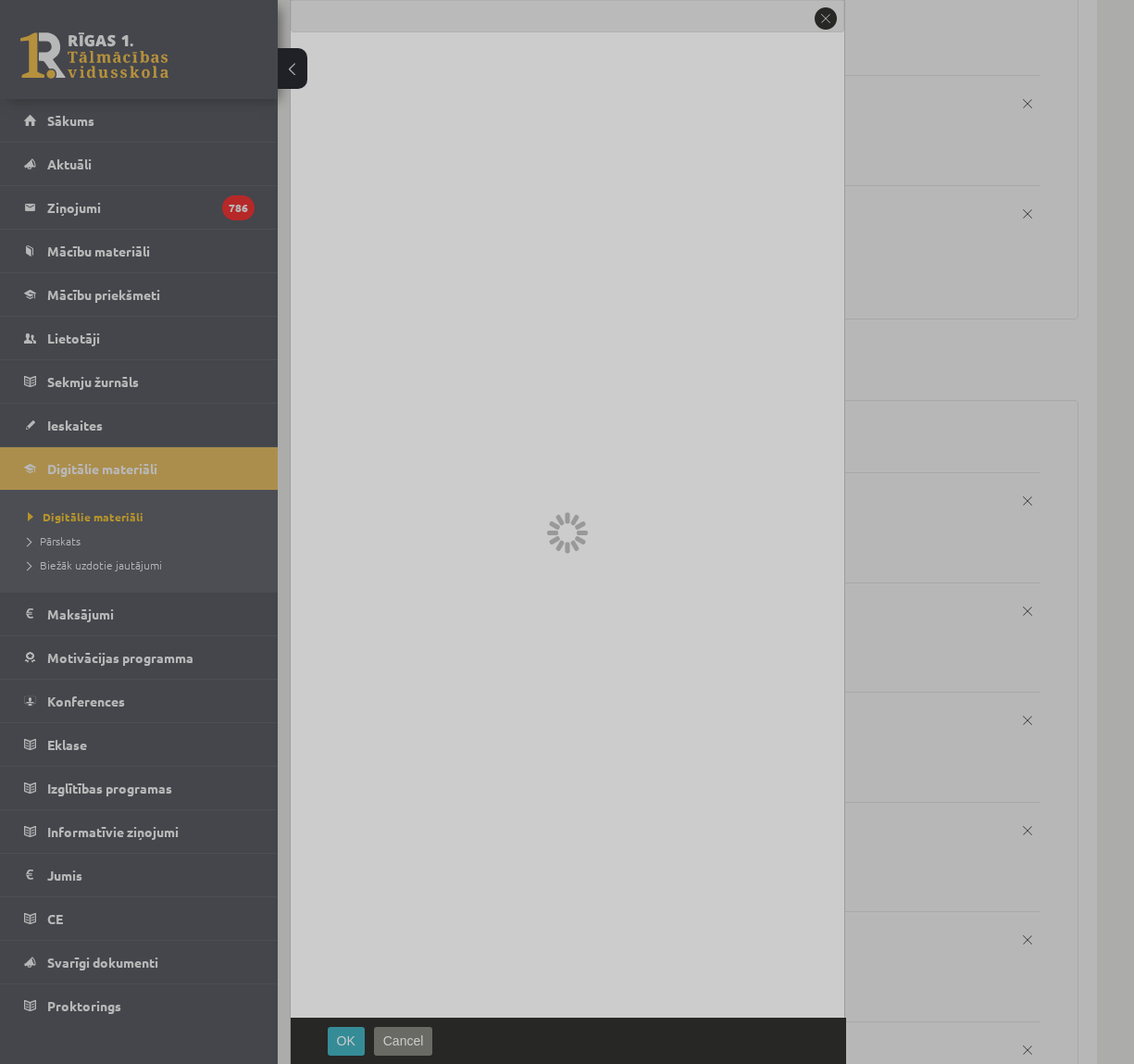 scroll, scrollTop: 0, scrollLeft: 0, axis: both 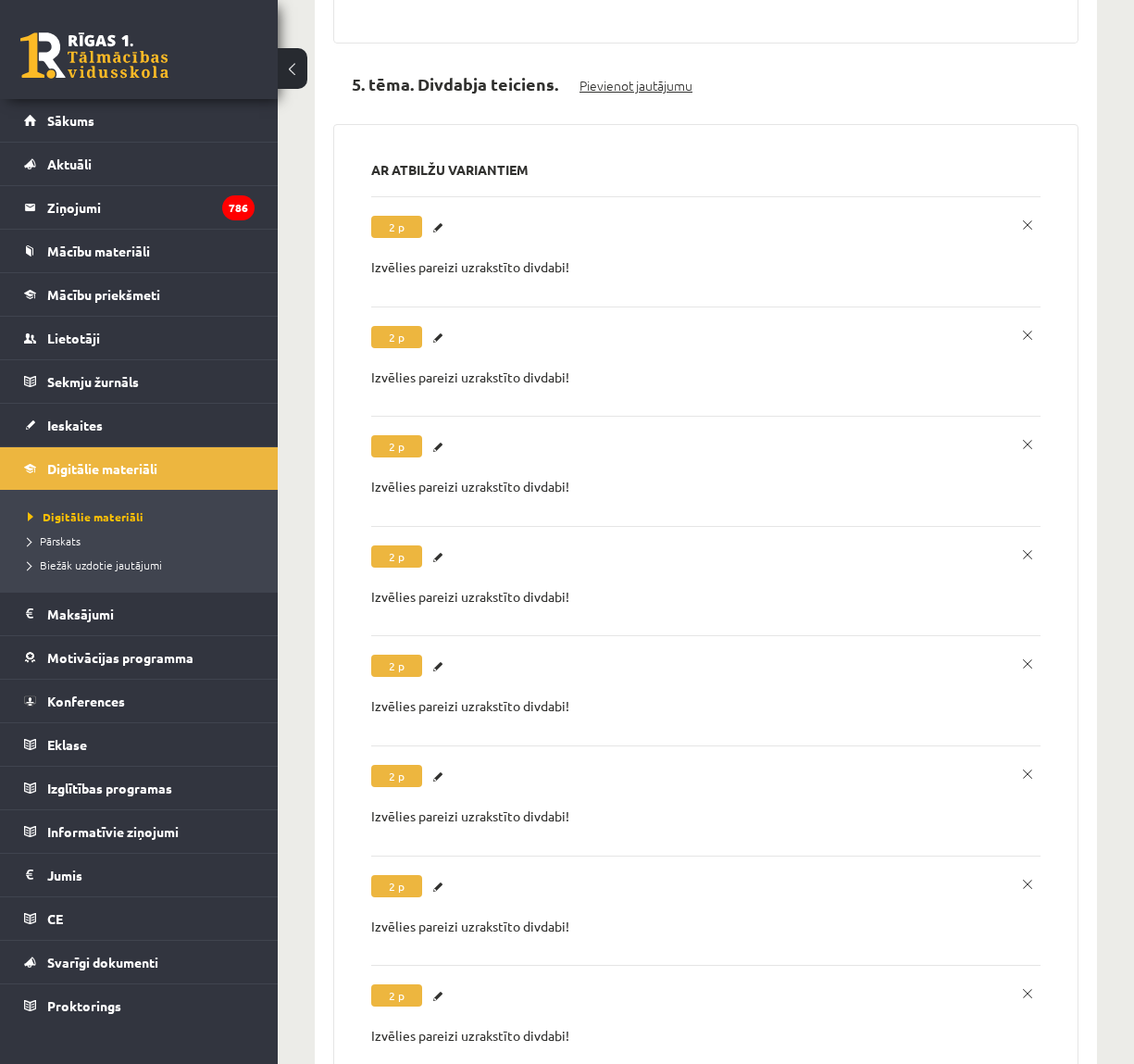 click on "Pievienot jautājumu" at bounding box center (636, 85) 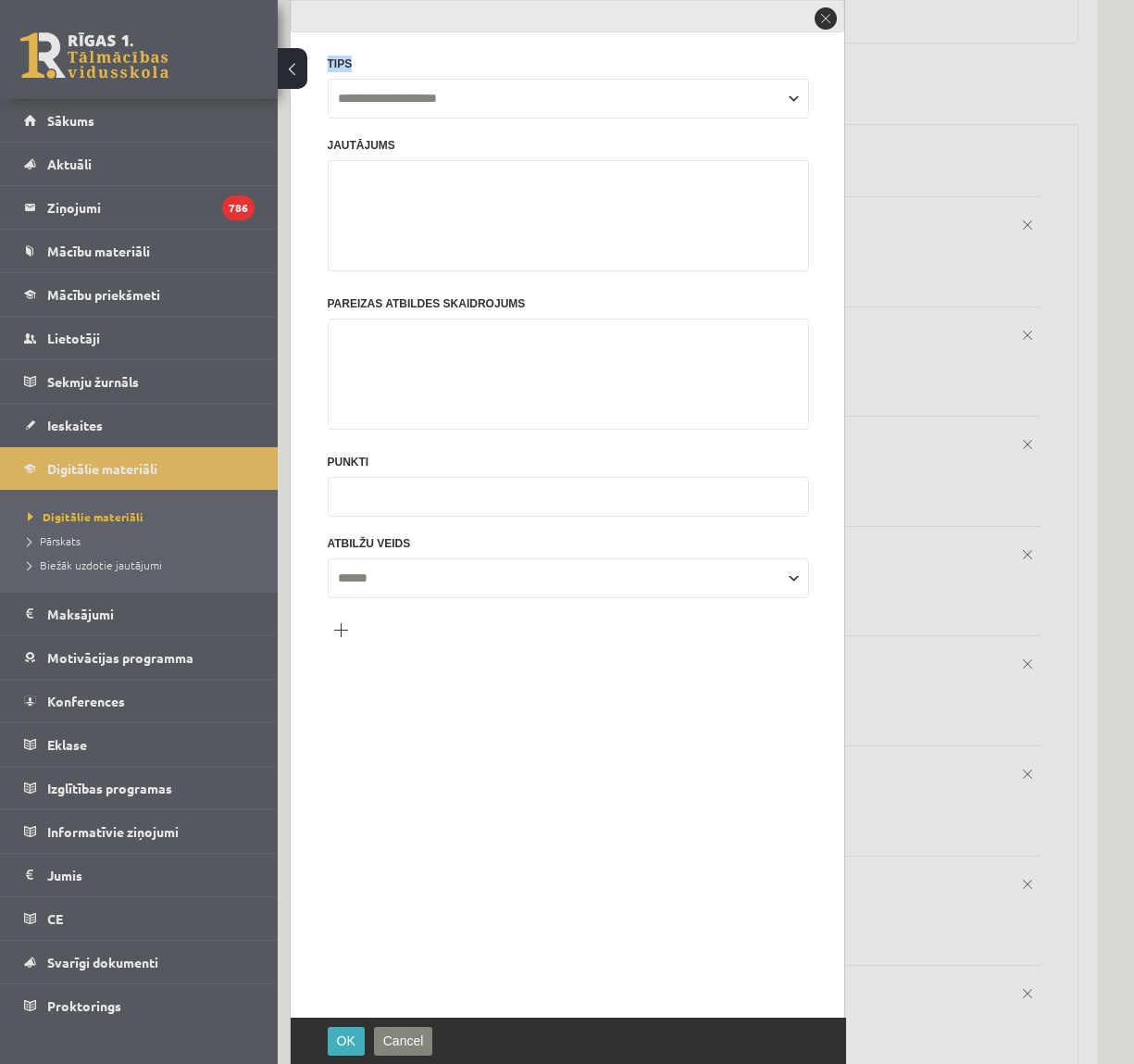 click on "**********" at bounding box center [568, 508] 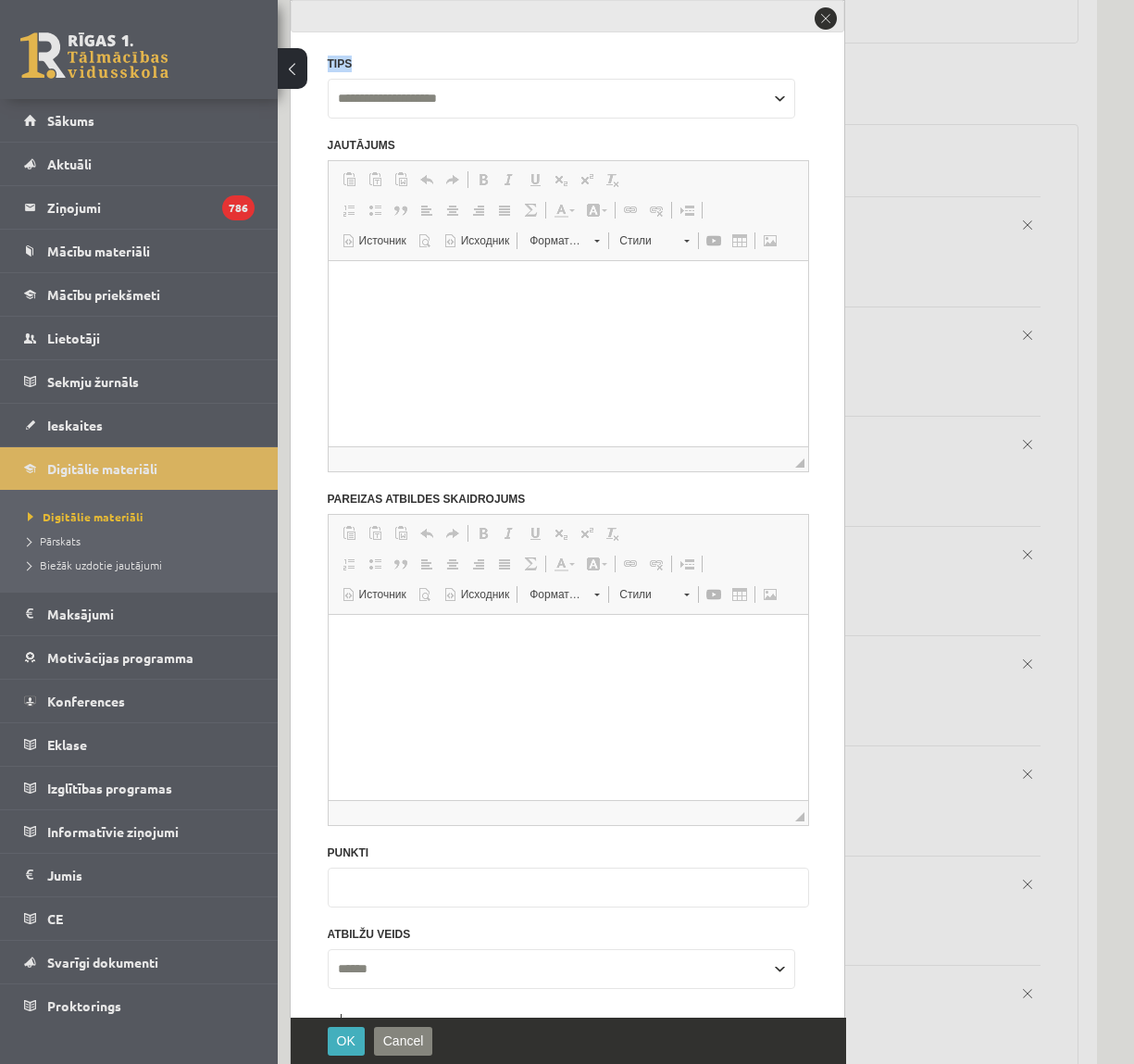 scroll, scrollTop: 0, scrollLeft: 0, axis: both 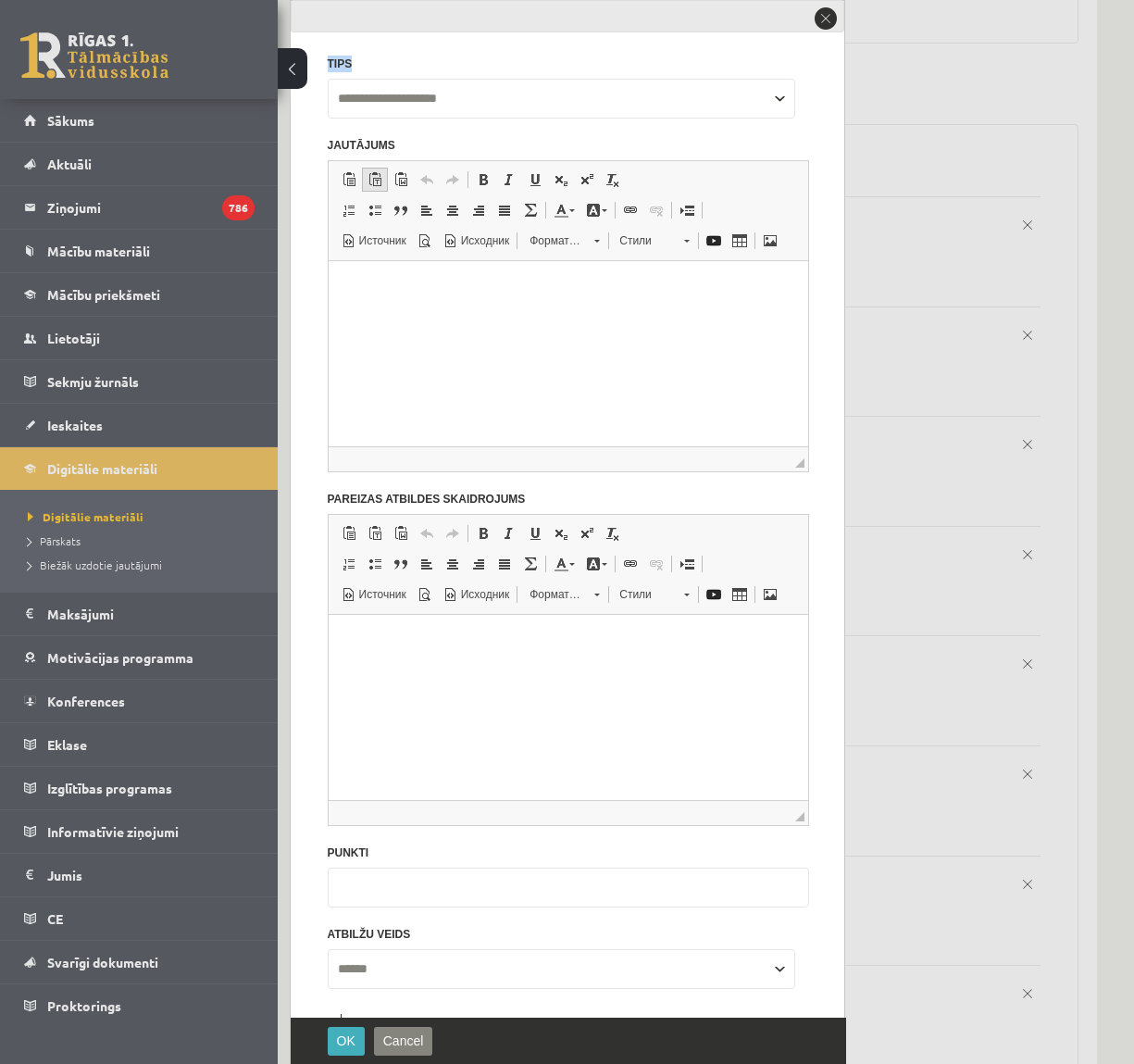 click at bounding box center (375, 180) 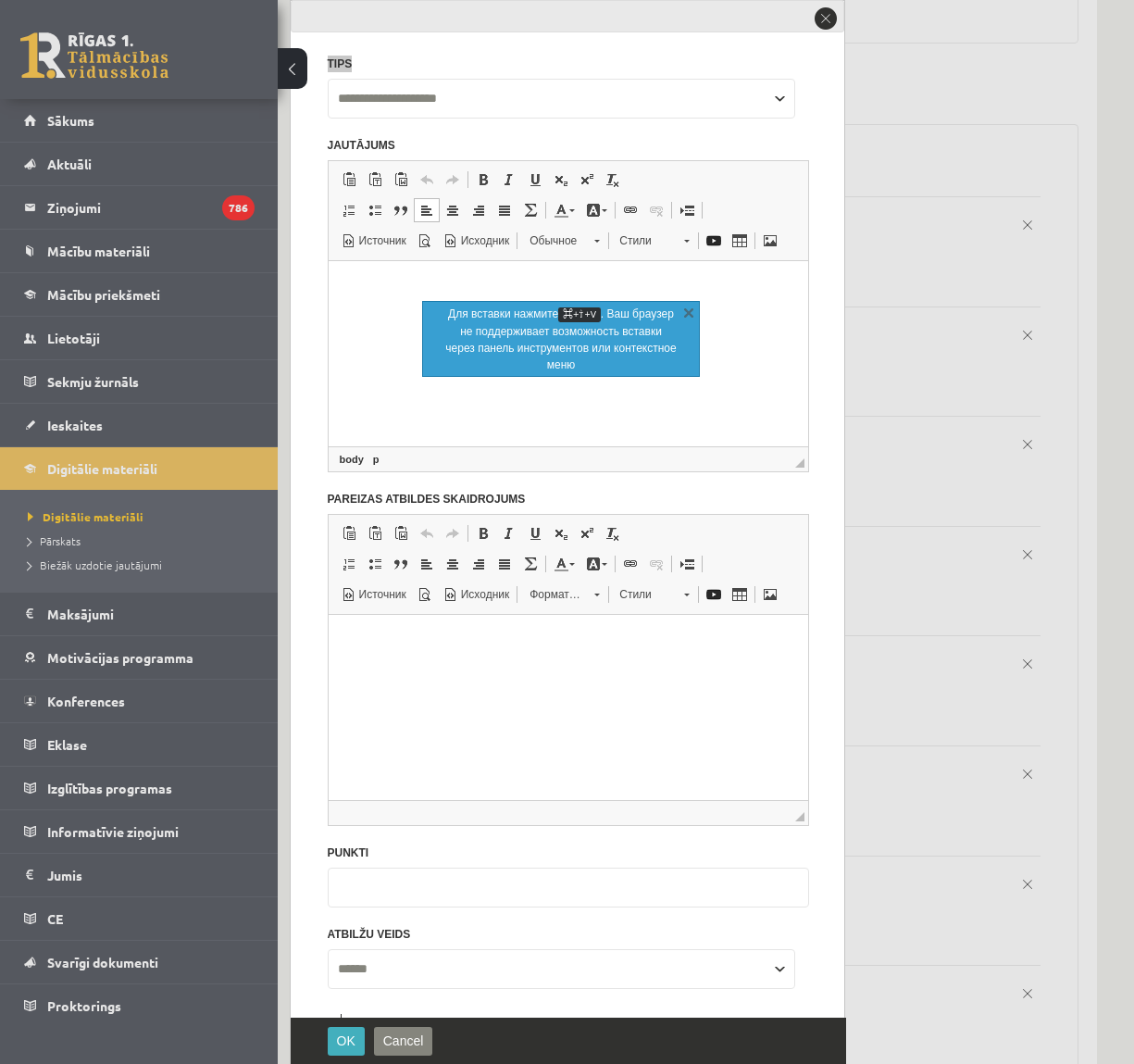 click at bounding box center [567, 283] 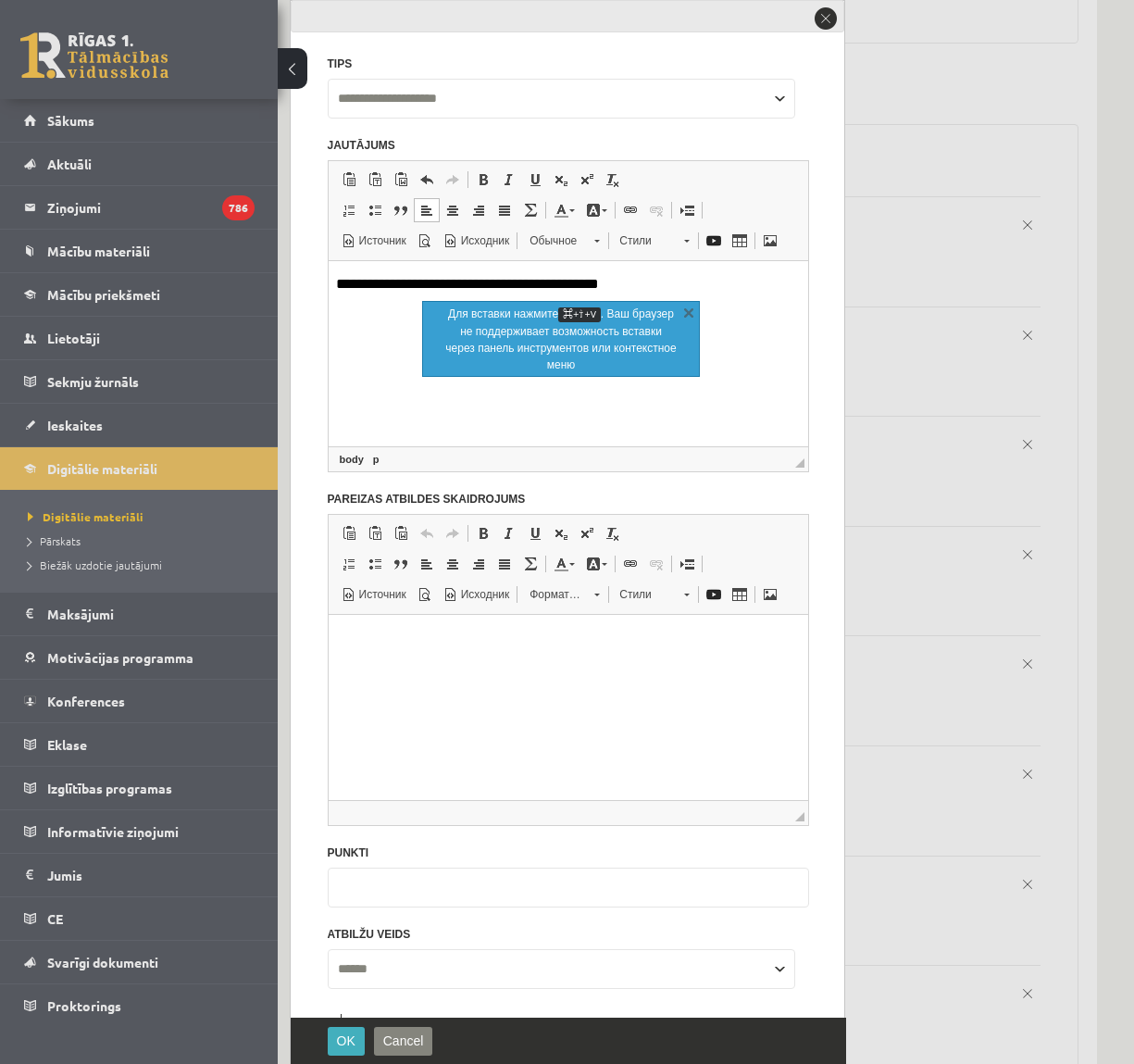 drag, startPoint x: 358, startPoint y: 950, endPoint x: 277, endPoint y: 951, distance: 81.006173 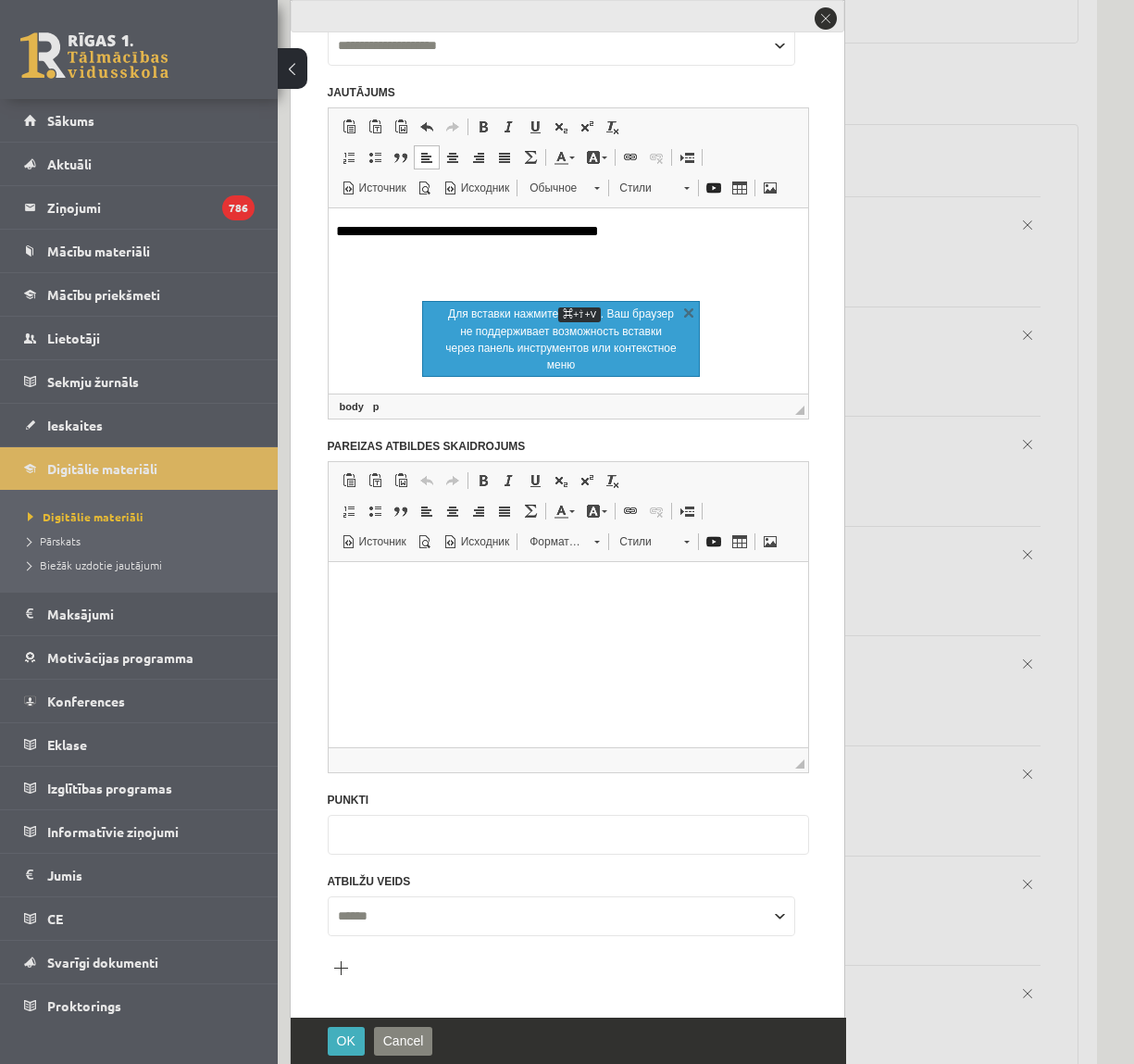 scroll, scrollTop: 114, scrollLeft: 0, axis: vertical 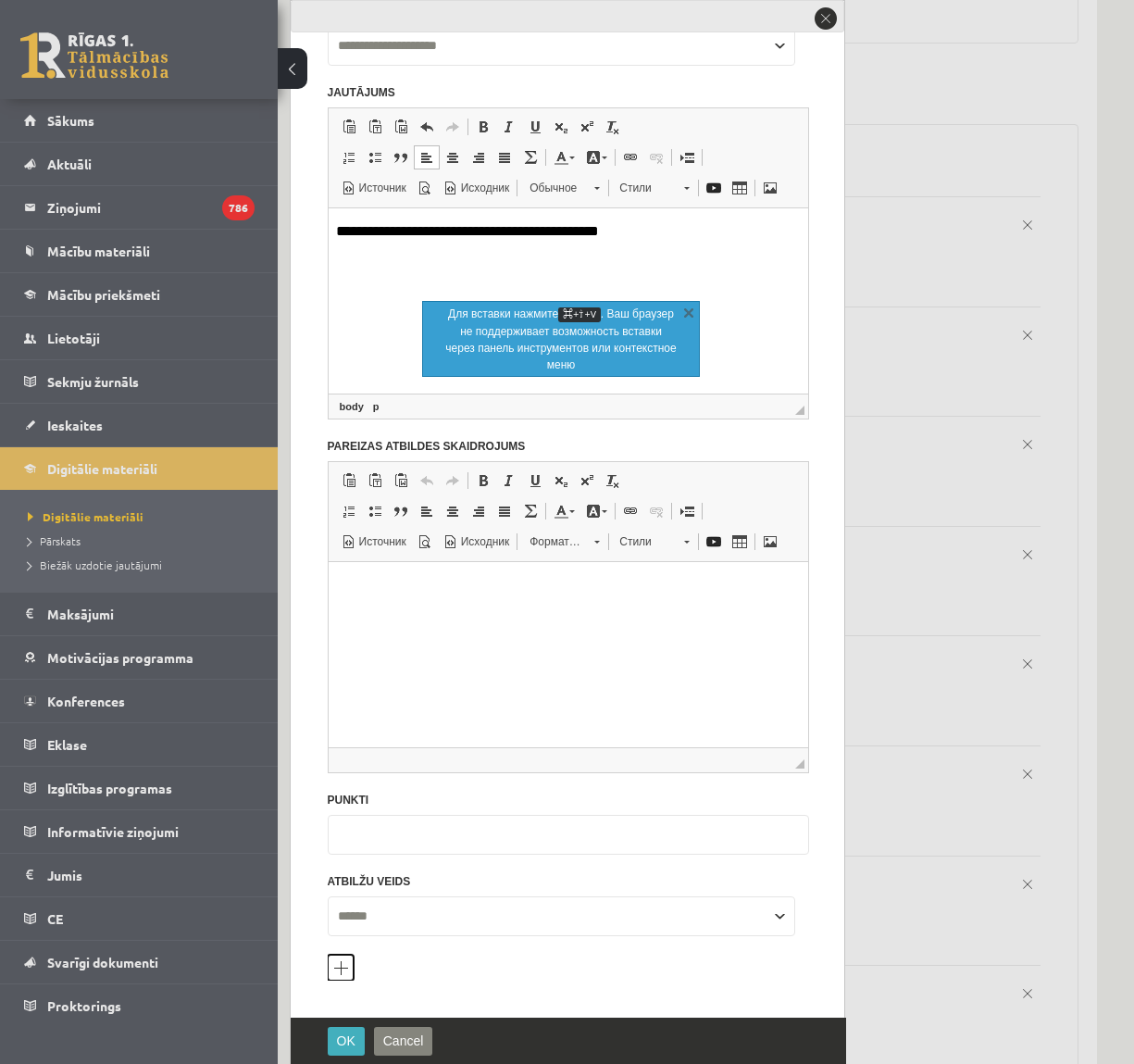 click on "Pievienot atbilžu variantu" at bounding box center (341, 968) 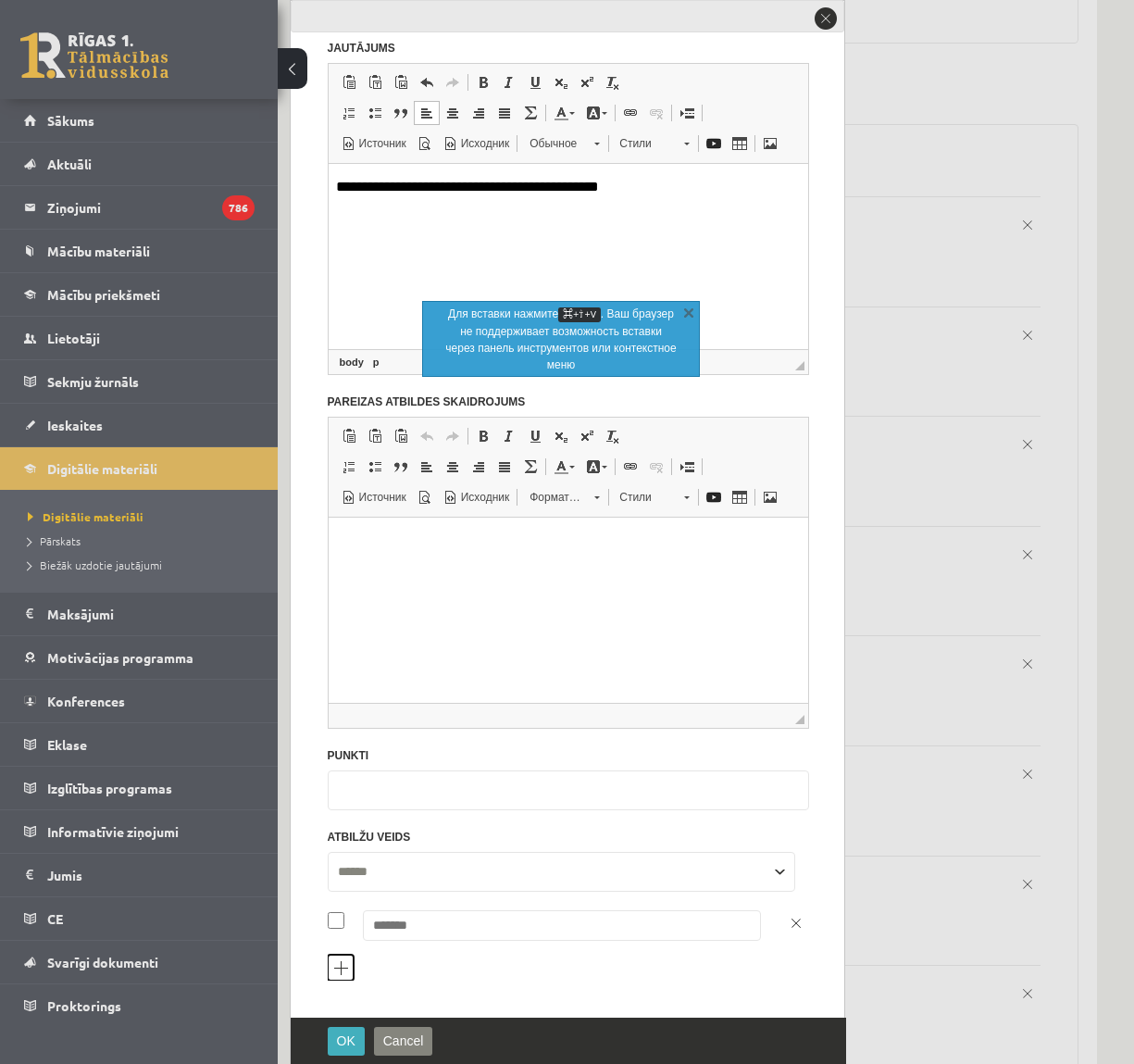 scroll, scrollTop: 158, scrollLeft: 0, axis: vertical 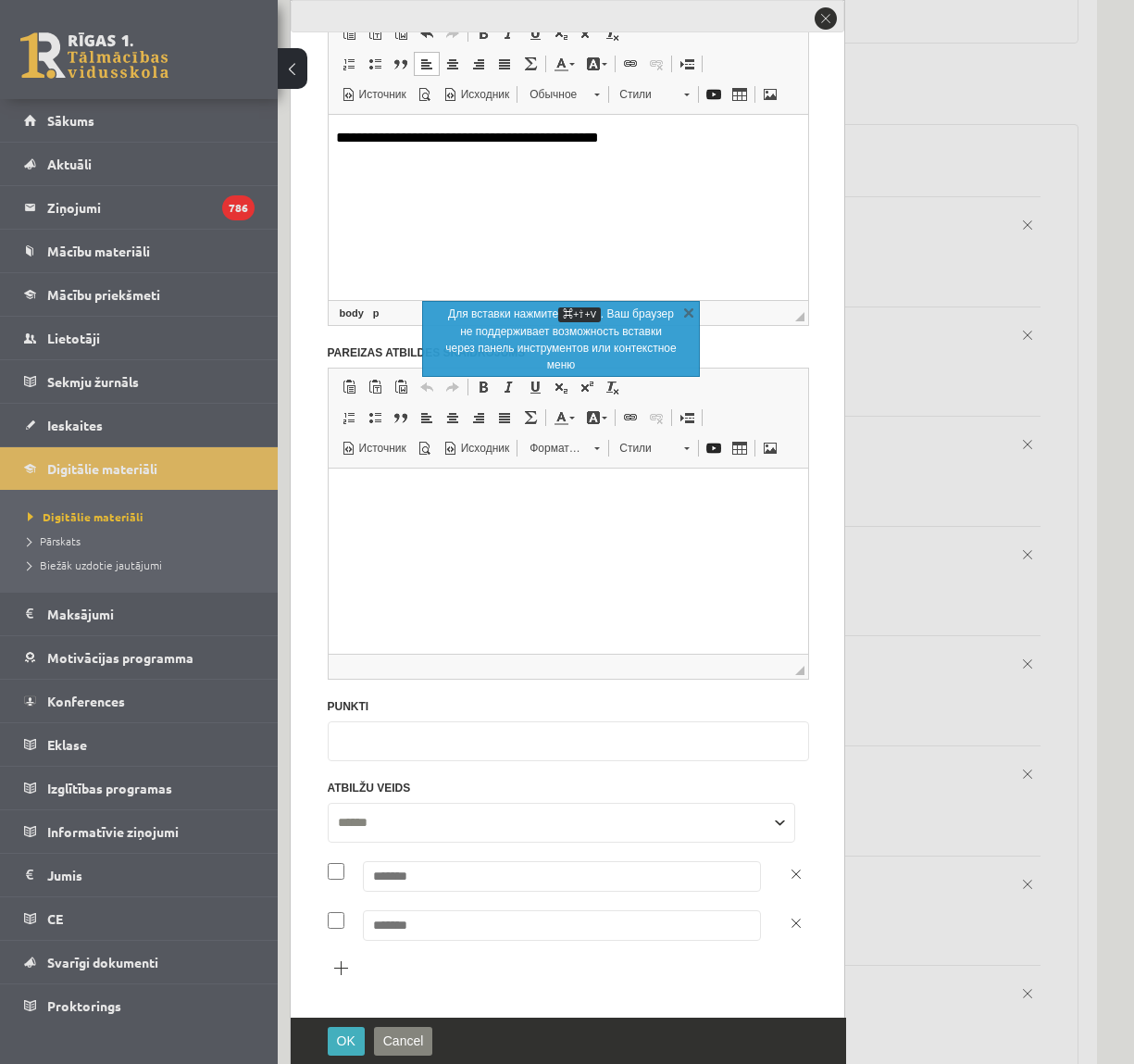 click at bounding box center [562, 876] 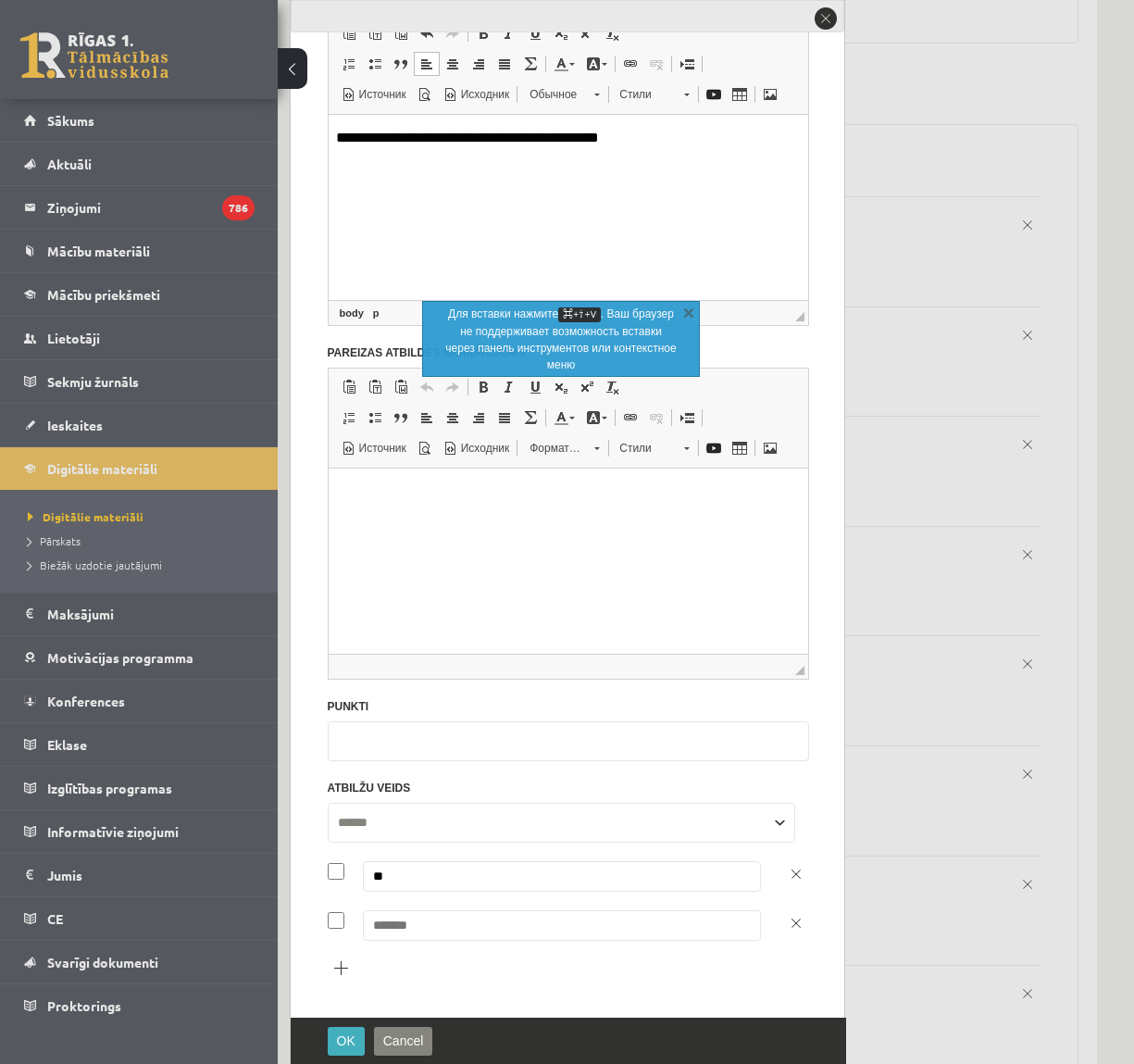 type on "**" 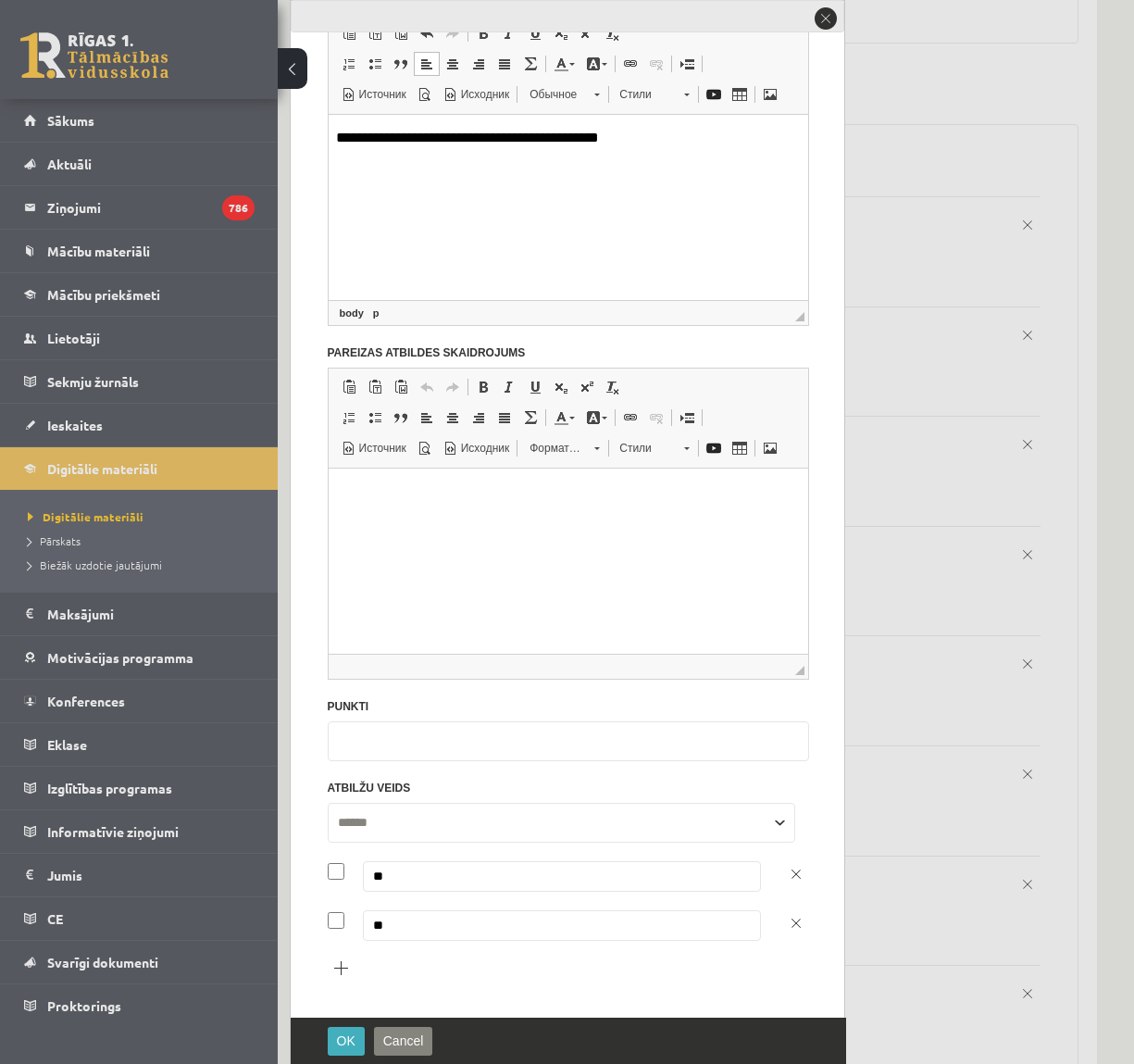 type on "**" 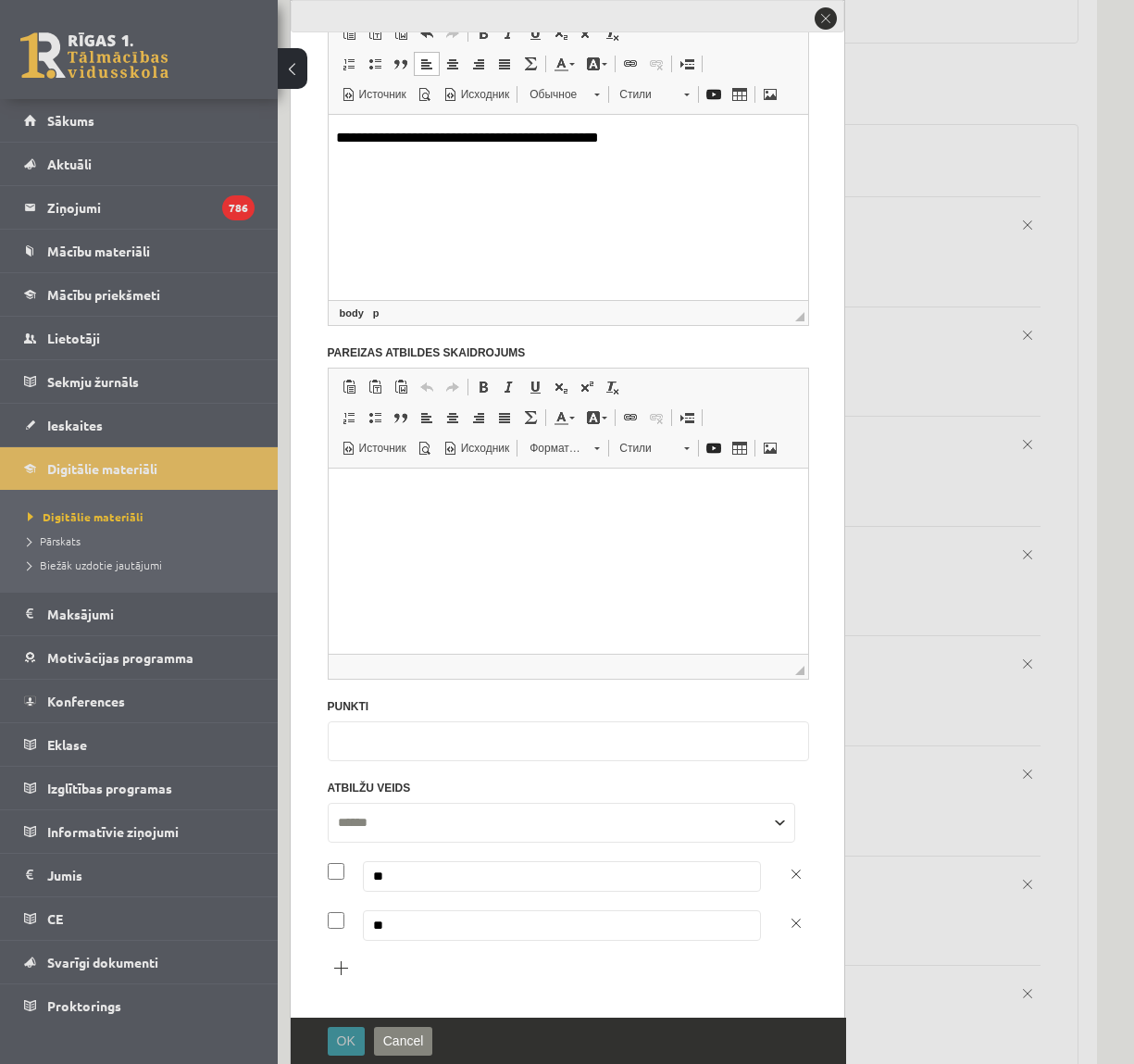 click on "OK" at bounding box center [346, 1041] 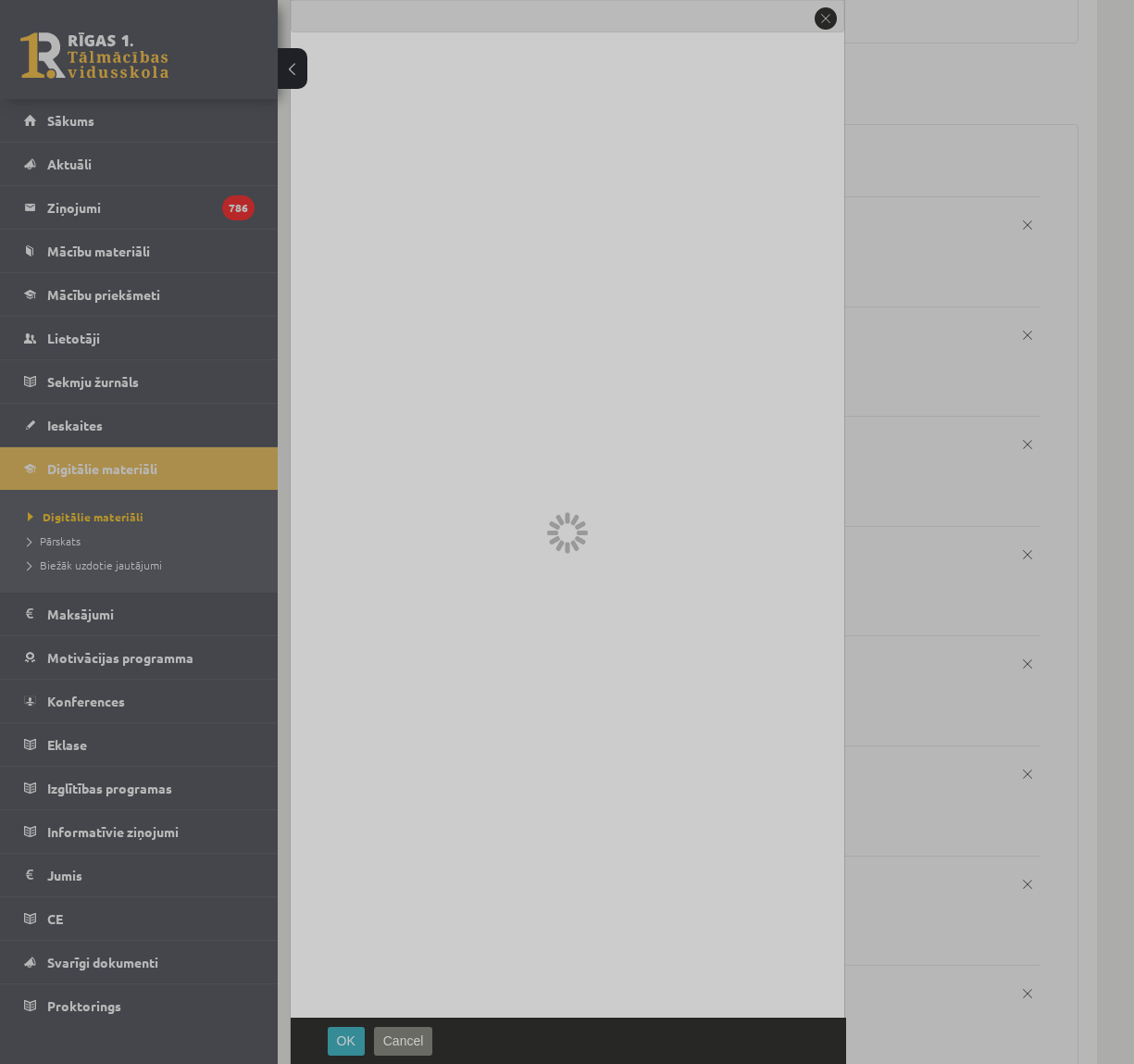 scroll, scrollTop: 0, scrollLeft: 0, axis: both 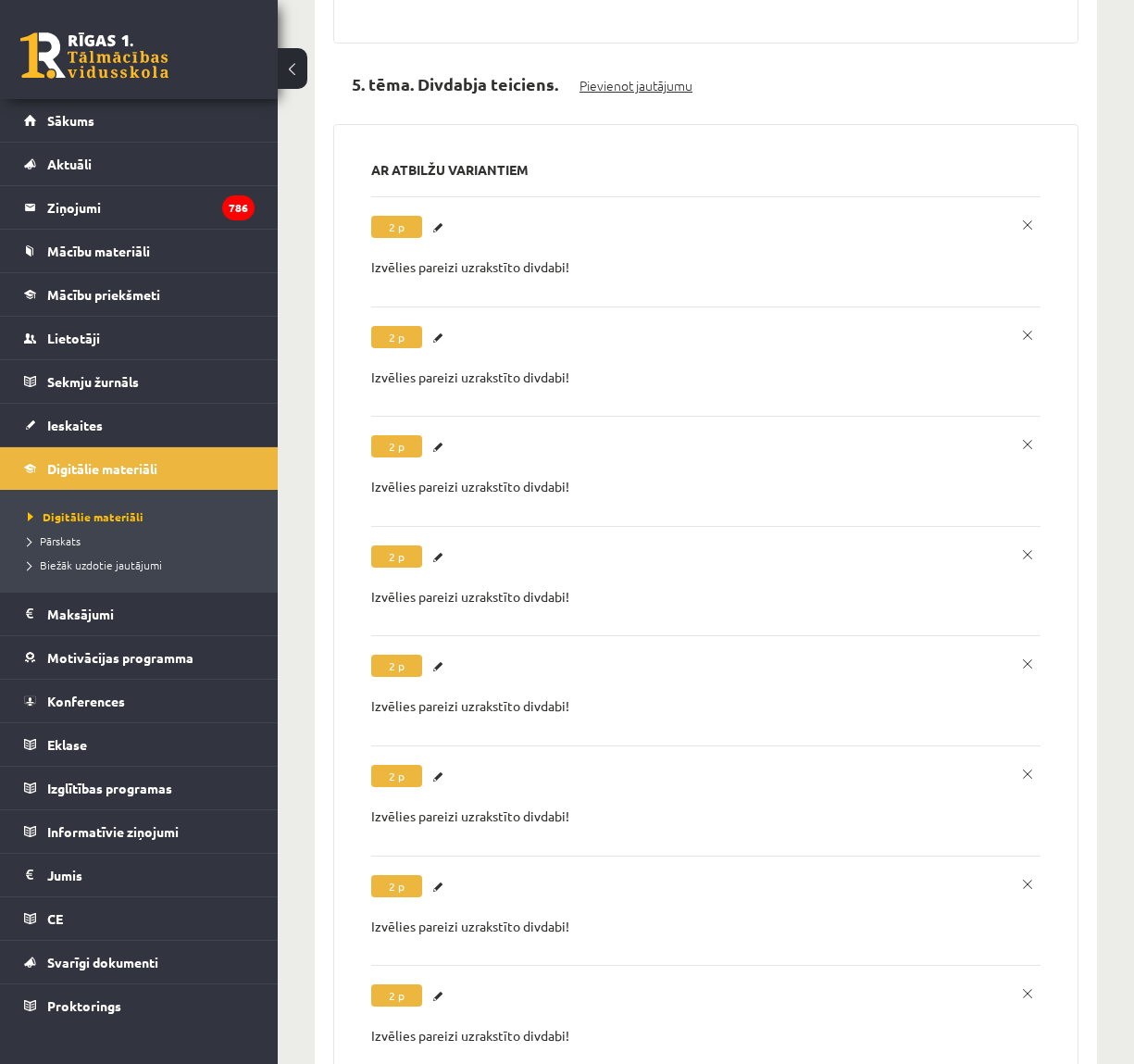 click on "Pievienot jautājumu" at bounding box center (636, 85) 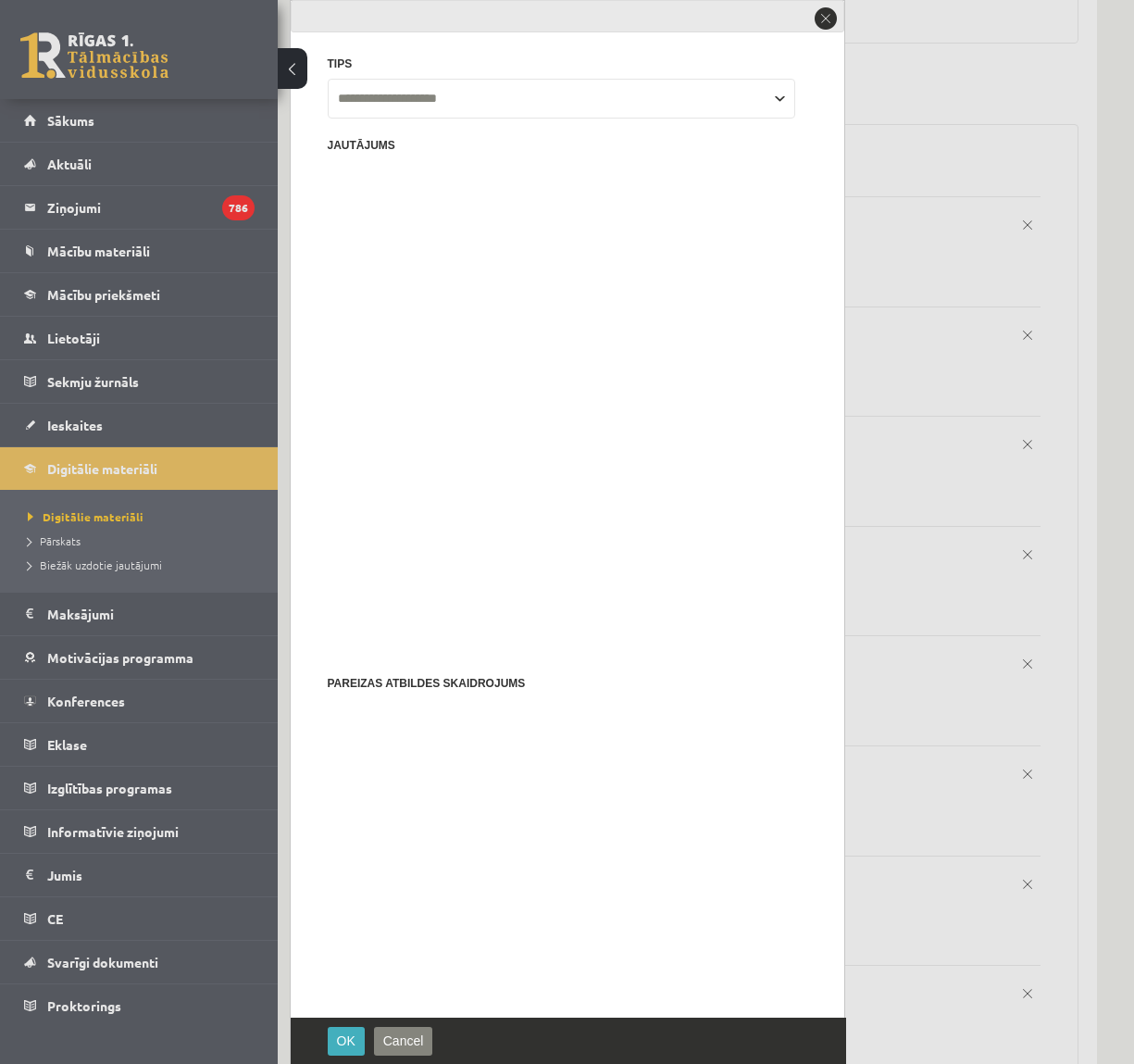 scroll, scrollTop: 0, scrollLeft: 0, axis: both 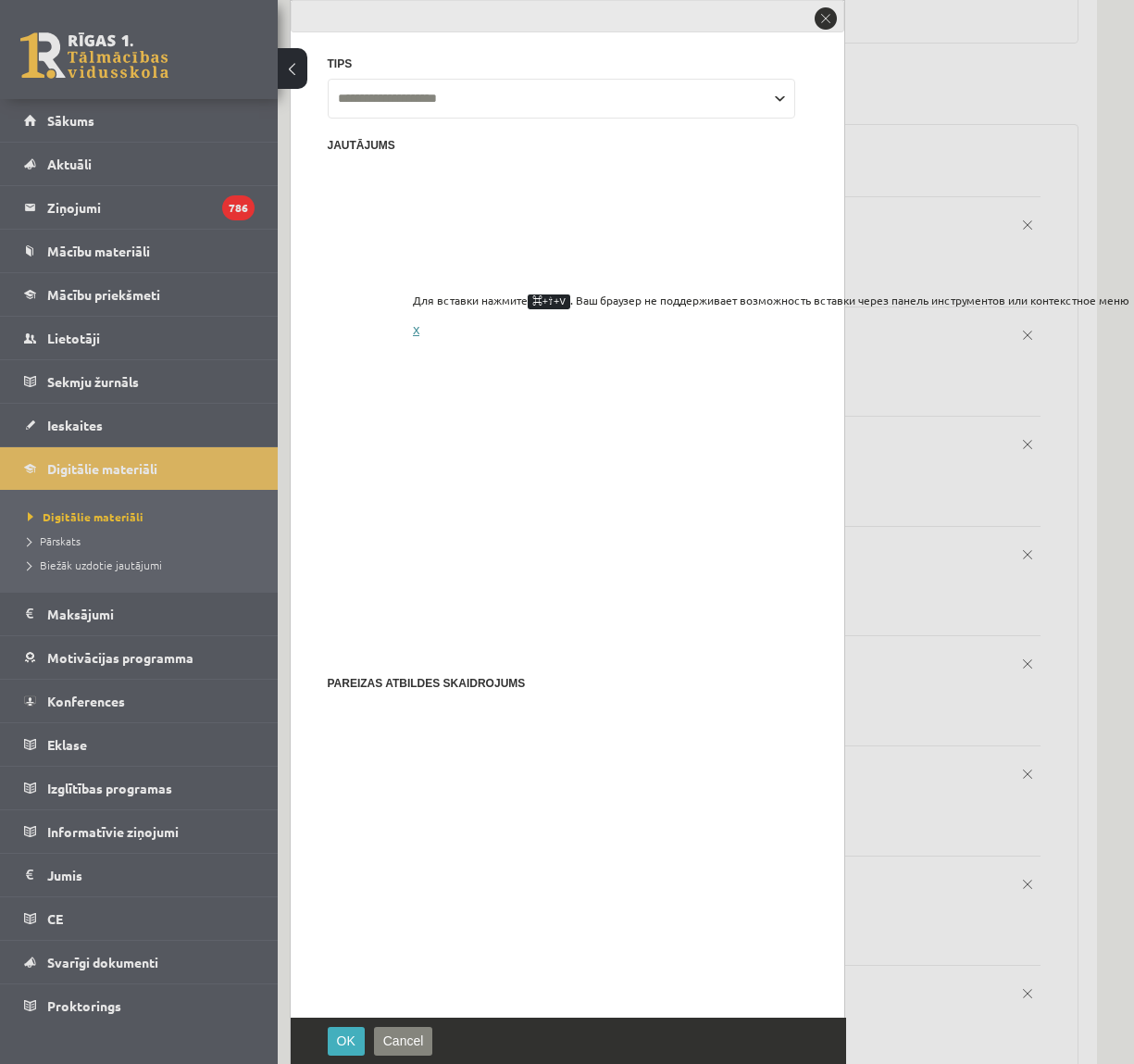 drag, startPoint x: 697, startPoint y: 309, endPoint x: 365, endPoint y: 22, distance: 438.85419 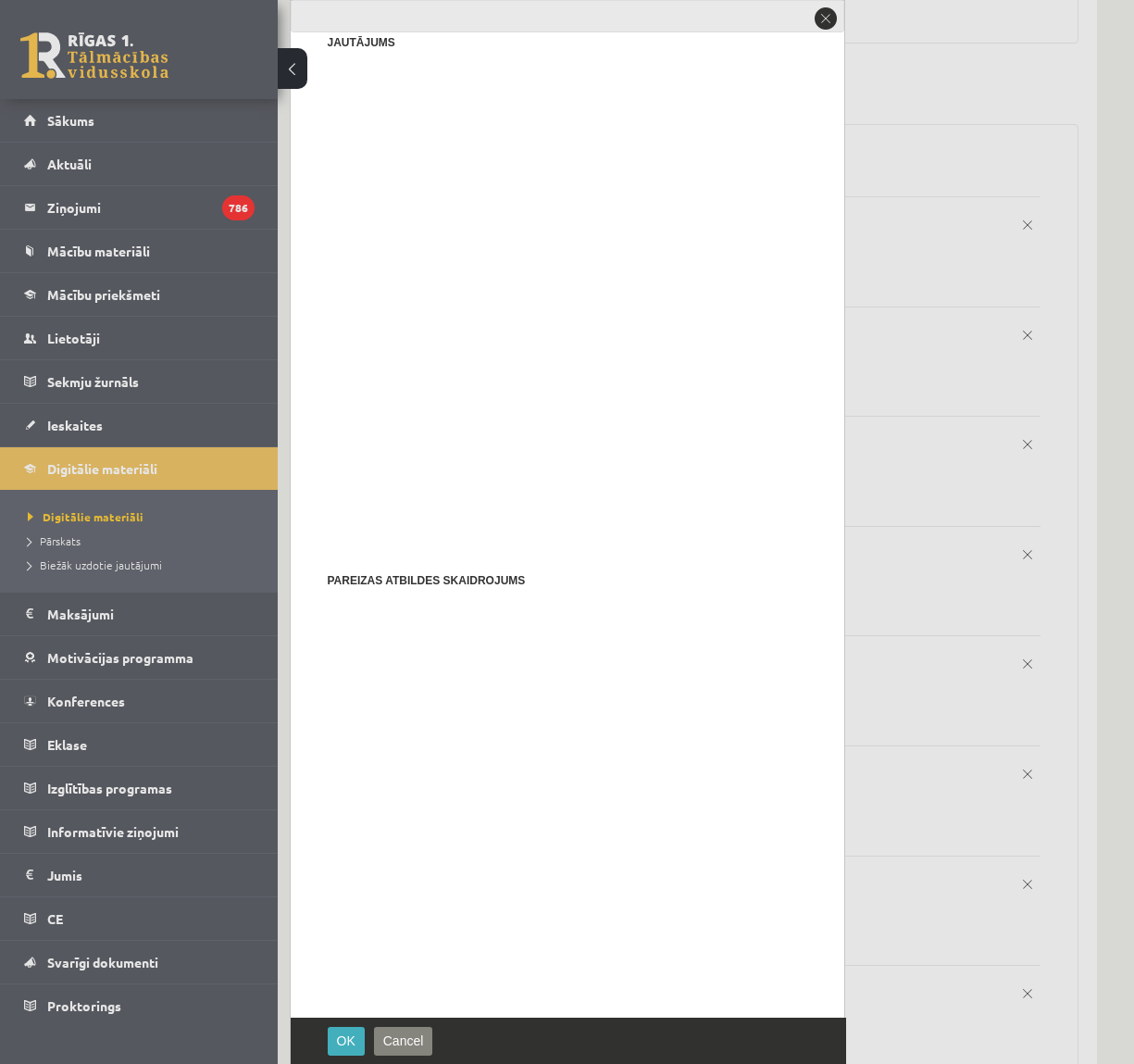 scroll, scrollTop: 114, scrollLeft: 0, axis: vertical 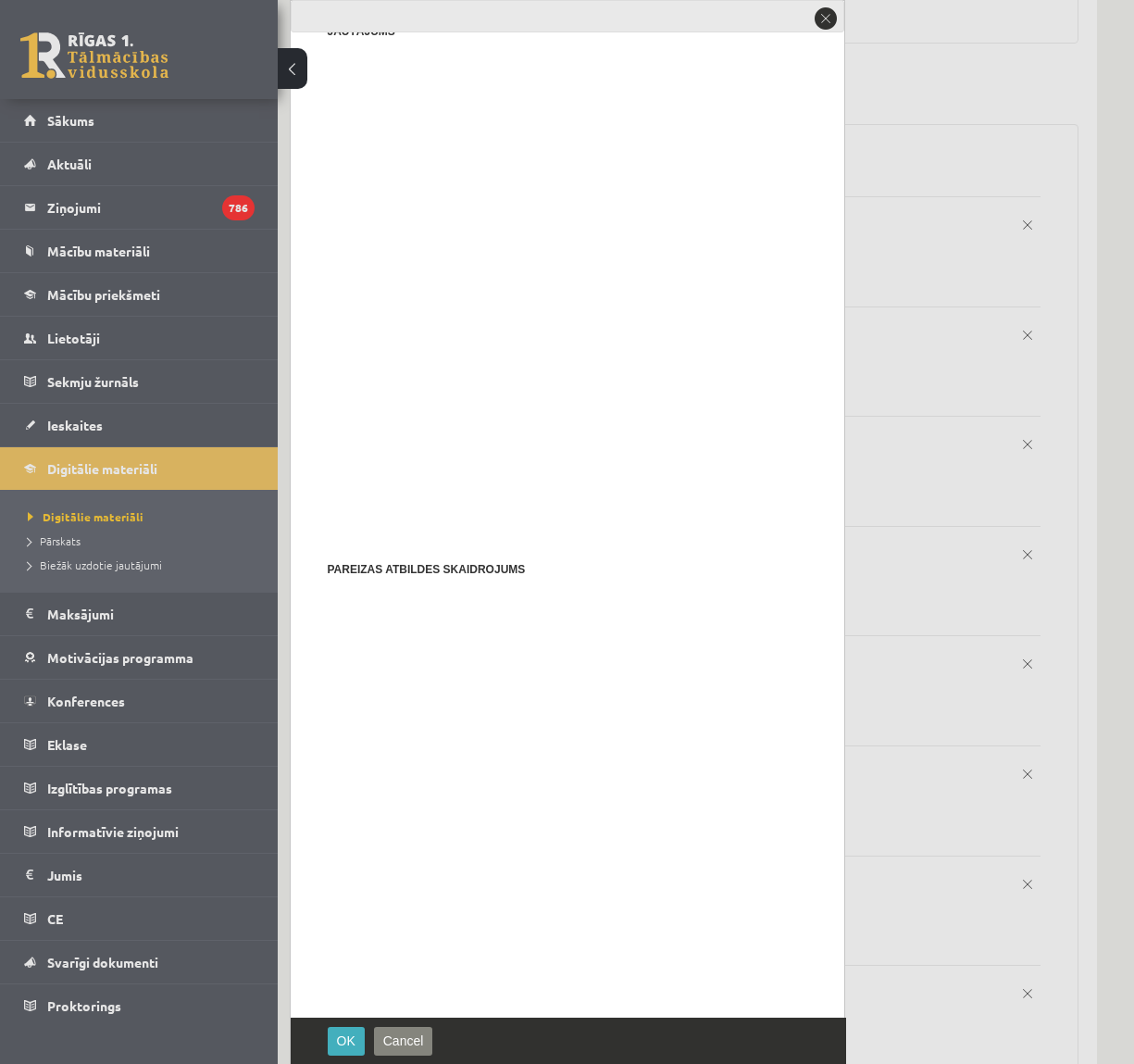 click on "**********" at bounding box center [568, 615] 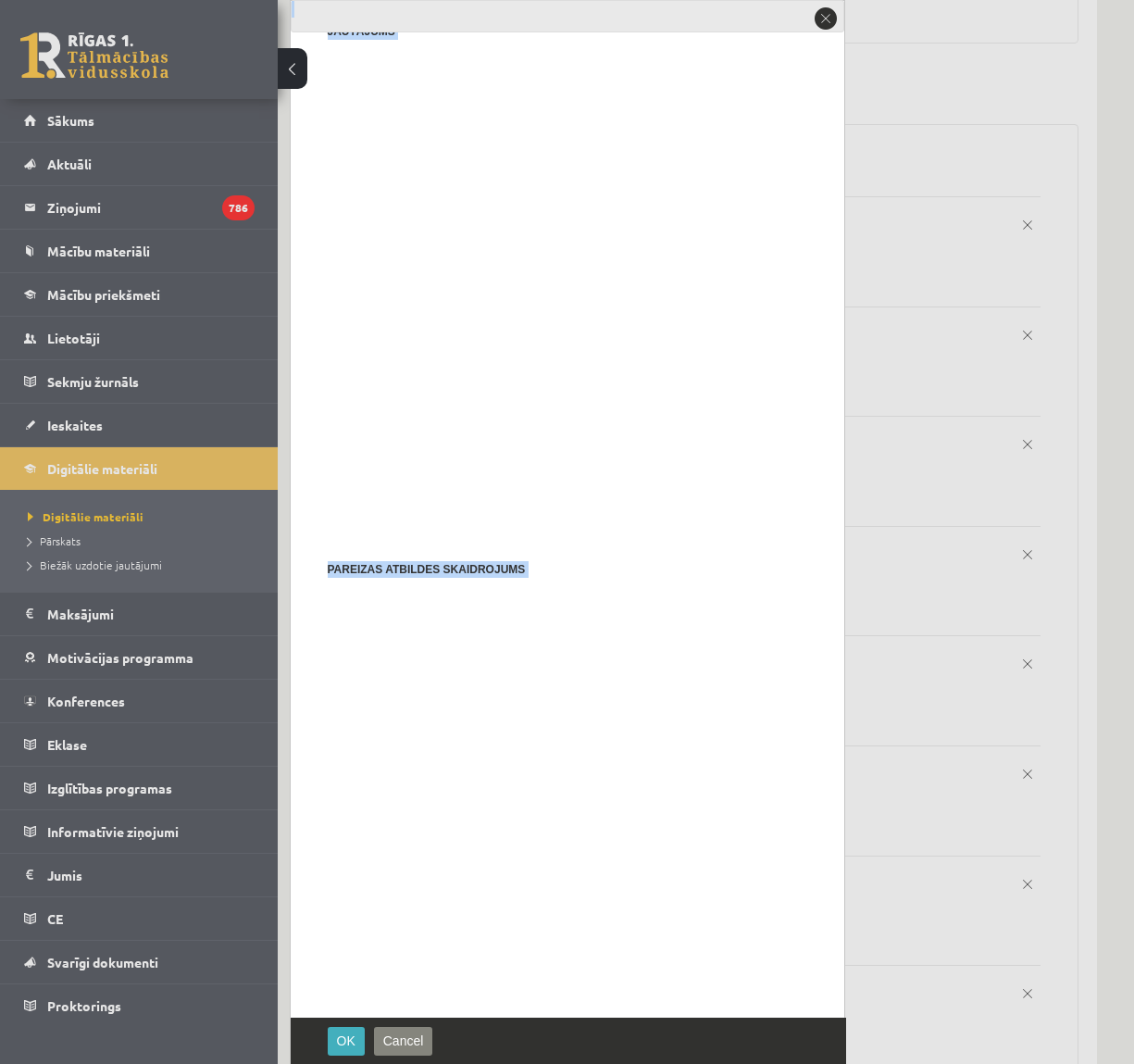 drag, startPoint x: 318, startPoint y: 862, endPoint x: 281, endPoint y: 860, distance: 37.05401 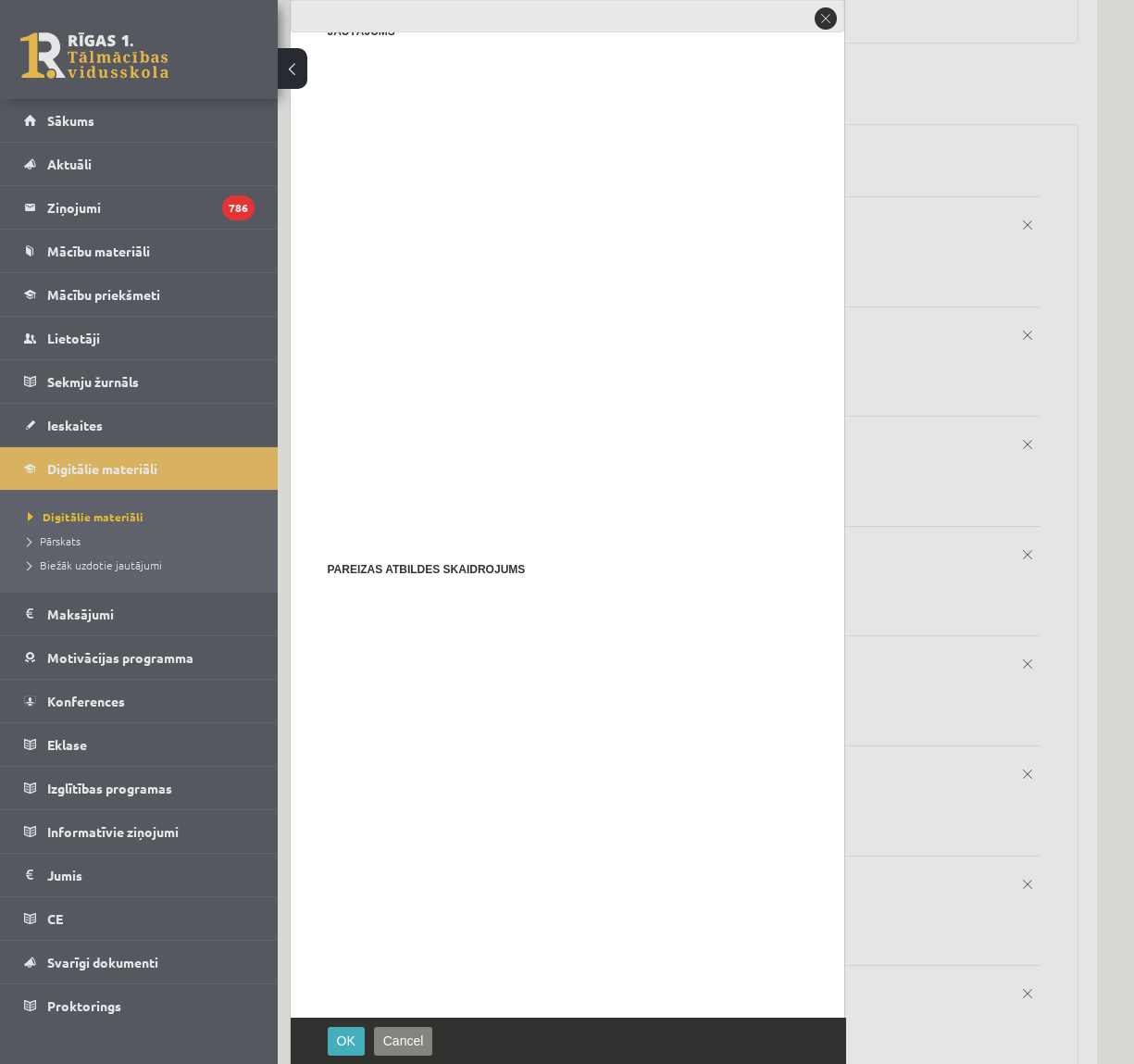 click on "*" at bounding box center (568, 1142) 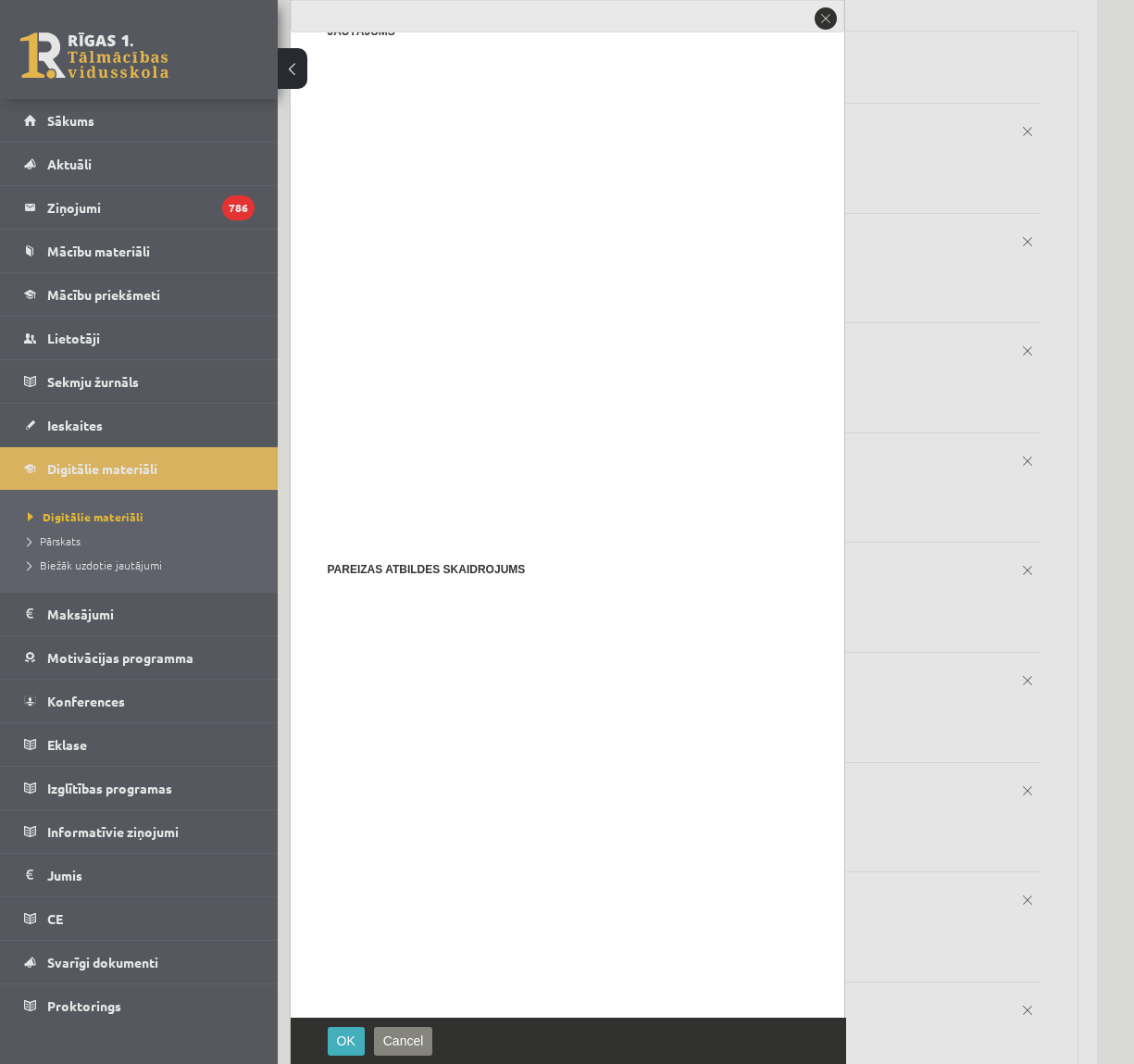 scroll, scrollTop: 4229, scrollLeft: 0, axis: vertical 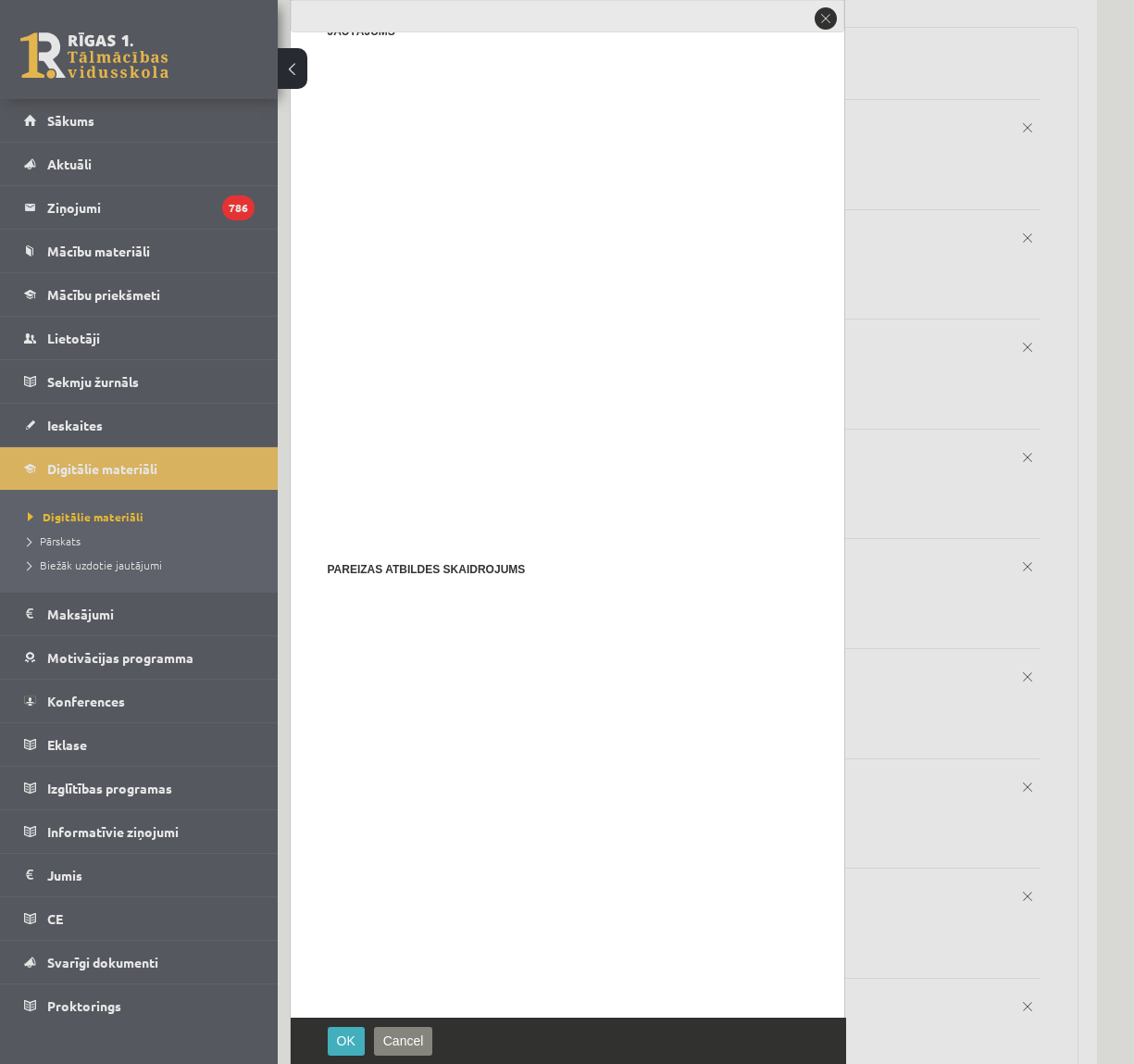 type on "*" 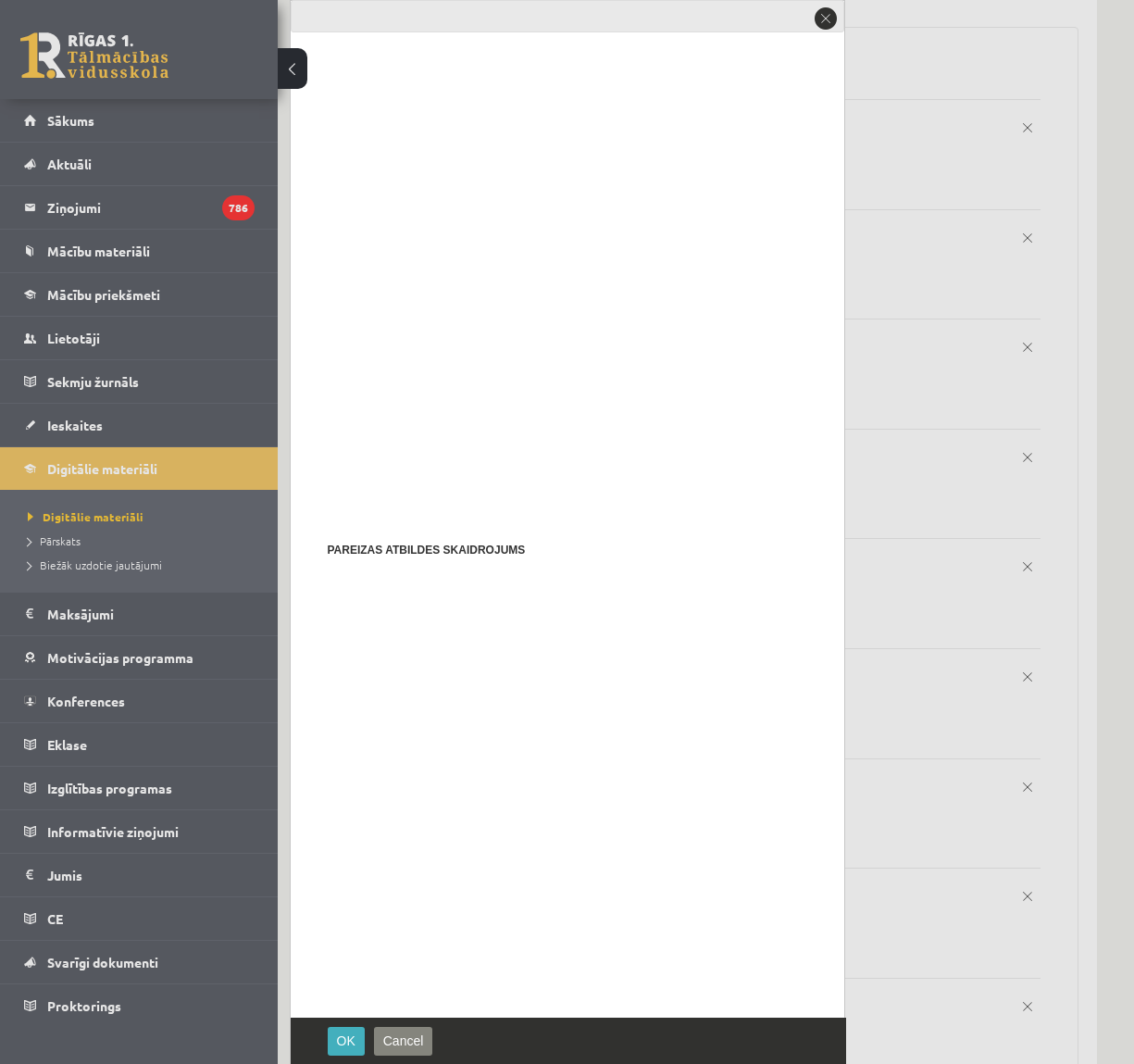 scroll, scrollTop: 158, scrollLeft: 0, axis: vertical 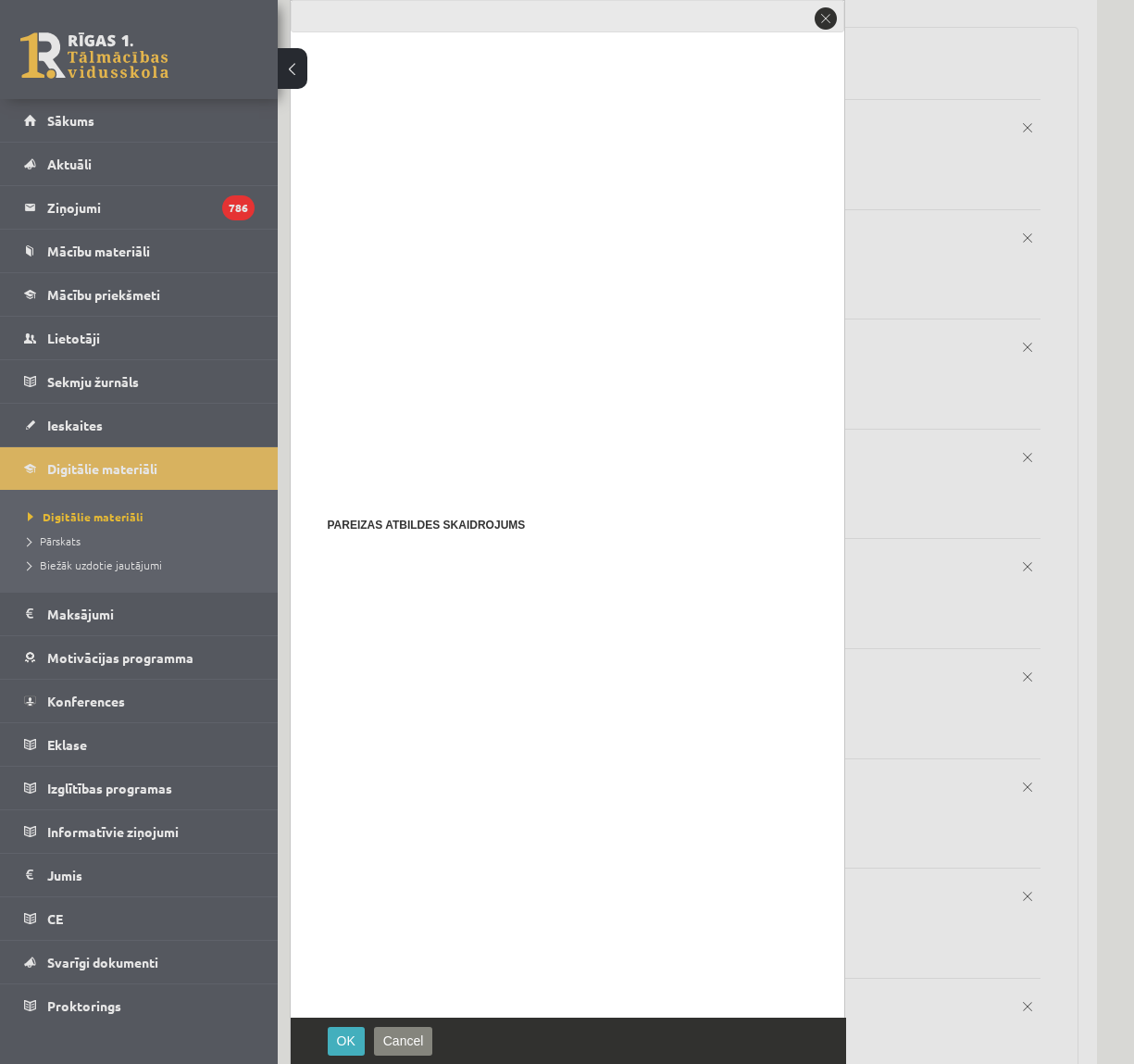 click on "Pievienot atbilžu variantu" at bounding box center (341, 1275) 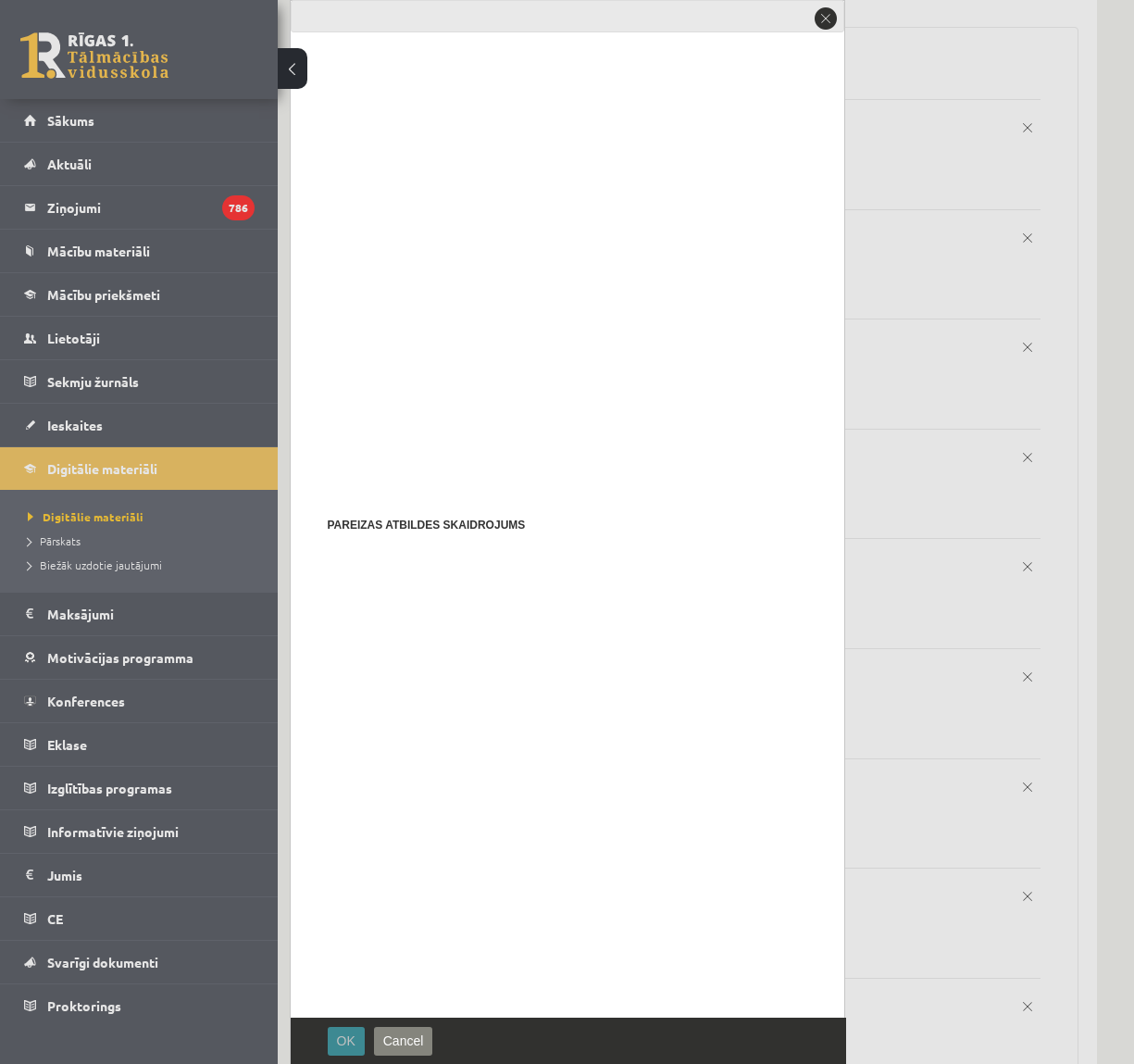 click on "OK" at bounding box center (346, 1041) 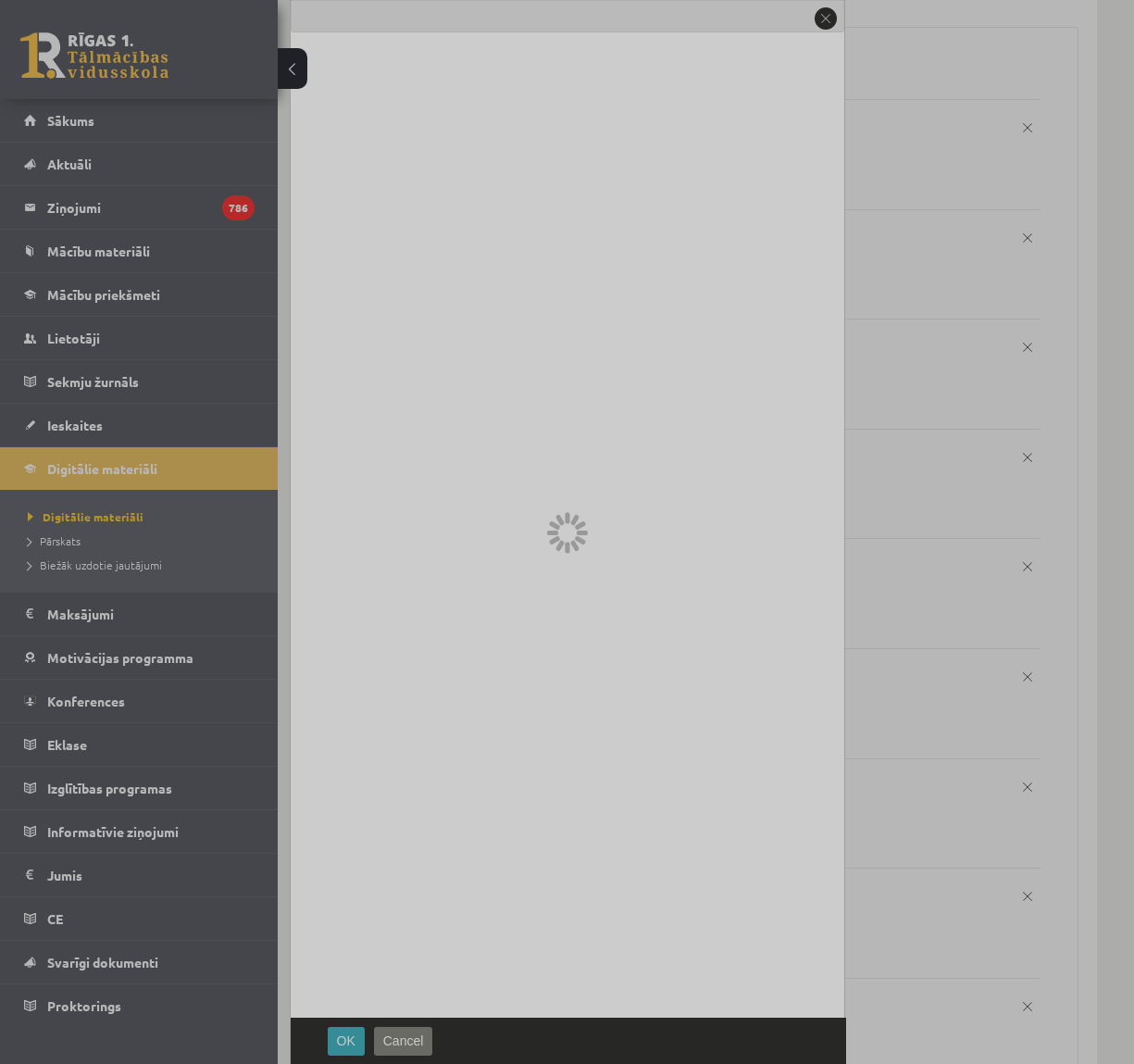 scroll, scrollTop: 0, scrollLeft: 0, axis: both 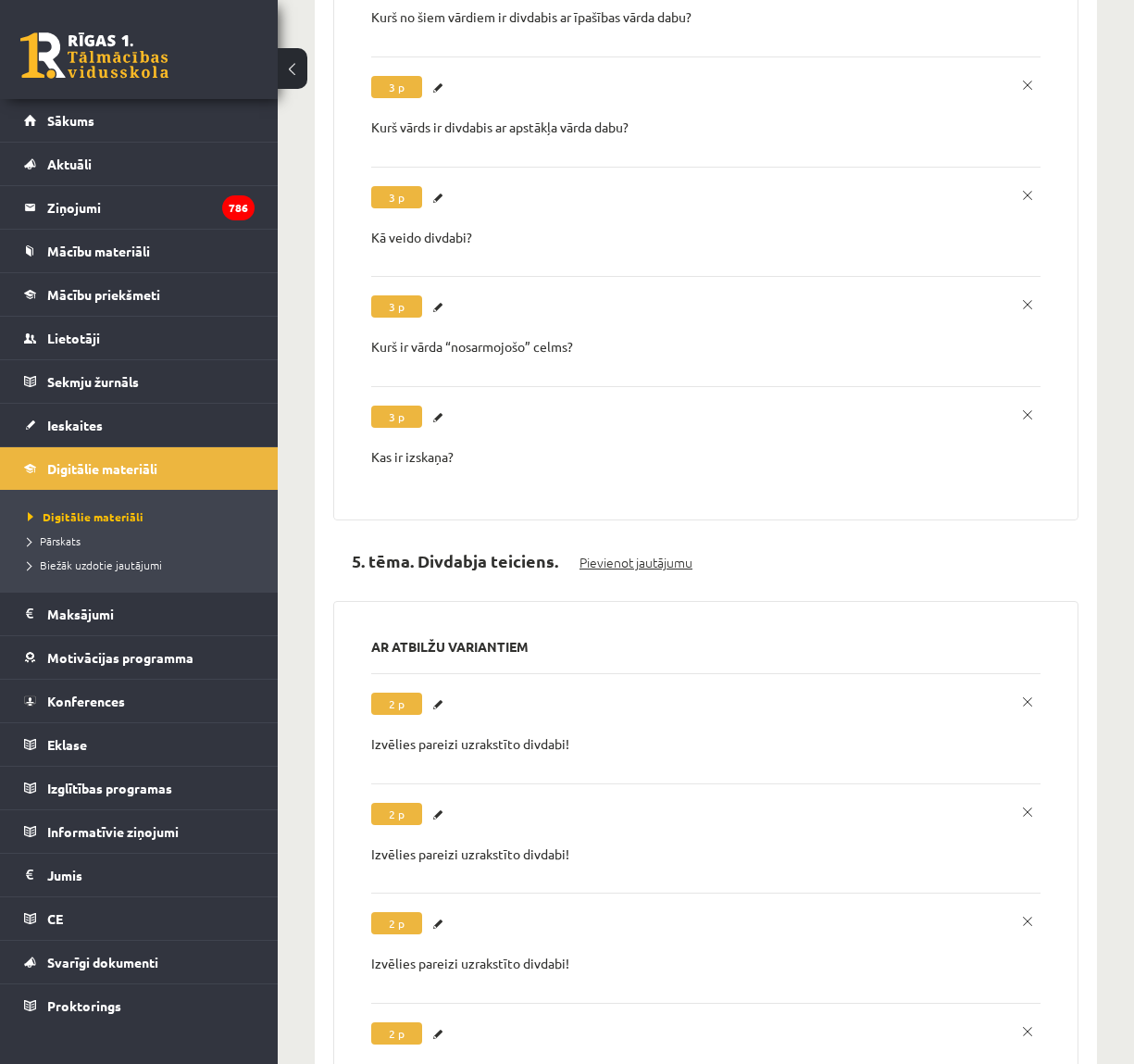 click on "Pievienot jautājumu" at bounding box center [636, 562] 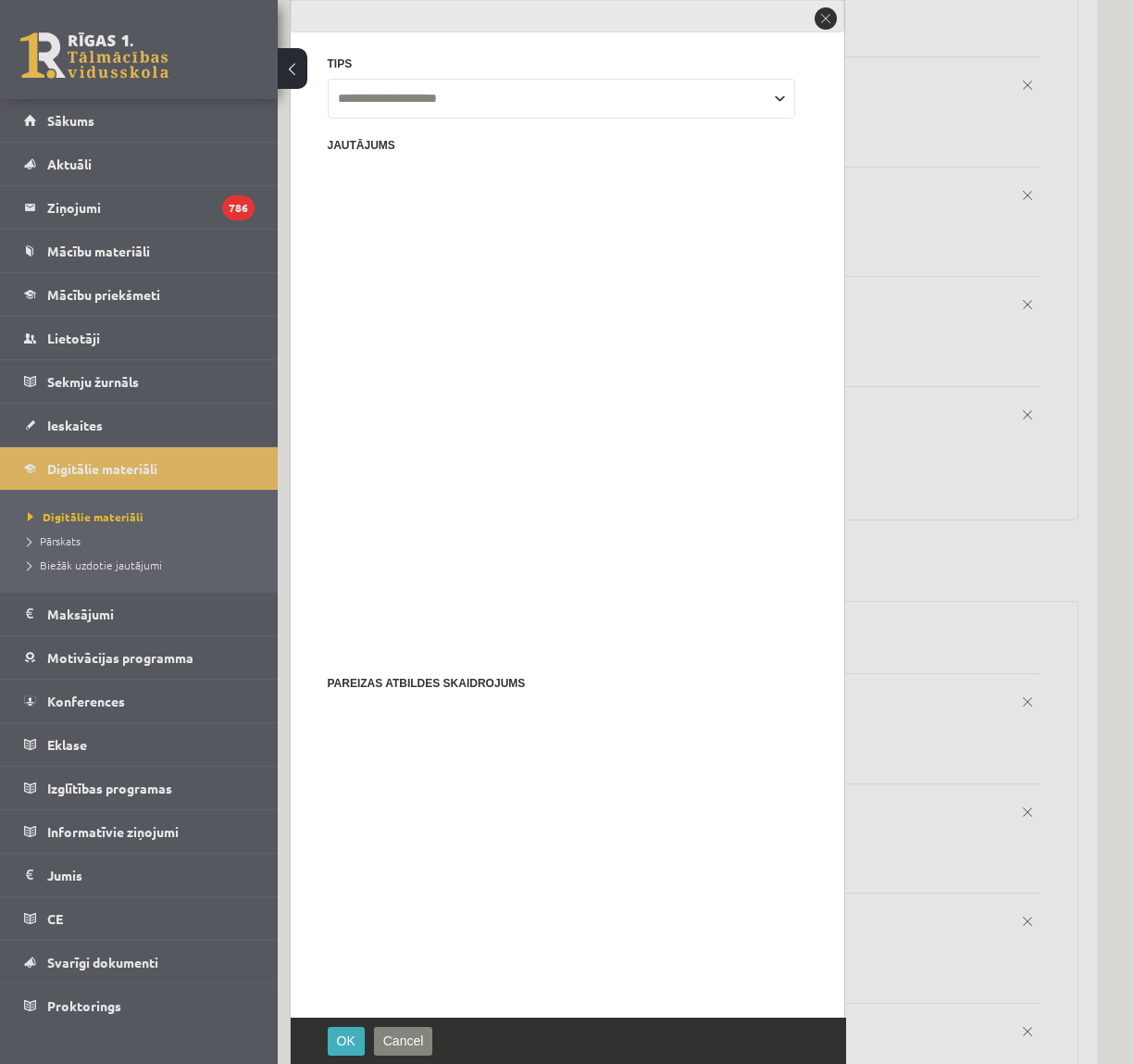 scroll, scrollTop: 0, scrollLeft: 0, axis: both 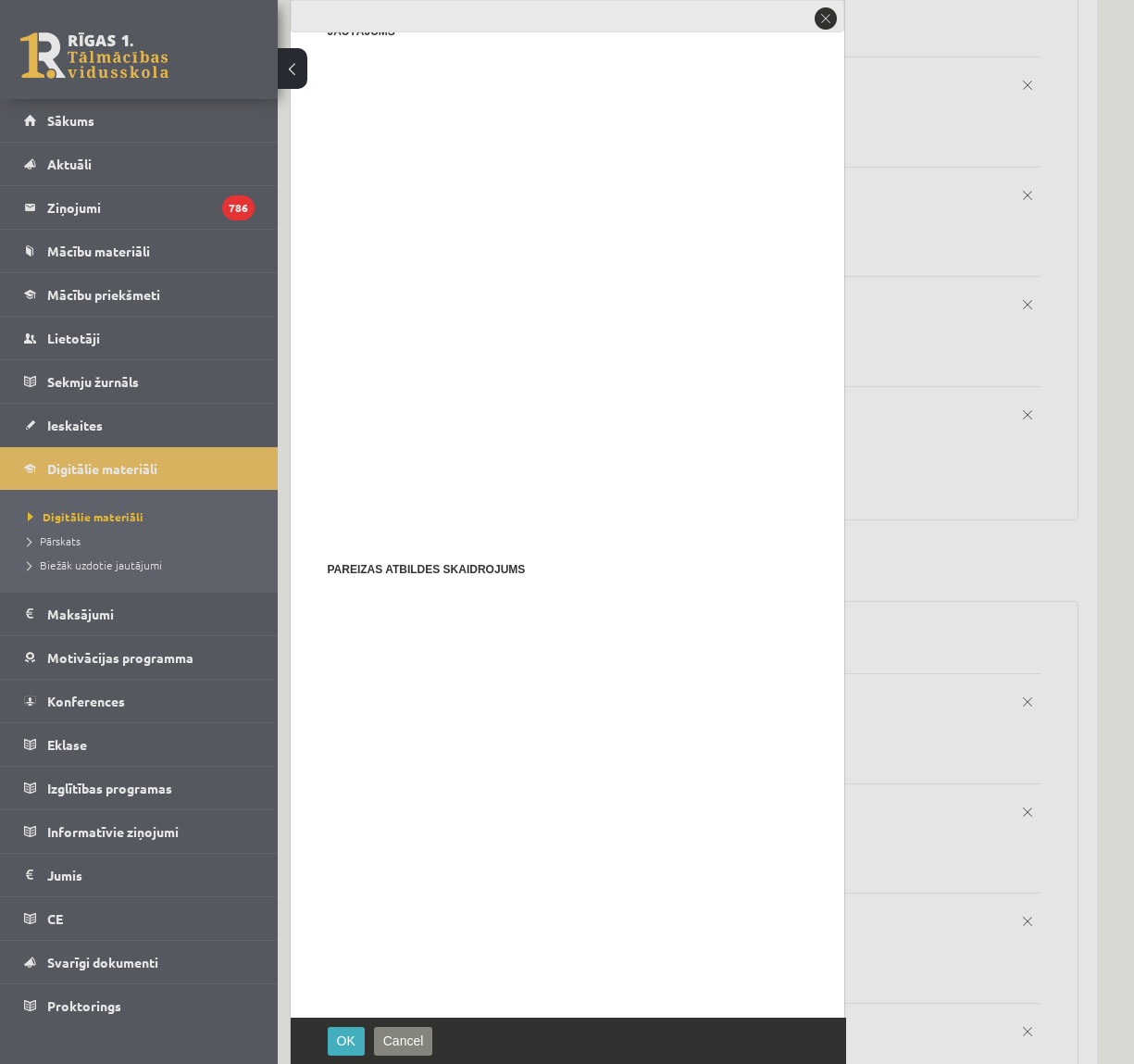 click at bounding box center [405, 94] 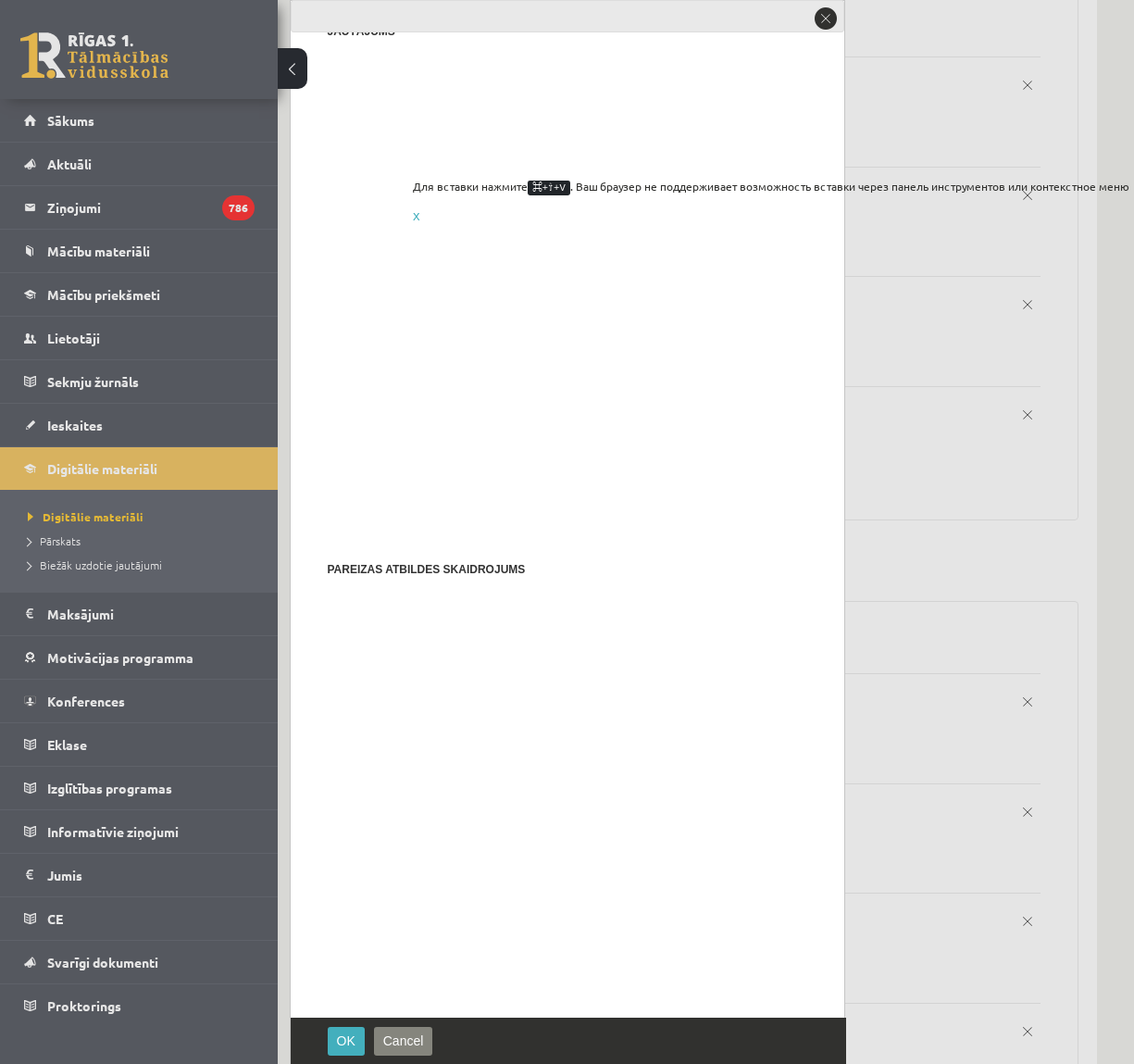 click at bounding box center (567, 380) 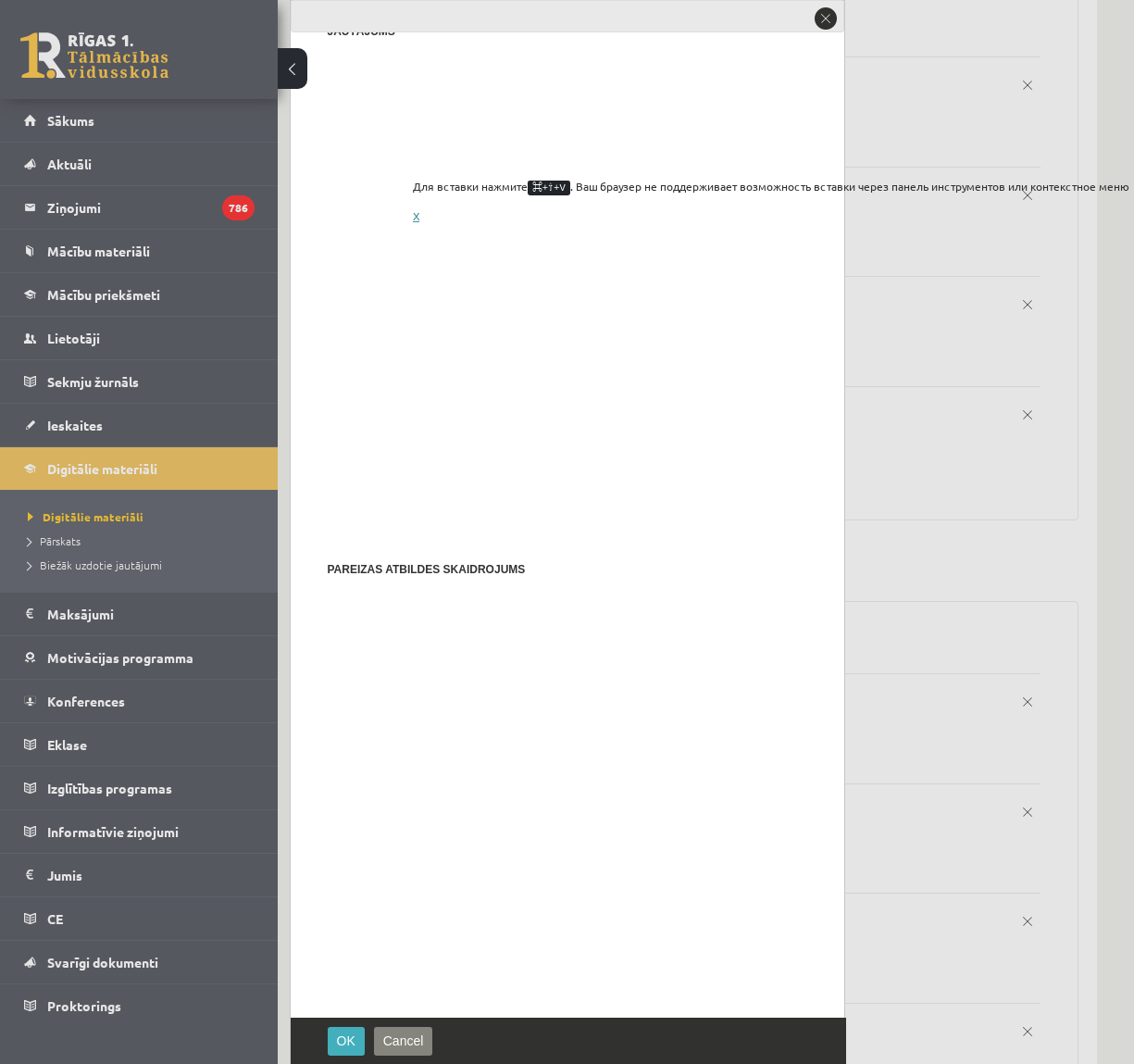 scroll, scrollTop: 79, scrollLeft: 0, axis: vertical 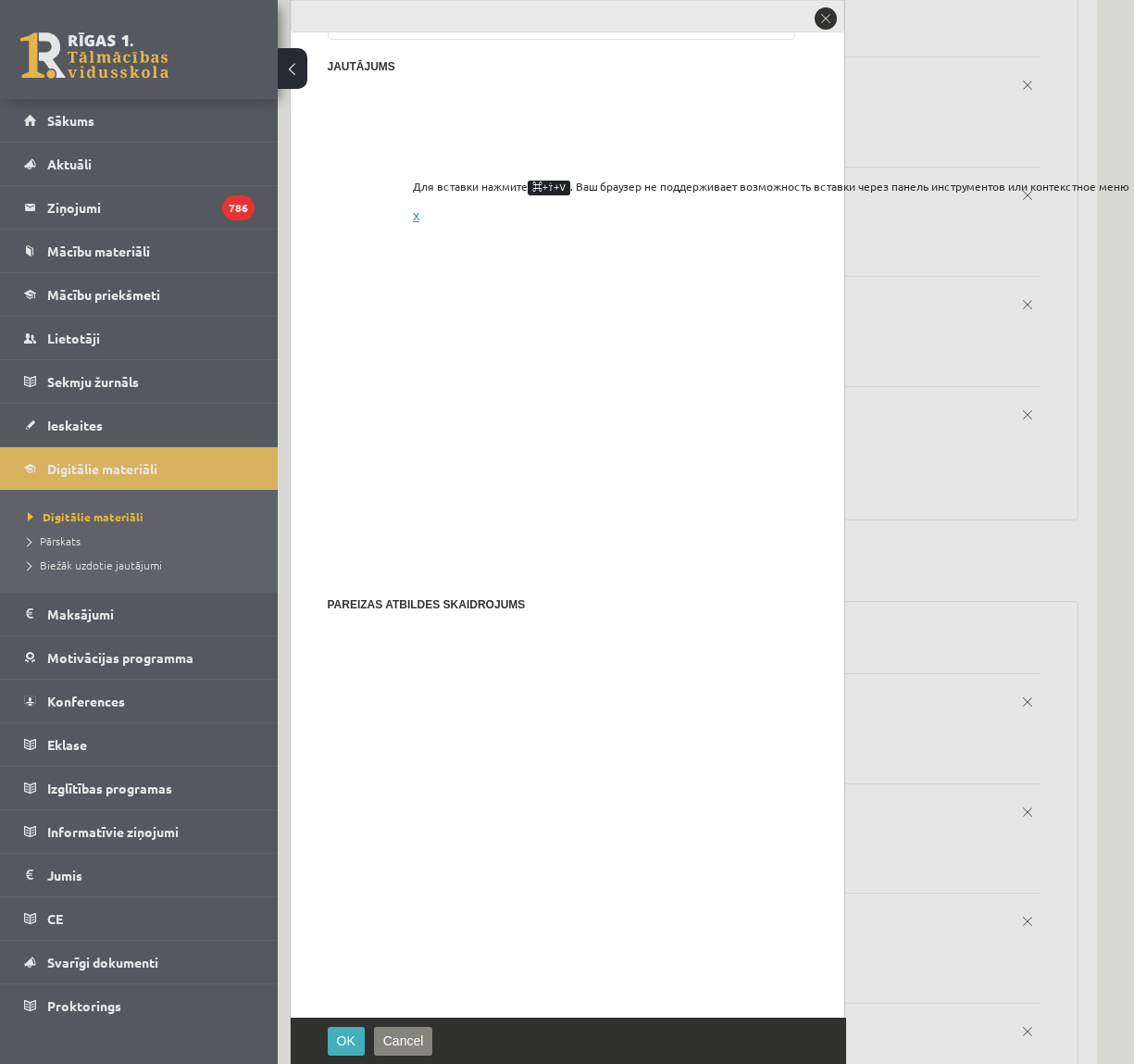 click on "X" at bounding box center (416, 216) 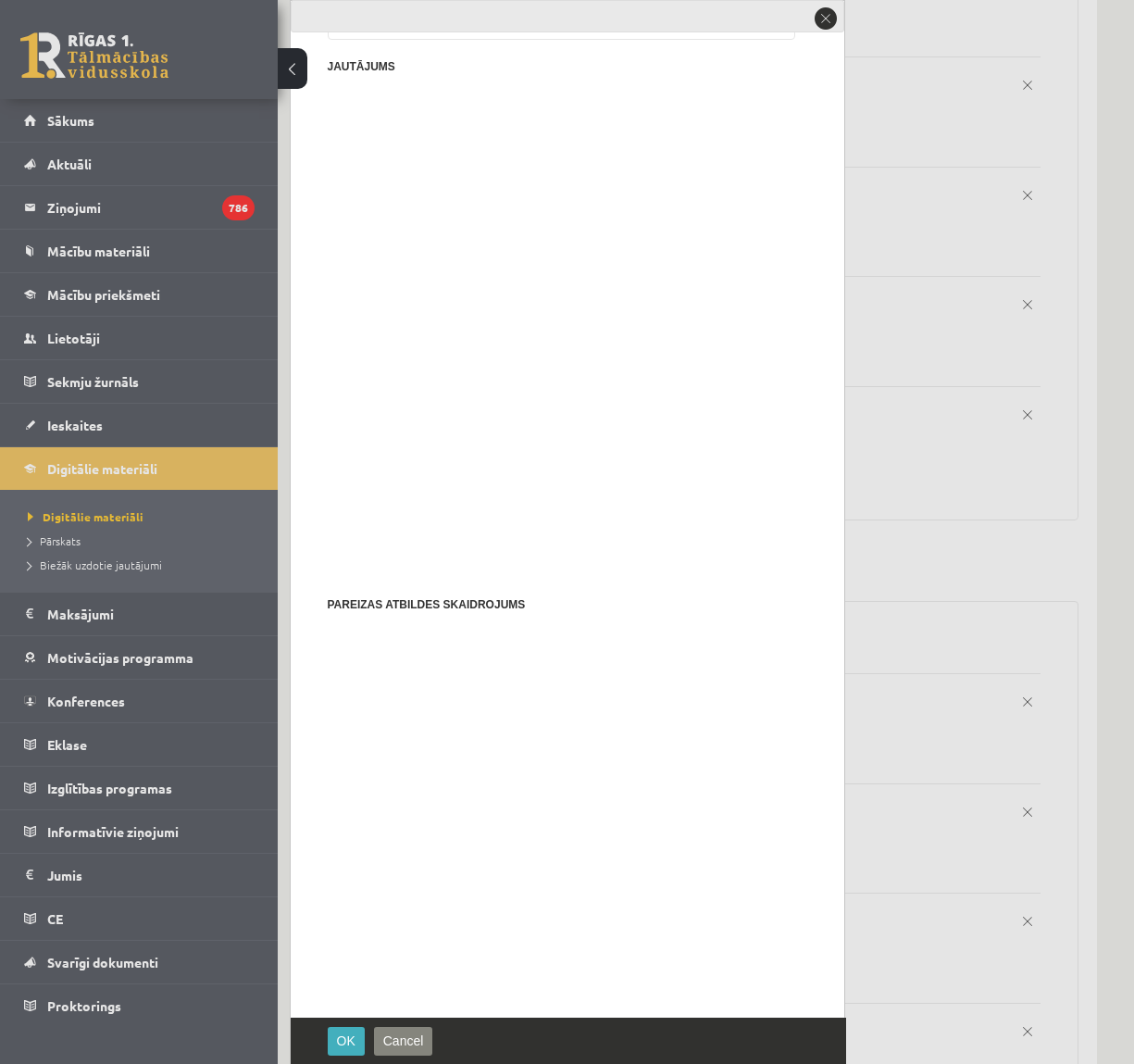type 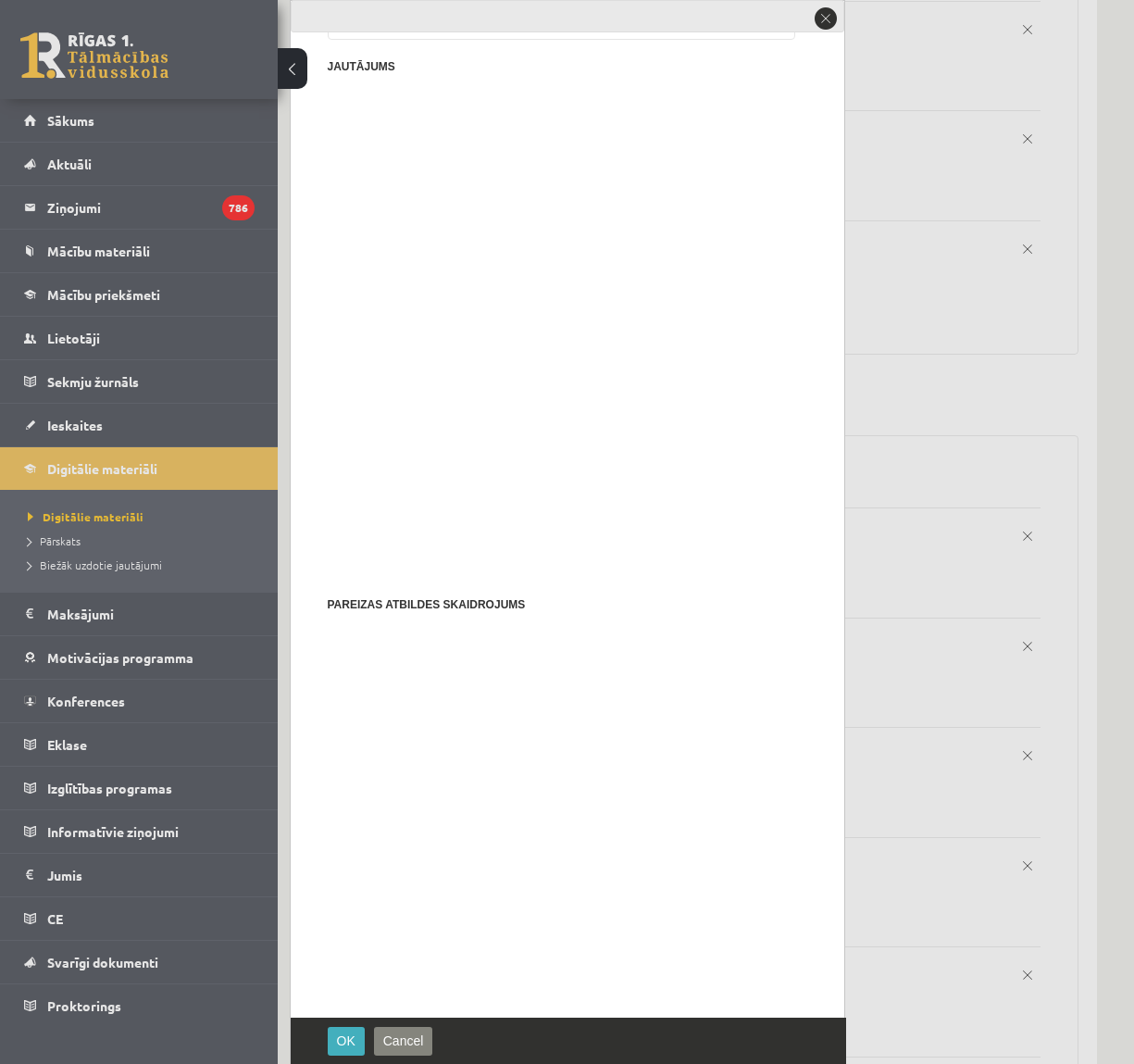 scroll, scrollTop: 3828, scrollLeft: 0, axis: vertical 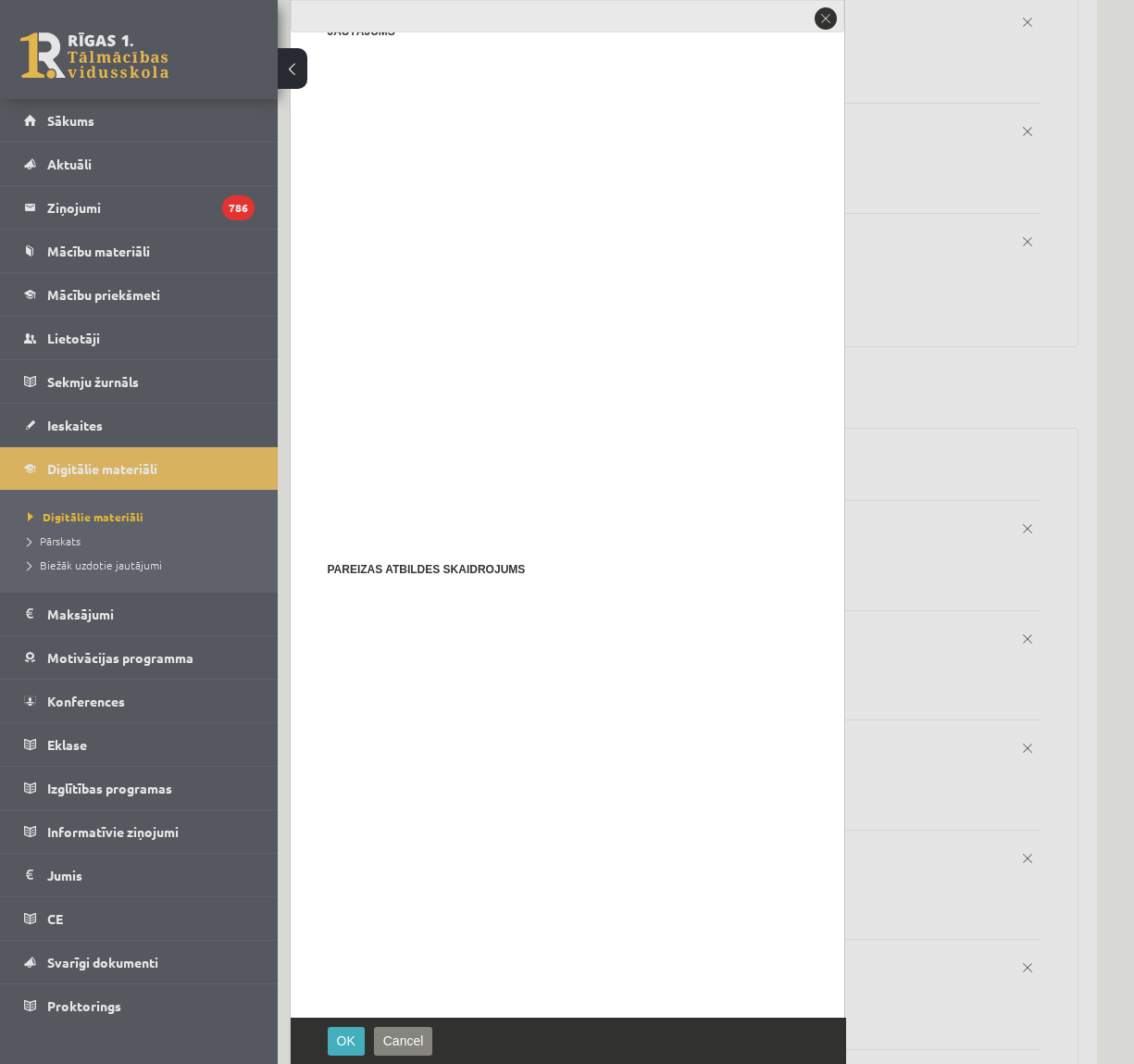 type on "*" 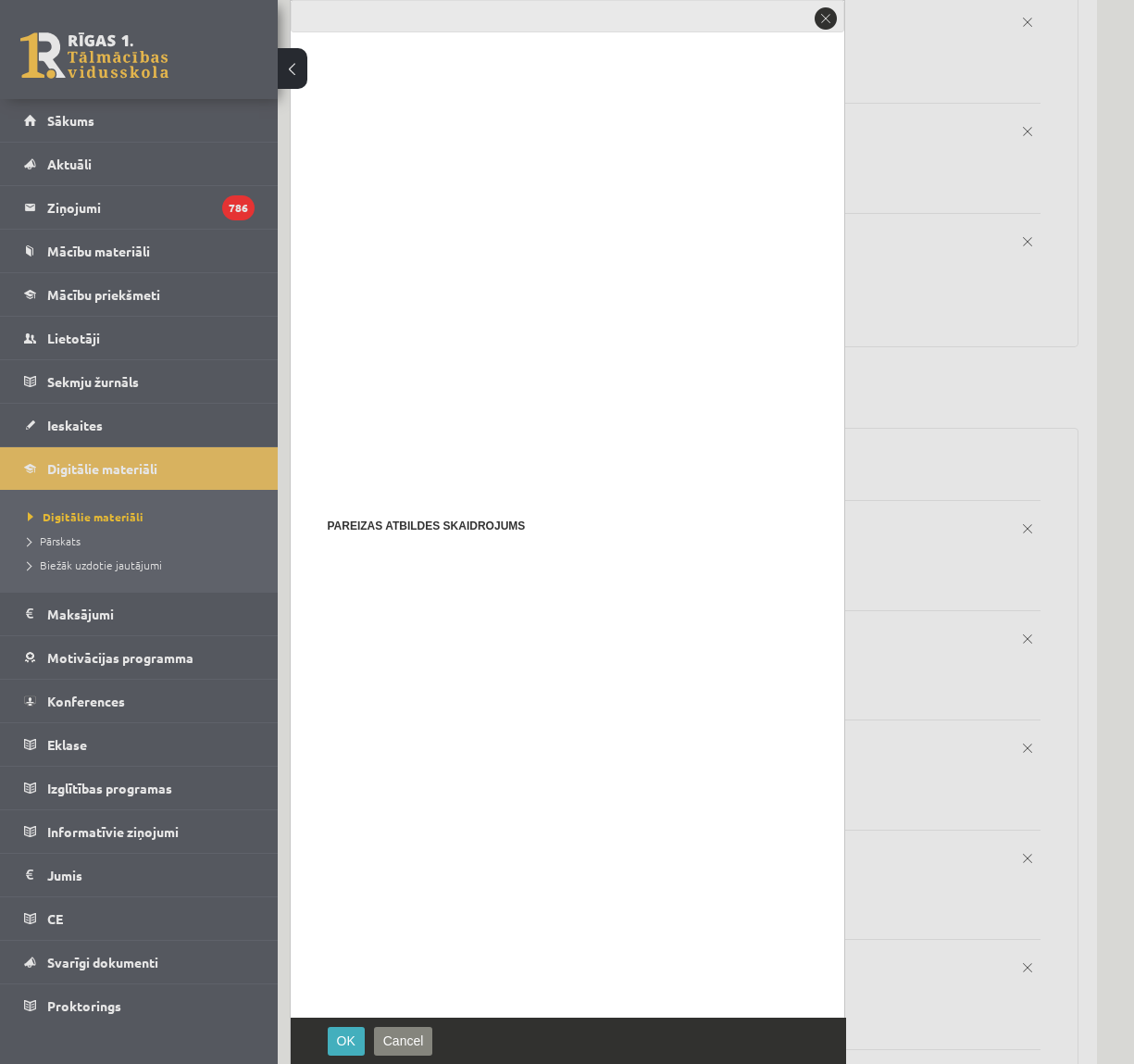 scroll, scrollTop: 158, scrollLeft: 0, axis: vertical 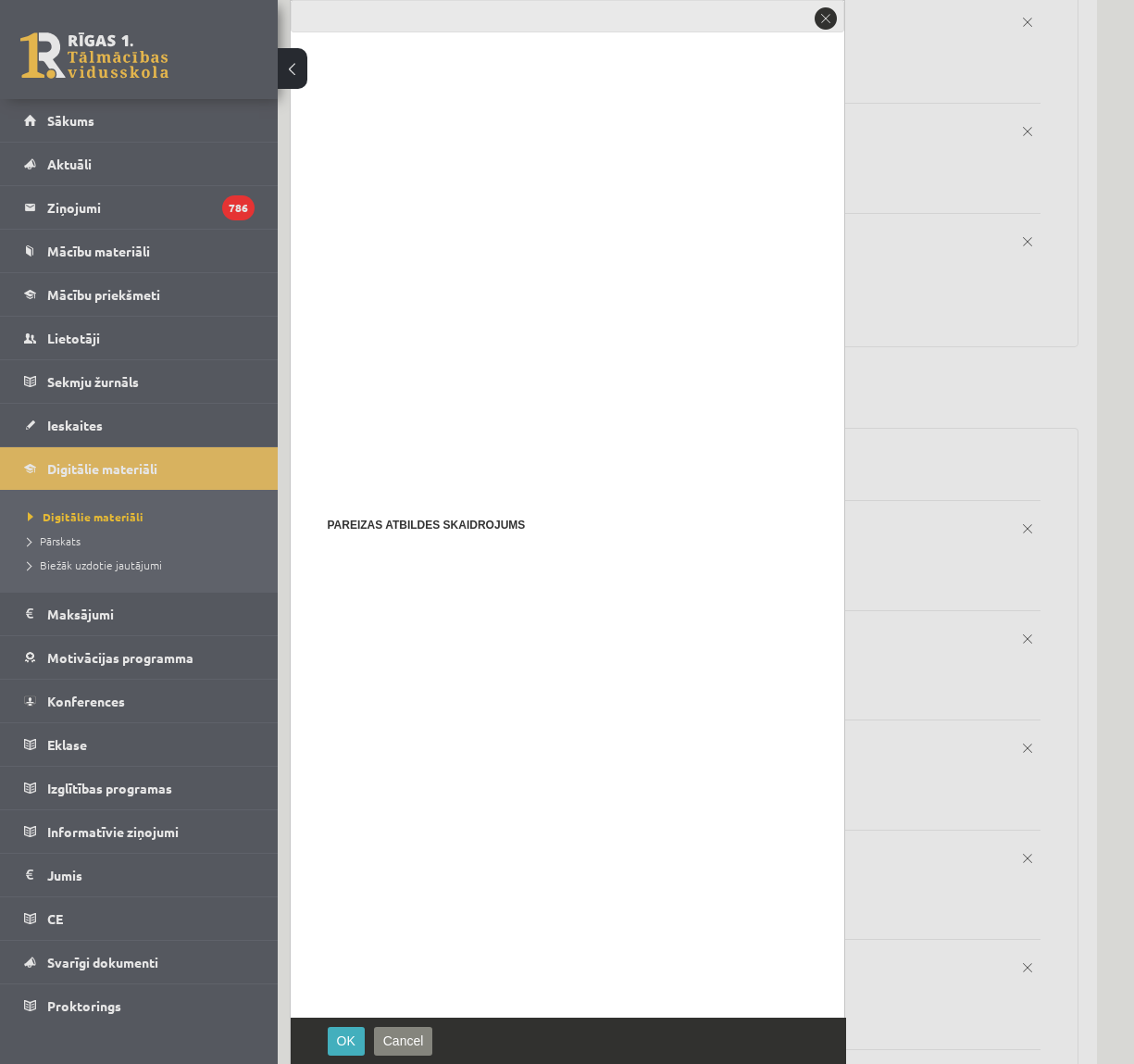 click on "Pievienot atbilžu variantu" at bounding box center [341, 1275] 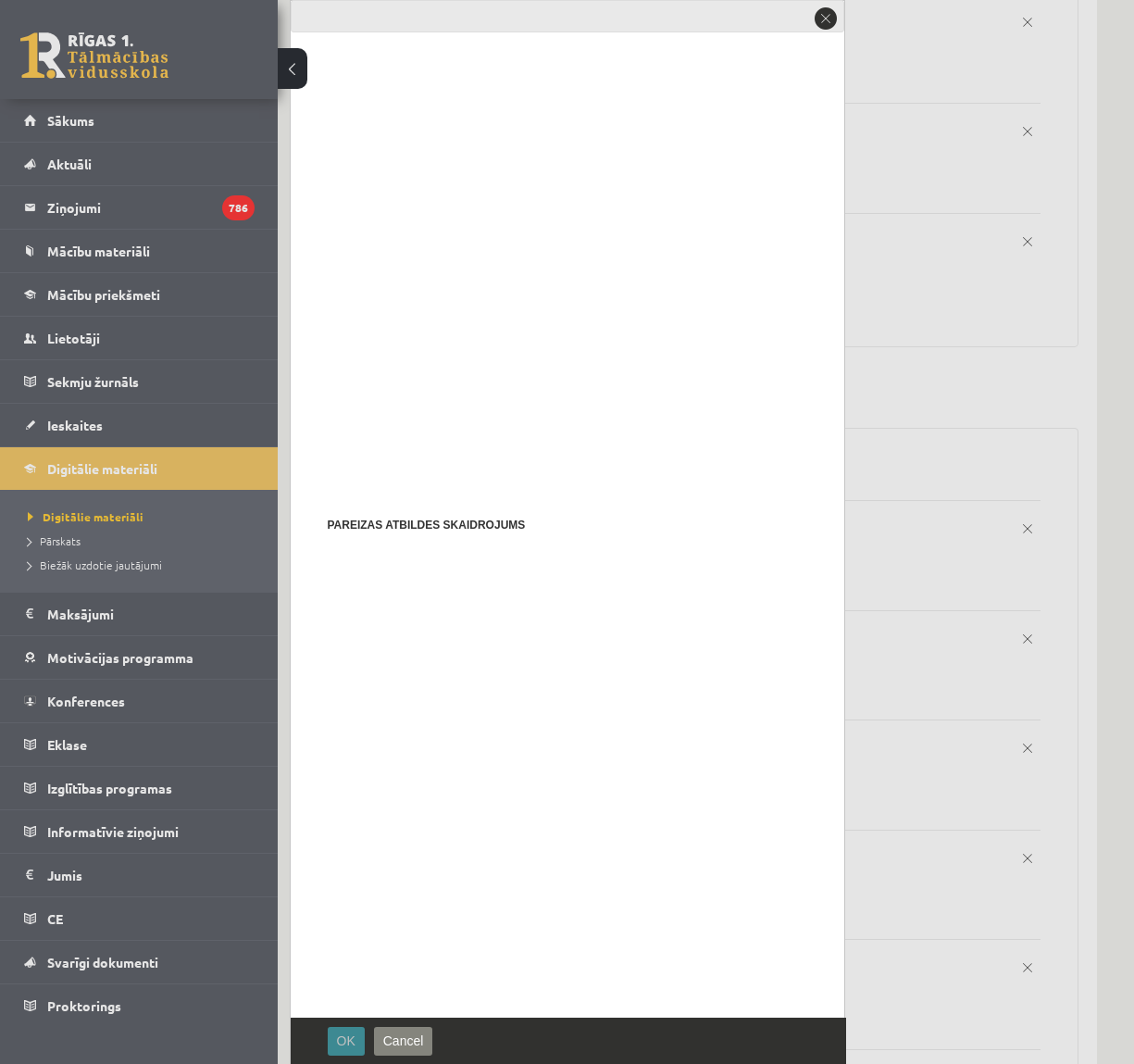 click on "OK" at bounding box center (346, 1041) 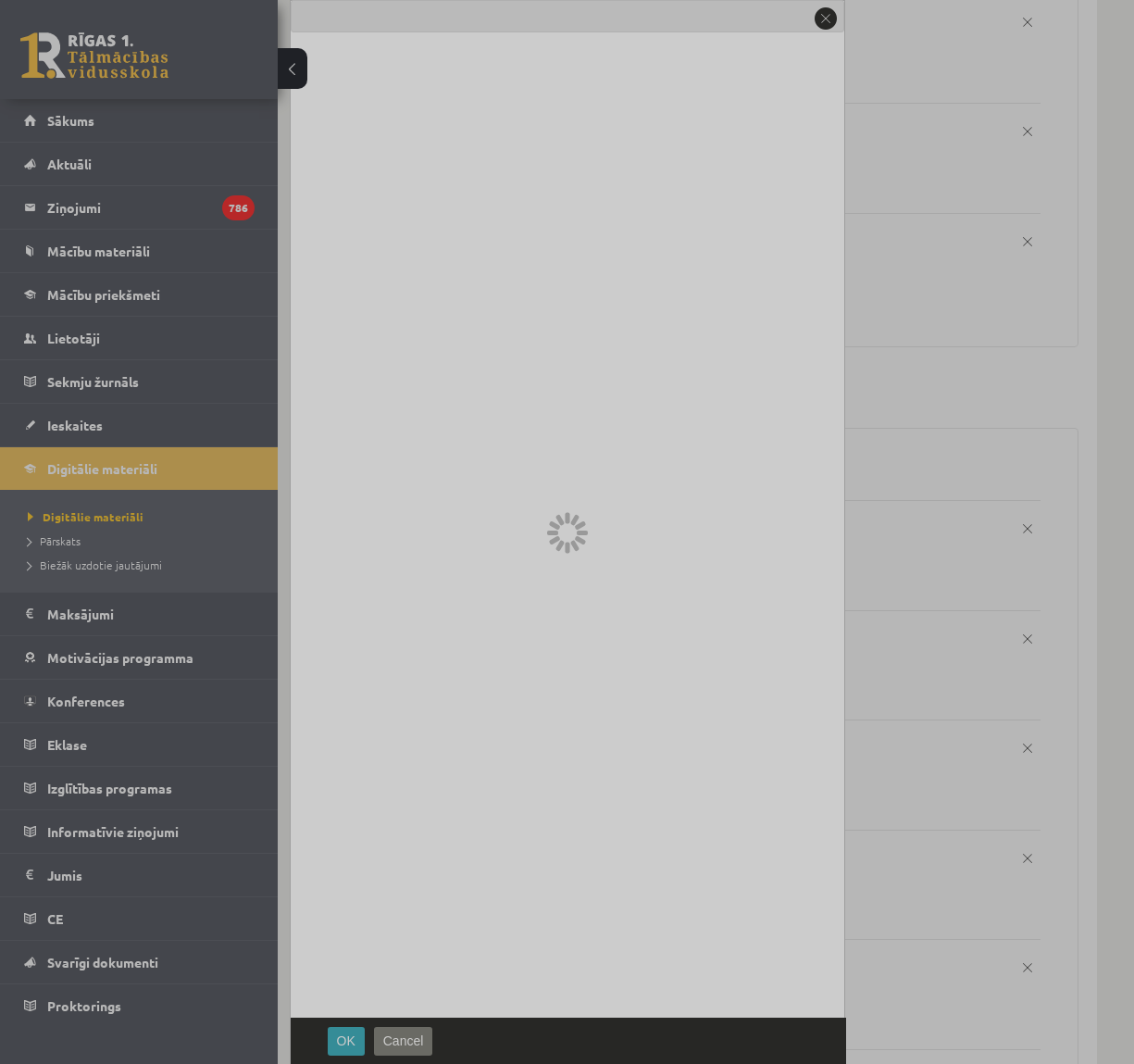 scroll, scrollTop: 0, scrollLeft: 0, axis: both 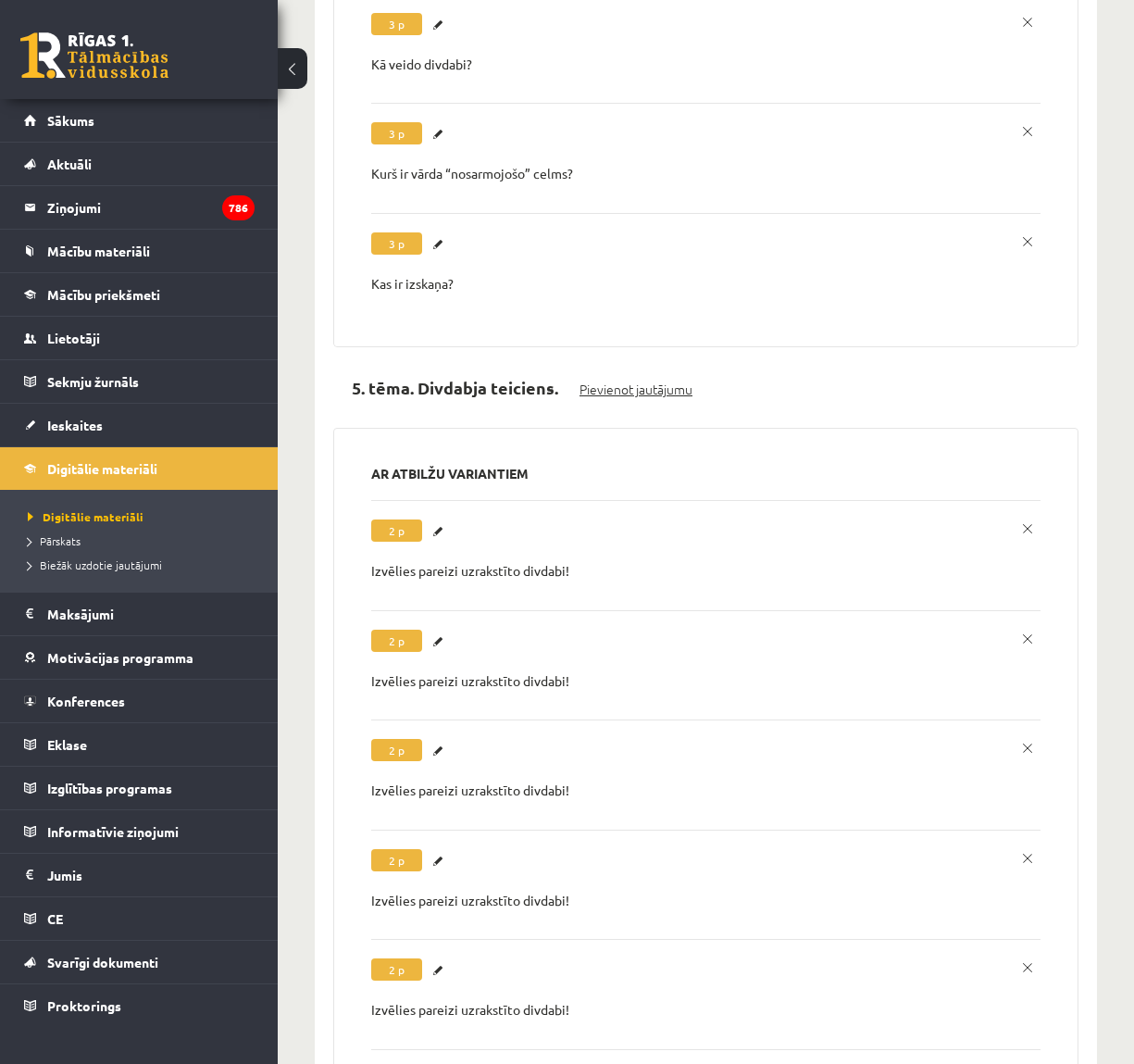 click on "Pievienot jautājumu" at bounding box center (636, 389) 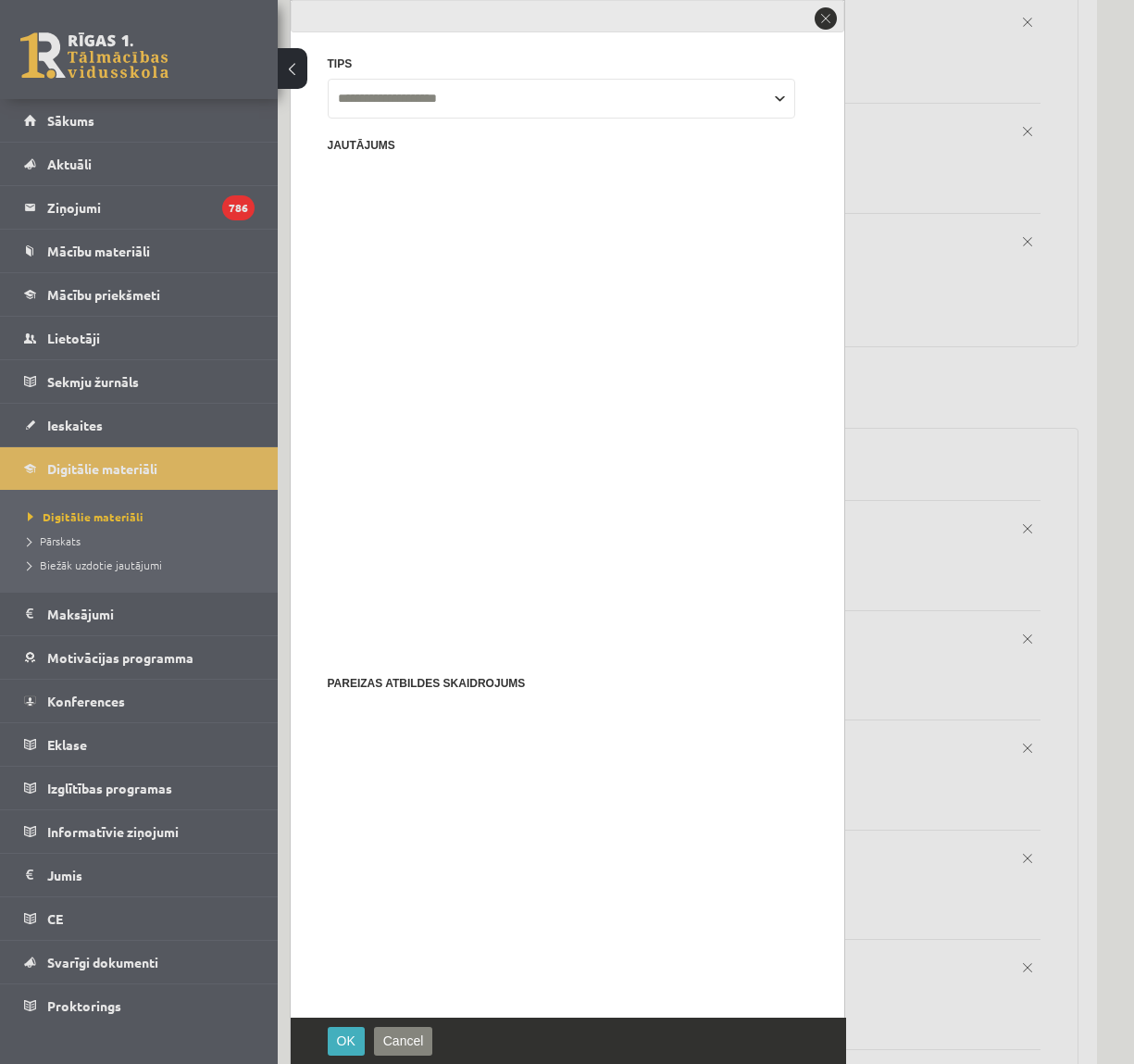 scroll, scrollTop: 0, scrollLeft: 0, axis: both 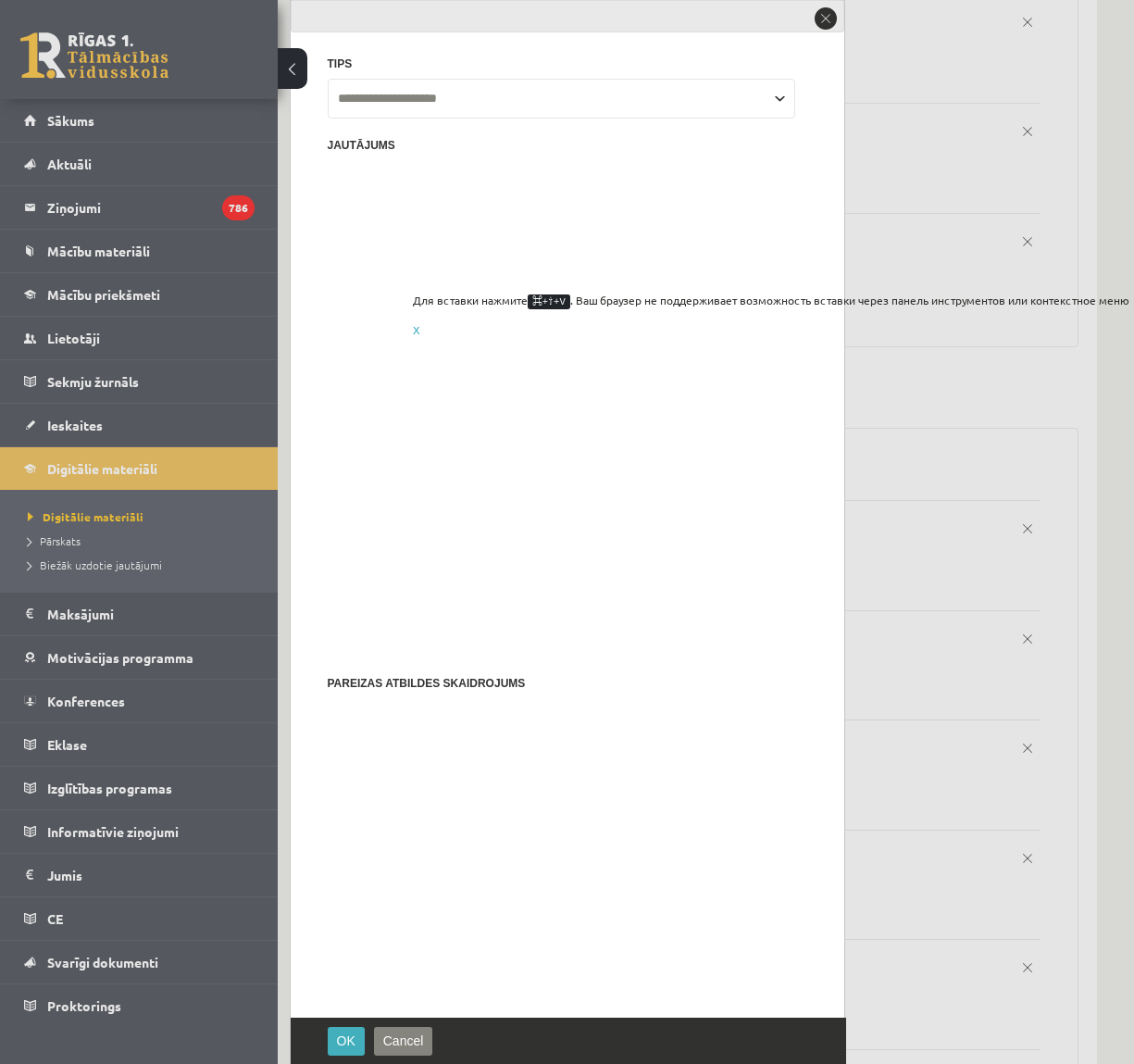 click at bounding box center [405, 208] 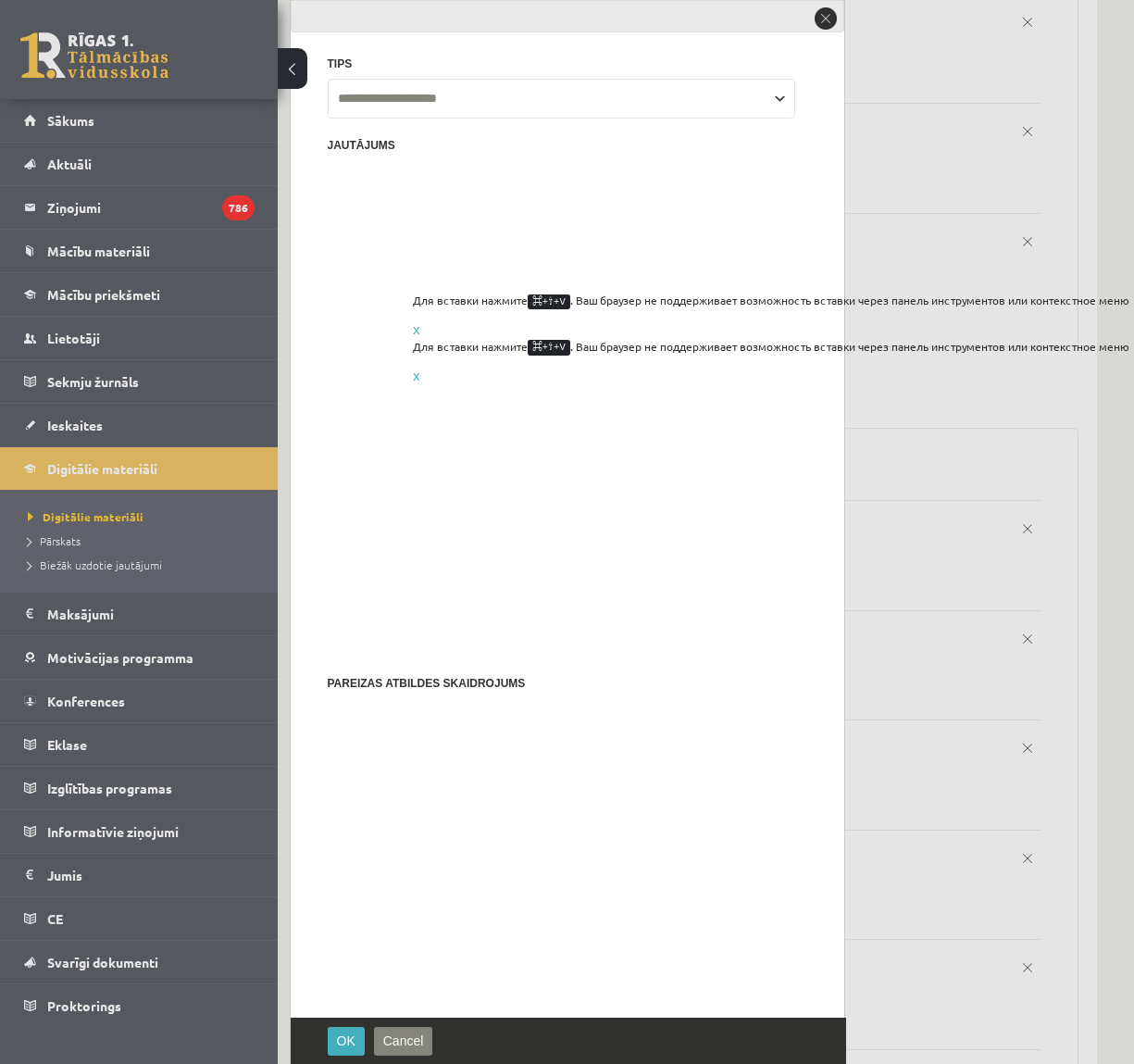 click at bounding box center (567, 494) 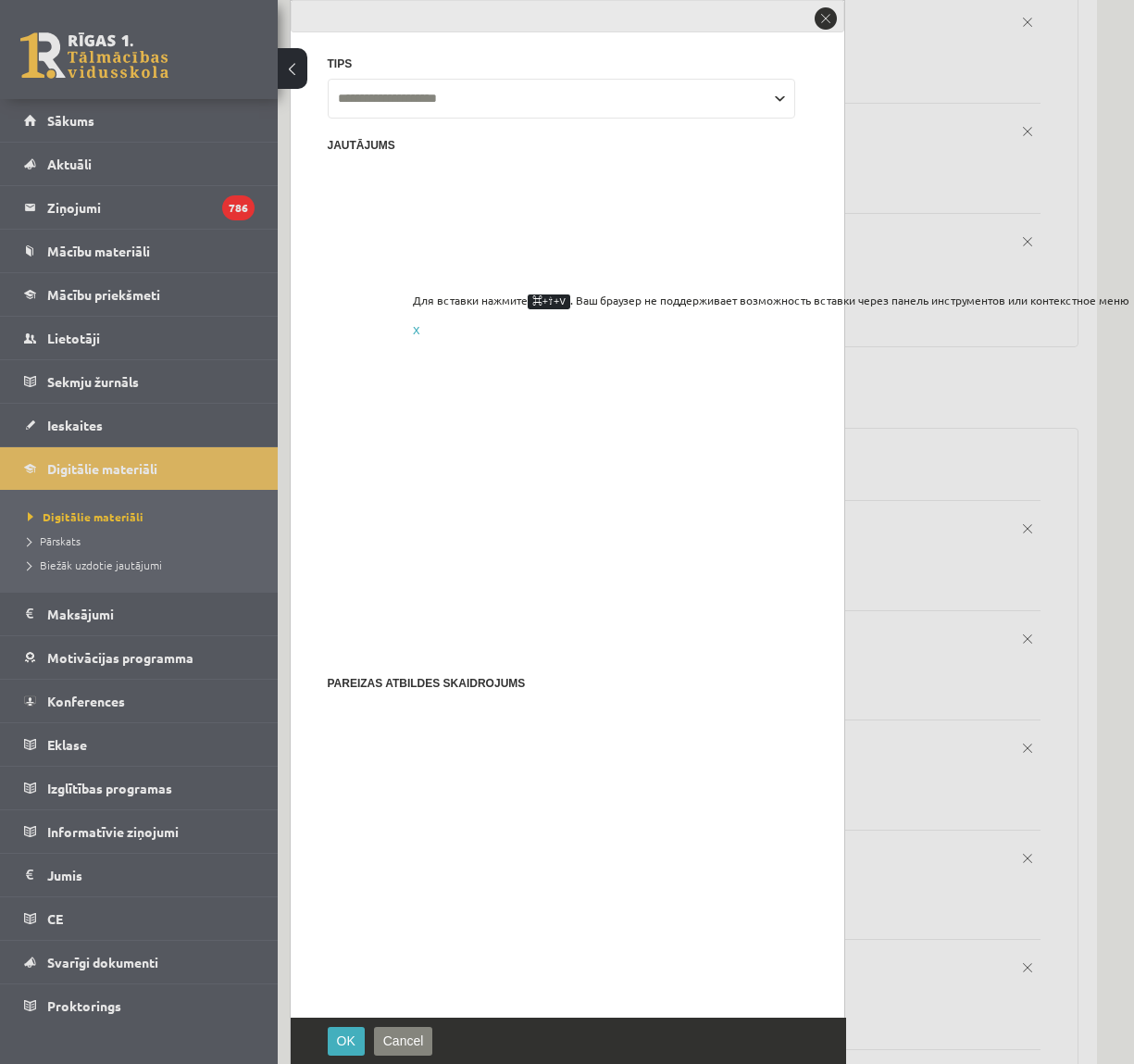 drag, startPoint x: 358, startPoint y: 956, endPoint x: 304, endPoint y: 952, distance: 54.147945 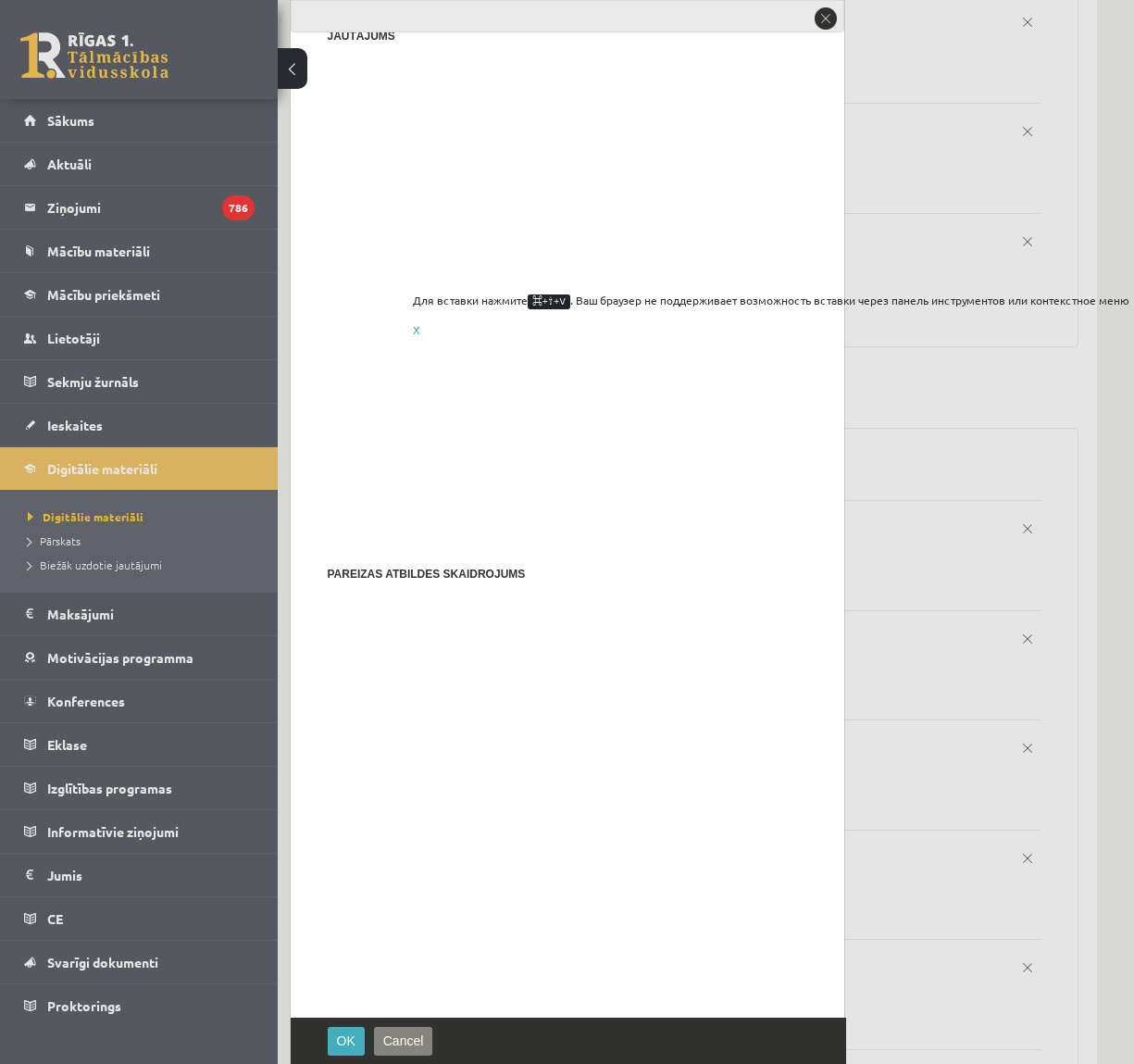scroll, scrollTop: 114, scrollLeft: 0, axis: vertical 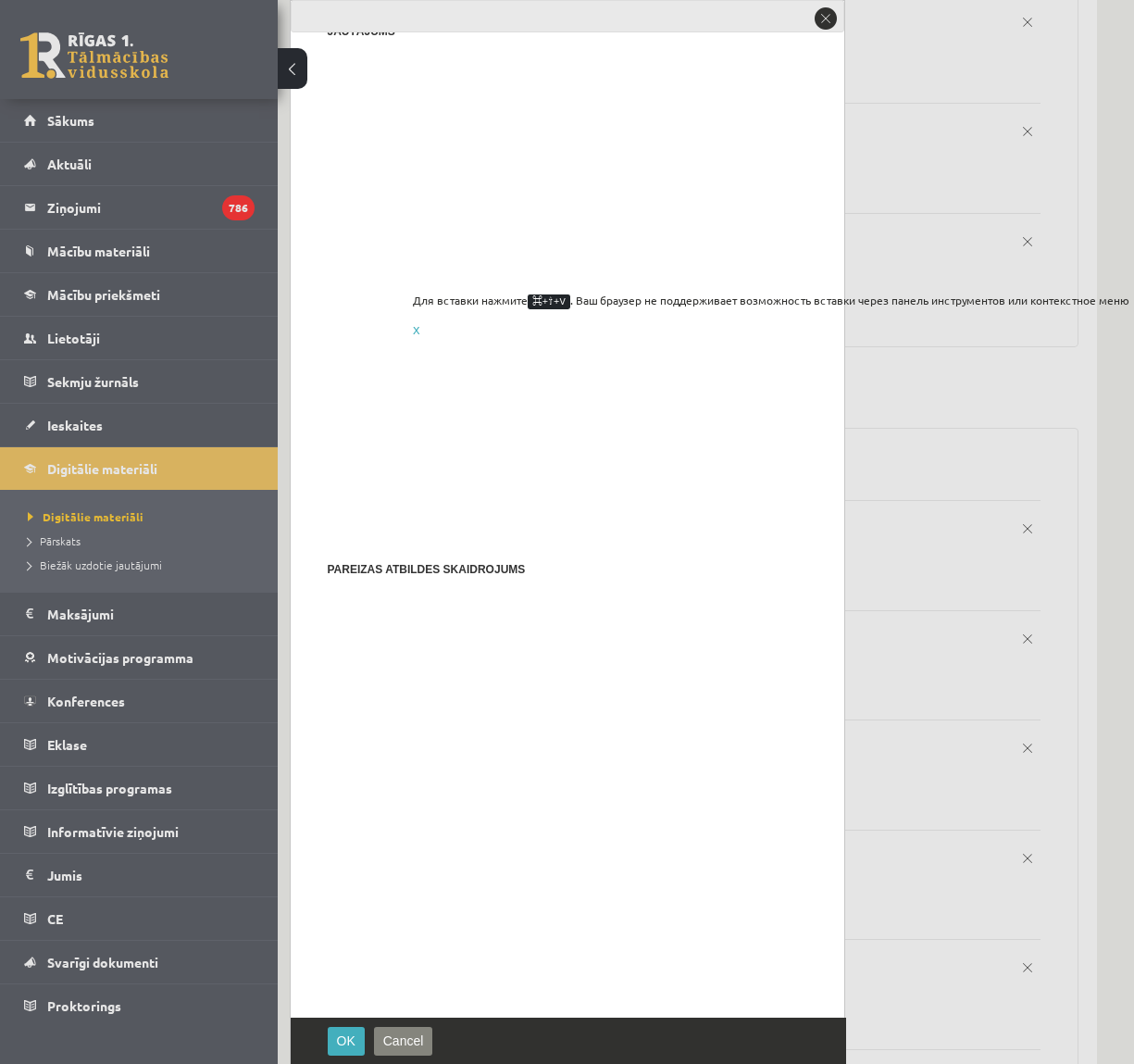 type on "*" 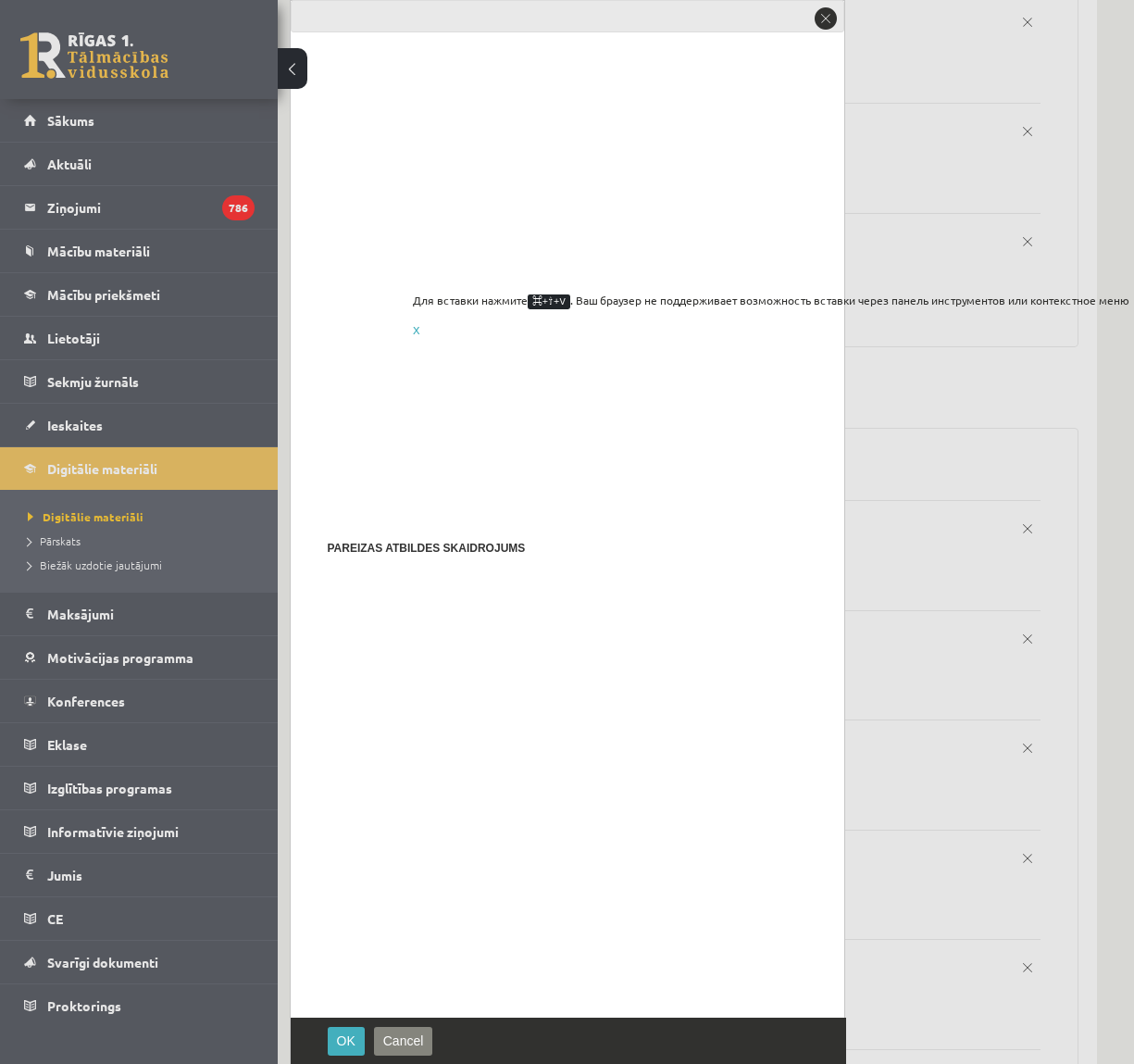 scroll, scrollTop: 158, scrollLeft: 0, axis: vertical 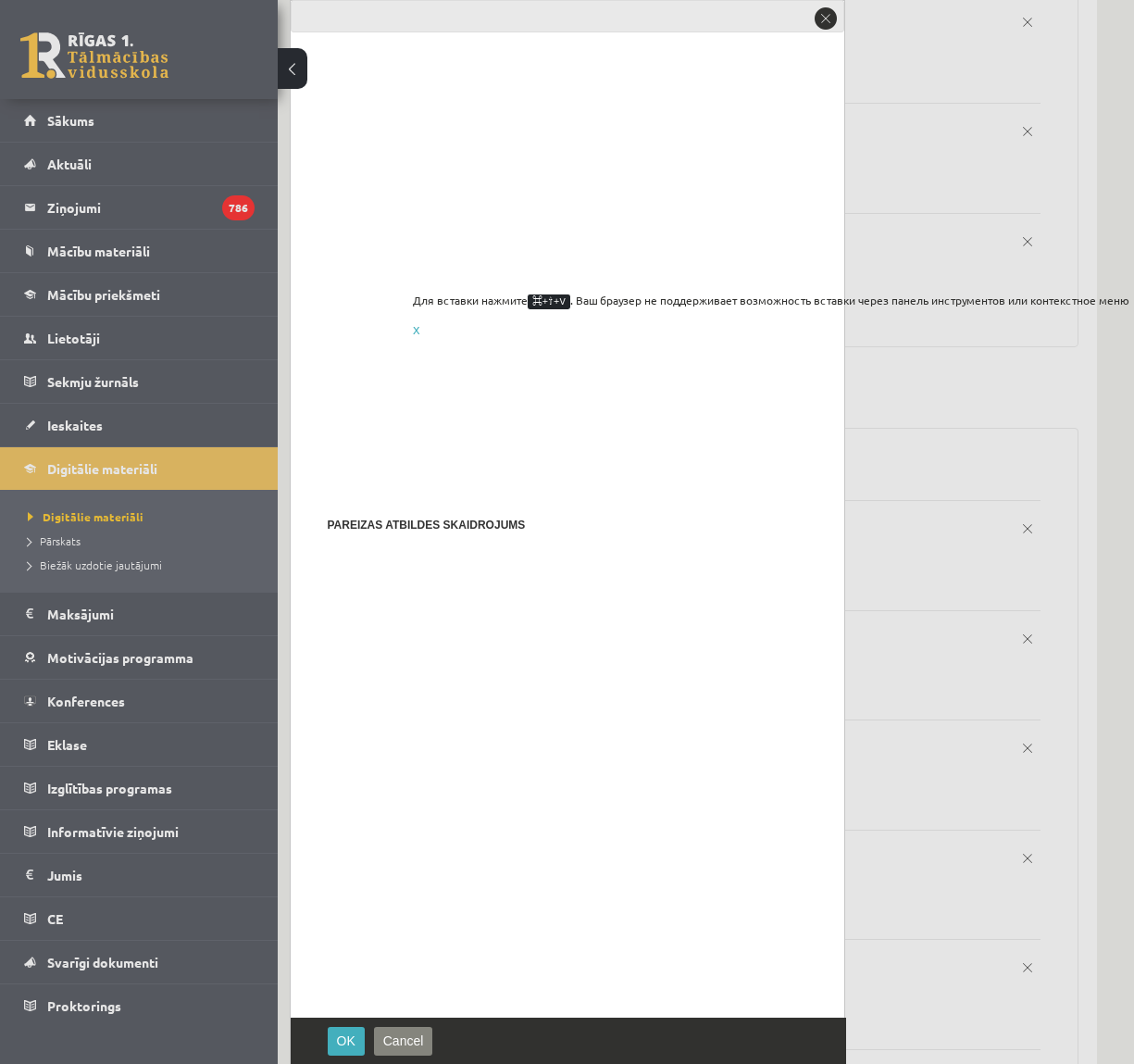 click on "Pievienot atbilžu variantu" at bounding box center [341, 1275] 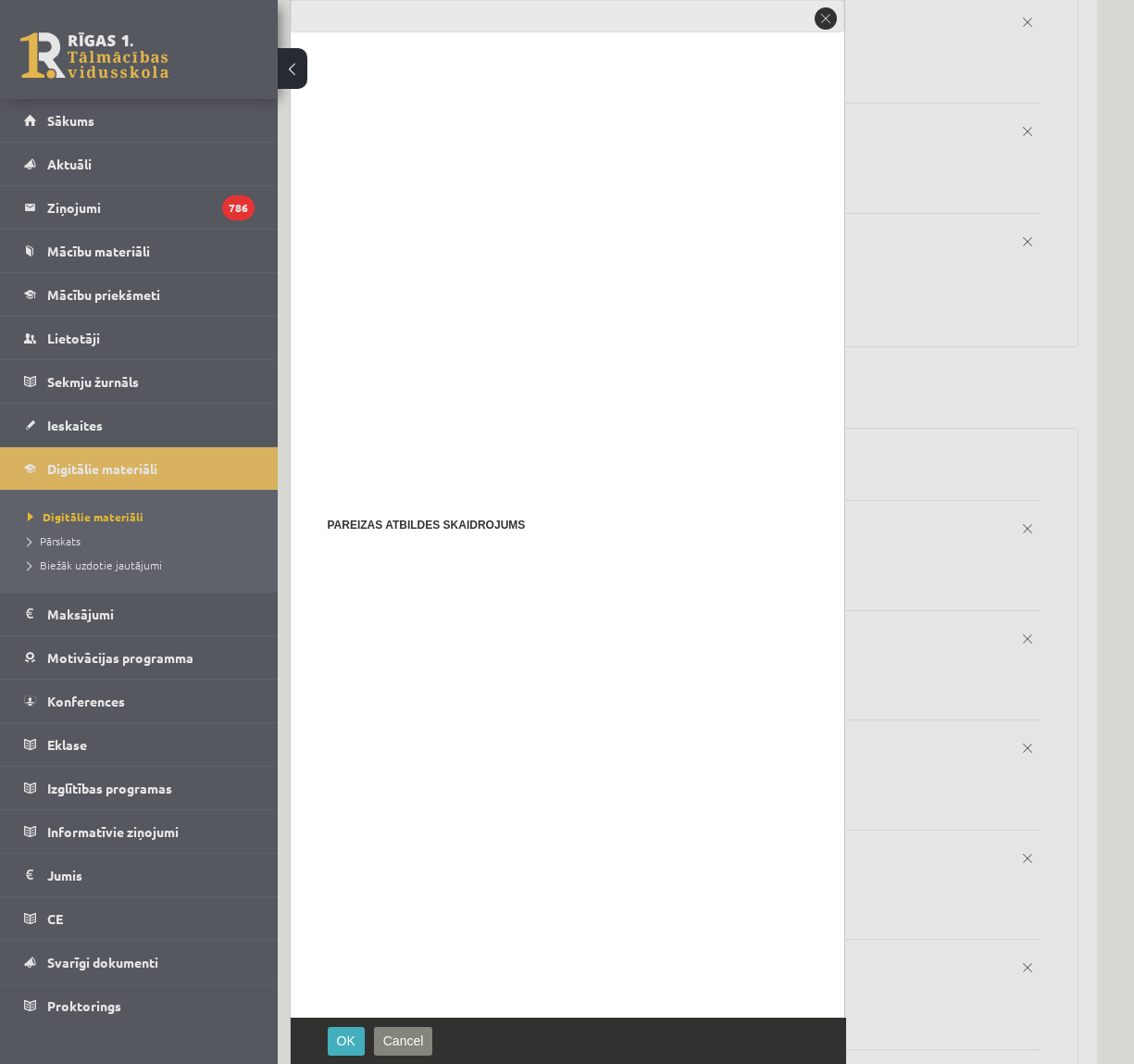 click at bounding box center [562, 1233] 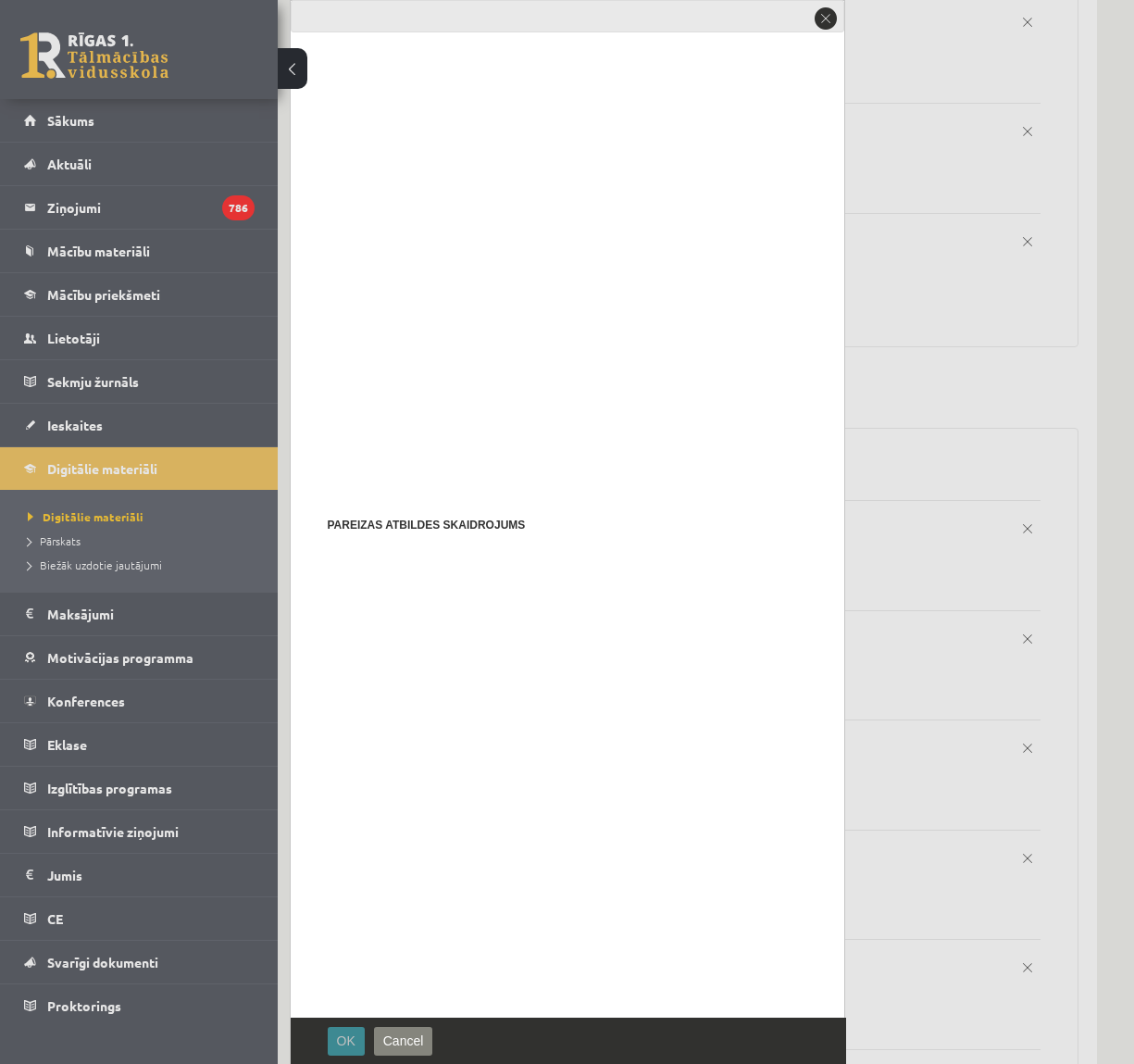 click on "OK" at bounding box center [346, 1041] 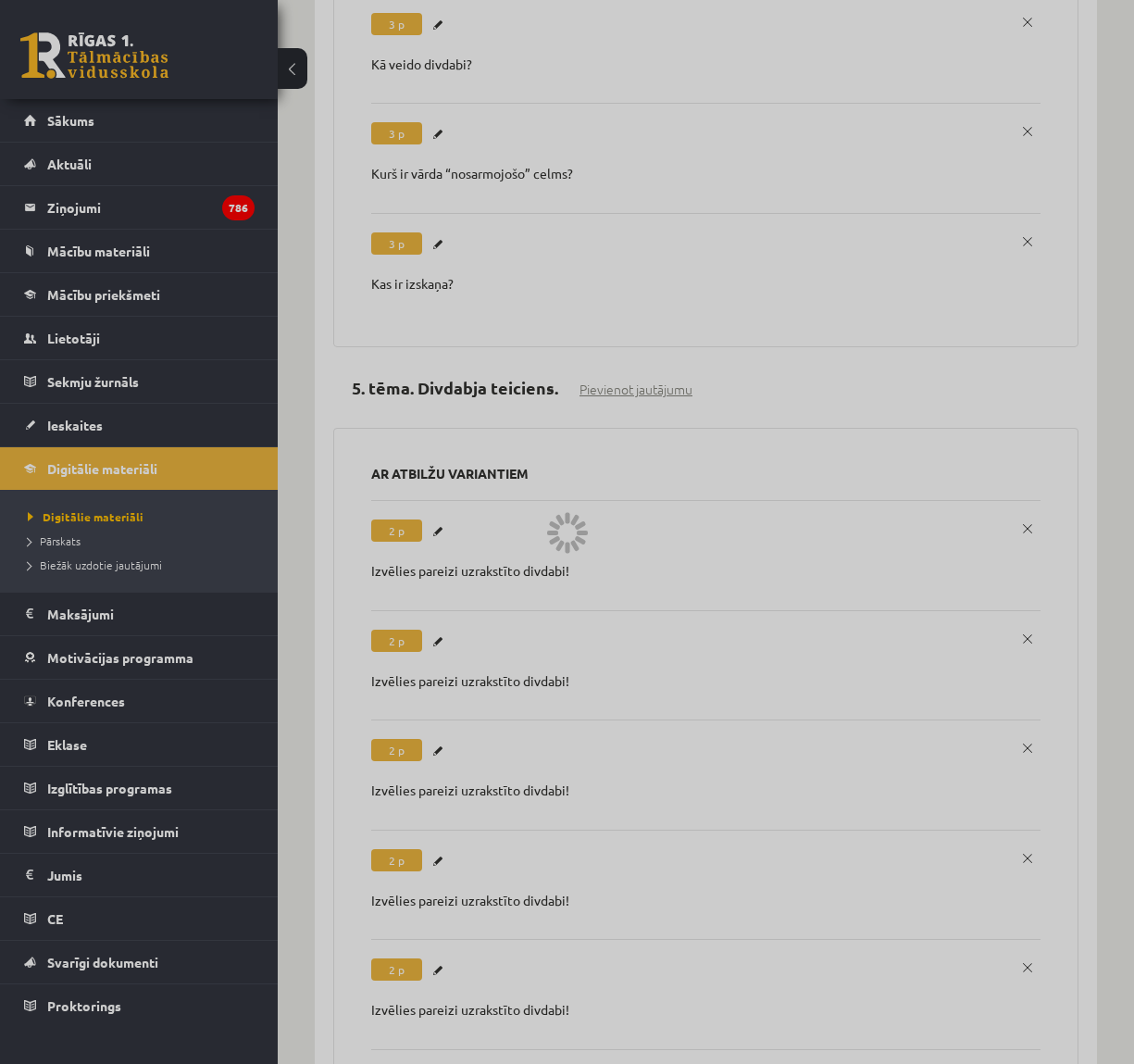 scroll, scrollTop: 0, scrollLeft: 0, axis: both 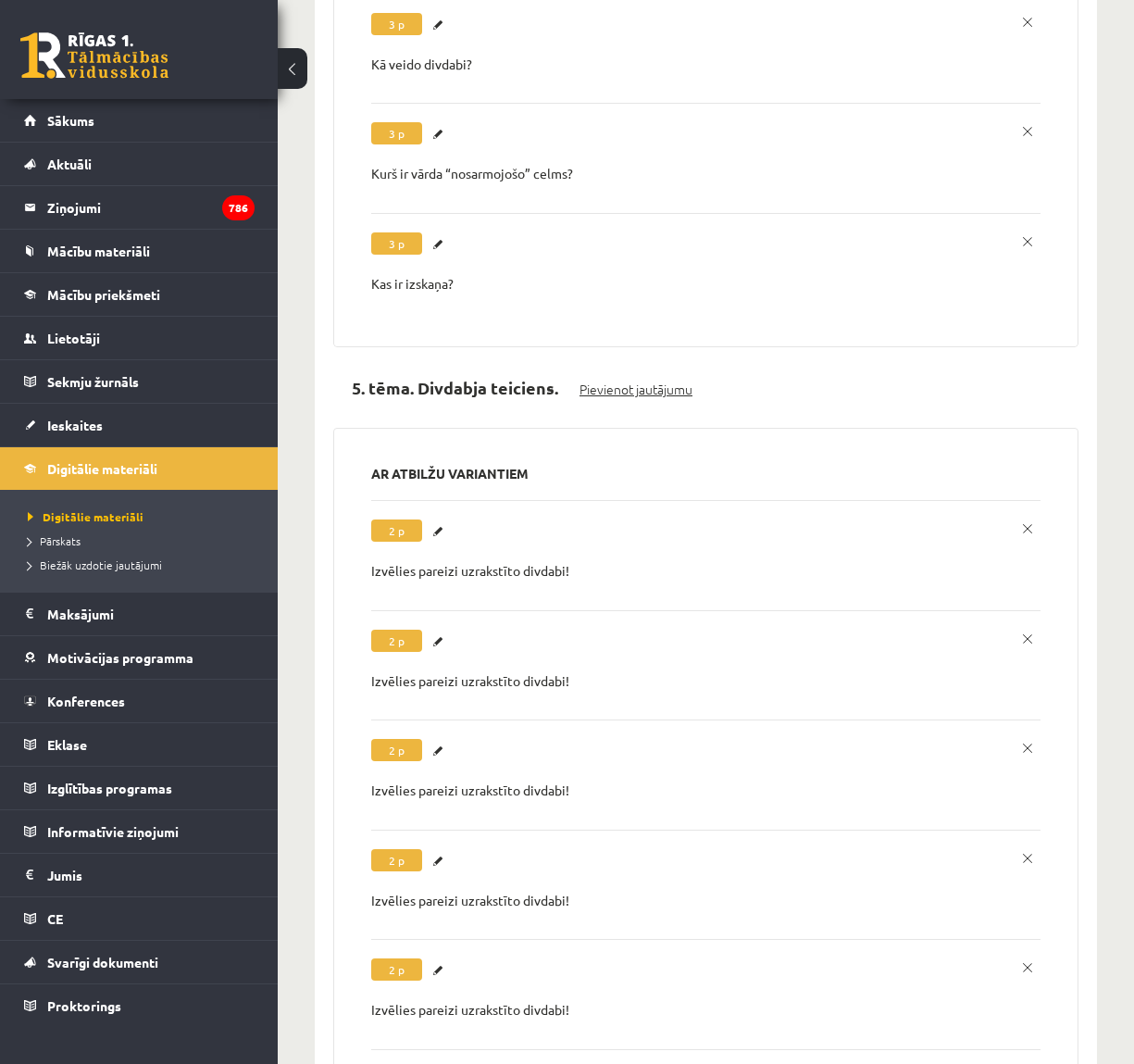 click on "Pievienot jautājumu" at bounding box center [636, 389] 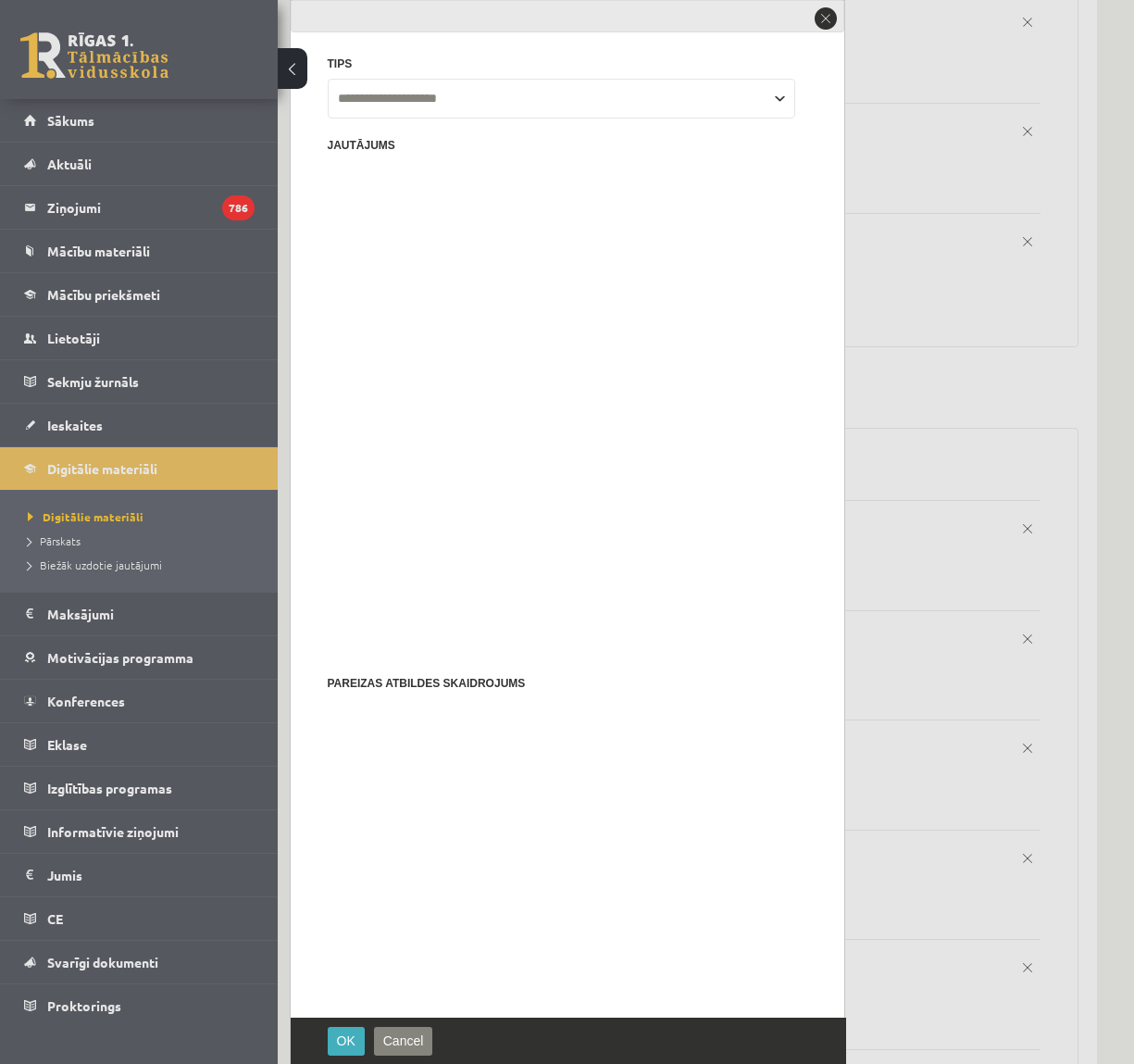 scroll, scrollTop: 0, scrollLeft: 0, axis: both 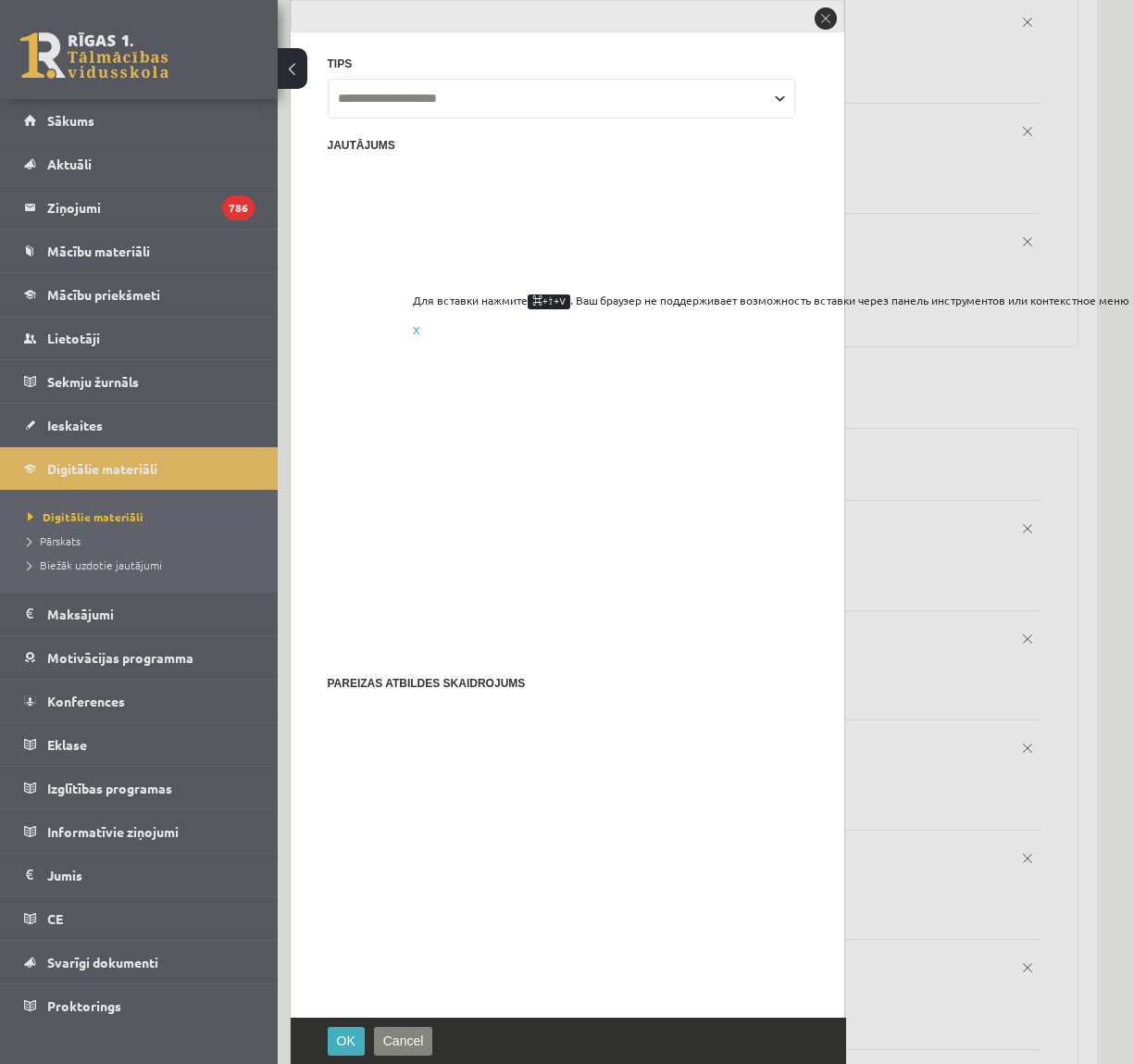 click at bounding box center [567, 494] 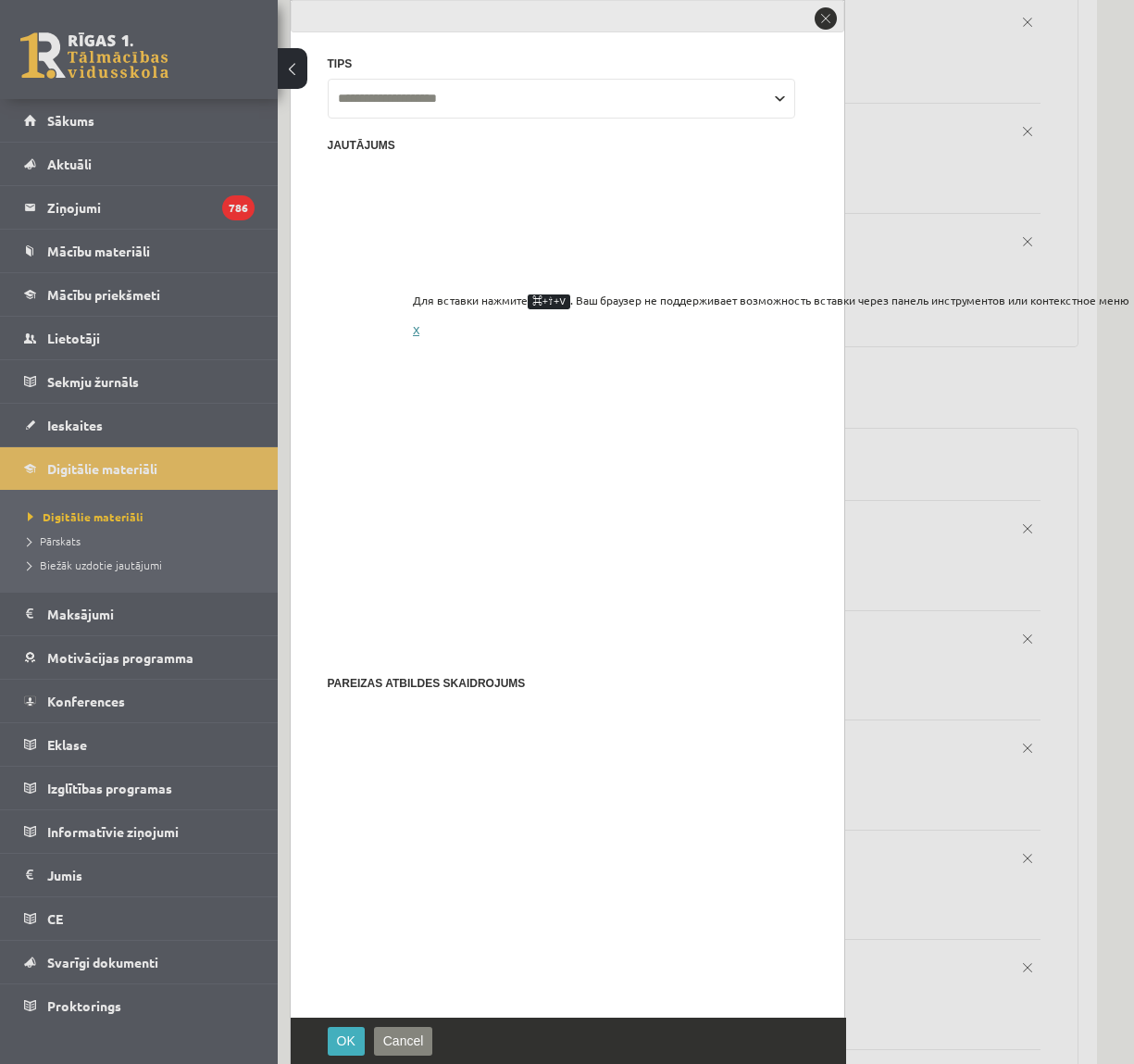 click on "X" at bounding box center [416, 330] 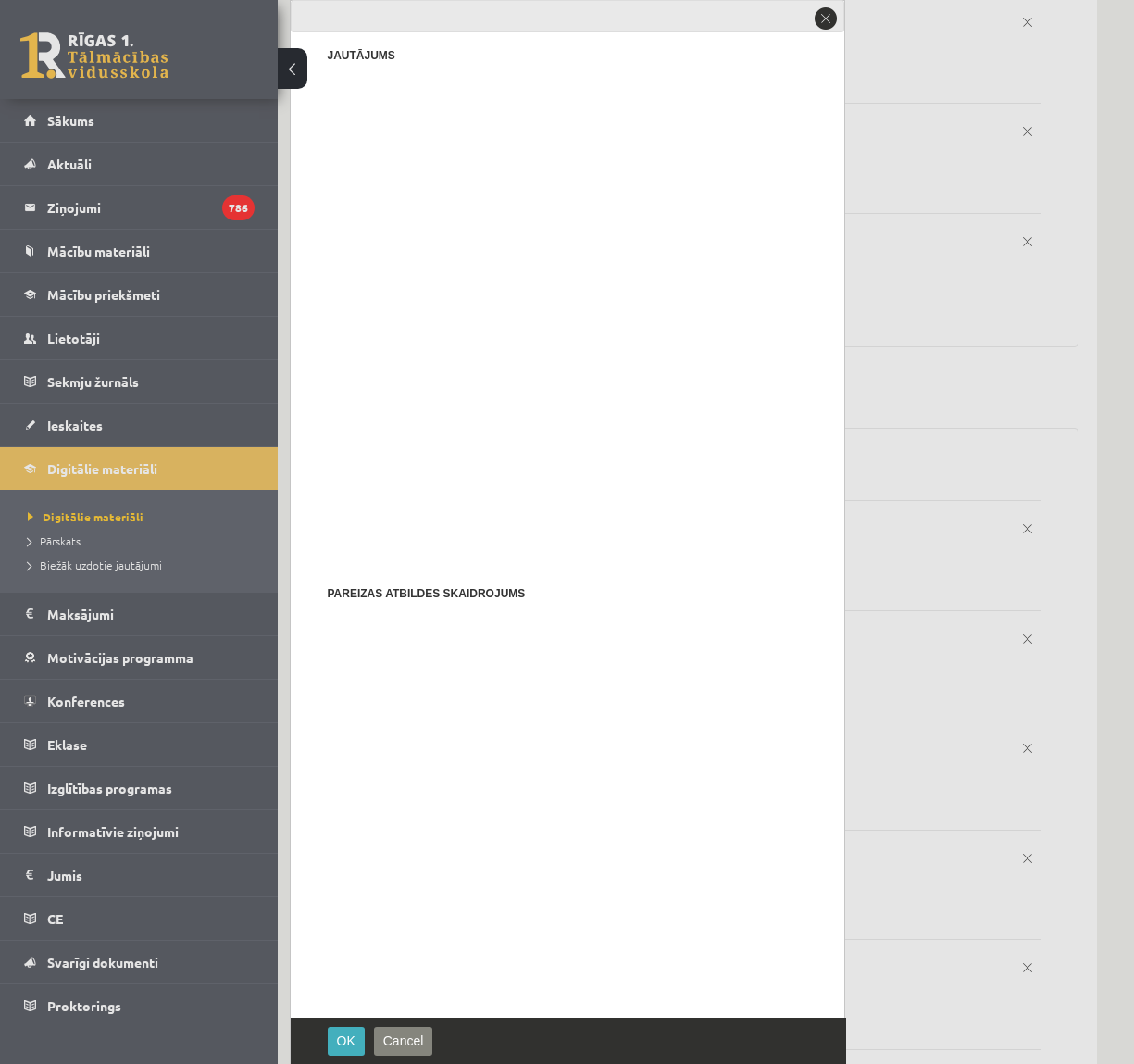 scroll, scrollTop: 114, scrollLeft: 0, axis: vertical 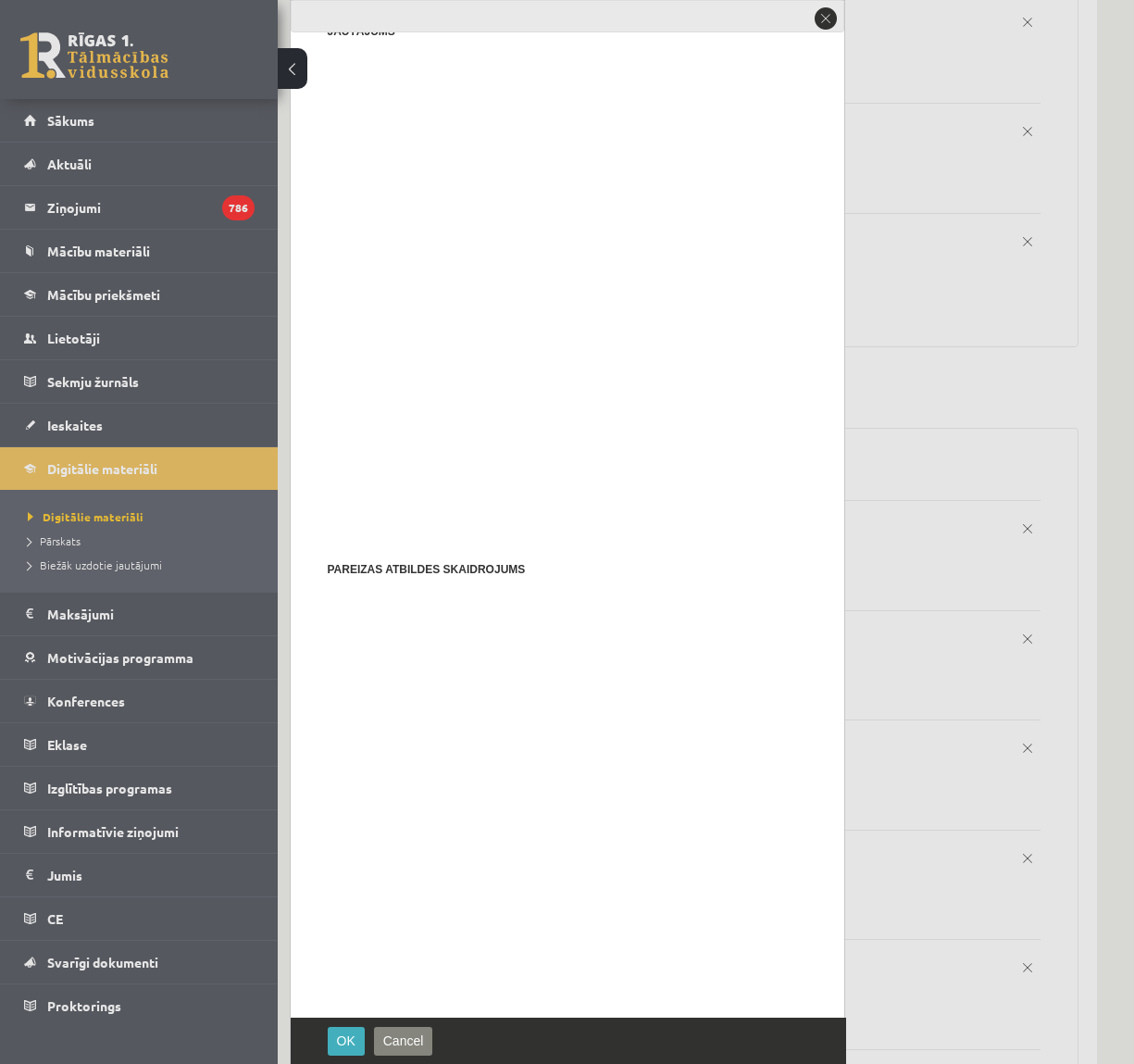drag, startPoint x: 349, startPoint y: 834, endPoint x: 305, endPoint y: 841, distance: 44.553339 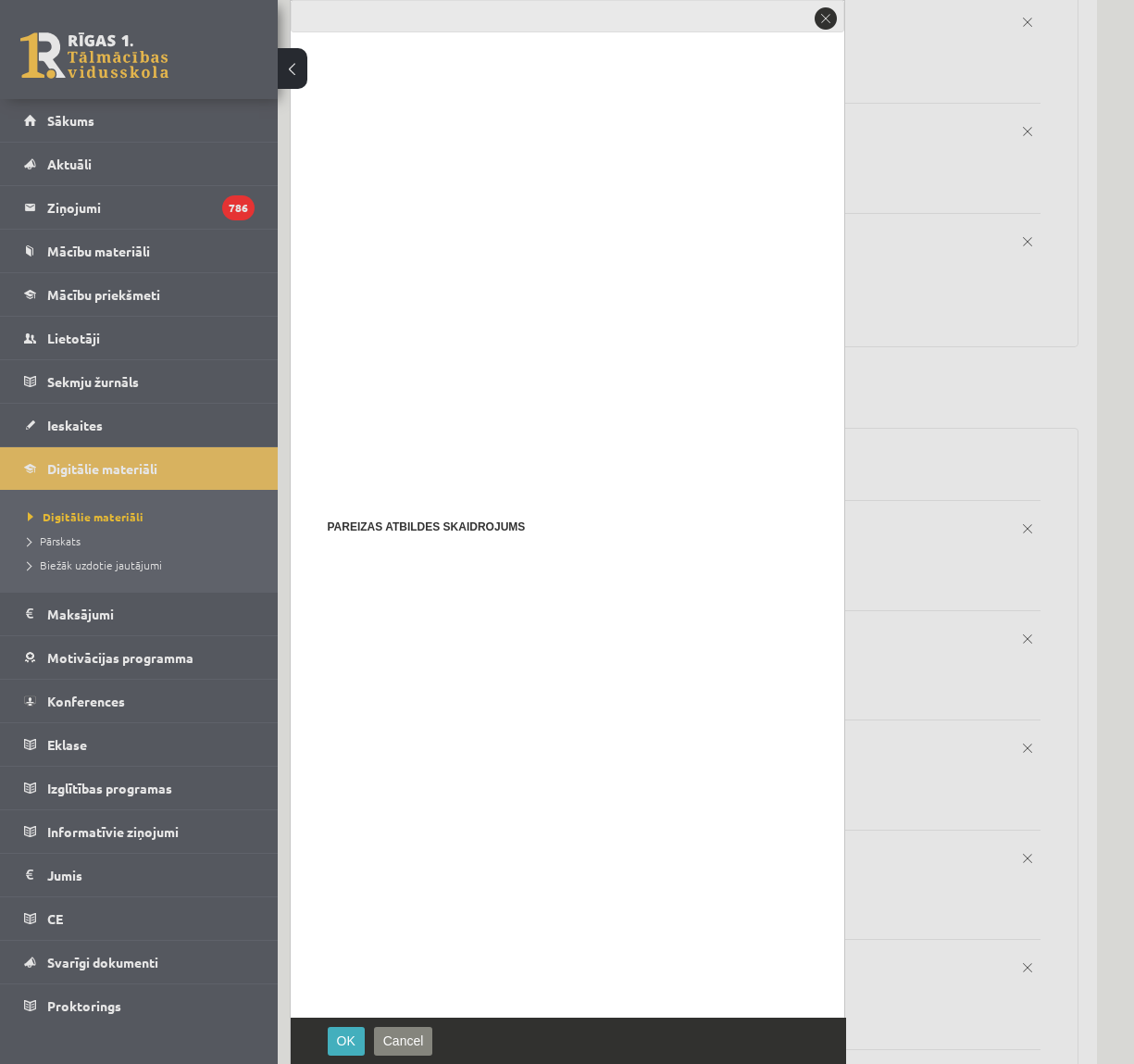 scroll, scrollTop: 158, scrollLeft: 0, axis: vertical 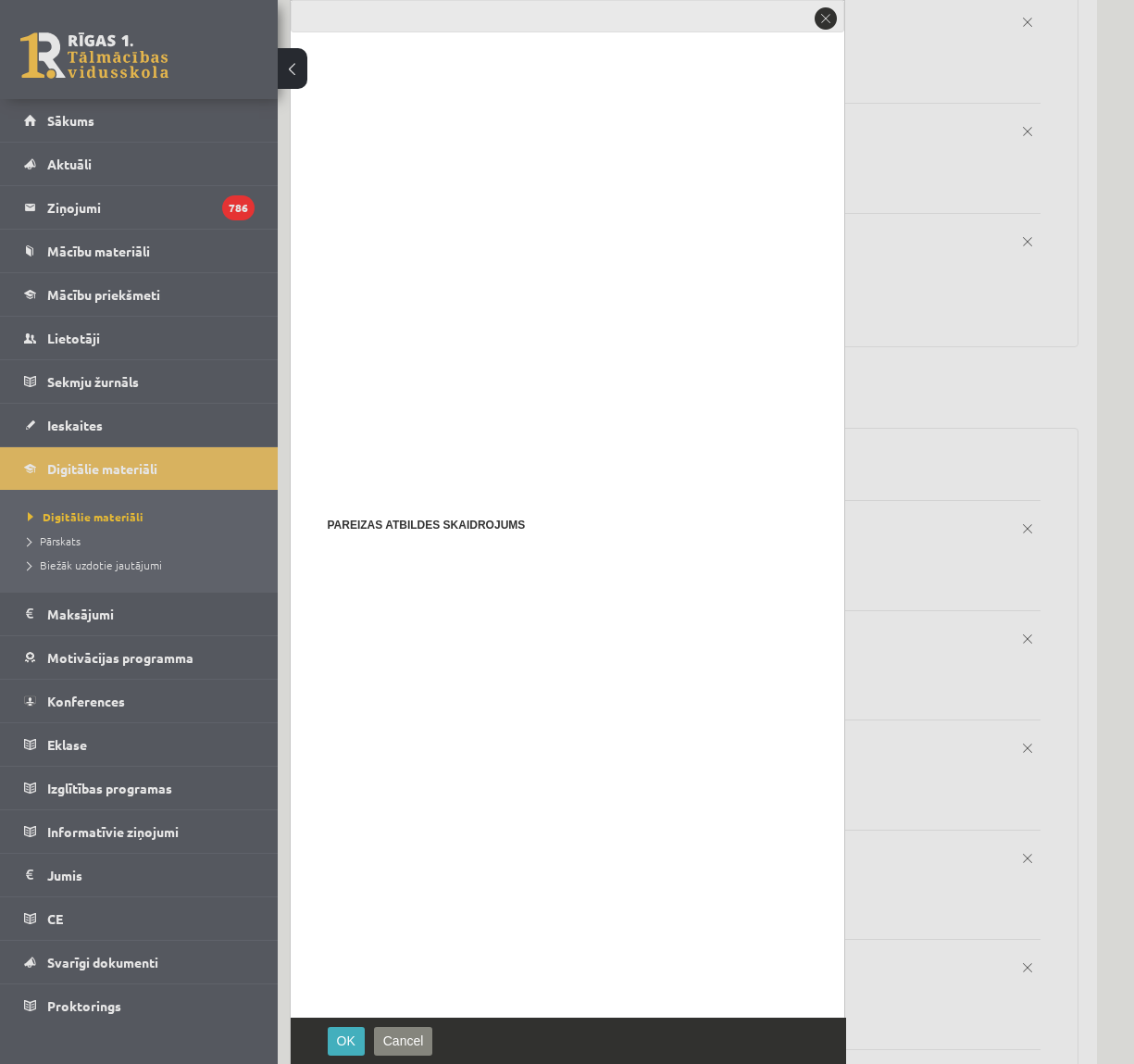 click on "Pievienot atbilžu variantu" at bounding box center (341, 1275) 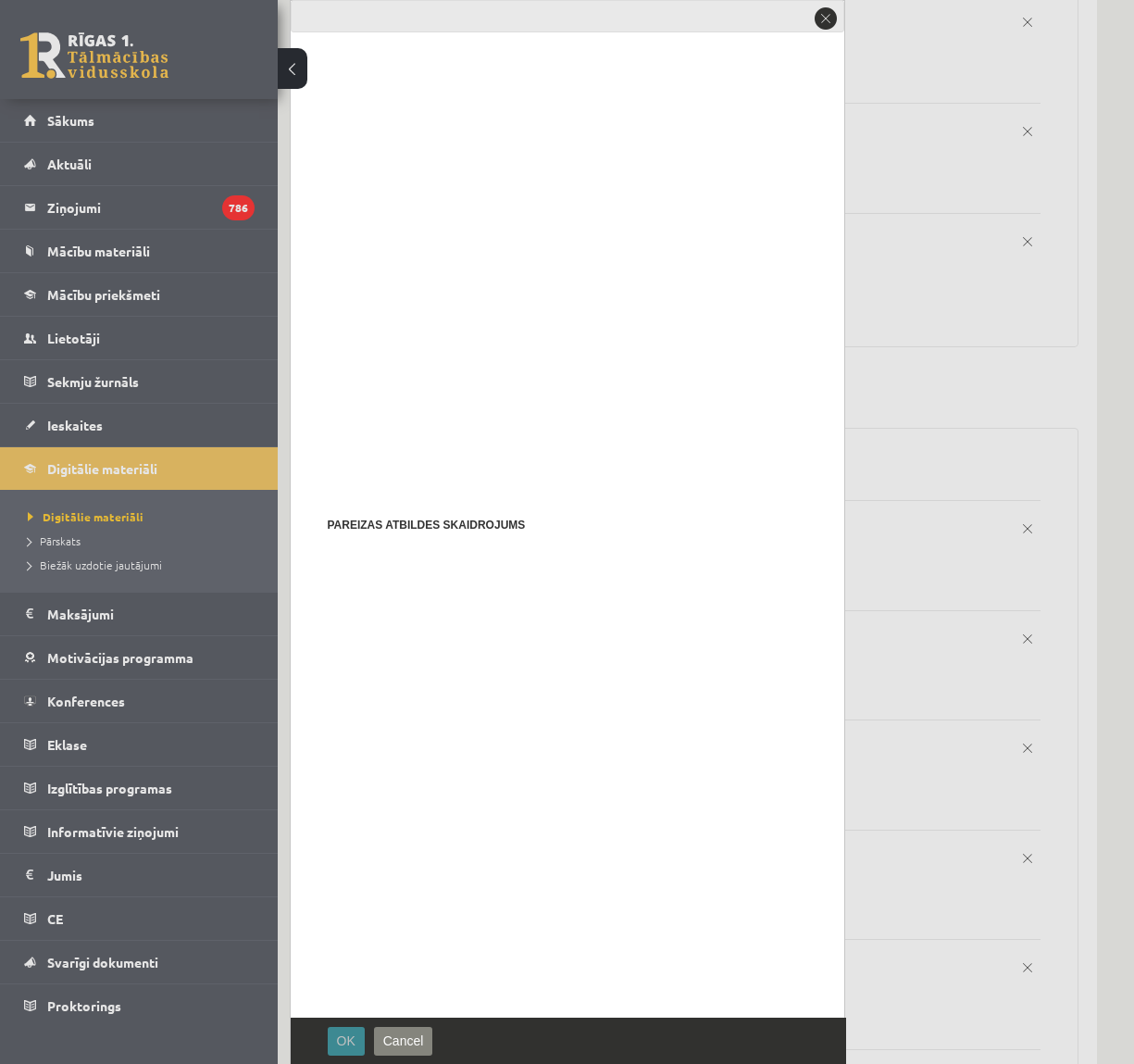 type on "*******" 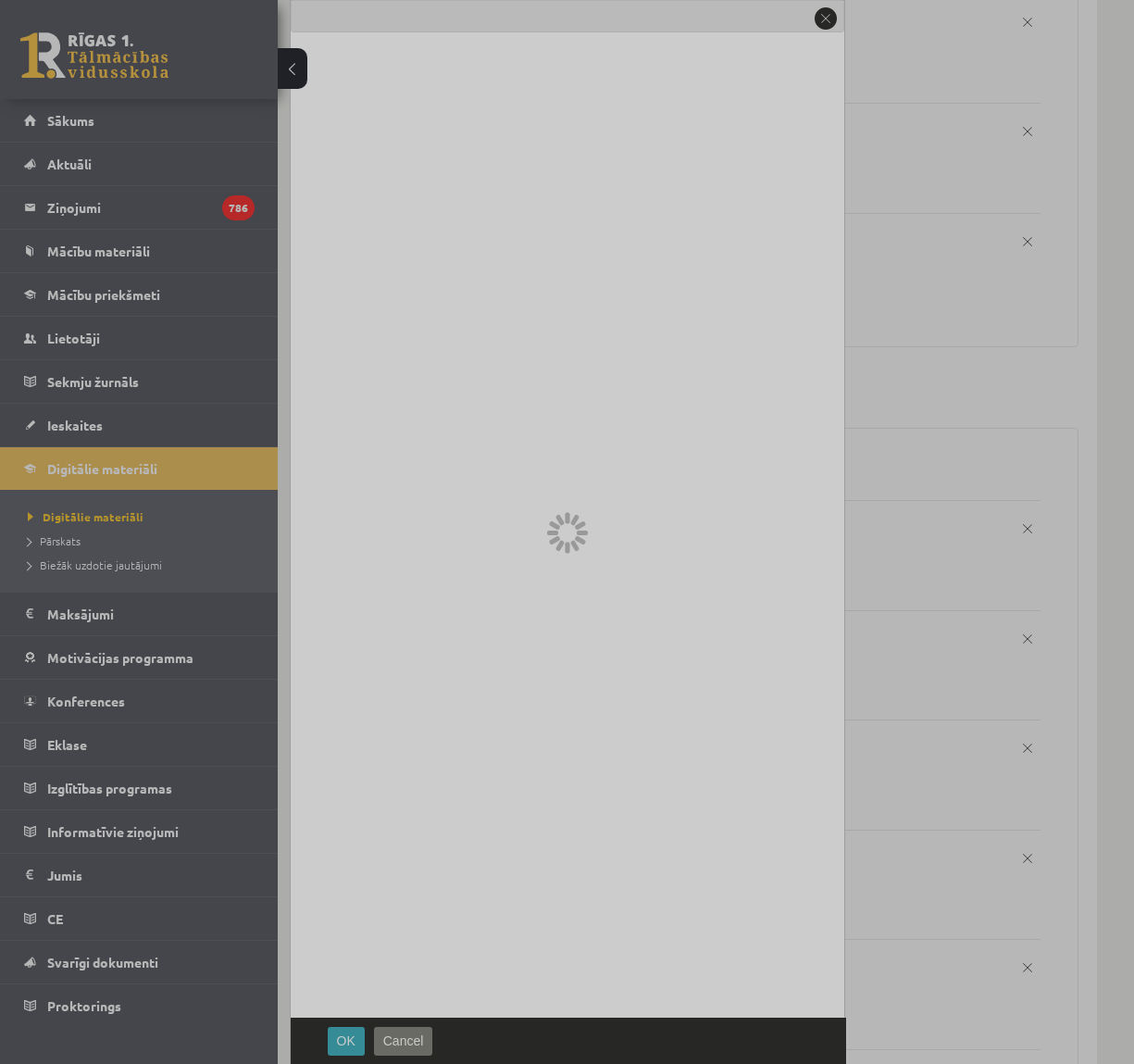 scroll, scrollTop: 0, scrollLeft: 0, axis: both 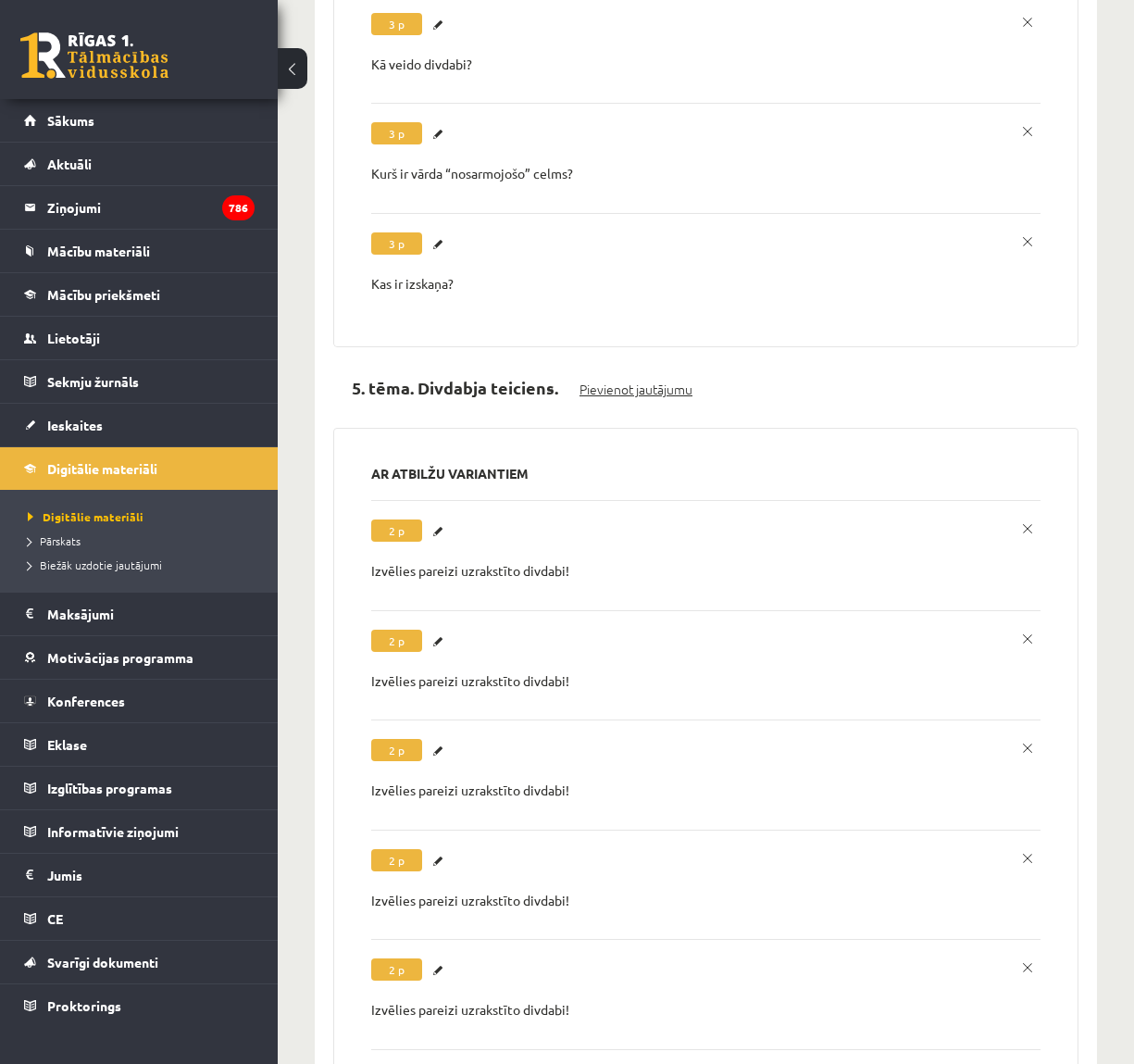 click on "Pievienot jautājumu" at bounding box center [636, 389] 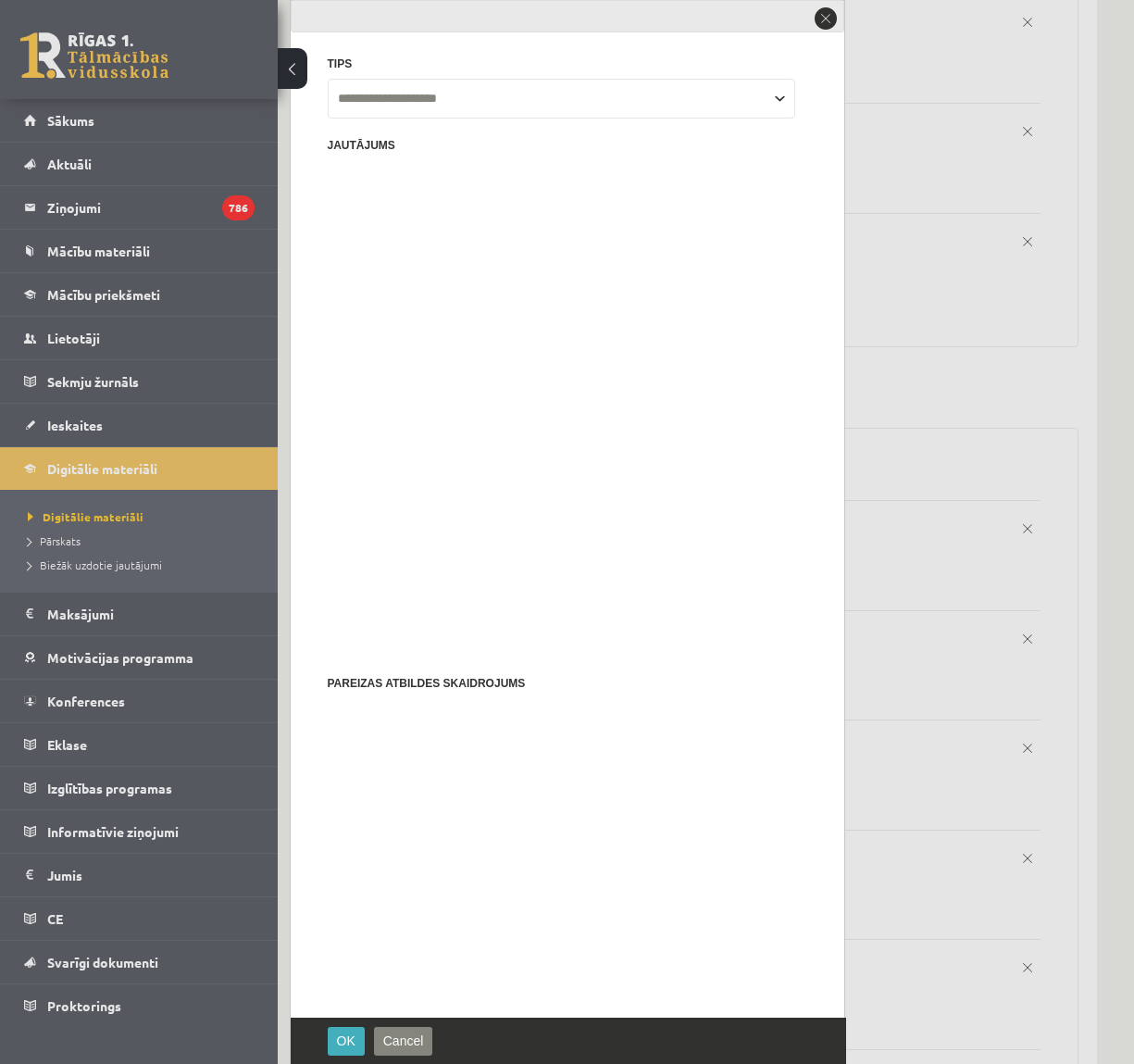 scroll, scrollTop: 0, scrollLeft: 0, axis: both 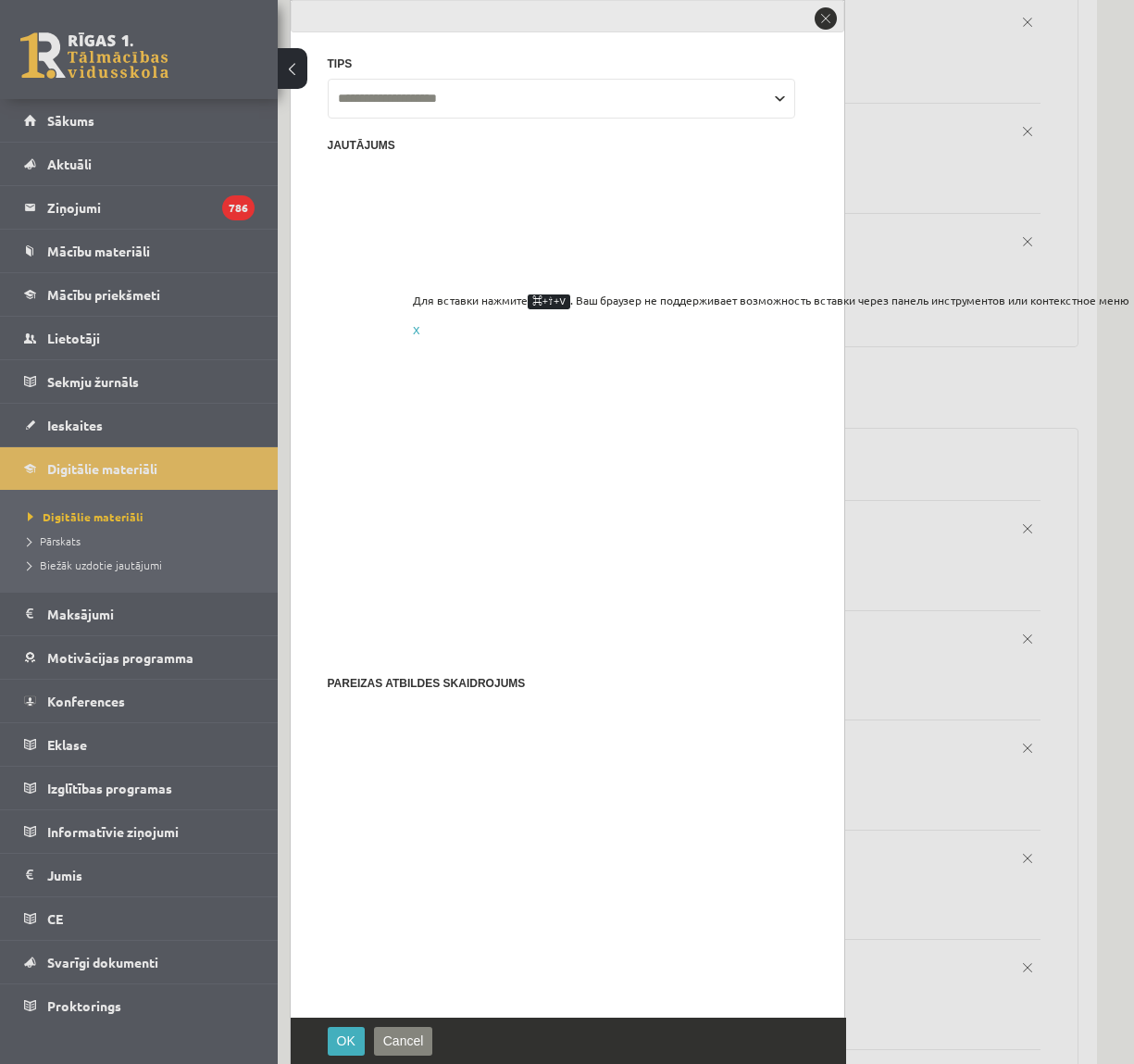 click at bounding box center [567, 494] 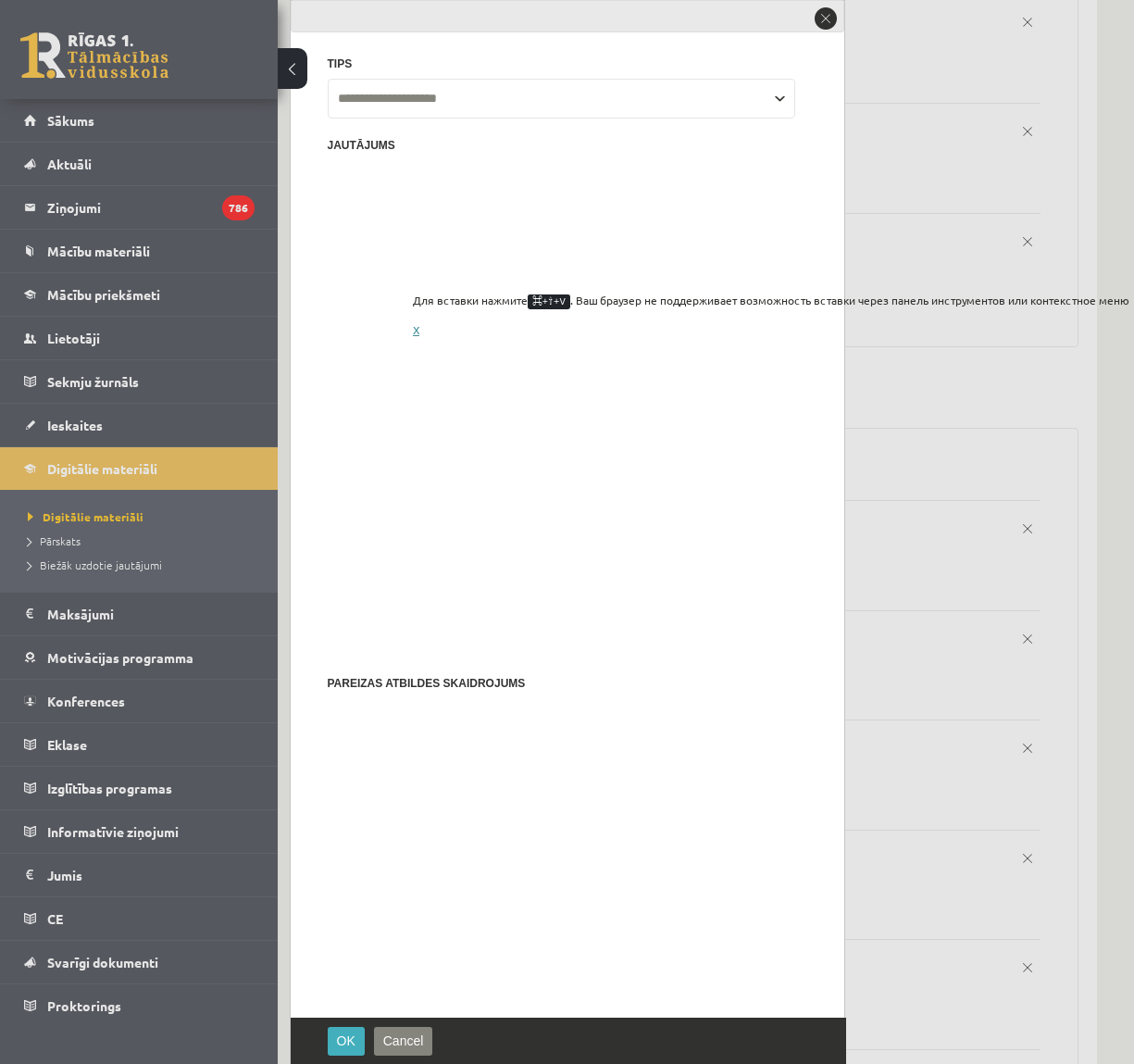 click on "X" at bounding box center [416, 330] 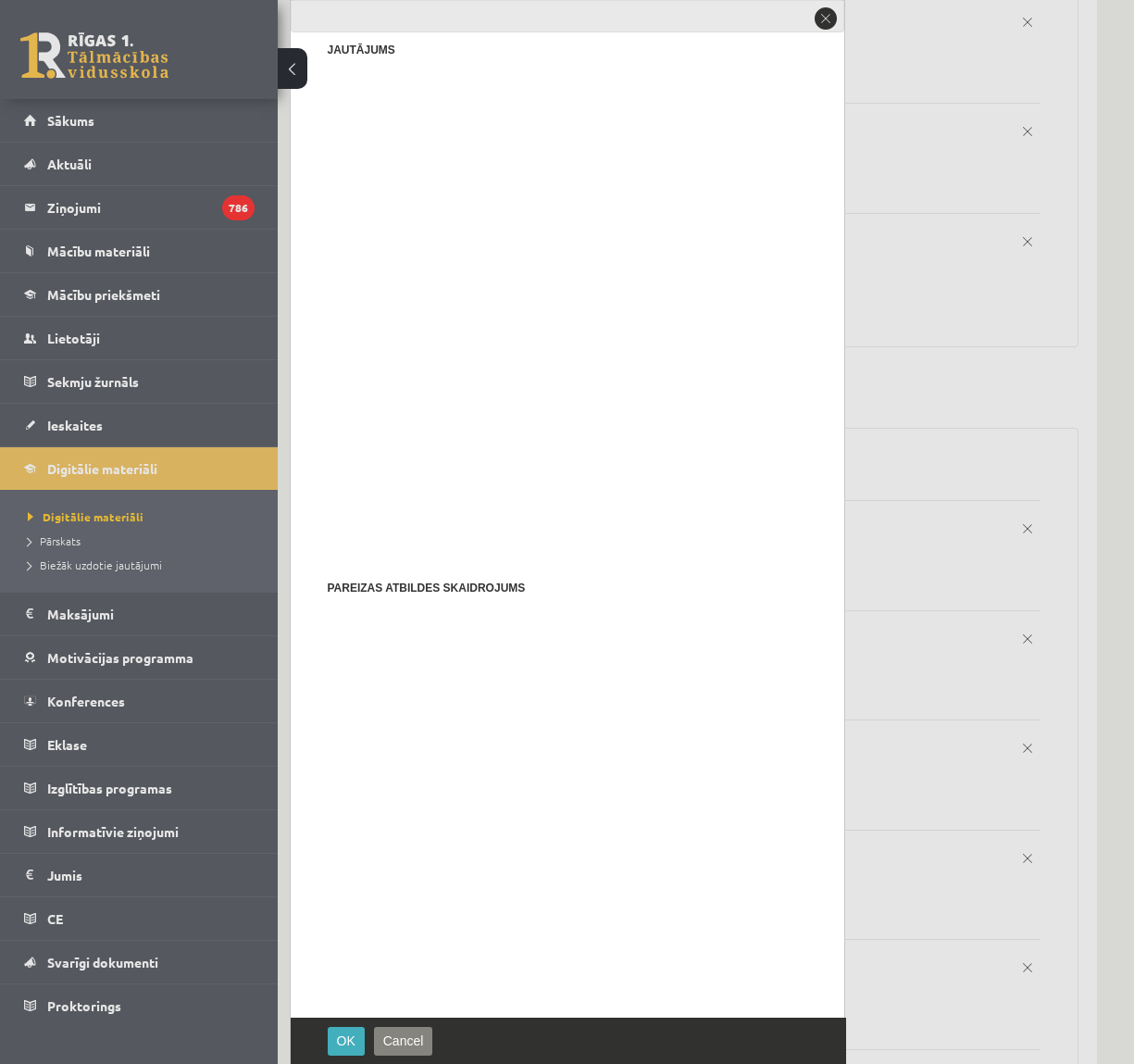 scroll, scrollTop: 114, scrollLeft: 0, axis: vertical 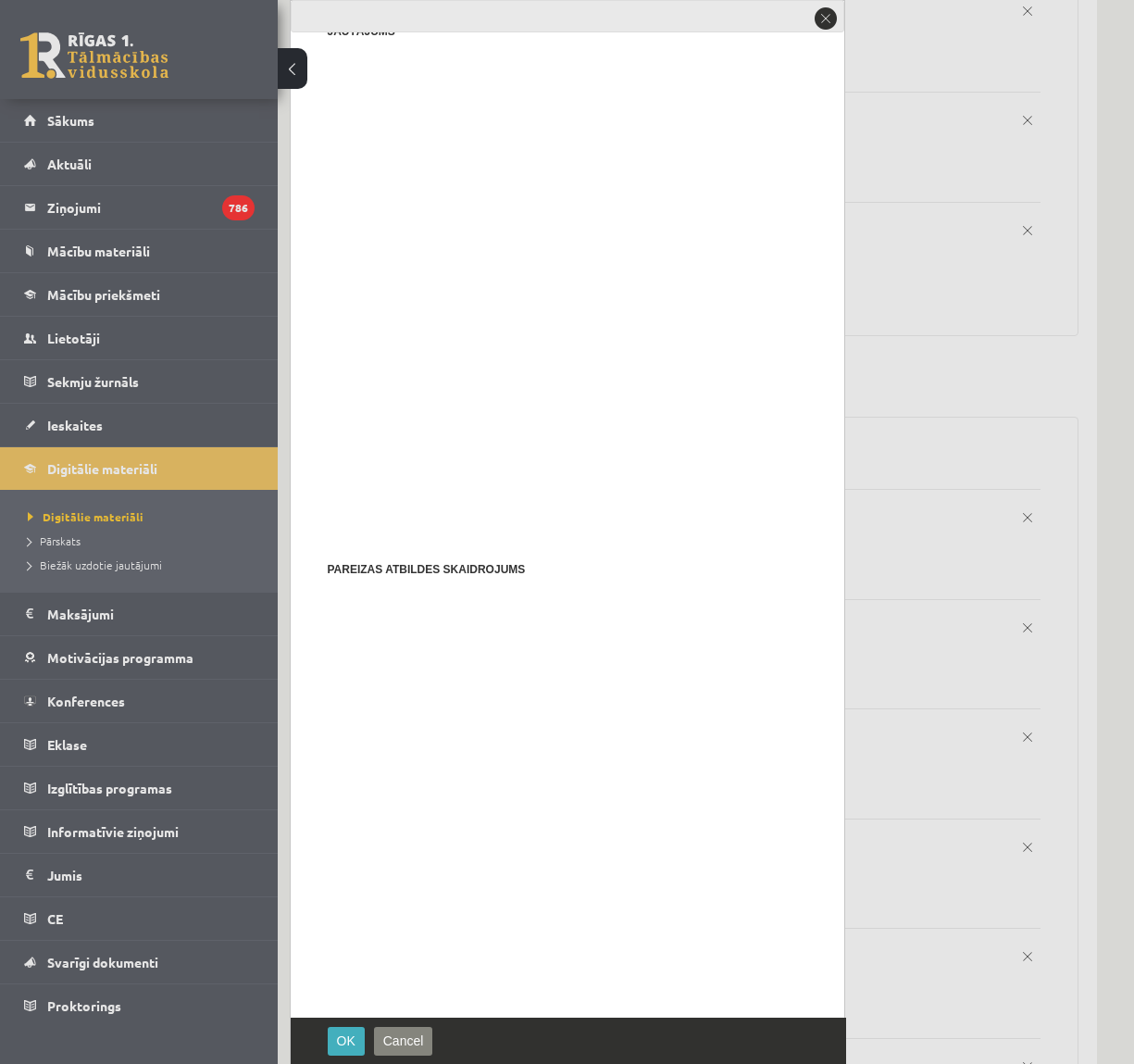 drag, startPoint x: 362, startPoint y: 843, endPoint x: 303, endPoint y: 836, distance: 59.413803 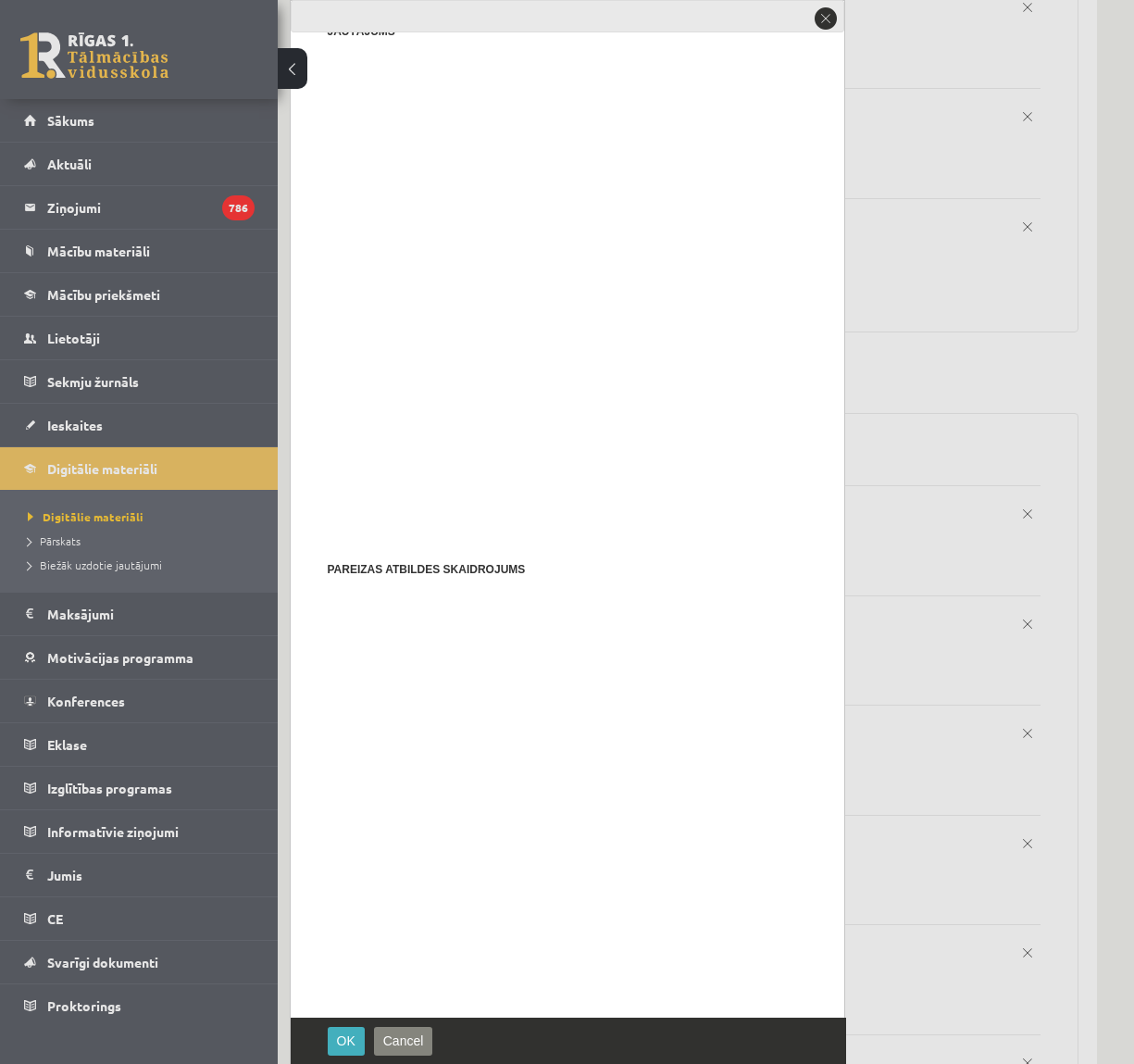 type on "*" 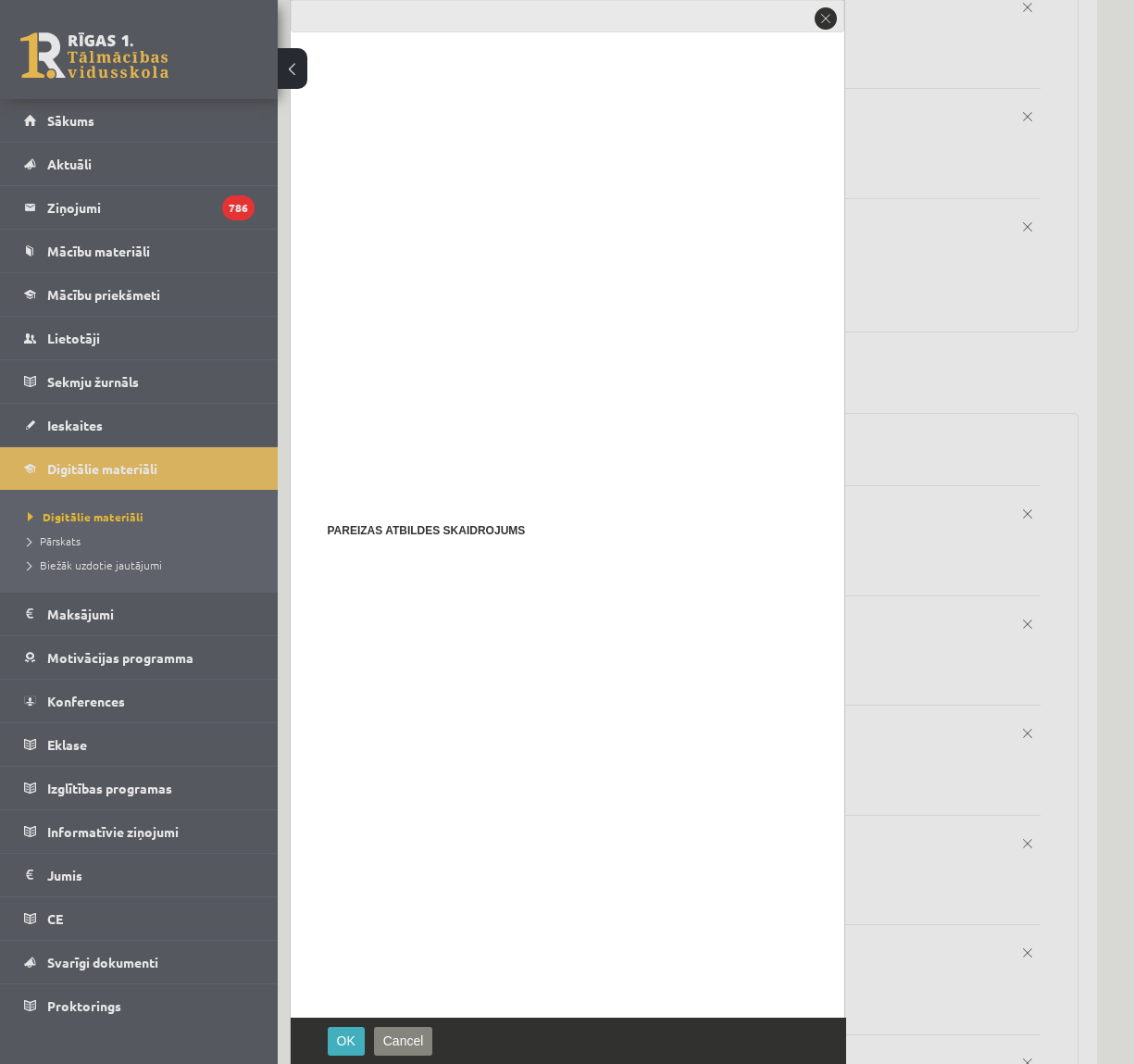 scroll, scrollTop: 158, scrollLeft: 0, axis: vertical 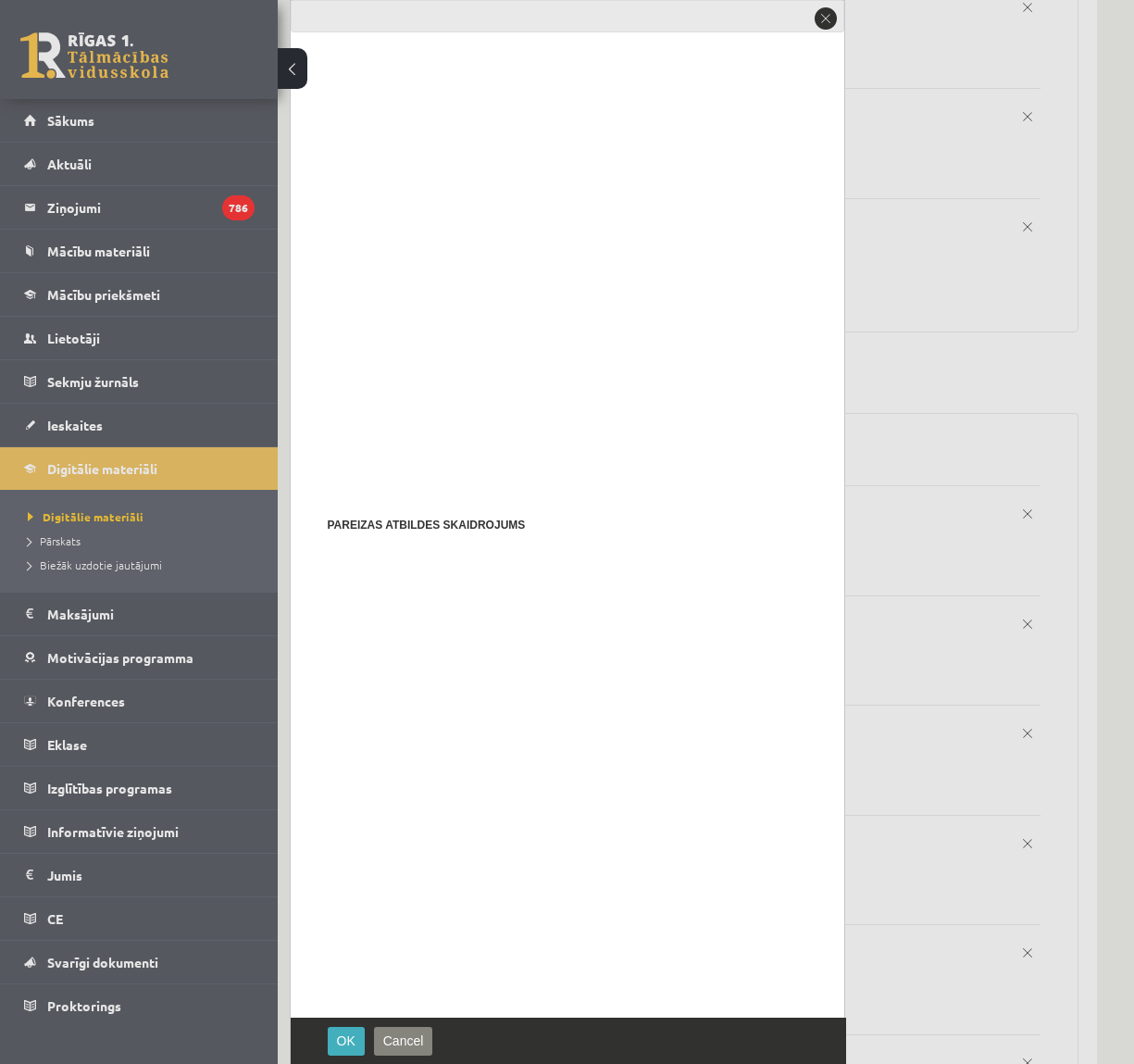 click on "Pievienot atbilžu variantu" at bounding box center (341, 1275) 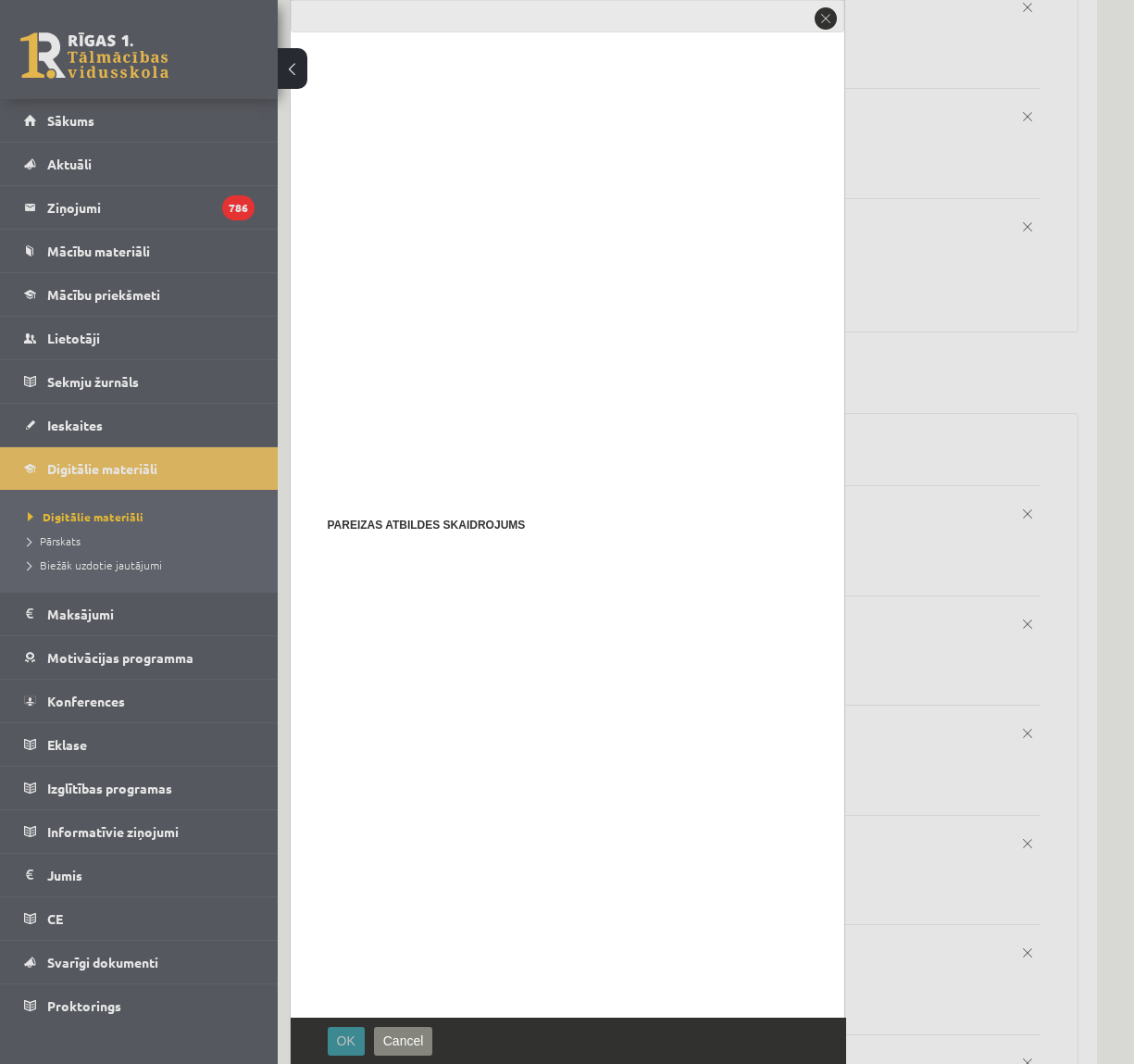 click on "OK" at bounding box center (346, 1041) 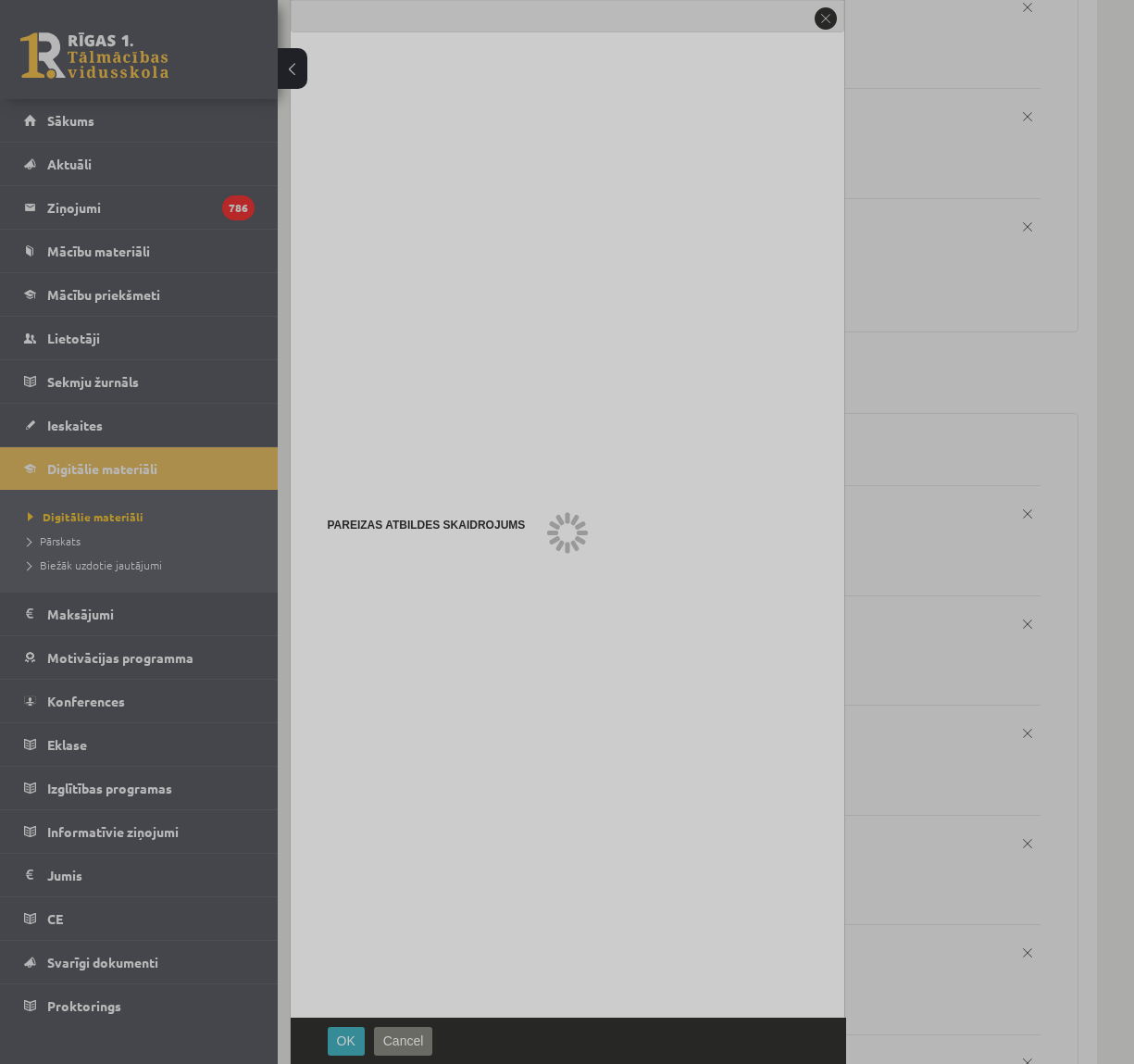 scroll, scrollTop: 0, scrollLeft: 0, axis: both 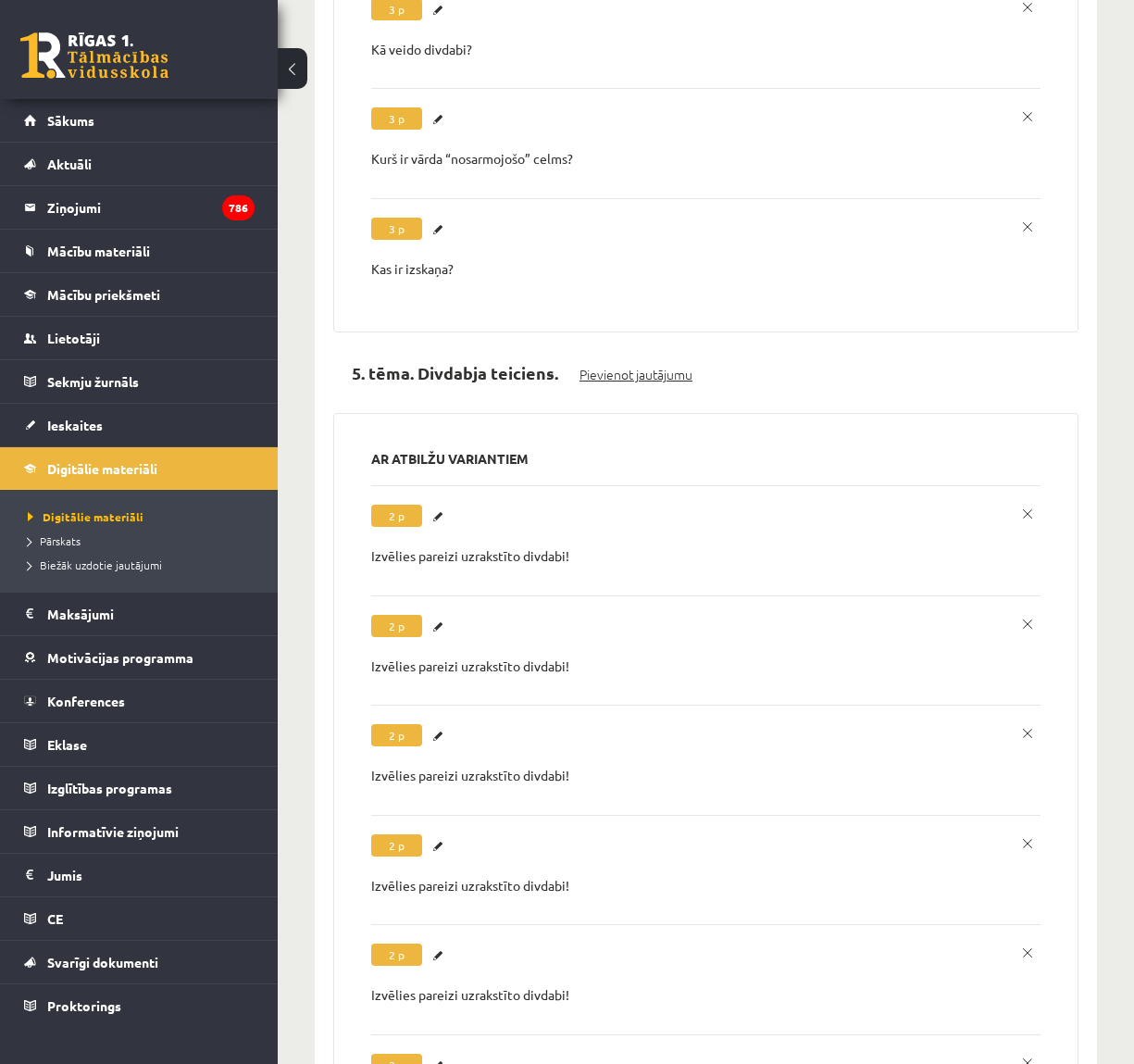 click on "Pievienot jautājumu" at bounding box center [636, 374] 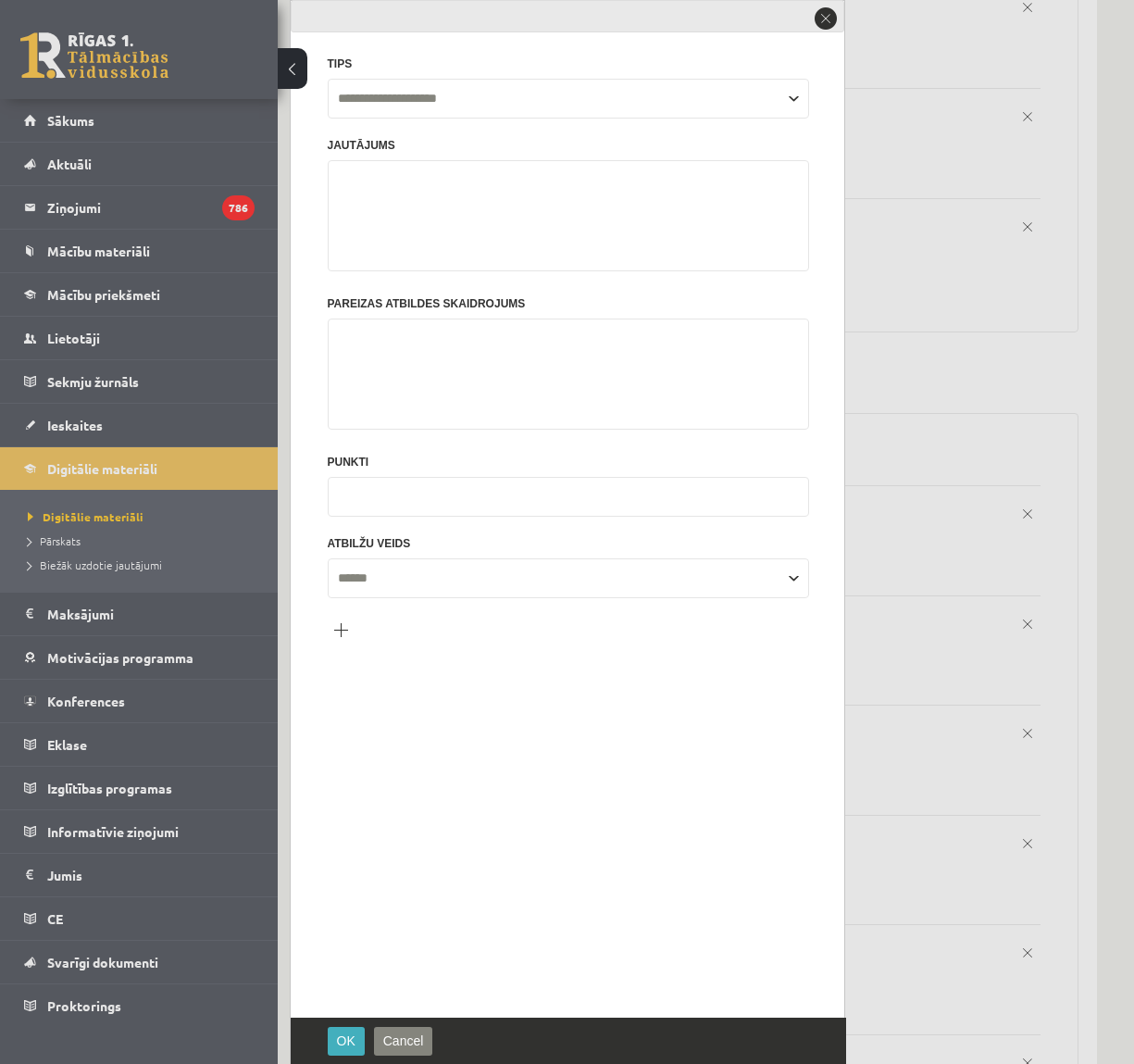 click at bounding box center [568, 374] 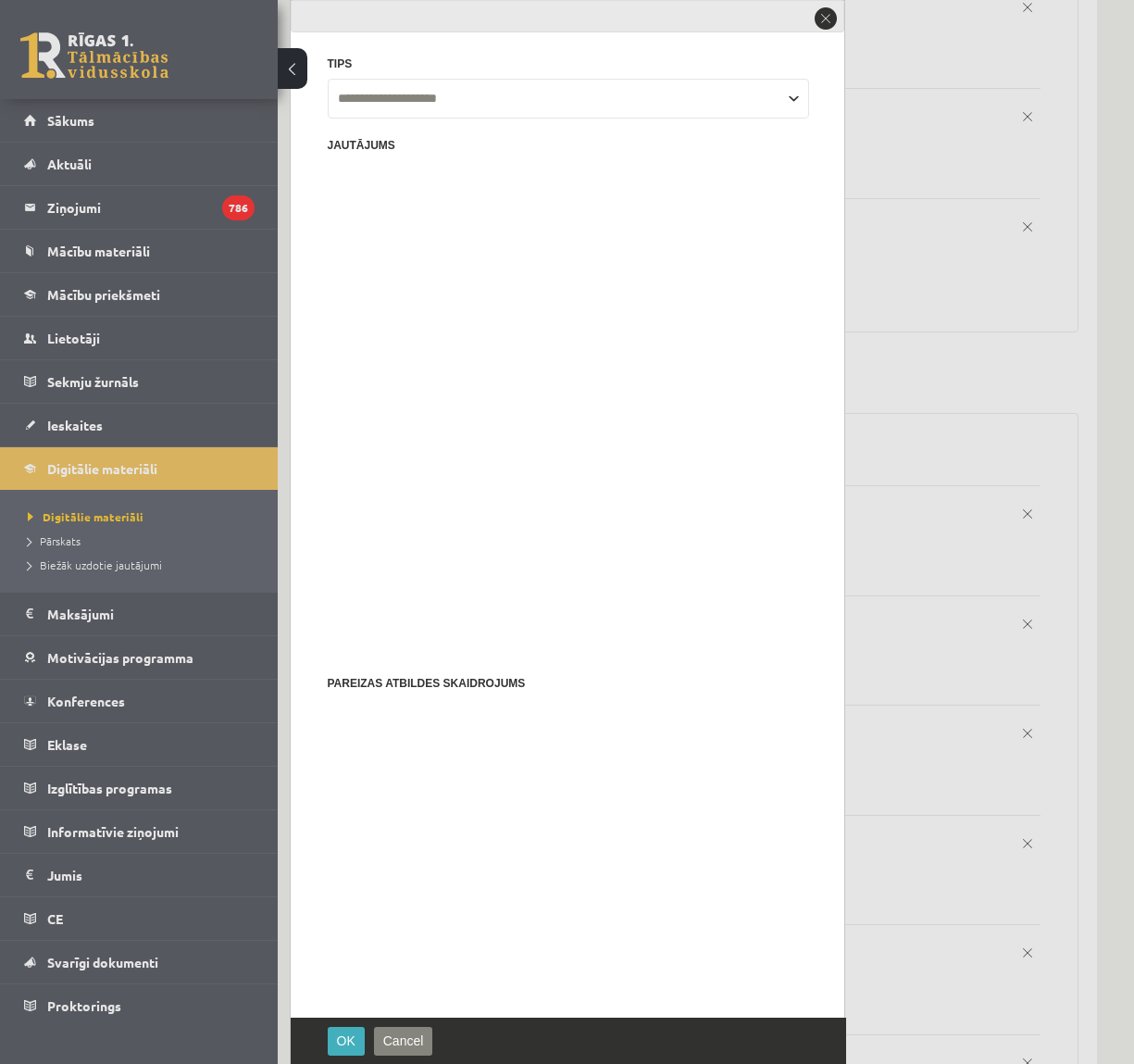 scroll, scrollTop: 0, scrollLeft: 0, axis: both 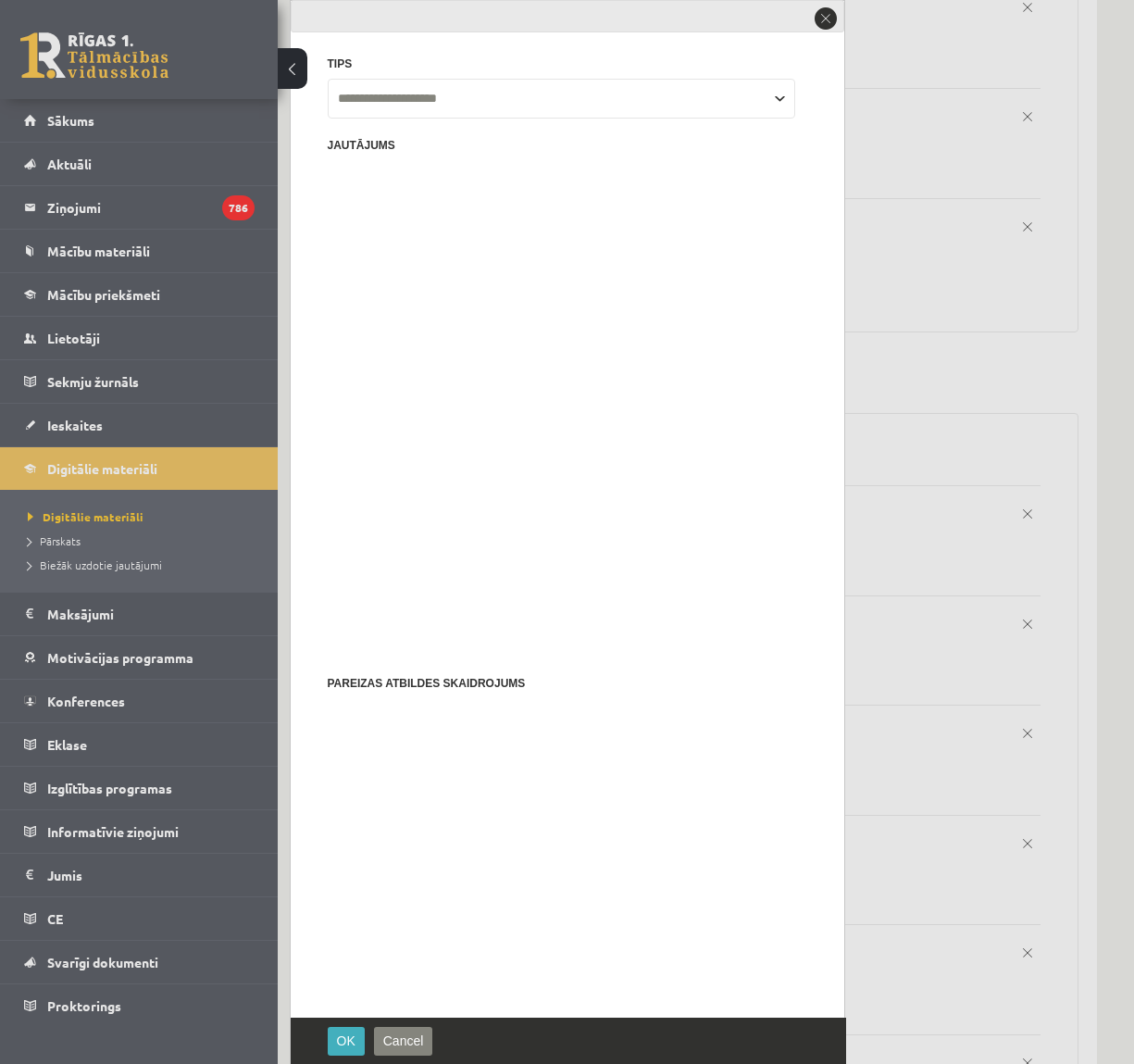 click at bounding box center (405, 208) 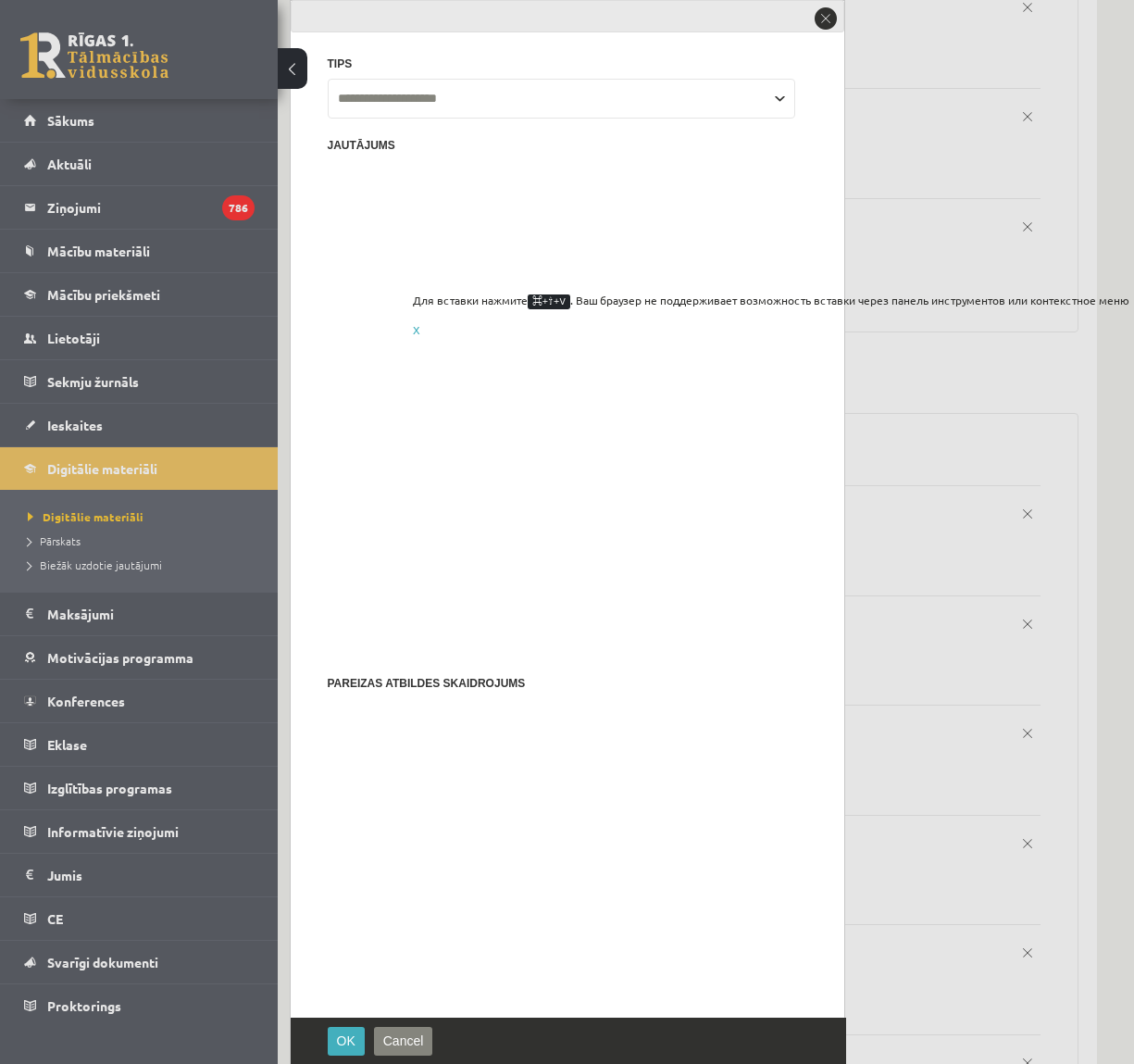 click at bounding box center [567, 494] 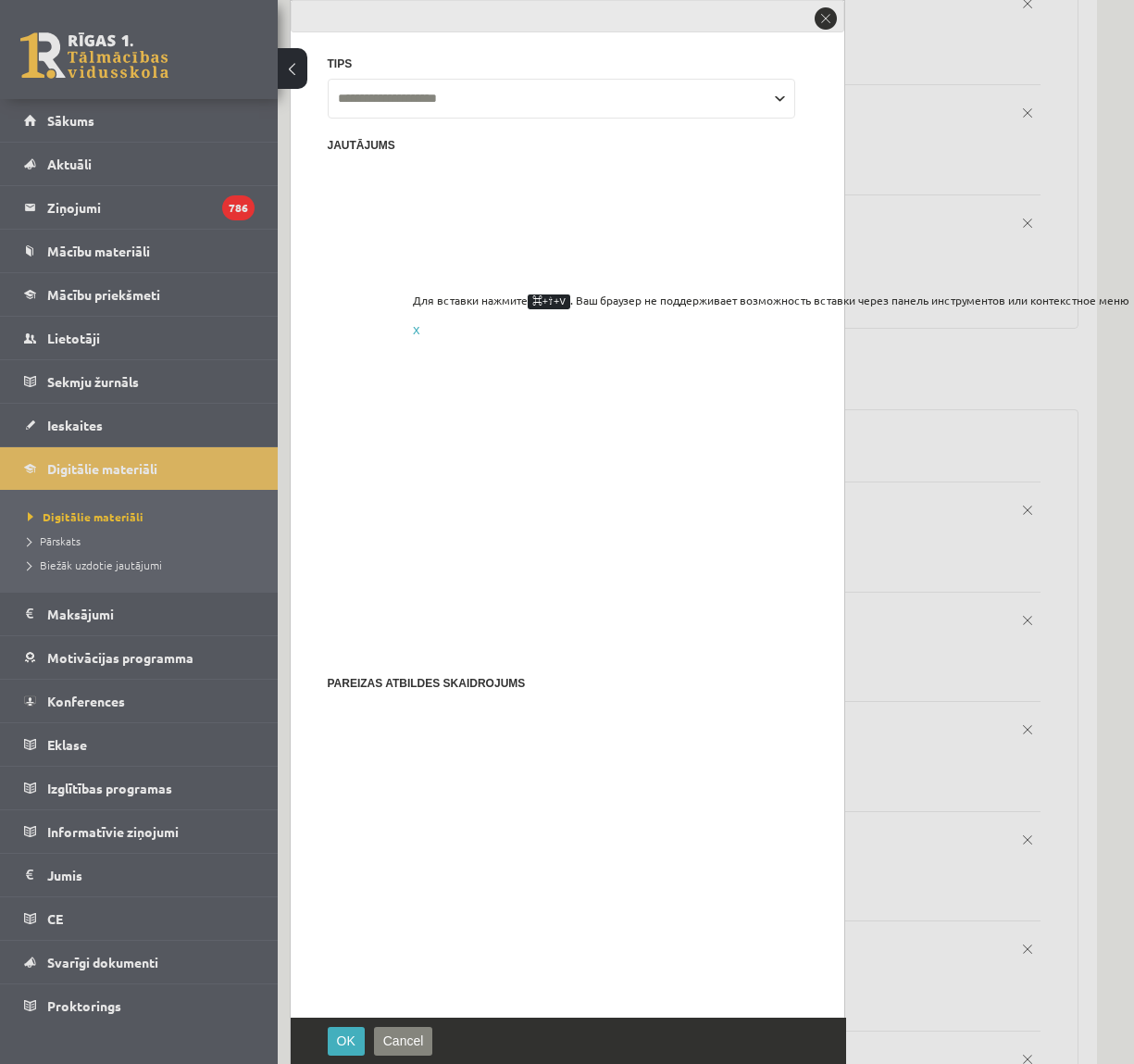 click on "*" at bounding box center (568, 1256) 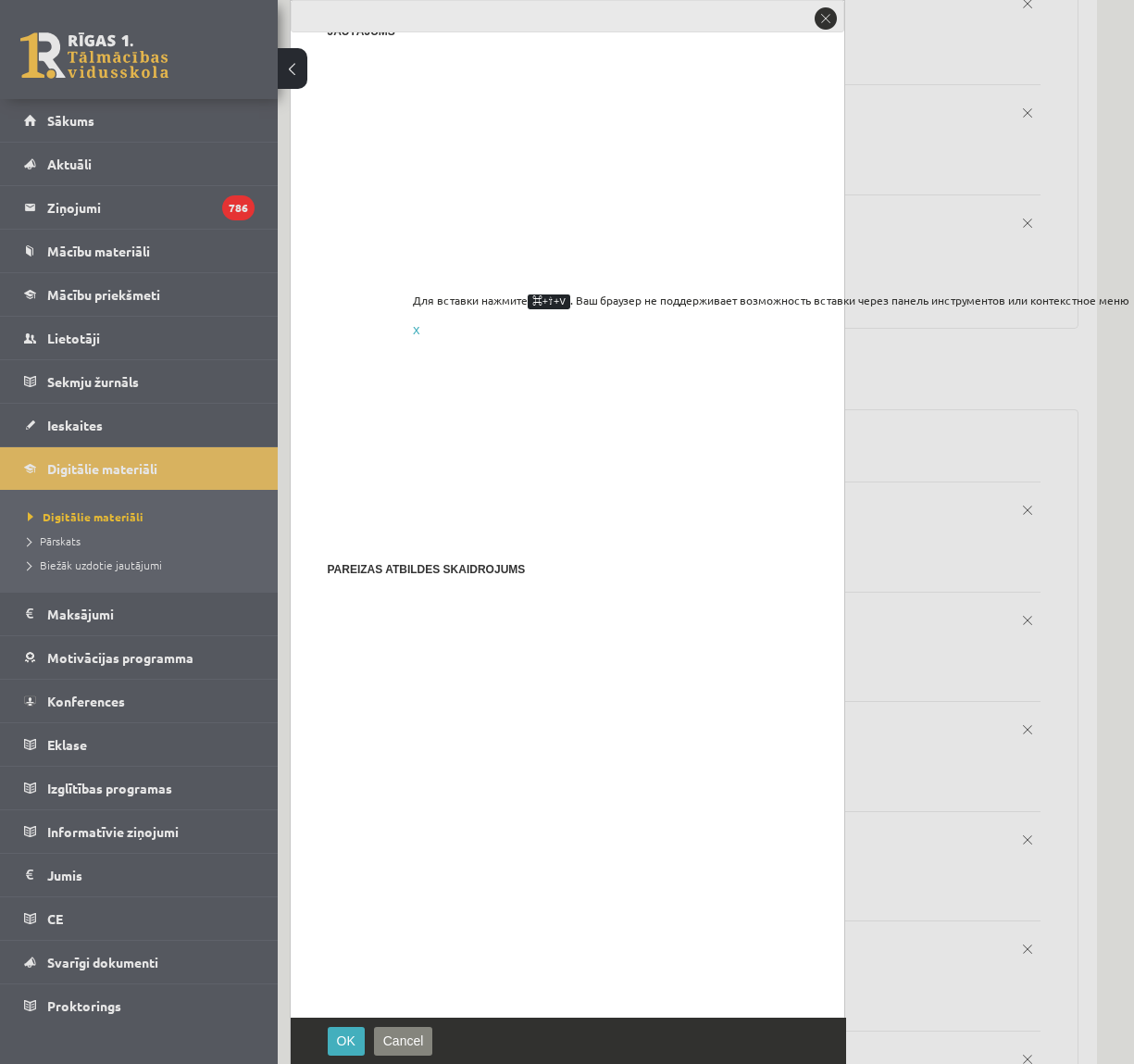 type on "*" 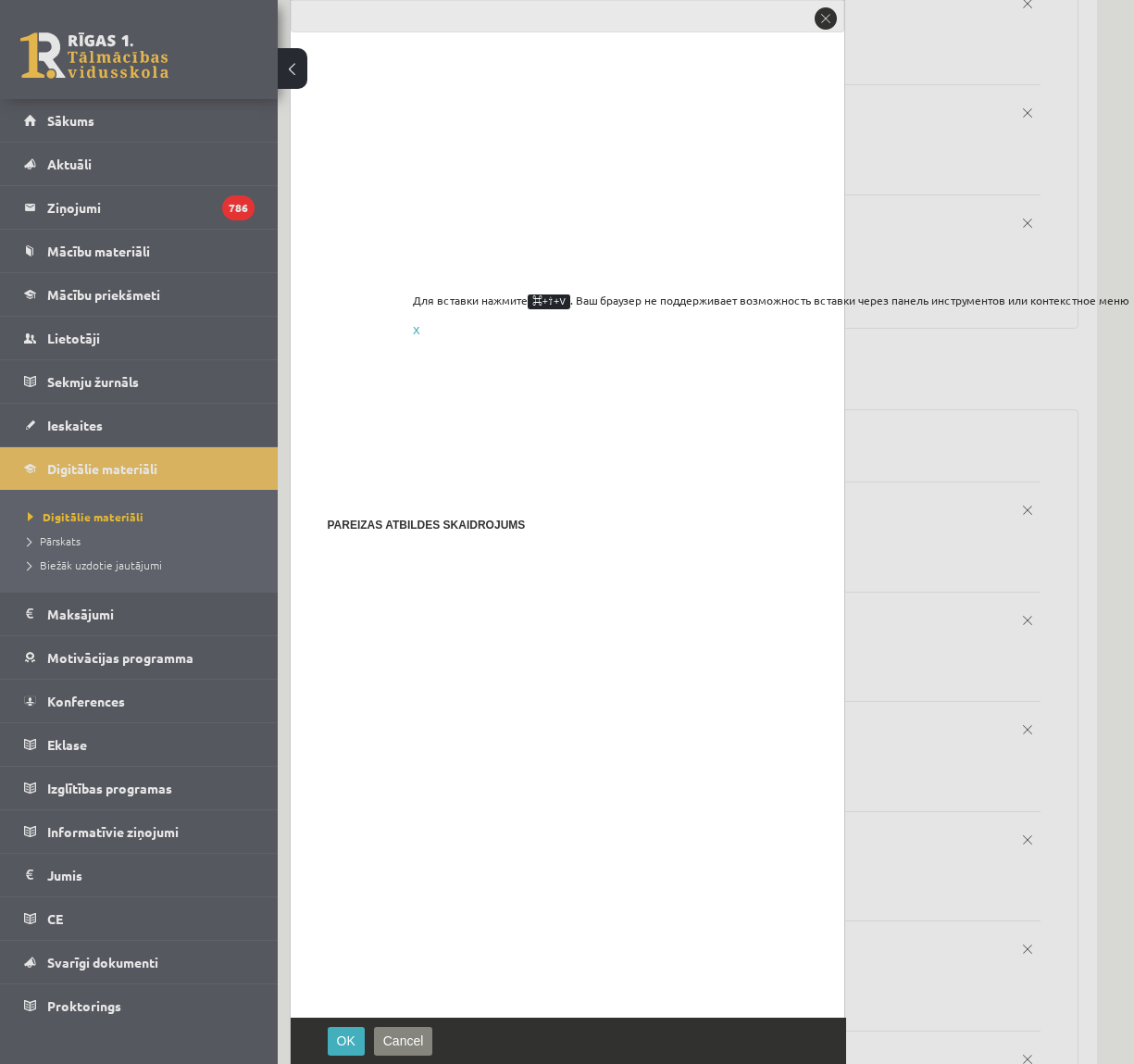 click on "Pievienot atbilžu variantu" at bounding box center (341, 1275) 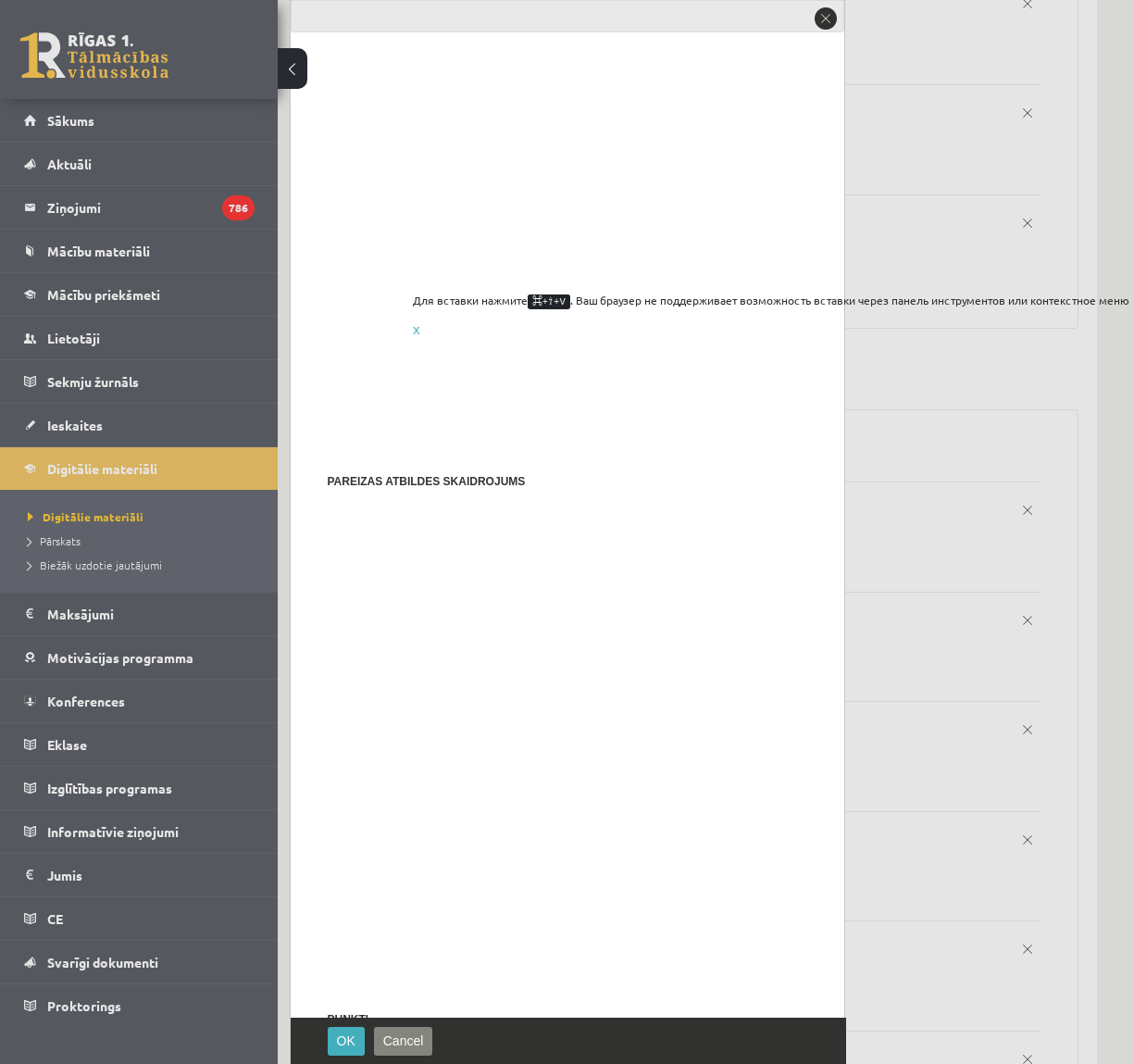 scroll, scrollTop: 207, scrollLeft: 0, axis: vertical 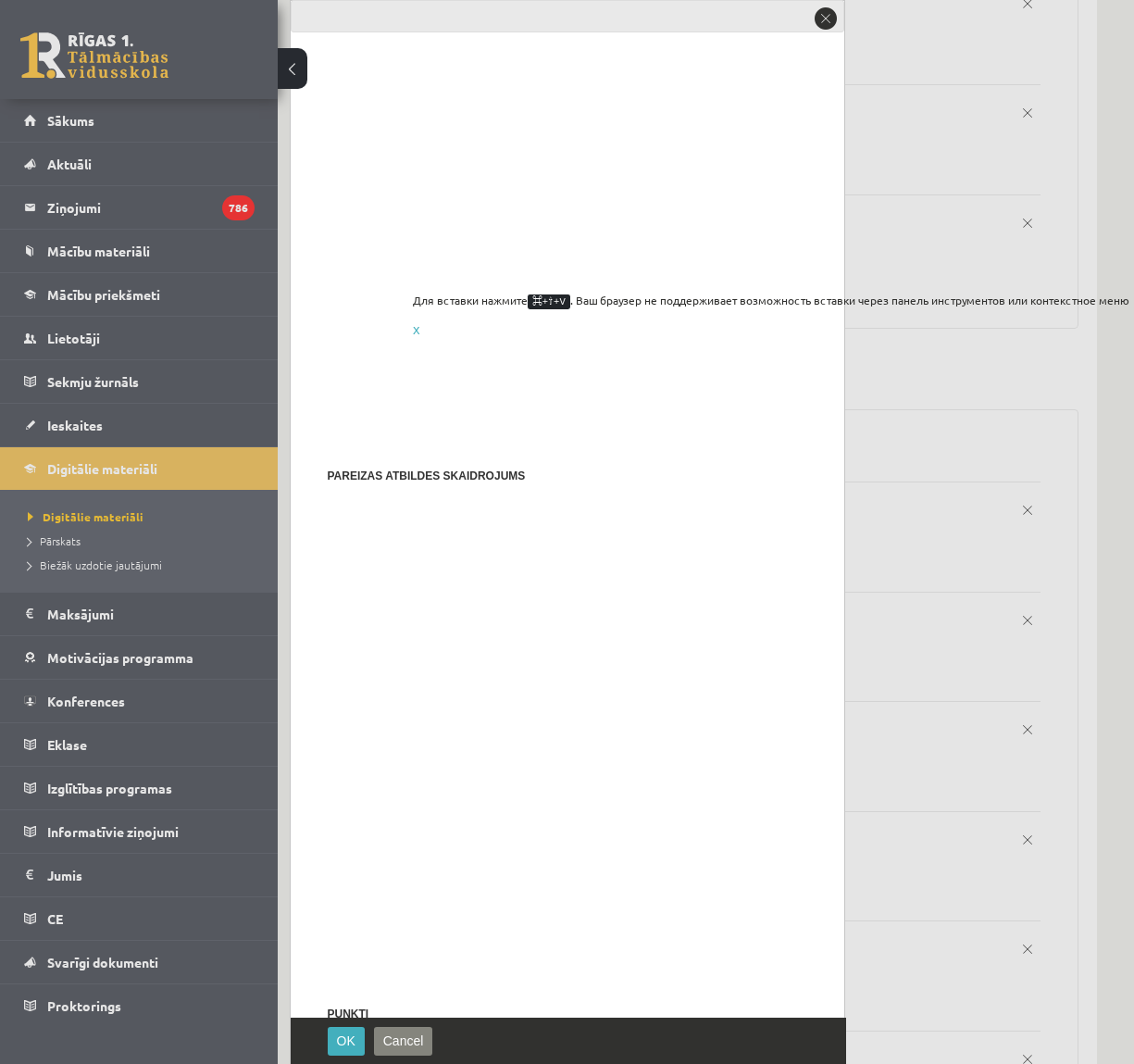 click at bounding box center [562, 1183] 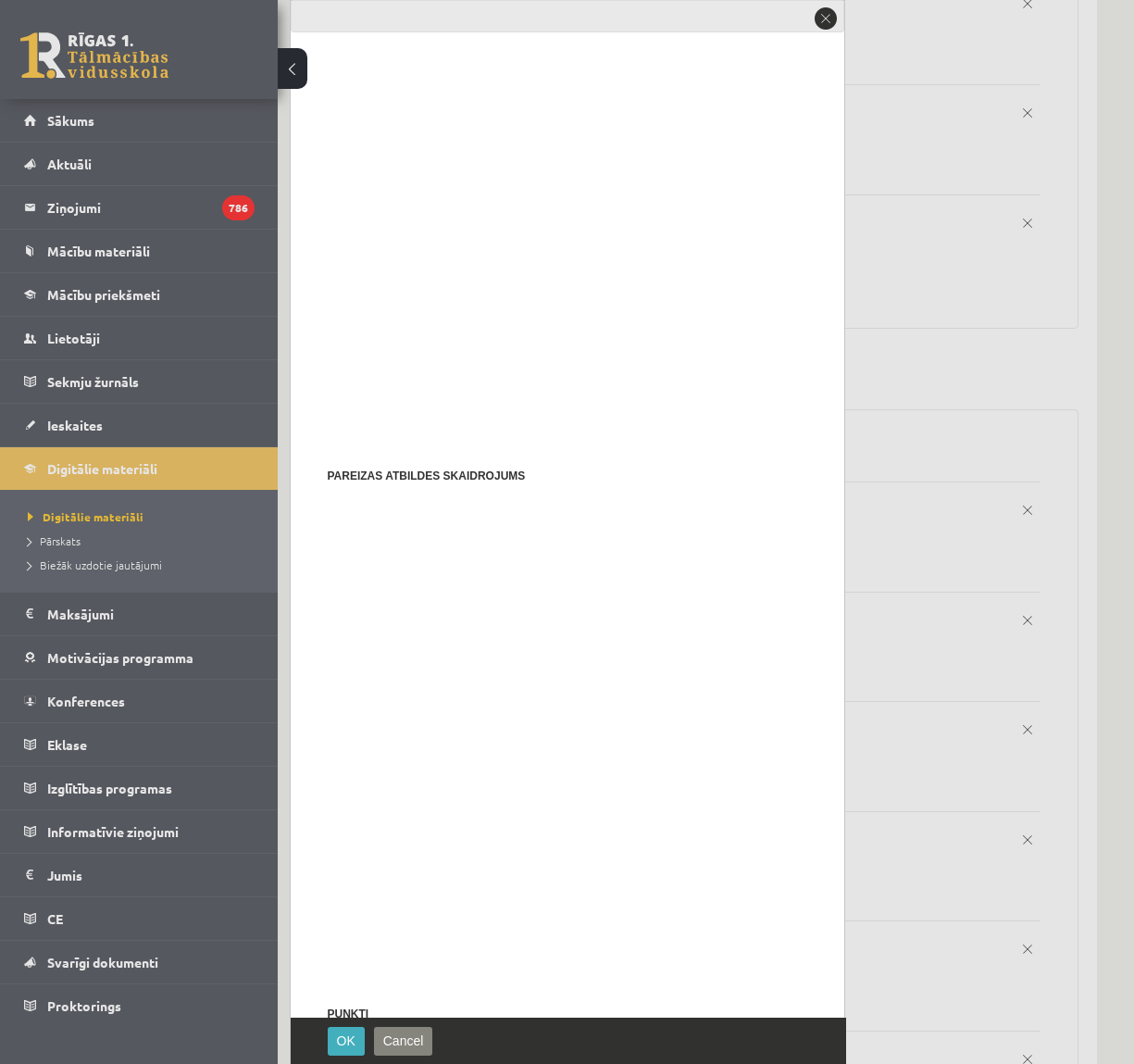 paste on "********" 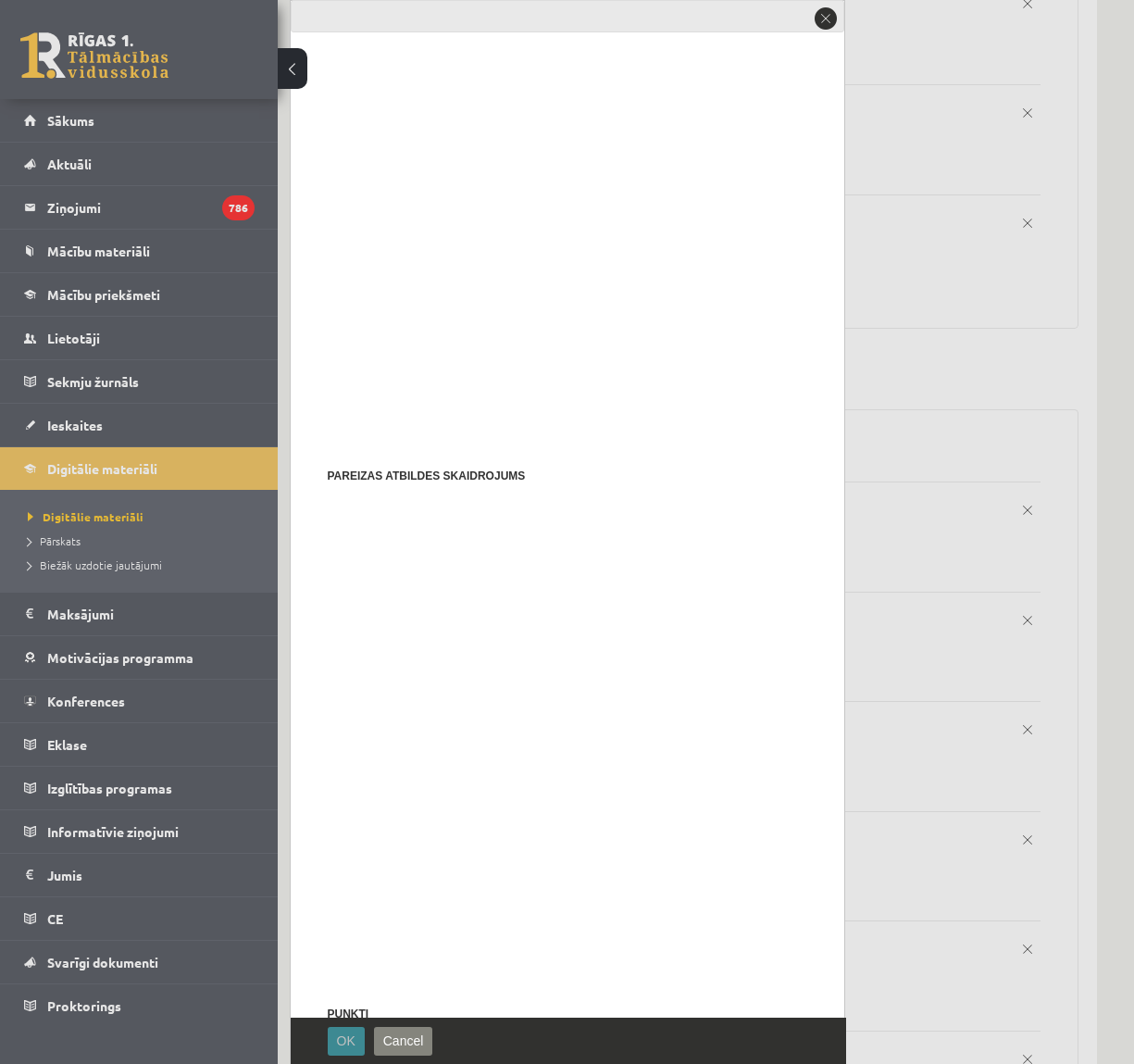 click on "OK" at bounding box center (346, 1041) 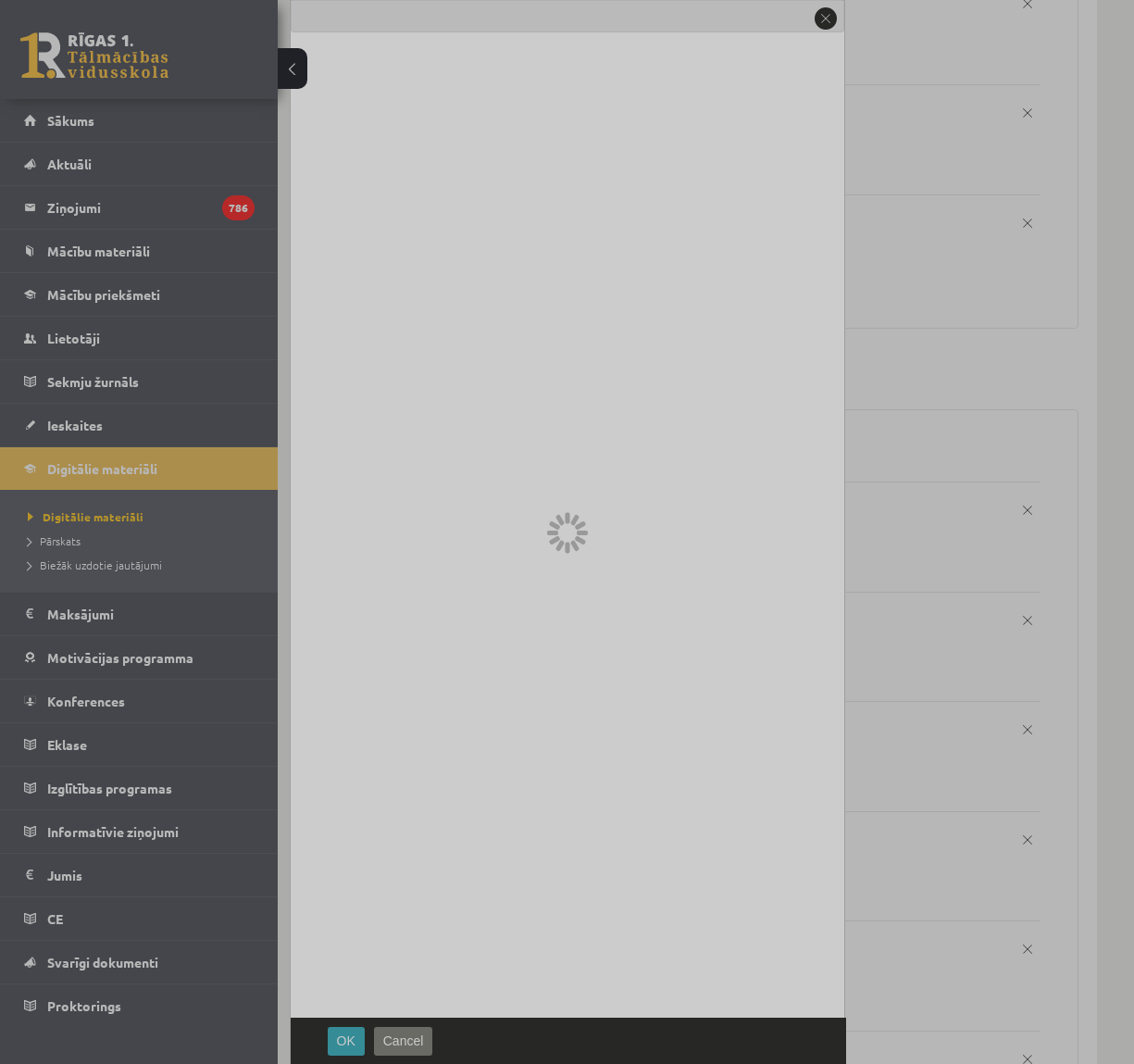 scroll, scrollTop: 0, scrollLeft: 0, axis: both 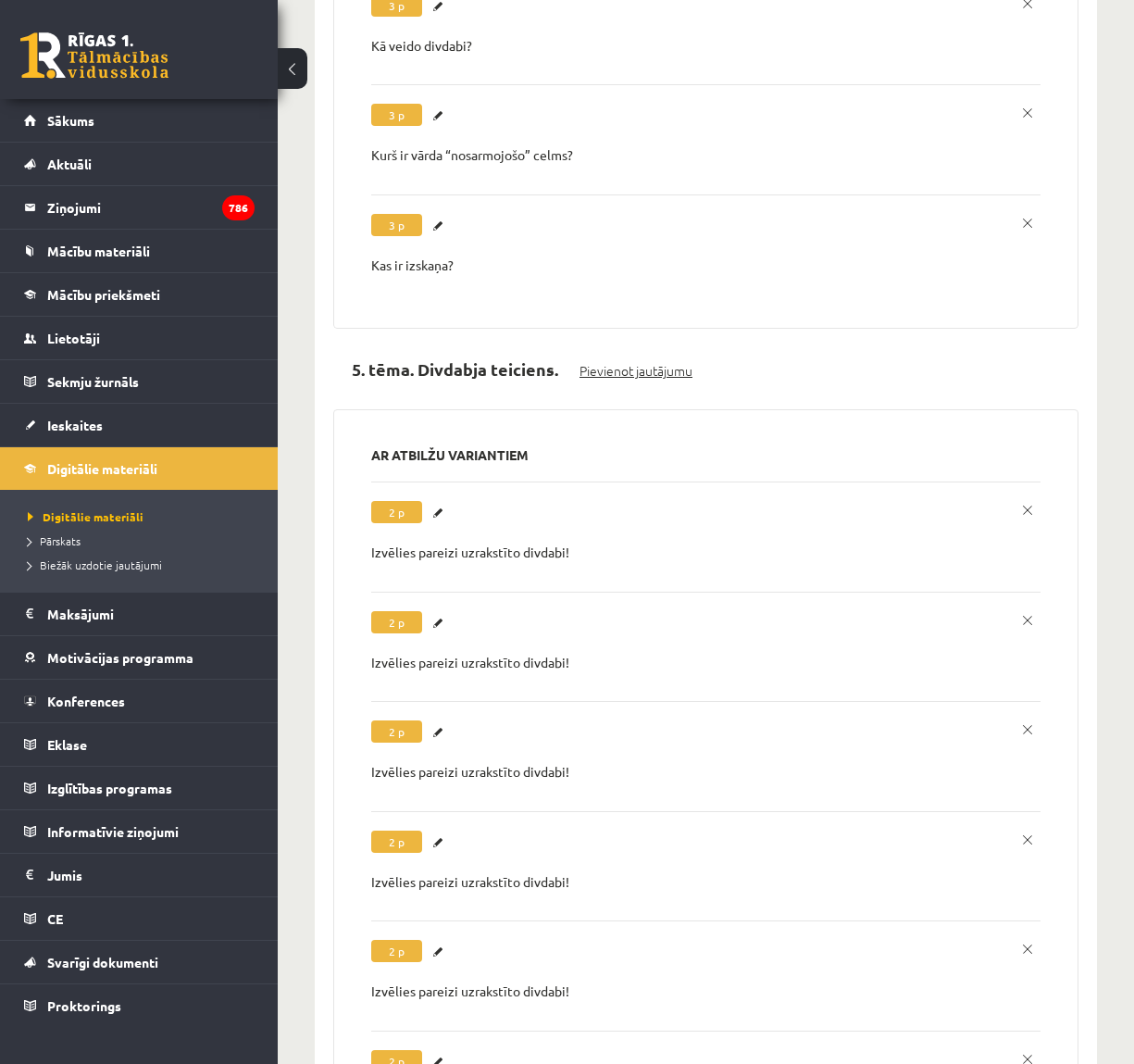 click on "Pievienot jautājumu" at bounding box center [636, 370] 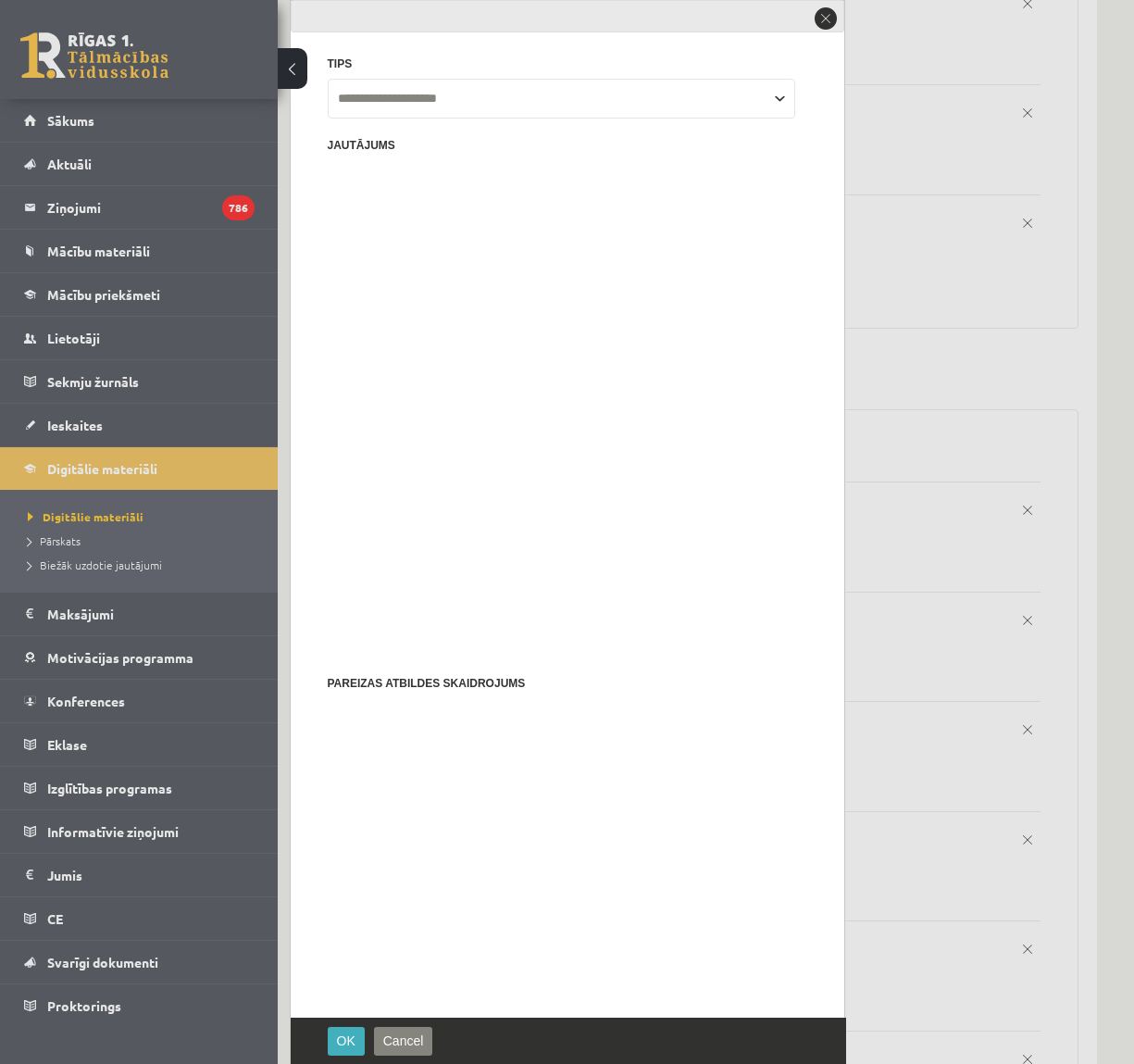 scroll, scrollTop: 0, scrollLeft: 0, axis: both 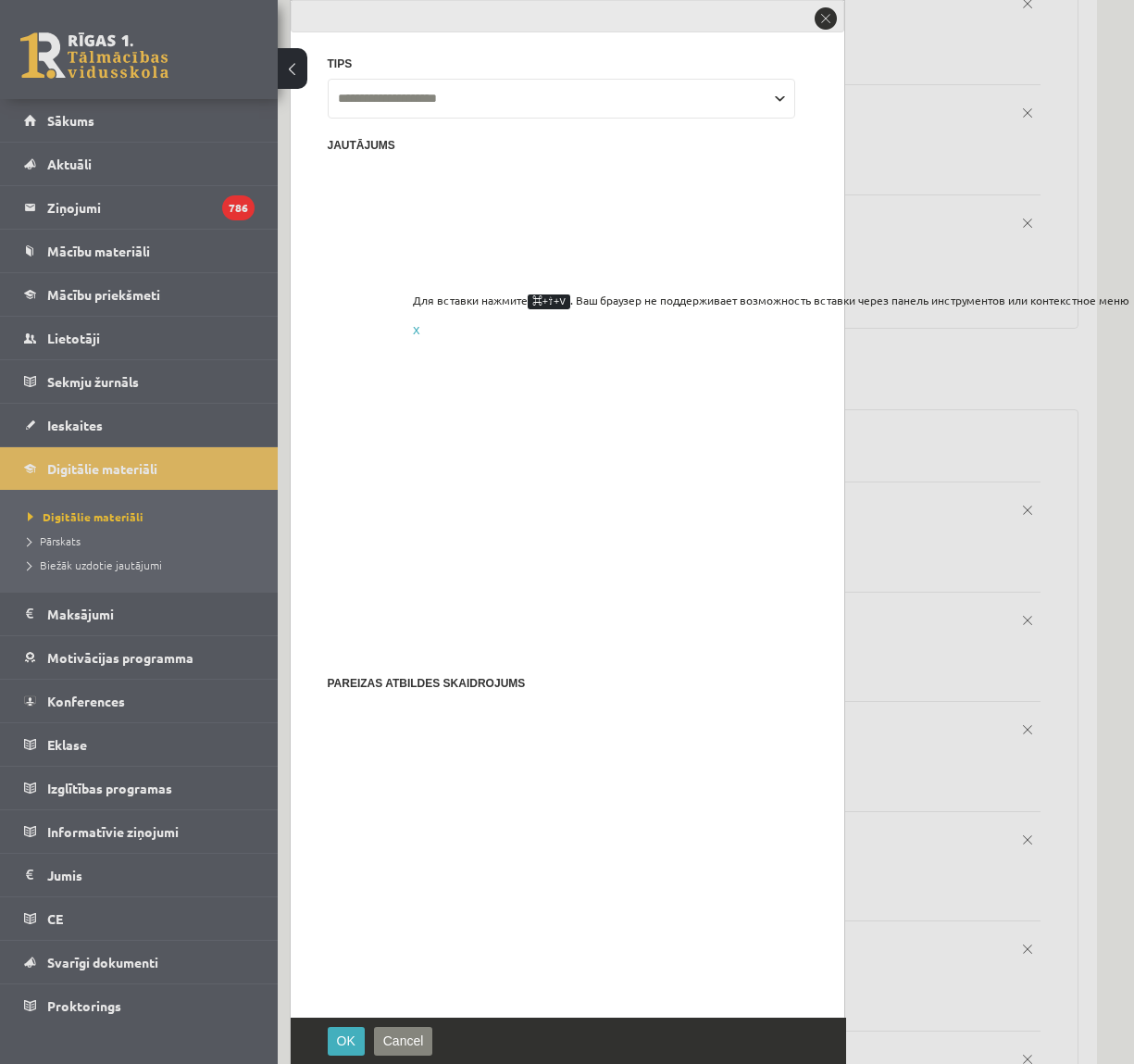 click at bounding box center (567, 494) 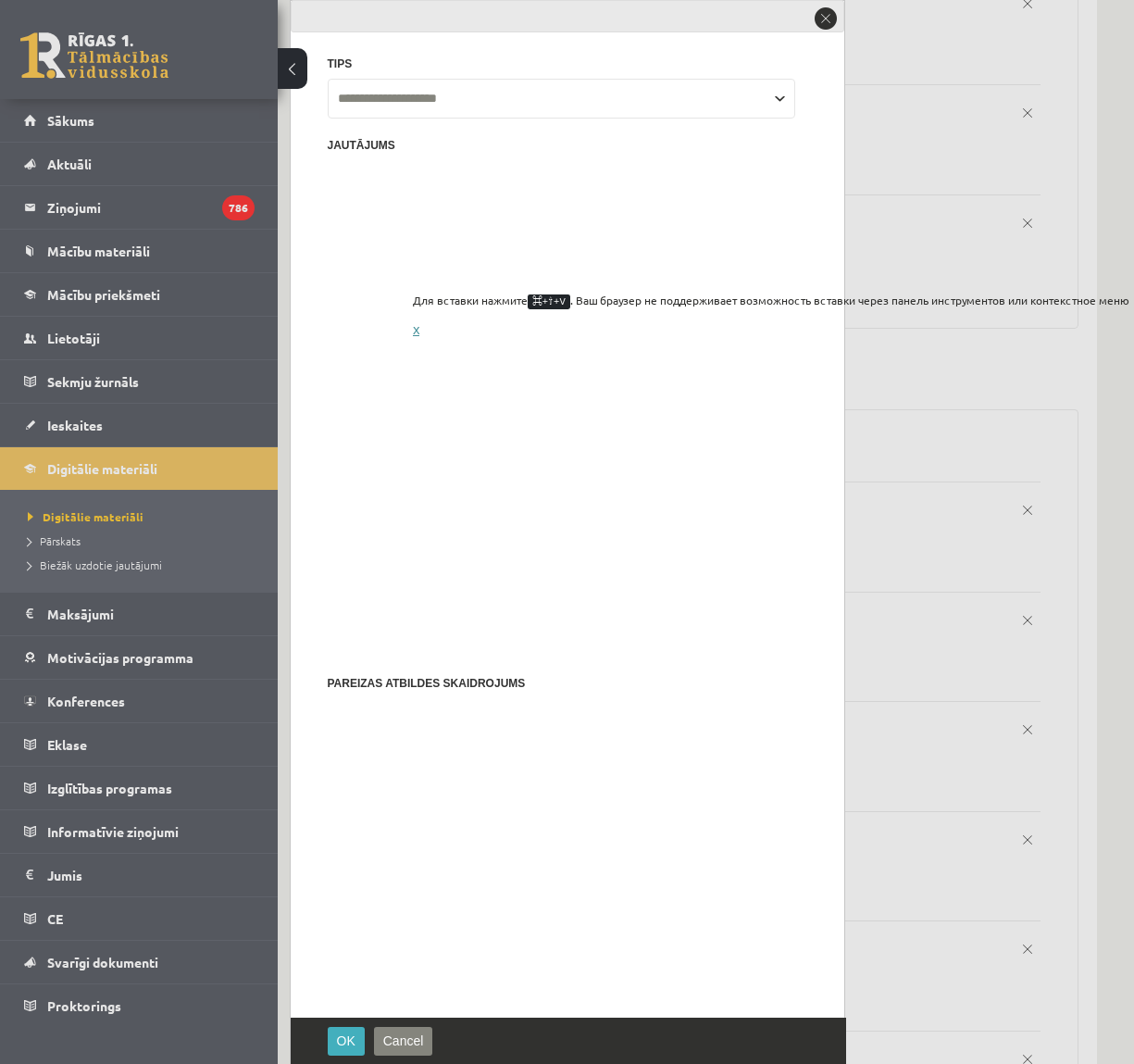 drag, startPoint x: 691, startPoint y: 310, endPoint x: 363, endPoint y: 19, distance: 438.48033 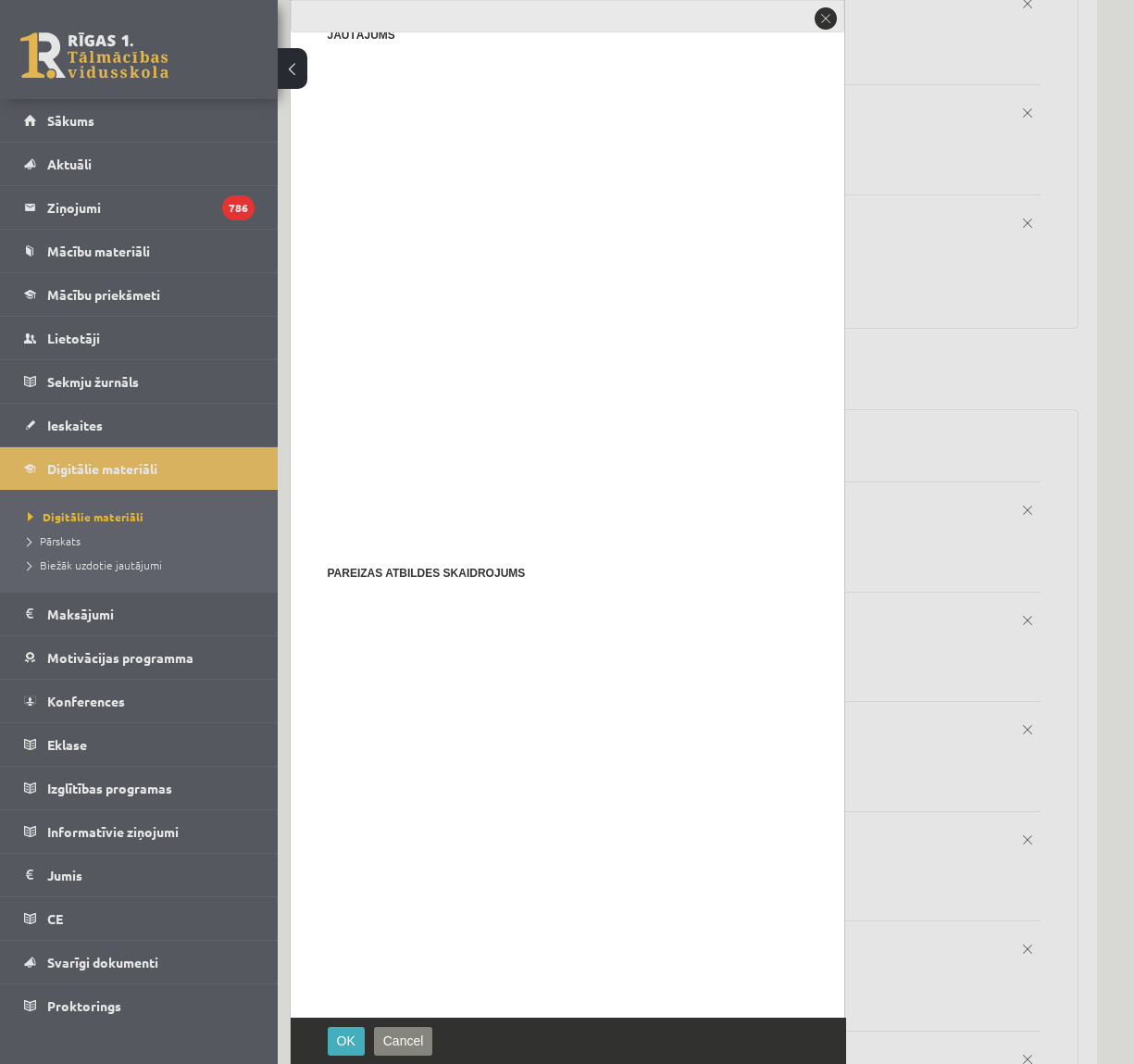 scroll, scrollTop: 114, scrollLeft: 0, axis: vertical 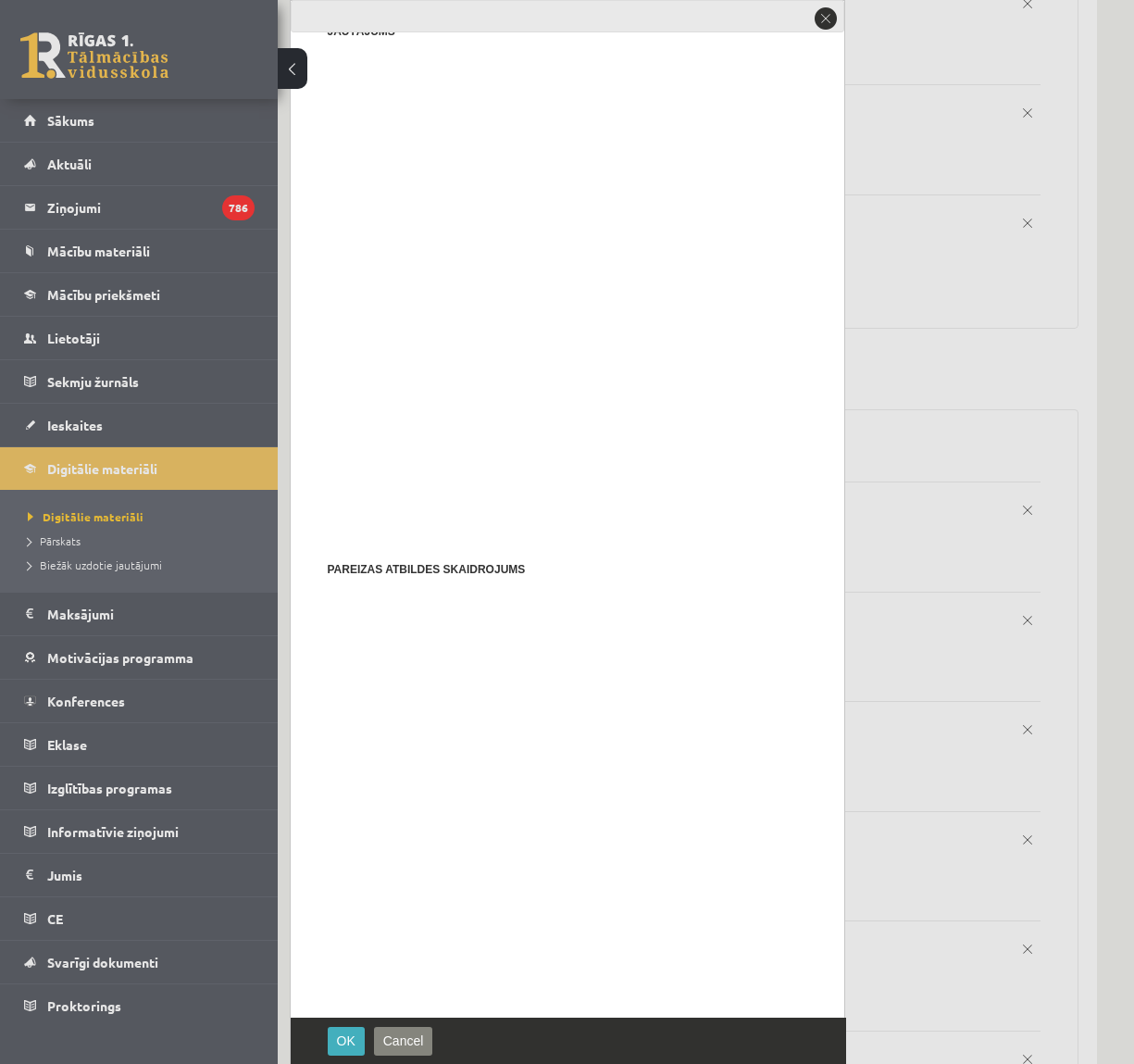 drag, startPoint x: 364, startPoint y: 843, endPoint x: 309, endPoint y: 843, distance: 55 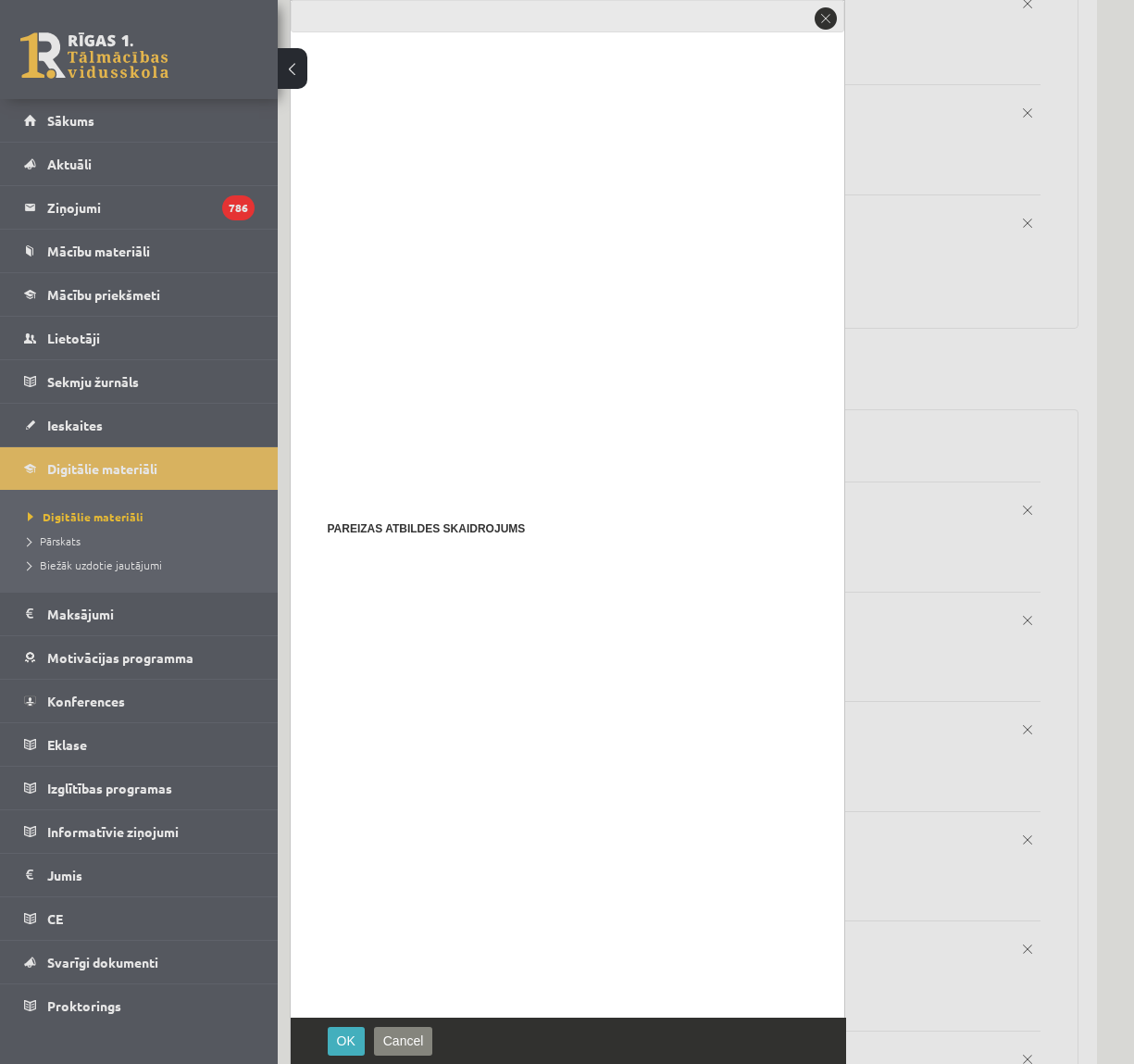 scroll, scrollTop: 158, scrollLeft: 0, axis: vertical 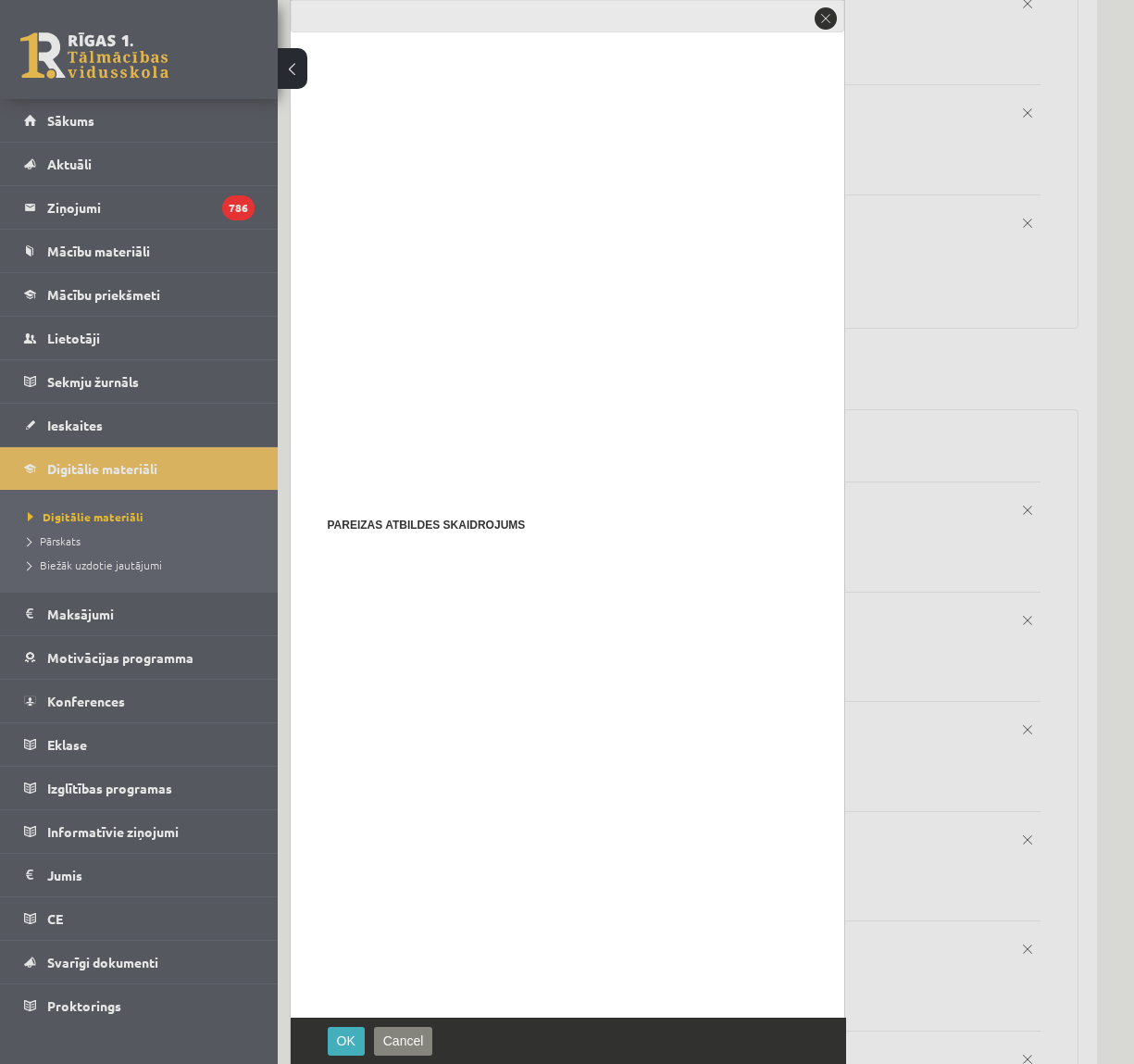 click on "Pievienot atbilžu variantu" at bounding box center (341, 1275) 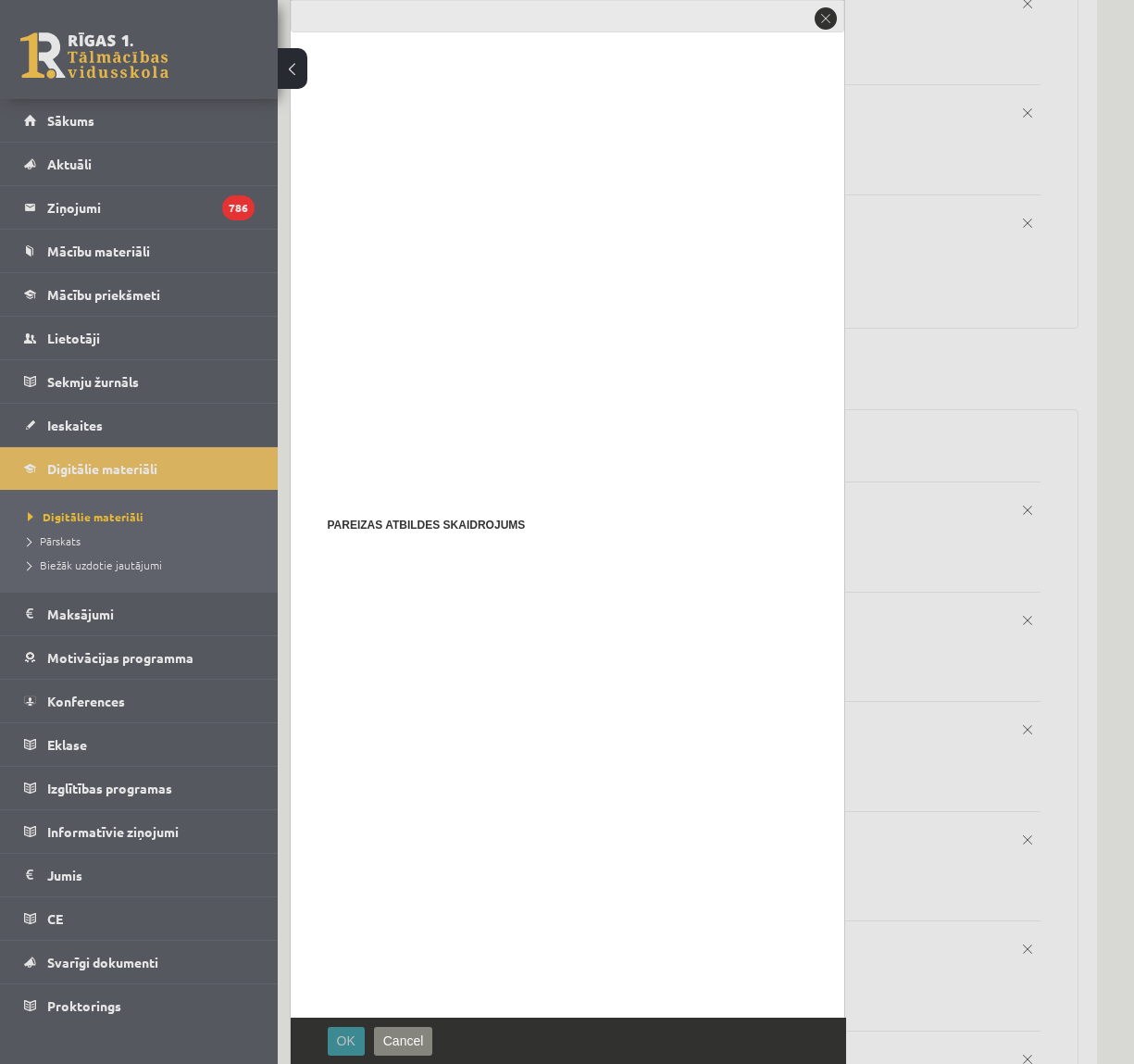 type on "********" 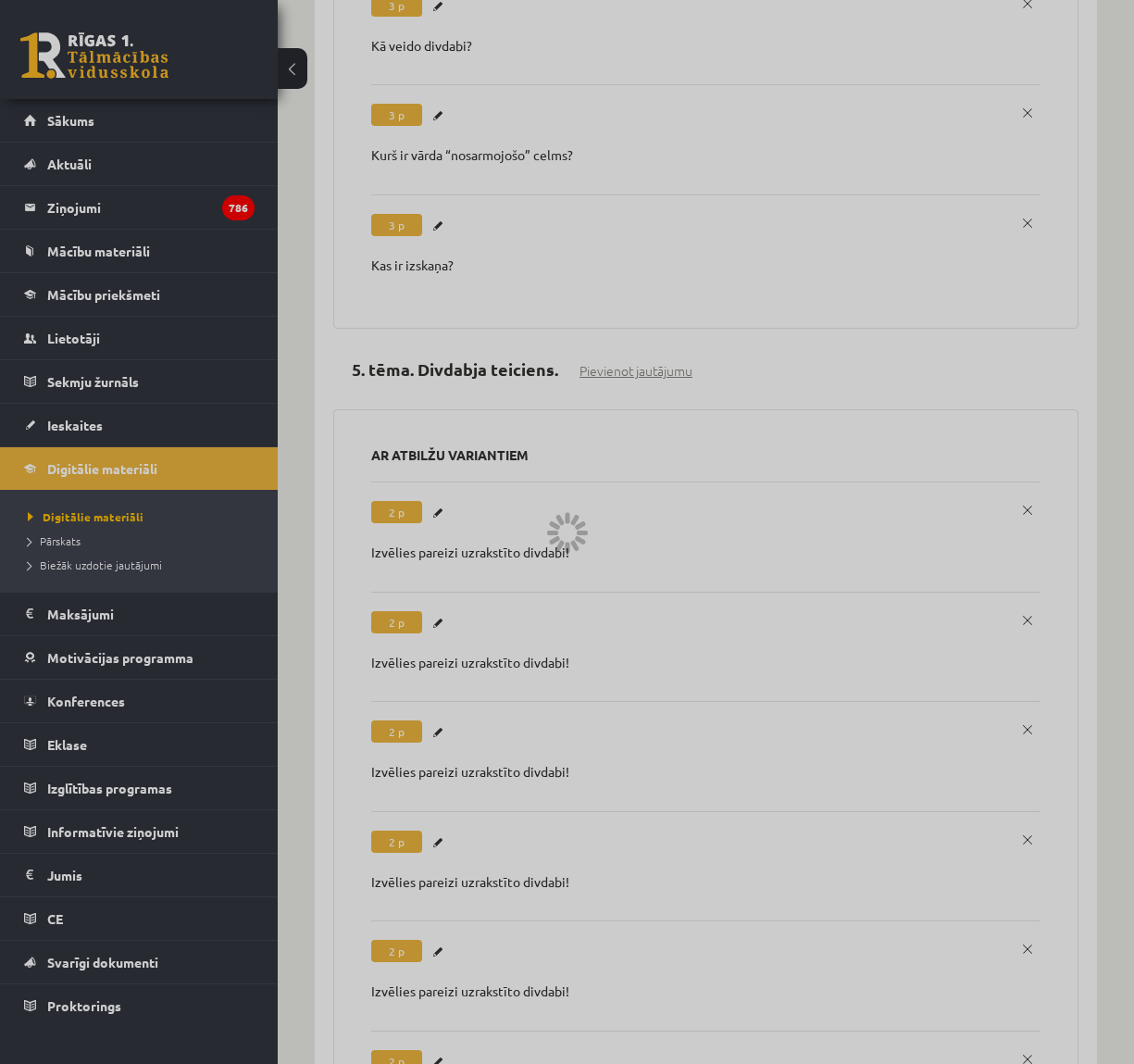 scroll, scrollTop: 0, scrollLeft: 0, axis: both 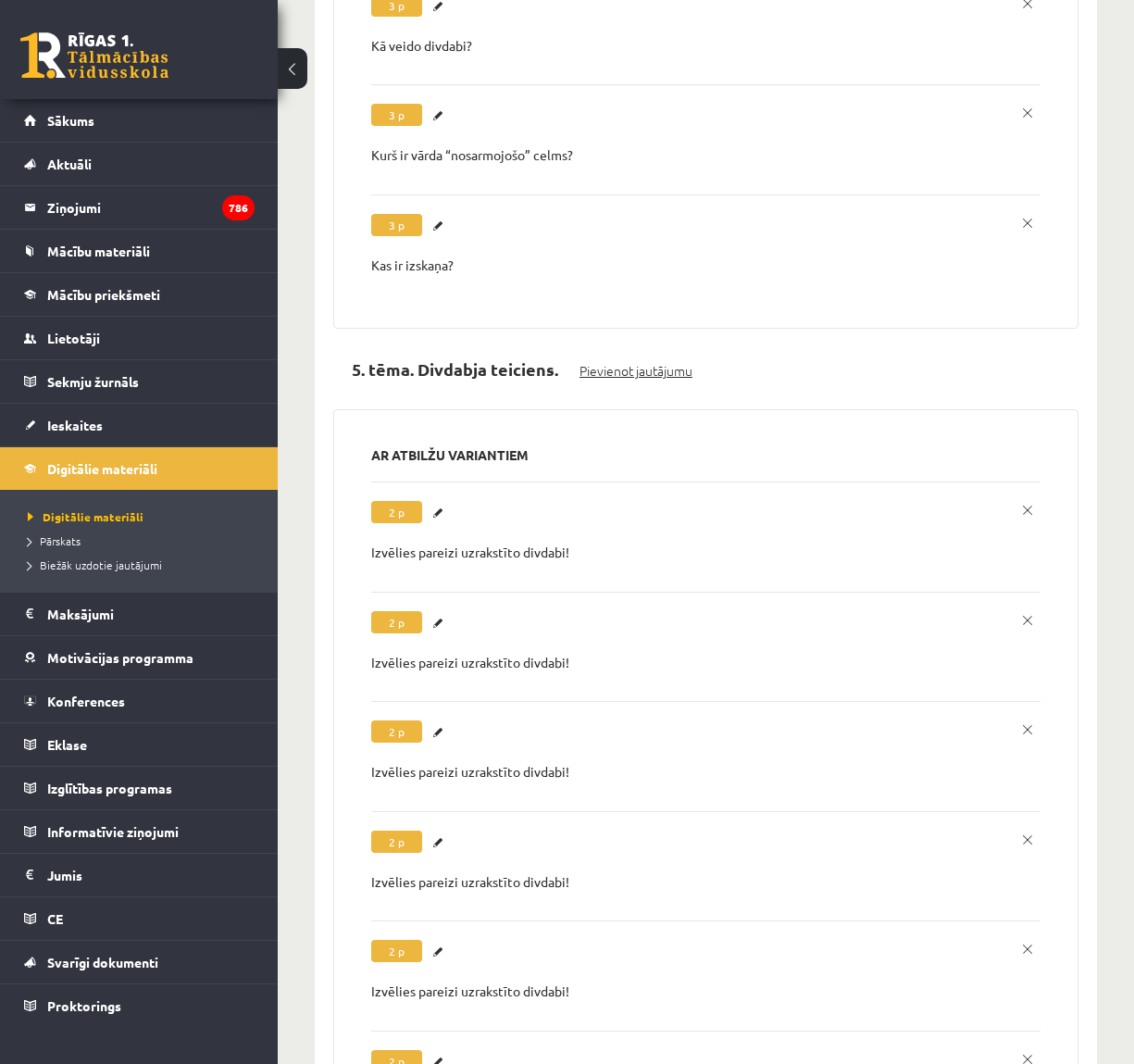 click on "Pievienot jautājumu" at bounding box center (636, 370) 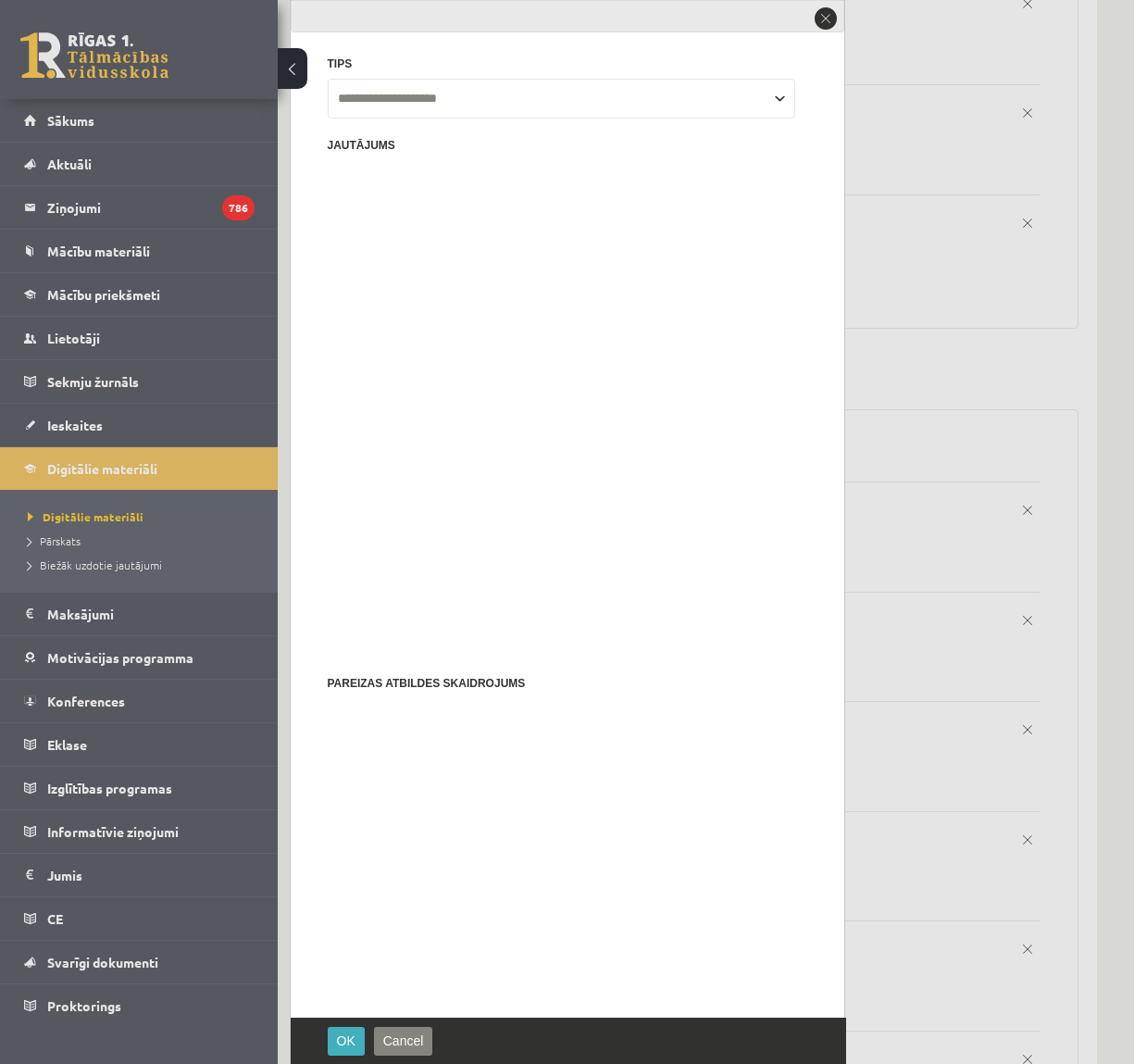 scroll, scrollTop: 0, scrollLeft: 0, axis: both 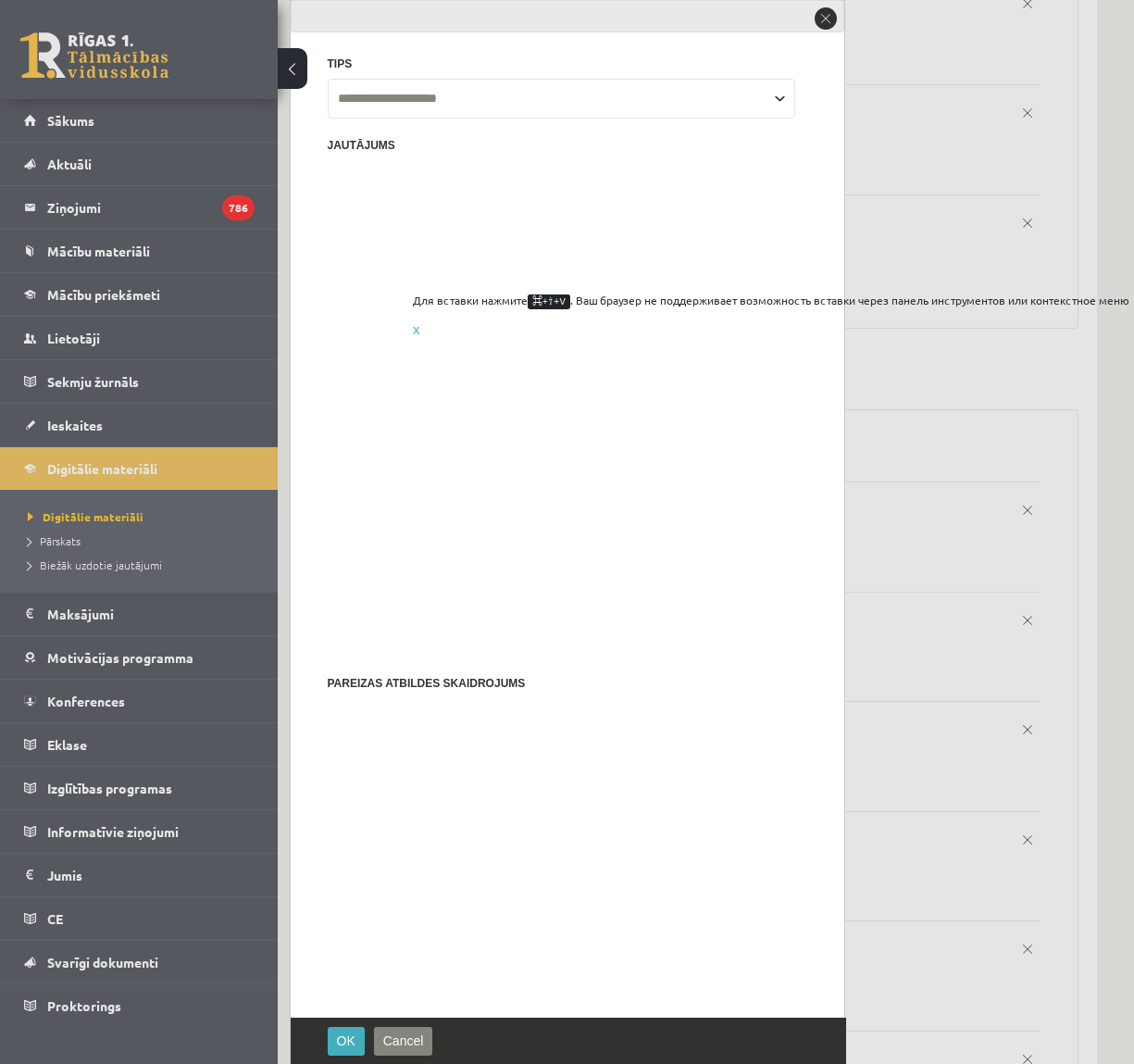 click at bounding box center (567, 494) 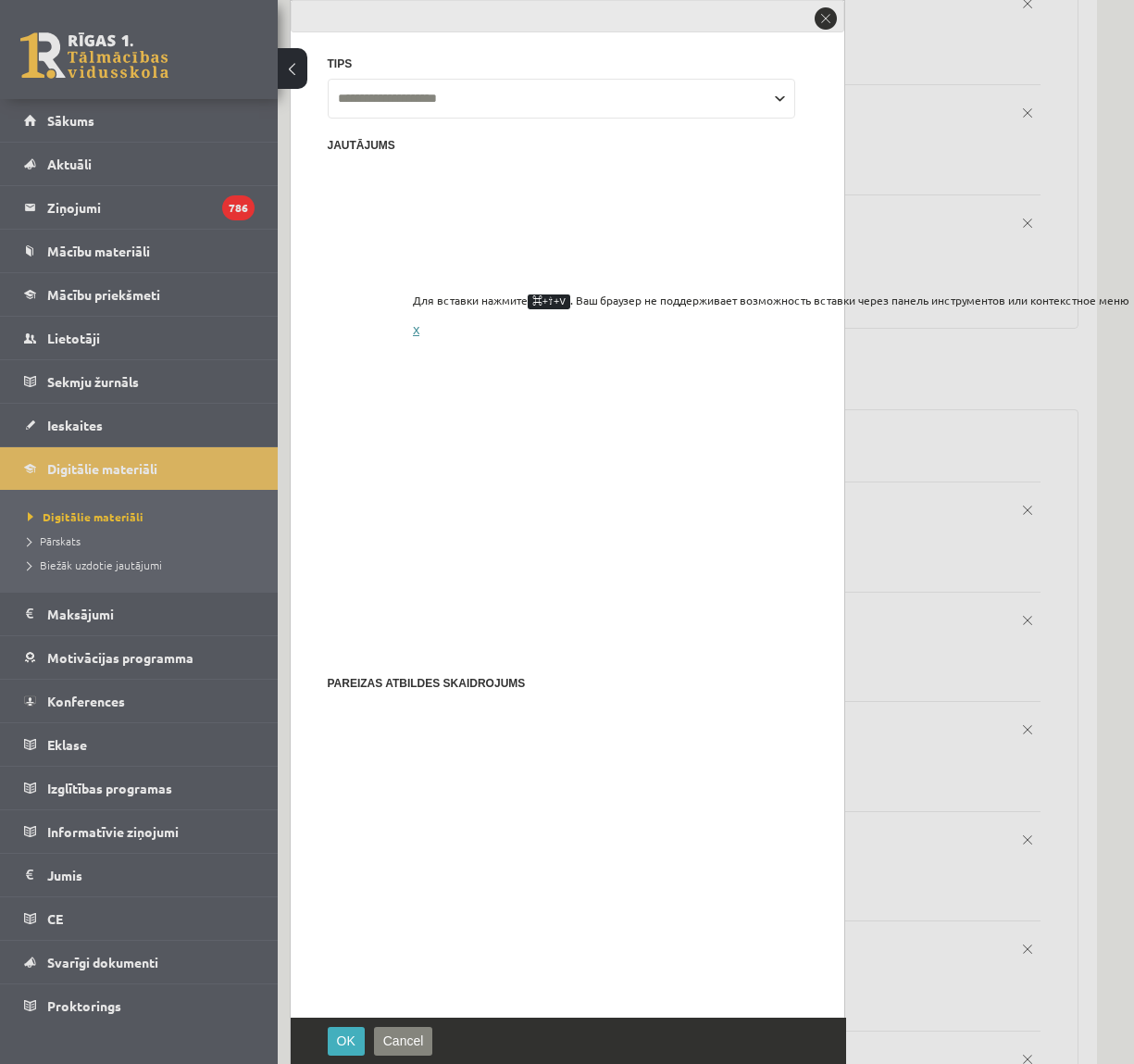 click on "X" at bounding box center [416, 330] 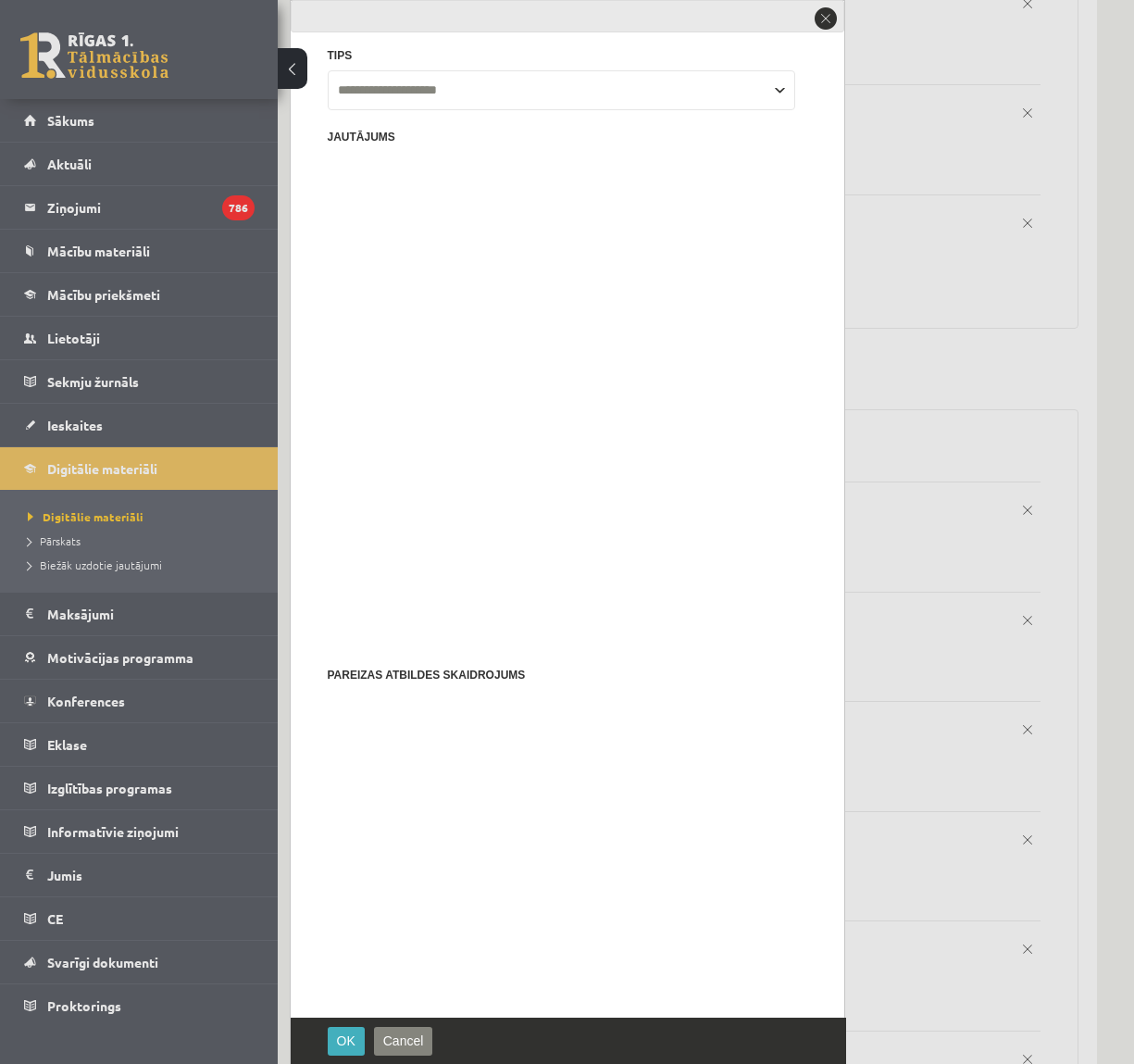 scroll, scrollTop: 19, scrollLeft: 0, axis: vertical 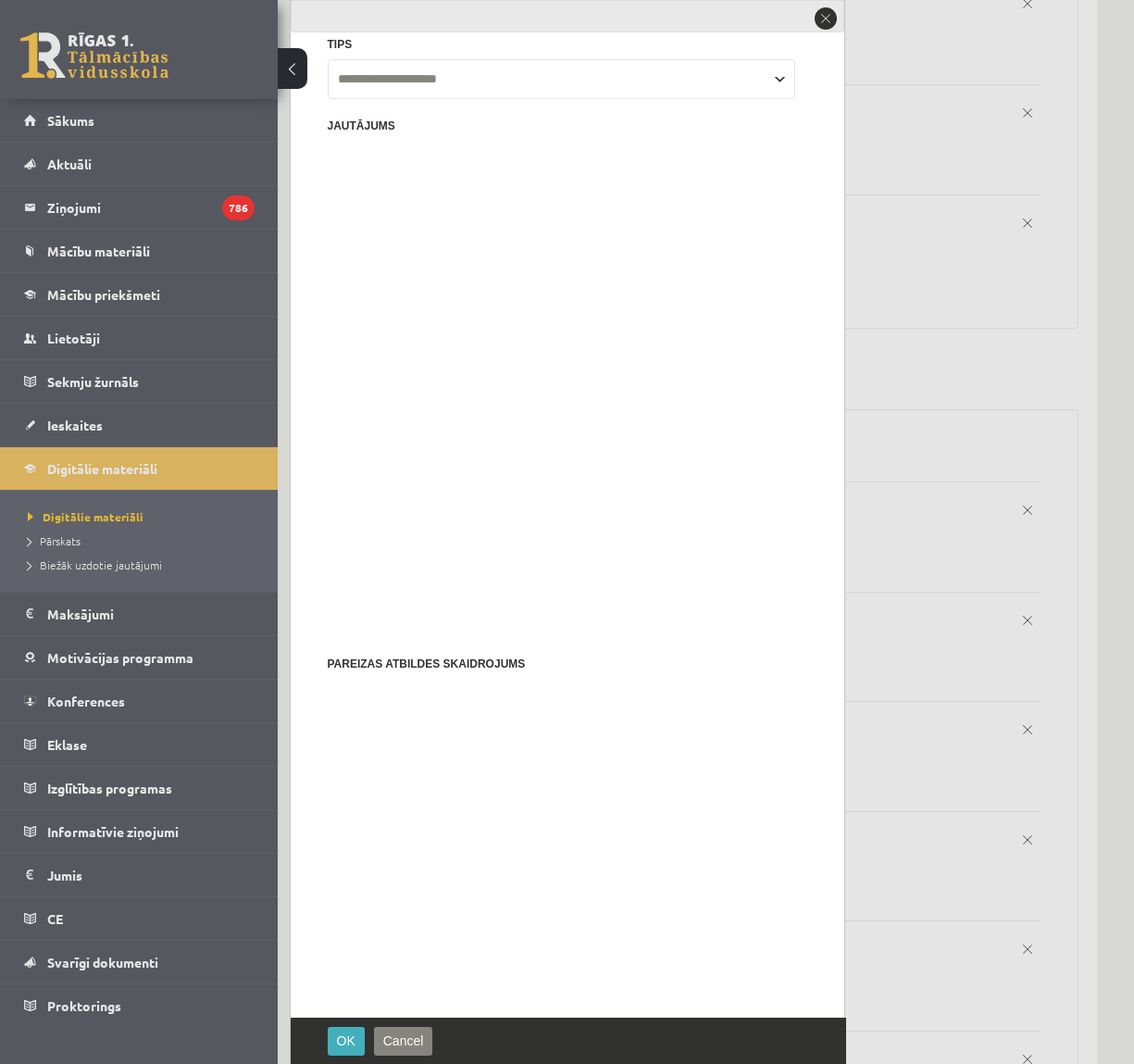 drag, startPoint x: 368, startPoint y: 929, endPoint x: 315, endPoint y: 933, distance: 53.15073 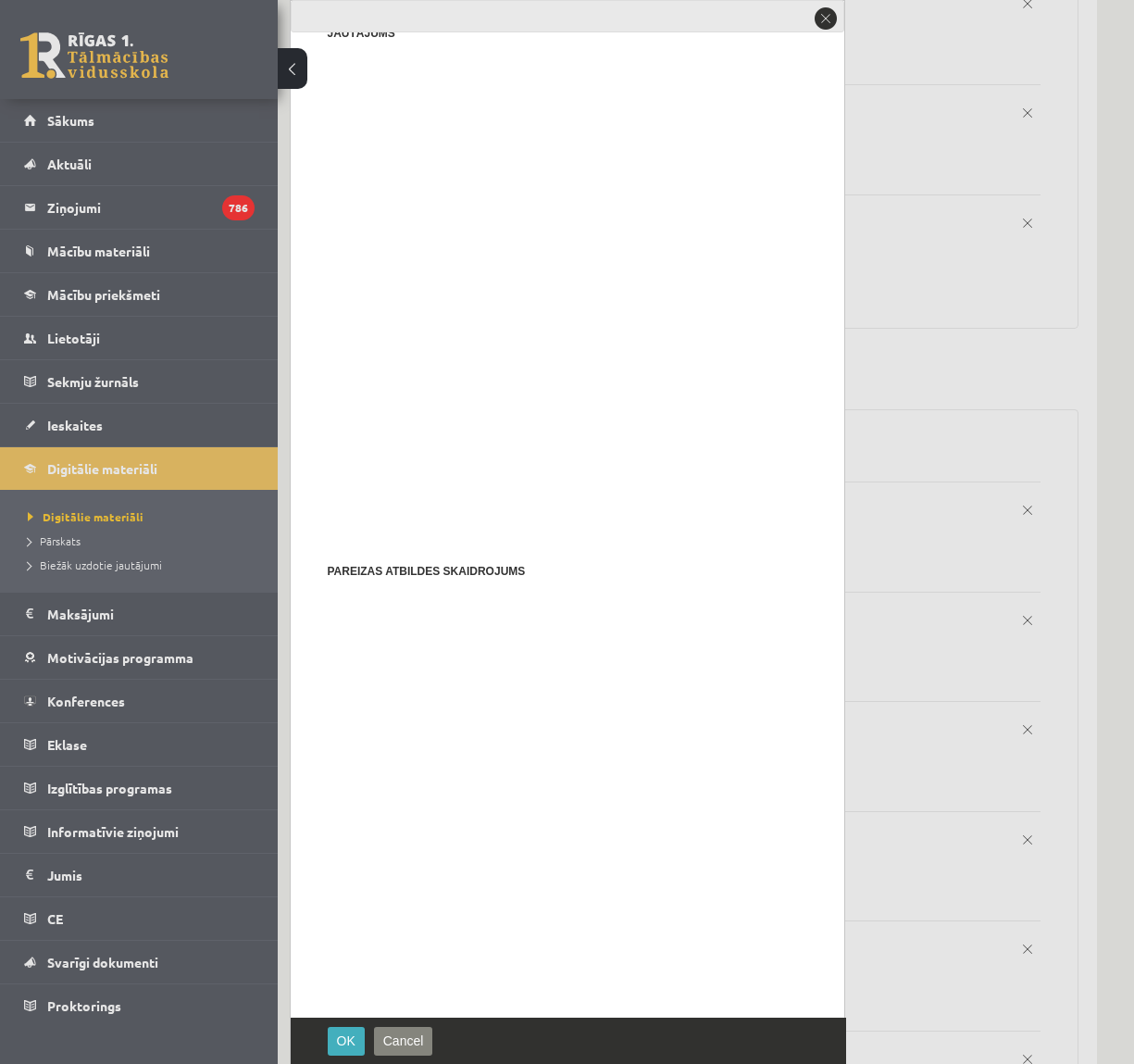 scroll, scrollTop: 114, scrollLeft: 0, axis: vertical 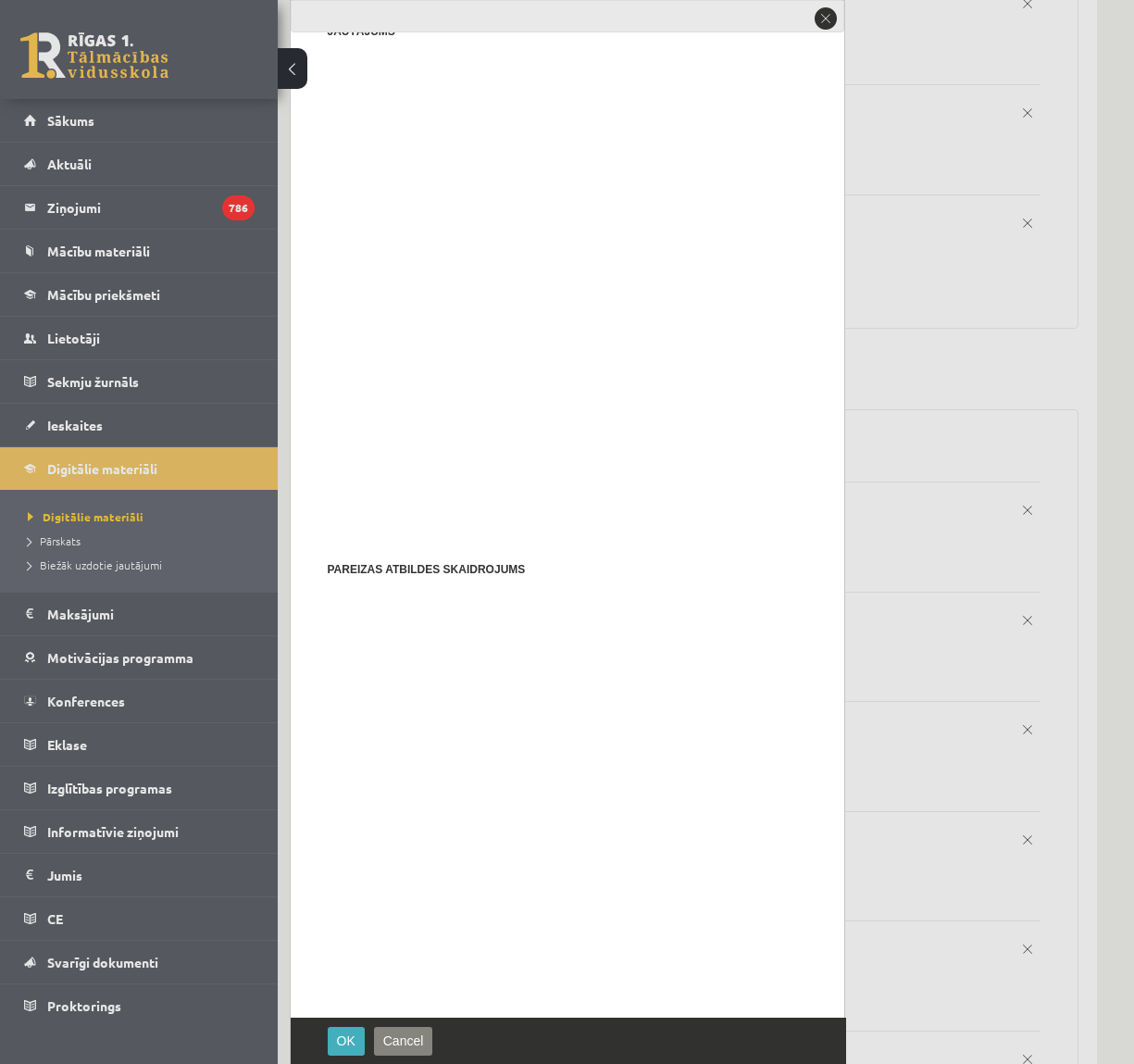type on "*" 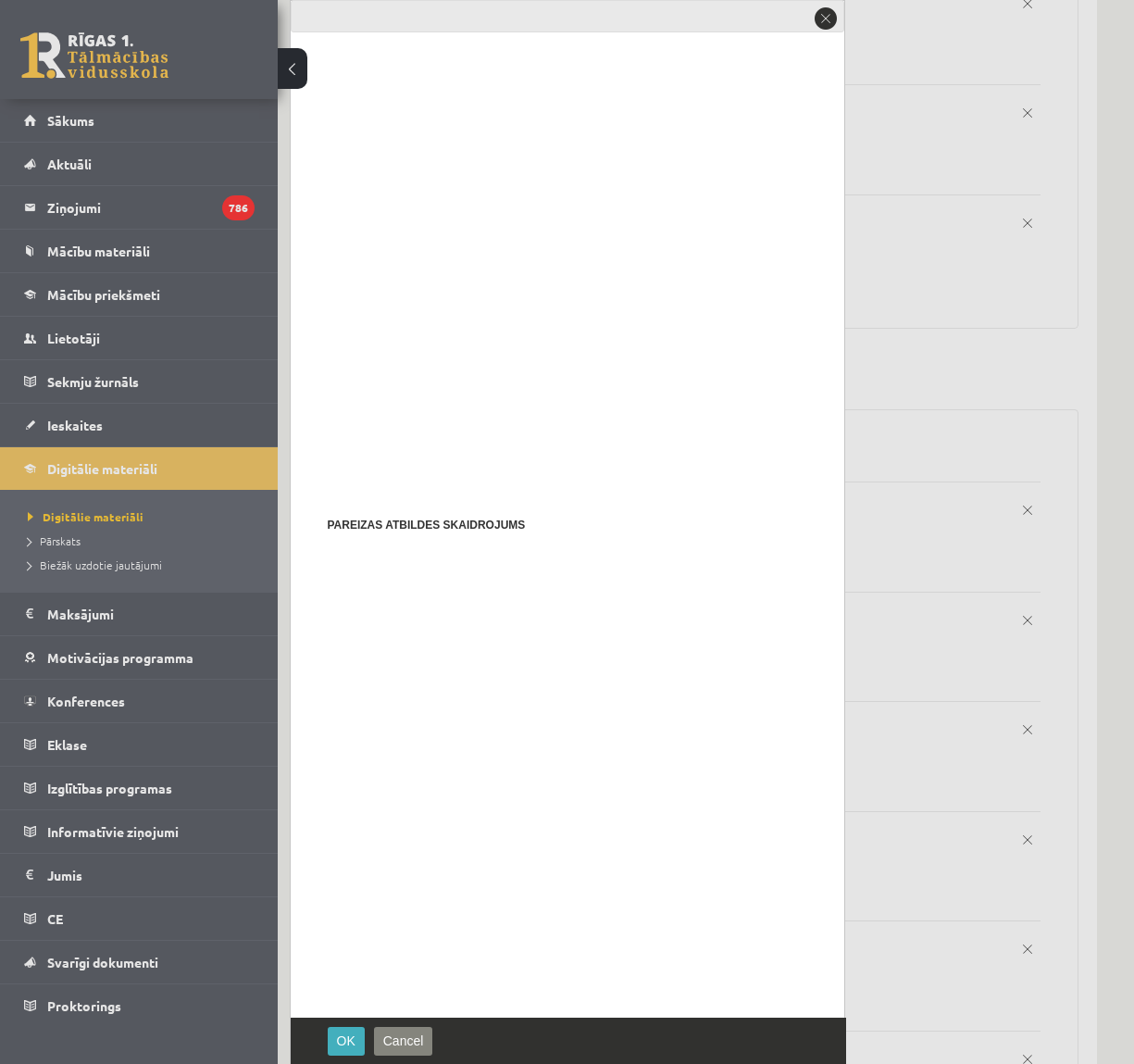 click on "Pievienot atbilžu variantu" at bounding box center (341, 1275) 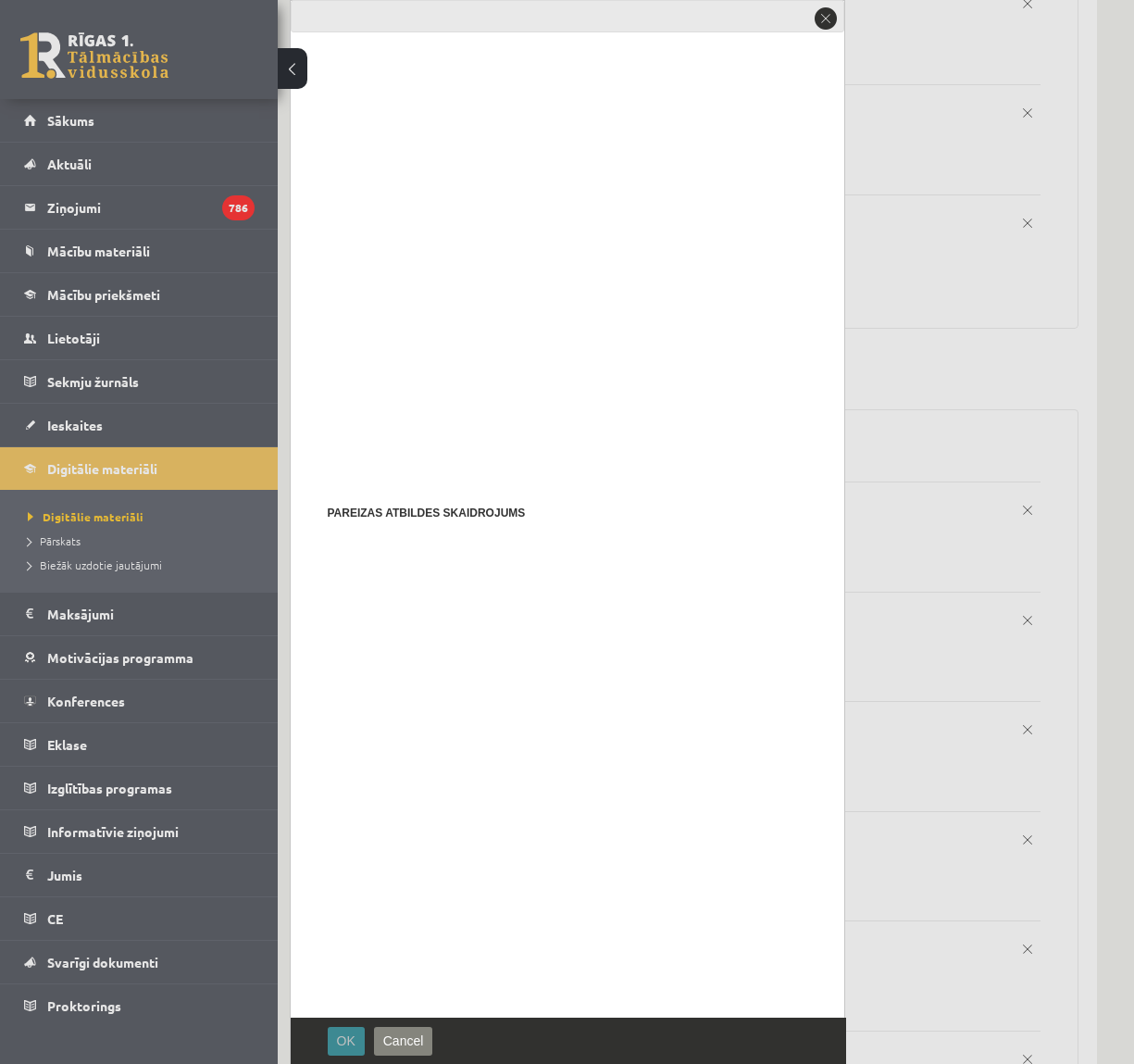click on "OK" at bounding box center (346, 1041) 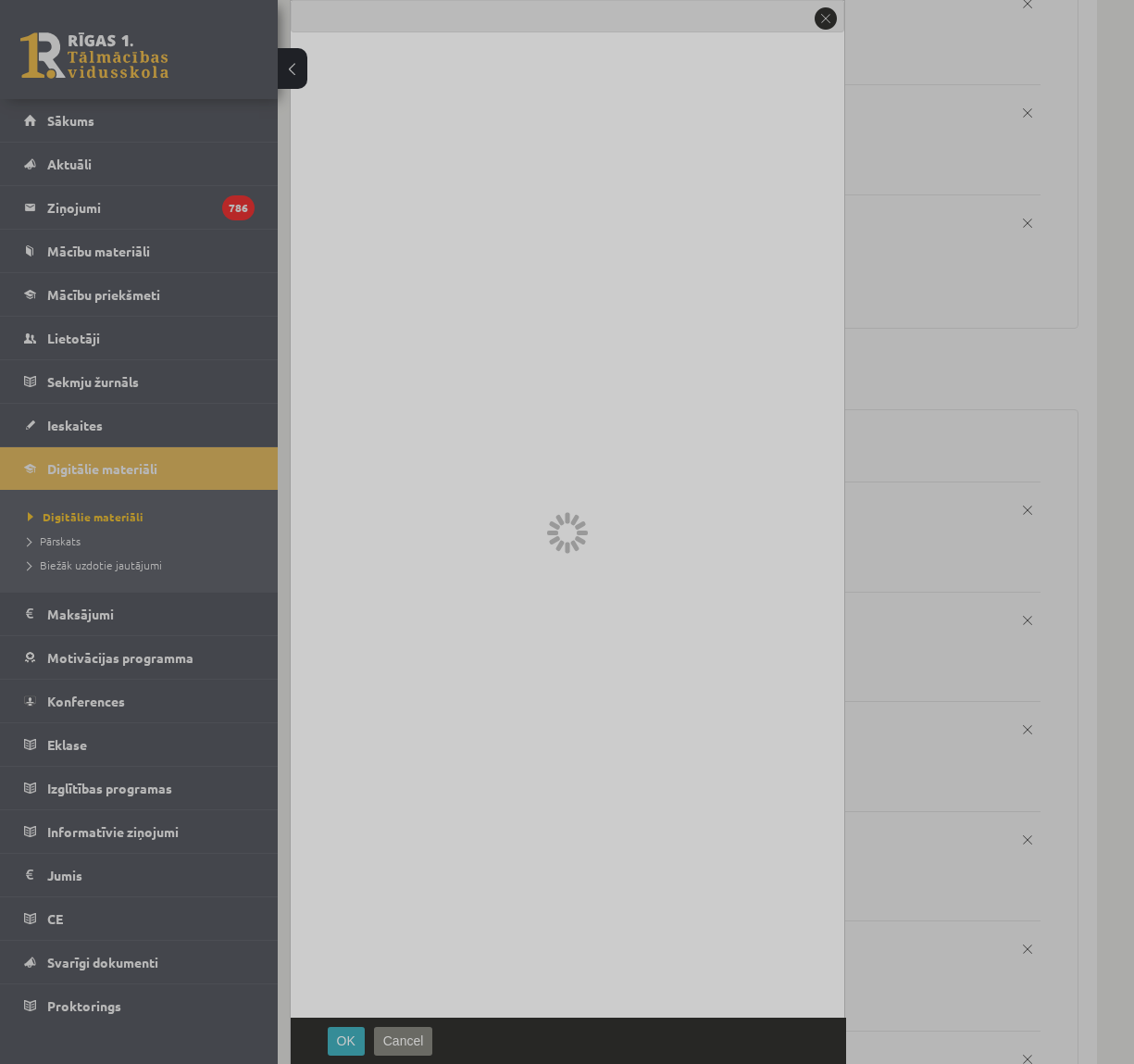 scroll, scrollTop: 0, scrollLeft: 0, axis: both 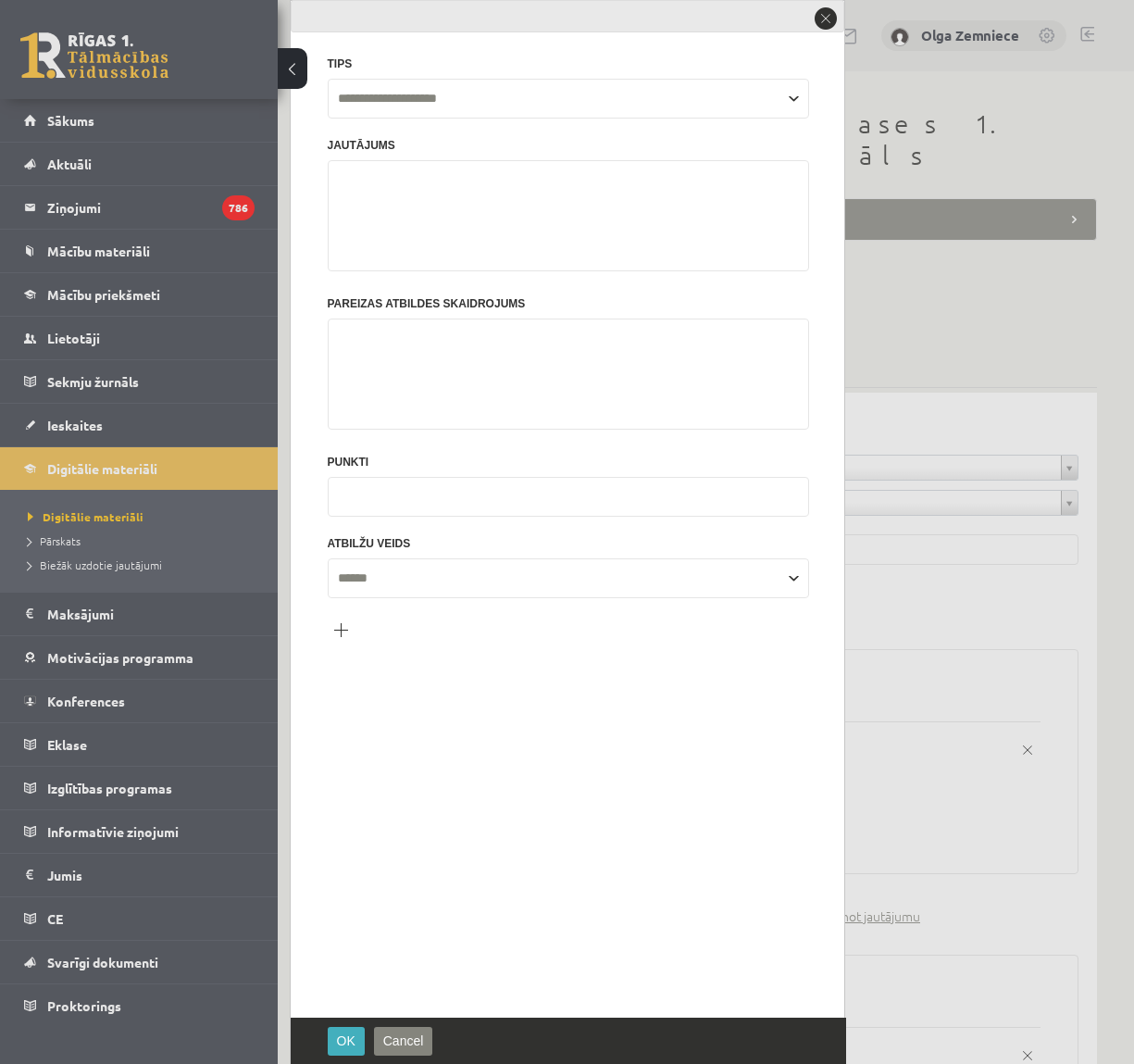 click at bounding box center [568, 374] 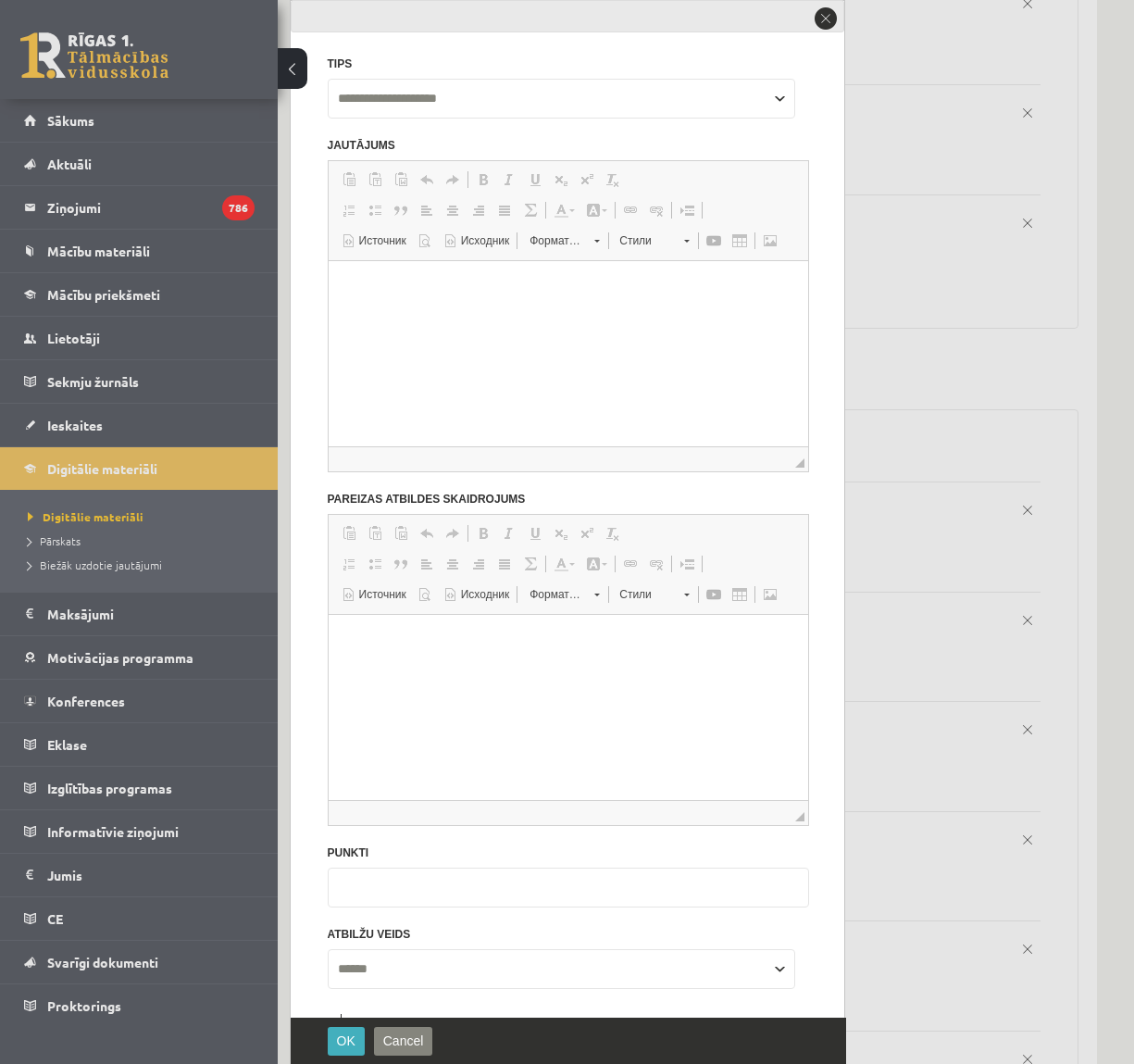 scroll, scrollTop: 0, scrollLeft: 0, axis: both 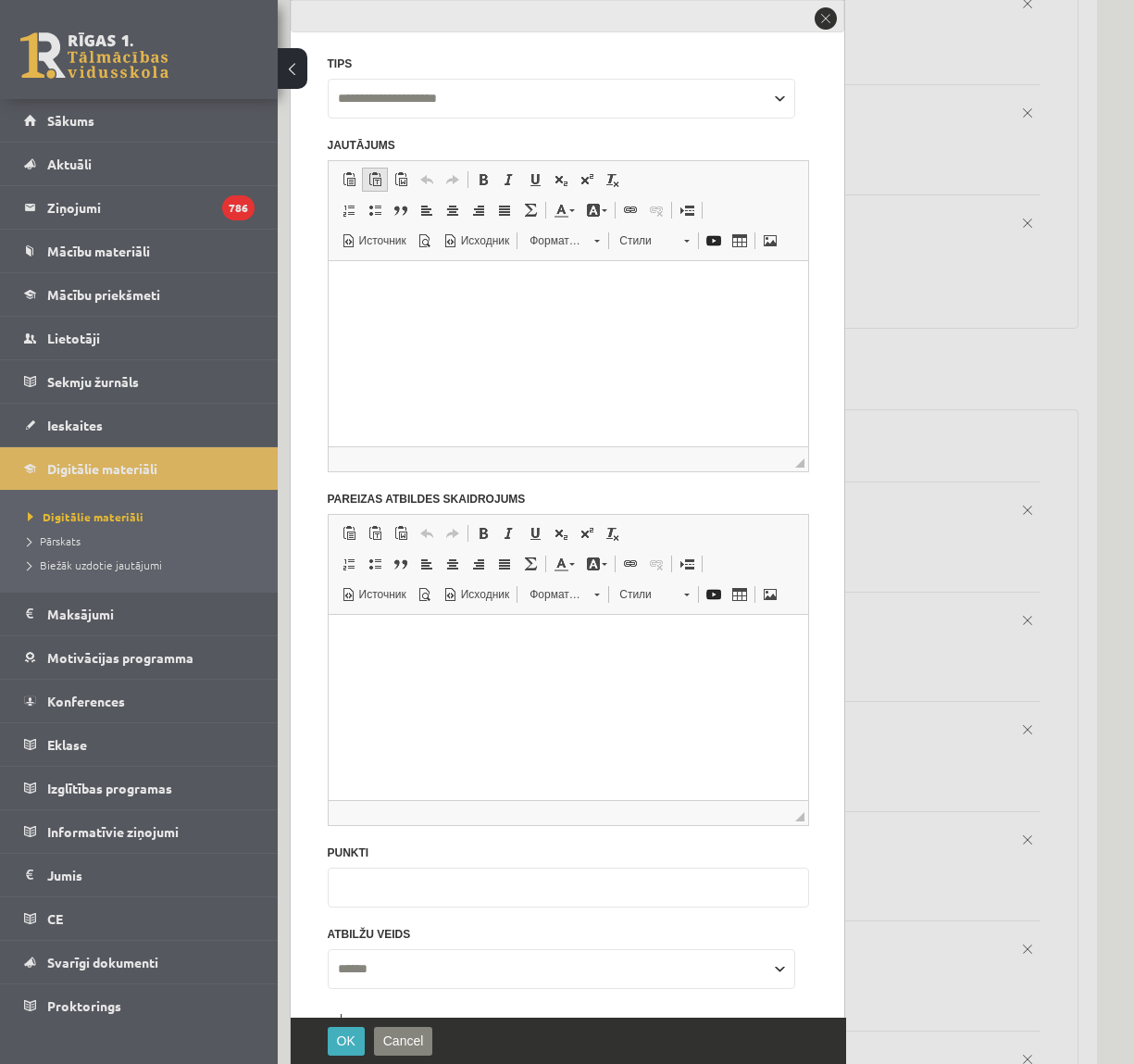 click at bounding box center (375, 180) 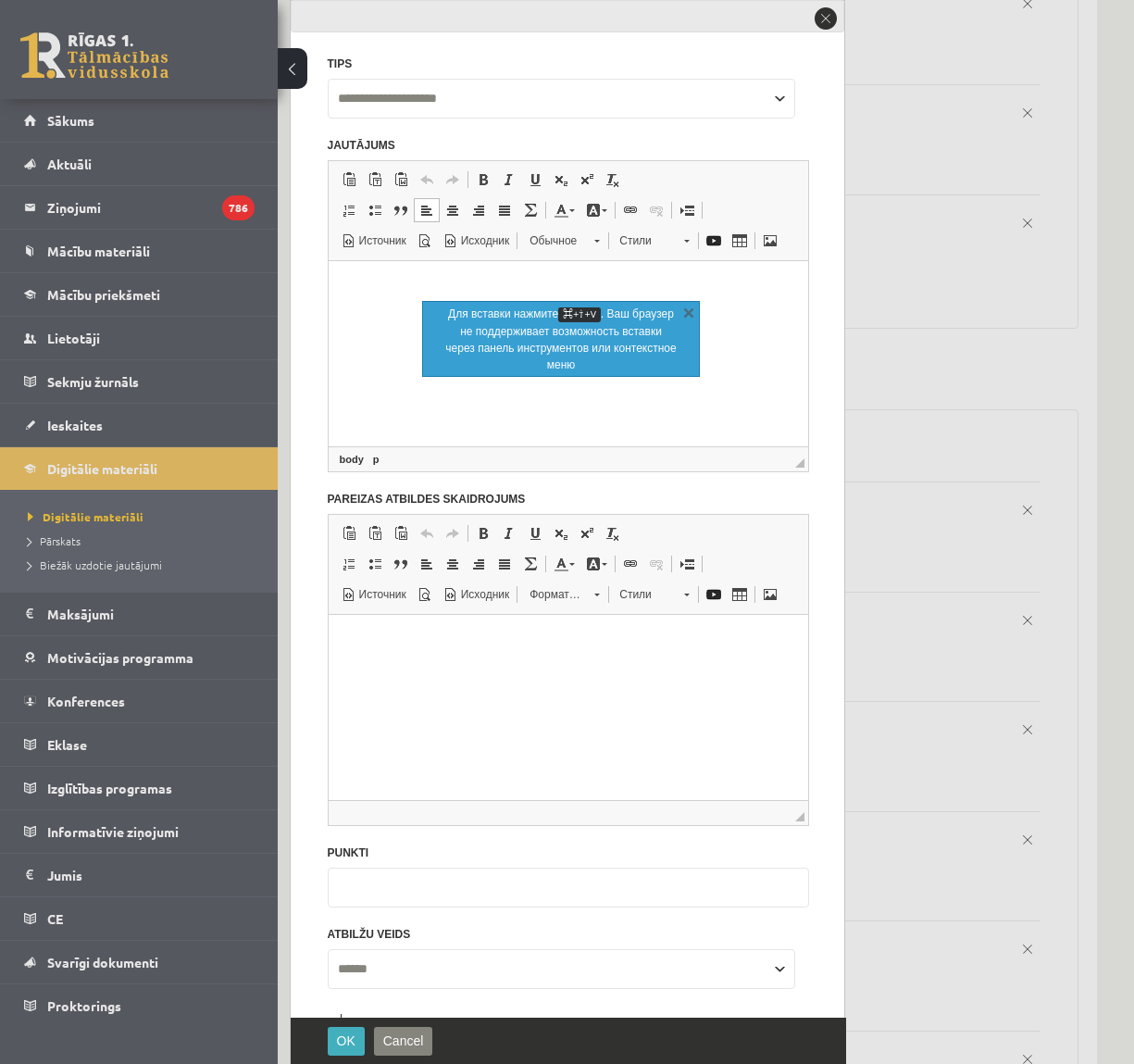 click at bounding box center (567, 283) 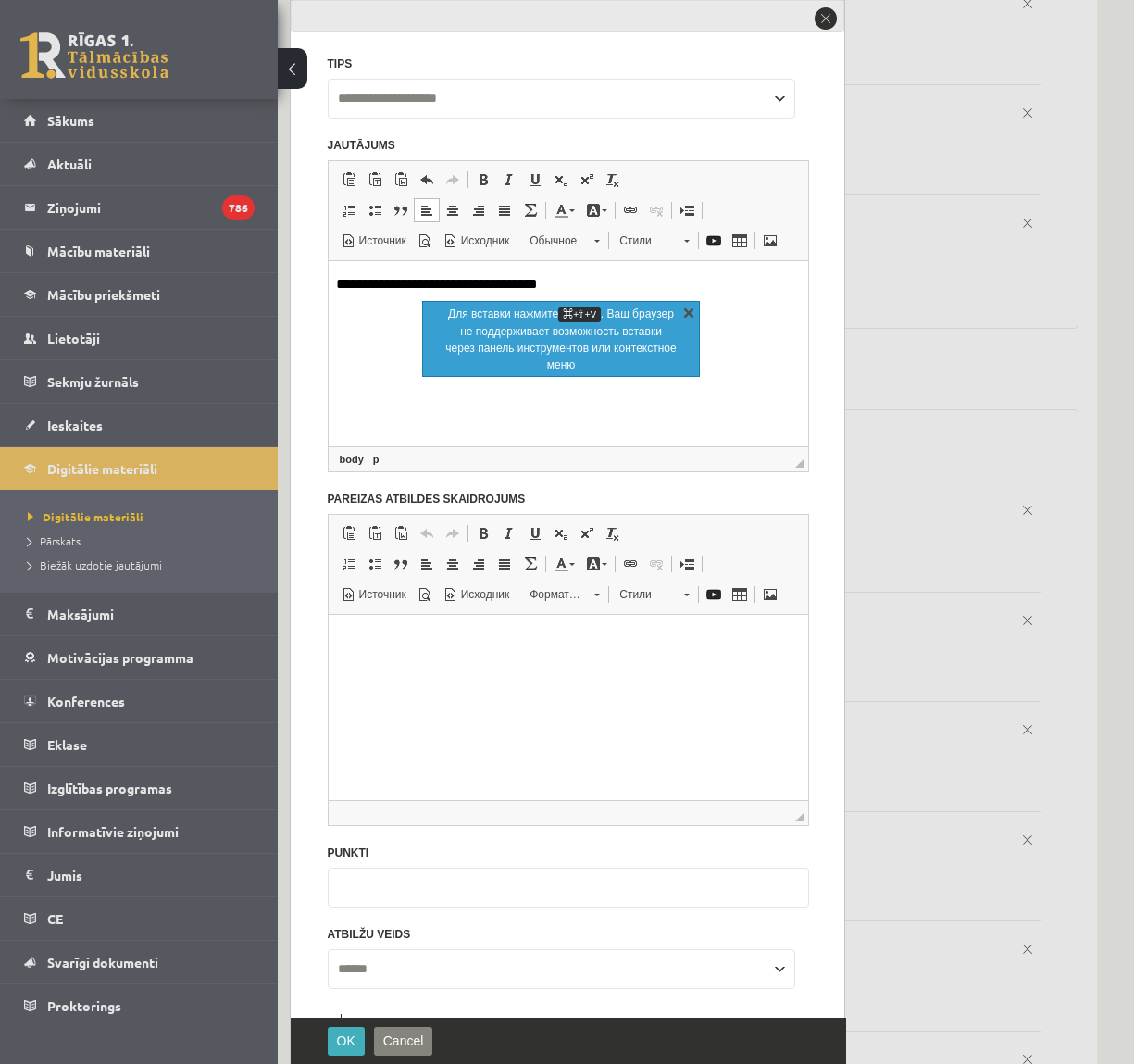click on "X" at bounding box center [689, 312] 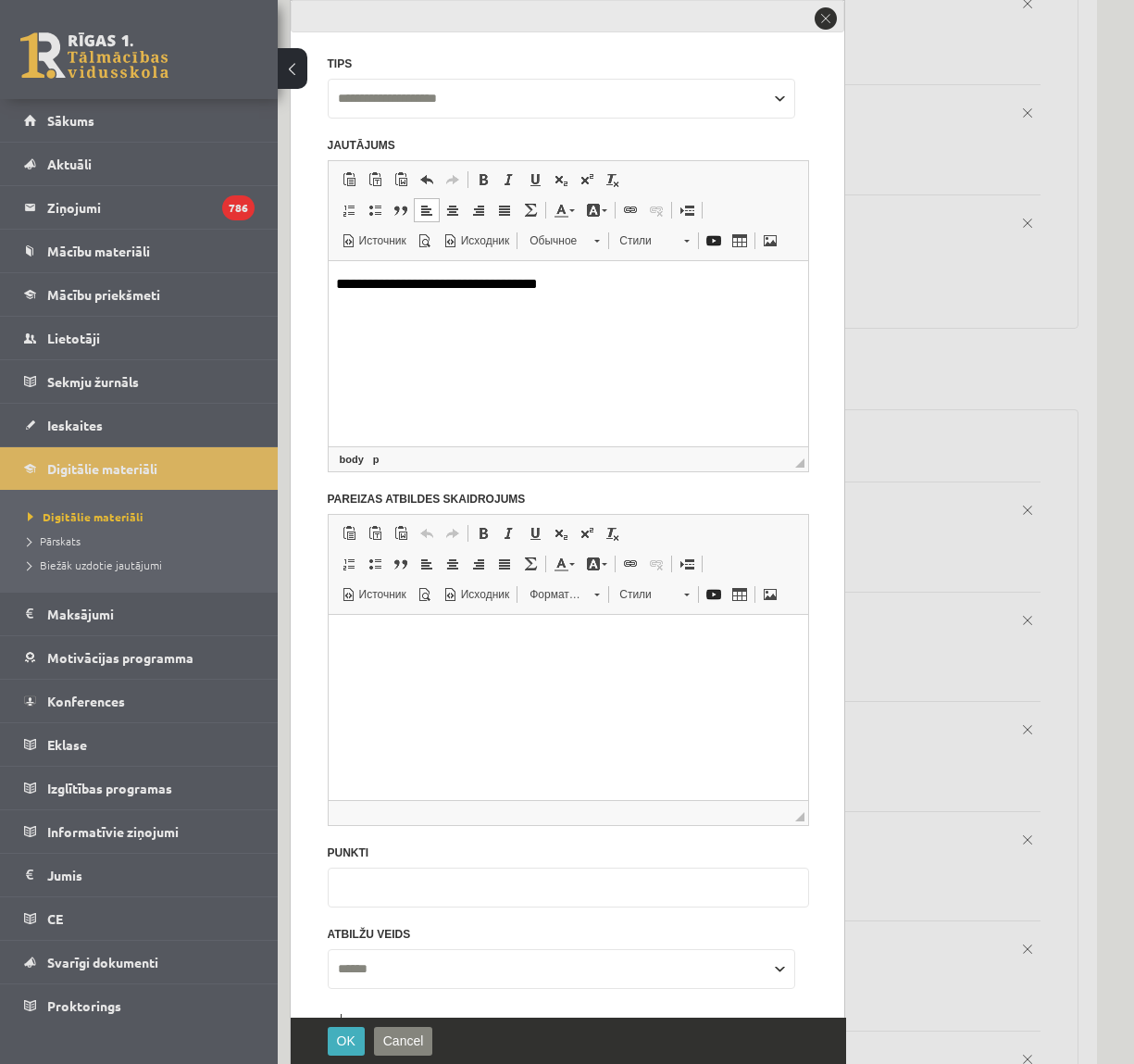 drag, startPoint x: 357, startPoint y: 943, endPoint x: 294, endPoint y: 946, distance: 63.071388 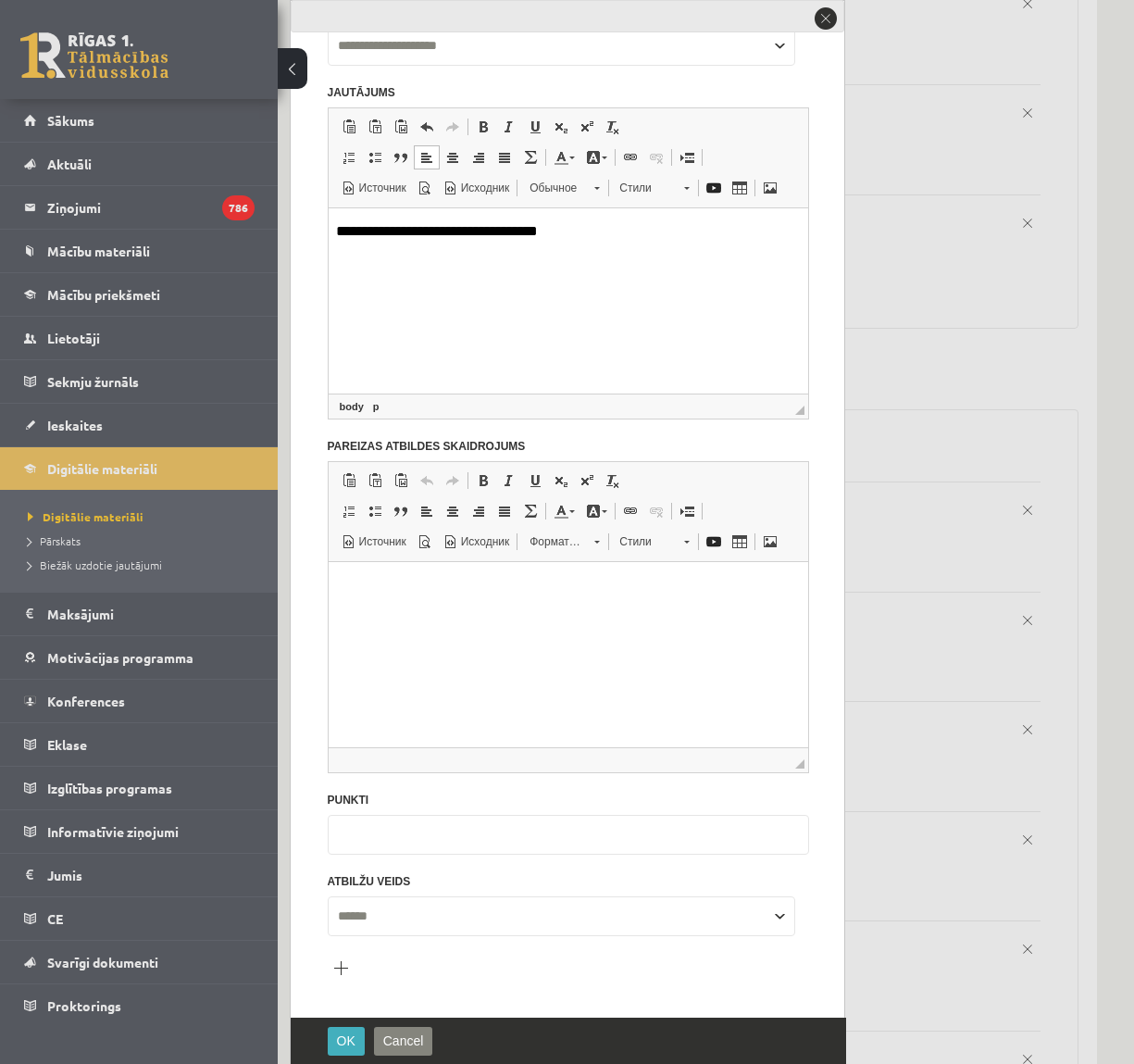 type on "*" 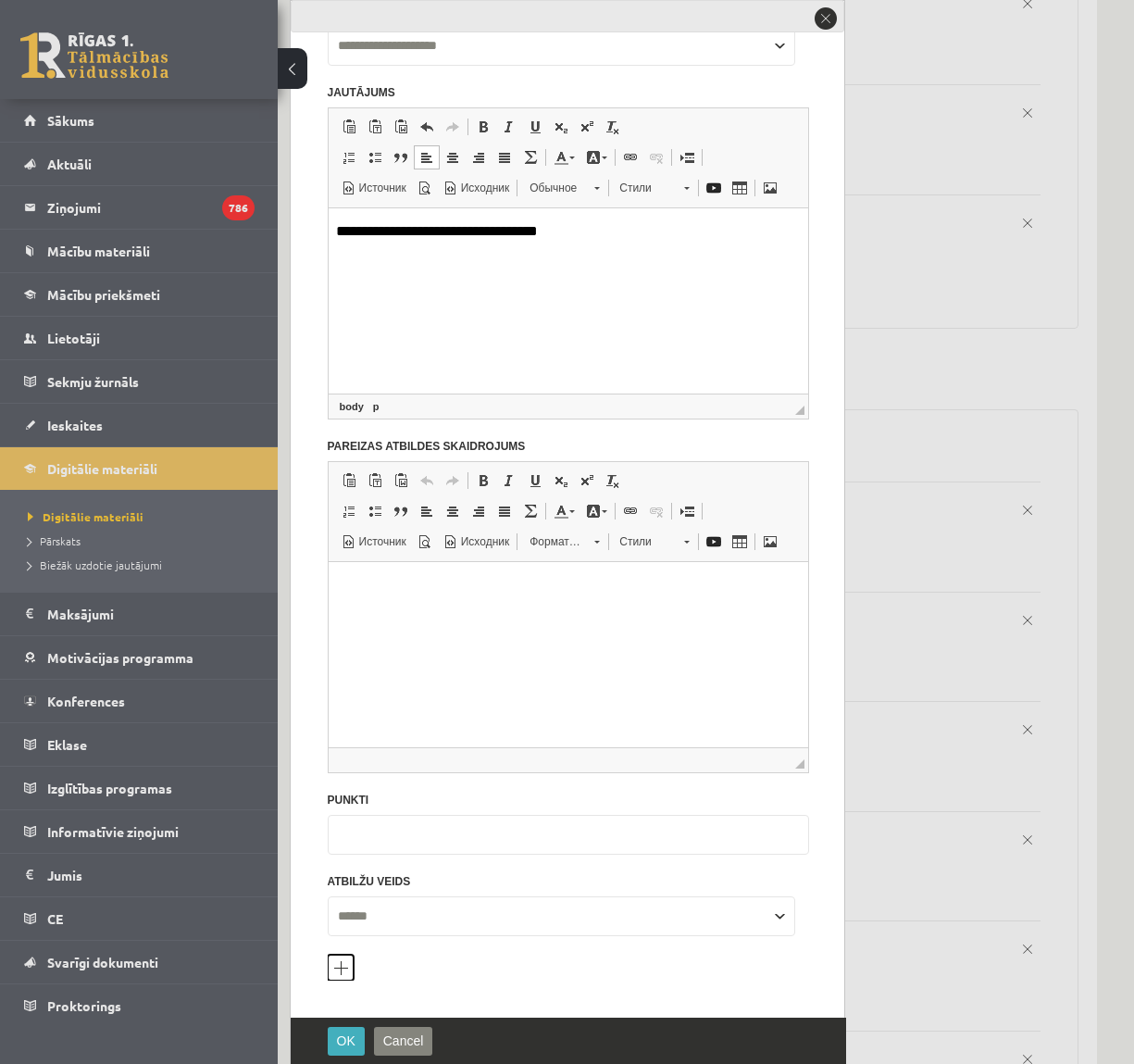 click on "Pievienot atbilžu variantu" at bounding box center (341, 968) 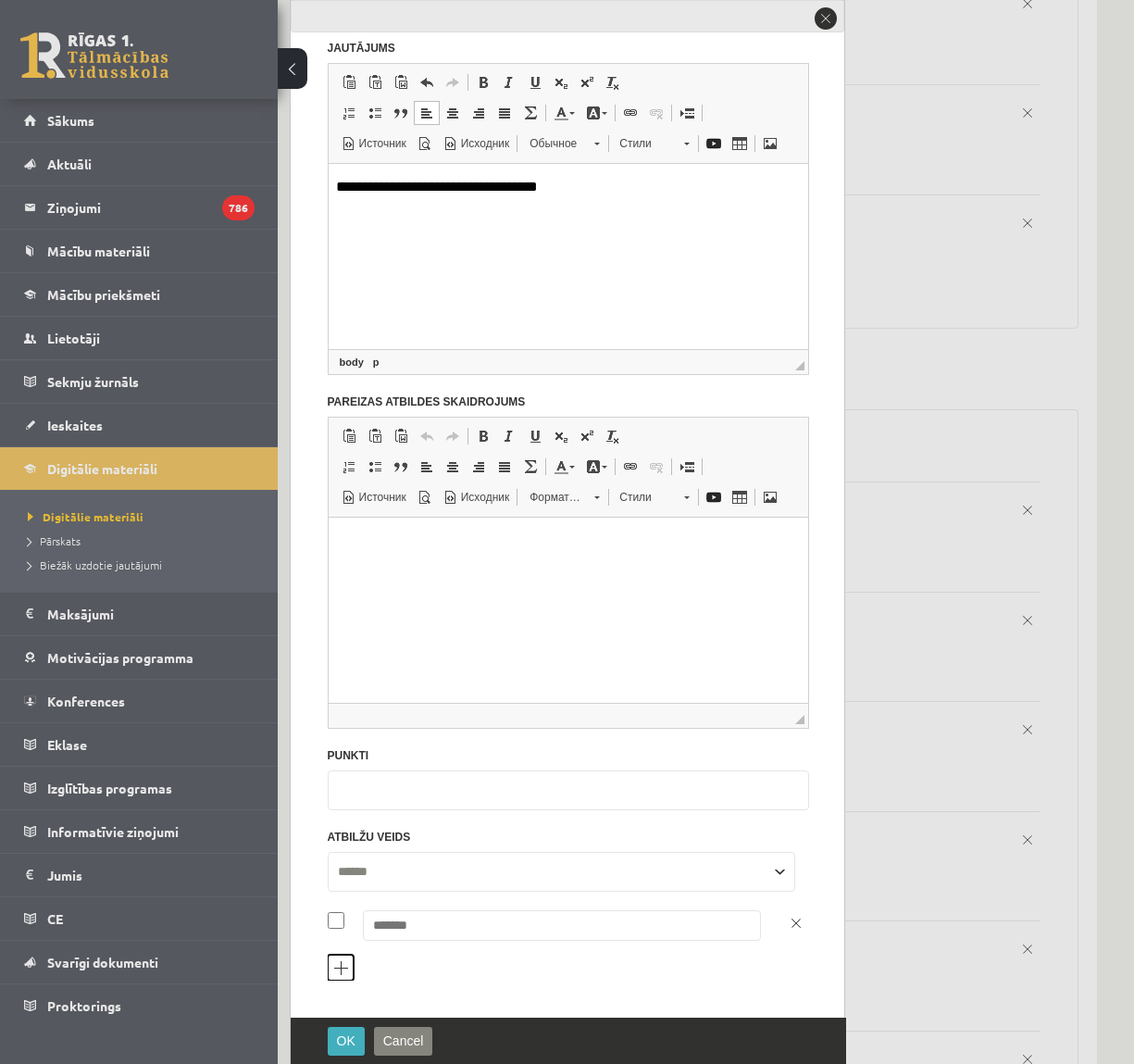 scroll, scrollTop: 158, scrollLeft: 0, axis: vertical 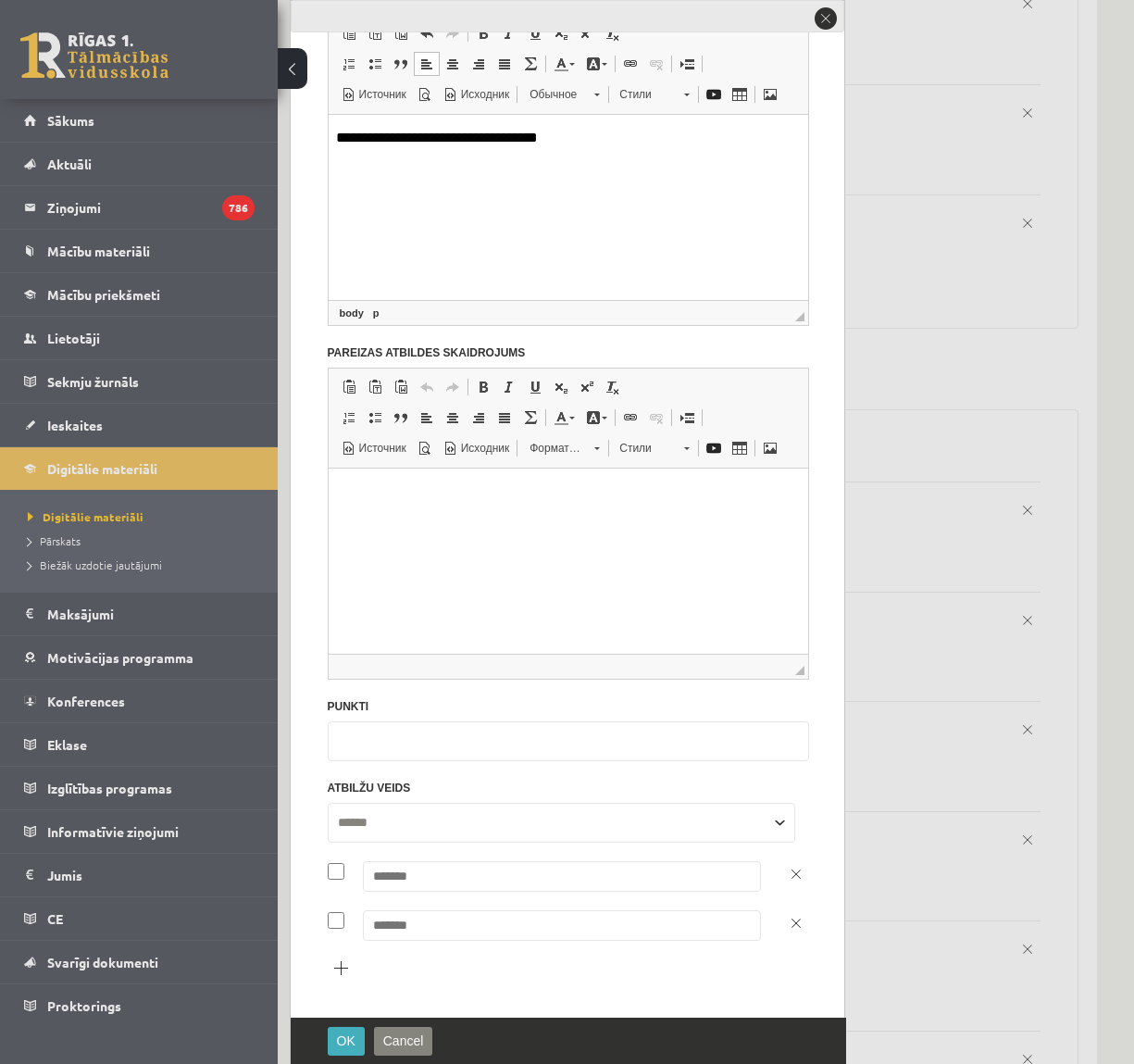 click at bounding box center (562, 876) 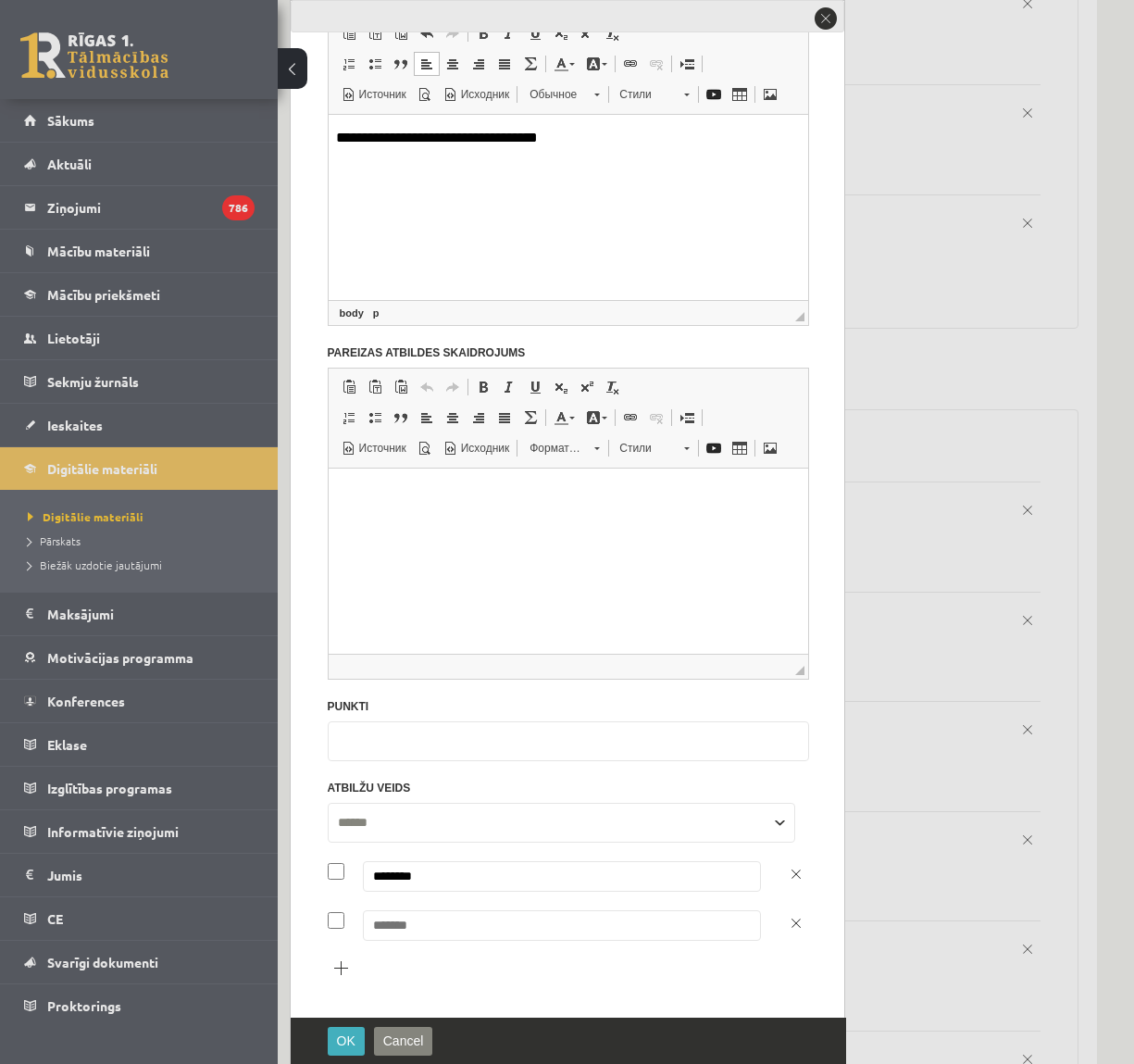 type on "********" 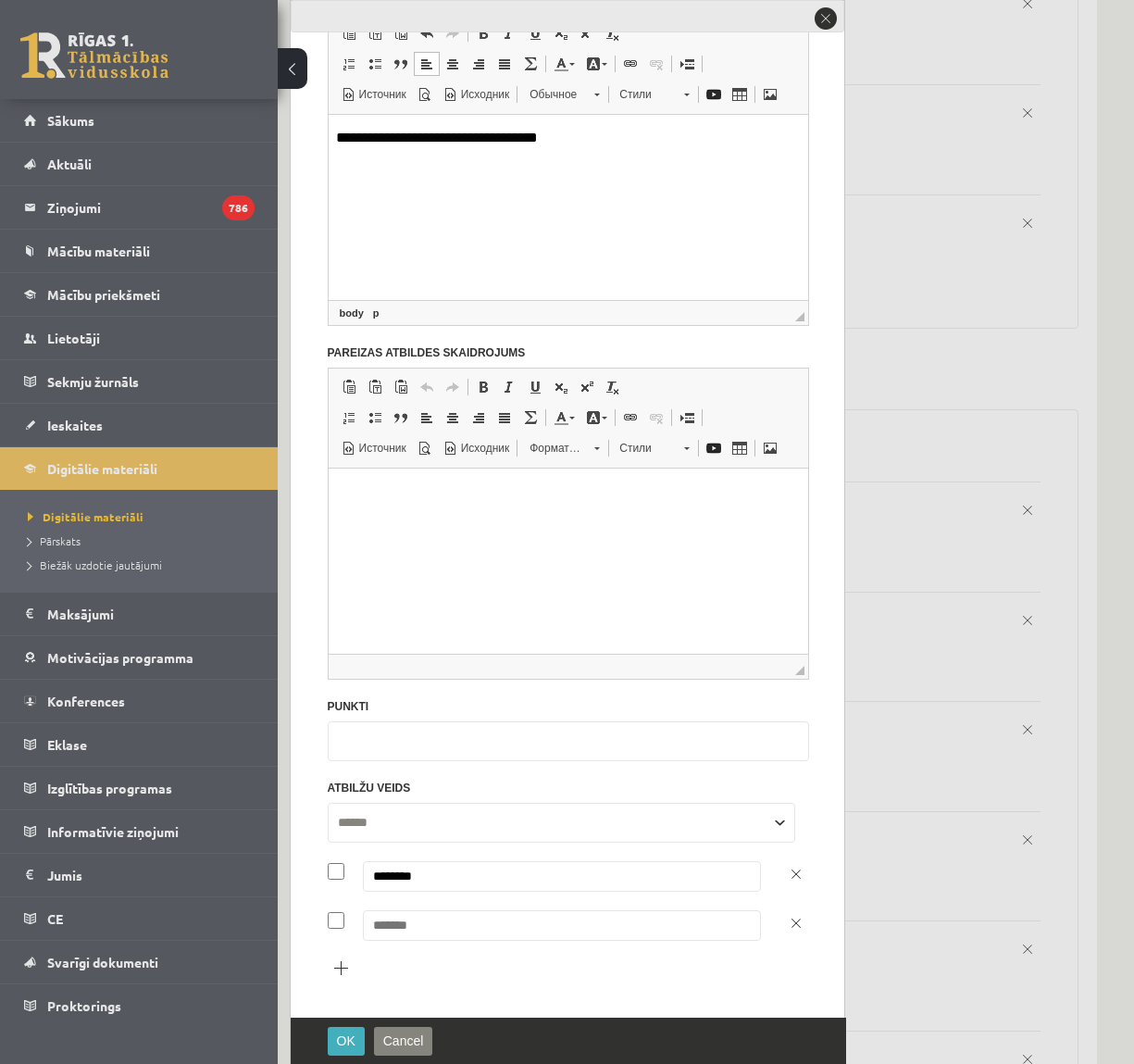 click at bounding box center (562, 925) 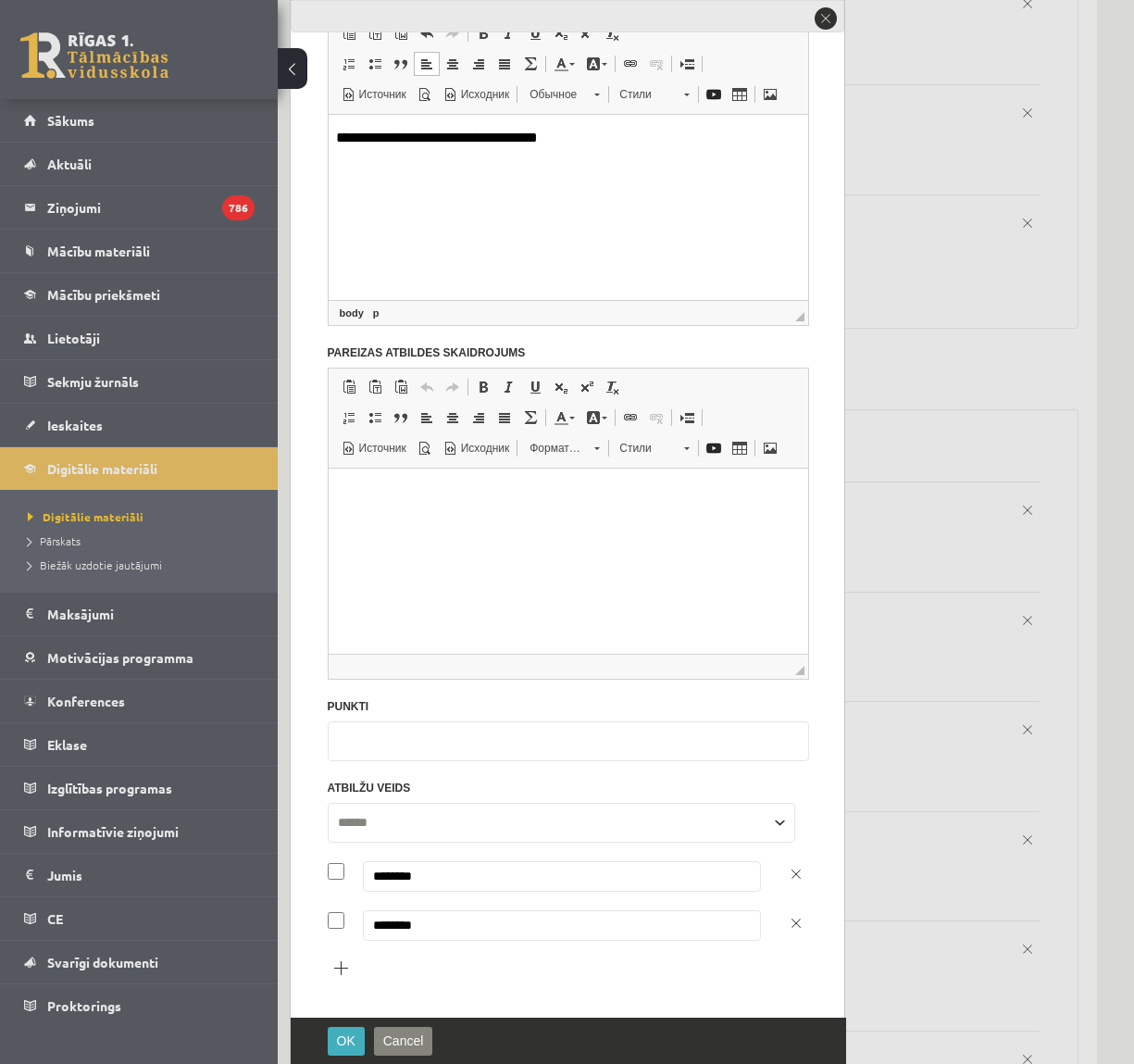 type on "********" 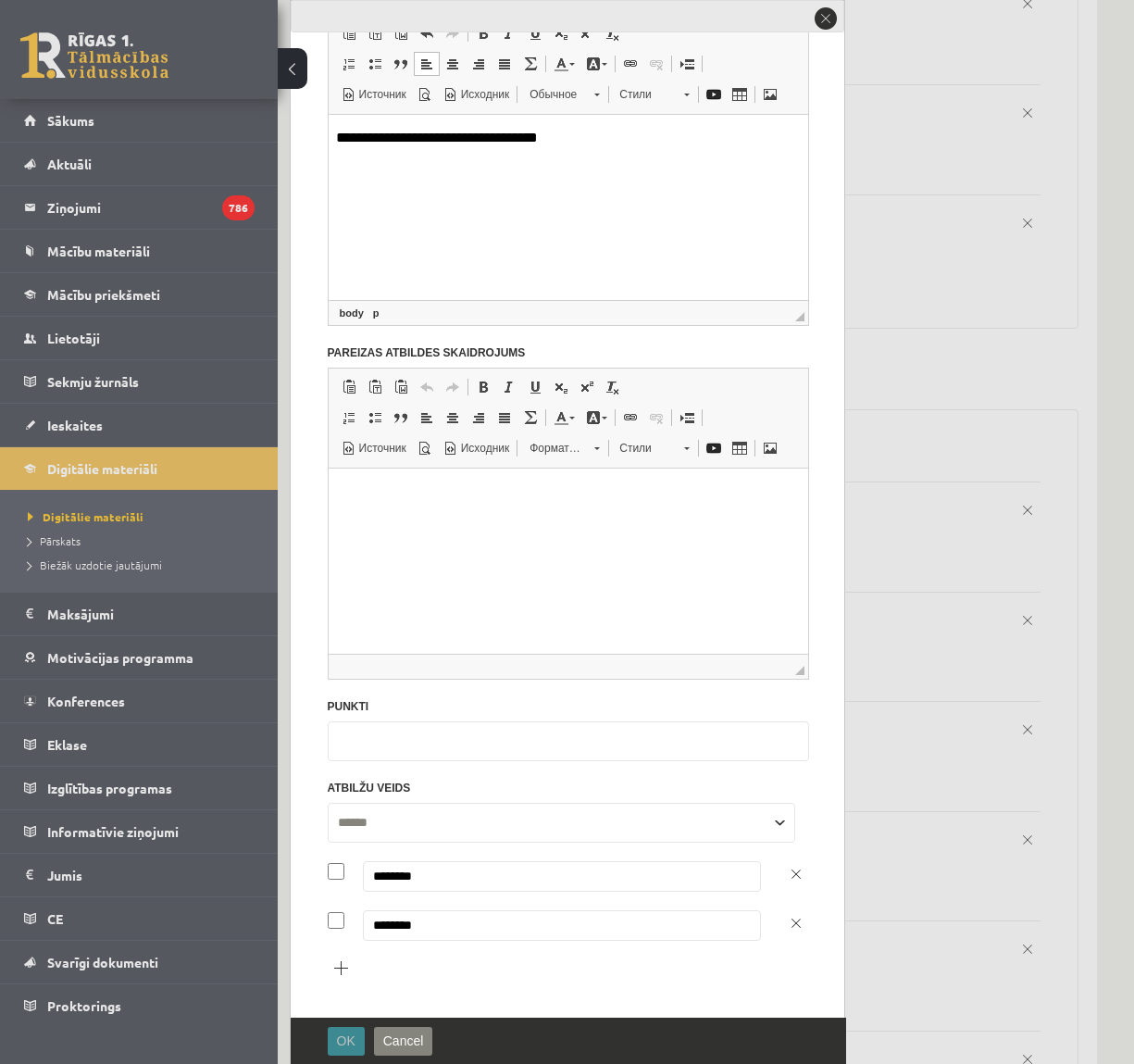 click on "OK" at bounding box center [346, 1041] 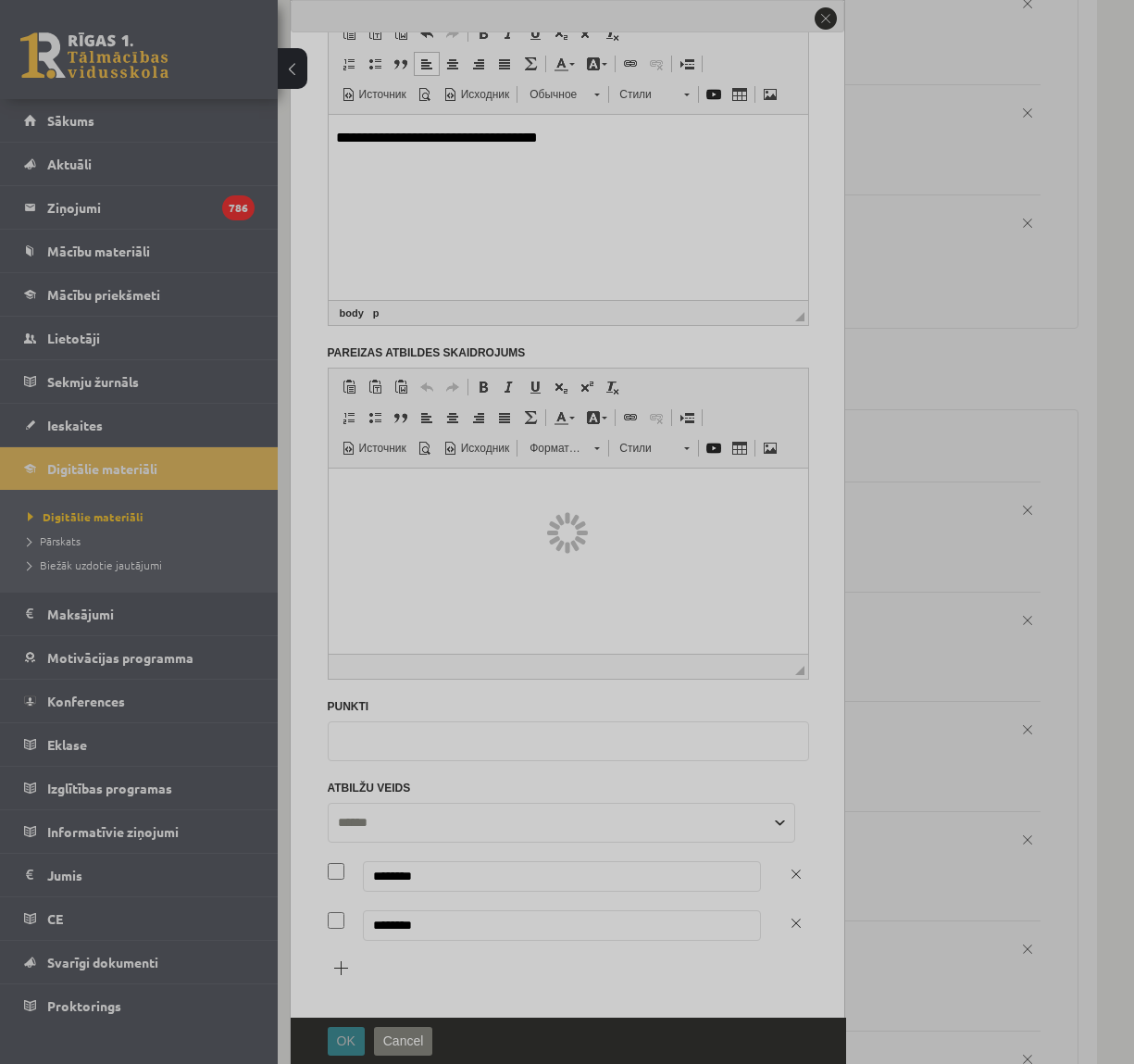 scroll, scrollTop: 0, scrollLeft: 0, axis: both 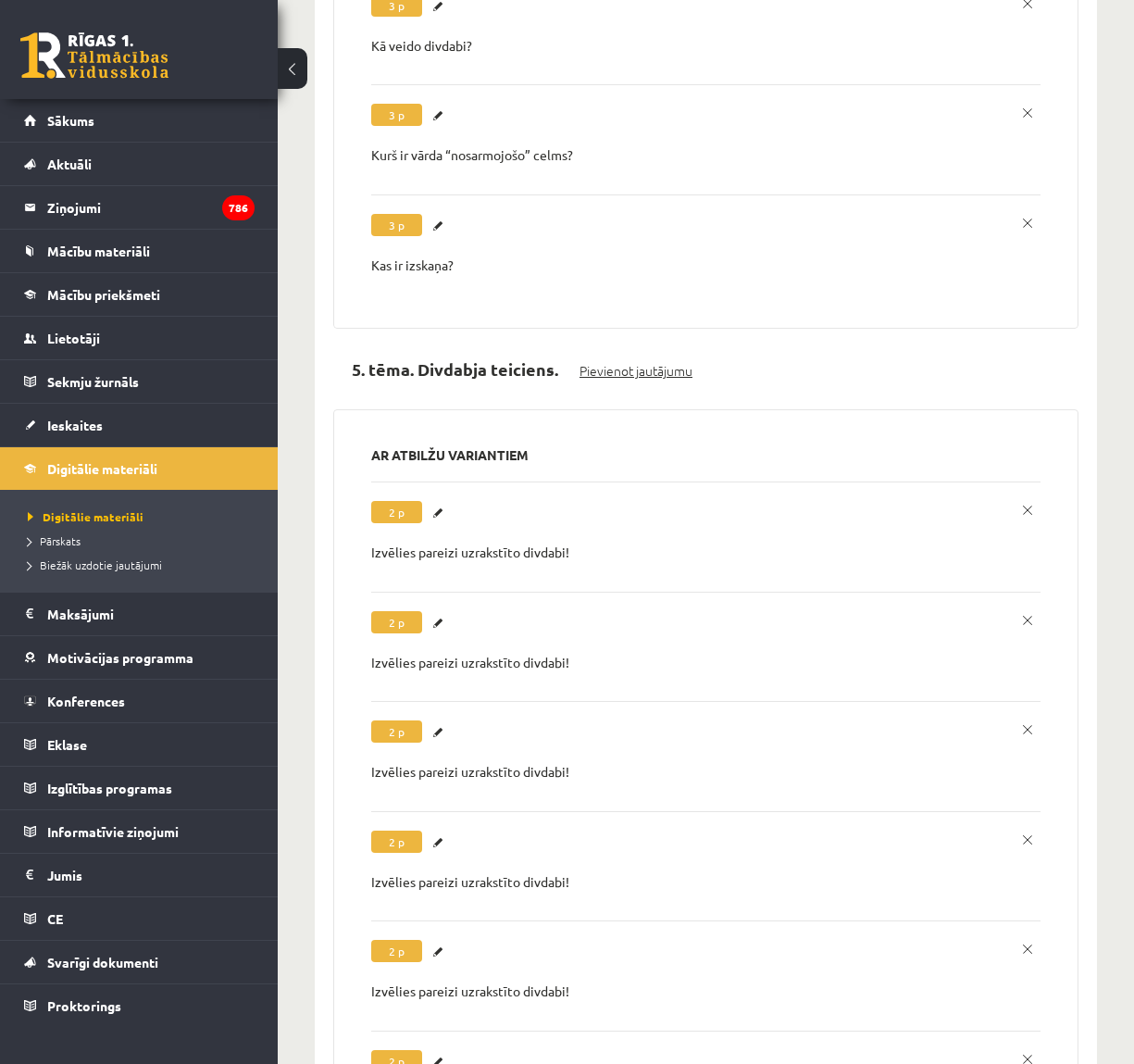 click on "Pievienot jautājumu" at bounding box center (636, 370) 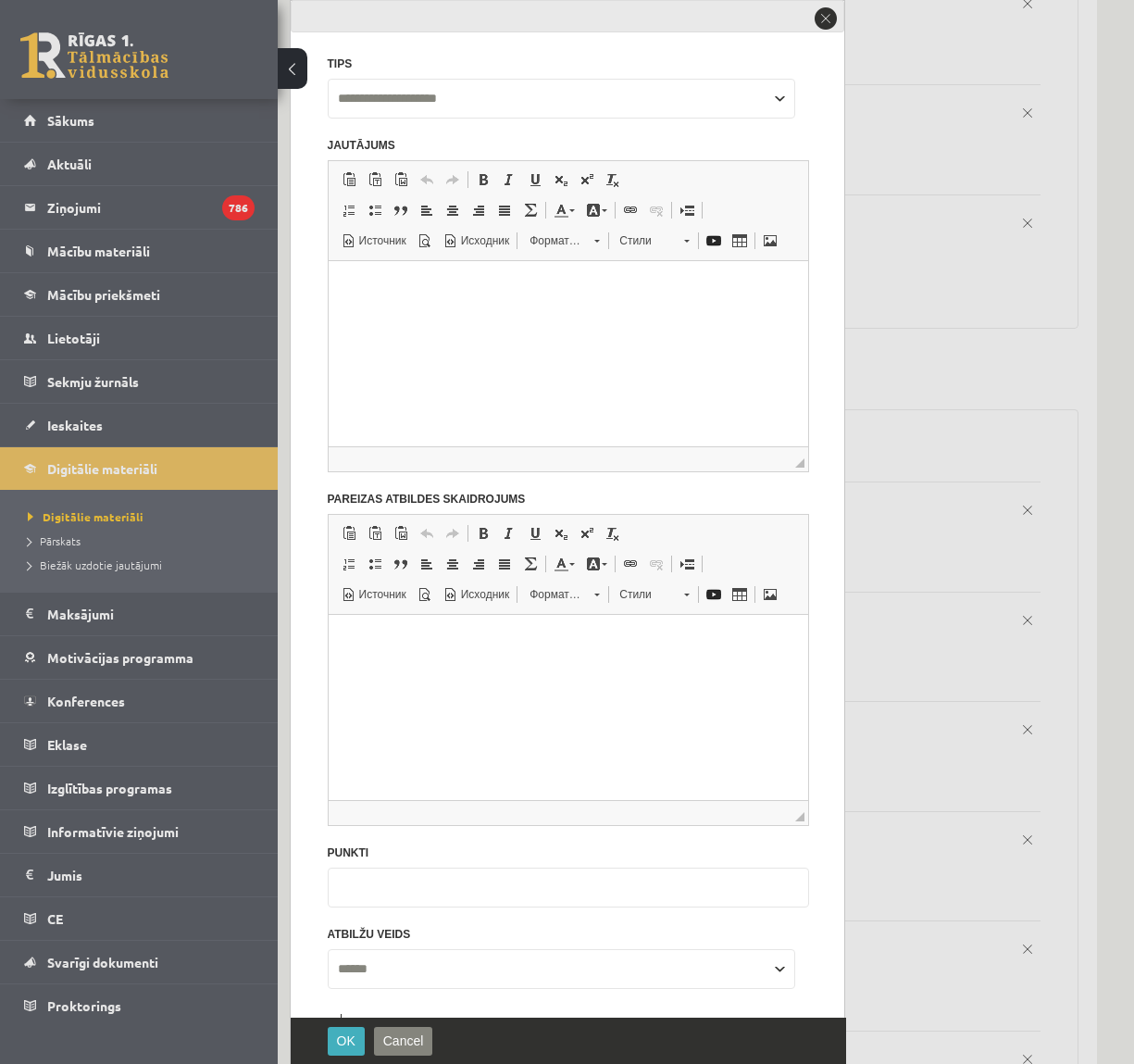 scroll, scrollTop: 0, scrollLeft: 0, axis: both 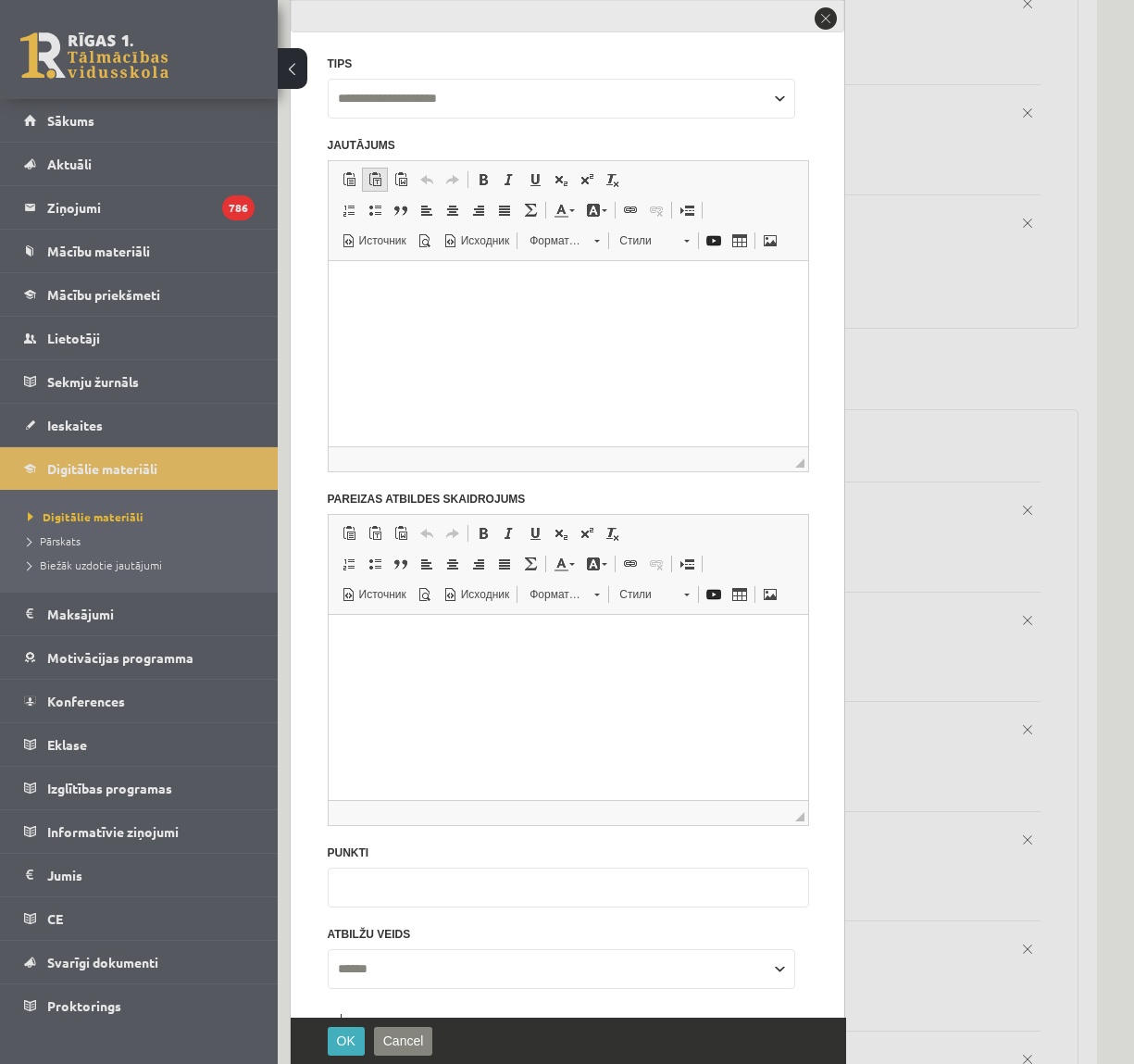 click at bounding box center [375, 180] 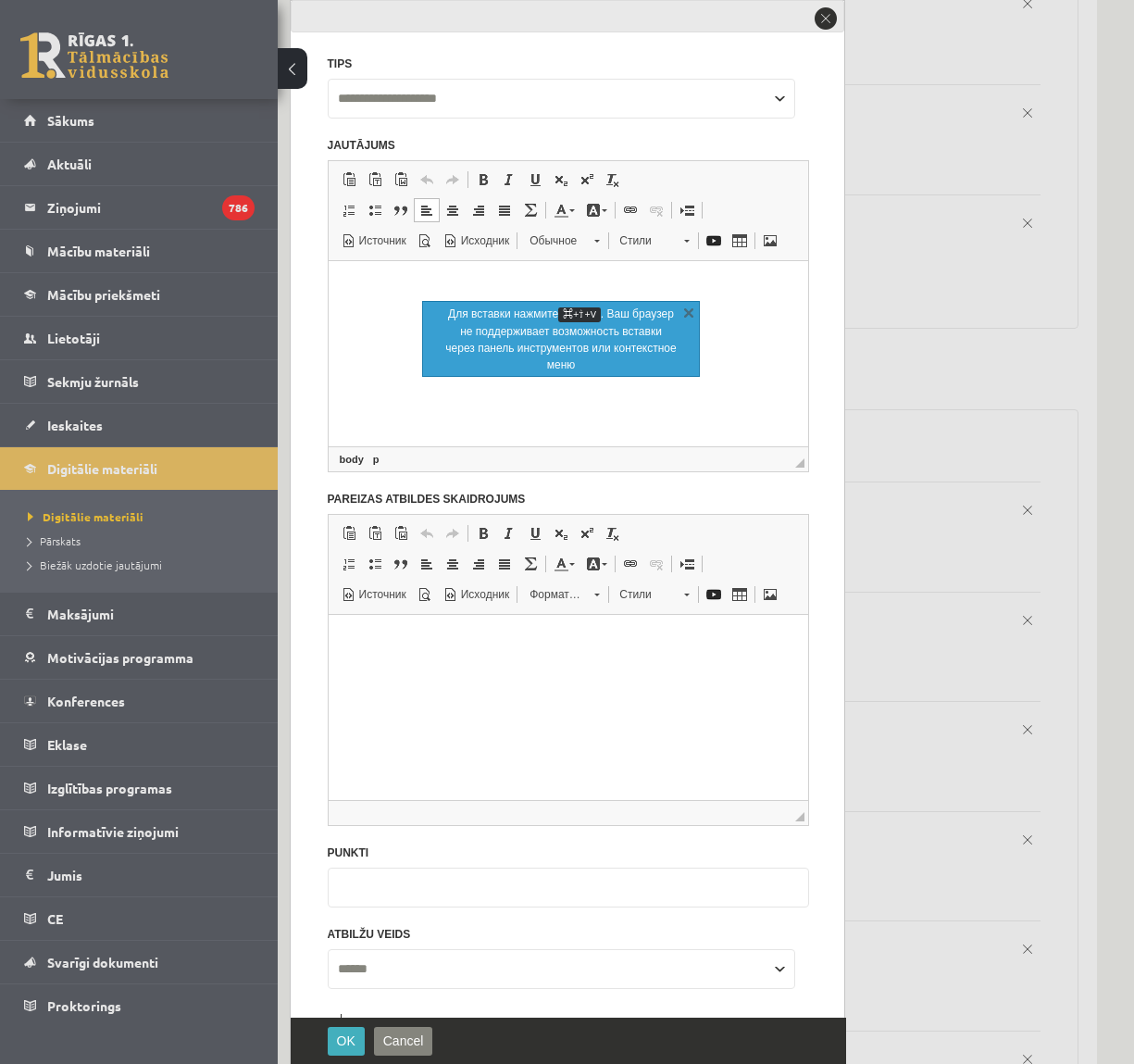 click at bounding box center (567, 283) 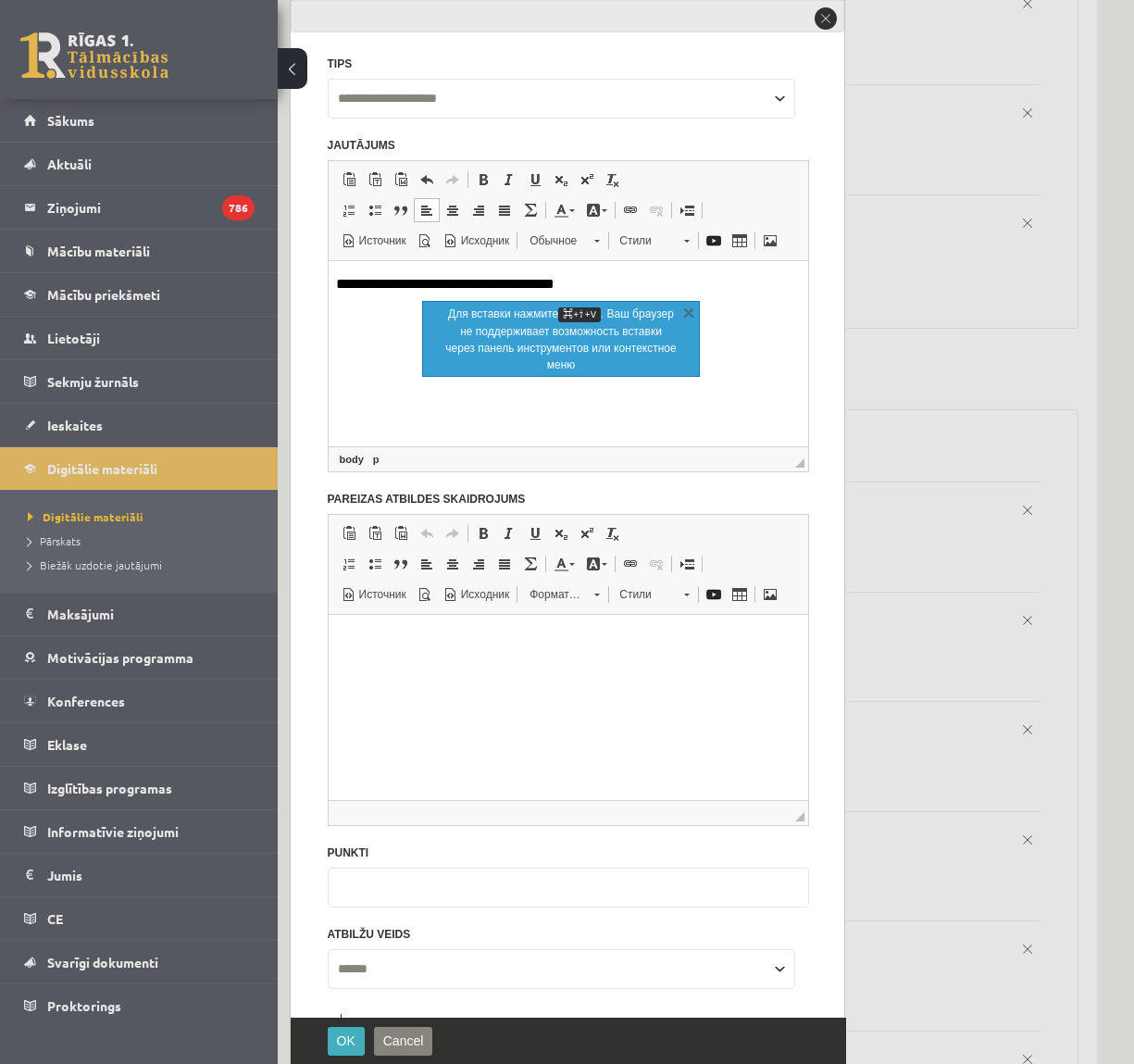 click on "Для вставки нажмите  ⌘+⇧+V . Ваш браузер не поддерживает возможность вставки через панель инструментов или контекстное меню X" at bounding box center [561, 339] 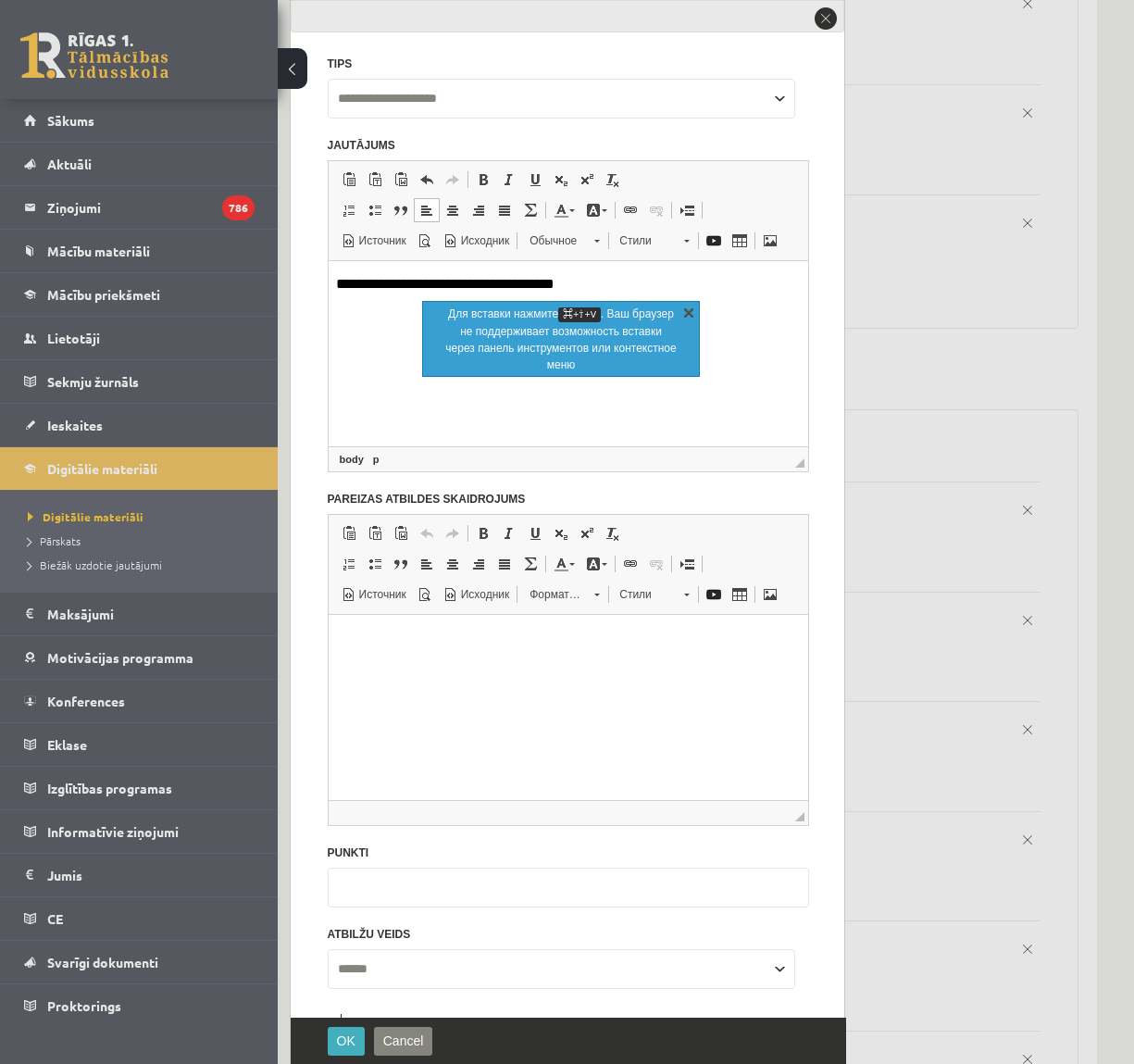 click on "X" at bounding box center (689, 312) 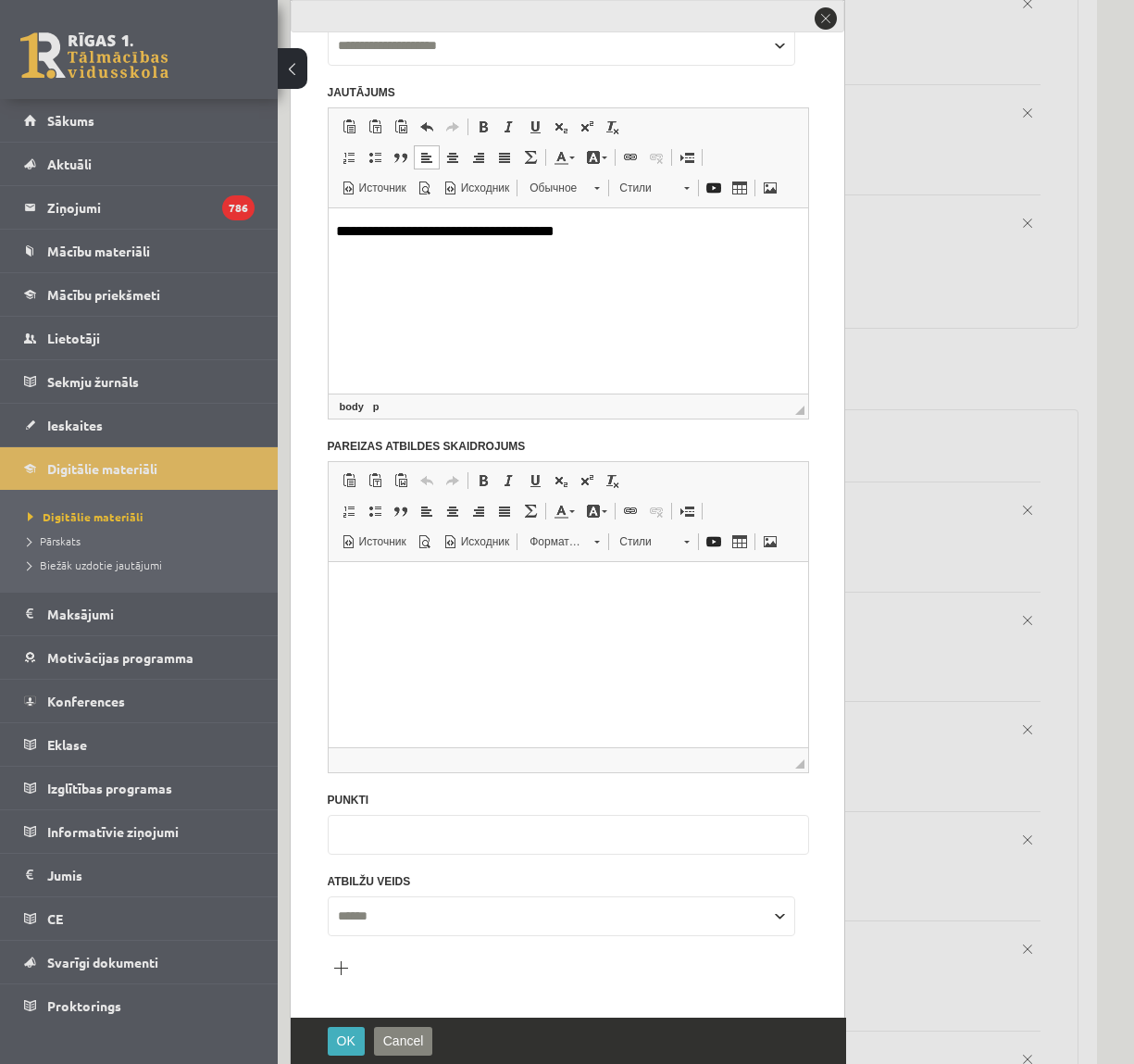 scroll, scrollTop: 114, scrollLeft: 0, axis: vertical 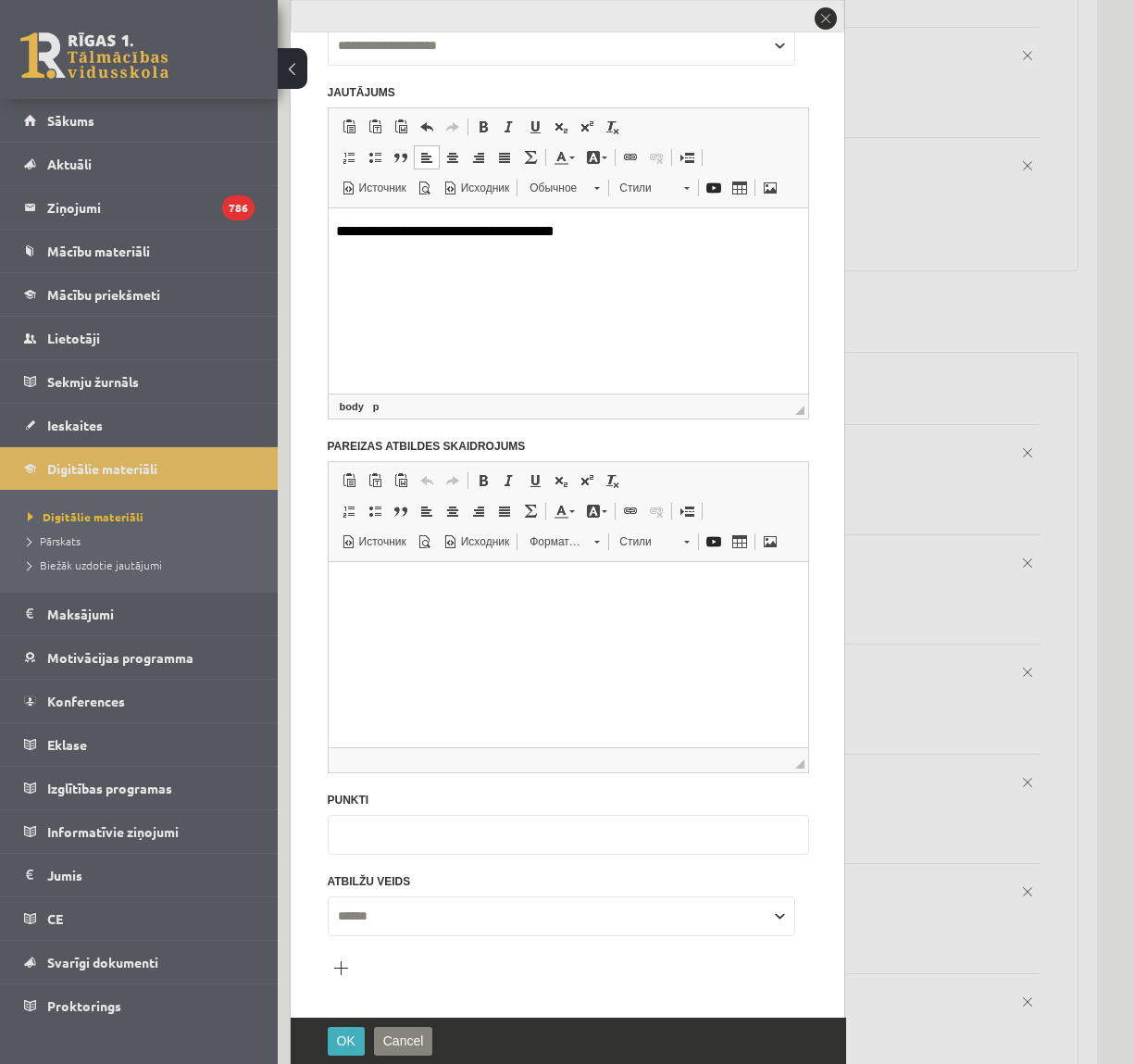 type on "*" 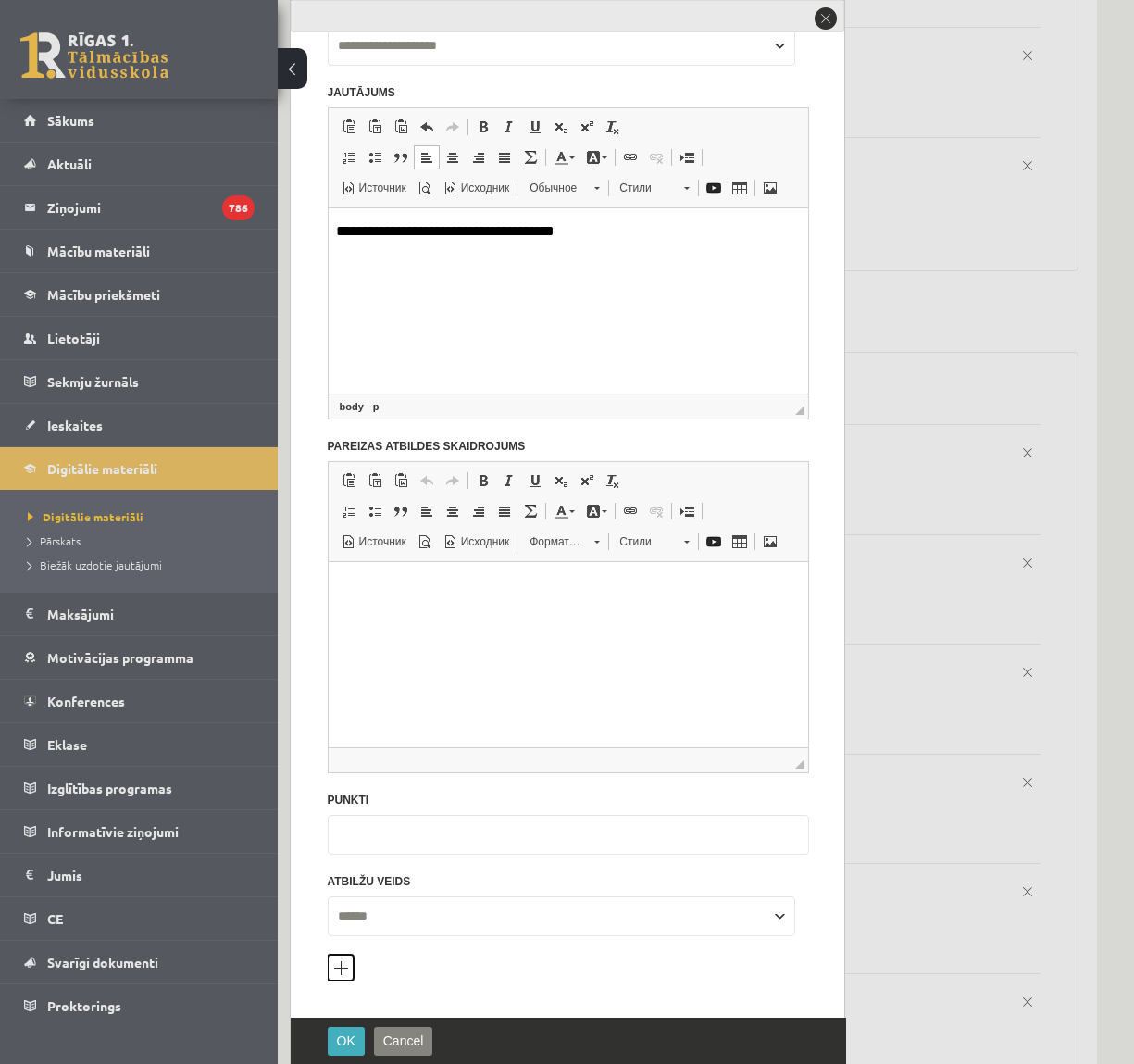 click on "Pievienot atbilžu variantu" at bounding box center (341, 968) 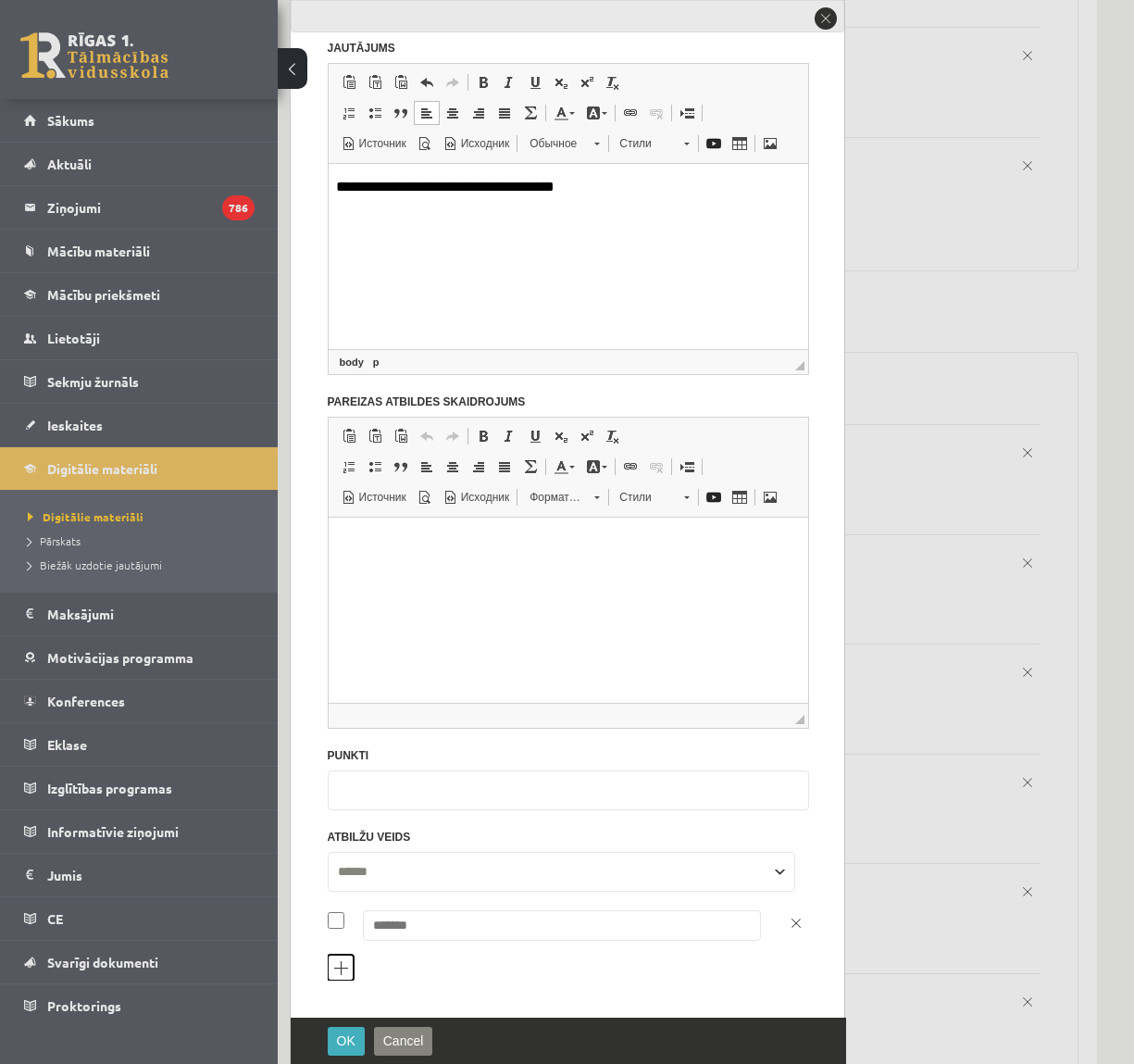 scroll, scrollTop: 158, scrollLeft: 0, axis: vertical 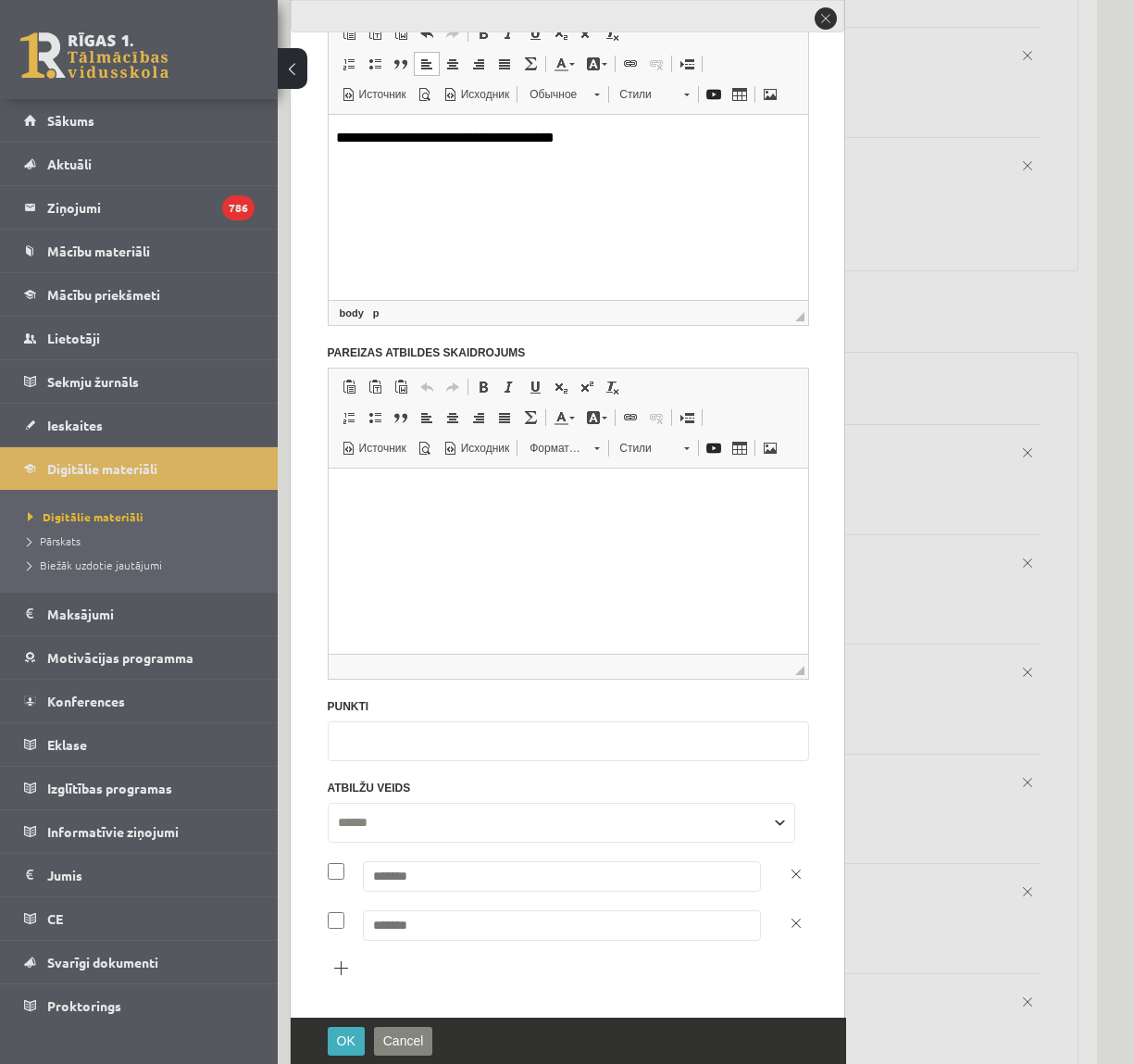 click at bounding box center (562, 876) 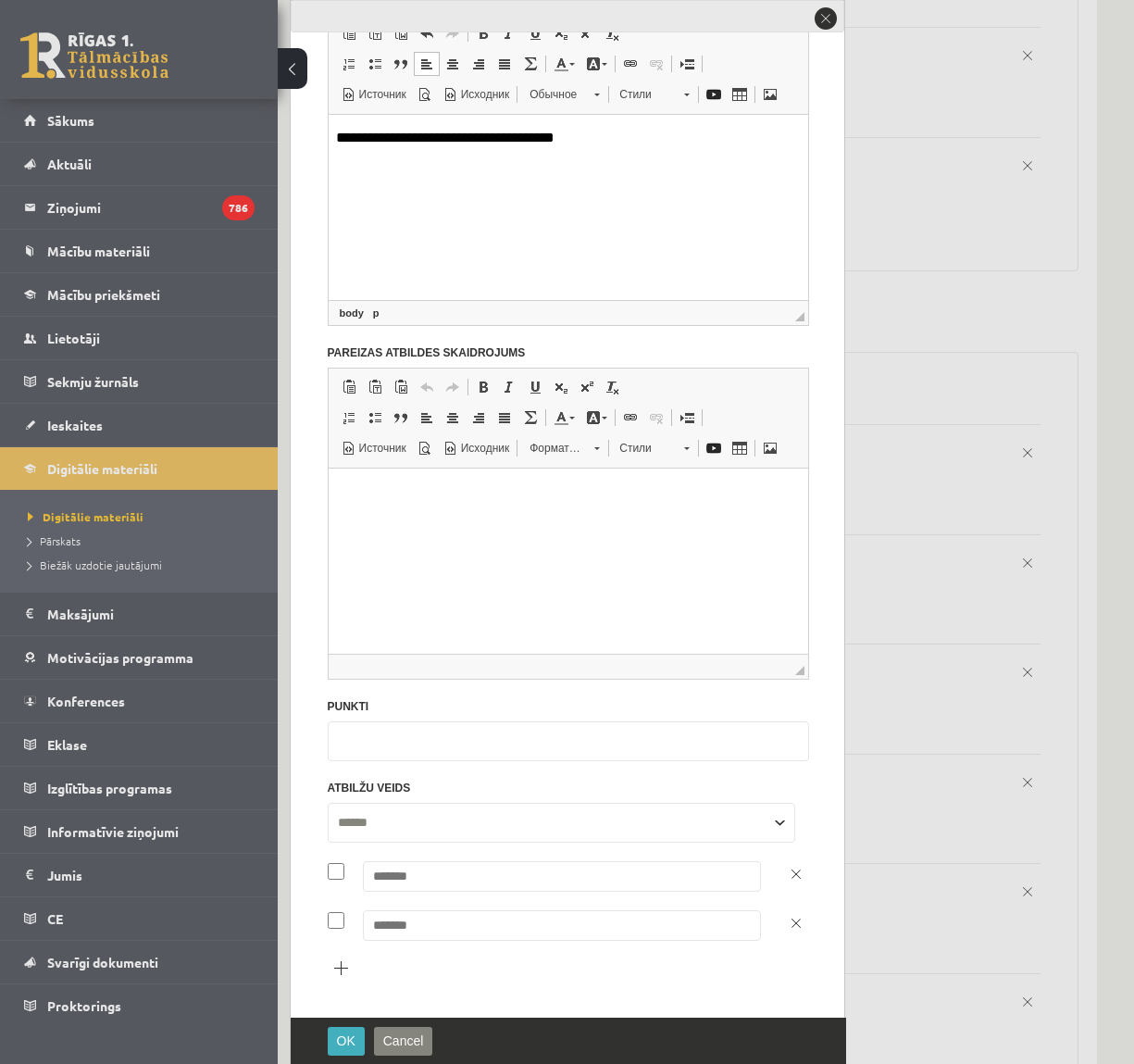 paste on "**********" 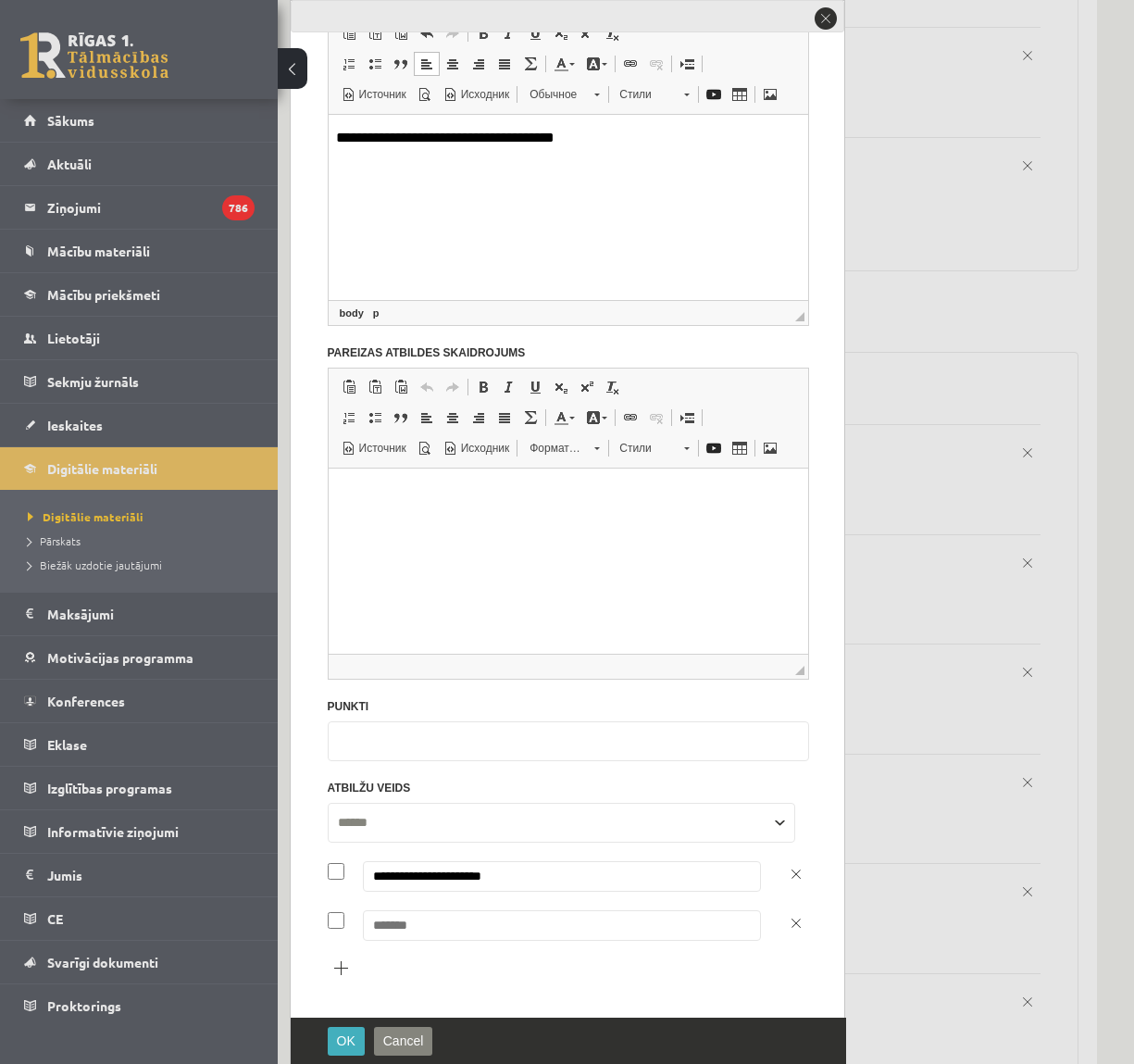 type on "**********" 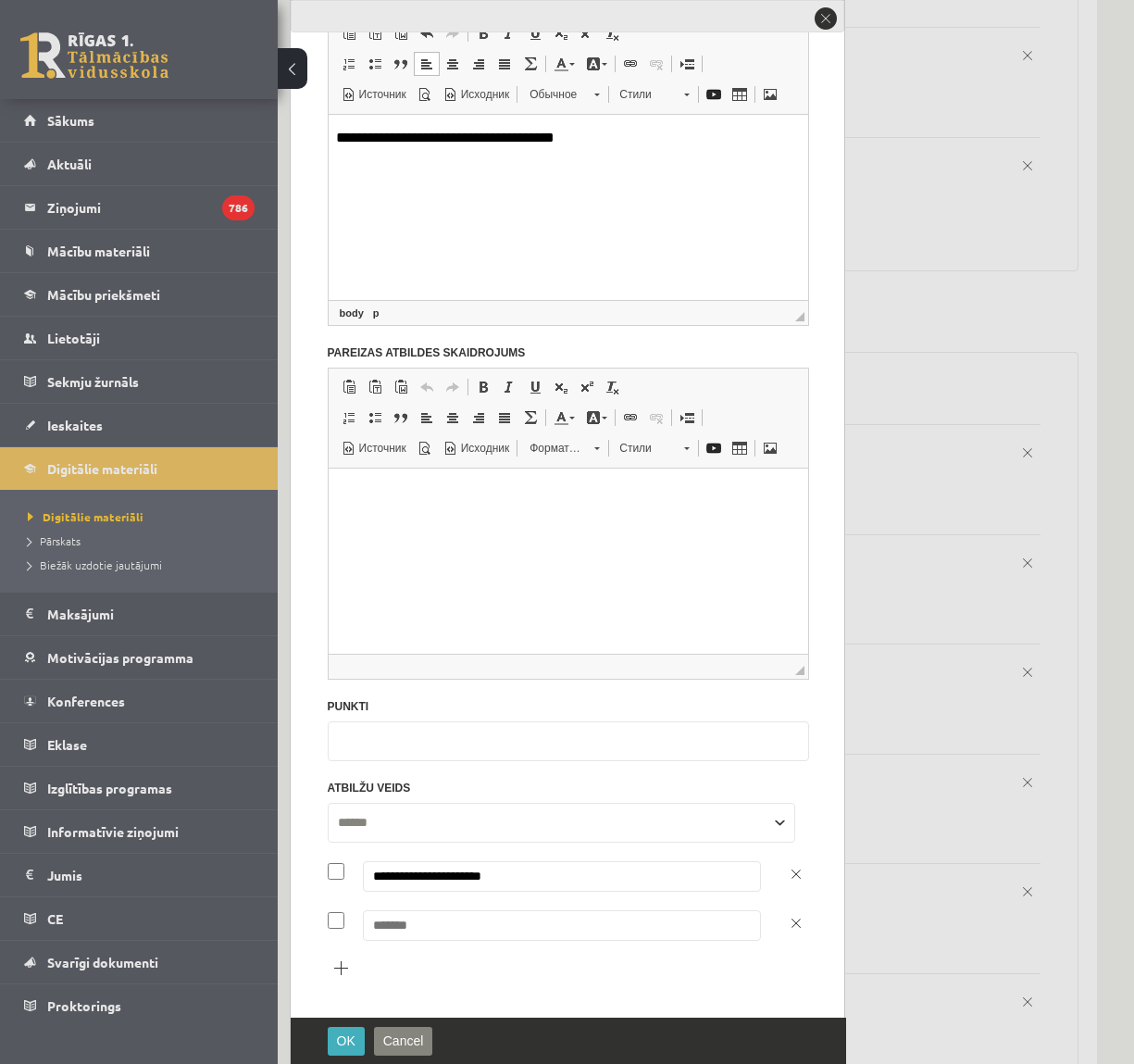 click at bounding box center (562, 925) 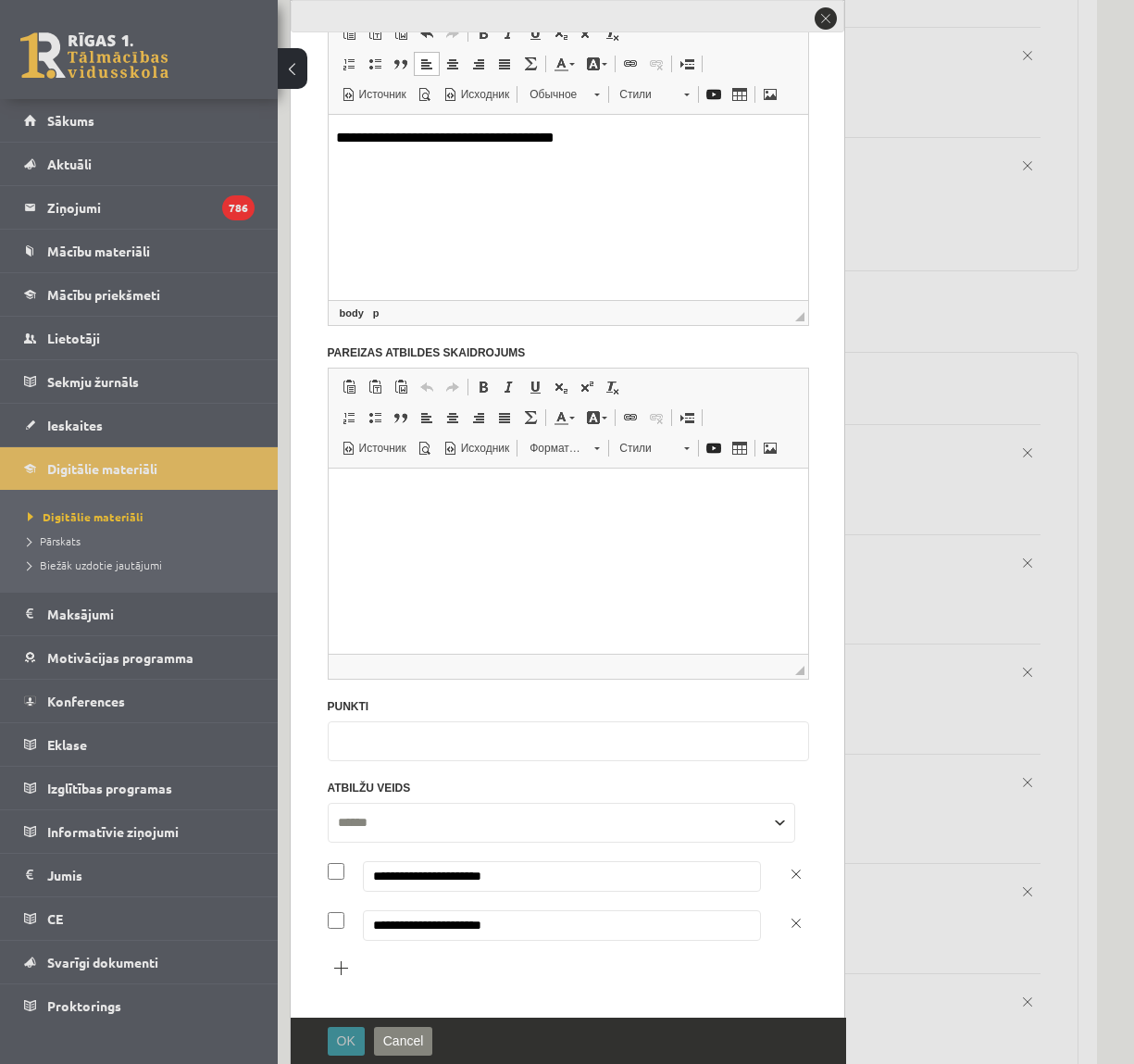 type on "**********" 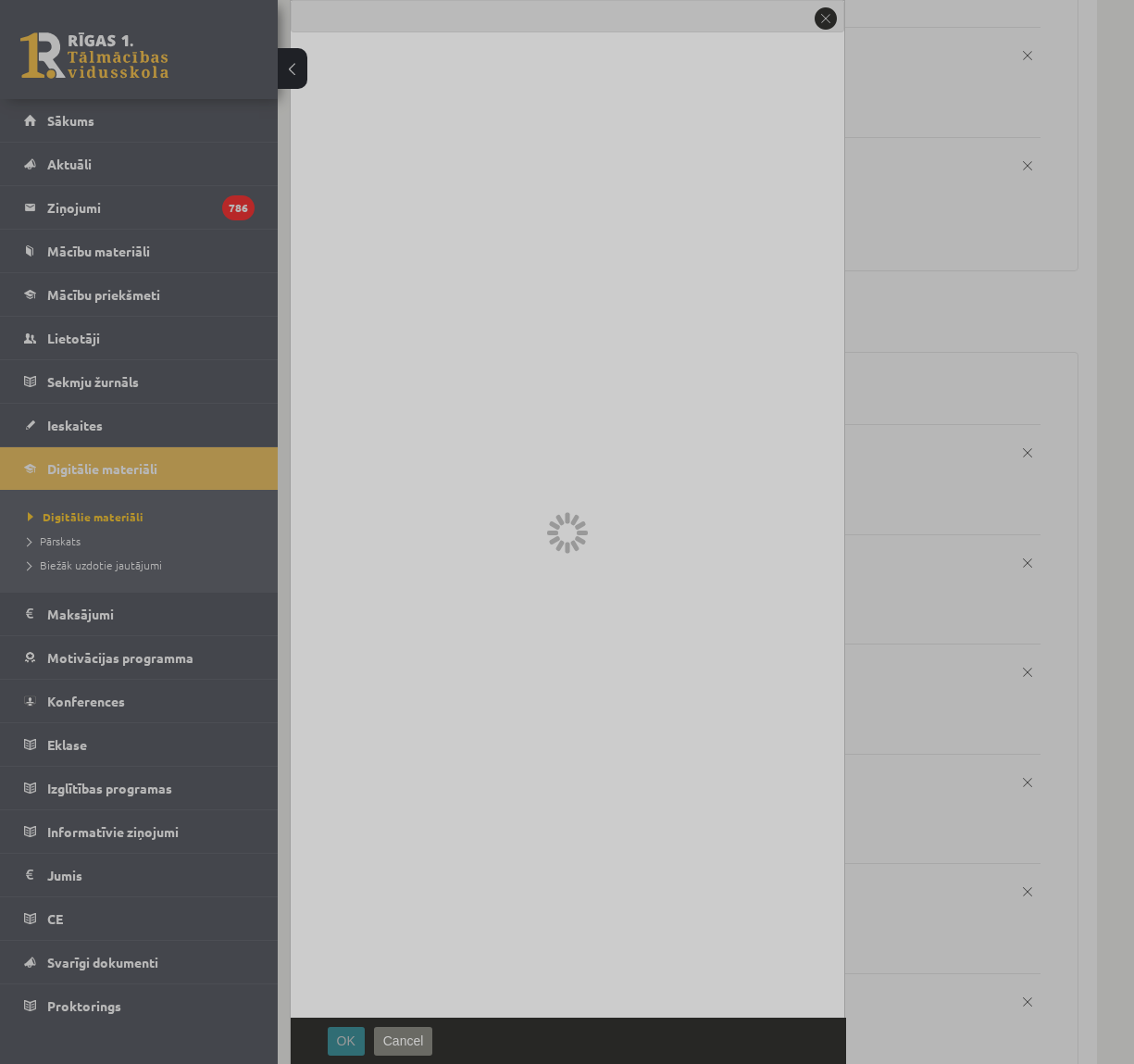 scroll, scrollTop: 0, scrollLeft: 0, axis: both 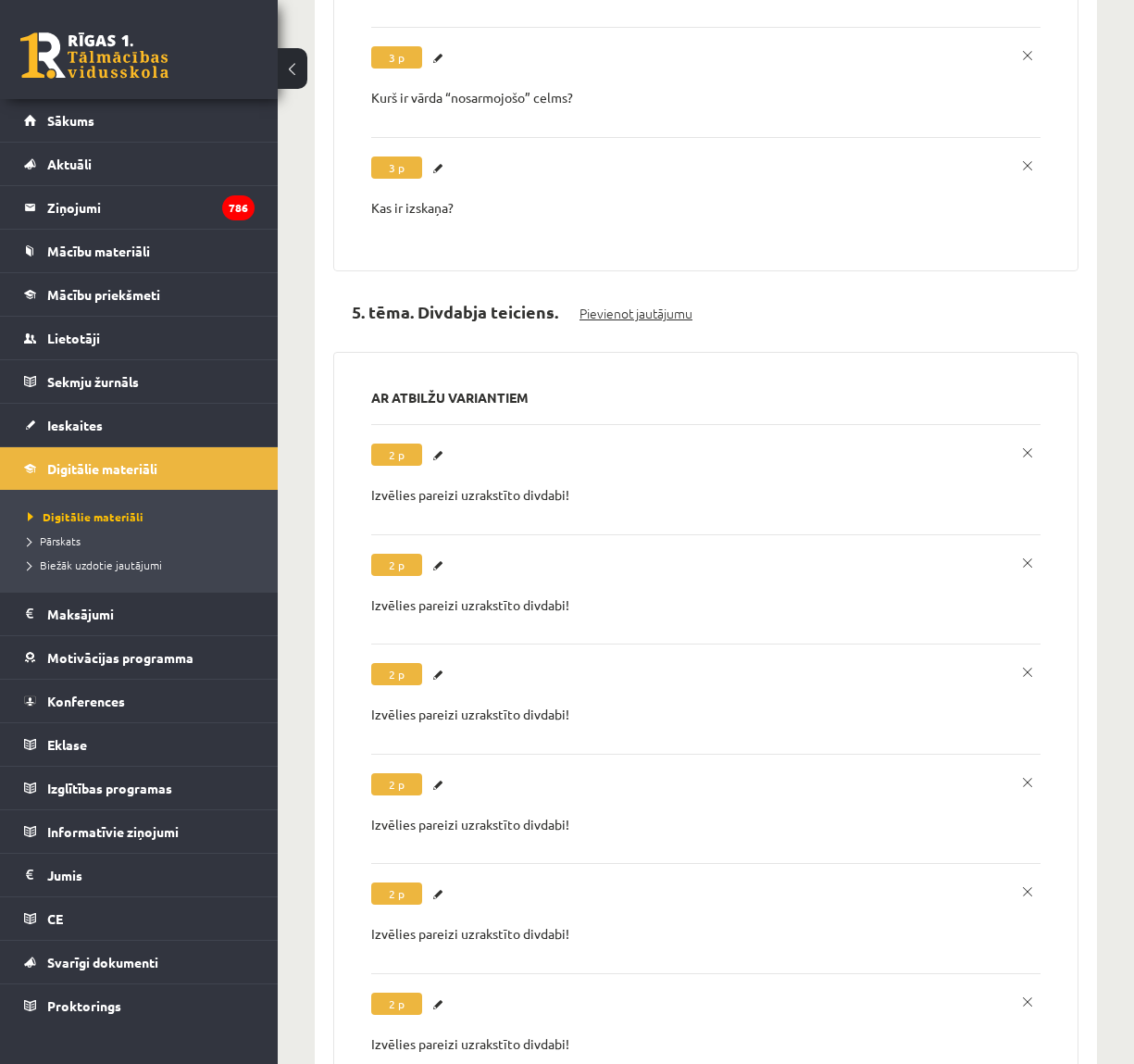 click on "Pievienot jautājumu" at bounding box center (636, 313) 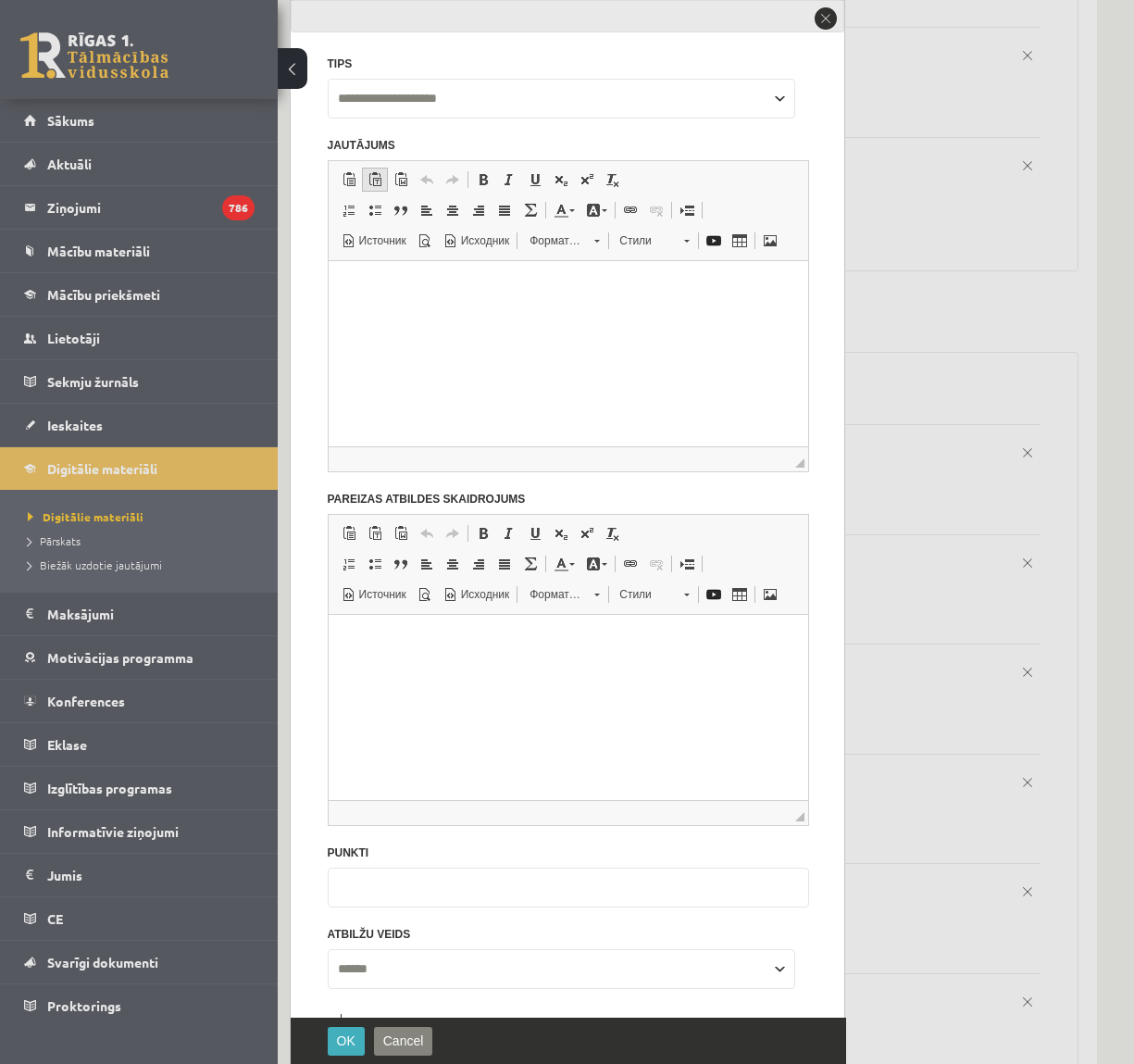 scroll, scrollTop: 0, scrollLeft: 0, axis: both 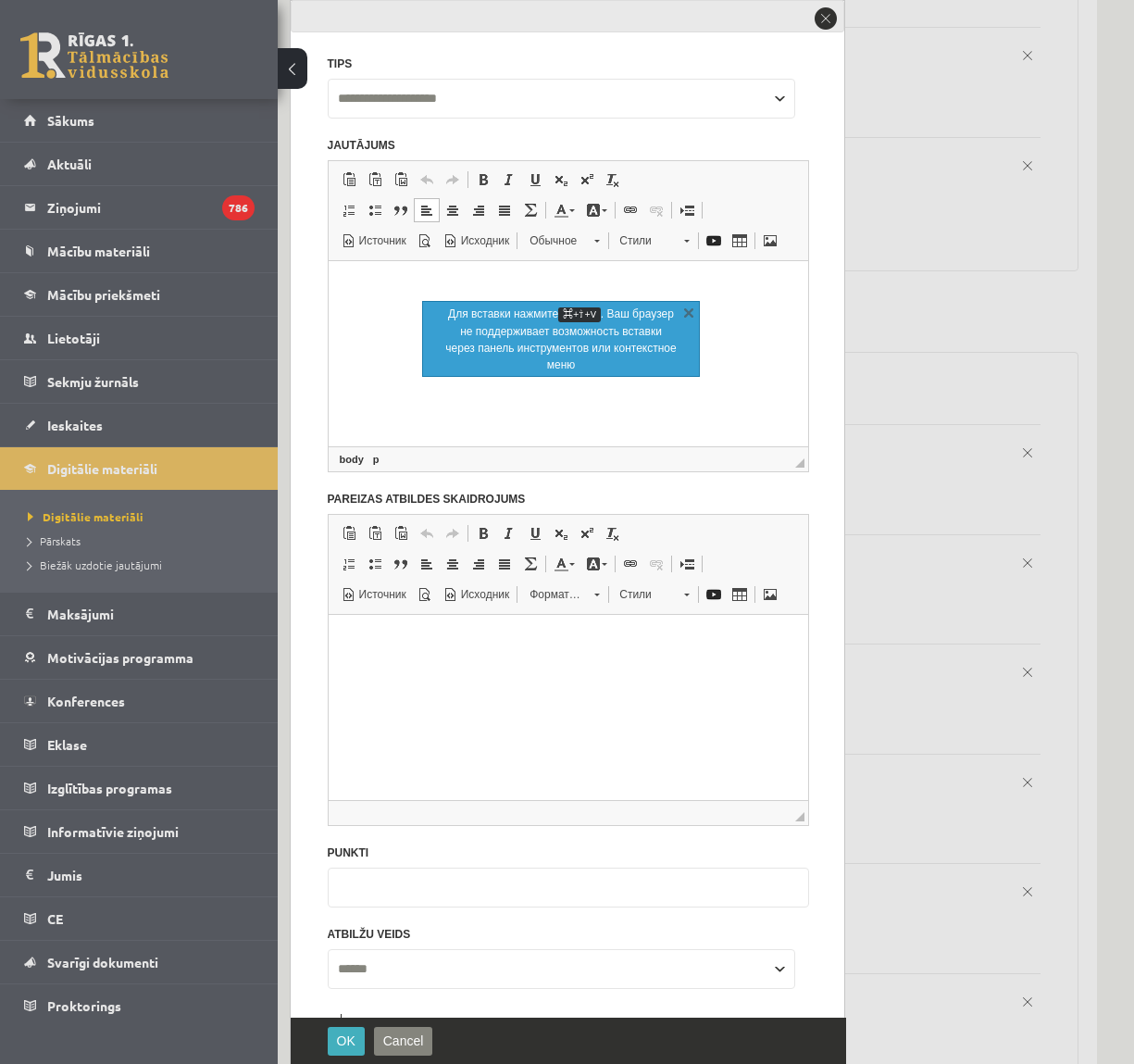 click at bounding box center [567, 283] 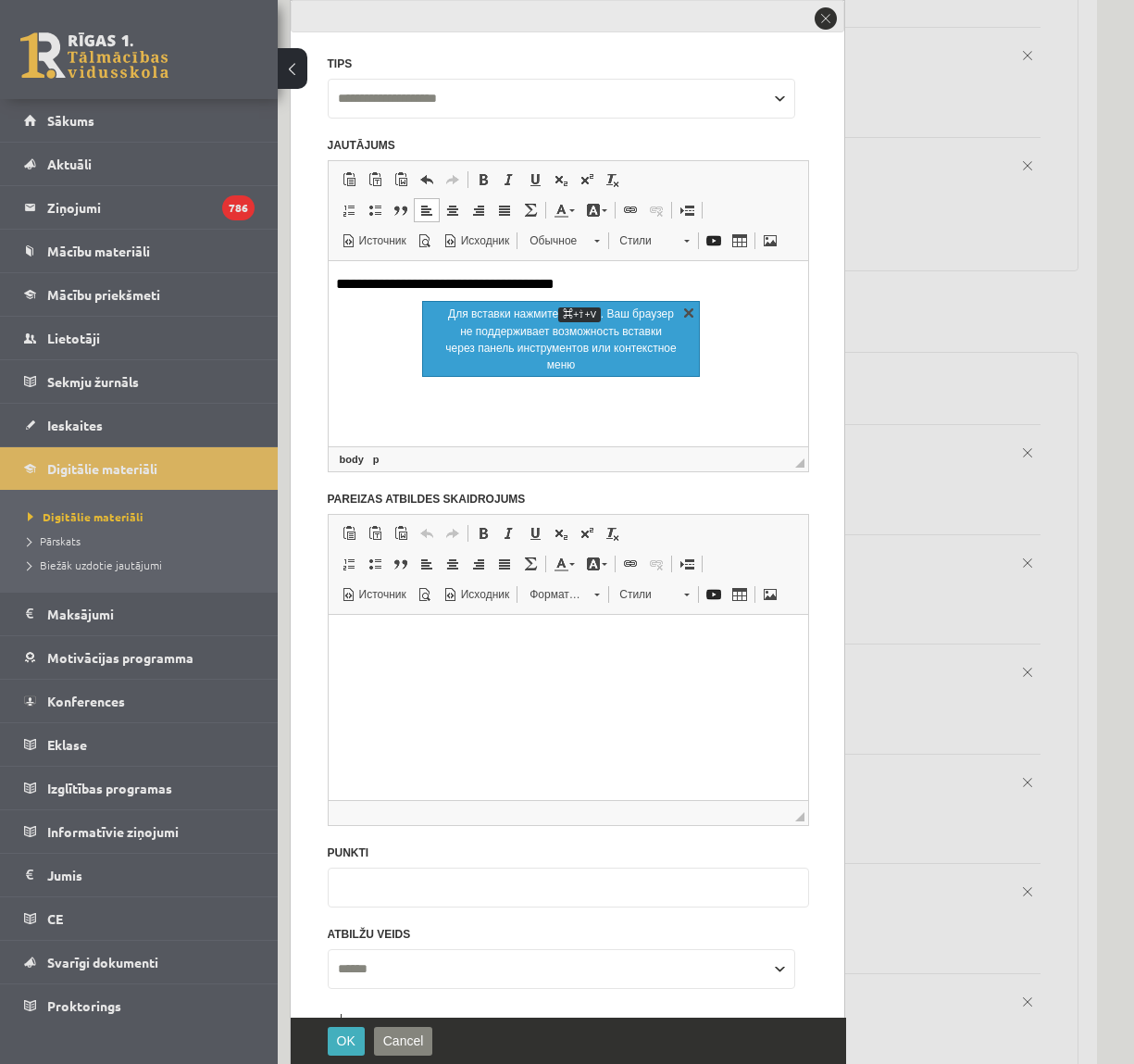 click on "X" at bounding box center (689, 312) 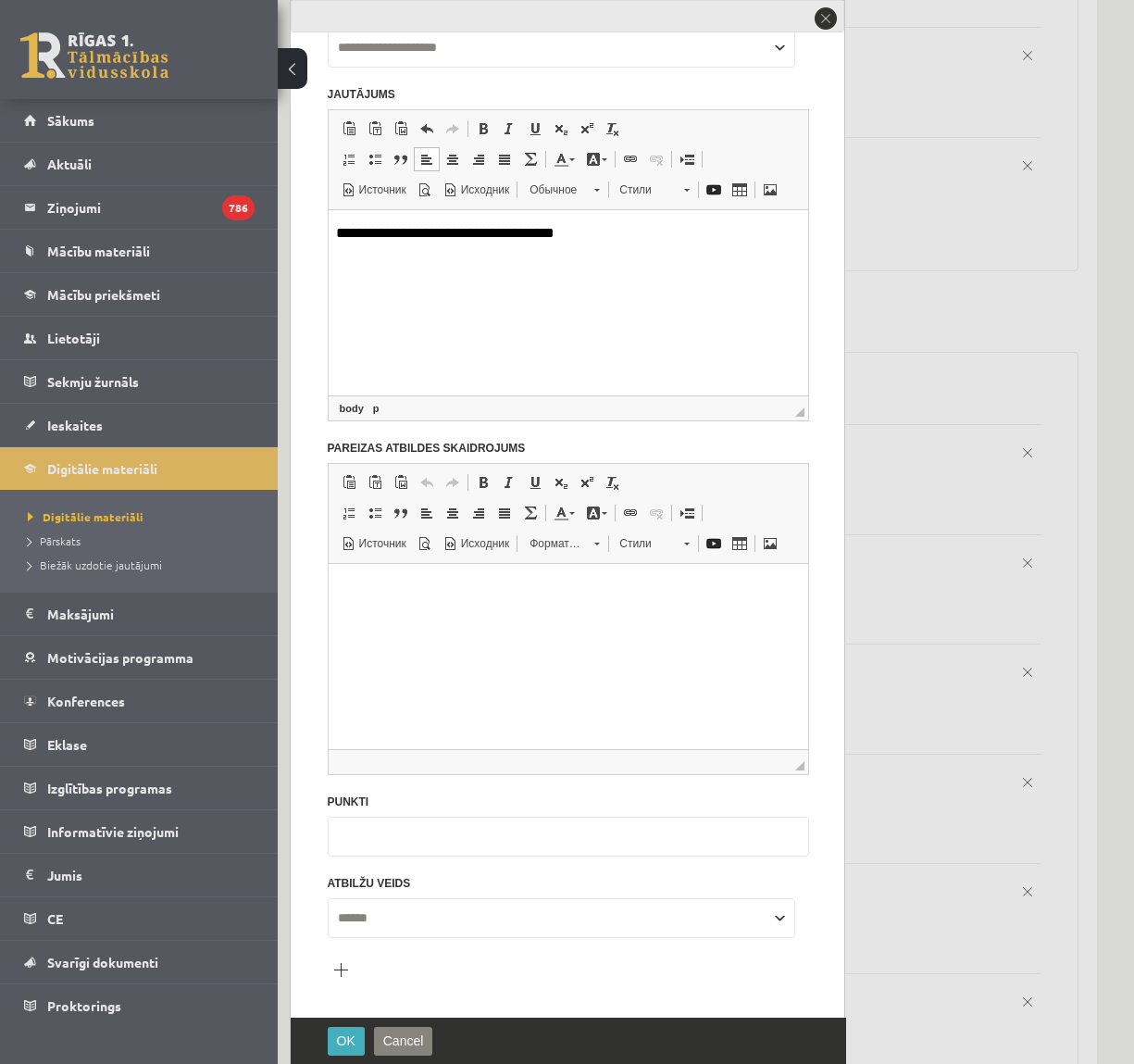 scroll, scrollTop: 52, scrollLeft: 0, axis: vertical 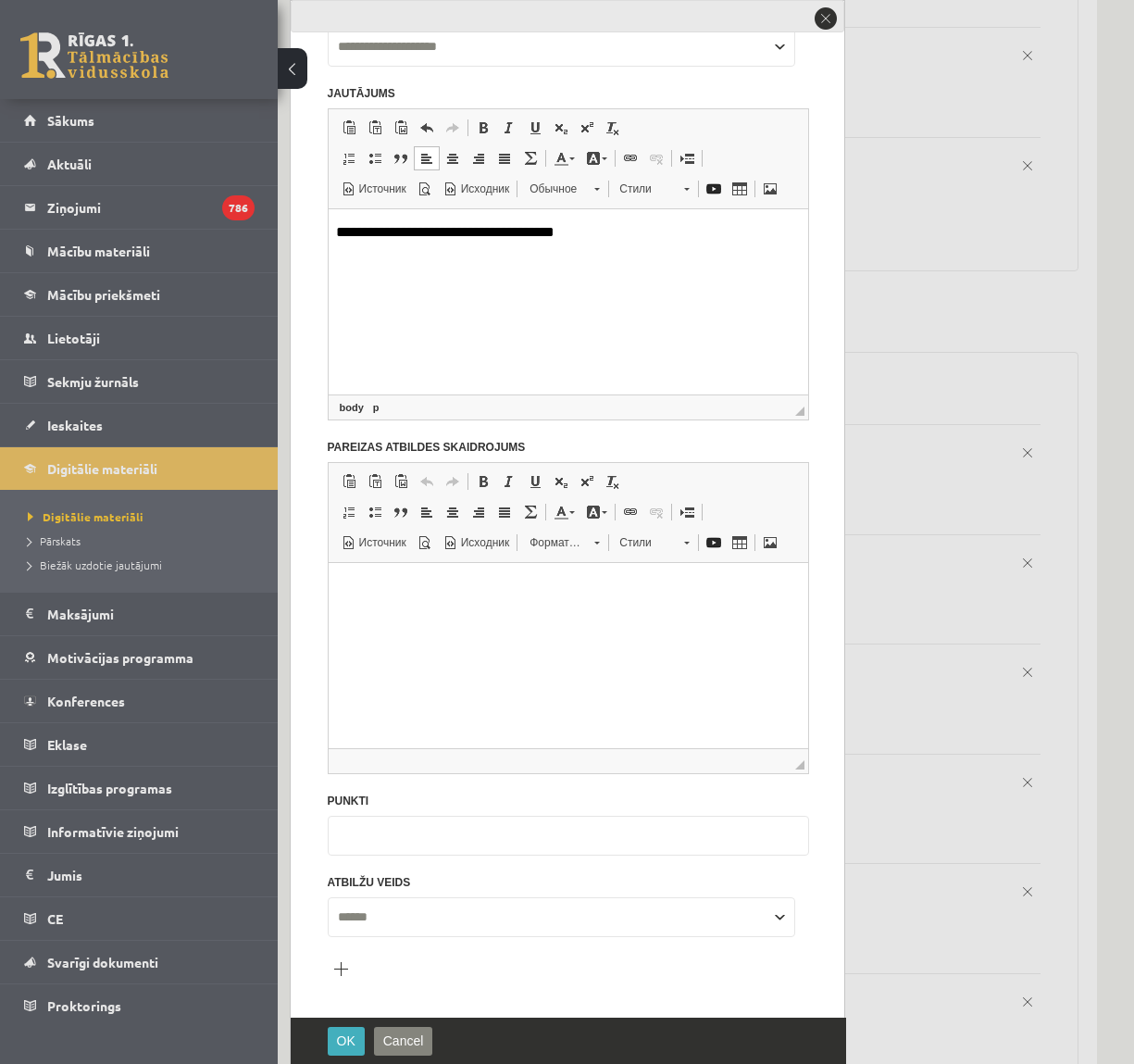 drag, startPoint x: 367, startPoint y: 898, endPoint x: 293, endPoint y: 903, distance: 74.16873 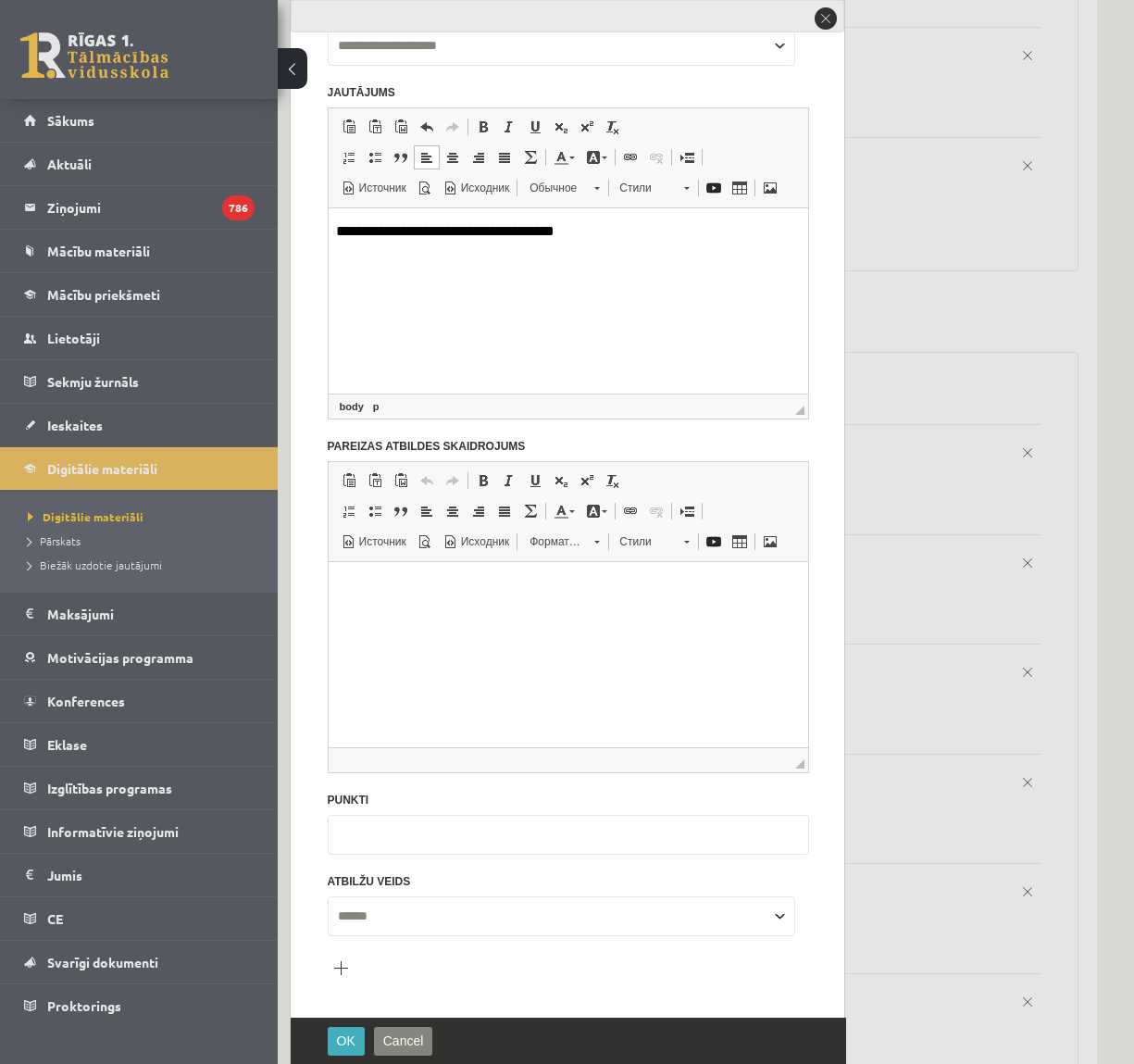type on "*" 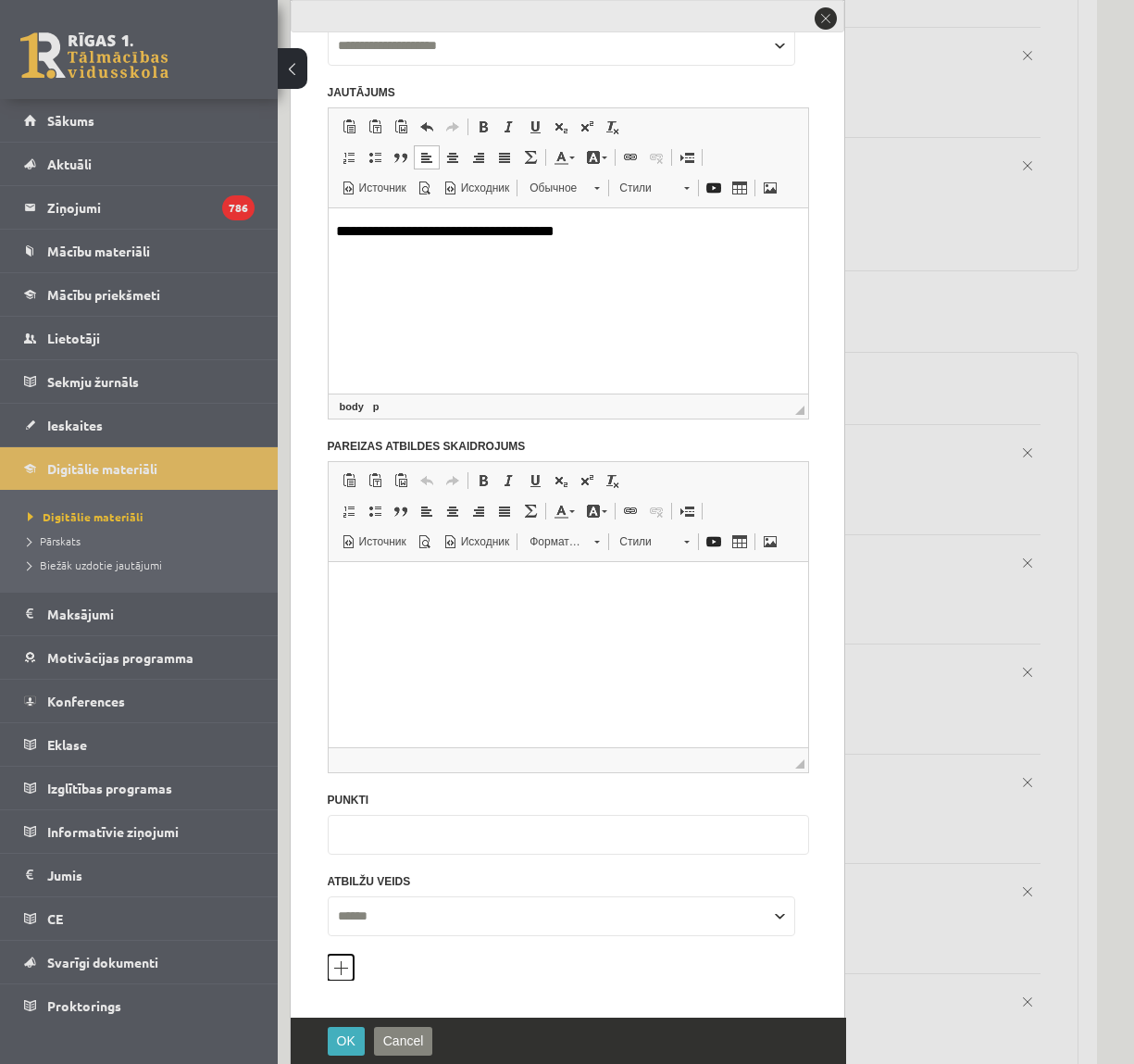click on "Pievienot atbilžu variantu" at bounding box center [341, 968] 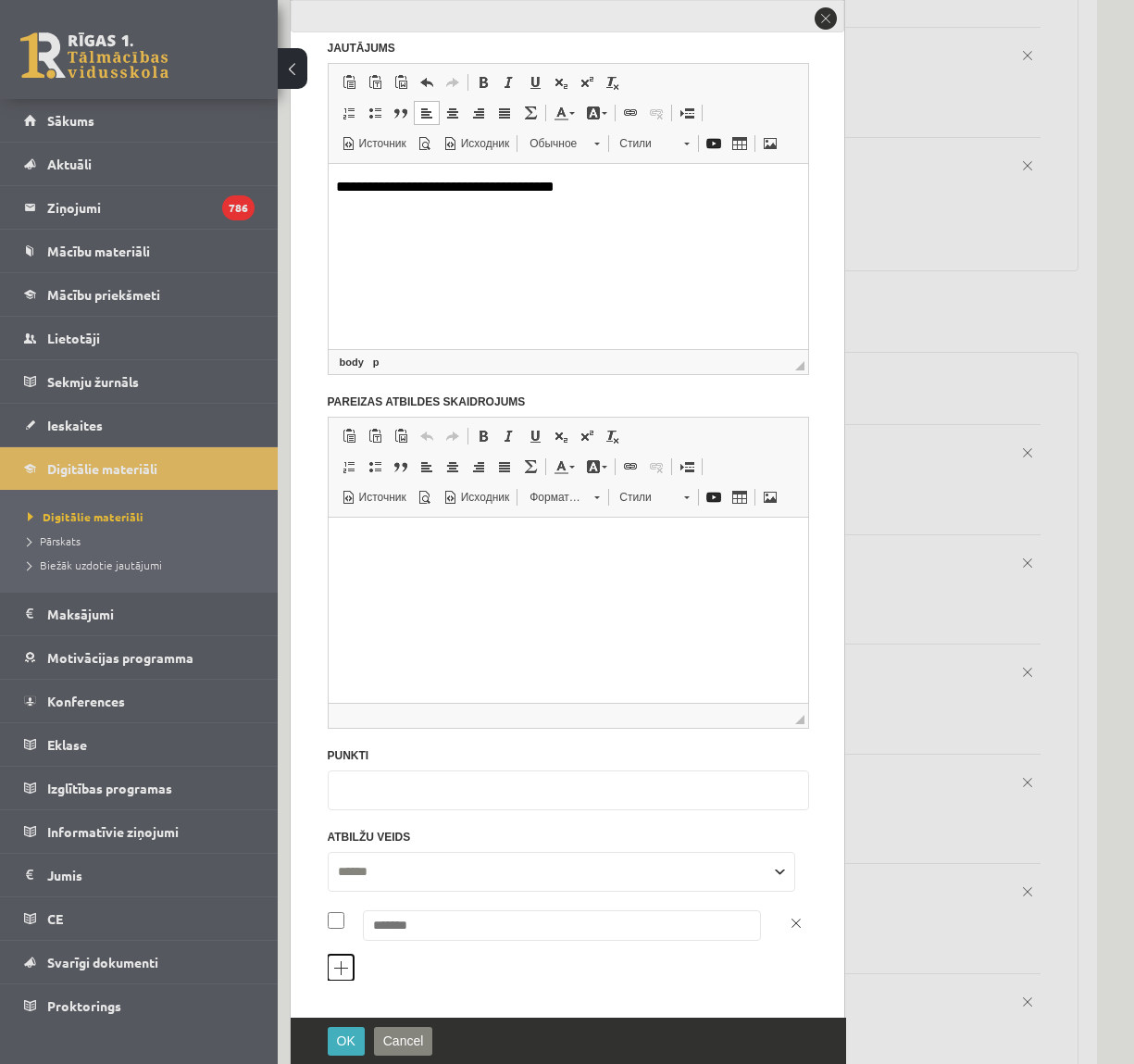 scroll, scrollTop: 158, scrollLeft: 0, axis: vertical 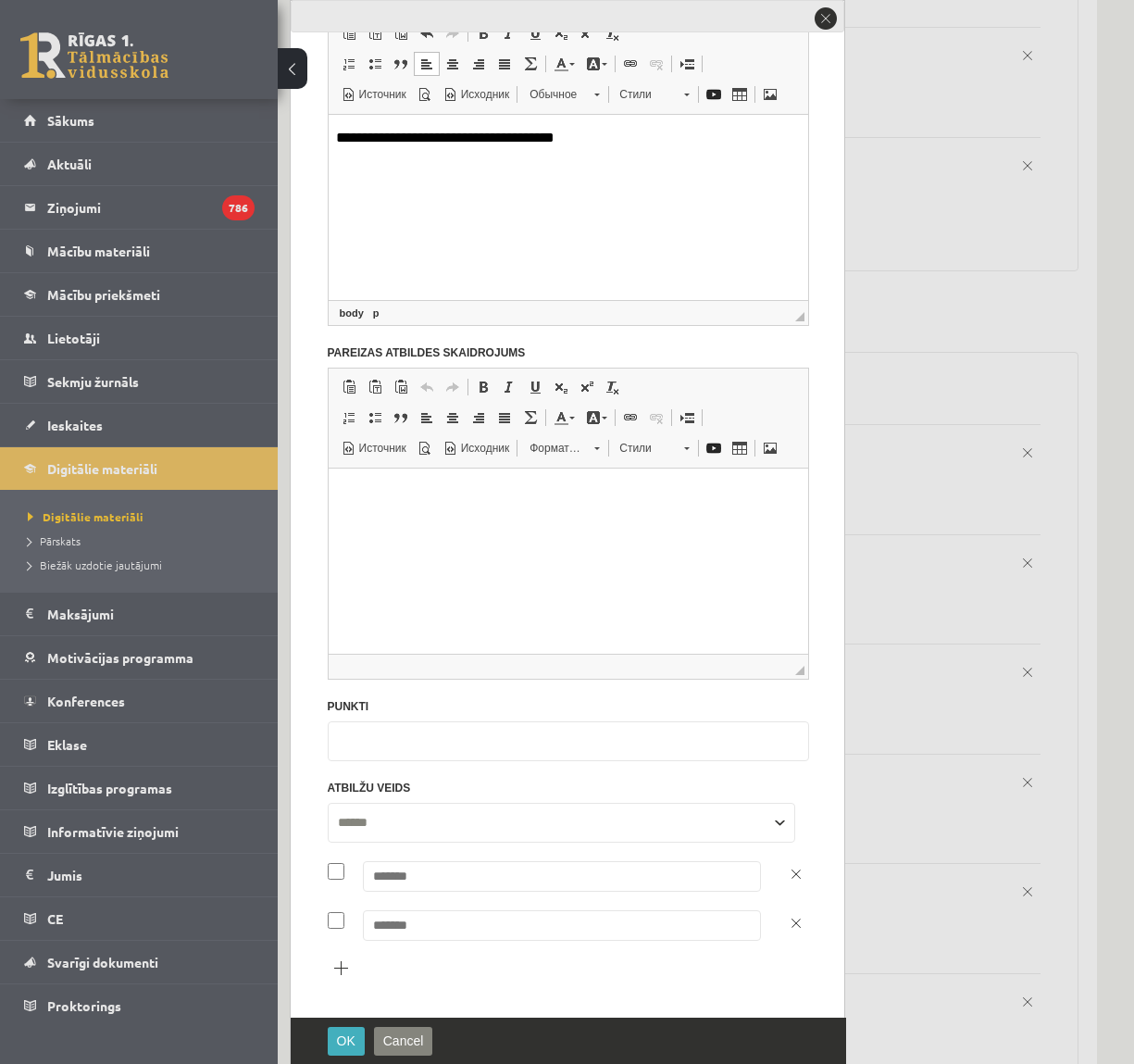 click at bounding box center [562, 876] 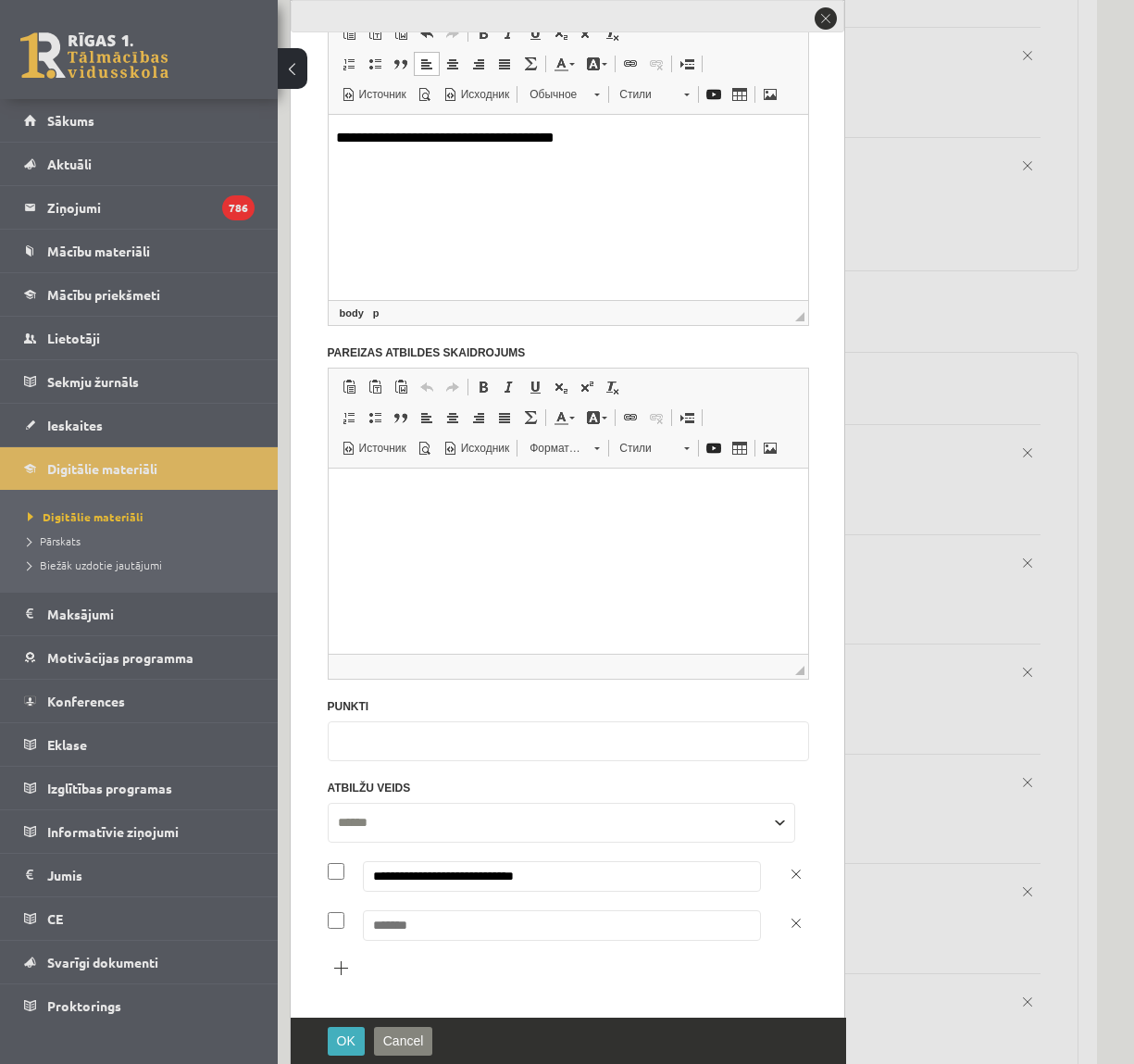 type on "**********" 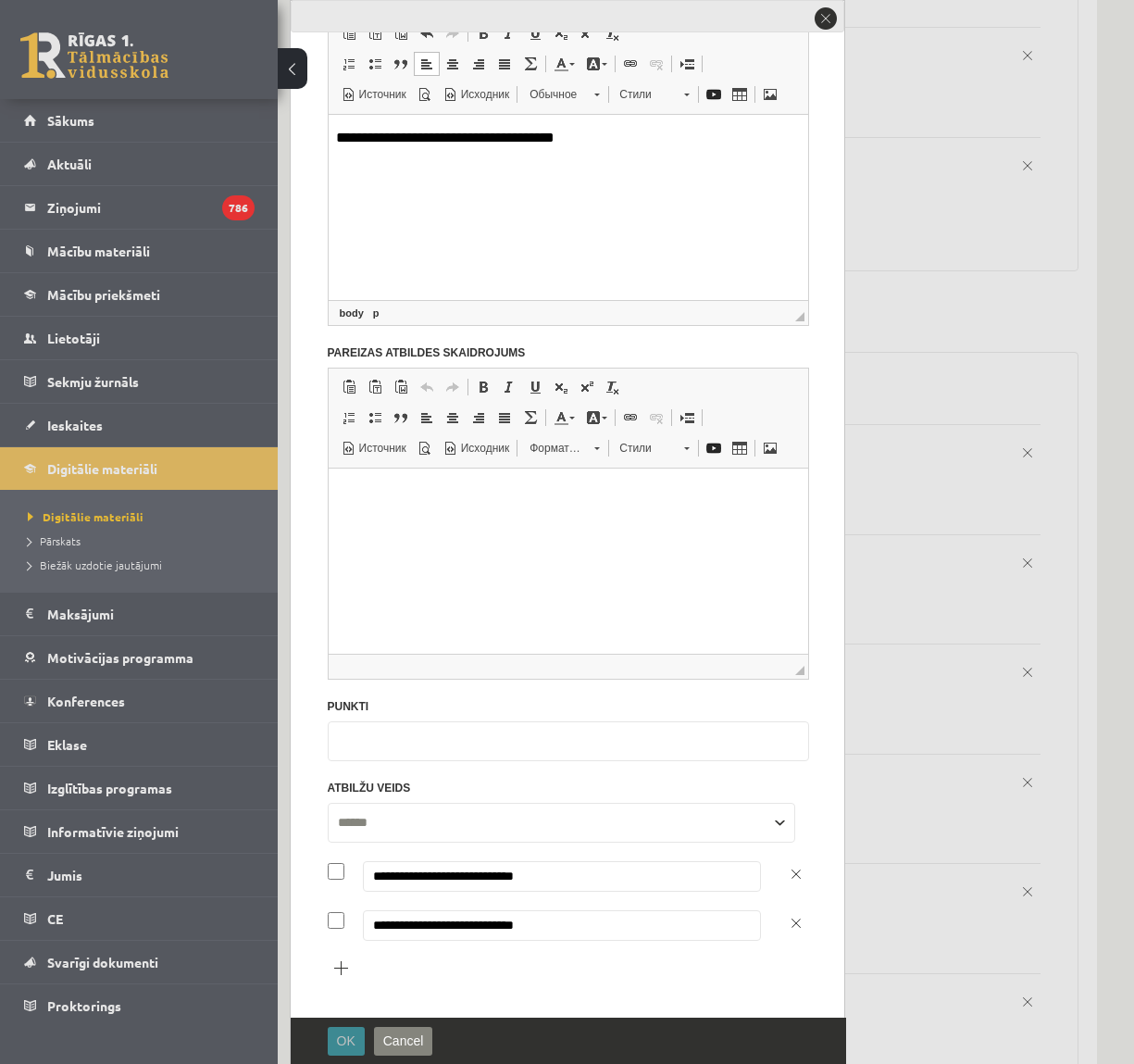 type on "**********" 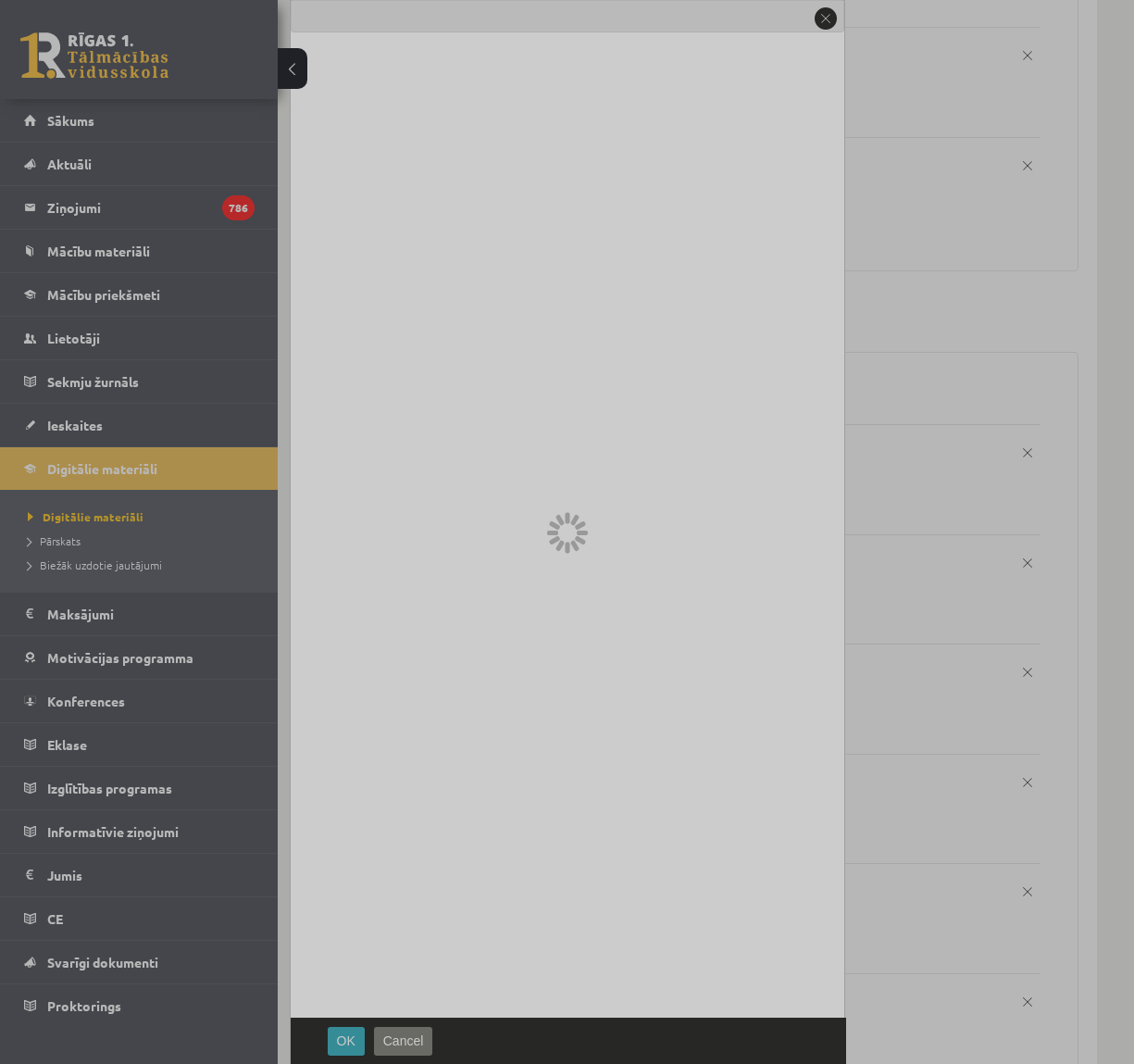 scroll, scrollTop: 0, scrollLeft: 0, axis: both 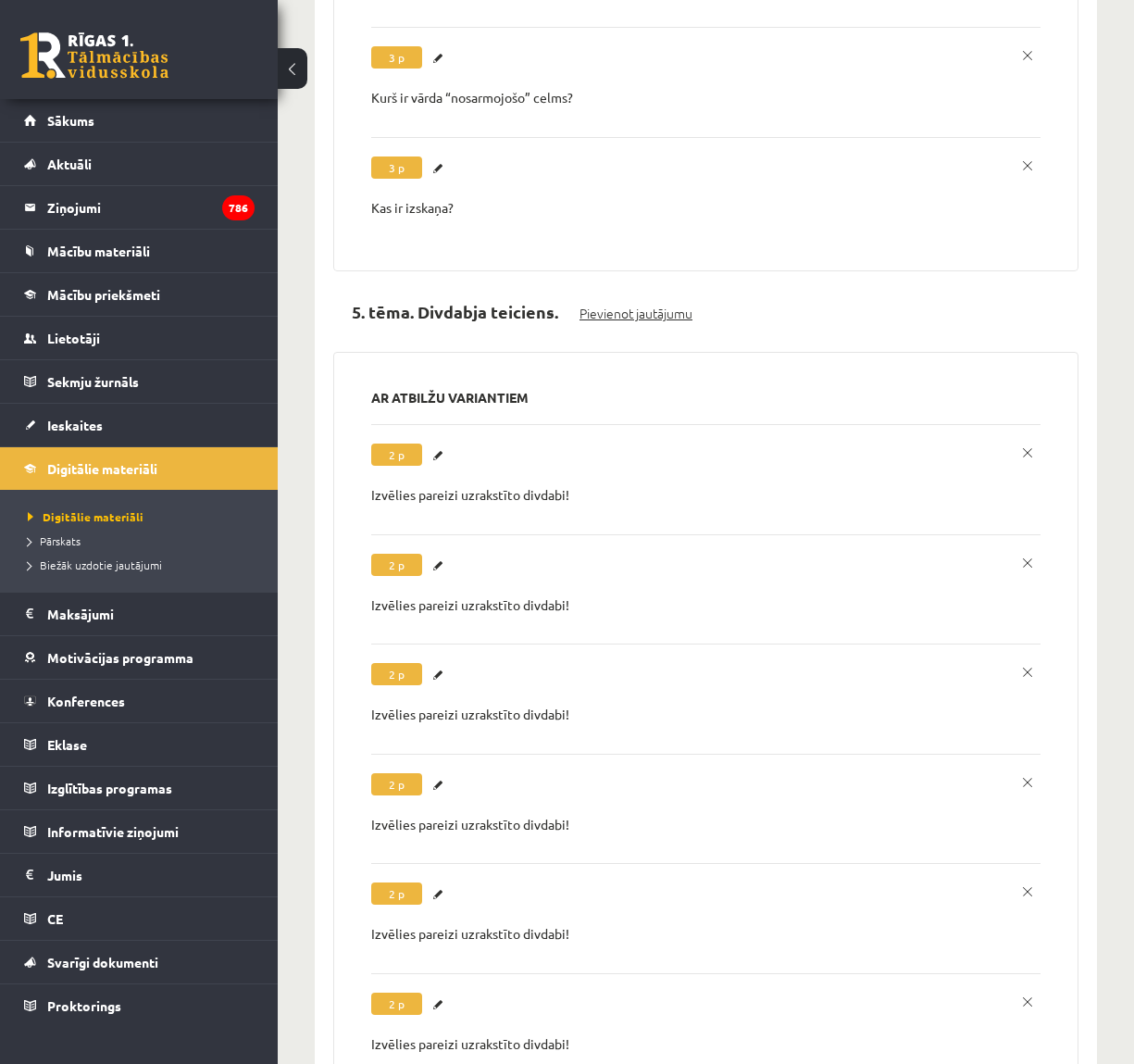 click on "Pievienot jautājumu" at bounding box center [636, 313] 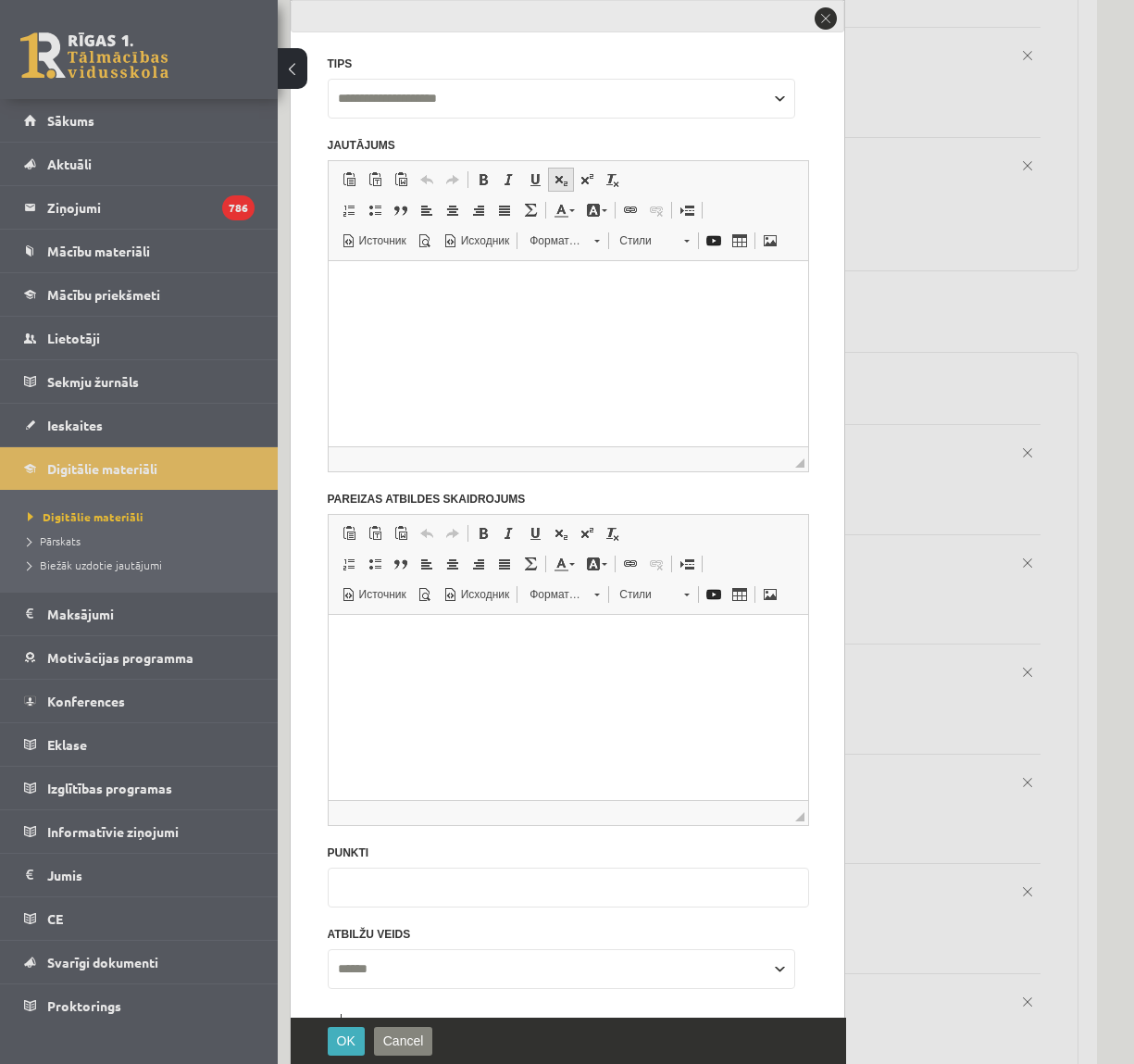 scroll, scrollTop: 0, scrollLeft: 0, axis: both 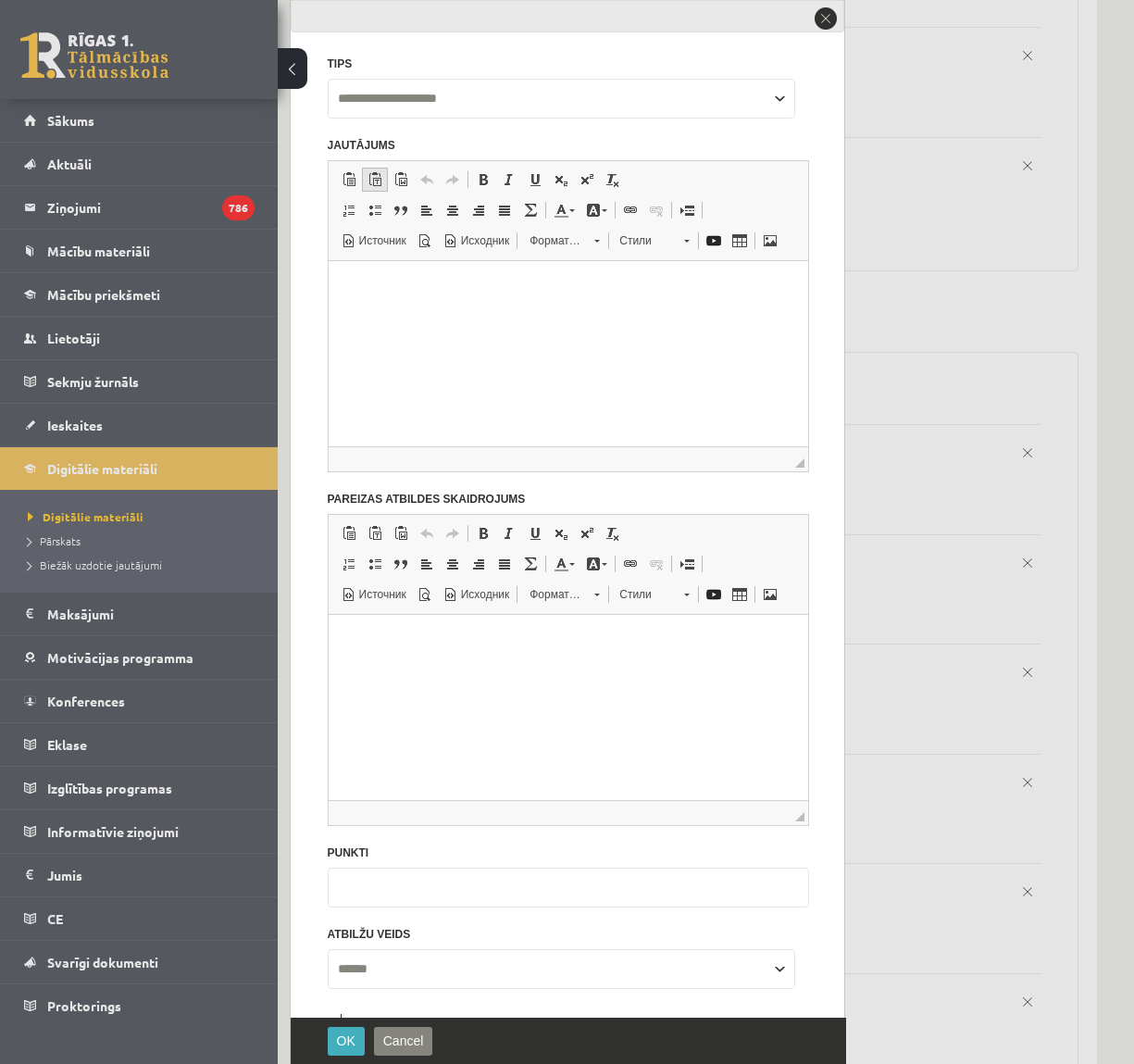 click at bounding box center (375, 180) 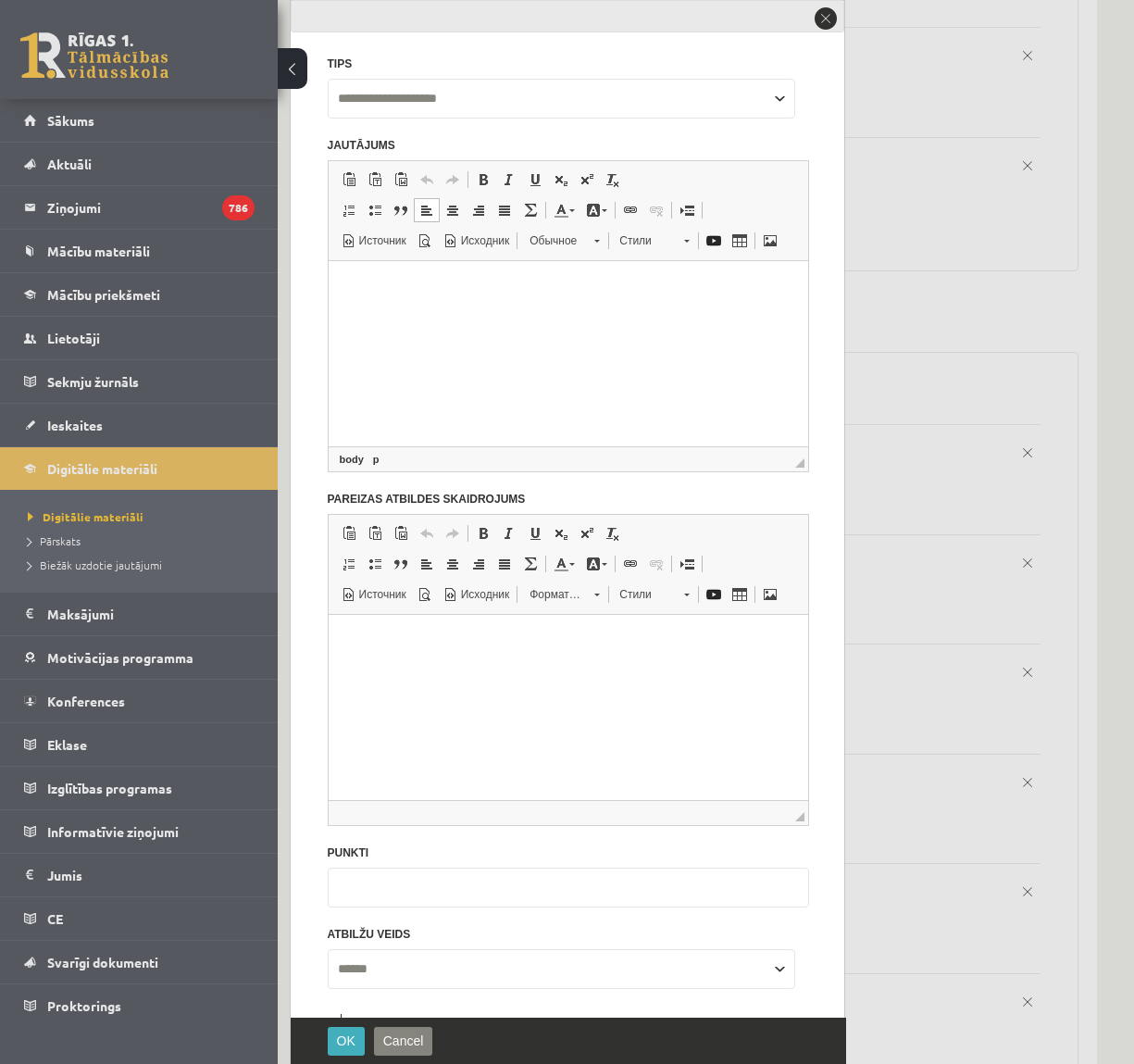 drag, startPoint x: 359, startPoint y: 949, endPoint x: 311, endPoint y: 947, distance: 48.04165 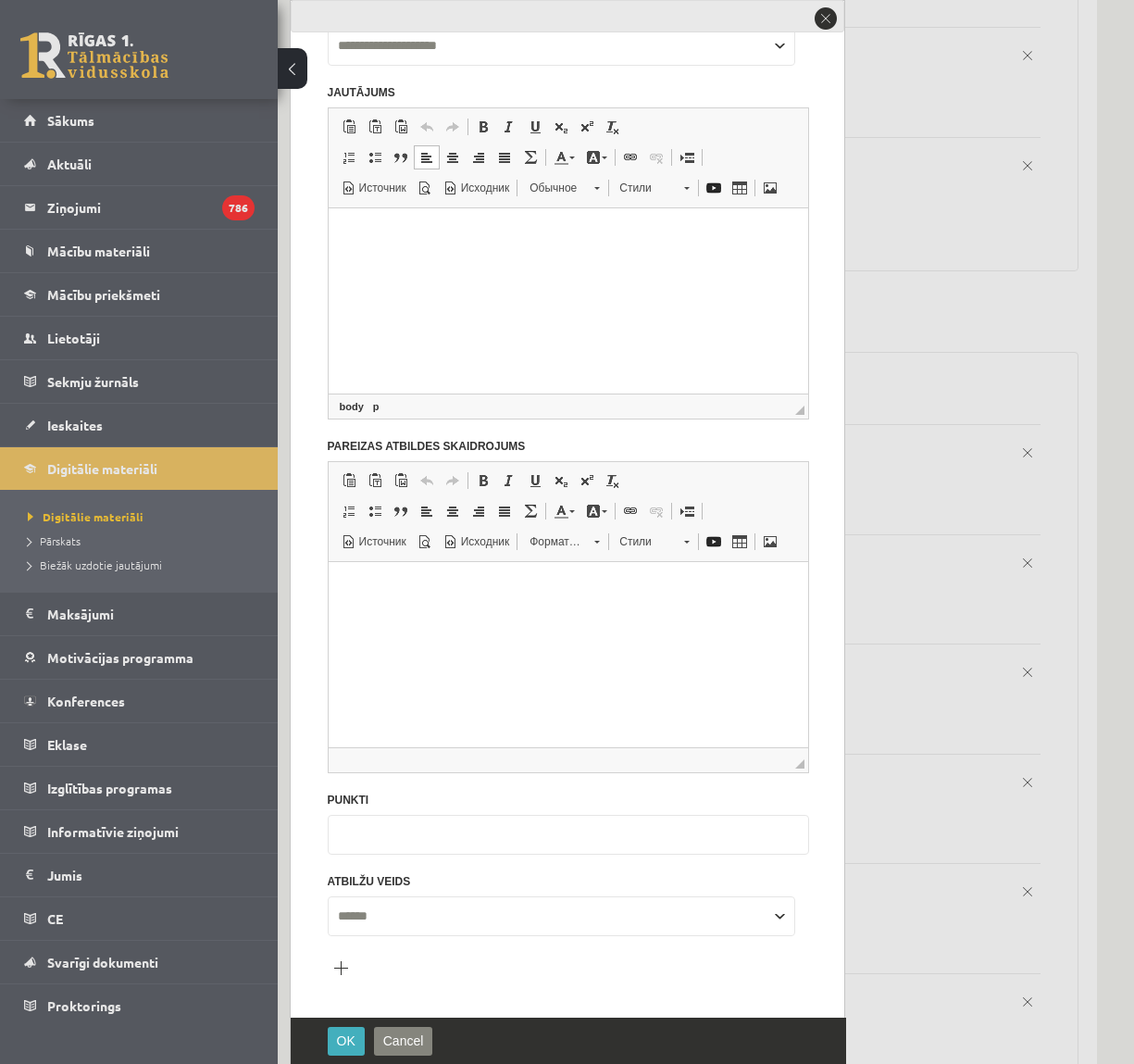 scroll, scrollTop: 114, scrollLeft: 0, axis: vertical 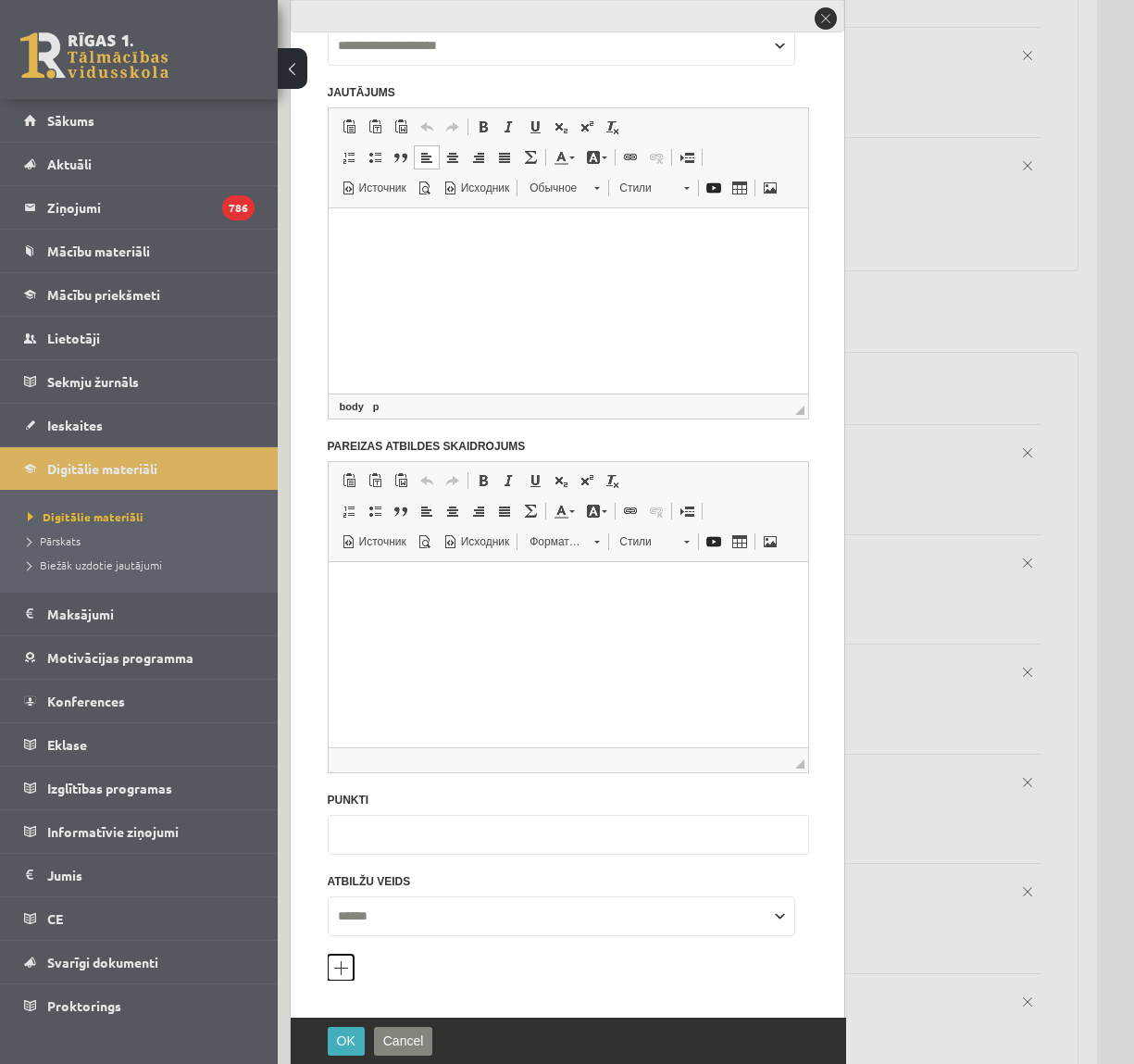 click on "Pievienot atbilžu variantu" at bounding box center [341, 968] 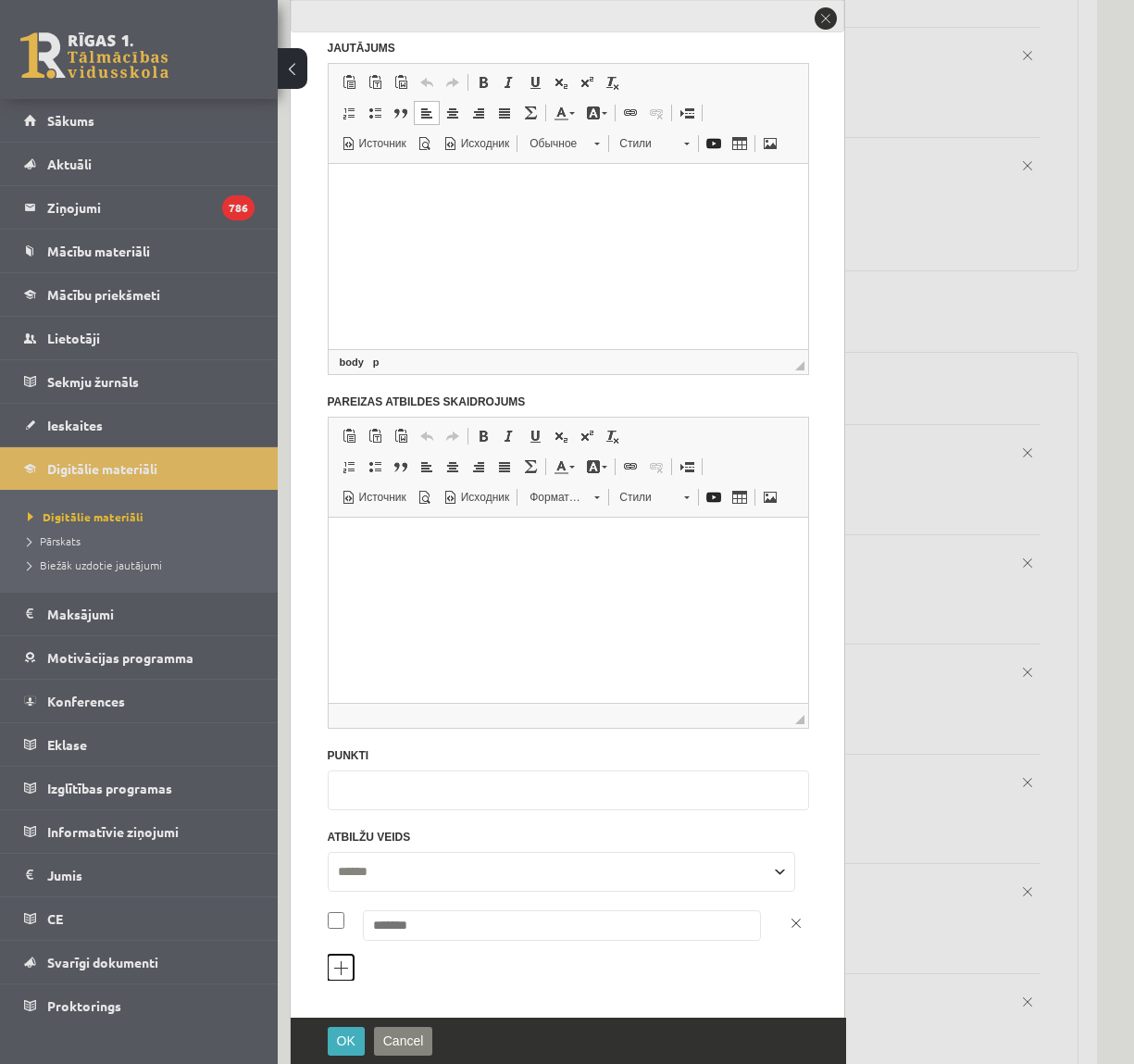 scroll, scrollTop: 158, scrollLeft: 0, axis: vertical 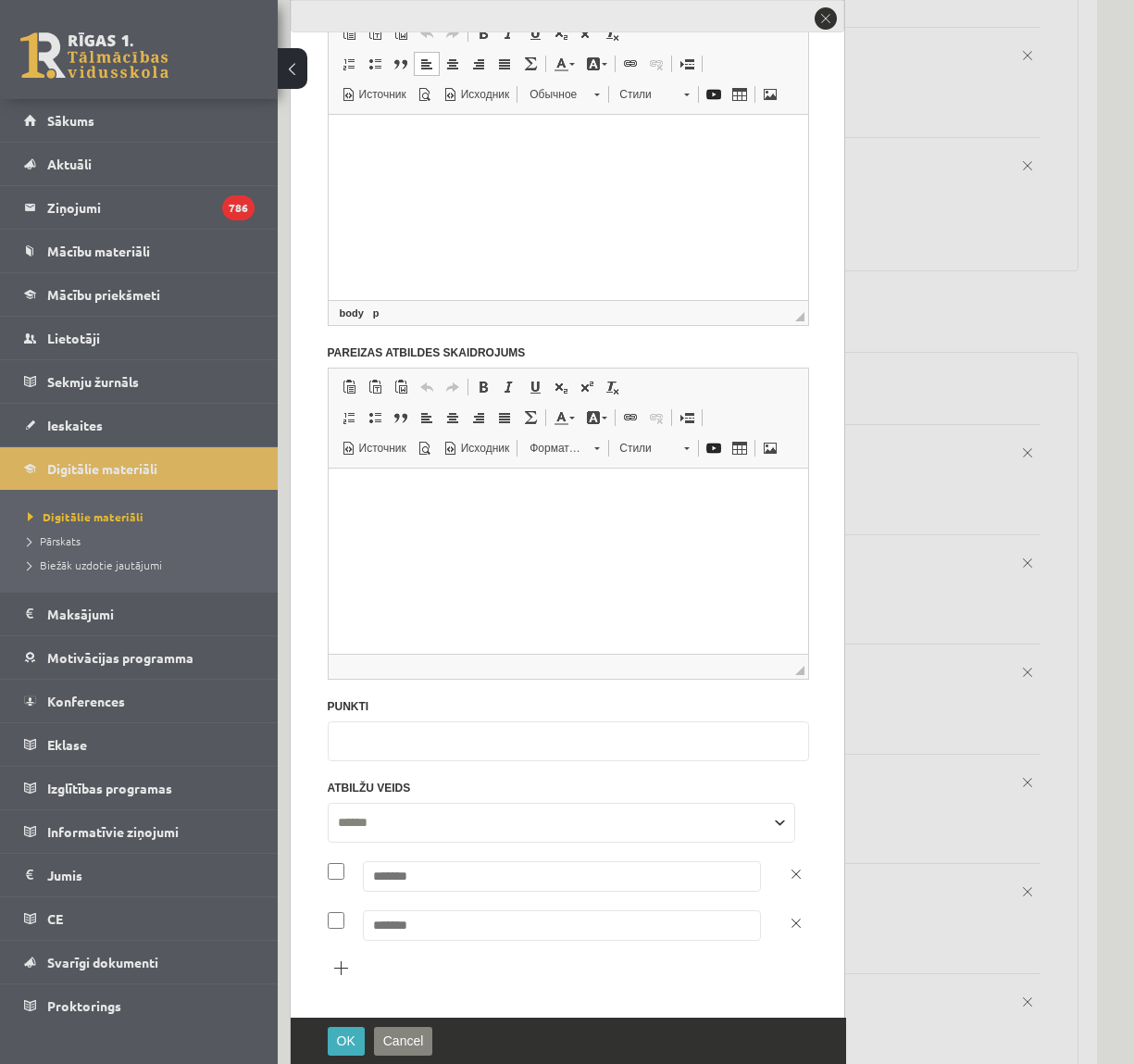 click at bounding box center [562, 876] 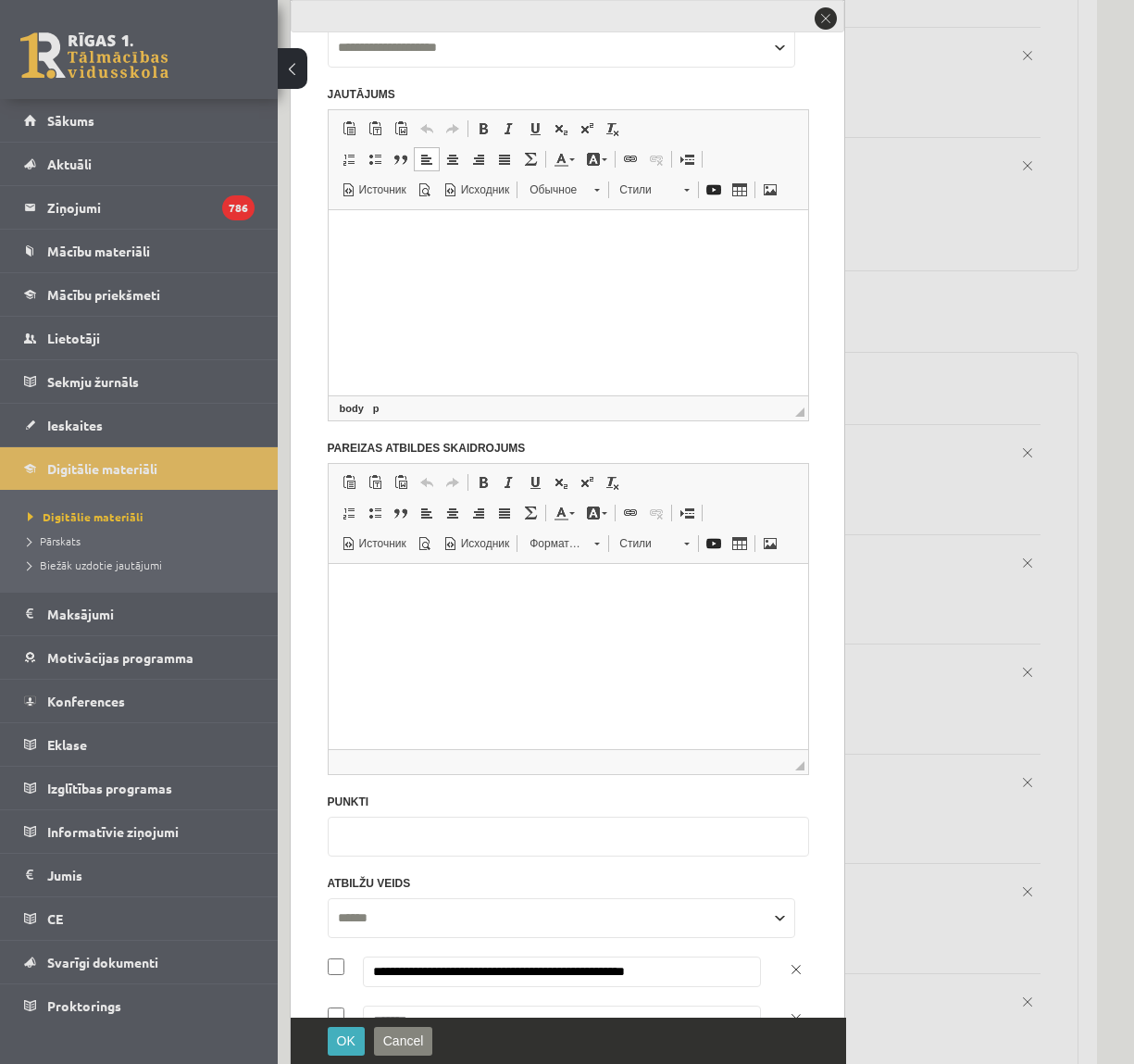 scroll, scrollTop: 0, scrollLeft: 0, axis: both 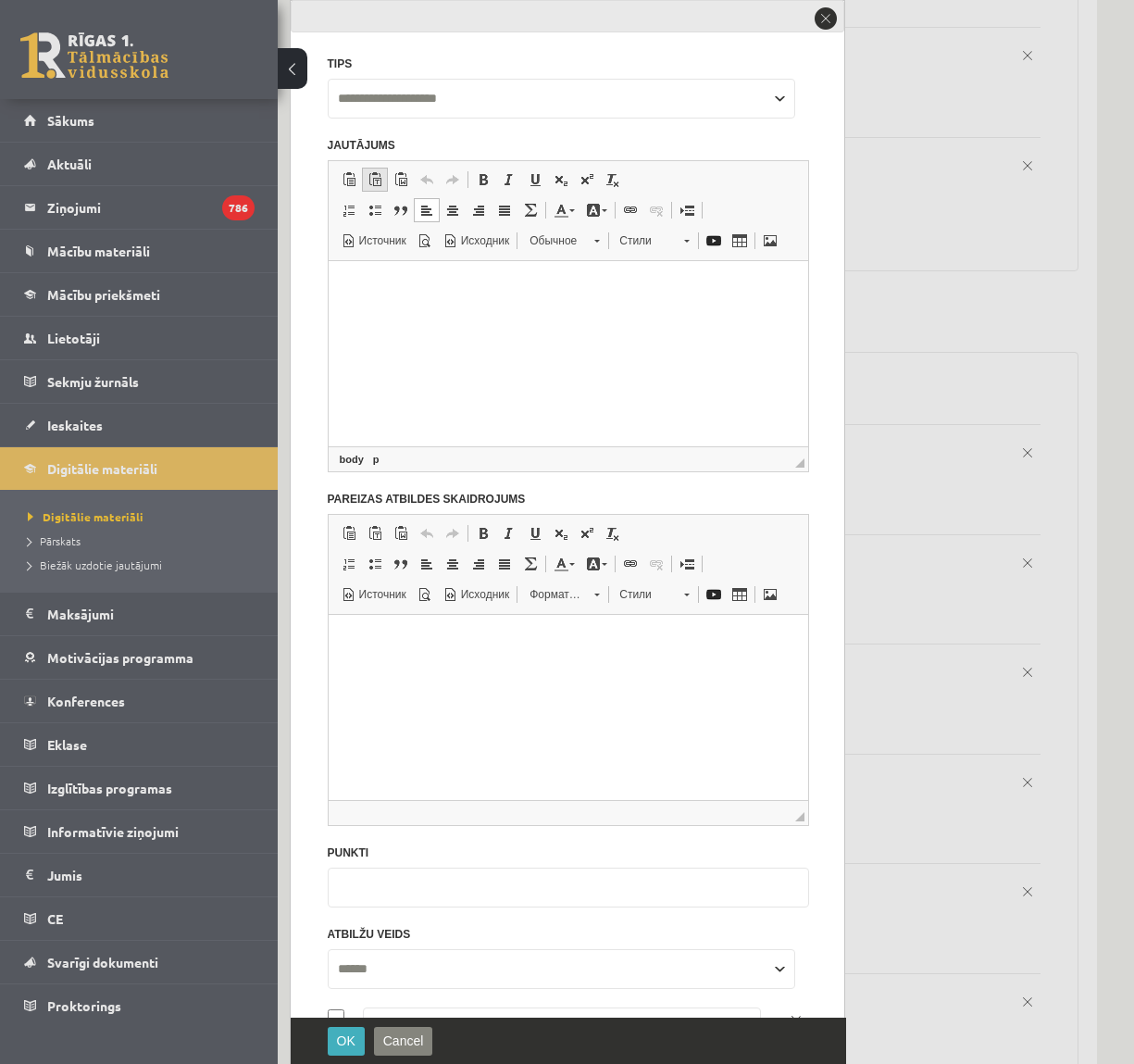 click at bounding box center [375, 180] 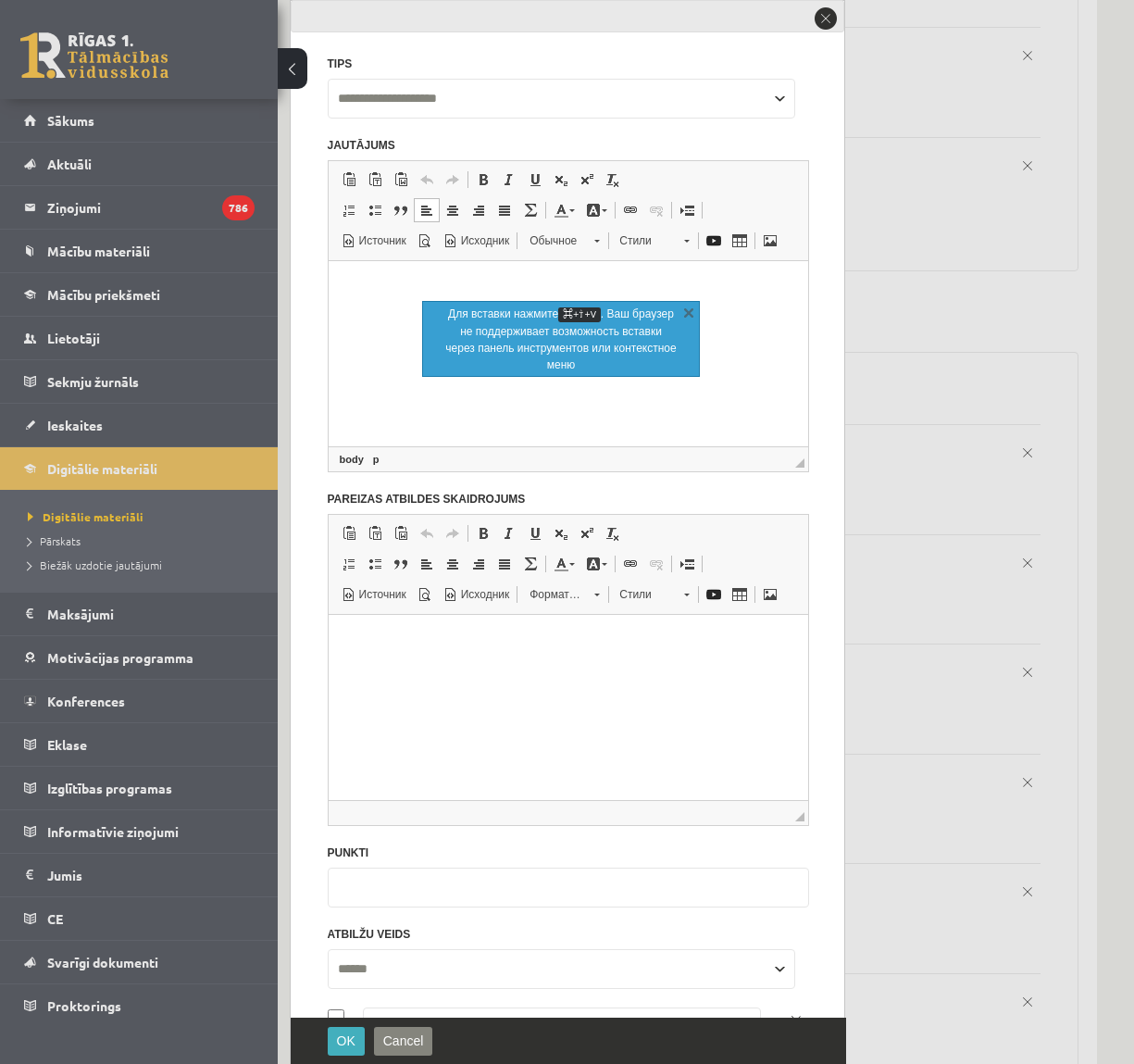 click at bounding box center [567, 283] 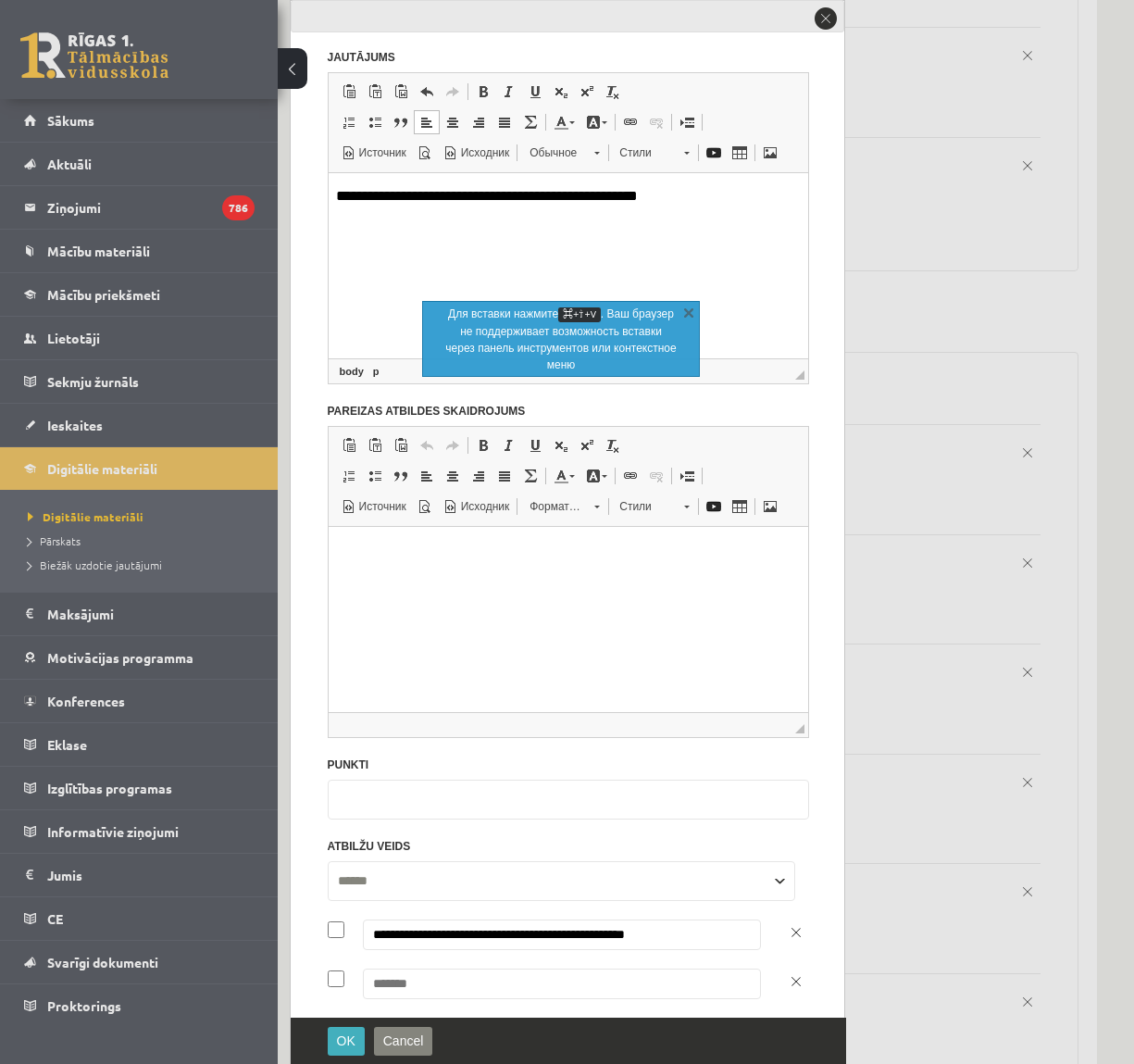 scroll, scrollTop: 207, scrollLeft: 0, axis: vertical 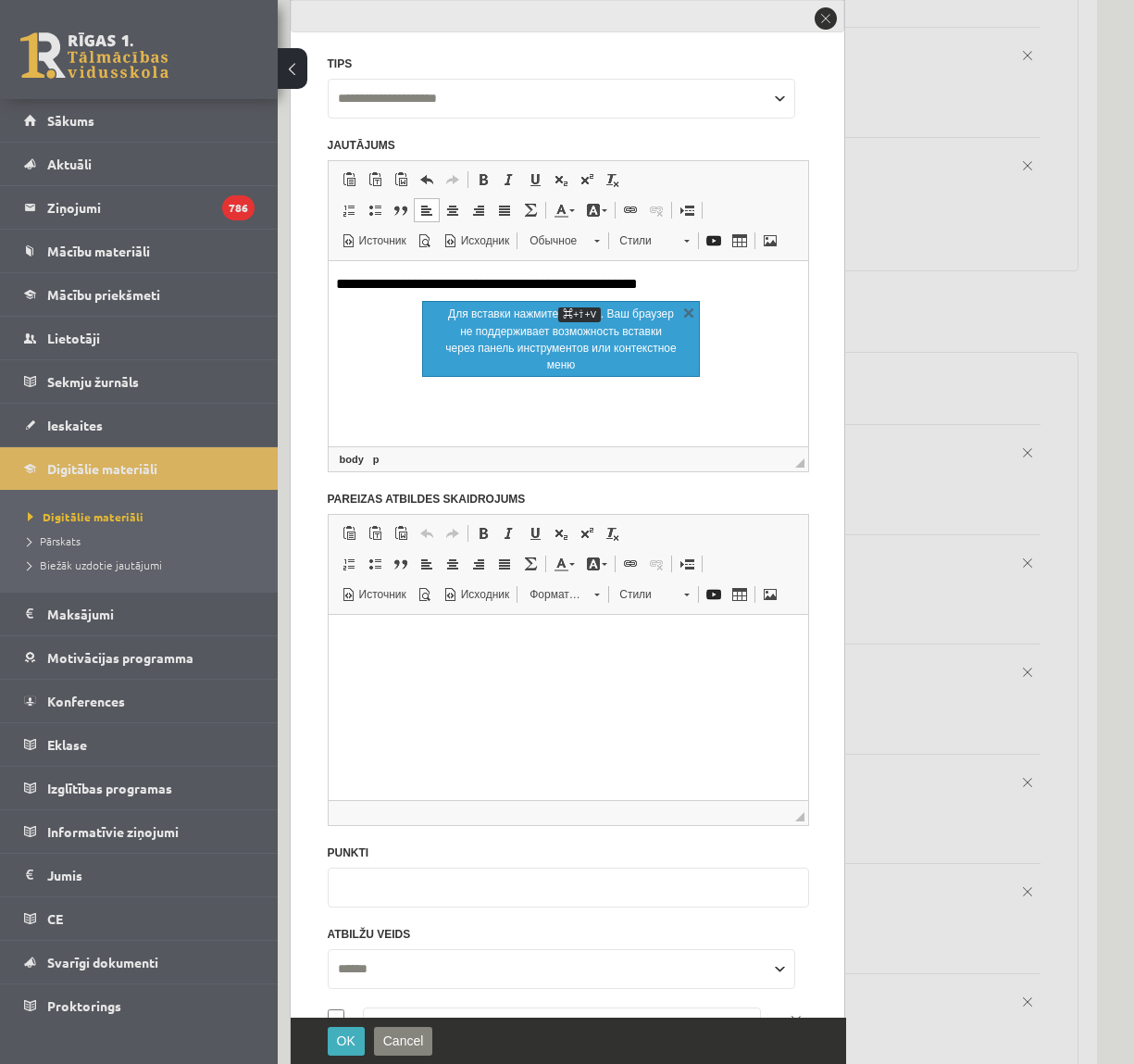 click on "**********" at bounding box center (568, 591) 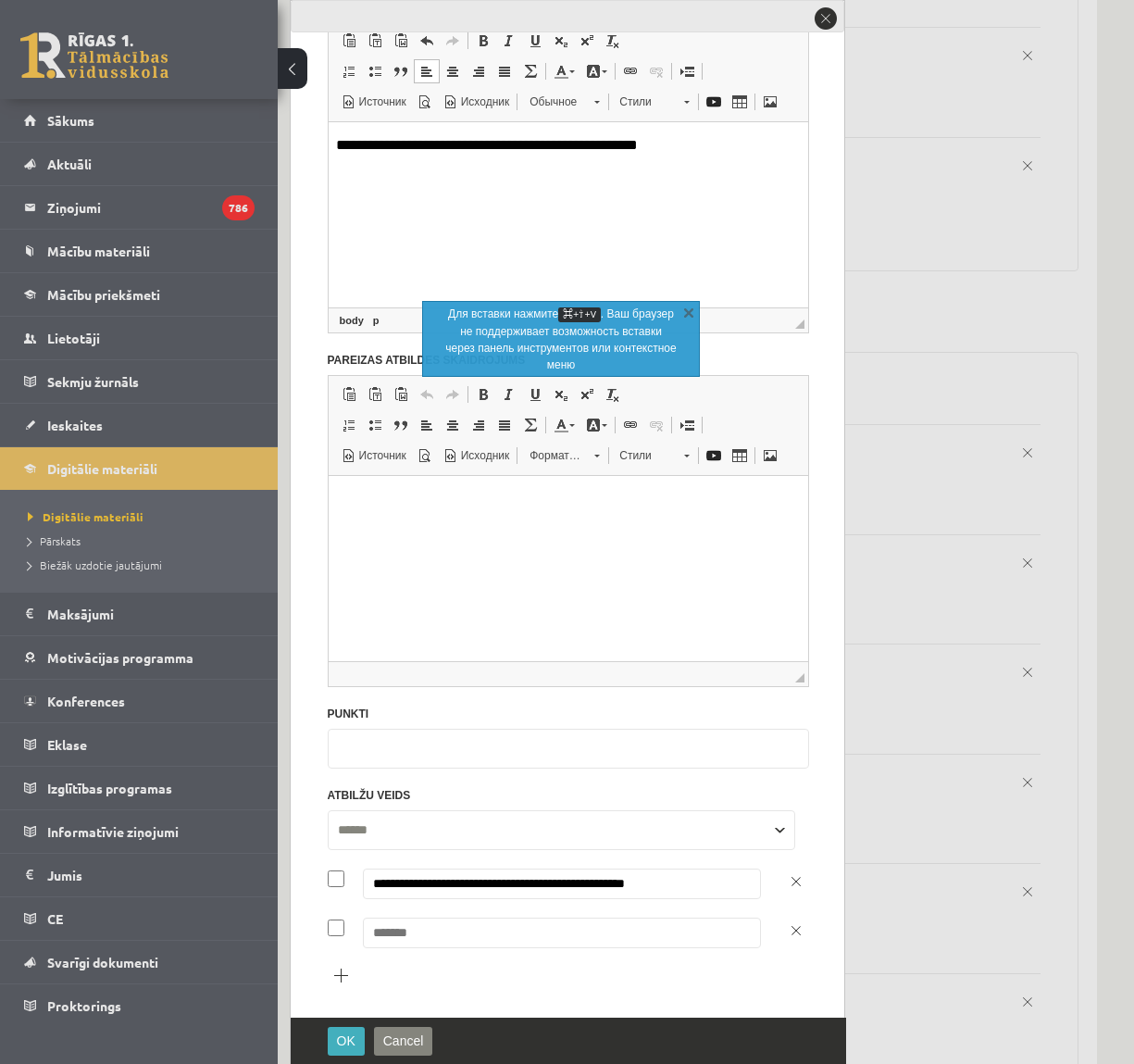 scroll, scrollTop: 143, scrollLeft: 0, axis: vertical 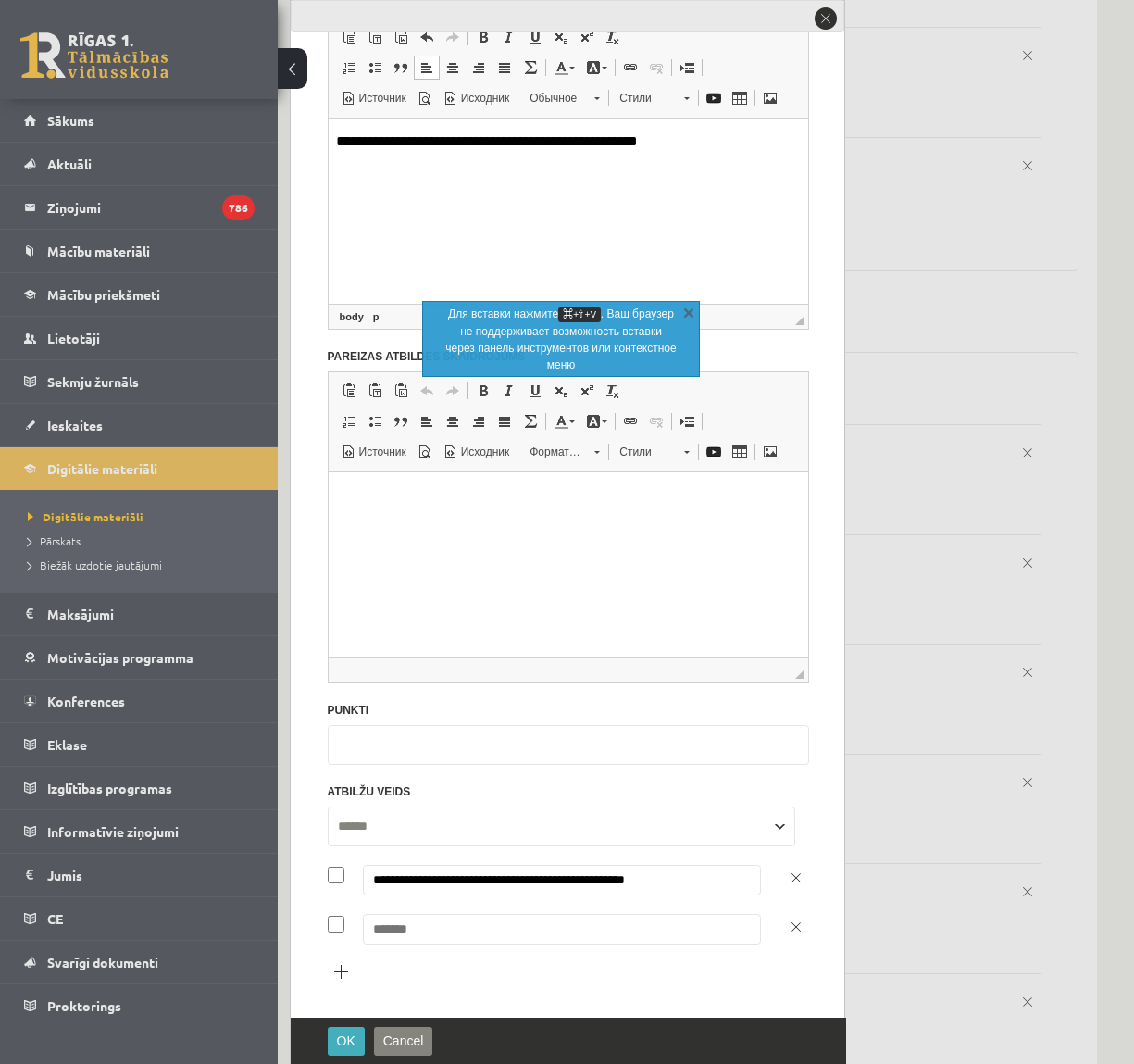 click on "**********" at bounding box center [562, 880] 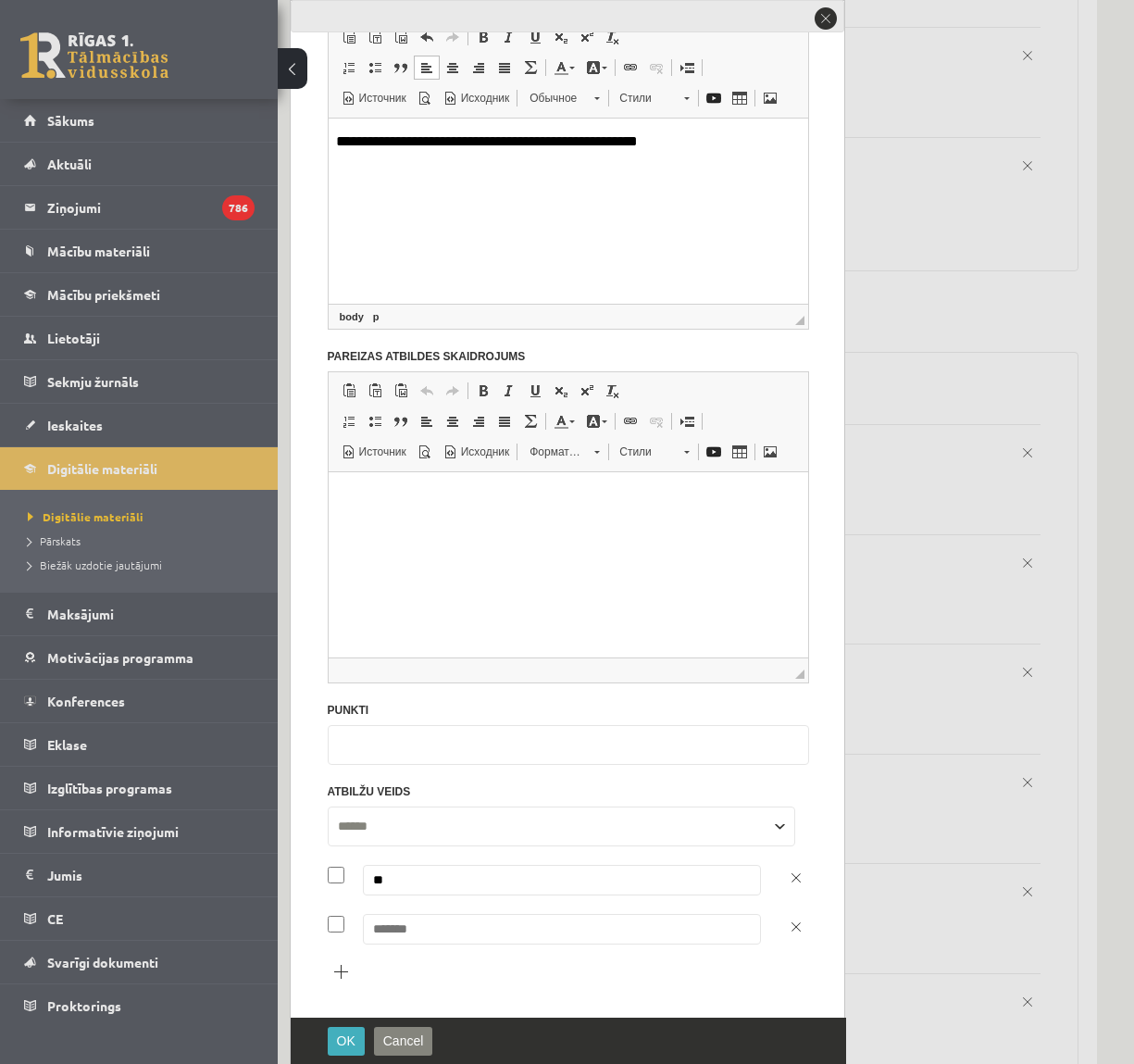 type on "**" 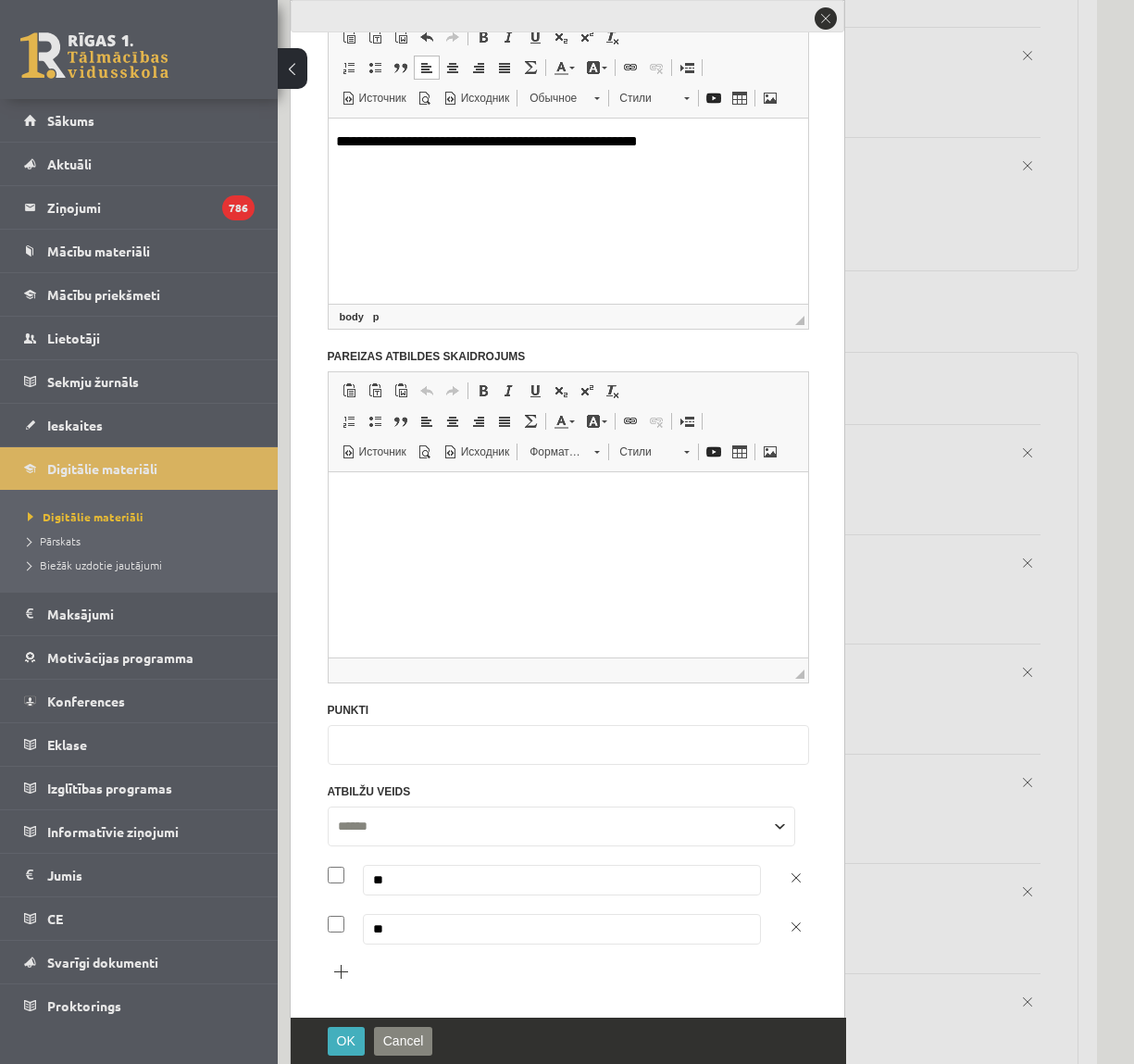 type on "**" 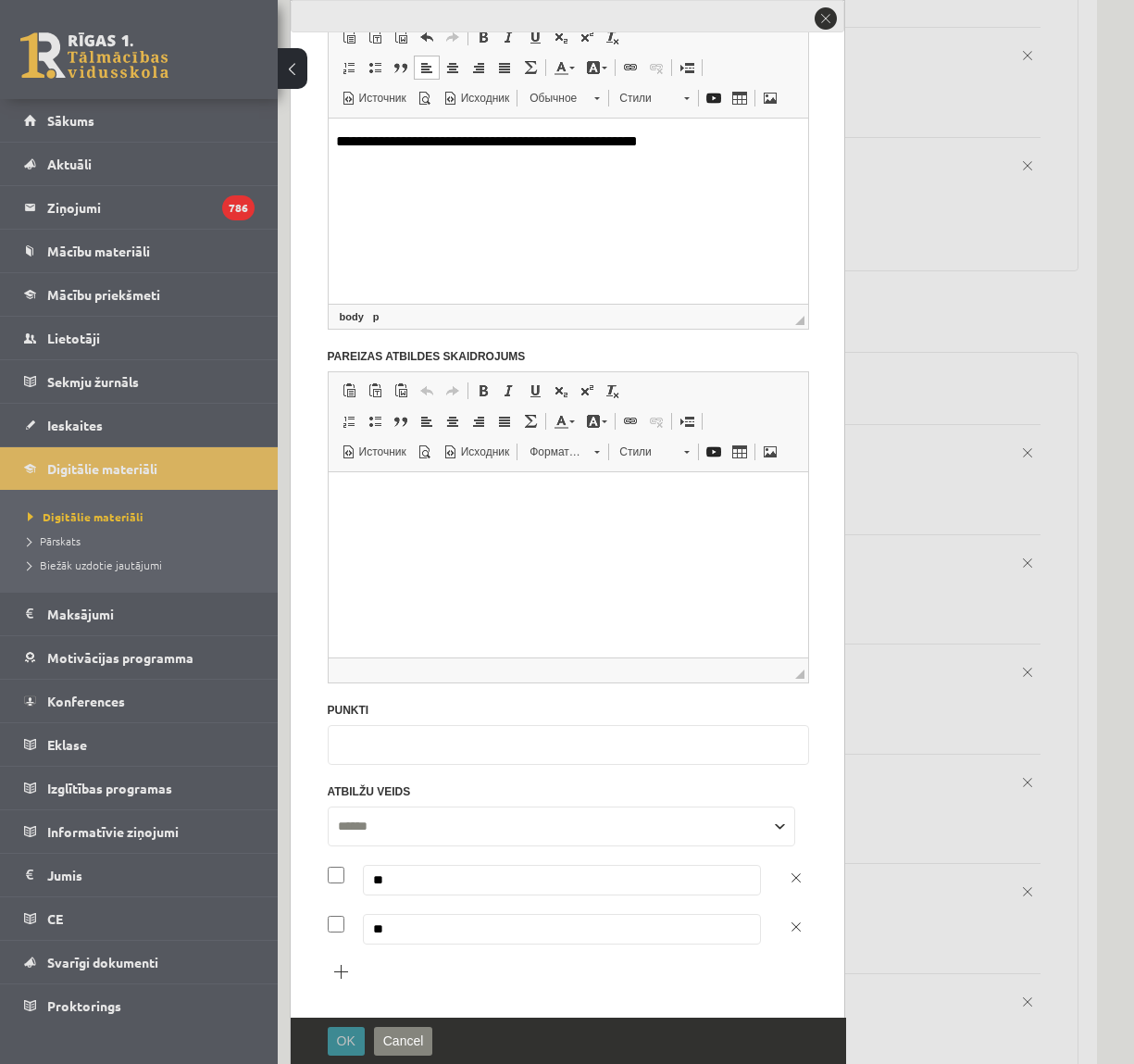 click on "OK" at bounding box center [346, 1041] 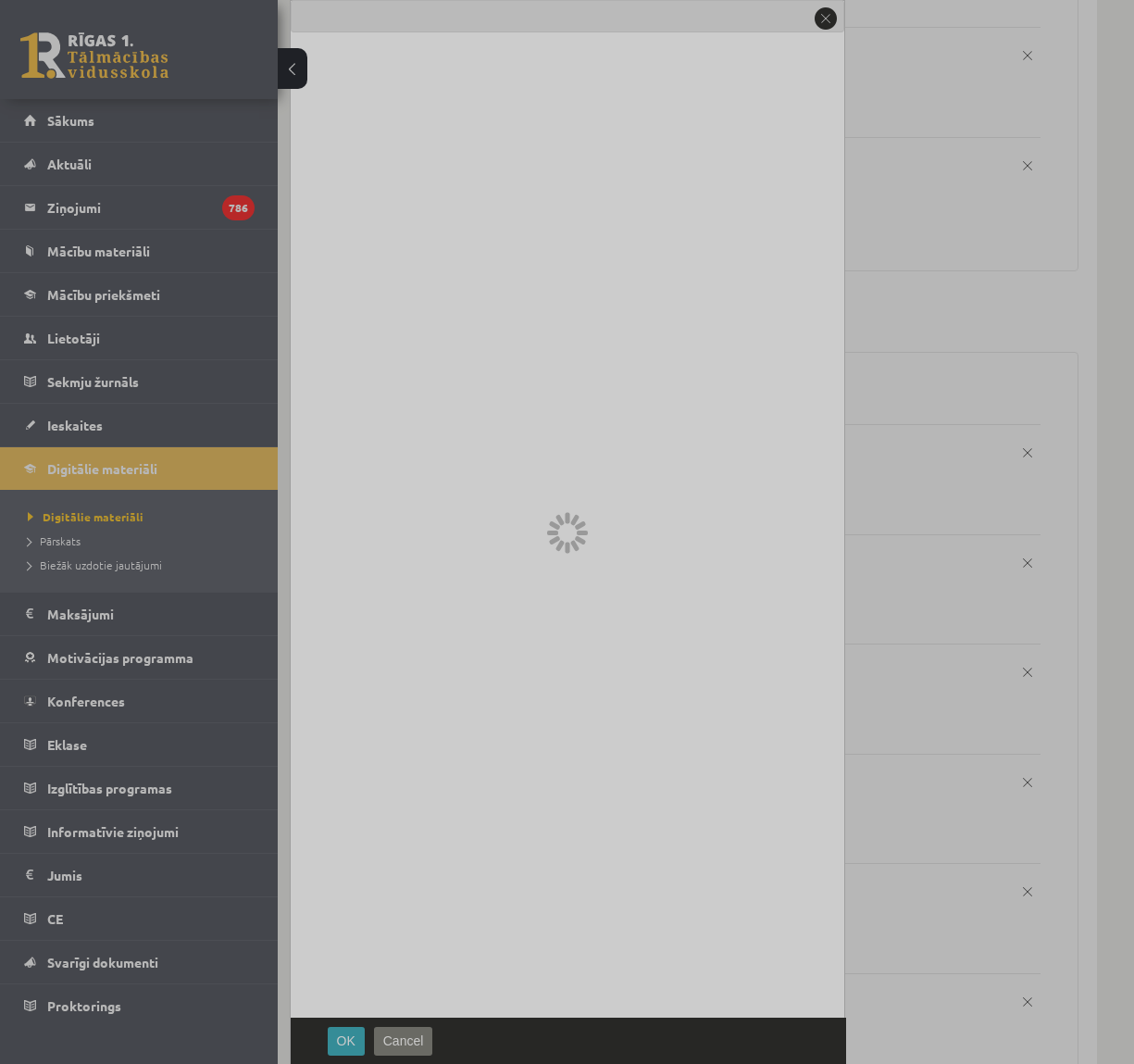 scroll, scrollTop: 0, scrollLeft: 0, axis: both 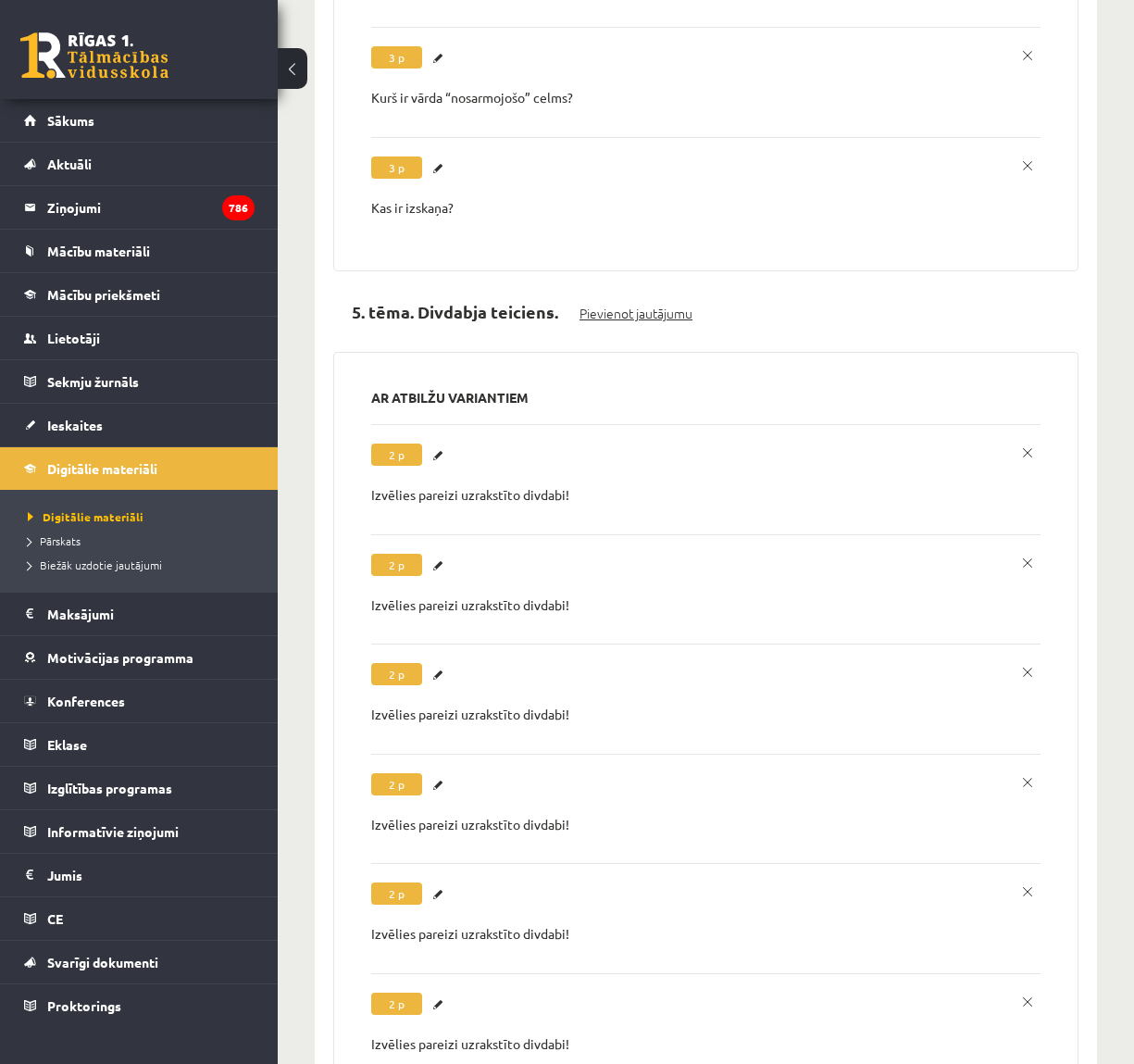 click on "Pievienot jautājumu" at bounding box center [636, 313] 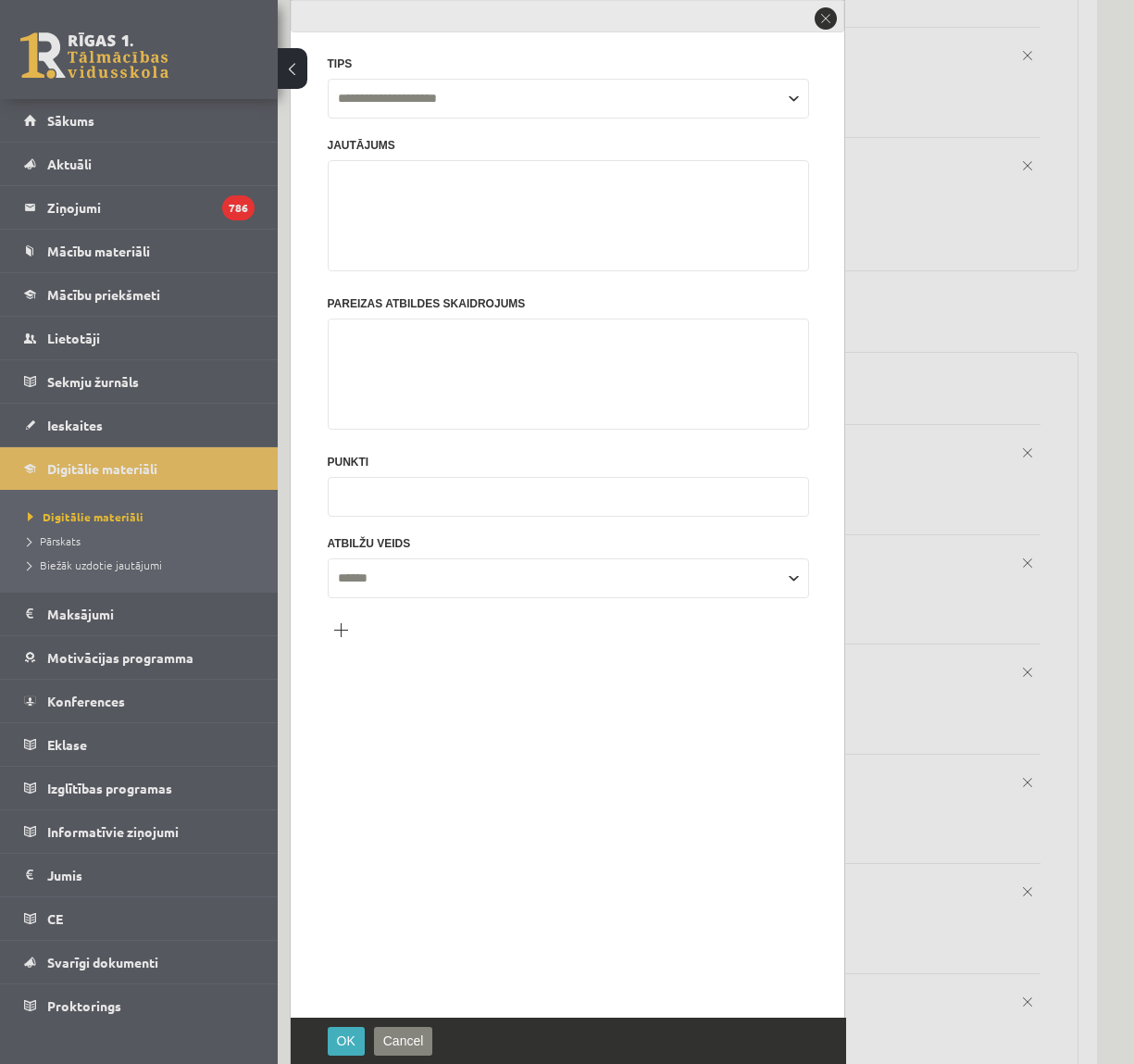 click on "**********" at bounding box center [568, 349] 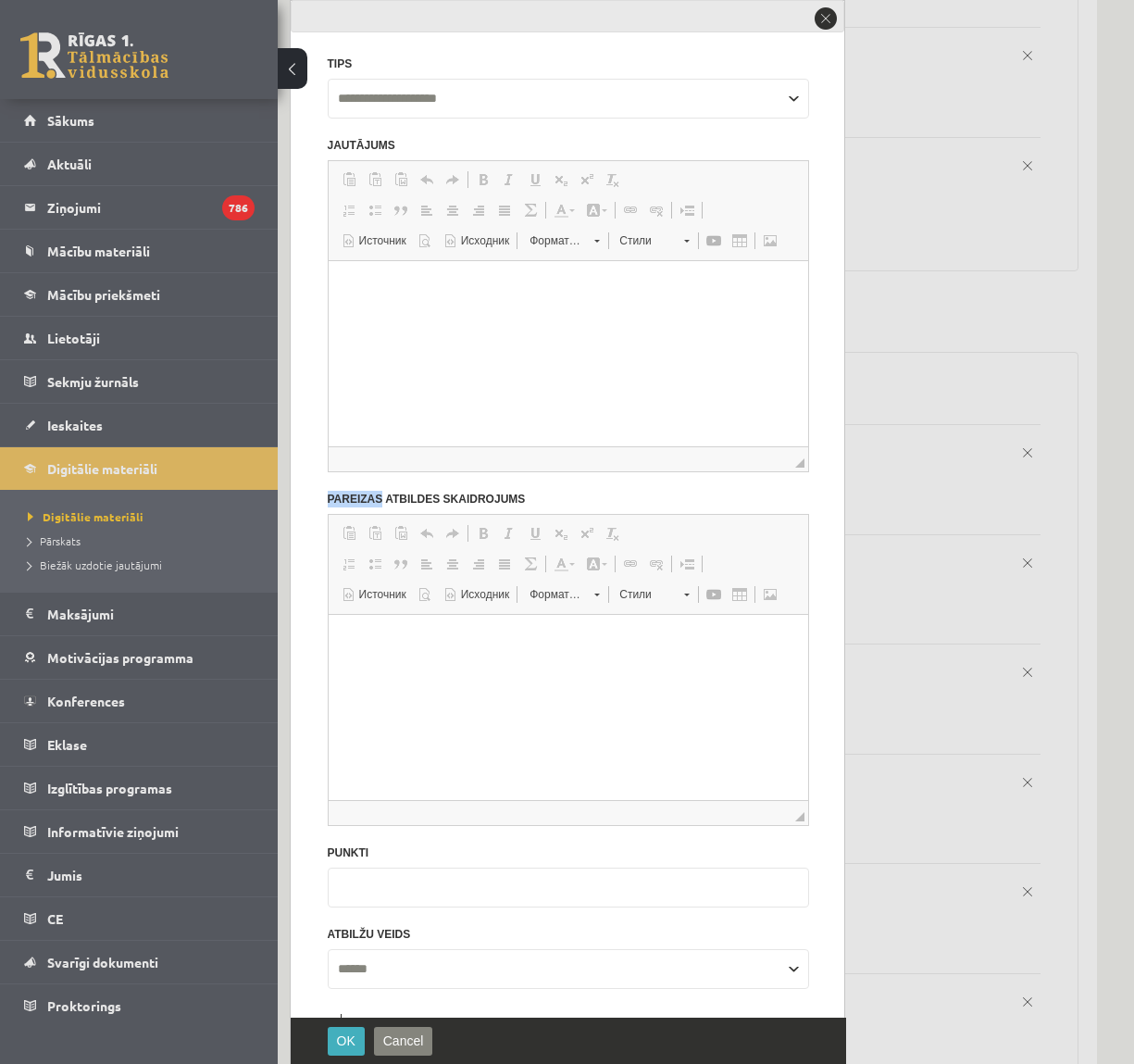 scroll, scrollTop: 0, scrollLeft: 0, axis: both 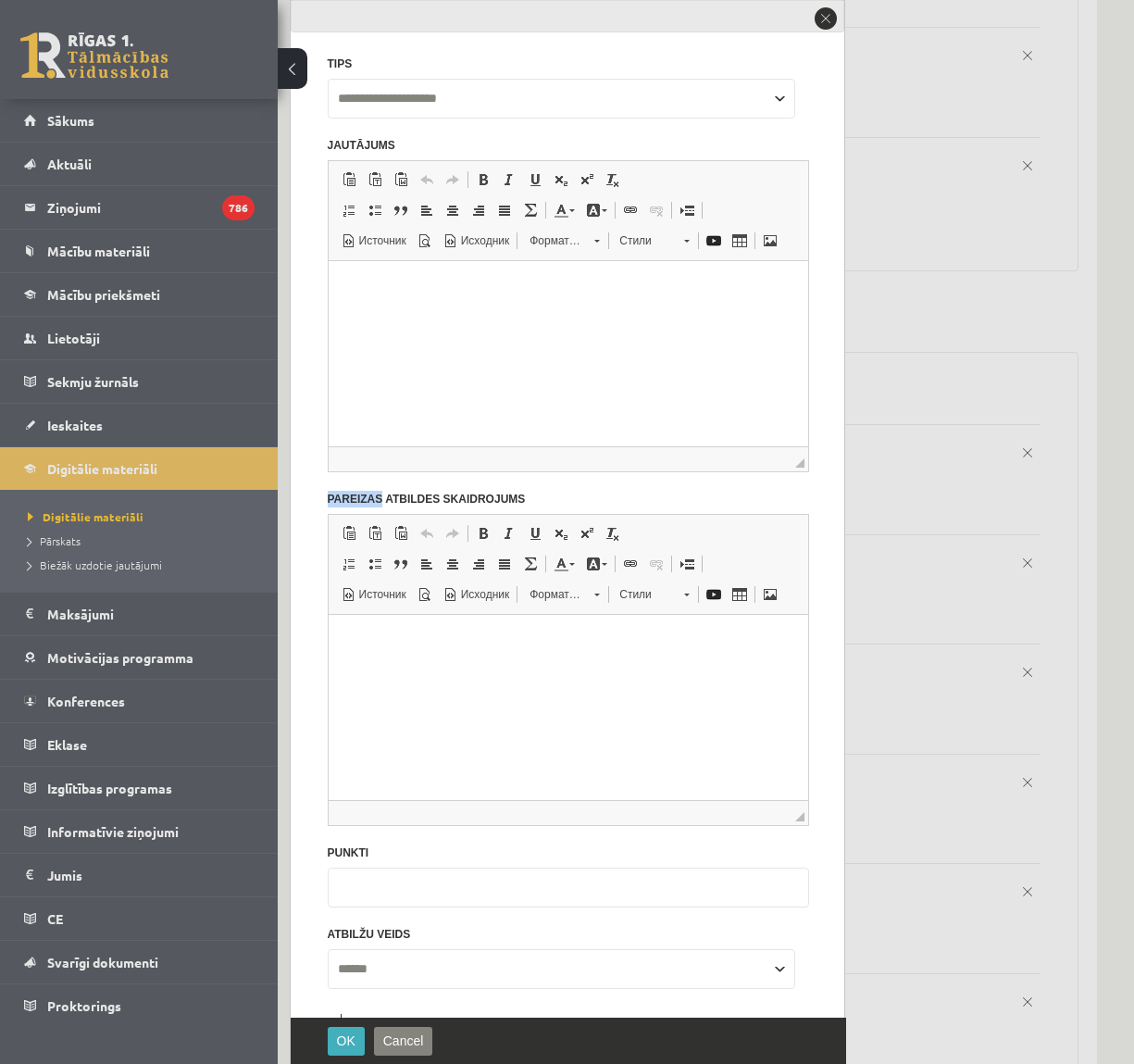 drag, startPoint x: 372, startPoint y: 172, endPoint x: 369, endPoint y: 257, distance: 85.05292 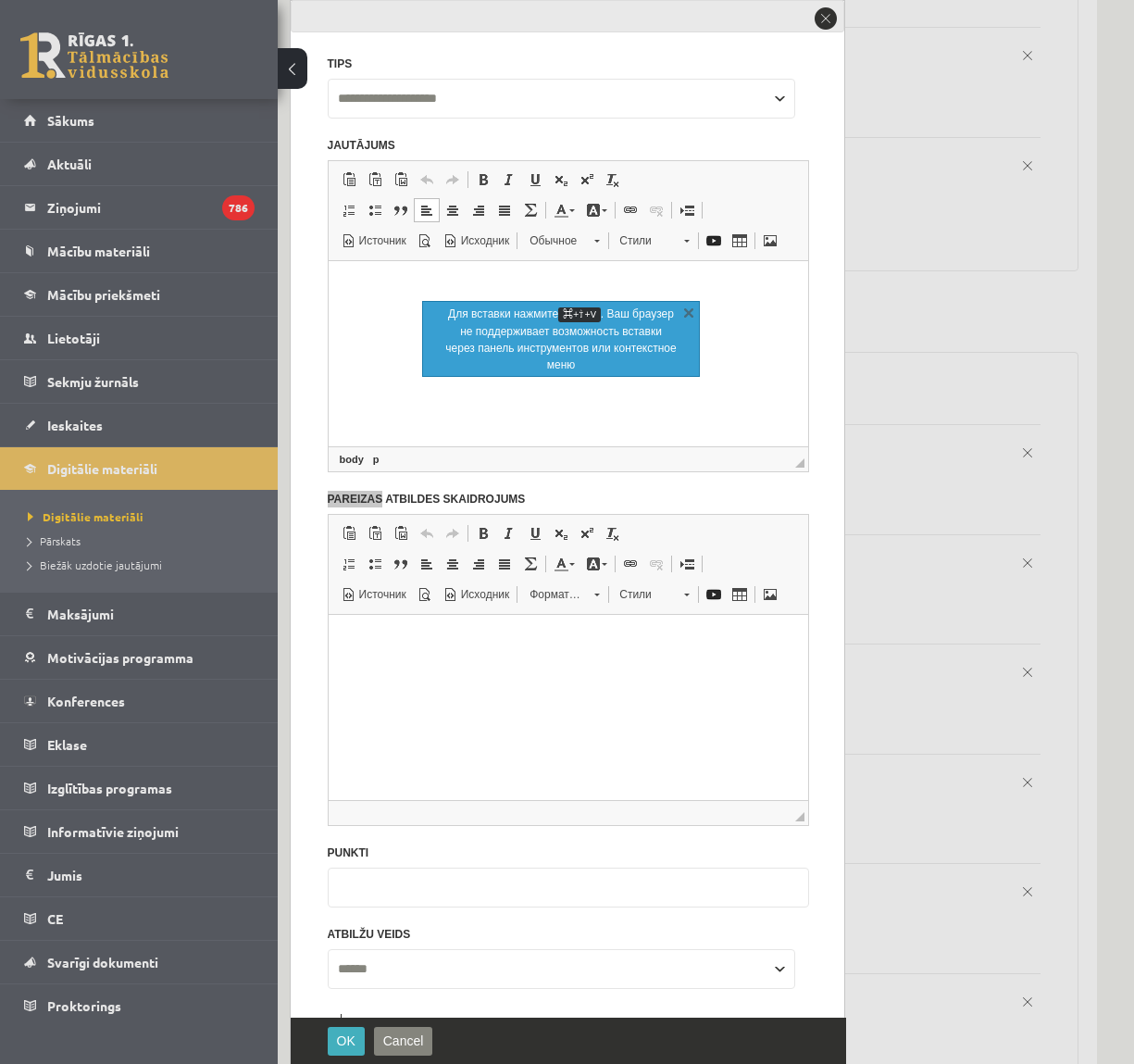 click at bounding box center (567, 283) 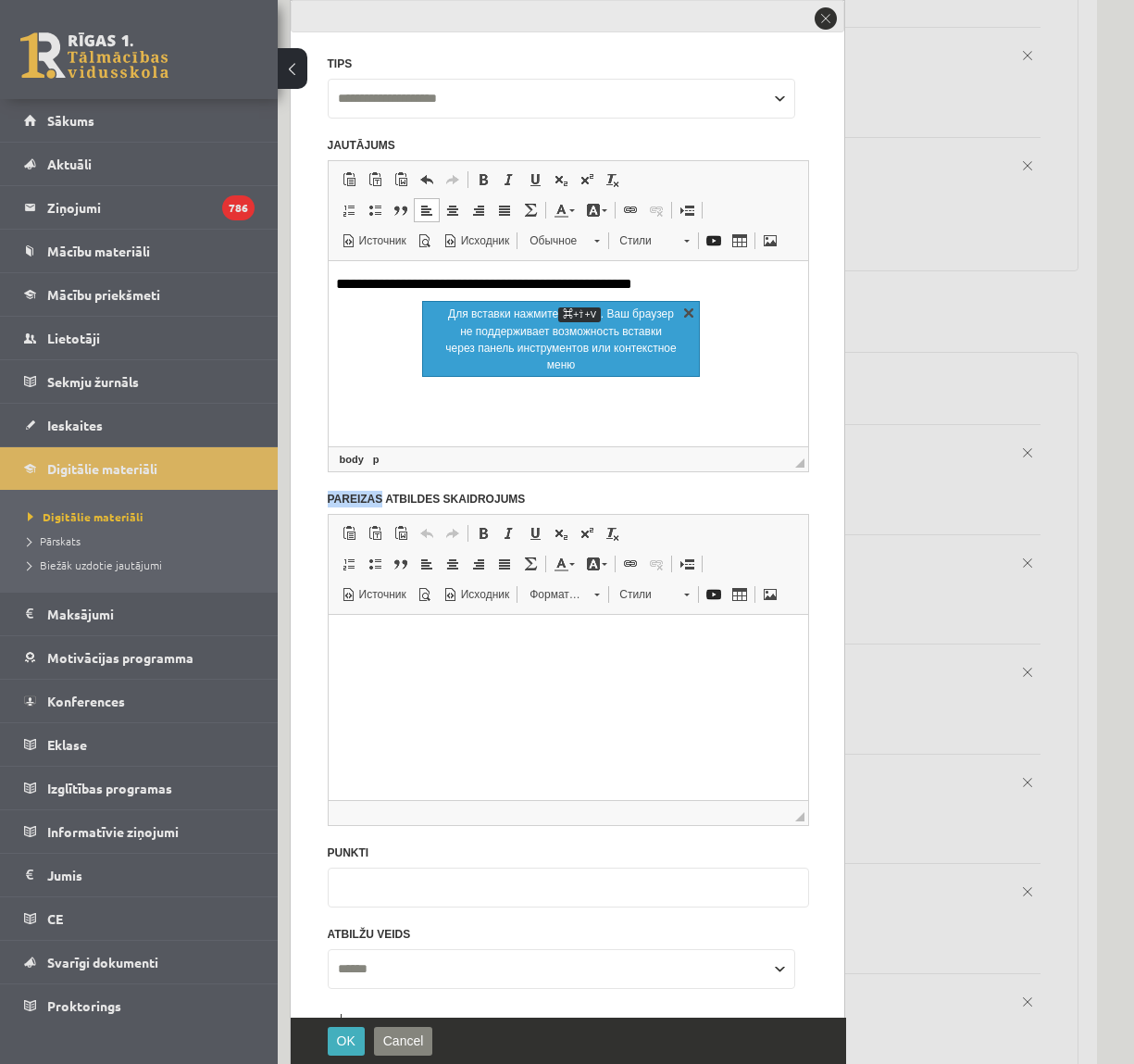 drag, startPoint x: 689, startPoint y: 307, endPoint x: 192, endPoint y: 169, distance: 515.8033 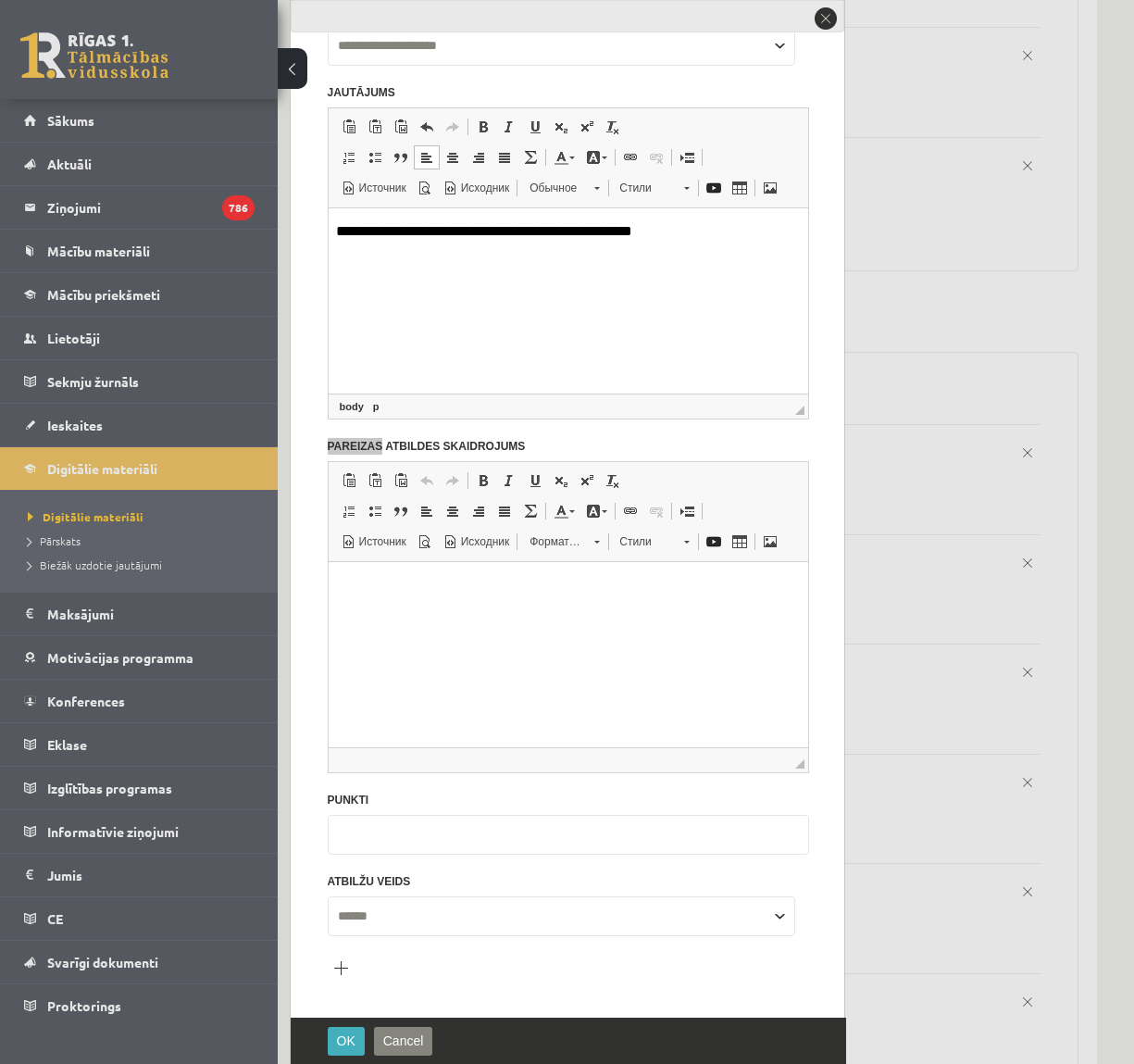 scroll, scrollTop: 114, scrollLeft: 0, axis: vertical 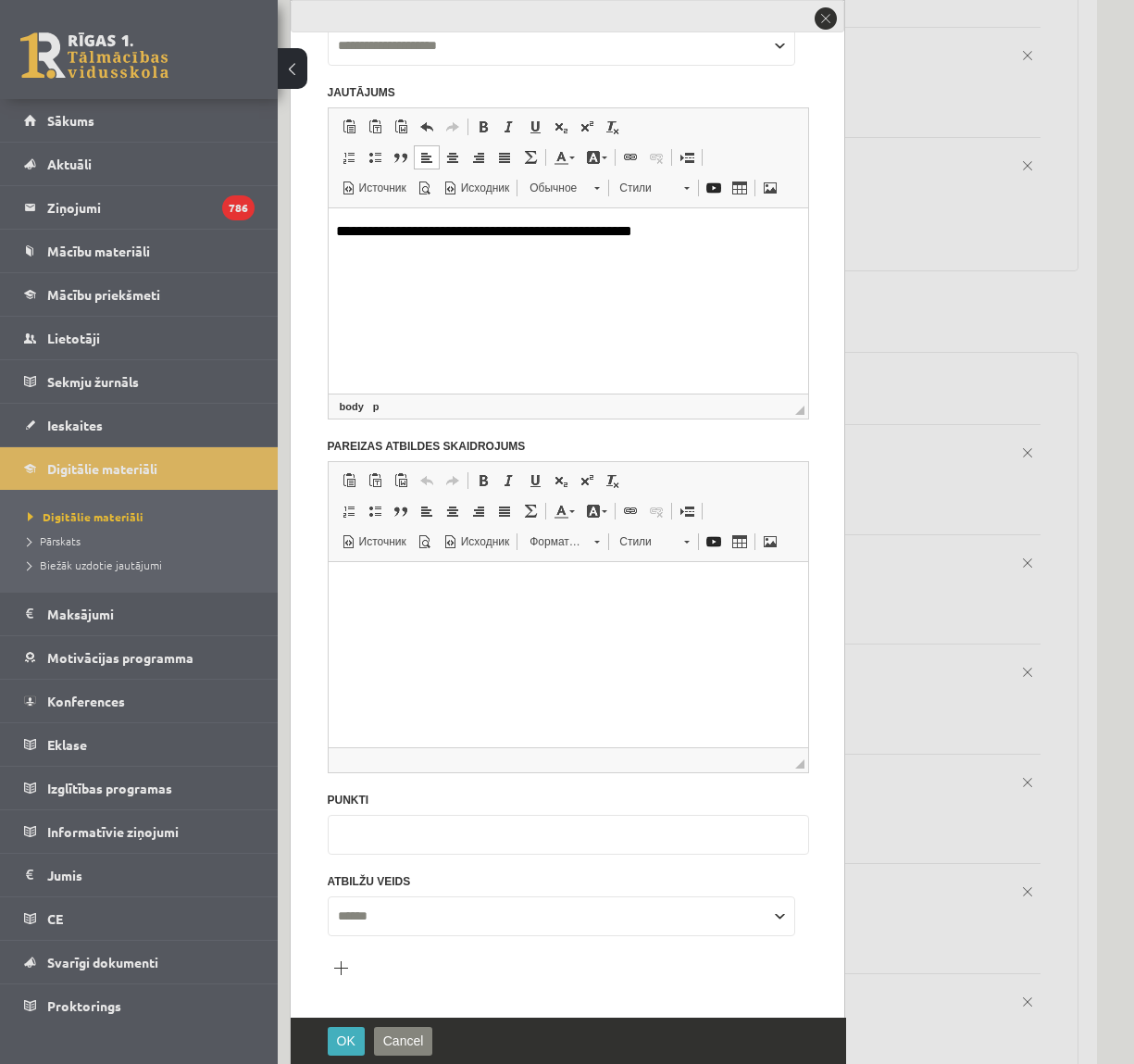 drag, startPoint x: 348, startPoint y: 837, endPoint x: 317, endPoint y: 832, distance: 31.40064 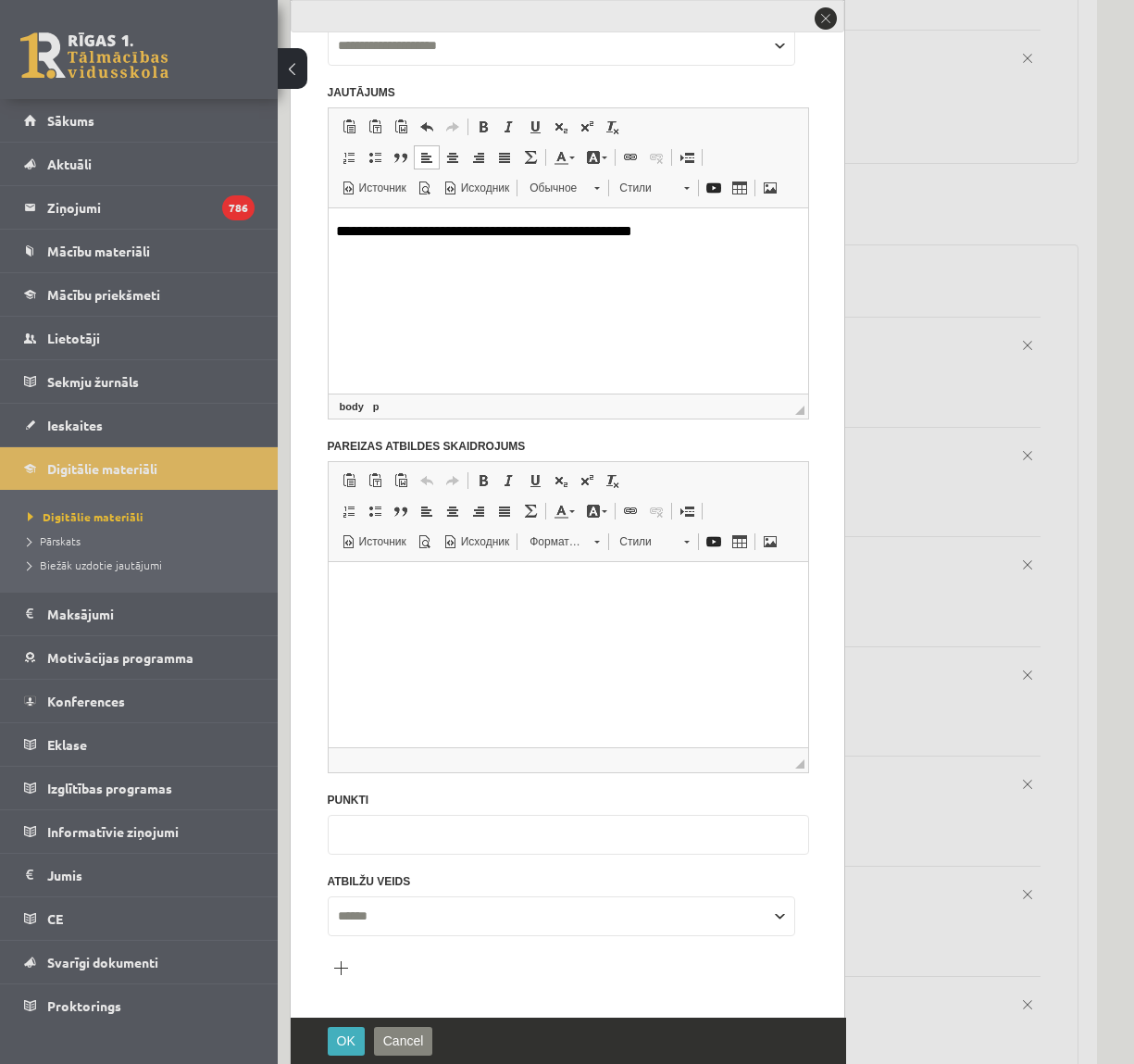 scroll, scrollTop: 4024, scrollLeft: 0, axis: vertical 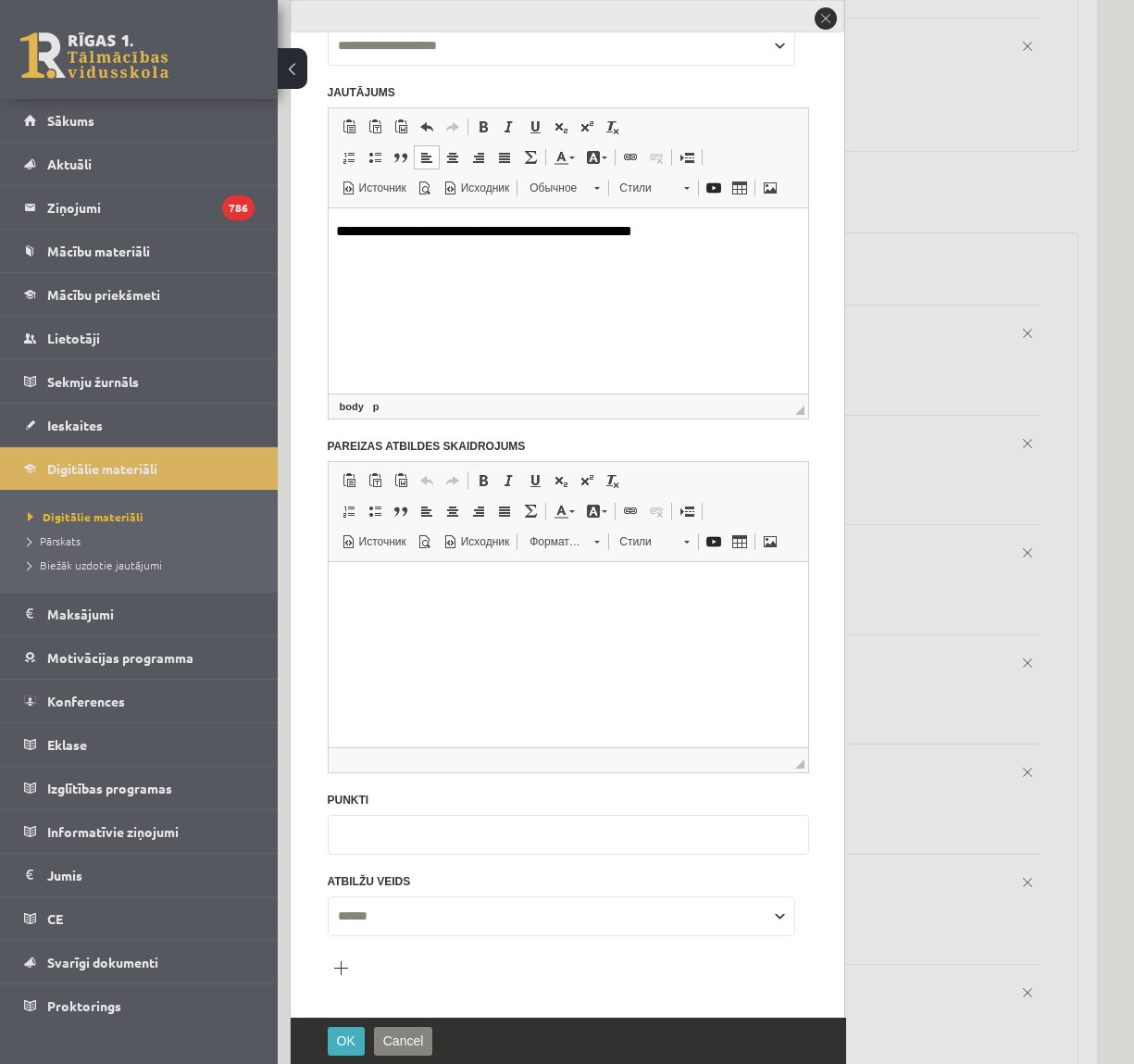 type on "*" 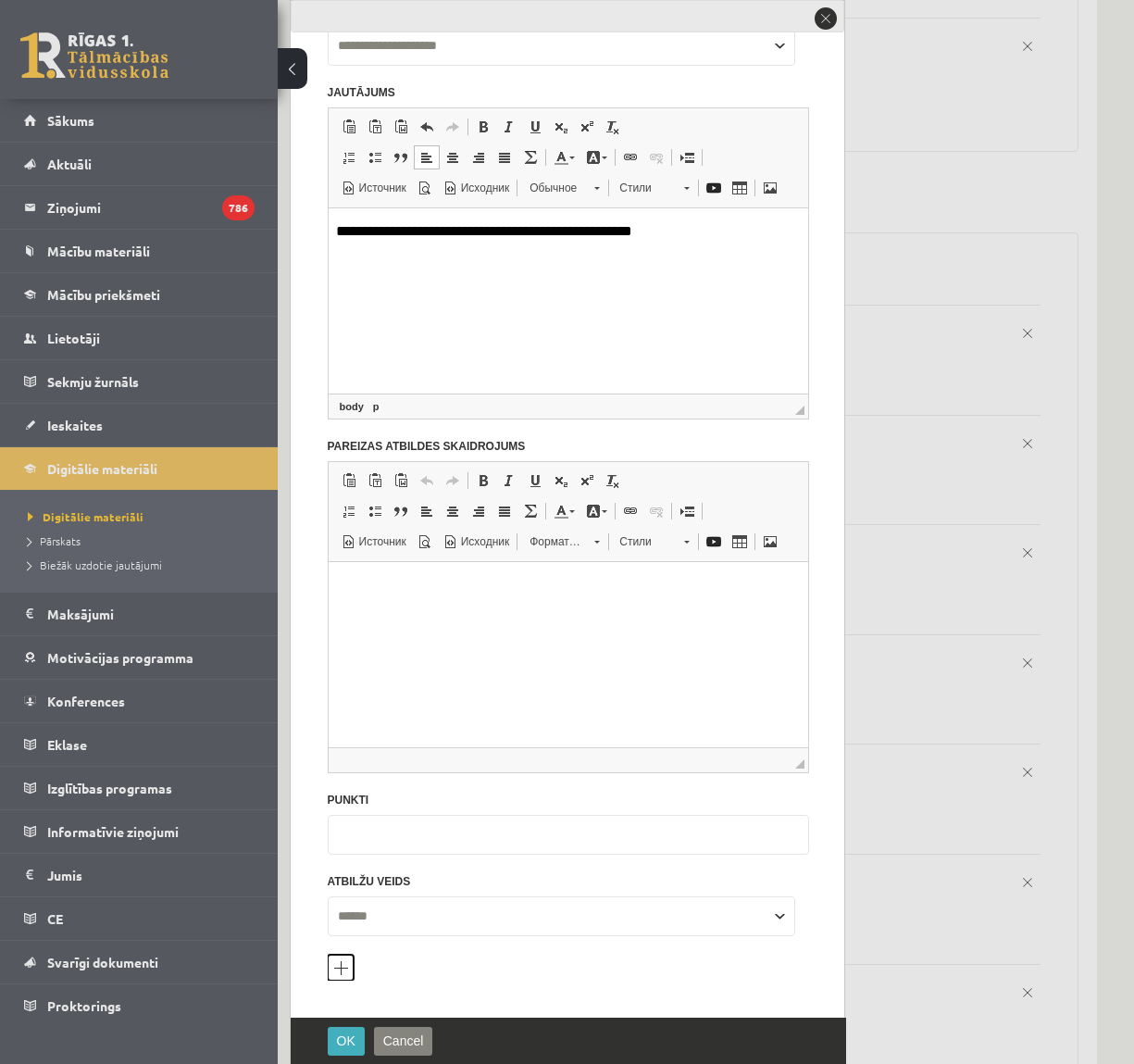 click on "Pievienot atbilžu variantu" at bounding box center [341, 968] 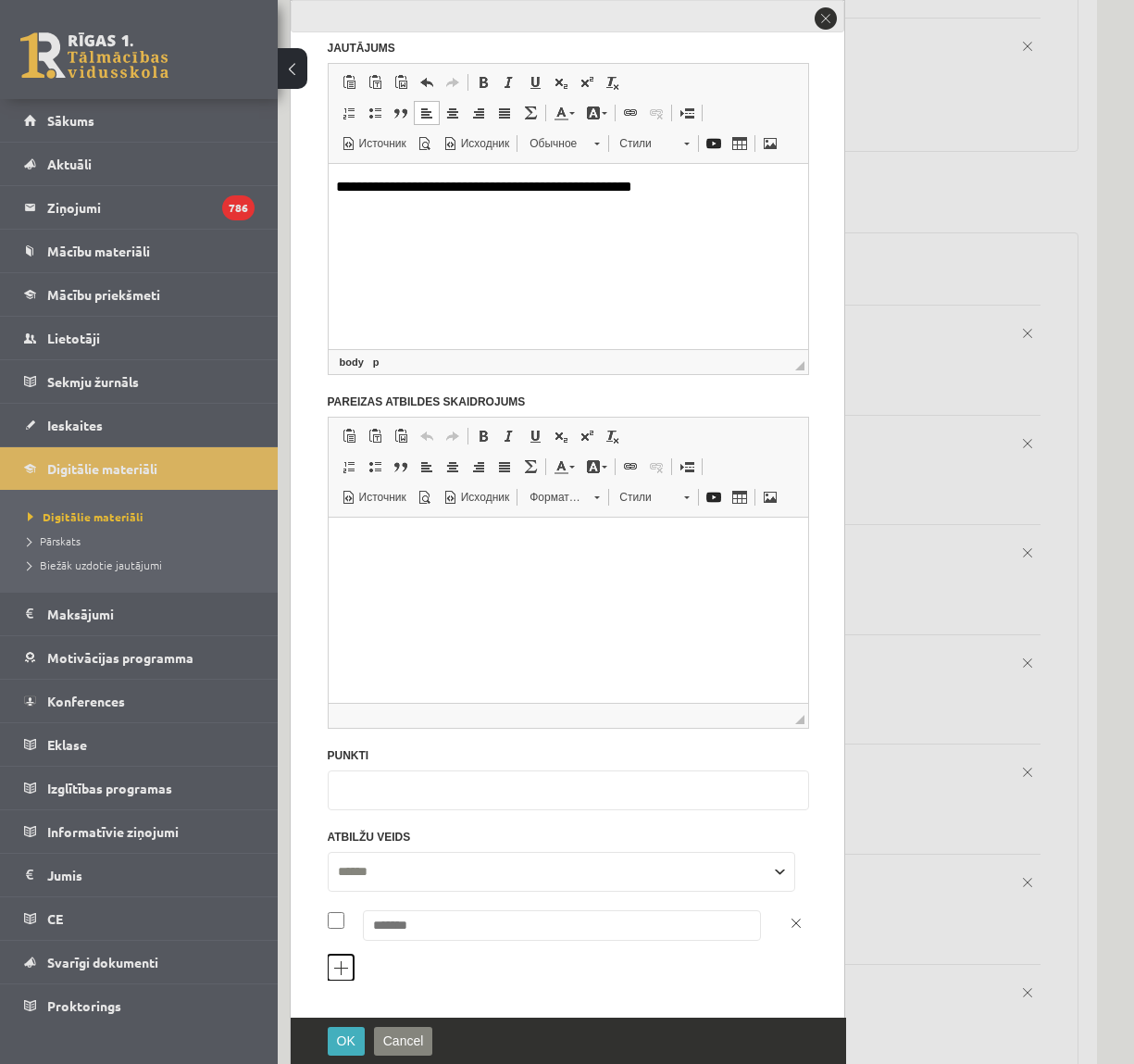 scroll, scrollTop: 158, scrollLeft: 0, axis: vertical 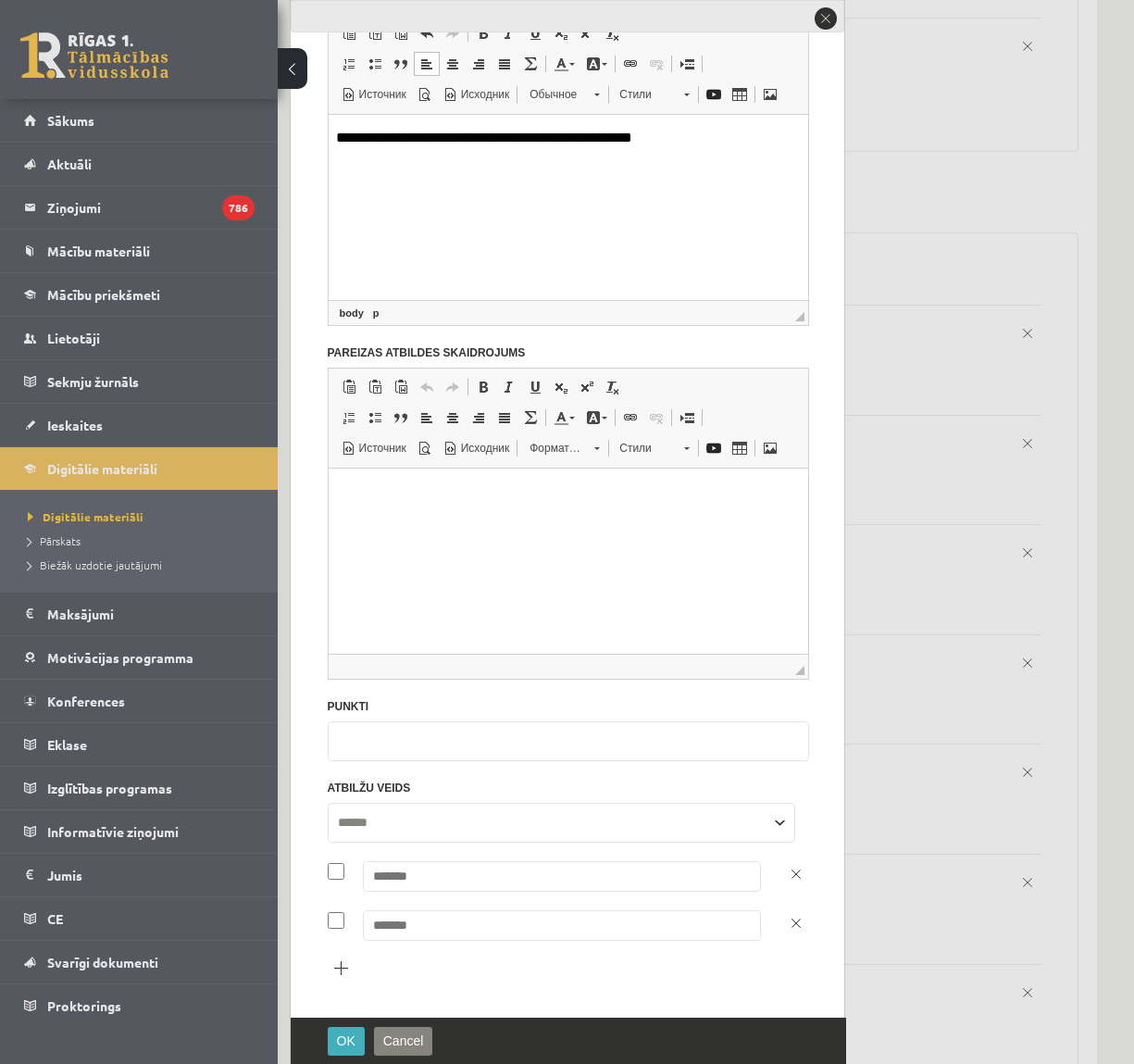 click at bounding box center [562, 876] 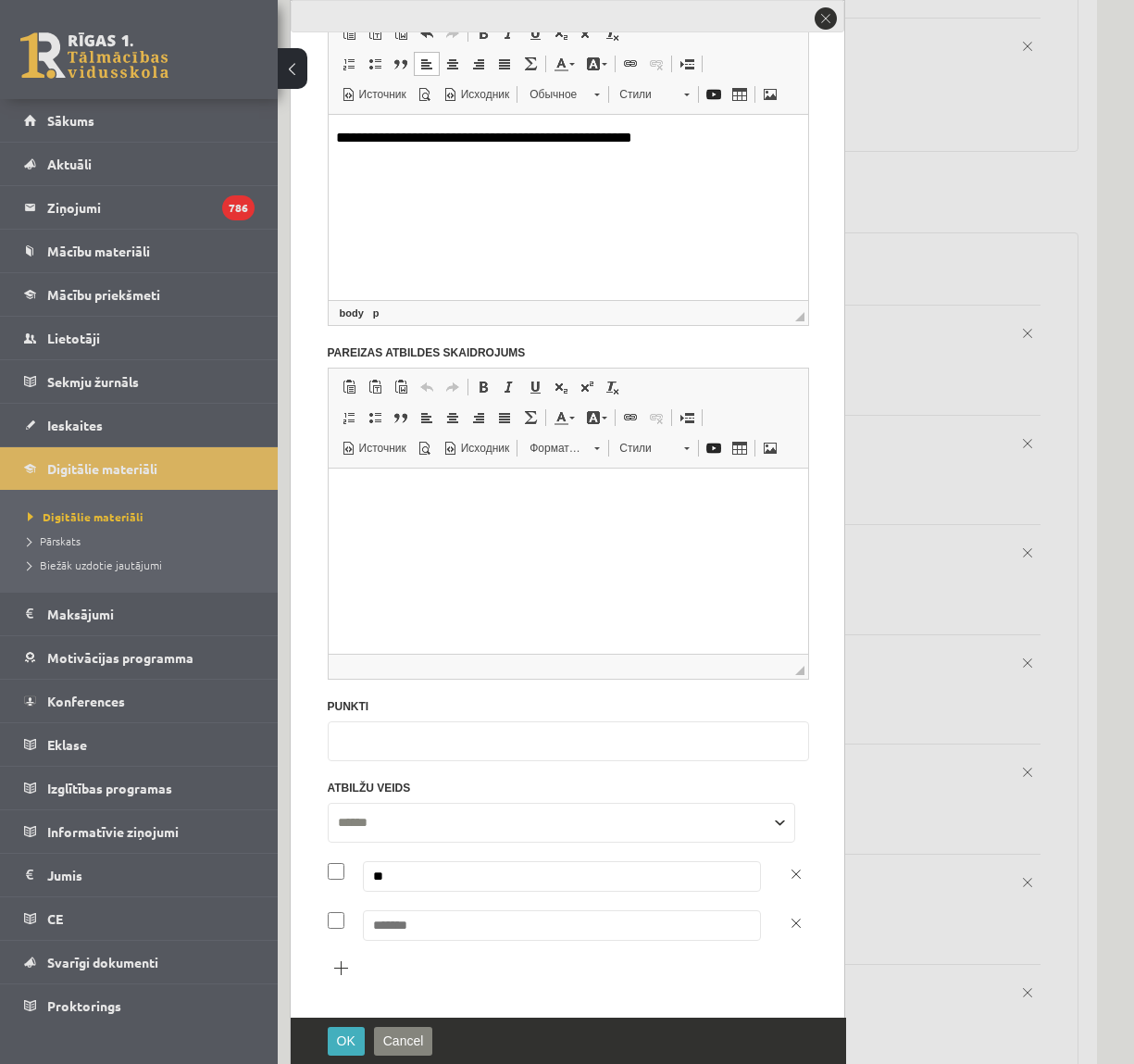 type on "**" 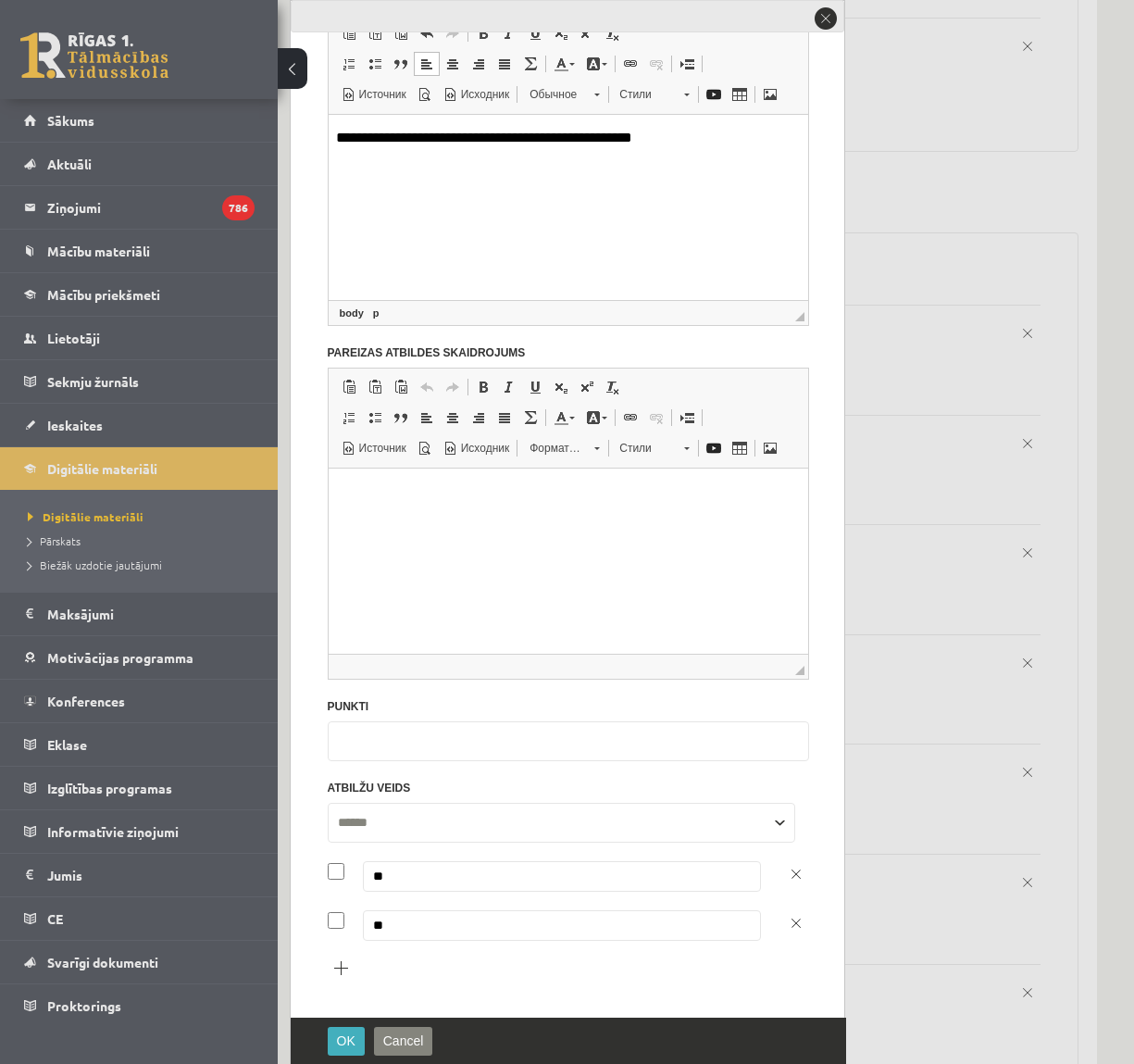 type on "**" 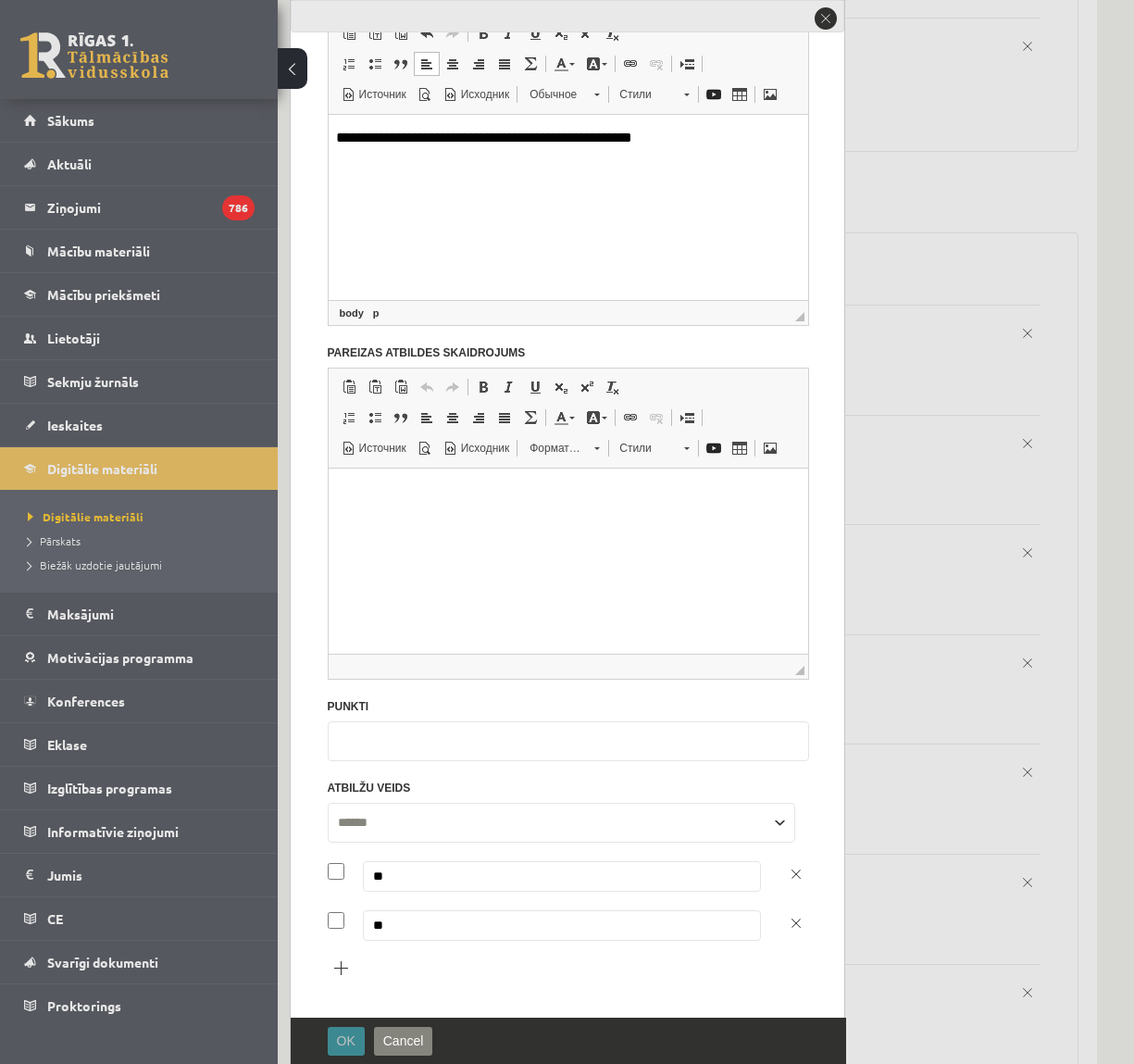 click on "OK" at bounding box center (346, 1041) 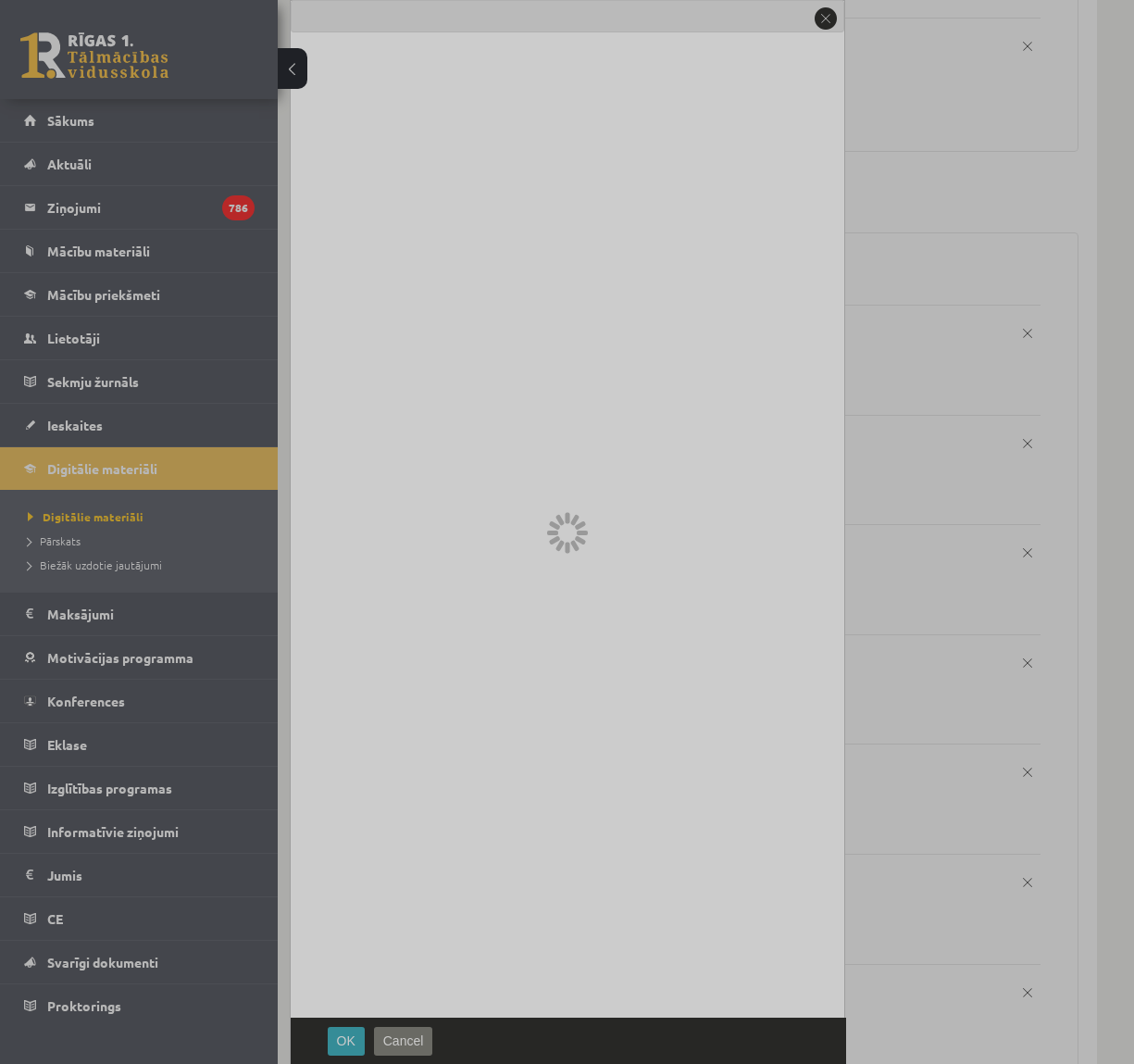 scroll, scrollTop: 0, scrollLeft: 0, axis: both 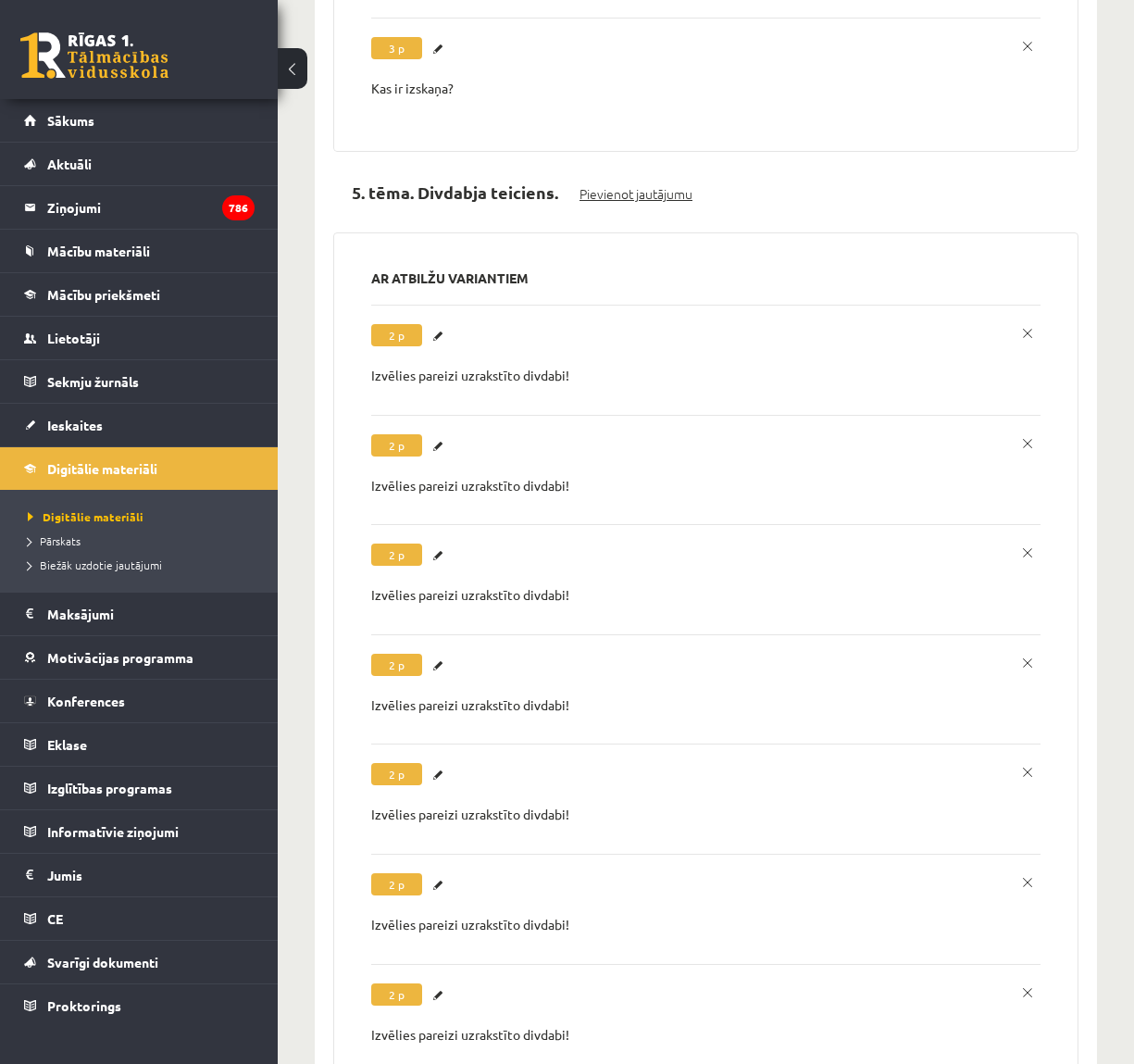 click on "Pievienot jautājumu" at bounding box center [636, 194] 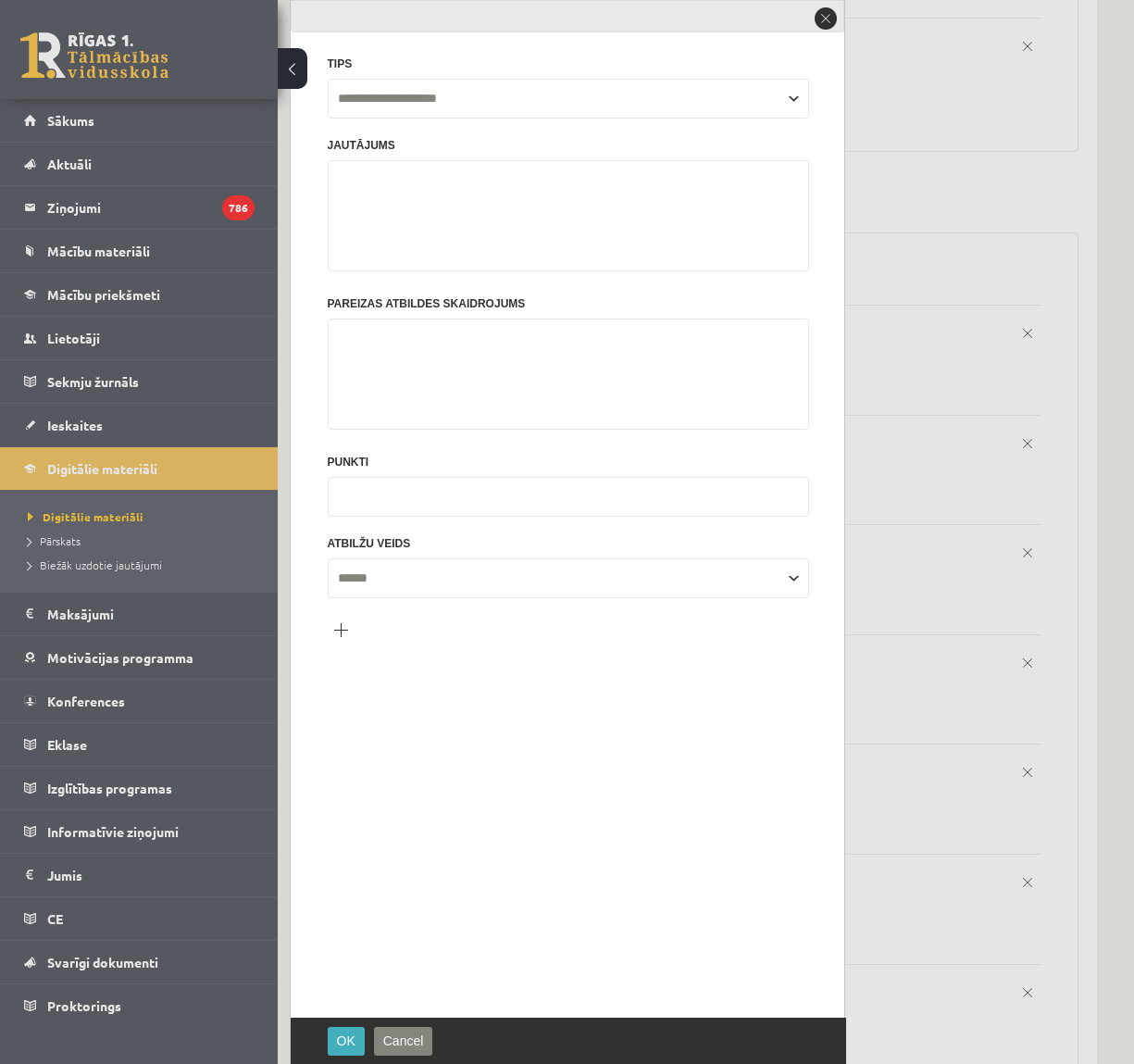click at bounding box center [568, 216] 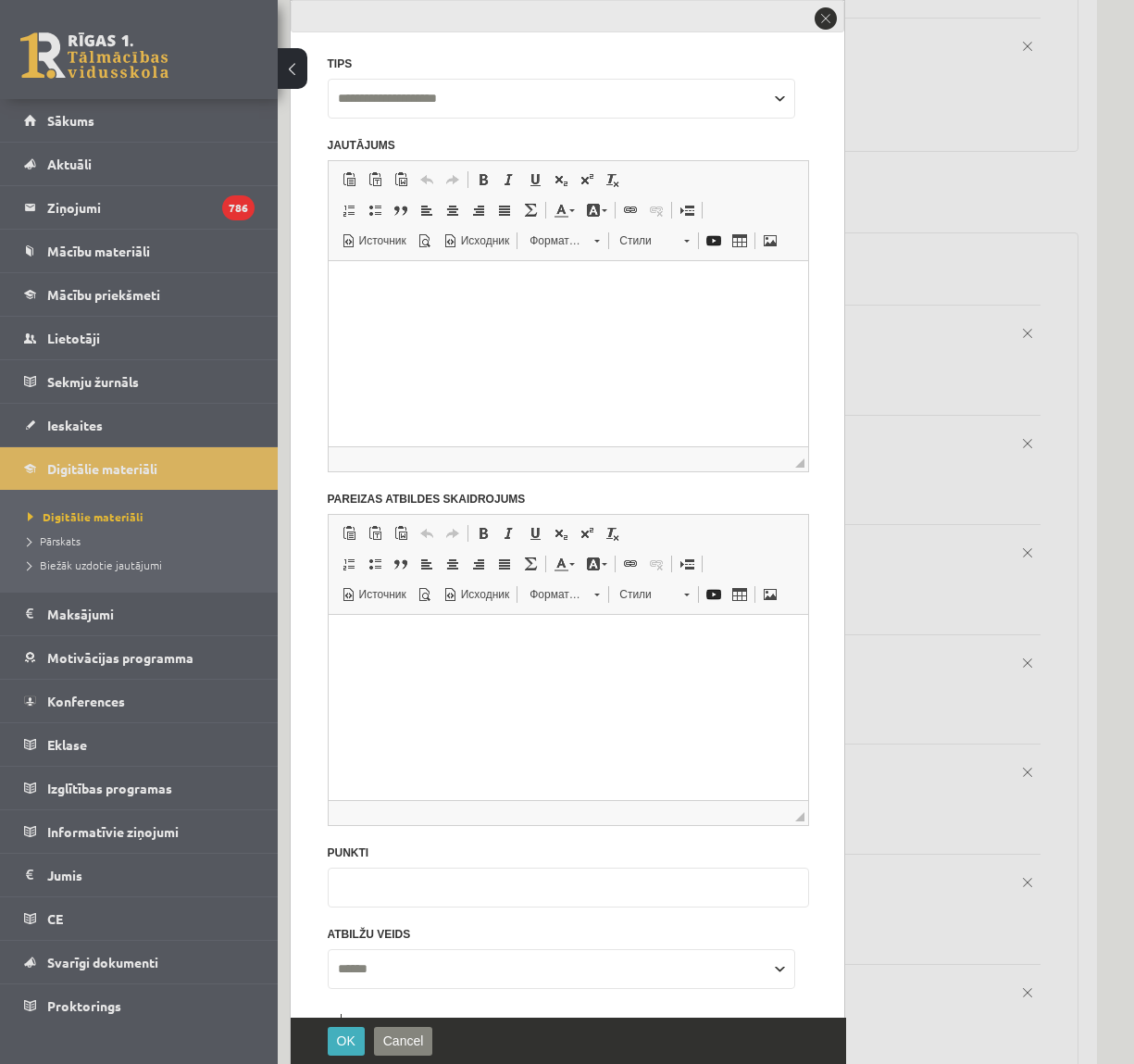 scroll, scrollTop: 0, scrollLeft: 0, axis: both 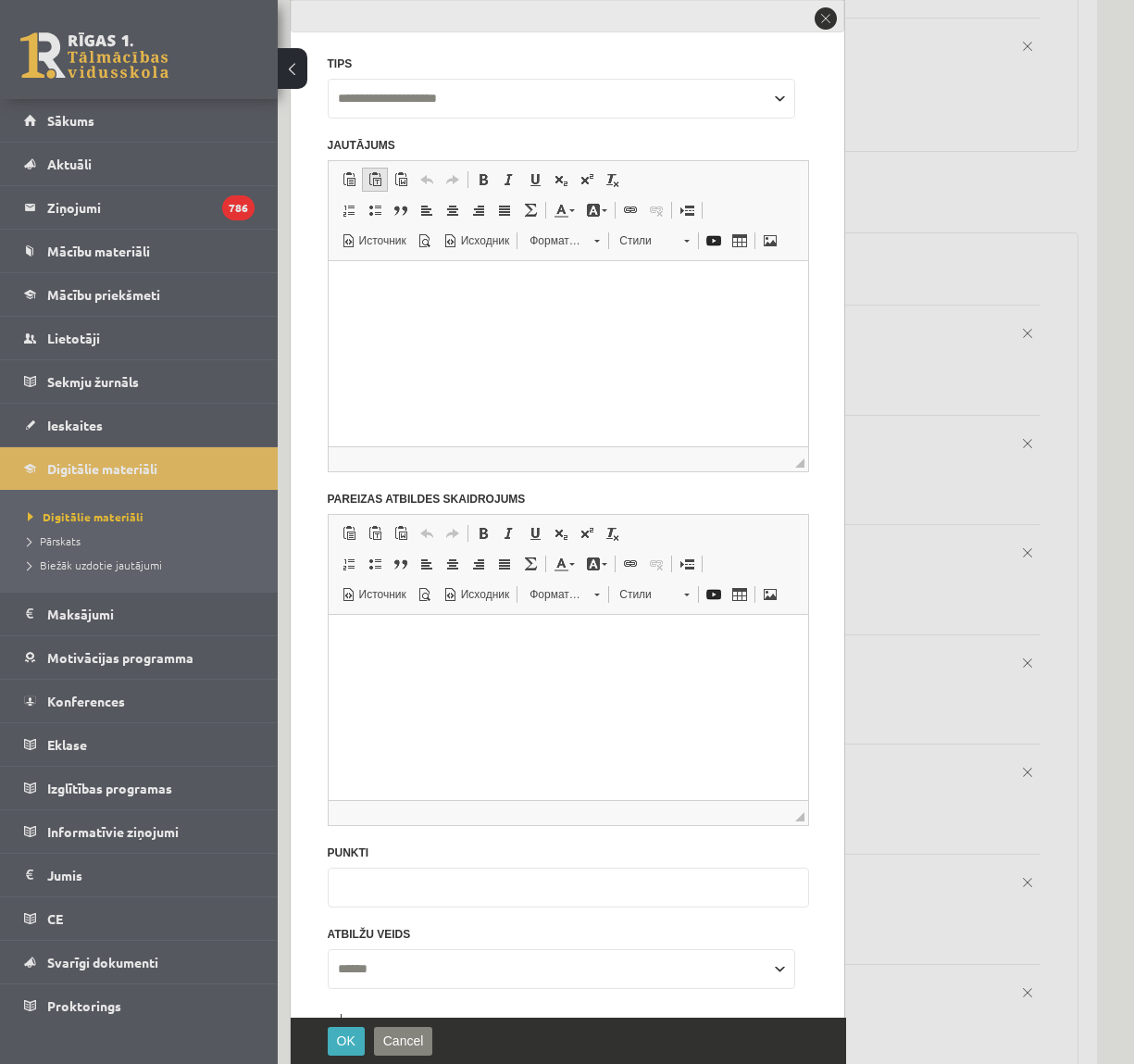 click on "Вставить только текст  Комбинация клавиш Command+Shift+V" at bounding box center [375, 180] 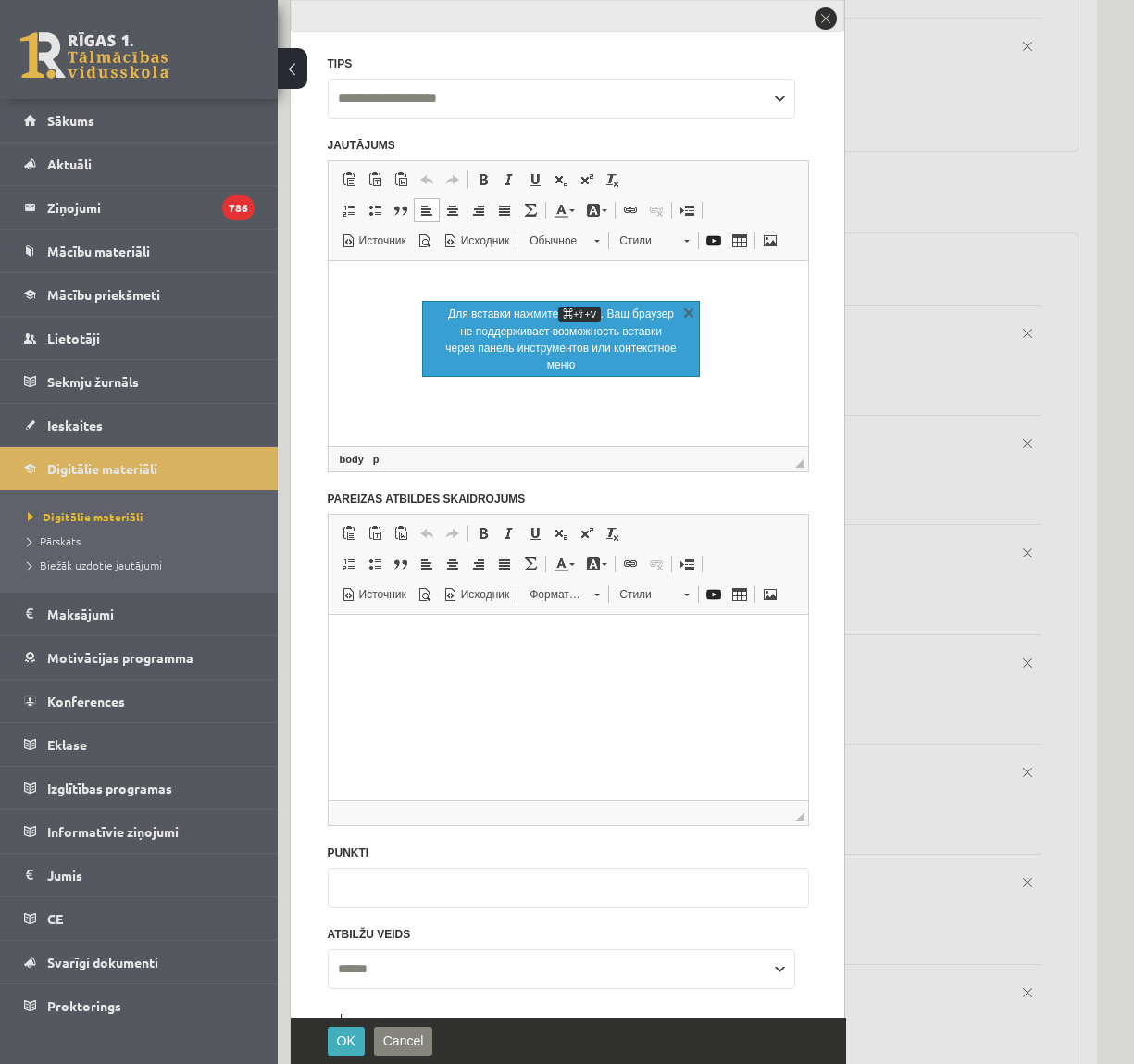 click at bounding box center [567, 283] 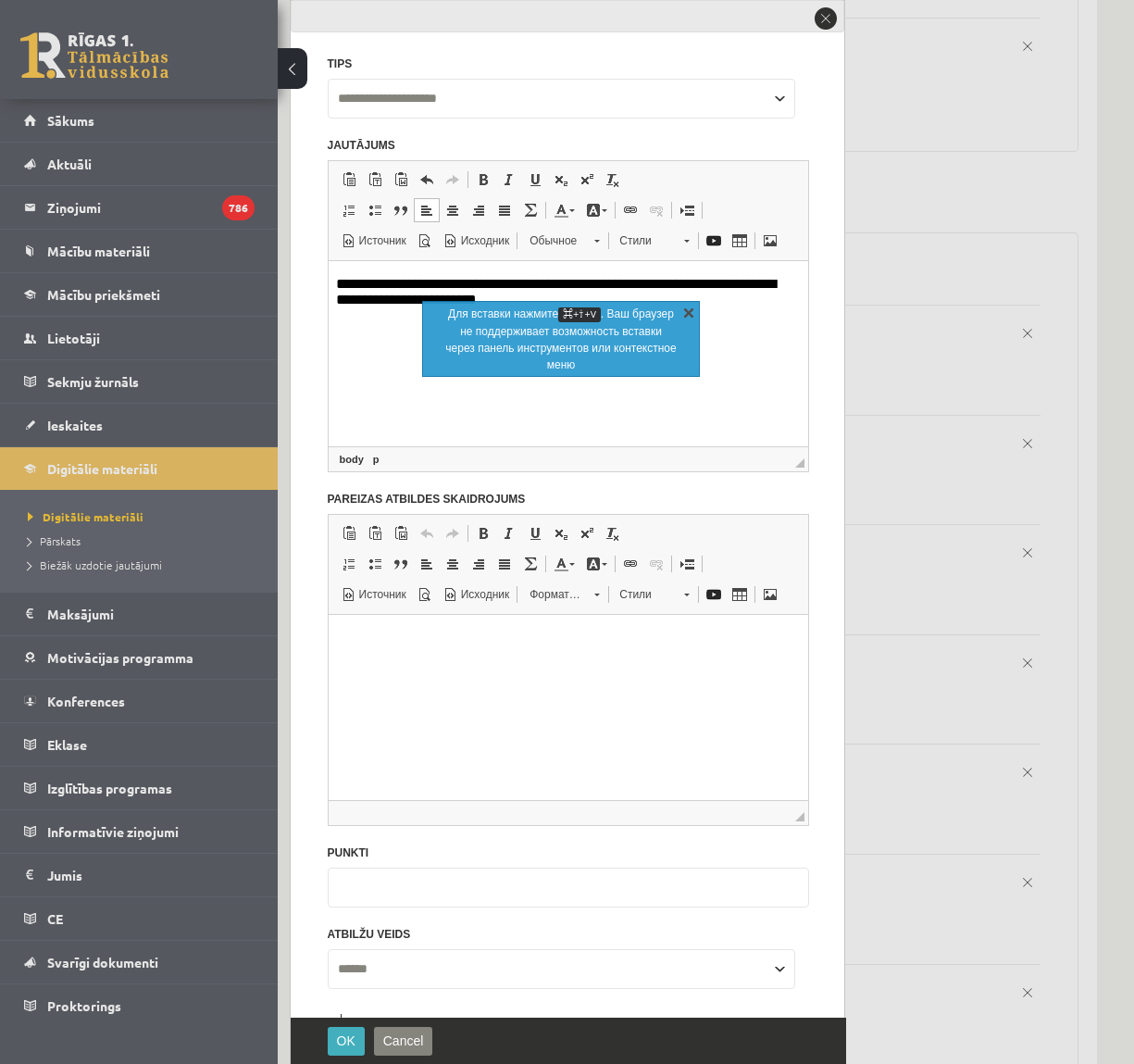 click on "X" at bounding box center [689, 312] 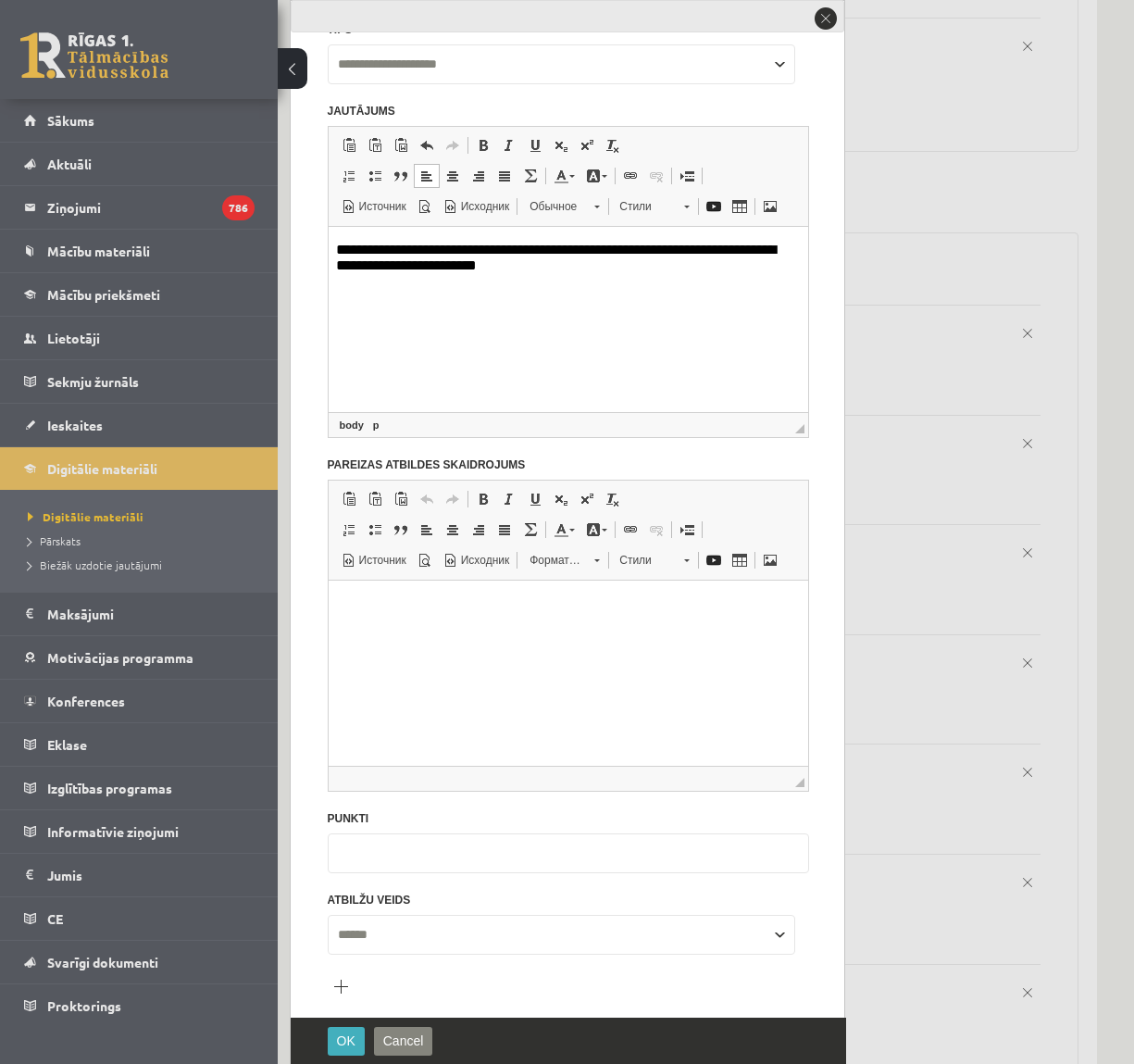 scroll, scrollTop: 114, scrollLeft: 0, axis: vertical 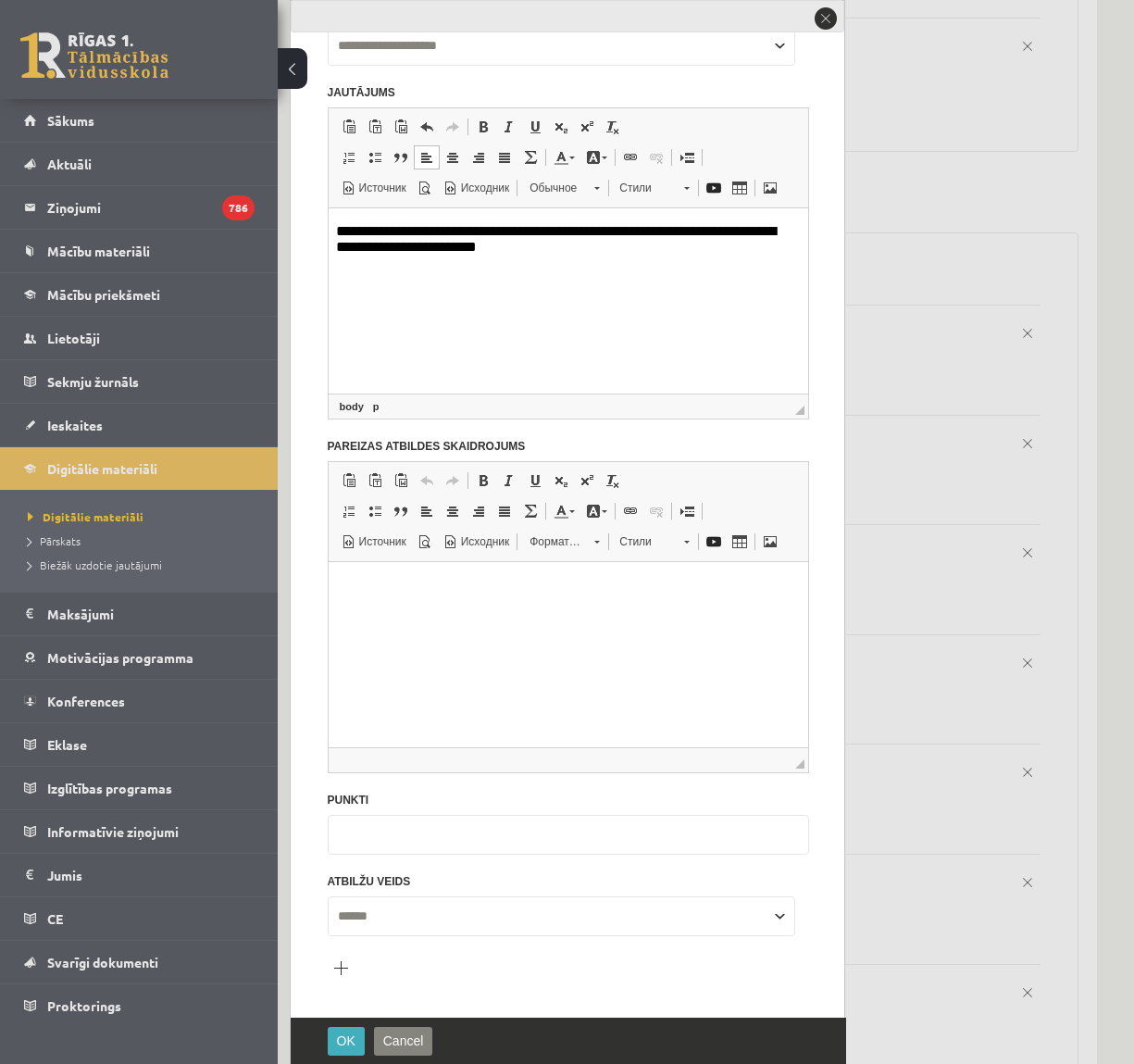 drag, startPoint x: 361, startPoint y: 842, endPoint x: 293, endPoint y: 837, distance: 68.183576 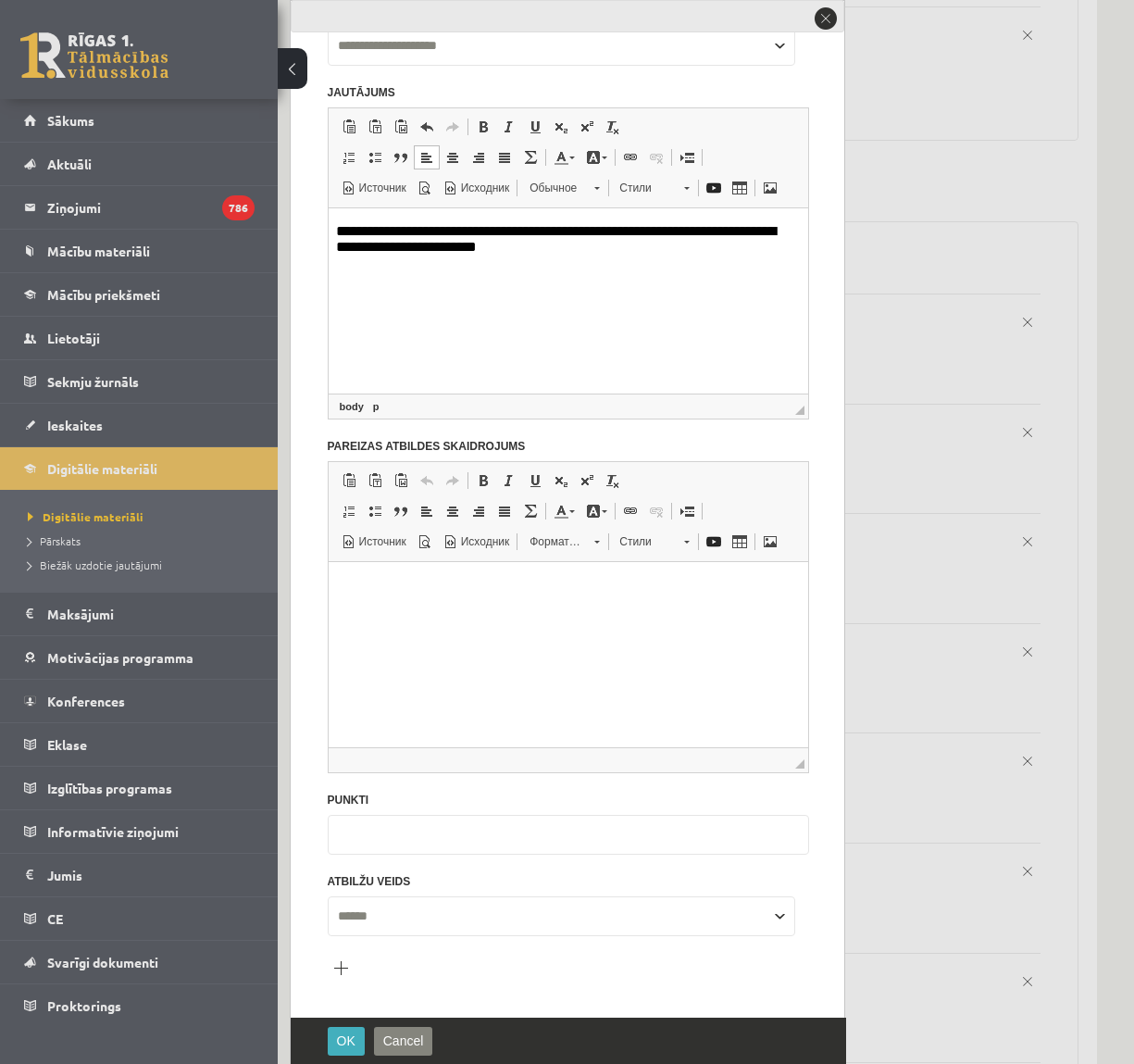 scroll, scrollTop: 4050, scrollLeft: 0, axis: vertical 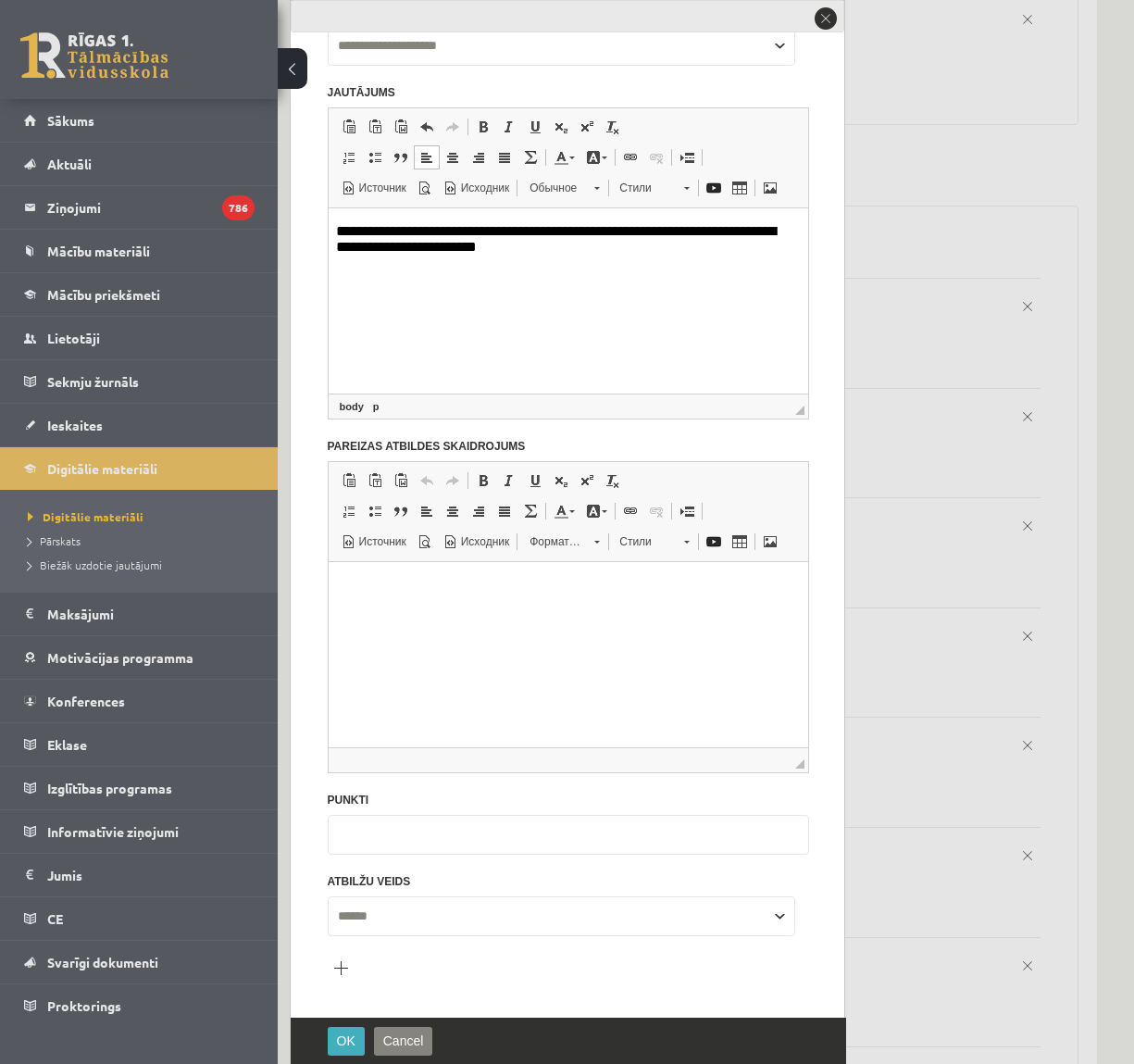 type on "*" 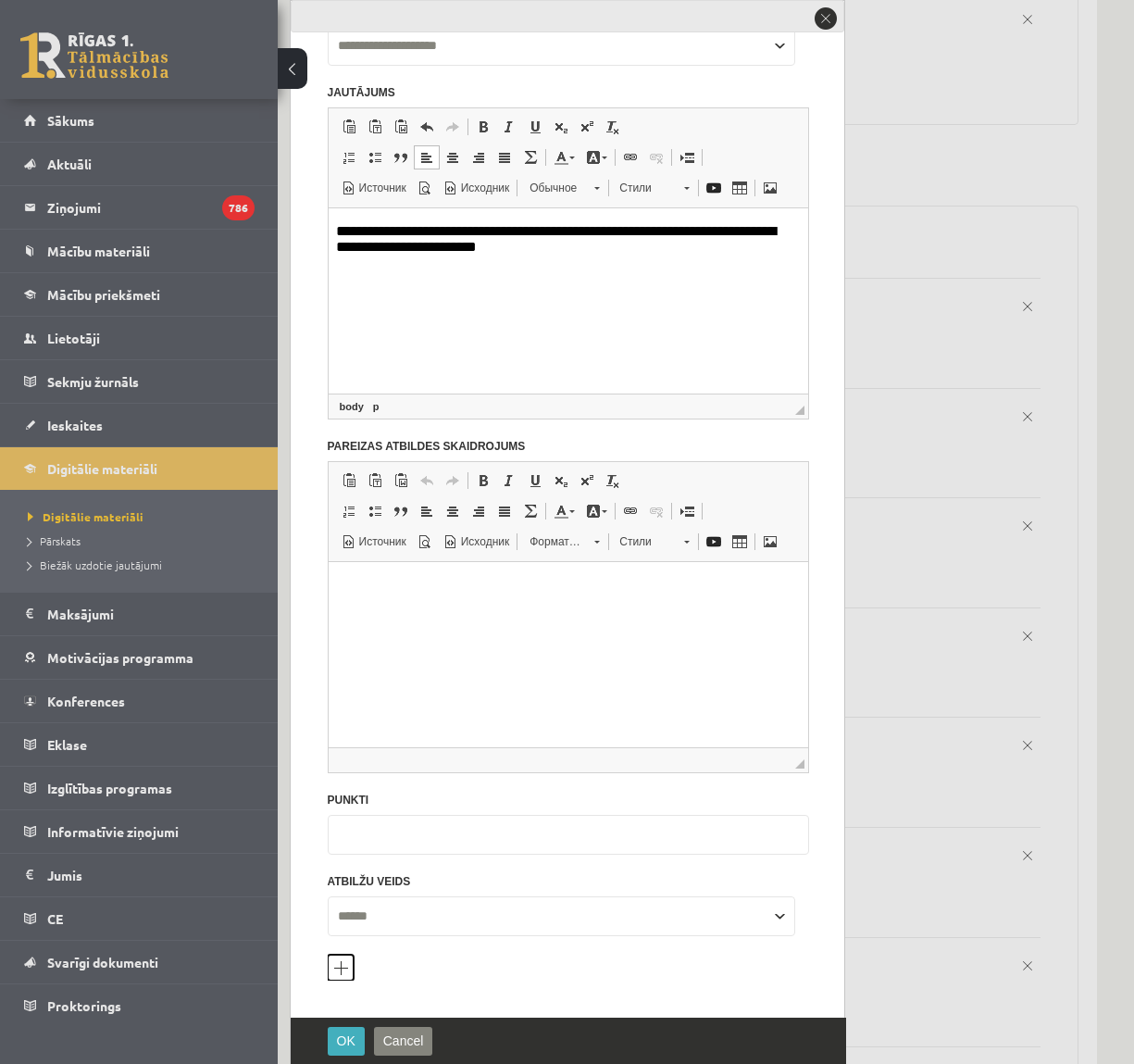 click on "Pievienot atbilžu variantu" at bounding box center (341, 968) 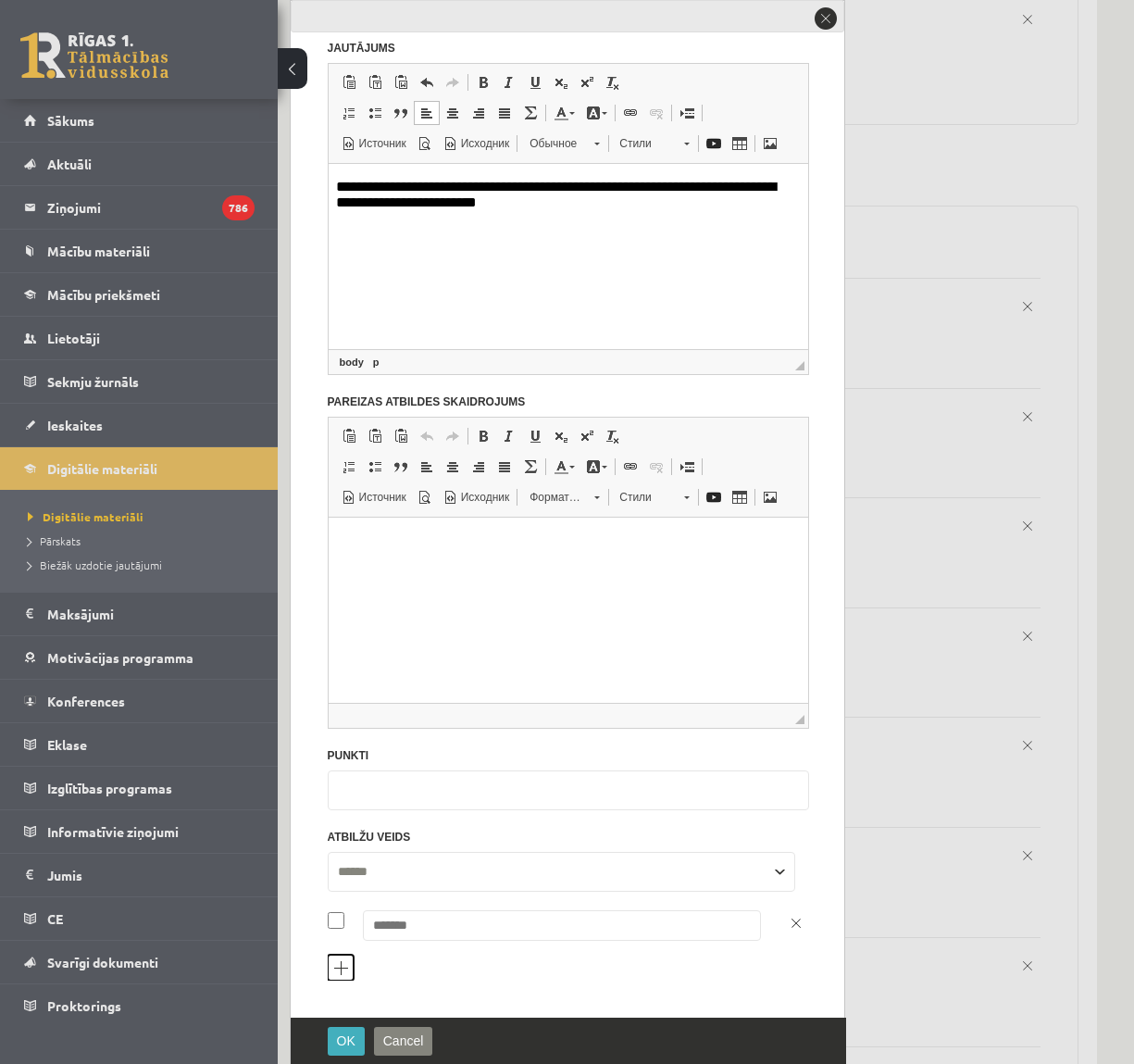 scroll, scrollTop: 158, scrollLeft: 0, axis: vertical 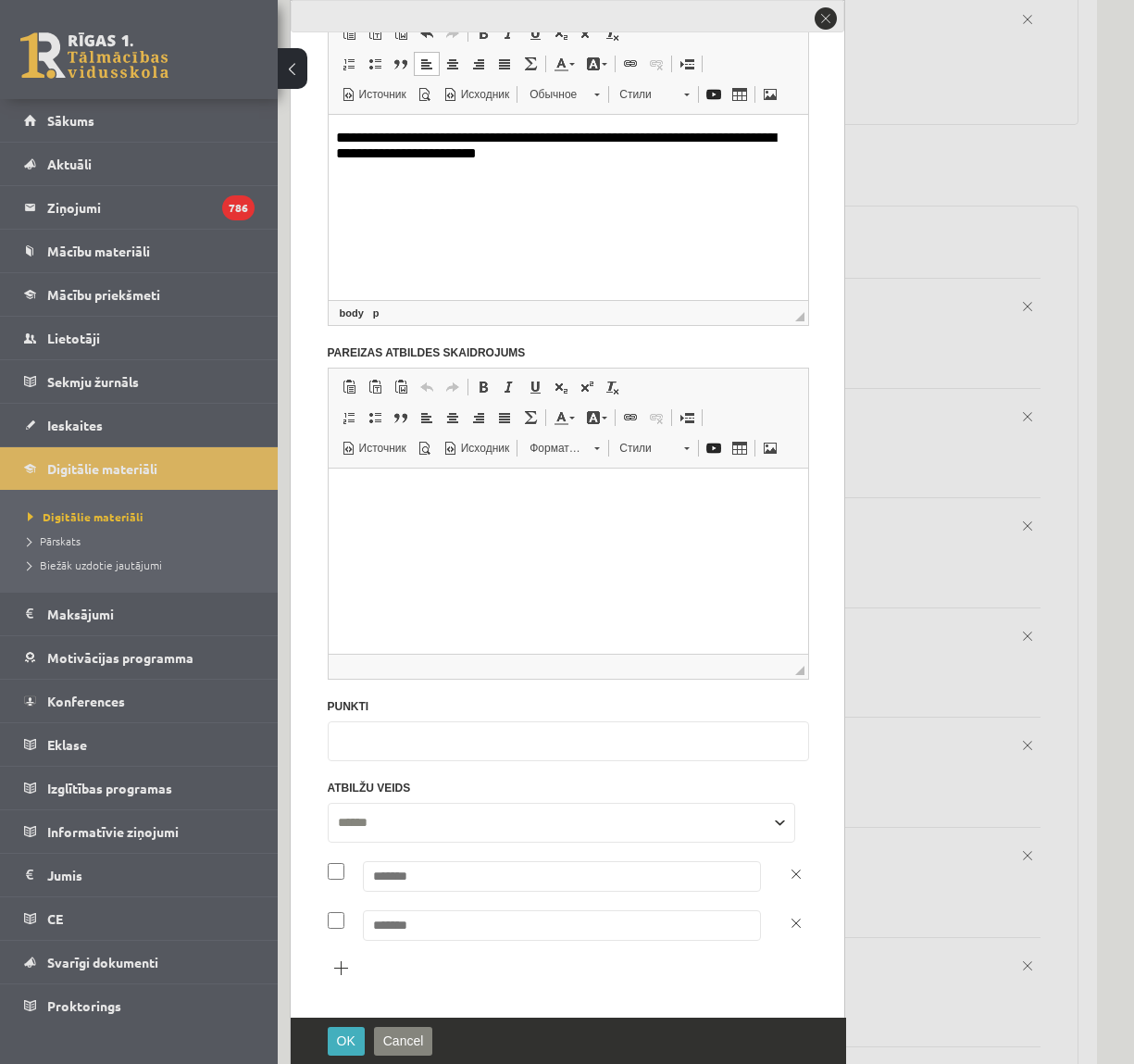 click at bounding box center (562, 876) 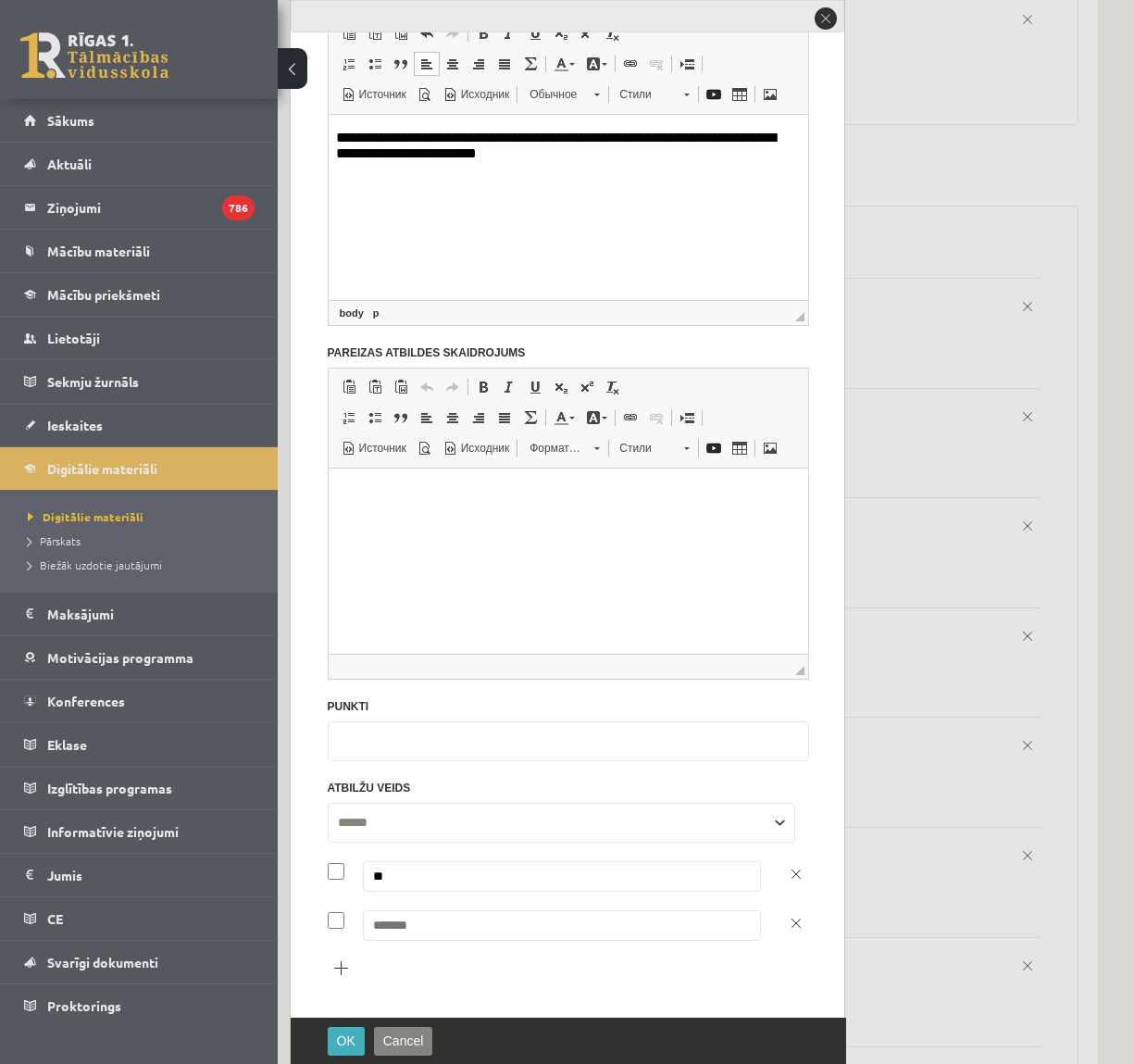 type on "**" 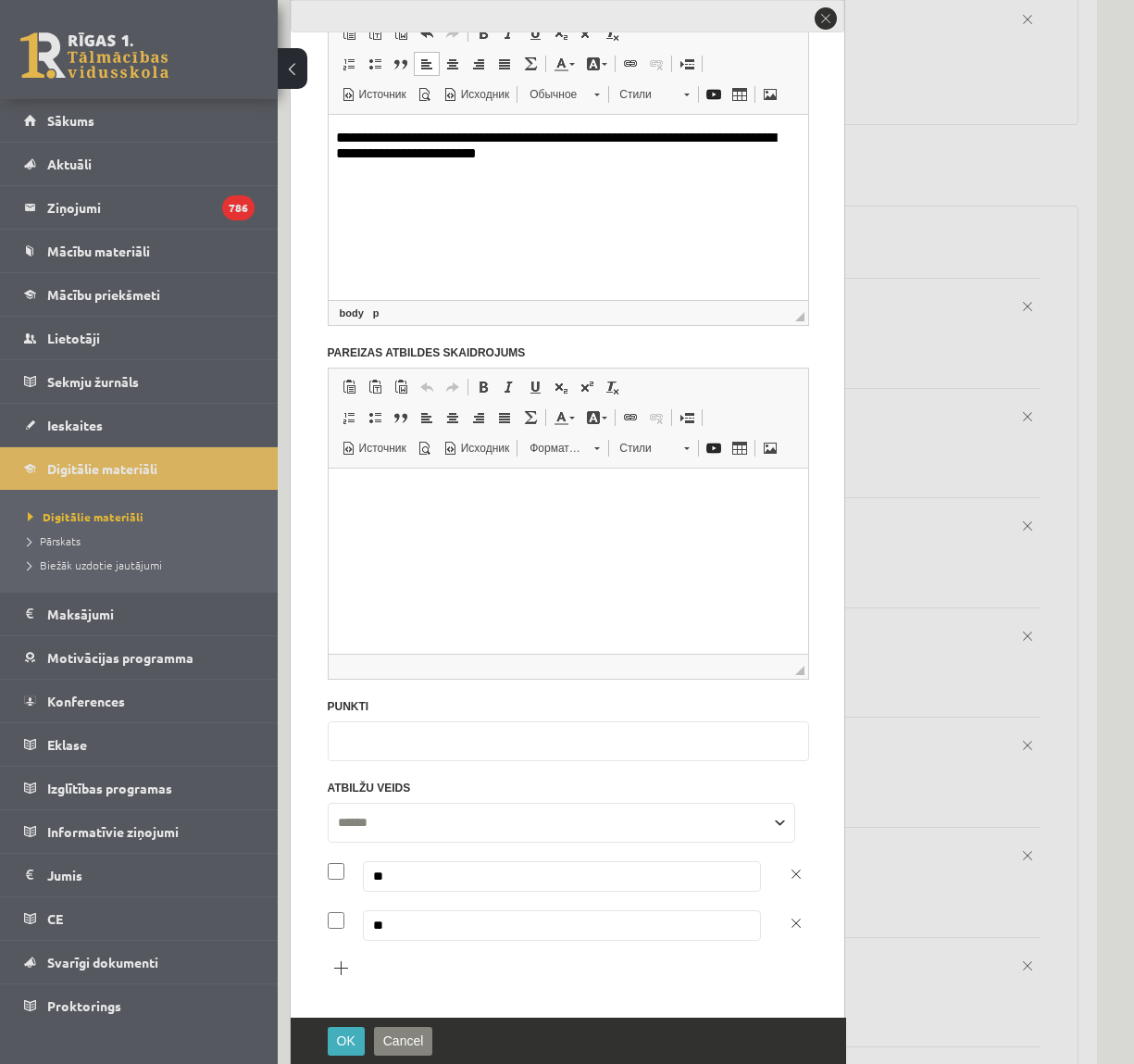 type on "**" 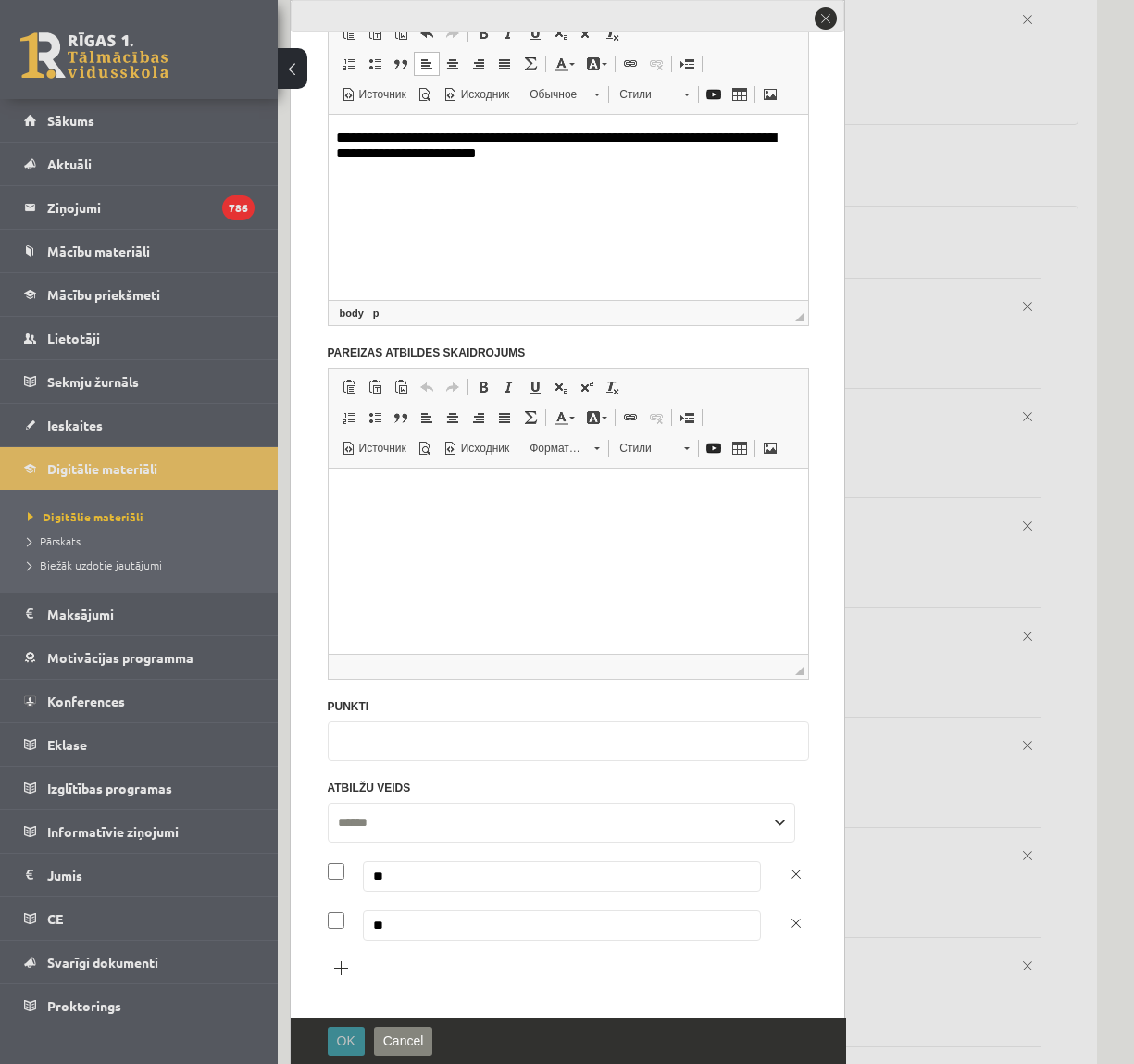 click on "OK" at bounding box center [346, 1041] 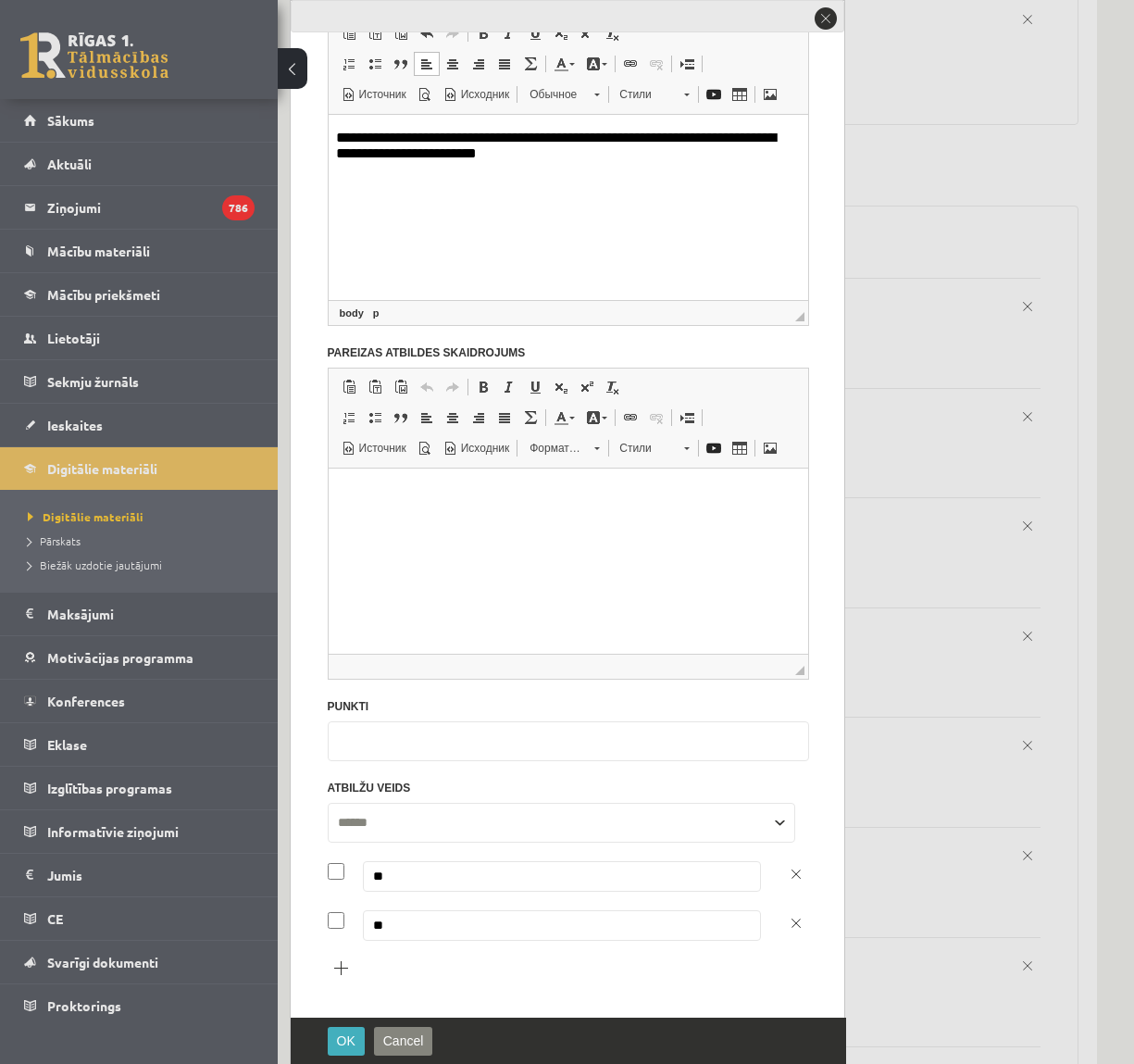 scroll, scrollTop: 0, scrollLeft: 0, axis: both 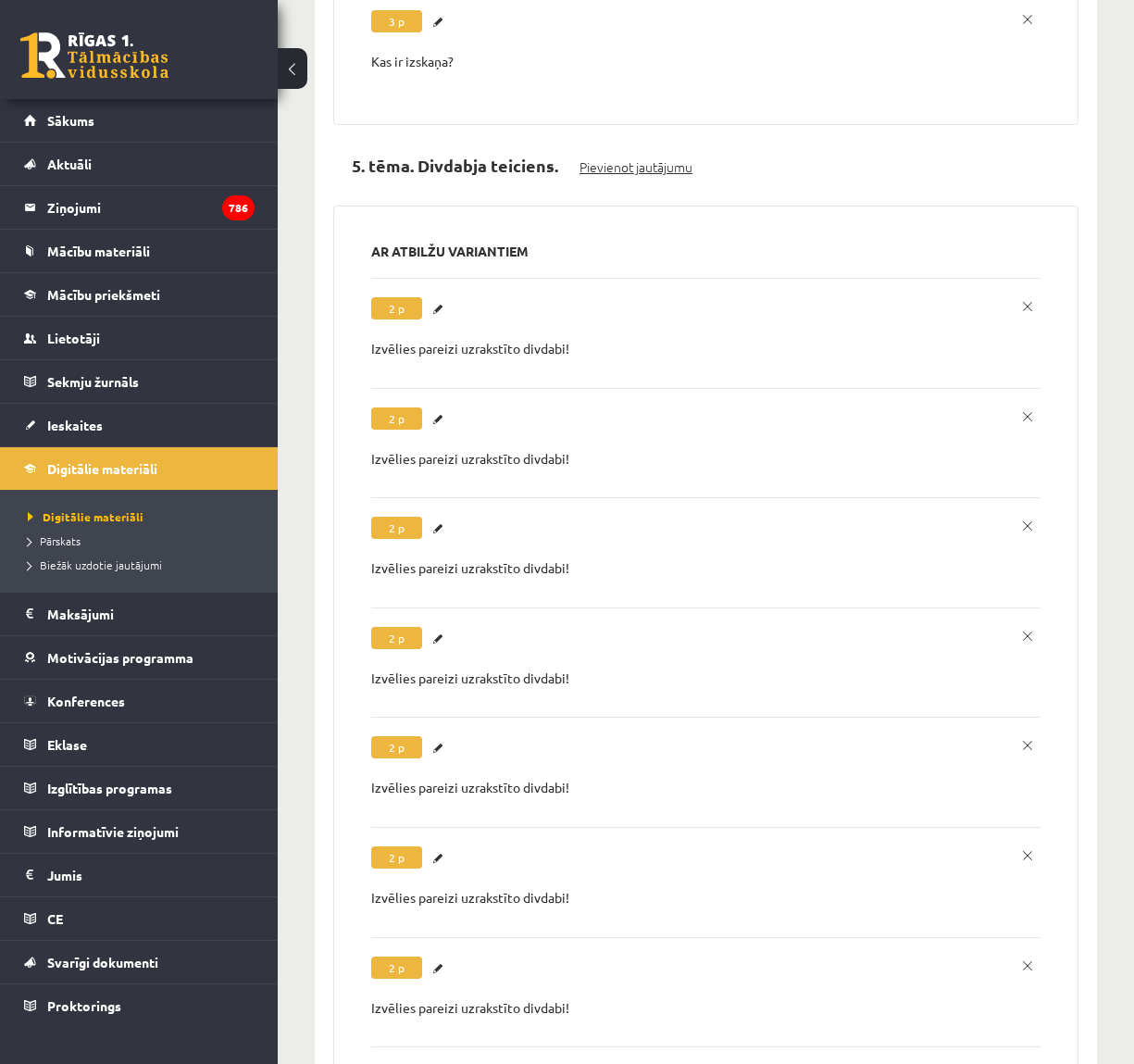 click on "Pievienot jautājumu" at bounding box center (636, 167) 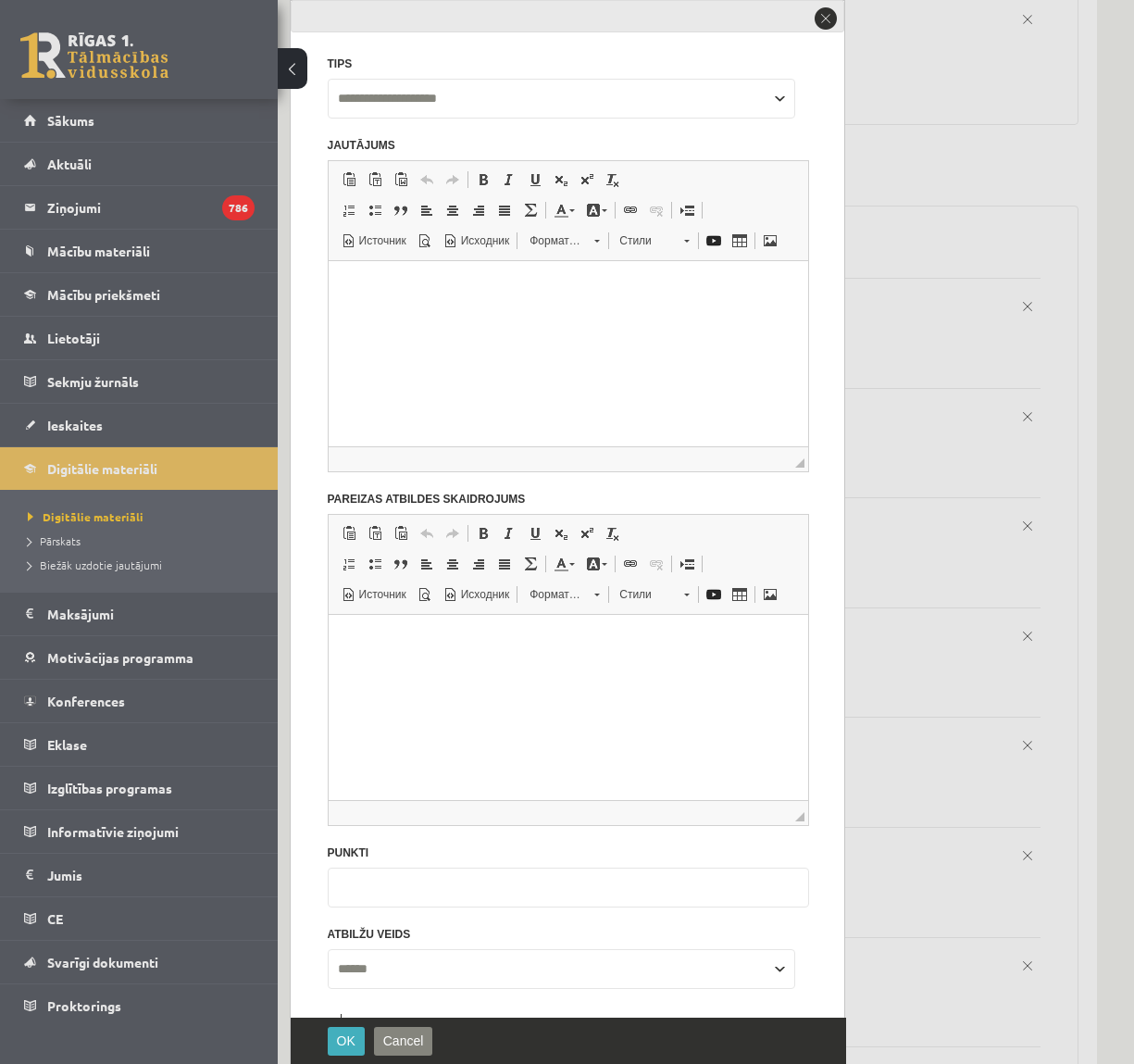 scroll, scrollTop: 0, scrollLeft: 0, axis: both 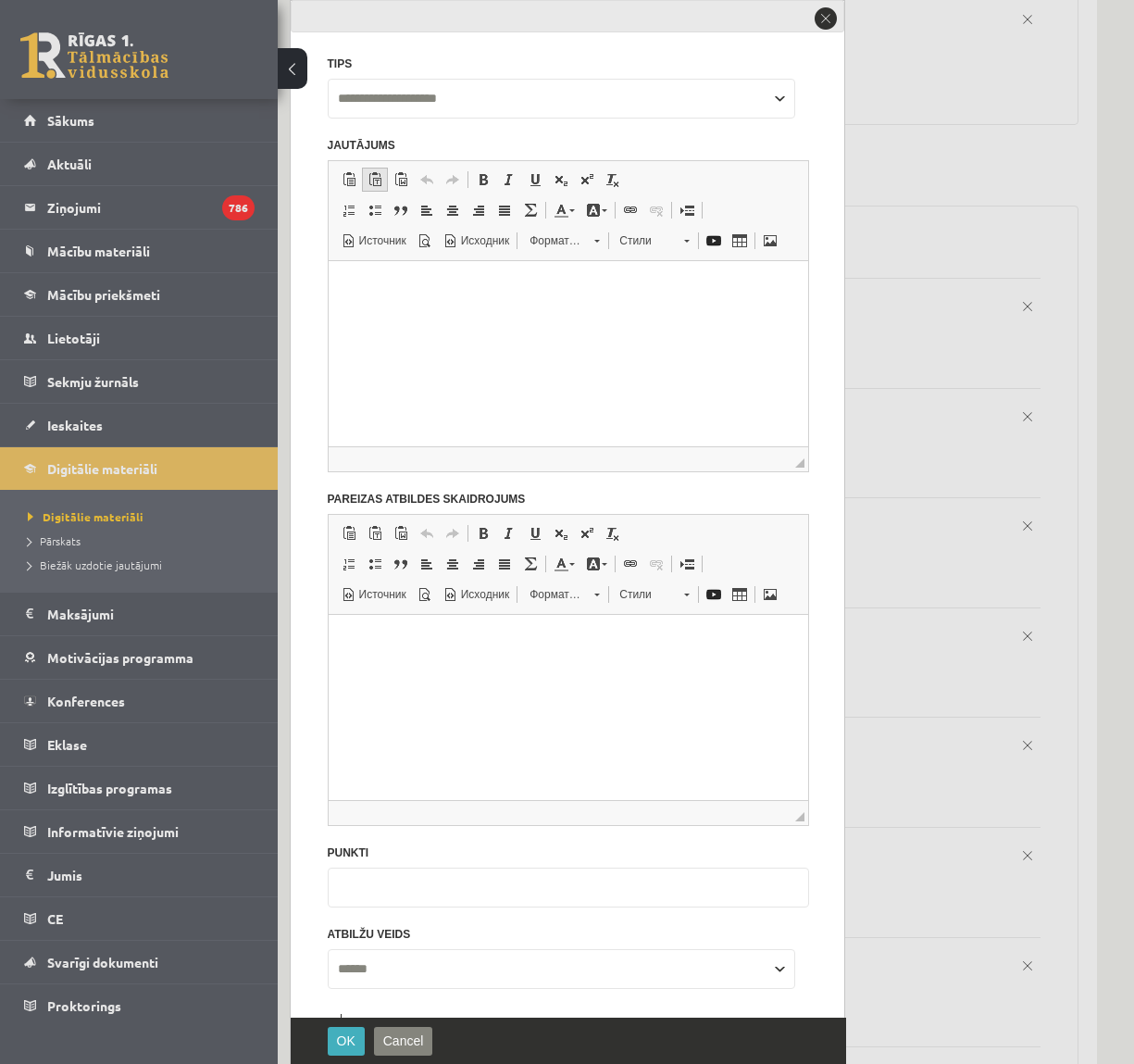 click at bounding box center [375, 180] 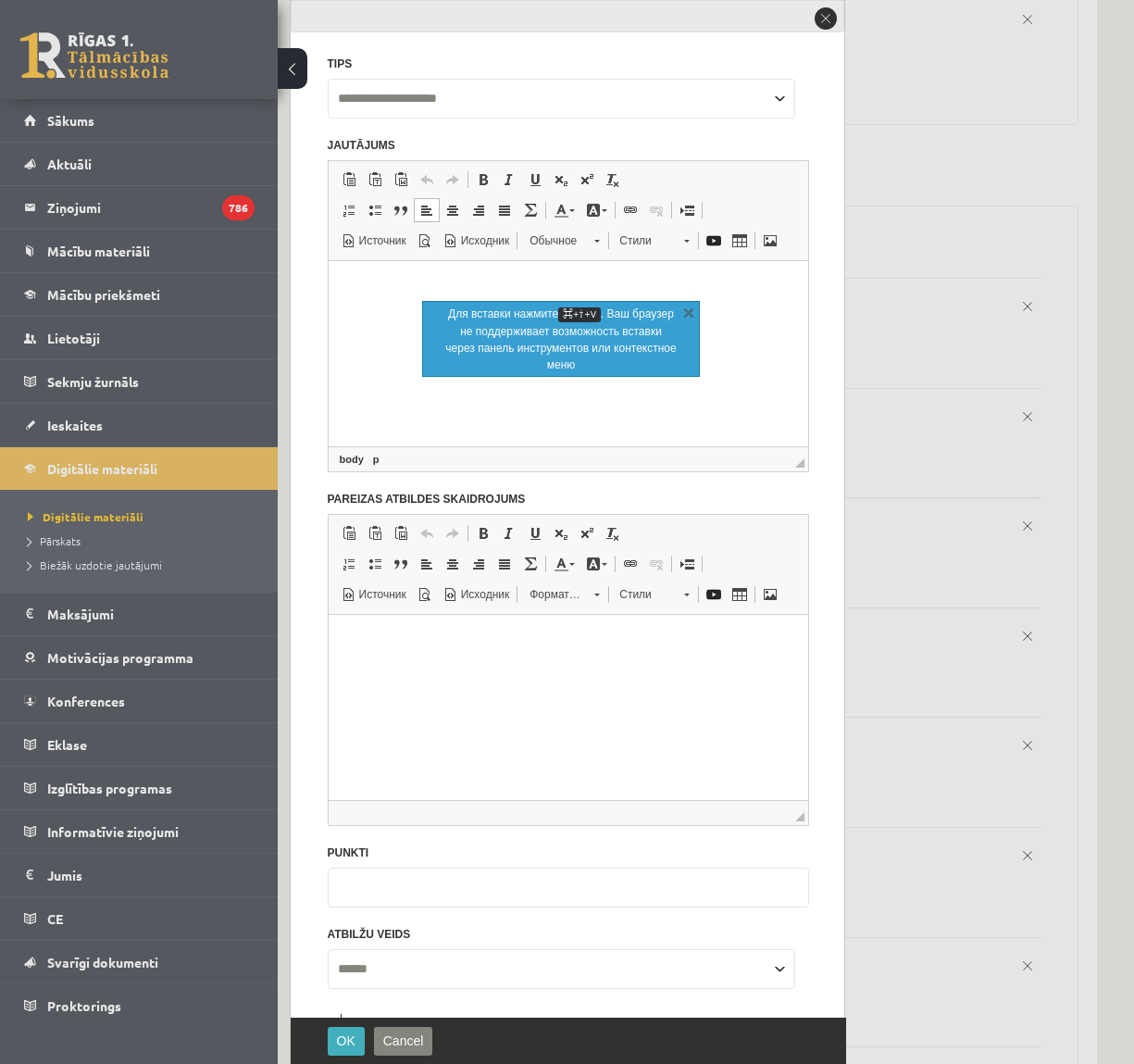 click at bounding box center (567, 283) 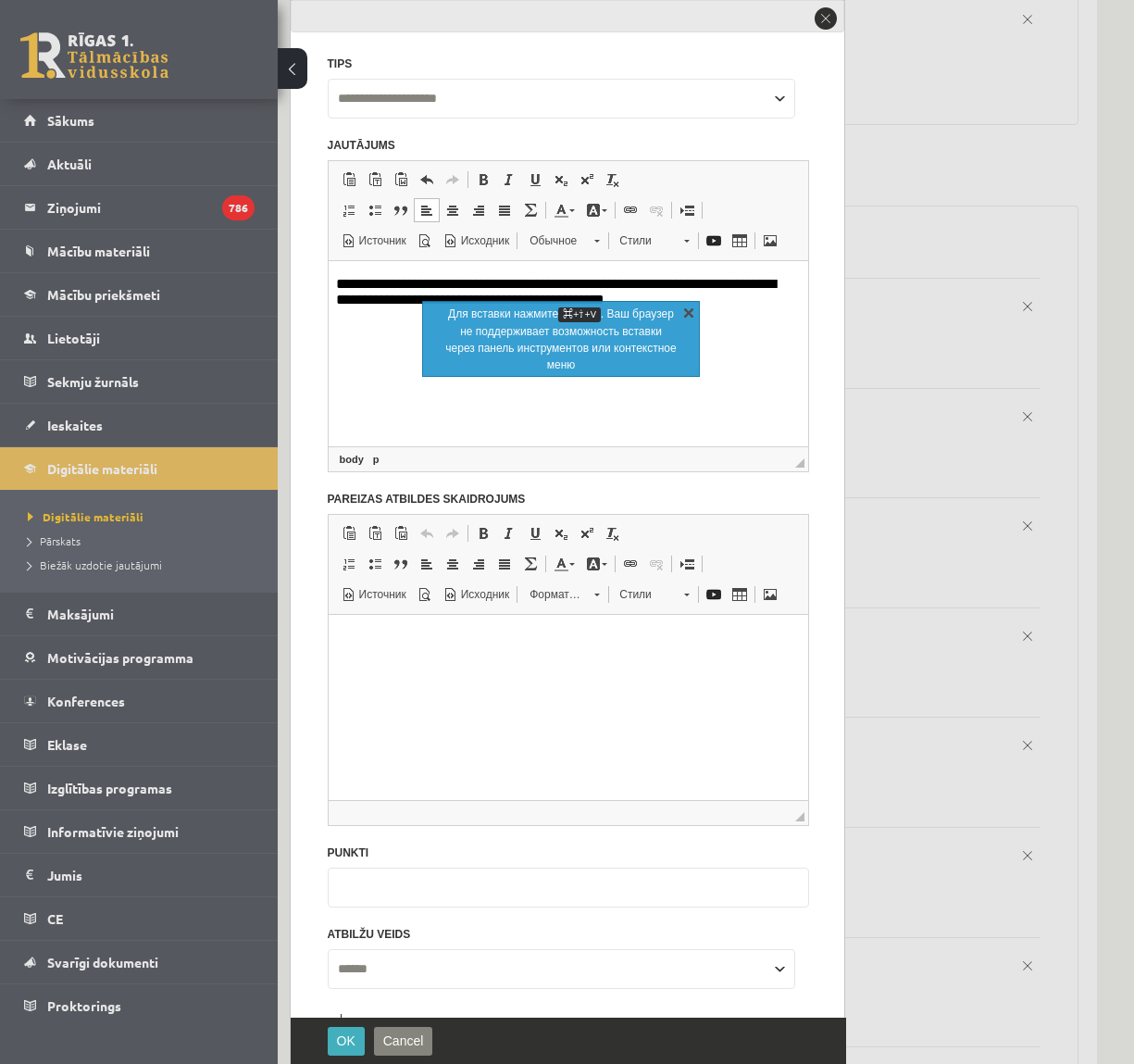 click on "X" at bounding box center [689, 312] 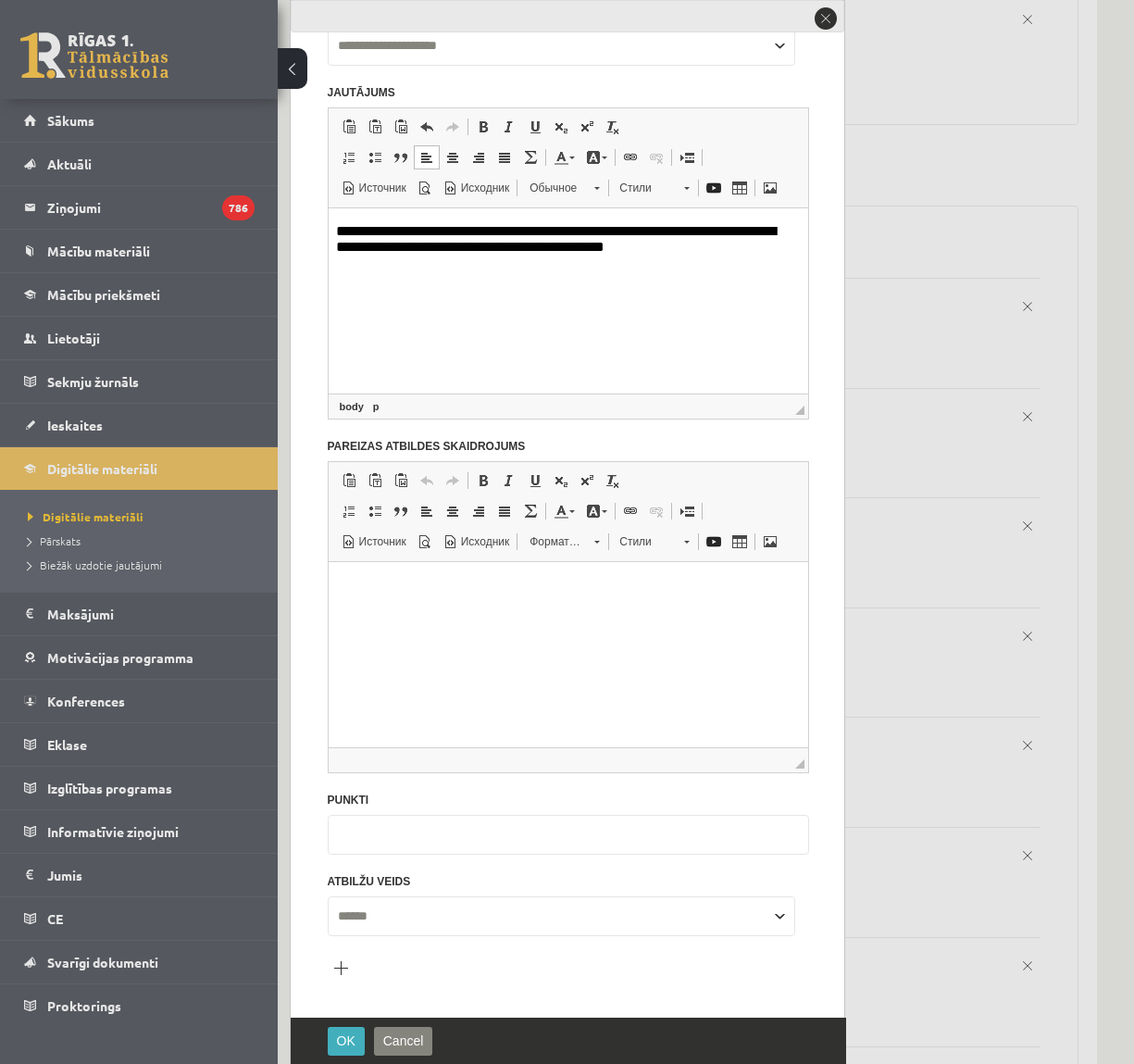 scroll, scrollTop: 114, scrollLeft: 0, axis: vertical 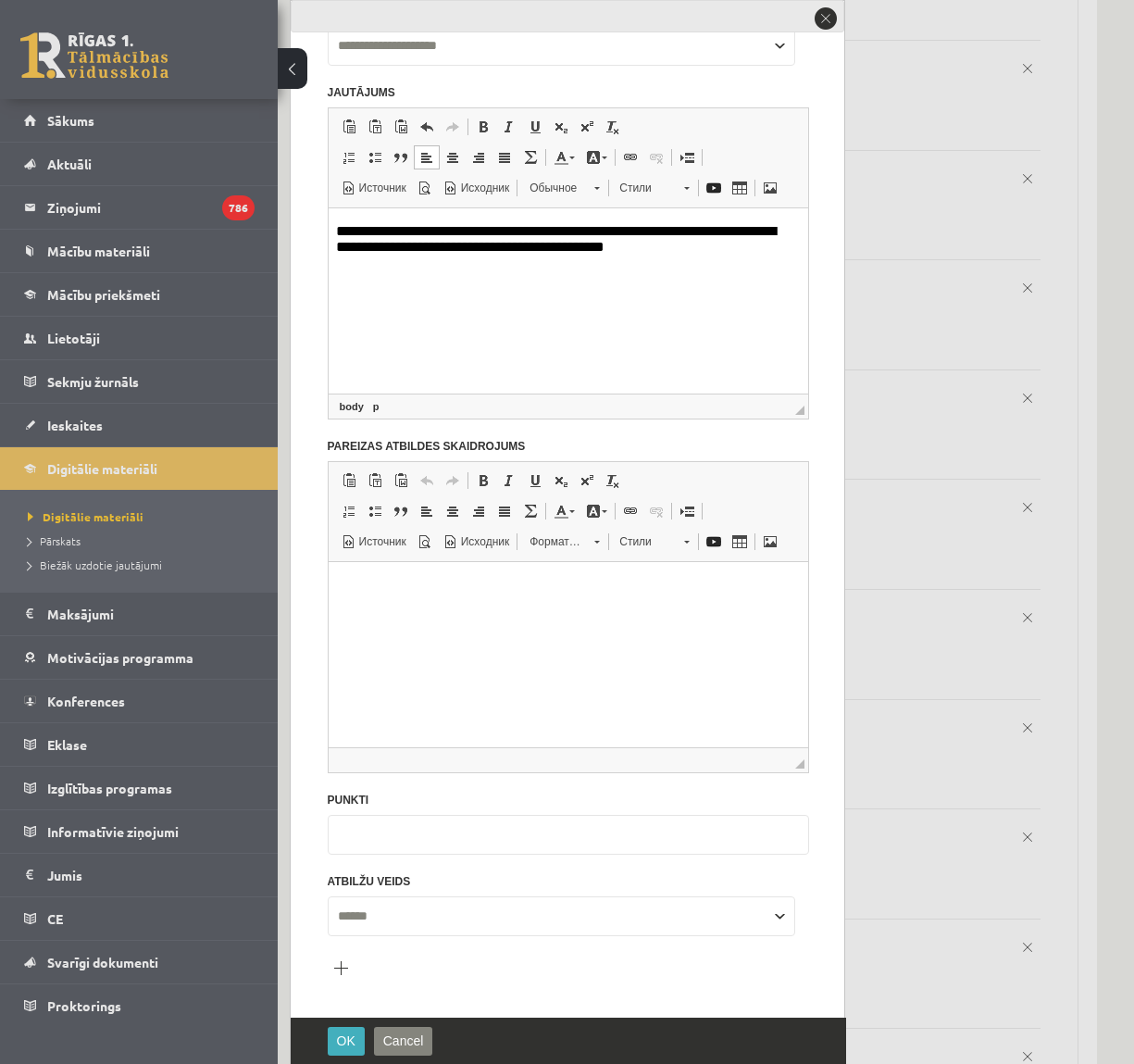 type on "*" 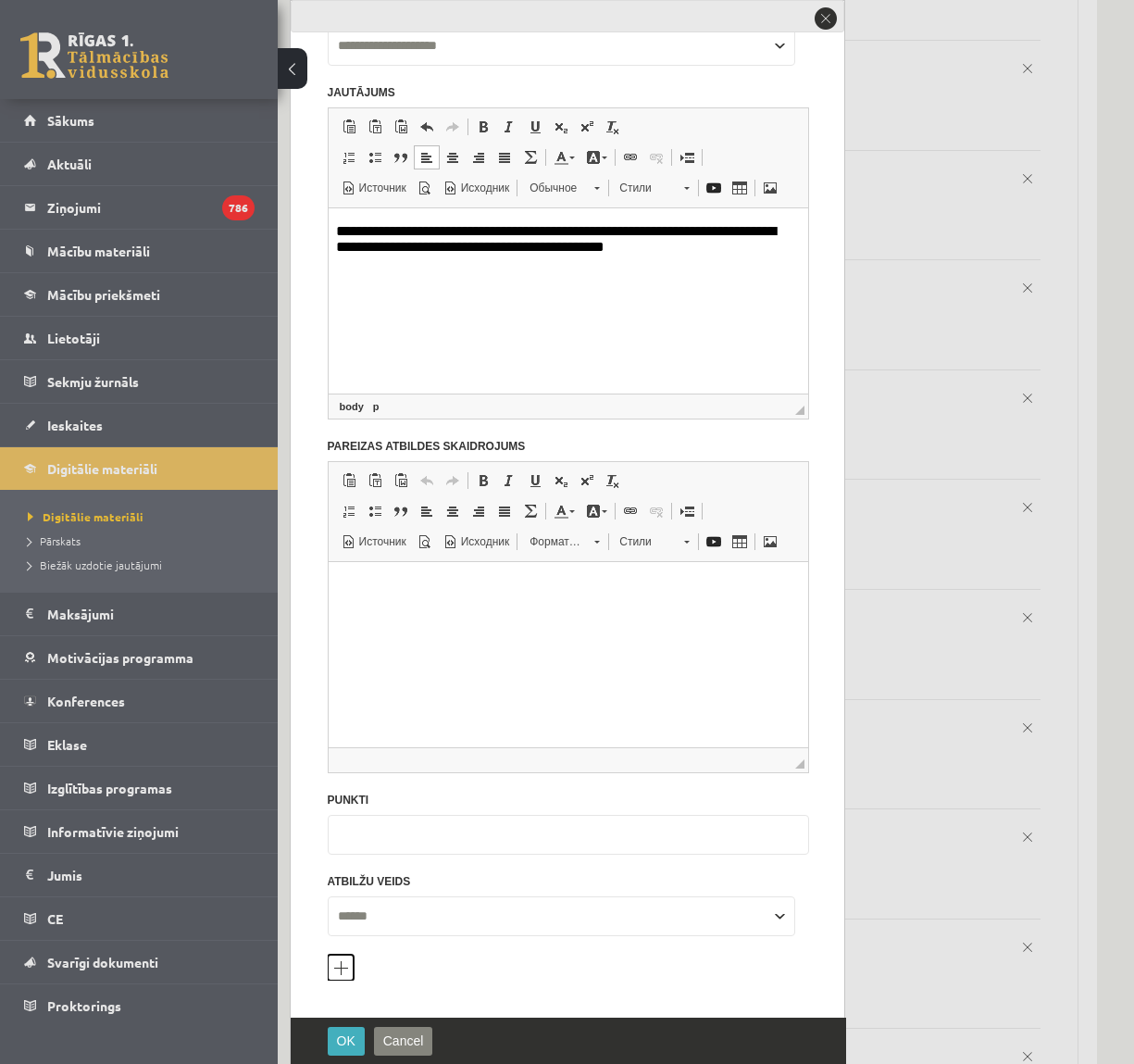 click on "Pievienot atbilžu variantu" at bounding box center (341, 968) 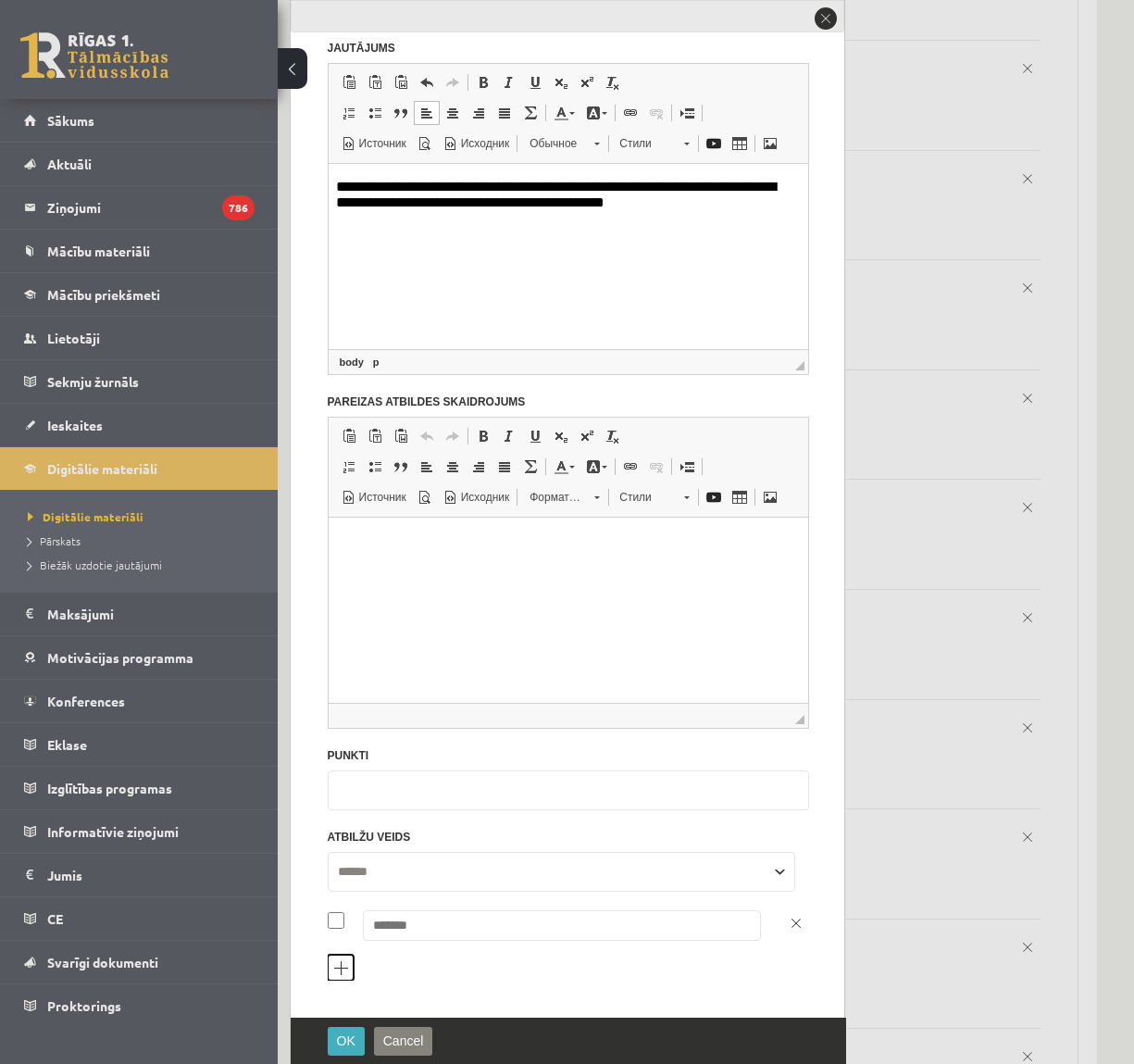 scroll, scrollTop: 158, scrollLeft: 0, axis: vertical 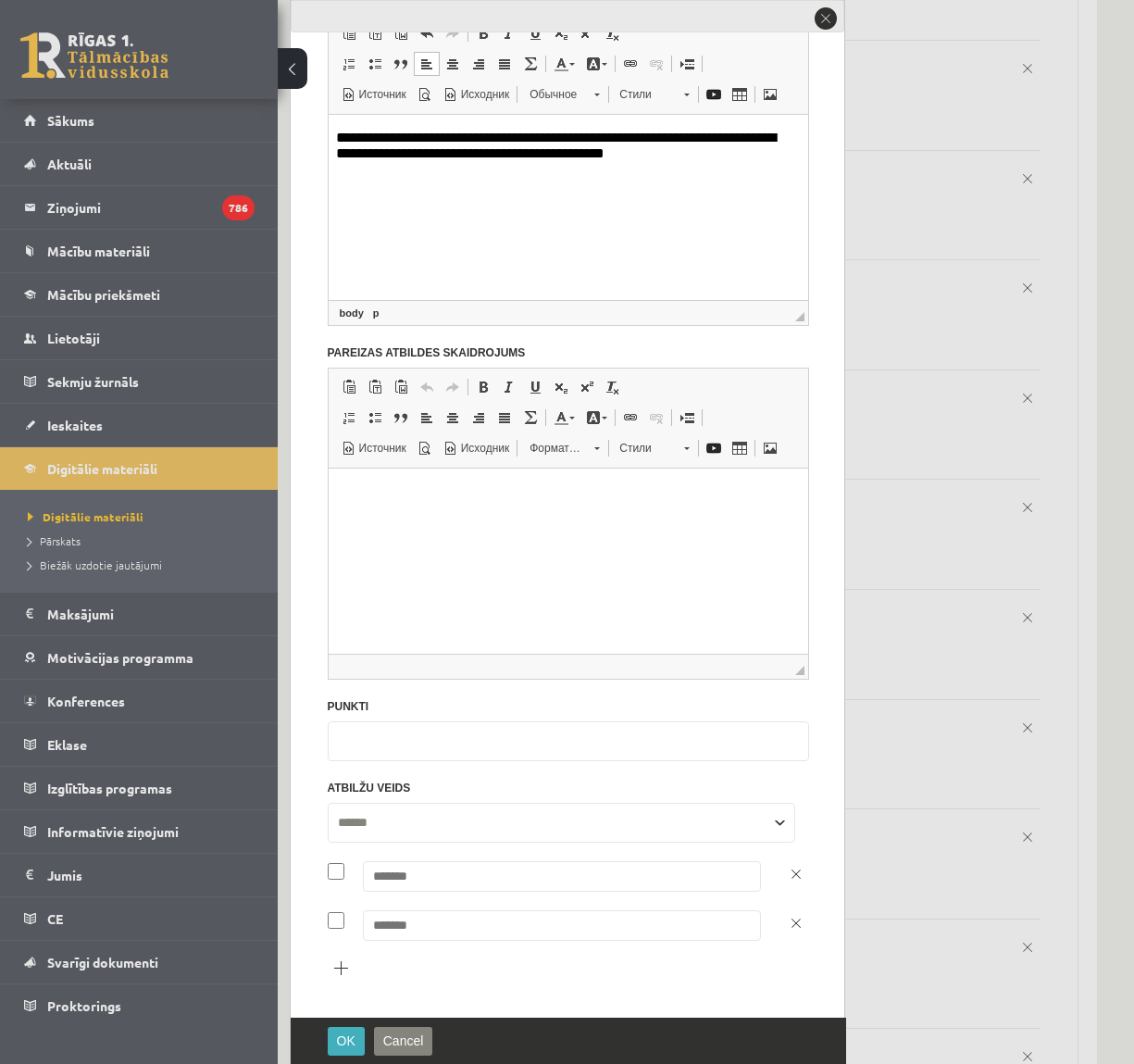 click at bounding box center (562, 876) 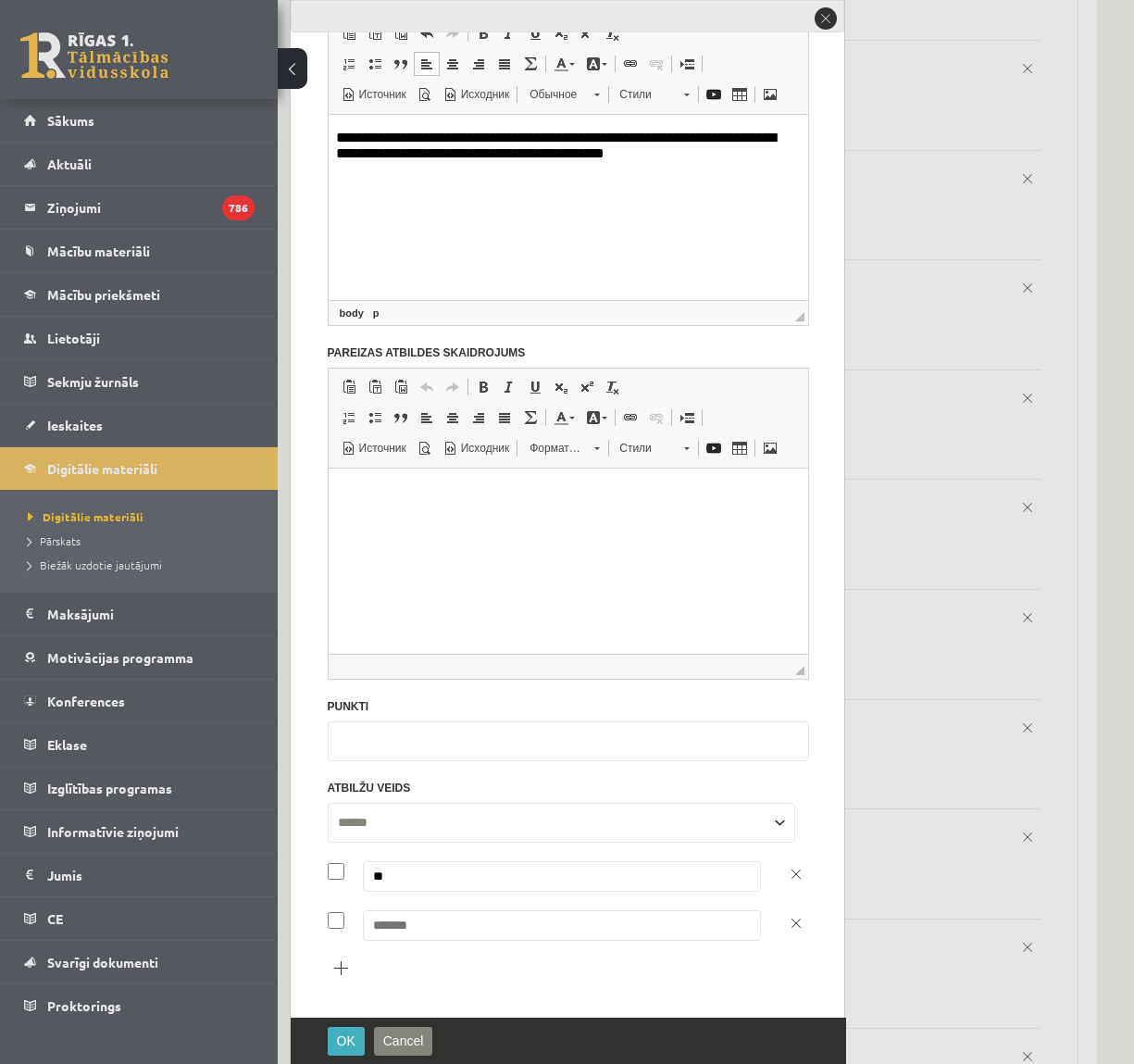 type on "**" 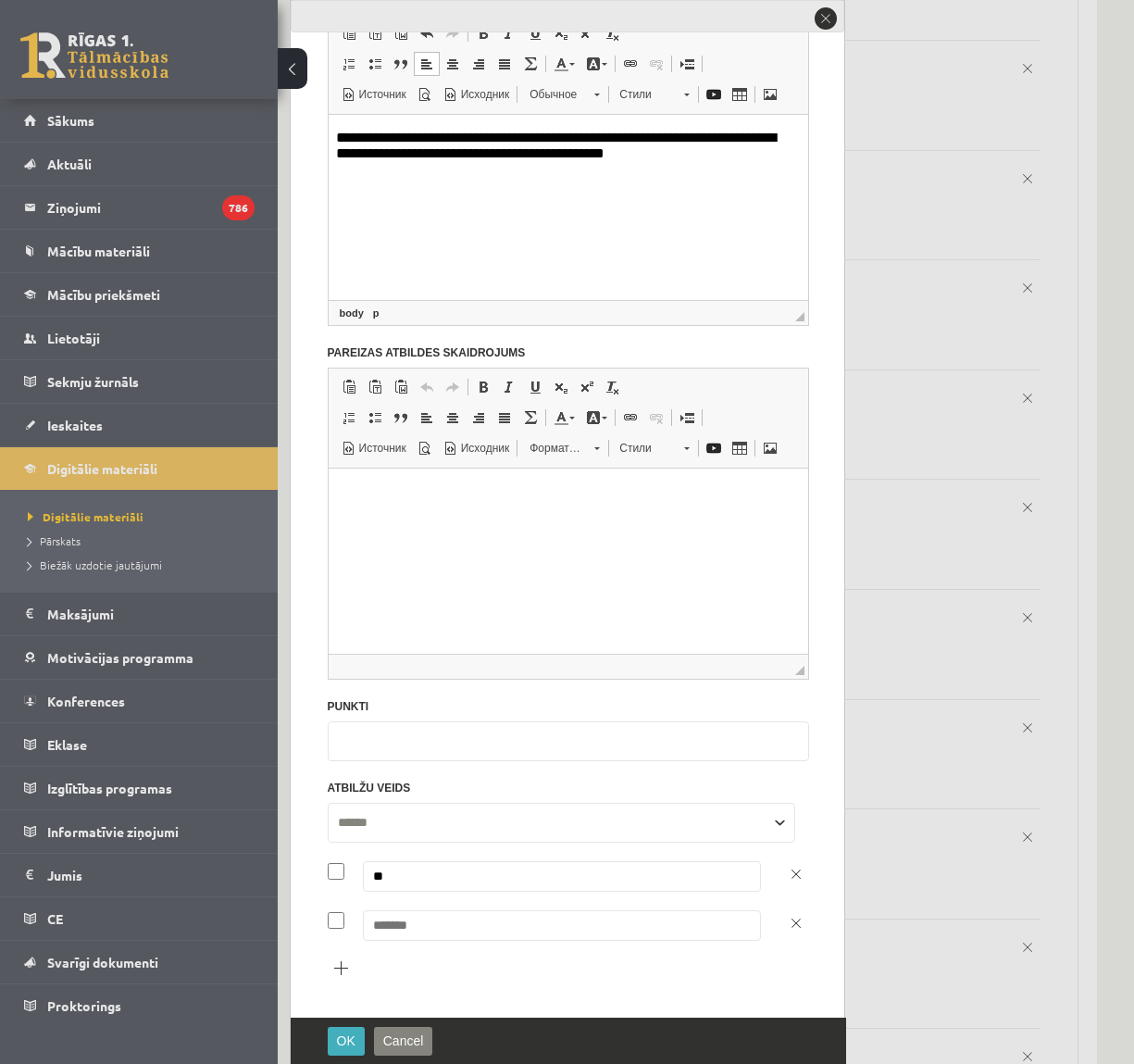 click at bounding box center (562, 925) 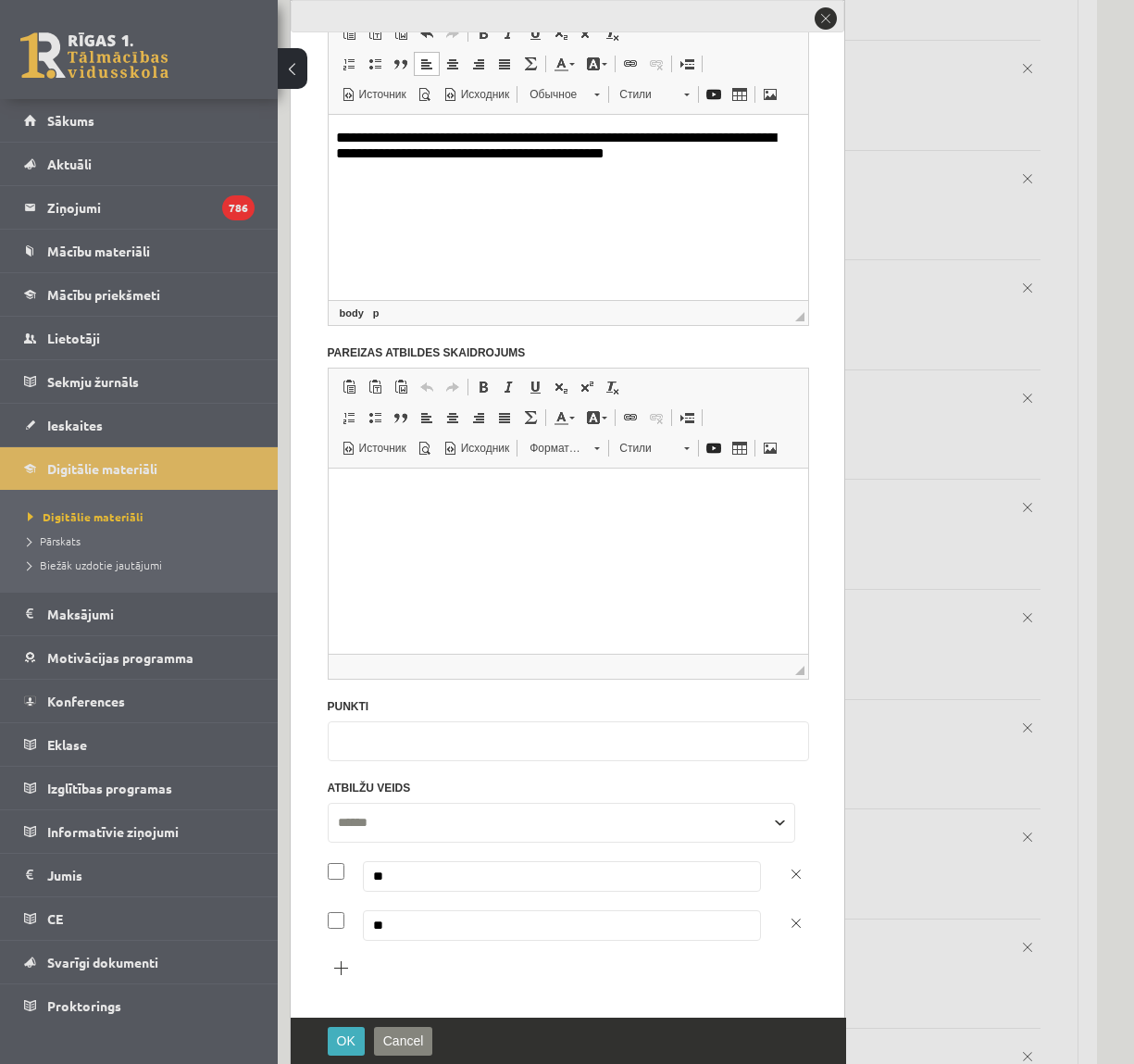 type on "**" 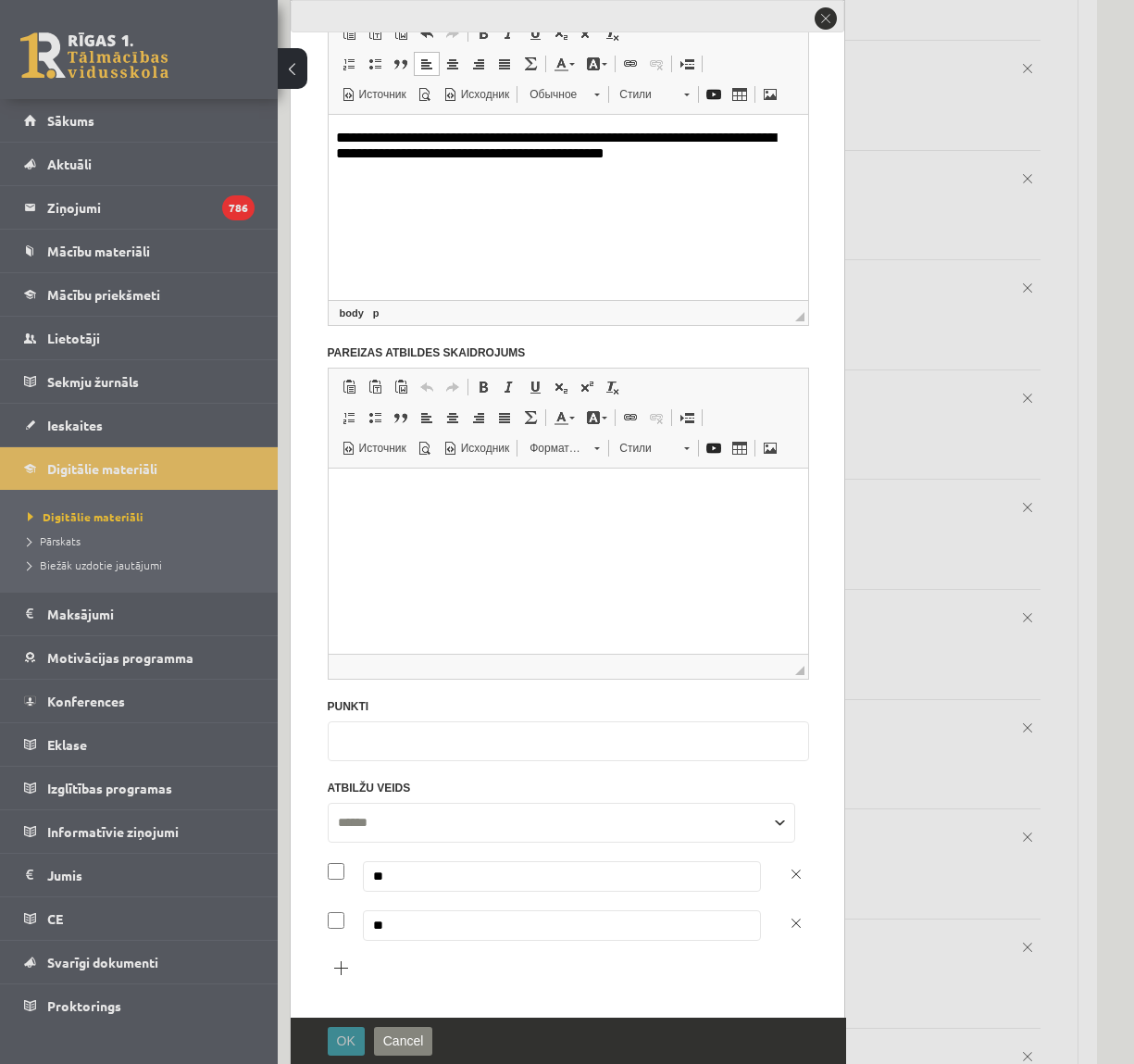 click on "OK" at bounding box center (346, 1041) 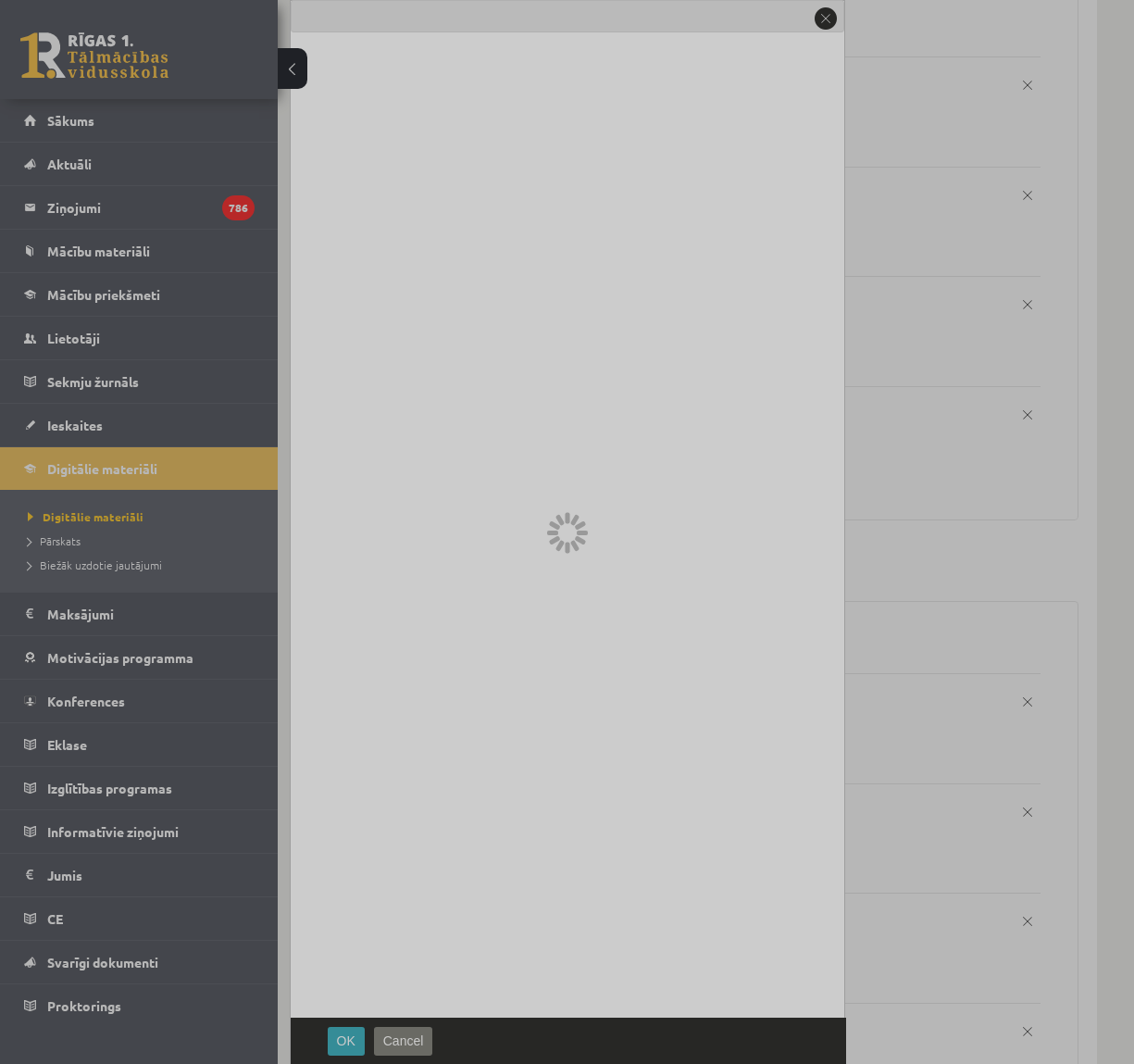 scroll, scrollTop: 0, scrollLeft: 0, axis: both 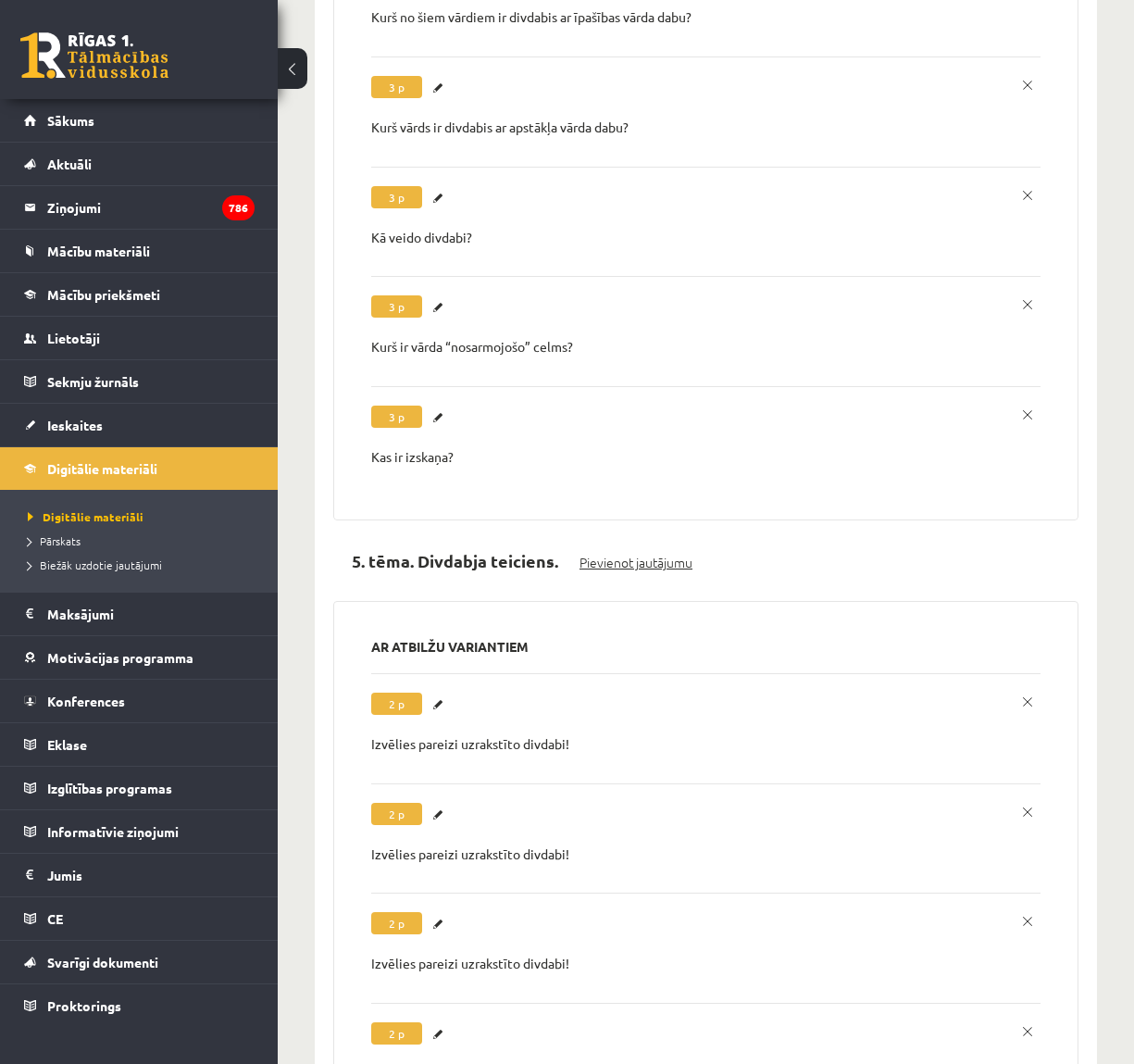 click on "Pievienot jautājumu" at bounding box center [636, 562] 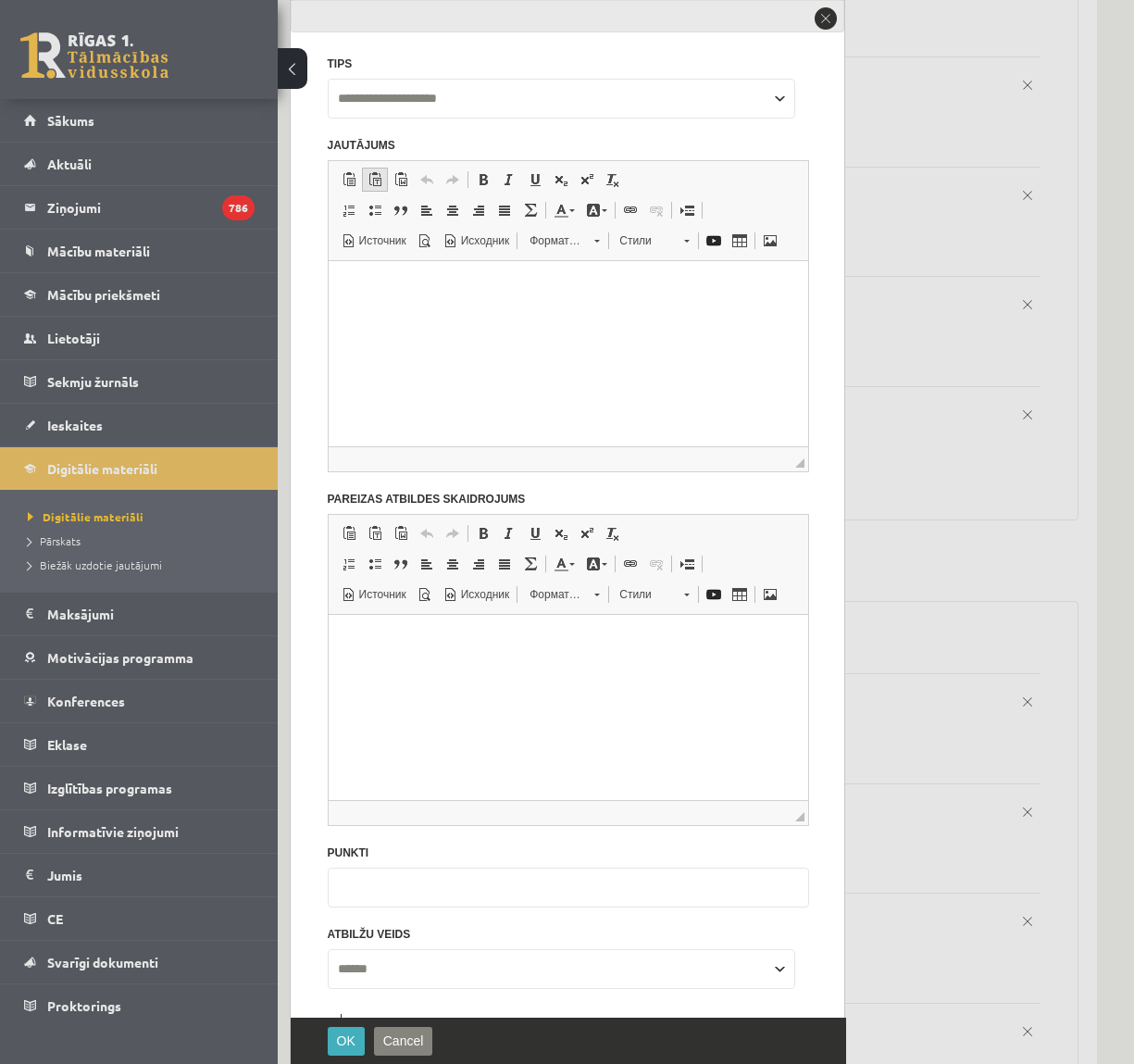 click at bounding box center (375, 180) 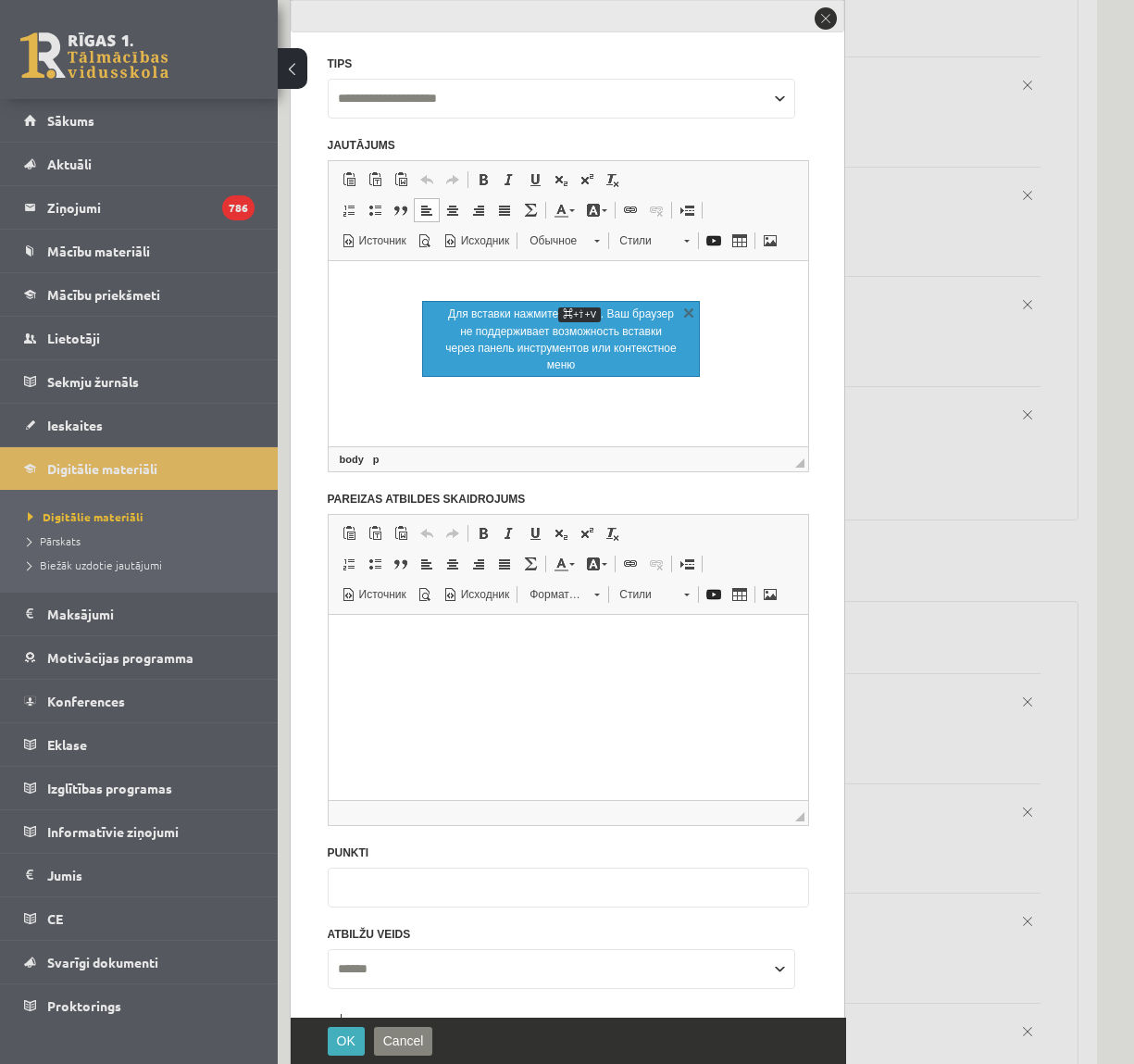 click at bounding box center (567, 283) 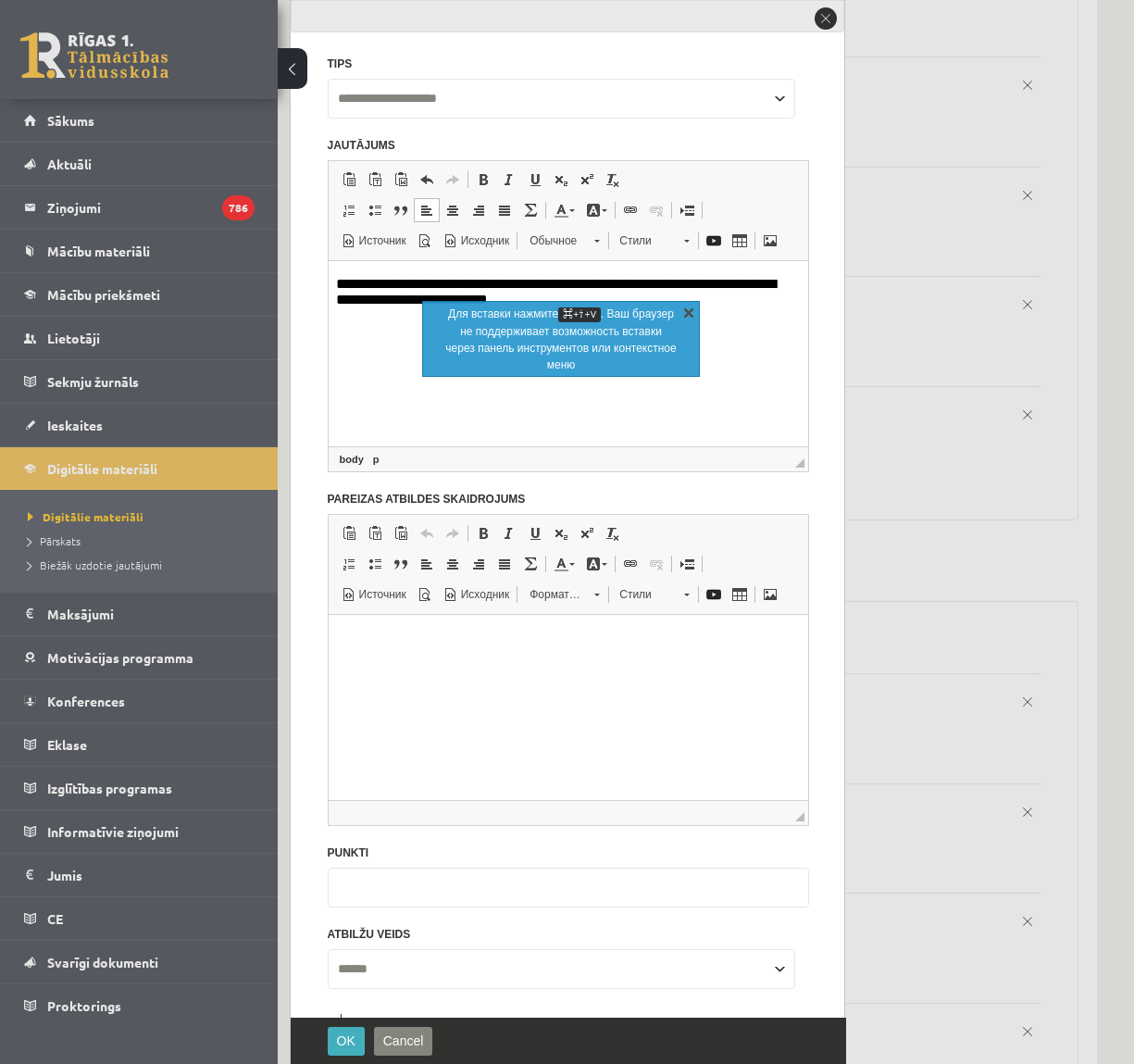 click on "X" at bounding box center [689, 312] 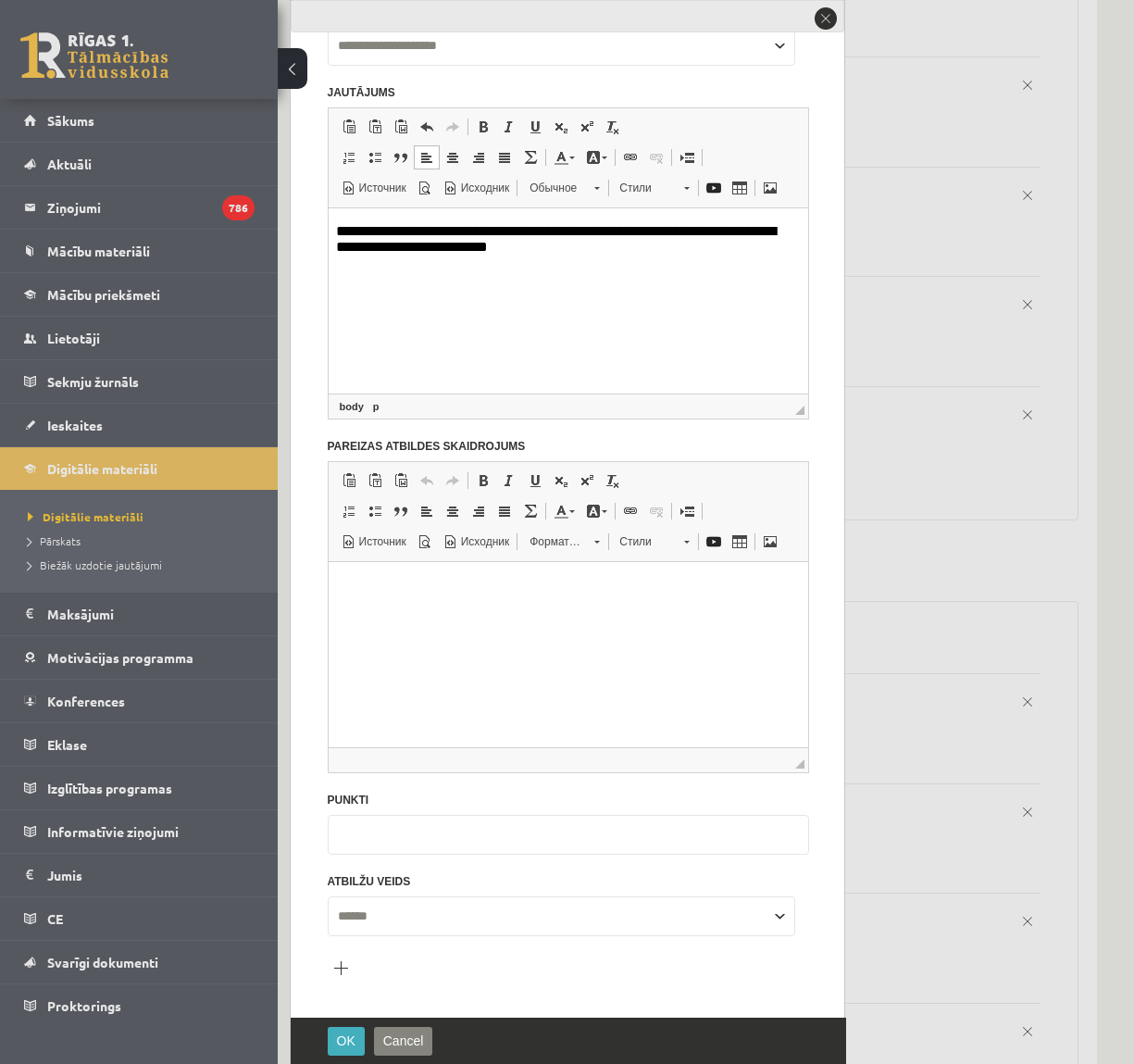 scroll, scrollTop: 114, scrollLeft: 0, axis: vertical 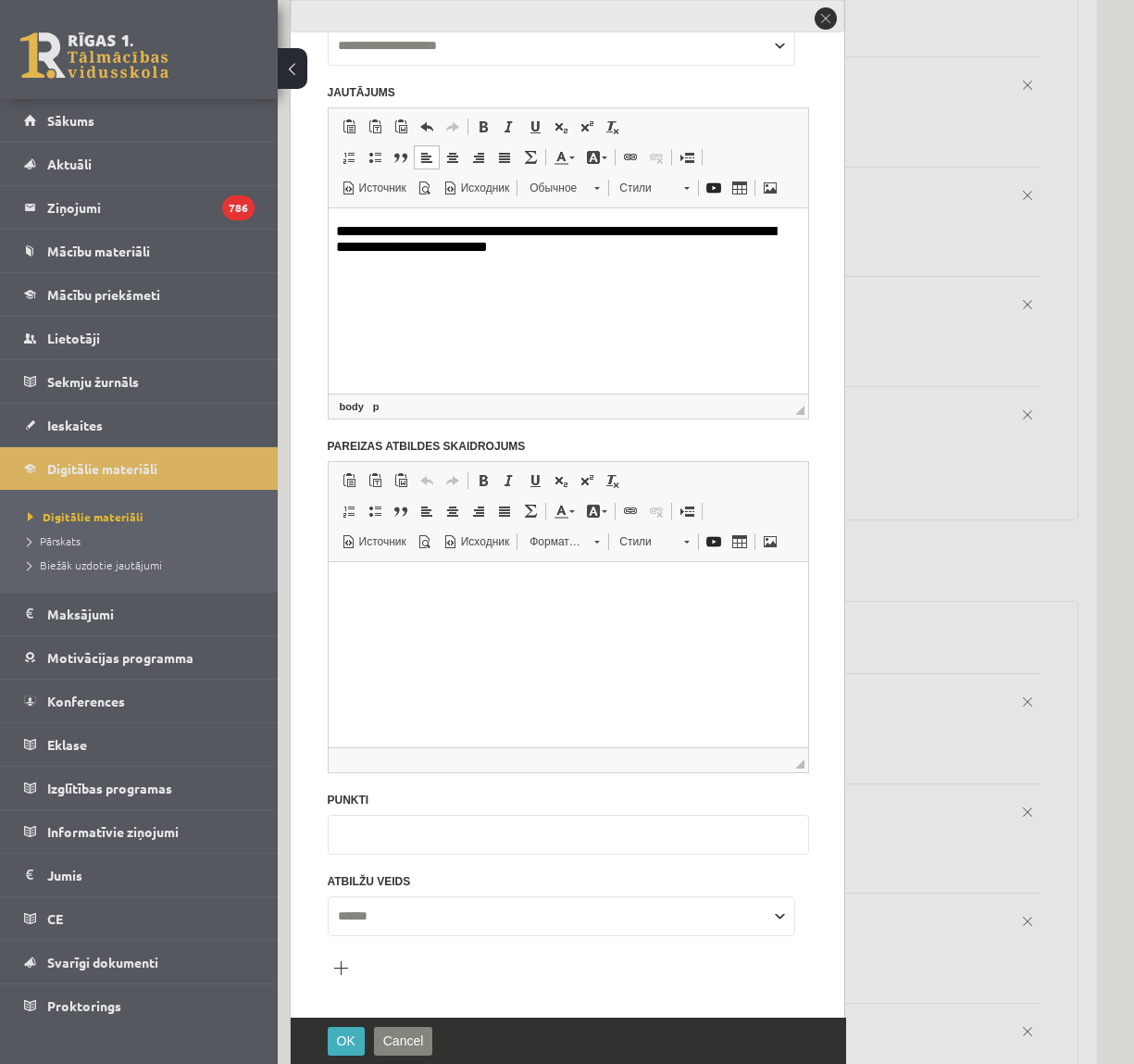 drag, startPoint x: 361, startPoint y: 837, endPoint x: 318, endPoint y: 837, distance: 43 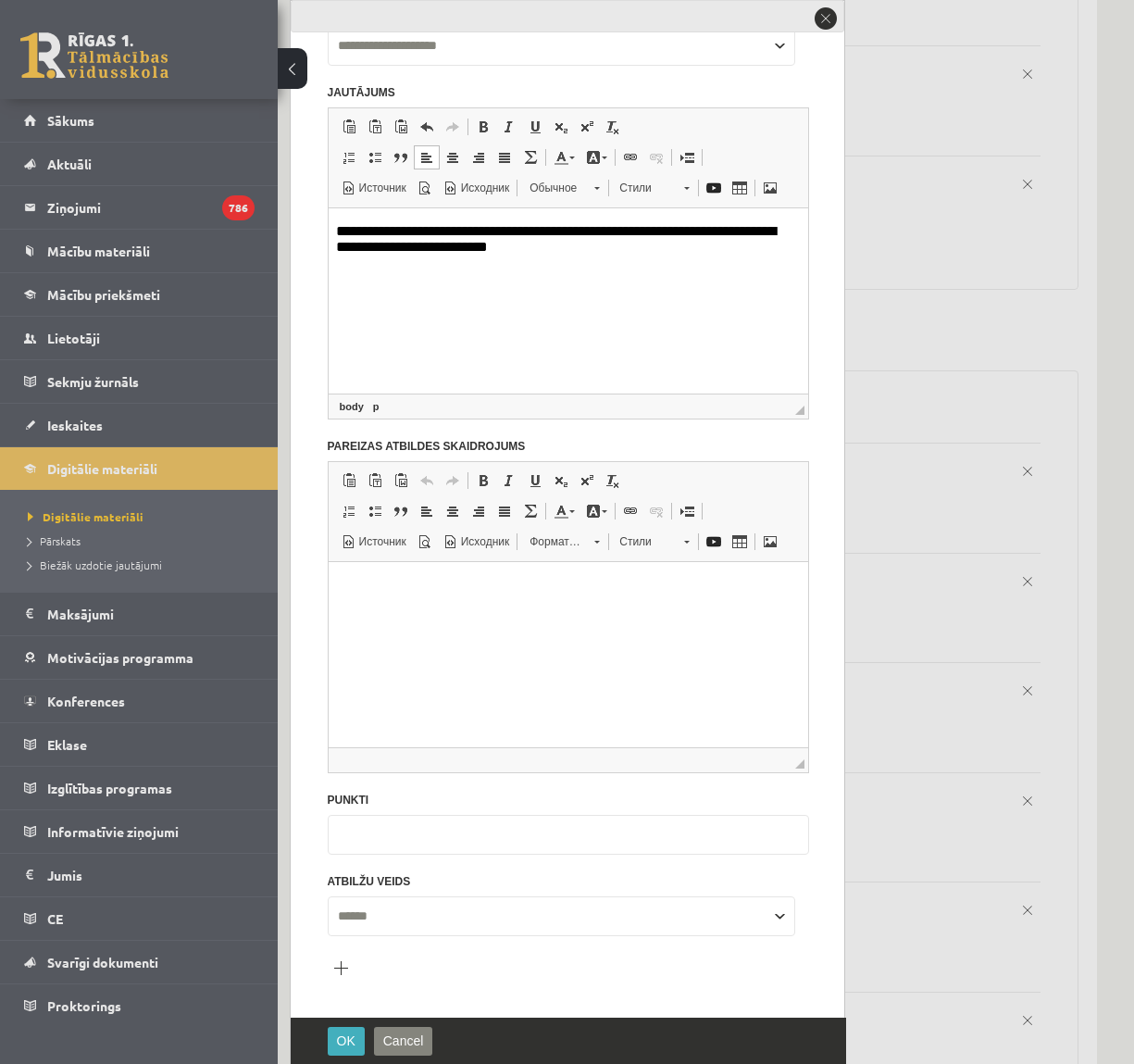 scroll, scrollTop: 3890, scrollLeft: 0, axis: vertical 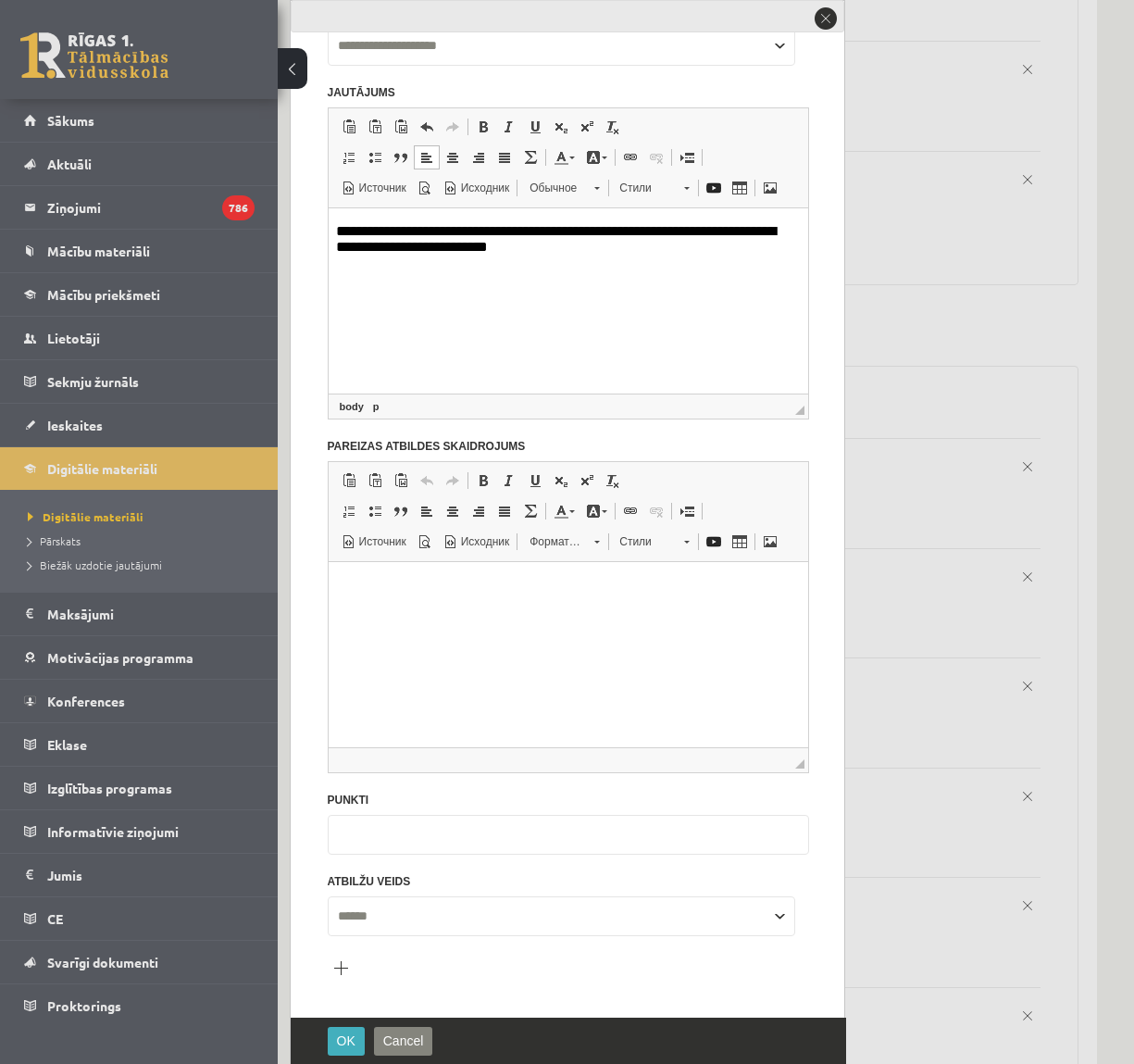 type on "*" 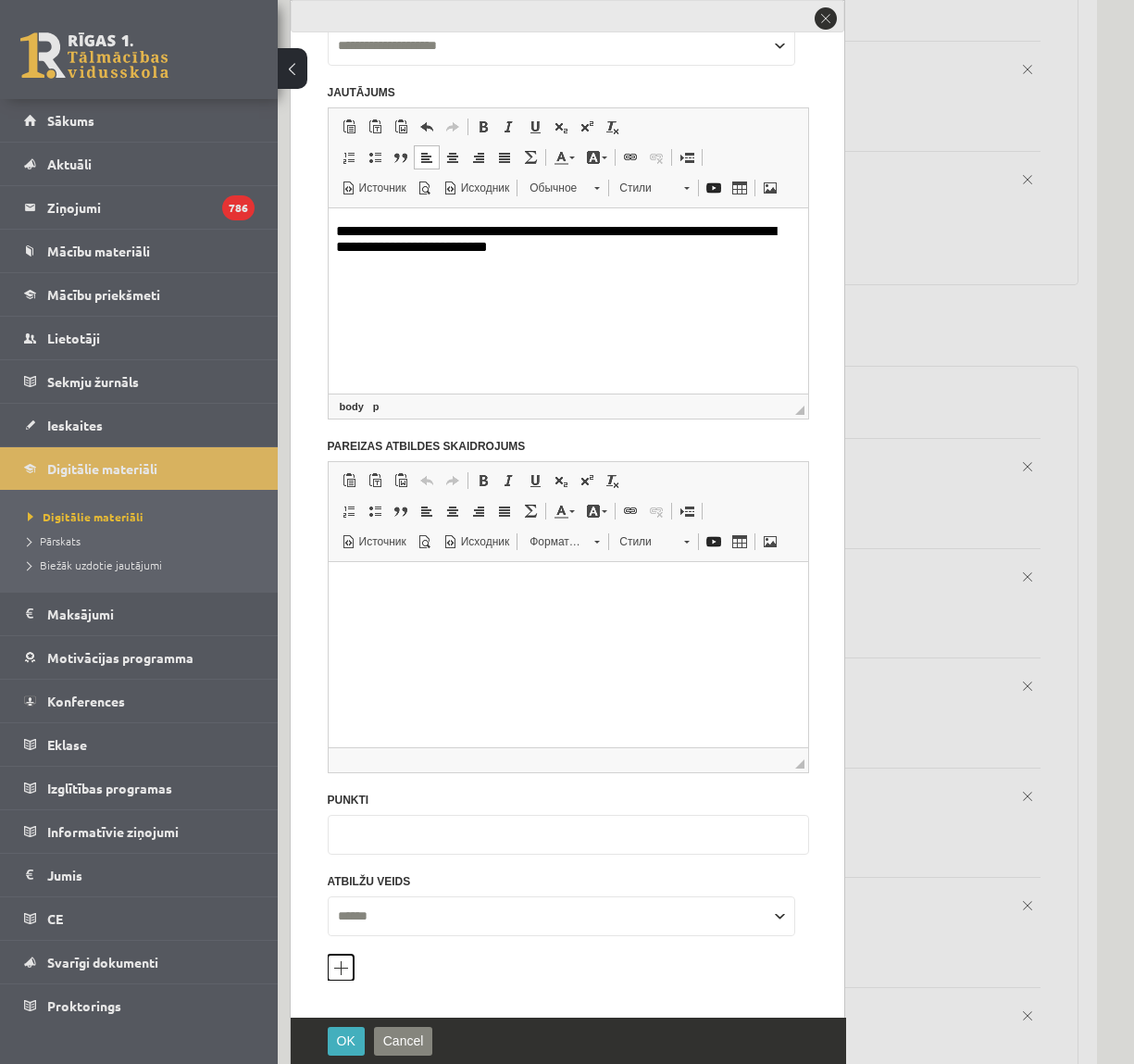 click on "Pievienot atbilžu variantu" at bounding box center (341, 968) 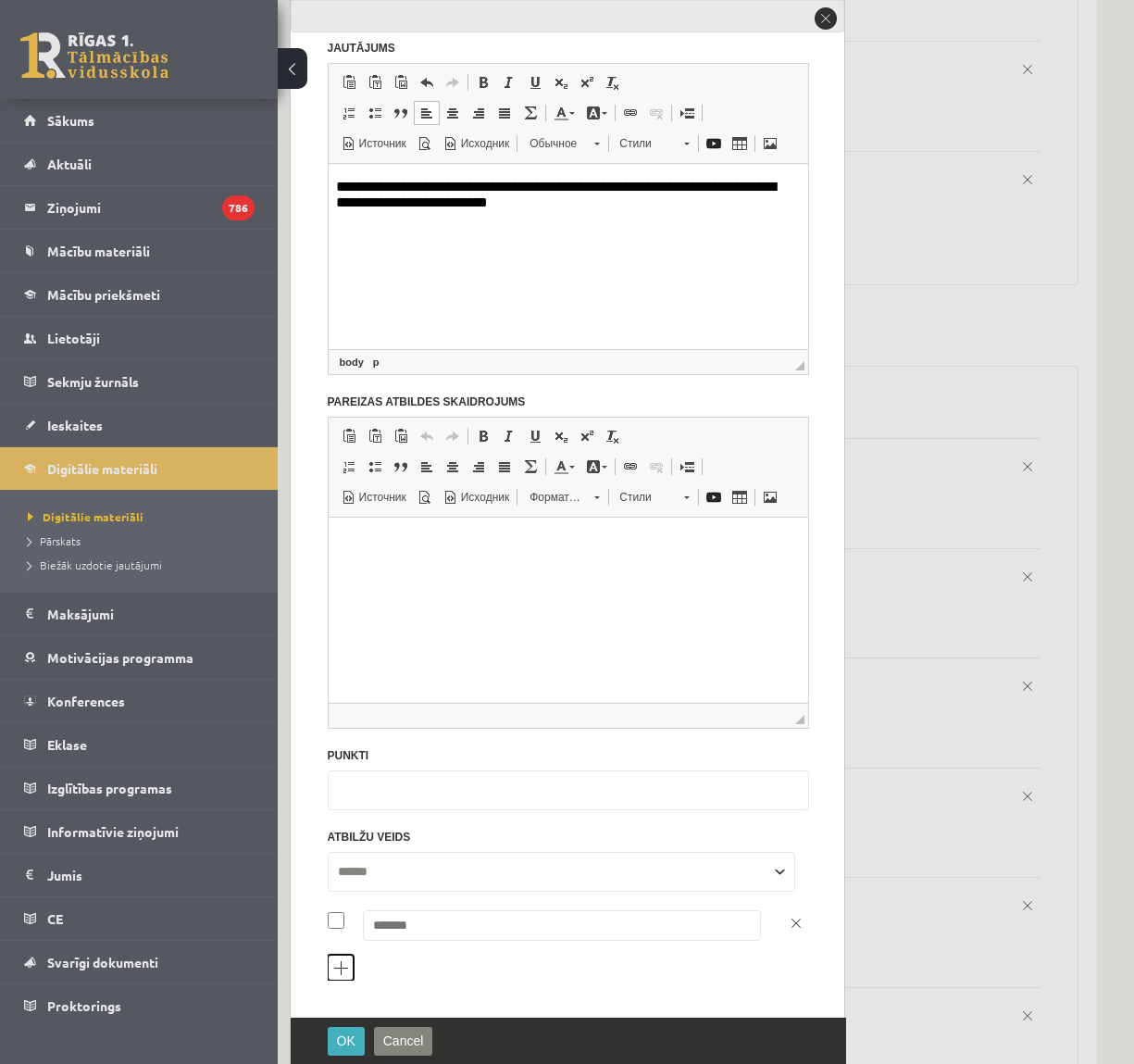scroll, scrollTop: 158, scrollLeft: 0, axis: vertical 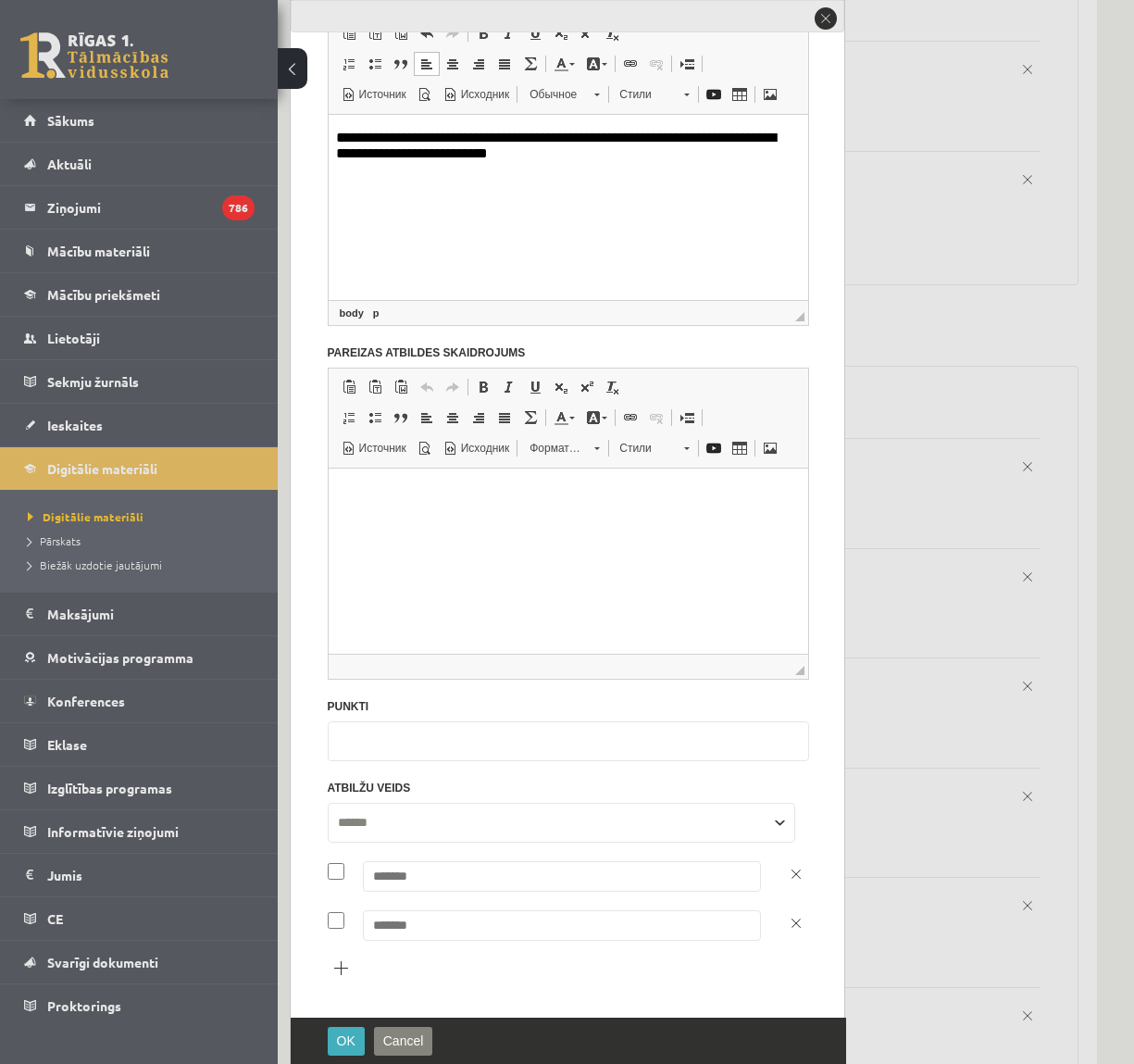 click at bounding box center (562, 876) 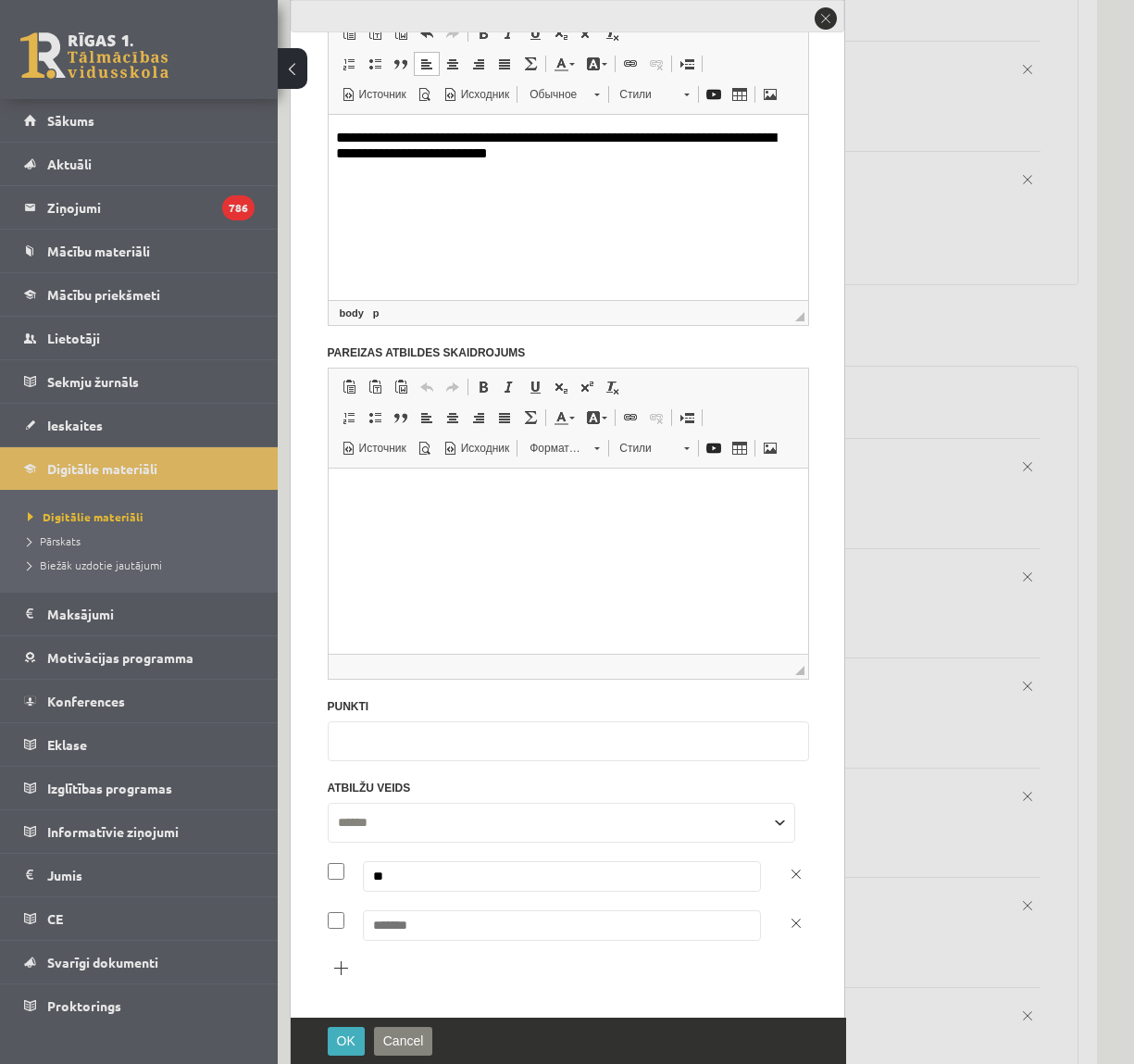 type on "**" 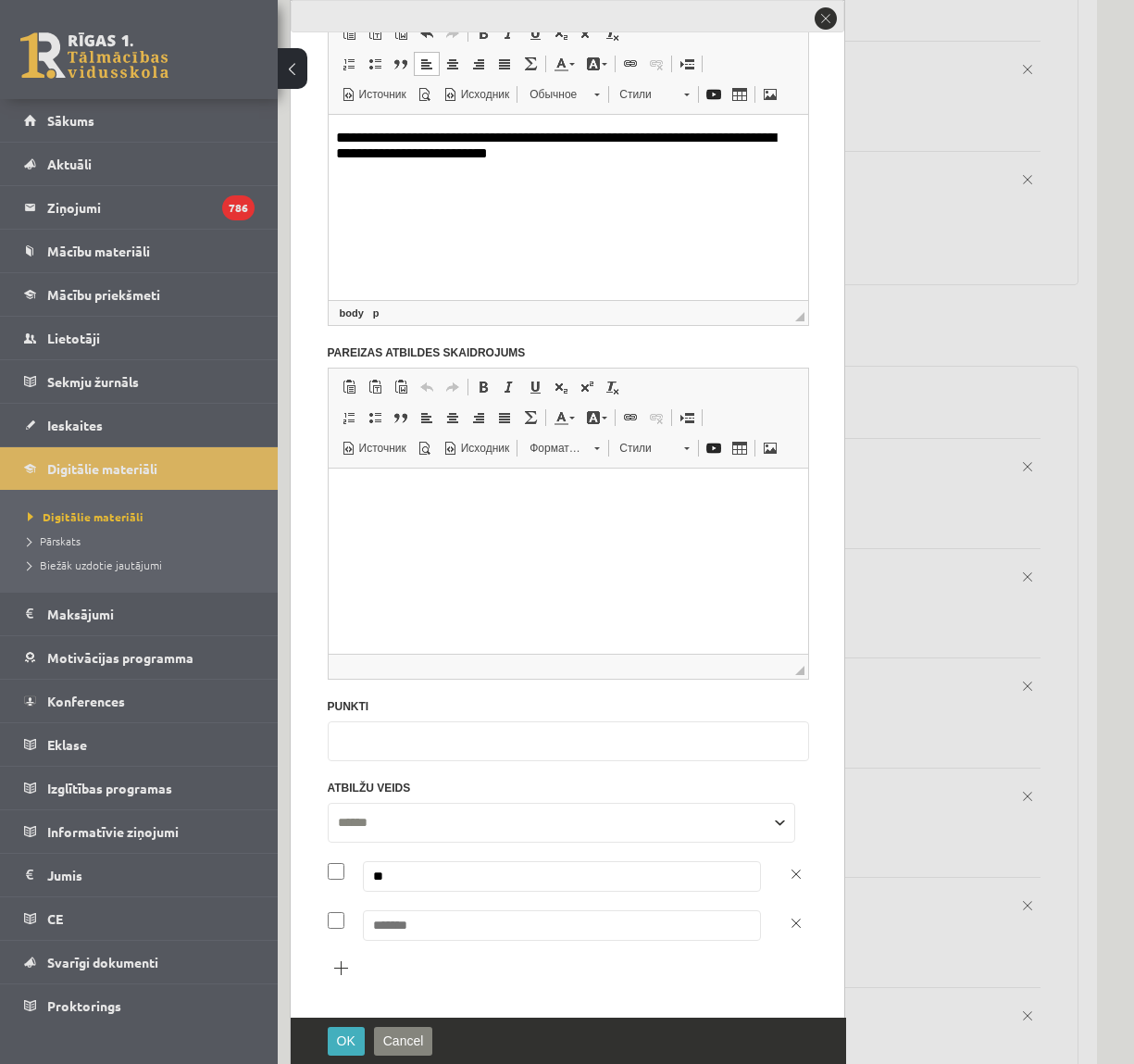 click at bounding box center (562, 925) 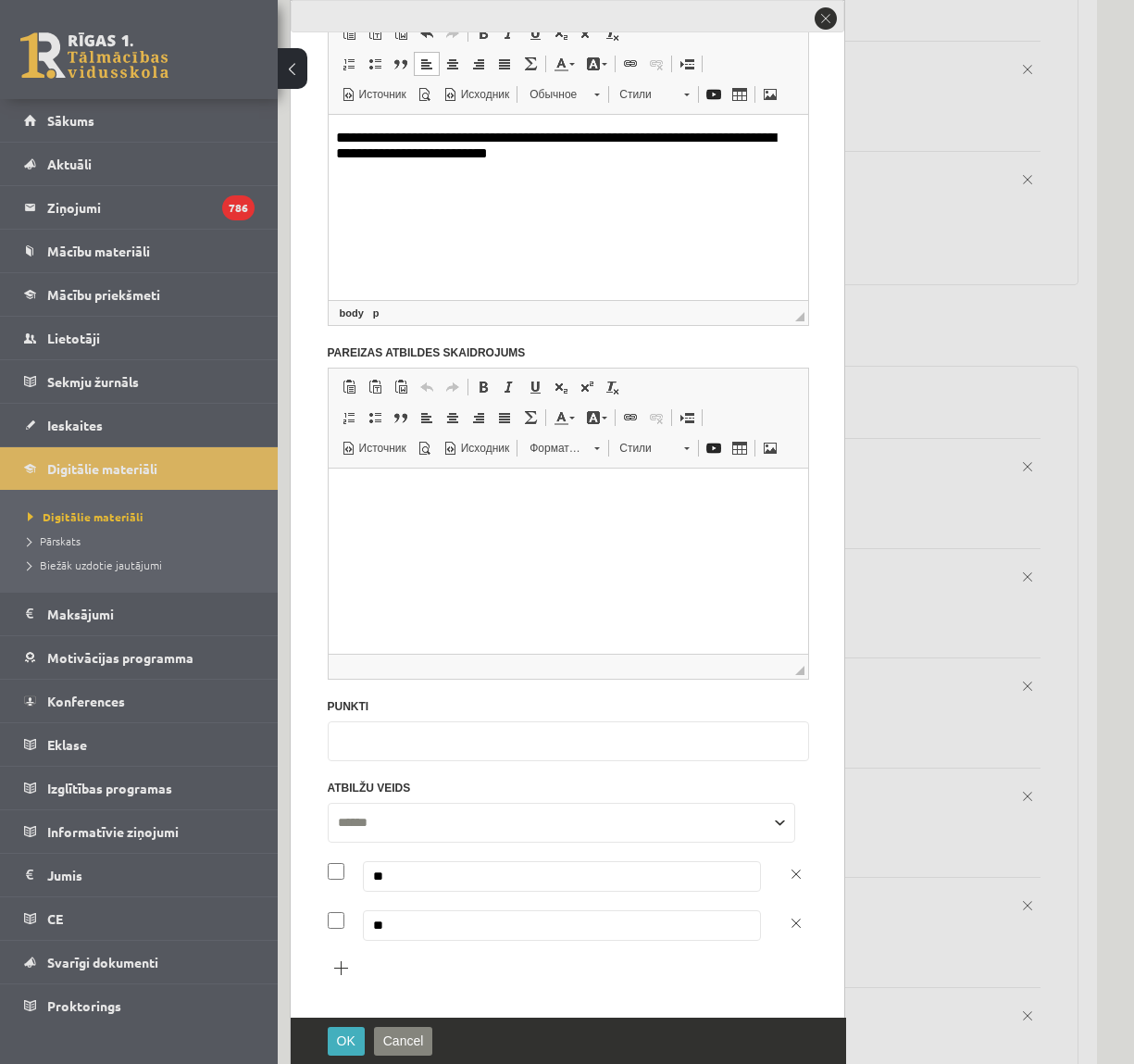 type on "**" 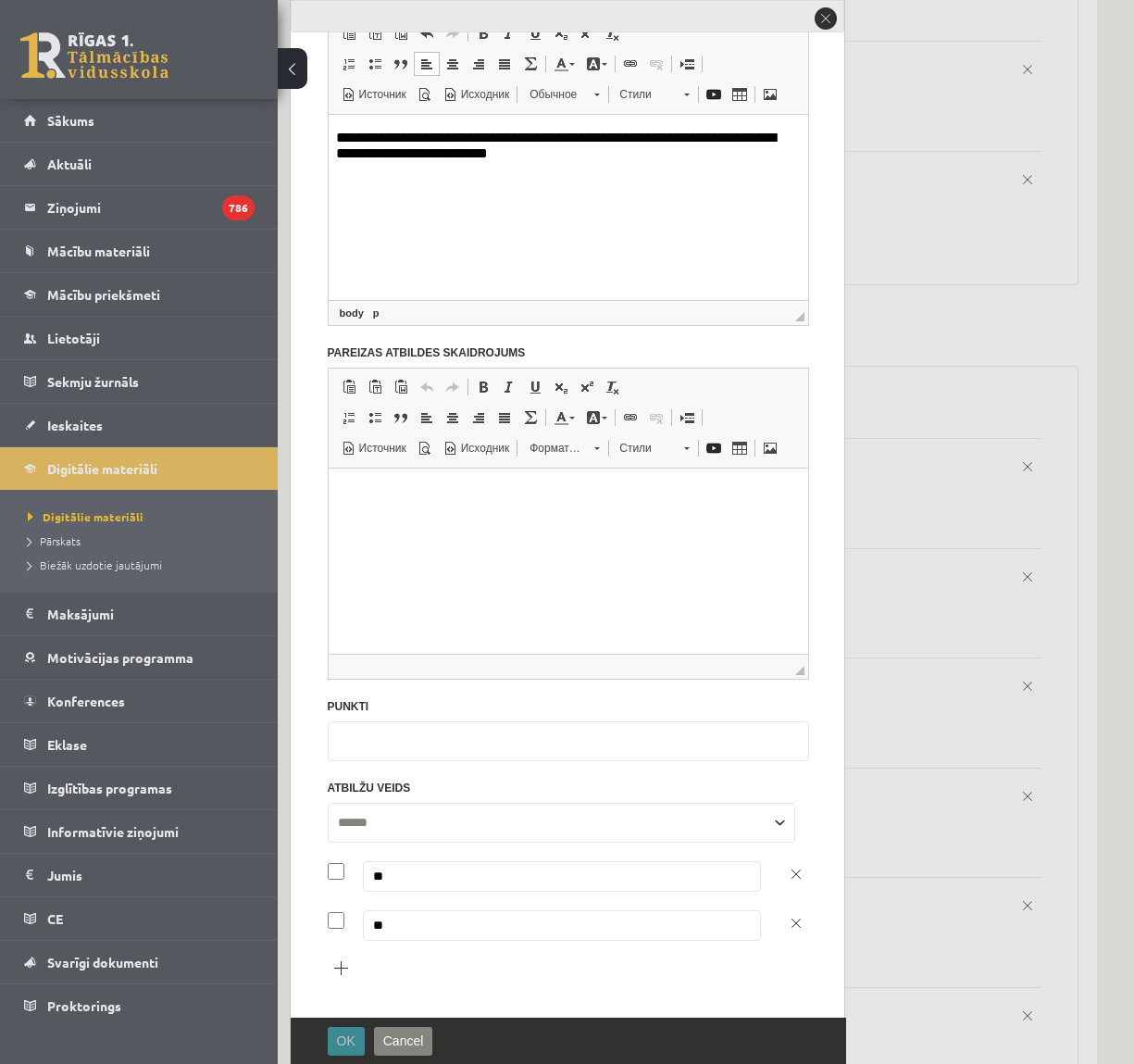 click on "OK" at bounding box center (346, 1041) 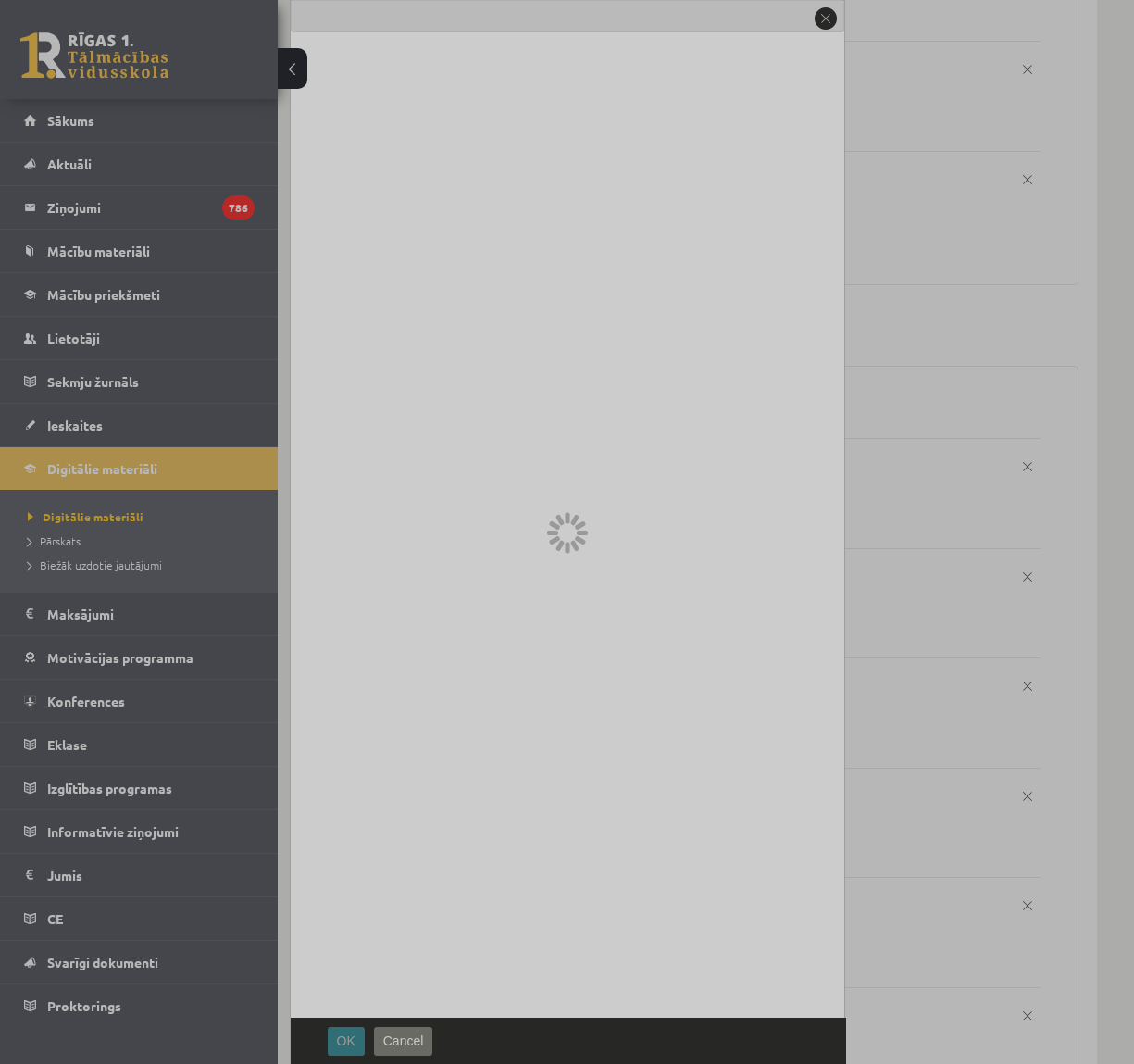 scroll, scrollTop: 0, scrollLeft: 0, axis: both 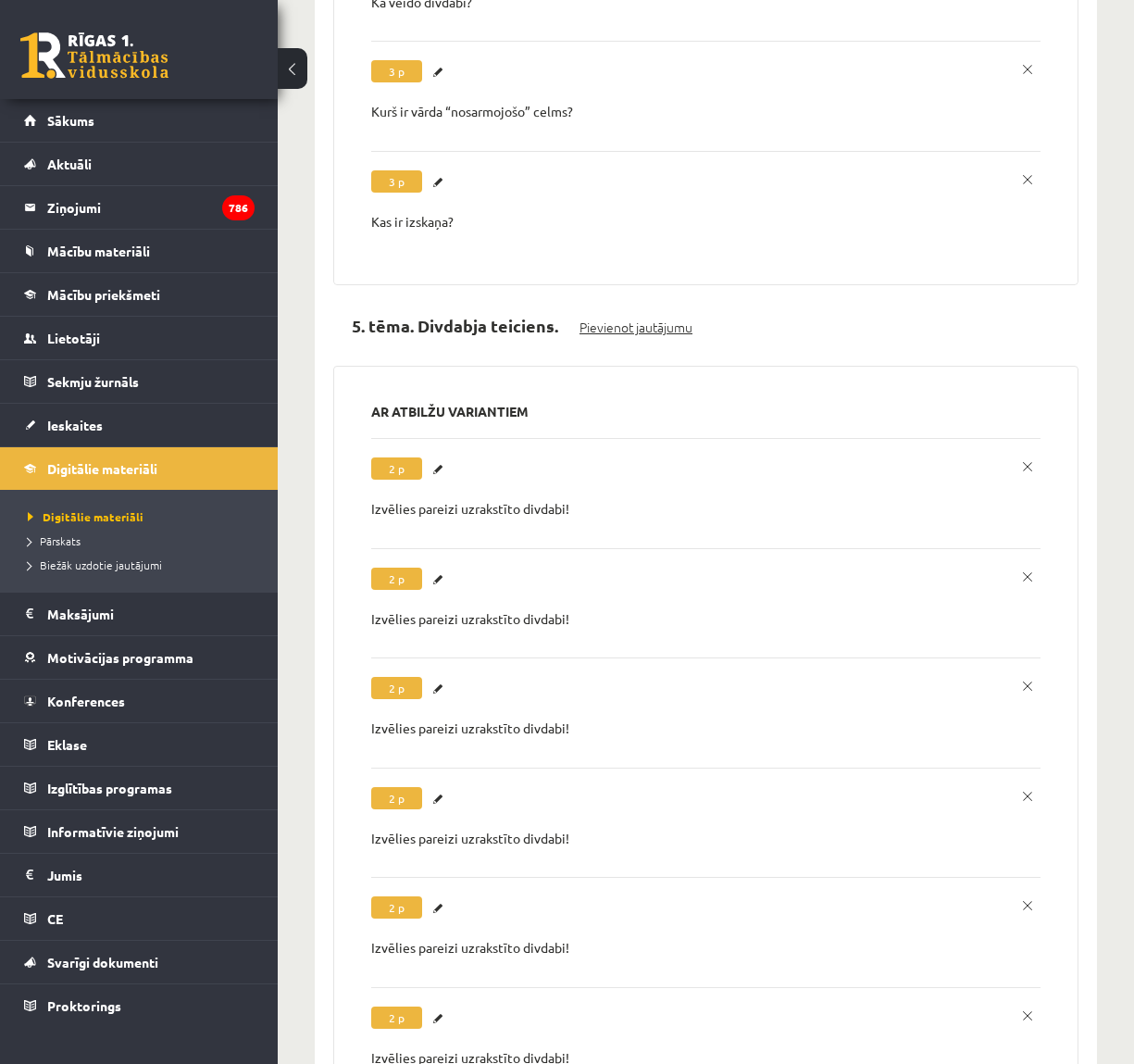 click on "Pievienot jautājumu" at bounding box center [636, 327] 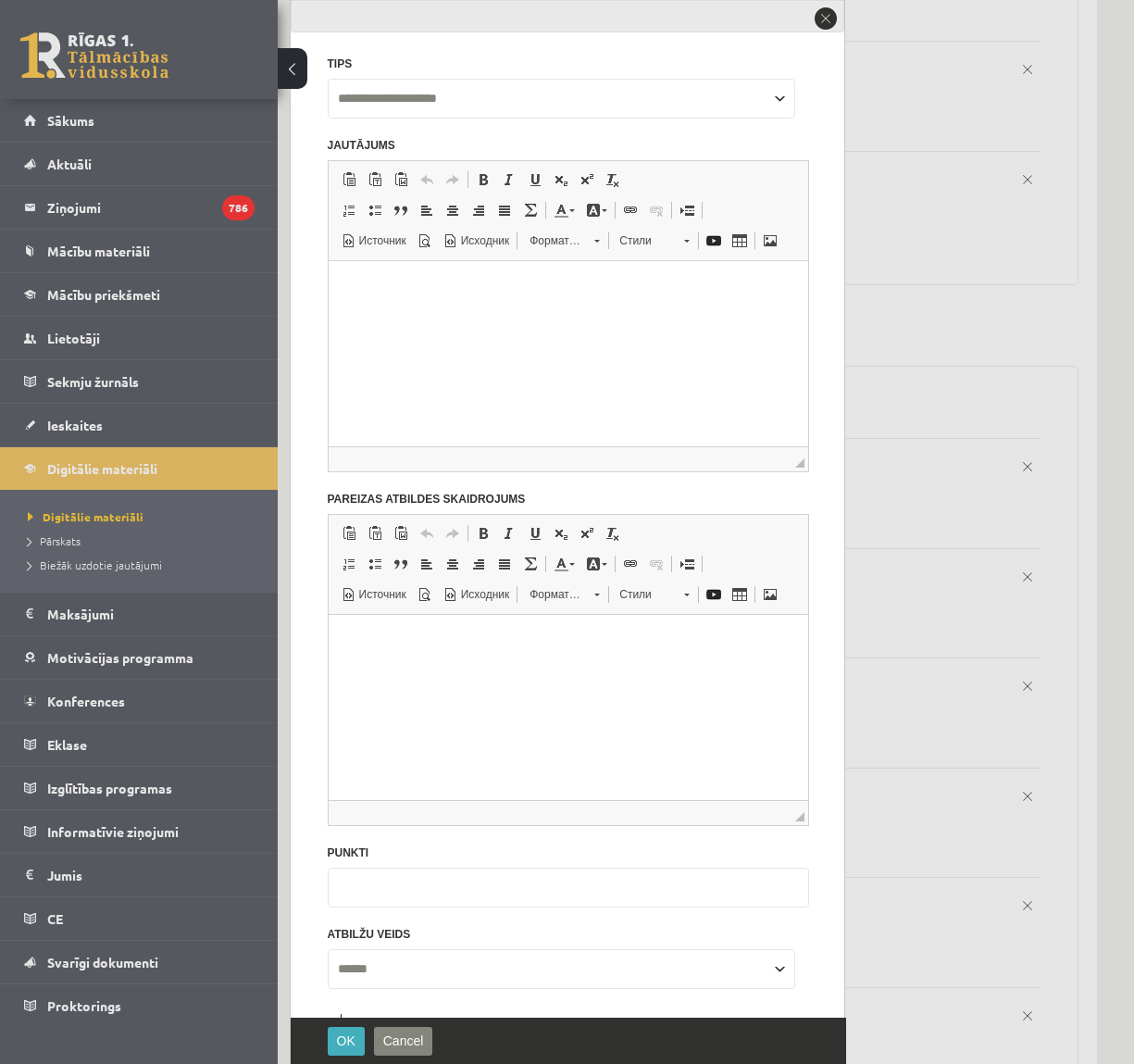 scroll, scrollTop: 0, scrollLeft: 0, axis: both 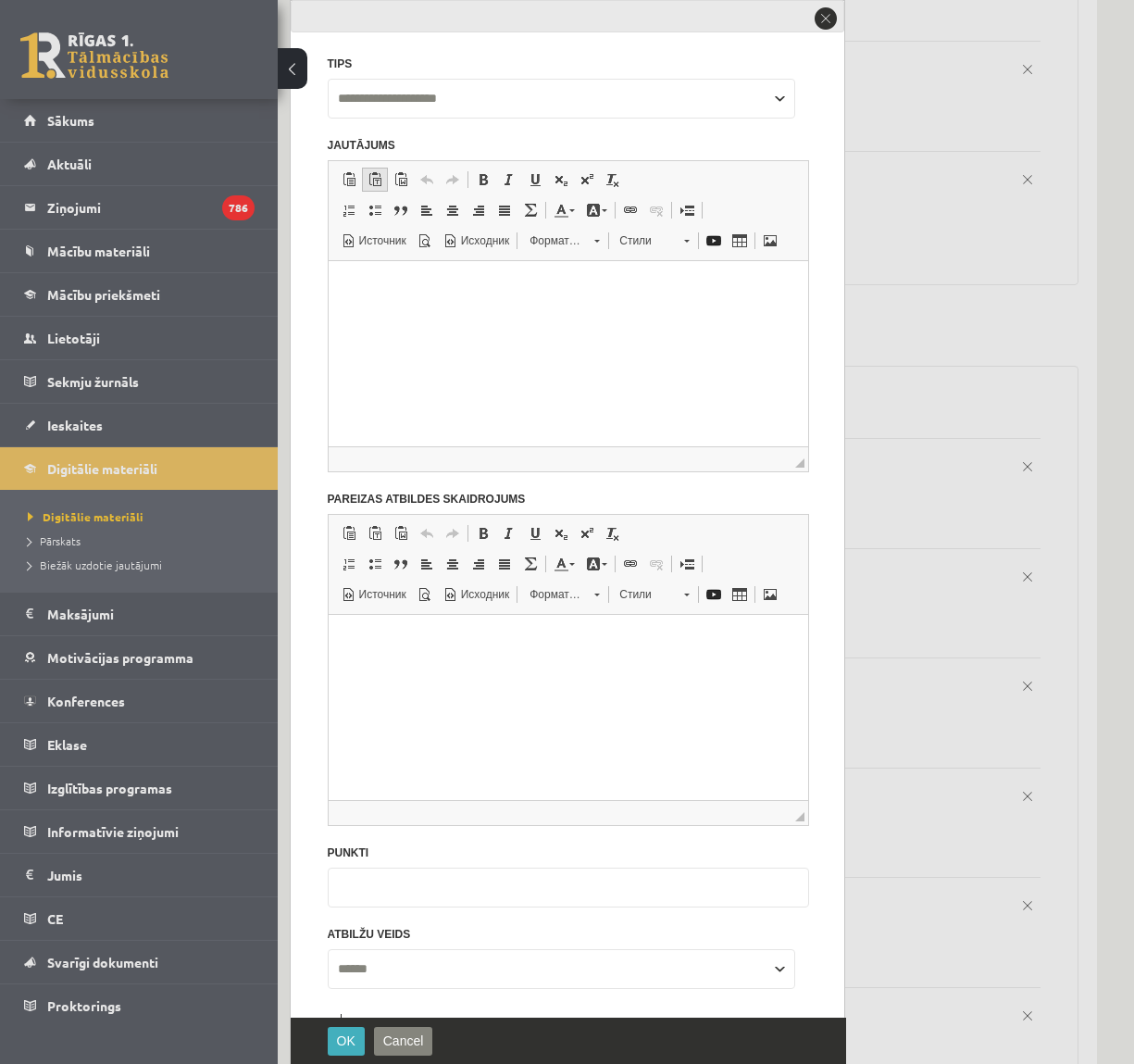 click at bounding box center [375, 180] 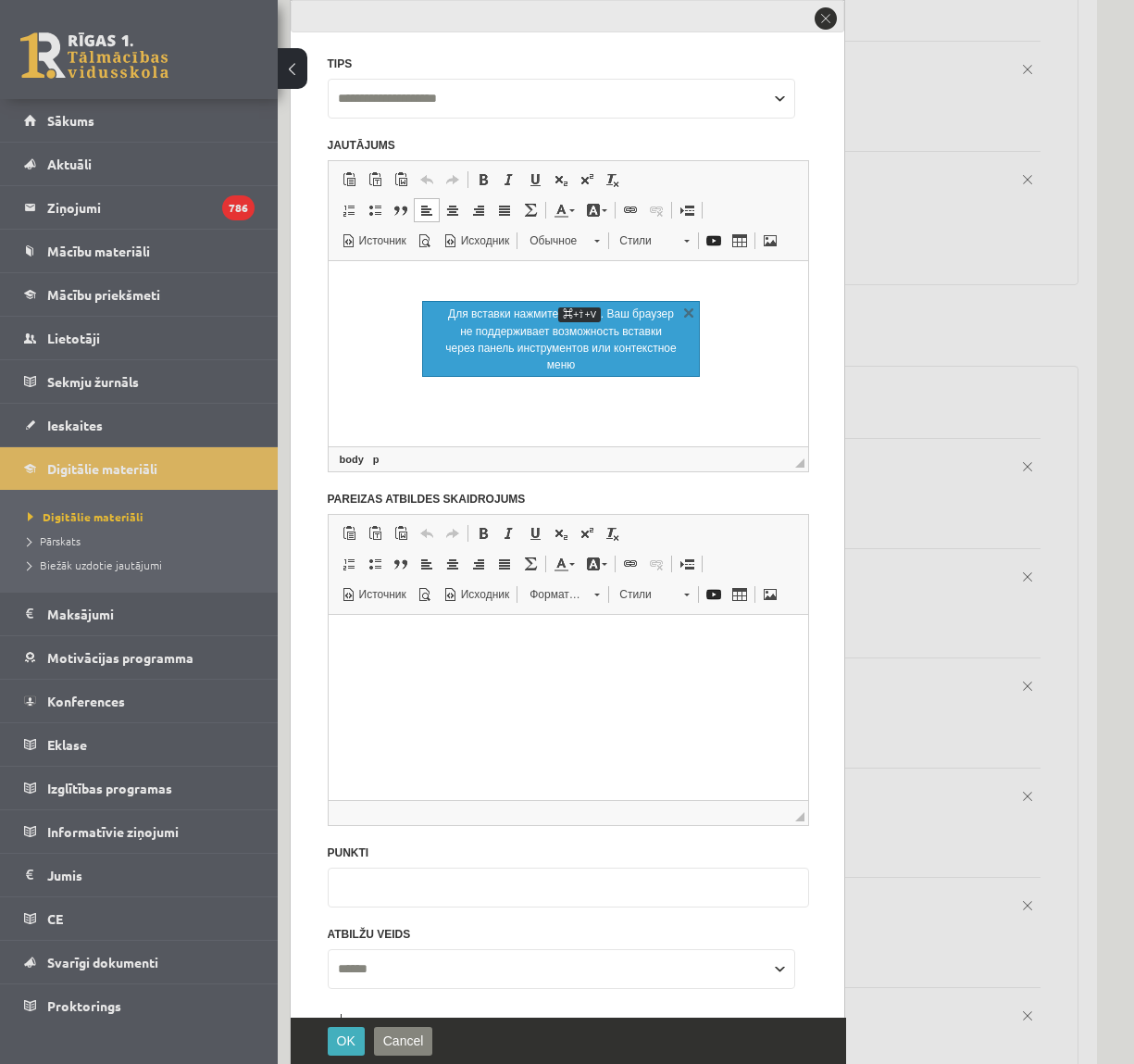 click at bounding box center [567, 283] 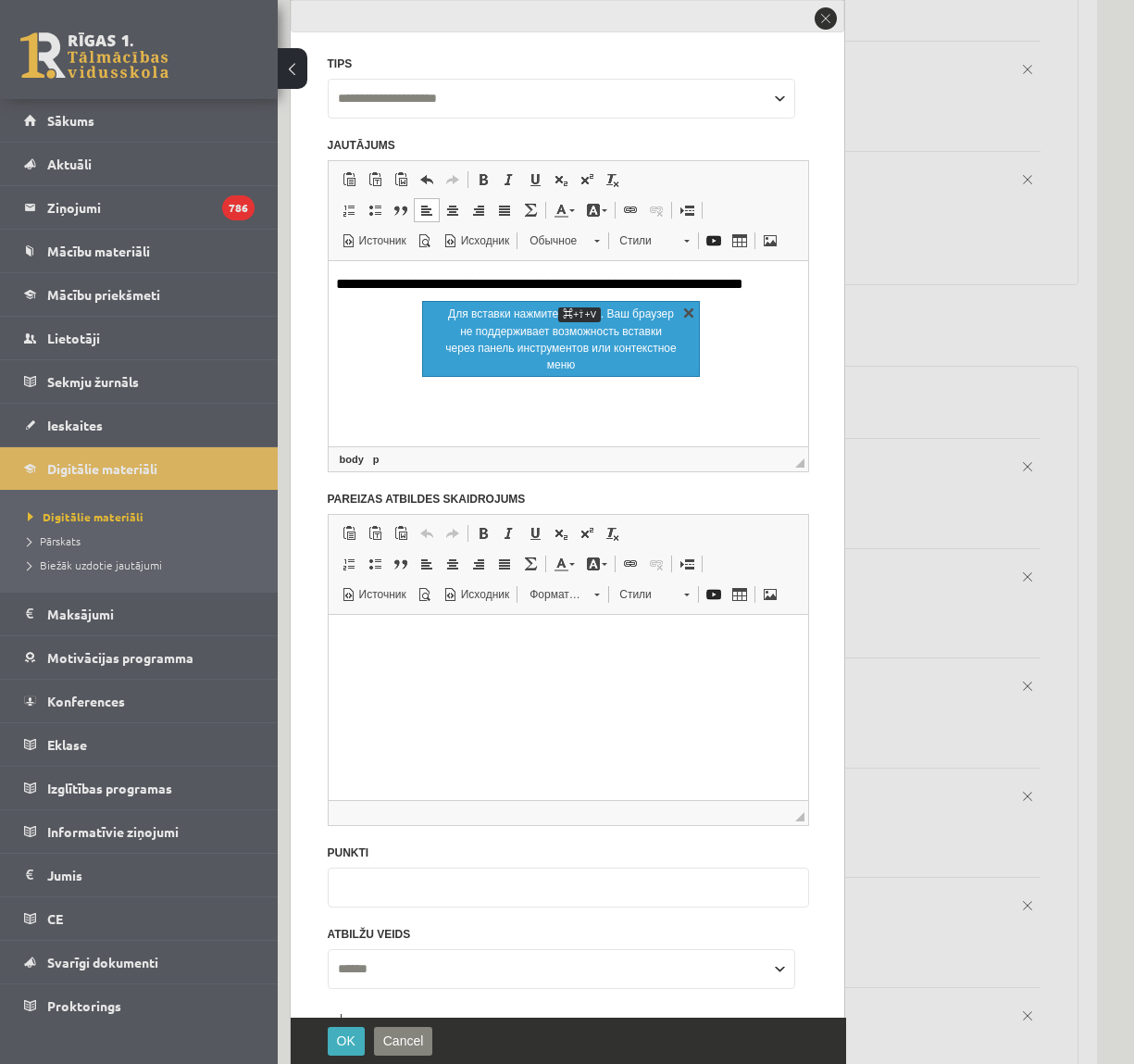 click on "X" at bounding box center (689, 312) 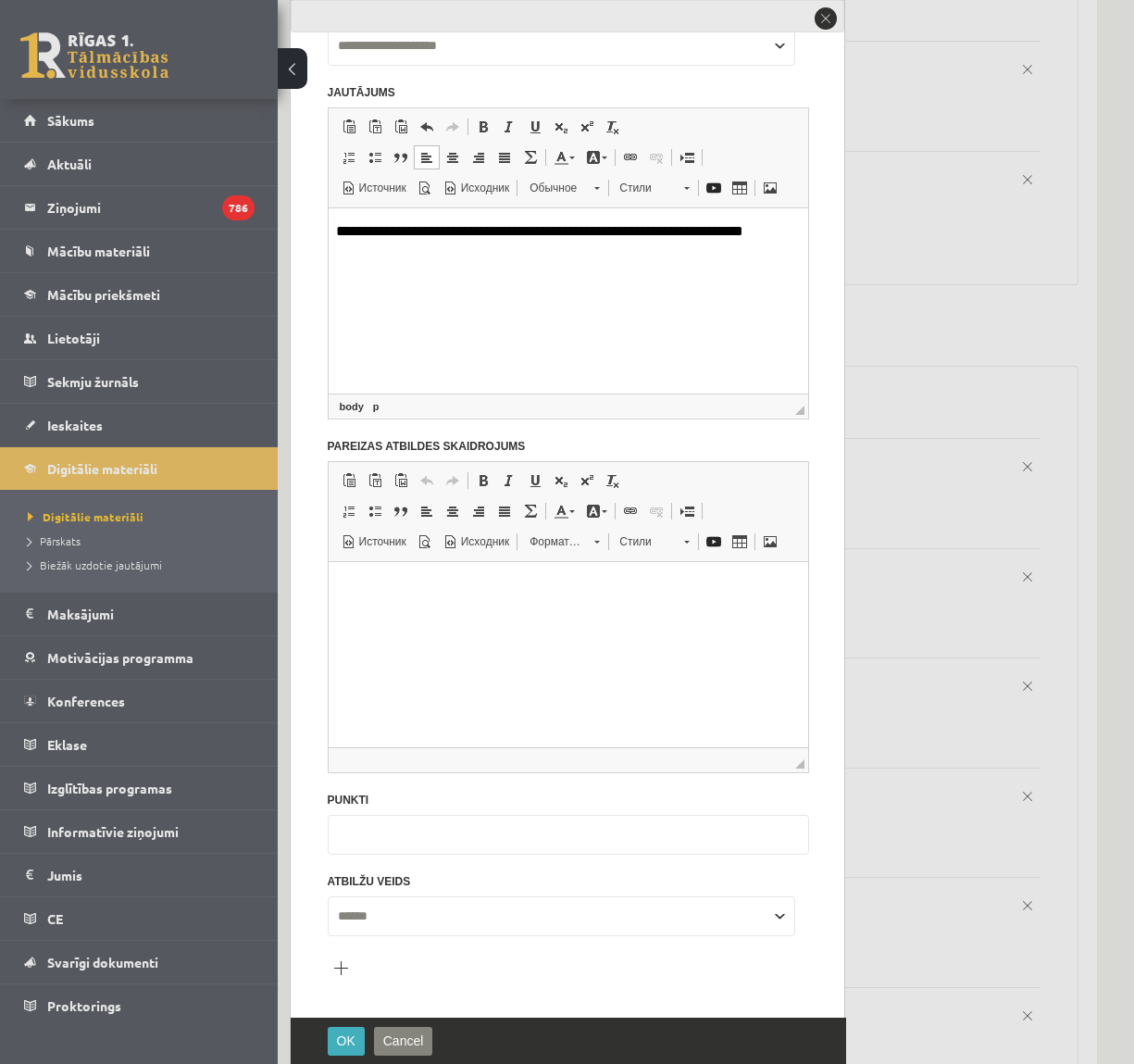 scroll, scrollTop: 114, scrollLeft: 0, axis: vertical 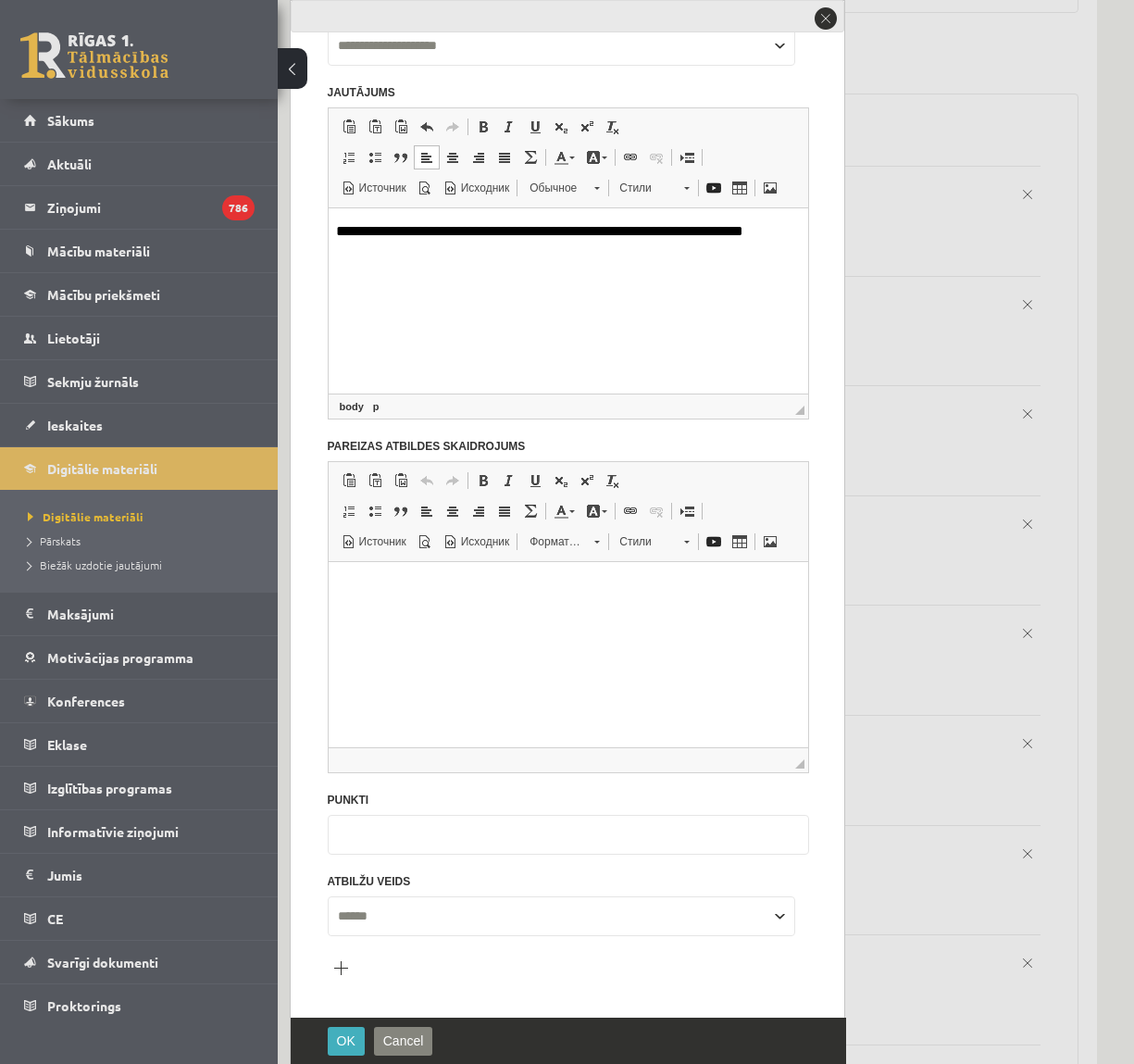 type on "*" 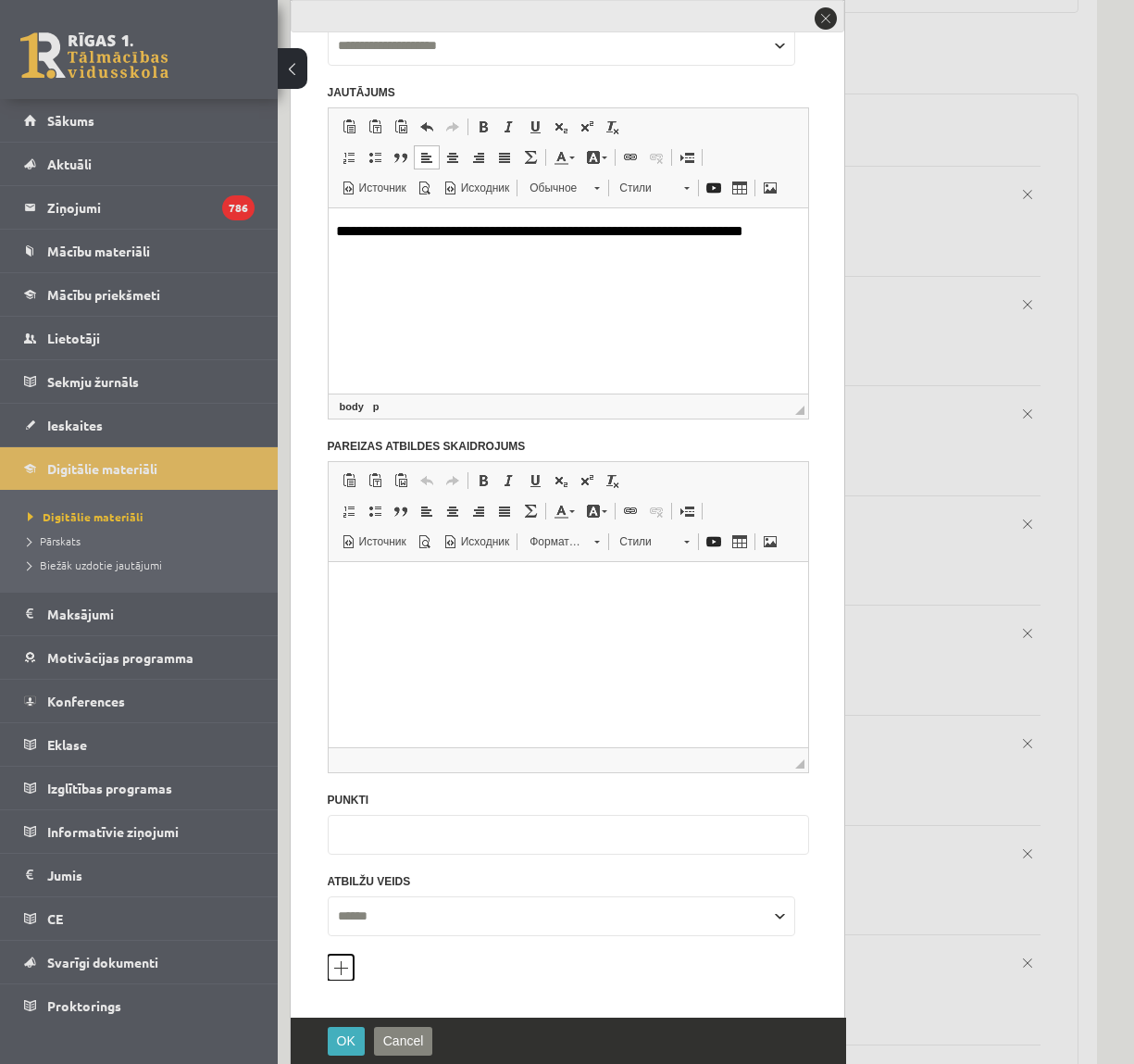 click on "Pievienot atbilžu variantu" at bounding box center [341, 968] 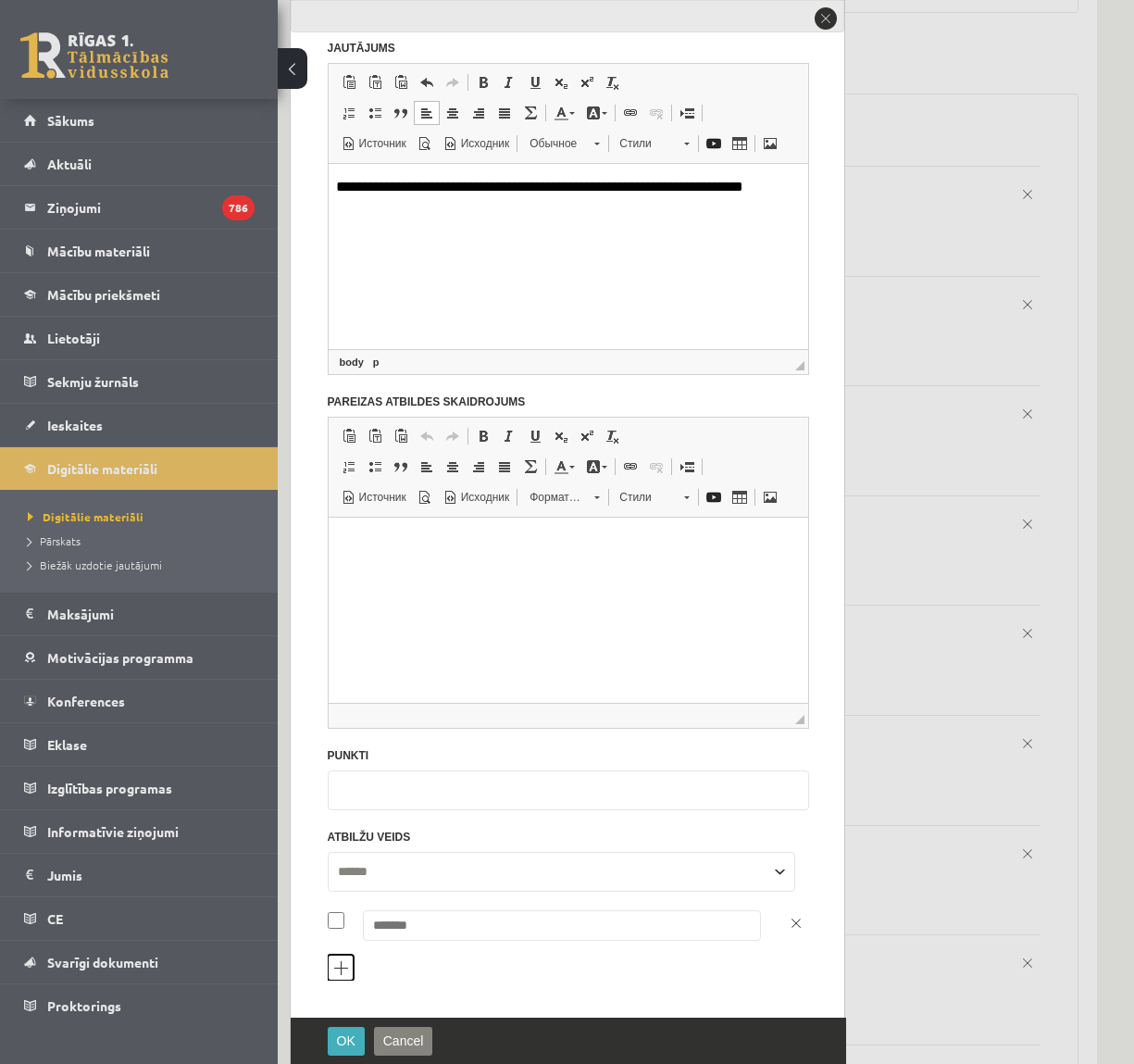 scroll, scrollTop: 158, scrollLeft: 0, axis: vertical 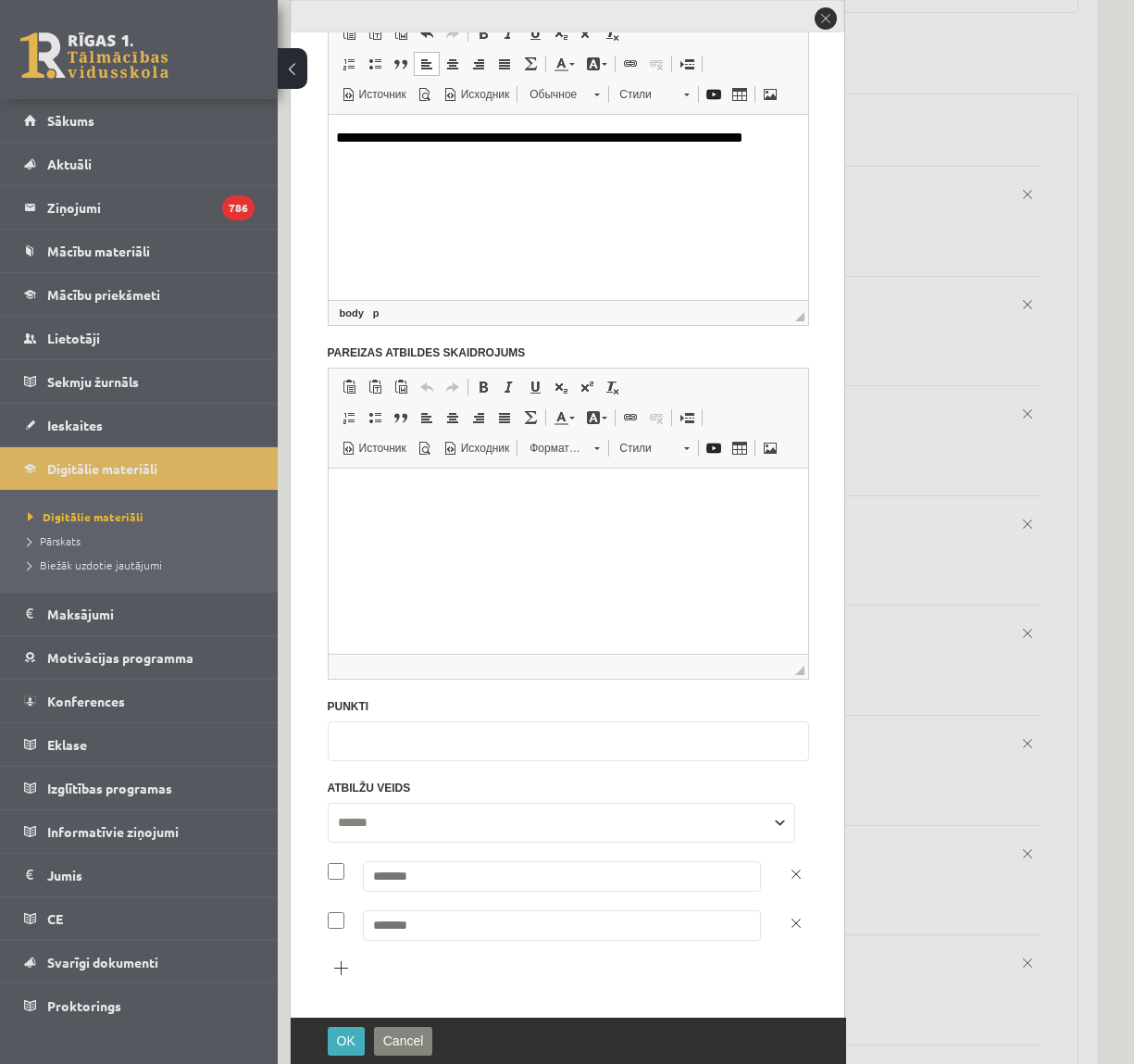 click at bounding box center (562, 876) 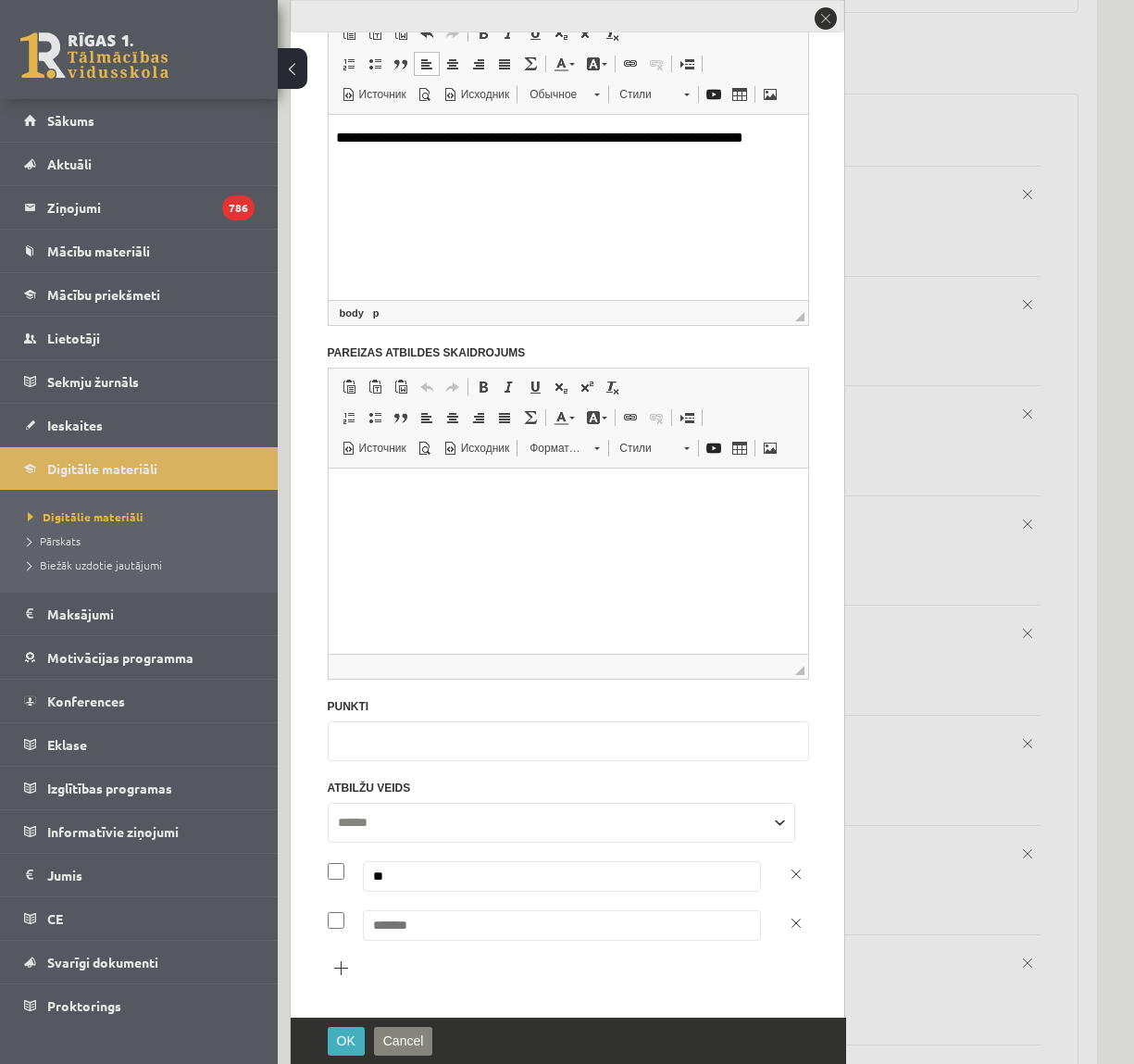 type on "**" 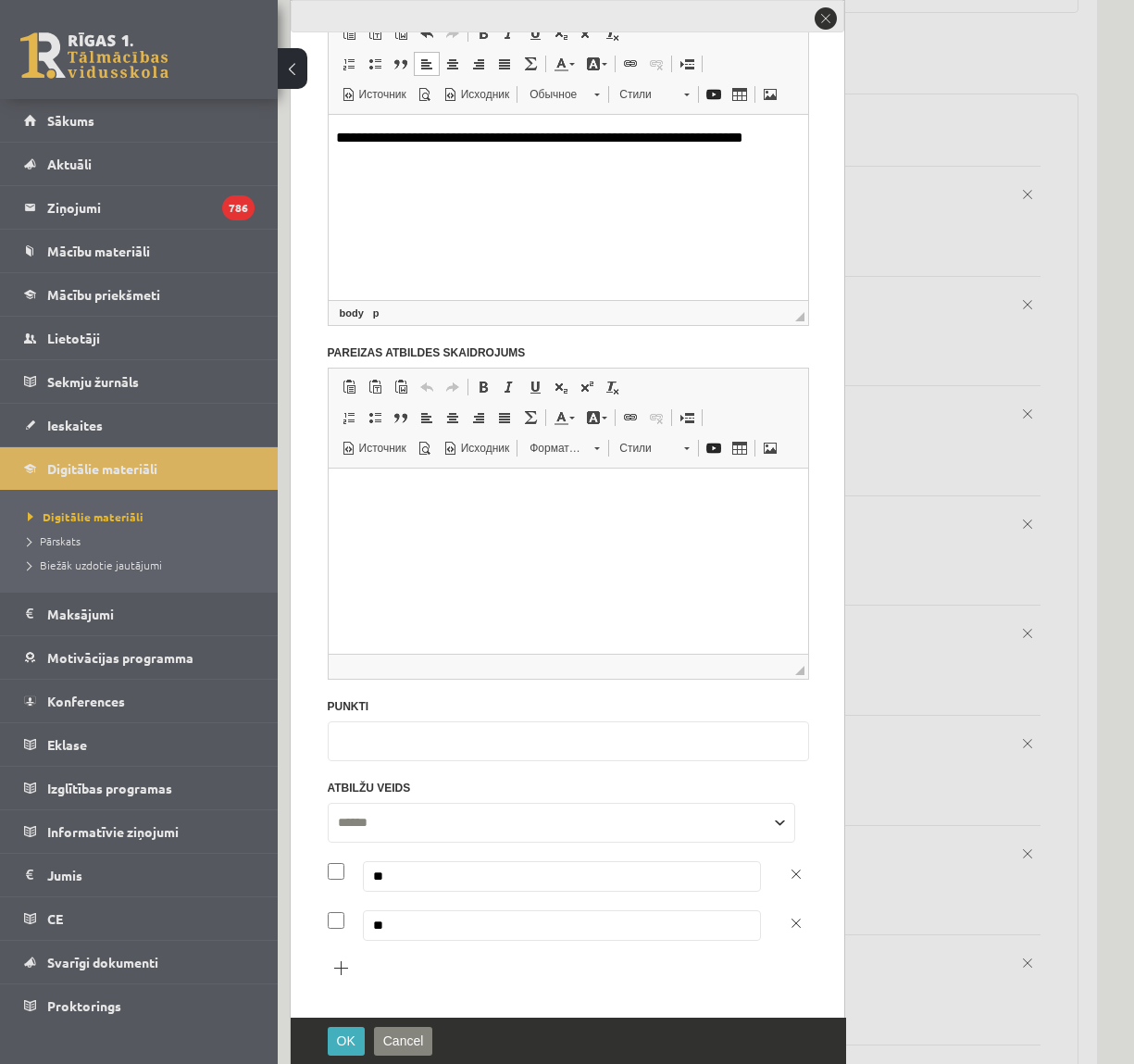 type on "**" 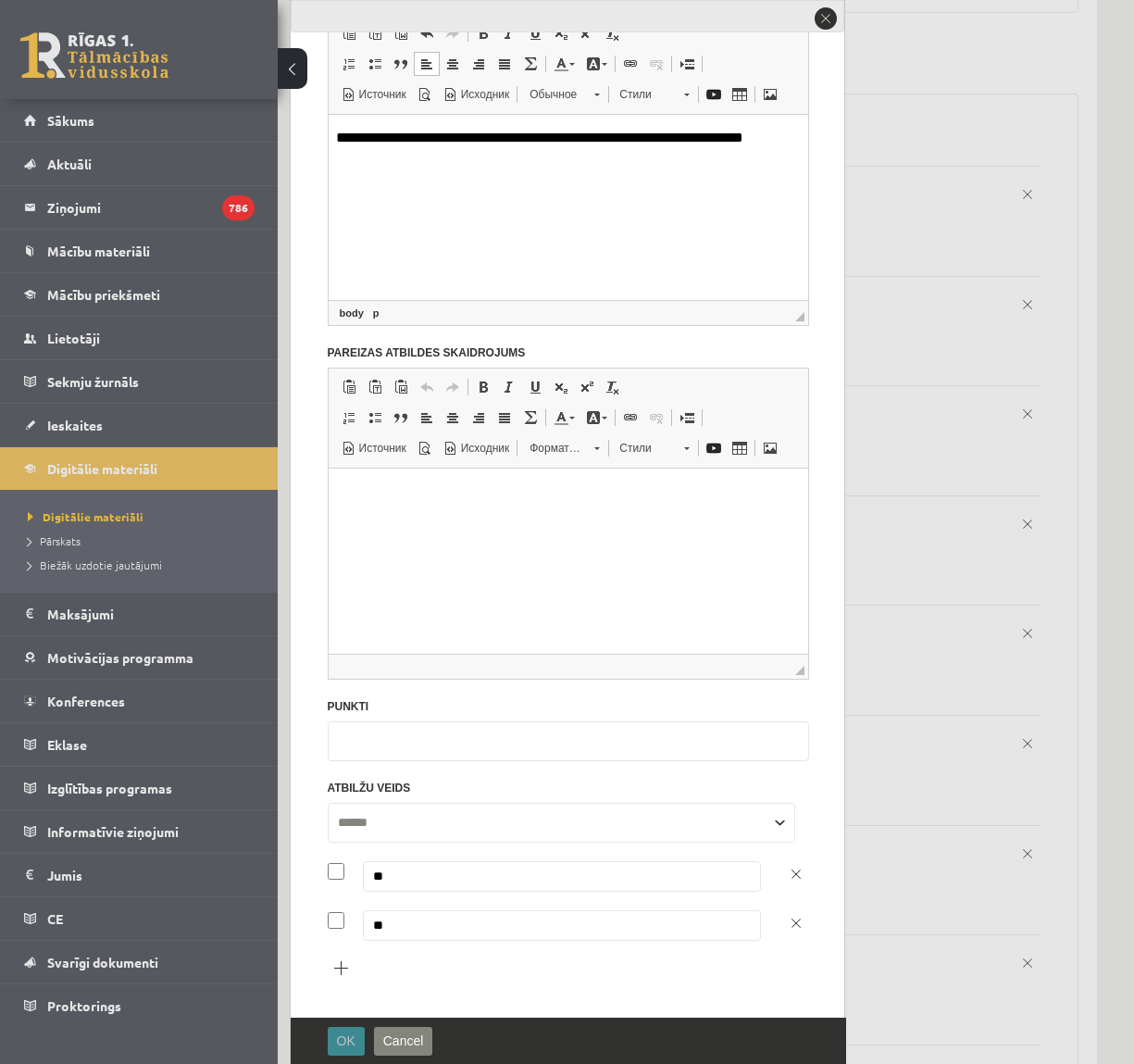 click on "OK" at bounding box center [346, 1041] 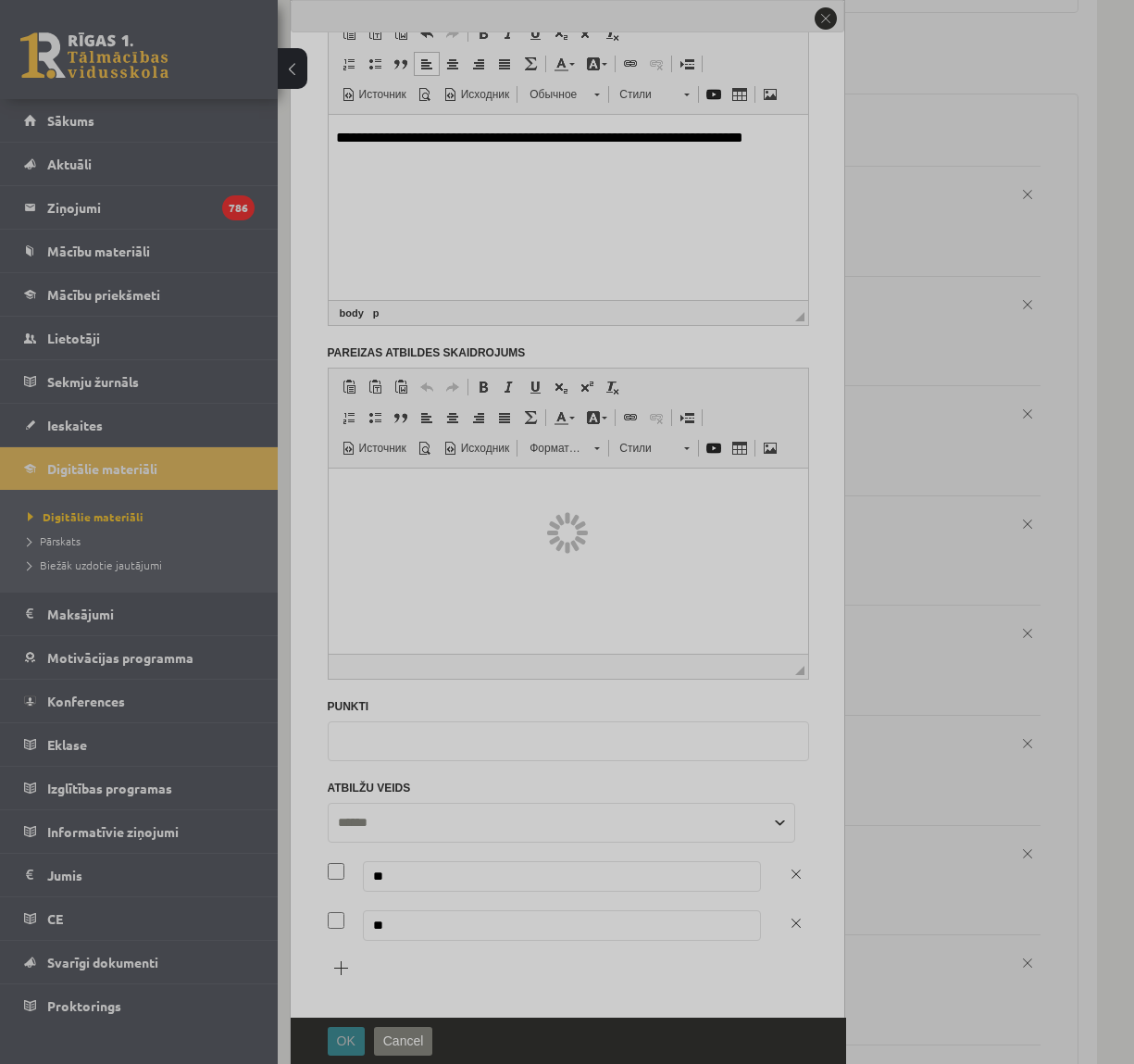 scroll, scrollTop: 0, scrollLeft: 0, axis: both 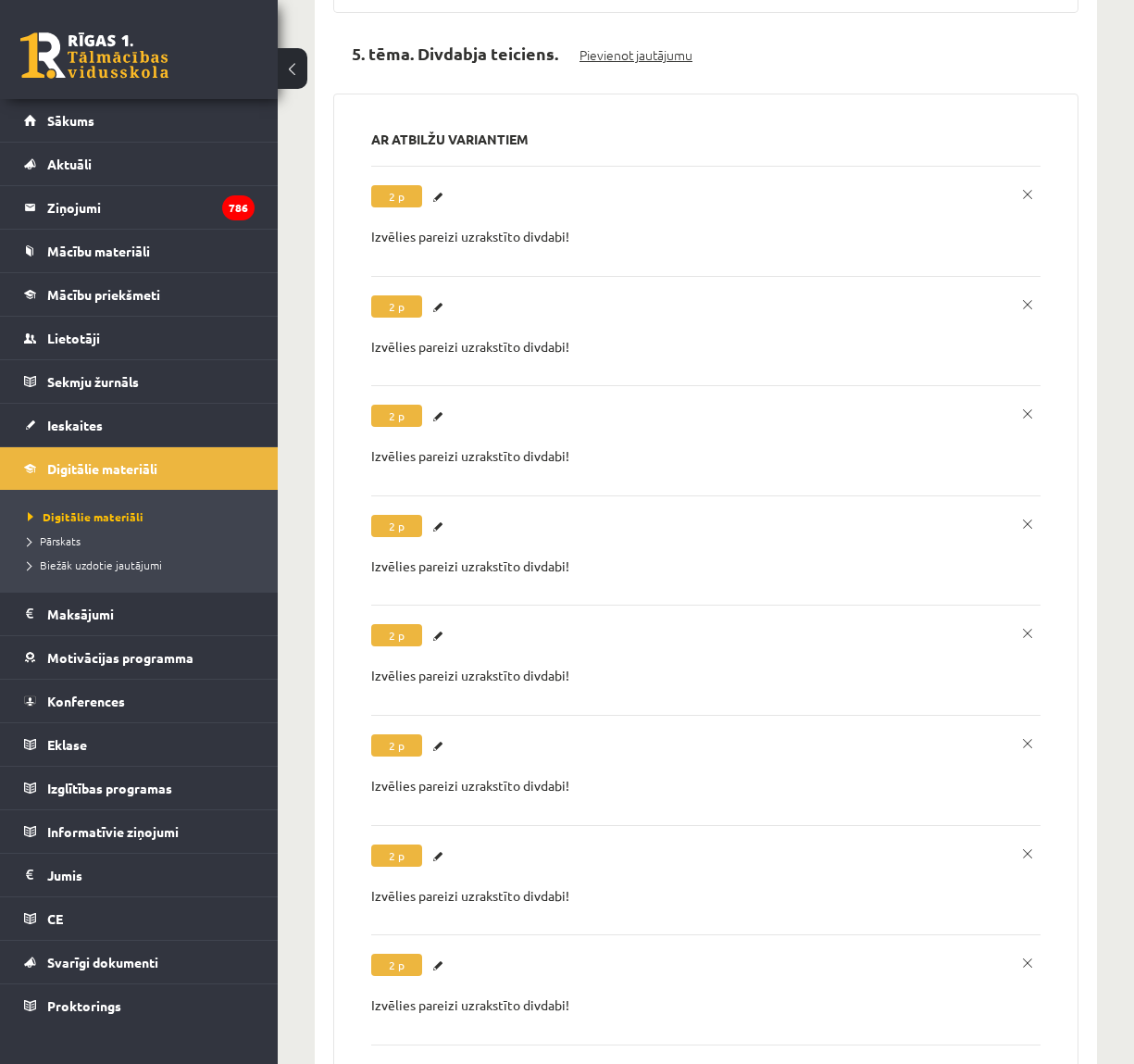 click on "Pievienot jautājumu" at bounding box center [636, 55] 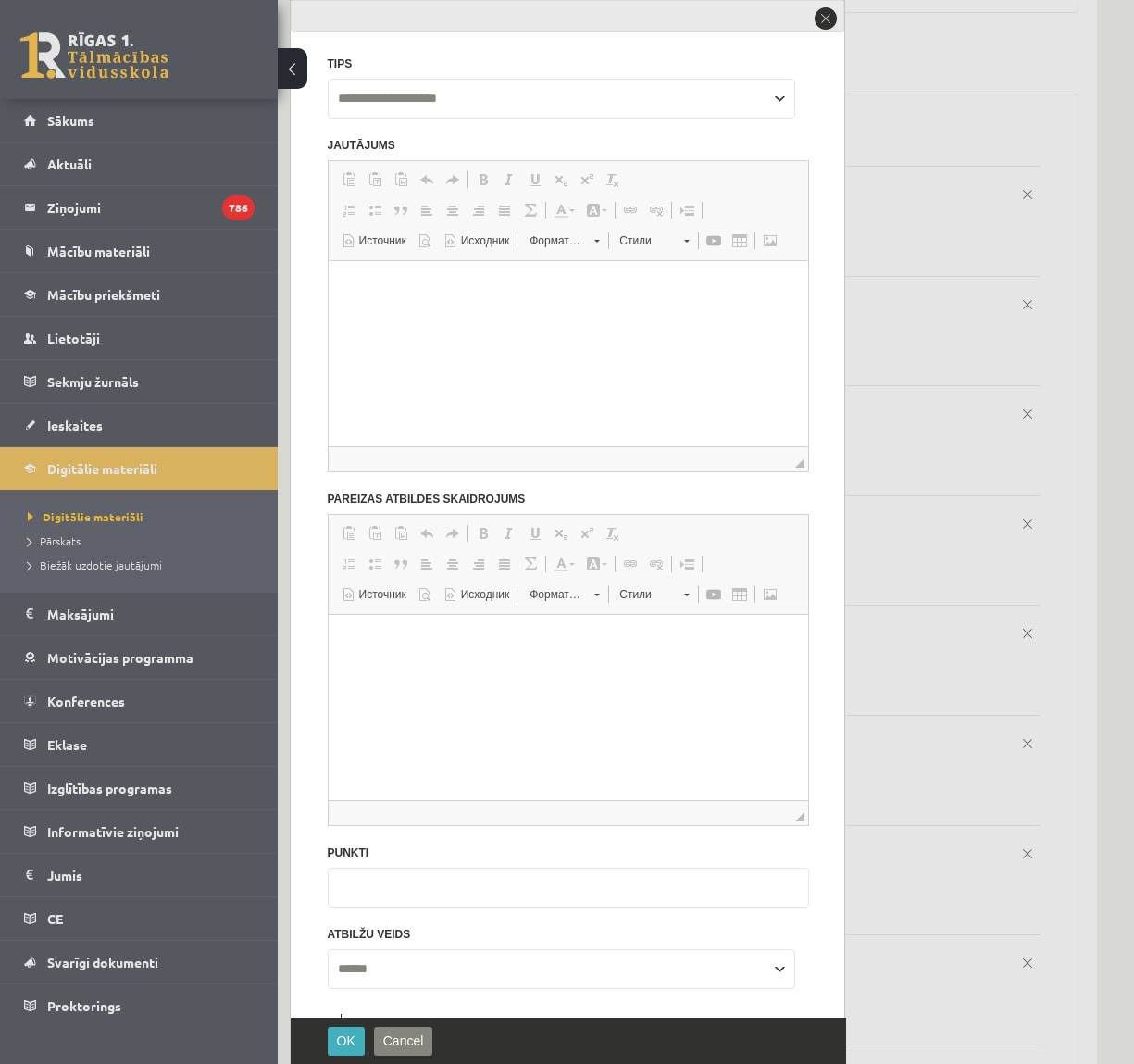 scroll, scrollTop: 0, scrollLeft: 0, axis: both 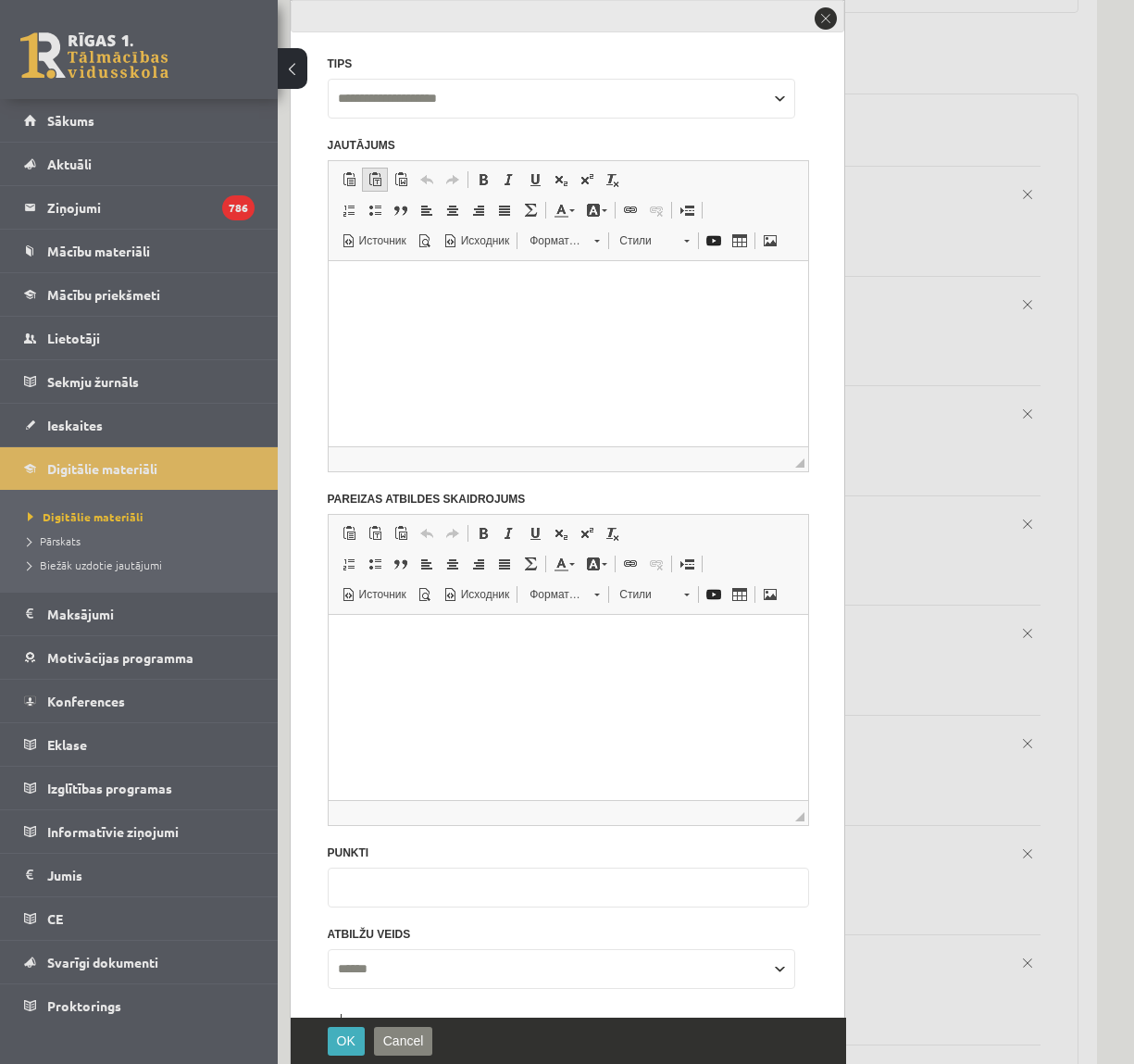 click at bounding box center (375, 180) 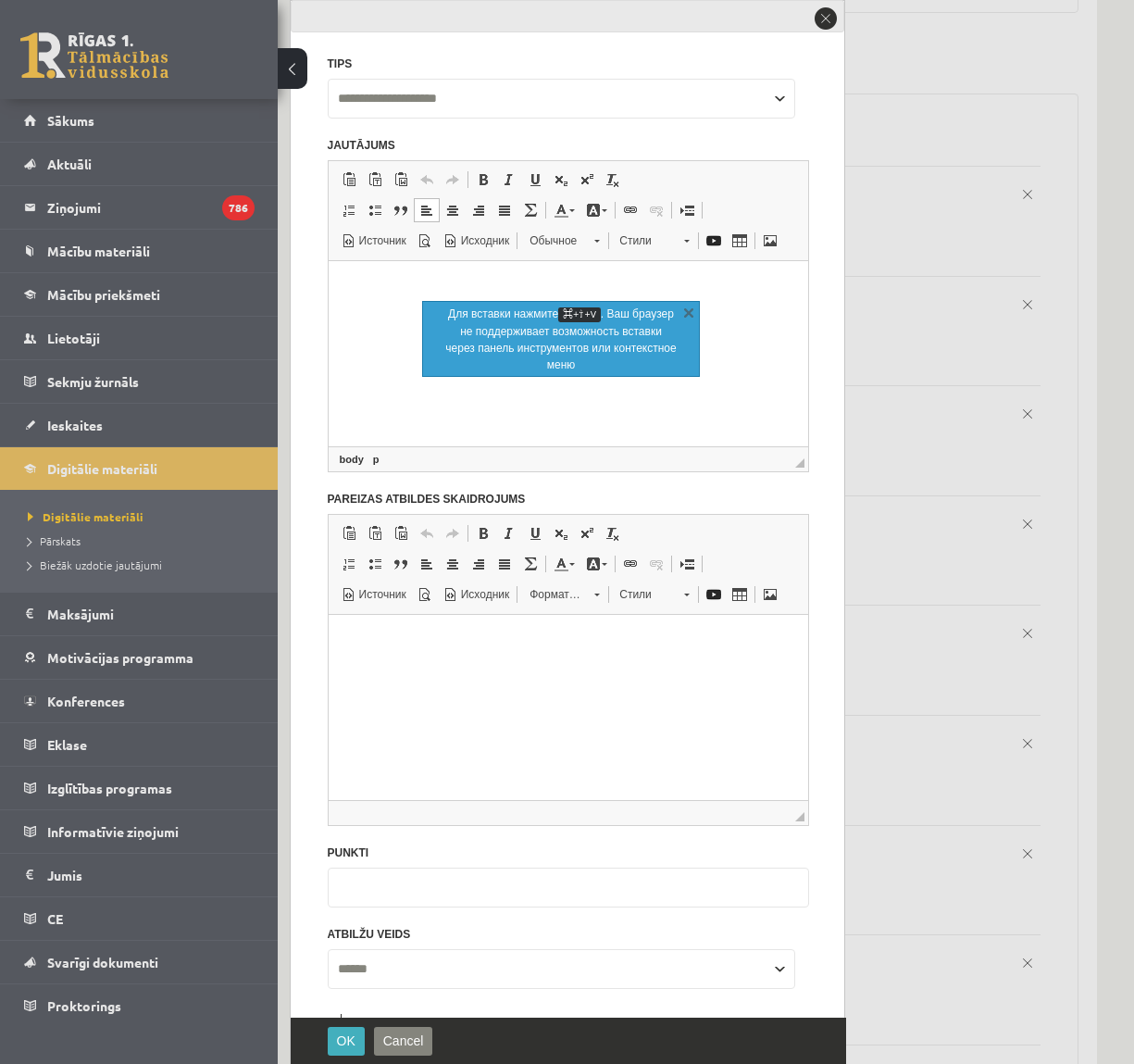 click at bounding box center (567, 283) 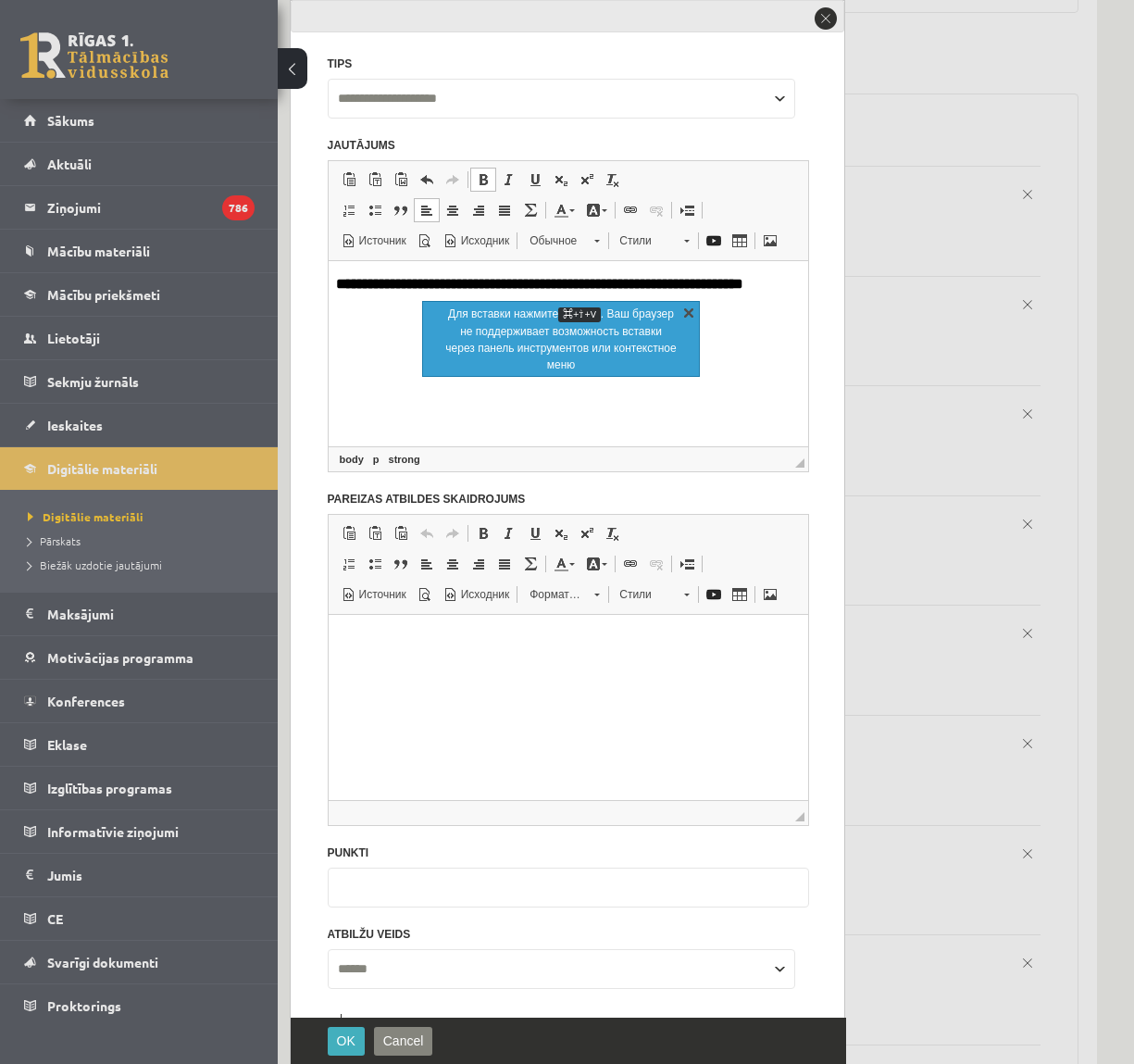 click on "X" at bounding box center [689, 312] 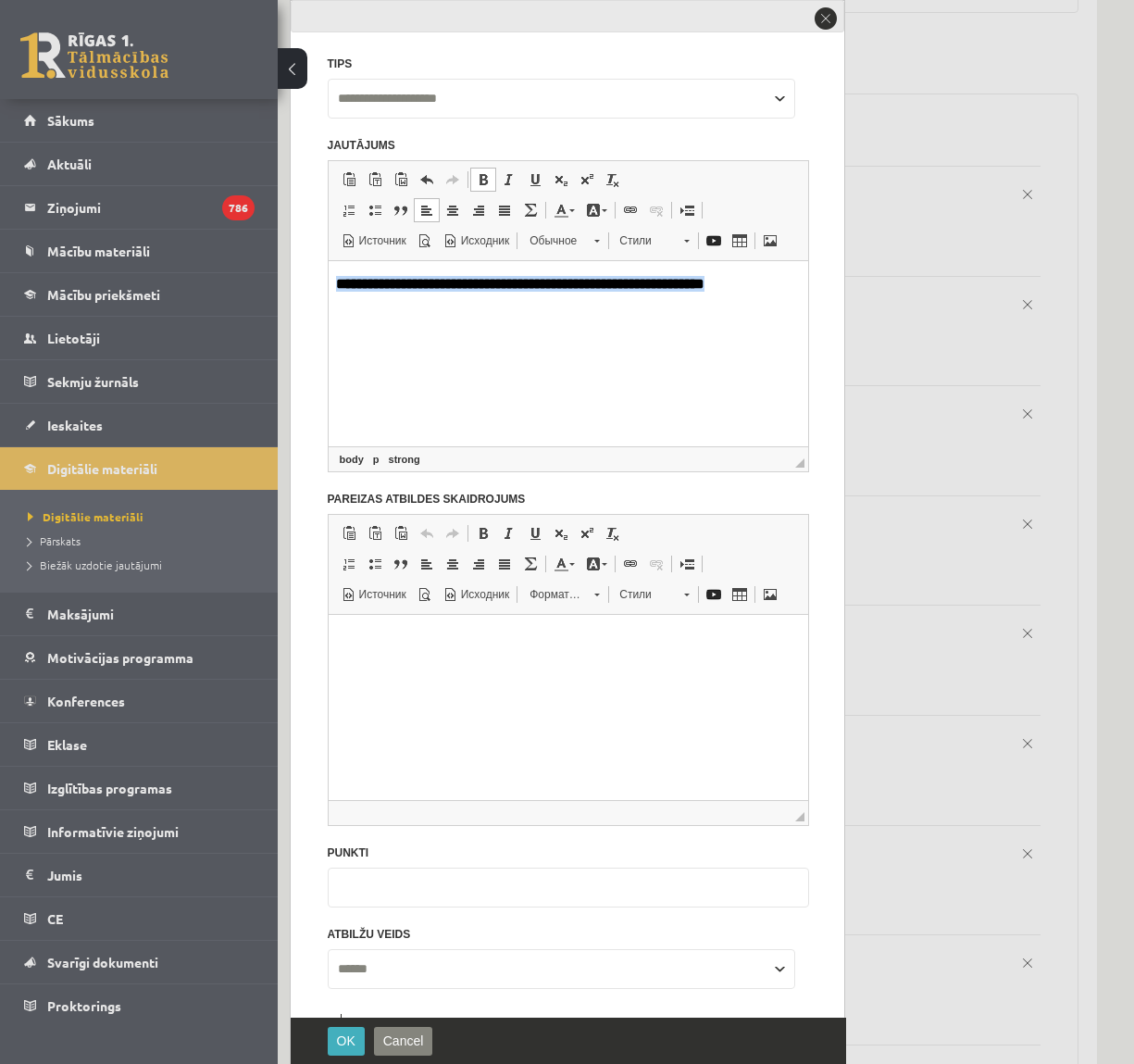 drag, startPoint x: 756, startPoint y: 284, endPoint x: 366, endPoint y: 266, distance: 390.41516 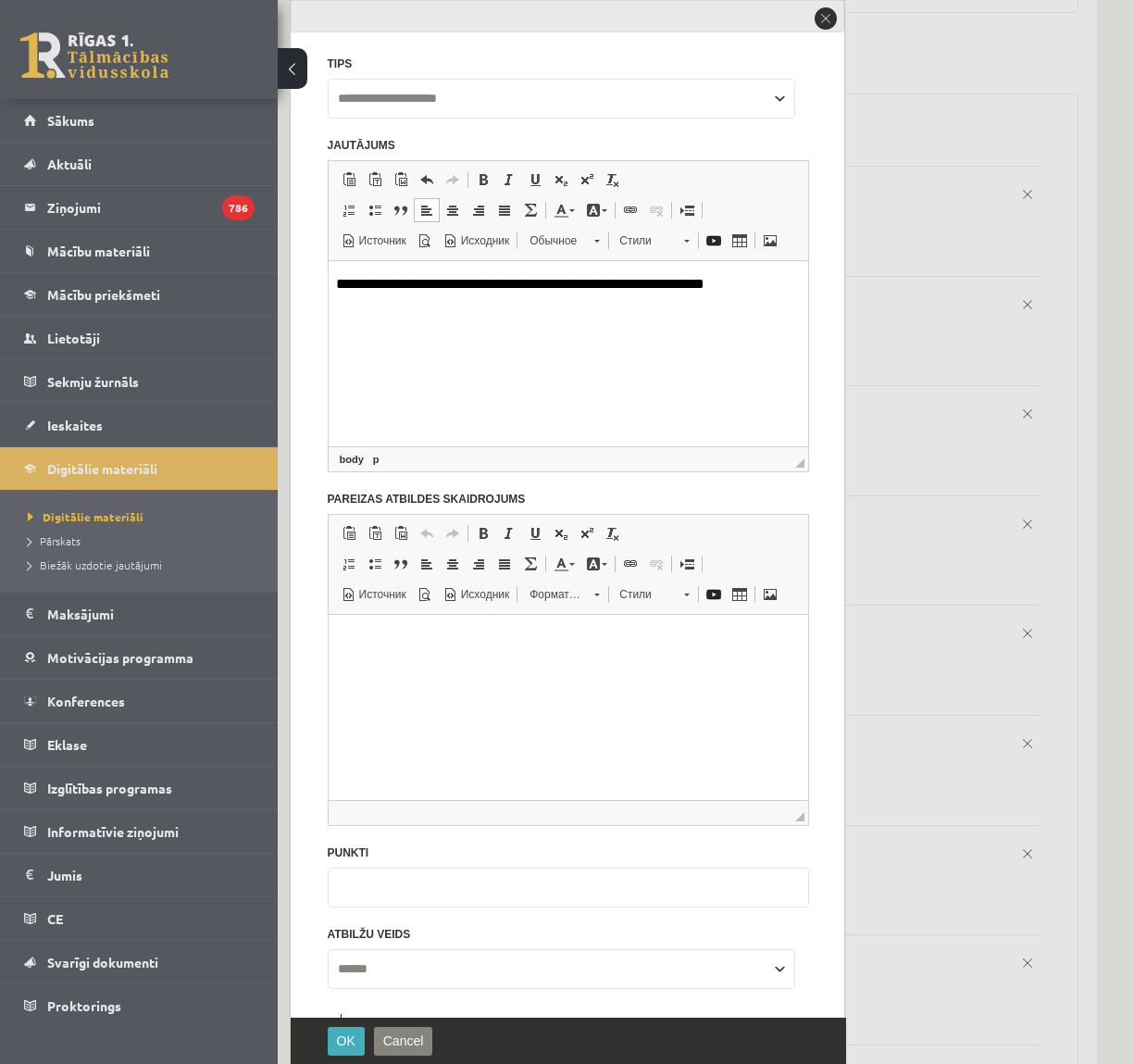 click on "**********" at bounding box center [567, 284] 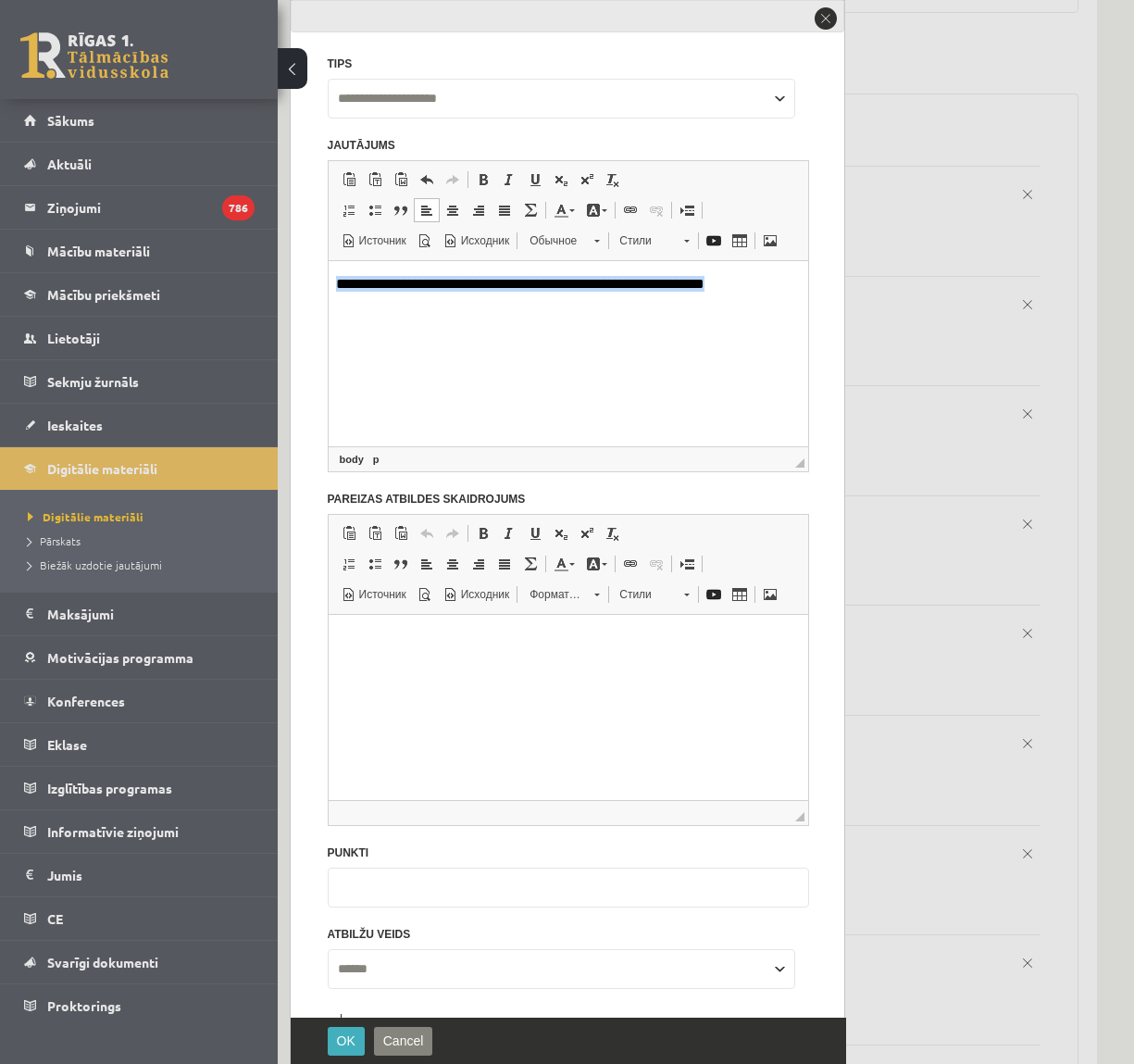 drag, startPoint x: 717, startPoint y: 282, endPoint x: 247, endPoint y: 277, distance: 470.02659 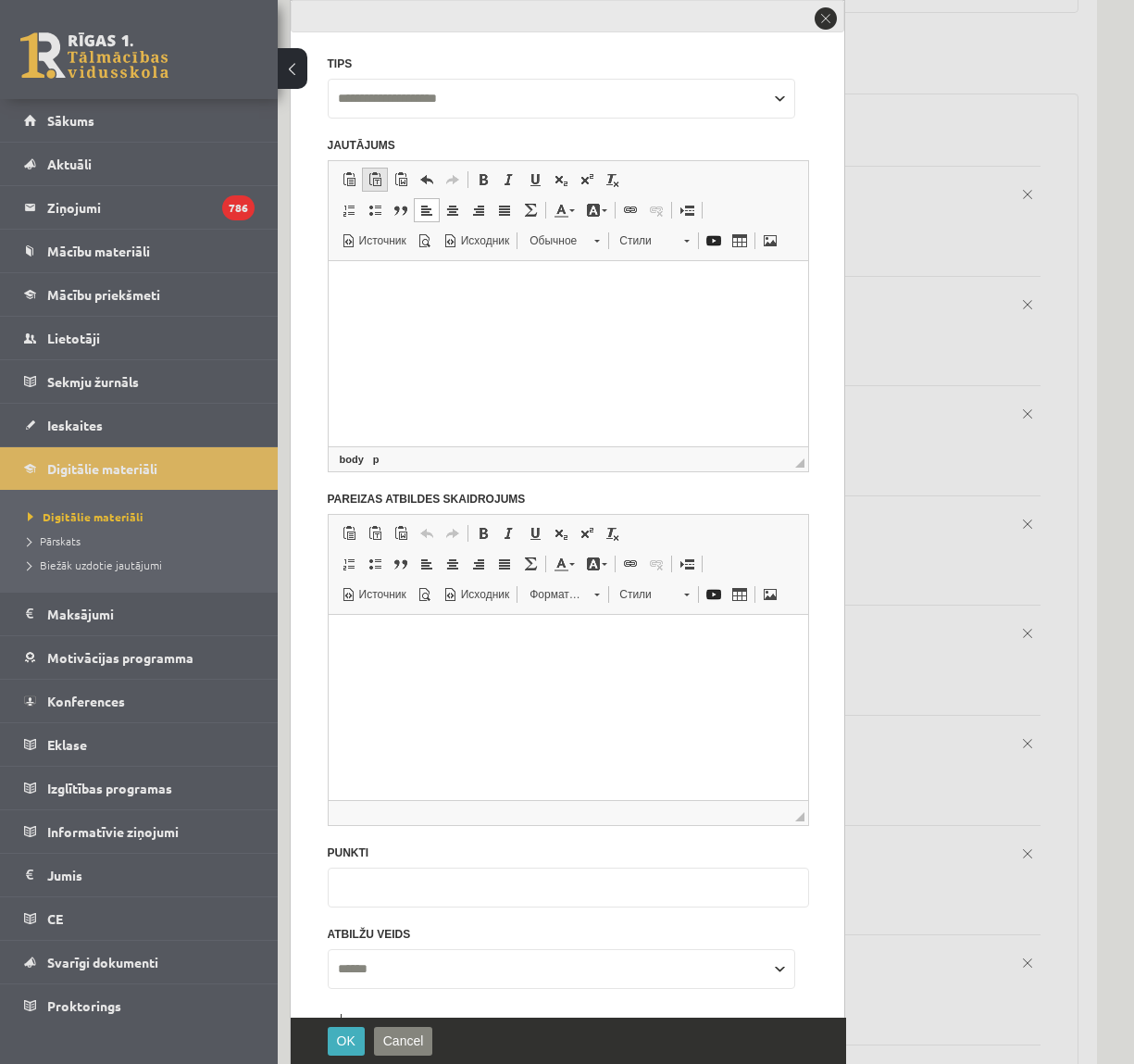 click at bounding box center [375, 180] 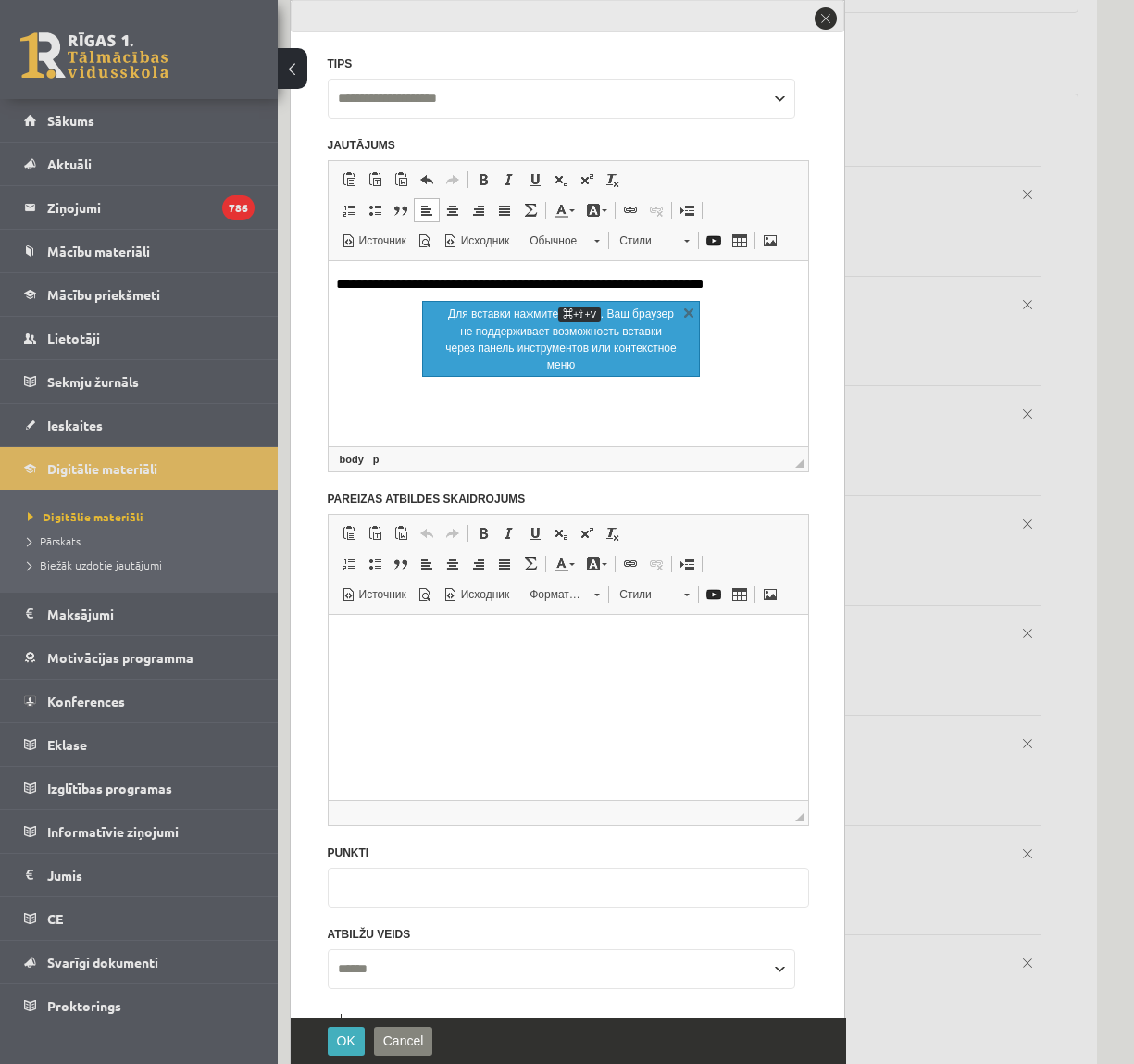 click on "**********" at bounding box center [567, 284] 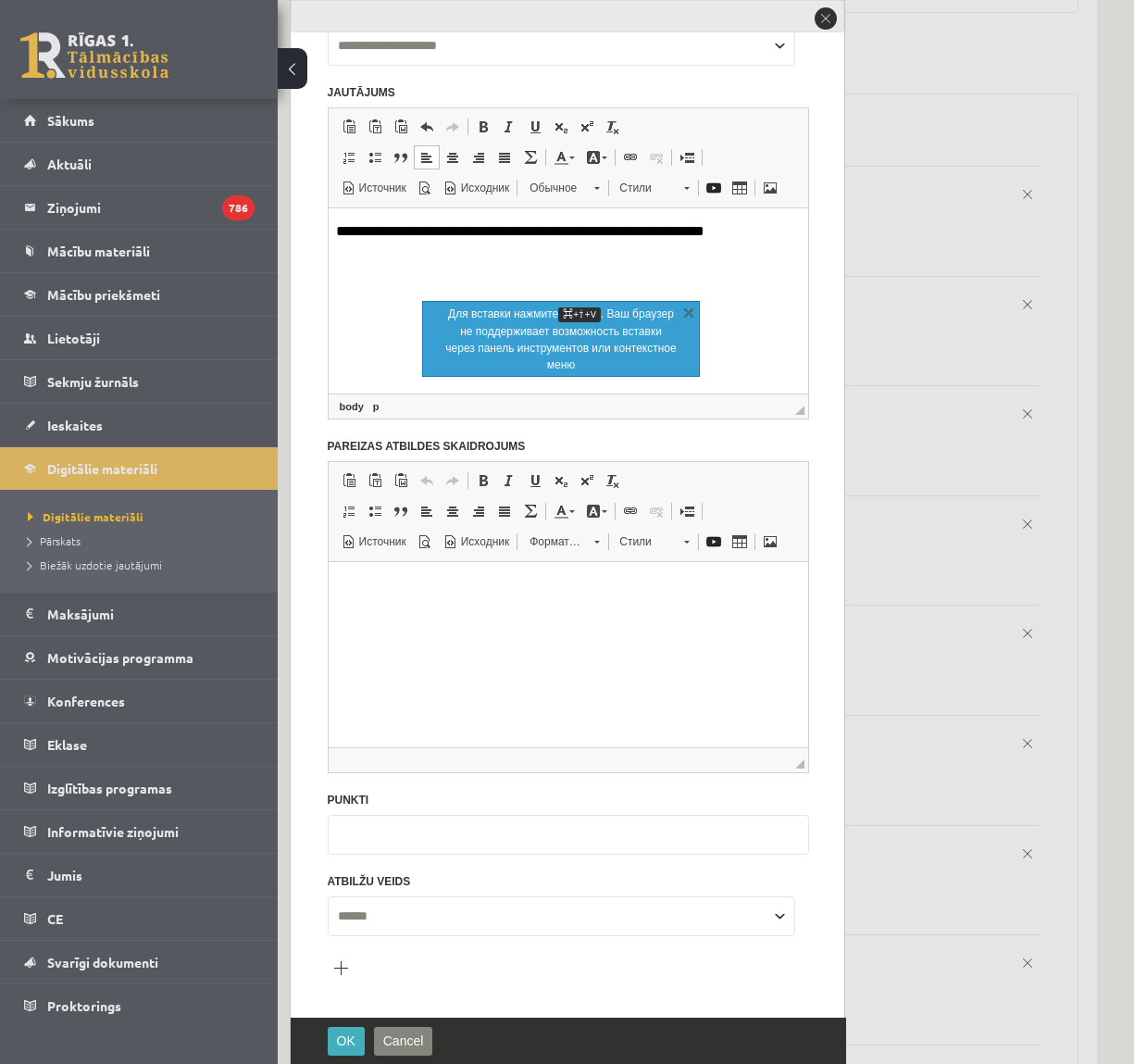 scroll, scrollTop: 79, scrollLeft: 0, axis: vertical 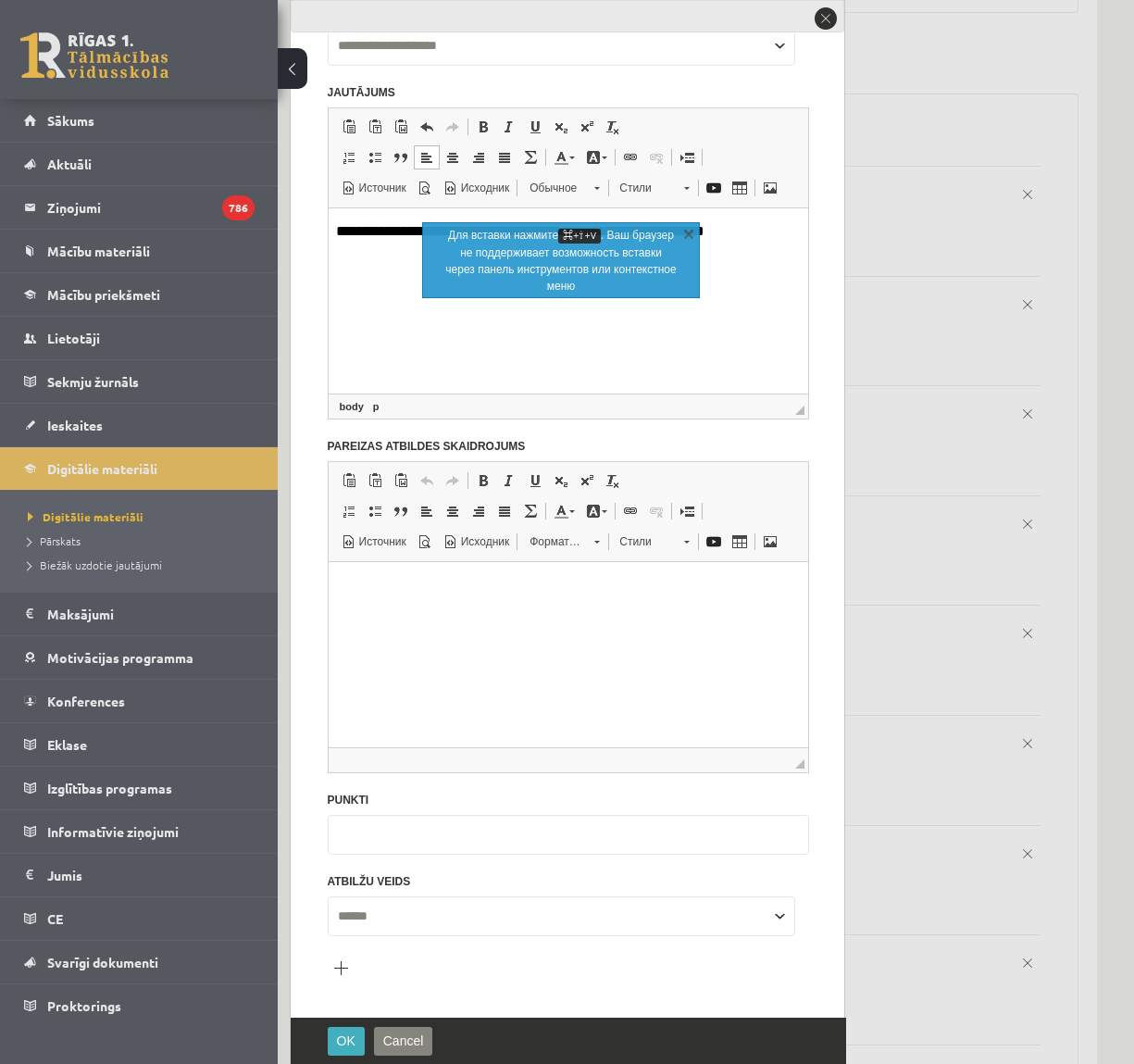 click on "*" at bounding box center (568, 834) 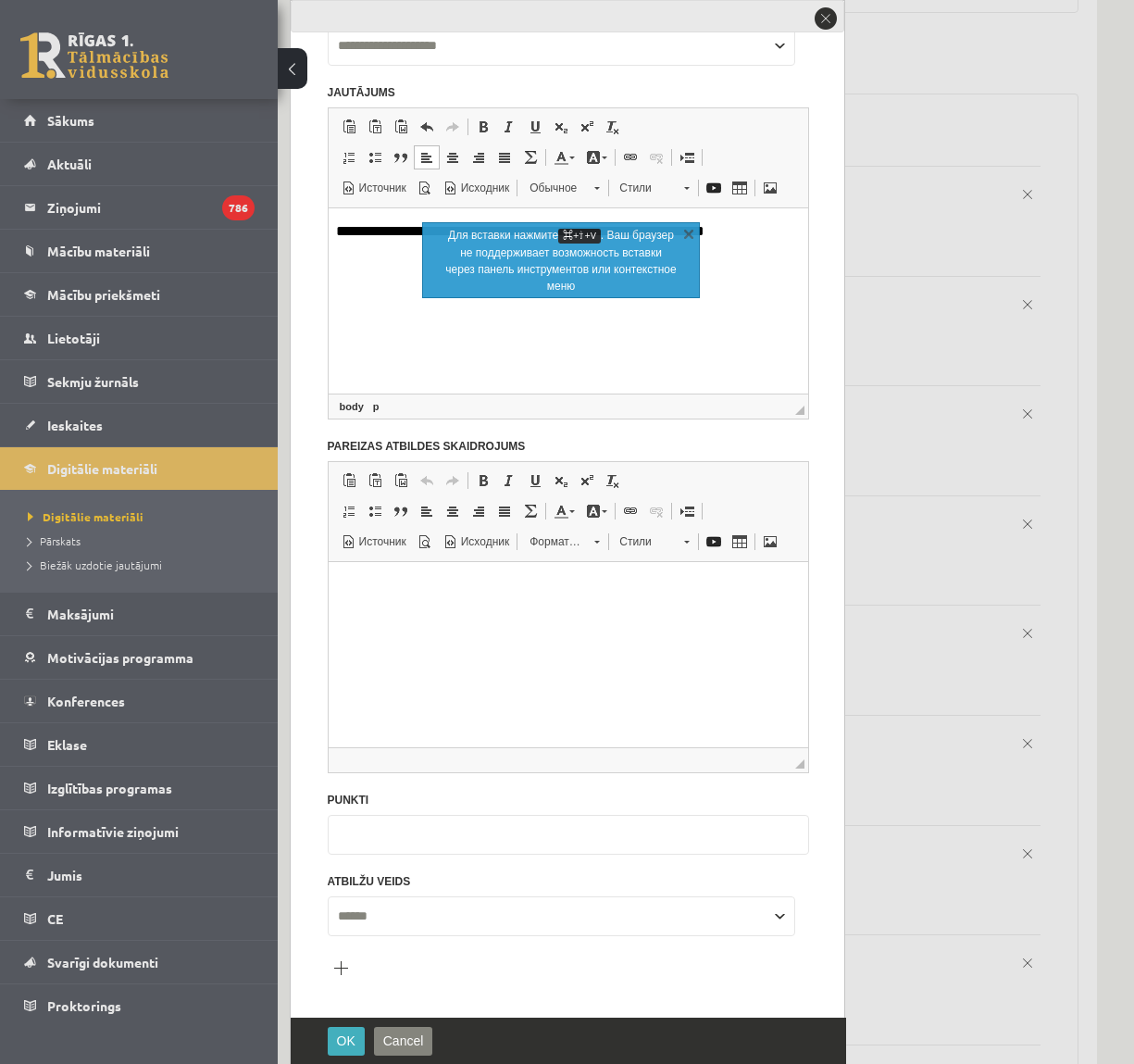 scroll, scrollTop: 114, scrollLeft: 0, axis: vertical 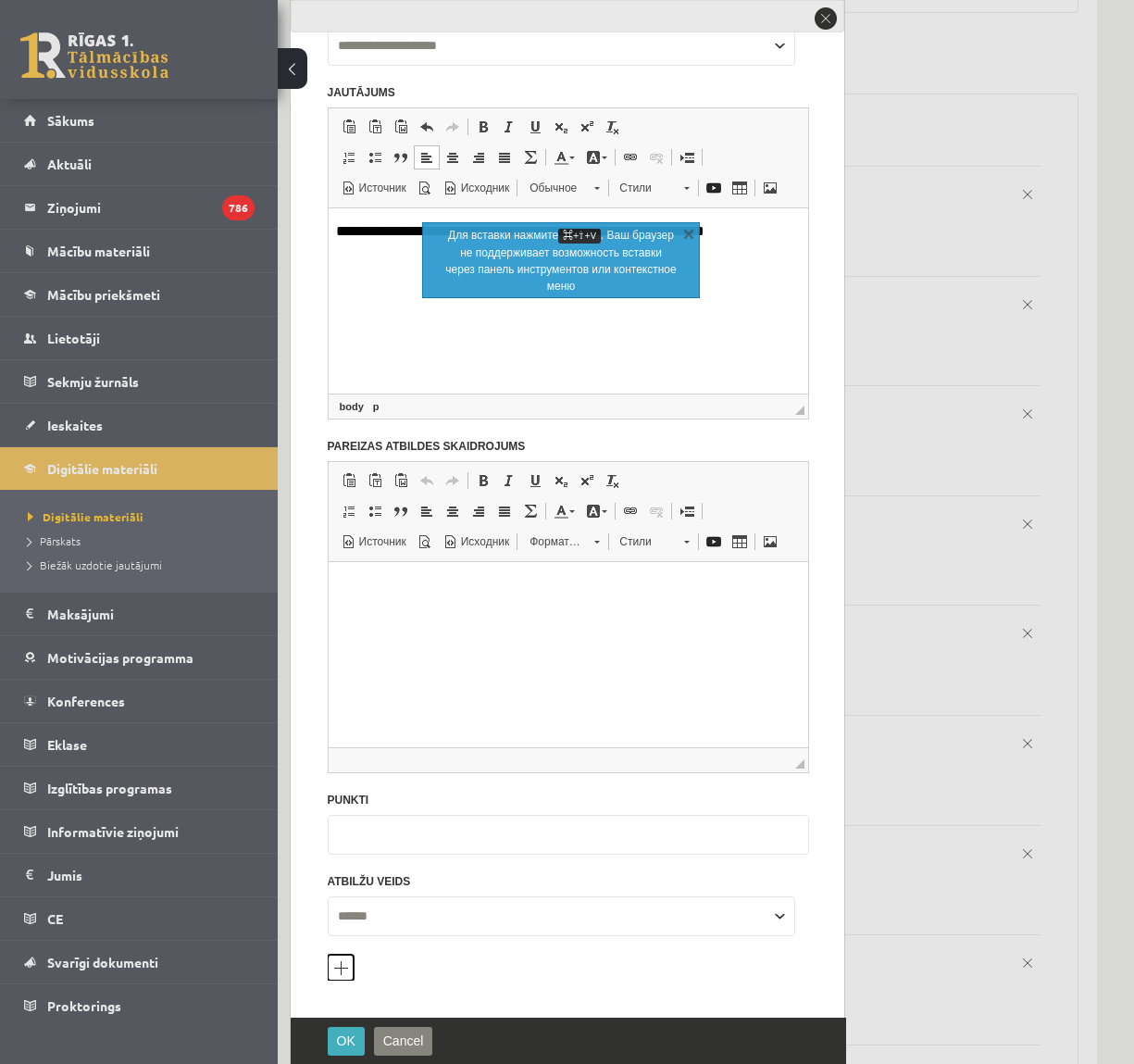 click on "Pievienot atbilžu variantu" at bounding box center (341, 968) 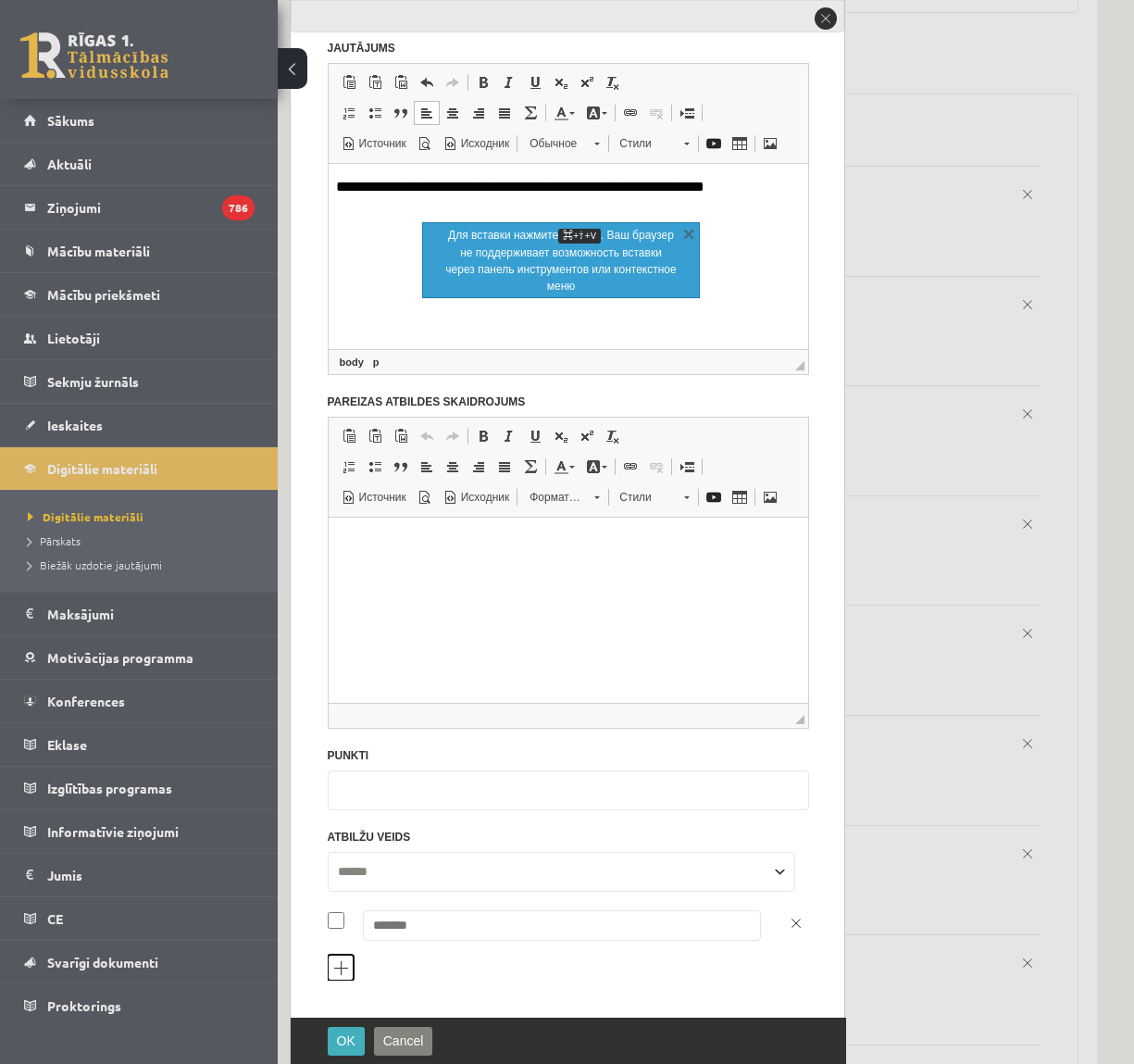 scroll, scrollTop: 158, scrollLeft: 0, axis: vertical 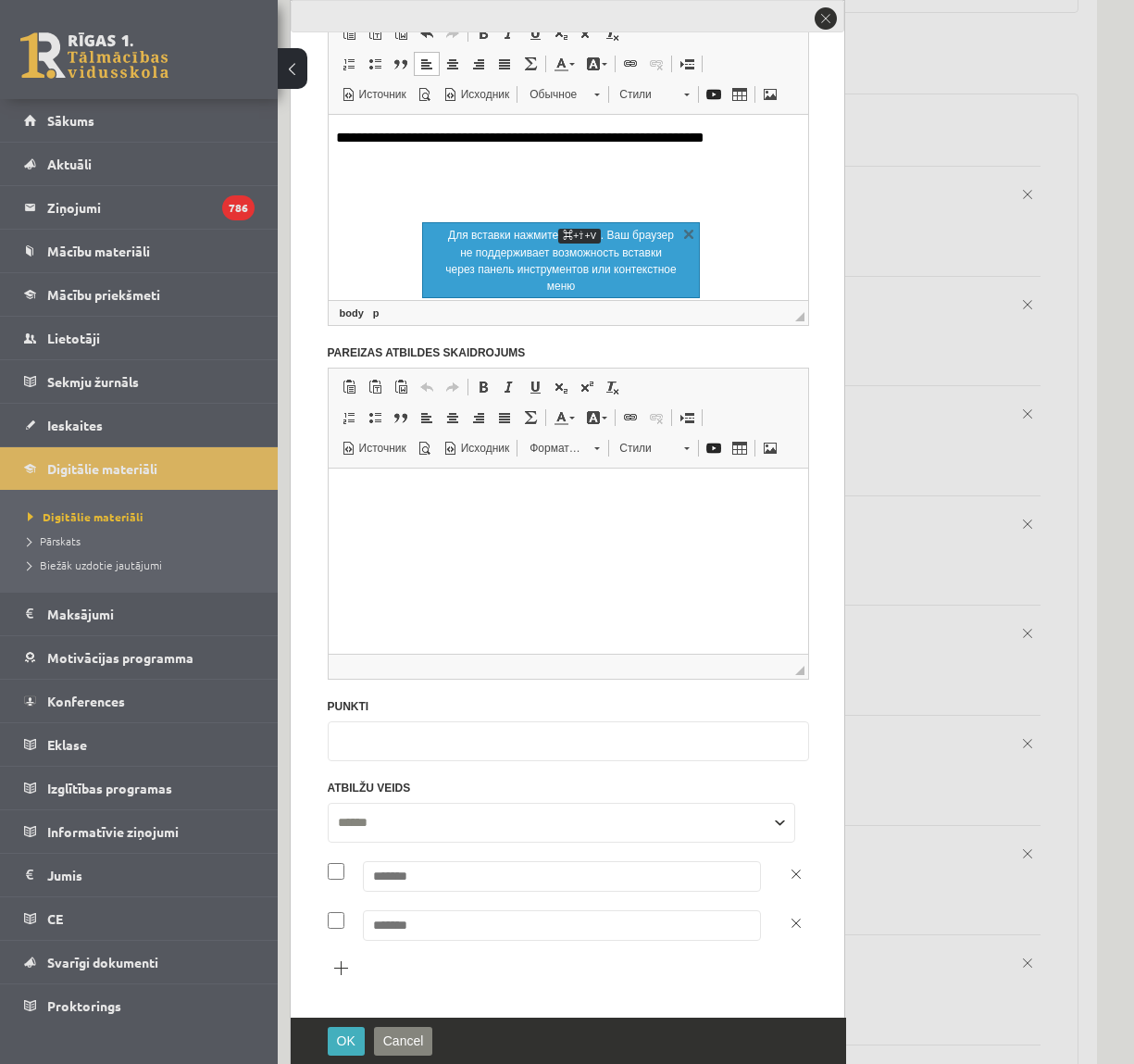 click at bounding box center [562, 876] 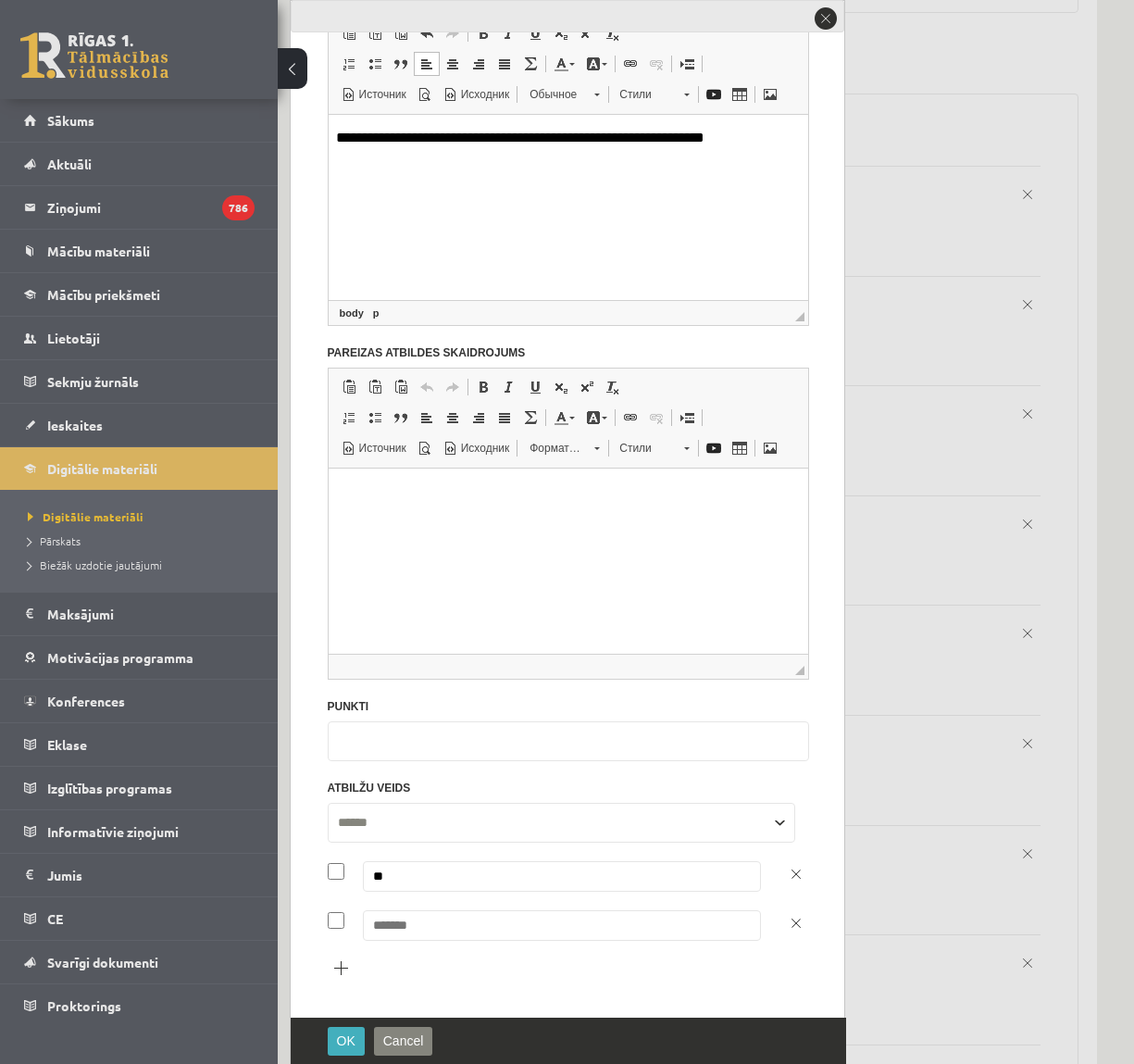 type on "**" 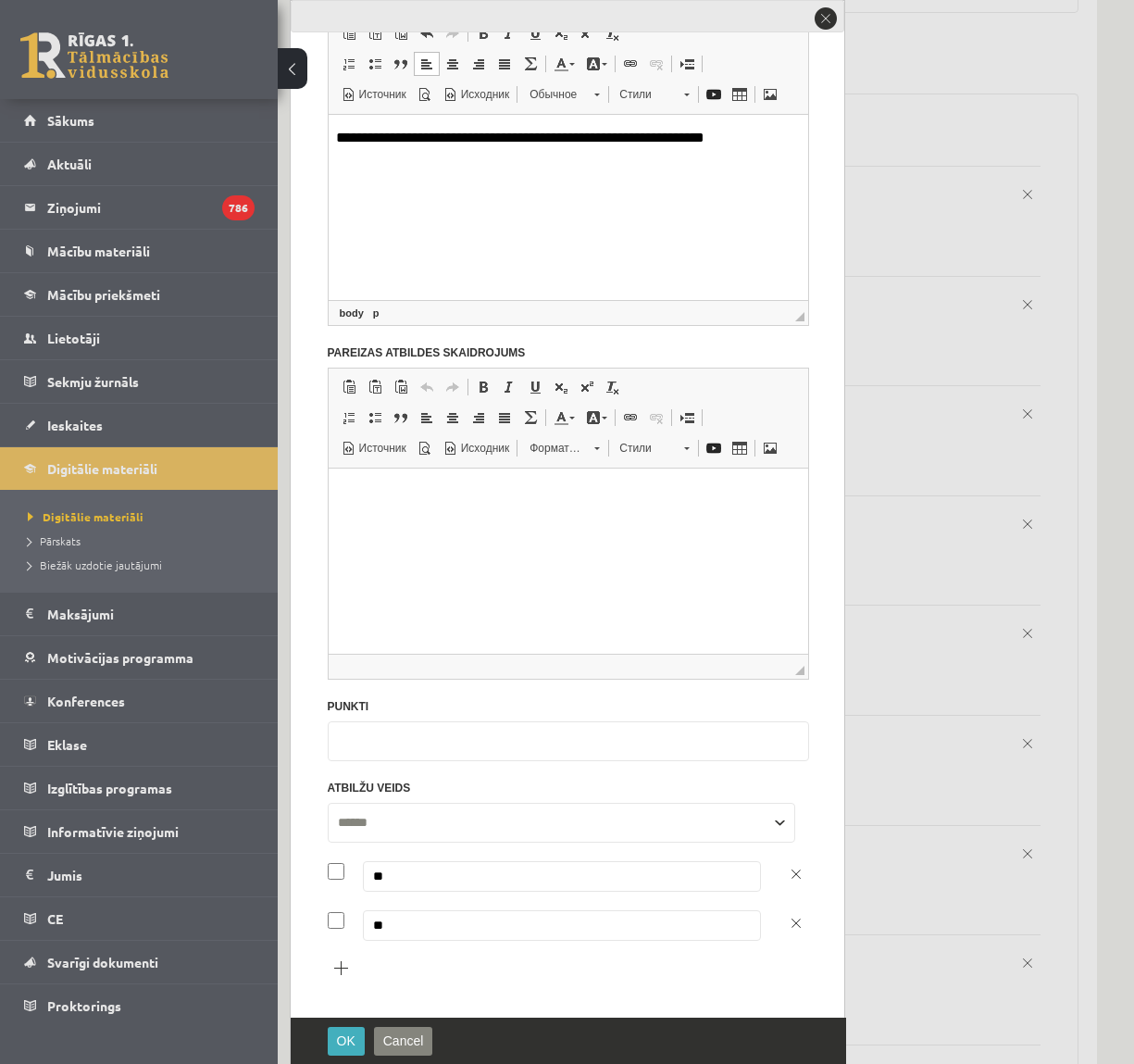 type on "**" 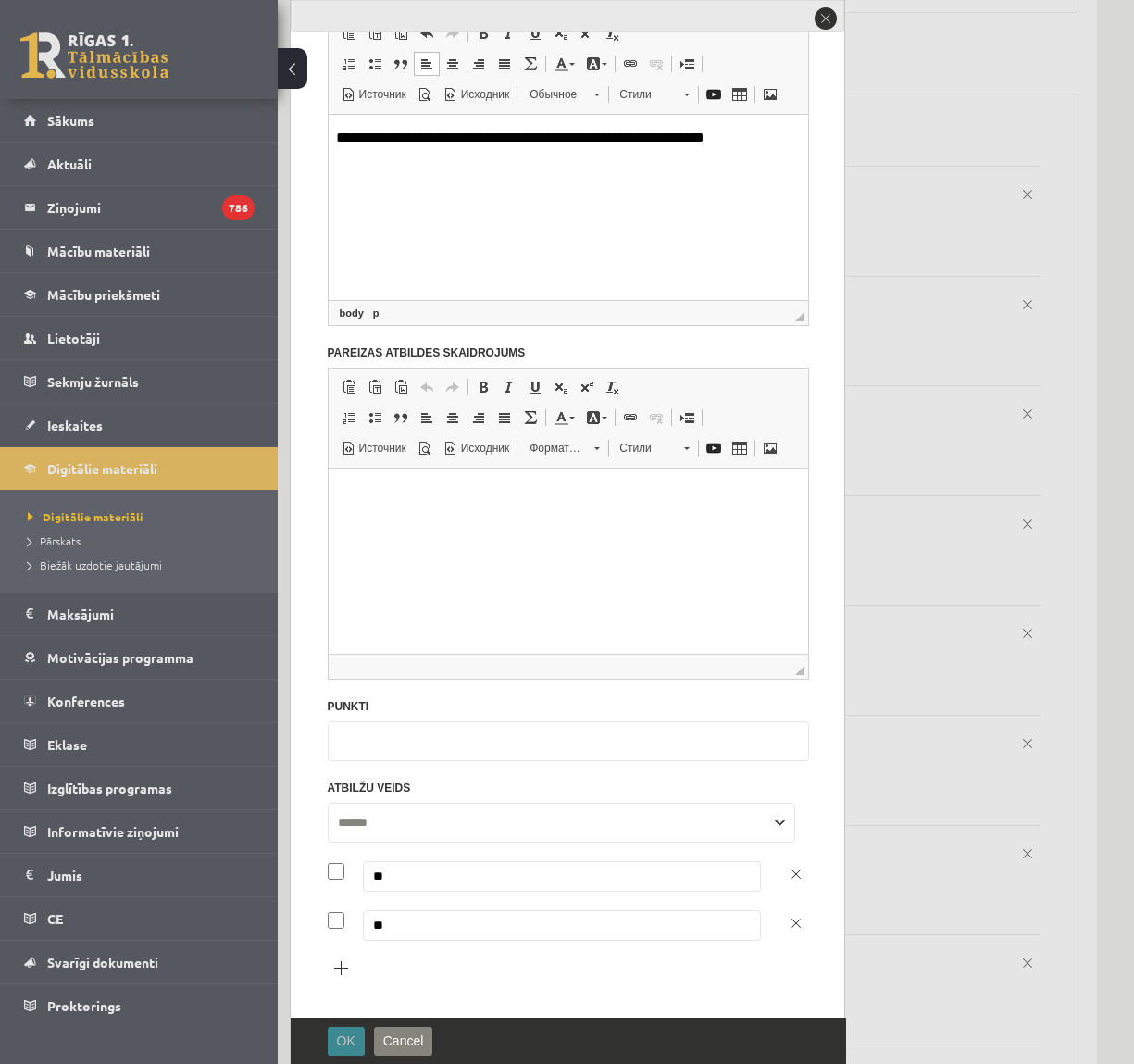 click on "OK" at bounding box center [346, 1041] 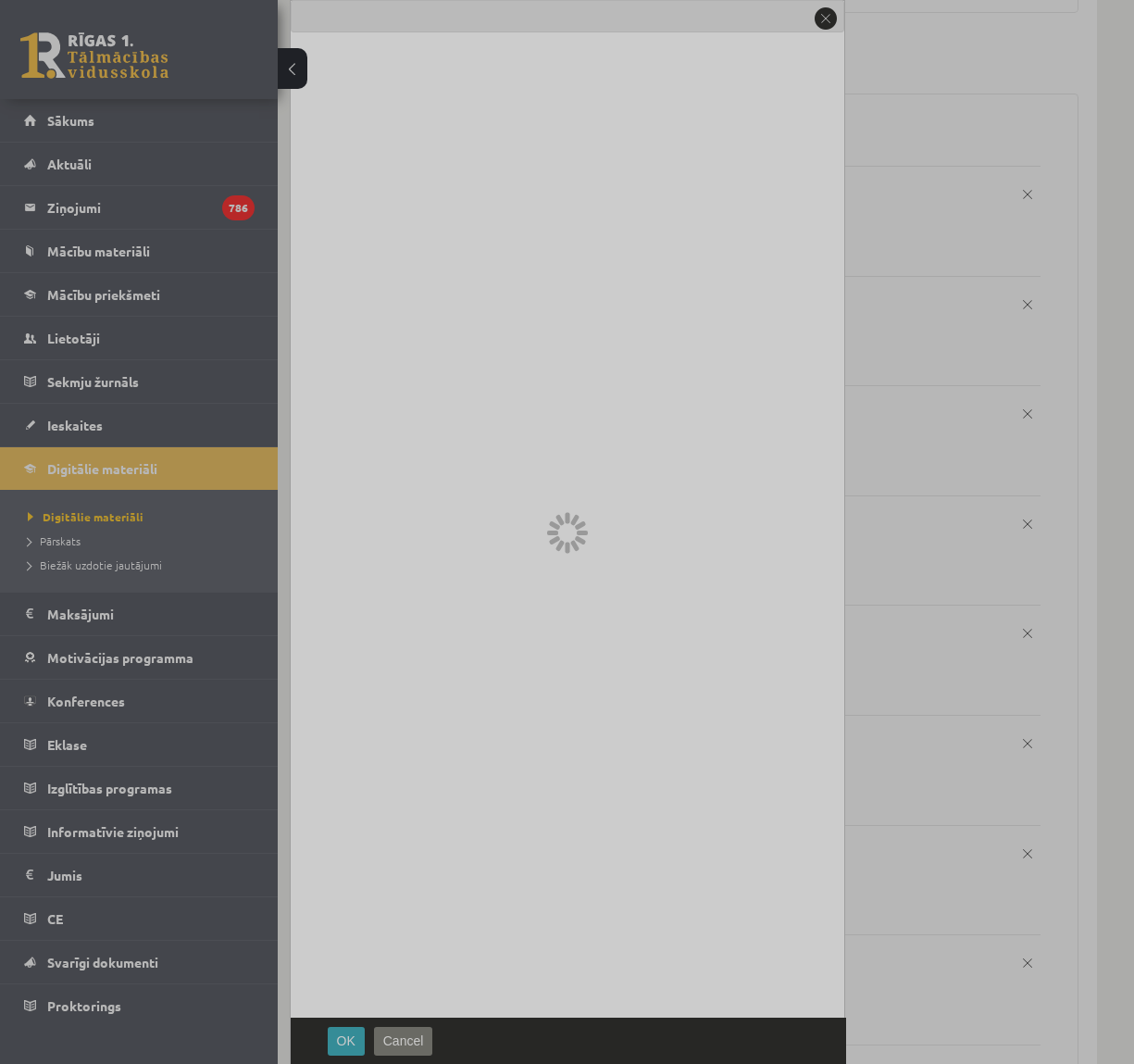 scroll, scrollTop: 0, scrollLeft: 0, axis: both 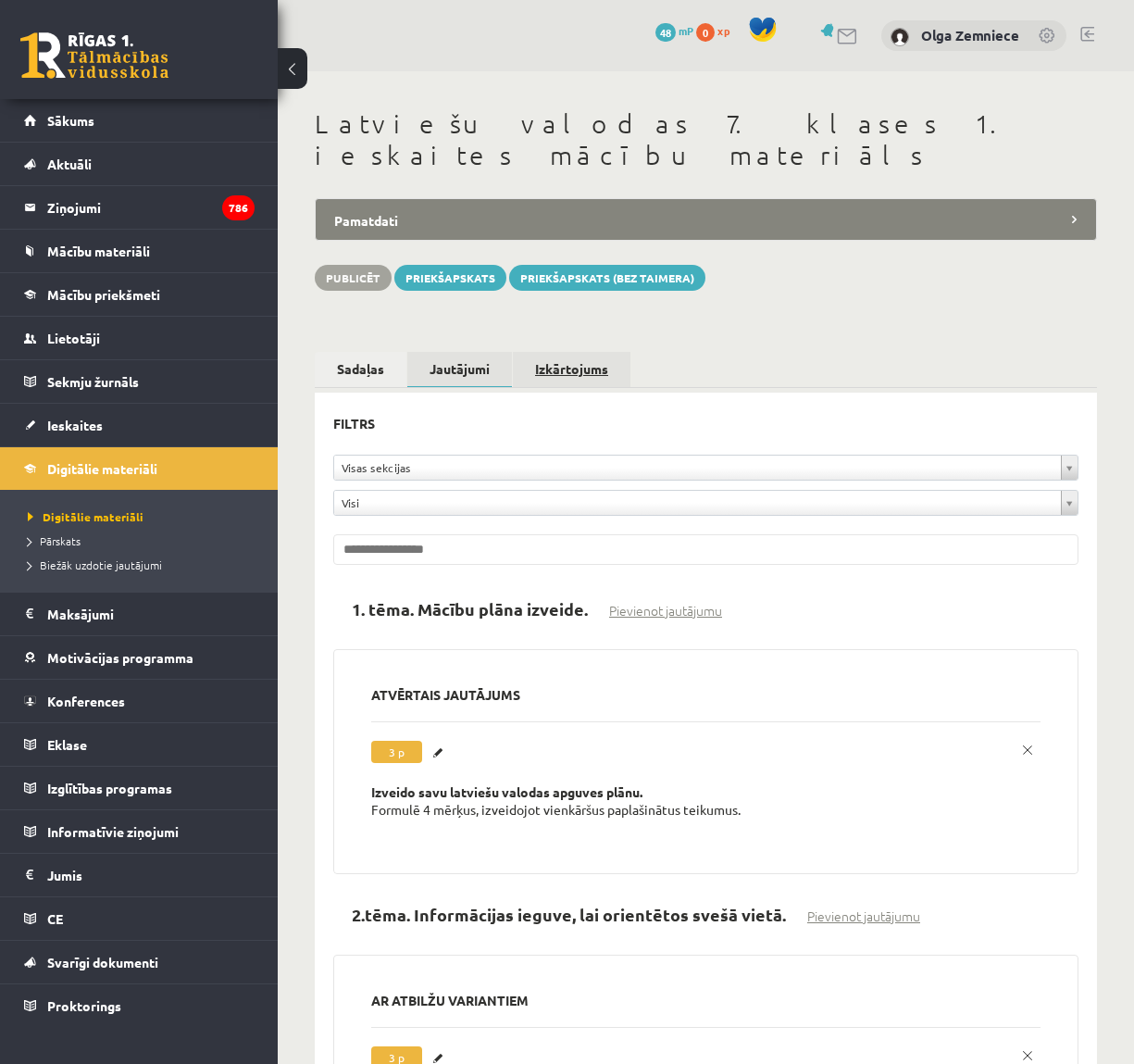 click on "Izkārtojums" at bounding box center [571, 369] 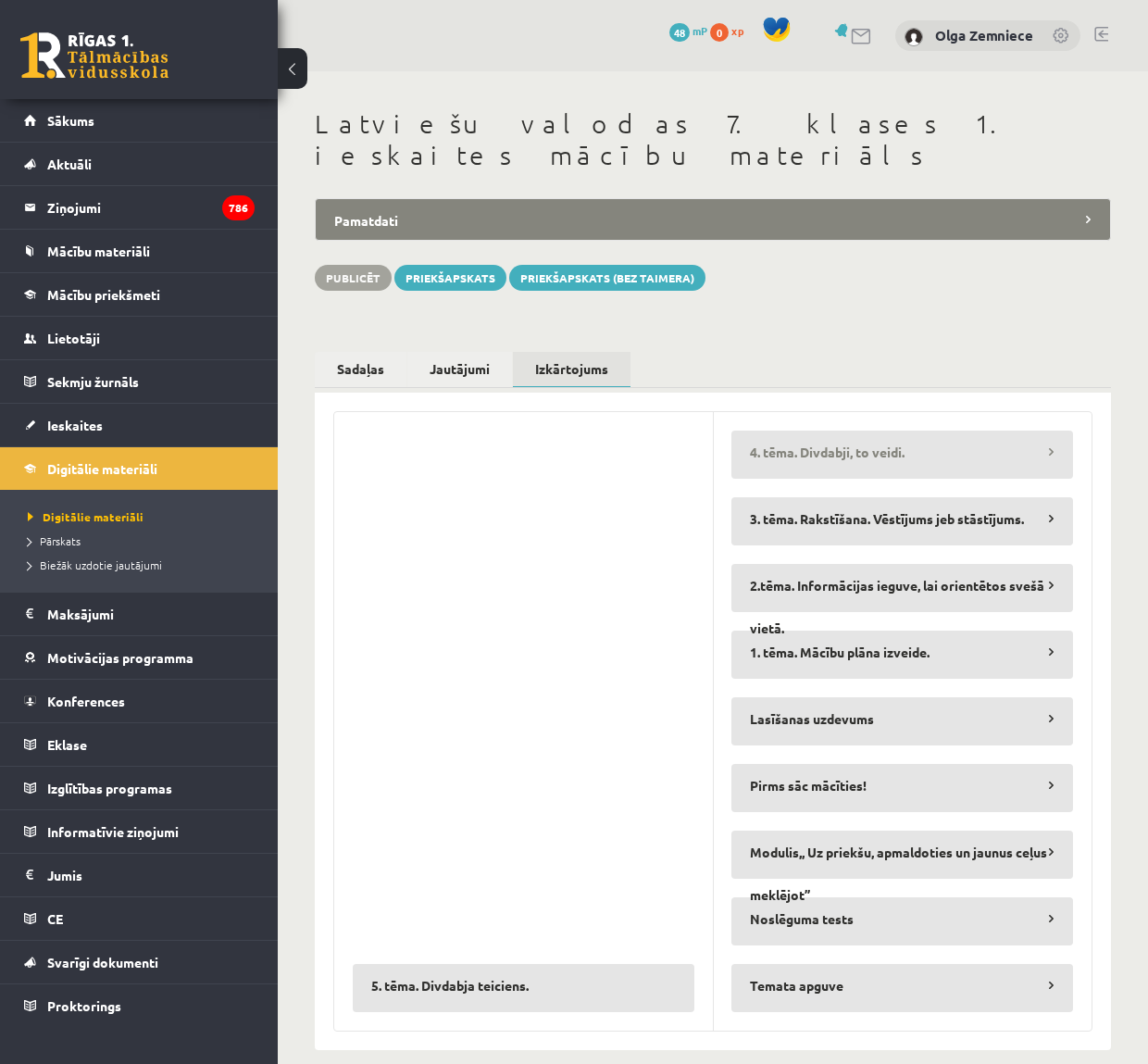 click on "4. tēma. Divdabji, to veidi." at bounding box center [902, 452] 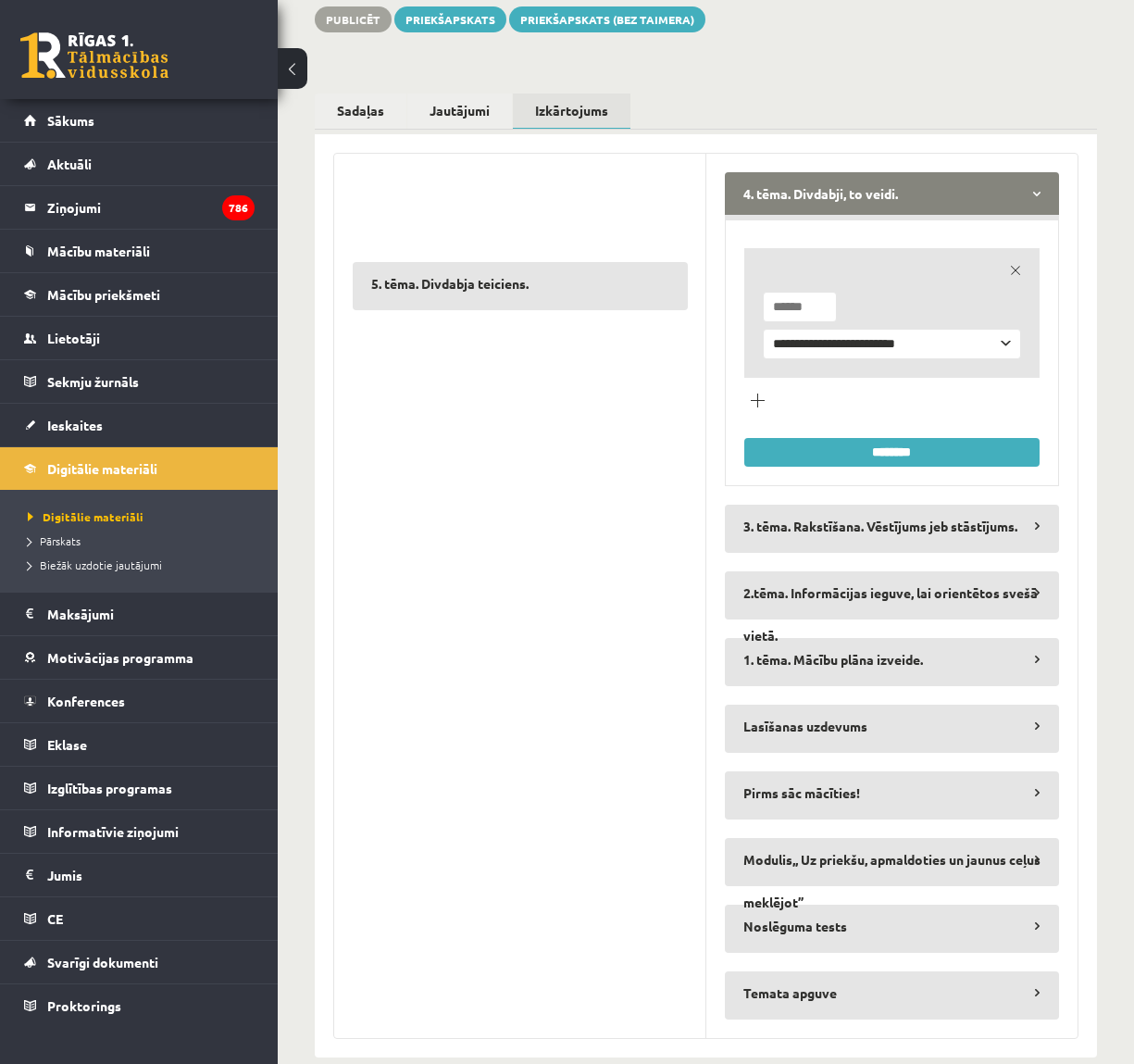 scroll, scrollTop: 255, scrollLeft: 0, axis: vertical 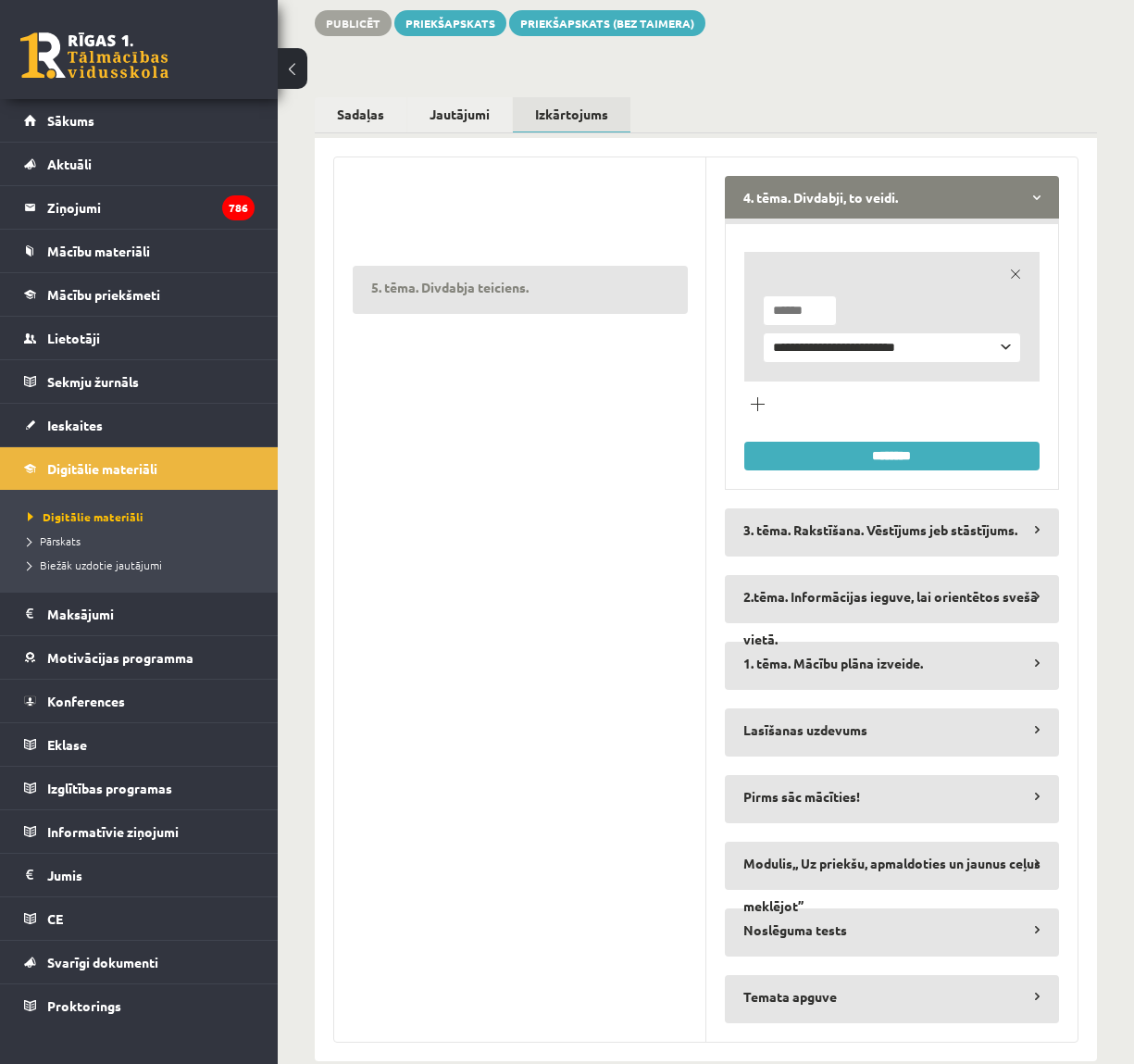 click on "5. tēma. Divdabja teiciens." at bounding box center [520, 287] 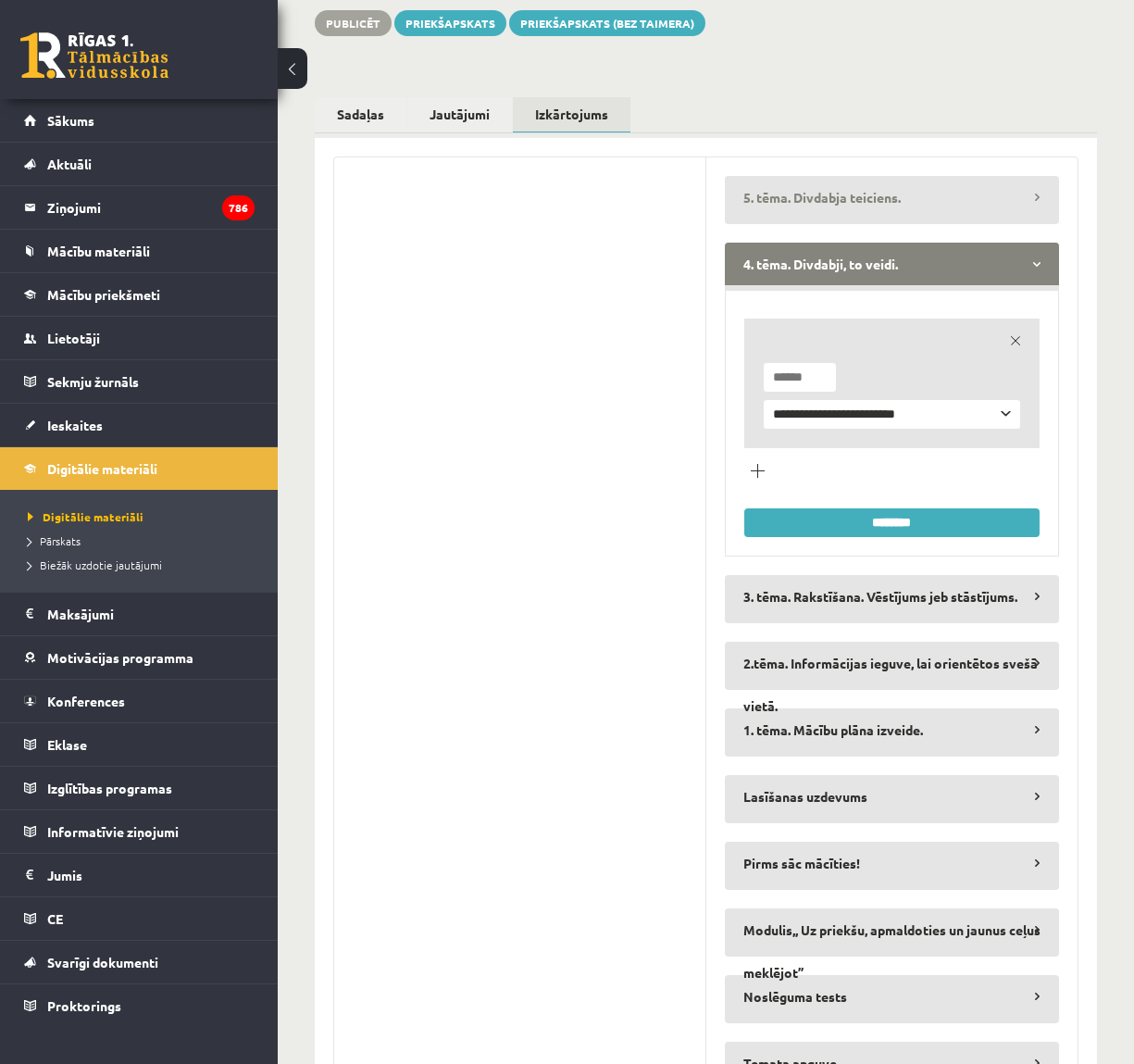 click on "5. tēma. Divdabja teiciens." at bounding box center [892, 197] 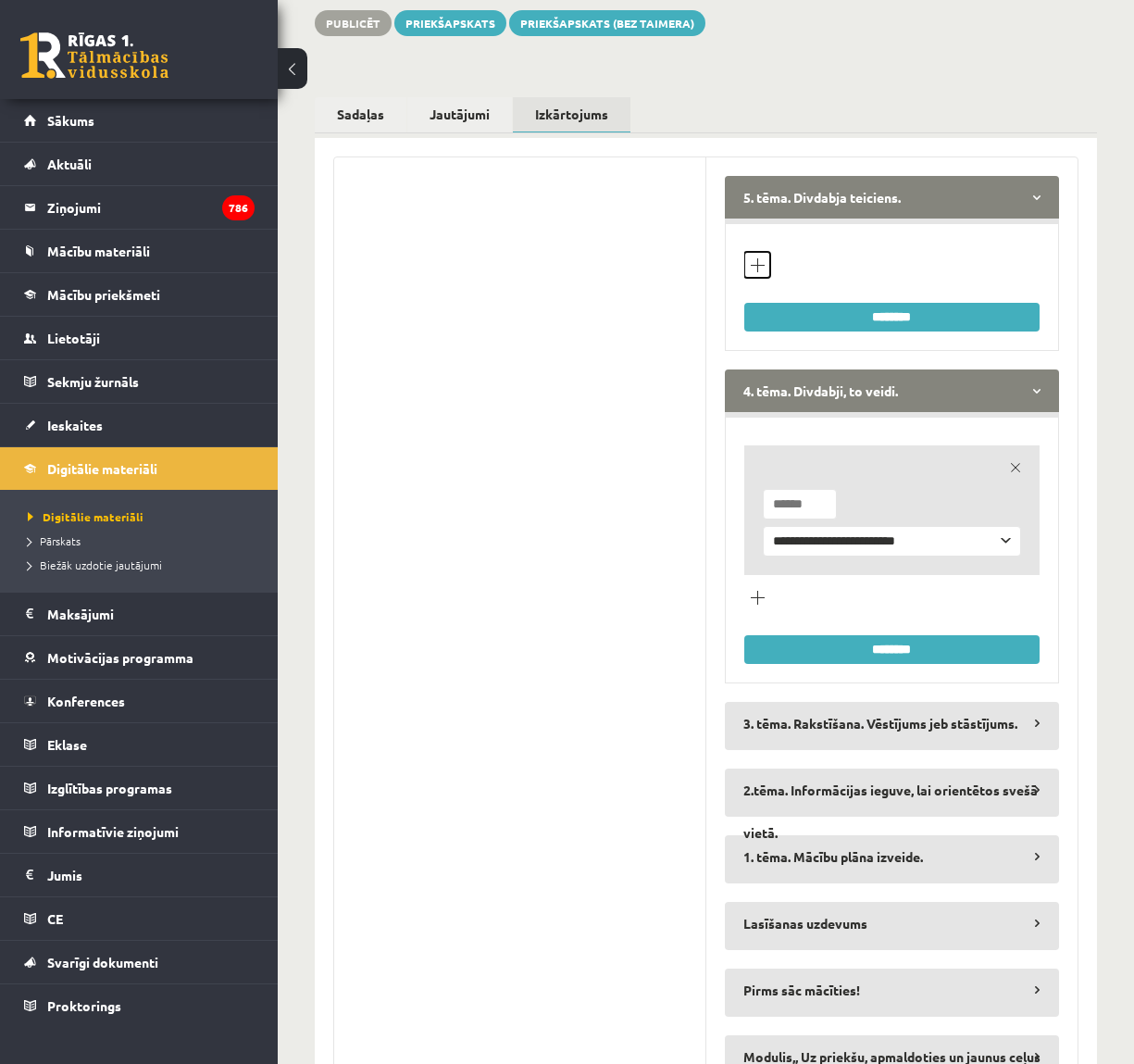 click on "Pievienot jautājumu veidu" at bounding box center (757, 265) 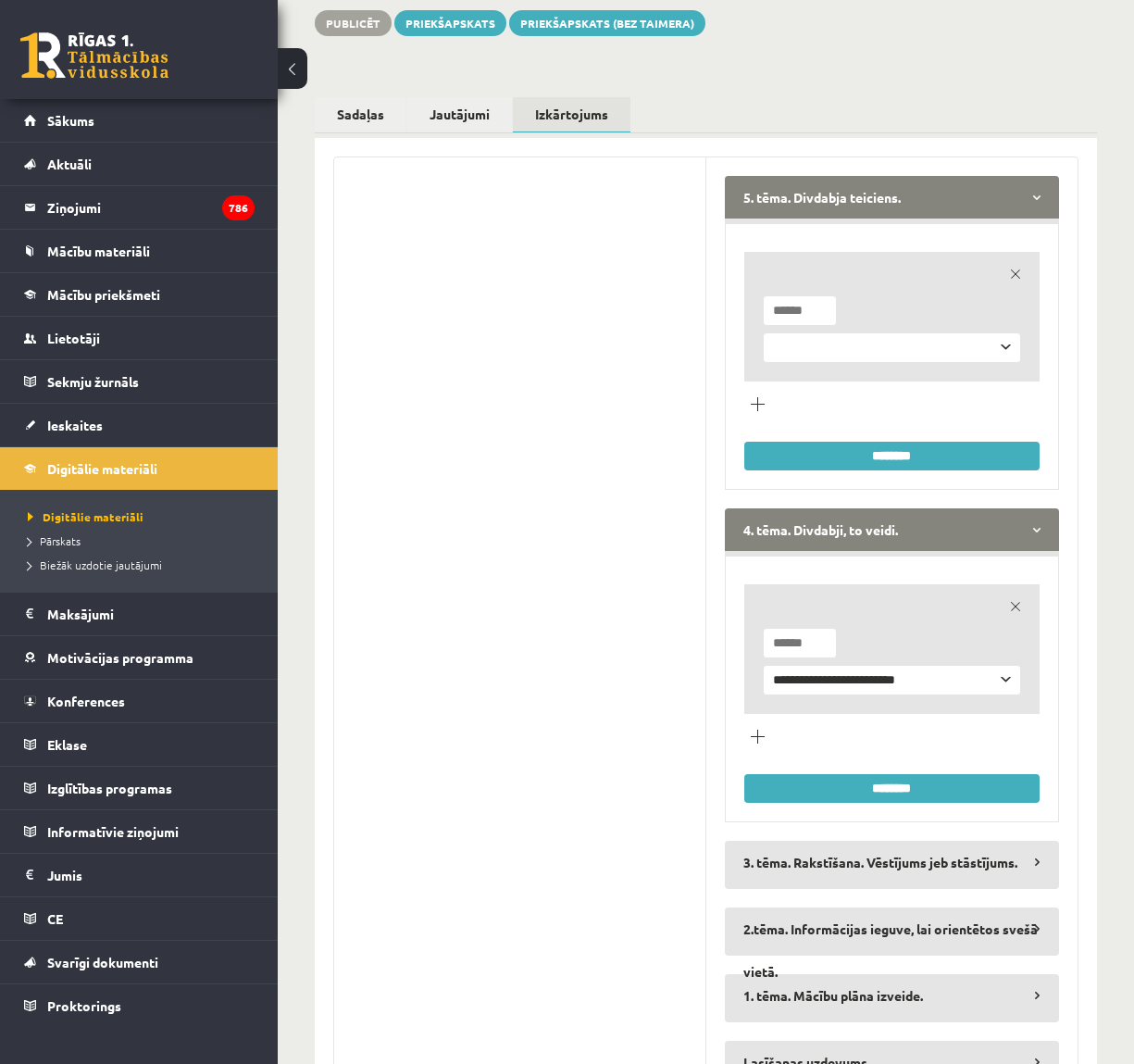 click on "**********" at bounding box center (892, 347) 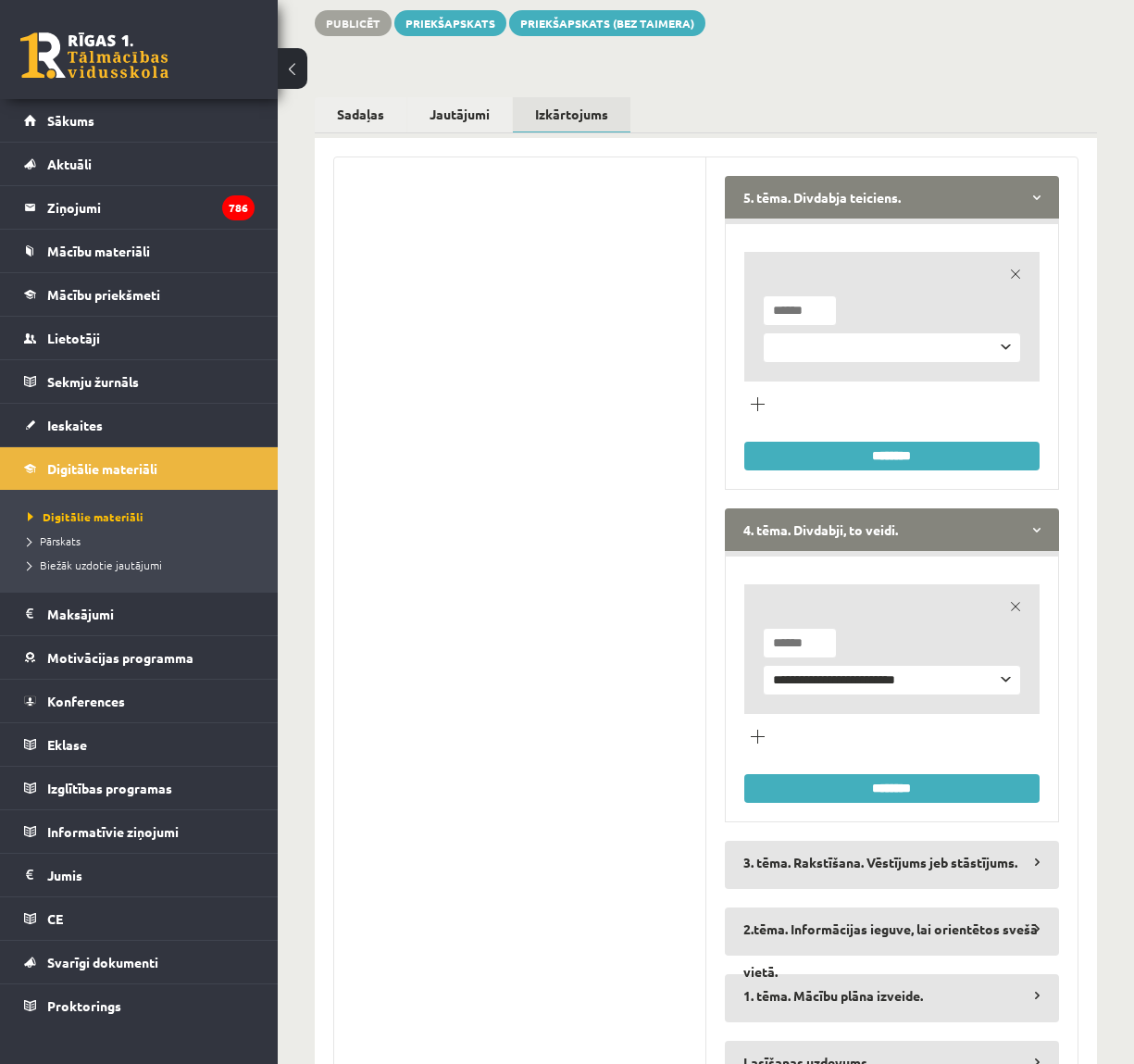 select on "**********" 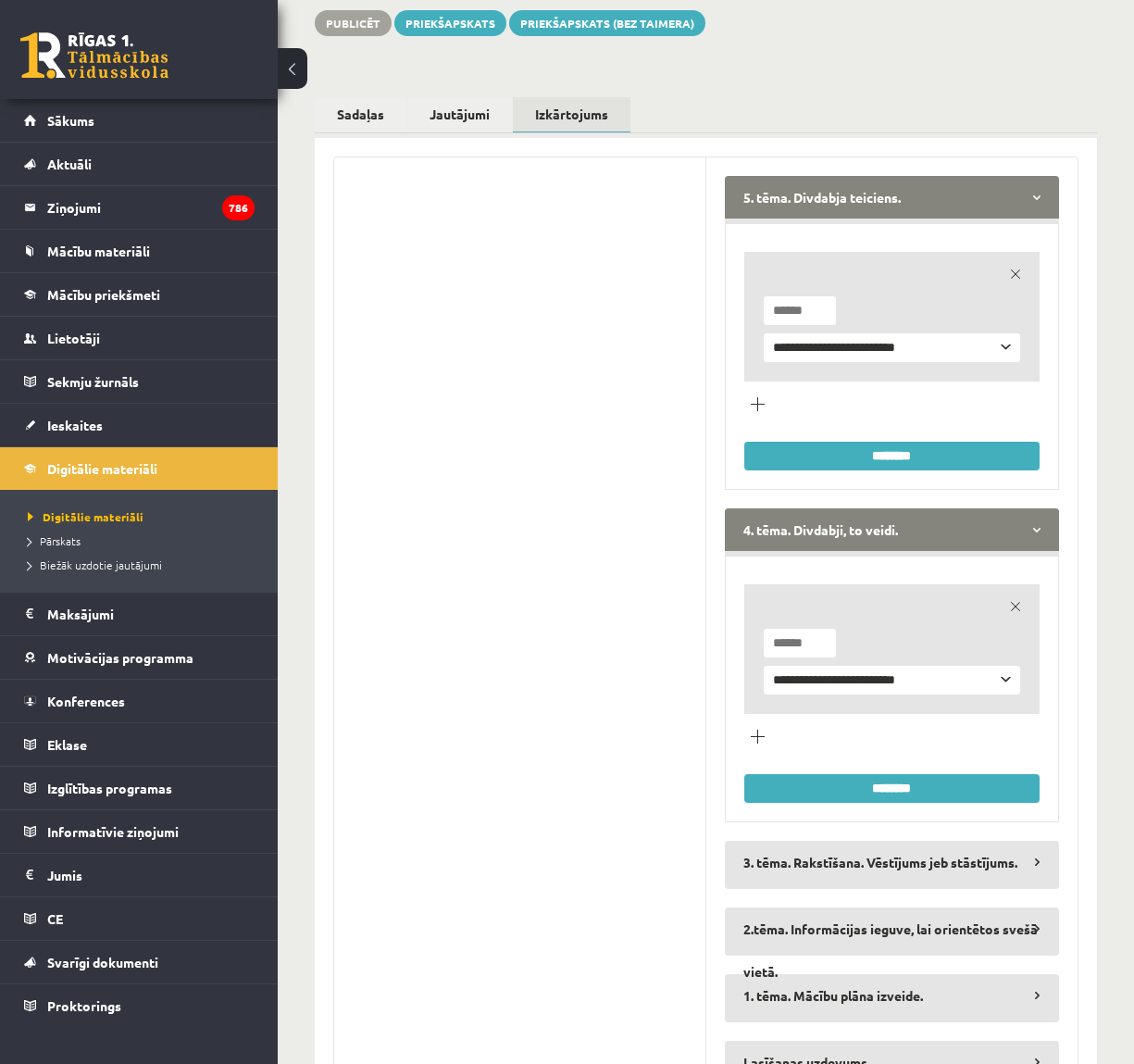 click at bounding box center [800, 310] 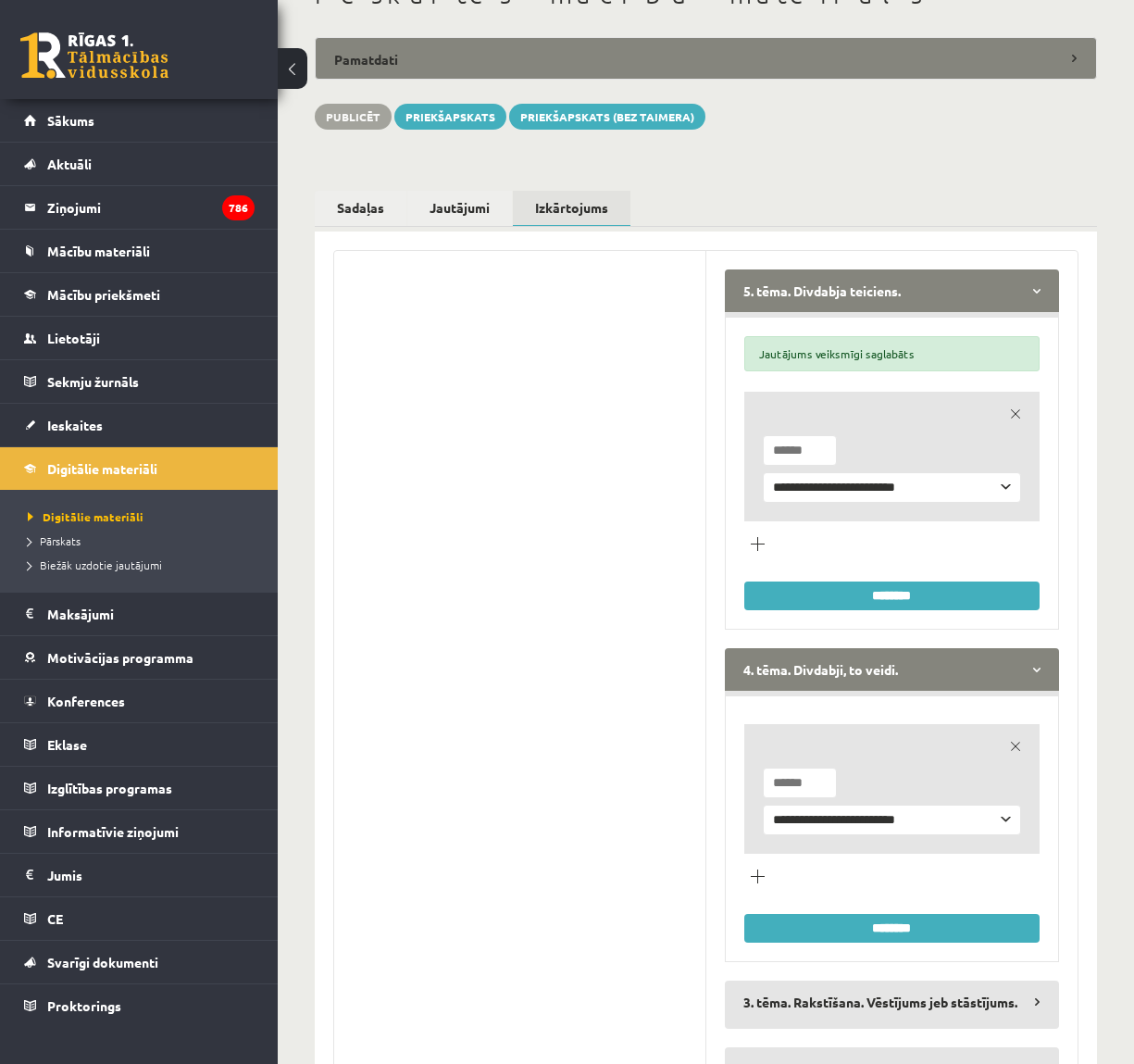 scroll, scrollTop: 0, scrollLeft: 0, axis: both 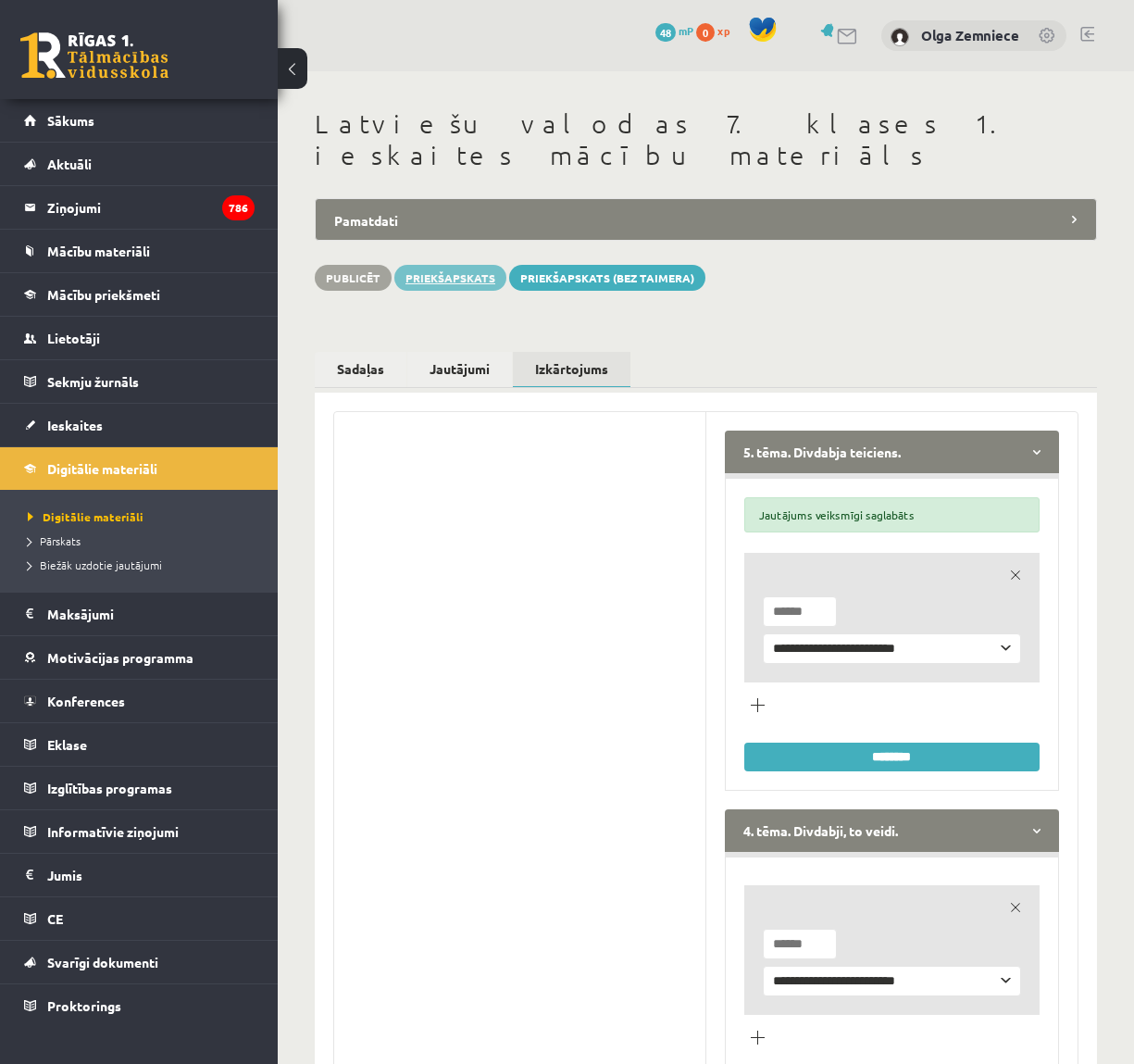 click on "Priekšapskats" at bounding box center (450, 278) 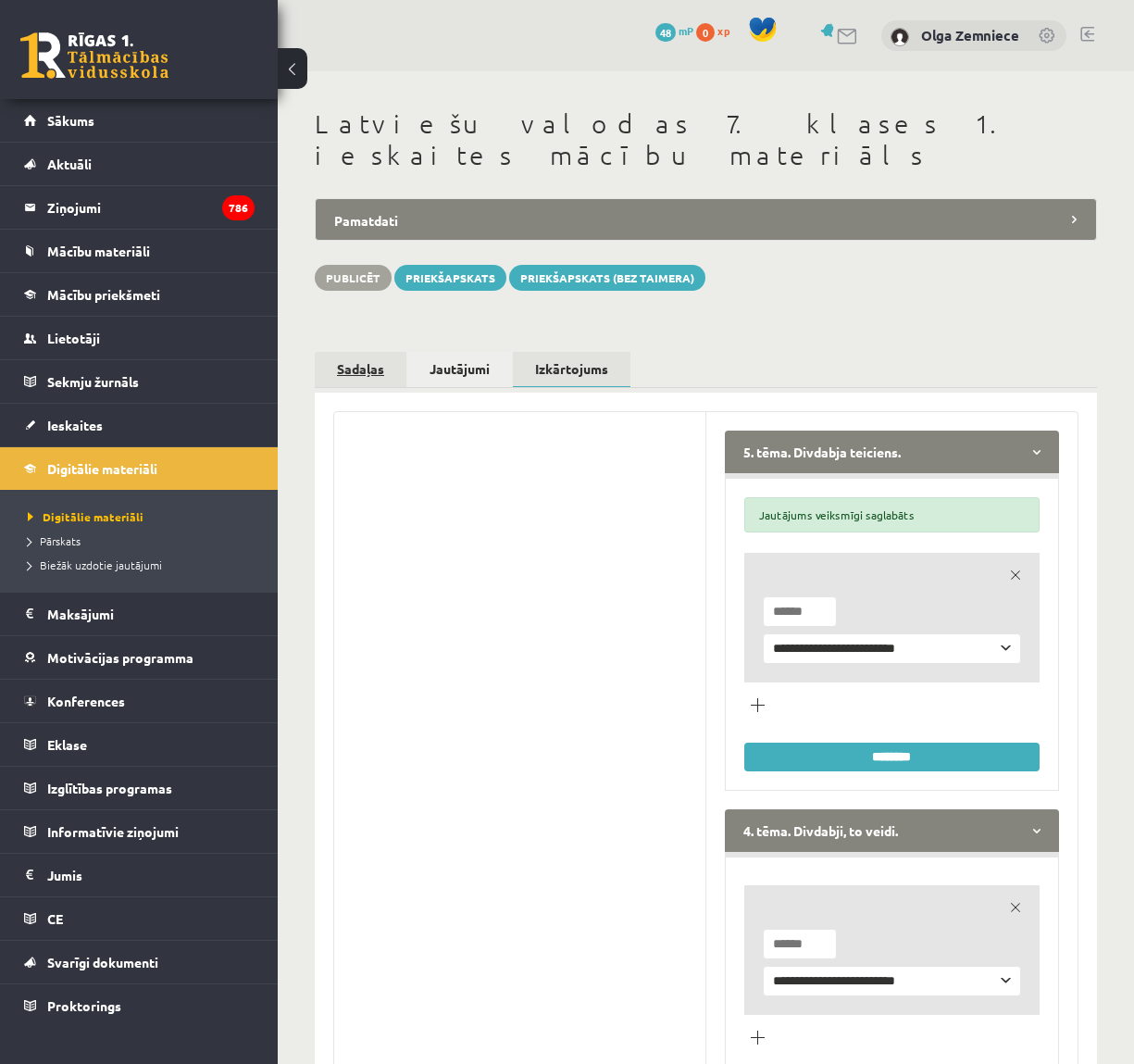 click on "Sadaļas" at bounding box center [360, 369] 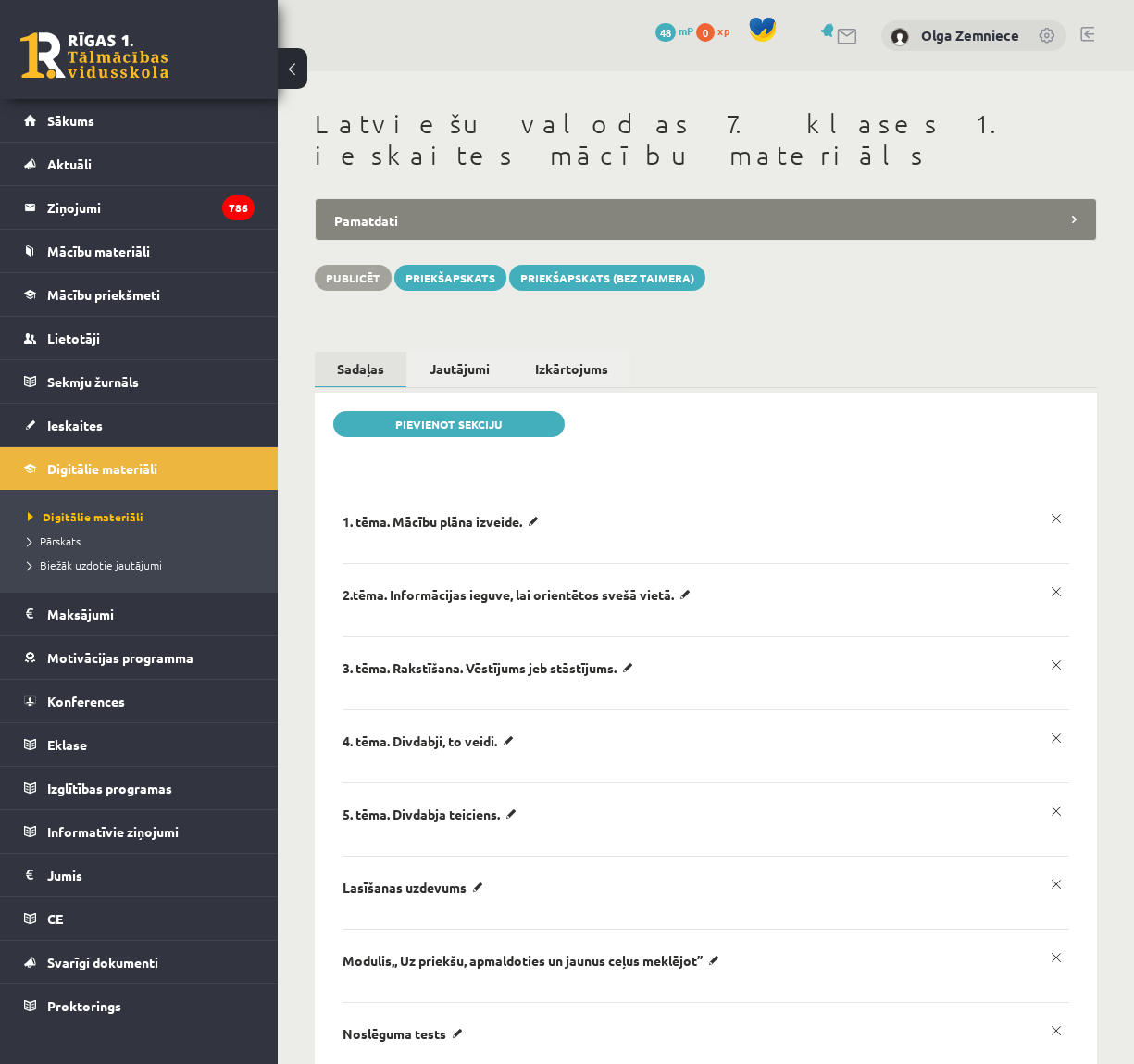 scroll, scrollTop: 169, scrollLeft: 0, axis: vertical 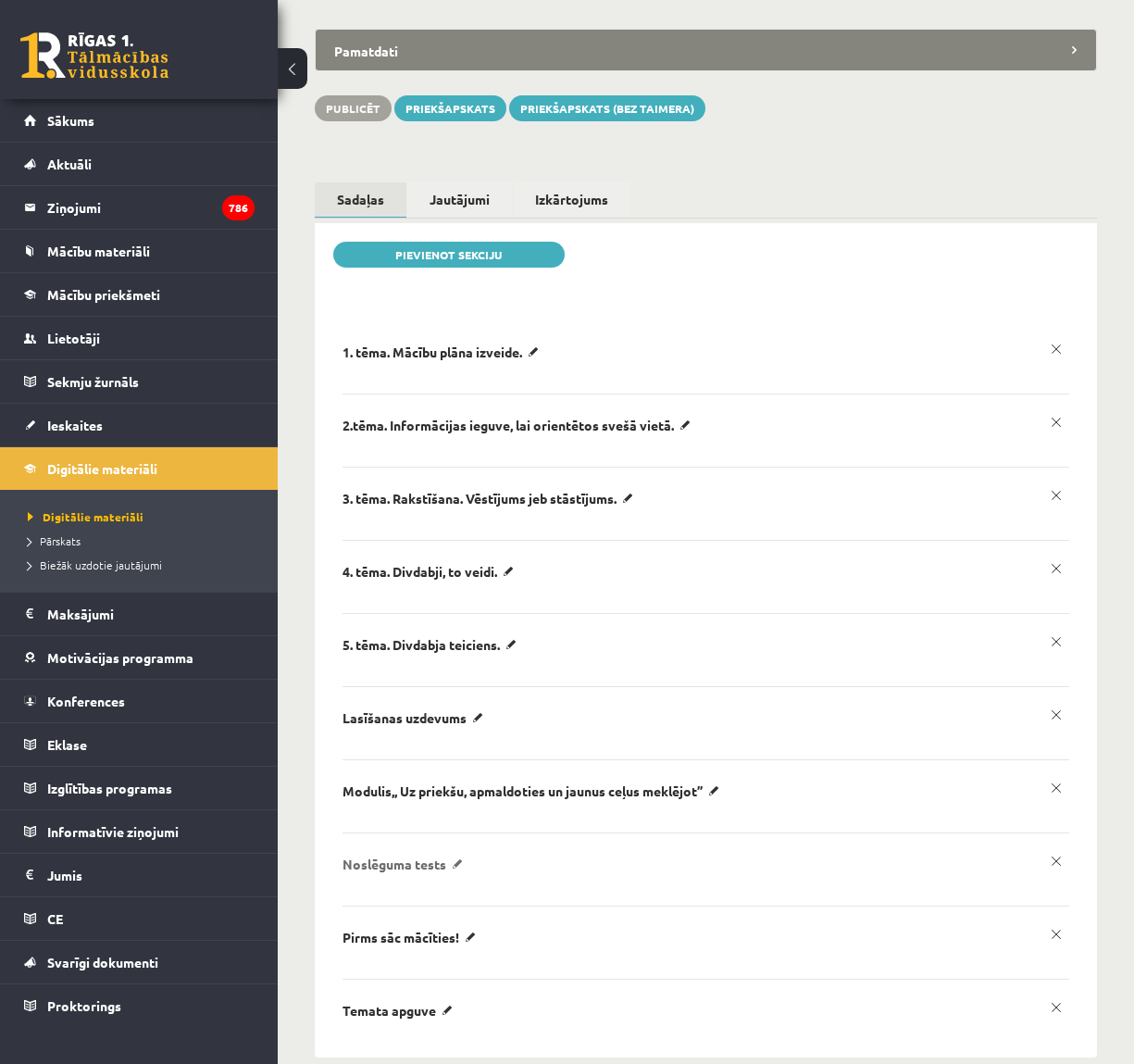 click on "Noslēguma tests" at bounding box center [443, 352] 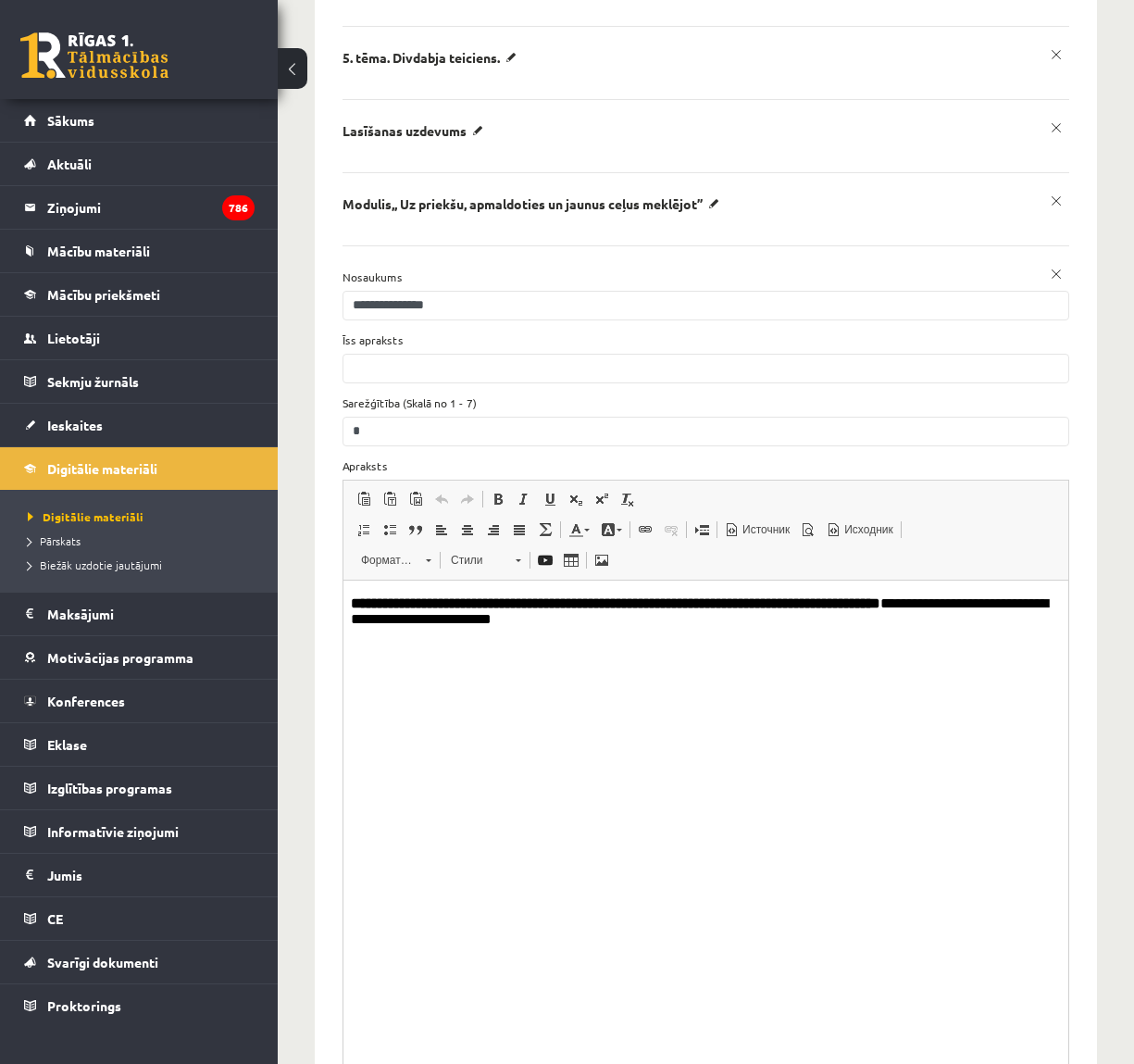 scroll, scrollTop: 0, scrollLeft: 0, axis: both 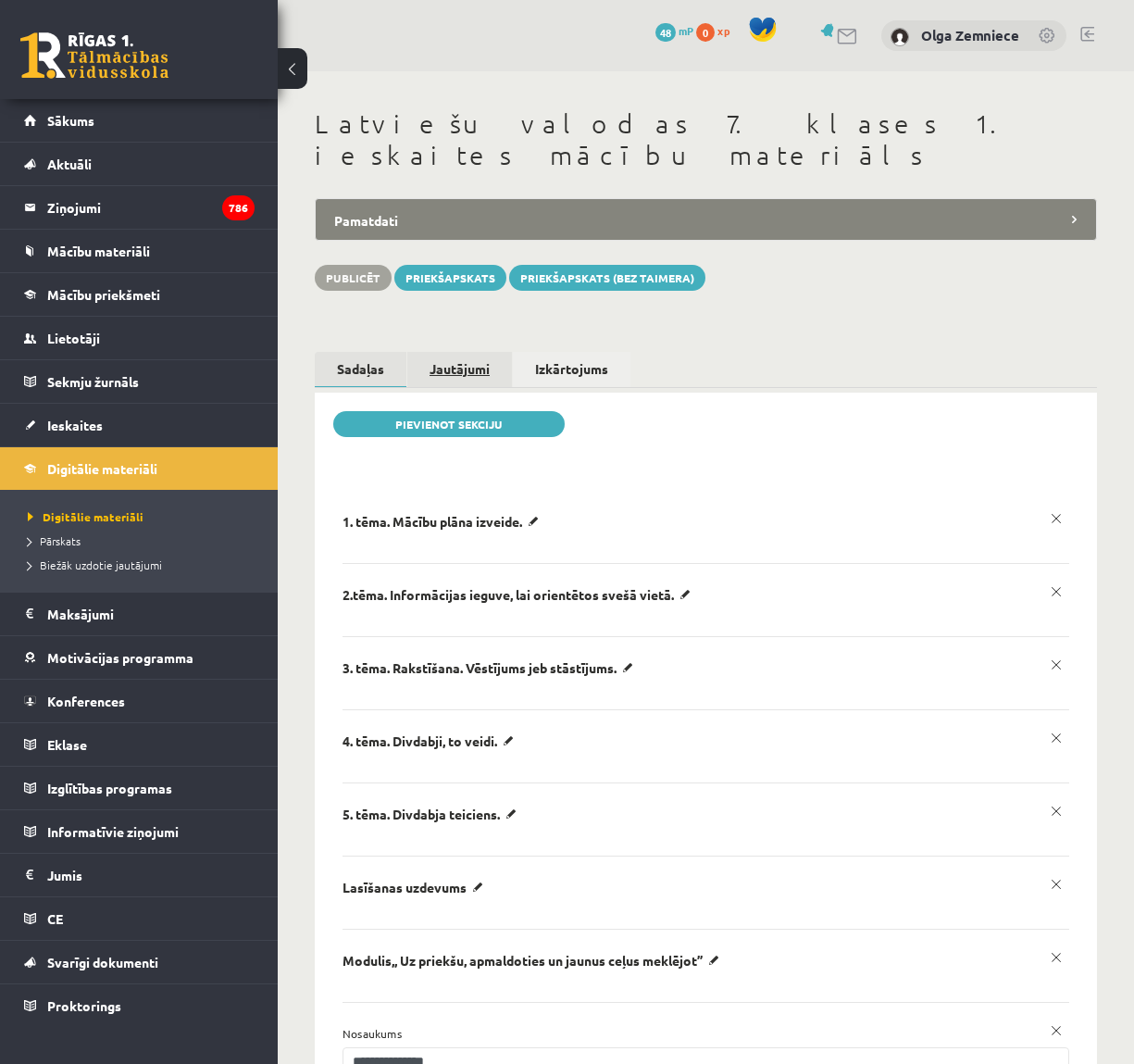 click on "Jautājumi" at bounding box center [459, 369] 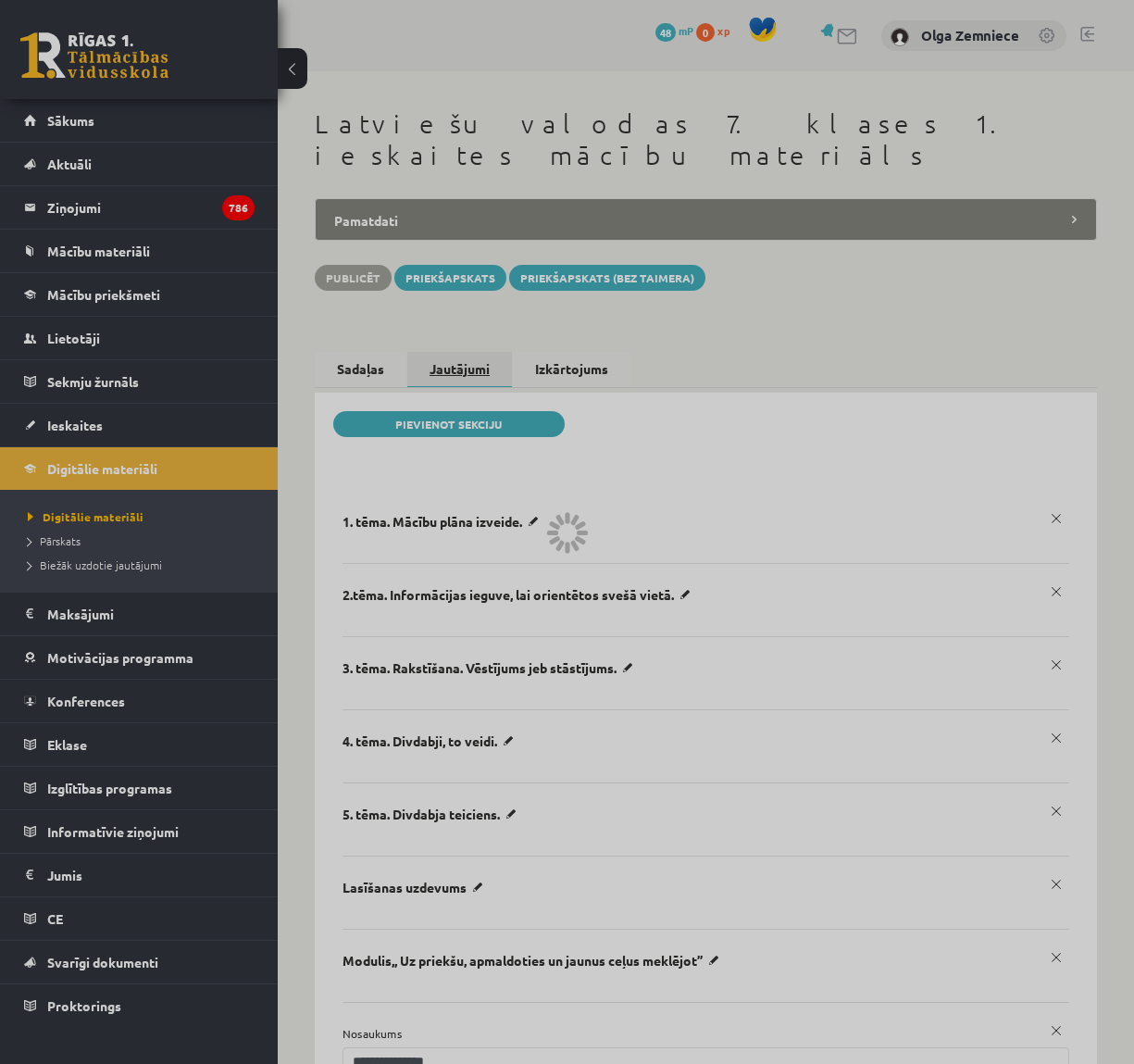 click at bounding box center (567, 532) 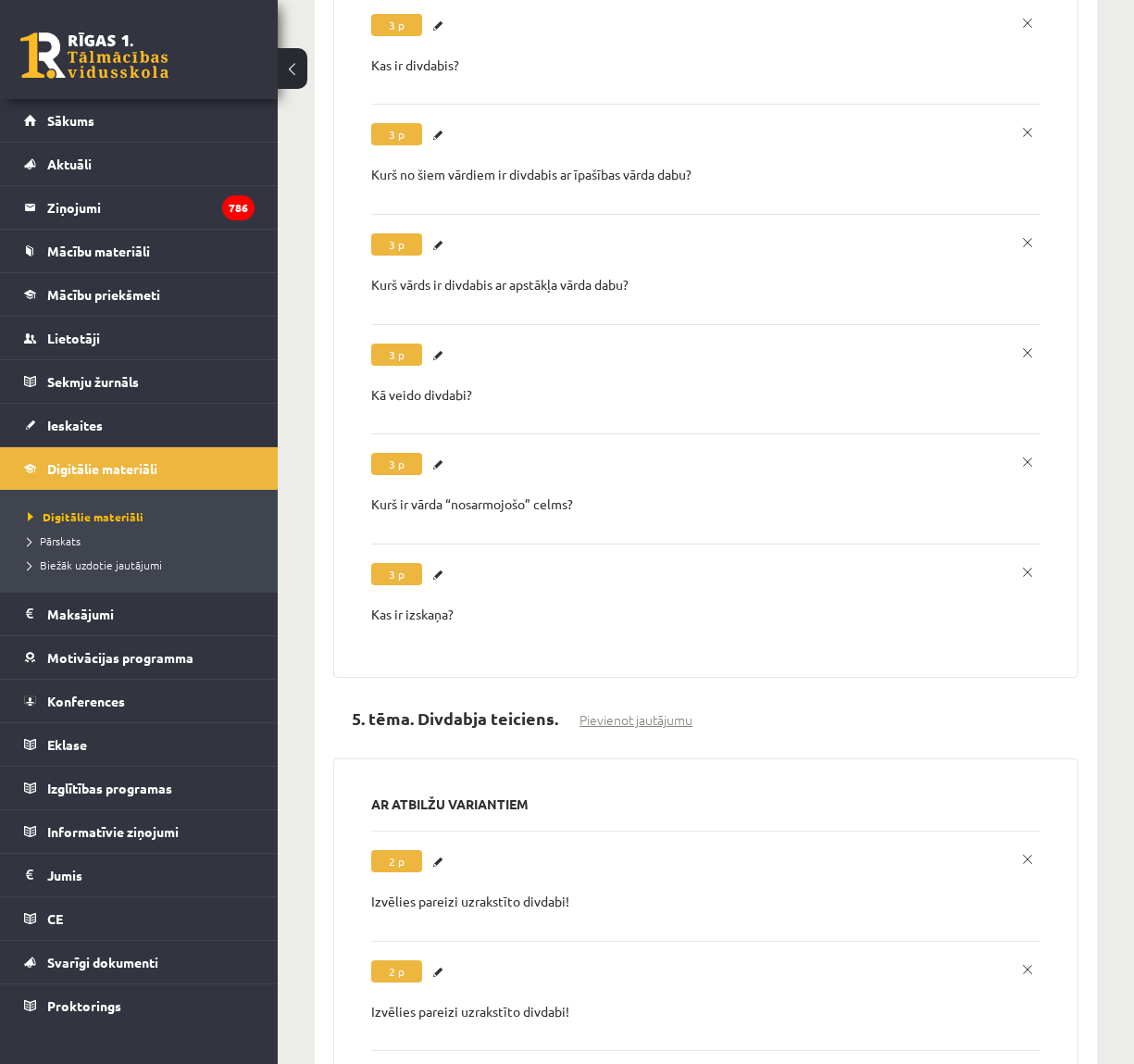 scroll, scrollTop: 3497, scrollLeft: 0, axis: vertical 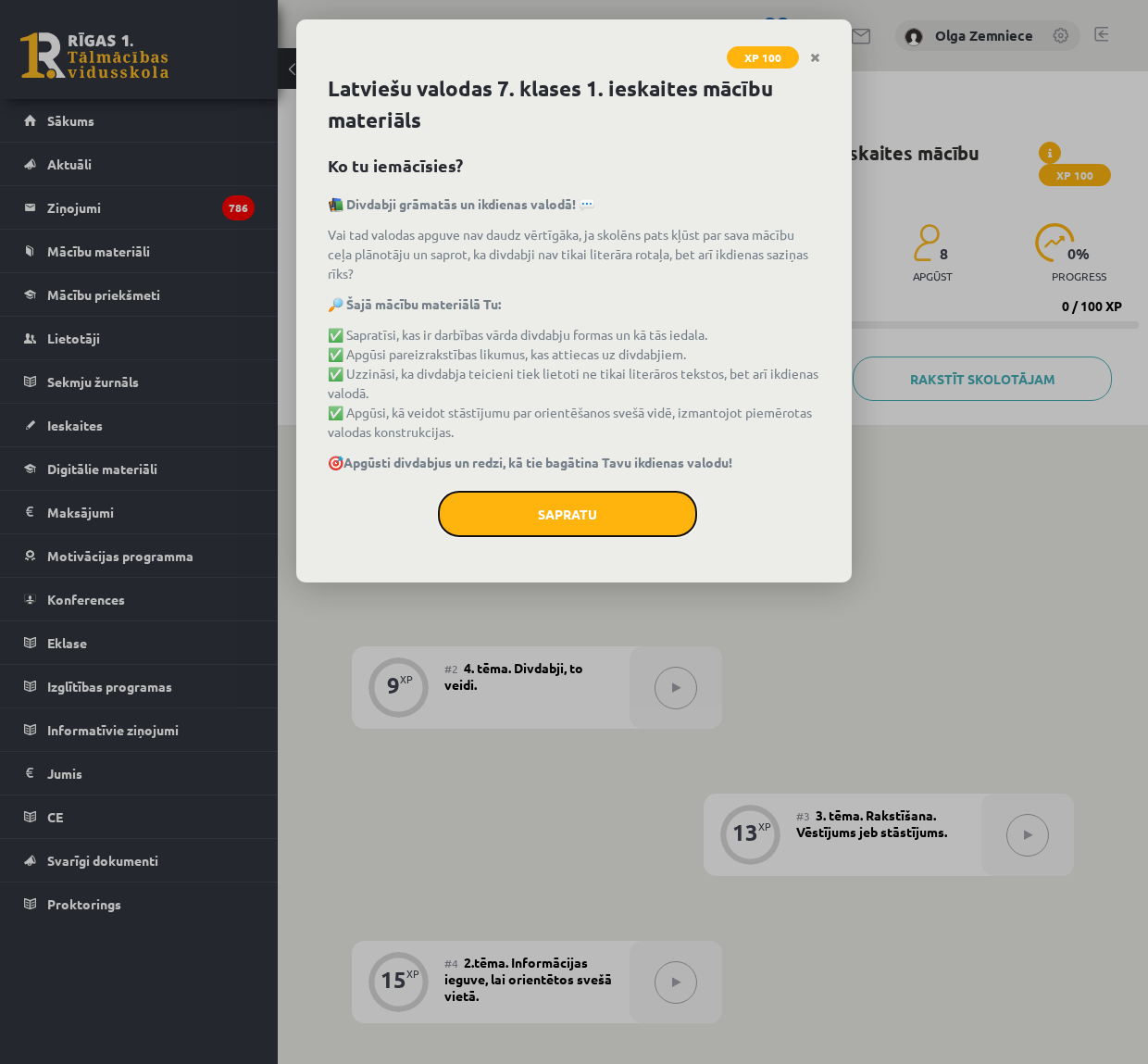 click on "Sapratu" 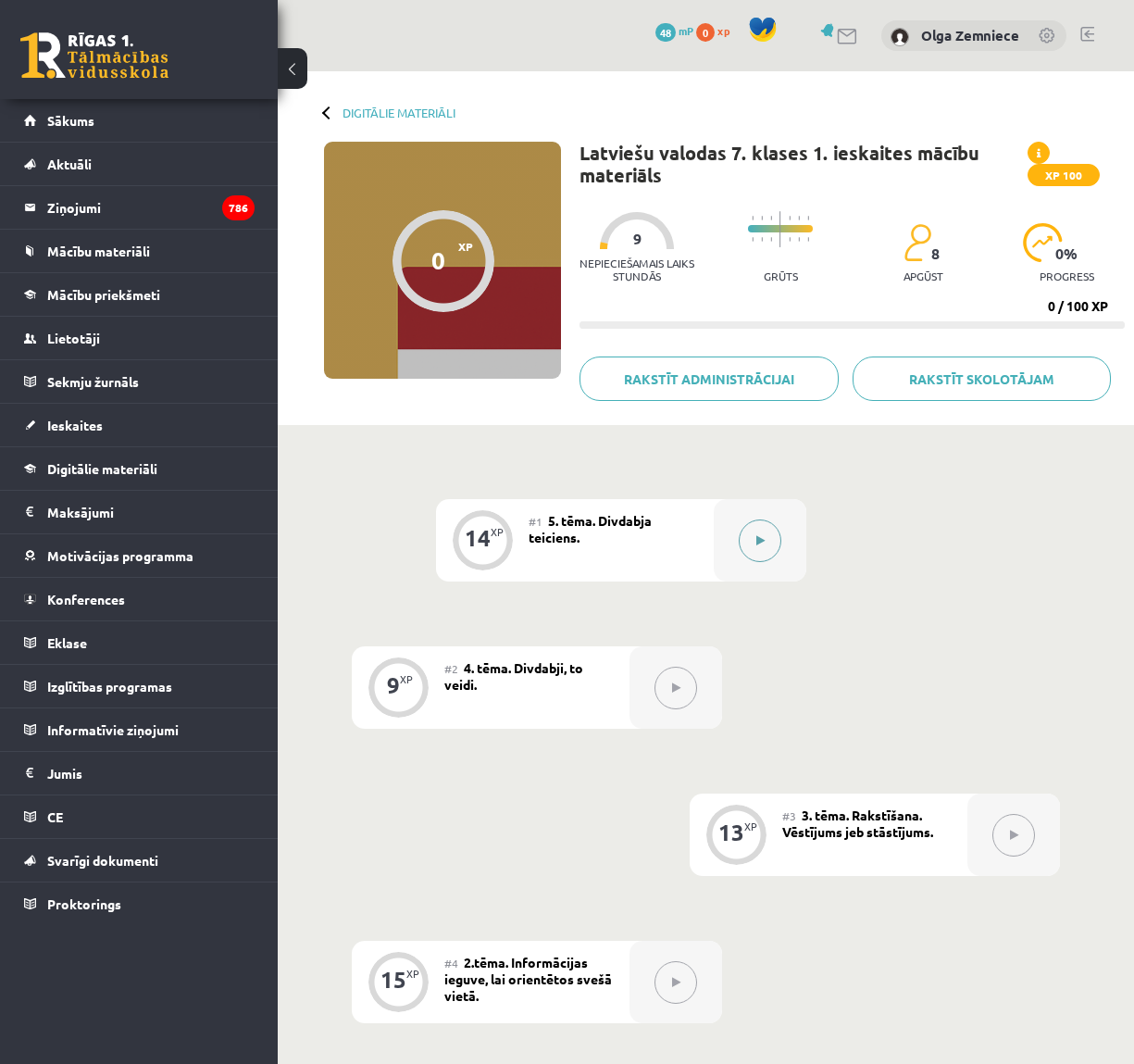 click 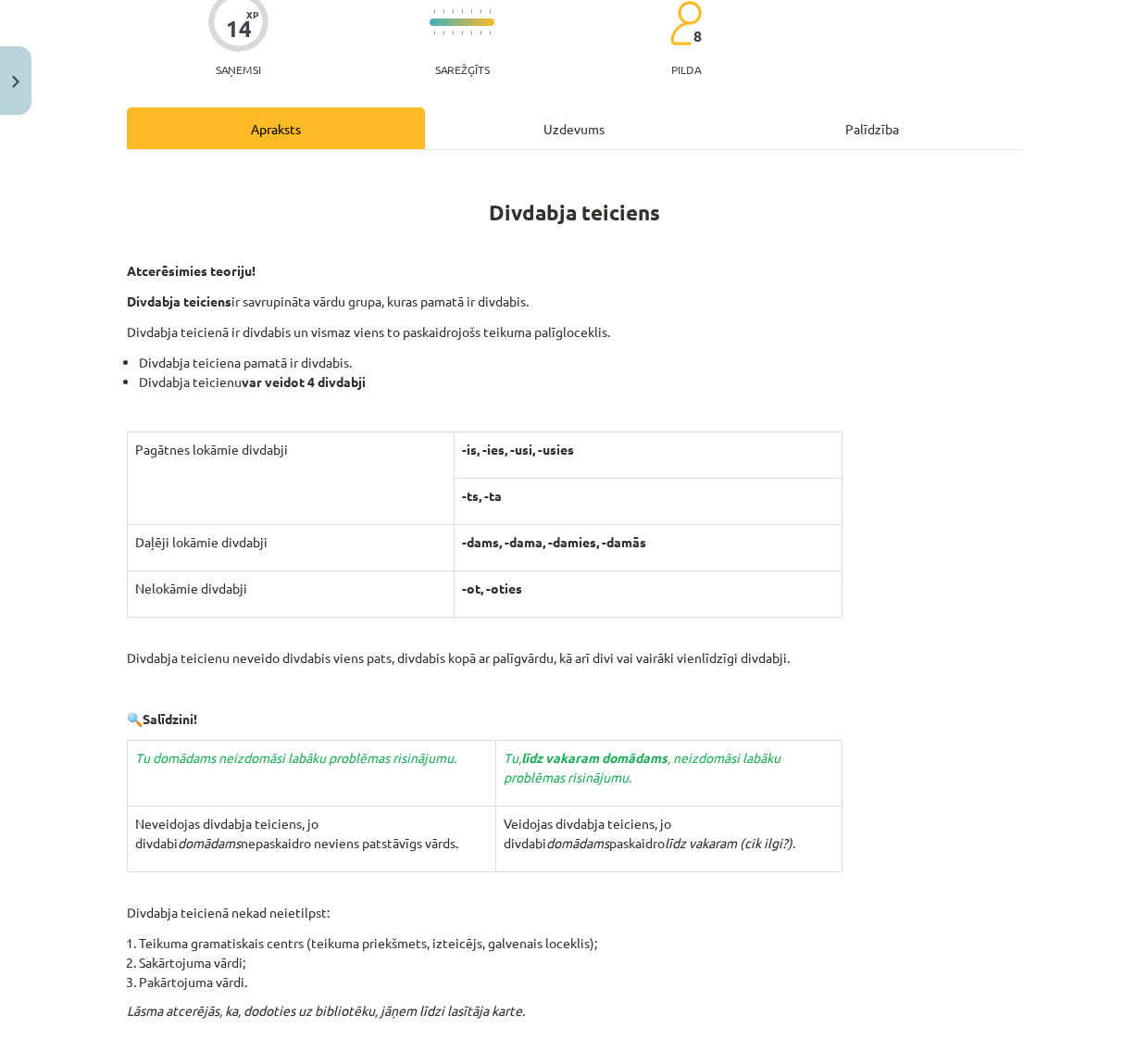 scroll, scrollTop: 0, scrollLeft: 0, axis: both 